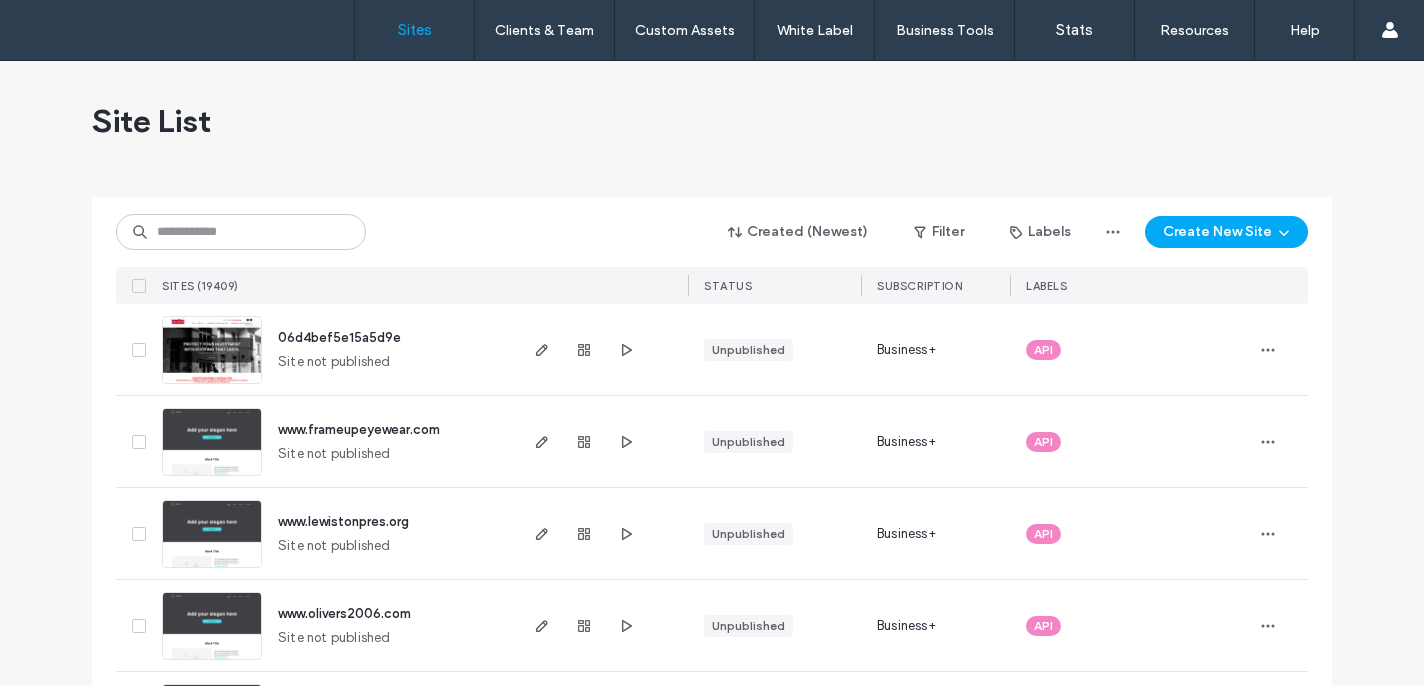 scroll, scrollTop: 0, scrollLeft: 0, axis: both 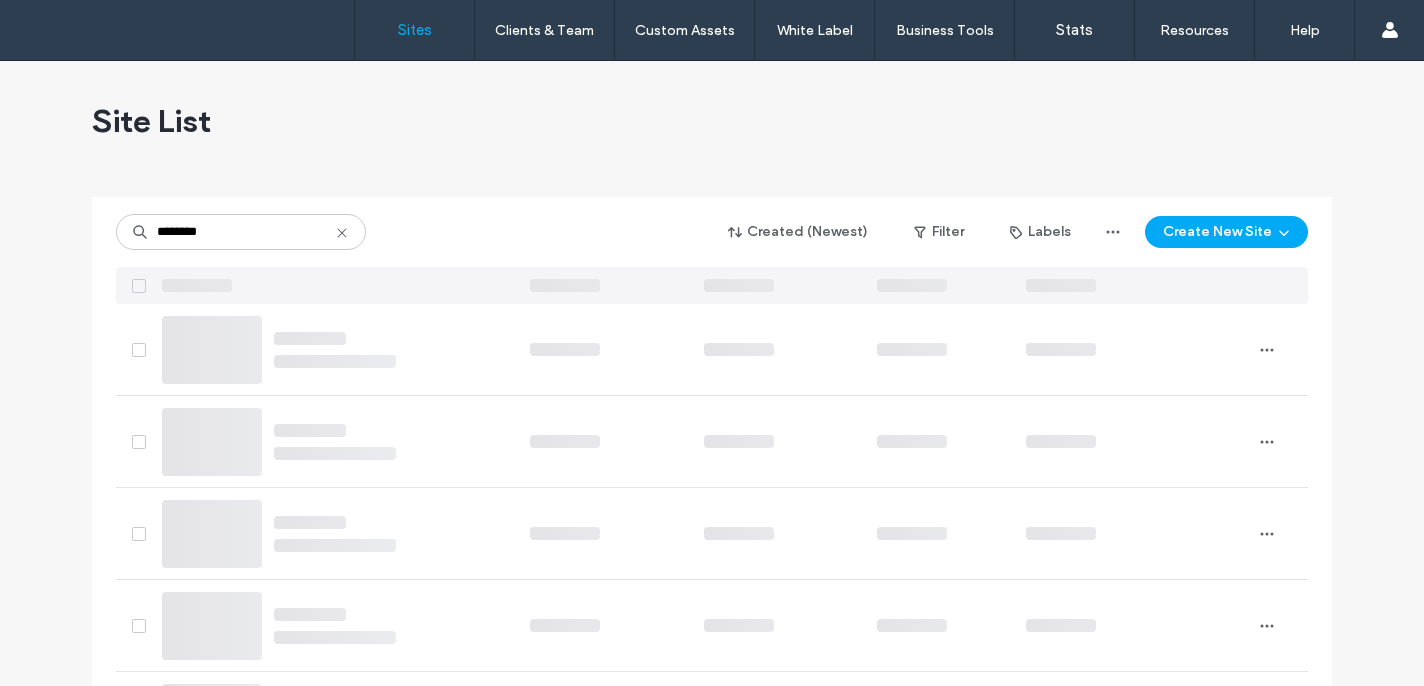 type on "********" 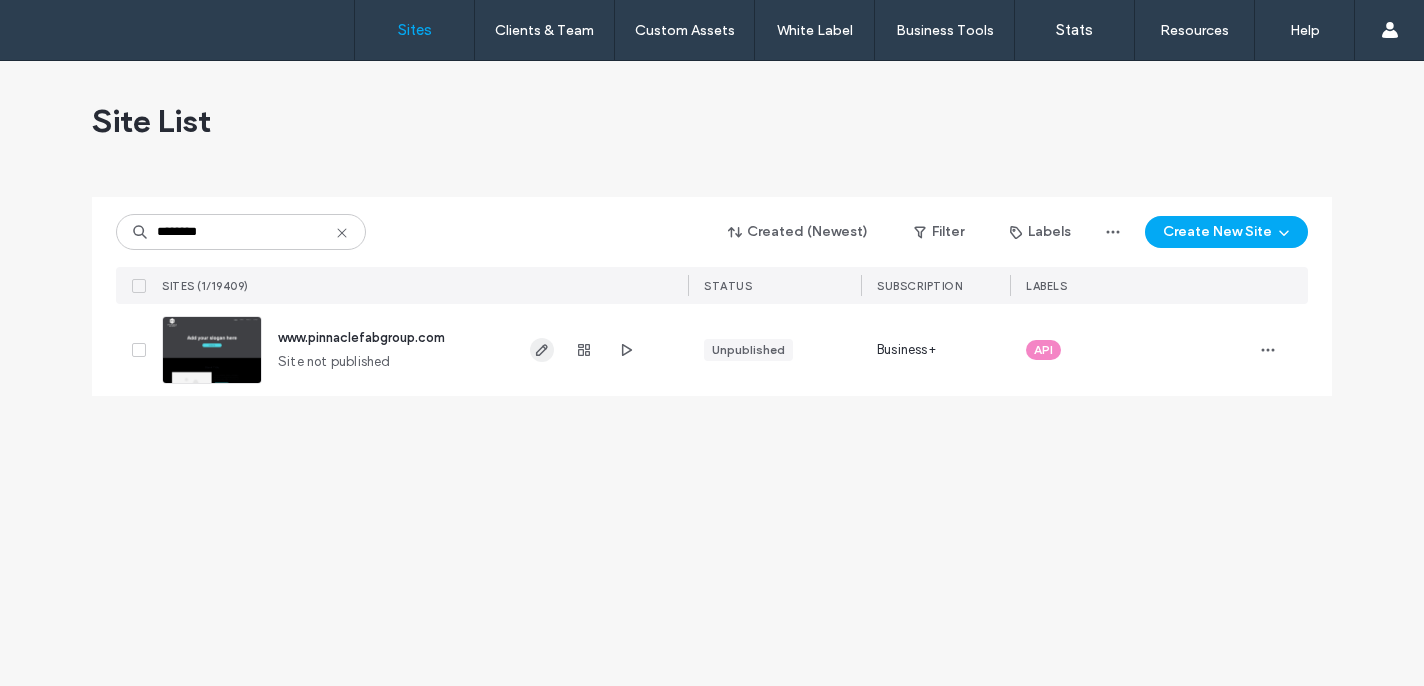 click 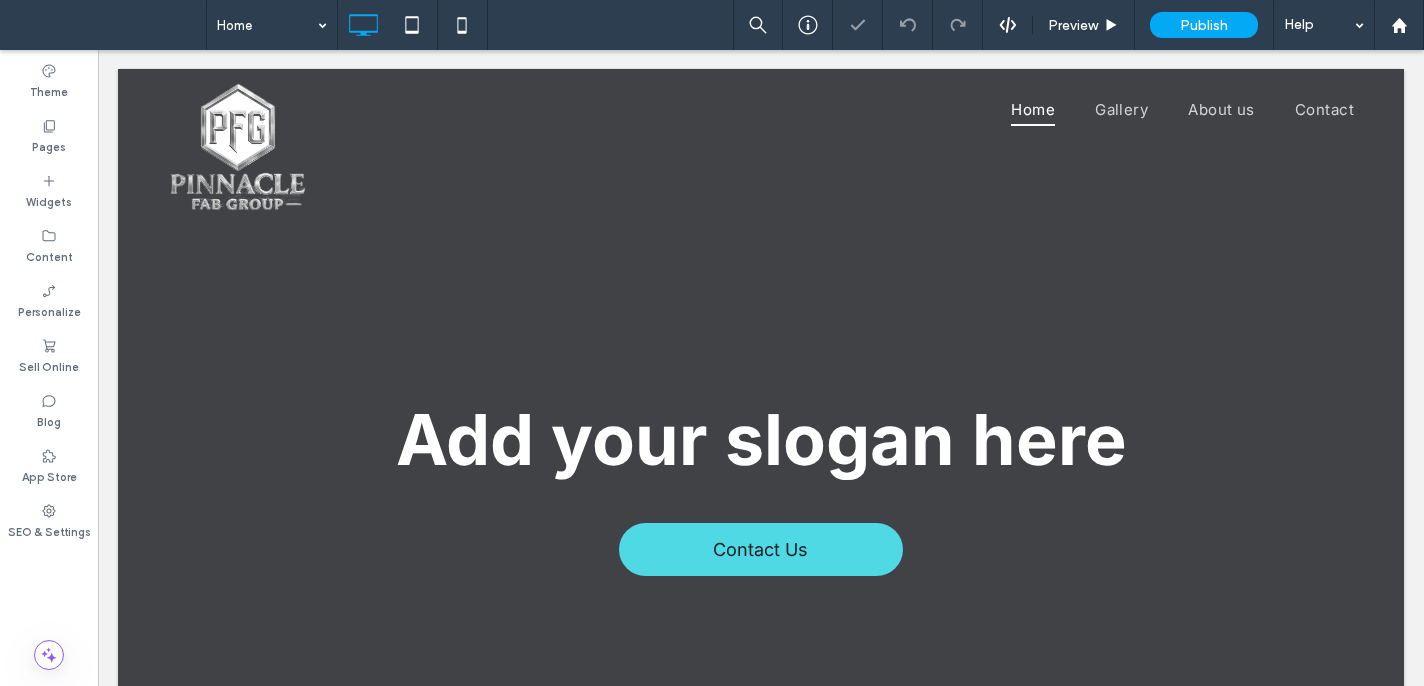 scroll, scrollTop: 0, scrollLeft: 0, axis: both 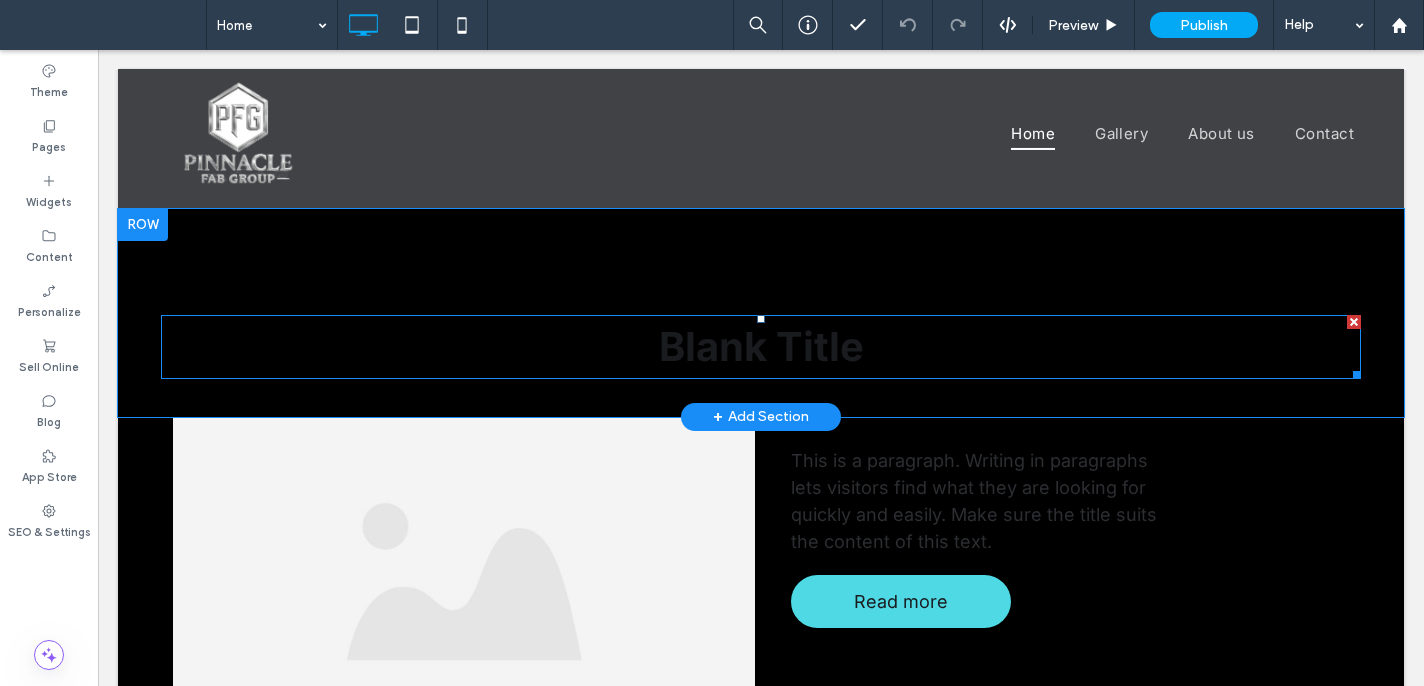 click on "Blank Title" at bounding box center [761, 346] 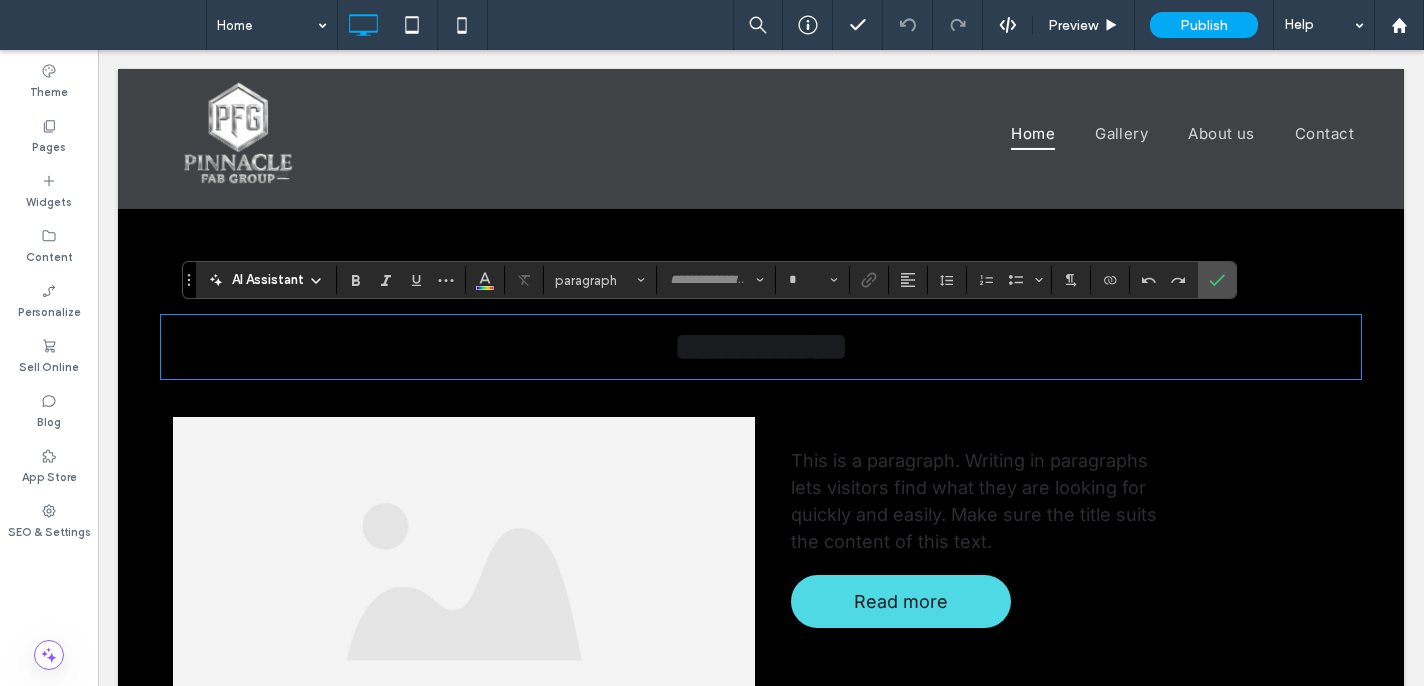 type on "*****" 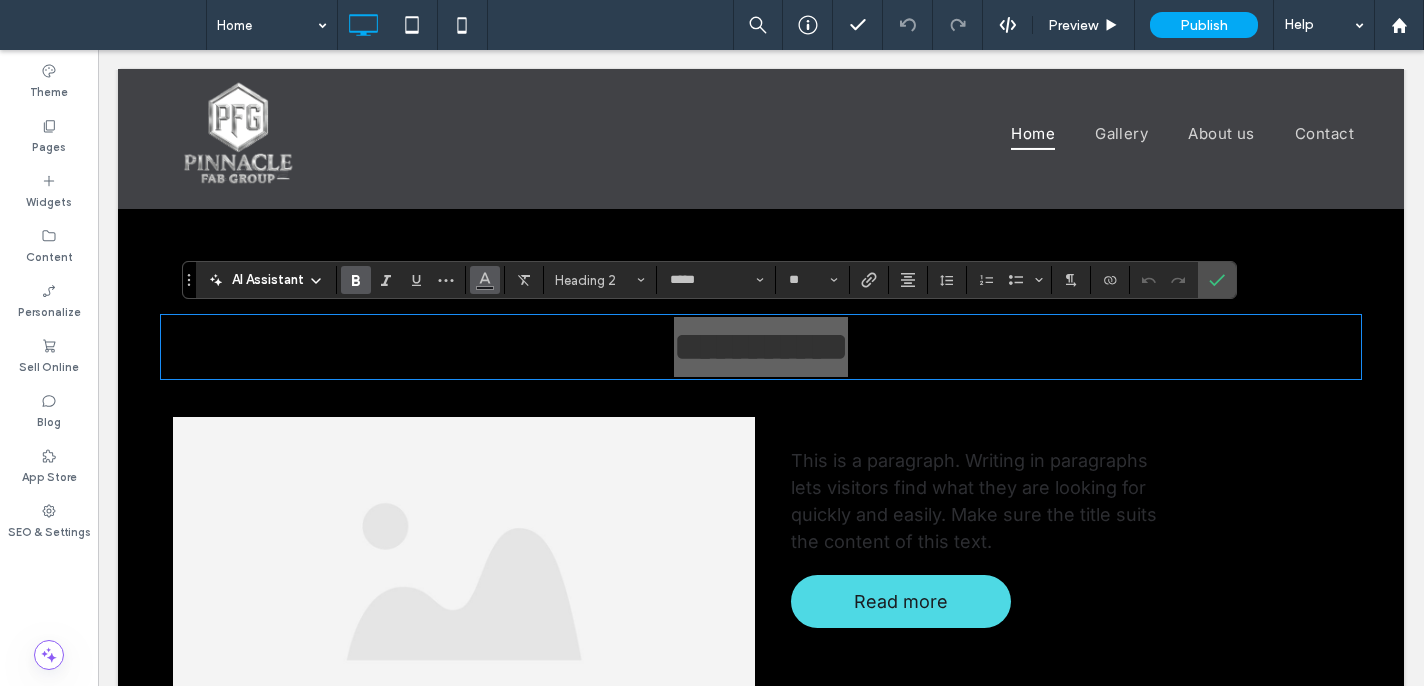 click 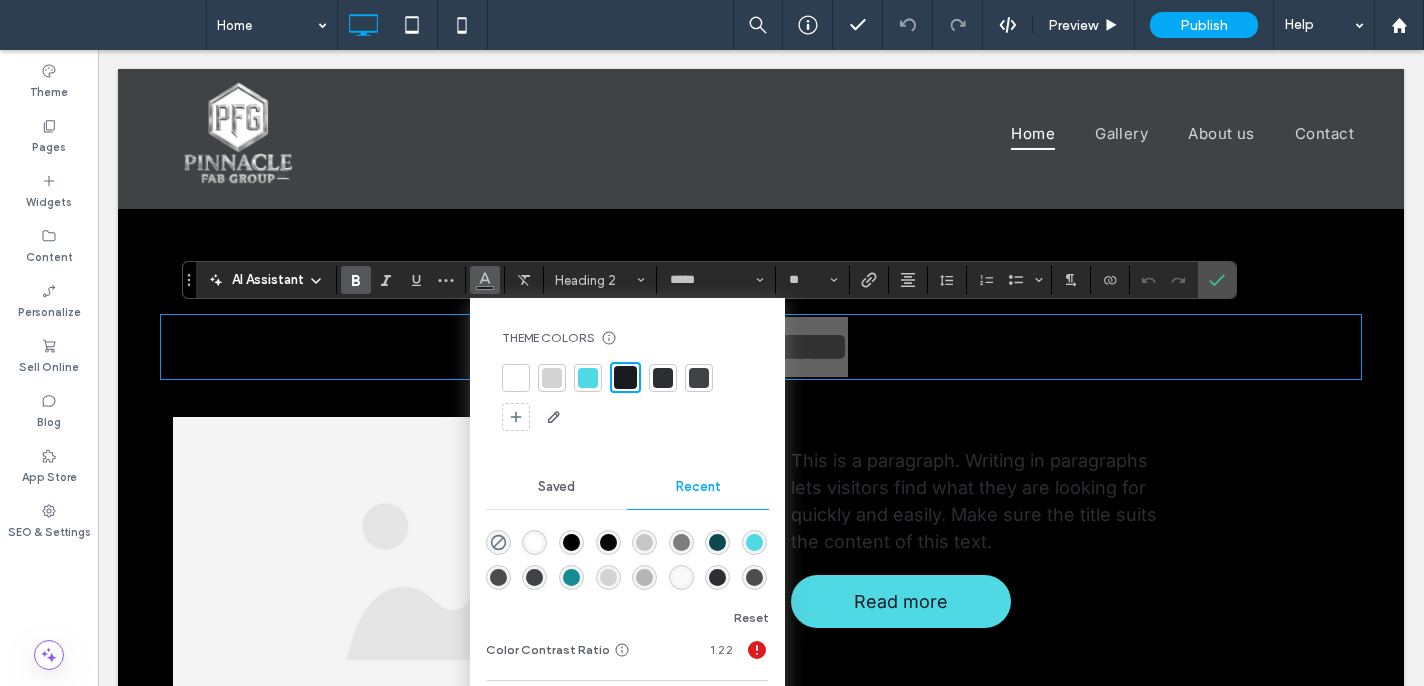 click at bounding box center (516, 378) 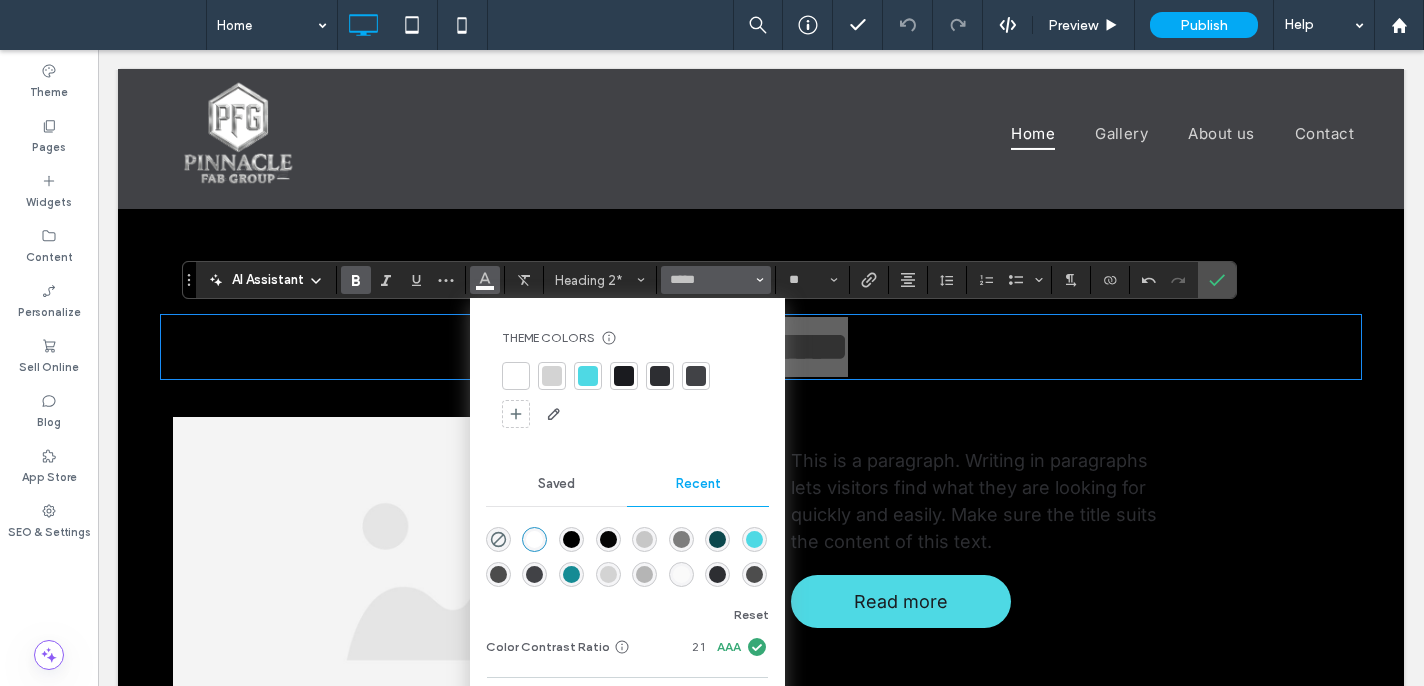 click on "*****" at bounding box center [716, 280] 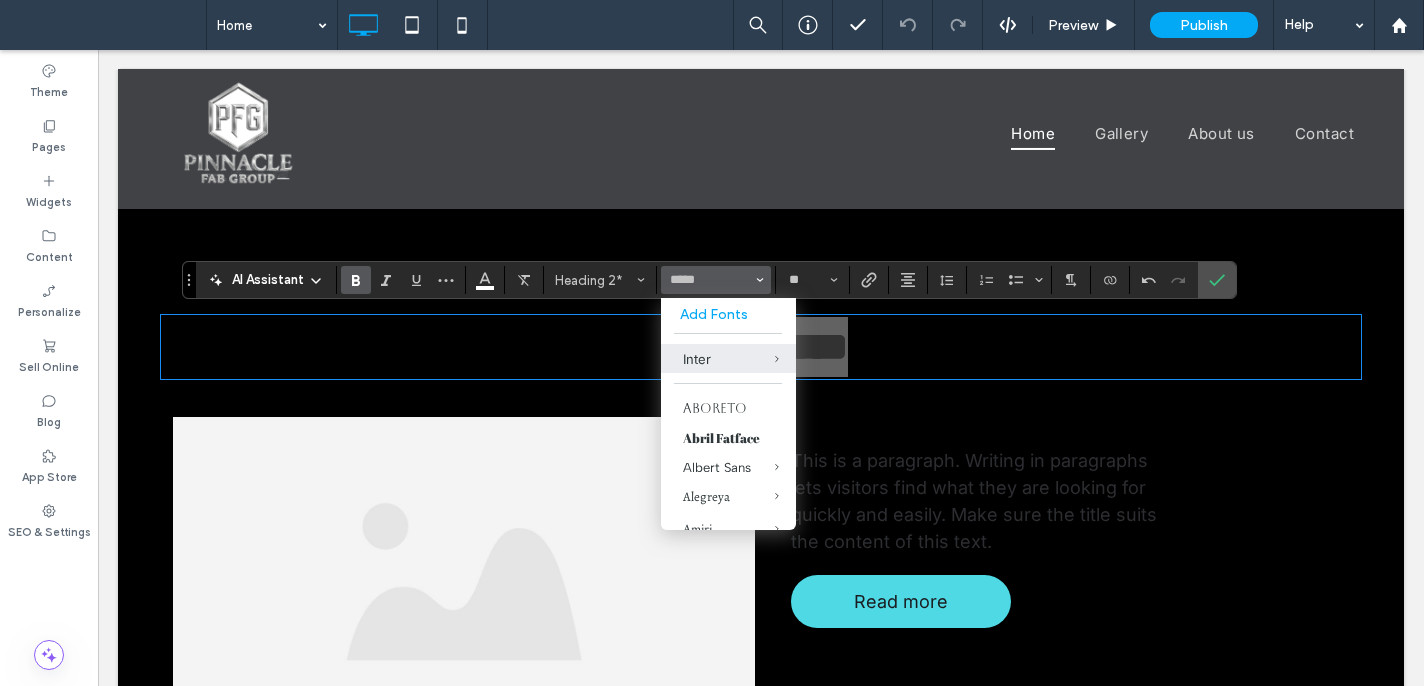 click on "Add Fonts" at bounding box center [728, 314] 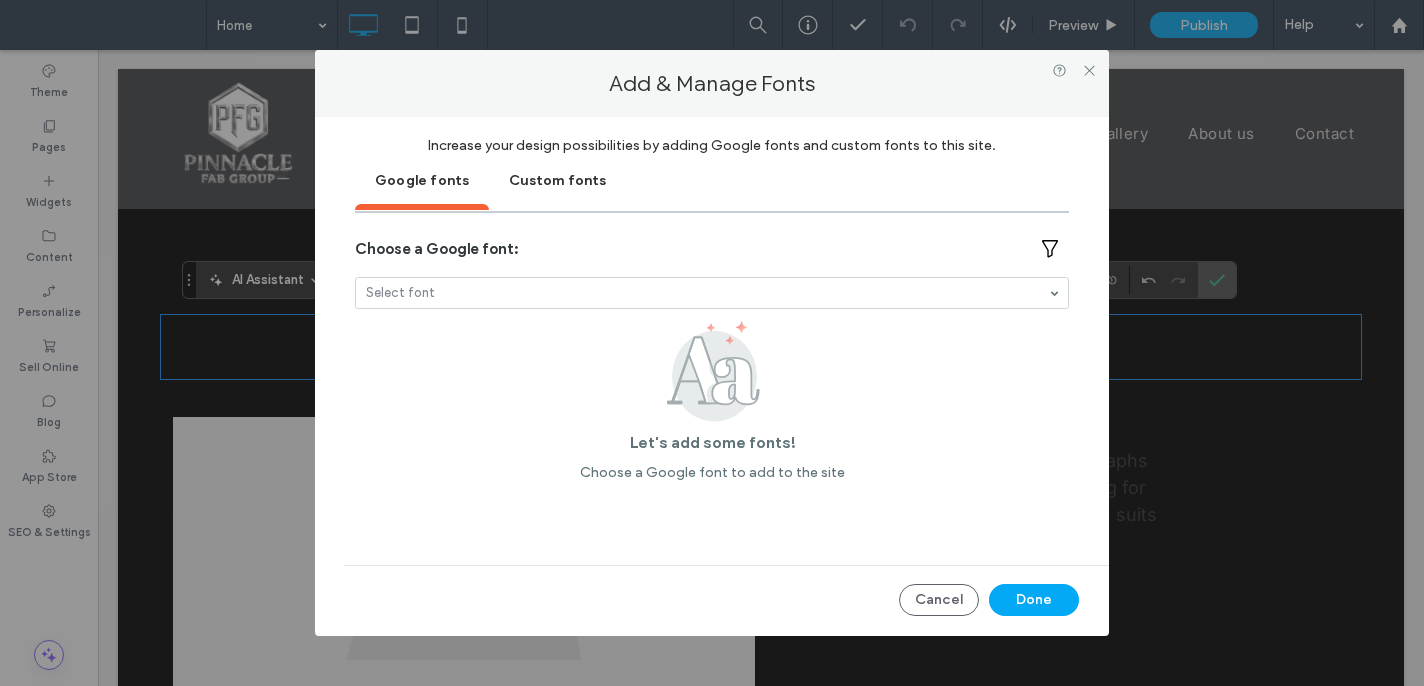 click on "Choose a Google font: Select font Let's add some fonts! Choose a Google font to add to the site" at bounding box center (712, 357) 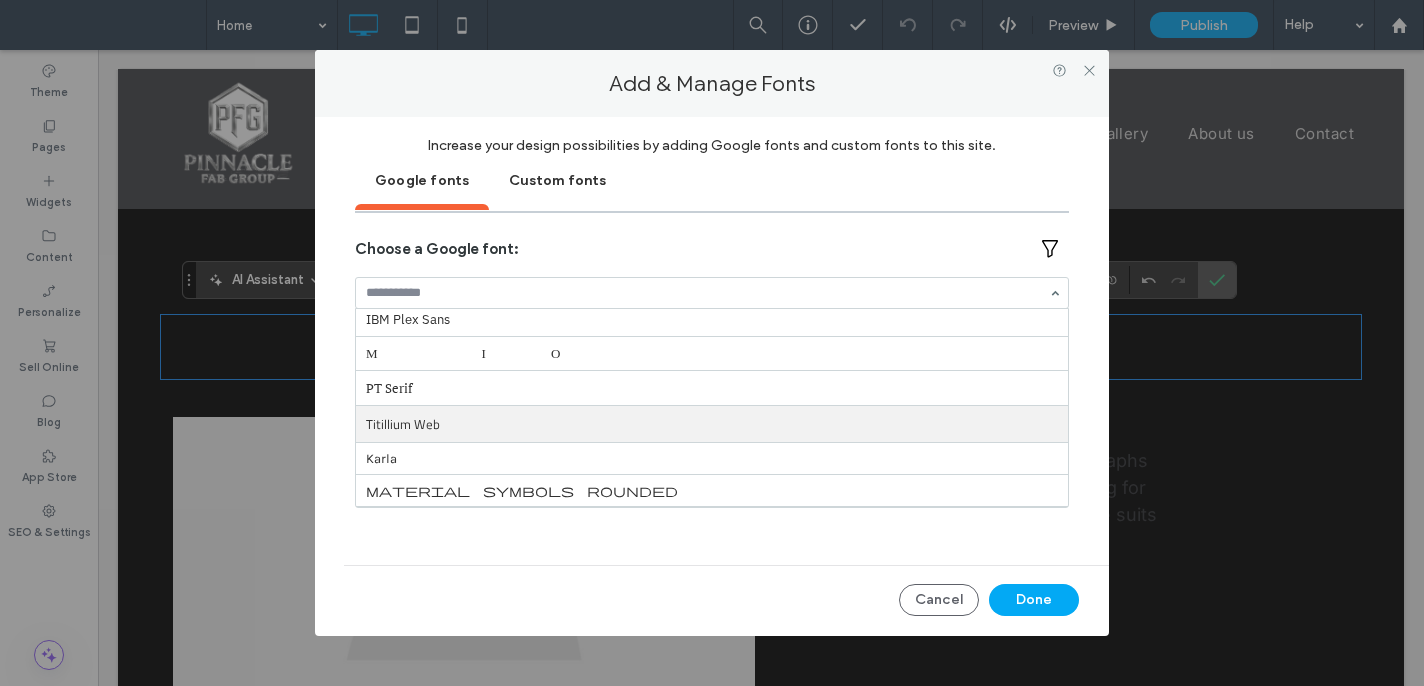 scroll, scrollTop: 382, scrollLeft: 0, axis: vertical 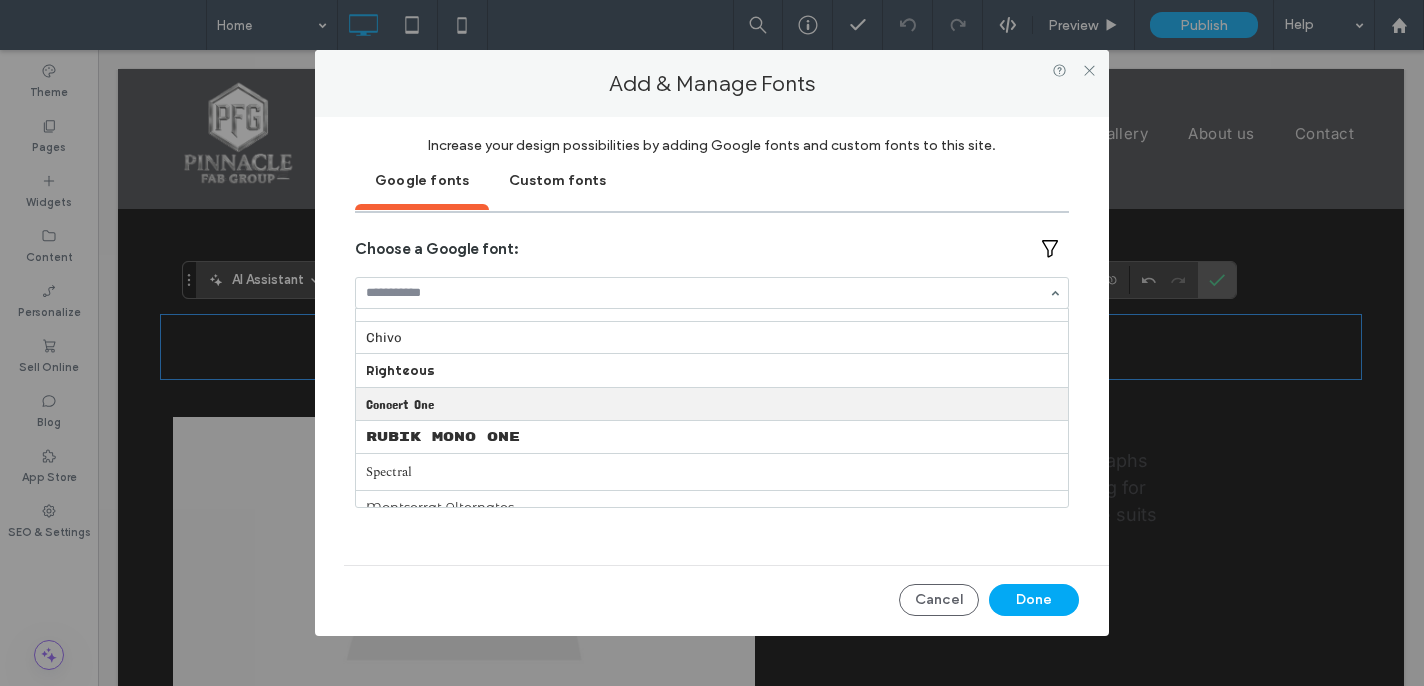 click at bounding box center (707, 293) 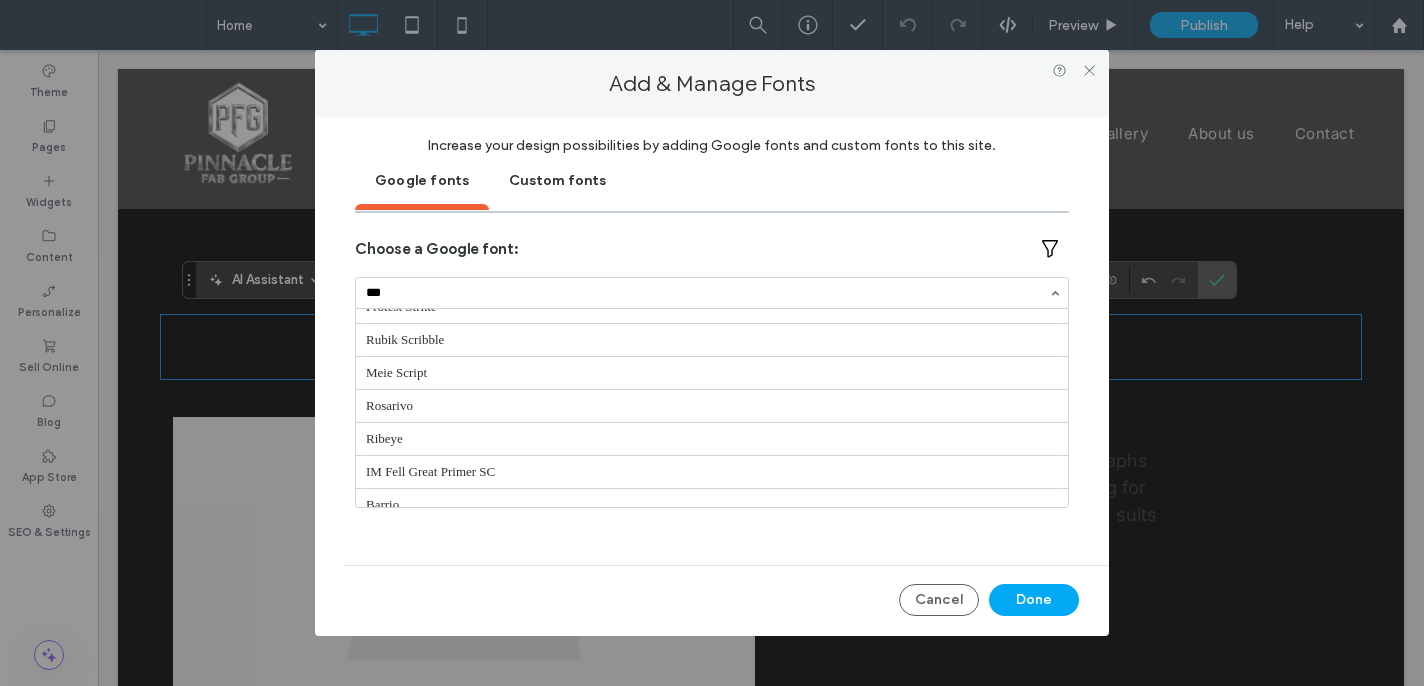 scroll, scrollTop: 0, scrollLeft: 0, axis: both 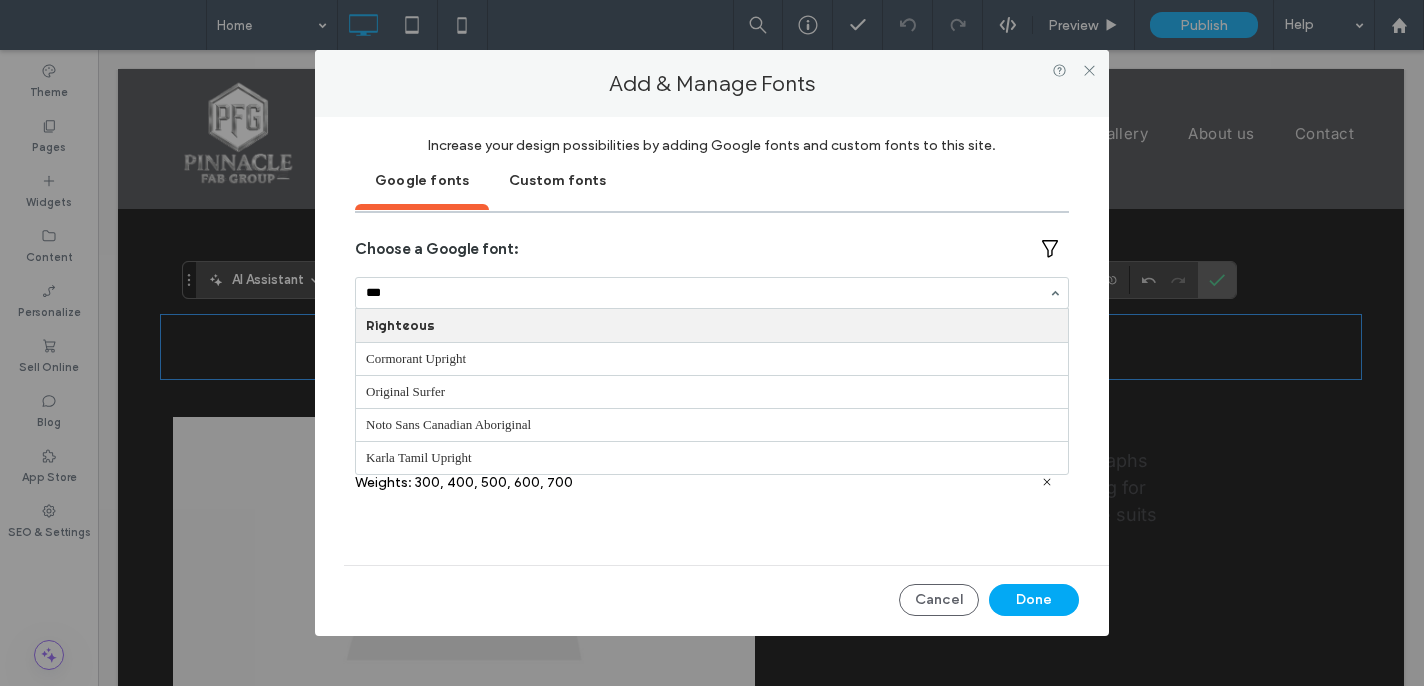 type on "****" 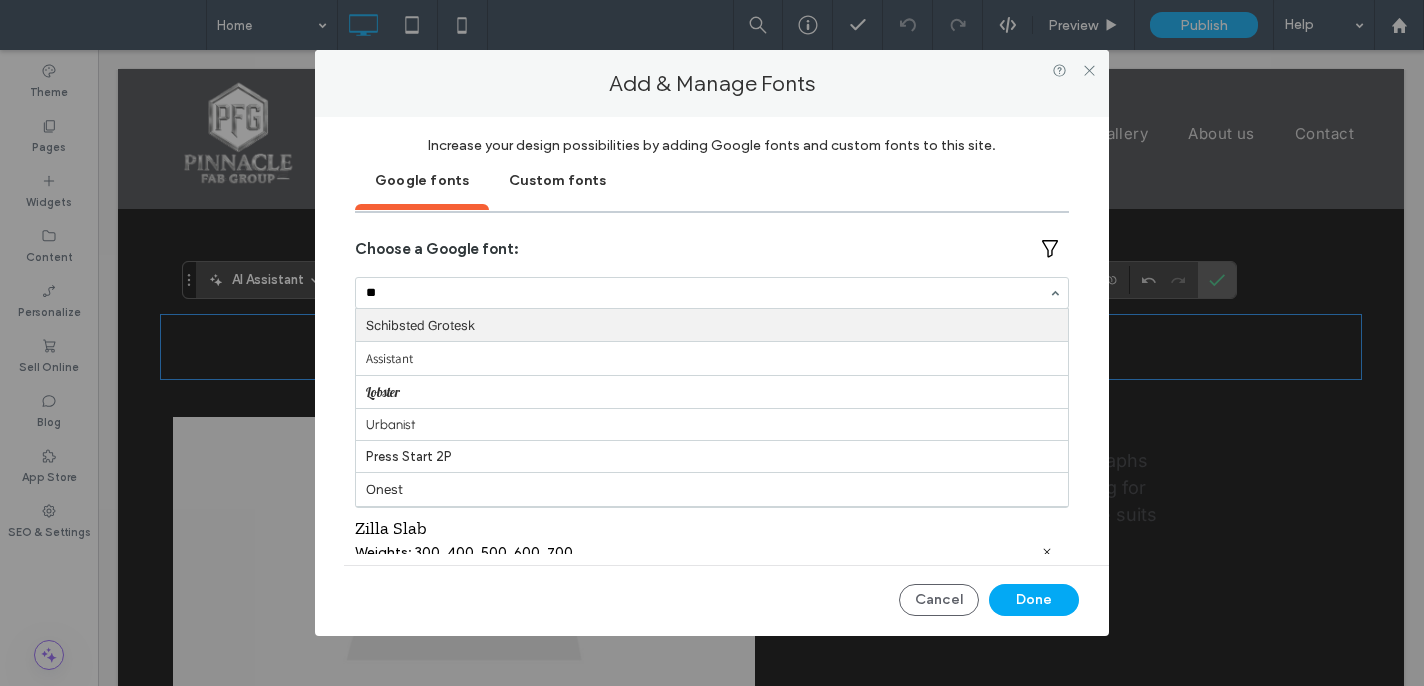 type on "***" 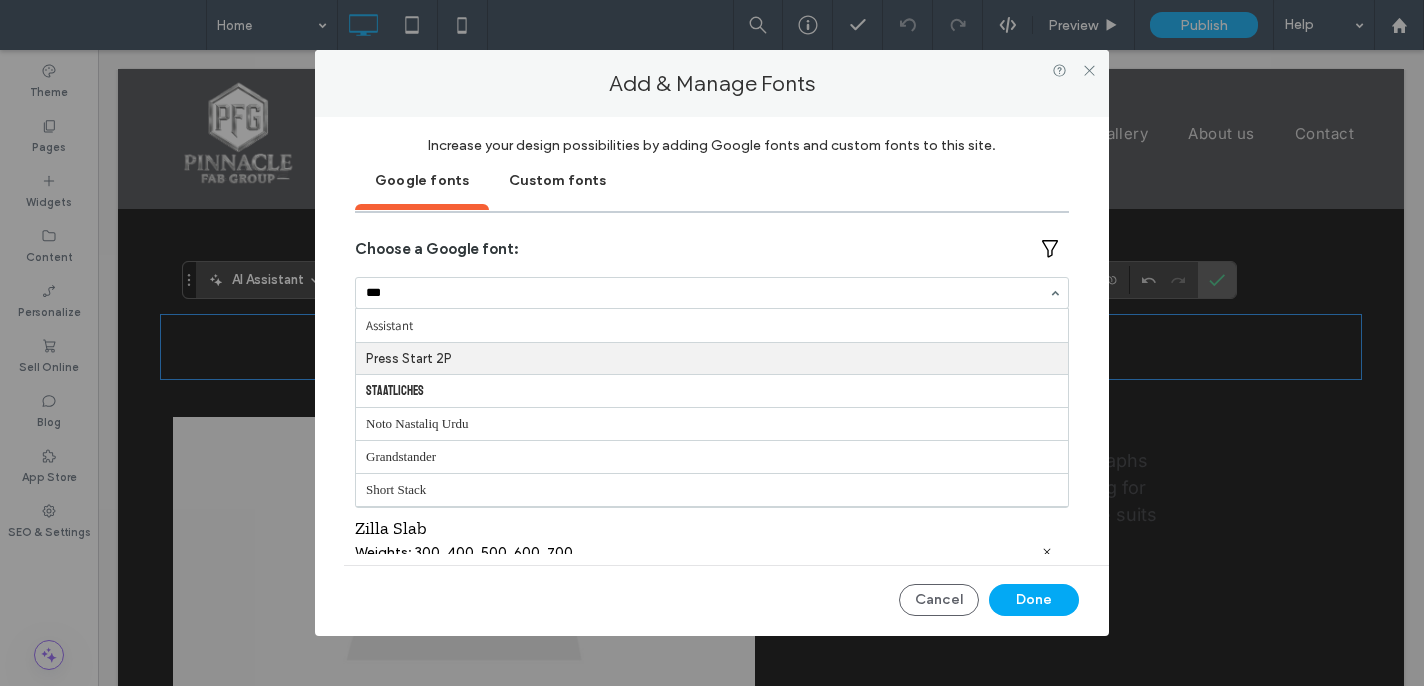 type 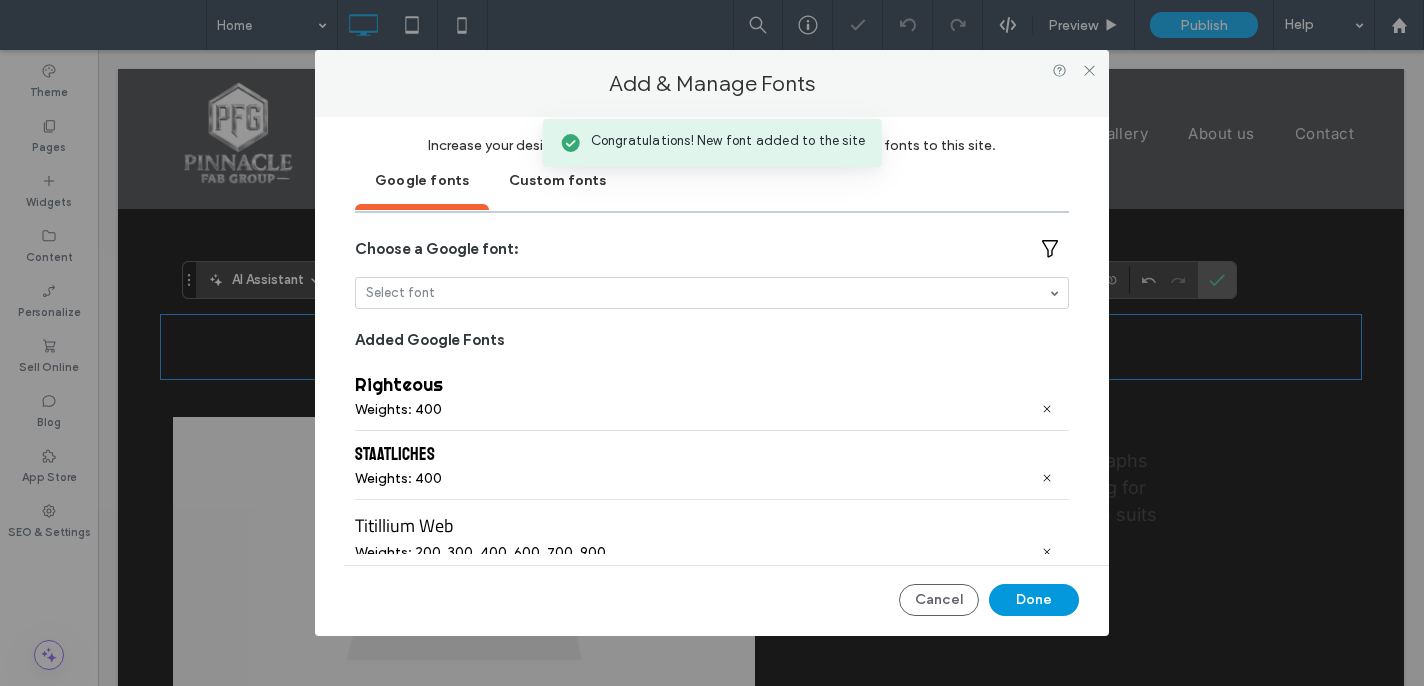 click on "Done" at bounding box center [1034, 600] 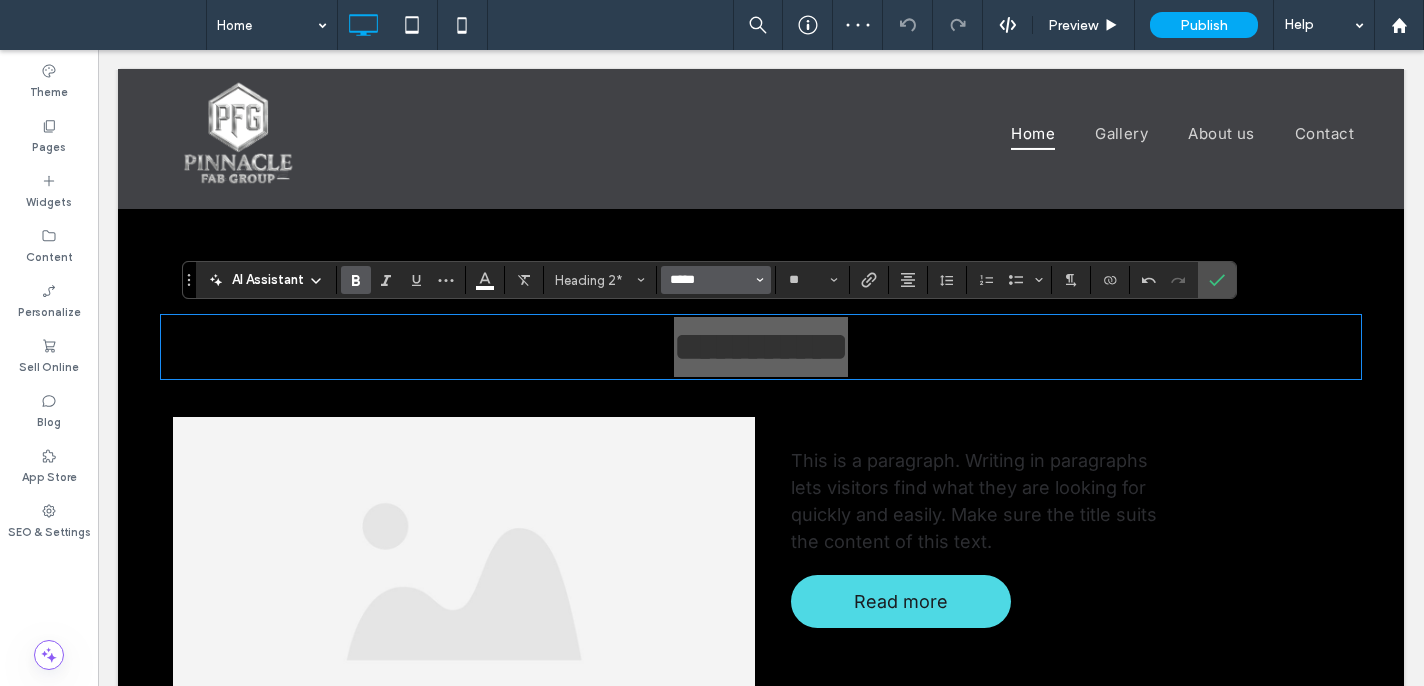 click on "*****" at bounding box center [710, 280] 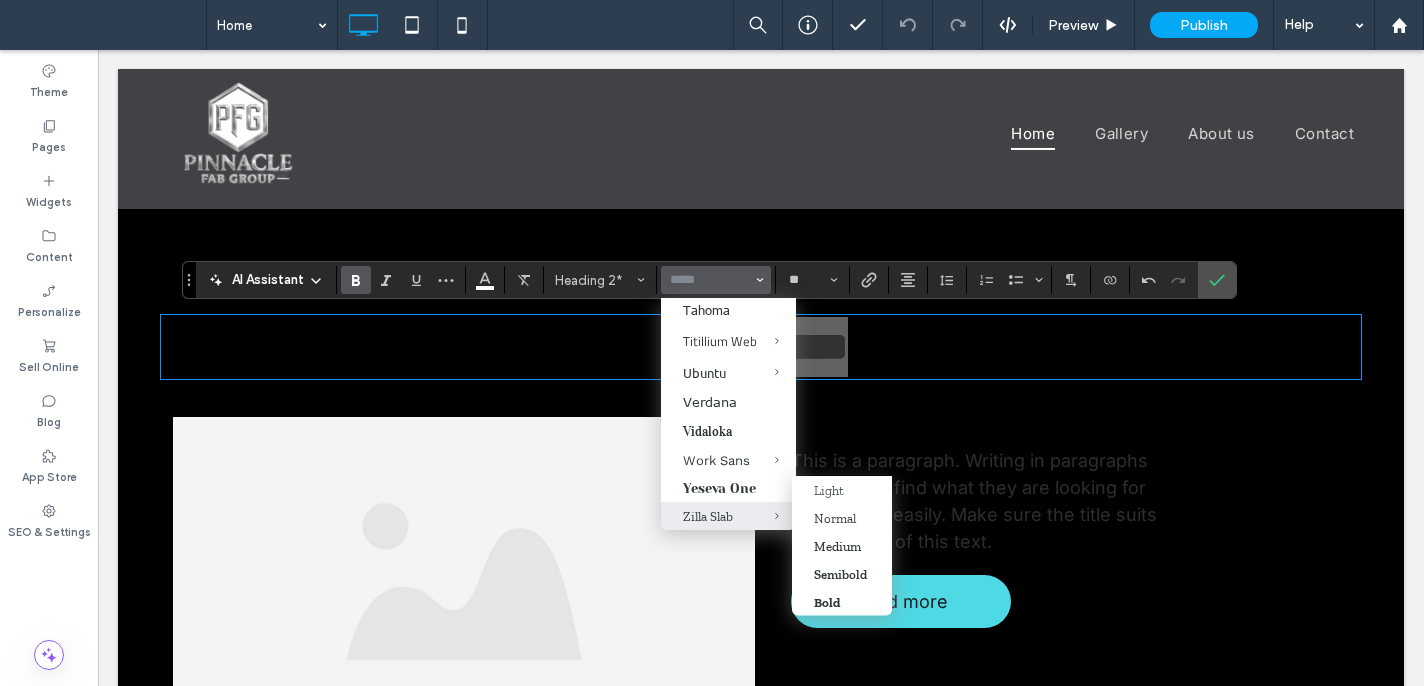 scroll, scrollTop: 2275, scrollLeft: 0, axis: vertical 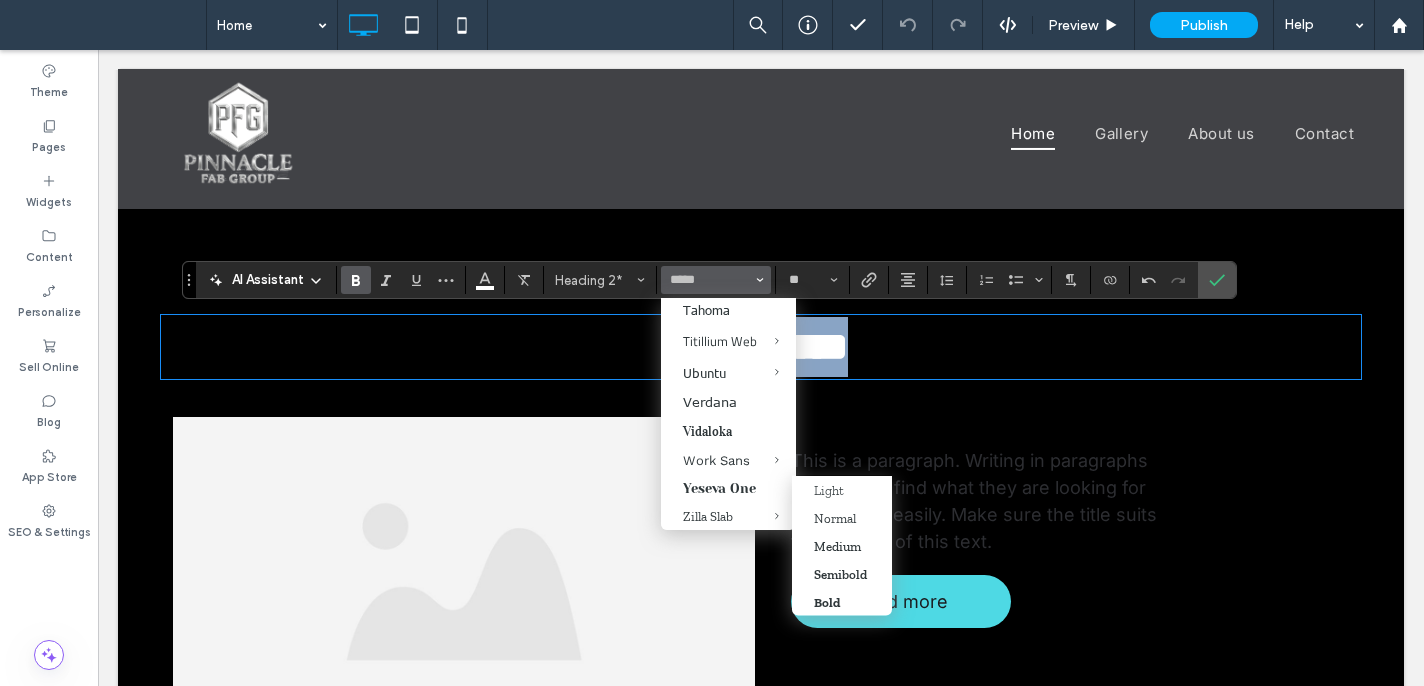 type on "**********" 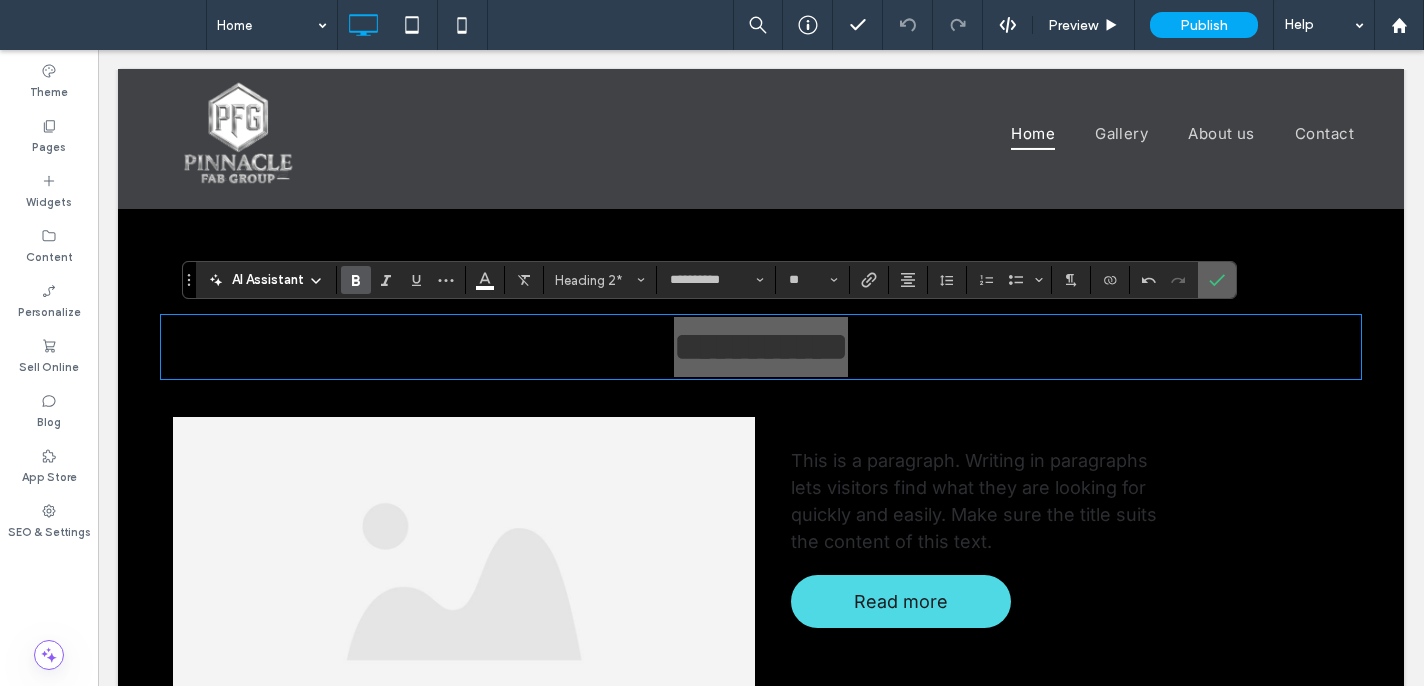 click 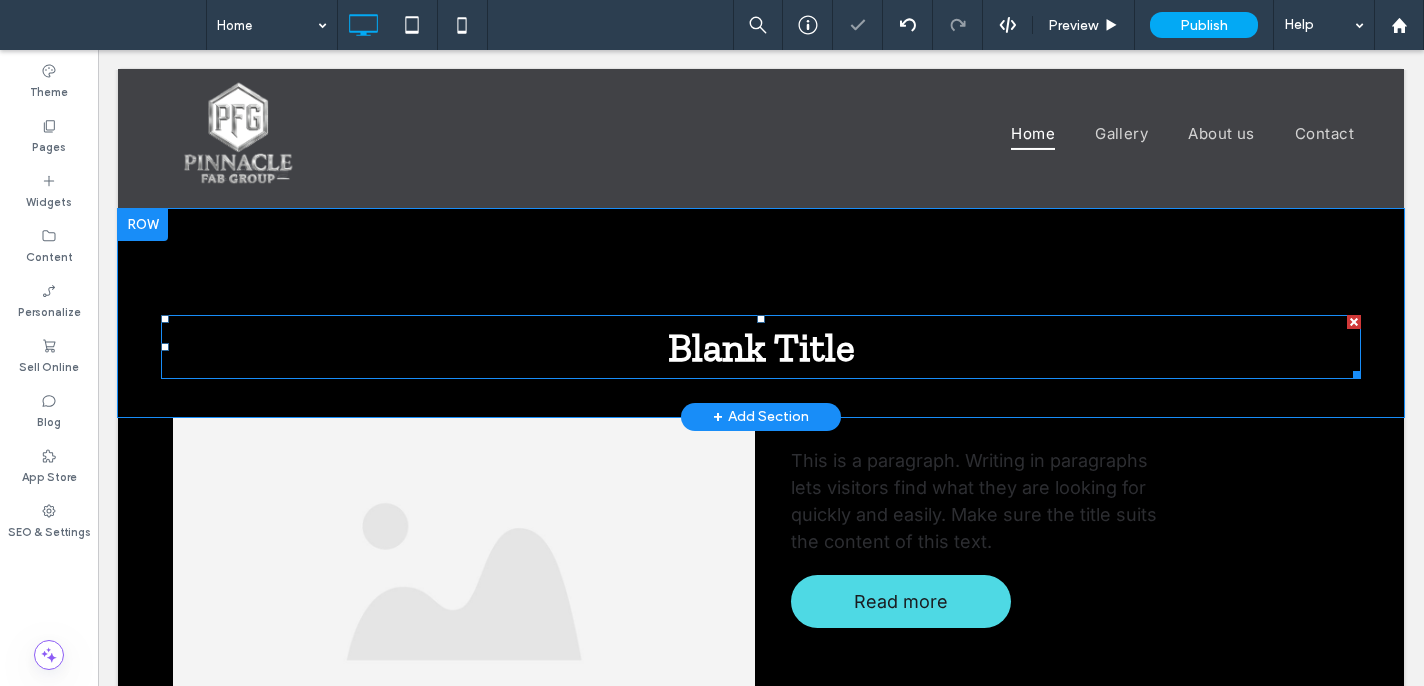 click on "Blank Title" at bounding box center (761, 347) 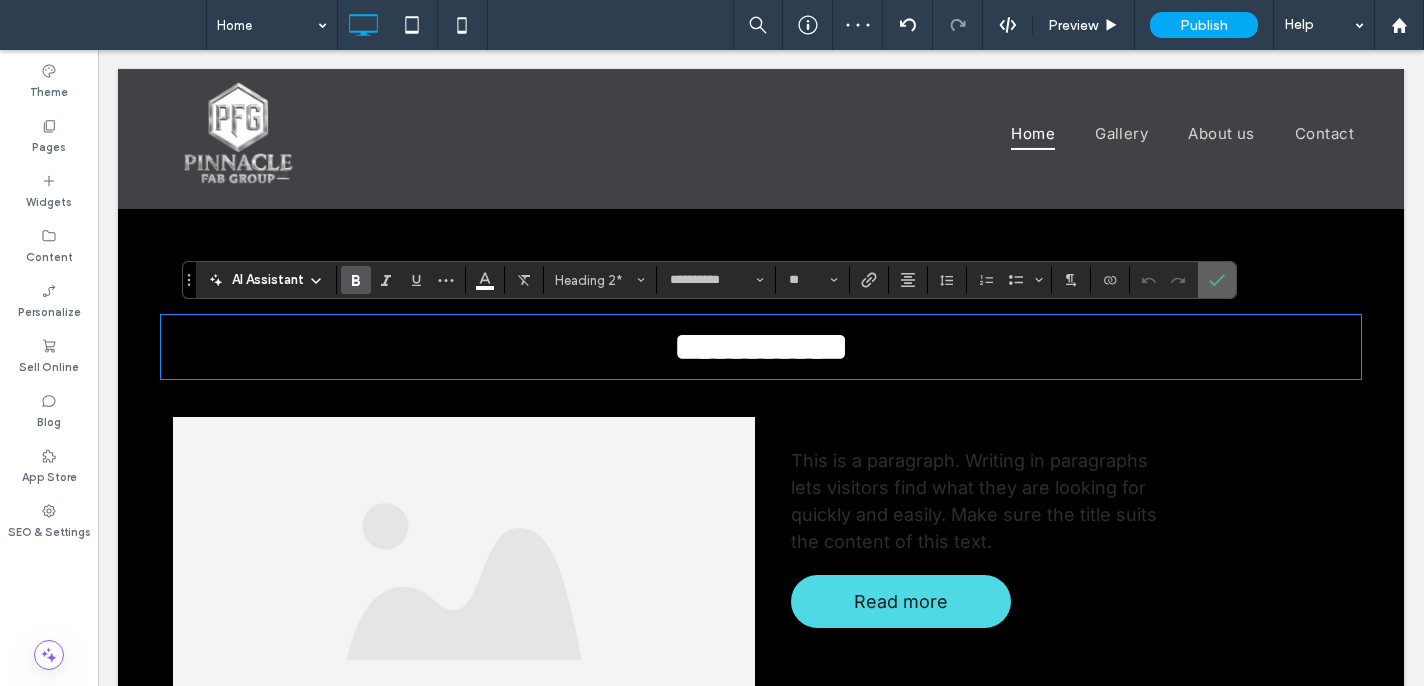 click 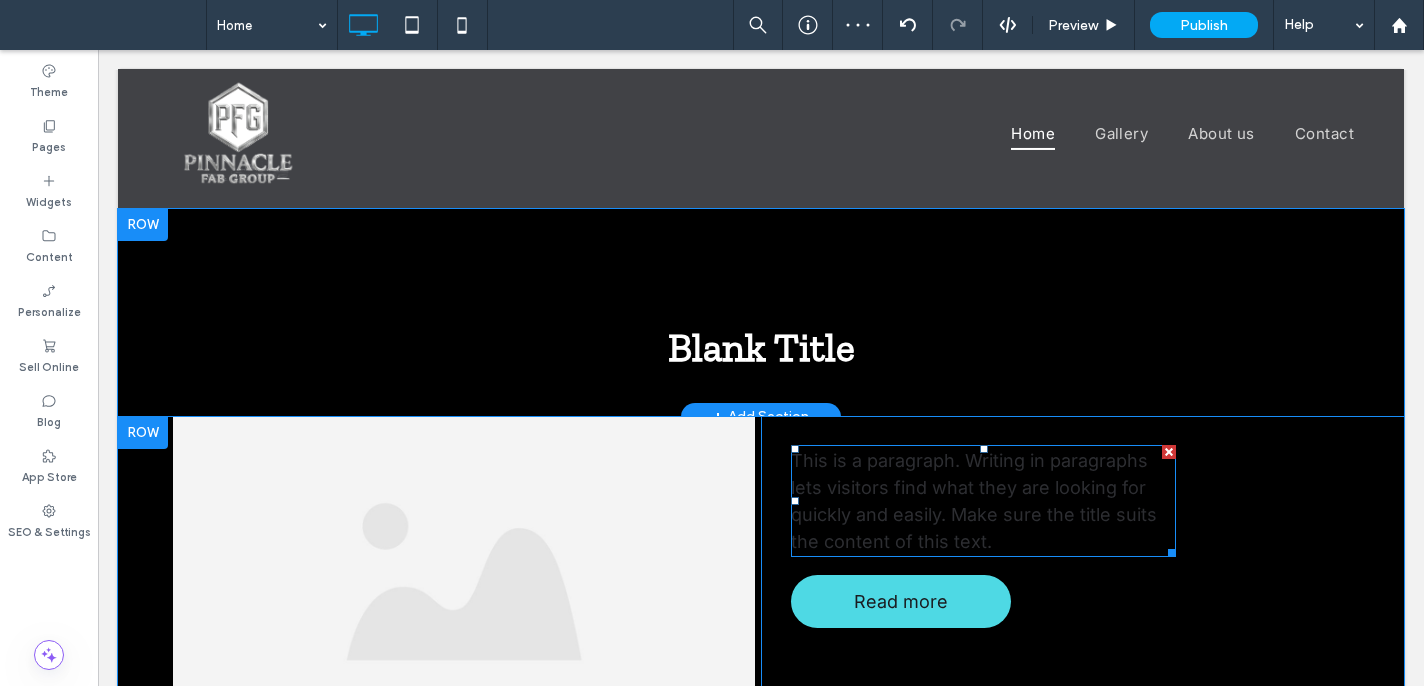 click on "This is a paragraph. Writing in paragraphs lets visitors find what they are looking for quickly and easily. Make sure the title suits the content of this text." at bounding box center [974, 501] 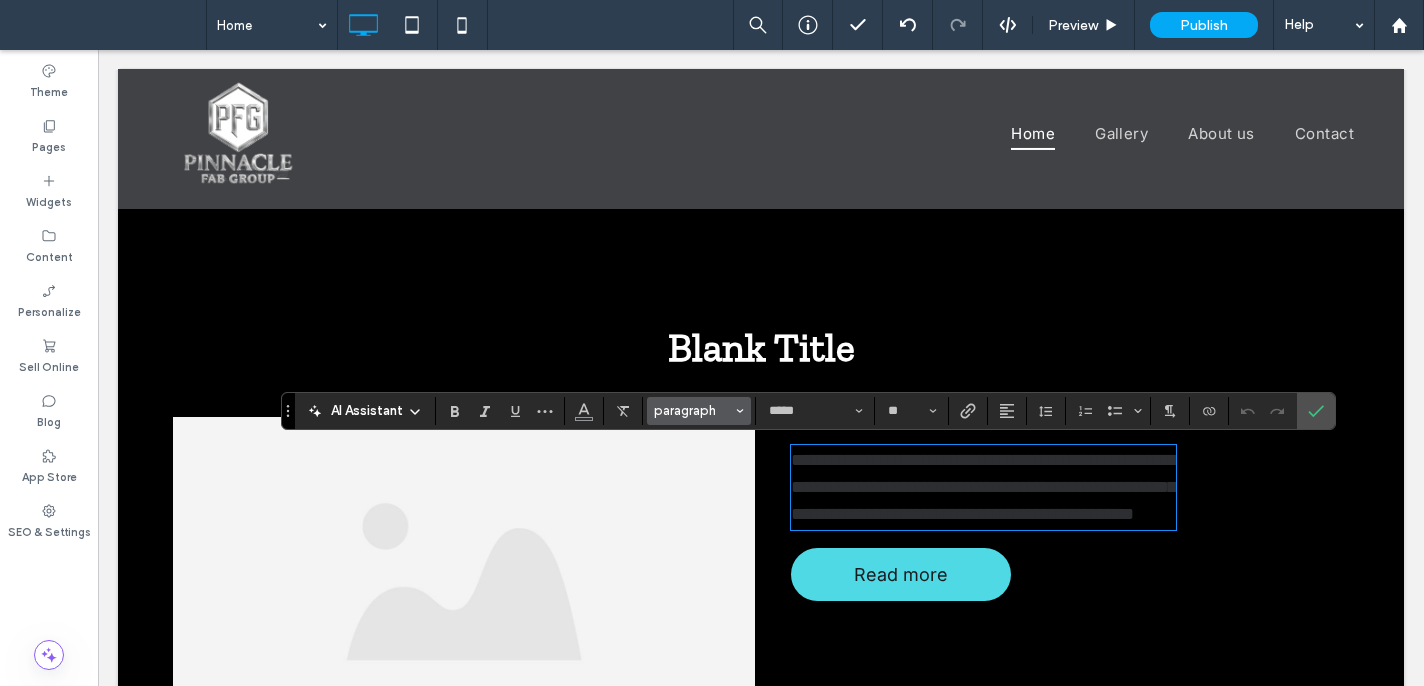 click on "paragraph" at bounding box center [693, 410] 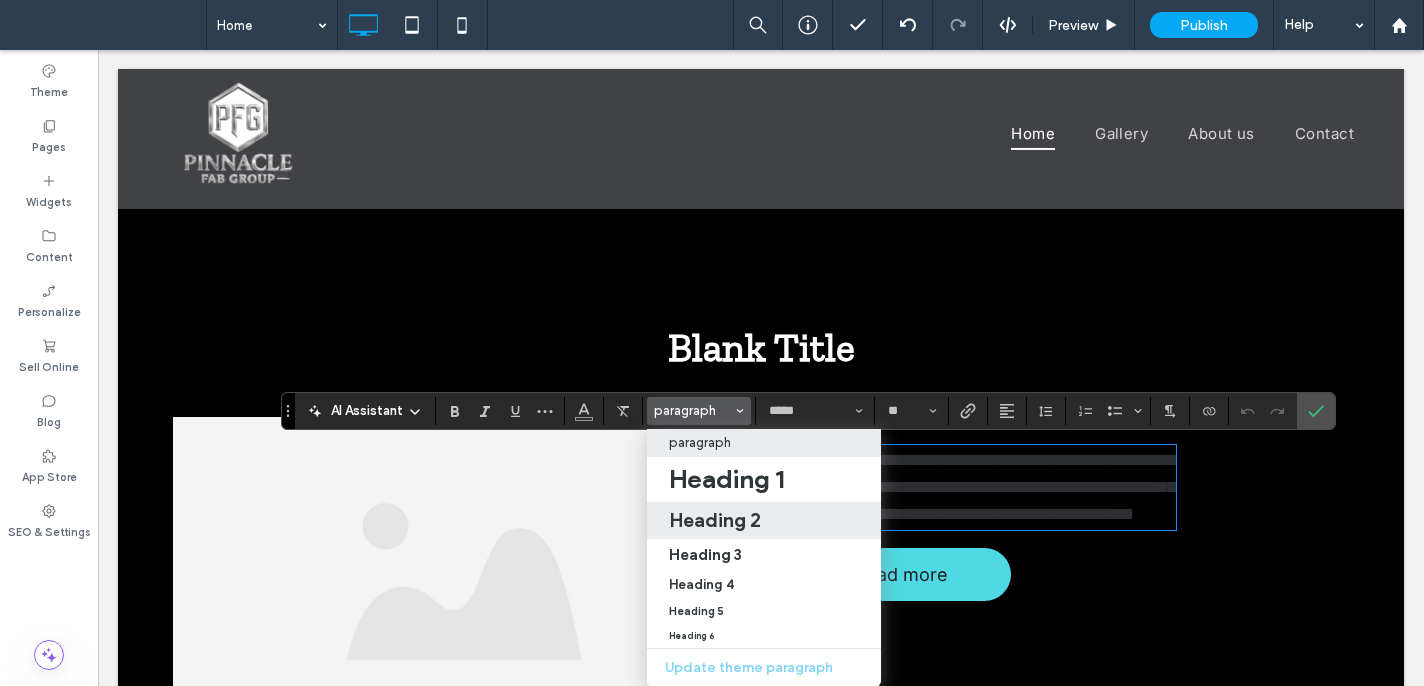 click on "Heading 2" at bounding box center (764, 520) 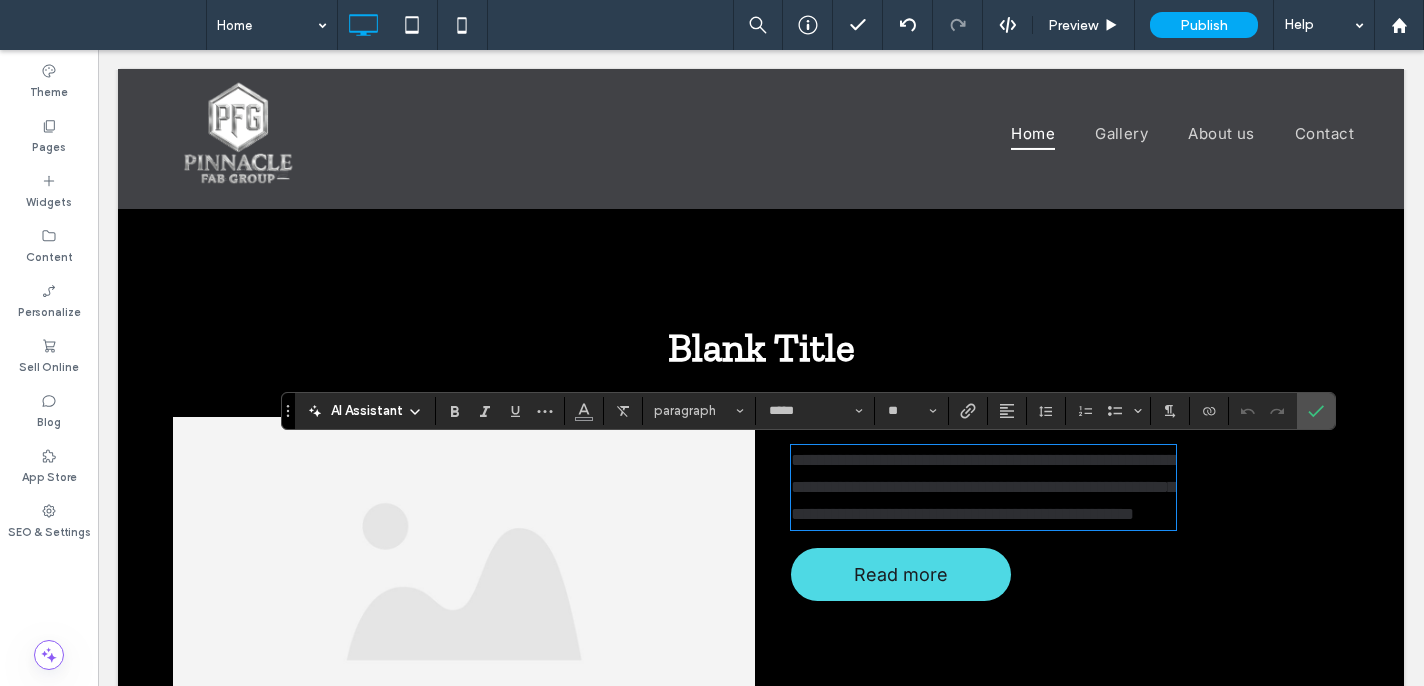 type on "**" 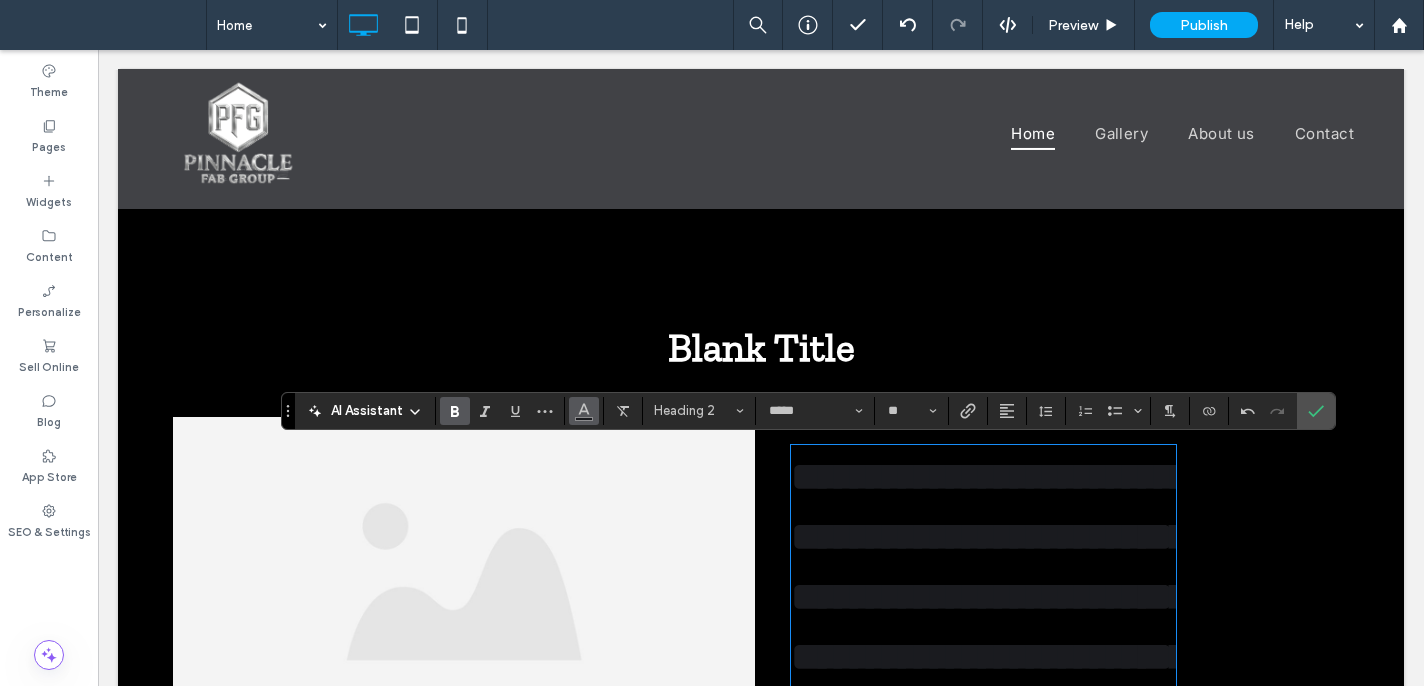 click 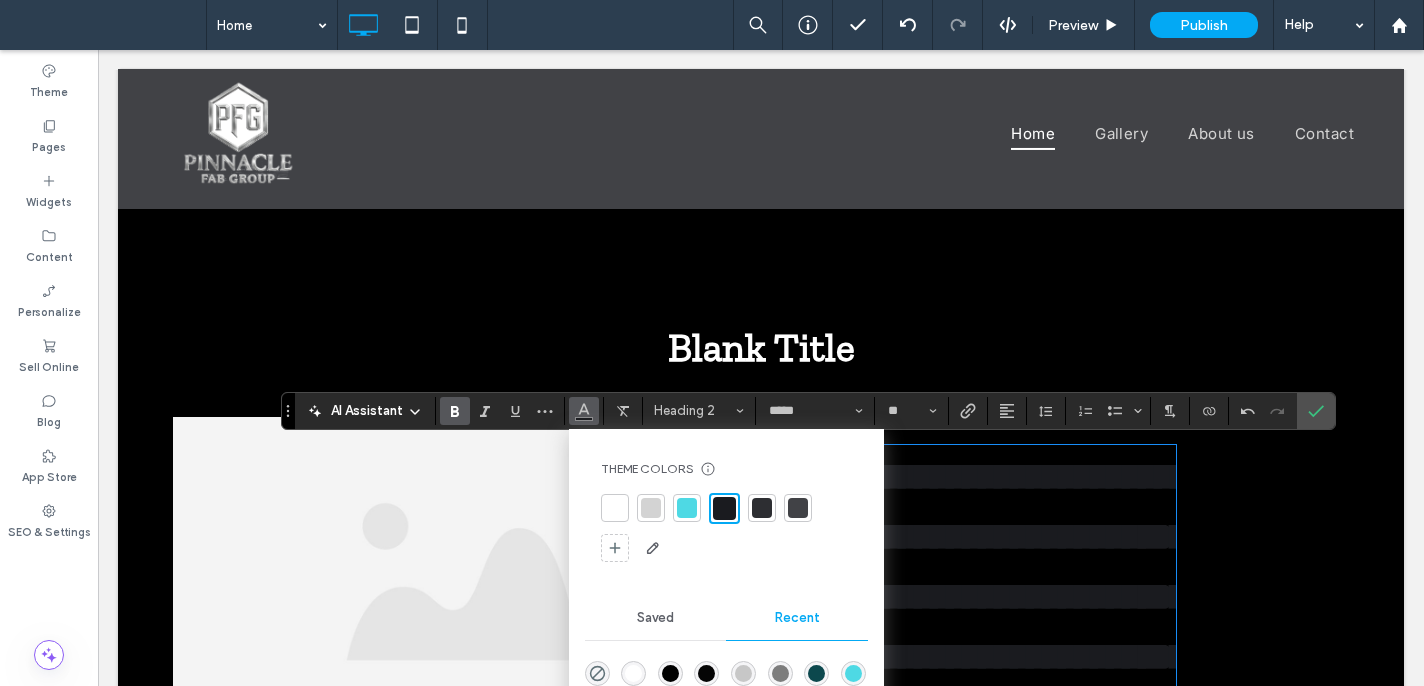 drag, startPoint x: 622, startPoint y: 504, endPoint x: 643, endPoint y: 502, distance: 21.095022 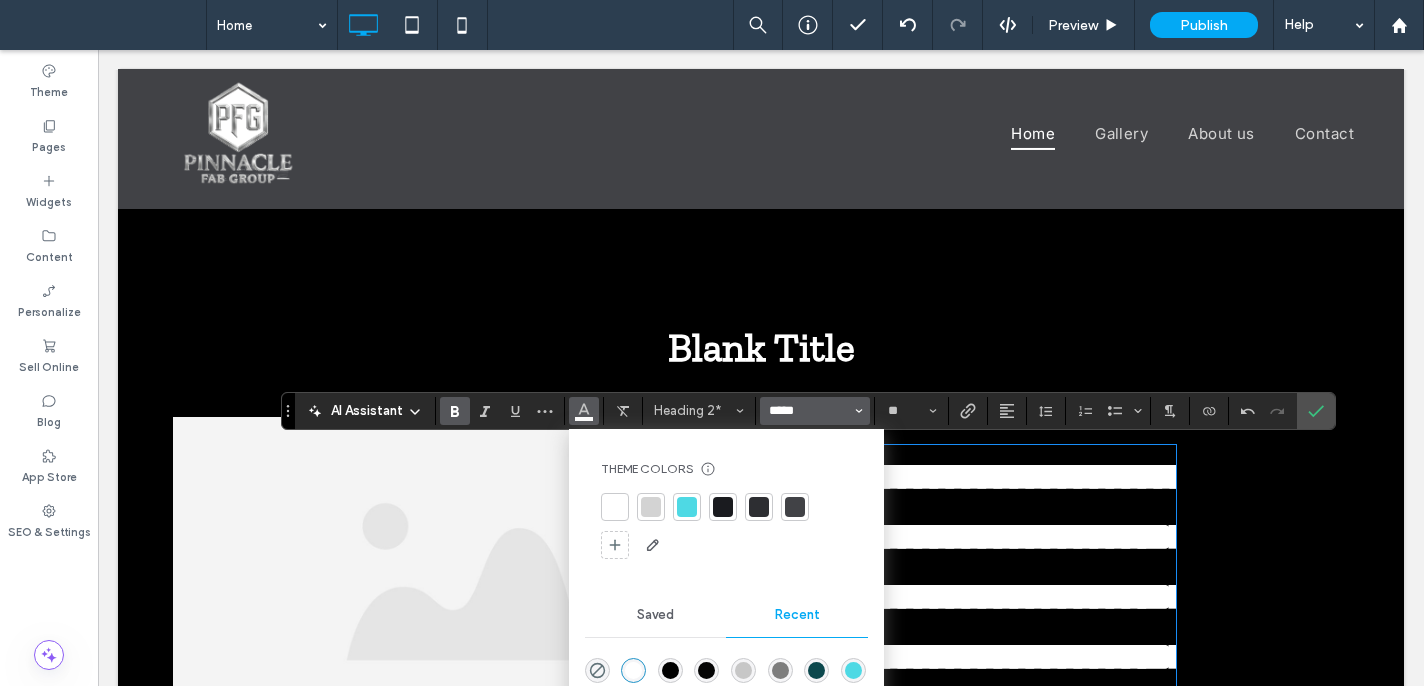 click on "*****" at bounding box center [809, 411] 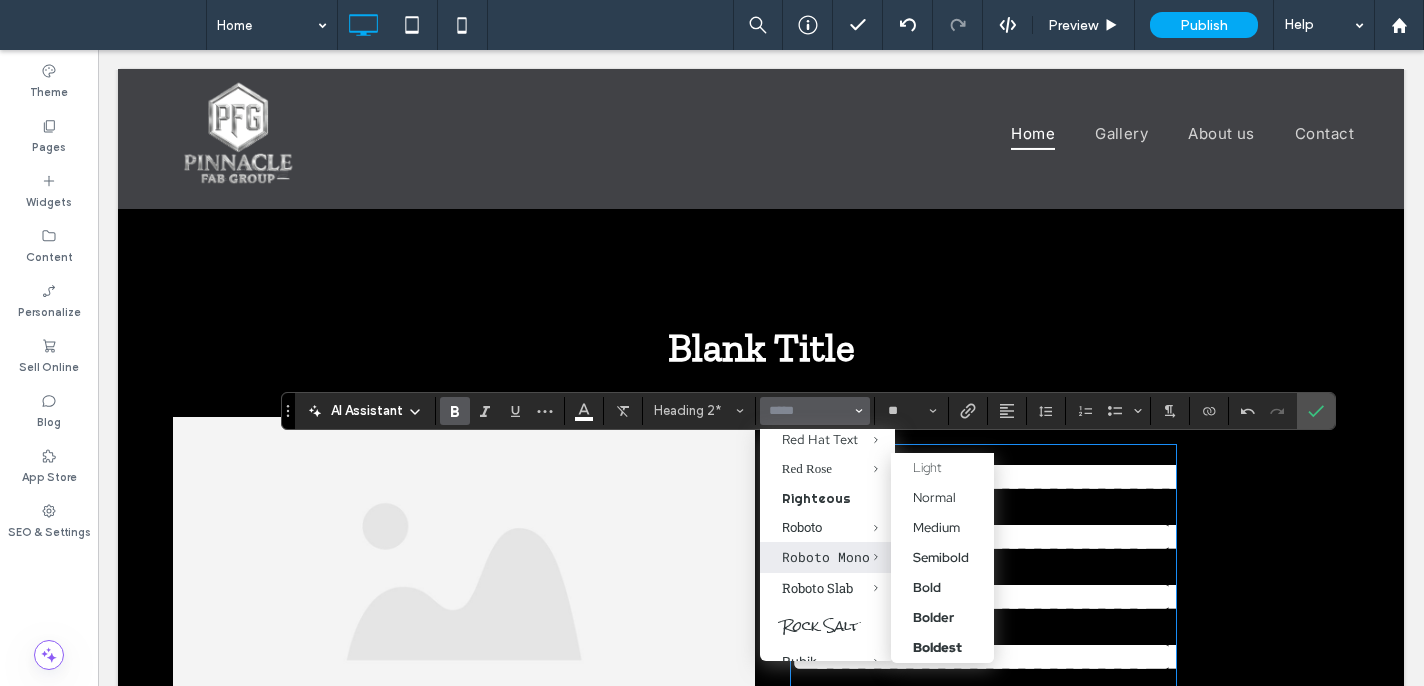scroll, scrollTop: 1800, scrollLeft: 0, axis: vertical 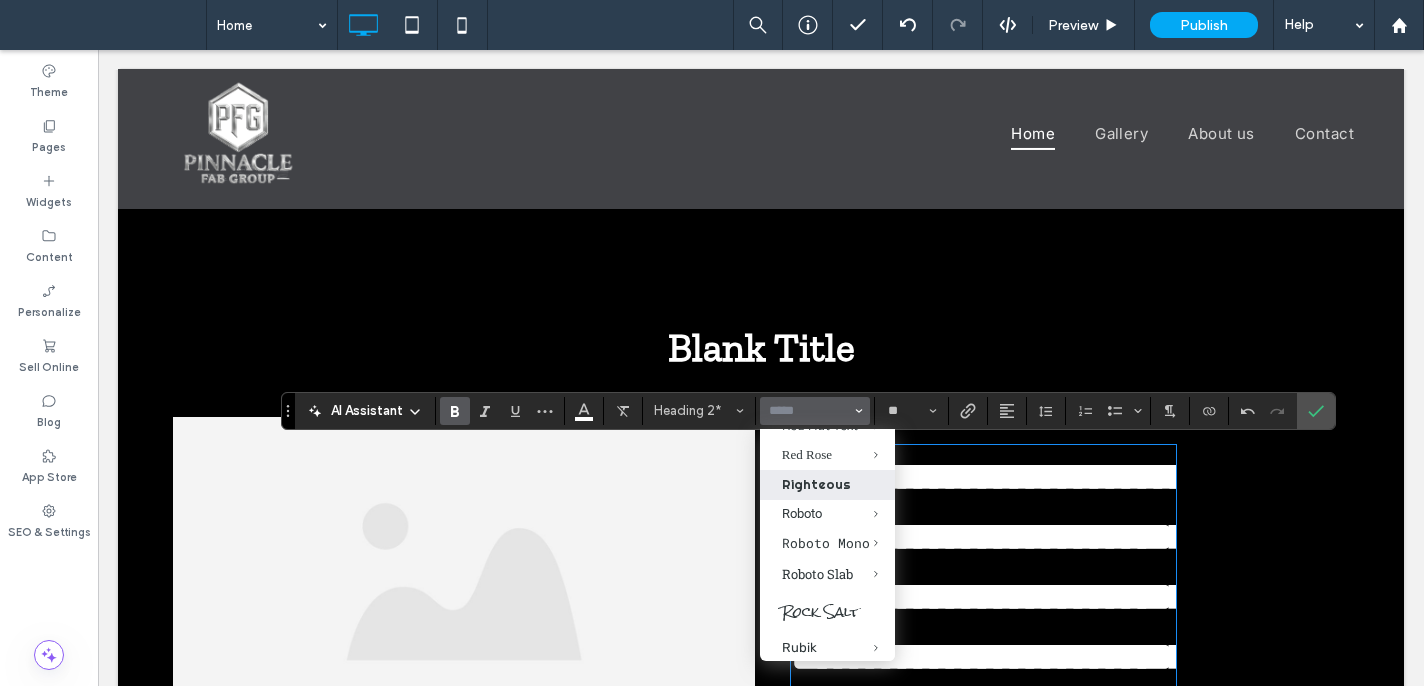 click on "Righteous" at bounding box center [827, 485] 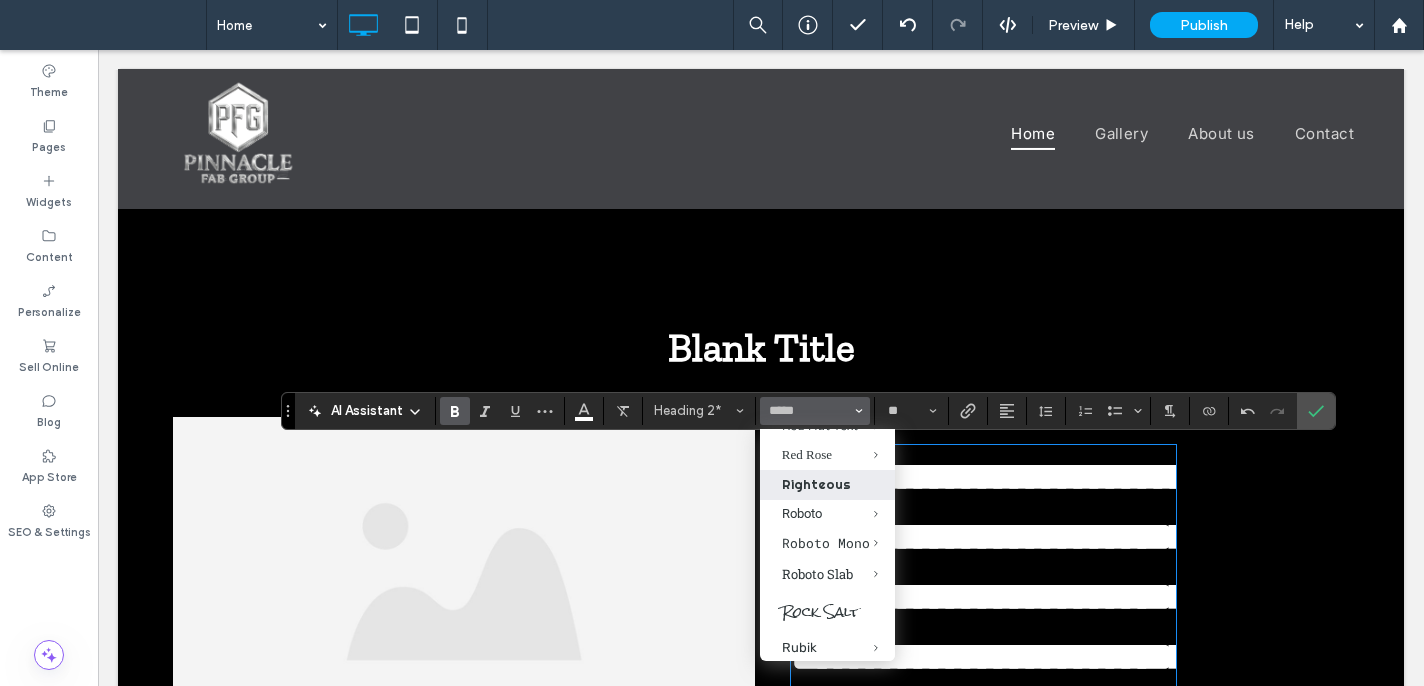 type on "*********" 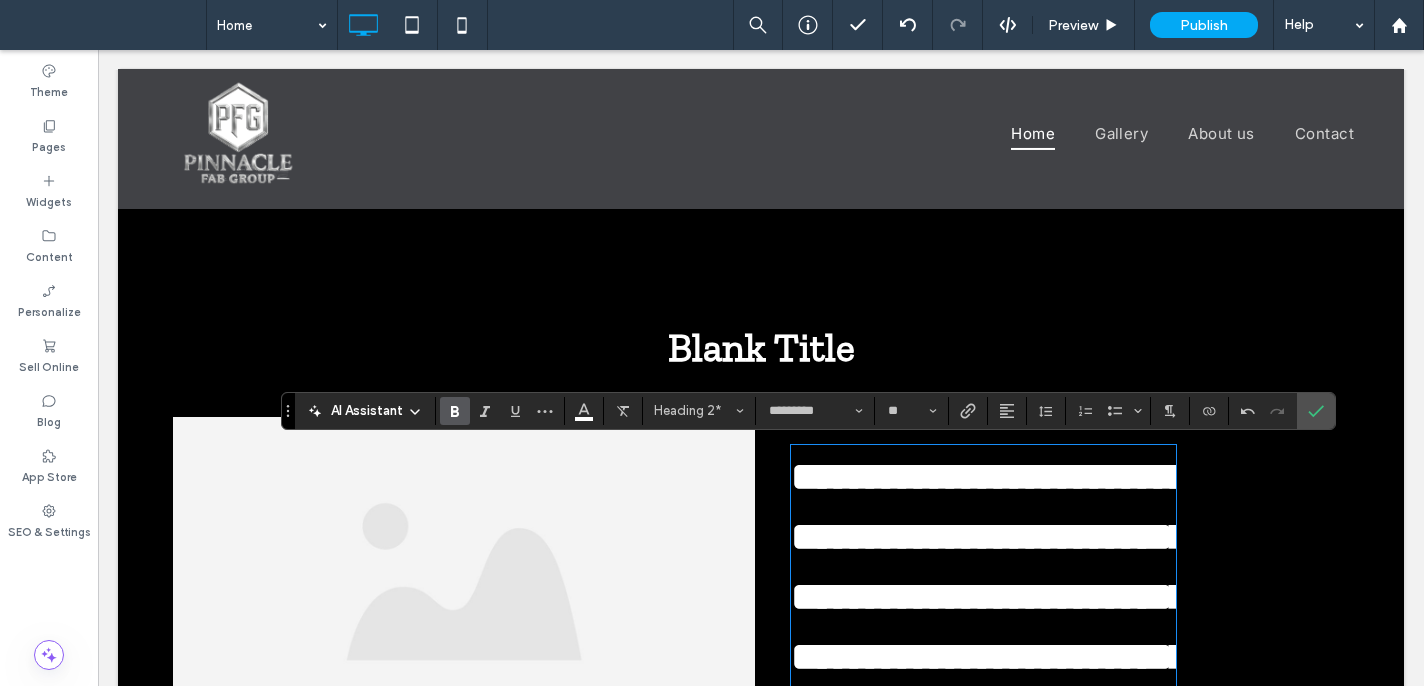 click at bounding box center [455, 411] 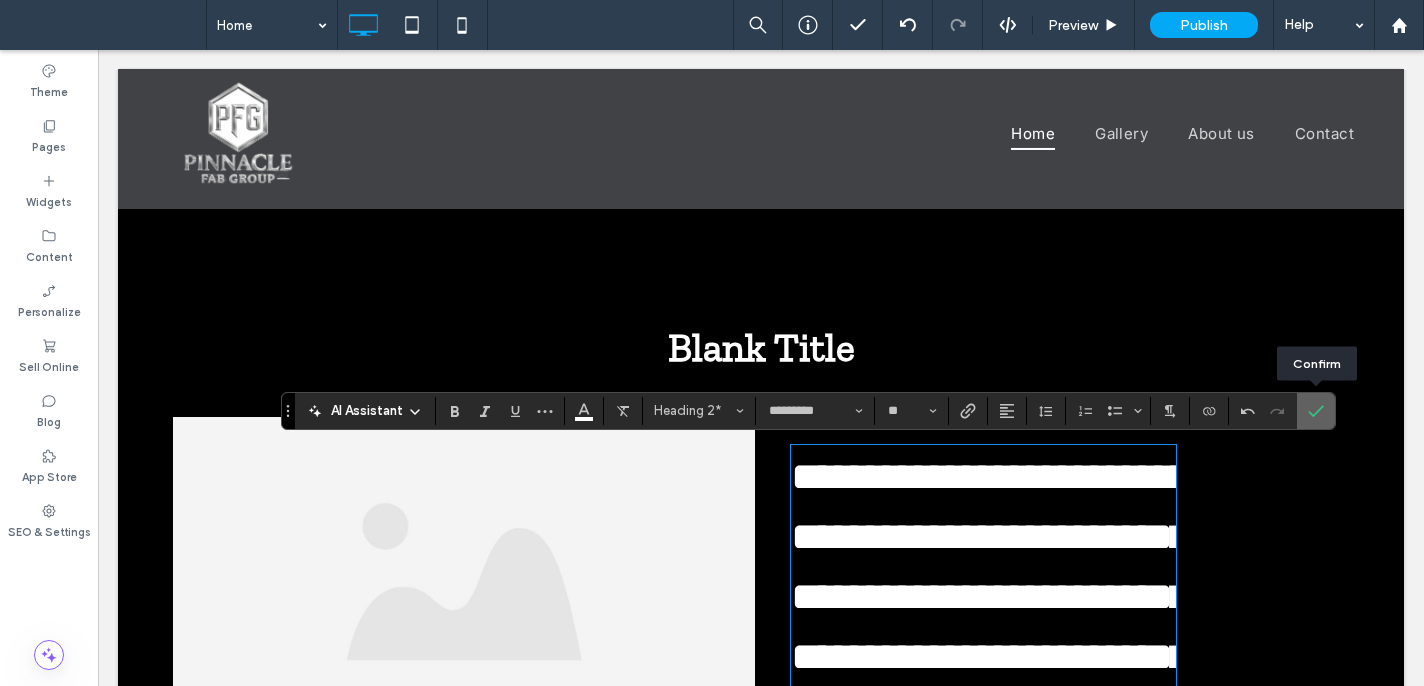 drag, startPoint x: 1309, startPoint y: 407, endPoint x: 1299, endPoint y: 418, distance: 14.866069 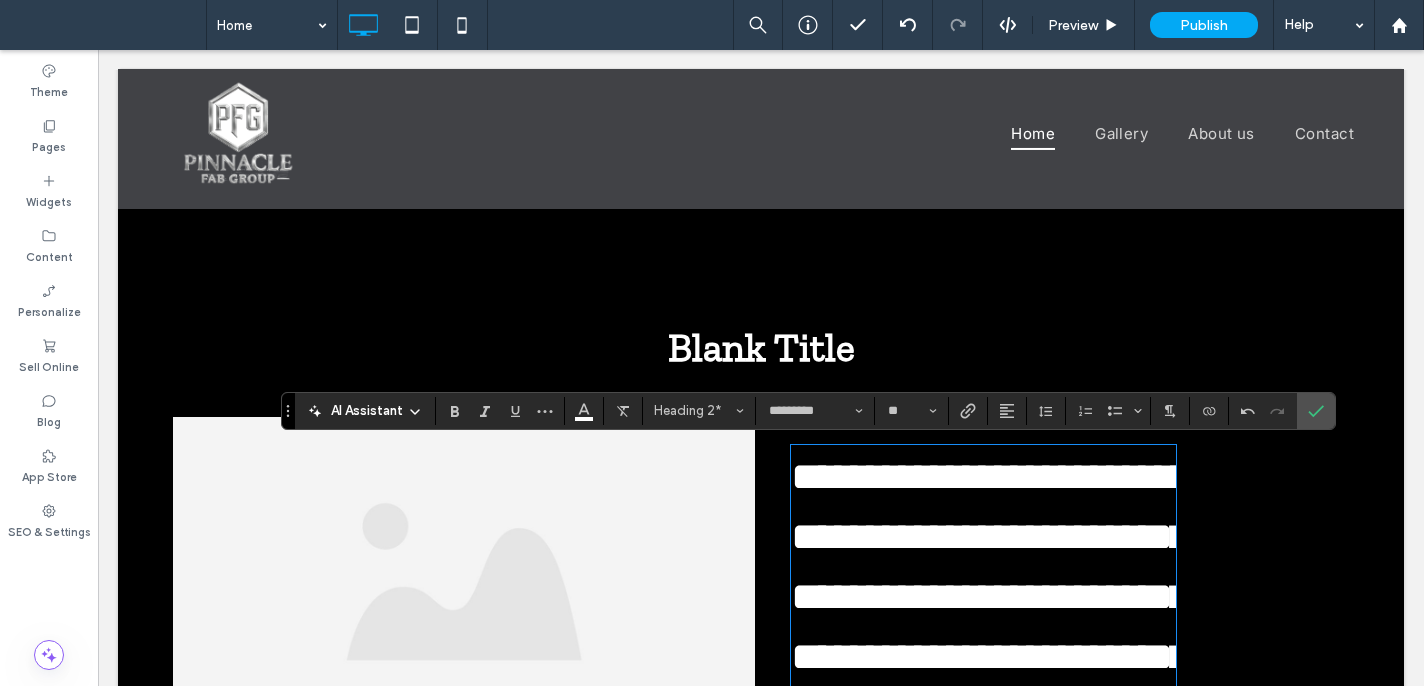 drag, startPoint x: 947, startPoint y: 511, endPoint x: 933, endPoint y: 511, distance: 14 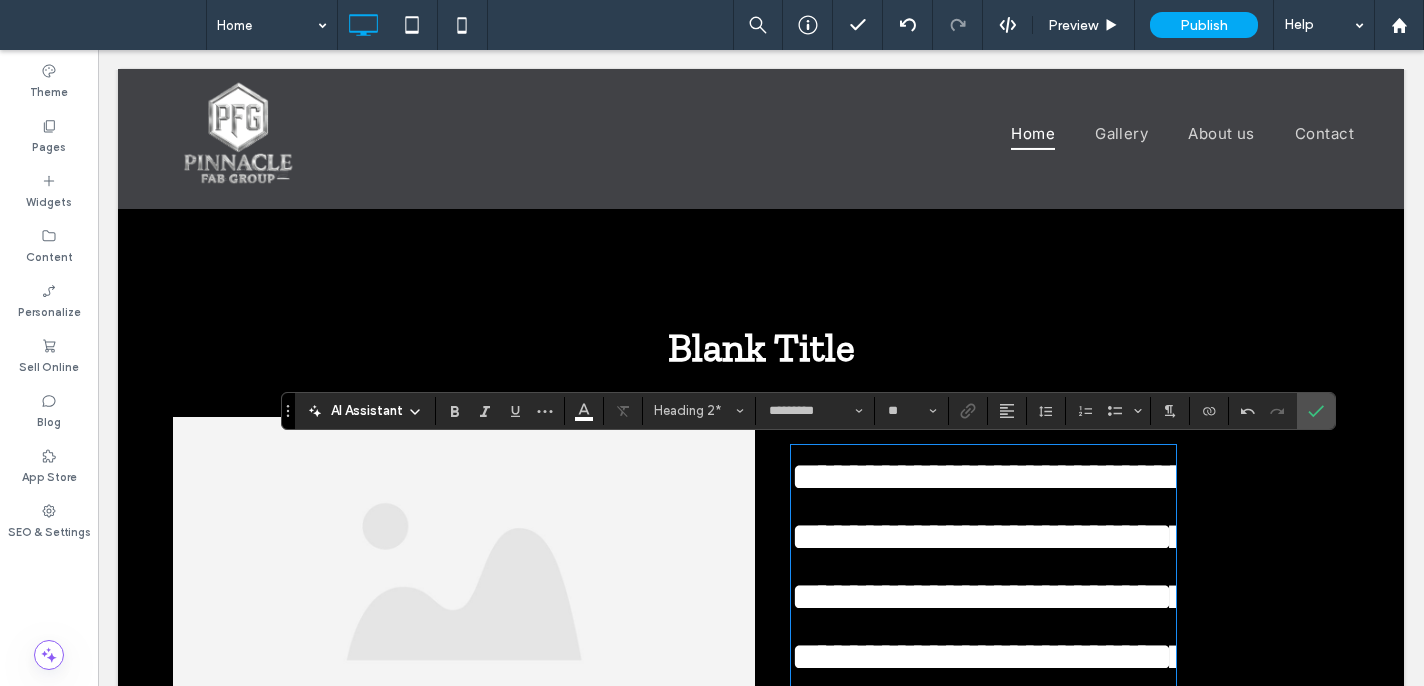 click on "**********" at bounding box center (990, 656) 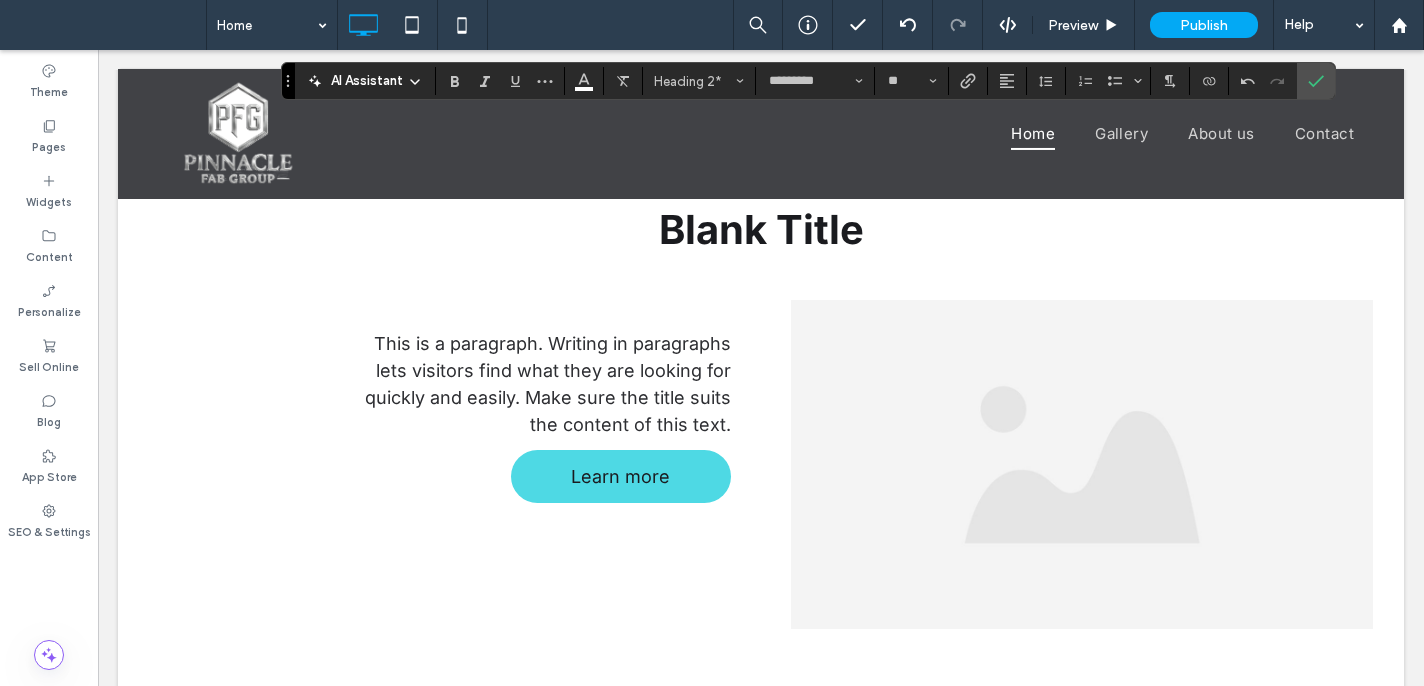 drag, startPoint x: 835, startPoint y: 531, endPoint x: 1144, endPoint y: 695, distance: 349.82425 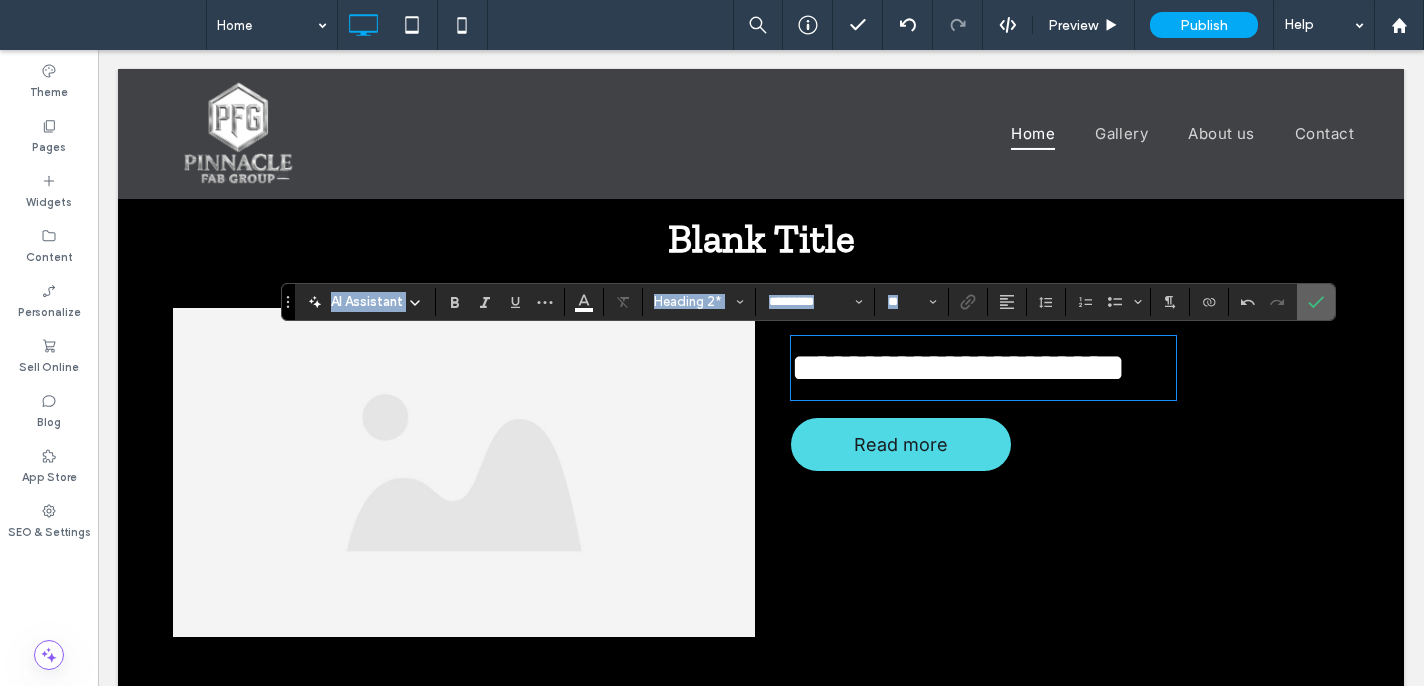 click 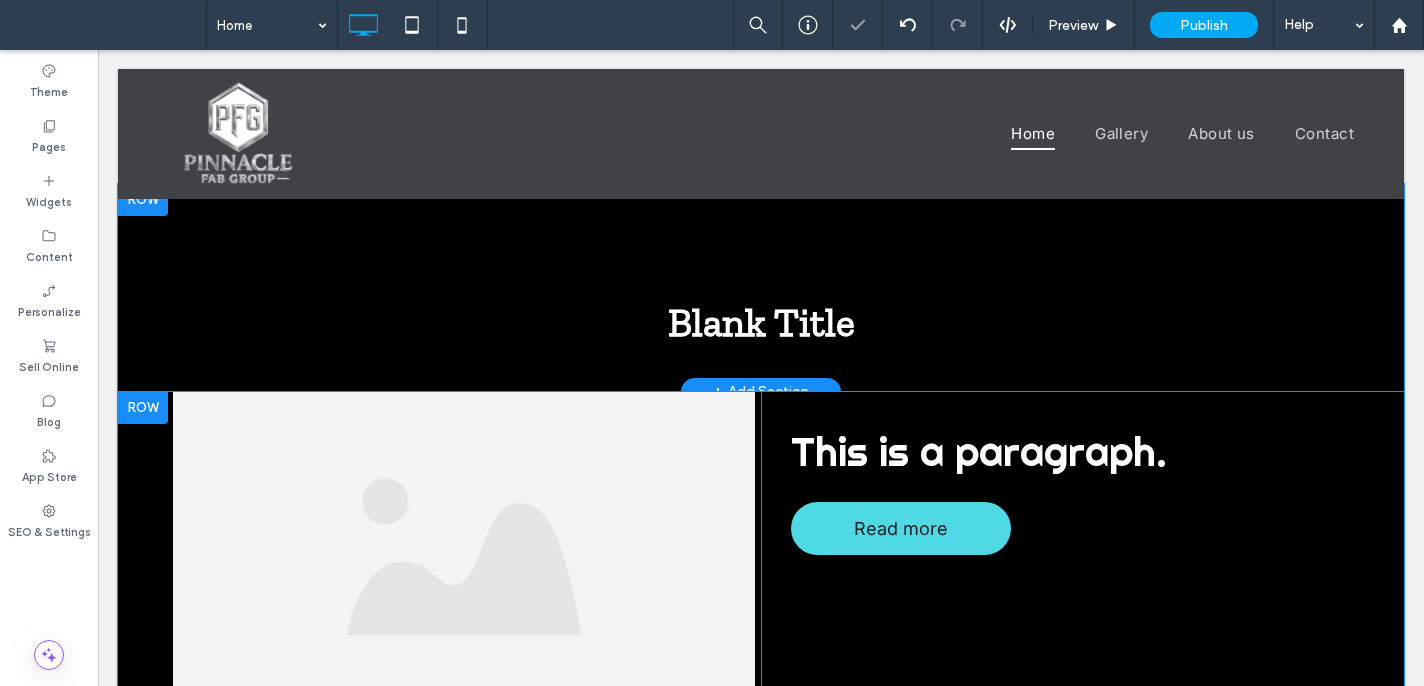 scroll, scrollTop: 541, scrollLeft: 0, axis: vertical 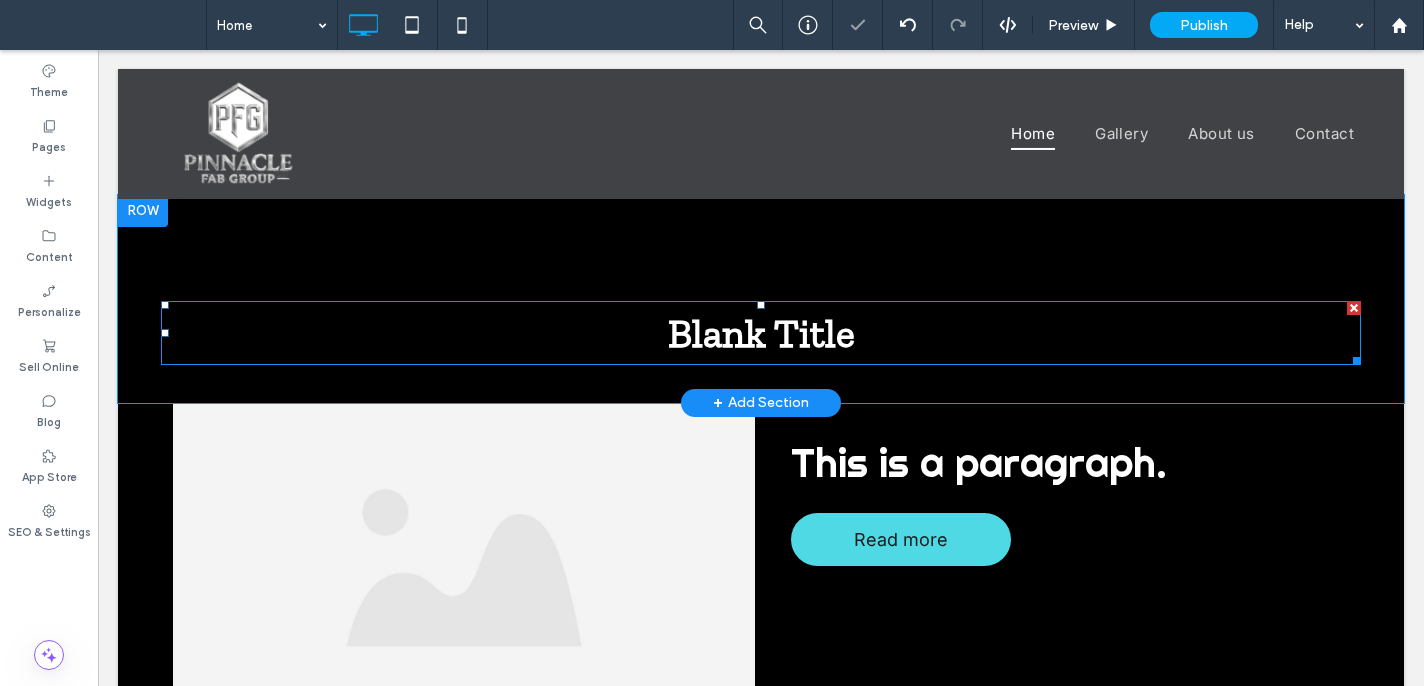 click on "Blank Title" at bounding box center [761, 333] 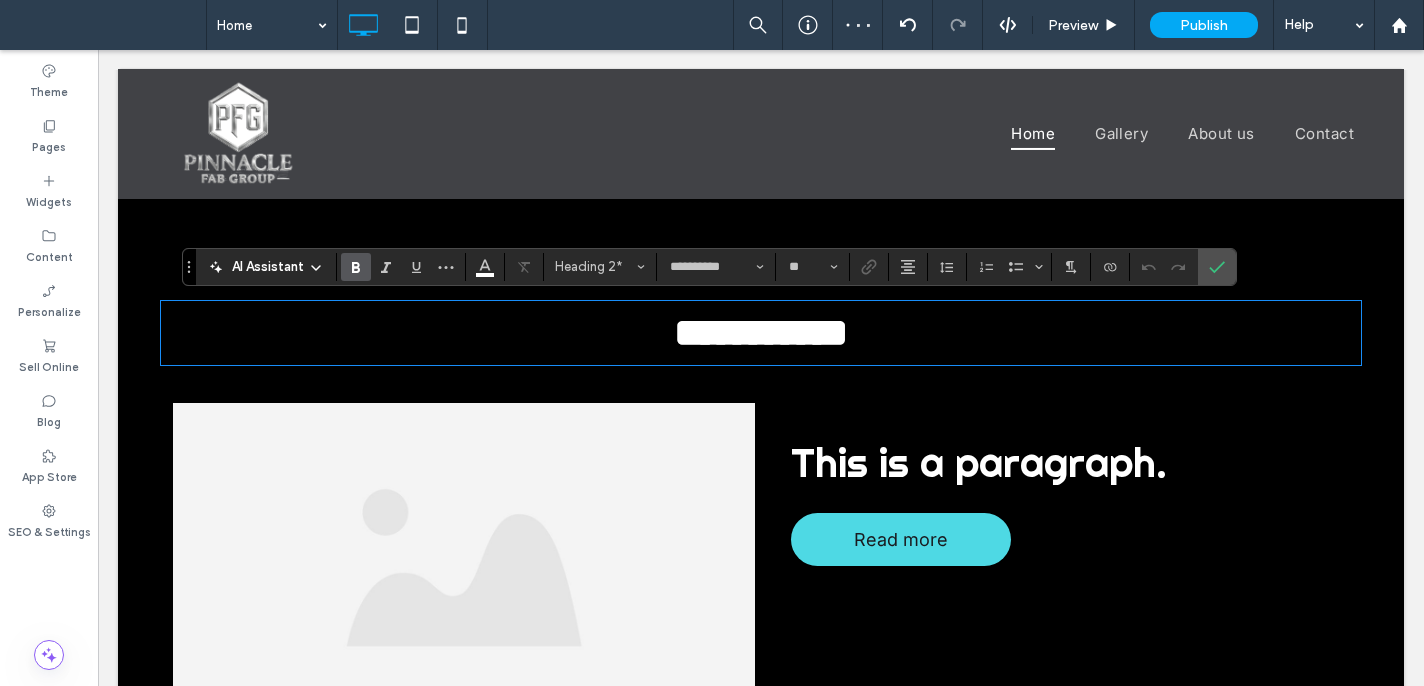 drag, startPoint x: 705, startPoint y: 319, endPoint x: 692, endPoint y: 332, distance: 18.384777 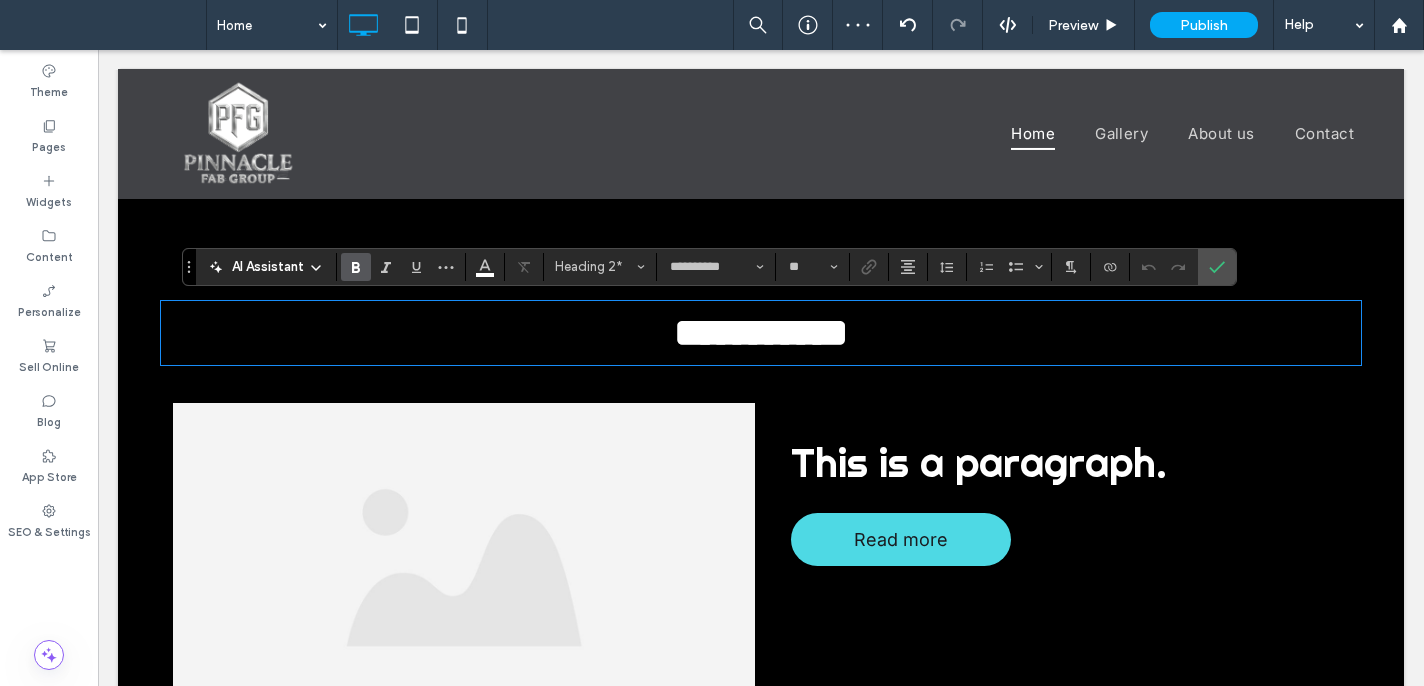 click on "**********" at bounding box center (761, 332) 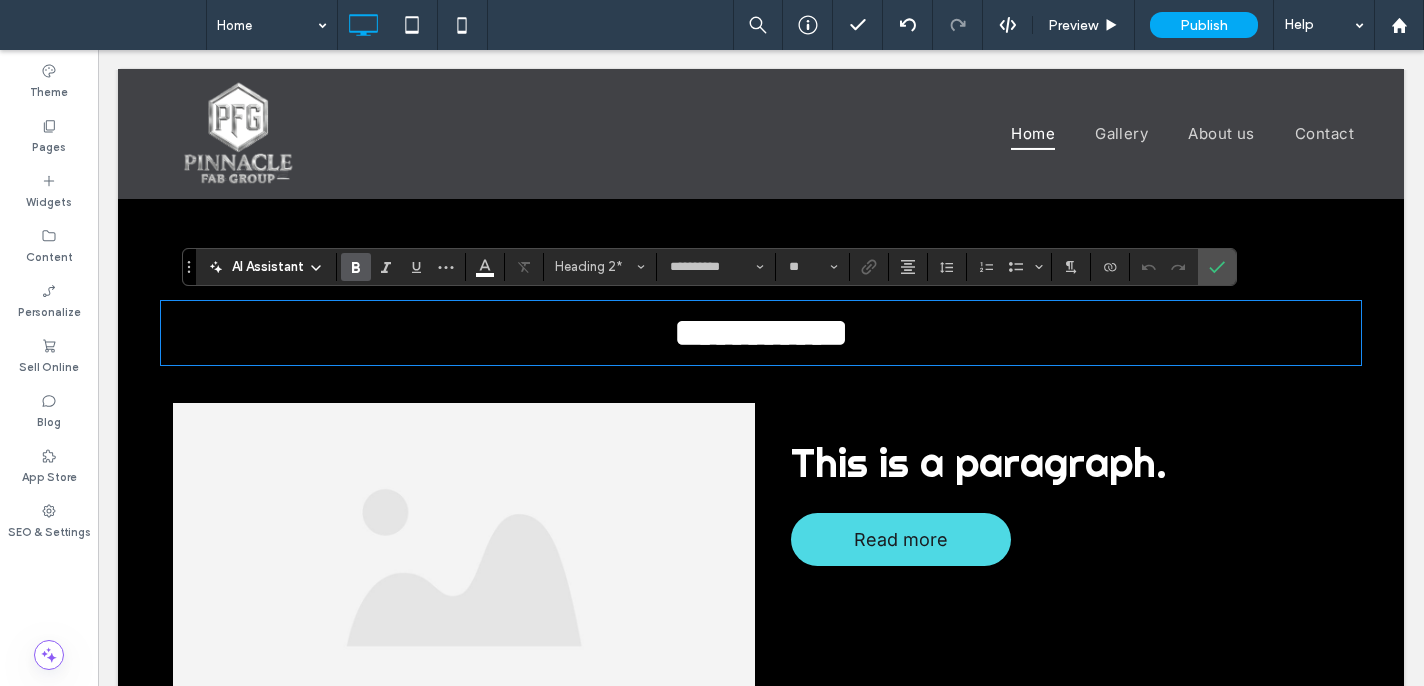 type 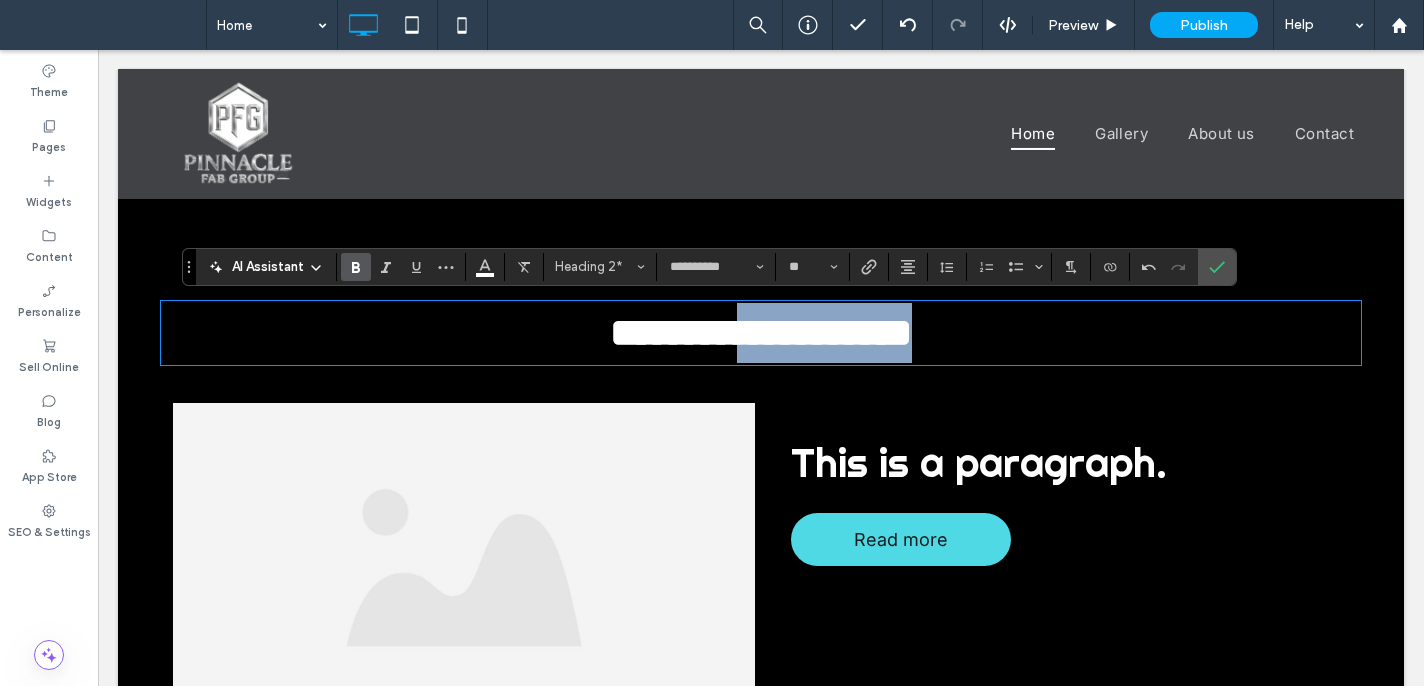 drag, startPoint x: 744, startPoint y: 332, endPoint x: 996, endPoint y: 361, distance: 253.66316 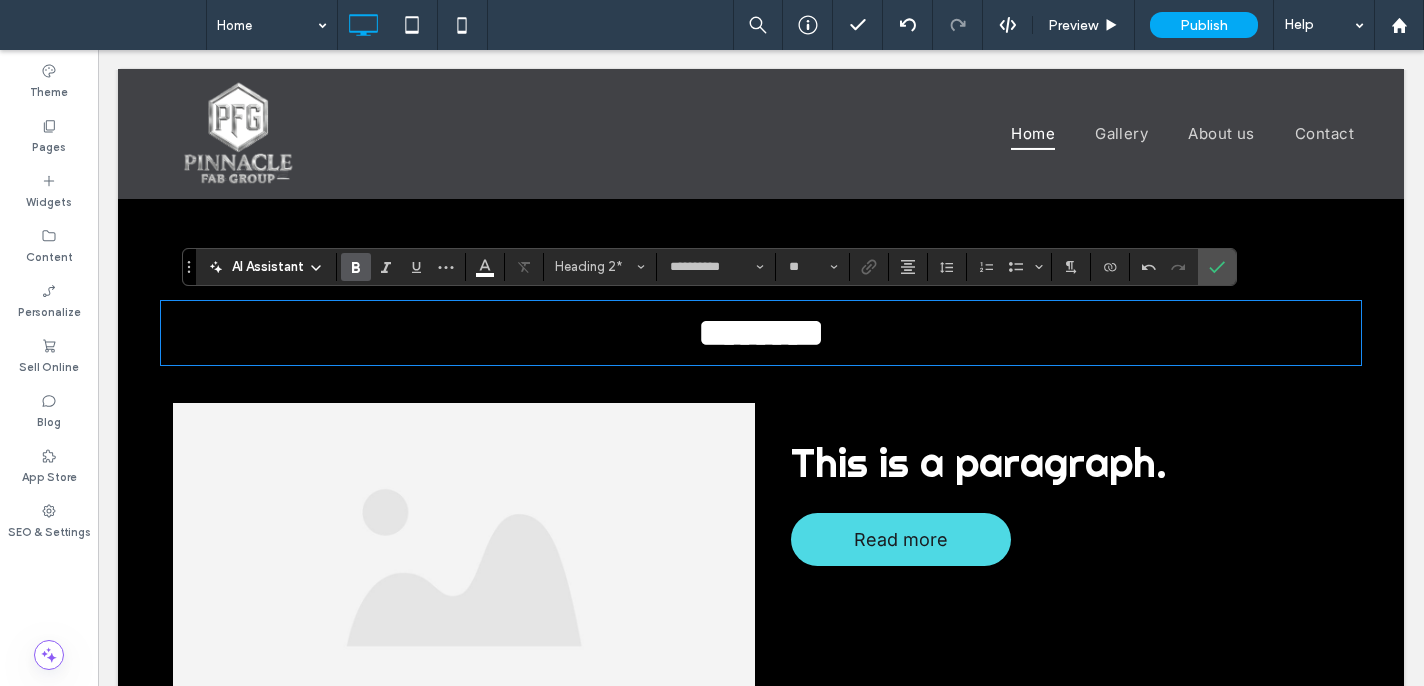 click on "******** Click To Paste
Row + Add Section" at bounding box center (761, 299) 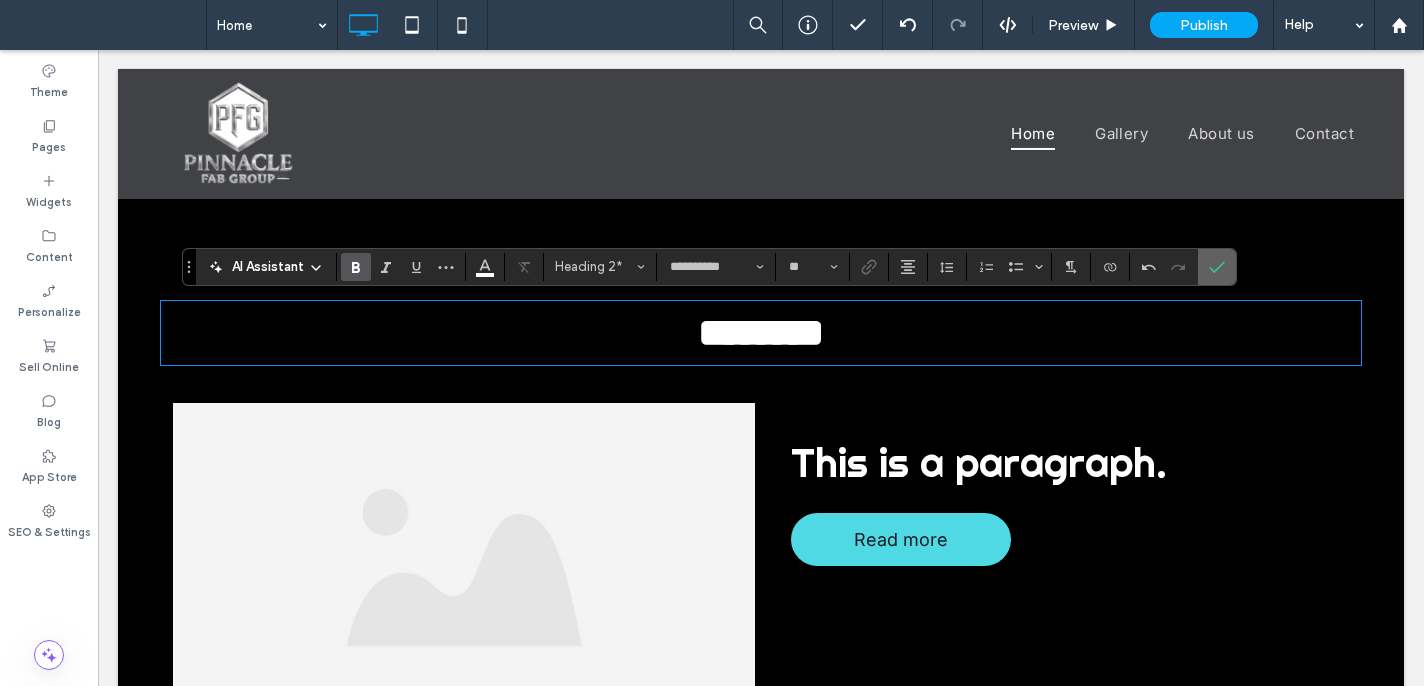 click at bounding box center [1217, 267] 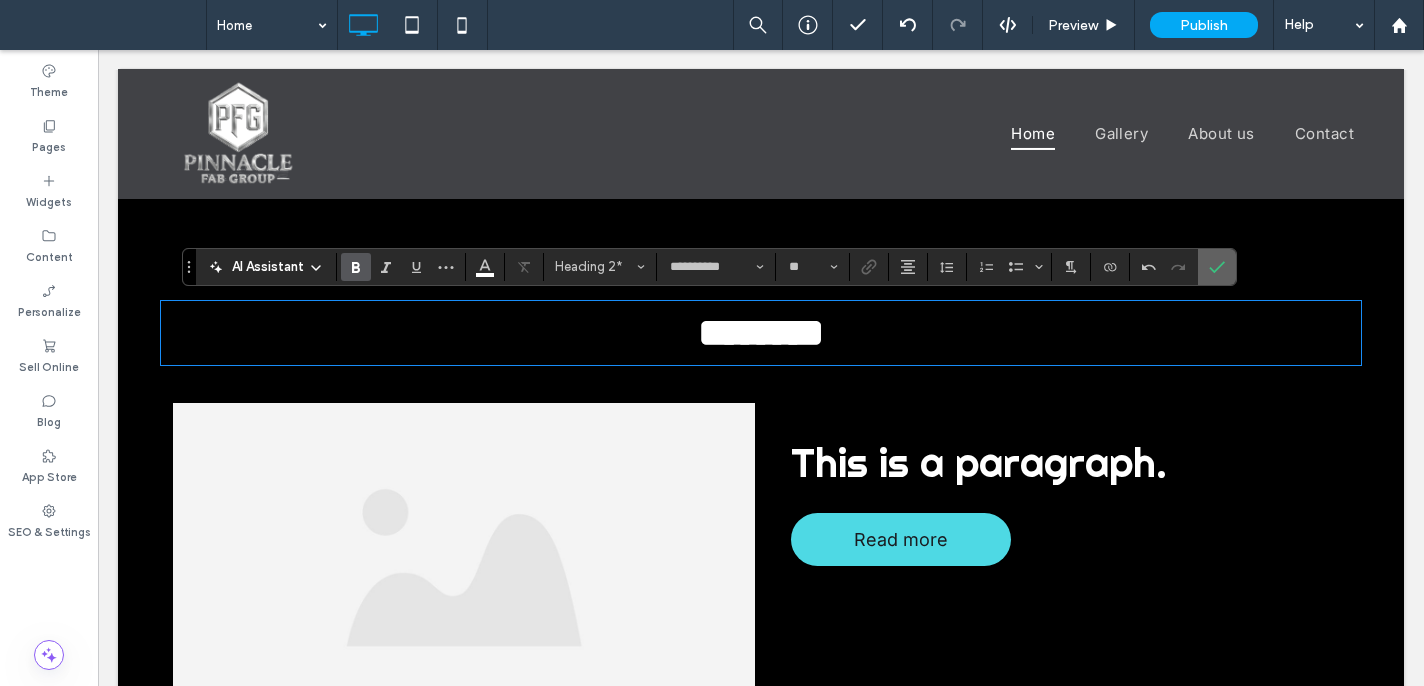 click at bounding box center (1217, 267) 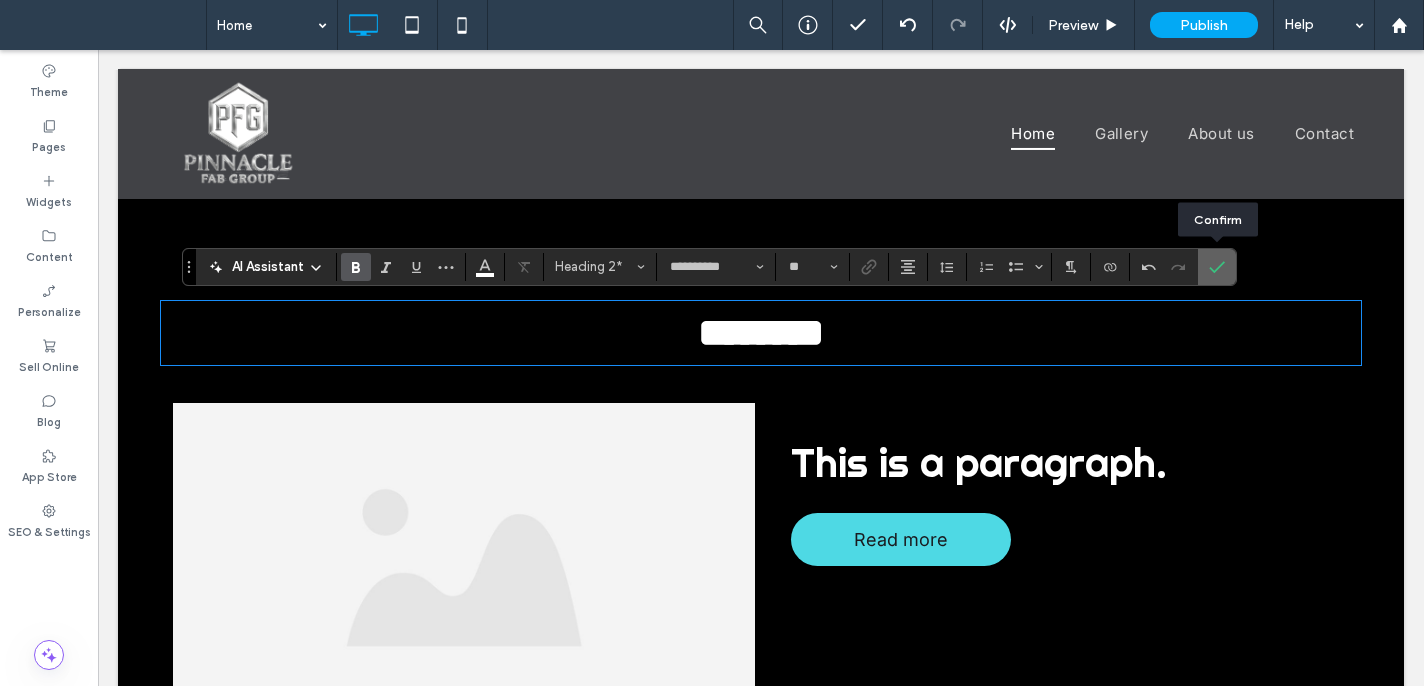 click at bounding box center [1217, 267] 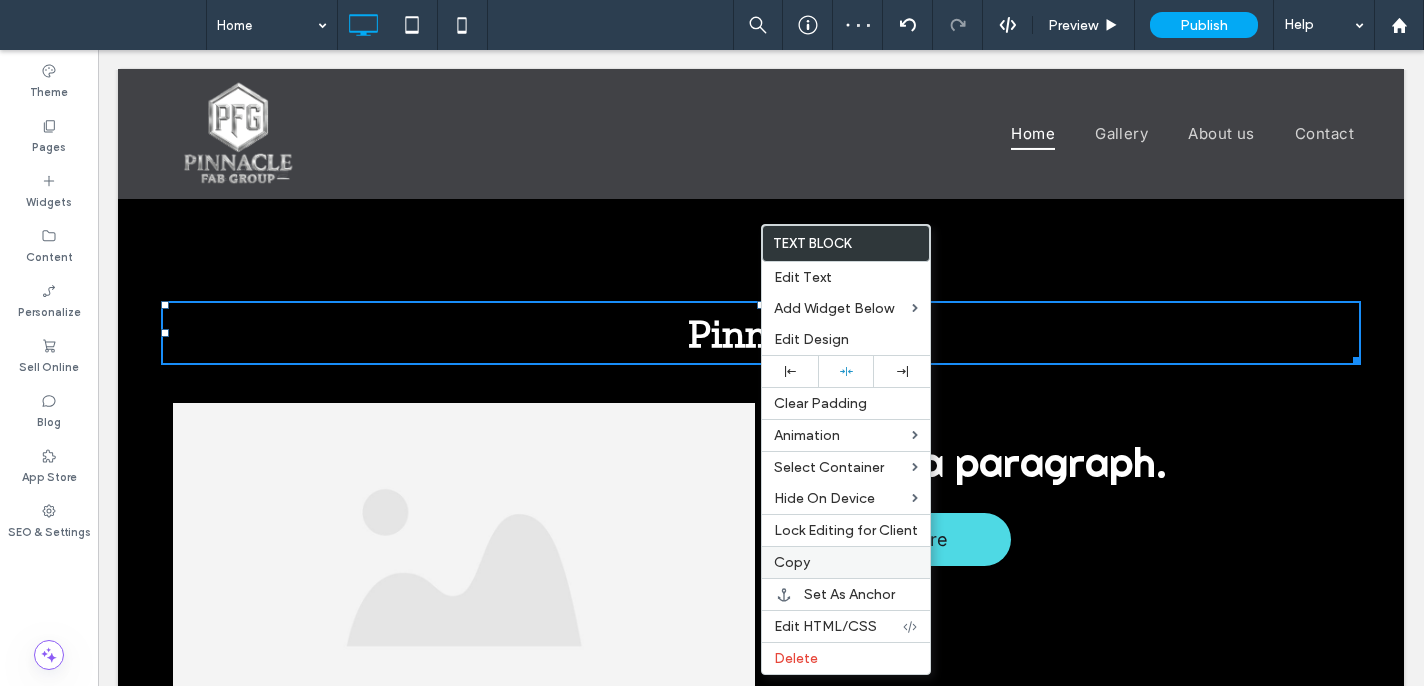 click on "Copy" at bounding box center [846, 562] 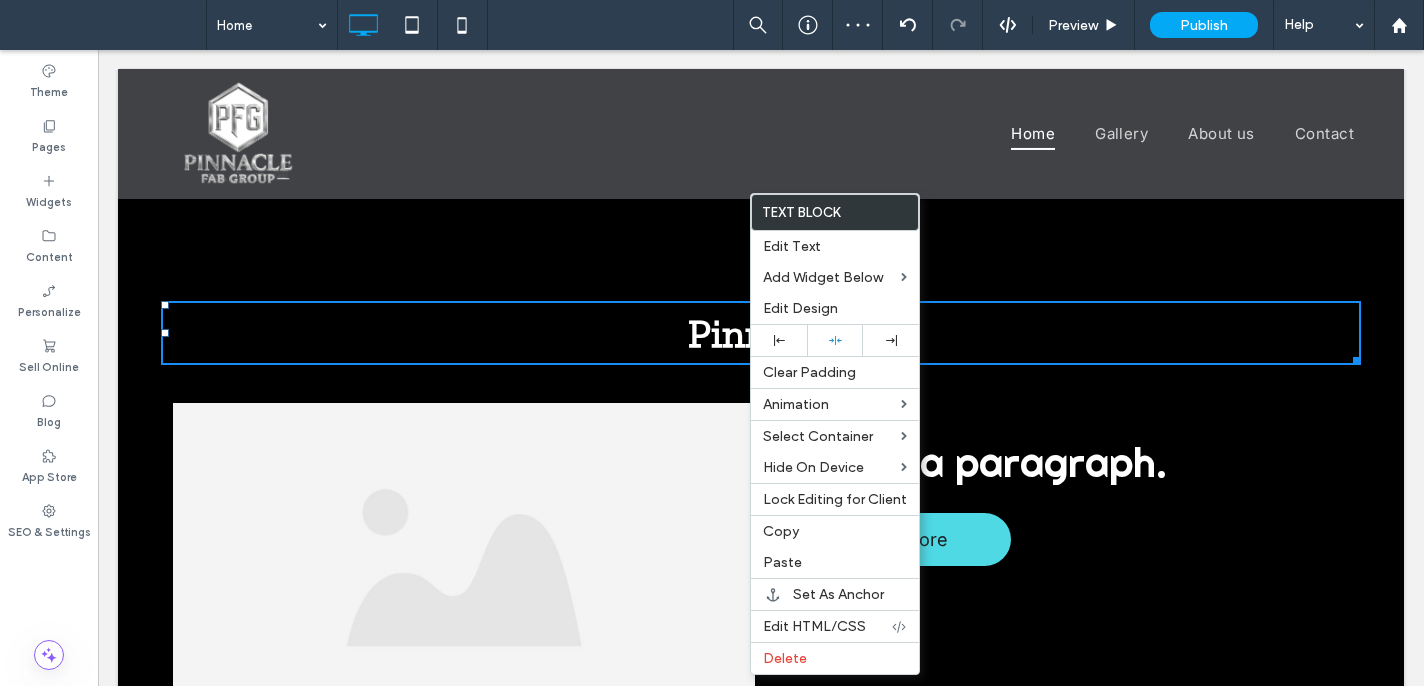 drag, startPoint x: 748, startPoint y: 331, endPoint x: 928, endPoint y: 446, distance: 213.6001 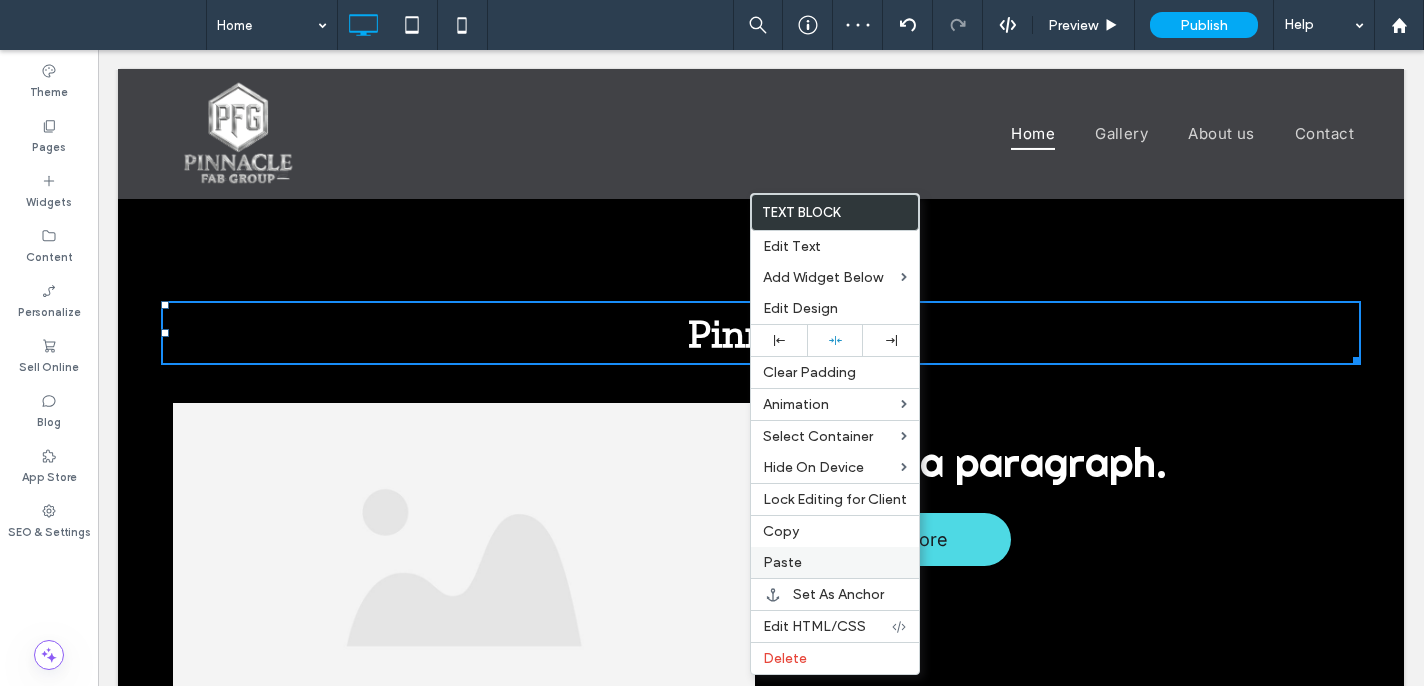 click on "Paste" at bounding box center (835, 562) 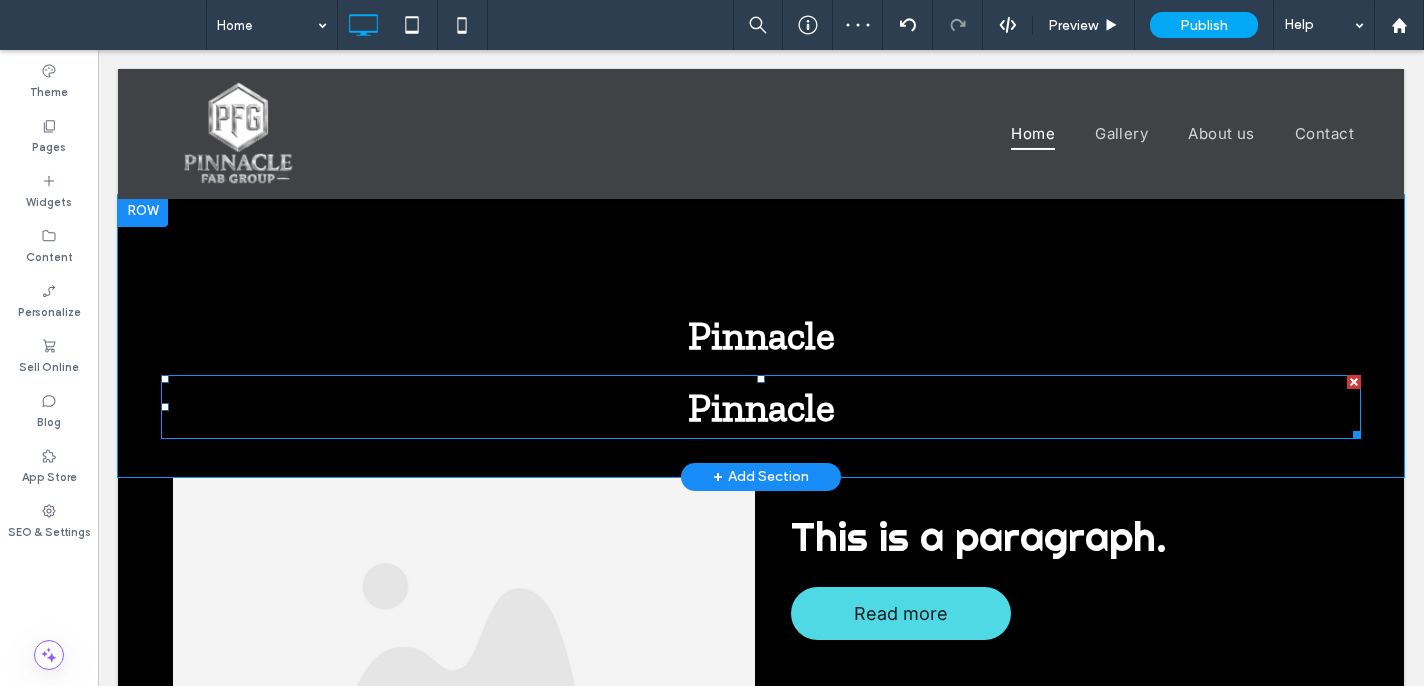 click on "Pinnacle" at bounding box center [761, 407] 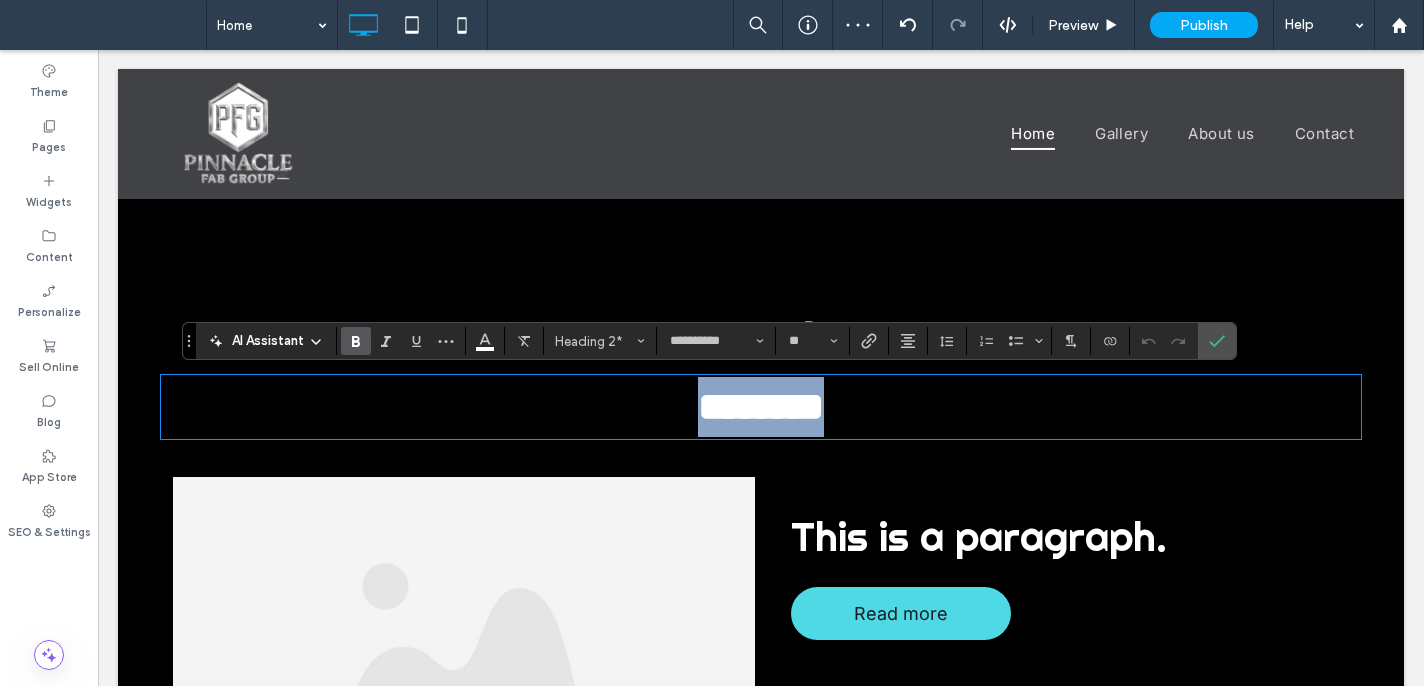 drag, startPoint x: 857, startPoint y: 407, endPoint x: 588, endPoint y: 388, distance: 269.67017 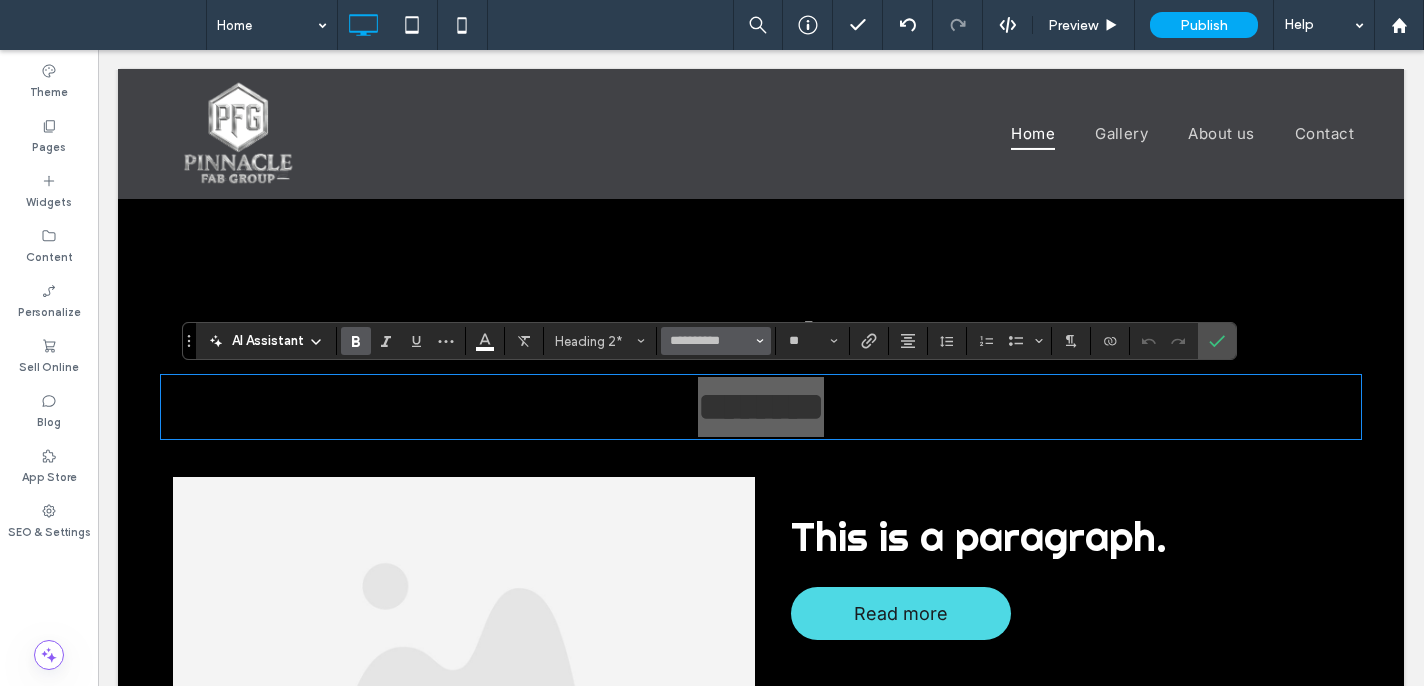 drag, startPoint x: 729, startPoint y: 331, endPoint x: 737, endPoint y: 342, distance: 13.601471 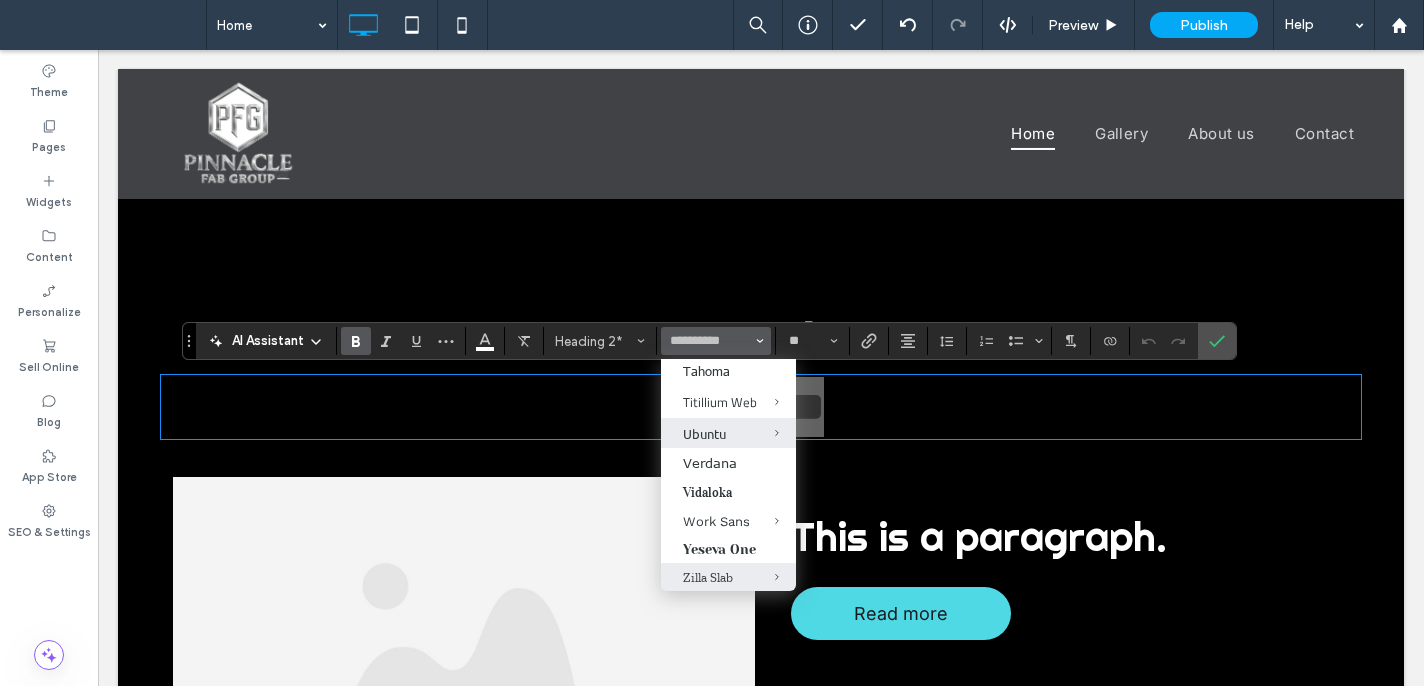scroll, scrollTop: 2255, scrollLeft: 0, axis: vertical 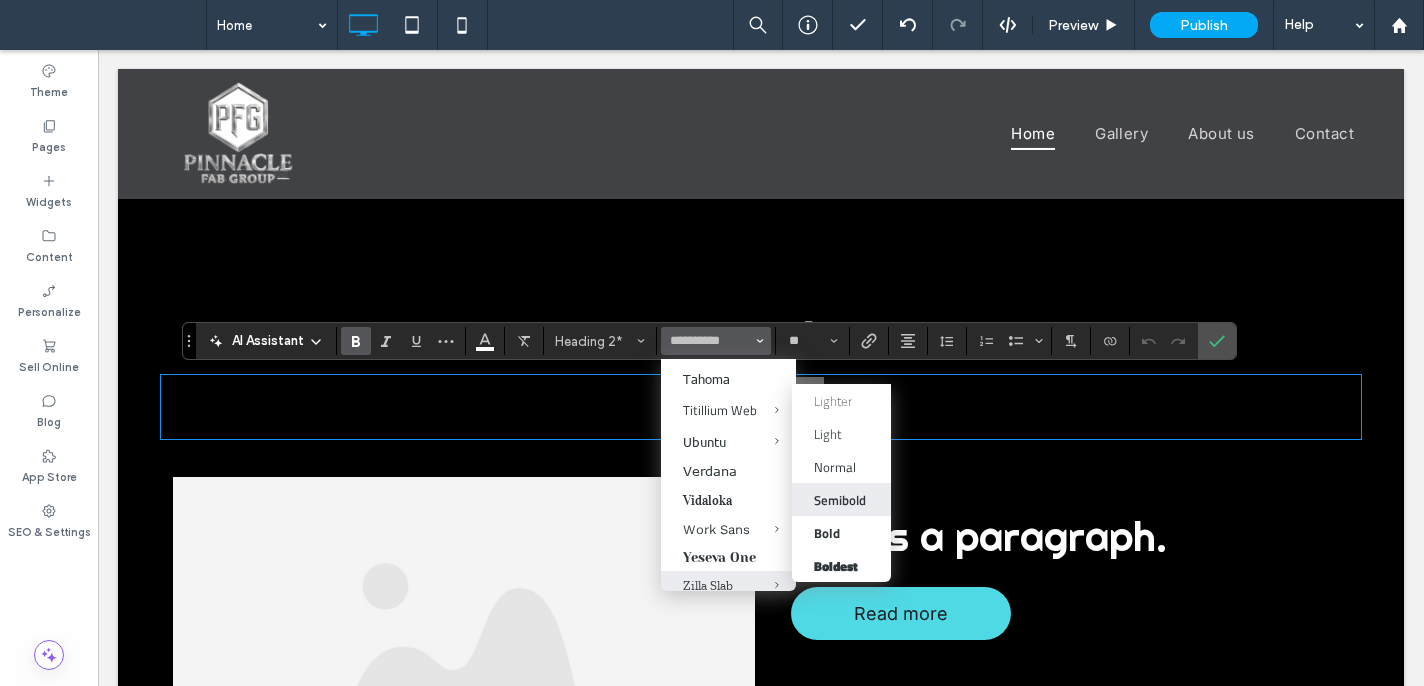 click on "Semibold" at bounding box center [840, 500] 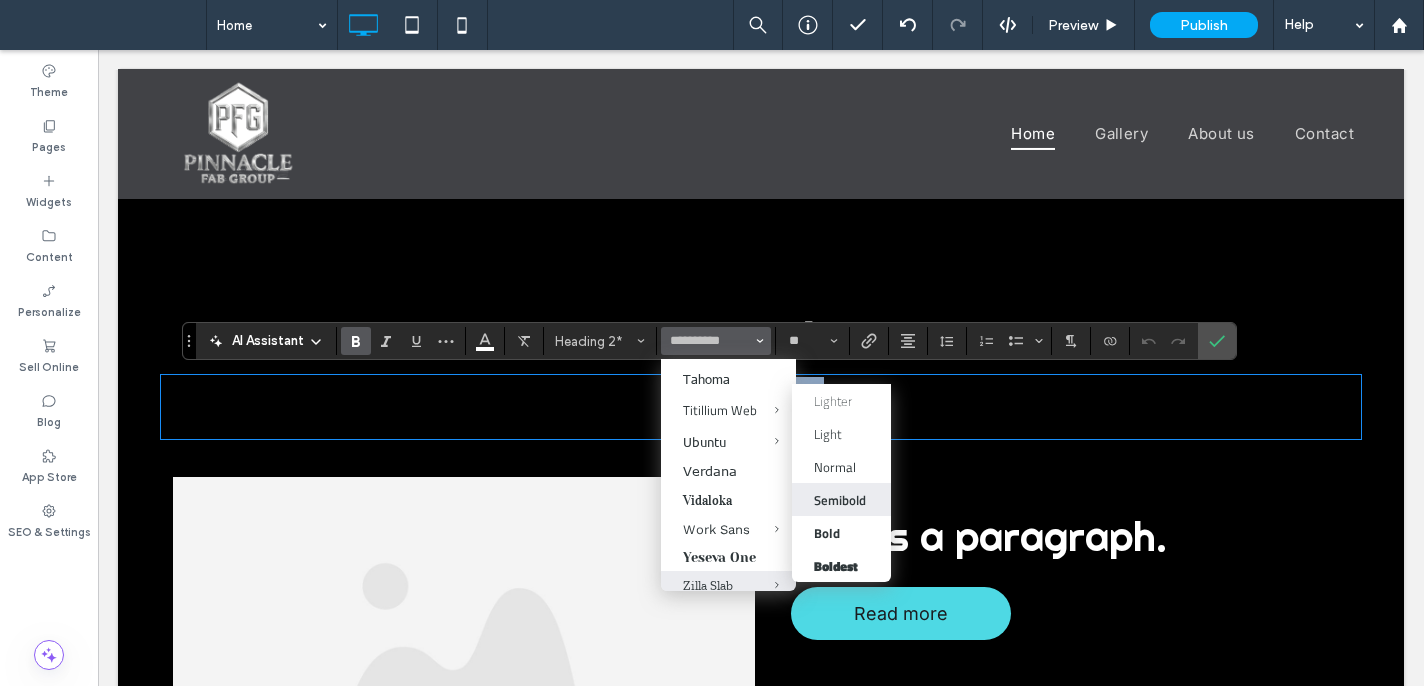 type on "**********" 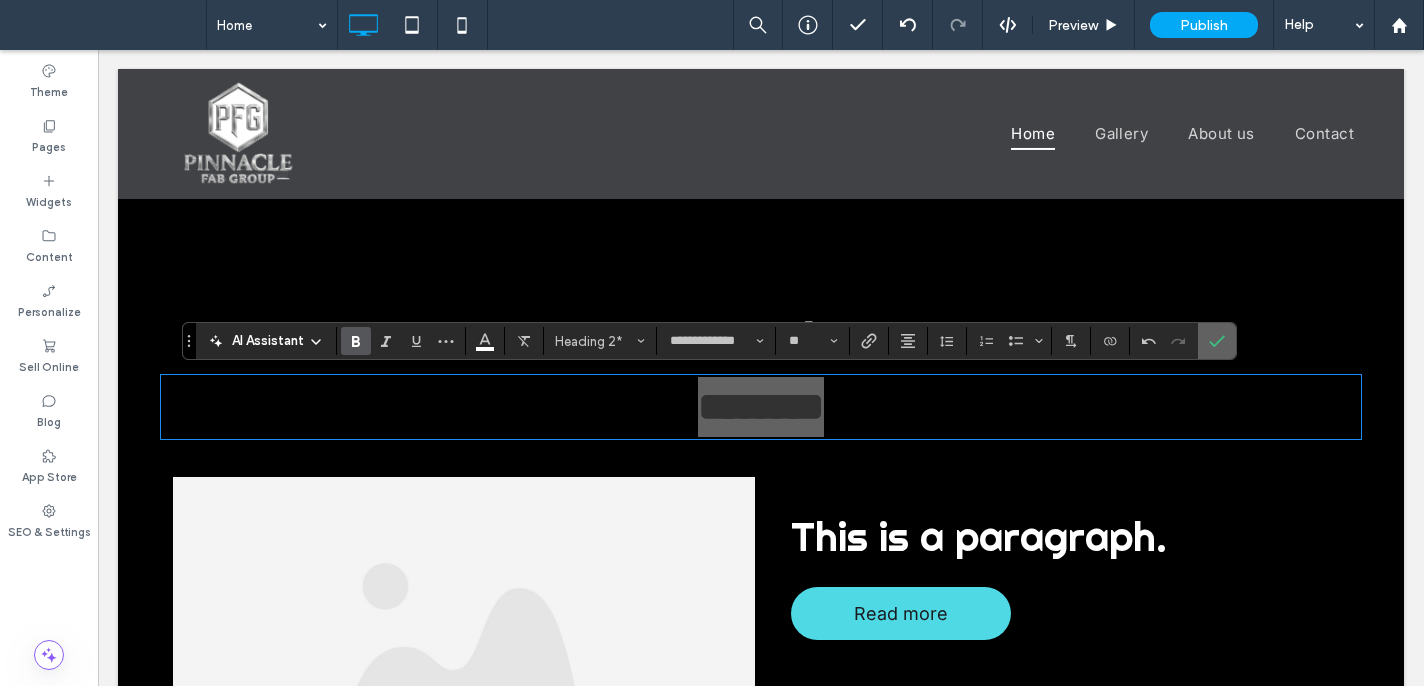 click 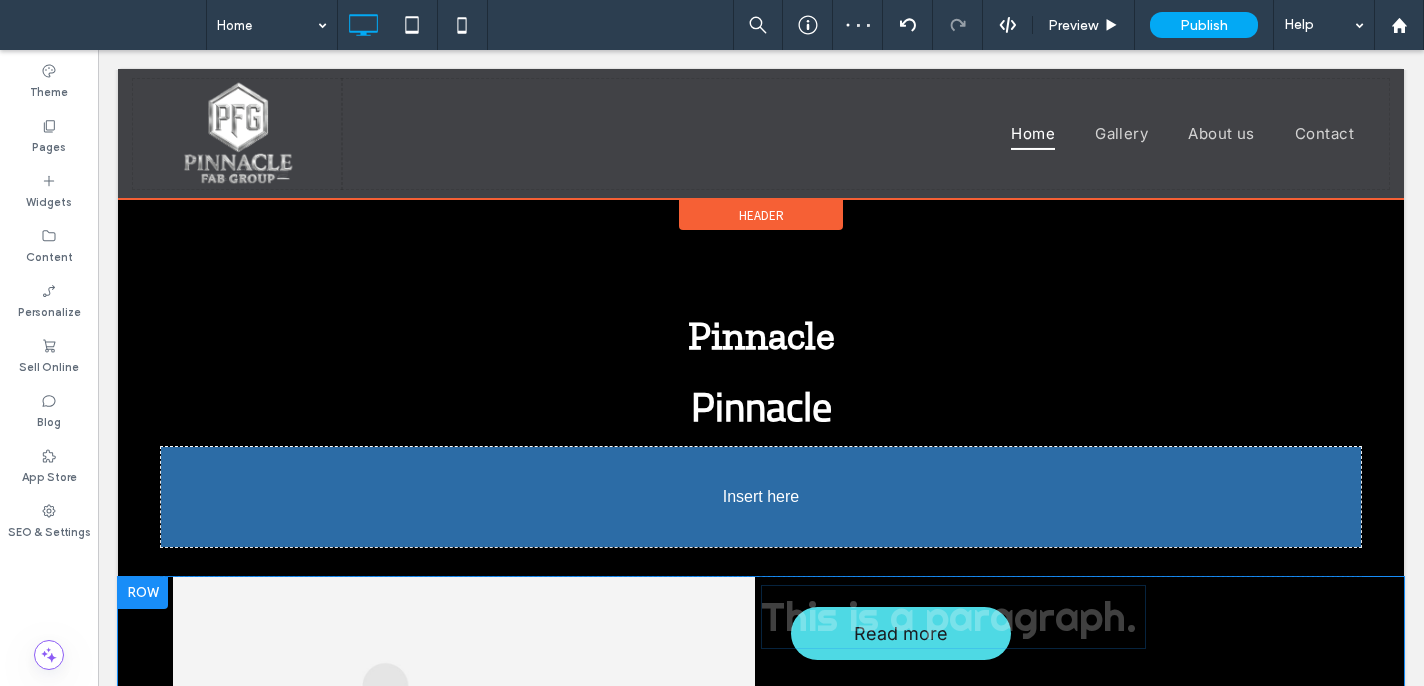 drag, startPoint x: 1004, startPoint y: 536, endPoint x: 866, endPoint y: 505, distance: 141.43903 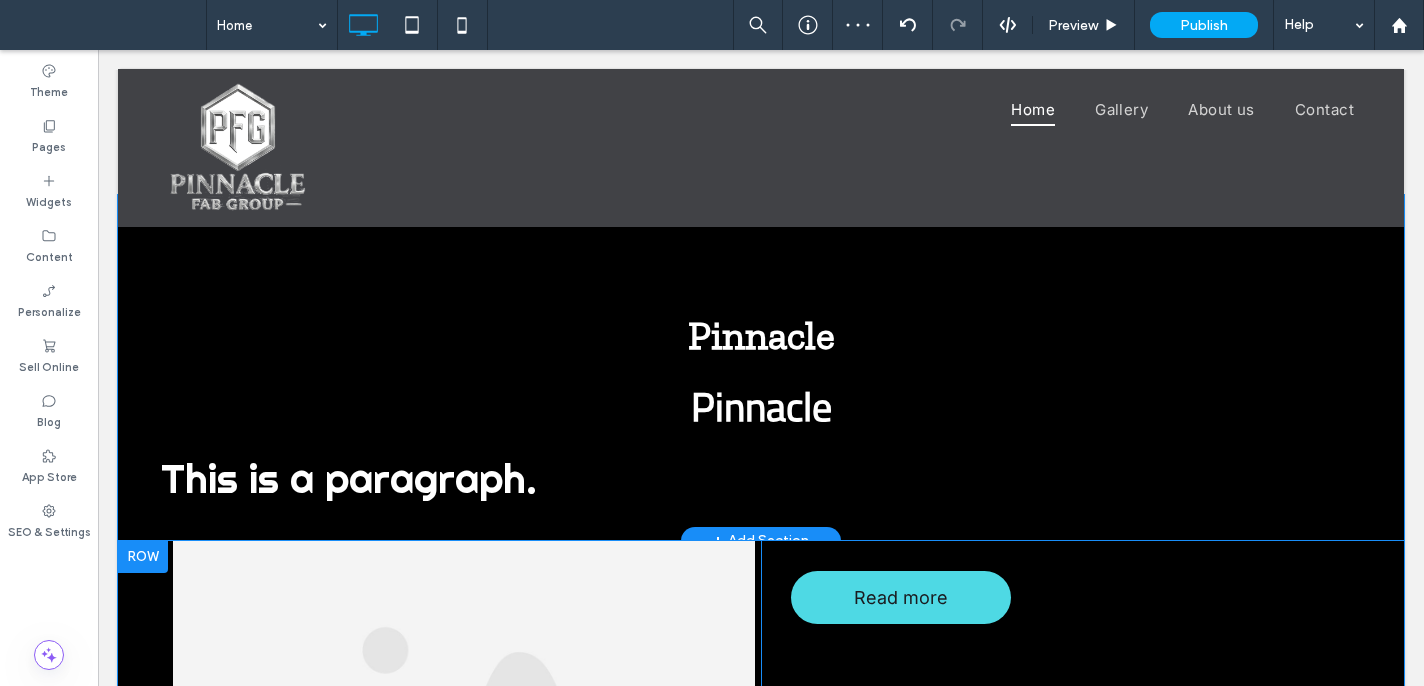 click on "Pinnacle
Pinnacle This is a paragraph.  Click To Paste" at bounding box center [761, 403] 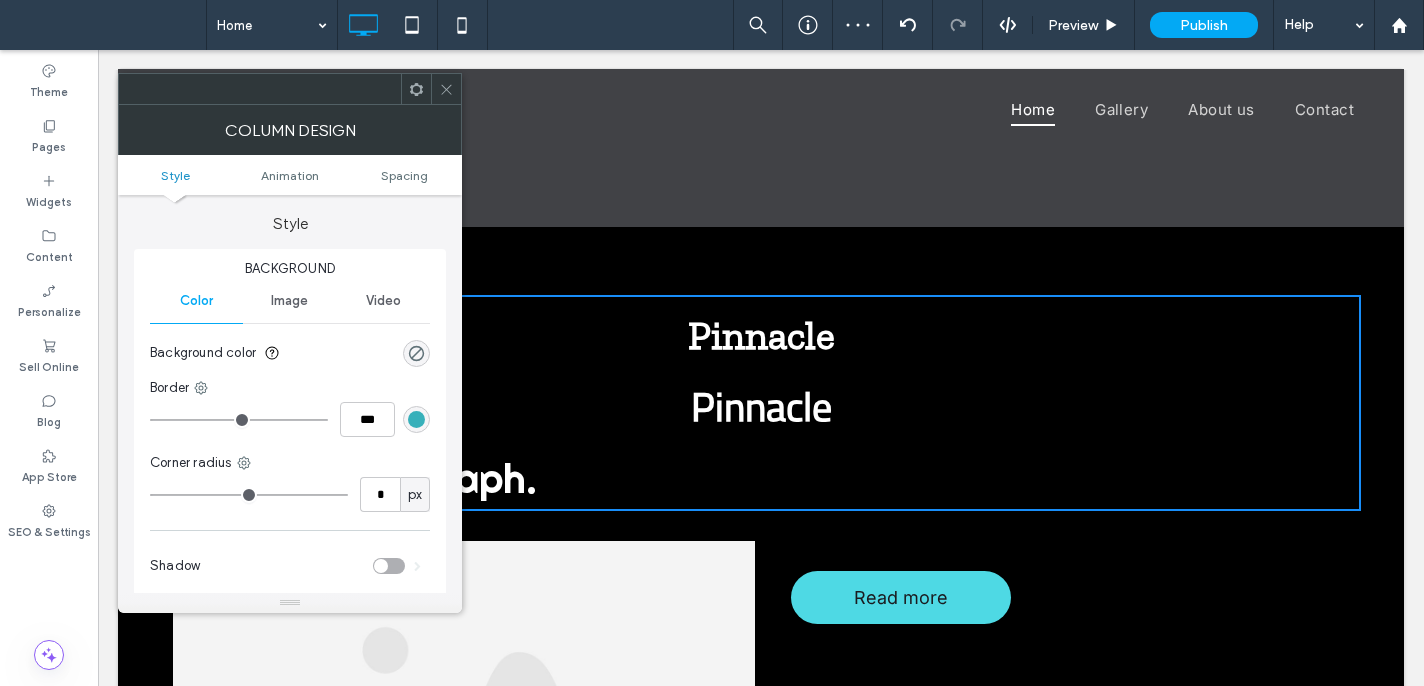click on "This is a paragraph." at bounding box center [349, 478] 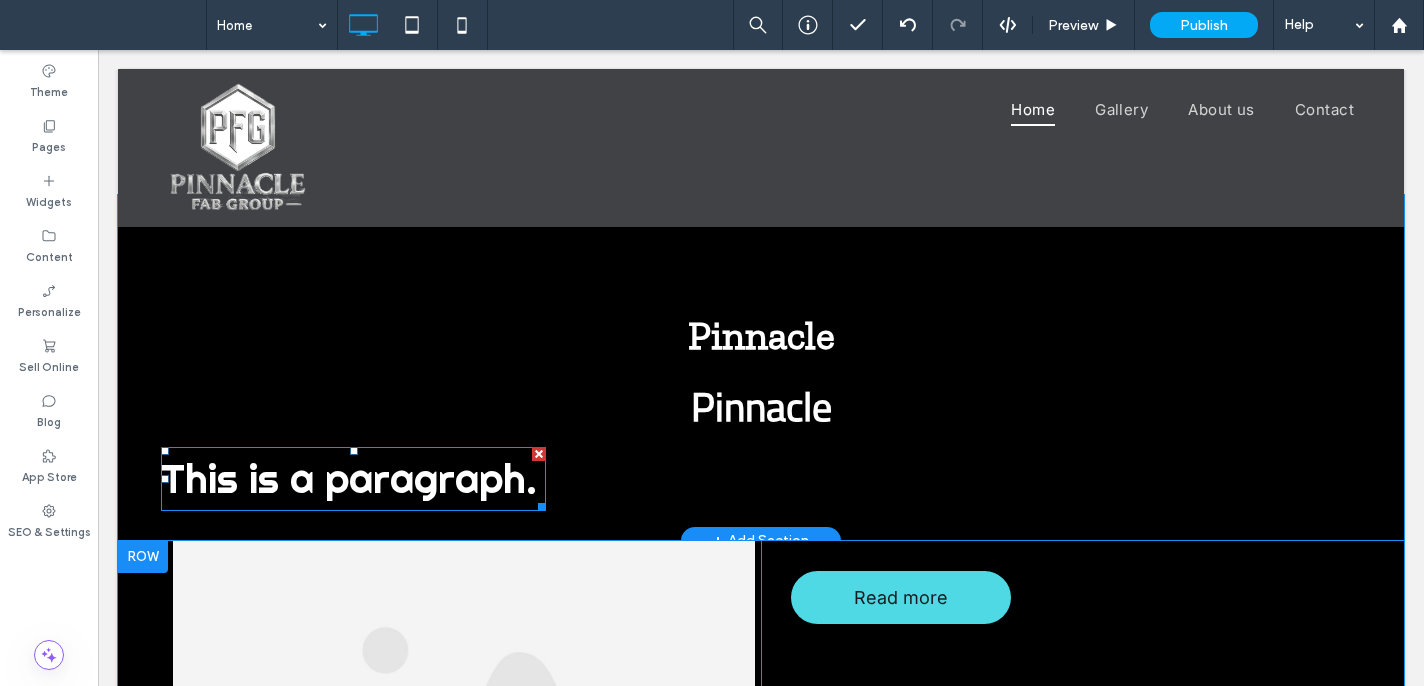 click on "This is a paragraph." at bounding box center (349, 478) 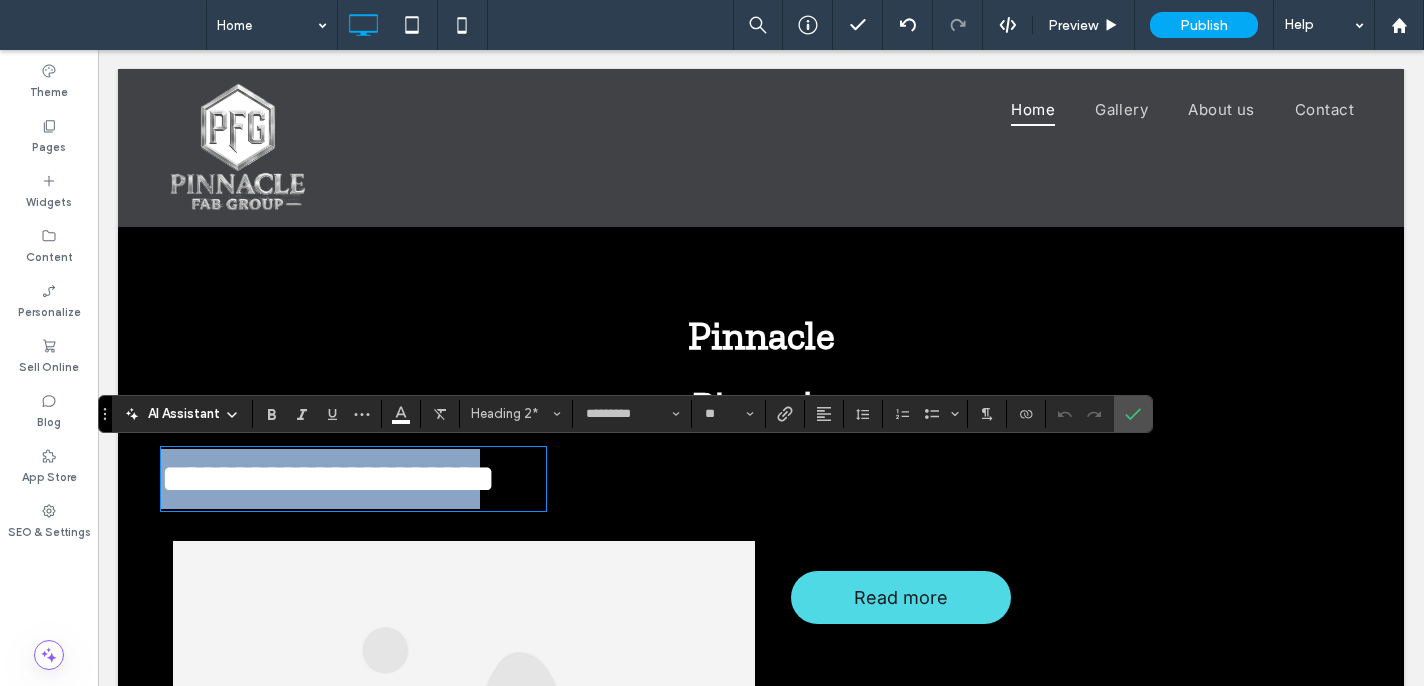 drag, startPoint x: 530, startPoint y: 482, endPoint x: 206, endPoint y: 445, distance: 326.1058 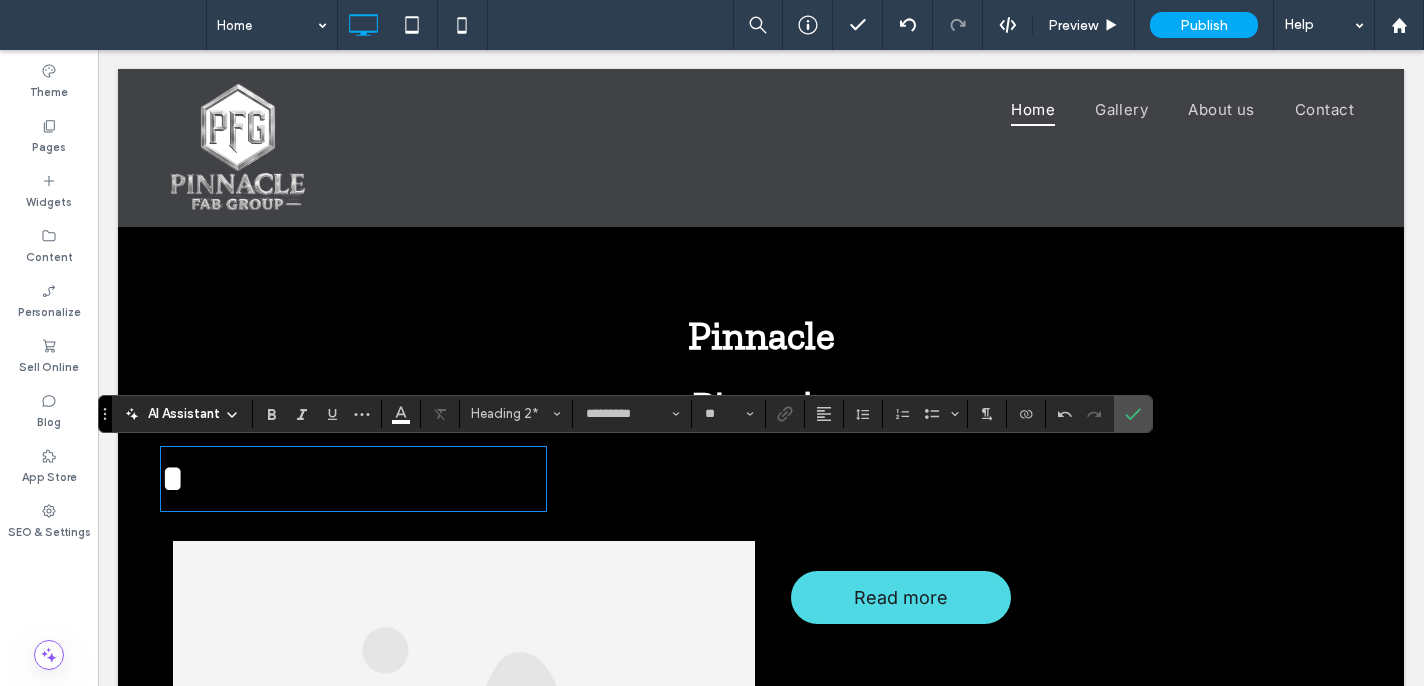 type 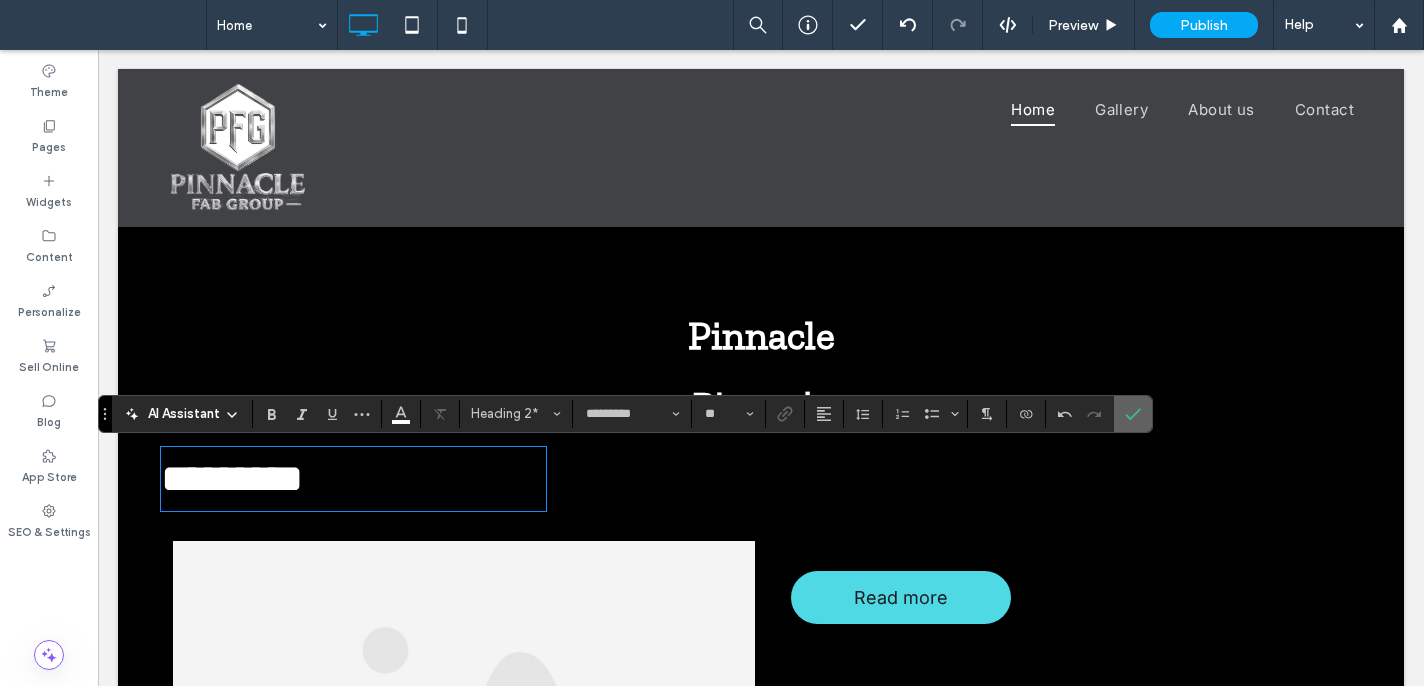 click 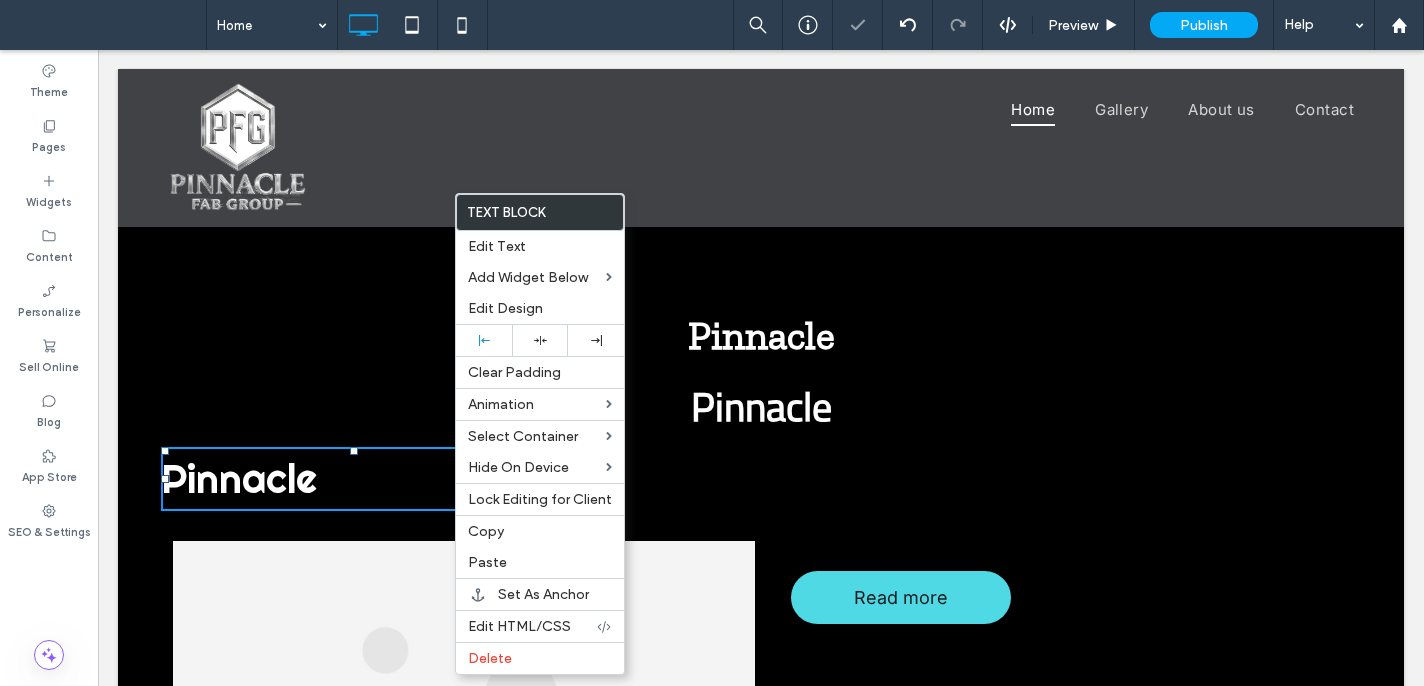 drag, startPoint x: 548, startPoint y: 338, endPoint x: 415, endPoint y: 338, distance: 133 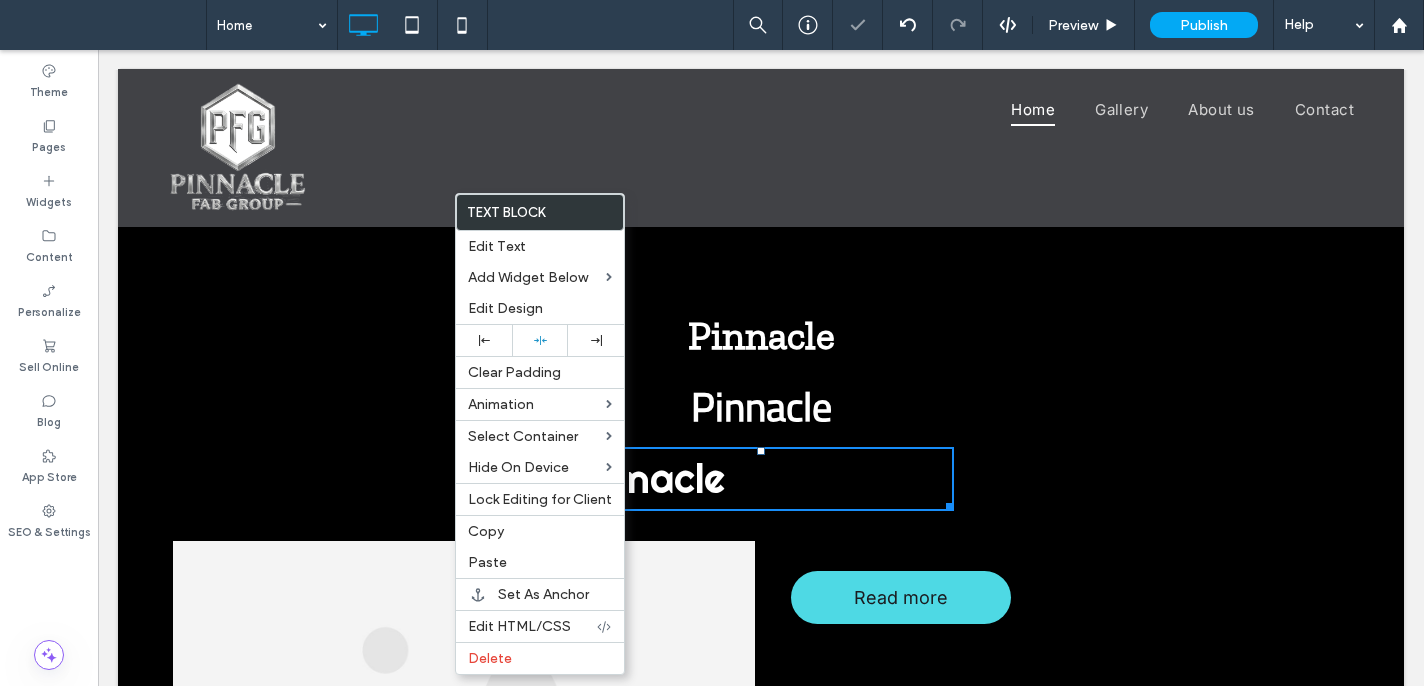 click on "Pinnacle" at bounding box center (761, 335) 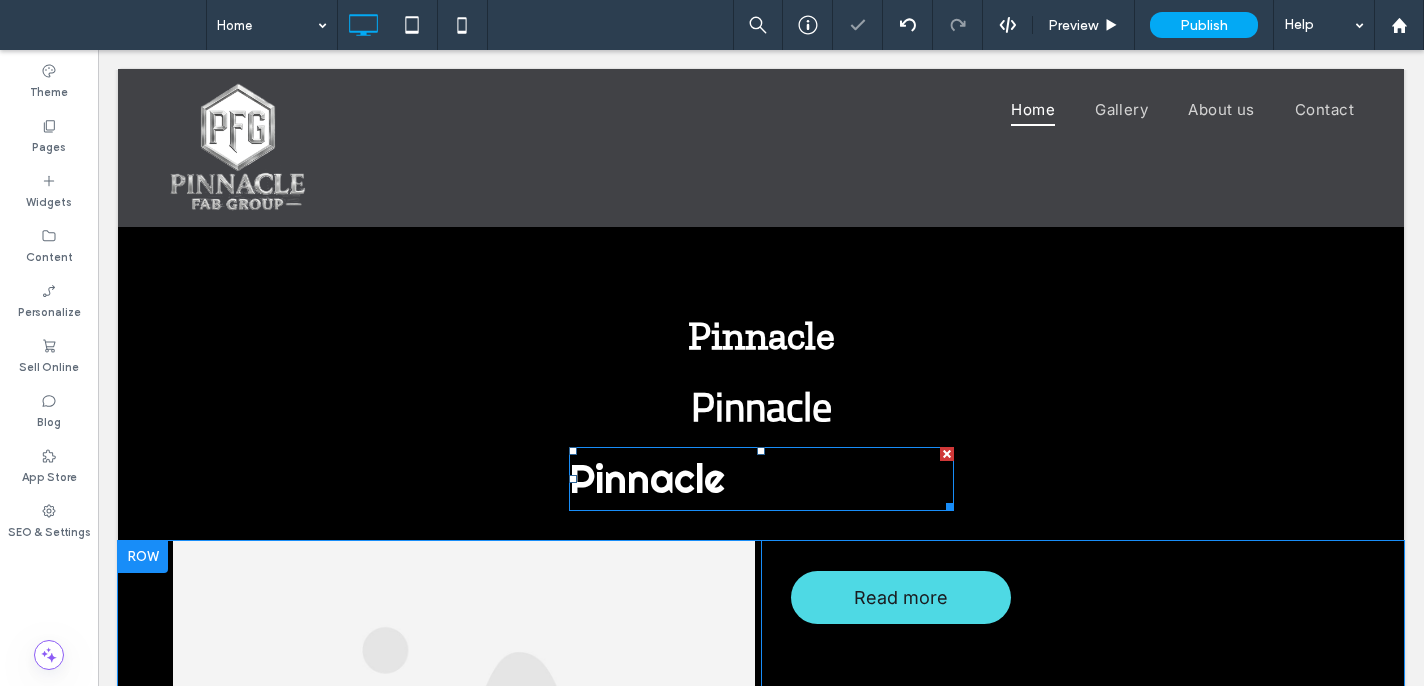 click on "Pinnacle" at bounding box center (647, 478) 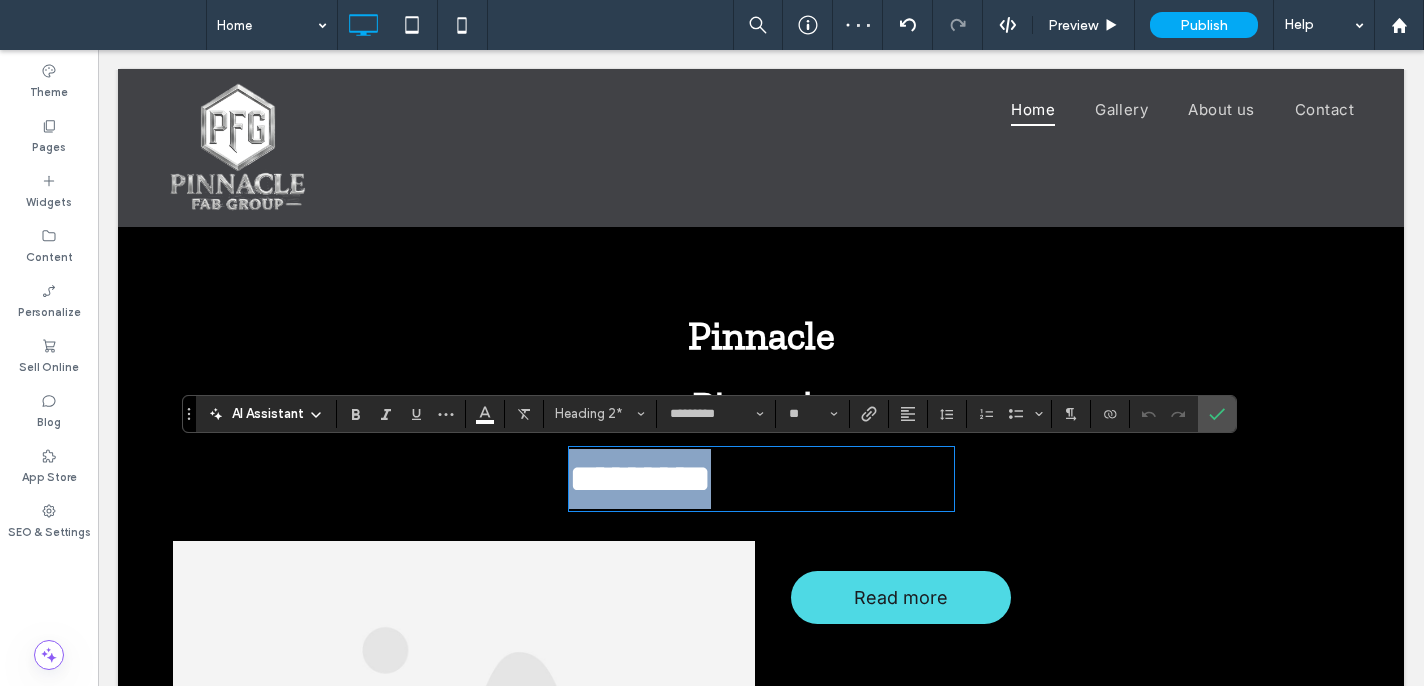 drag, startPoint x: 743, startPoint y: 487, endPoint x: 409, endPoint y: 439, distance: 337.4315 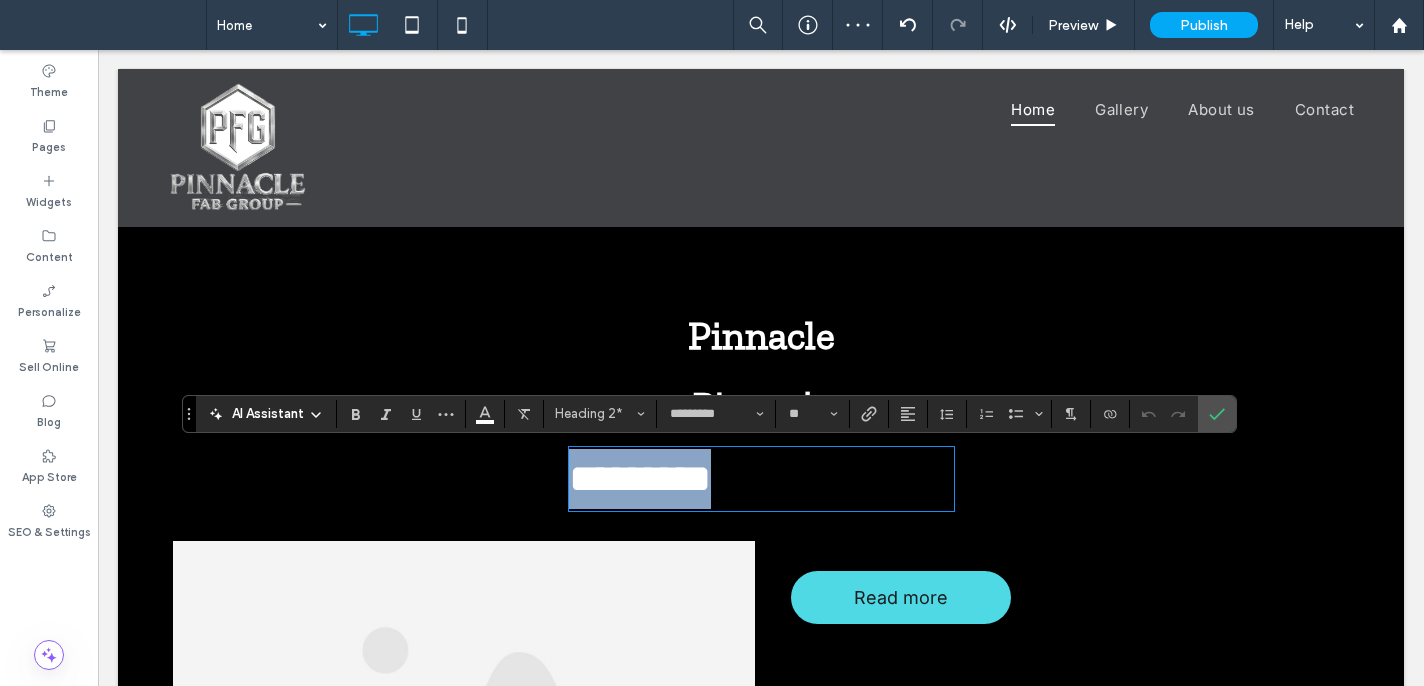 click on "Pinnacle
Pinnacle ******** Click To Paste" at bounding box center (761, 403) 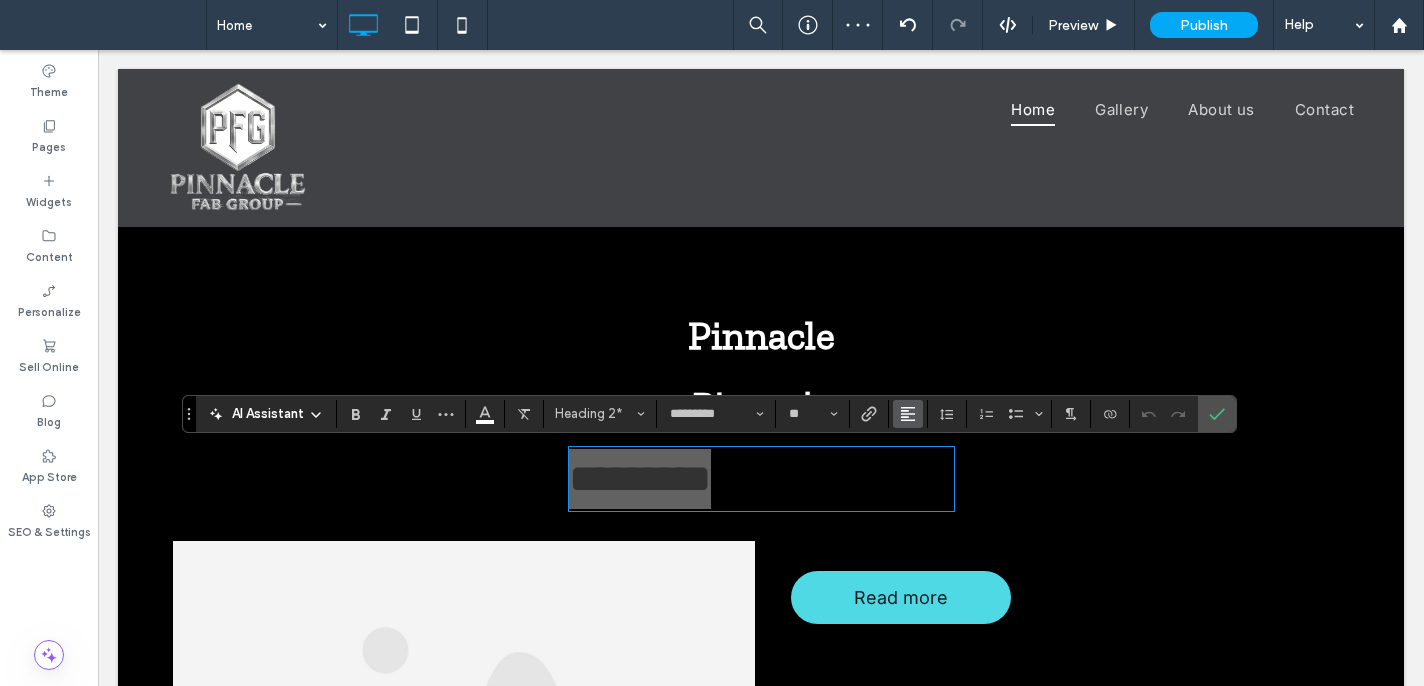 click at bounding box center (908, 414) 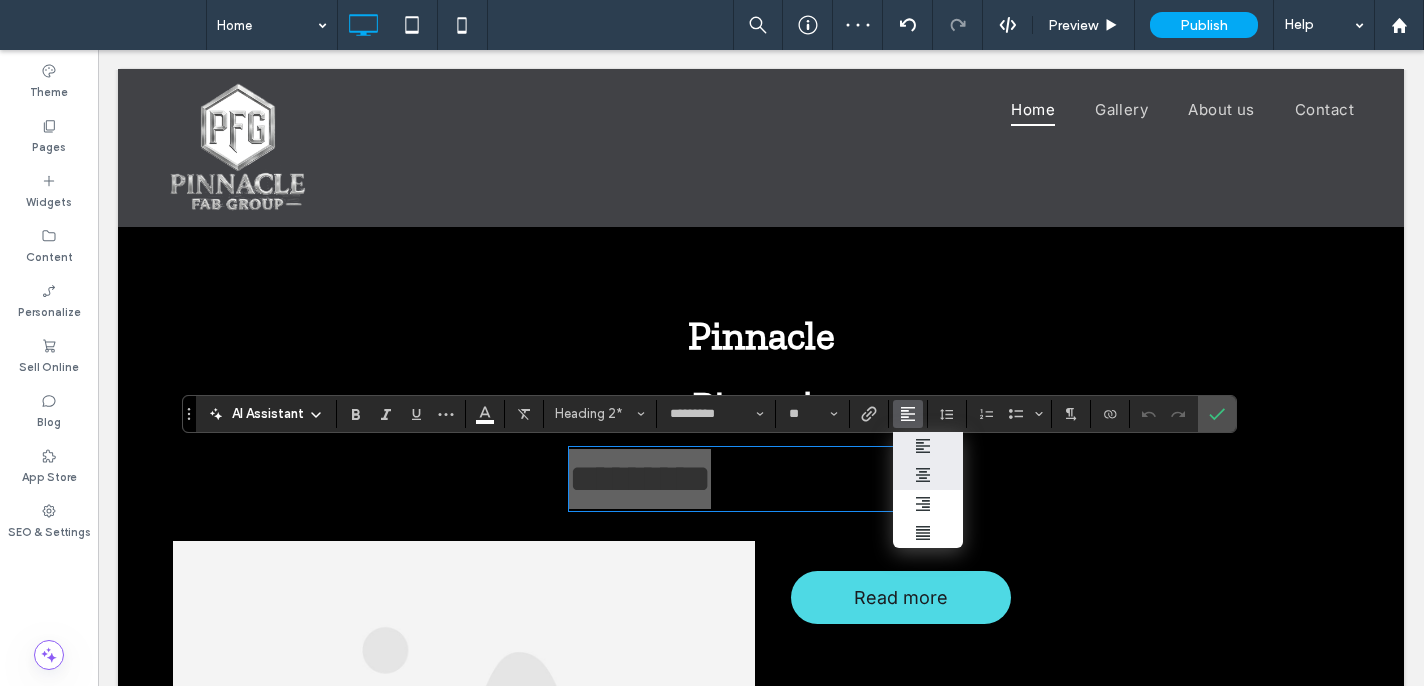 click 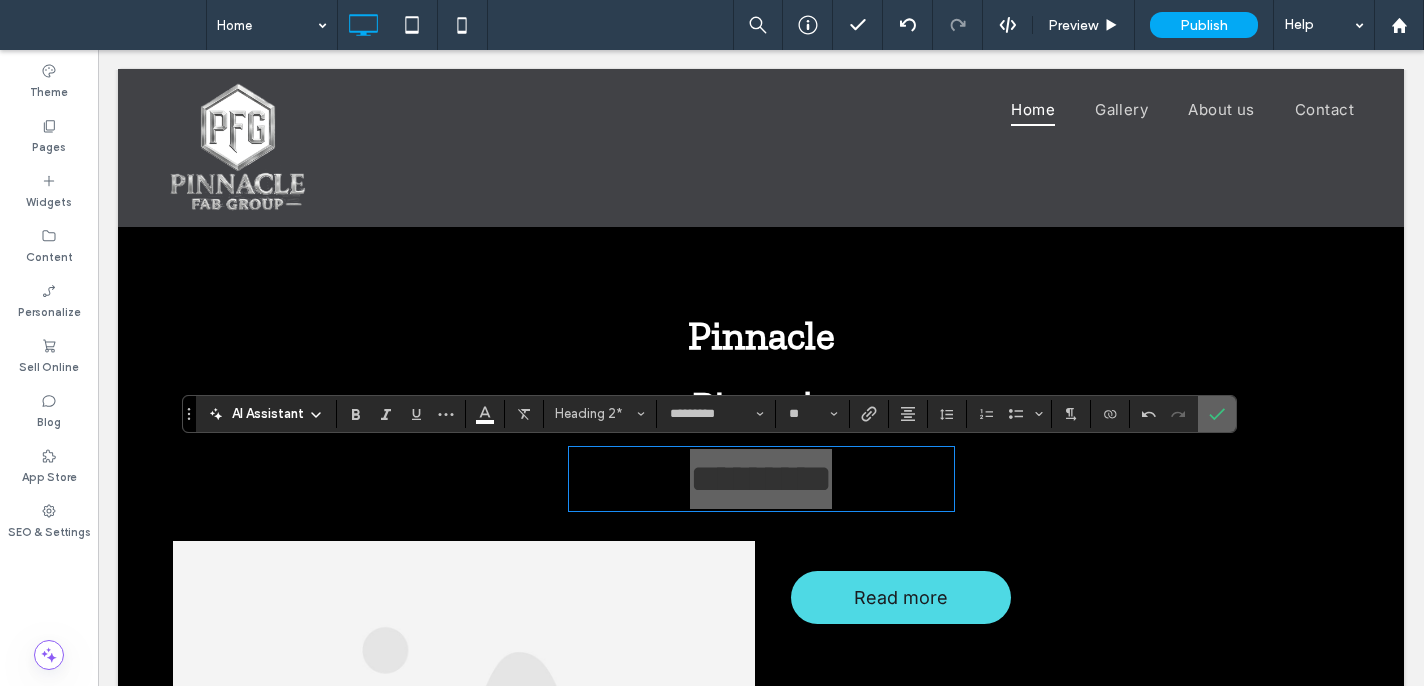 click at bounding box center [1217, 414] 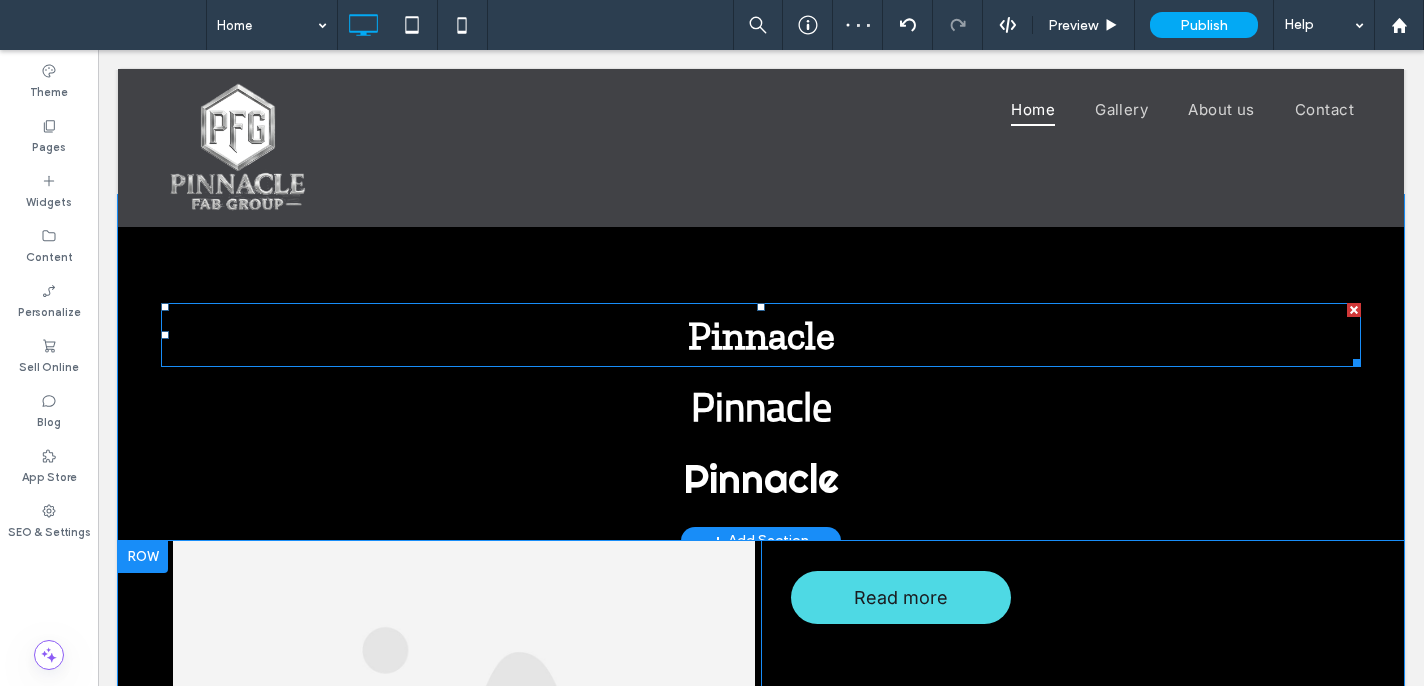 click on "Pinnacle" at bounding box center [761, 335] 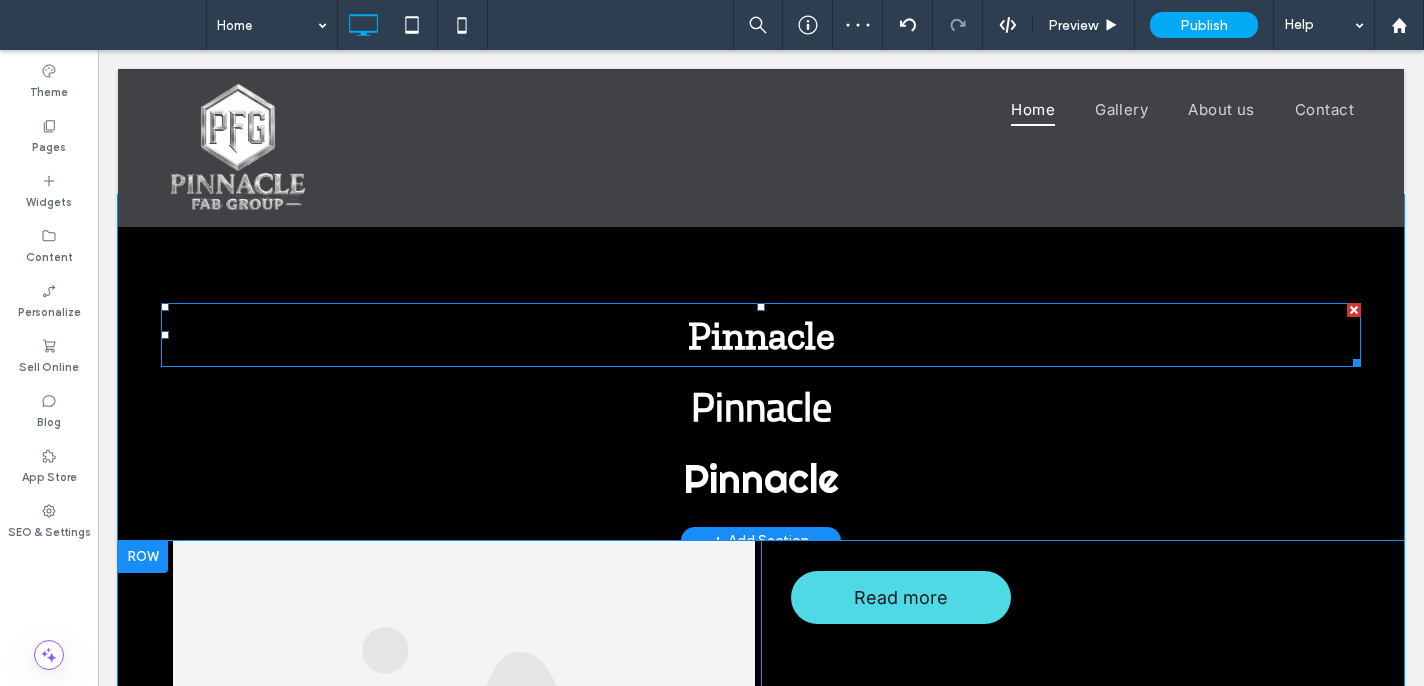 type on "**********" 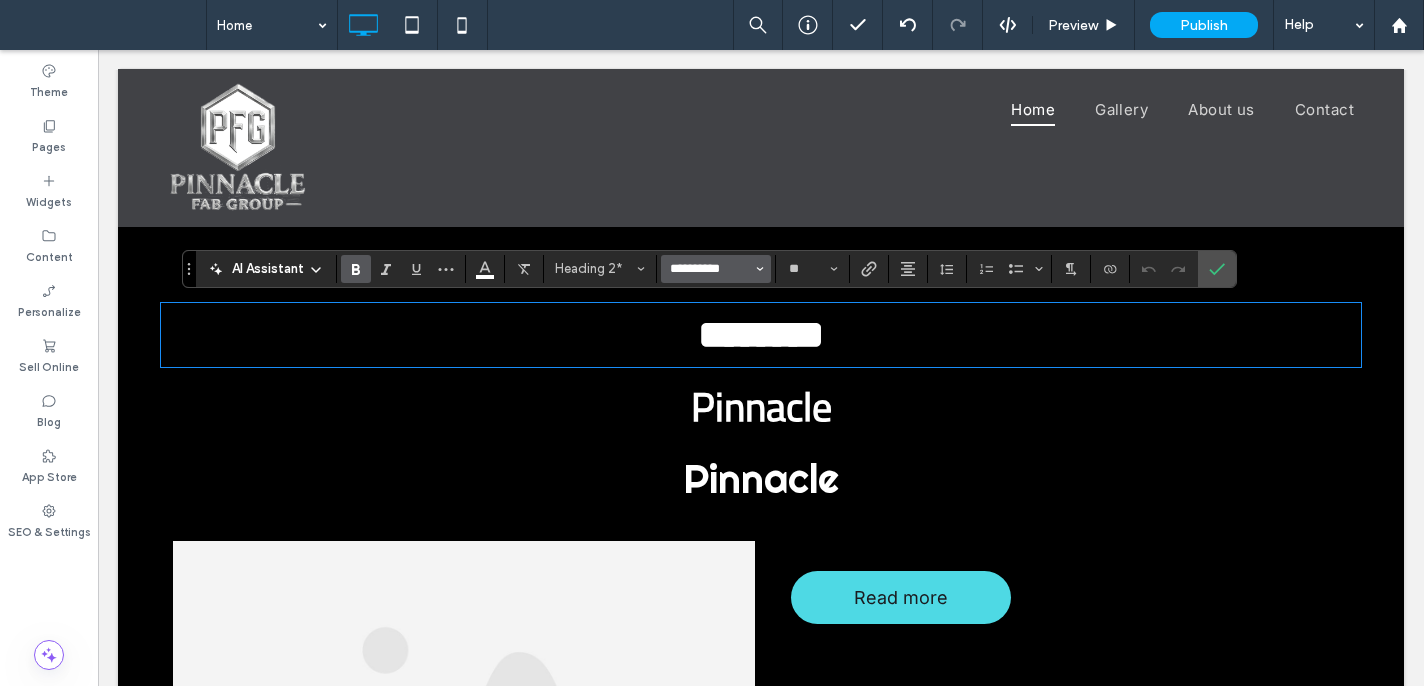 click on "**********" at bounding box center (710, 269) 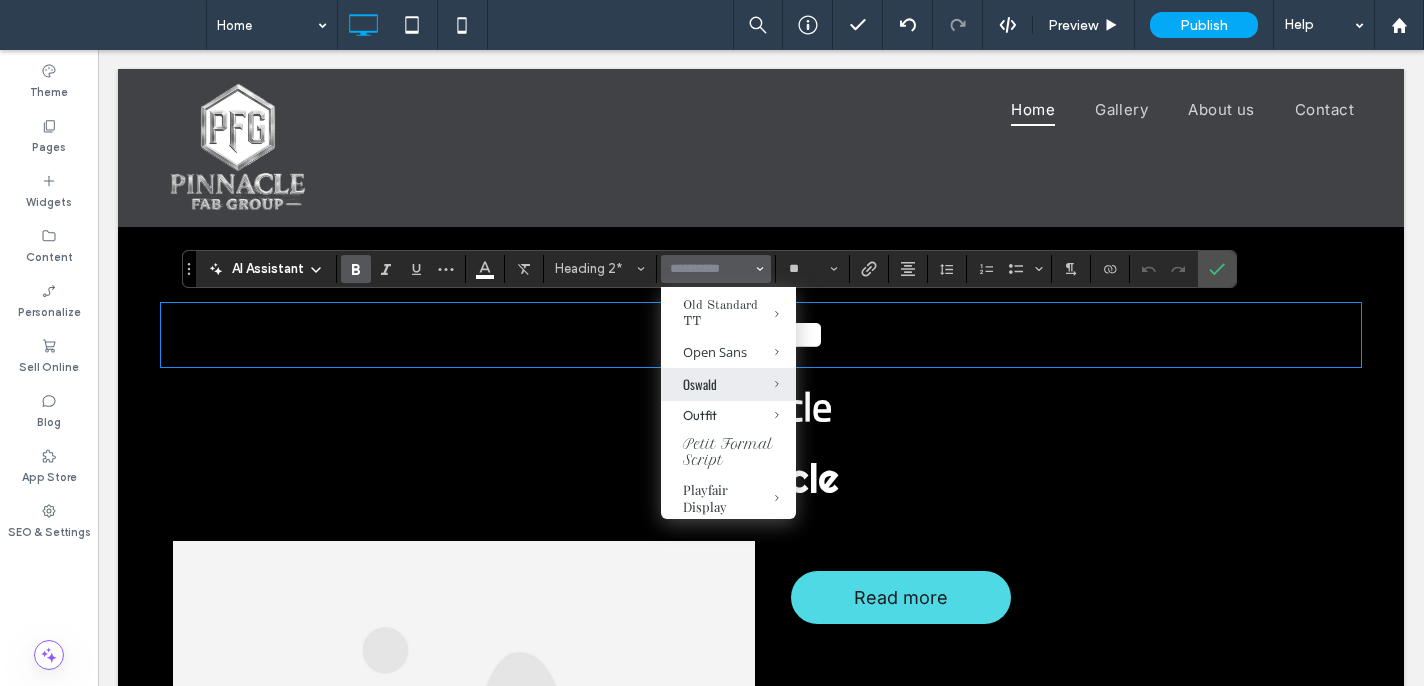 scroll, scrollTop: 1273, scrollLeft: 0, axis: vertical 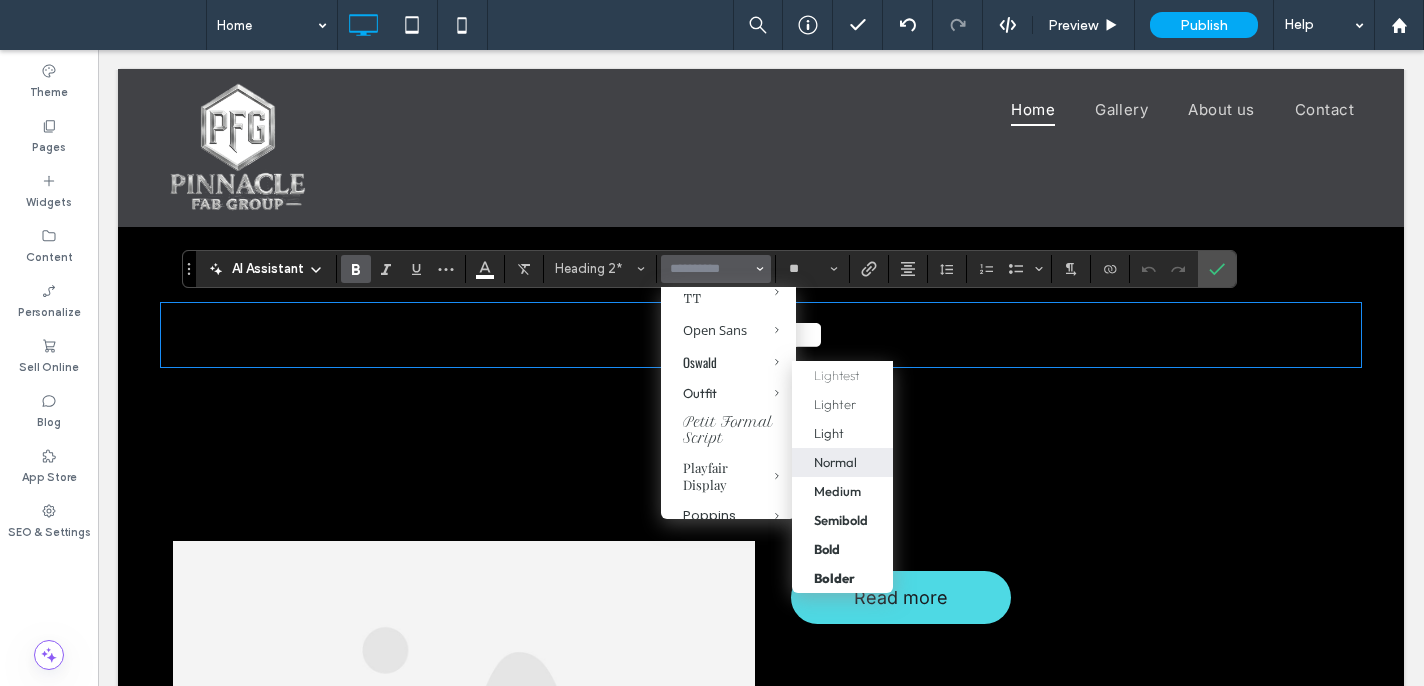 click on "Normal" at bounding box center (835, 462) 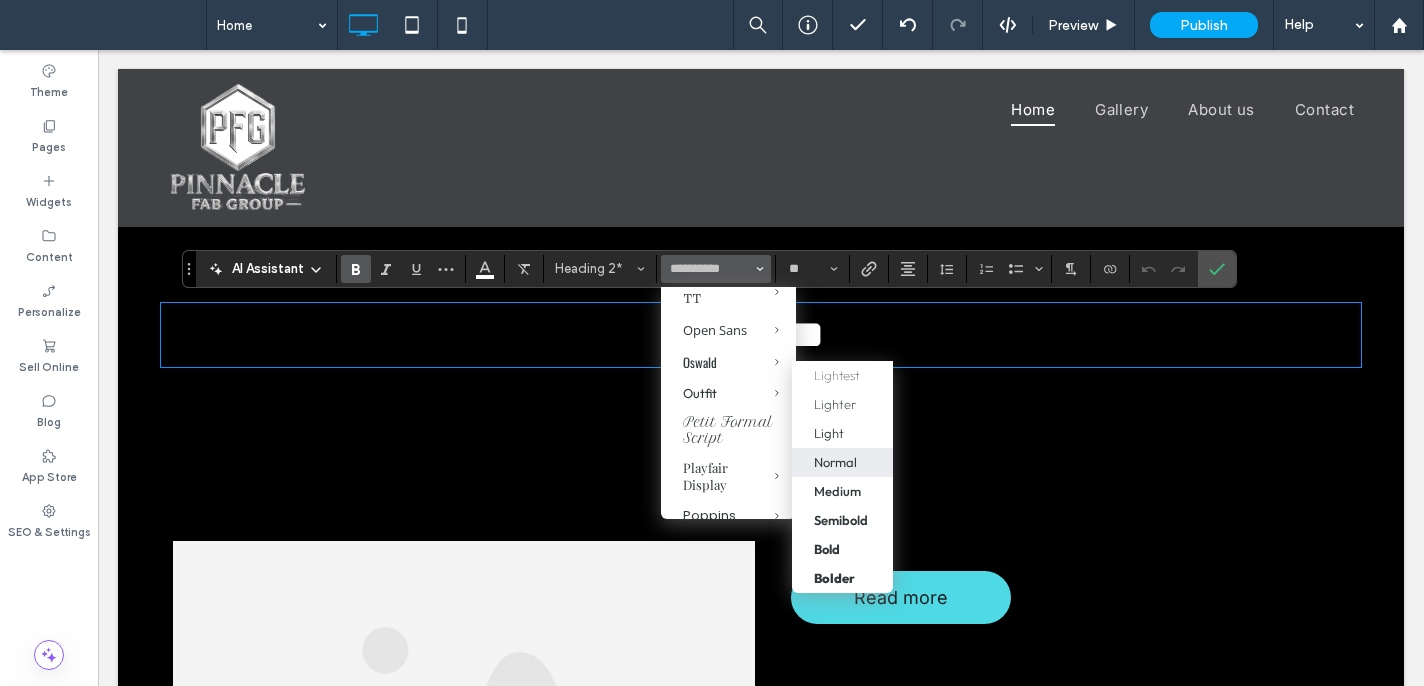 type on "******" 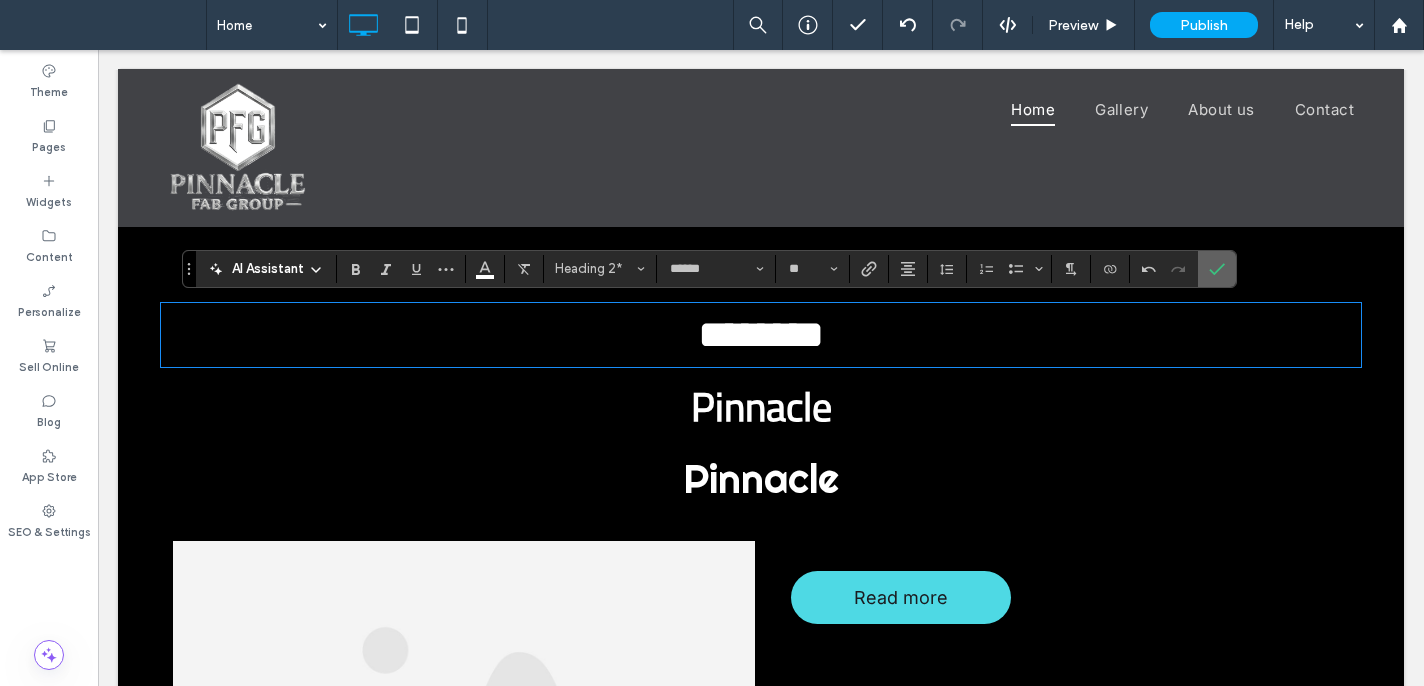 click at bounding box center [1217, 269] 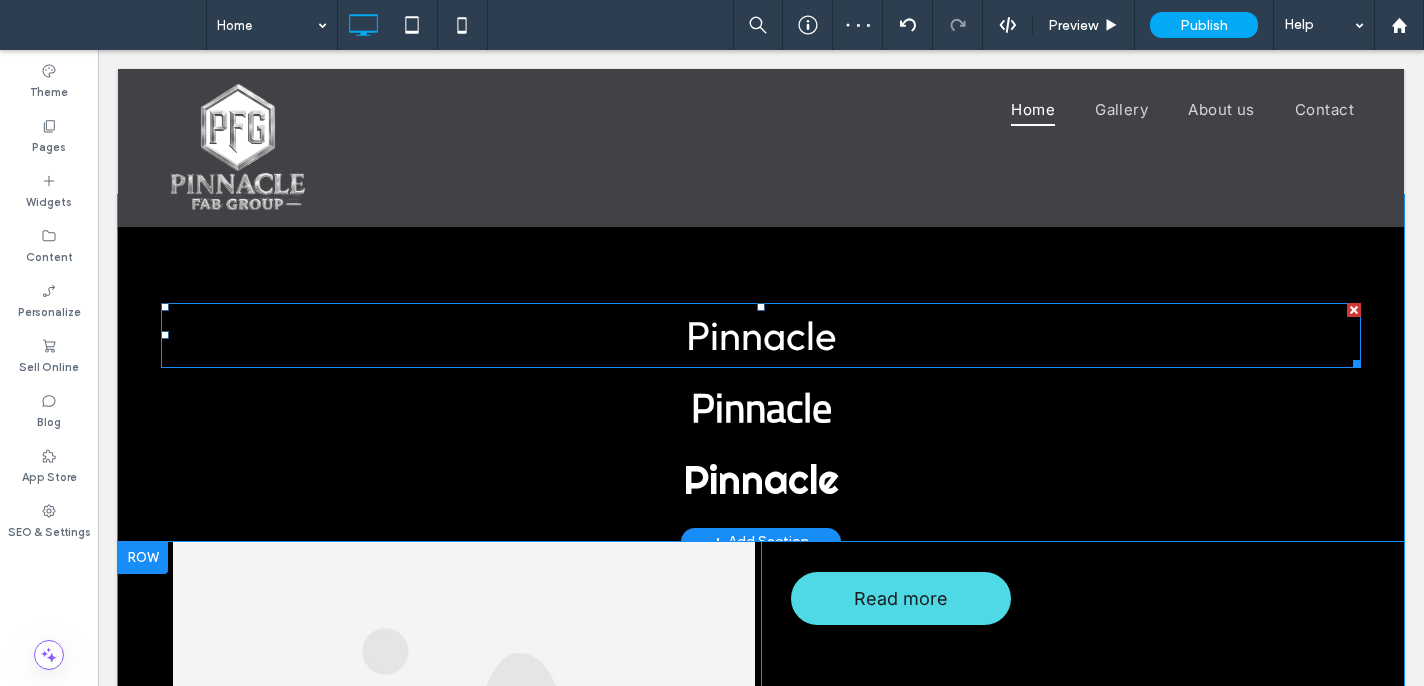 click on "Pinnacle" at bounding box center [761, 335] 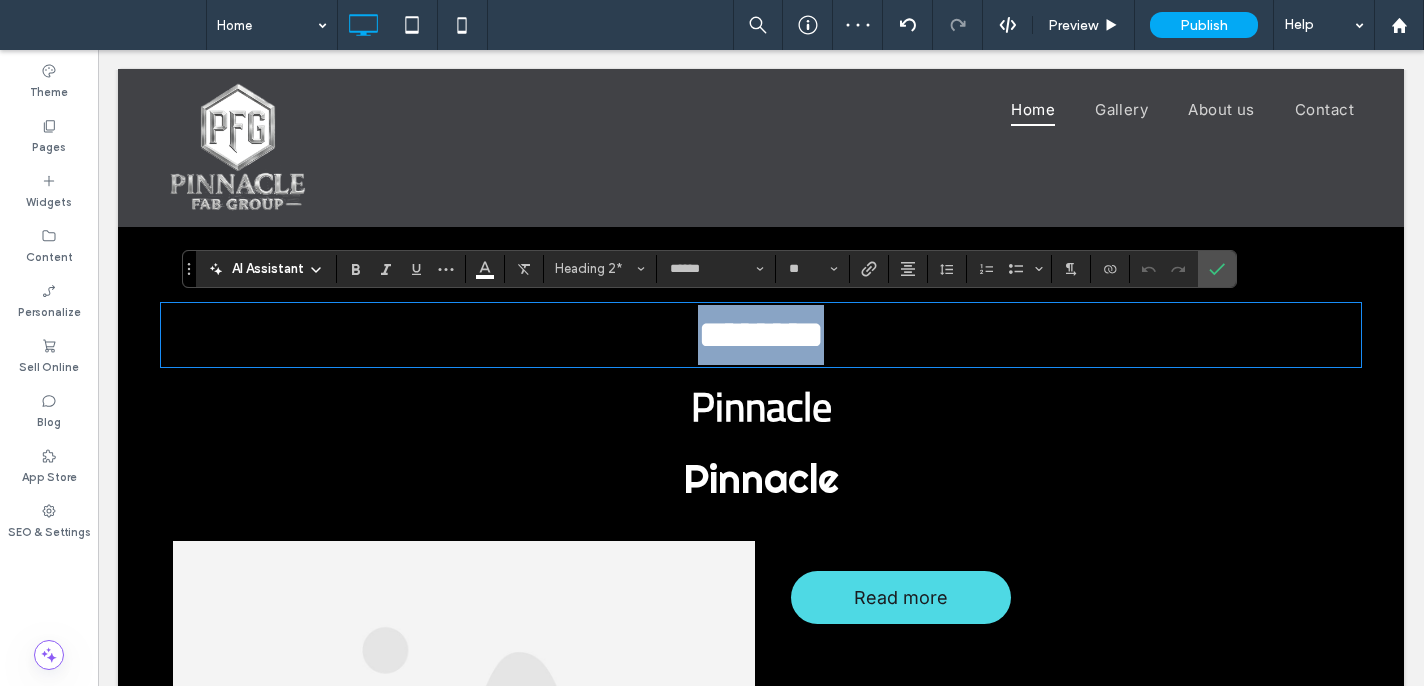 click on "********" at bounding box center (761, 335) 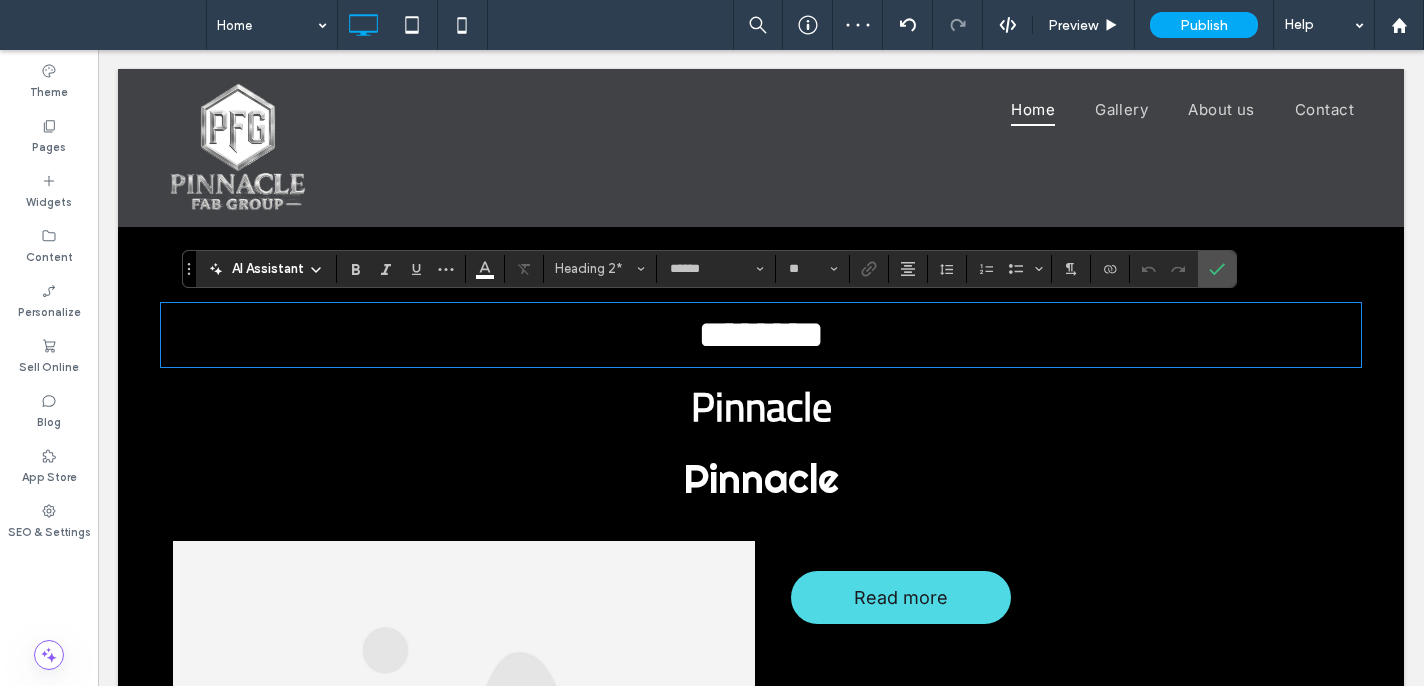 type 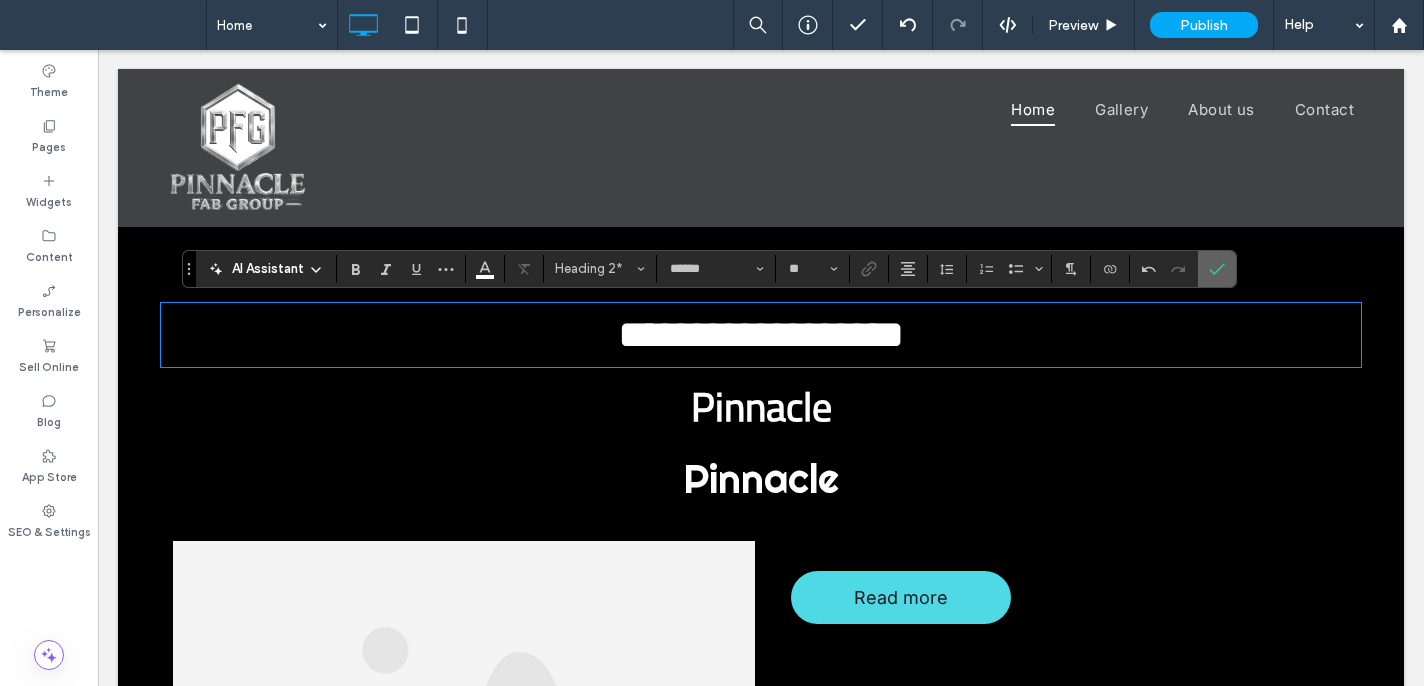 click at bounding box center [1213, 269] 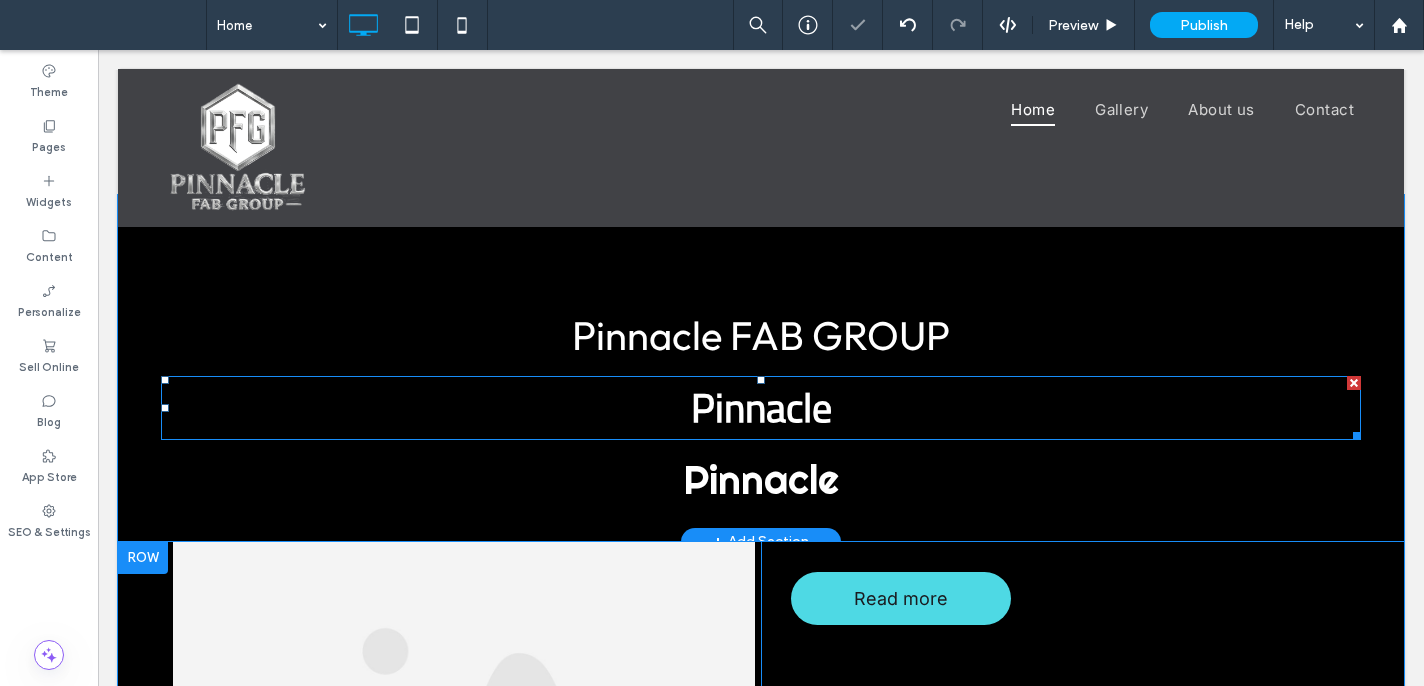 click on "Pinnacle" at bounding box center [761, 407] 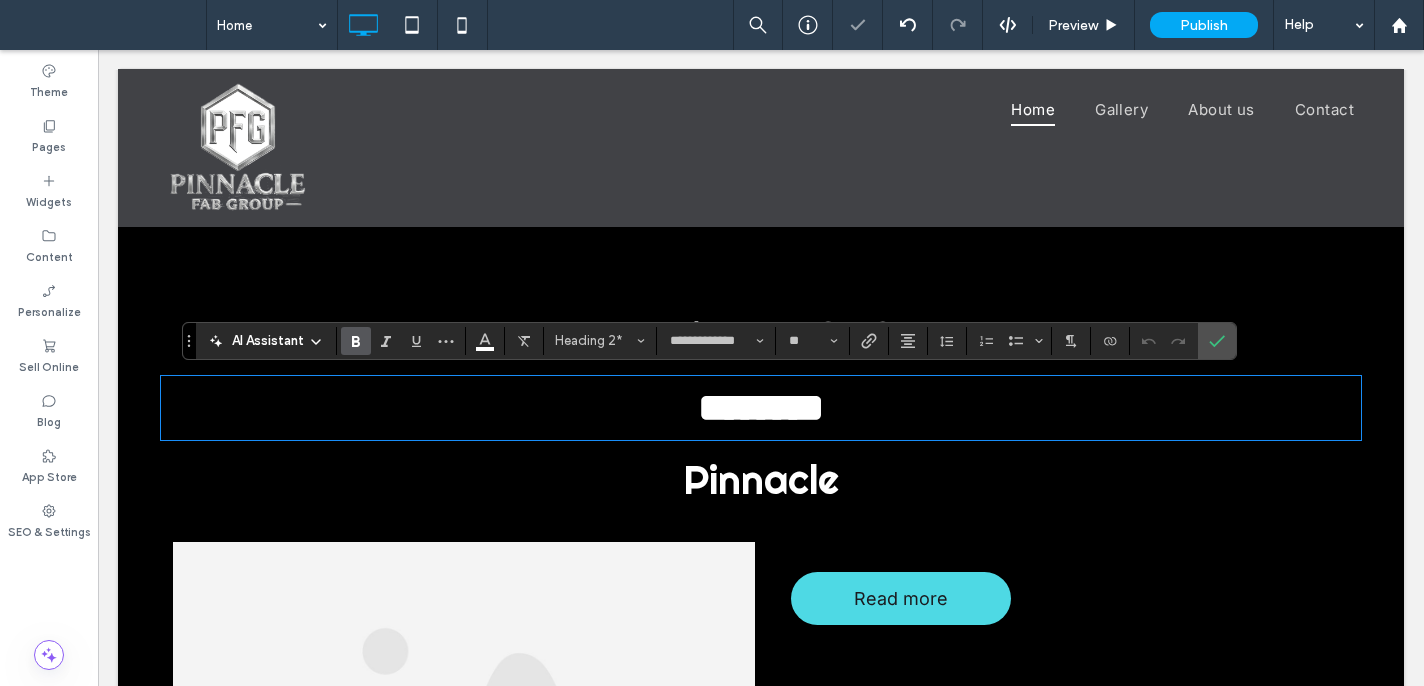 click on "********" at bounding box center [761, 408] 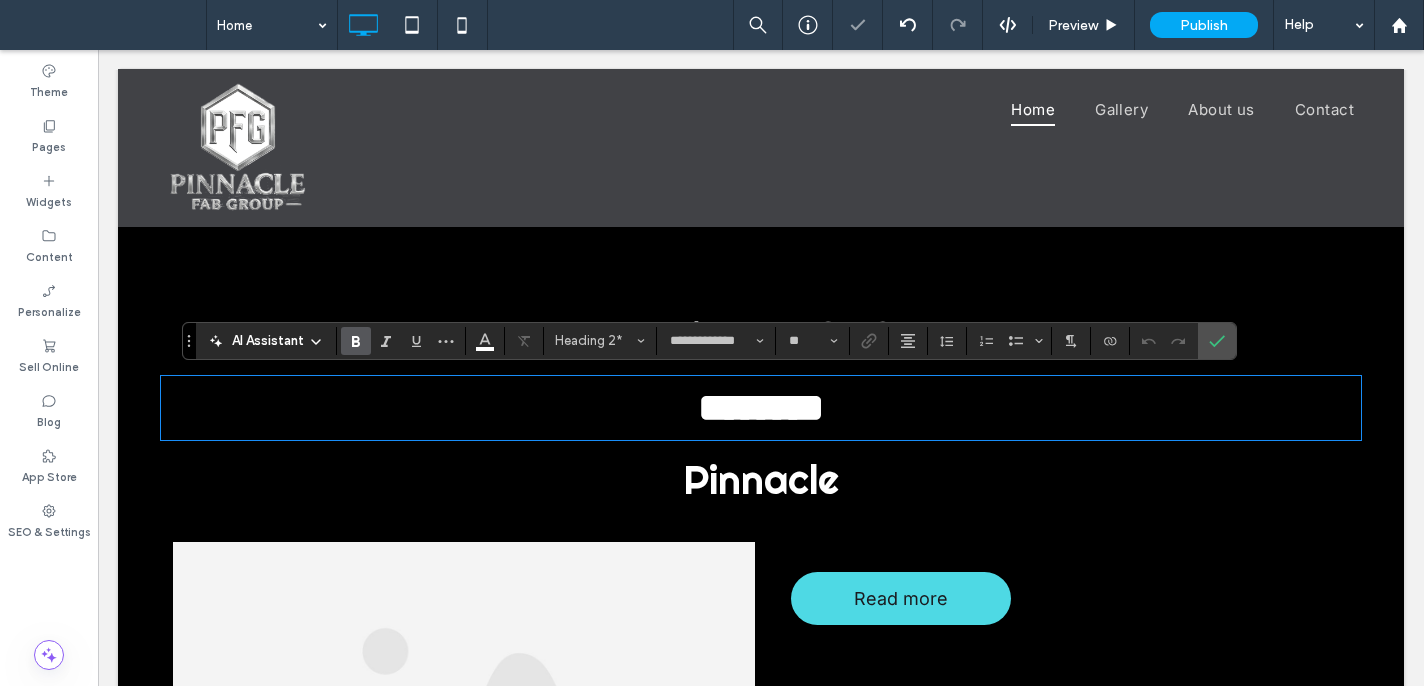 type 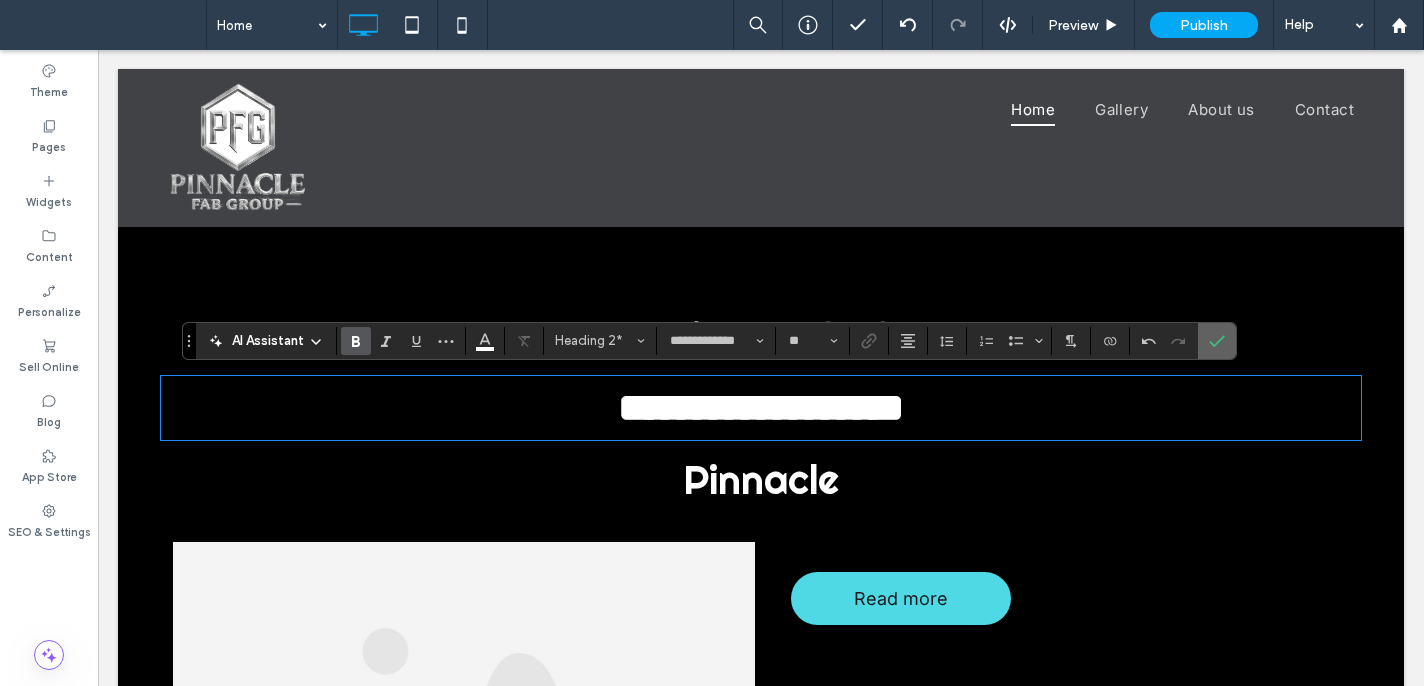 click 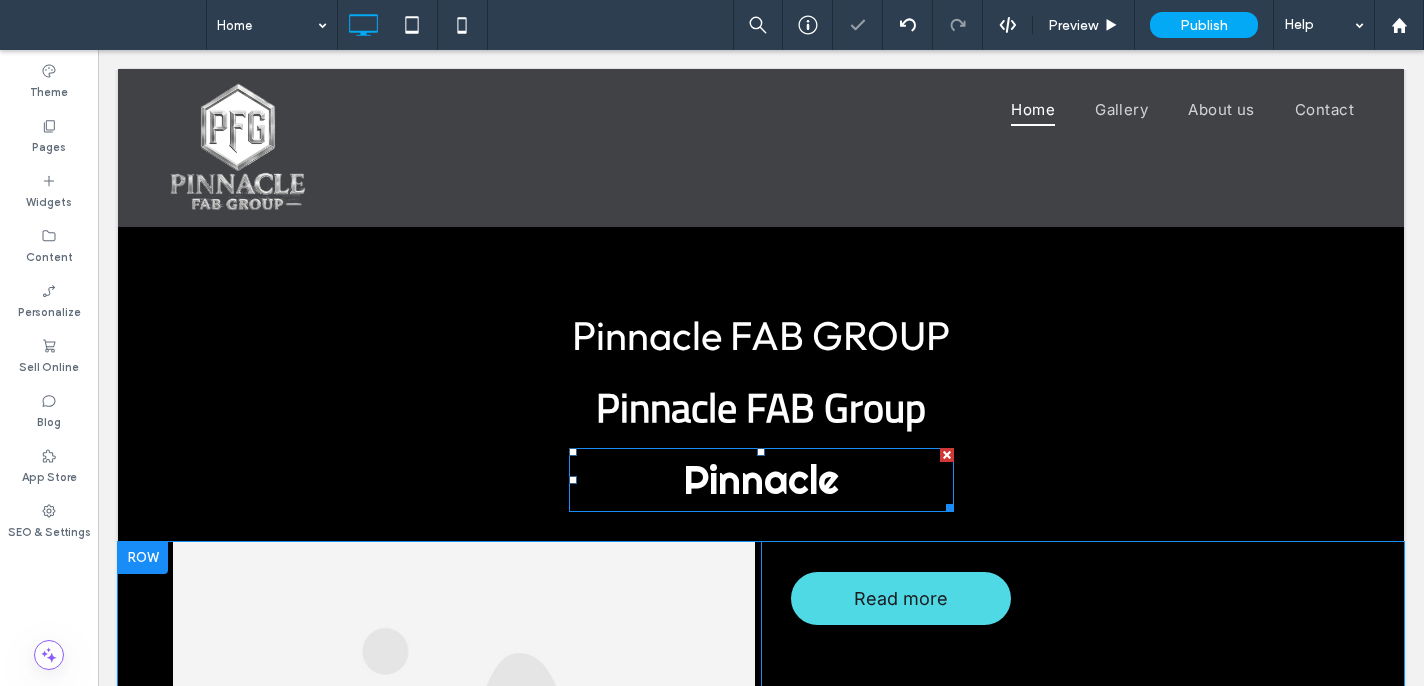 click on "Pinnacle" at bounding box center (761, 480) 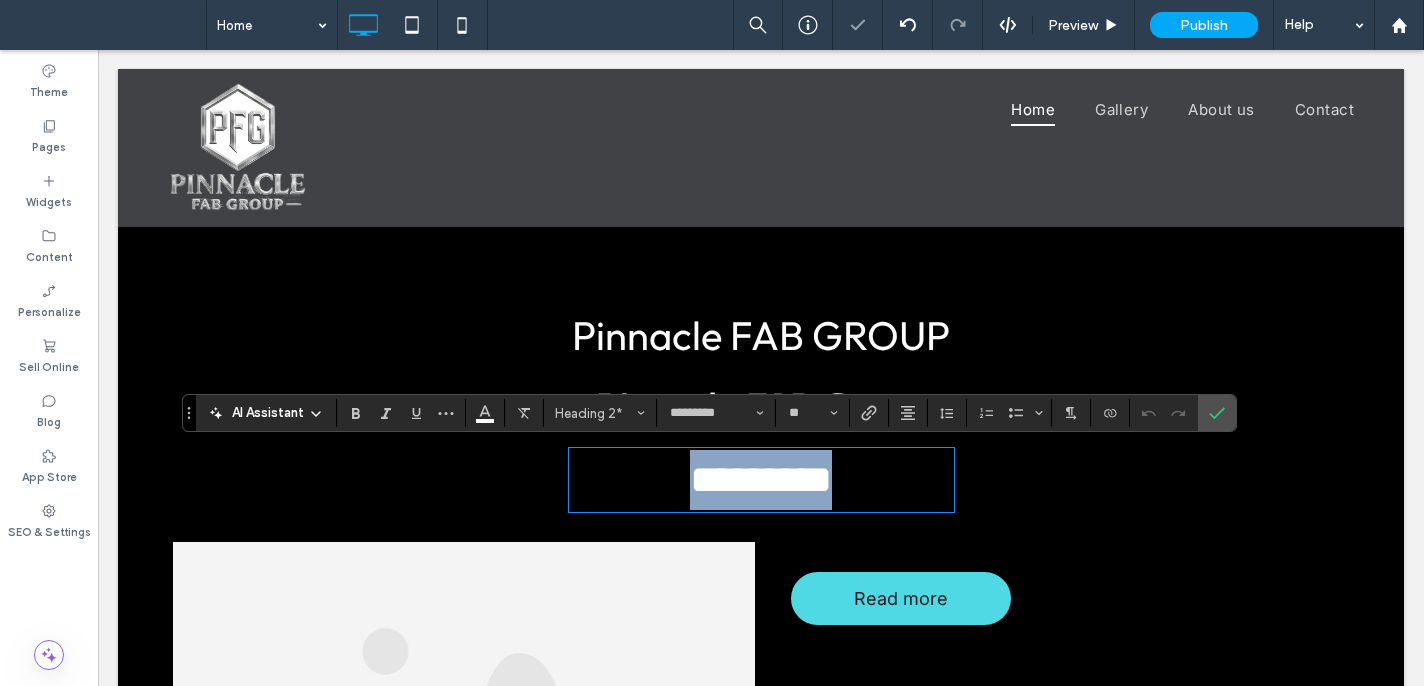 click on "********" at bounding box center (761, 480) 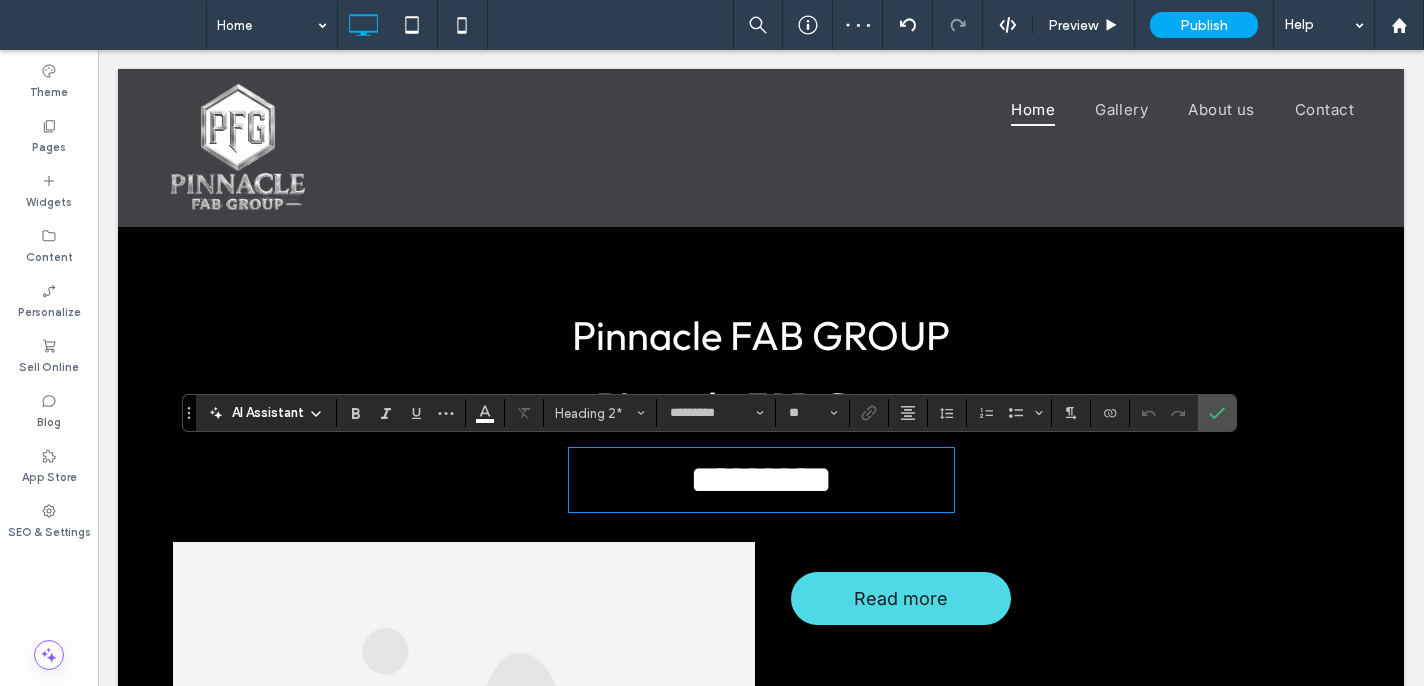 type 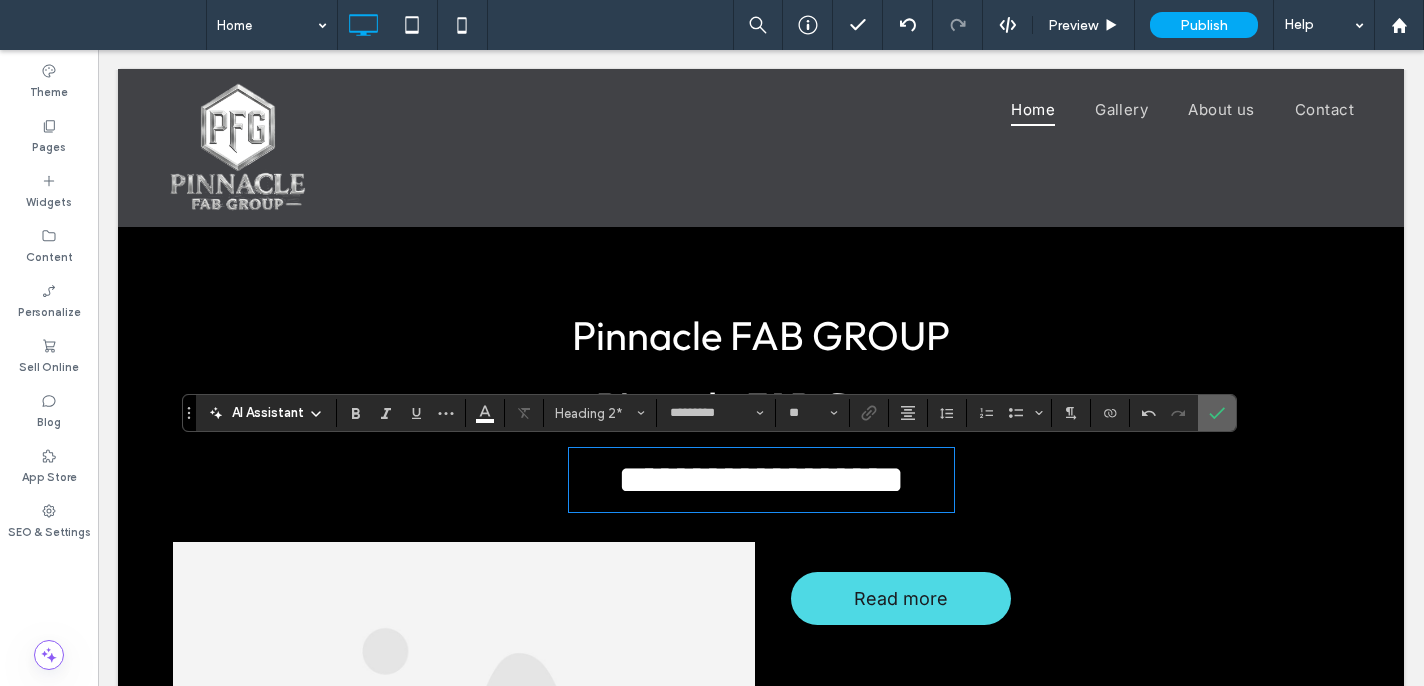 click 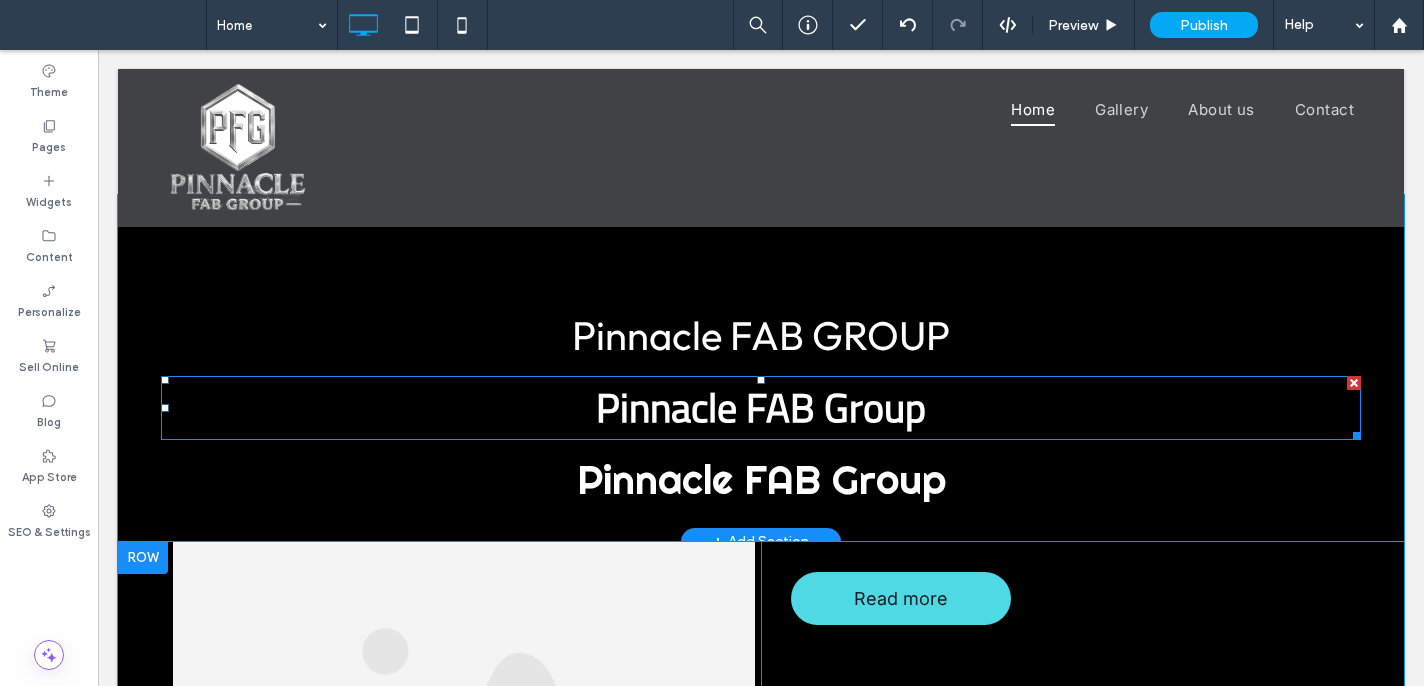 click on "Pinnacle FAB Group" at bounding box center [761, 407] 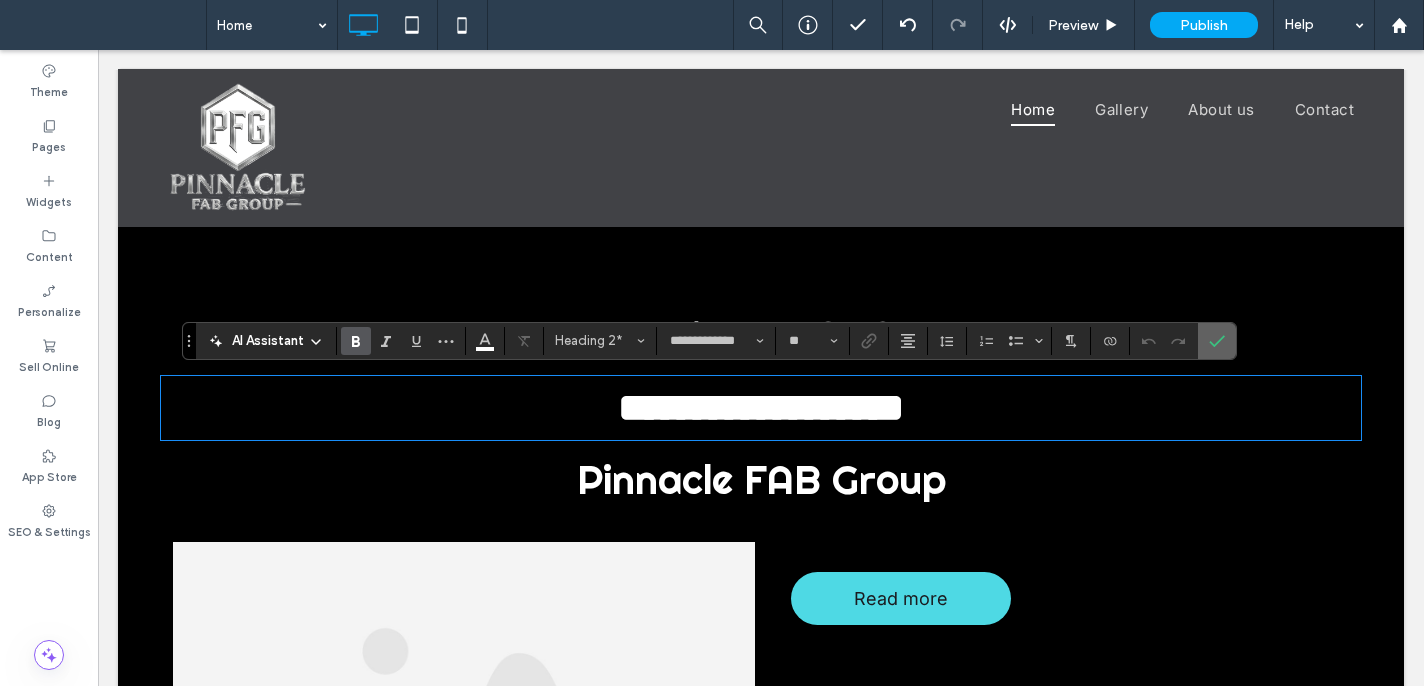 click 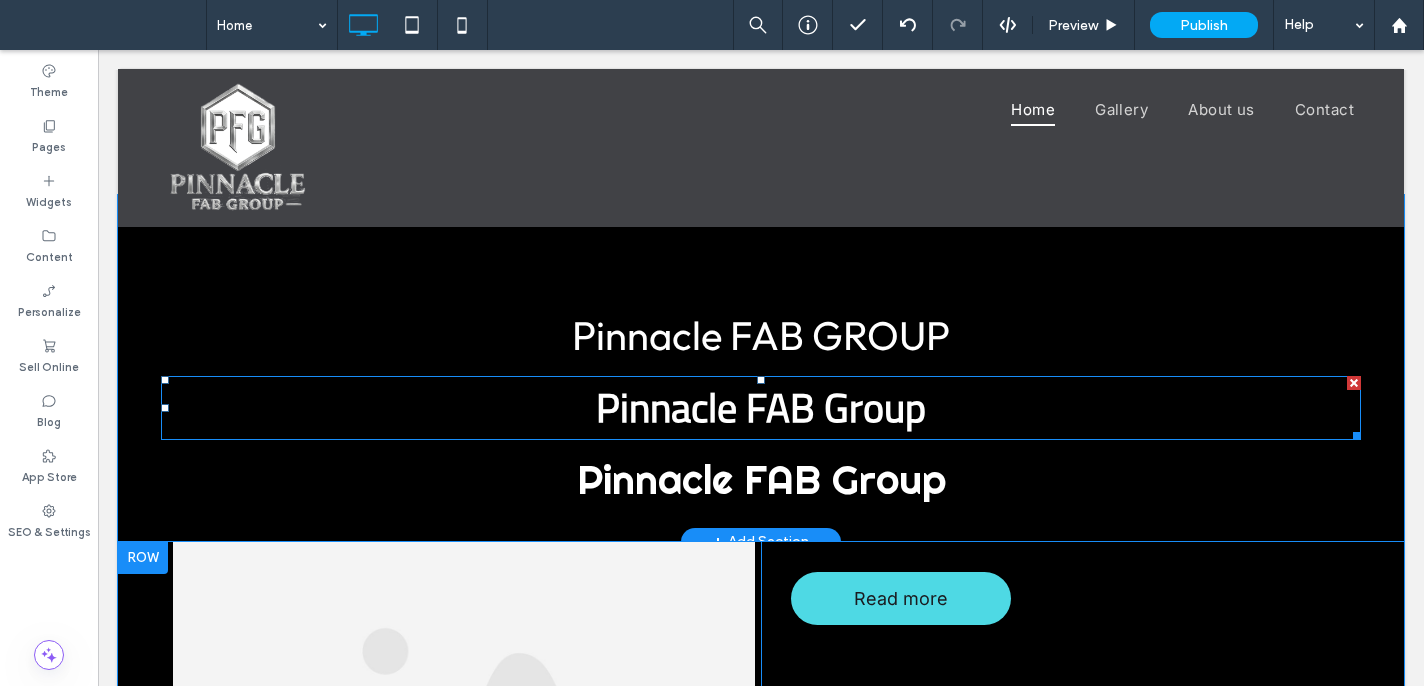 click on "Pinnacle FAB Group" at bounding box center [761, 408] 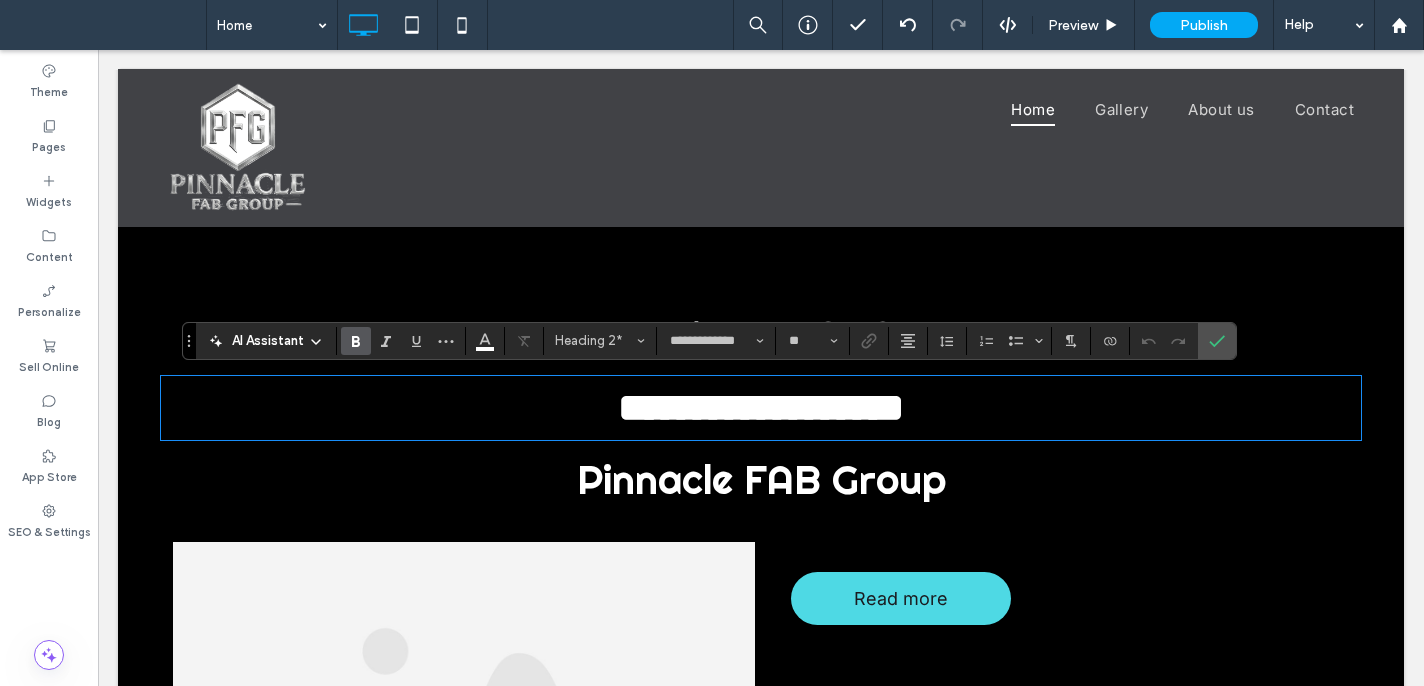 click on "**********" at bounding box center (761, 403) 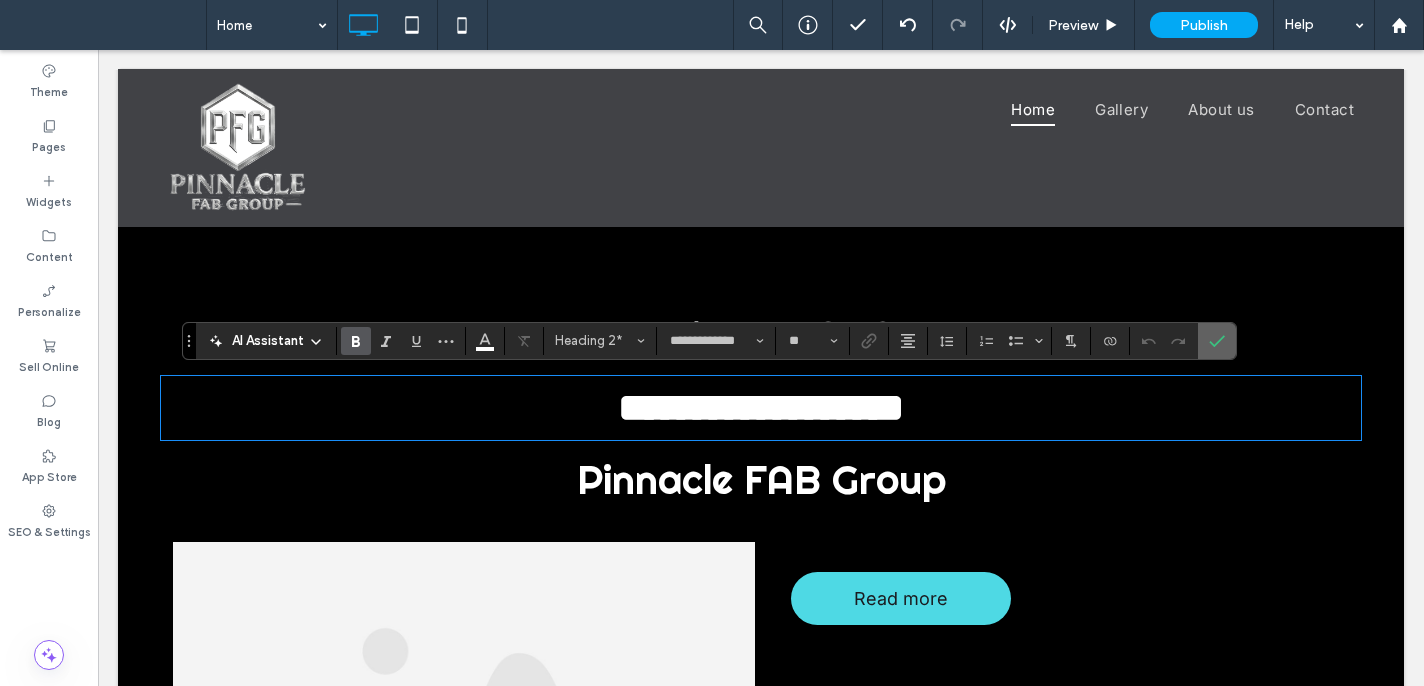 click 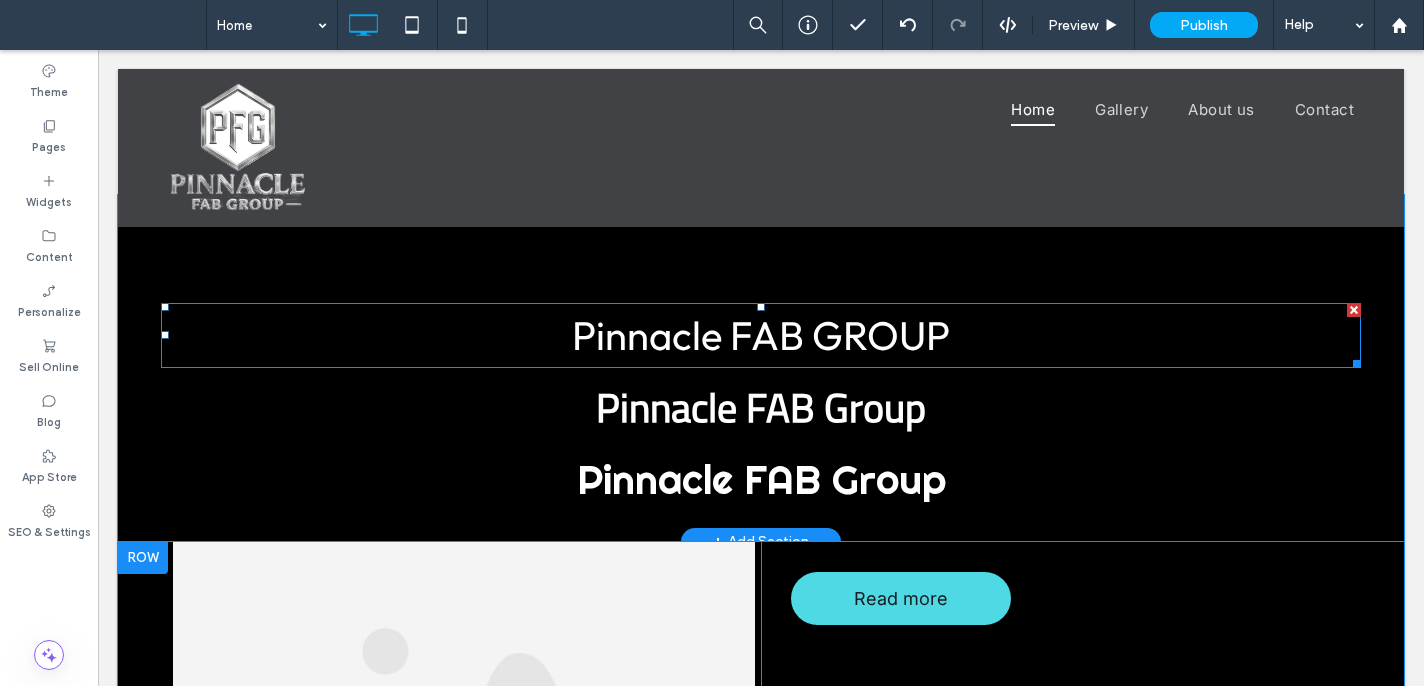 click on "Pinnacle FAB GROUP" at bounding box center (761, 335) 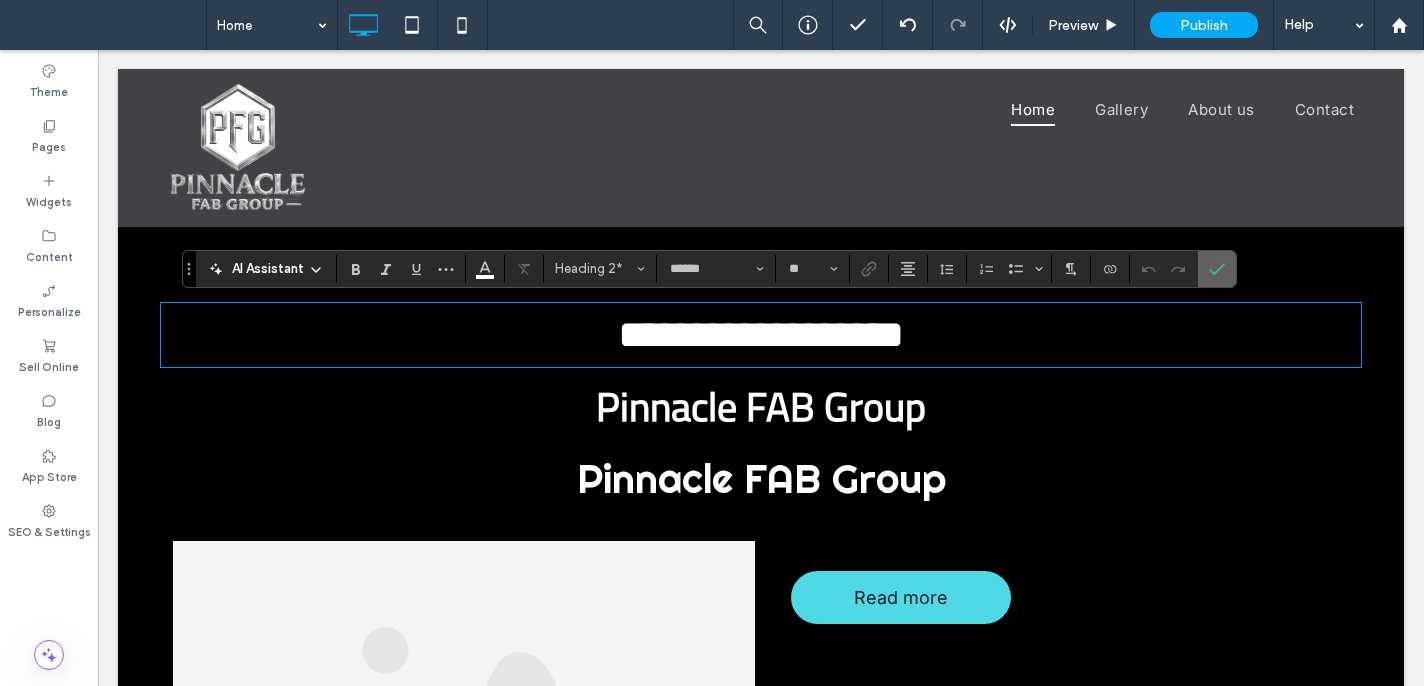 click at bounding box center (1217, 269) 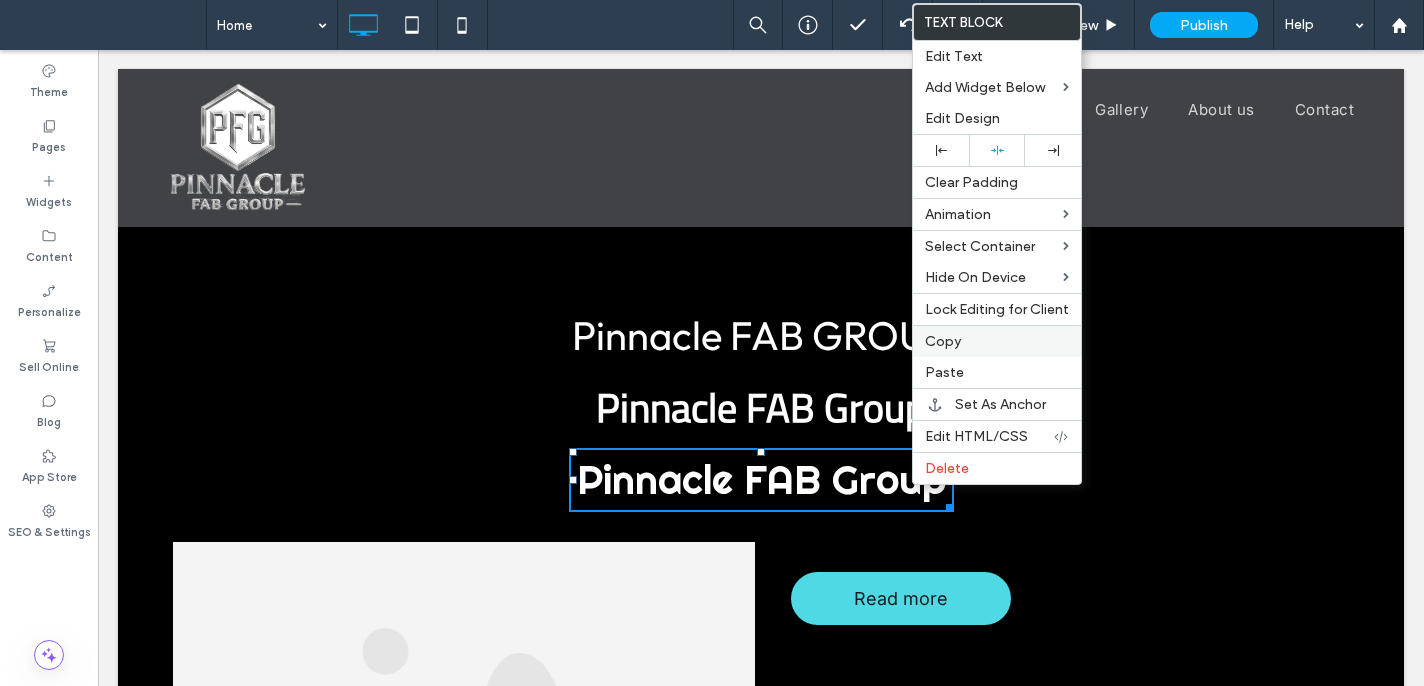 click on "Copy" at bounding box center (997, 341) 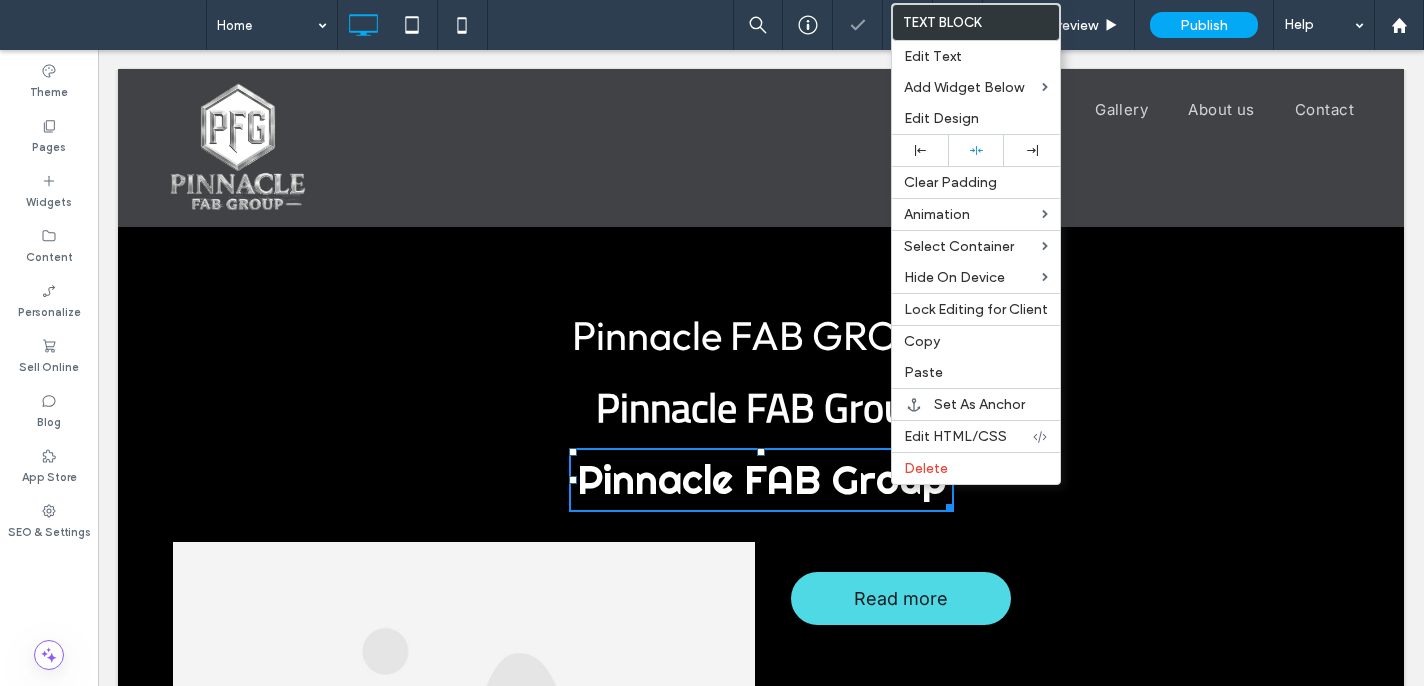 drag, startPoint x: 889, startPoint y: 486, endPoint x: 1013, endPoint y: 519, distance: 128.31601 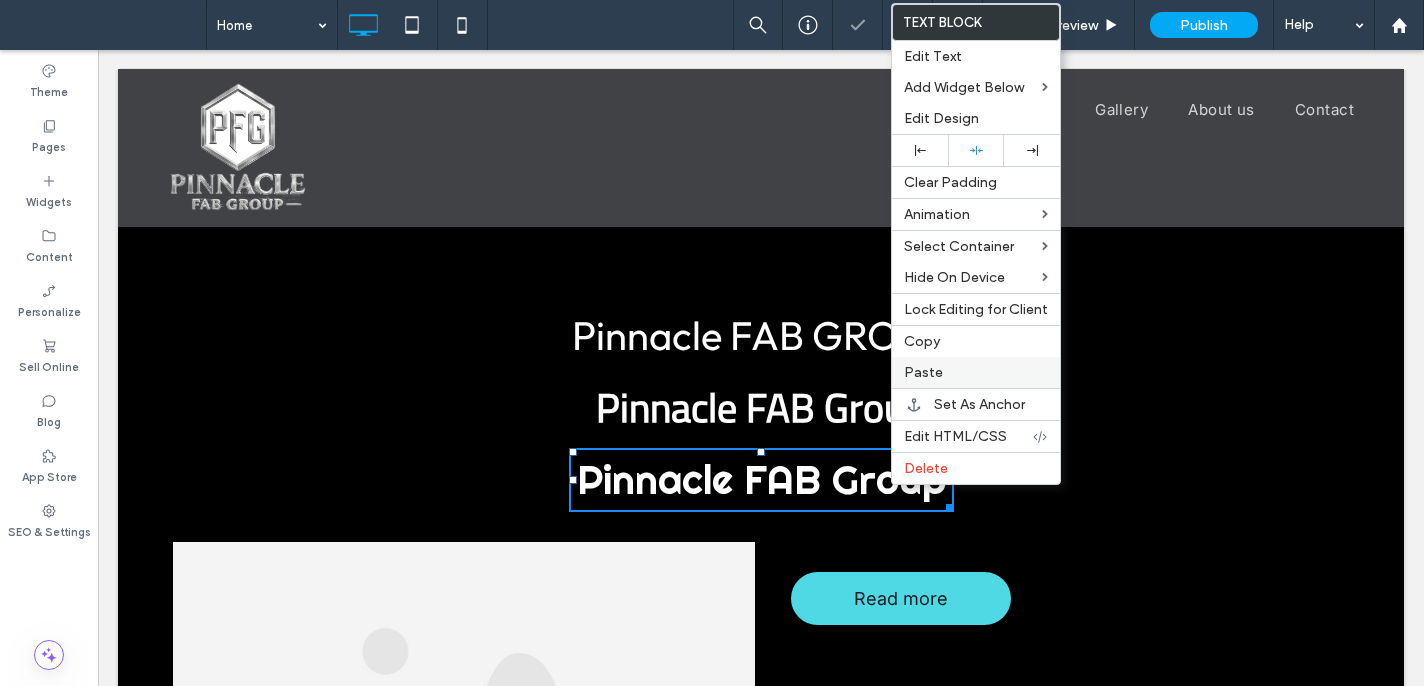 click on "Paste" at bounding box center [976, 372] 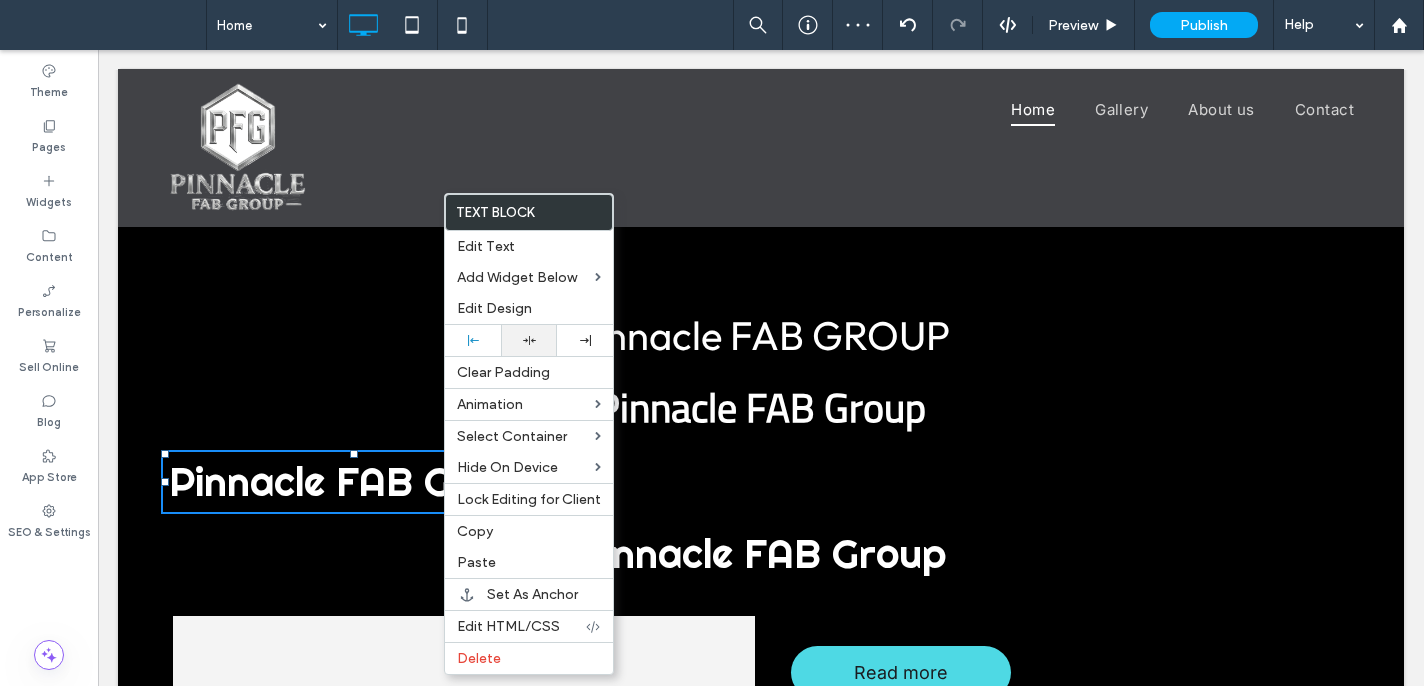 click 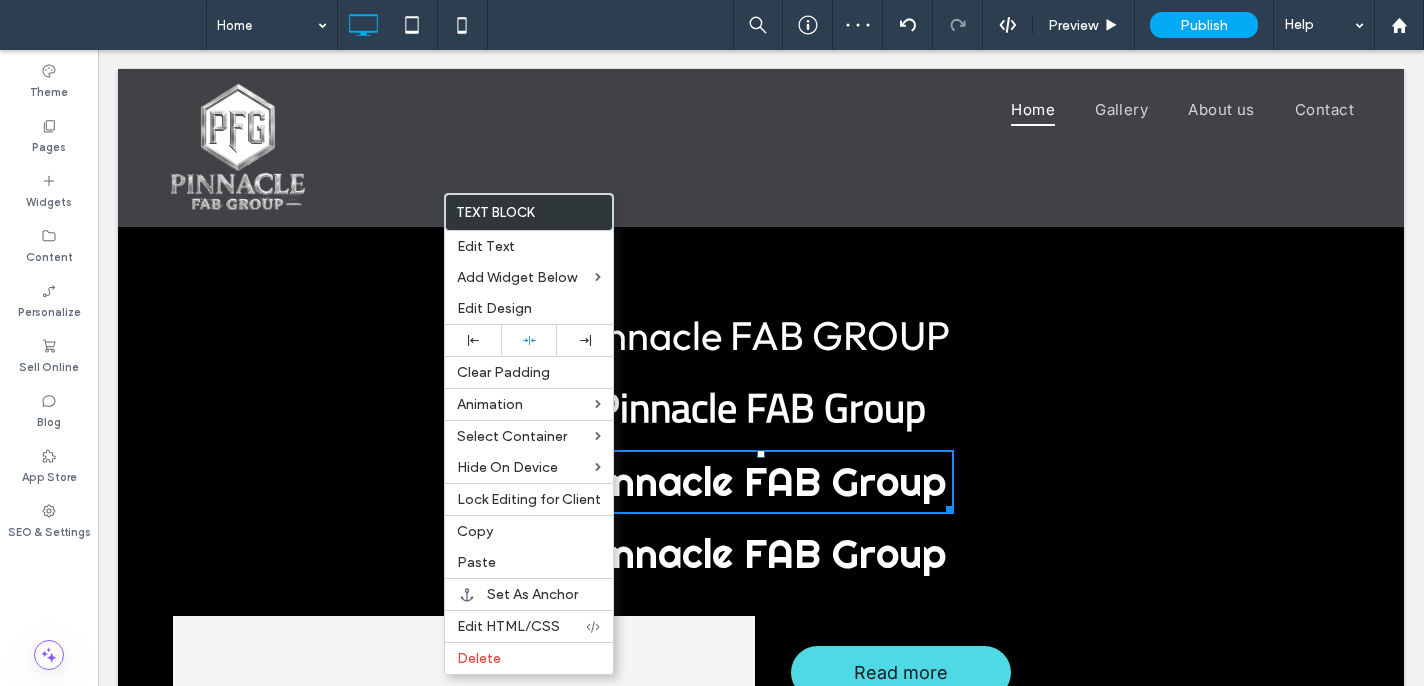 click on "Pinnacle FAB Group" at bounding box center [761, 553] 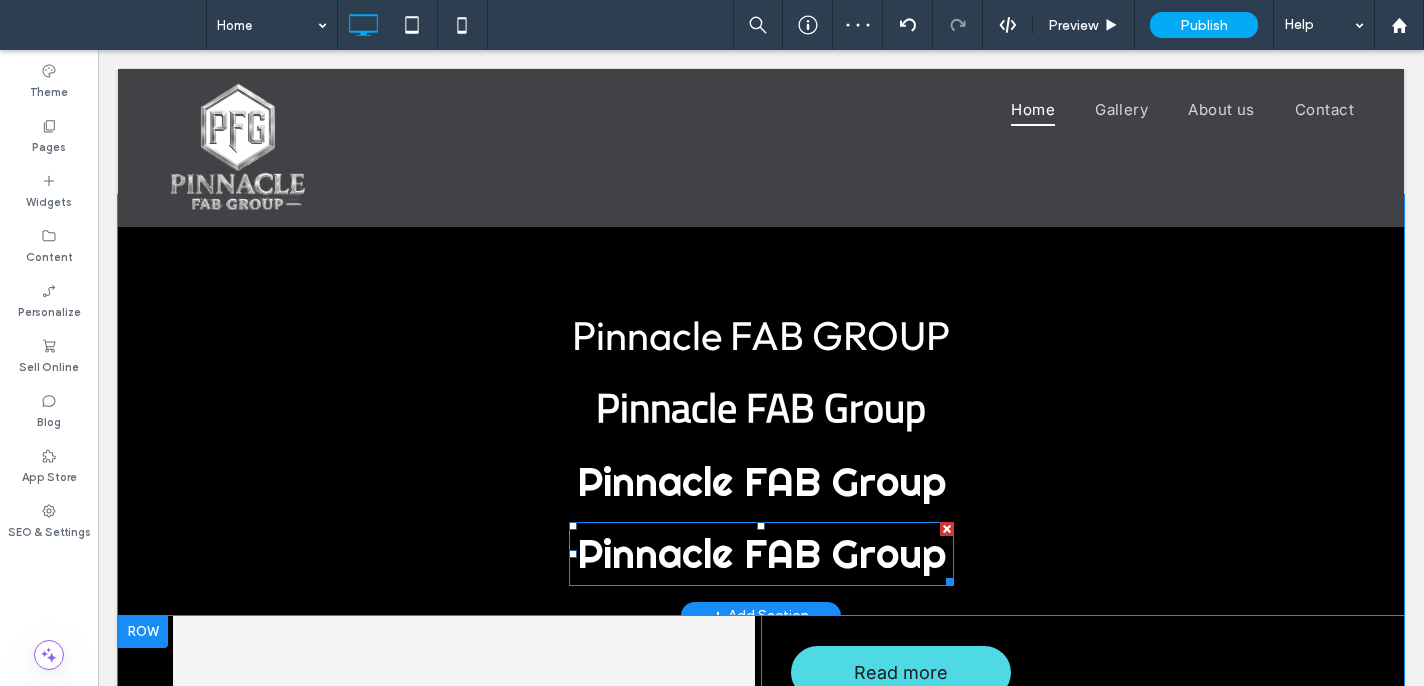 click on "Pinnacle FAB Group" at bounding box center [761, 553] 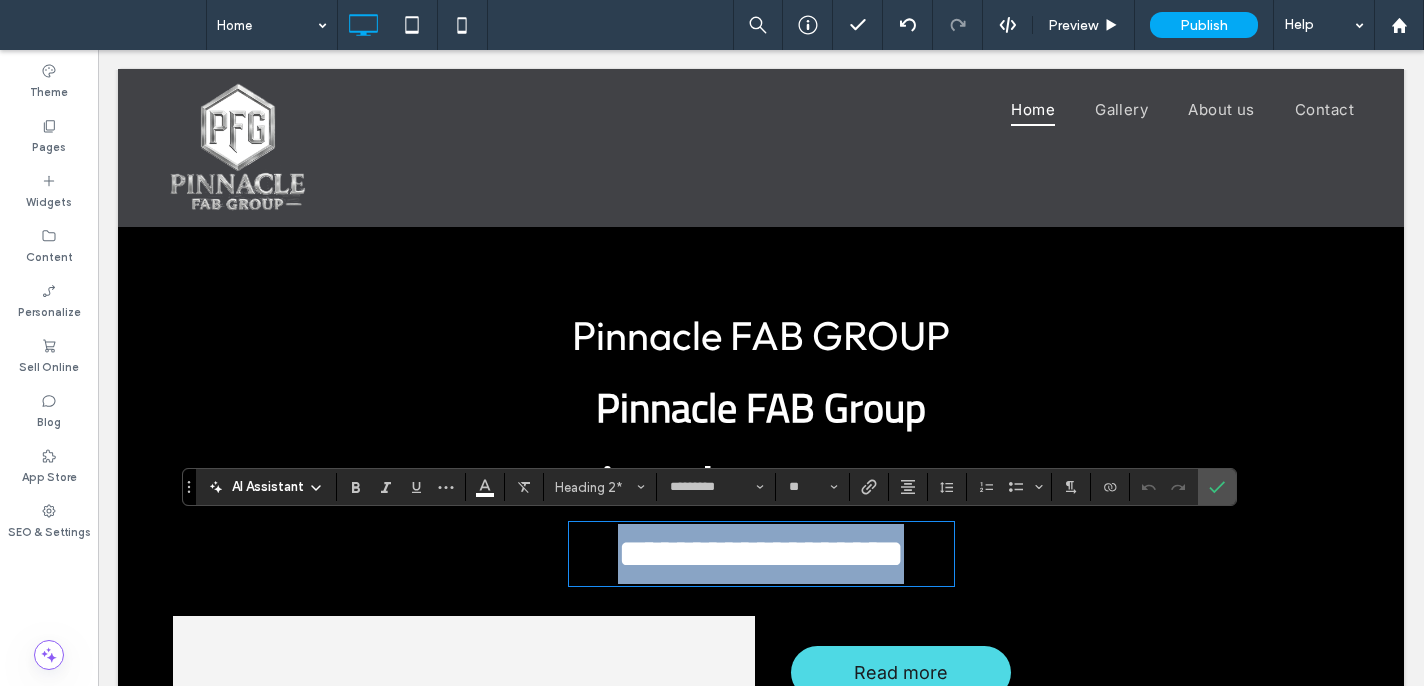 drag, startPoint x: 936, startPoint y: 556, endPoint x: 559, endPoint y: 534, distance: 377.64136 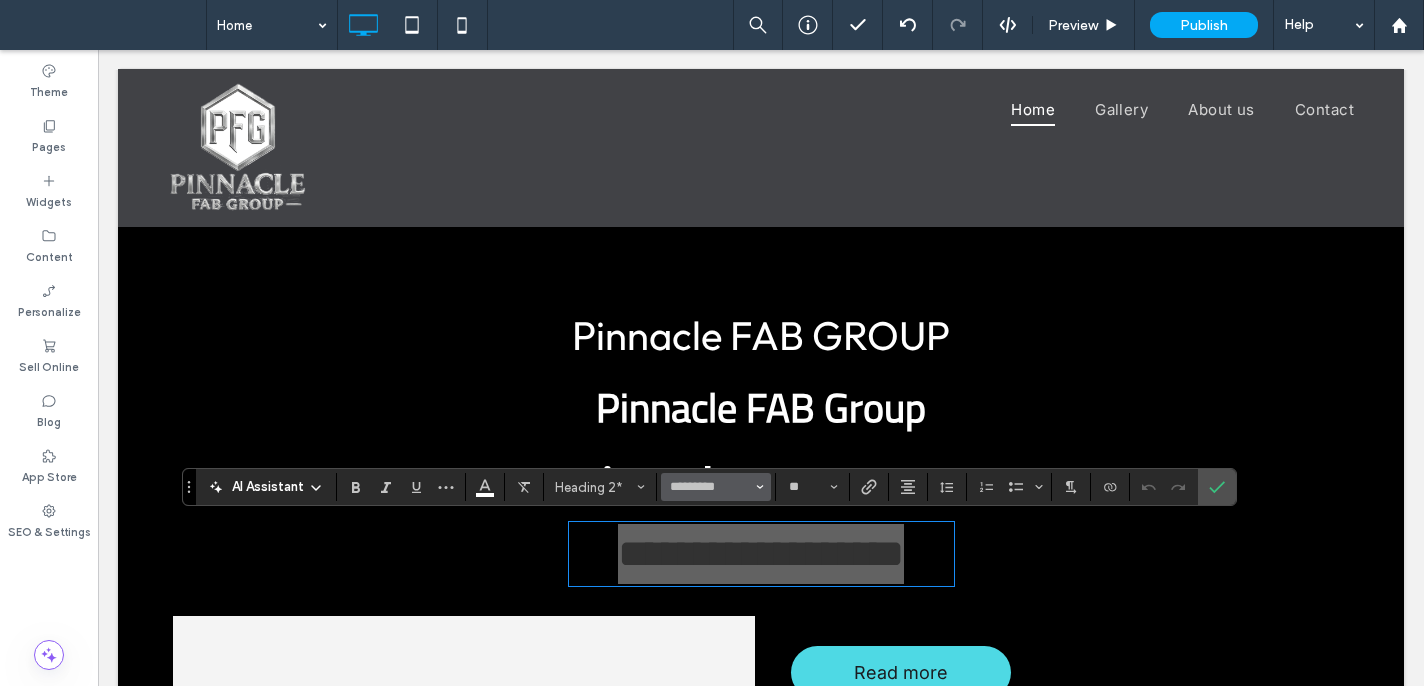 click on "*********" at bounding box center [716, 487] 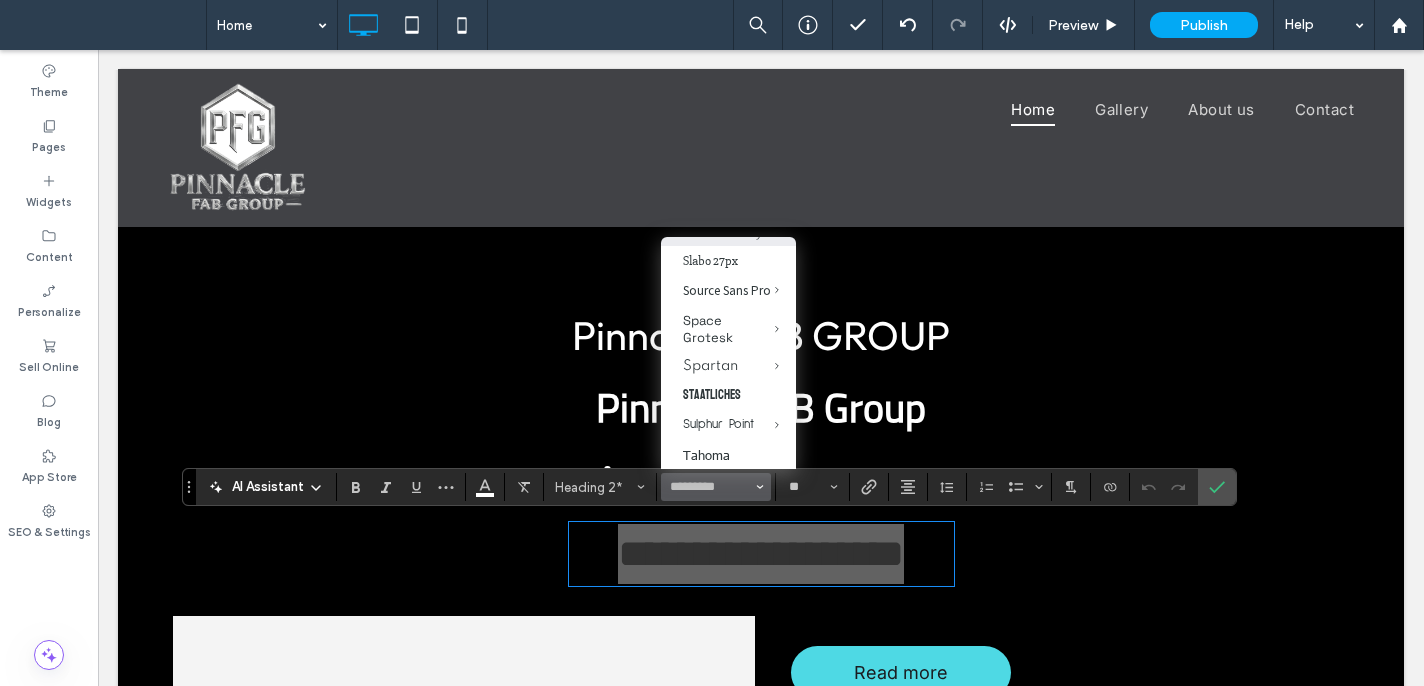 scroll, scrollTop: 2075, scrollLeft: 0, axis: vertical 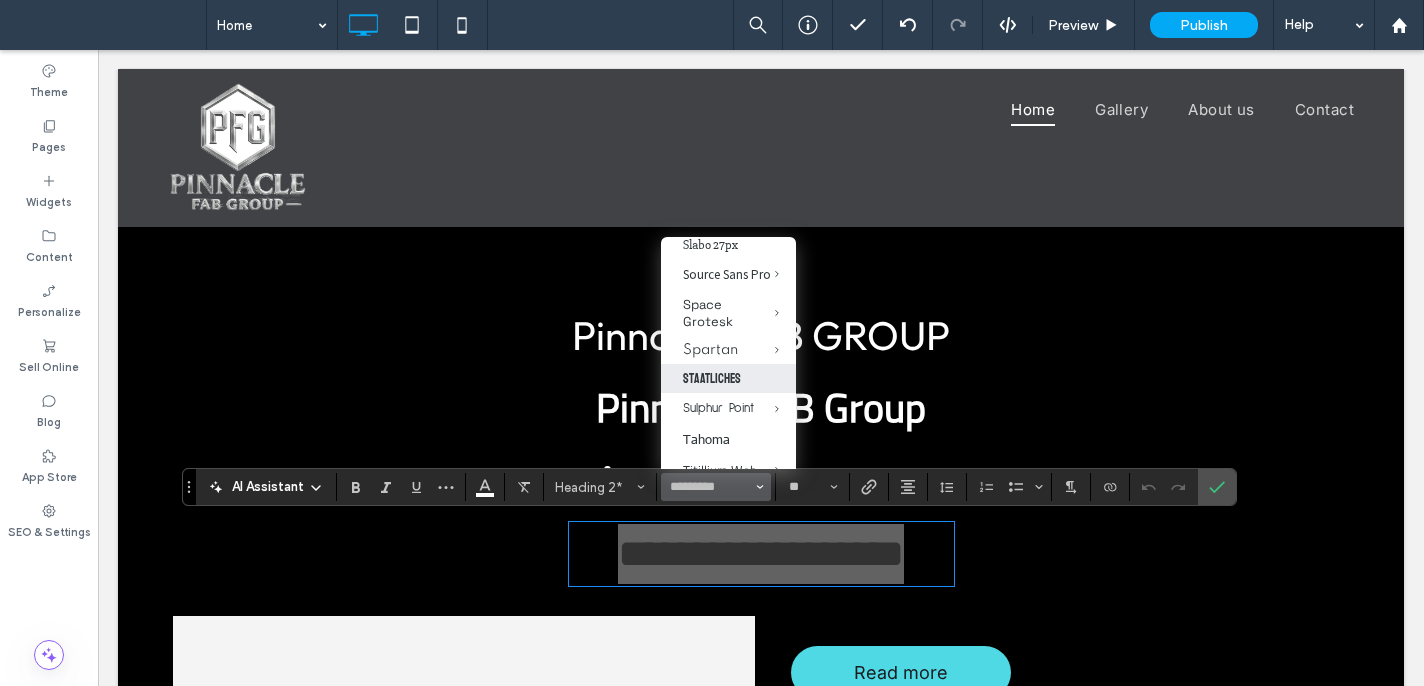 click on "Staatliches" at bounding box center [728, 378] 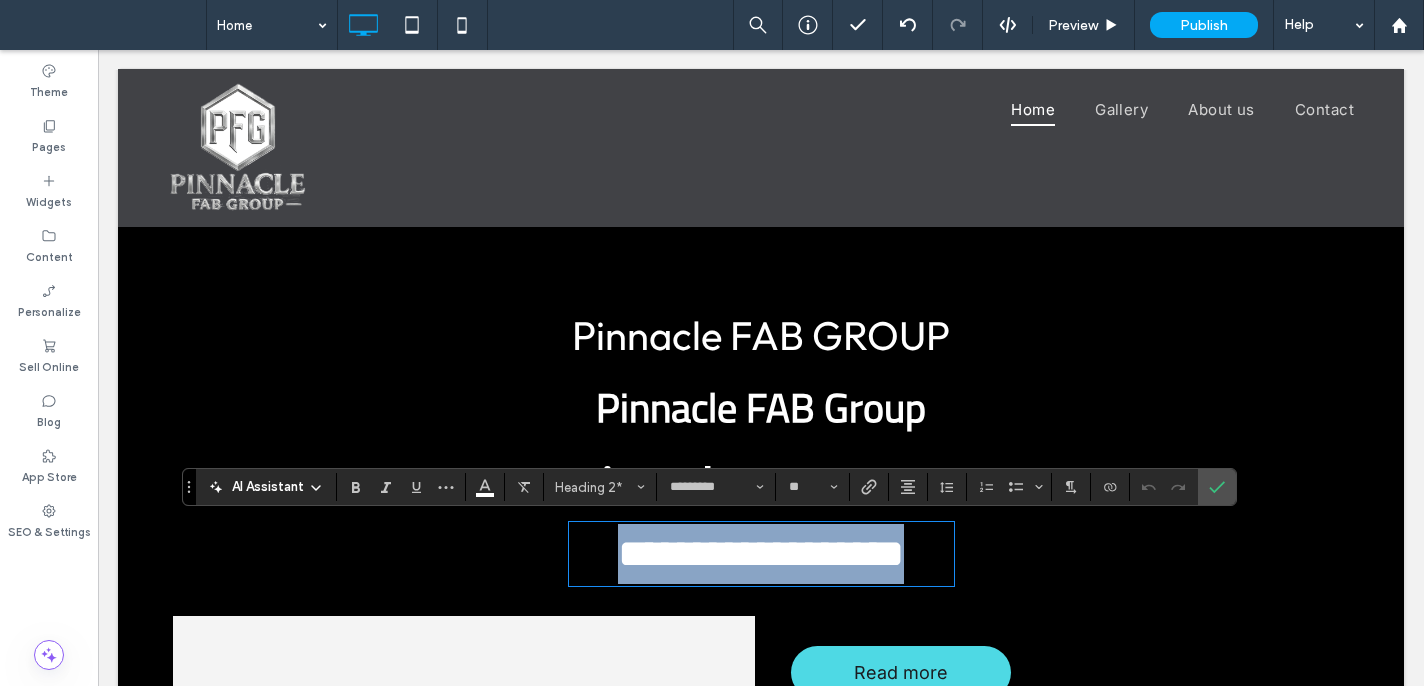type on "**********" 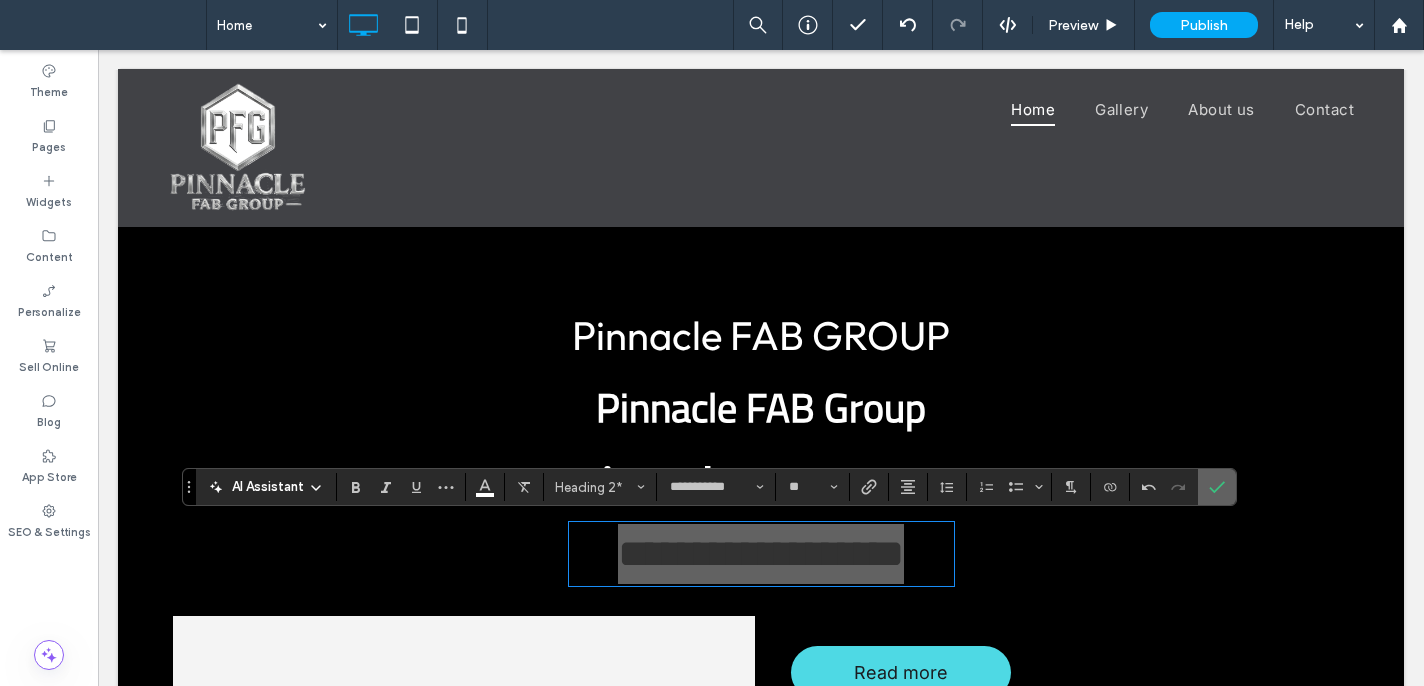 click 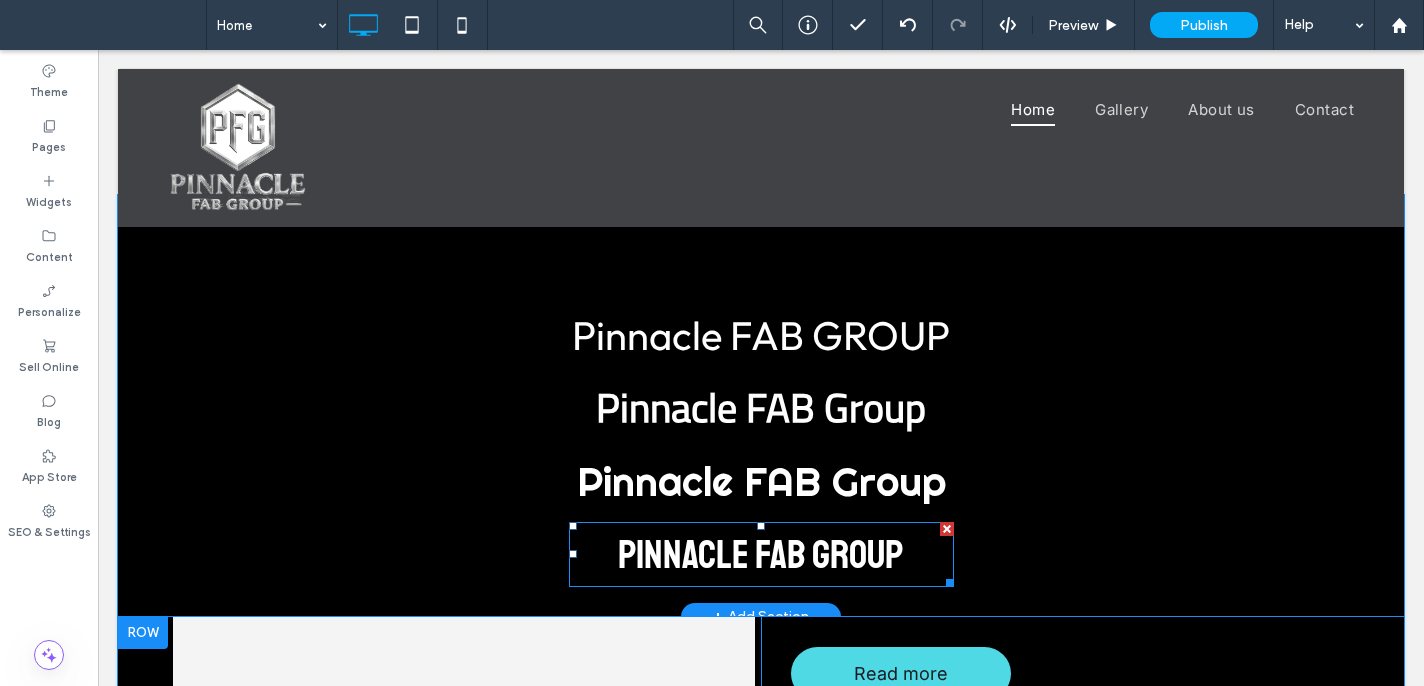click on "Pinnacle FAB Group" at bounding box center (761, 555) 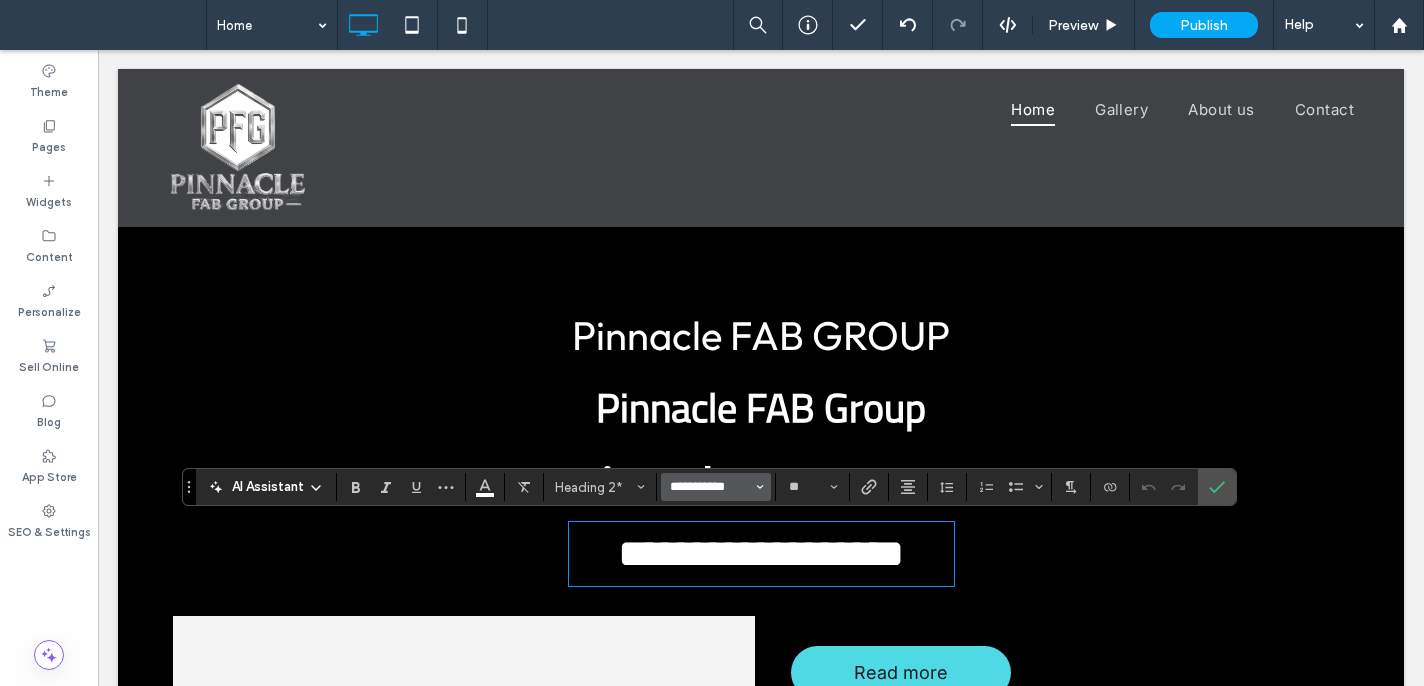 click on "**********" at bounding box center (710, 487) 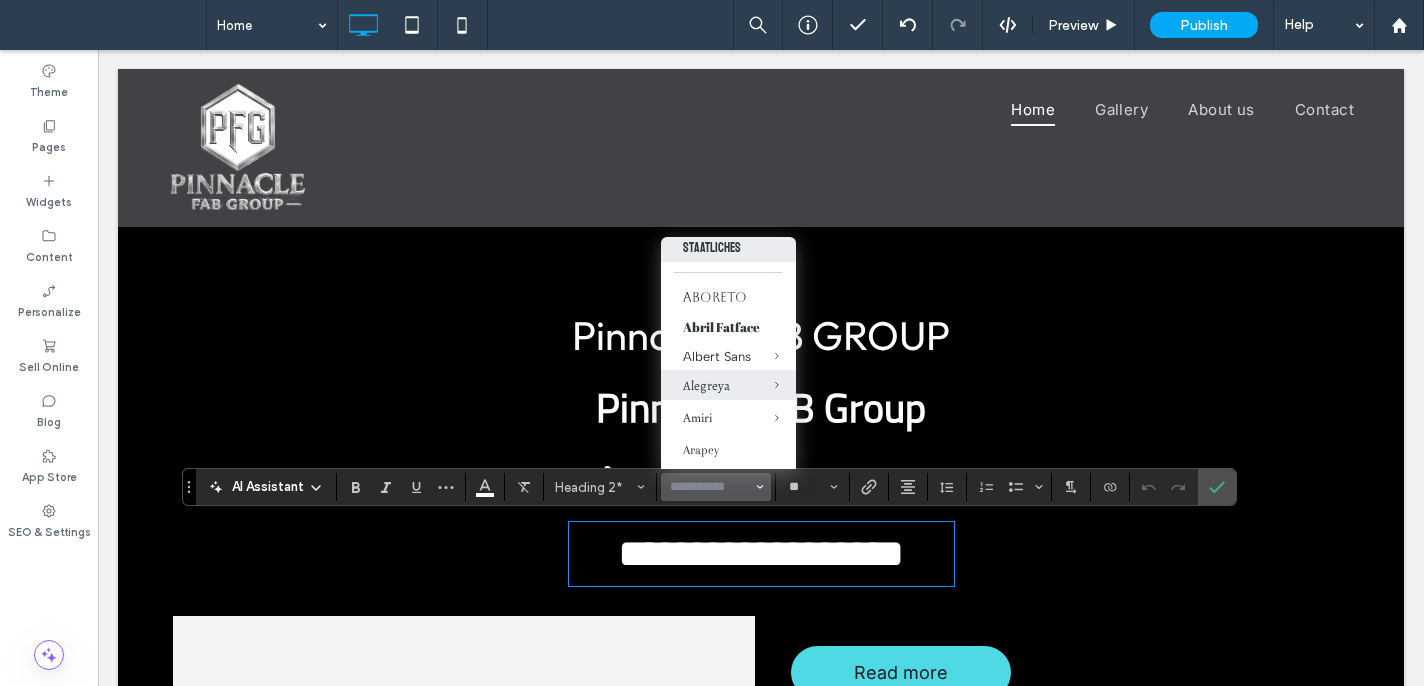 scroll, scrollTop: 50, scrollLeft: 0, axis: vertical 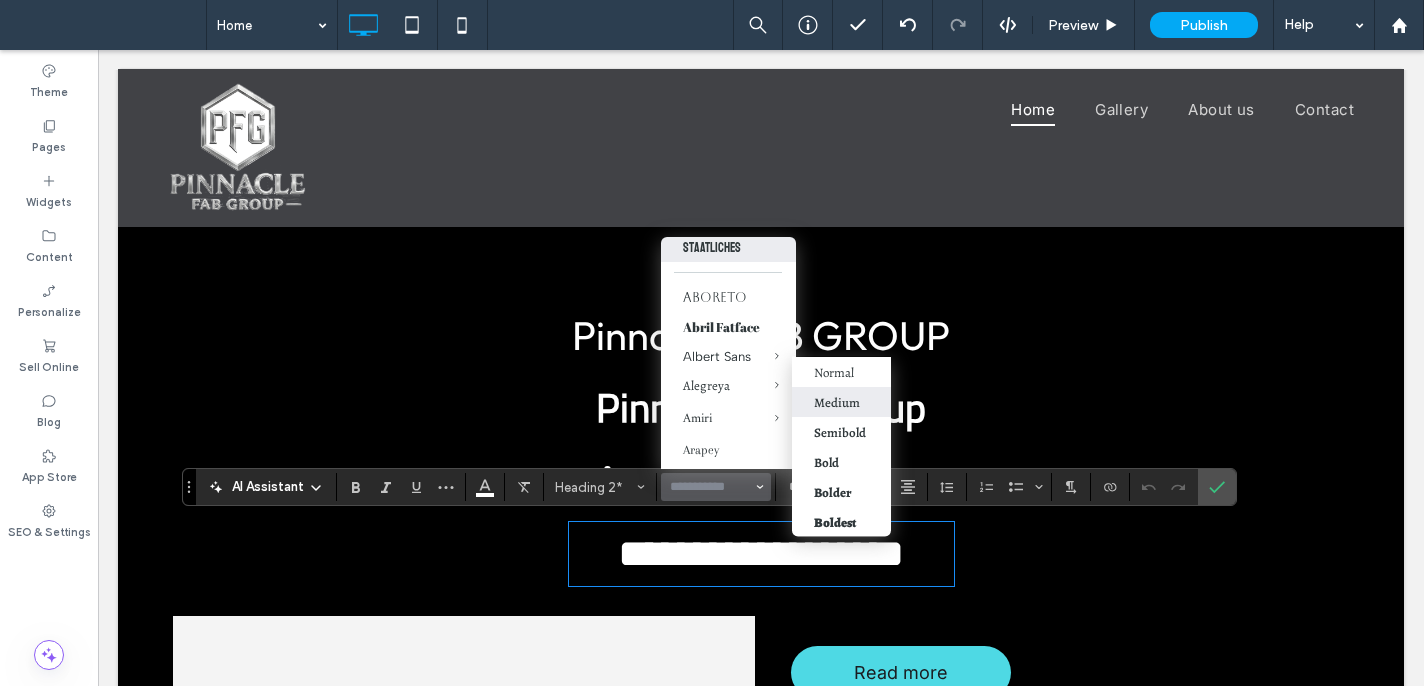click on "Medium" at bounding box center (841, 402) 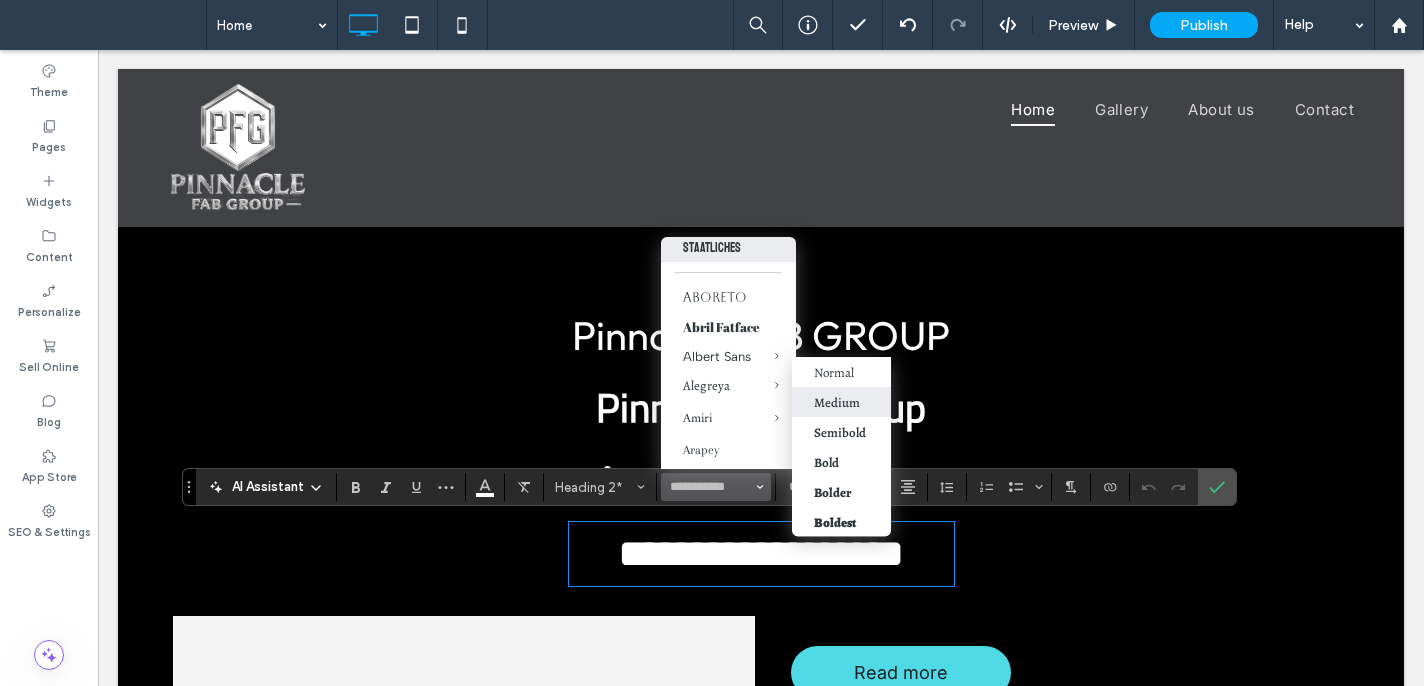 type on "********" 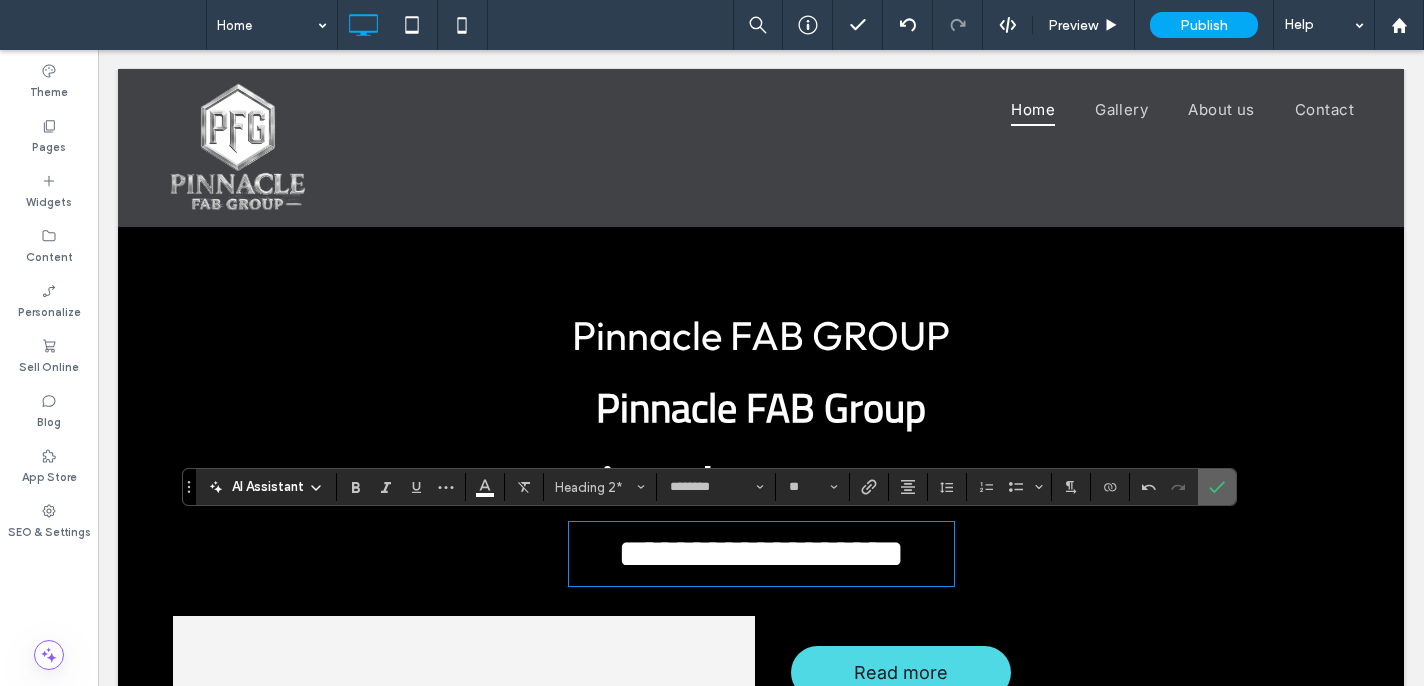 drag, startPoint x: 1231, startPoint y: 485, endPoint x: 1094, endPoint y: 408, distance: 157.15598 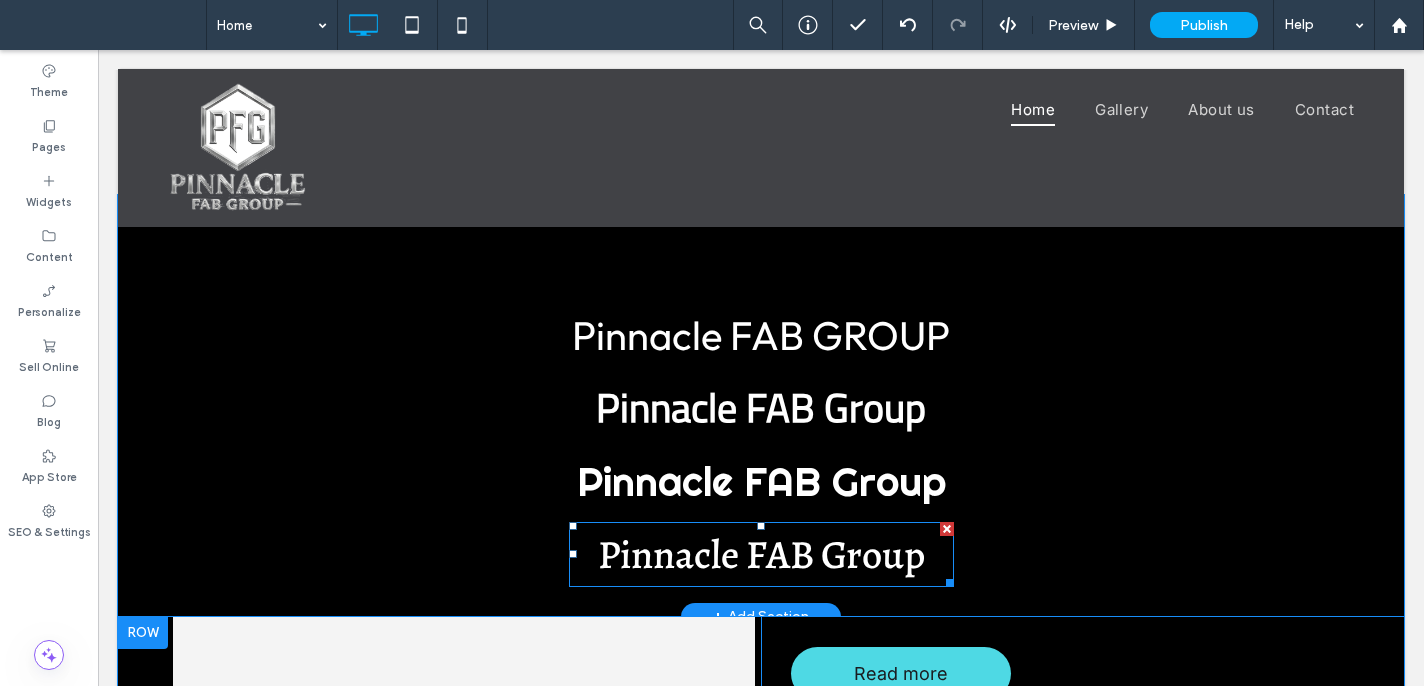 click on "Pinnacle FAB Group" at bounding box center [761, 554] 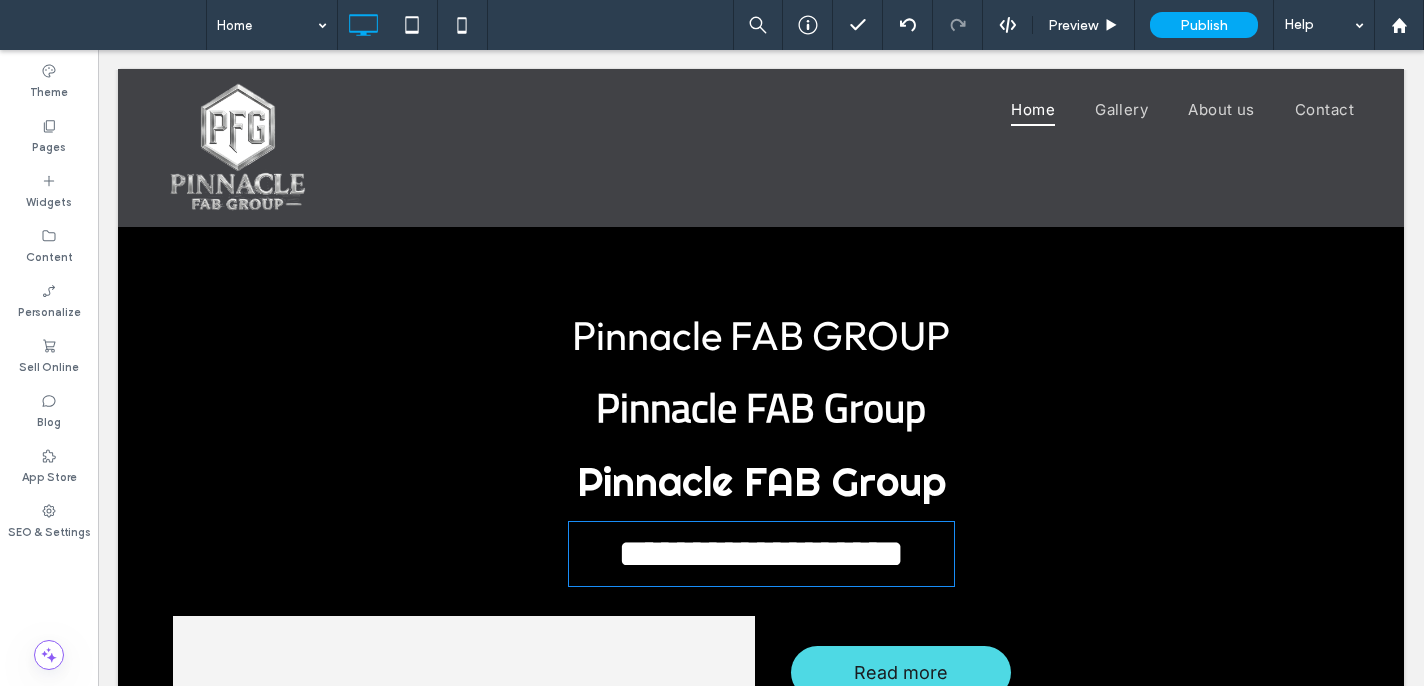 type on "********" 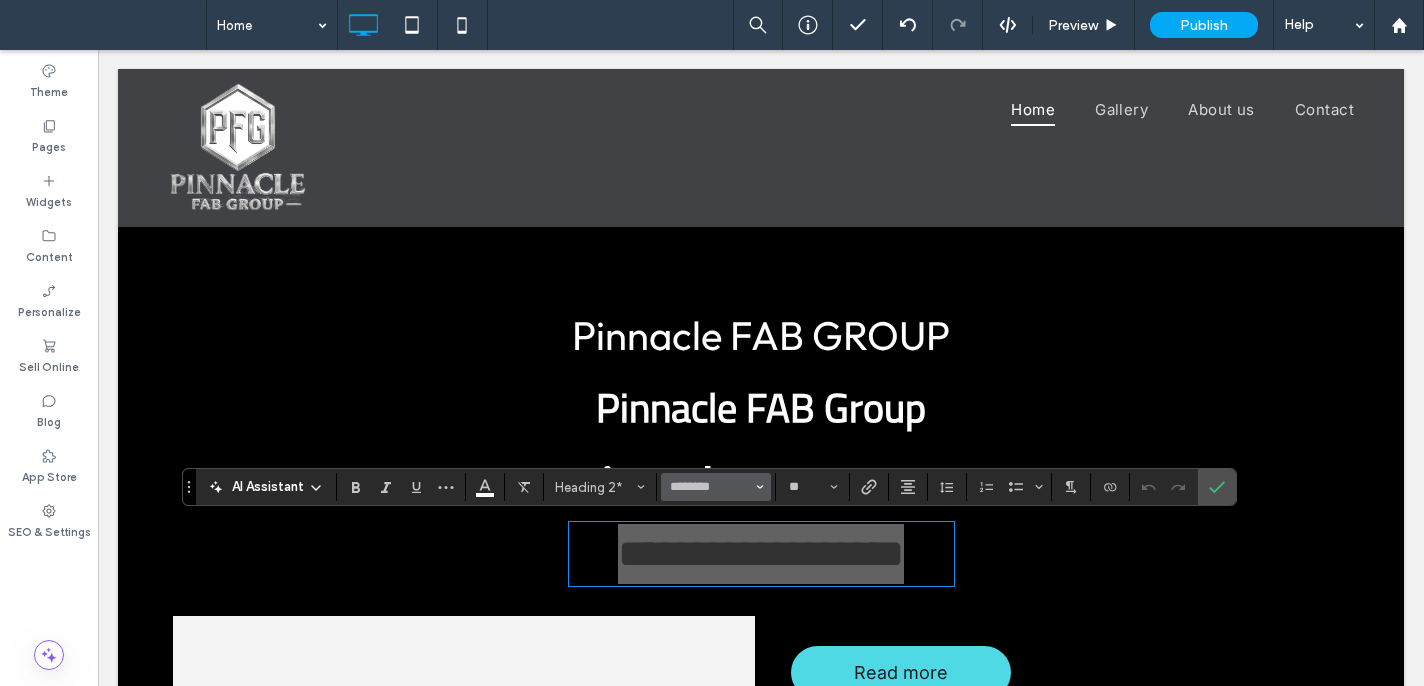 click on "********" at bounding box center (716, 487) 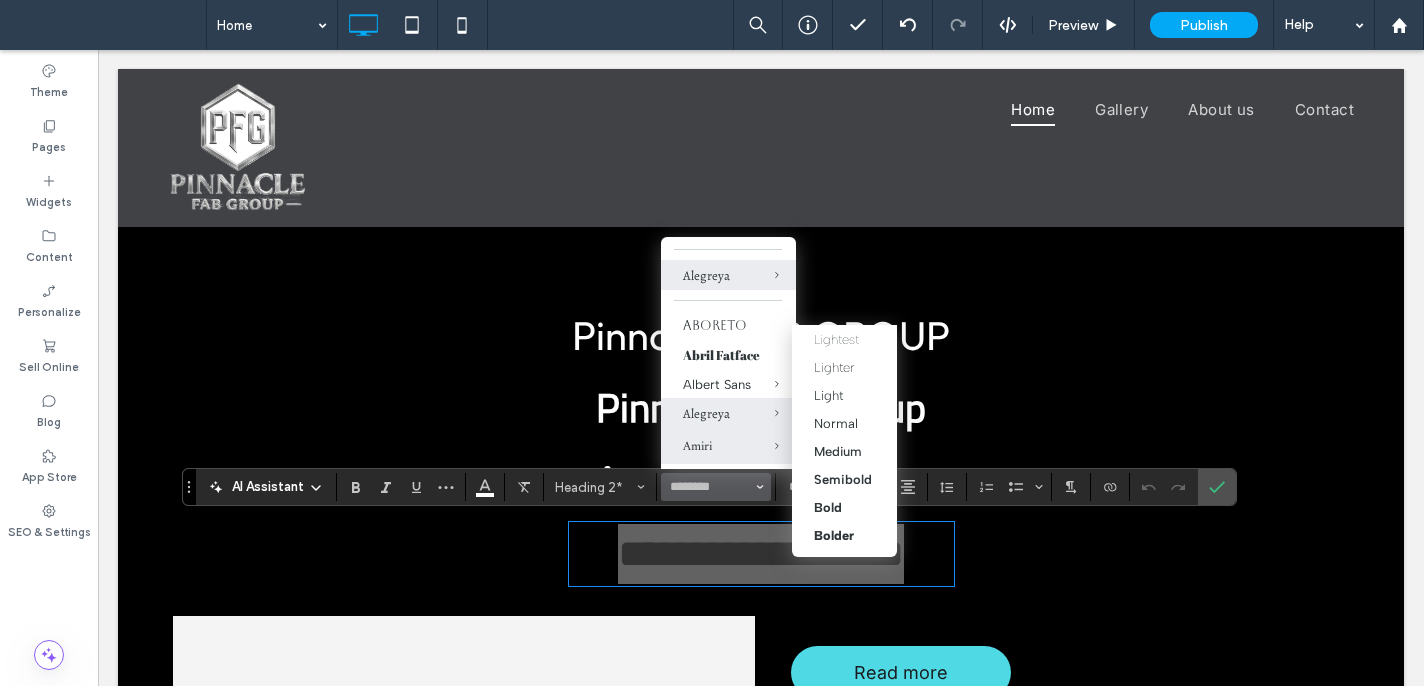 scroll, scrollTop: 123, scrollLeft: 0, axis: vertical 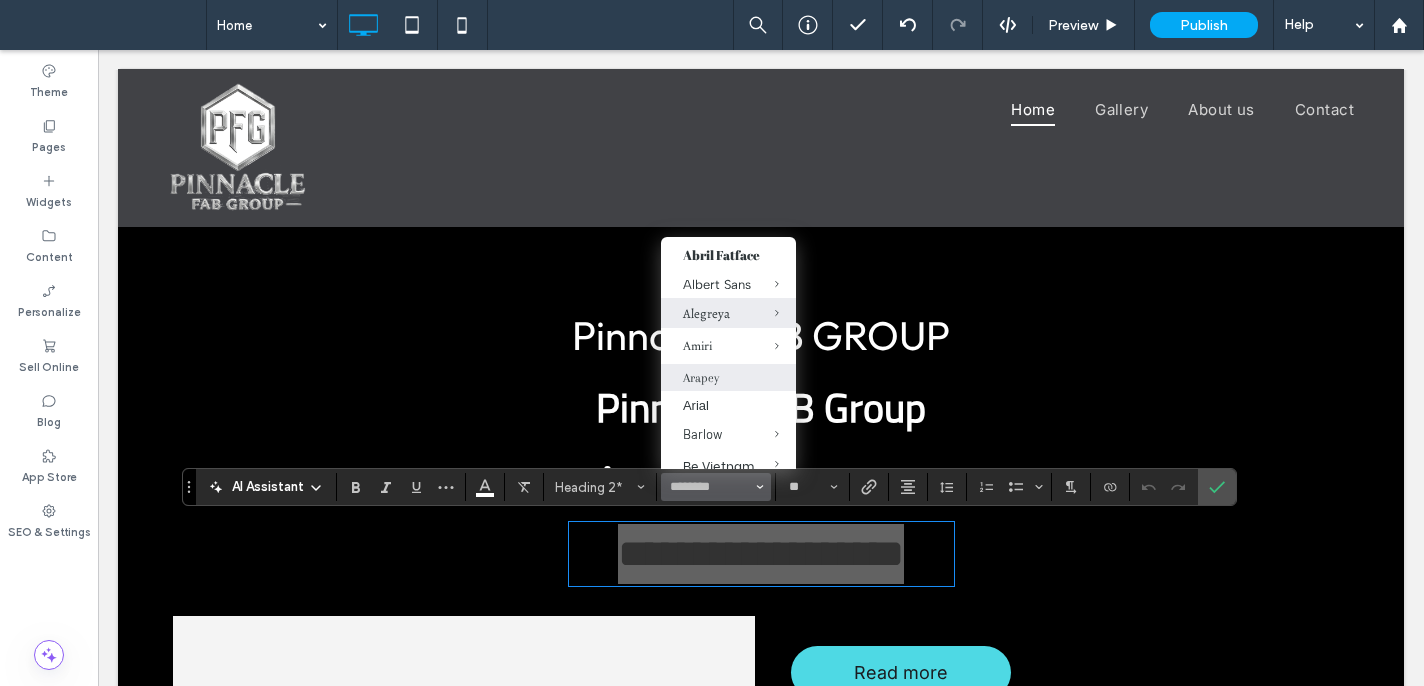 click on "Arapey" at bounding box center [728, 377] 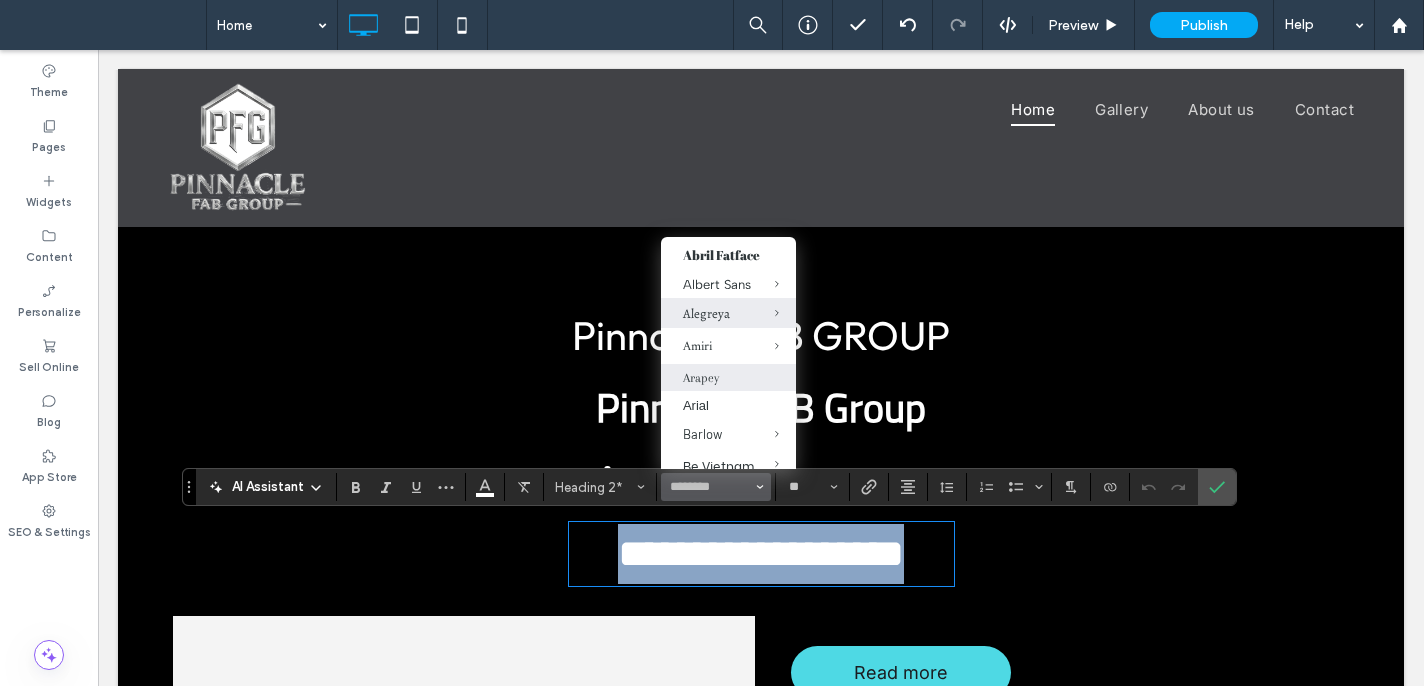 type on "******" 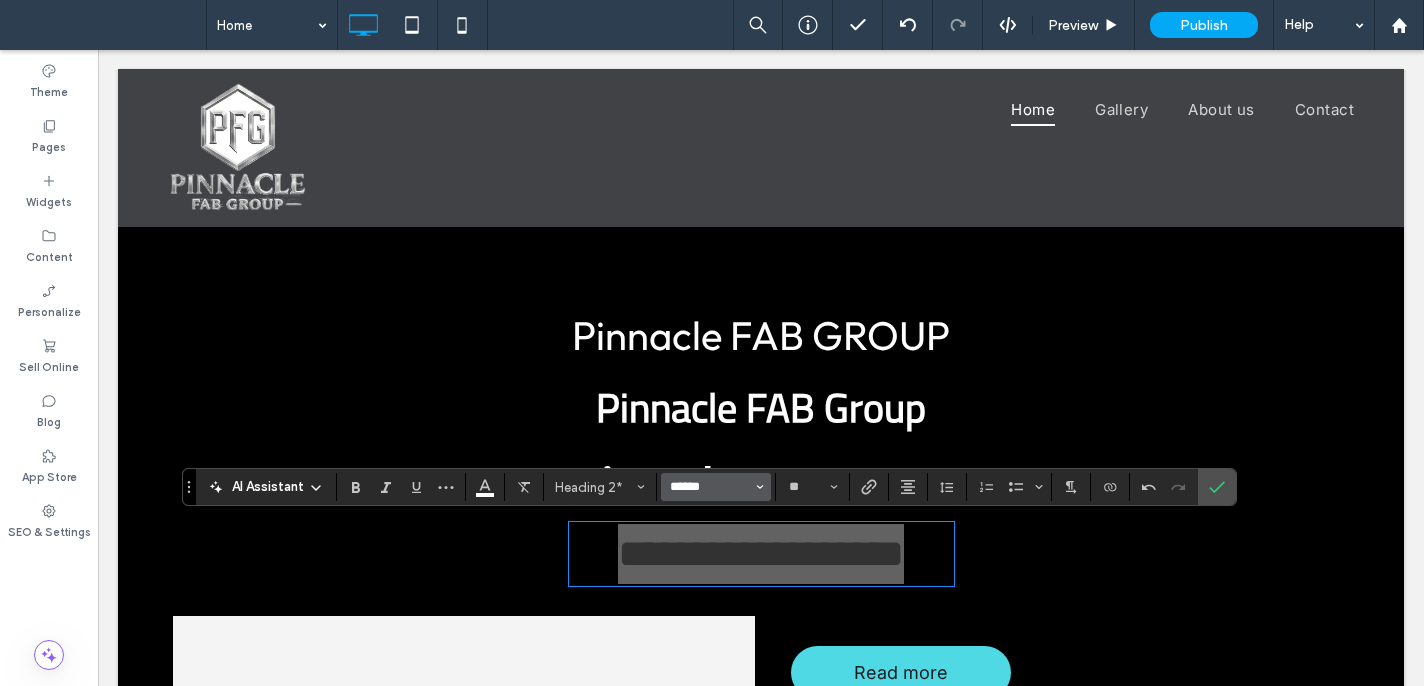 click on "******" at bounding box center (710, 487) 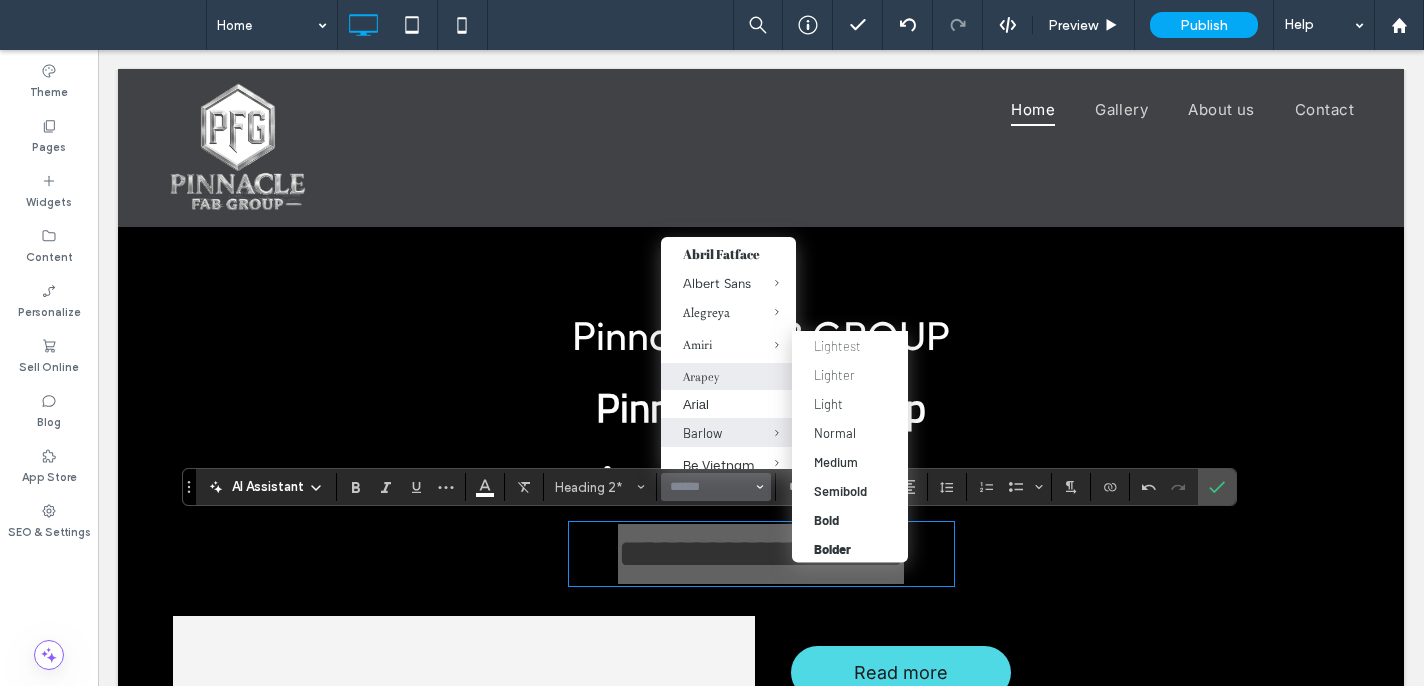 scroll, scrollTop: 196, scrollLeft: 0, axis: vertical 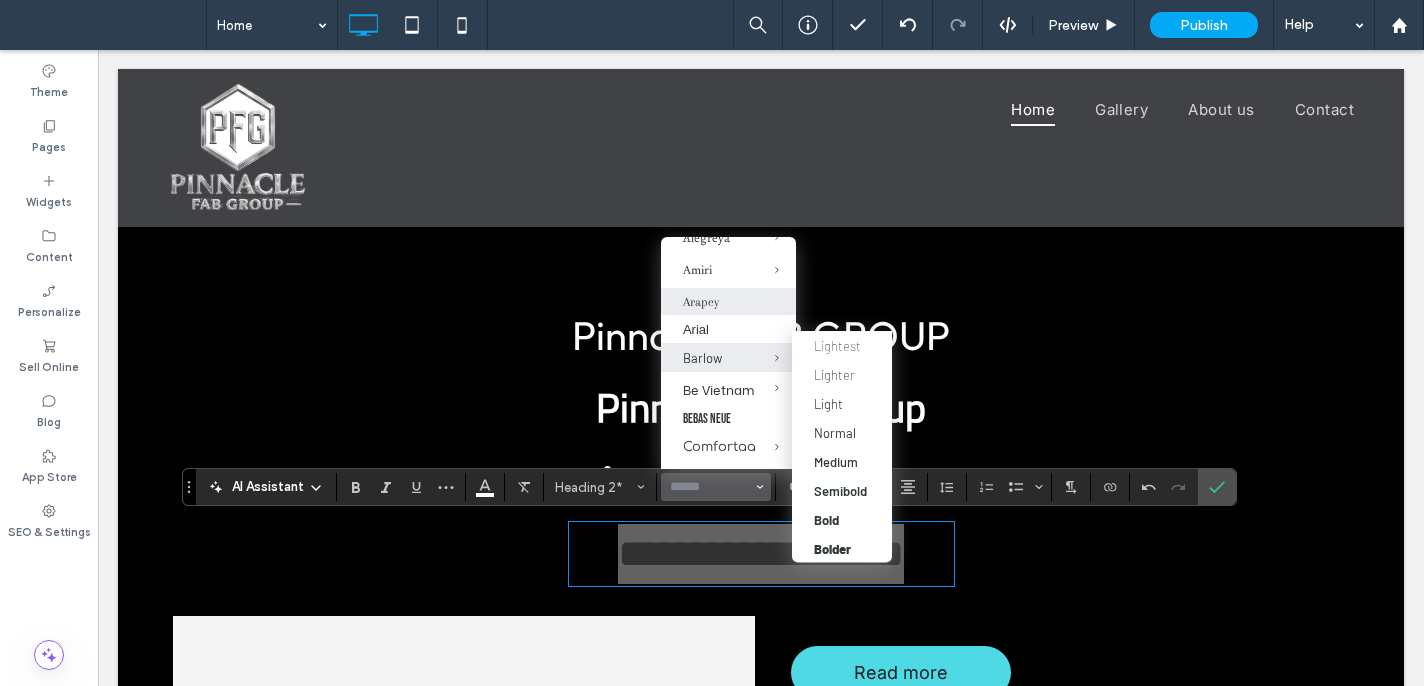 click at bounding box center (762, 357) 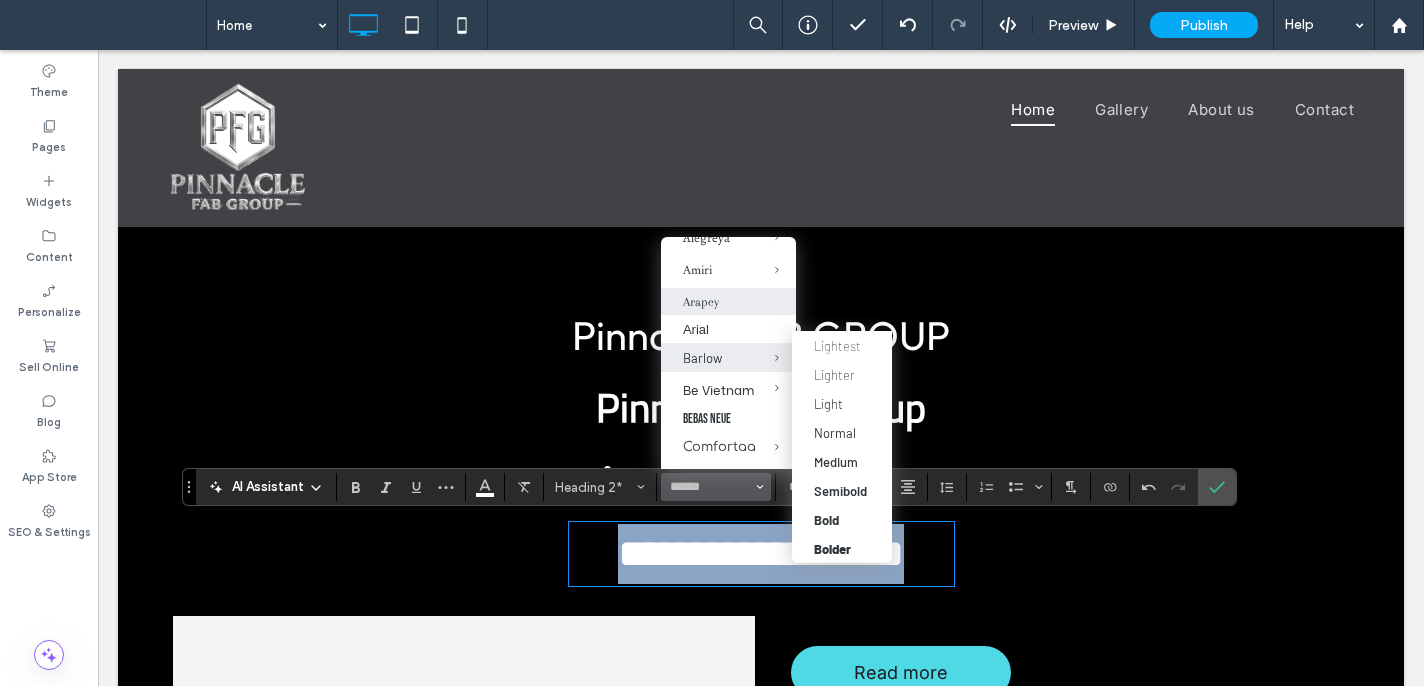 type on "******" 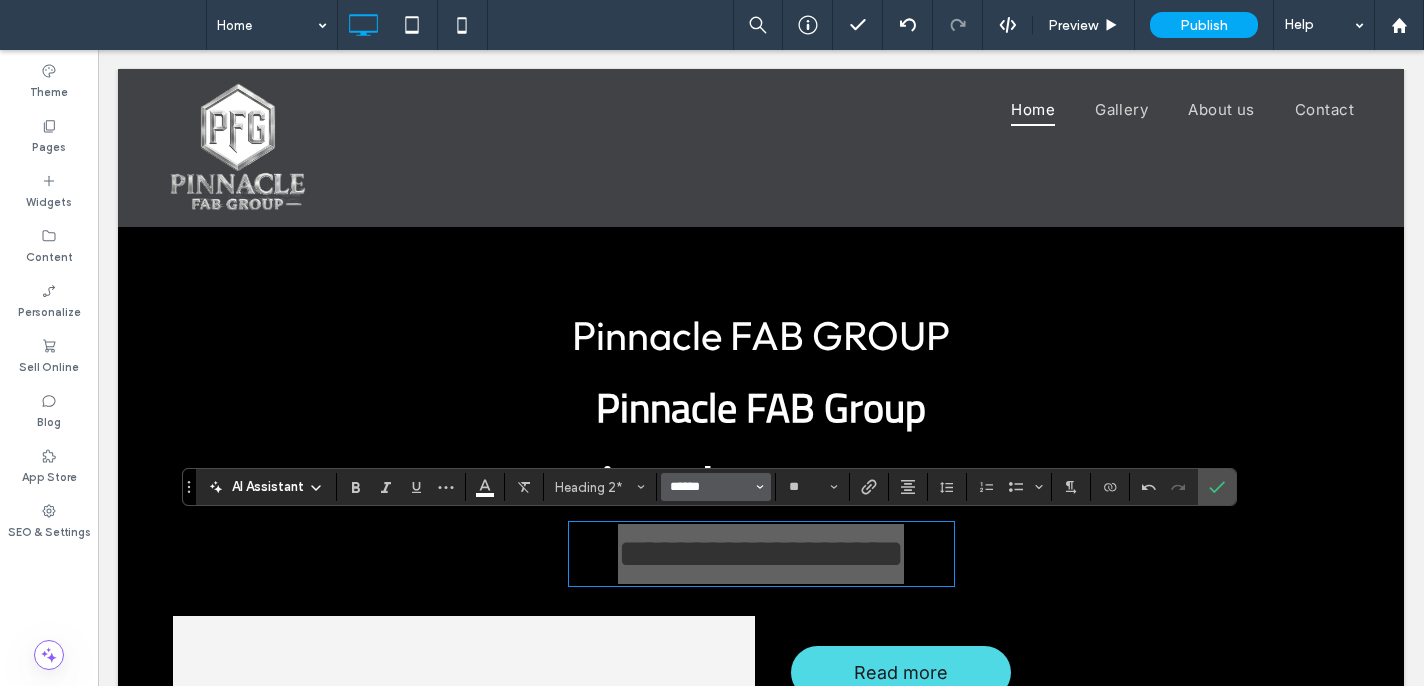 click on "******" at bounding box center (710, 487) 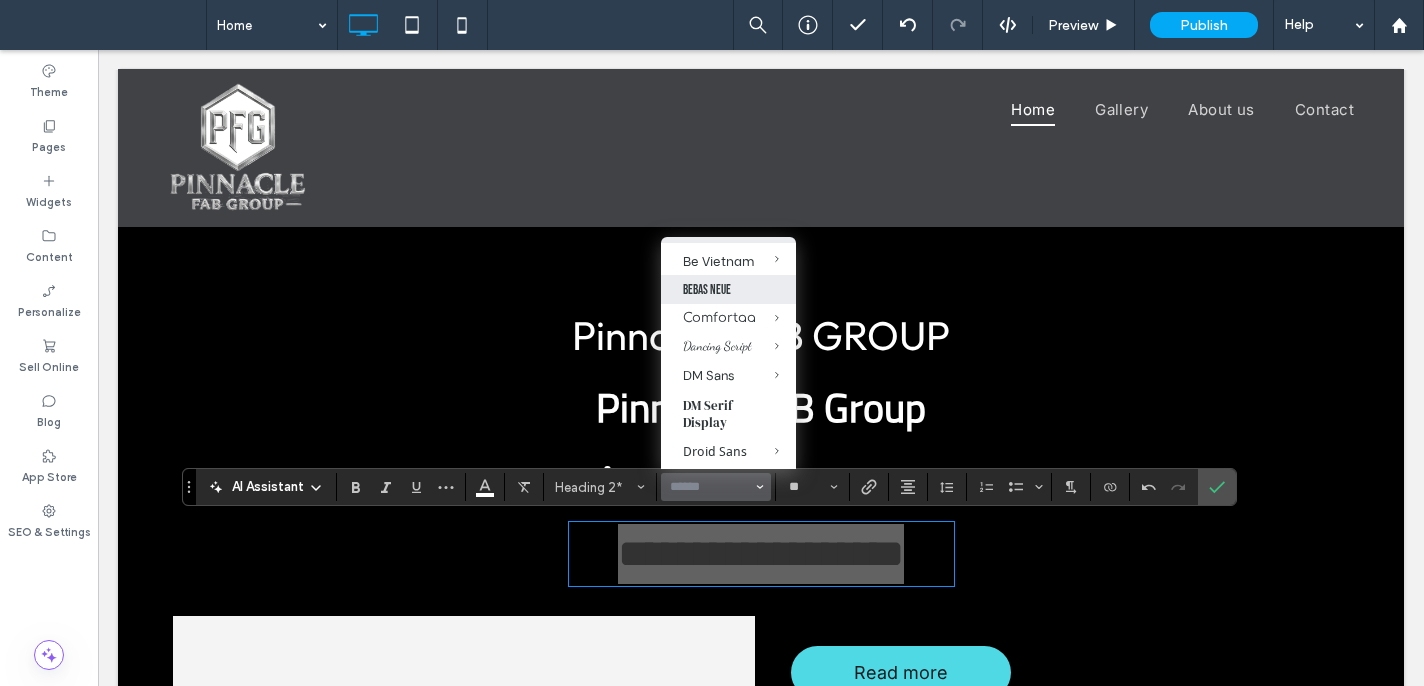 scroll, scrollTop: 436, scrollLeft: 0, axis: vertical 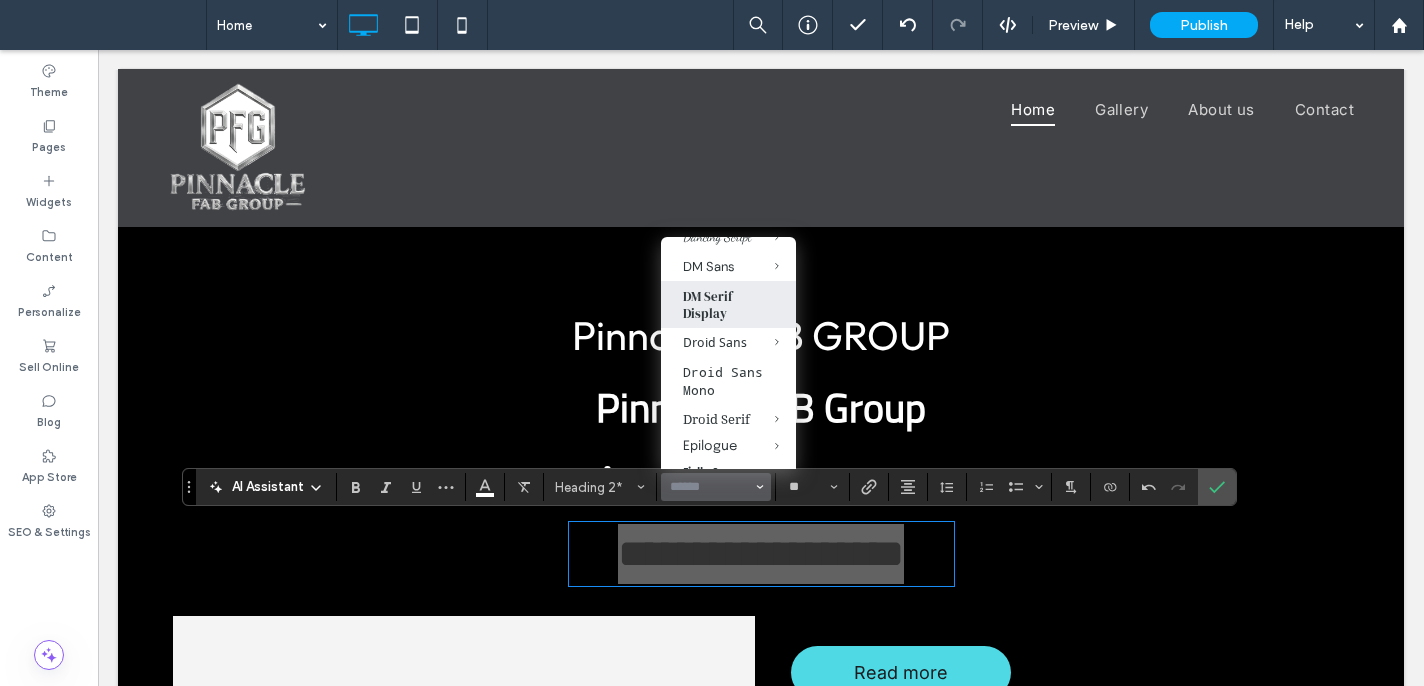 click on "DM Serif Display" at bounding box center [728, 304] 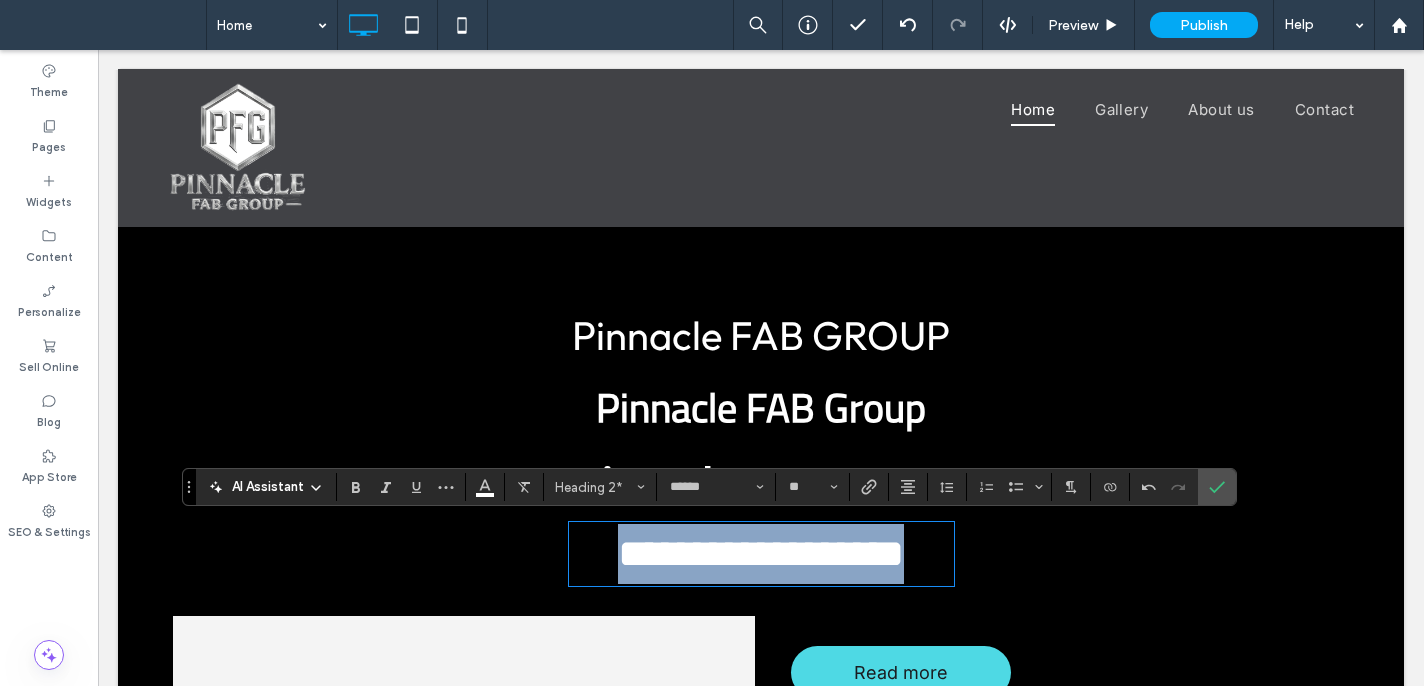 type on "**********" 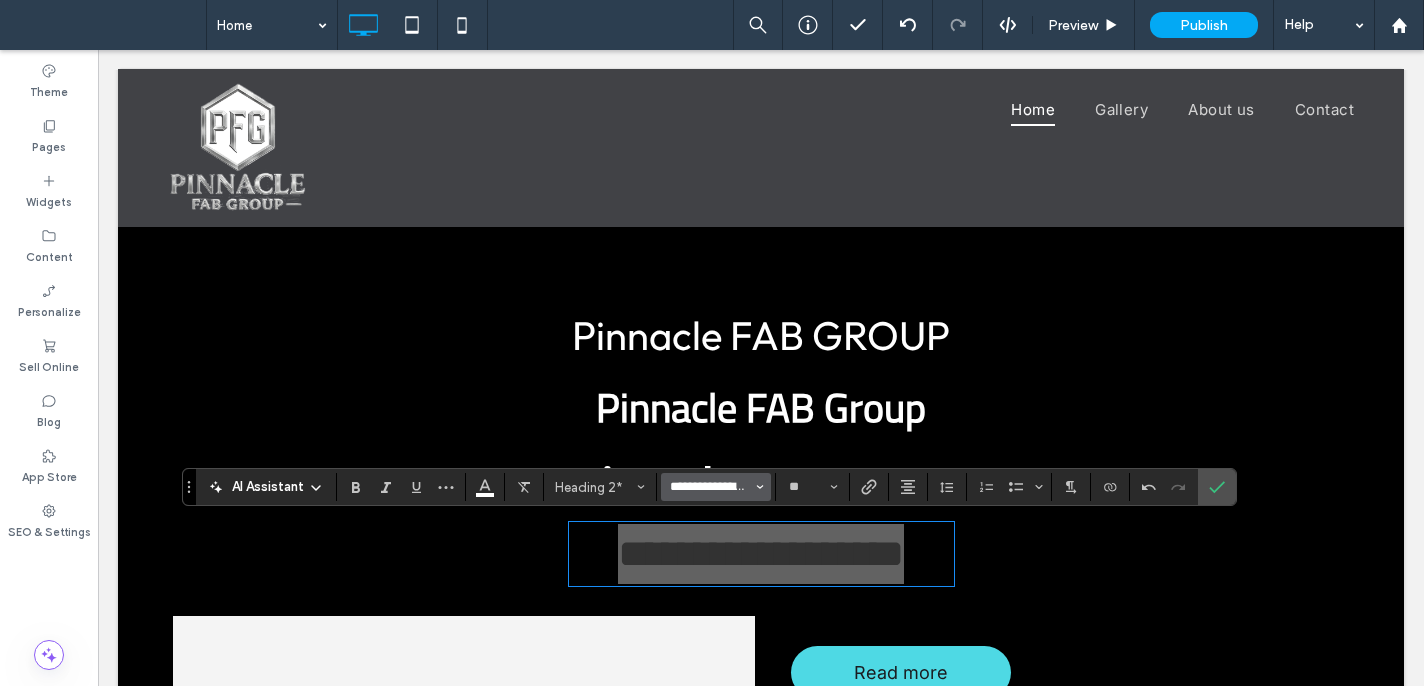click on "**********" at bounding box center (710, 487) 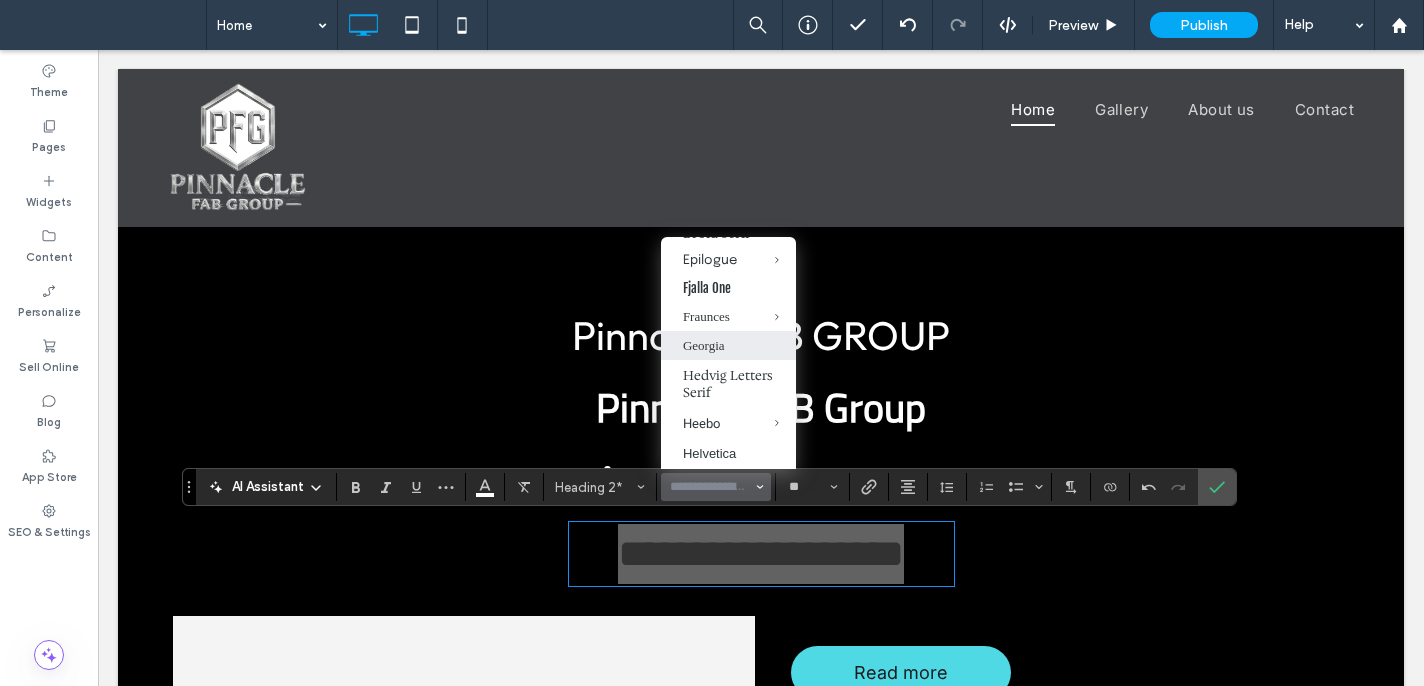 scroll, scrollTop: 747, scrollLeft: 0, axis: vertical 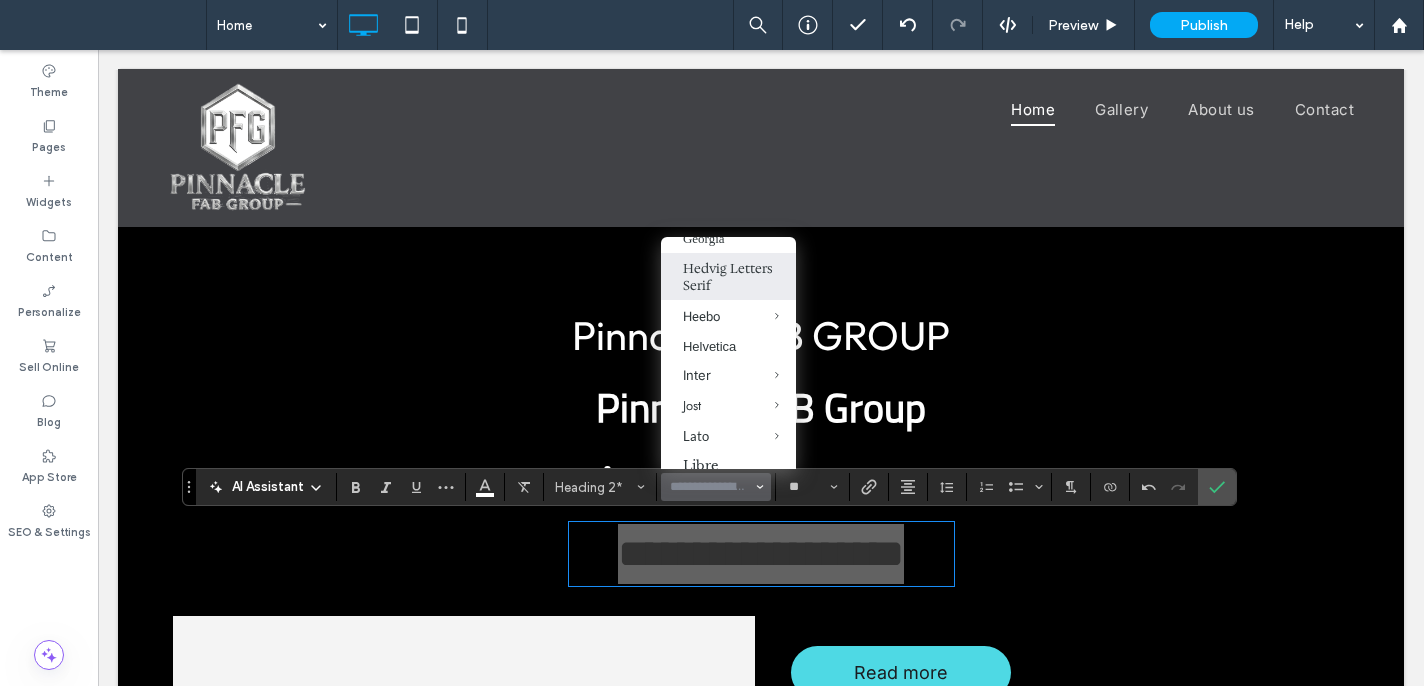 click on "Hedvig Letters Serif" at bounding box center [728, 276] 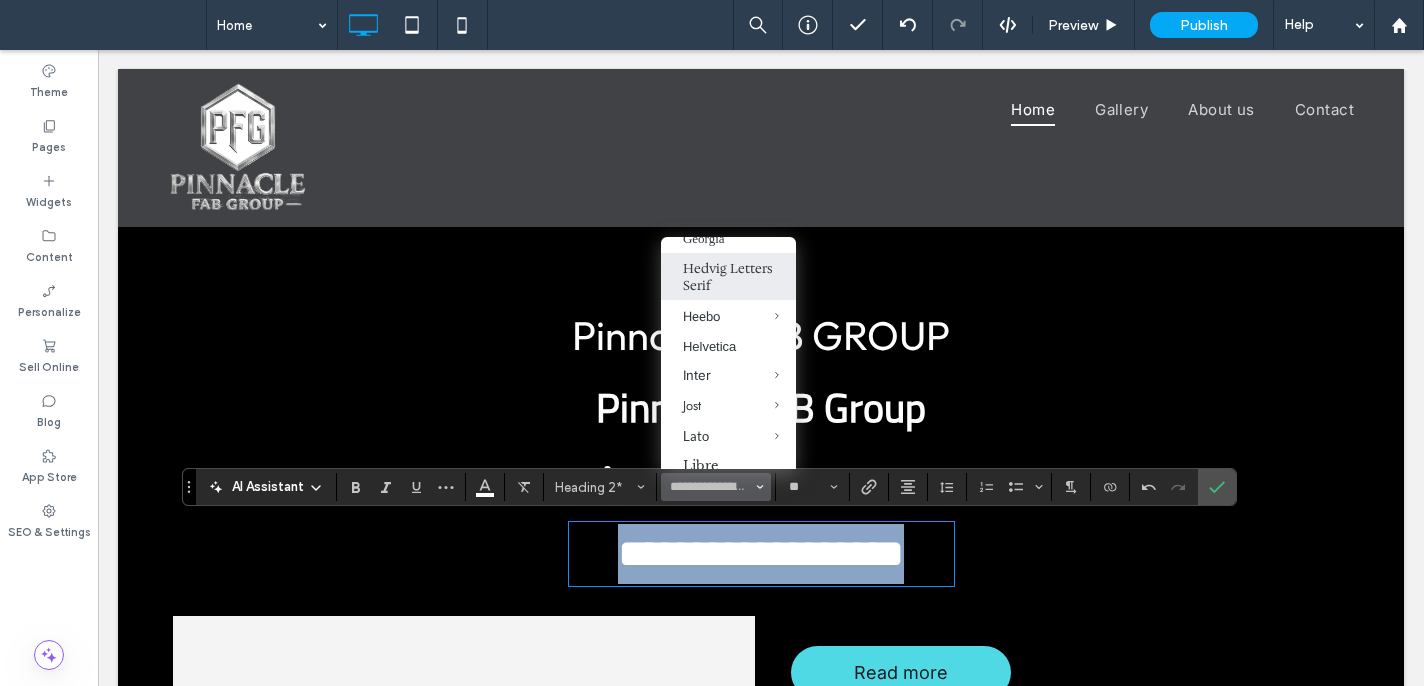 type on "**********" 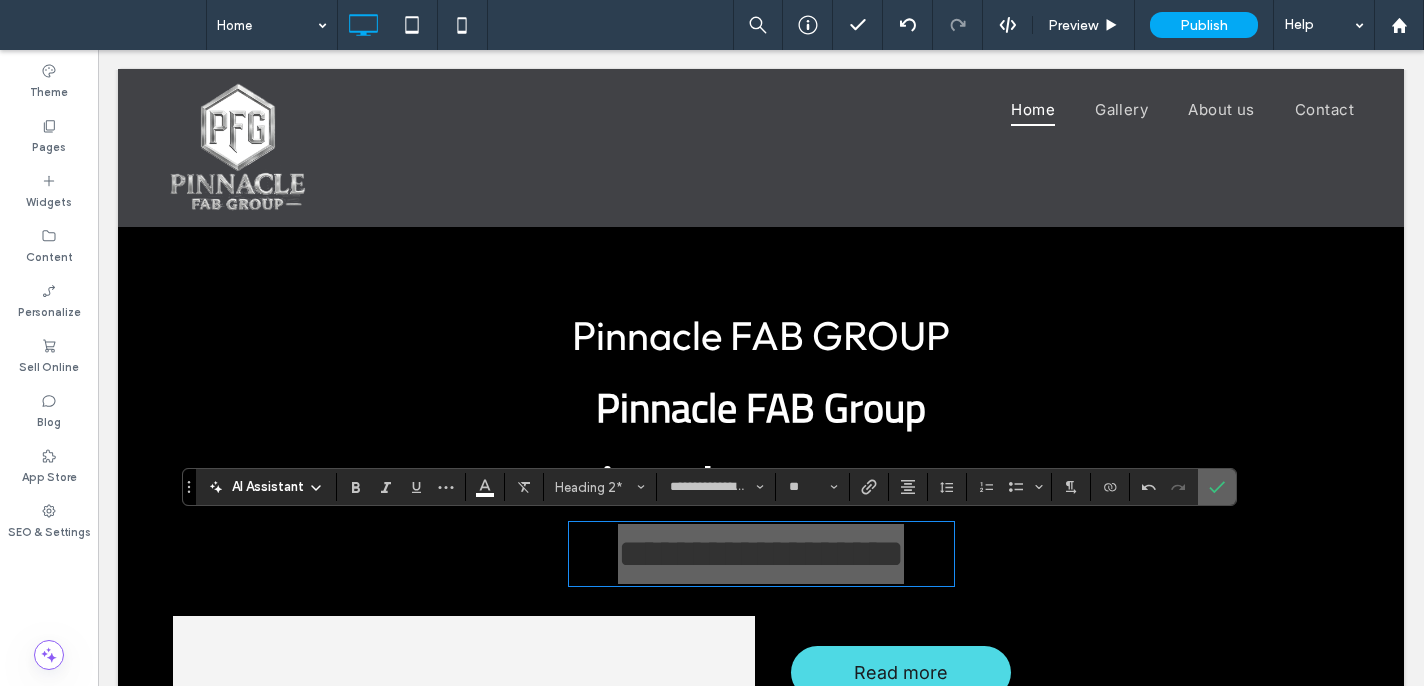 click 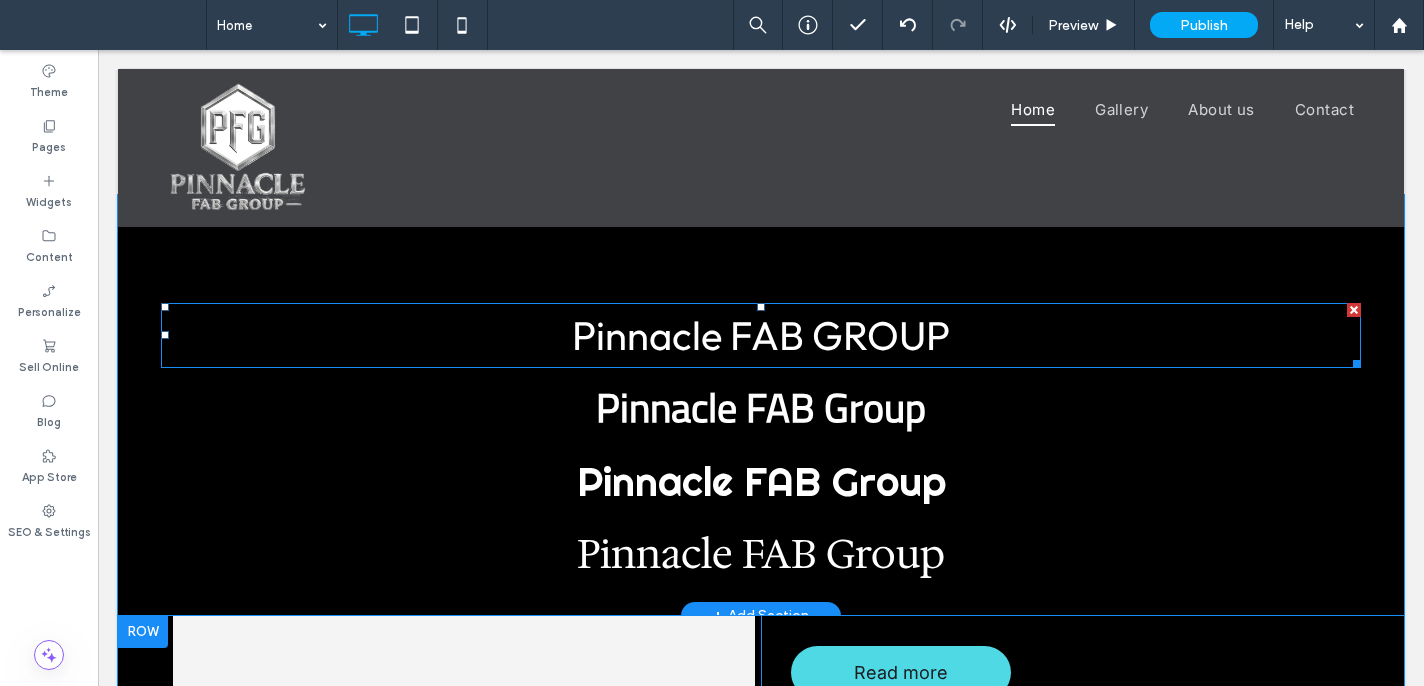 click on "Pinnacle FAB GROUP" at bounding box center (761, 335) 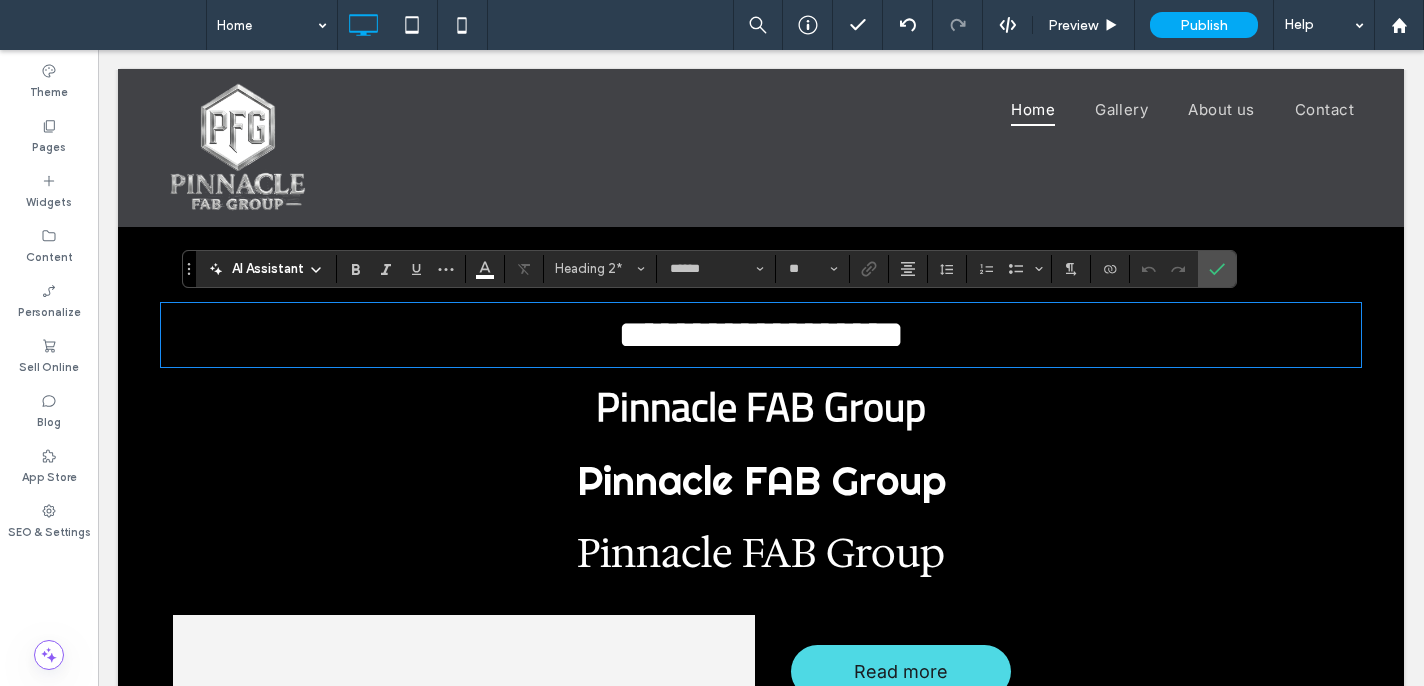 drag, startPoint x: 988, startPoint y: 297, endPoint x: 983, endPoint y: 308, distance: 12.083046 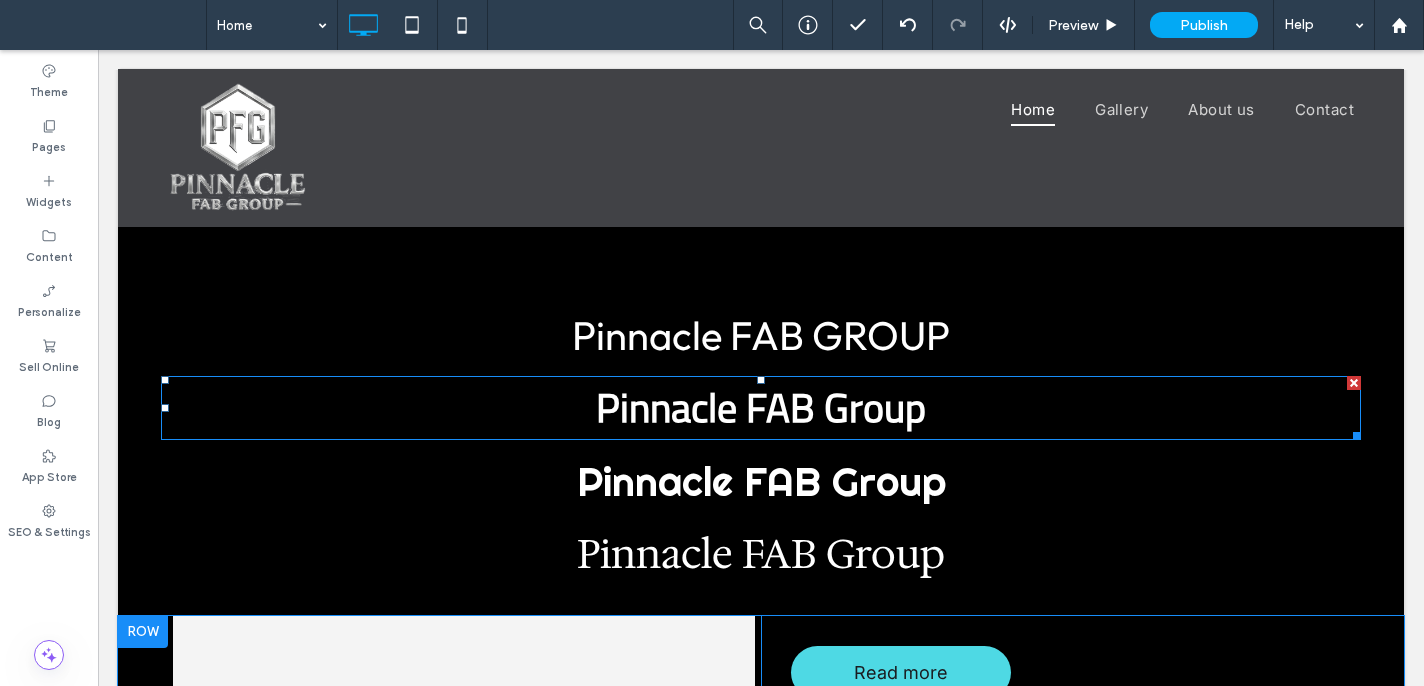 click on "Pinnacle FAB Group" at bounding box center (761, 408) 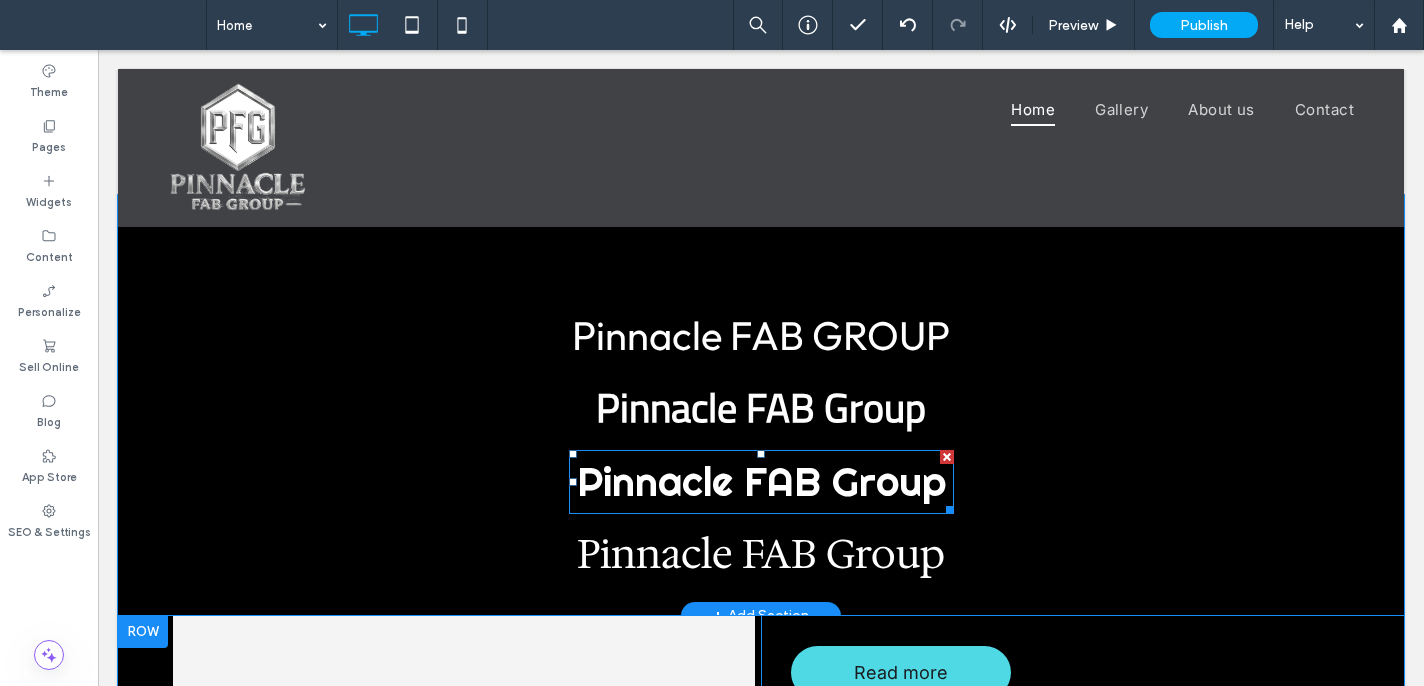 click on "Pinnacle FAB Group" at bounding box center (761, 481) 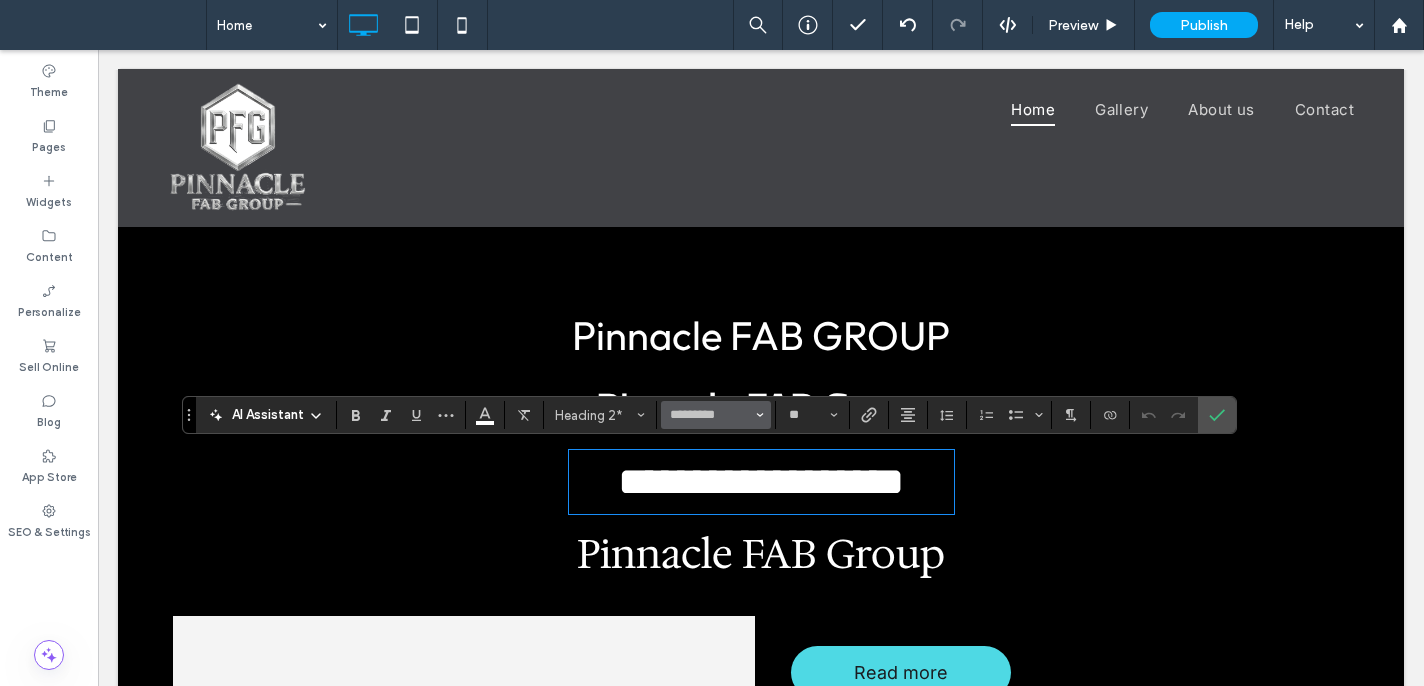 click on "*********" at bounding box center [716, 415] 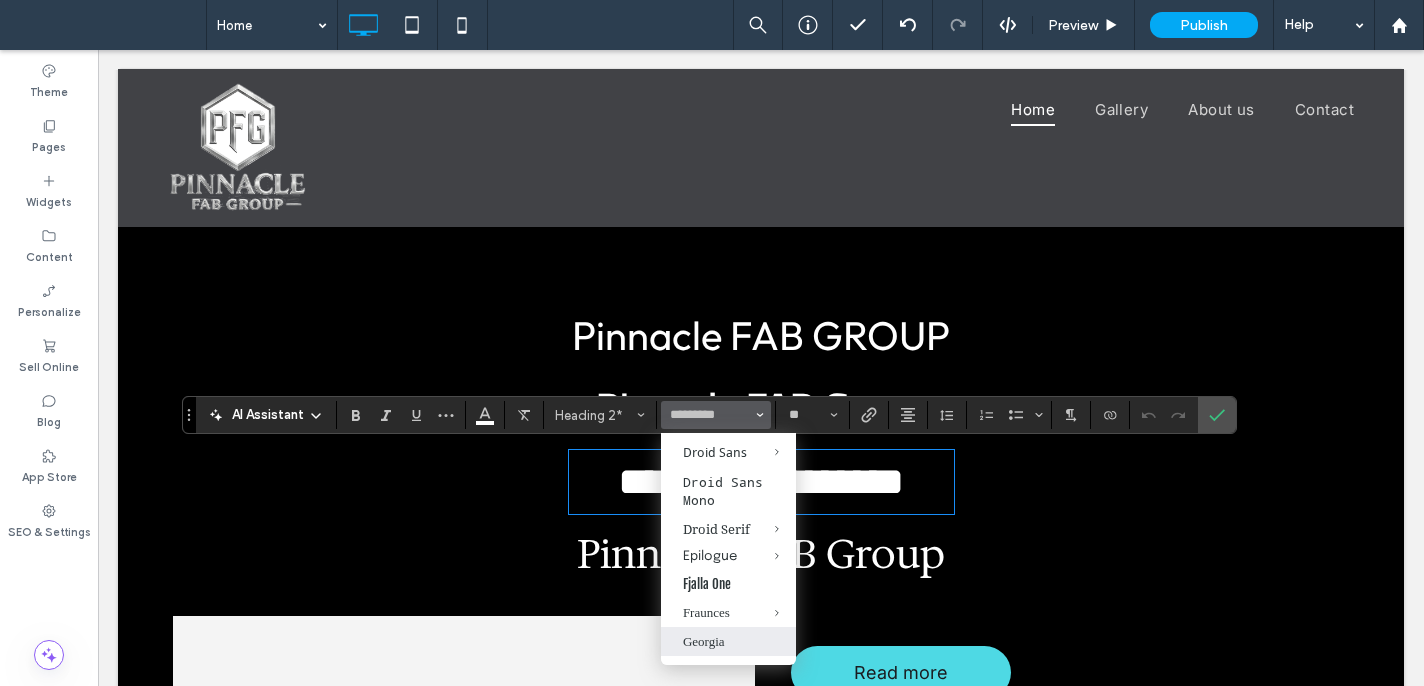 scroll, scrollTop: 621, scrollLeft: 0, axis: vertical 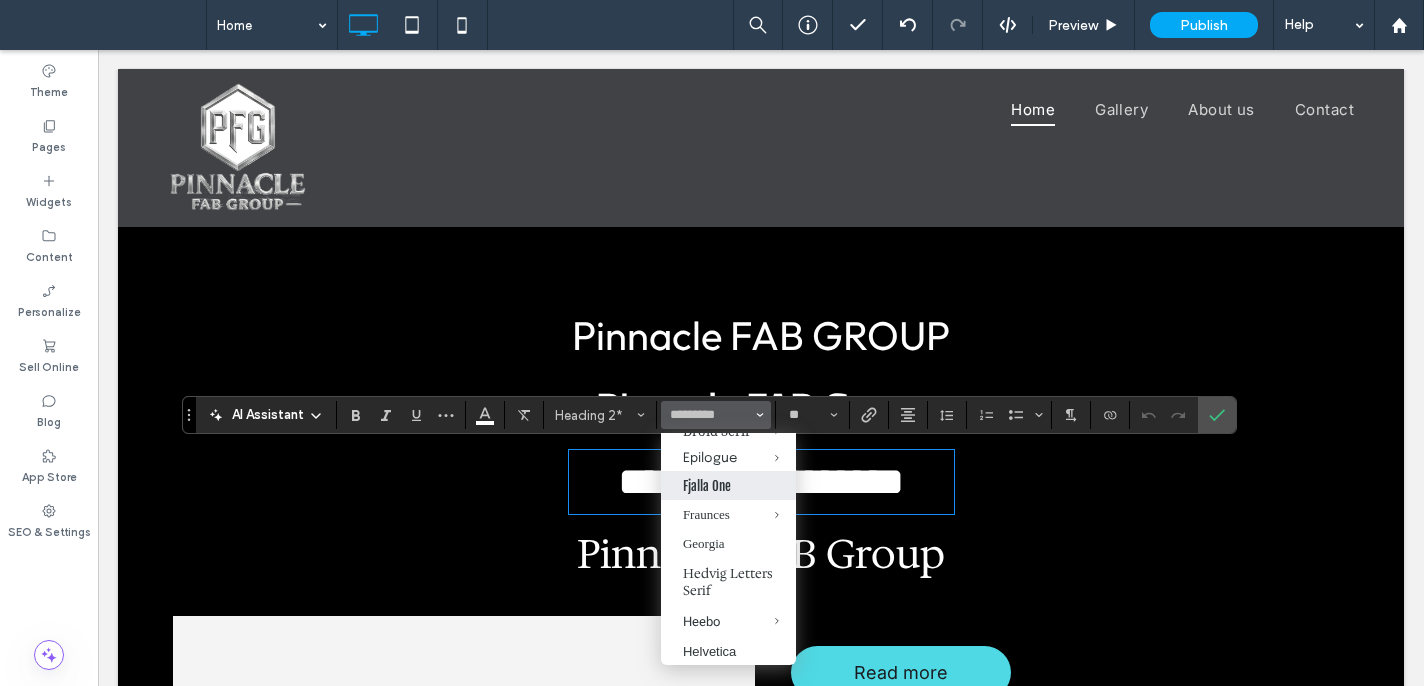 click on "Fjalla One" at bounding box center (728, 485) 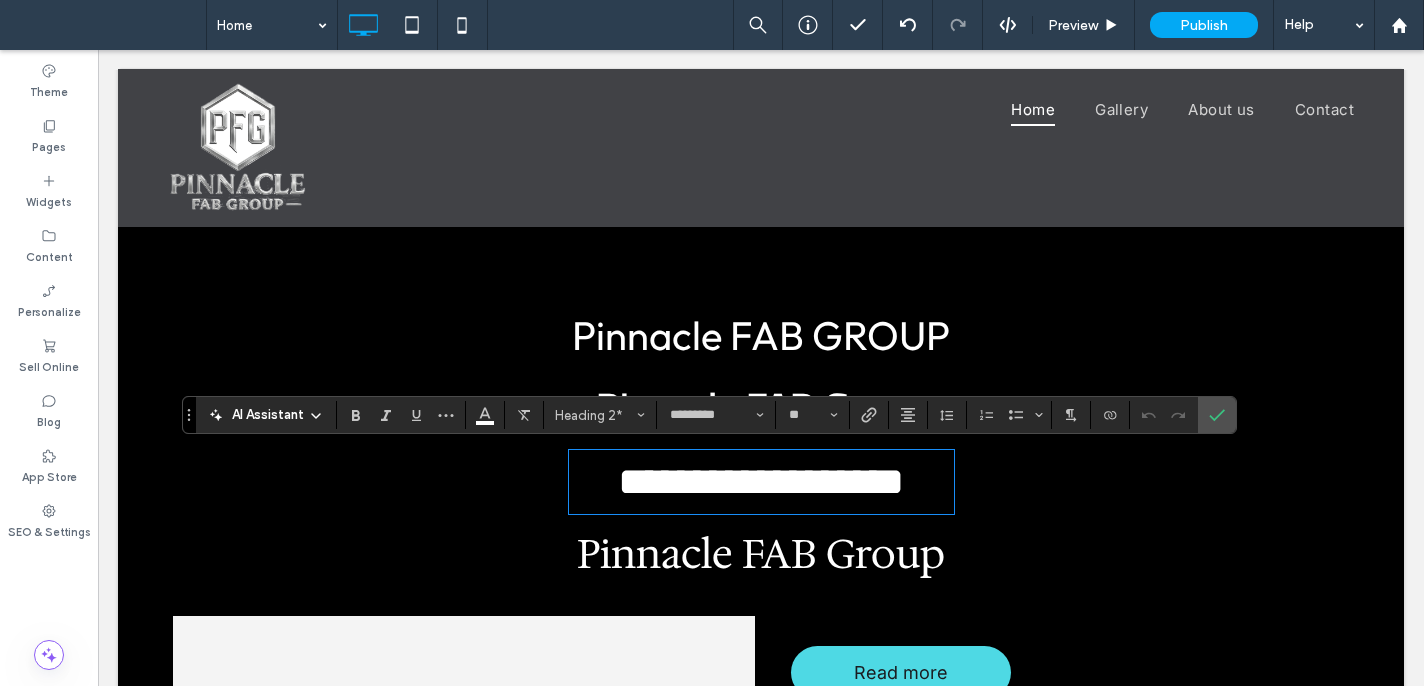 type on "**********" 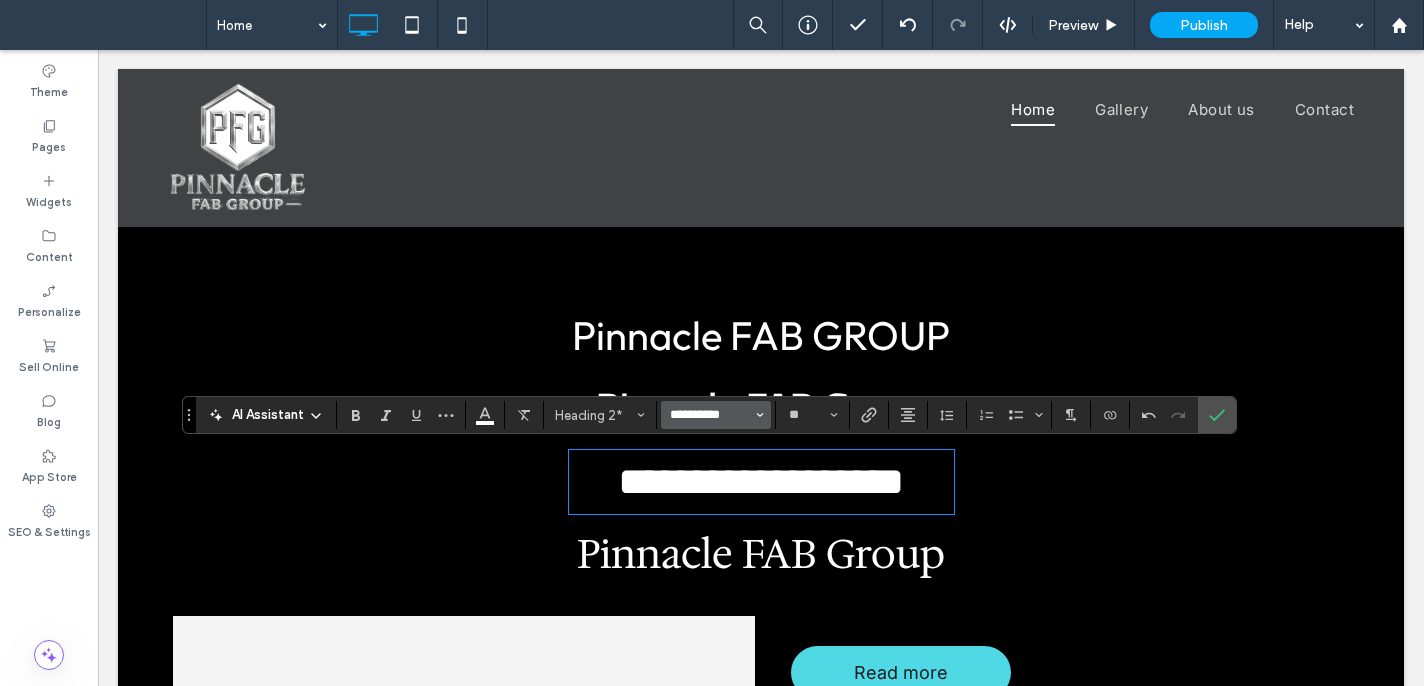 click on "**********" at bounding box center (710, 415) 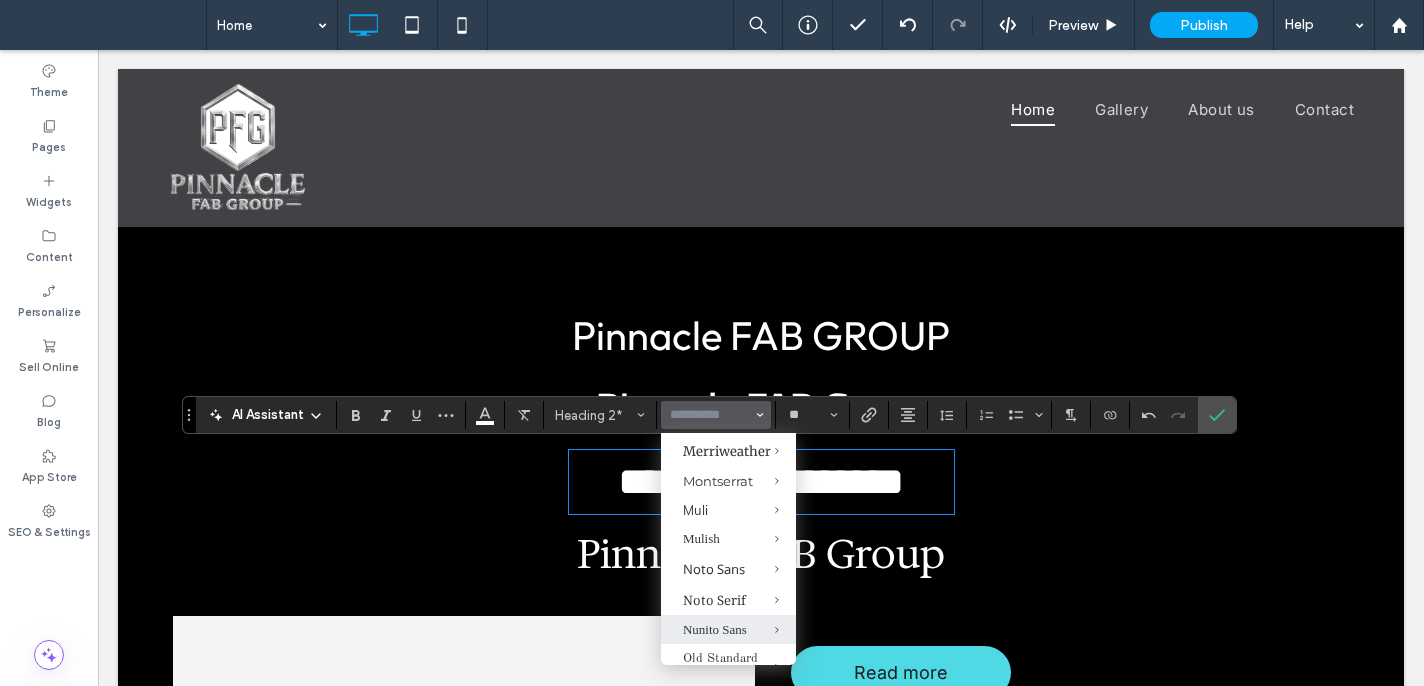 scroll, scrollTop: 1068, scrollLeft: 0, axis: vertical 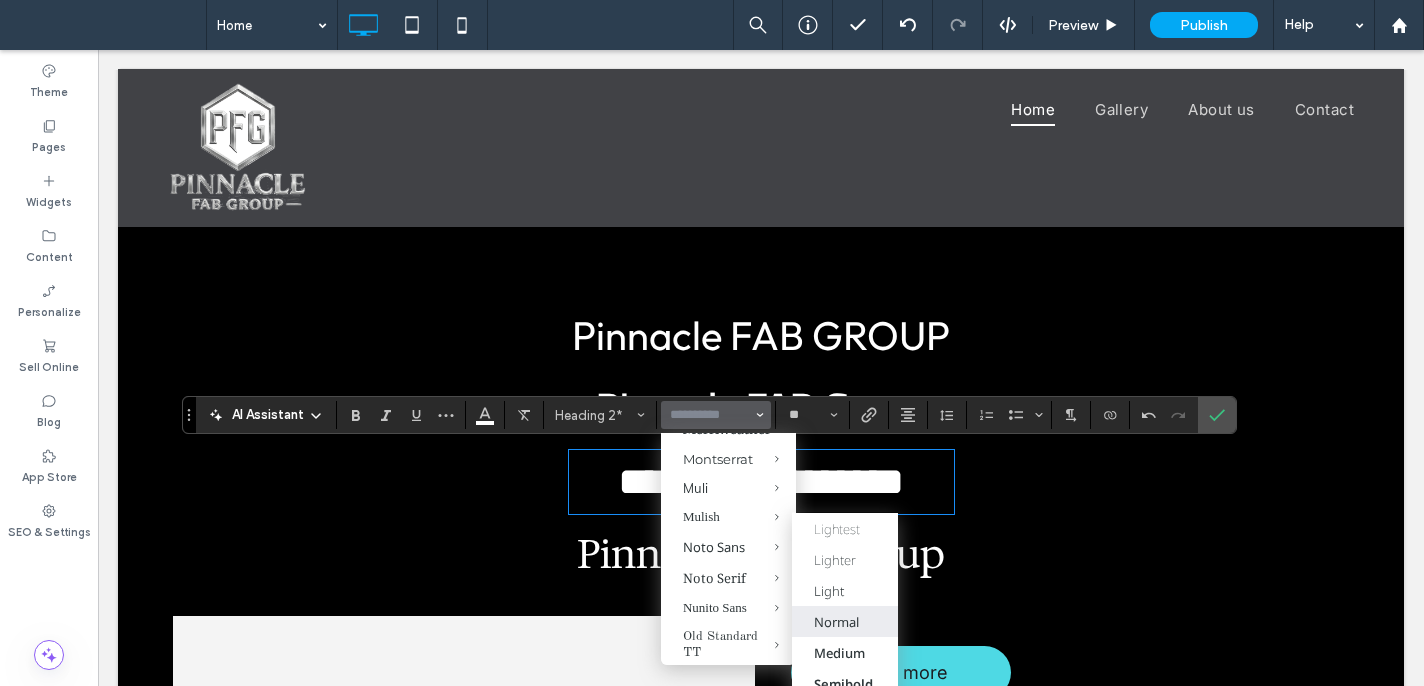 click on "Normal" at bounding box center (845, 621) 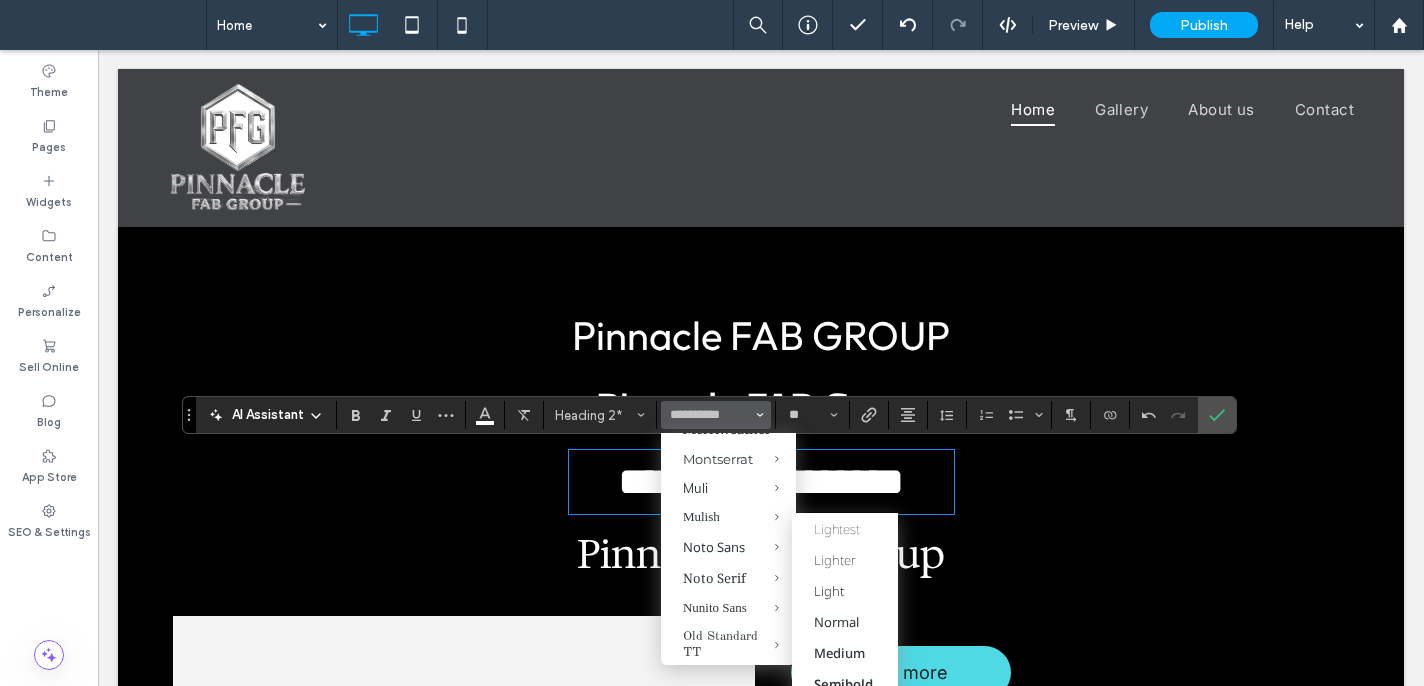 type on "*********" 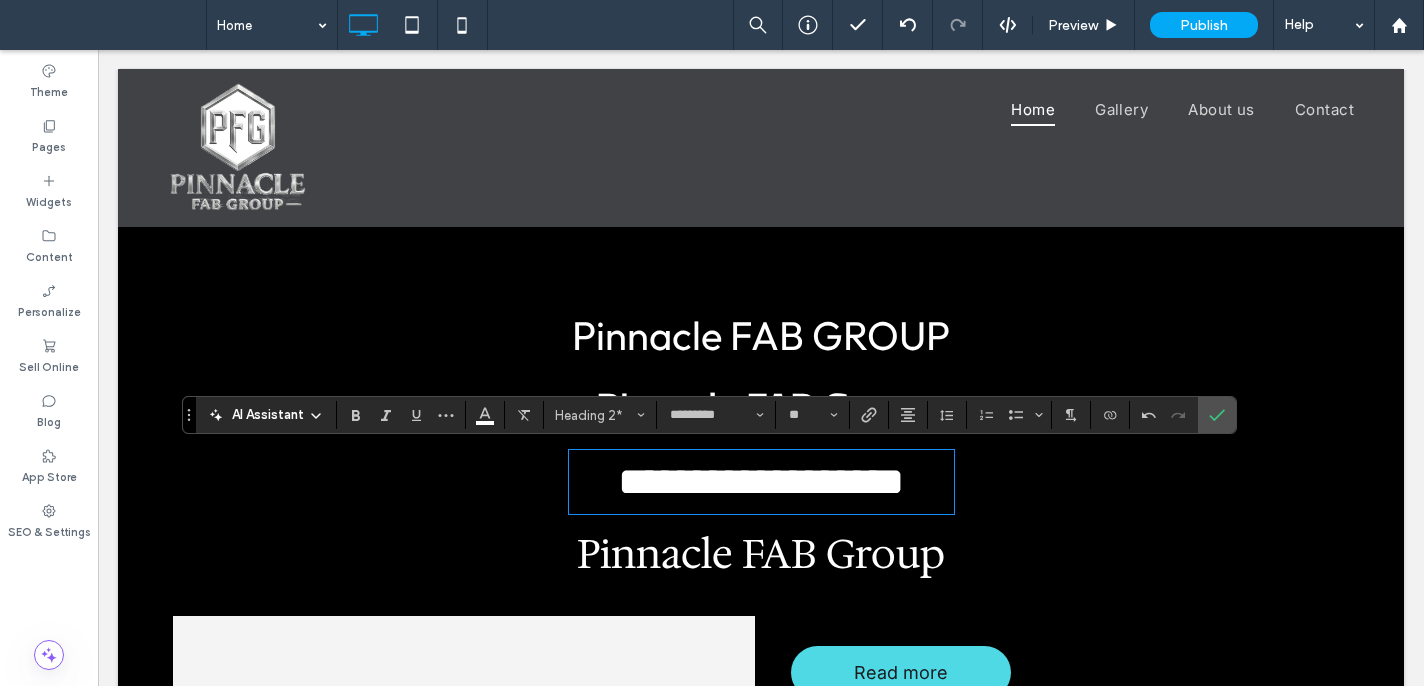 click on "Pinnacle FAB Group" at bounding box center (761, 408) 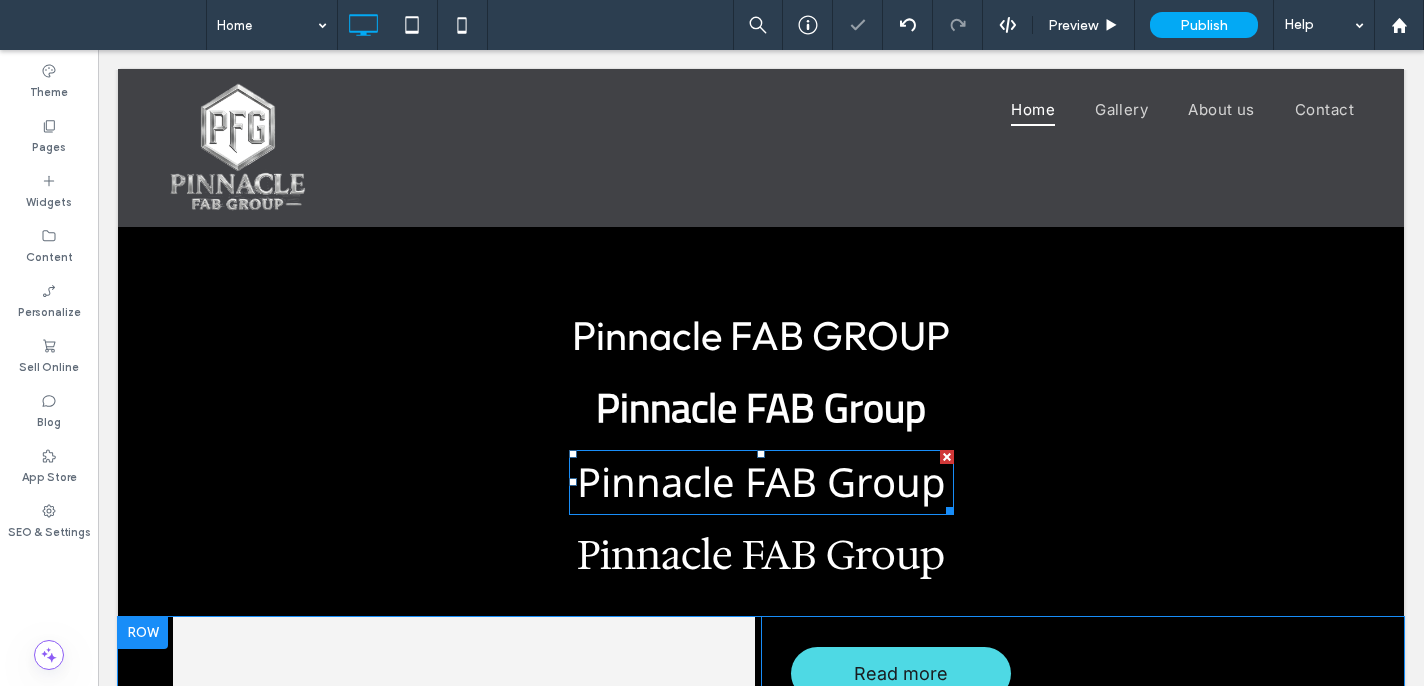 click on "Pinnacle FAB Group" at bounding box center (761, 481) 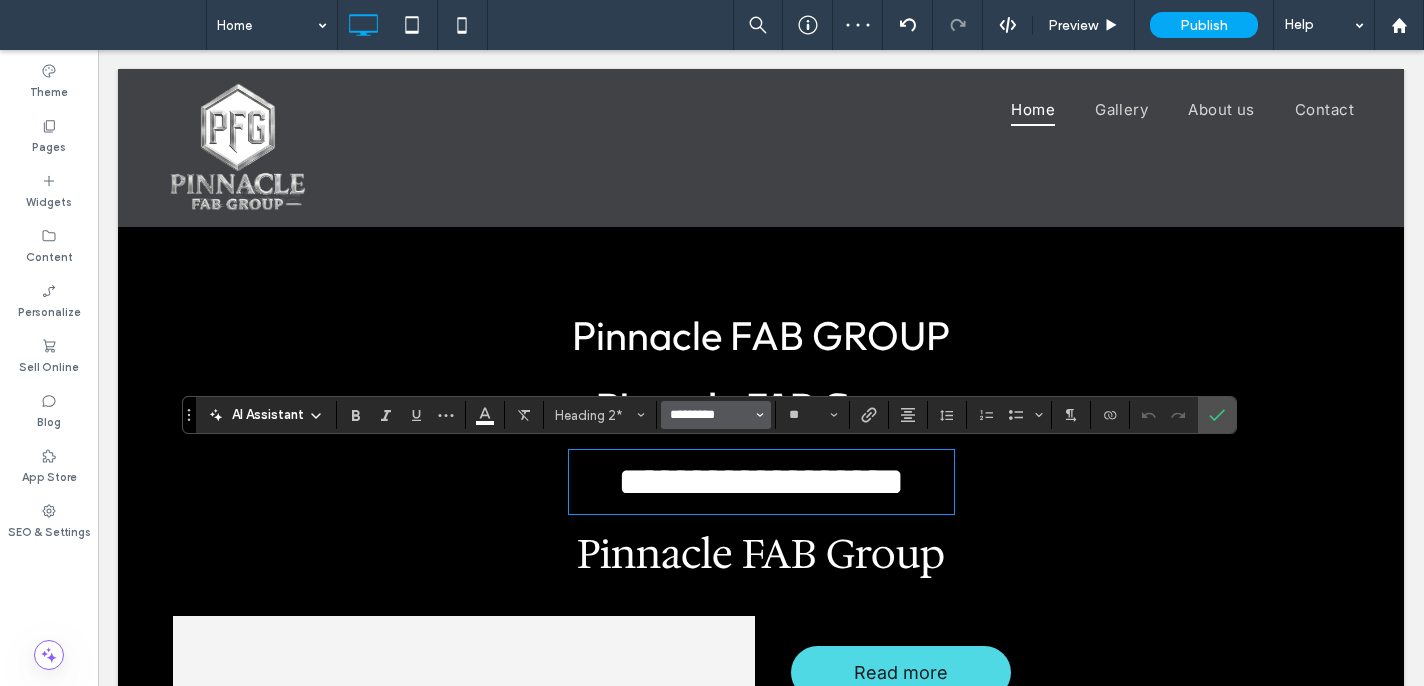 click on "*********" at bounding box center (710, 415) 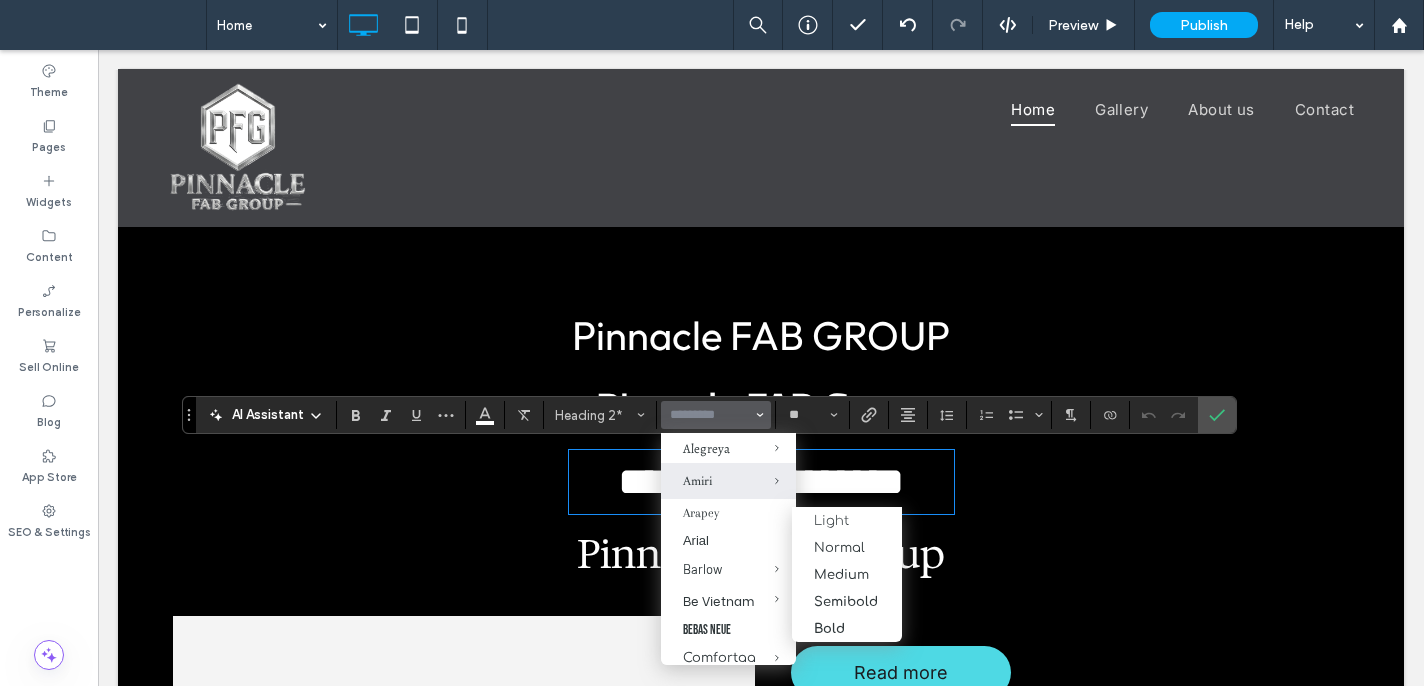 scroll, scrollTop: 457, scrollLeft: 0, axis: vertical 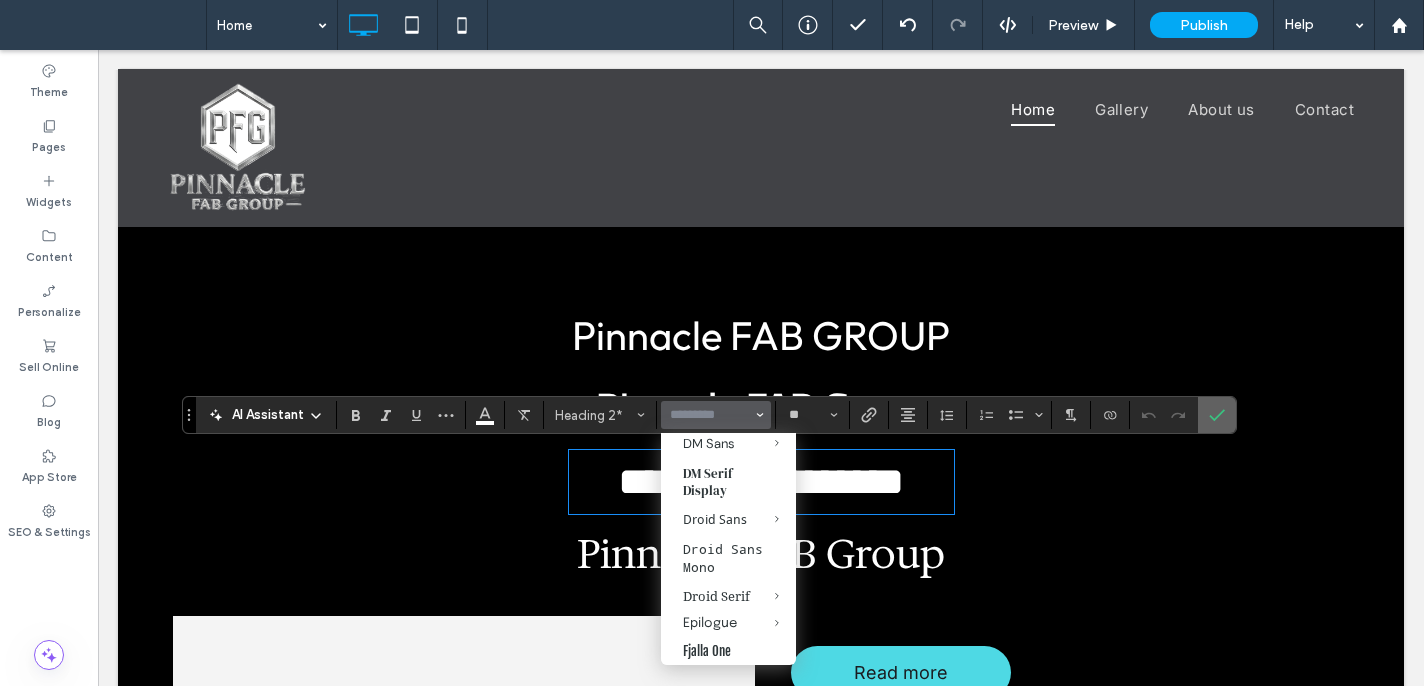 click at bounding box center (1213, 415) 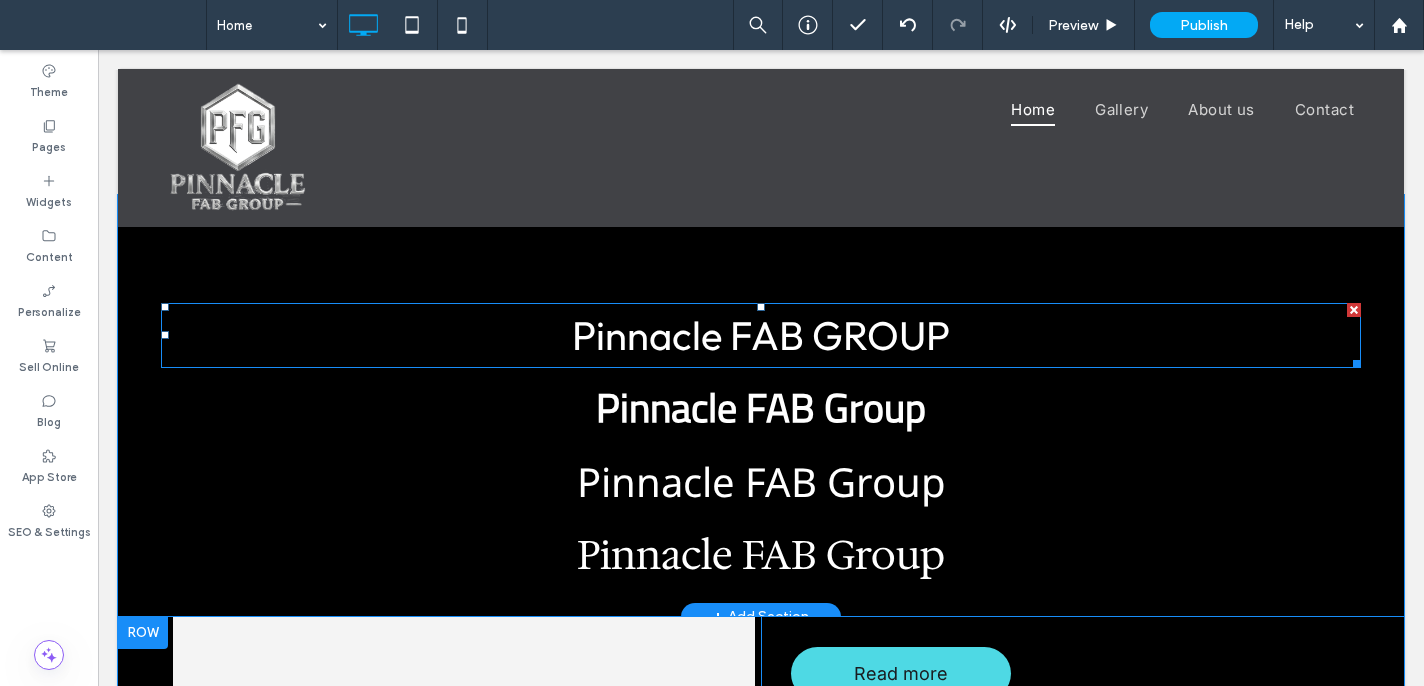 click on "Pinnacle FAB GROUP" at bounding box center [761, 335] 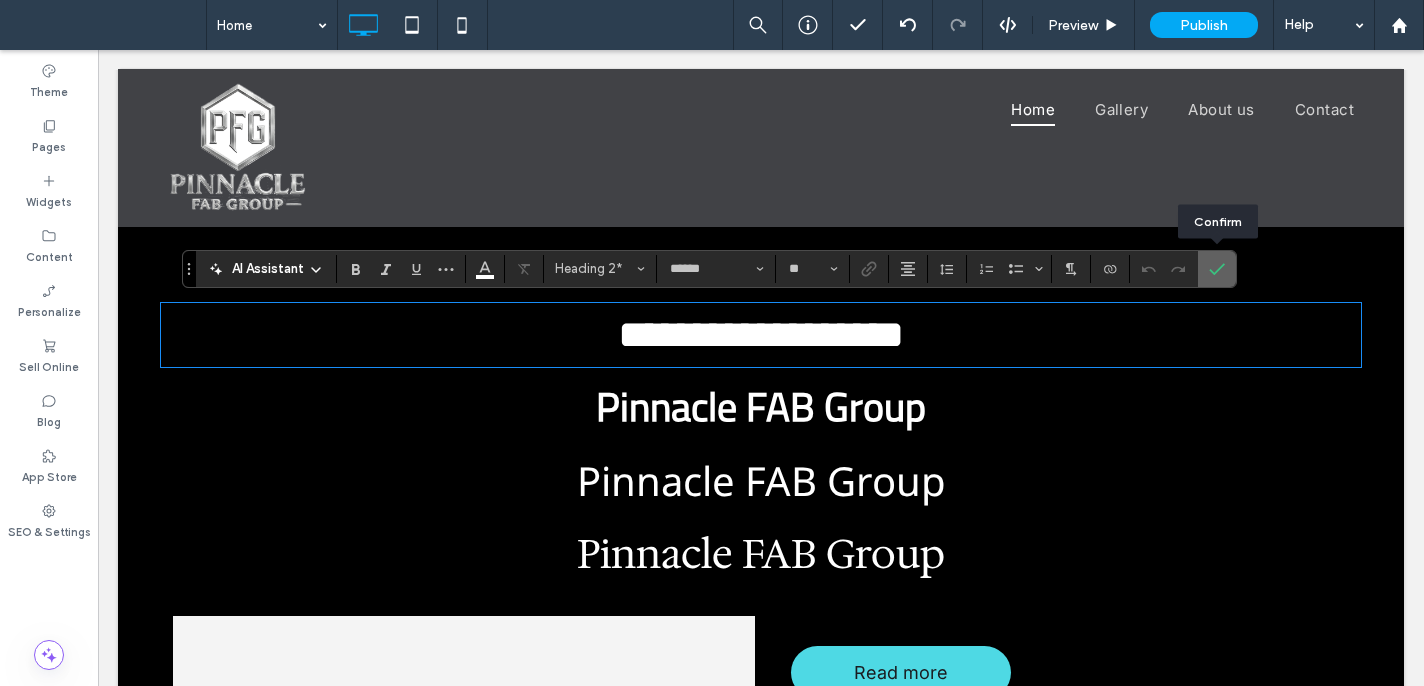 click at bounding box center [1217, 269] 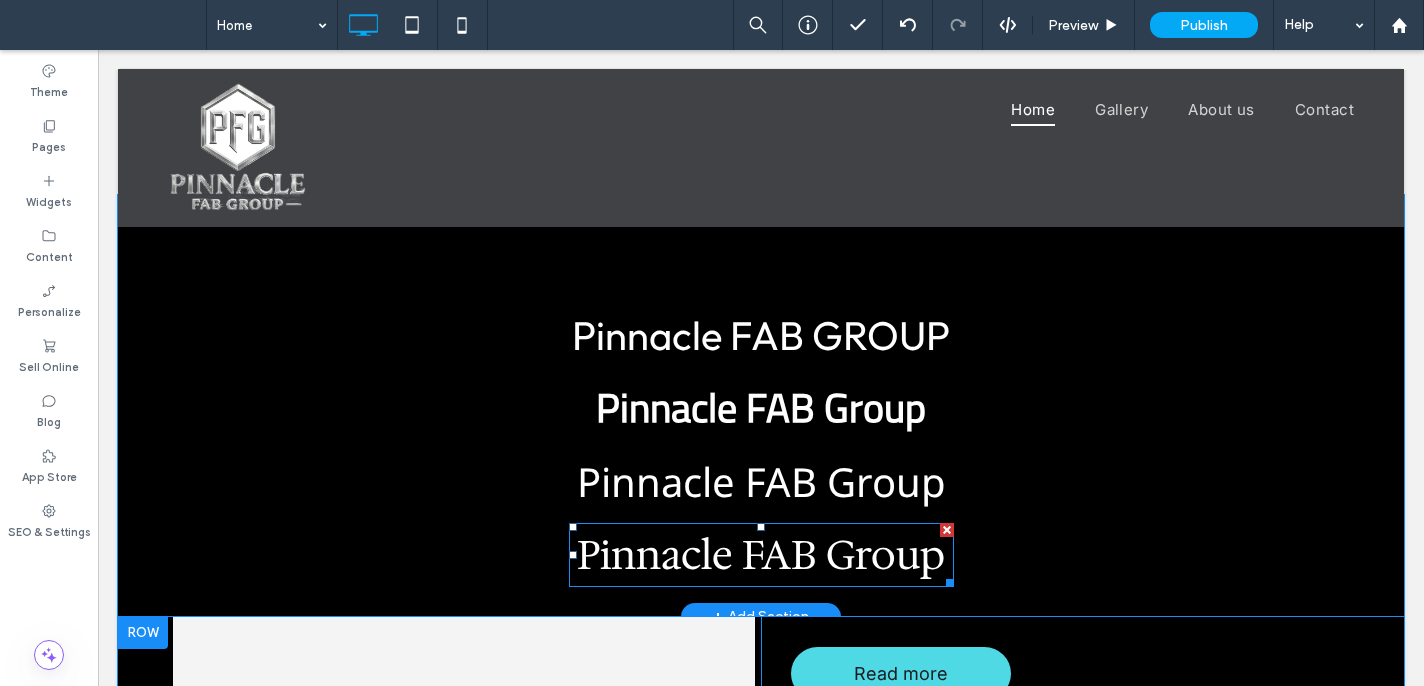 click on "Pinnacle FAB Group" at bounding box center [761, 555] 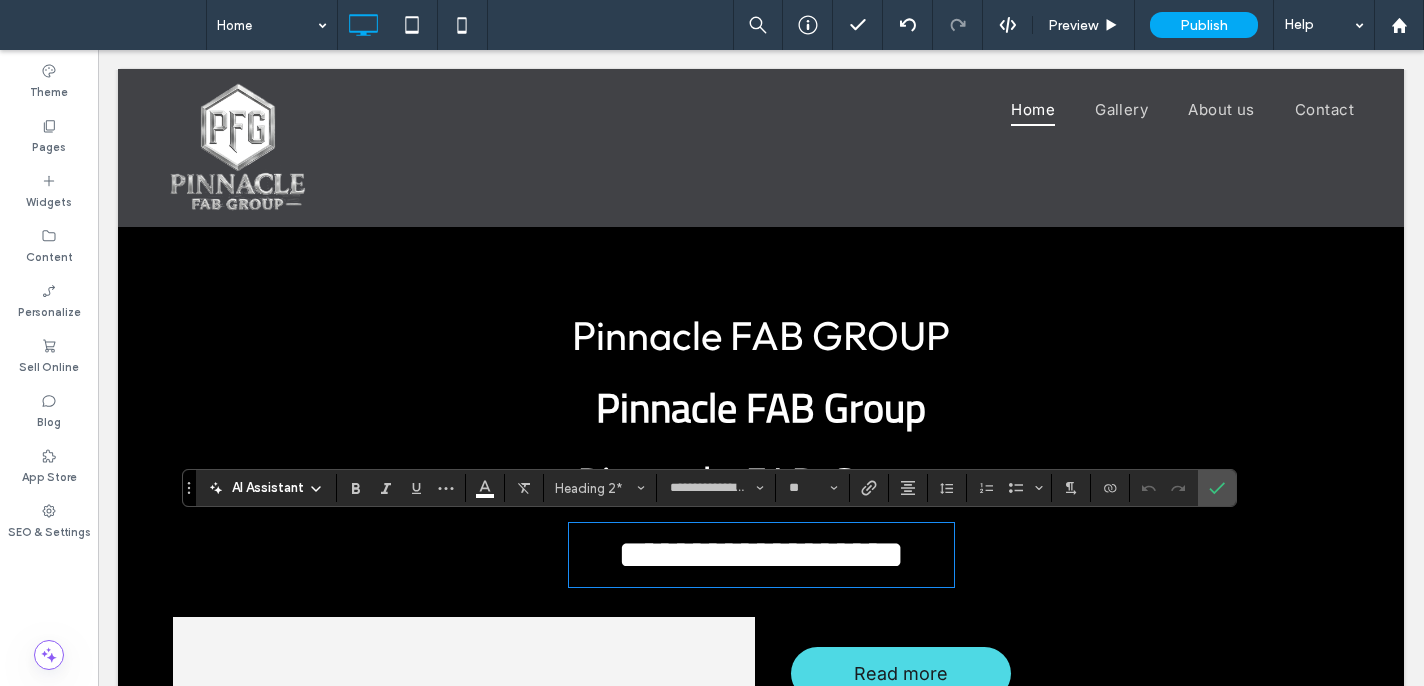click at bounding box center [1164, 488] 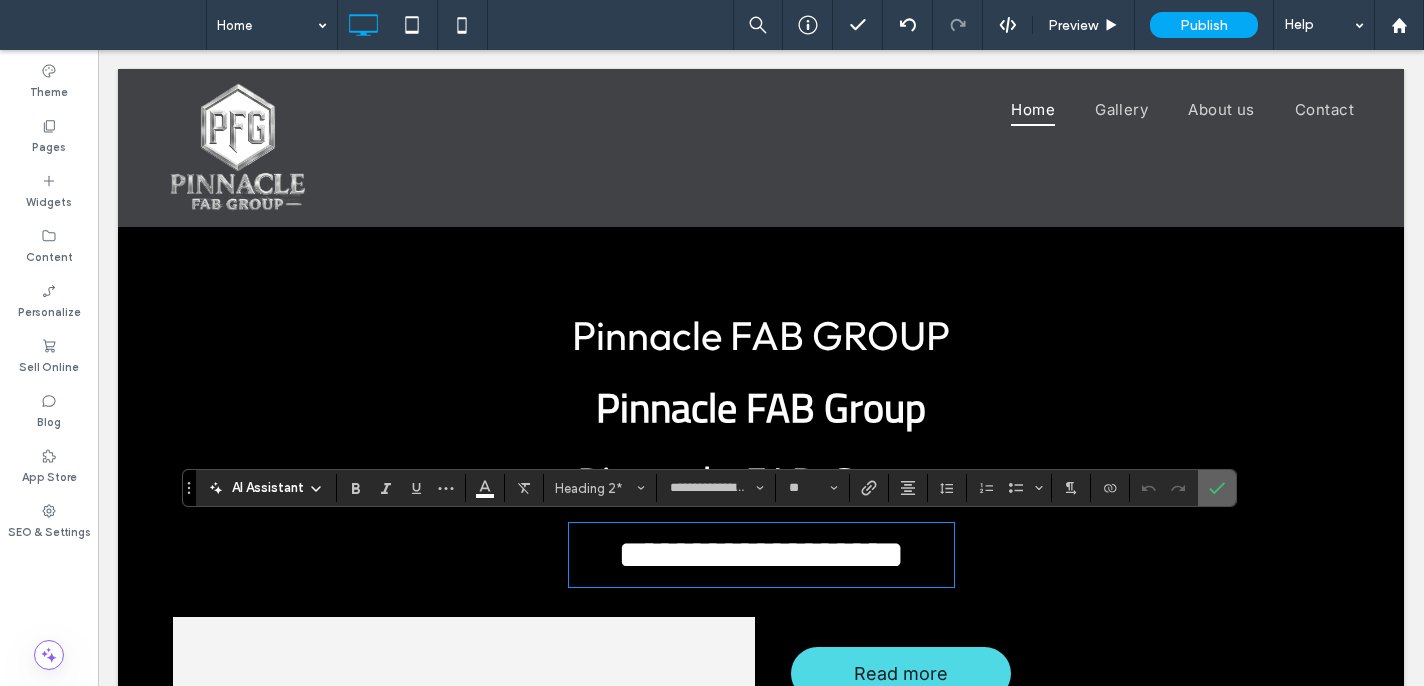 click 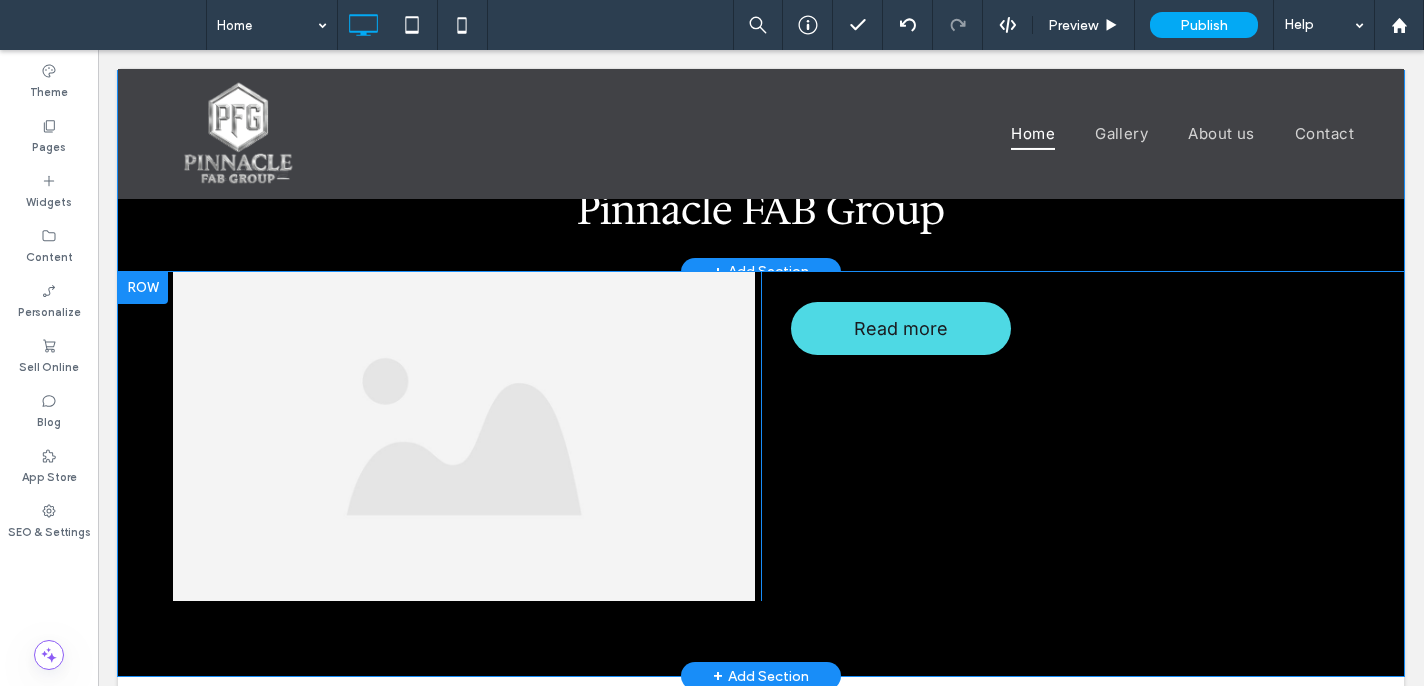 scroll, scrollTop: 913, scrollLeft: 0, axis: vertical 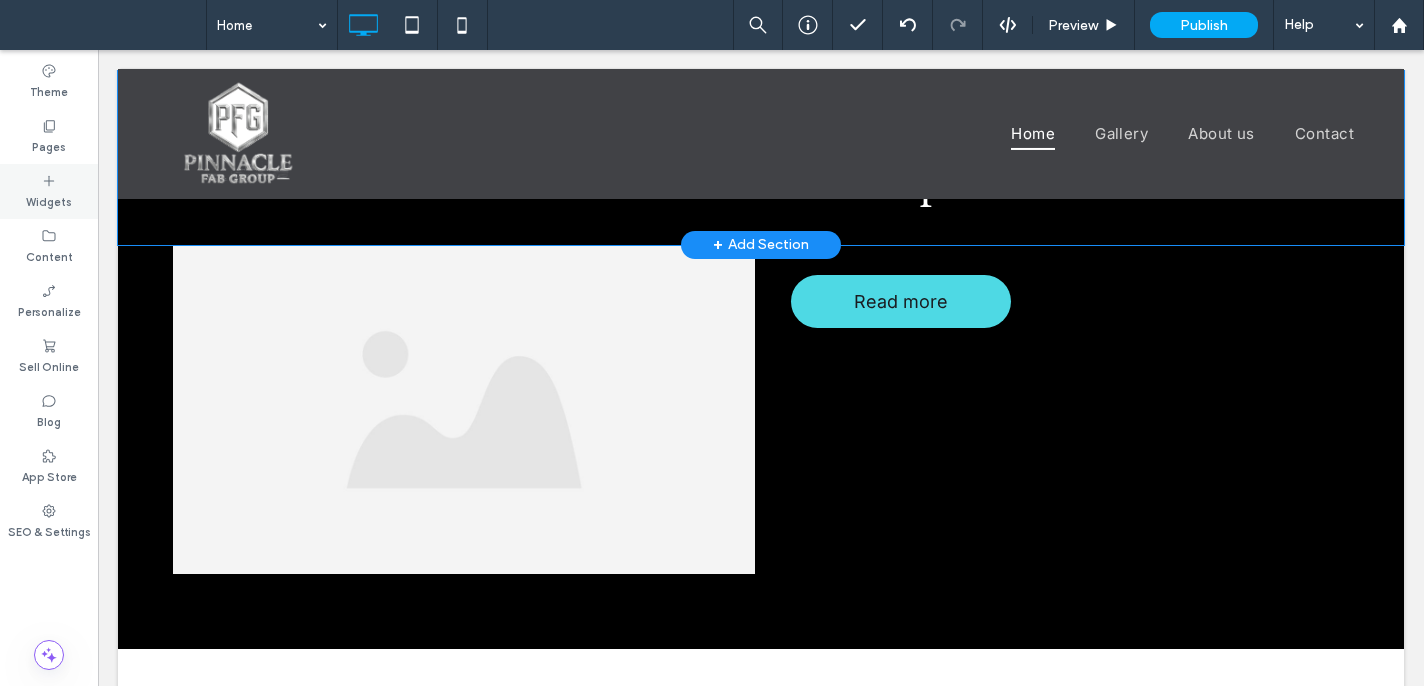 click on "Widgets" at bounding box center [49, 191] 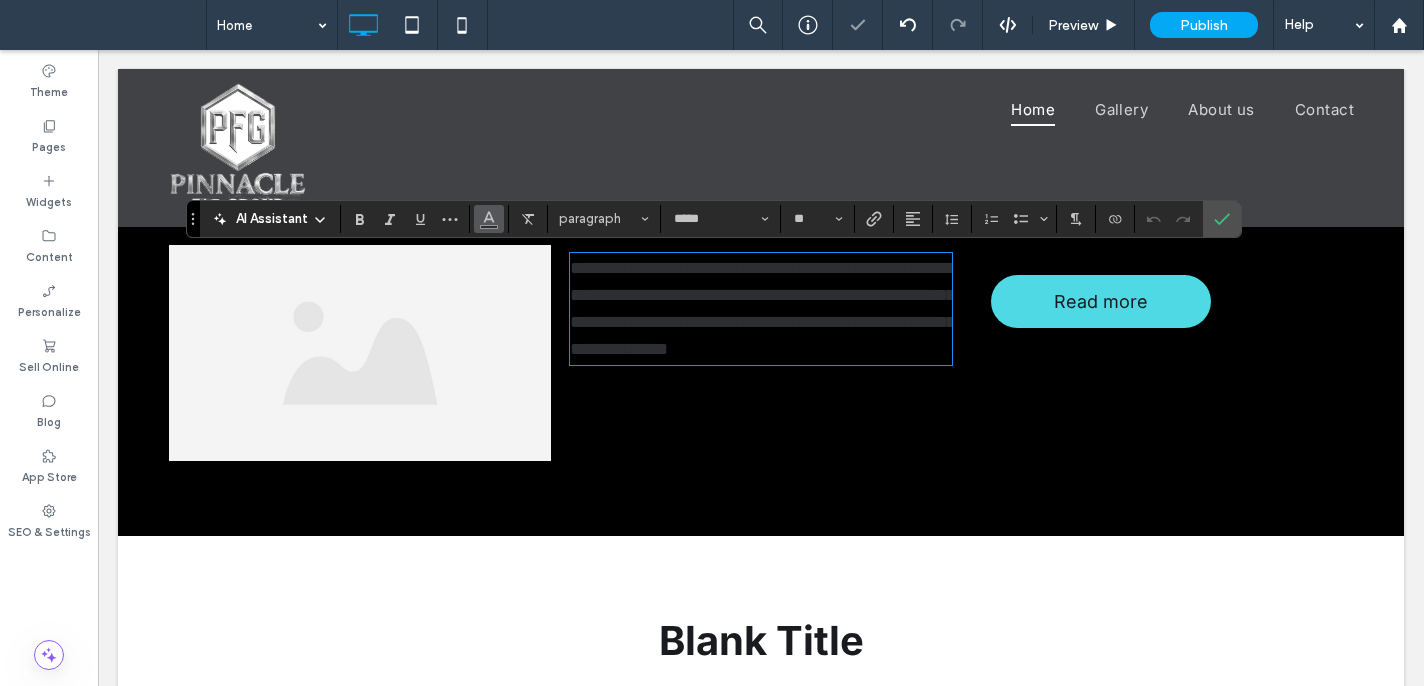 drag, startPoint x: 458, startPoint y: 220, endPoint x: 475, endPoint y: 219, distance: 17.029387 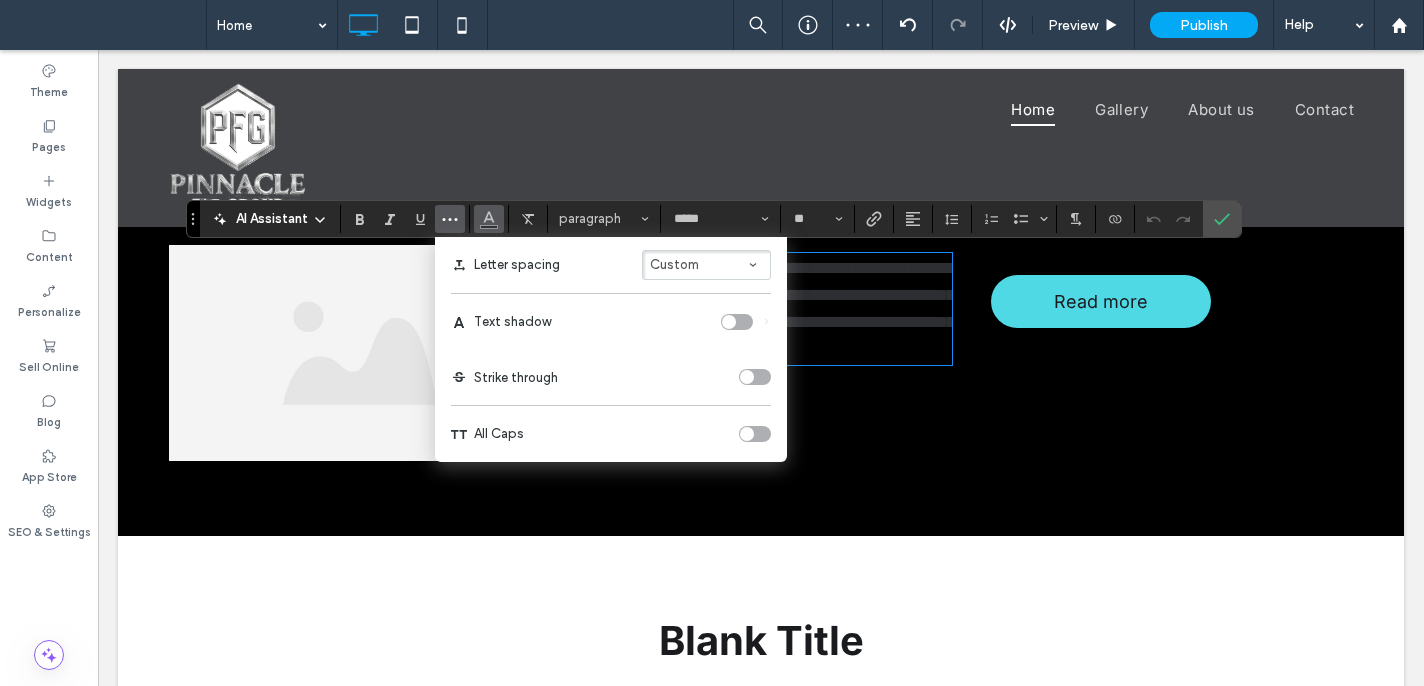 click 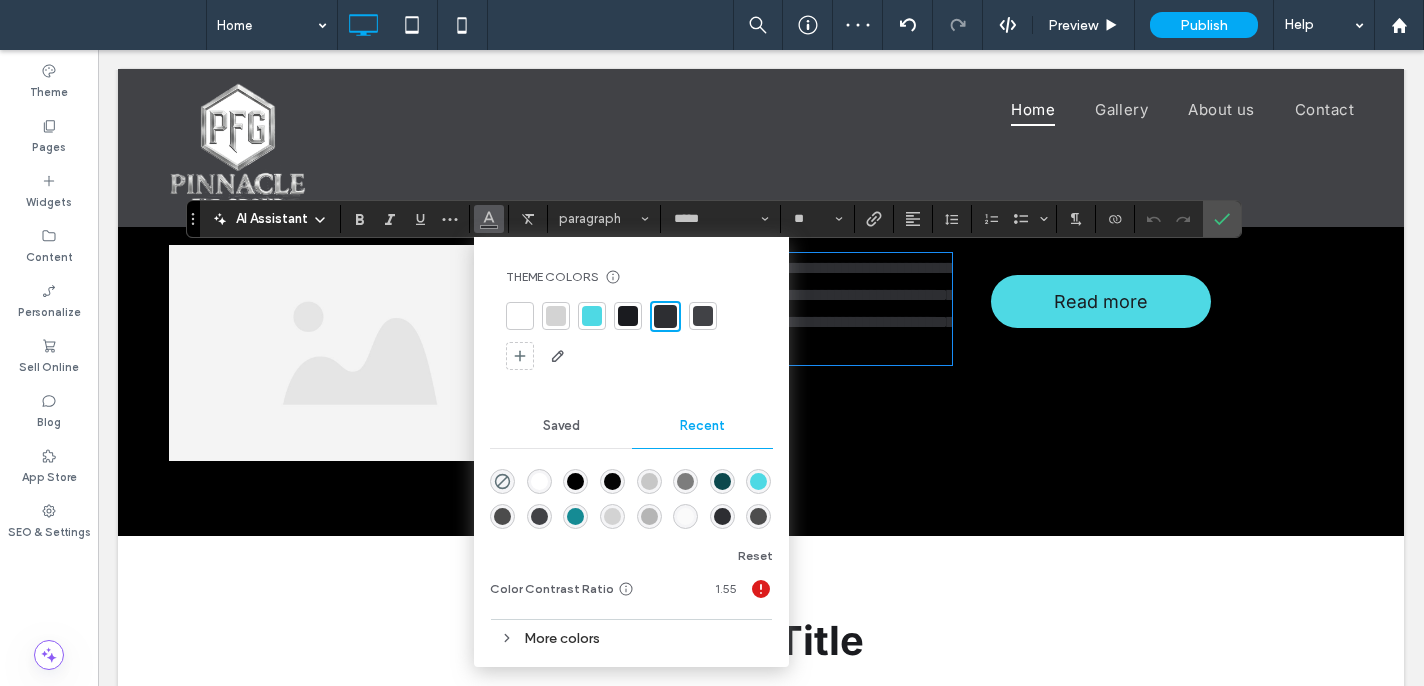 drag, startPoint x: 517, startPoint y: 317, endPoint x: 689, endPoint y: 303, distance: 172.56883 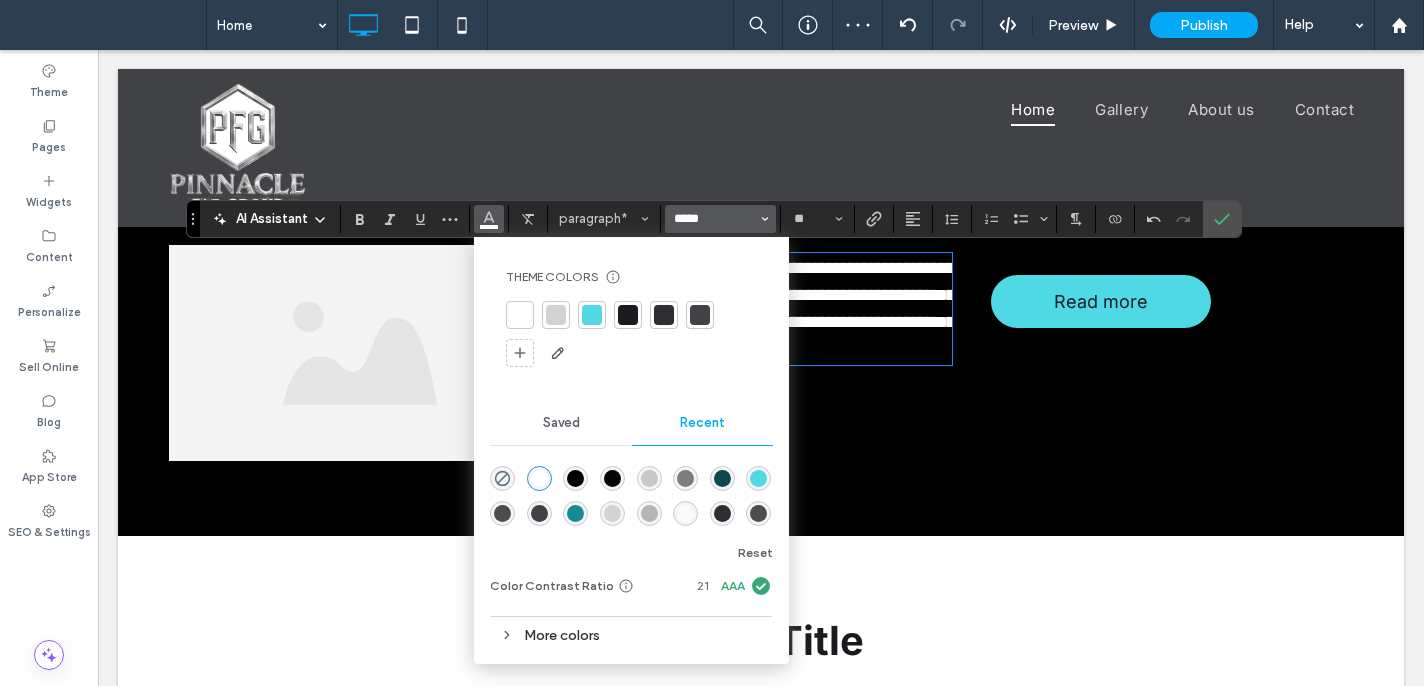 click on "*****" at bounding box center [714, 219] 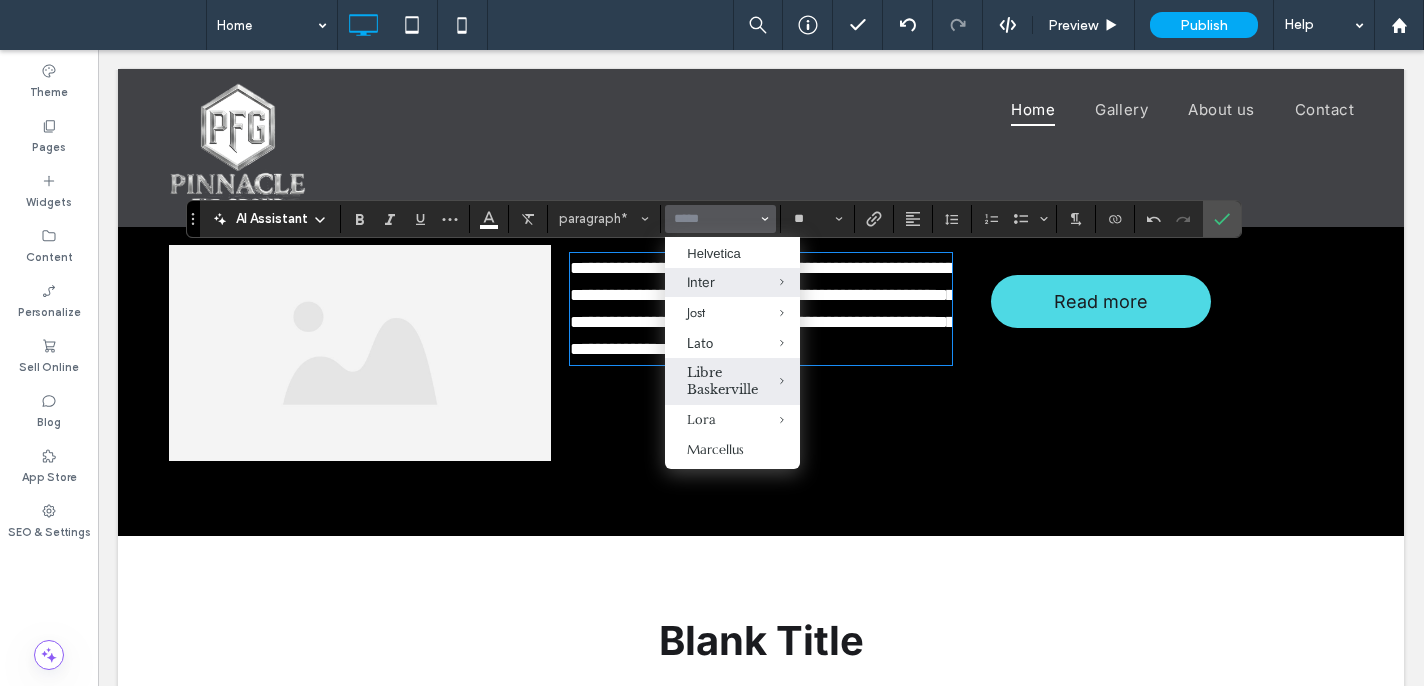 scroll, scrollTop: 851, scrollLeft: 0, axis: vertical 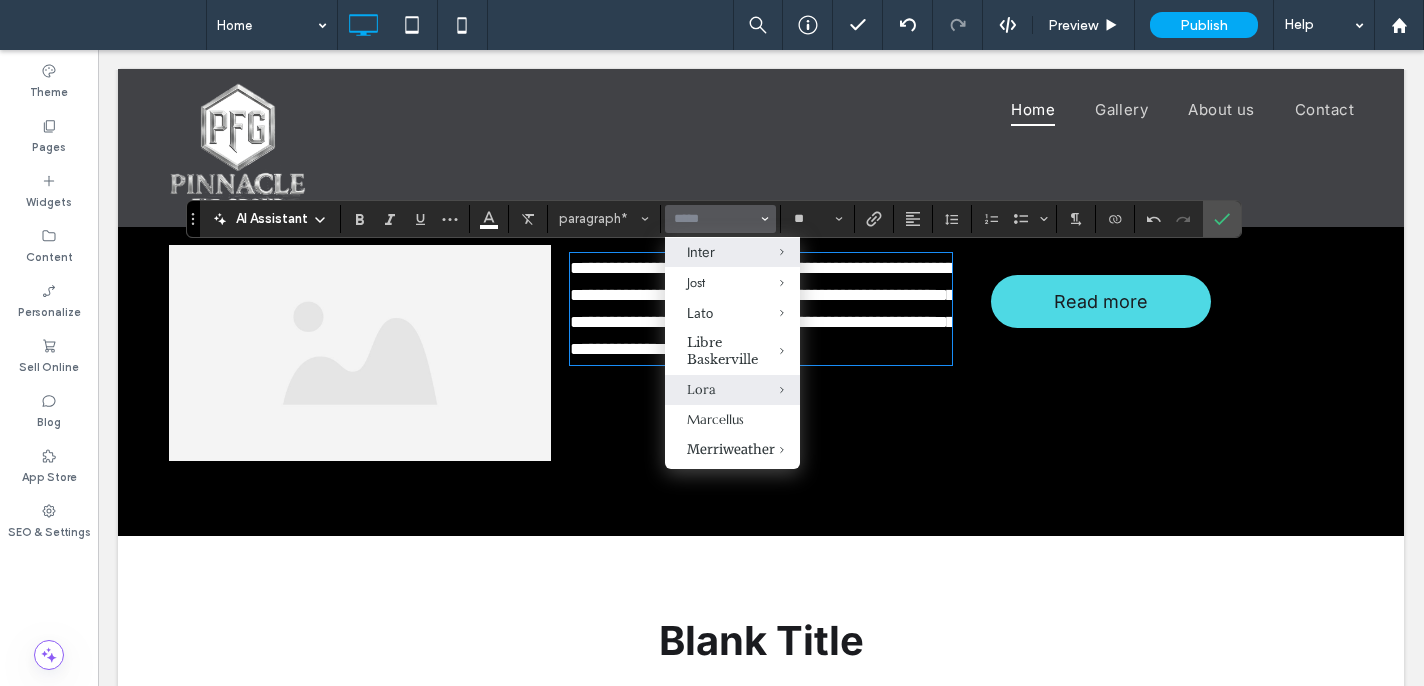 click on "Lora" at bounding box center [732, 389] 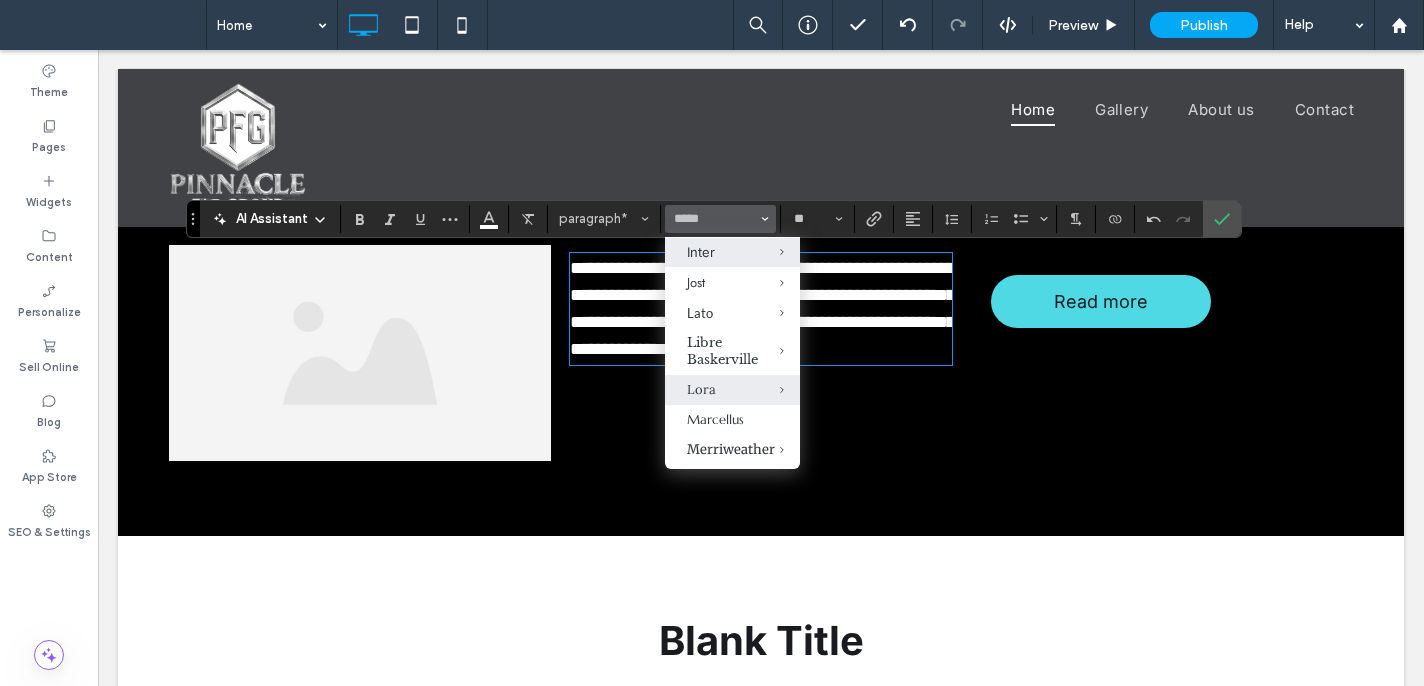 type on "****" 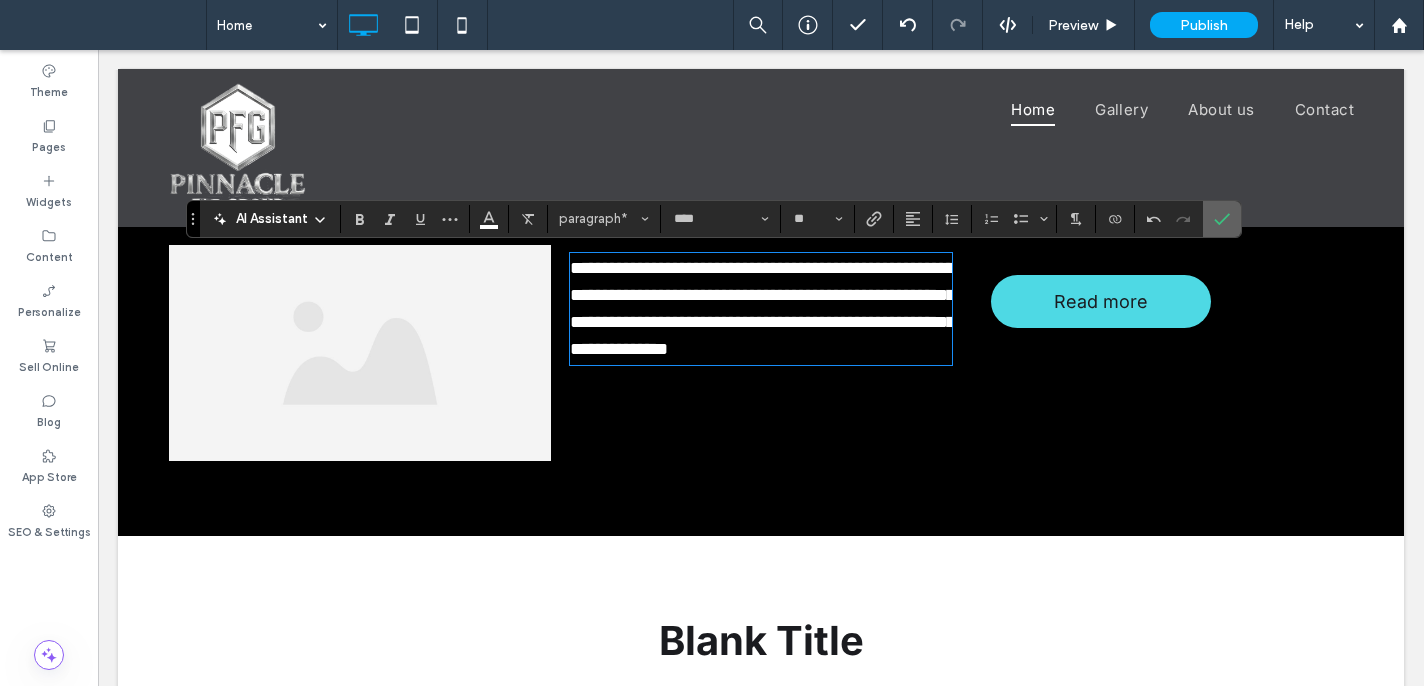 click at bounding box center (1222, 219) 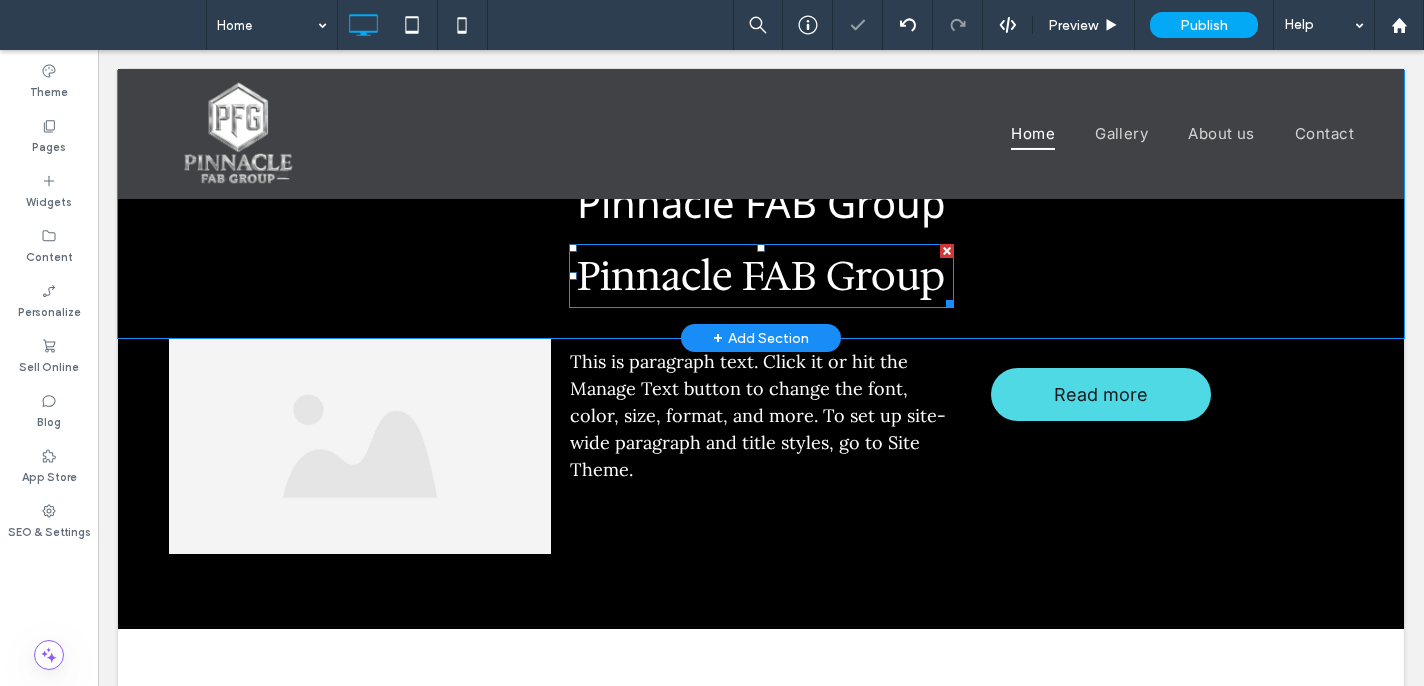 scroll, scrollTop: 628, scrollLeft: 0, axis: vertical 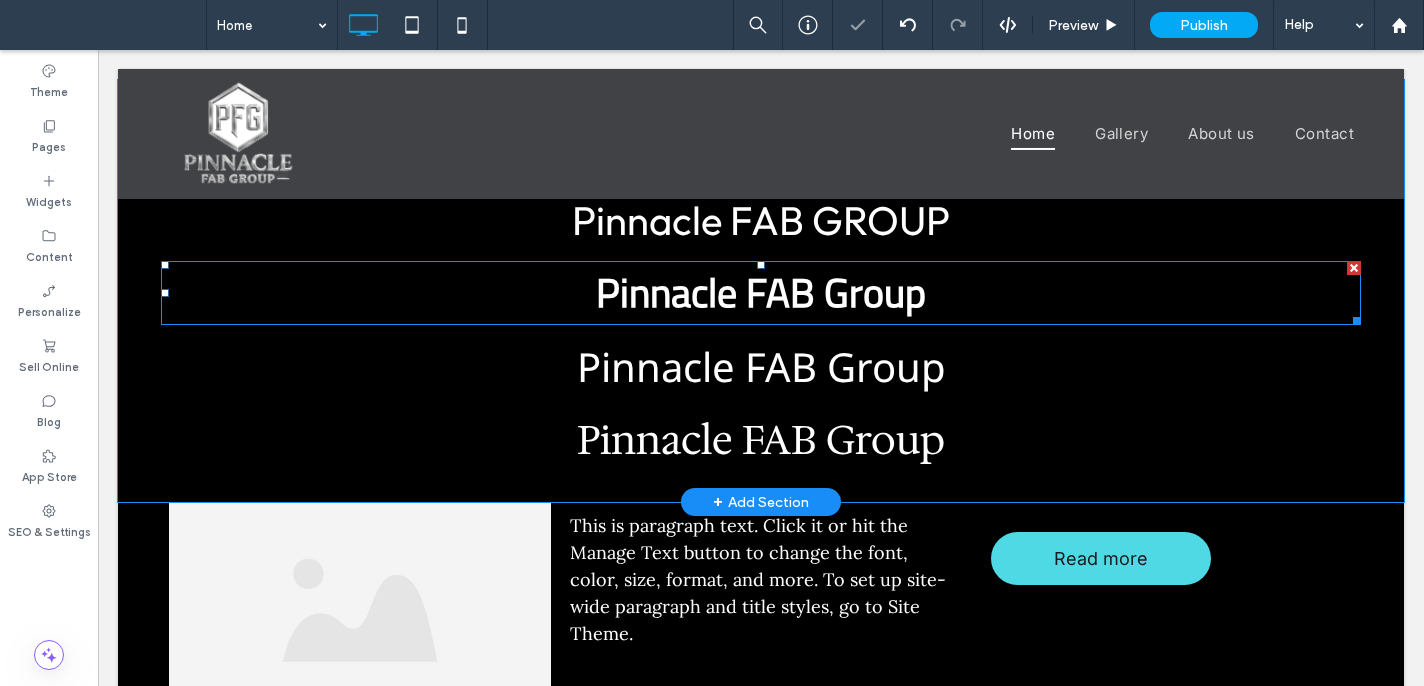 click on "Pinnacle FAB Group" at bounding box center (761, 292) 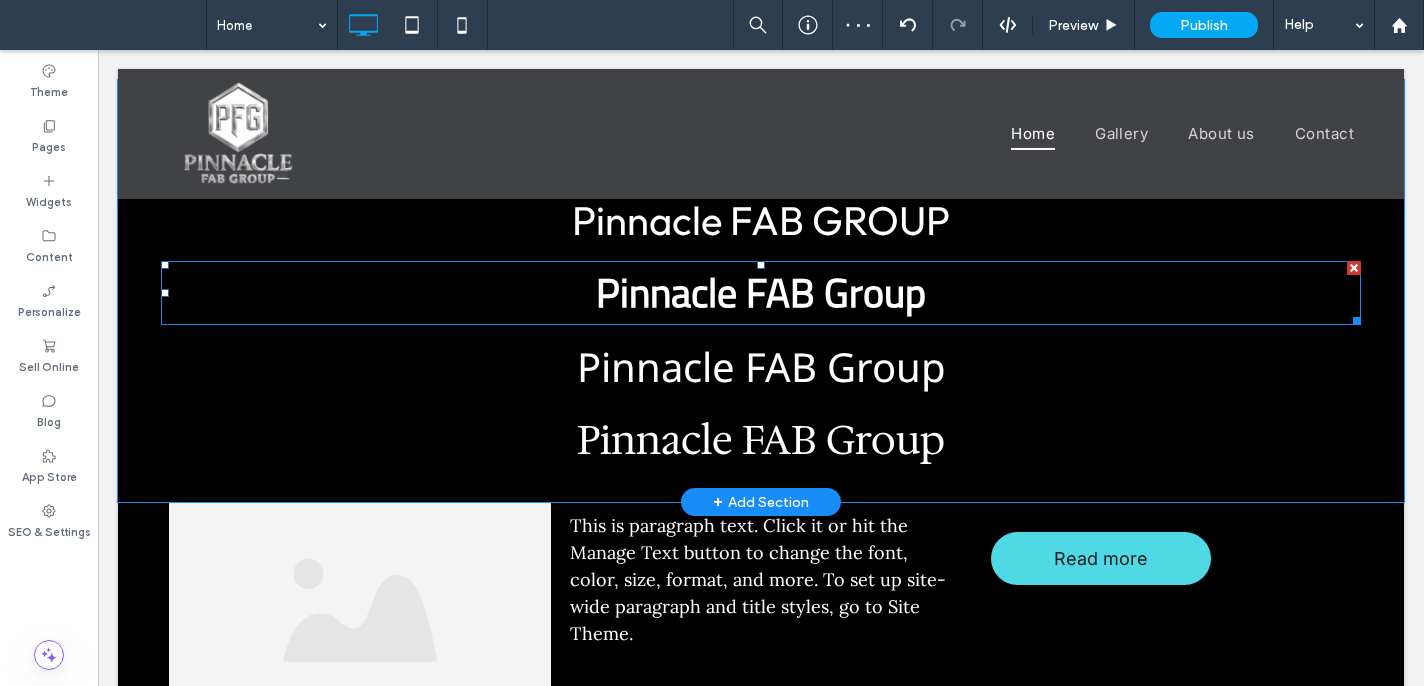 type on "**********" 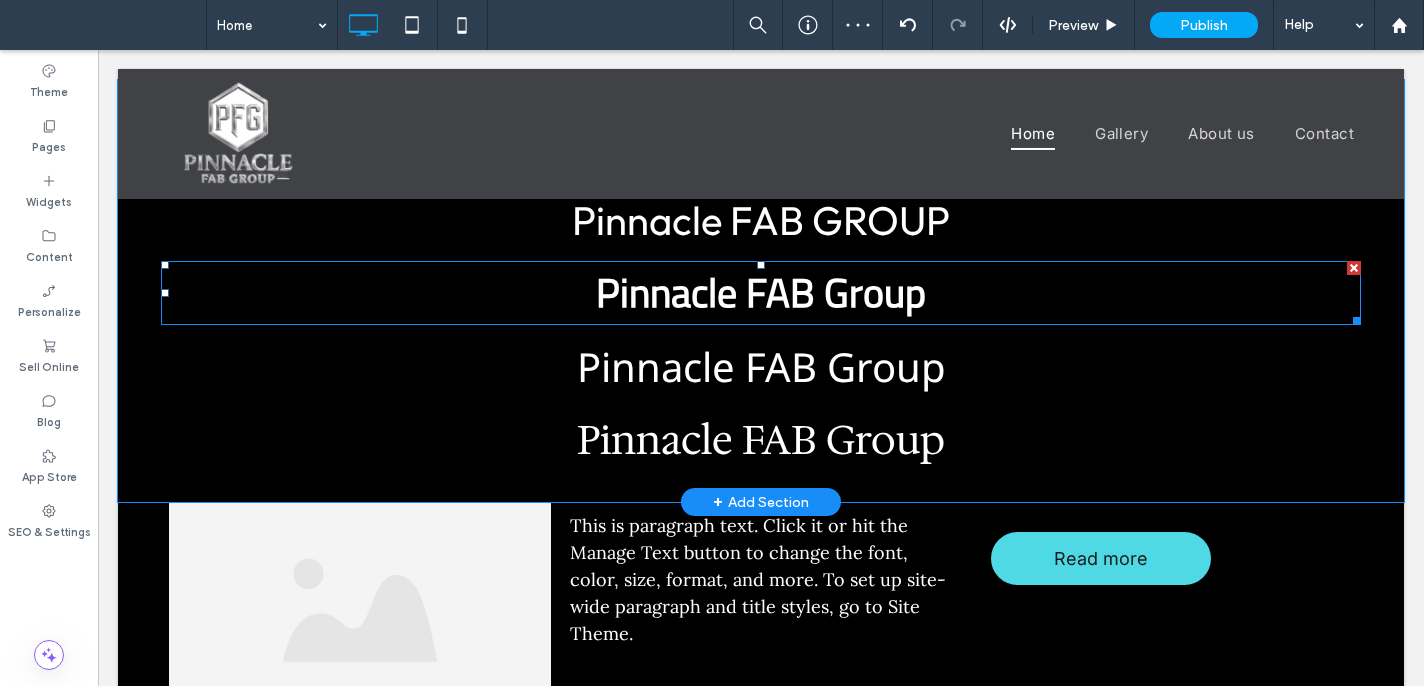 type on "**" 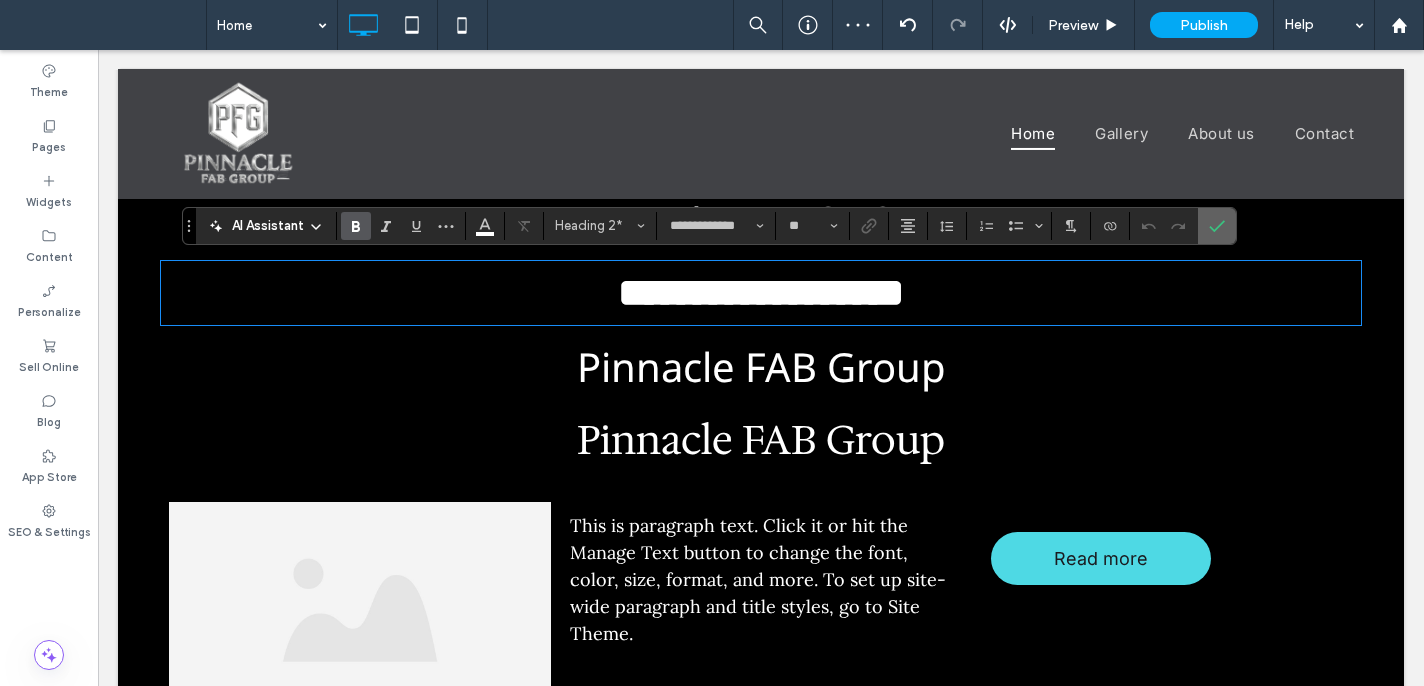 click 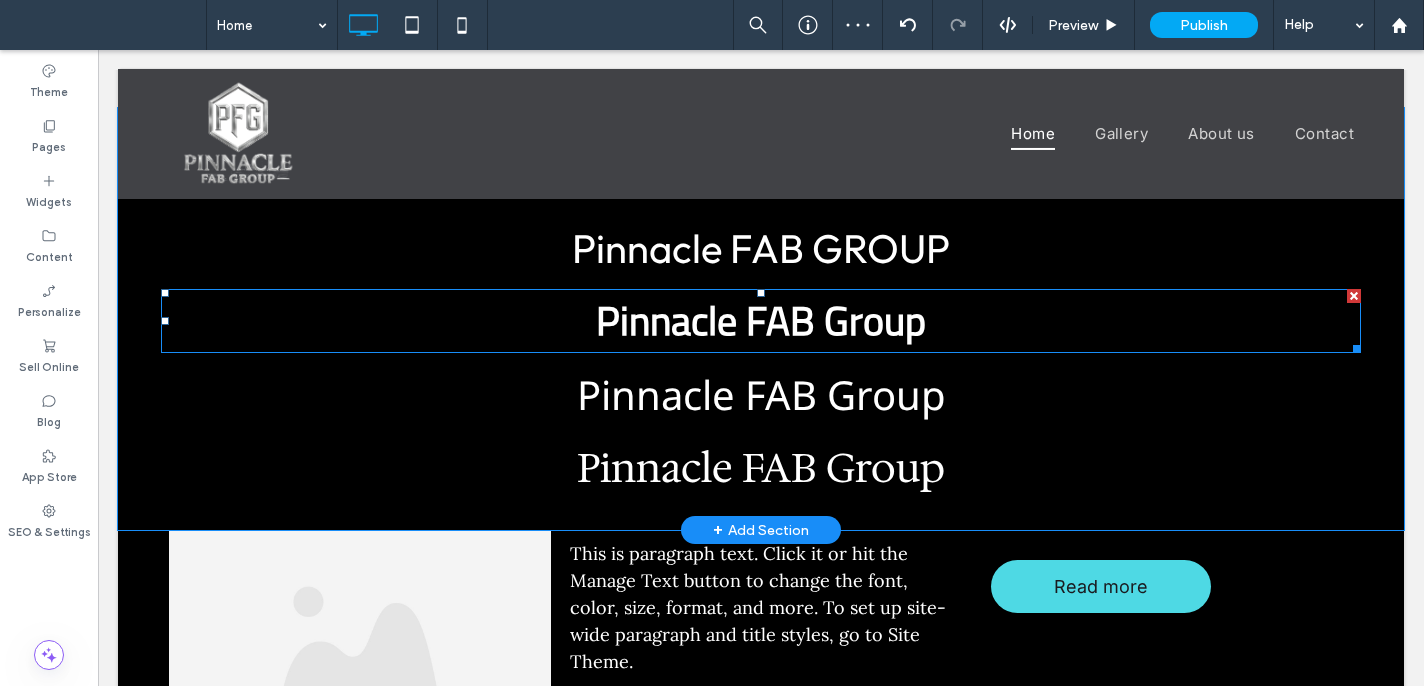scroll, scrollTop: 599, scrollLeft: 0, axis: vertical 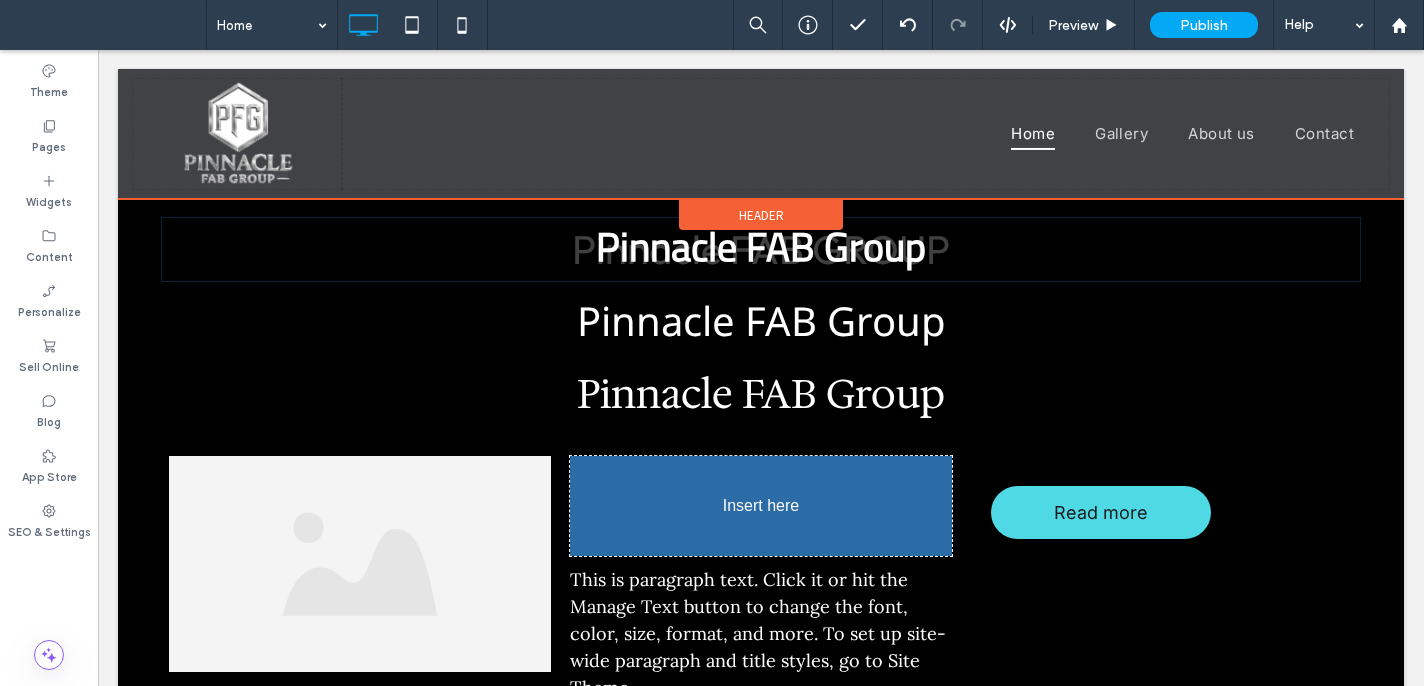 drag, startPoint x: 923, startPoint y: 263, endPoint x: 827, endPoint y: 521, distance: 275.28168 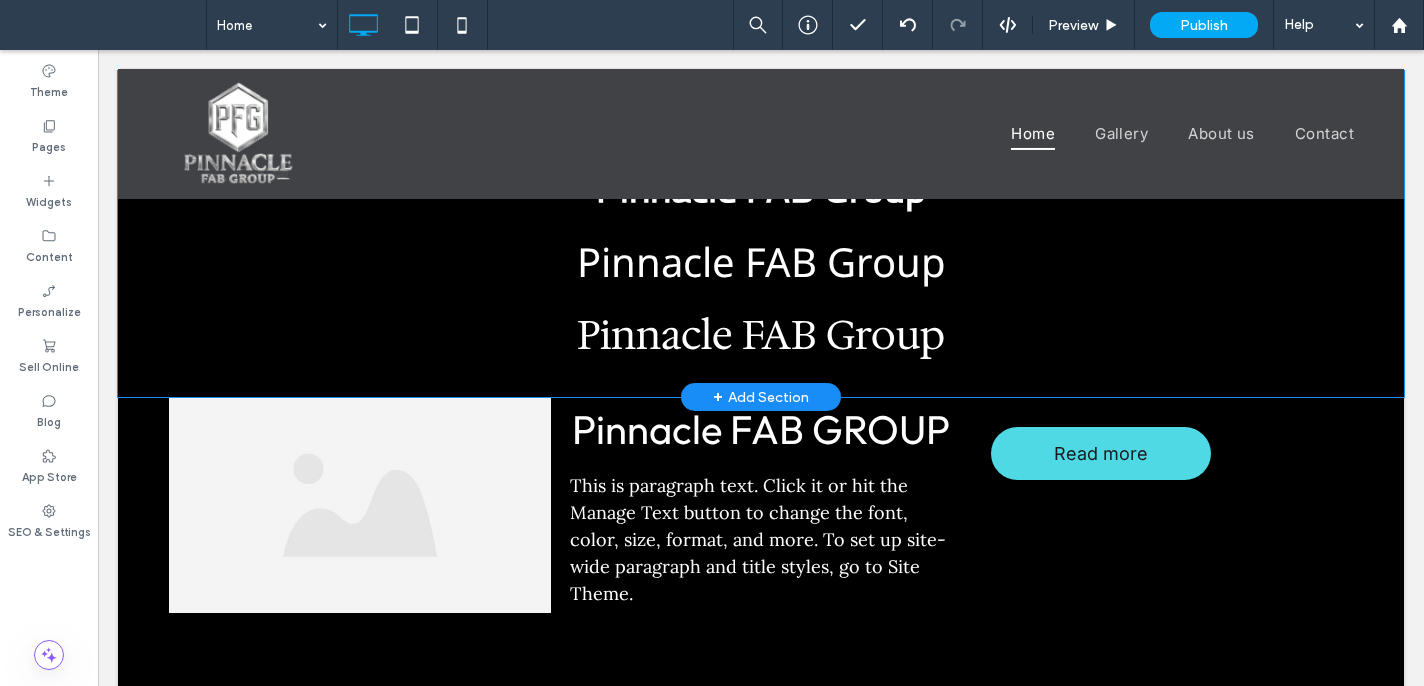 scroll, scrollTop: 706, scrollLeft: 0, axis: vertical 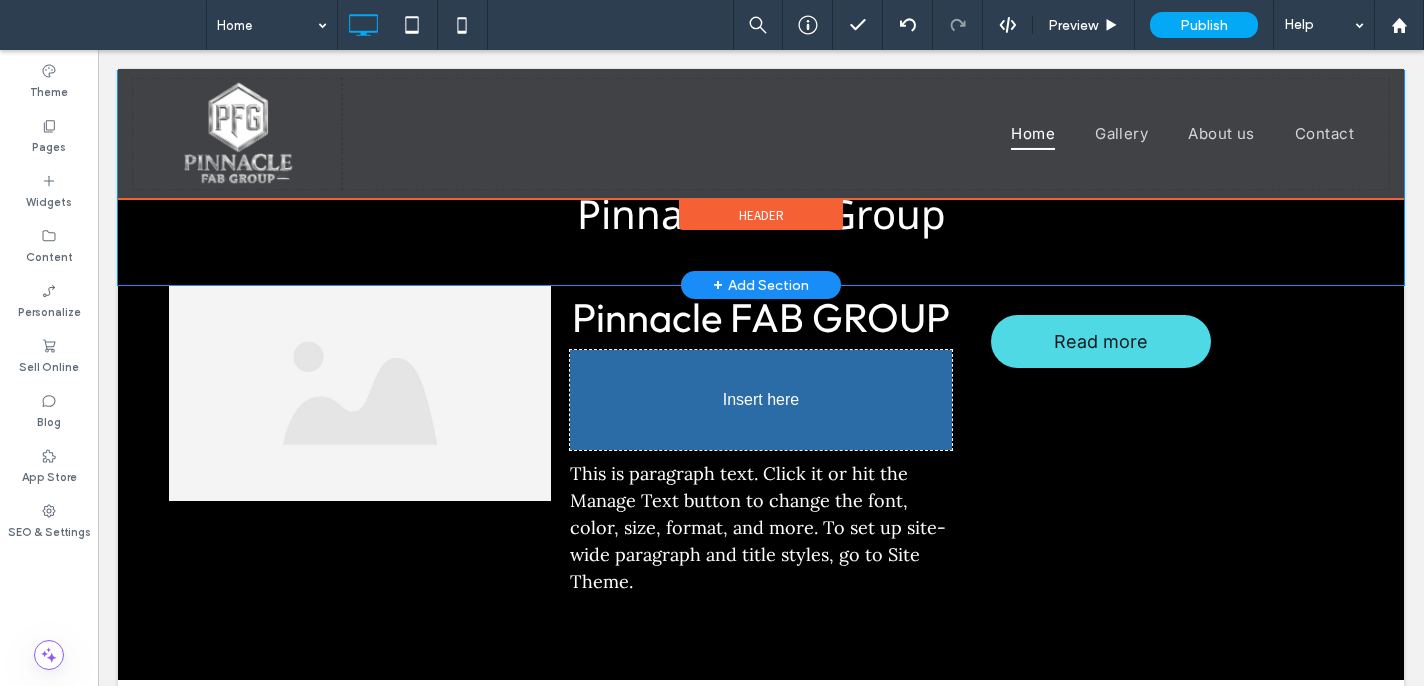 drag, startPoint x: 810, startPoint y: 327, endPoint x: 919, endPoint y: 498, distance: 202.7856 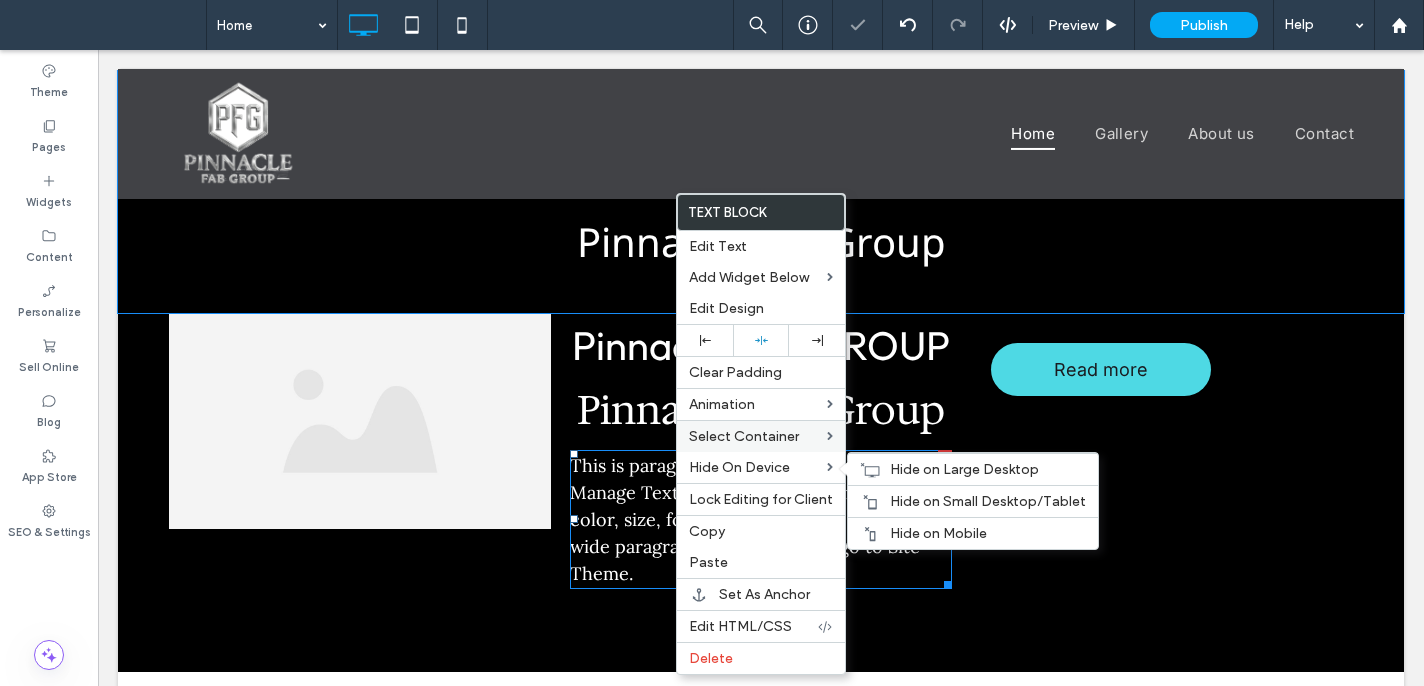 scroll, scrollTop: 733, scrollLeft: 0, axis: vertical 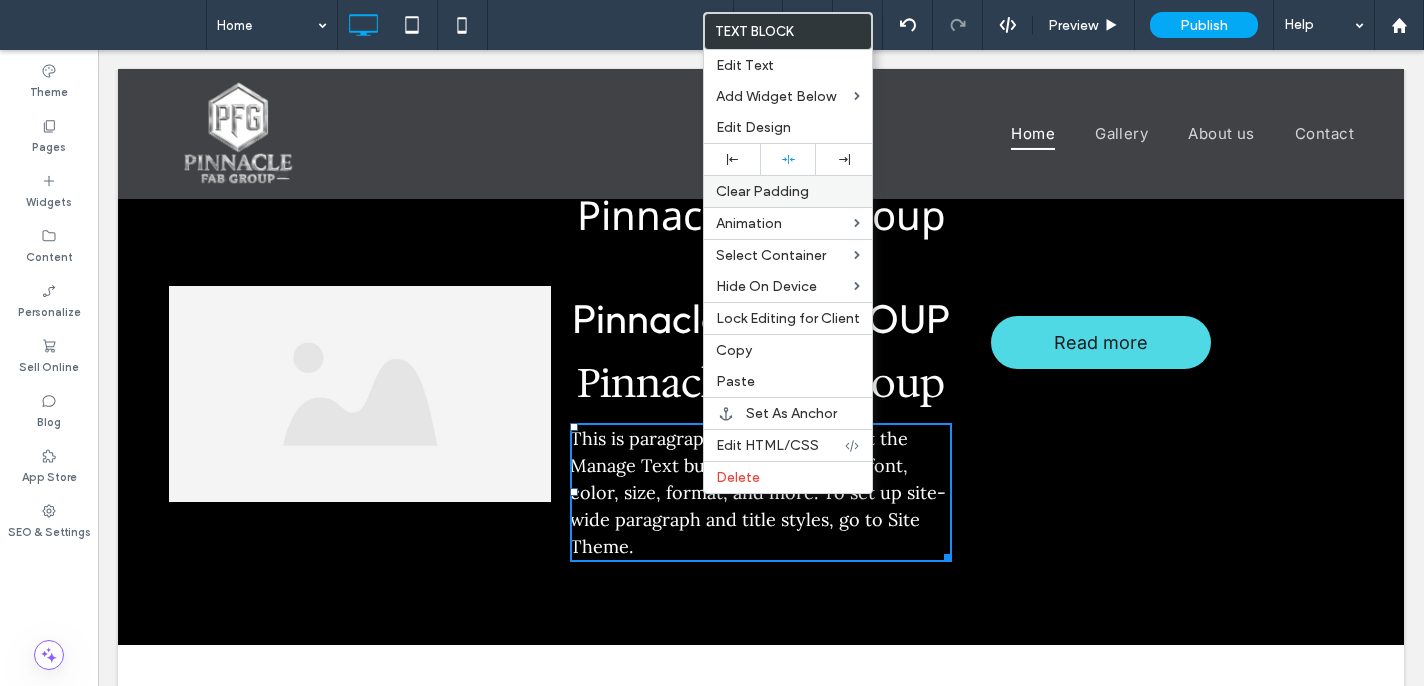 drag, startPoint x: 750, startPoint y: 154, endPoint x: 750, endPoint y: 188, distance: 34 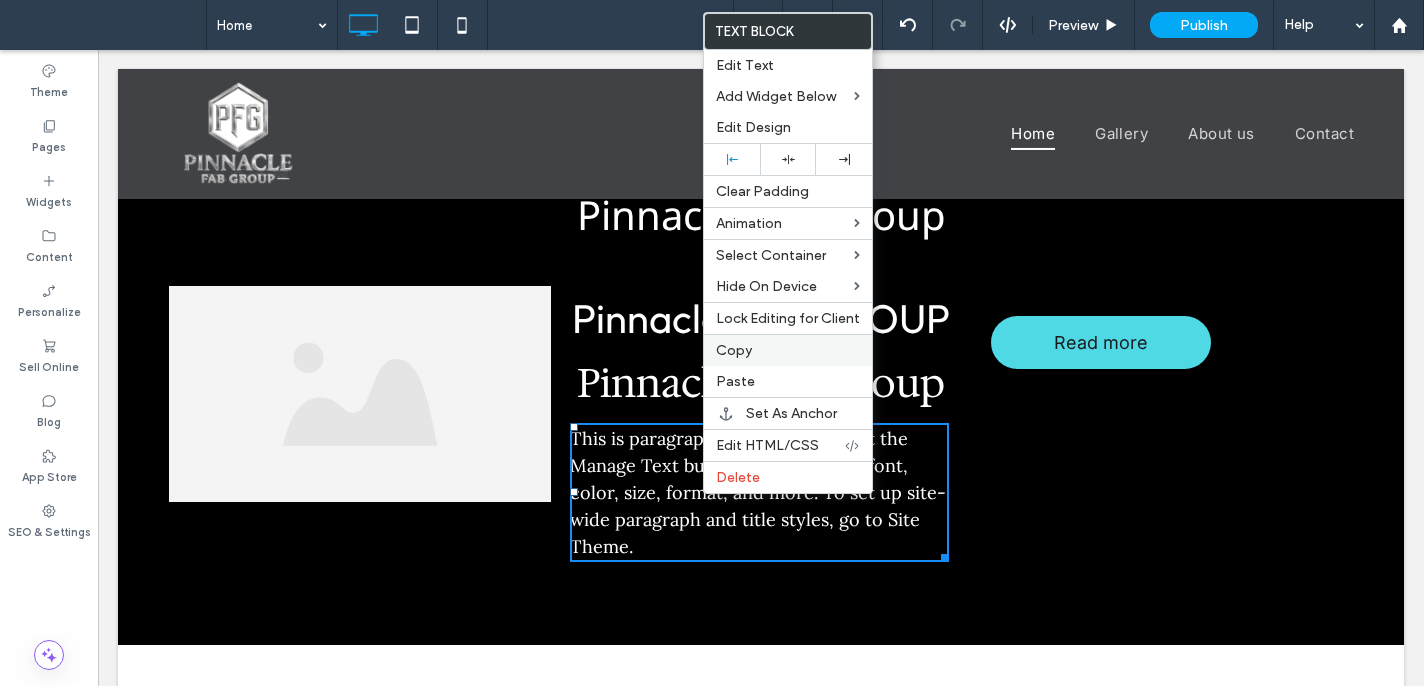 click on "Copy" at bounding box center (734, 350) 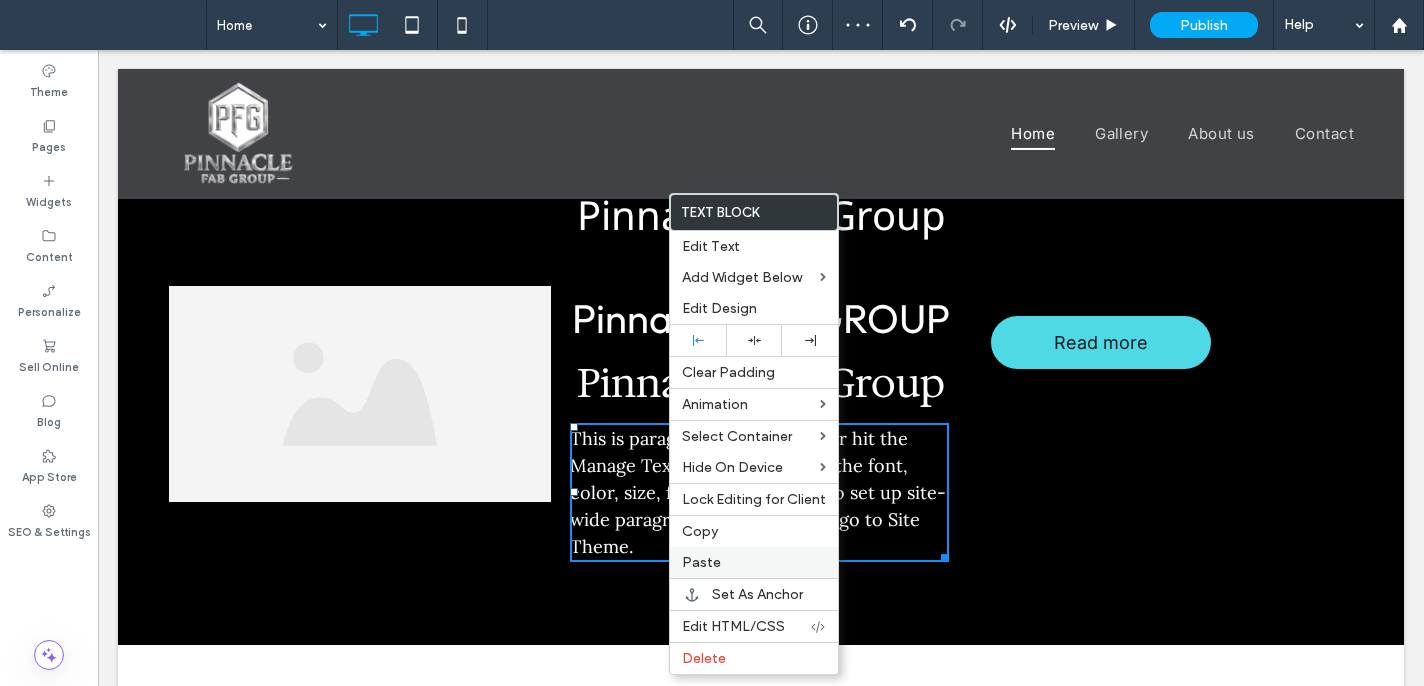 click on "Paste" at bounding box center (701, 562) 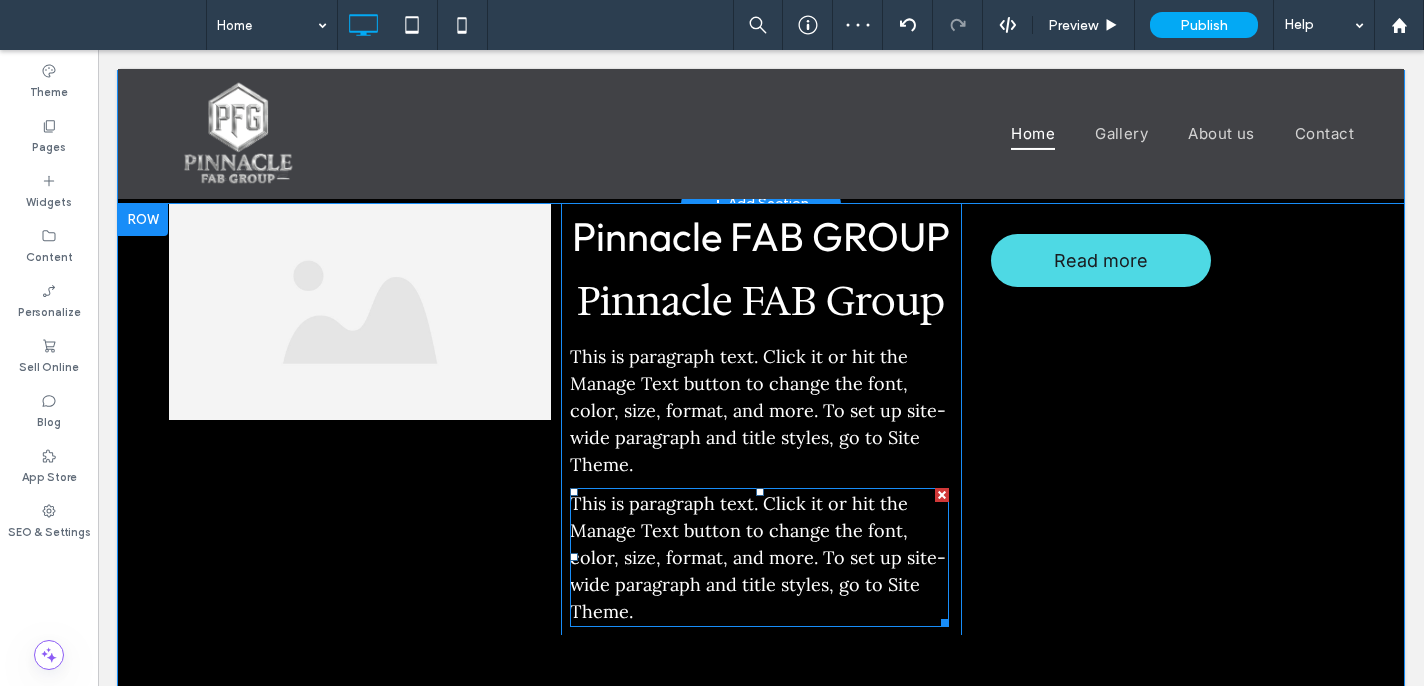 scroll, scrollTop: 832, scrollLeft: 0, axis: vertical 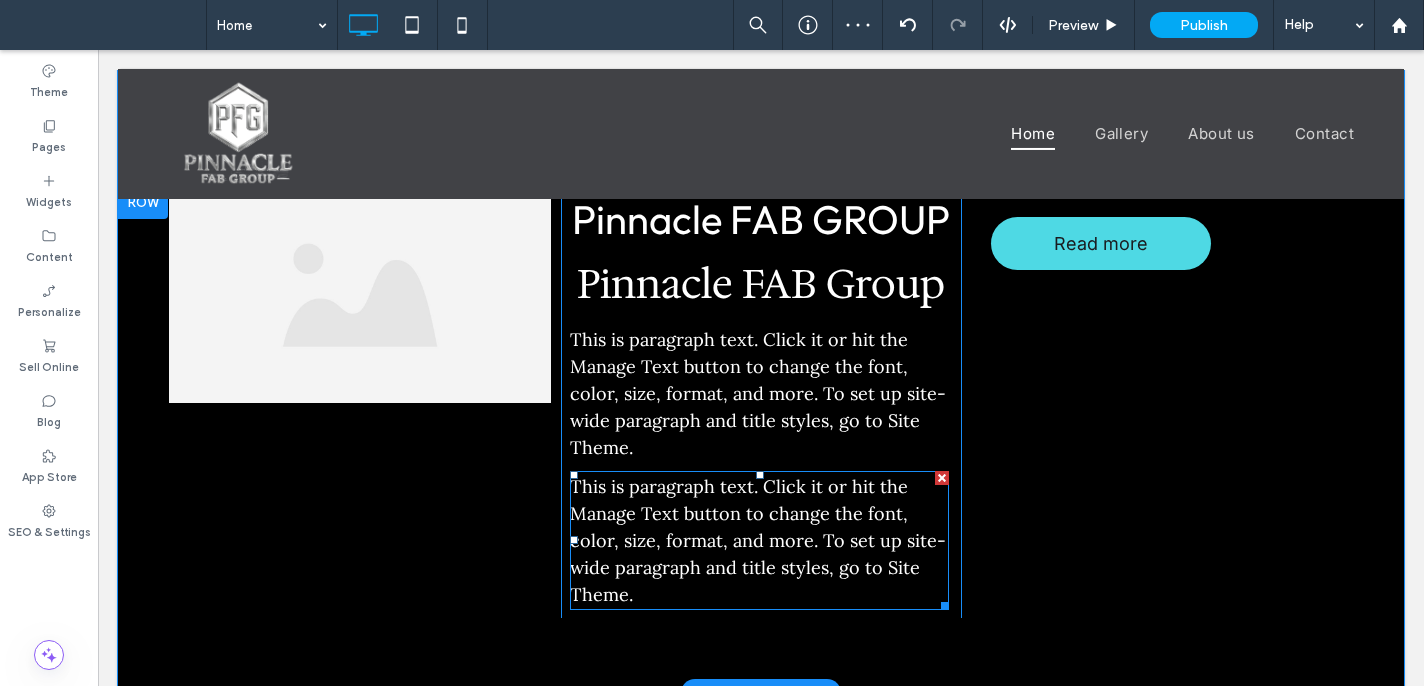 click on "This is paragraph text. Click it or hit the Manage Text button to change the font, color, size, format, and more. To set up site-wide paragraph and title styles, go to Site Theme." at bounding box center (758, 540) 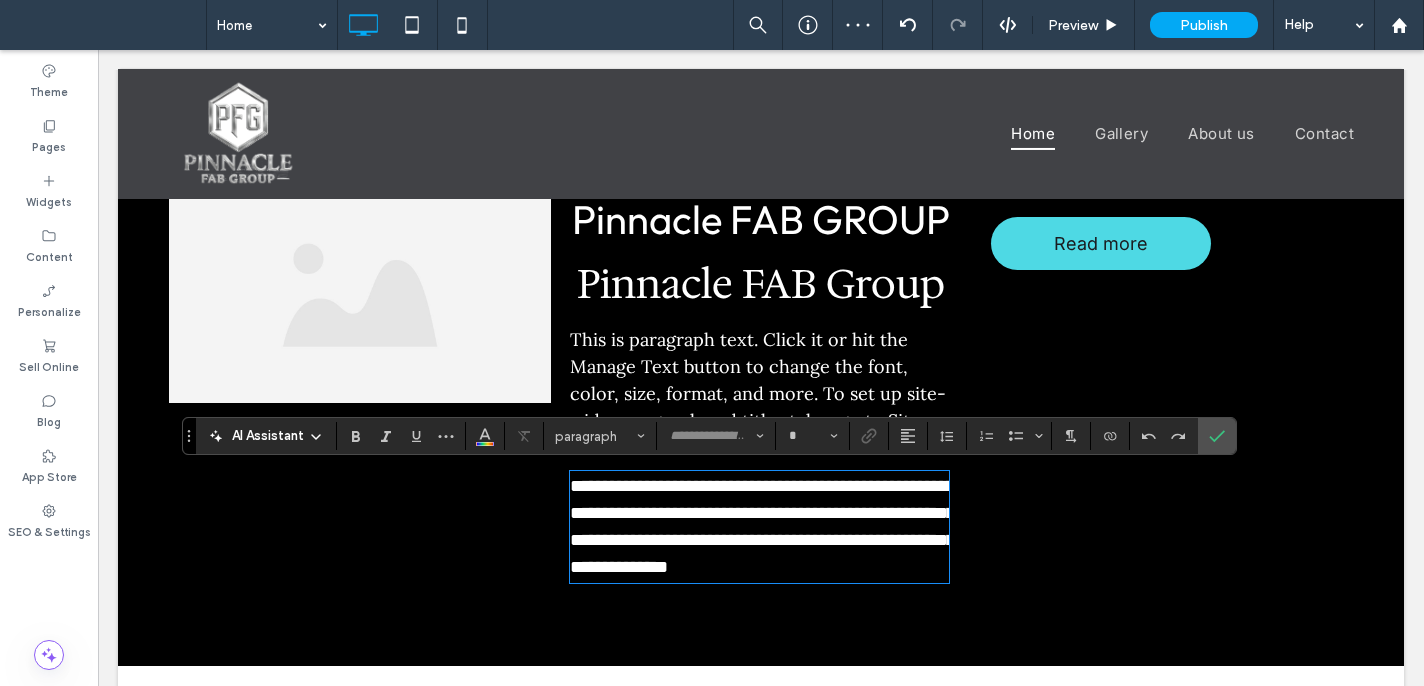 type on "****" 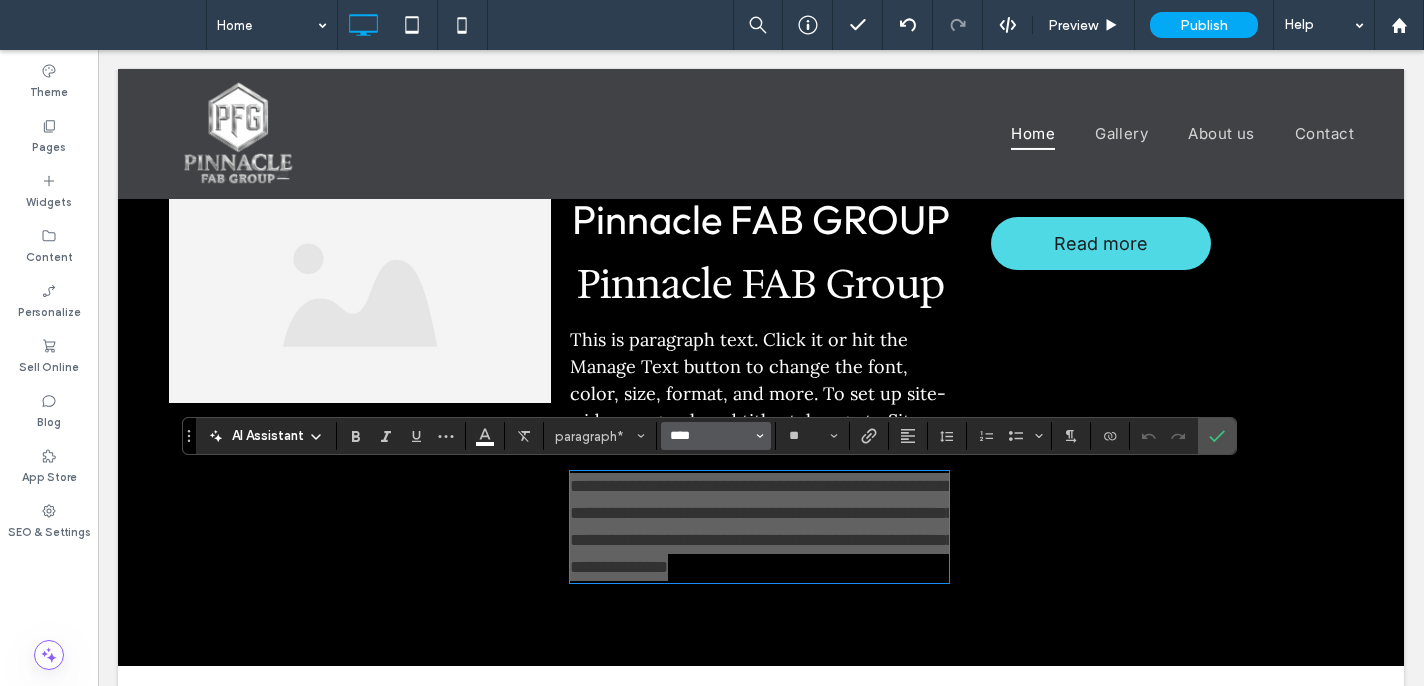 click on "****" at bounding box center [710, 436] 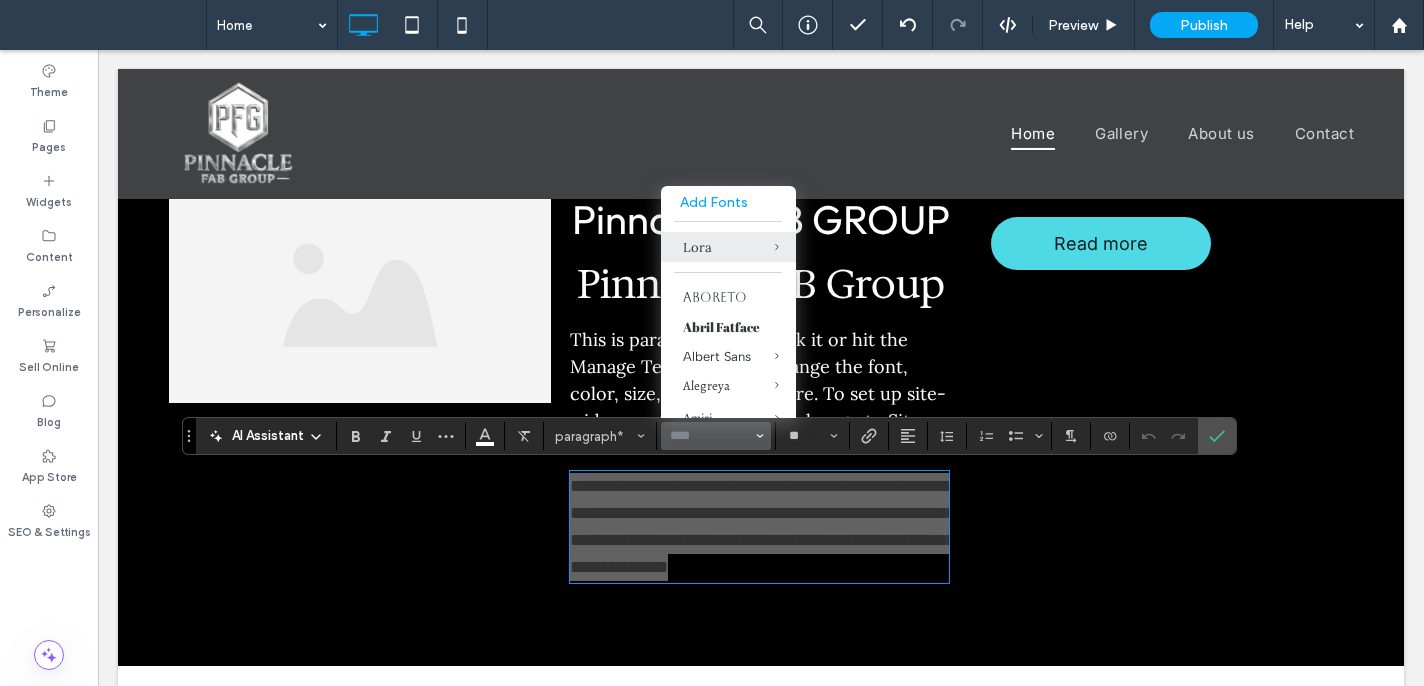 scroll, scrollTop: 836, scrollLeft: 0, axis: vertical 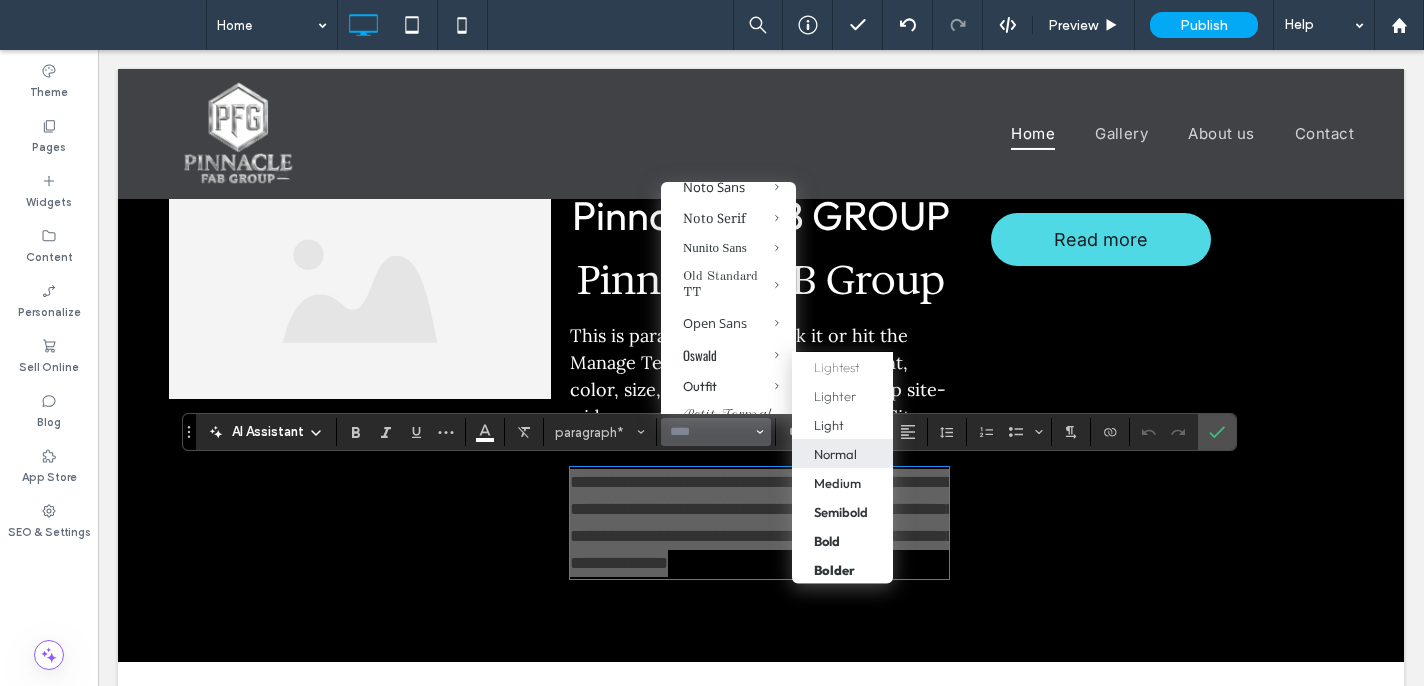drag, startPoint x: 853, startPoint y: 458, endPoint x: 756, endPoint y: 409, distance: 108.67382 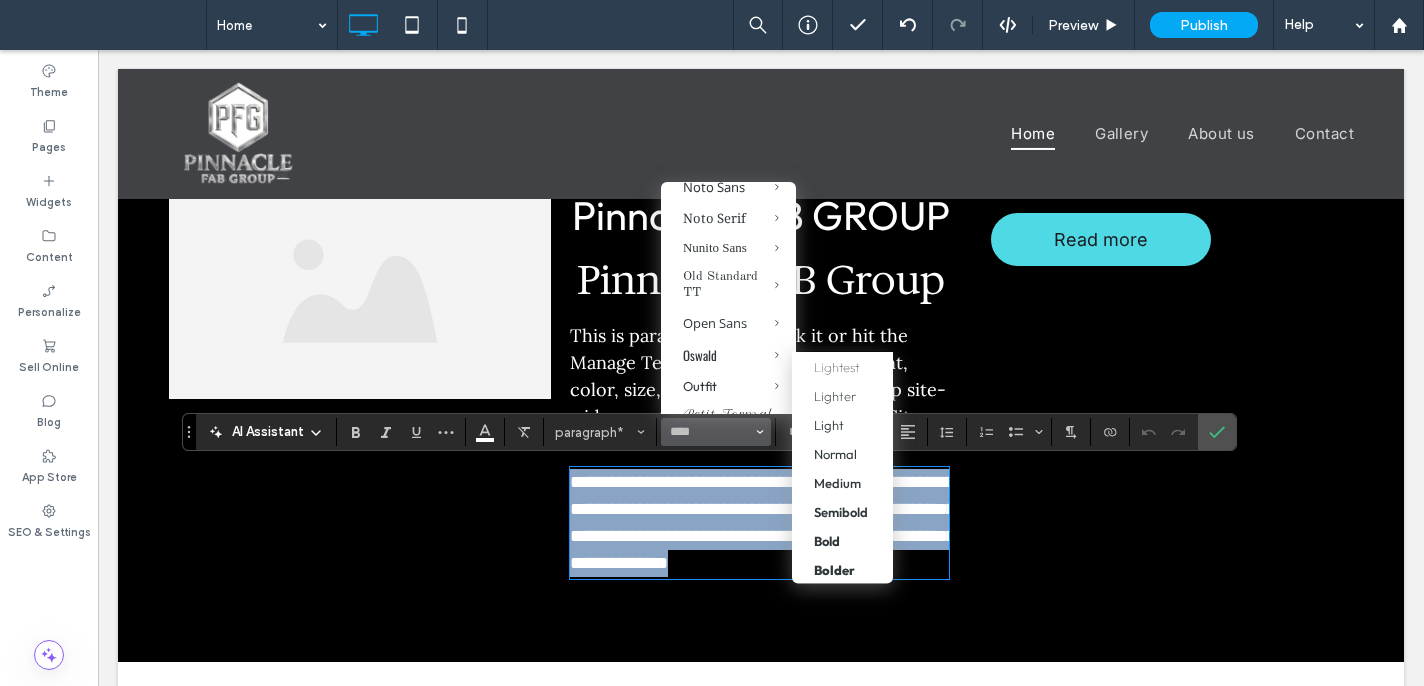 type on "******" 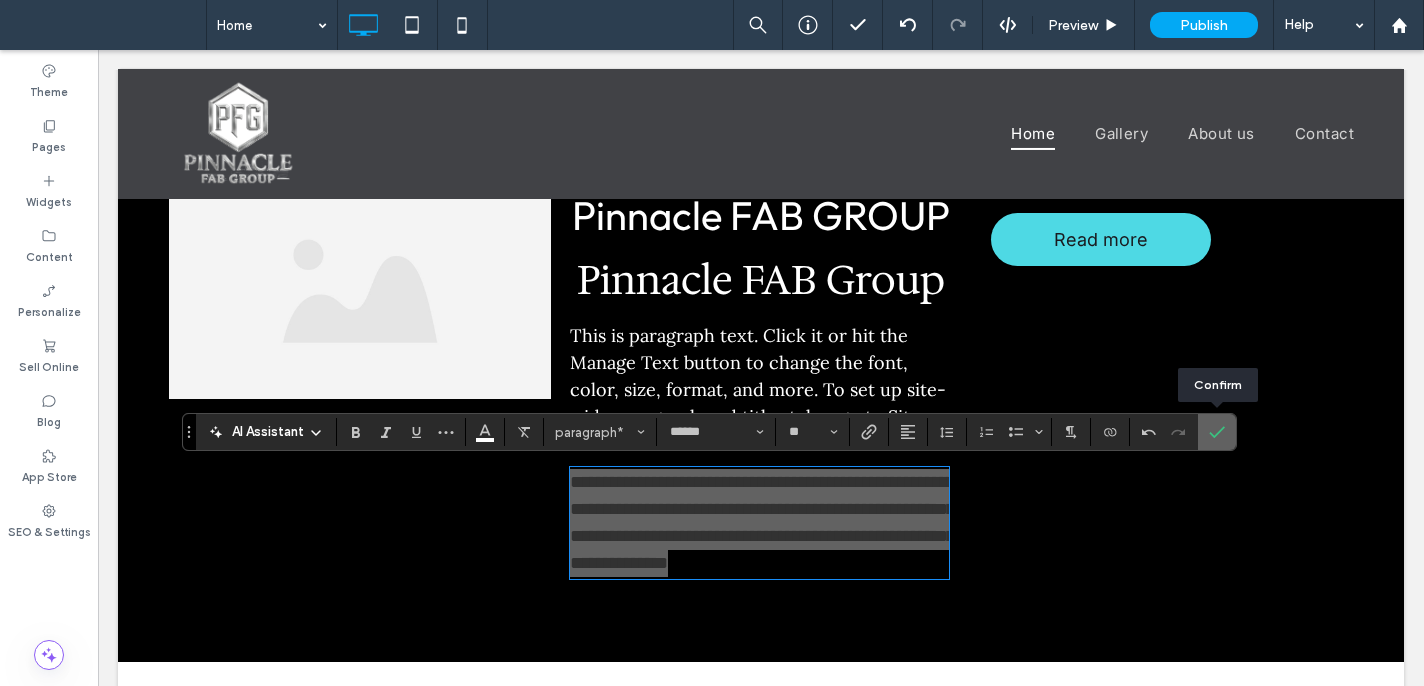 click at bounding box center [1217, 432] 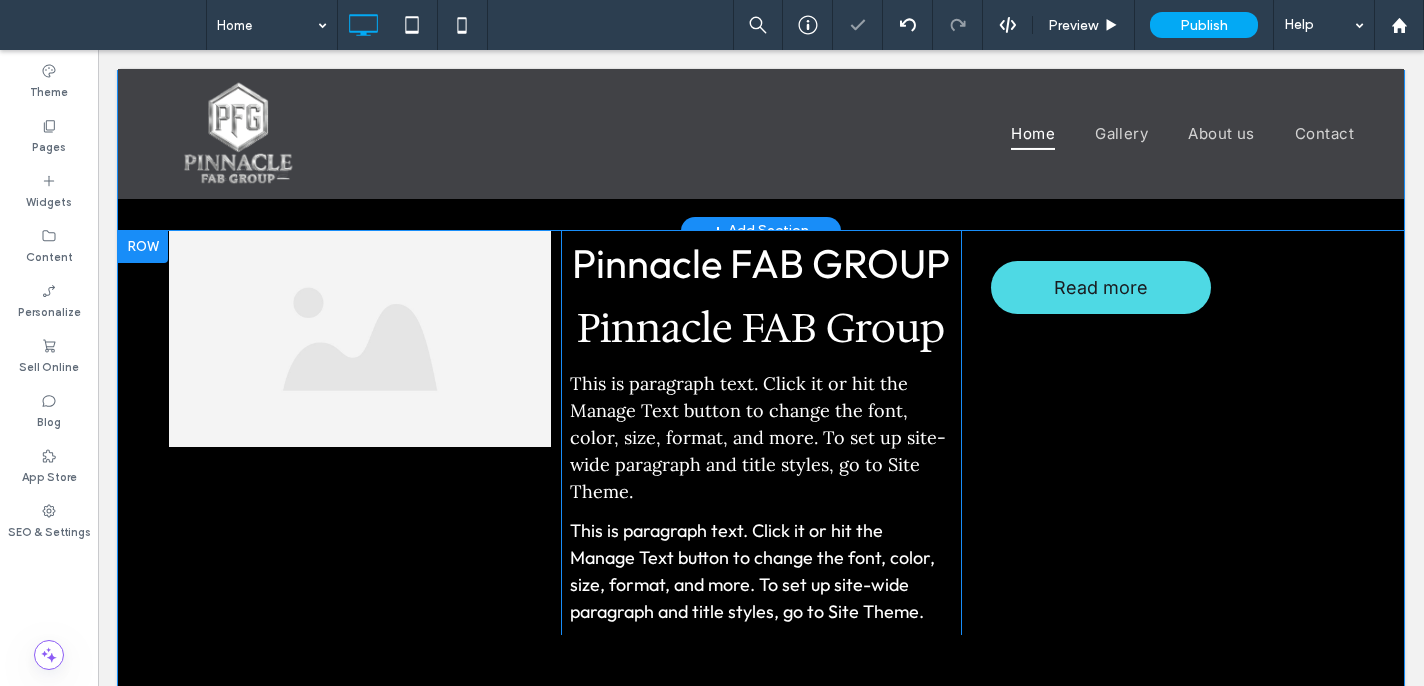 scroll, scrollTop: 783, scrollLeft: 0, axis: vertical 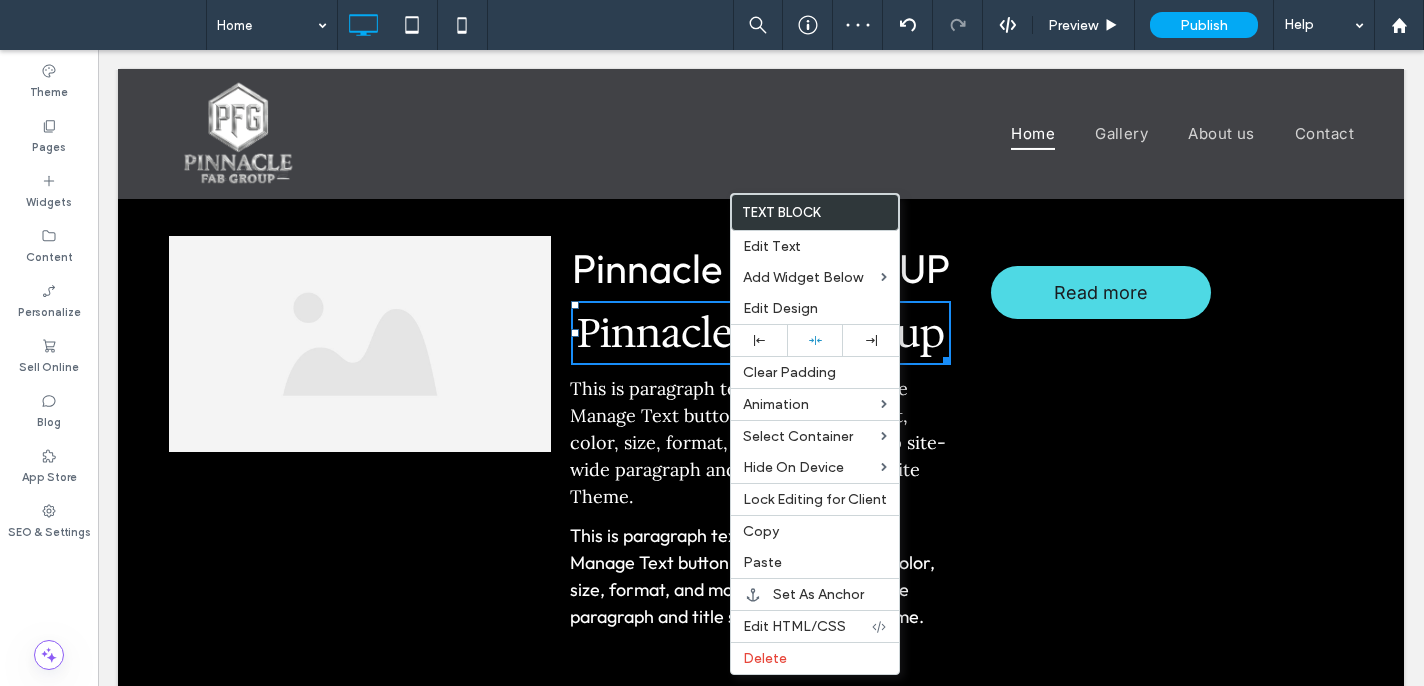 click on "This is paragraph text. Click it or hit the Manage Text button to change the font, color, size, format, and more. To set up site-wide paragraph and title styles, go to Site Theme." at bounding box center [758, 442] 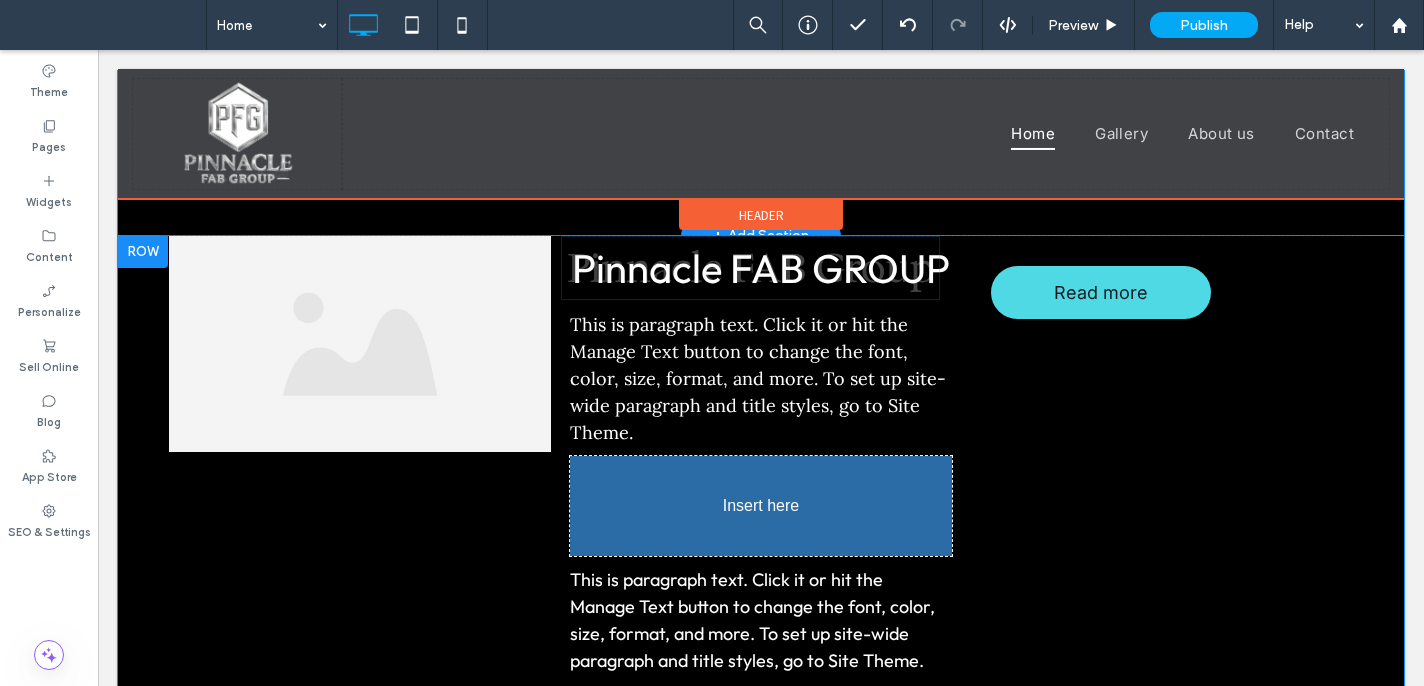 drag, startPoint x: 665, startPoint y: 400, endPoint x: 658, endPoint y: 545, distance: 145.16887 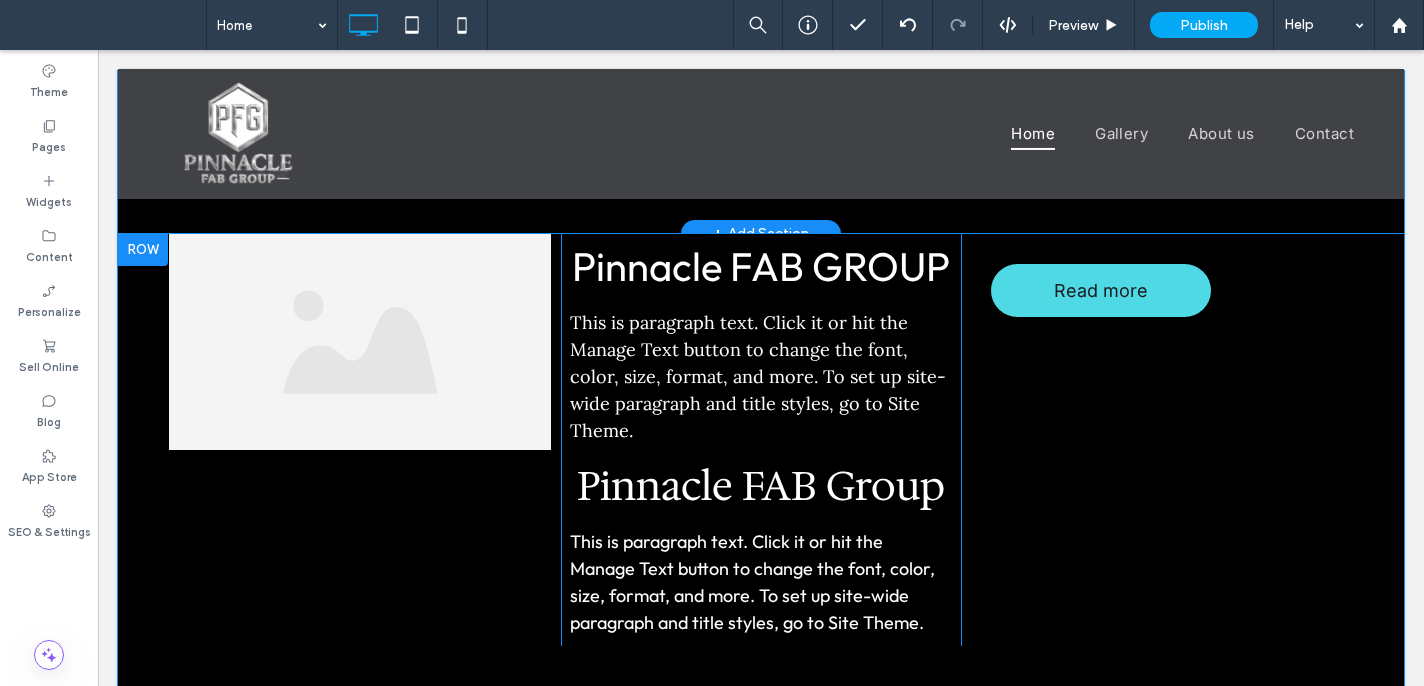scroll, scrollTop: 756, scrollLeft: 0, axis: vertical 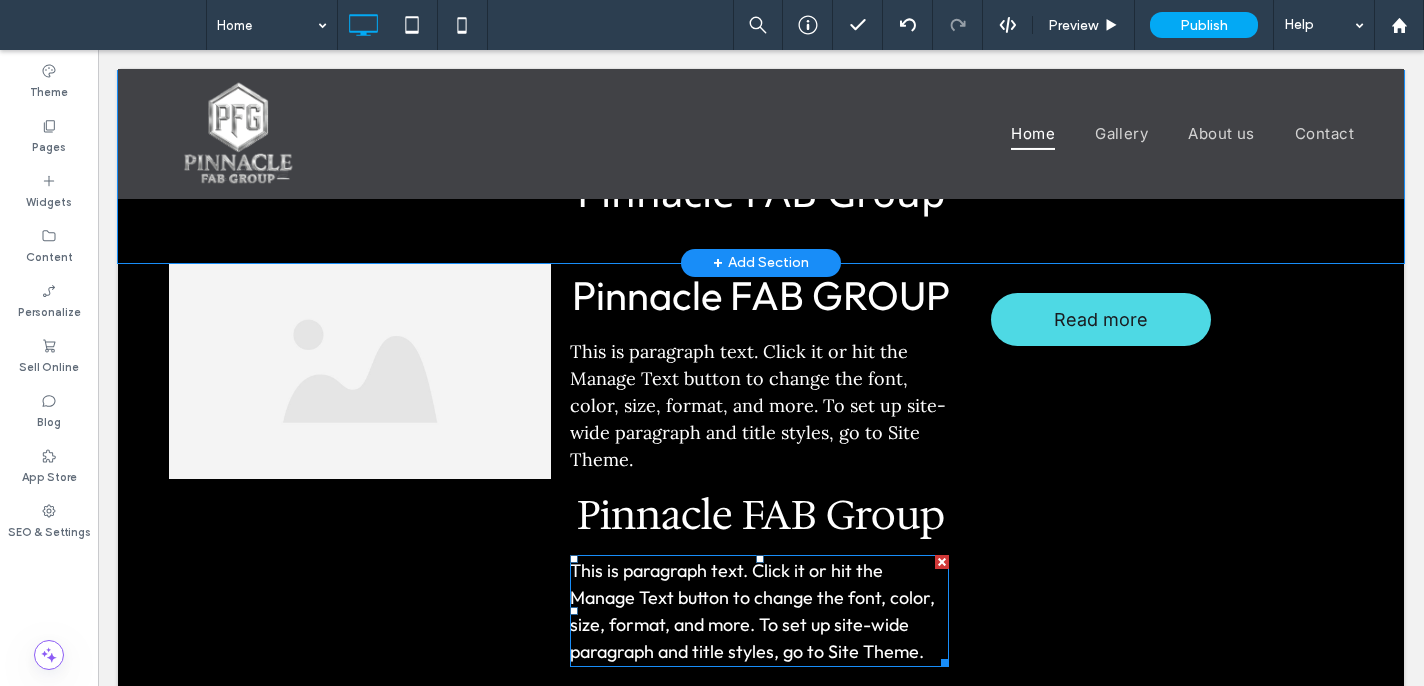 click on "This is paragraph text. Click it or hit the Manage Text button to change the font, color, size, format, and more. To set up site-wide paragraph and title styles, go to Site Theme." at bounding box center [752, 611] 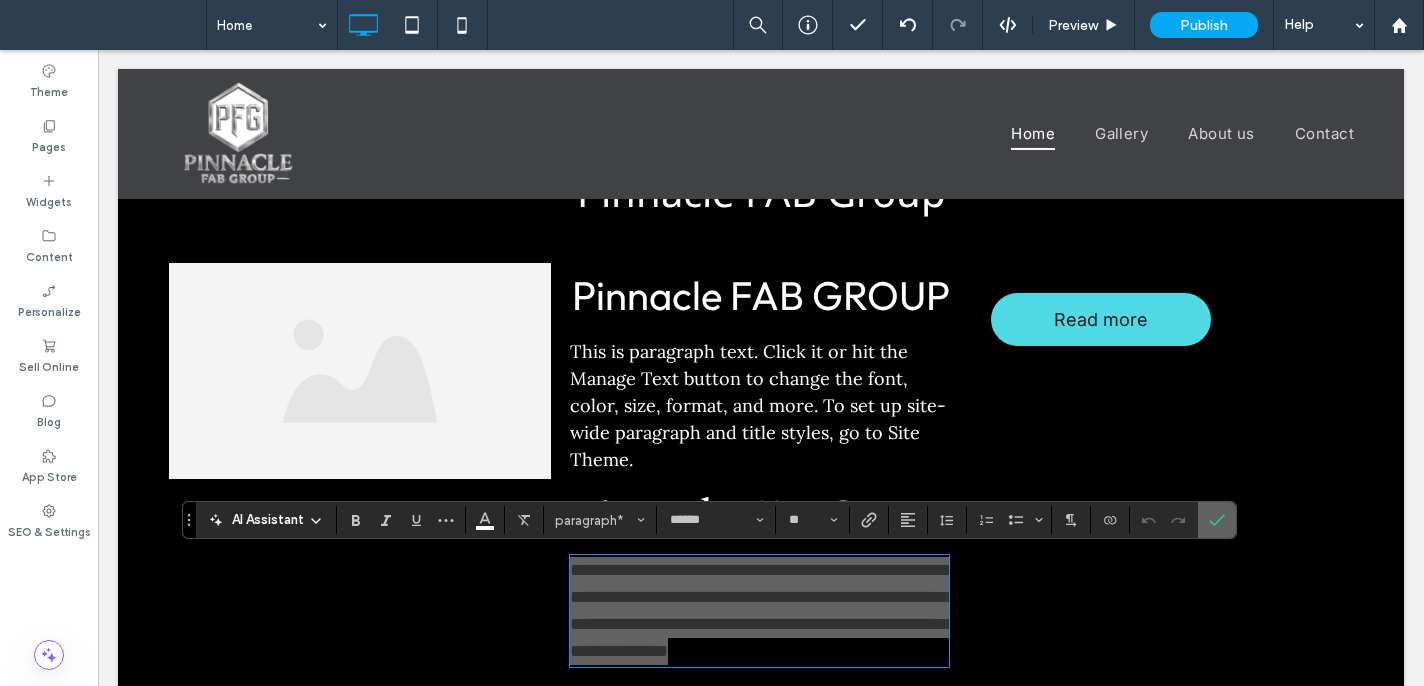 click 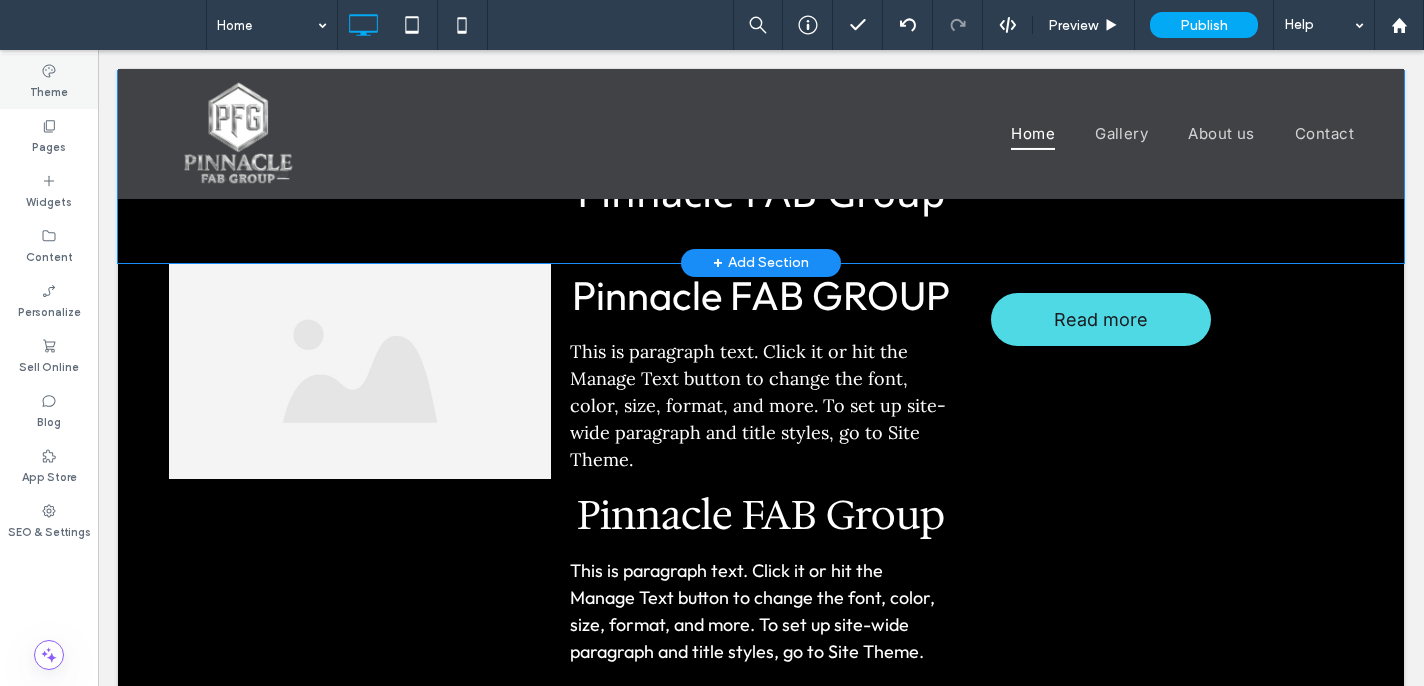 click on "Theme" at bounding box center [49, 90] 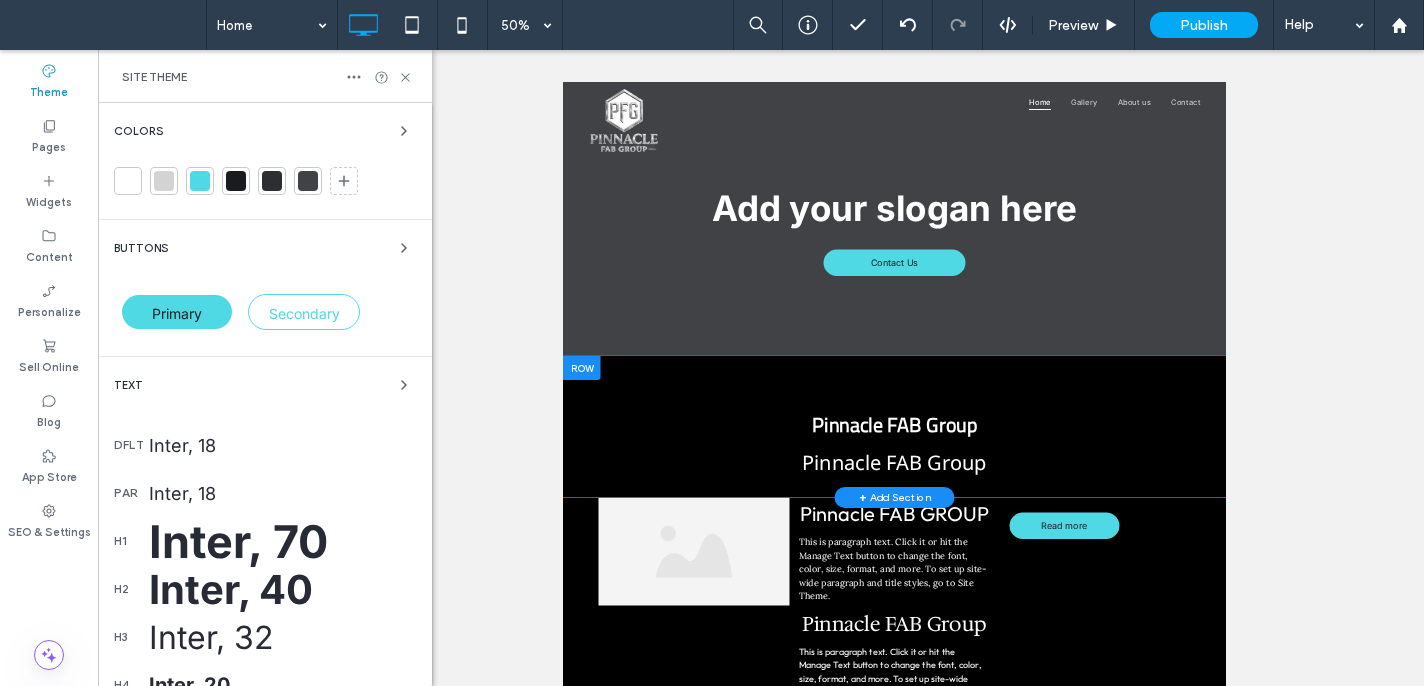 click on "Inter, 18" at bounding box center (282, 445) 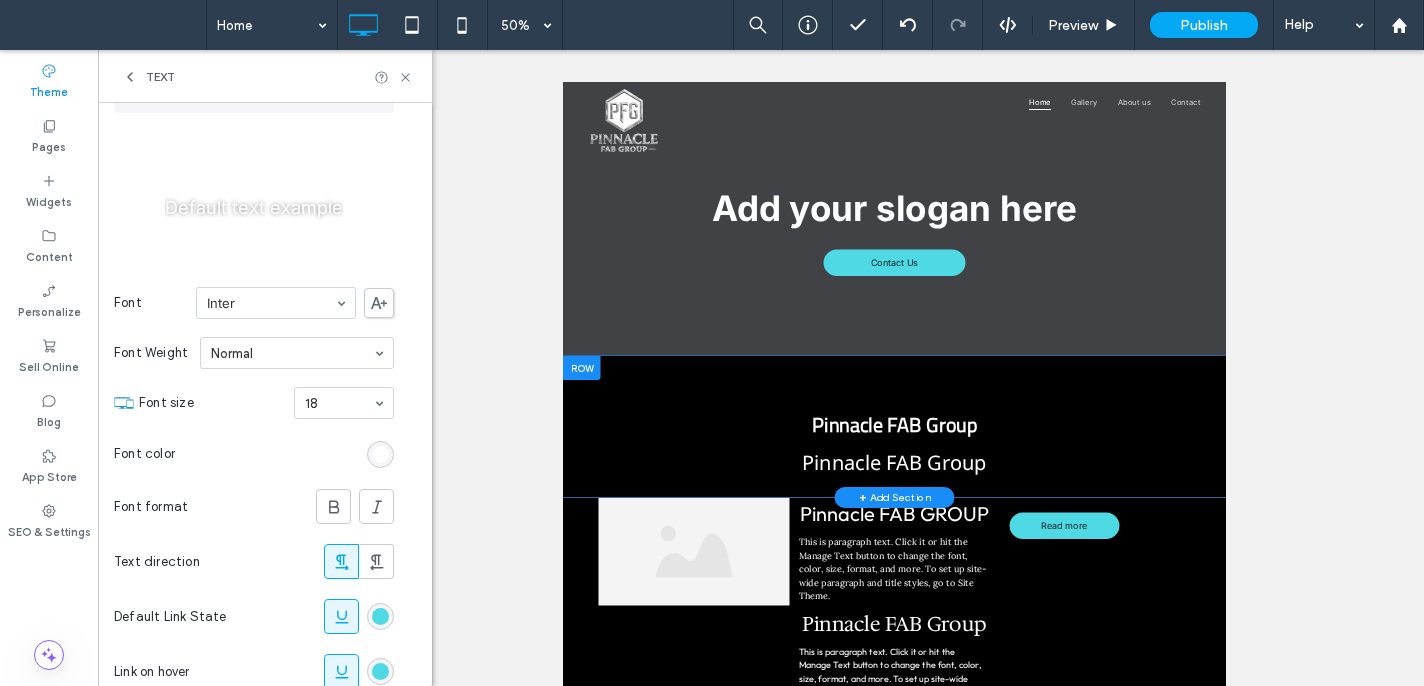 scroll, scrollTop: 272, scrollLeft: 0, axis: vertical 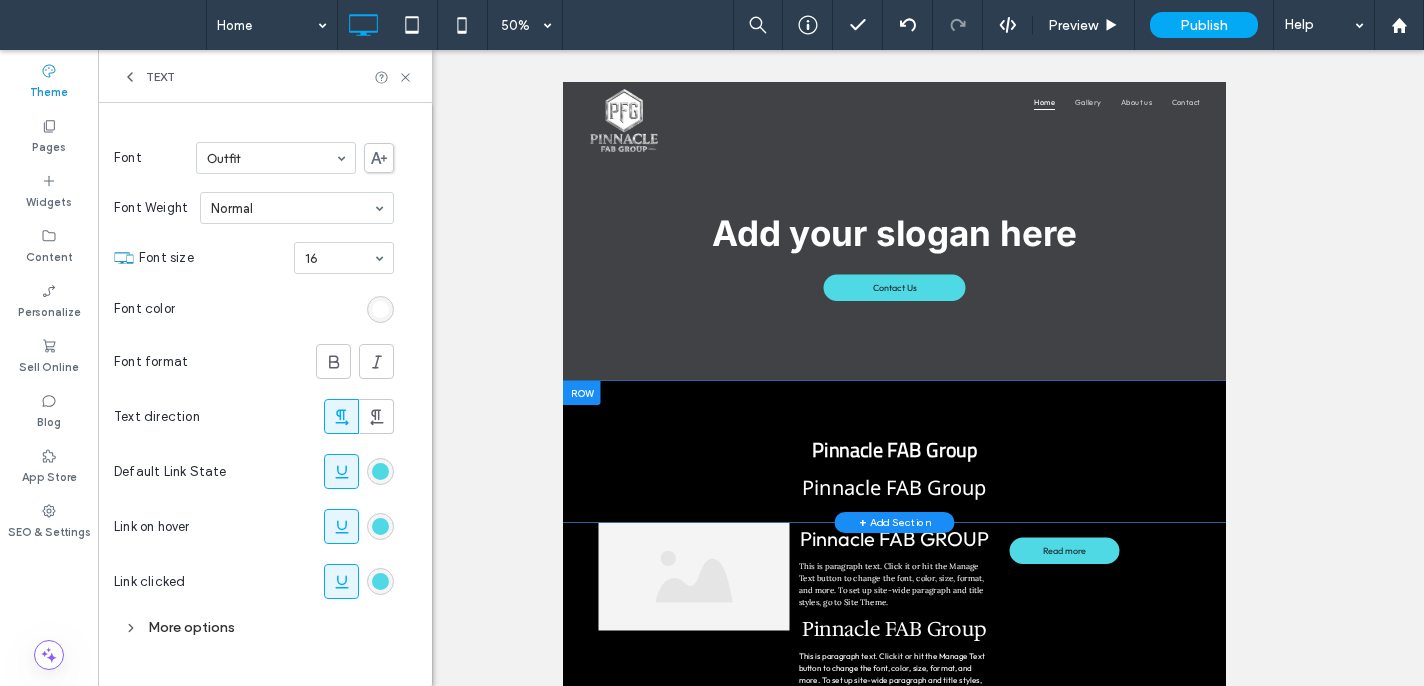 drag, startPoint x: 348, startPoint y: 474, endPoint x: 347, endPoint y: 514, distance: 40.012497 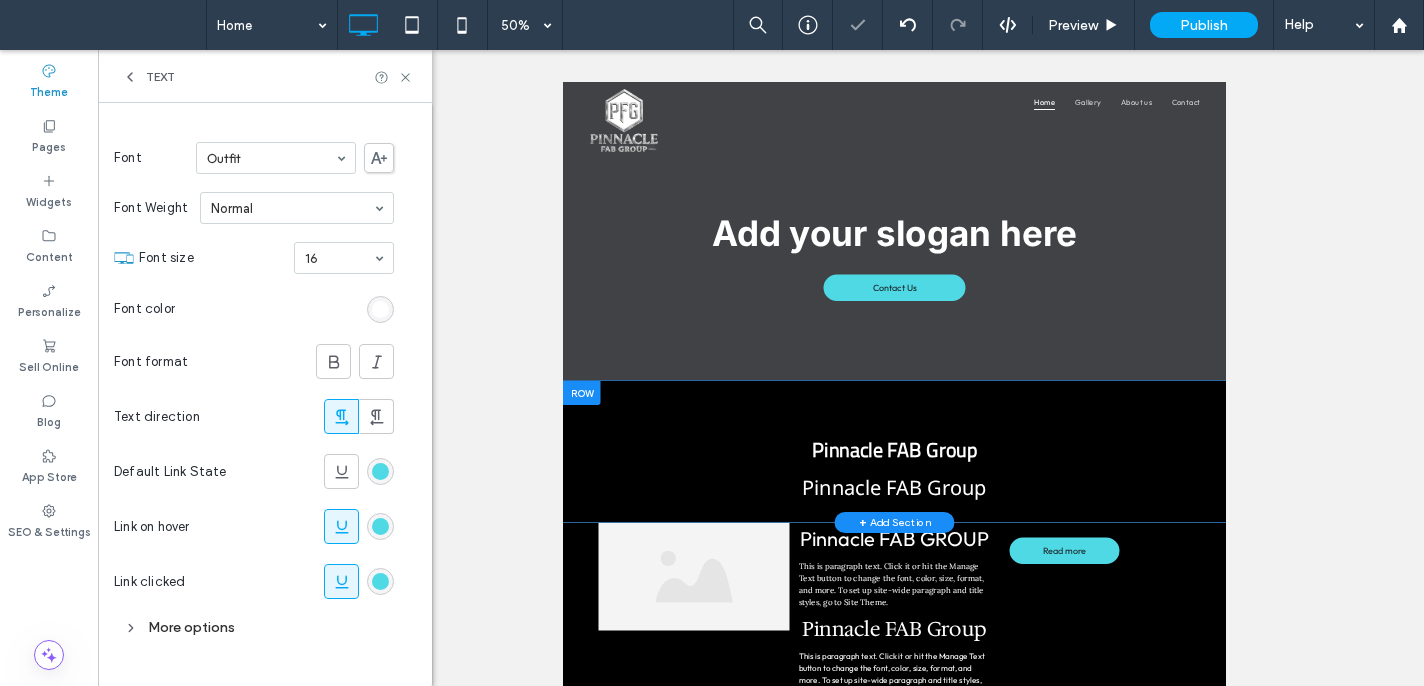 drag, startPoint x: 346, startPoint y: 515, endPoint x: 346, endPoint y: 530, distance: 15 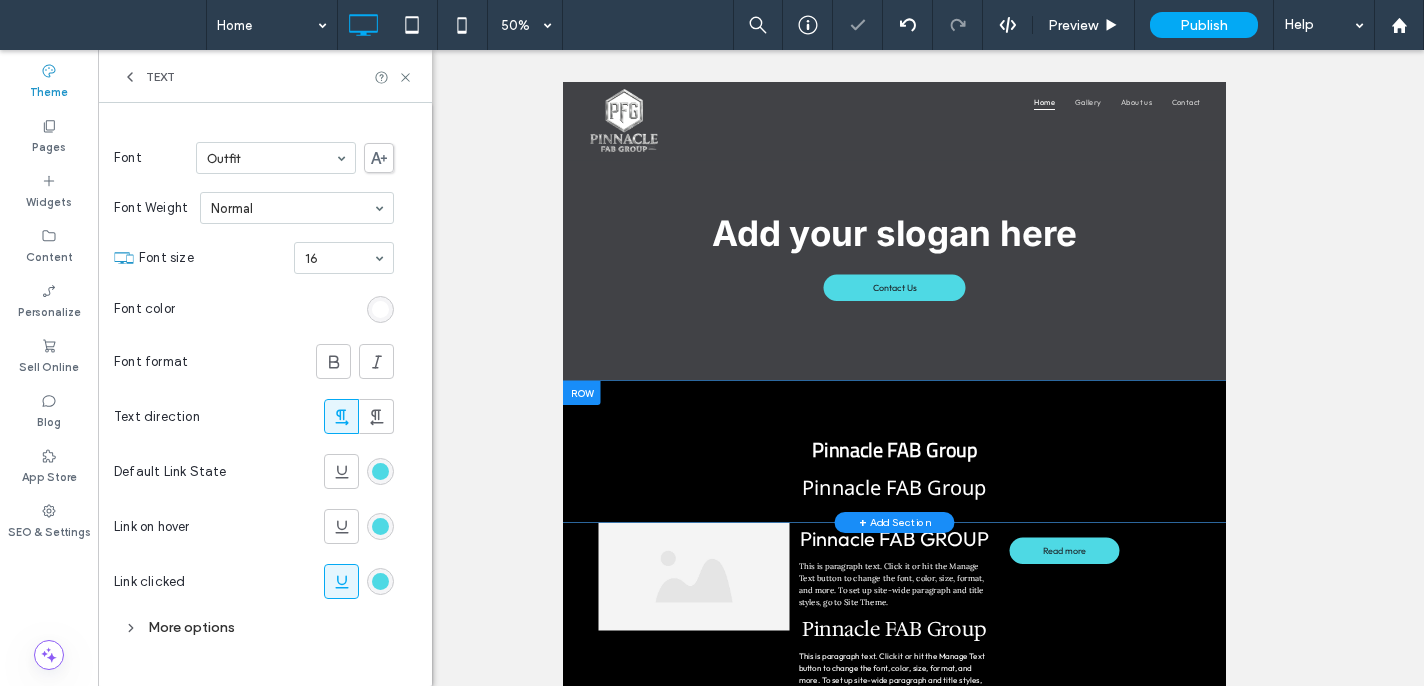 click at bounding box center (342, 581) 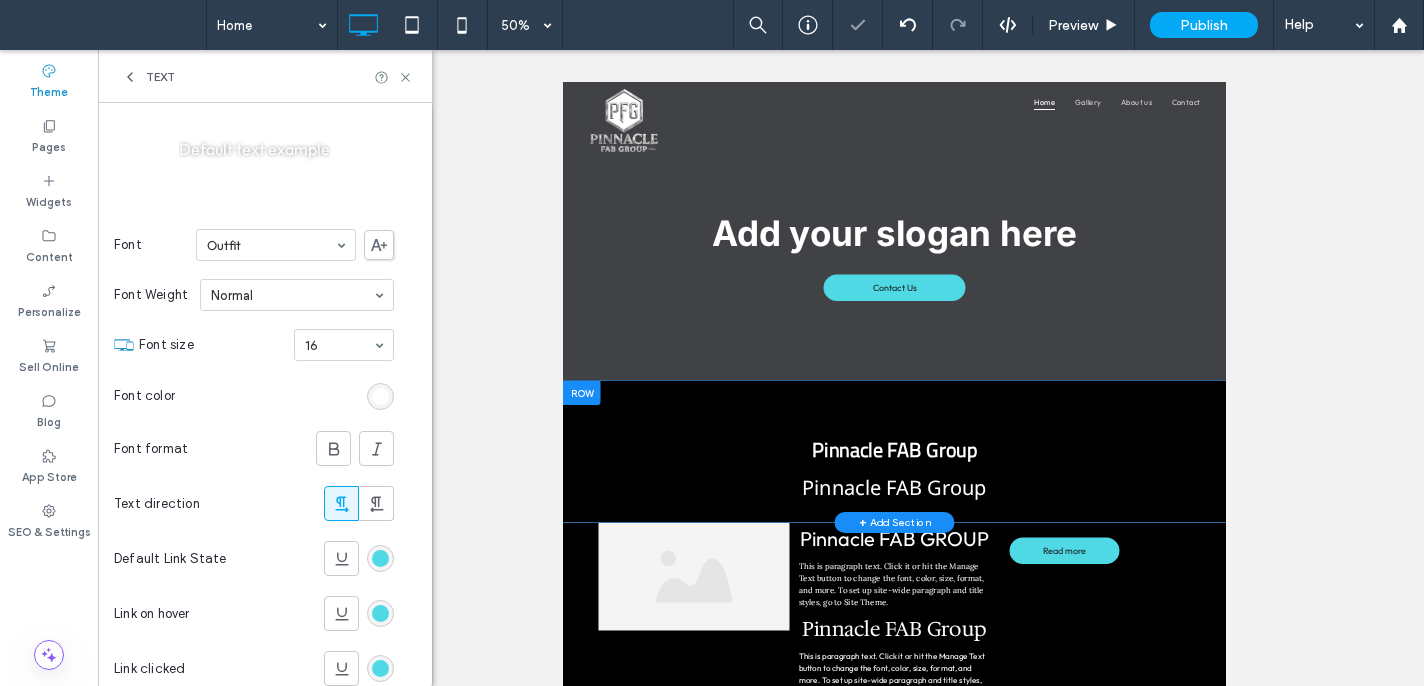 scroll, scrollTop: 308, scrollLeft: 0, axis: vertical 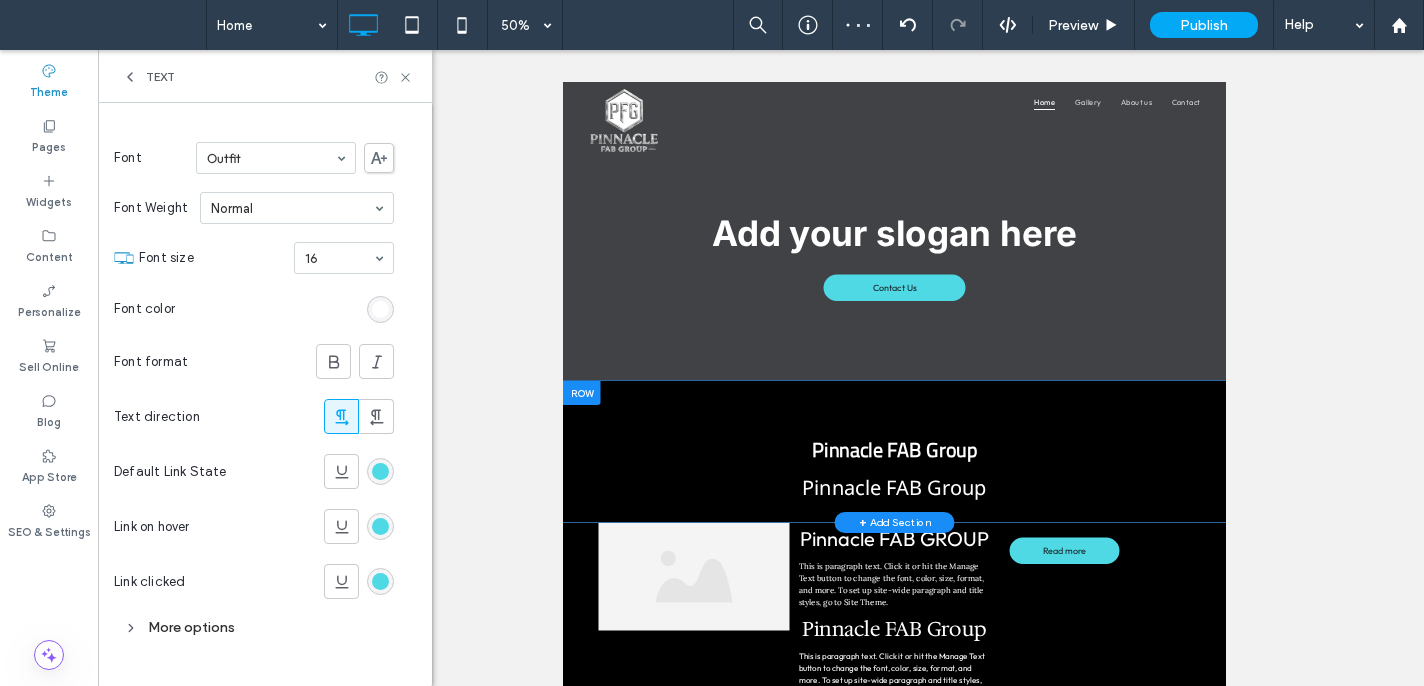 drag, startPoint x: 204, startPoint y: 635, endPoint x: 217, endPoint y: 629, distance: 14.3178215 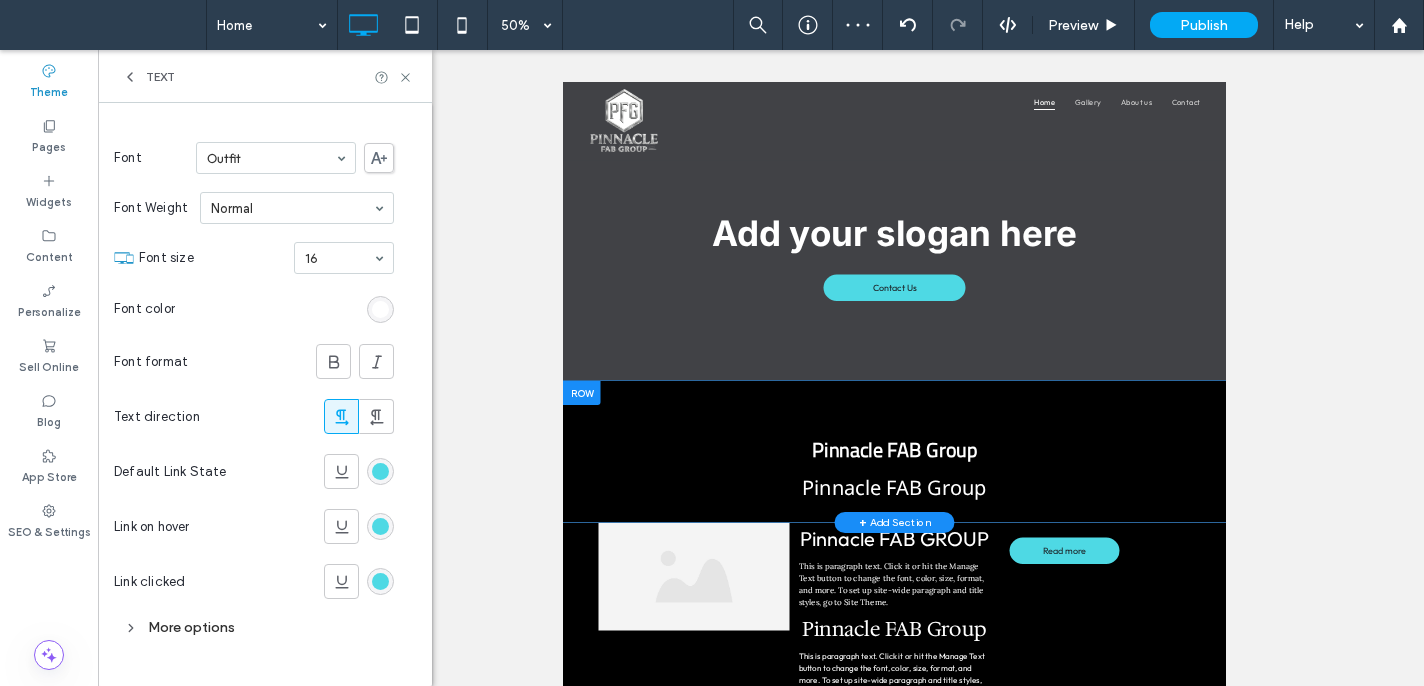 click on "More options" at bounding box center [254, 627] 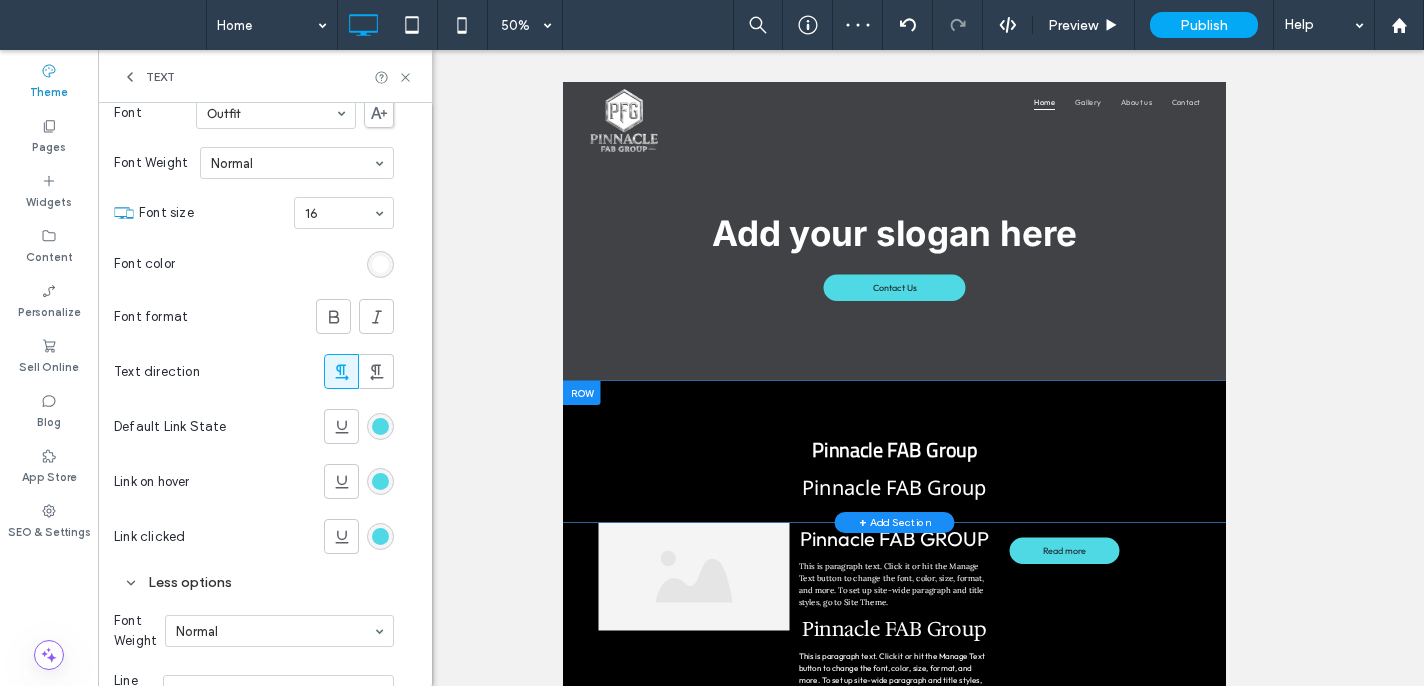 scroll, scrollTop: 428, scrollLeft: 0, axis: vertical 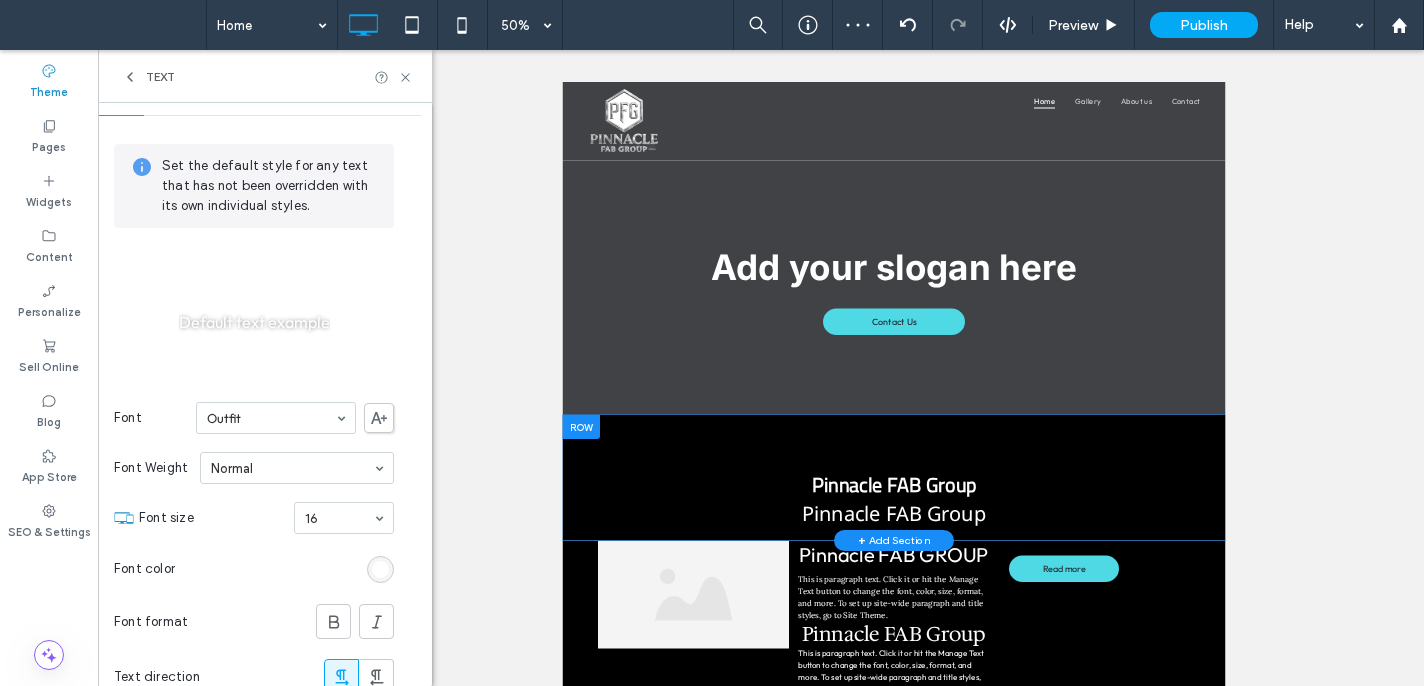 click on "Text" at bounding box center [148, 77] 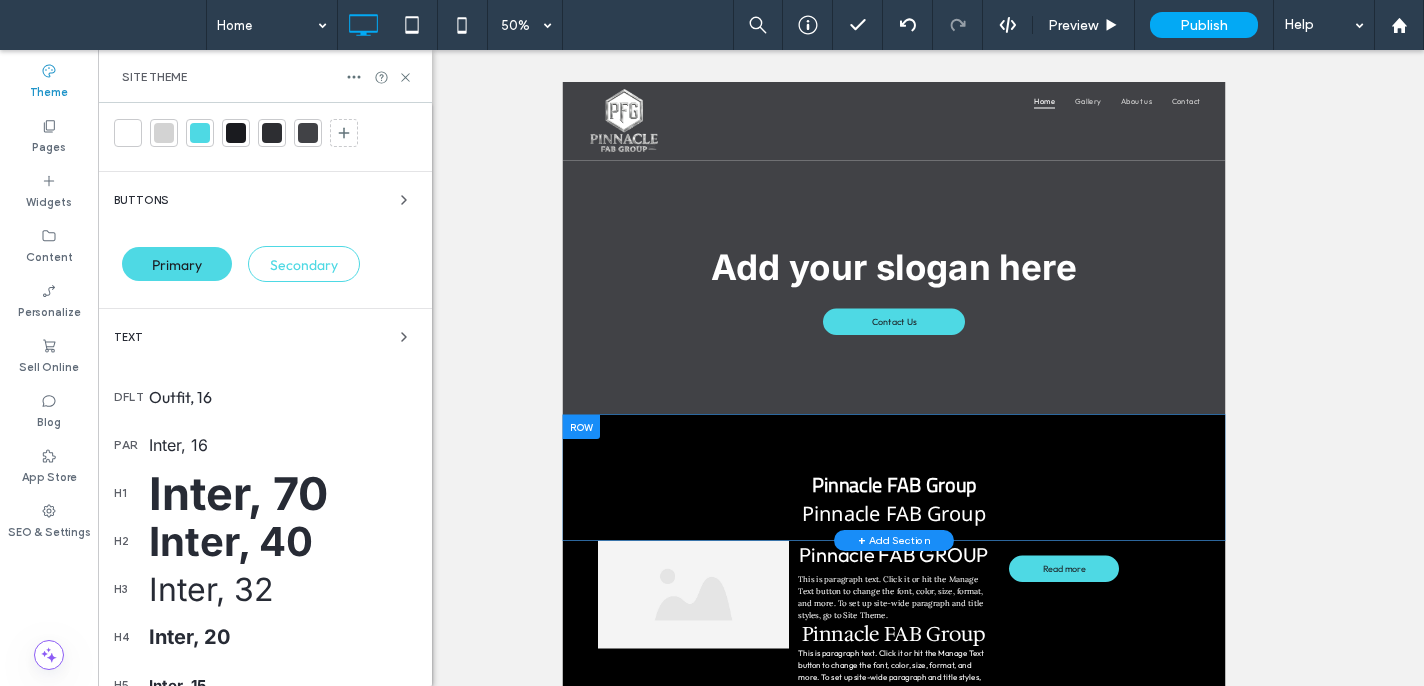 click on "par Inter, 16" at bounding box center [265, 445] 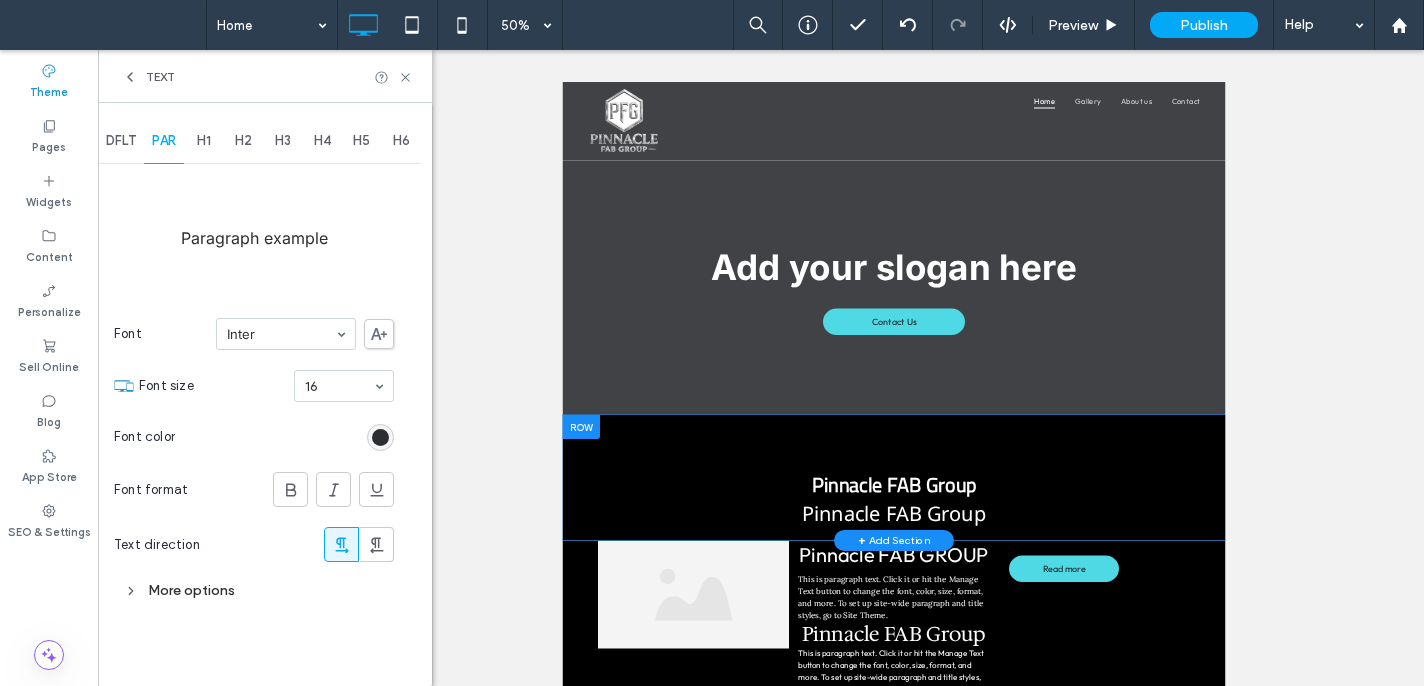scroll, scrollTop: 0, scrollLeft: 0, axis: both 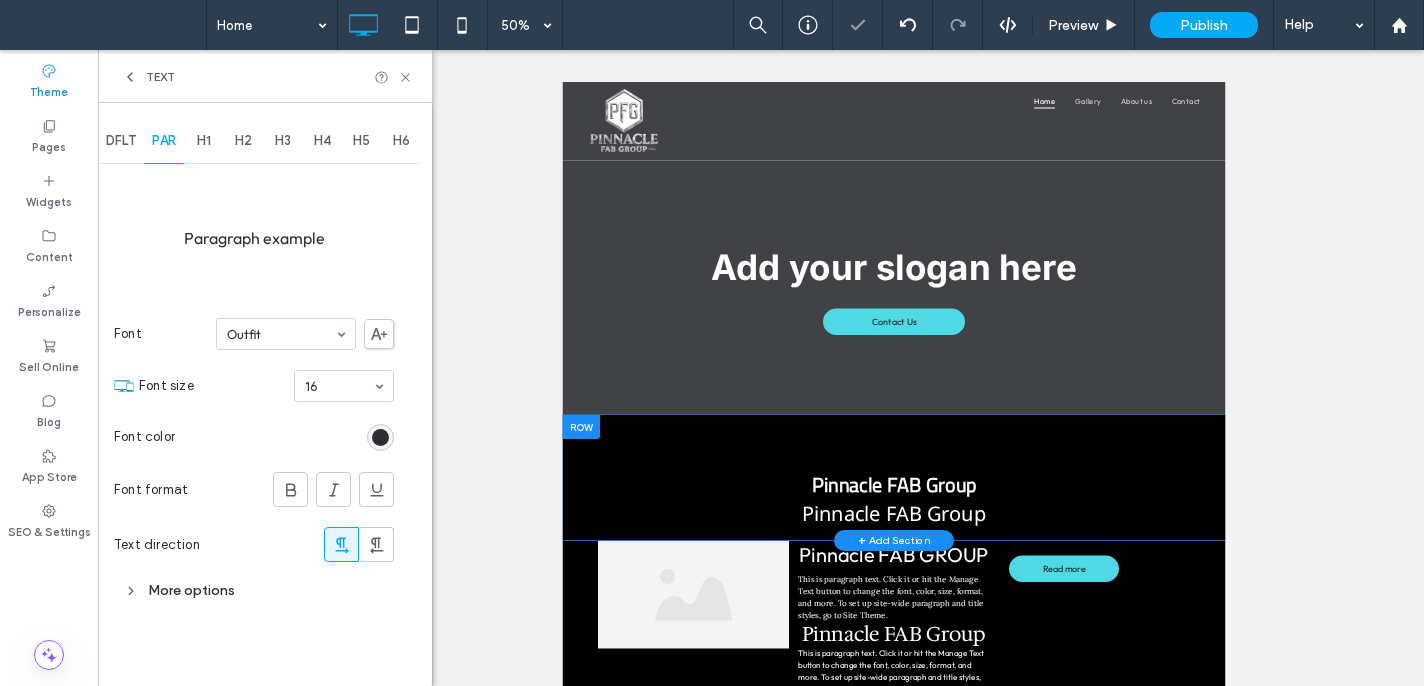 drag, startPoint x: 326, startPoint y: 428, endPoint x: 238, endPoint y: 464, distance: 95.07891 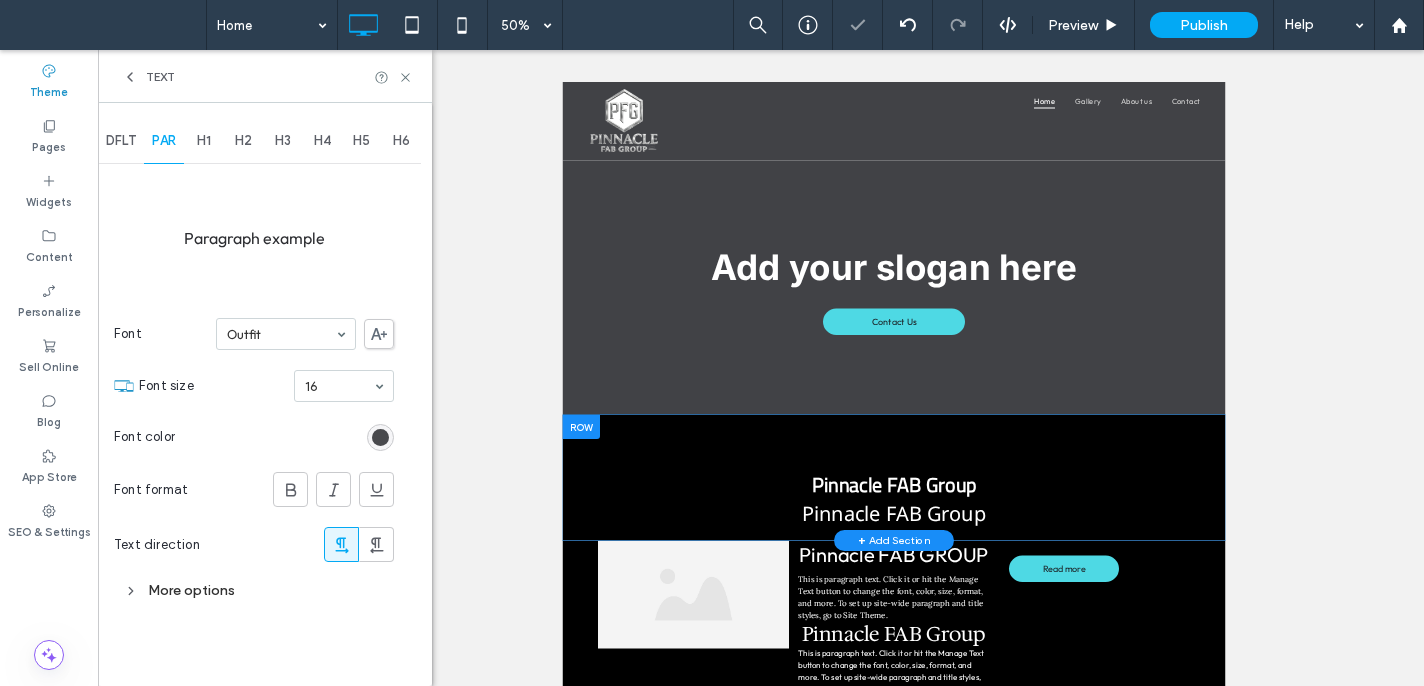 click at bounding box center [380, 437] 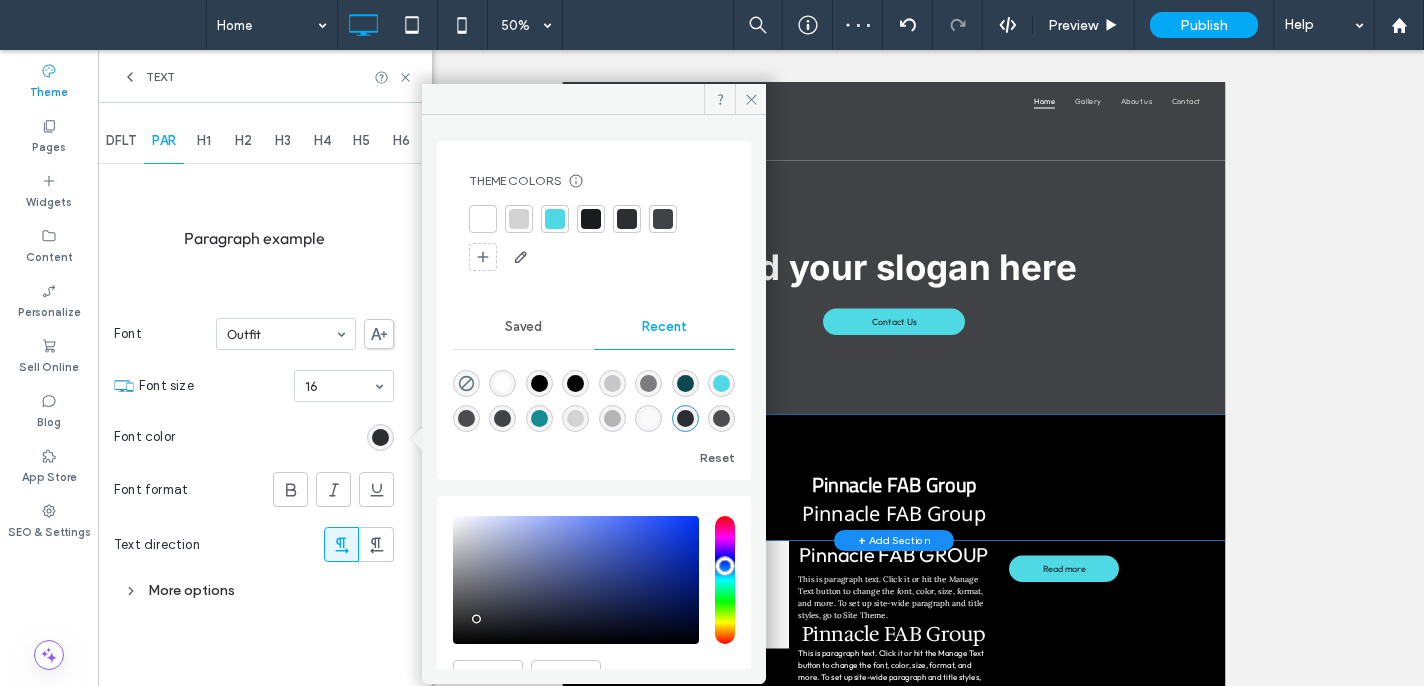 click at bounding box center (502, 383) 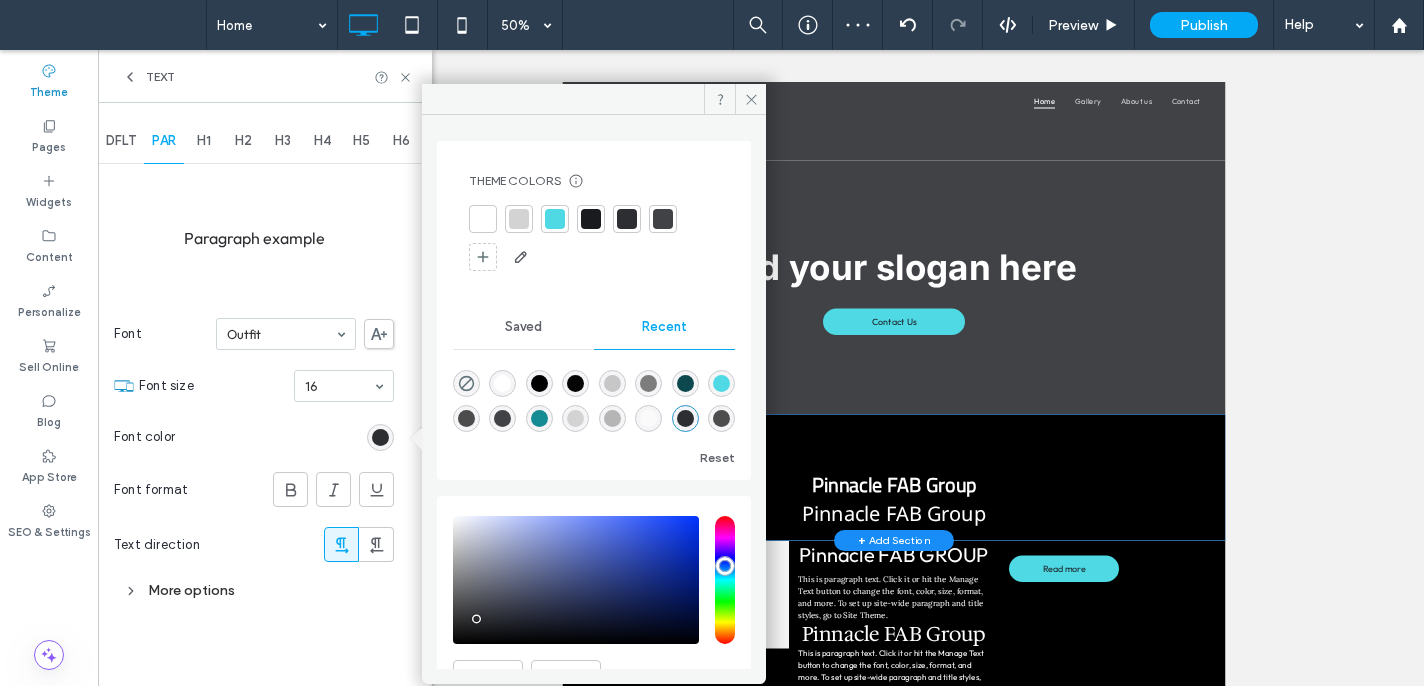 type on "*******" 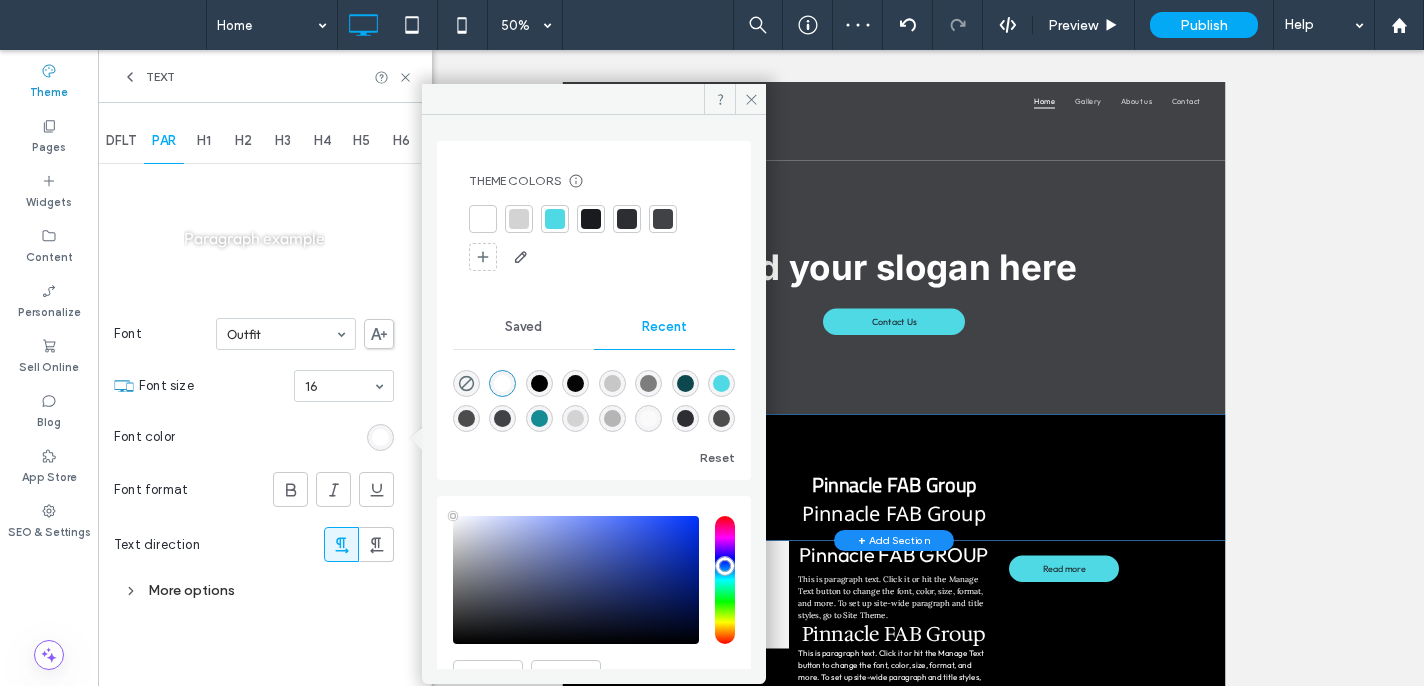 drag, startPoint x: 753, startPoint y: 89, endPoint x: 551, endPoint y: 199, distance: 230.0087 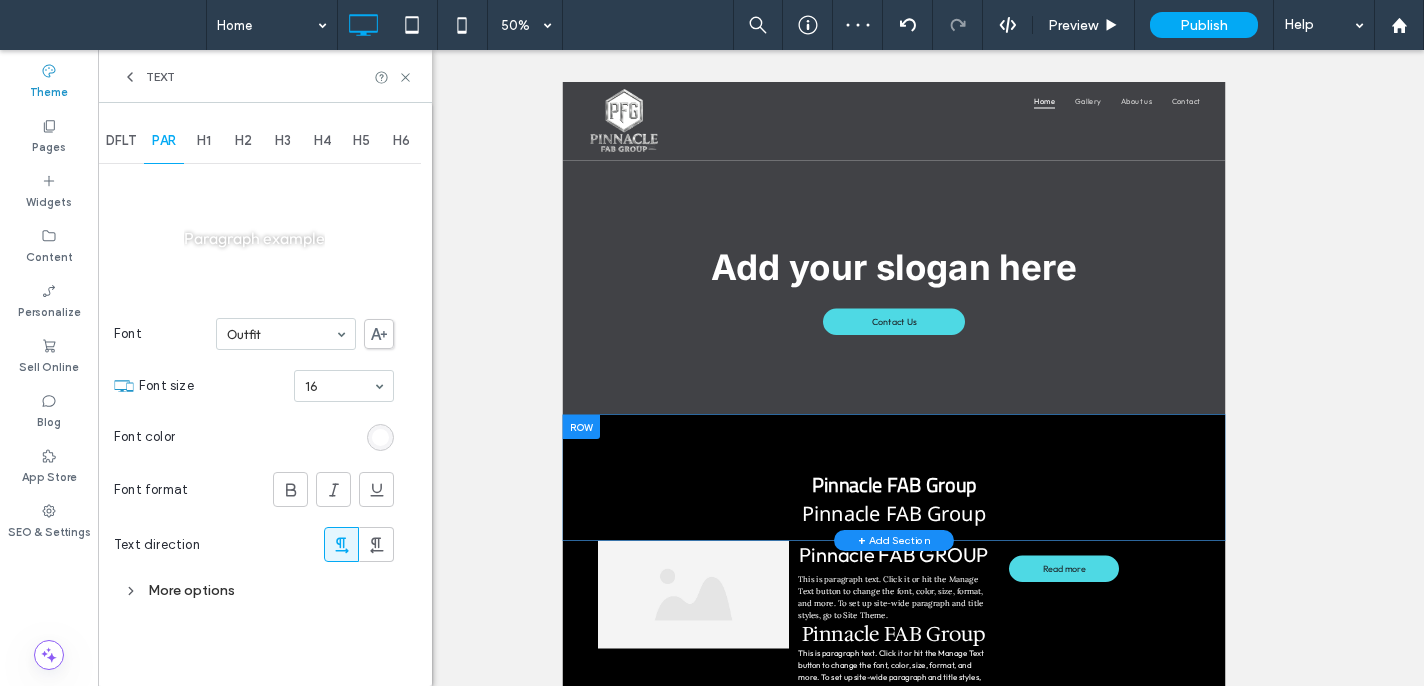 click on "More options" at bounding box center (254, 590) 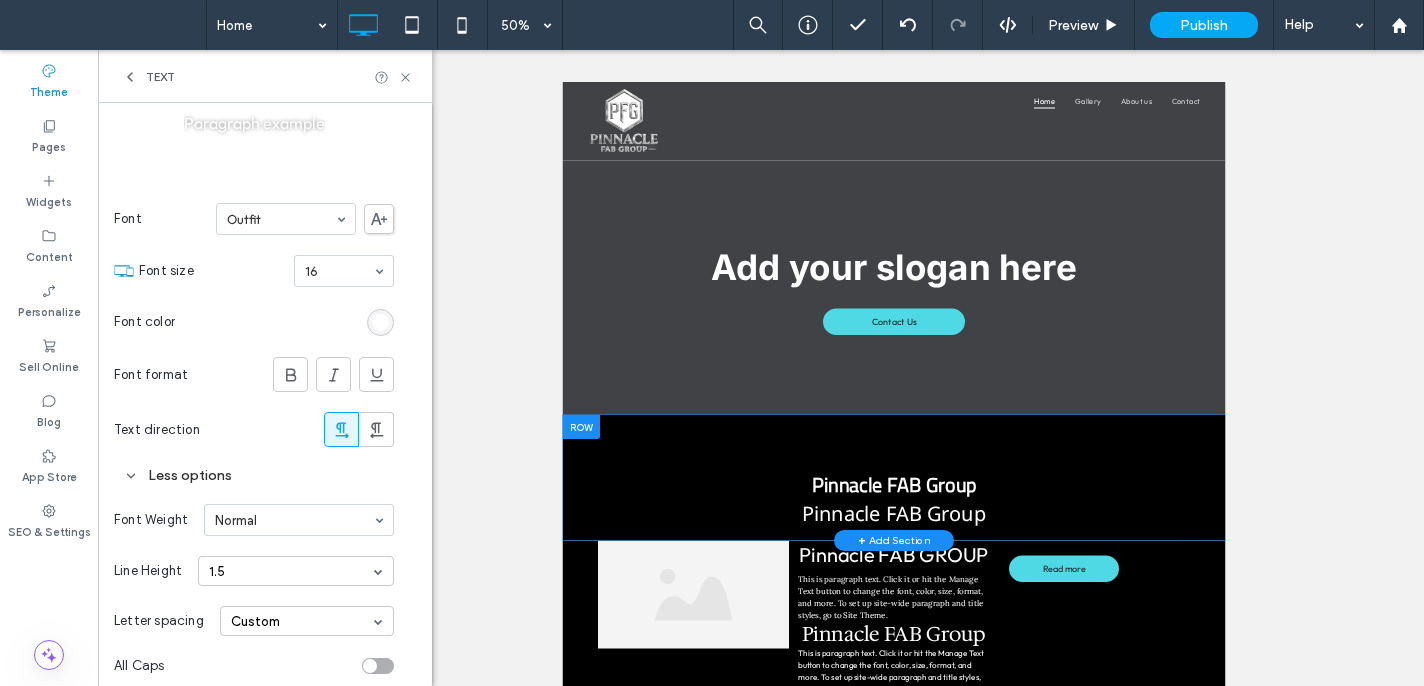 scroll, scrollTop: 0, scrollLeft: 0, axis: both 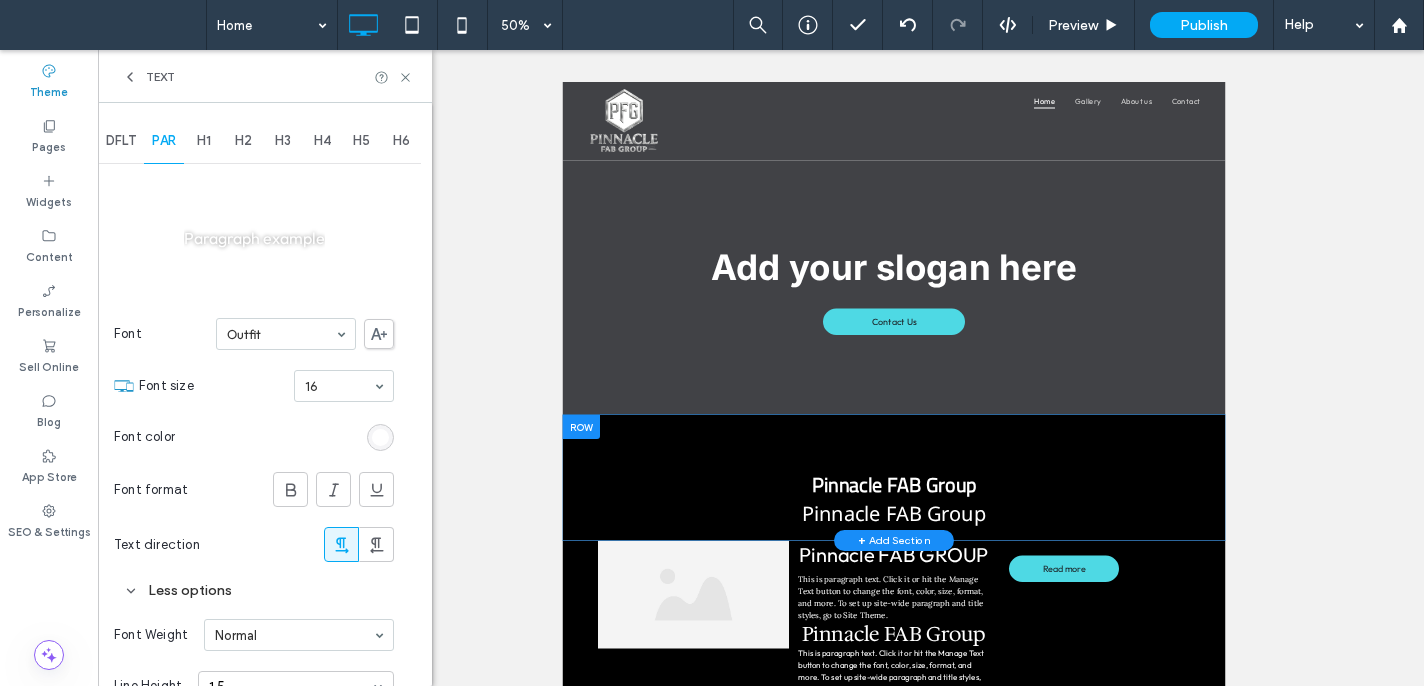 click on "H1" at bounding box center [204, 141] 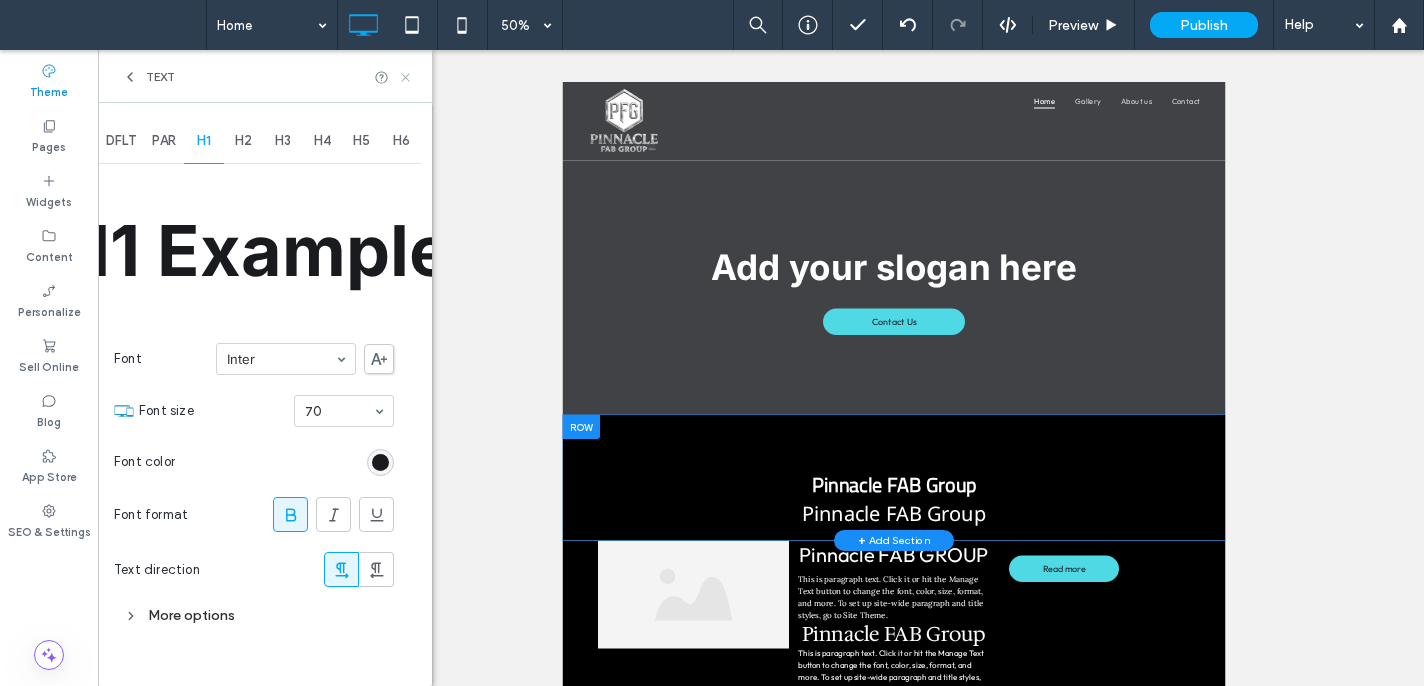 click 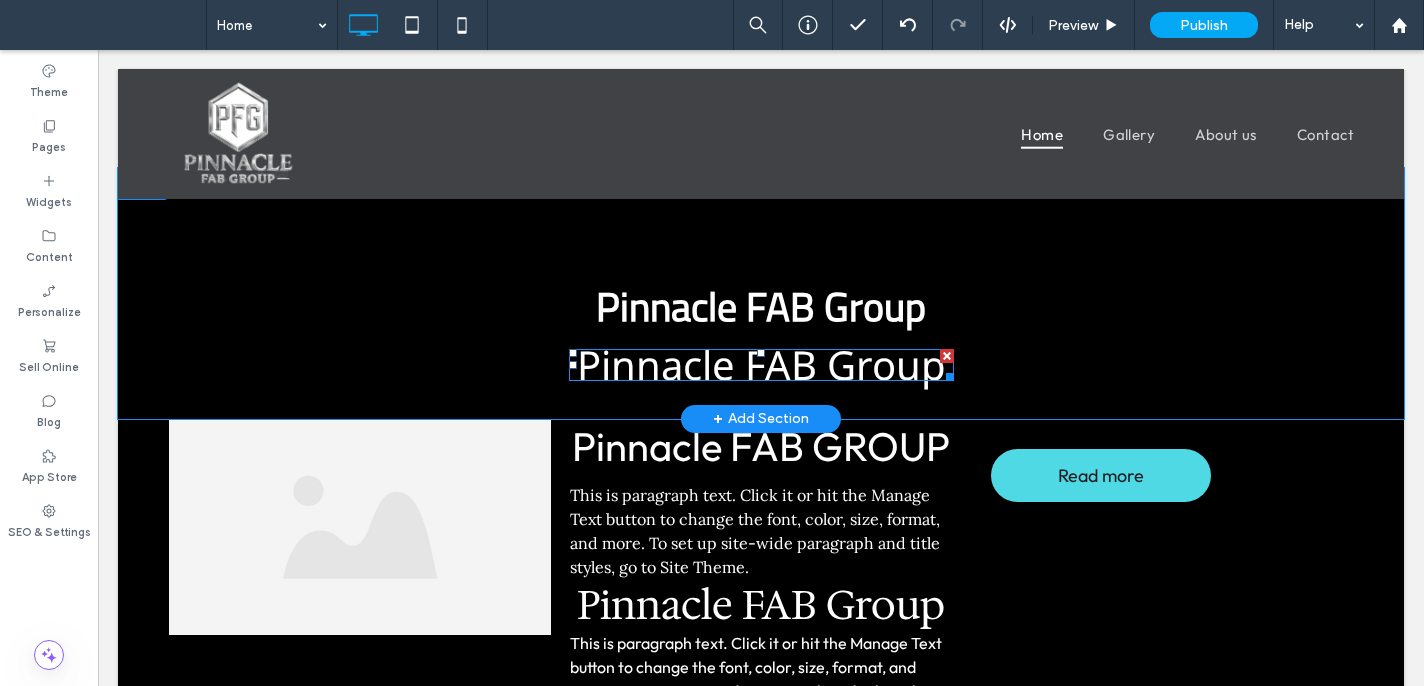 scroll, scrollTop: 620, scrollLeft: 0, axis: vertical 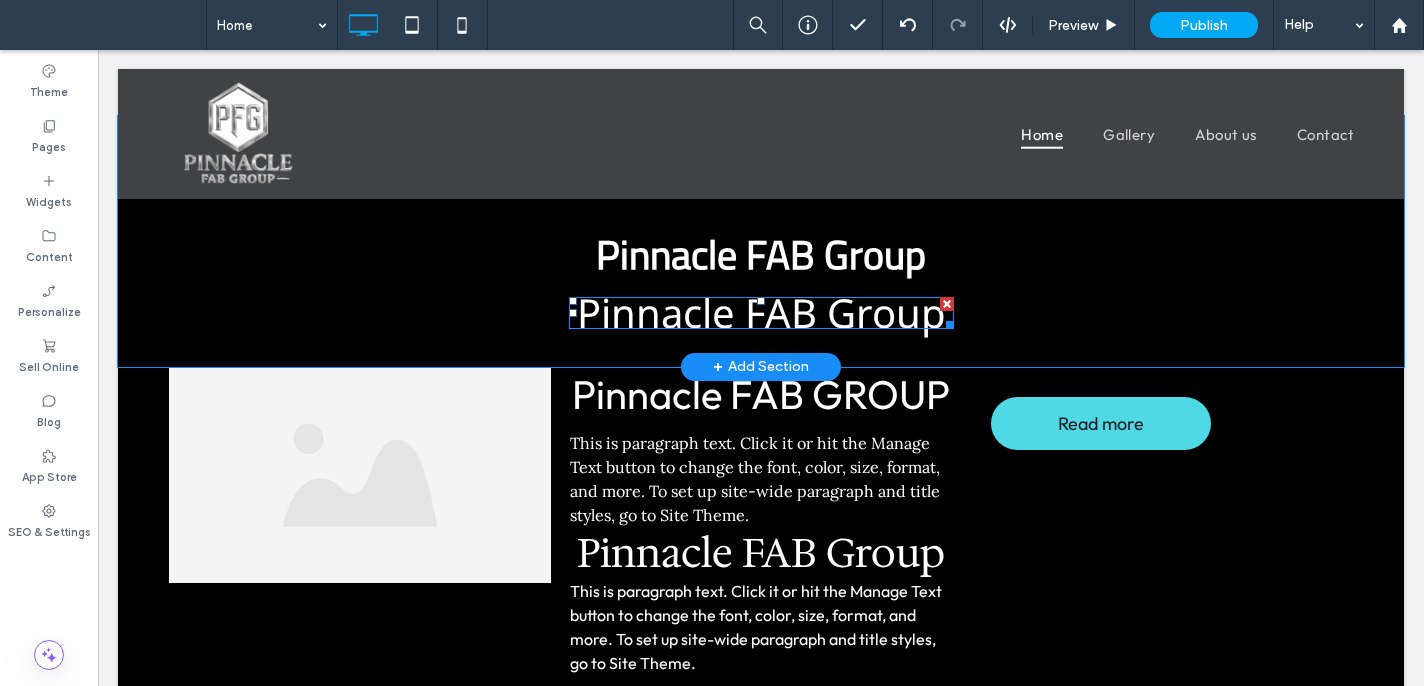 click on "Pinnacle FAB Group" at bounding box center (761, 312) 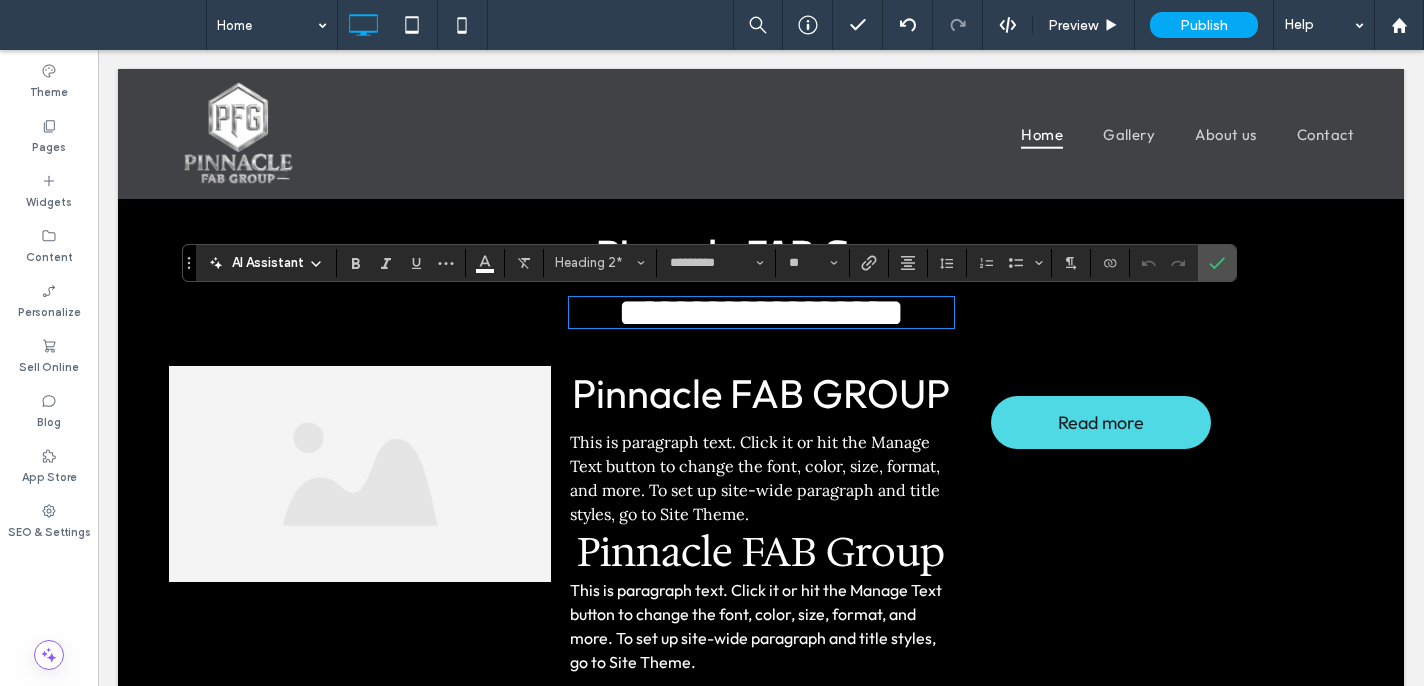 drag, startPoint x: 788, startPoint y: 305, endPoint x: 886, endPoint y: 313, distance: 98.32599 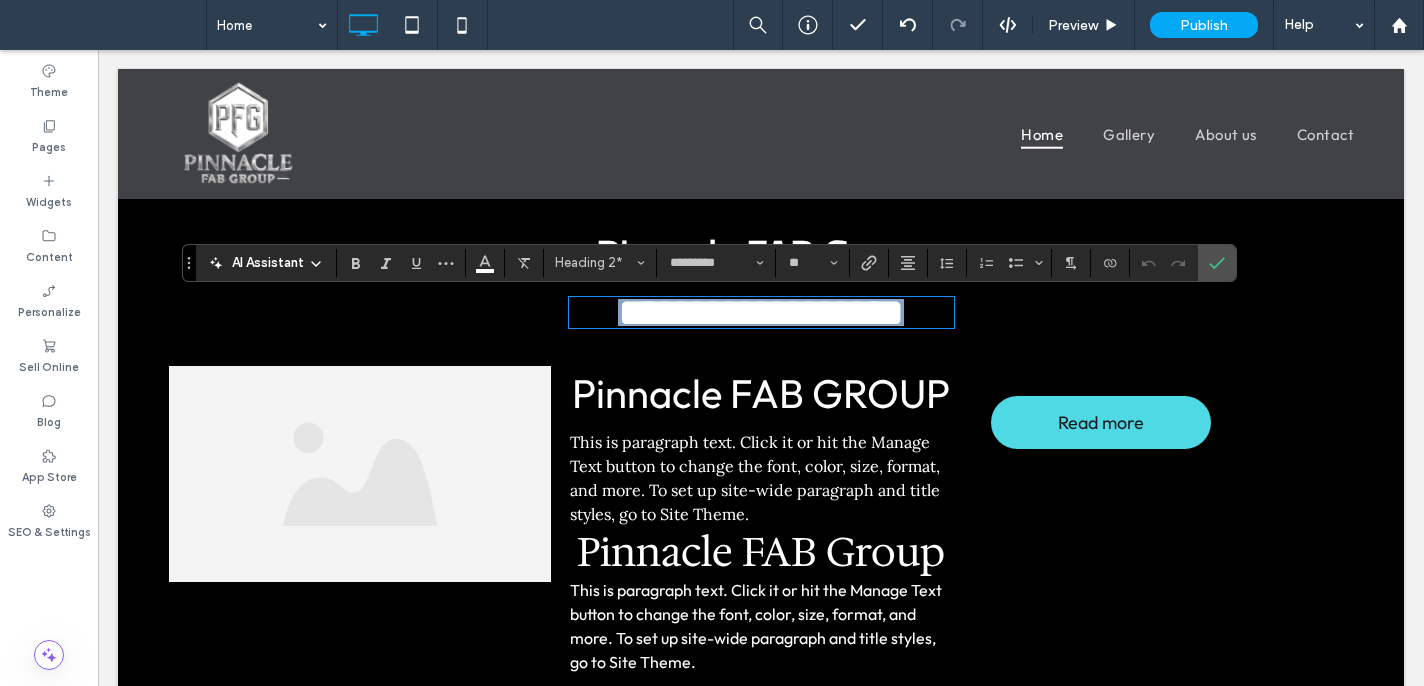 drag, startPoint x: 933, startPoint y: 314, endPoint x: 563, endPoint y: 287, distance: 370.98383 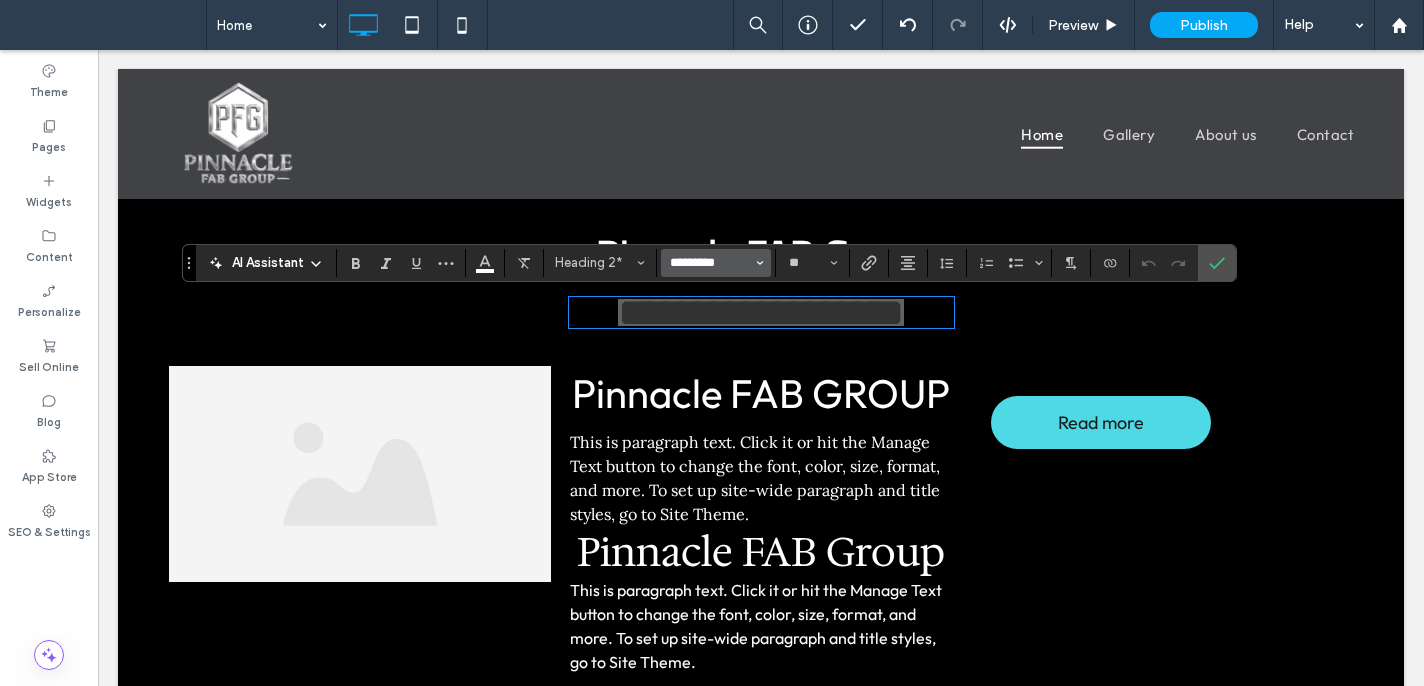 click on "*********" at bounding box center [710, 263] 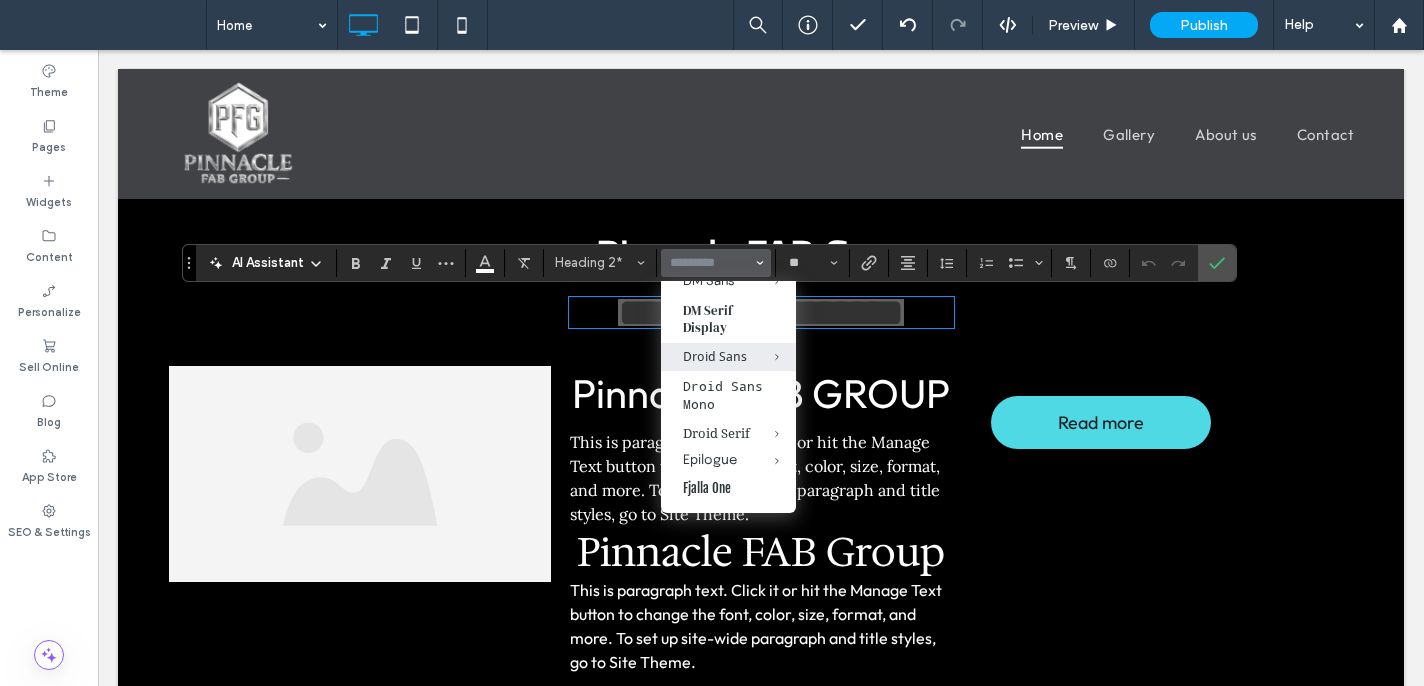 scroll, scrollTop: 444, scrollLeft: 0, axis: vertical 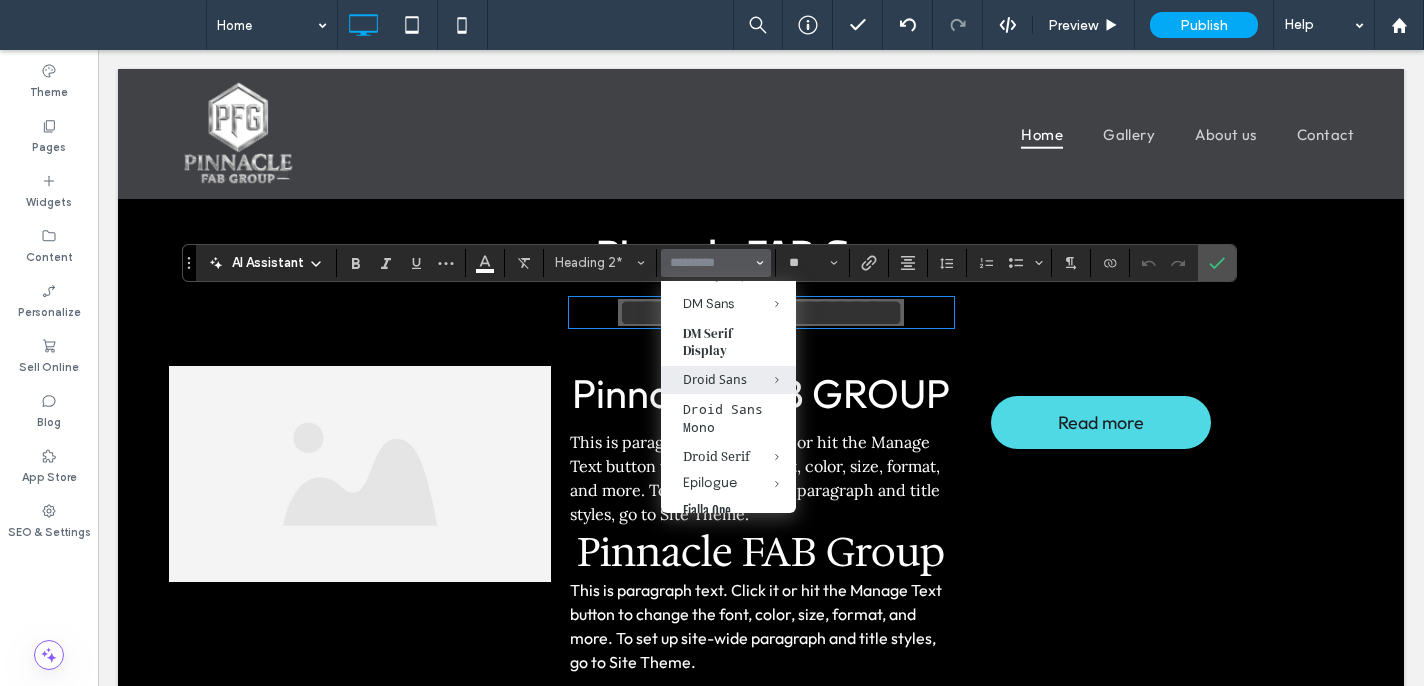 click on "Droid Sans" at bounding box center [728, 379] 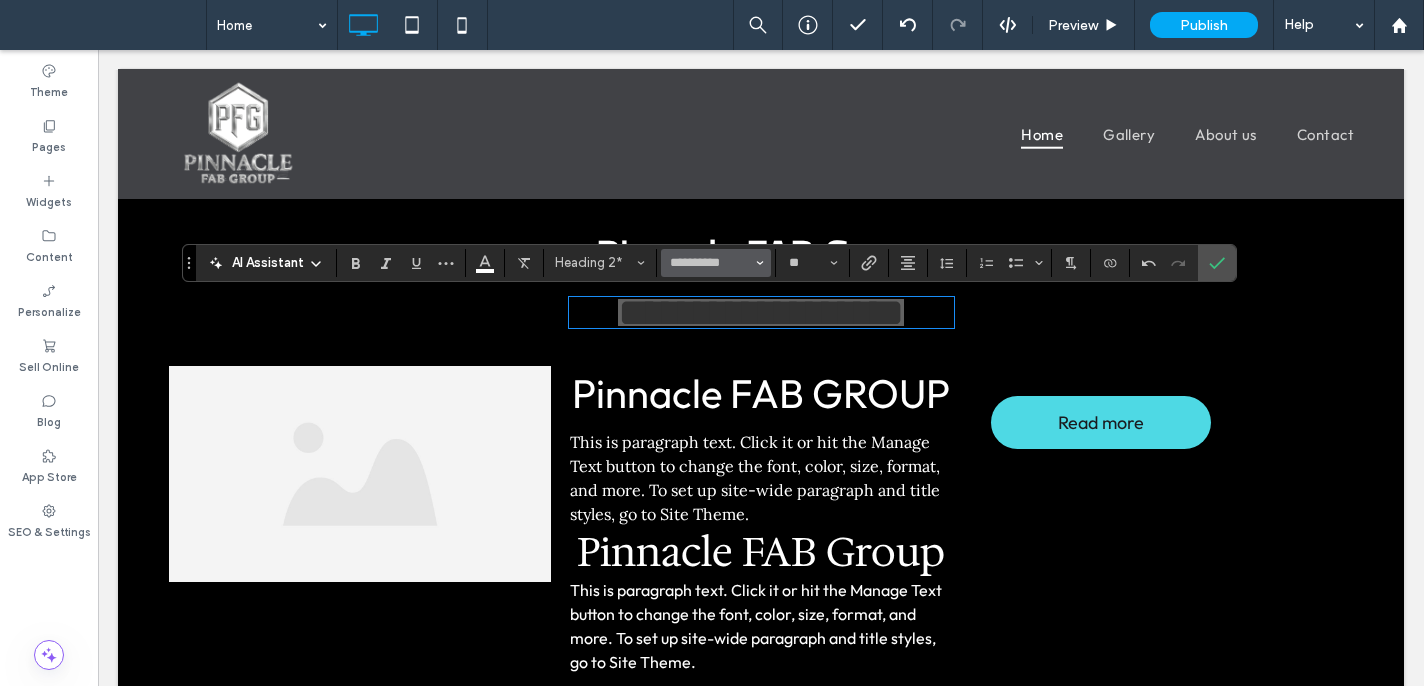 drag, startPoint x: 586, startPoint y: 234, endPoint x: 688, endPoint y: 274, distance: 109.56277 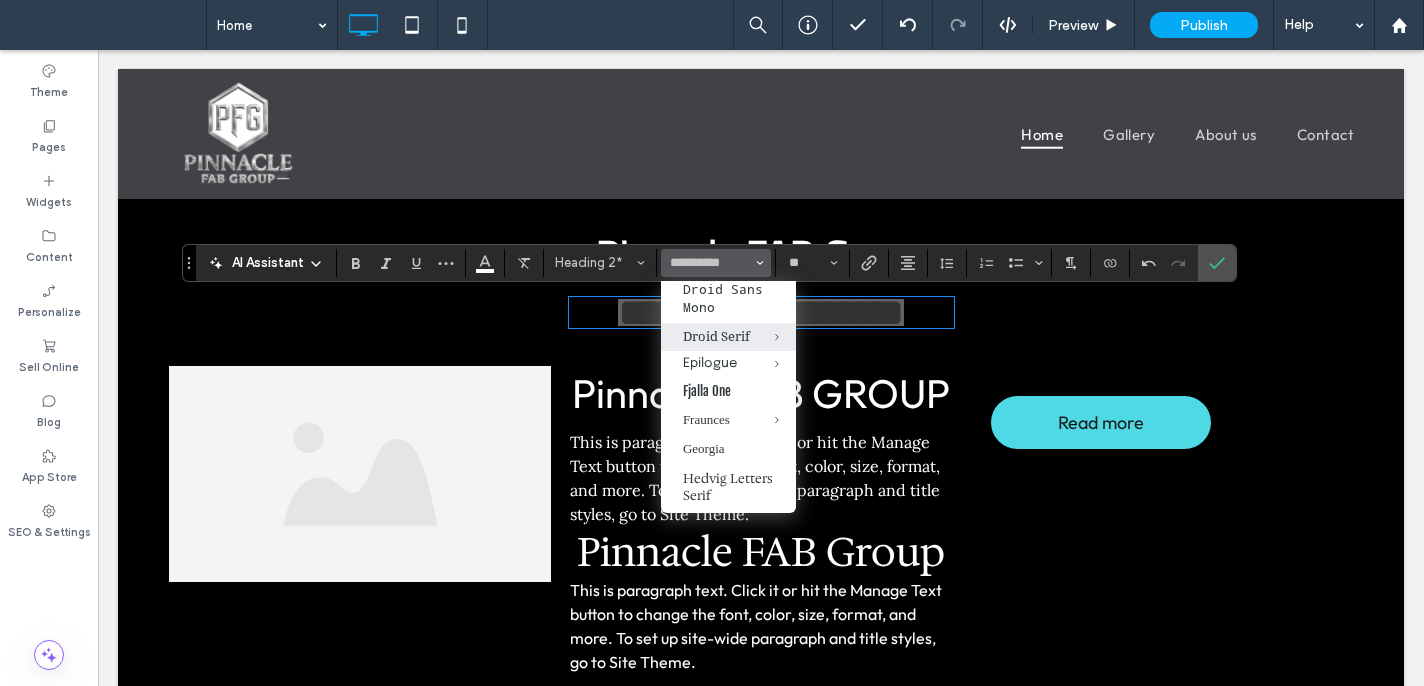 scroll, scrollTop: 534, scrollLeft: 0, axis: vertical 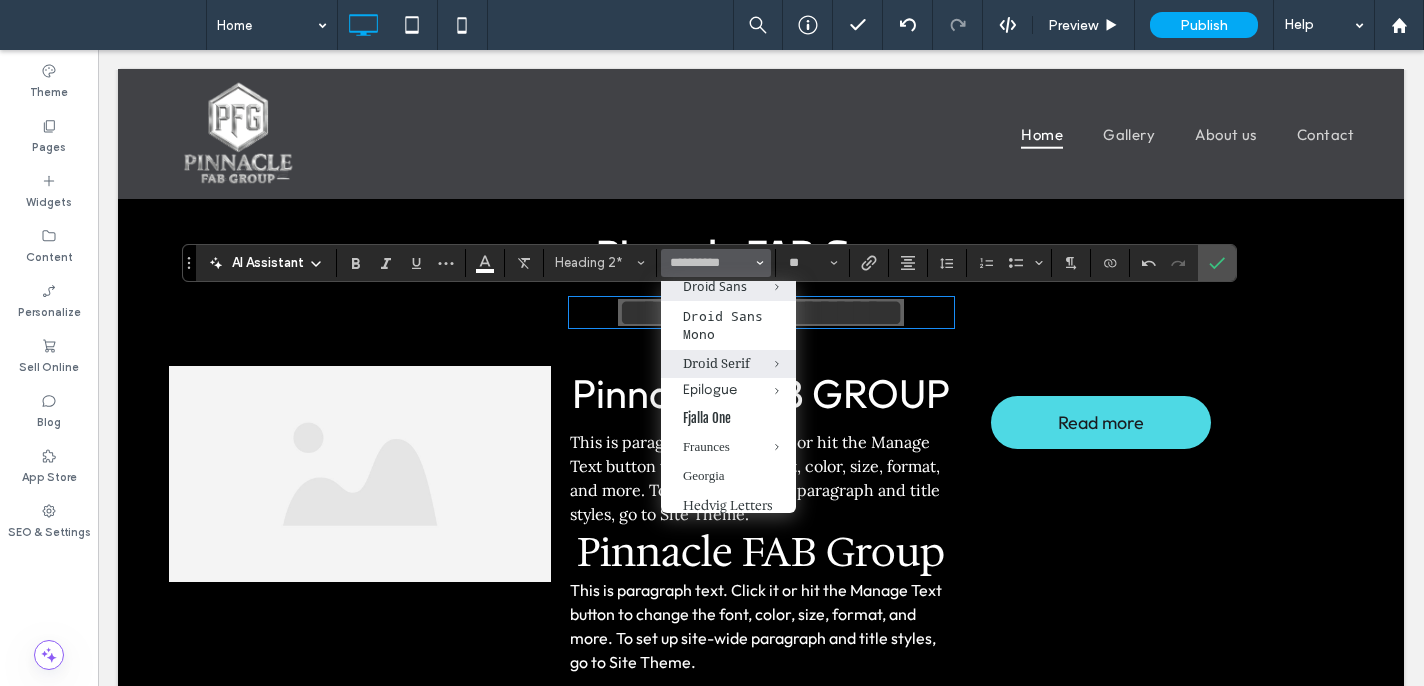 click on "Droid Serif" at bounding box center [728, 364] 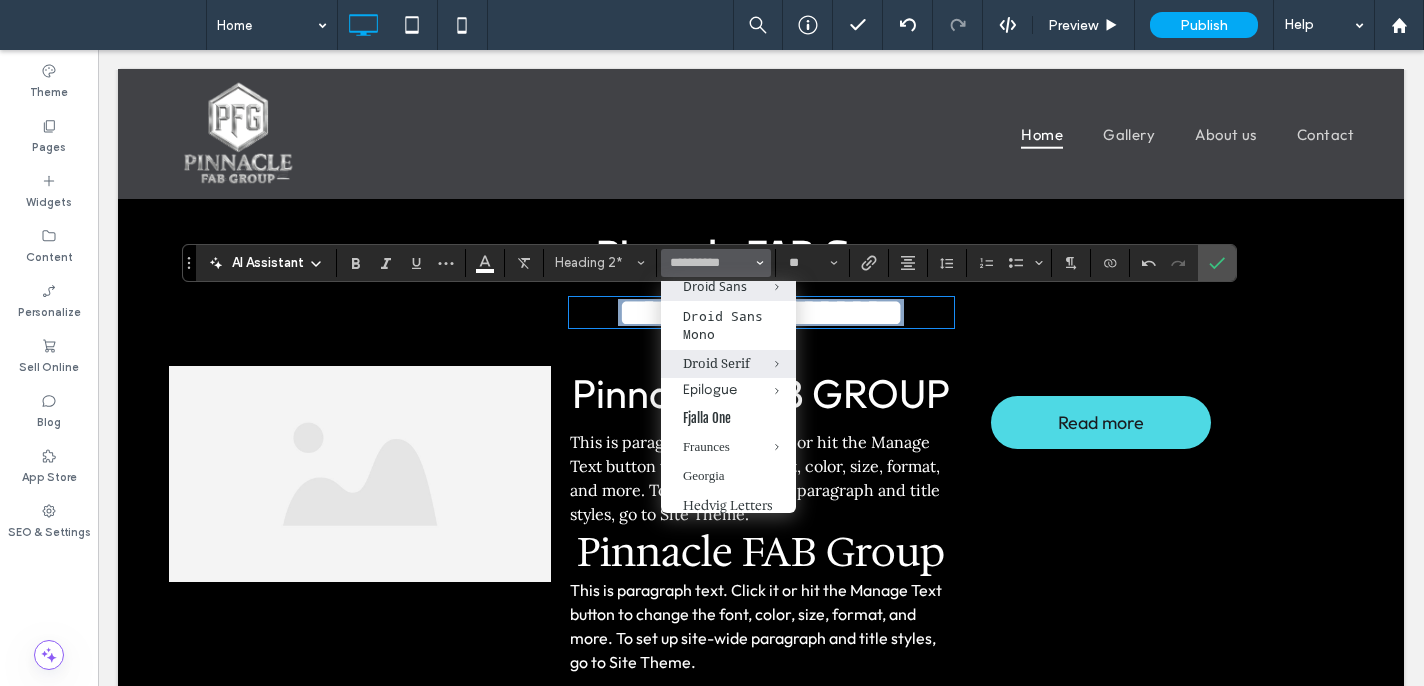 type on "**********" 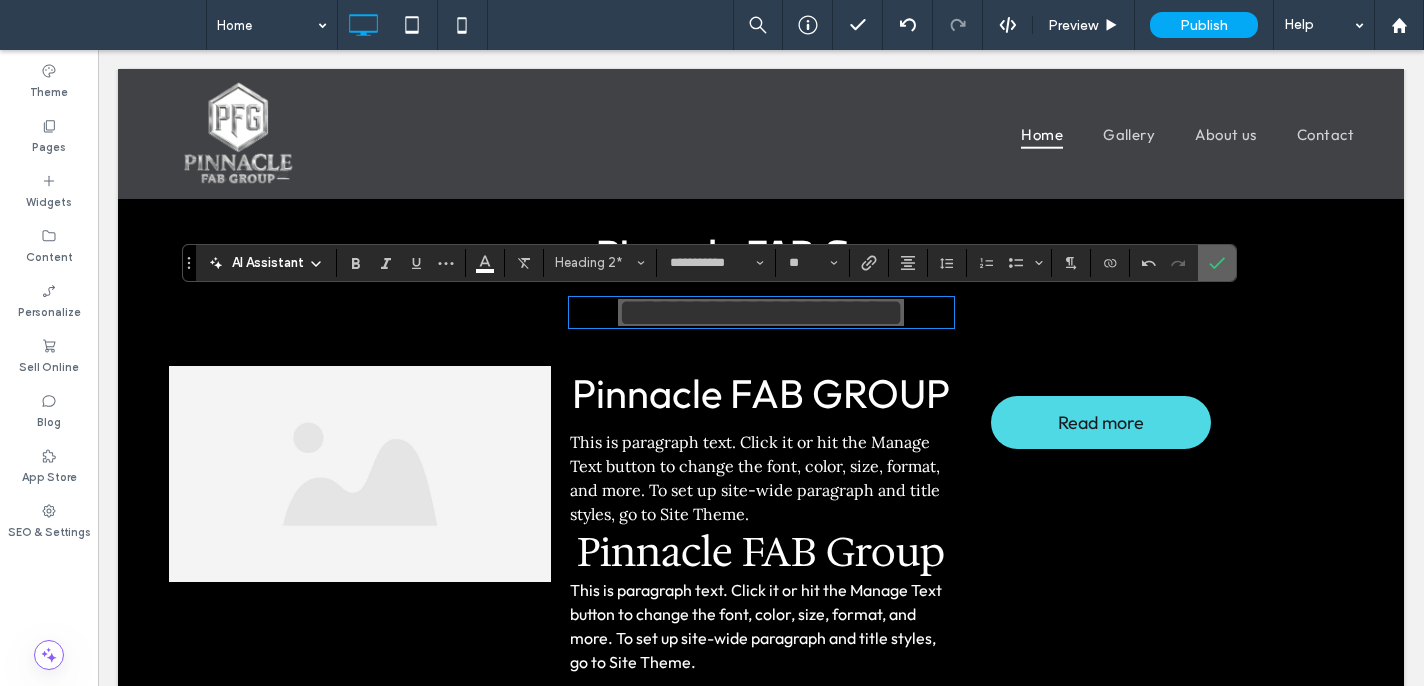 click 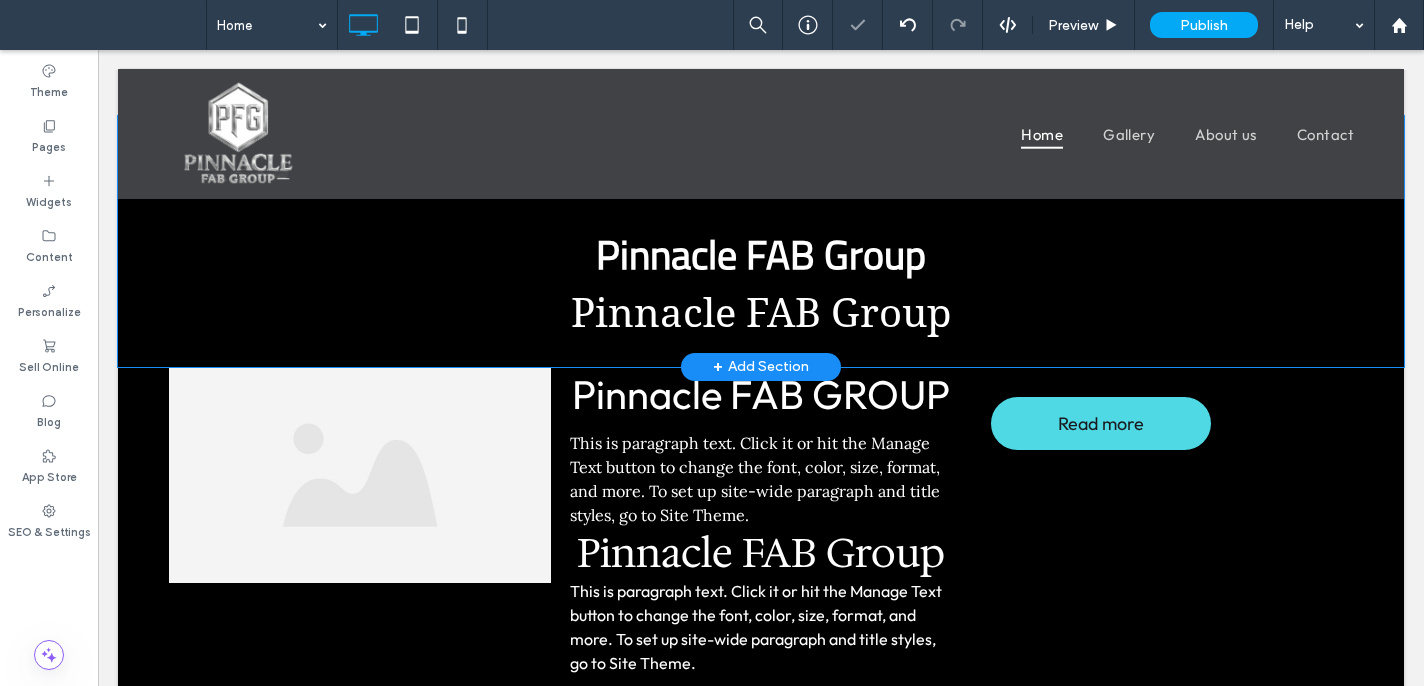 drag, startPoint x: 834, startPoint y: 342, endPoint x: 839, endPoint y: 328, distance: 14.866069 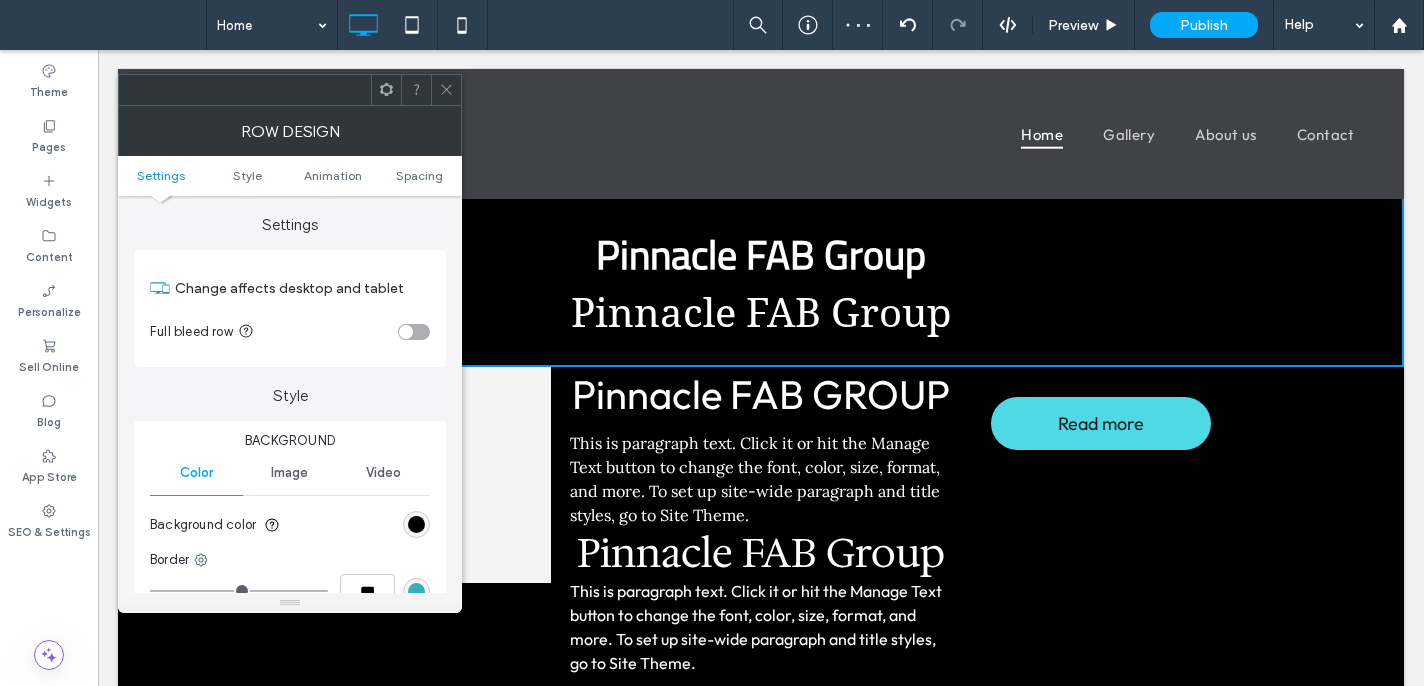 click on "Pinnacle FAB Group" at bounding box center [761, 313] 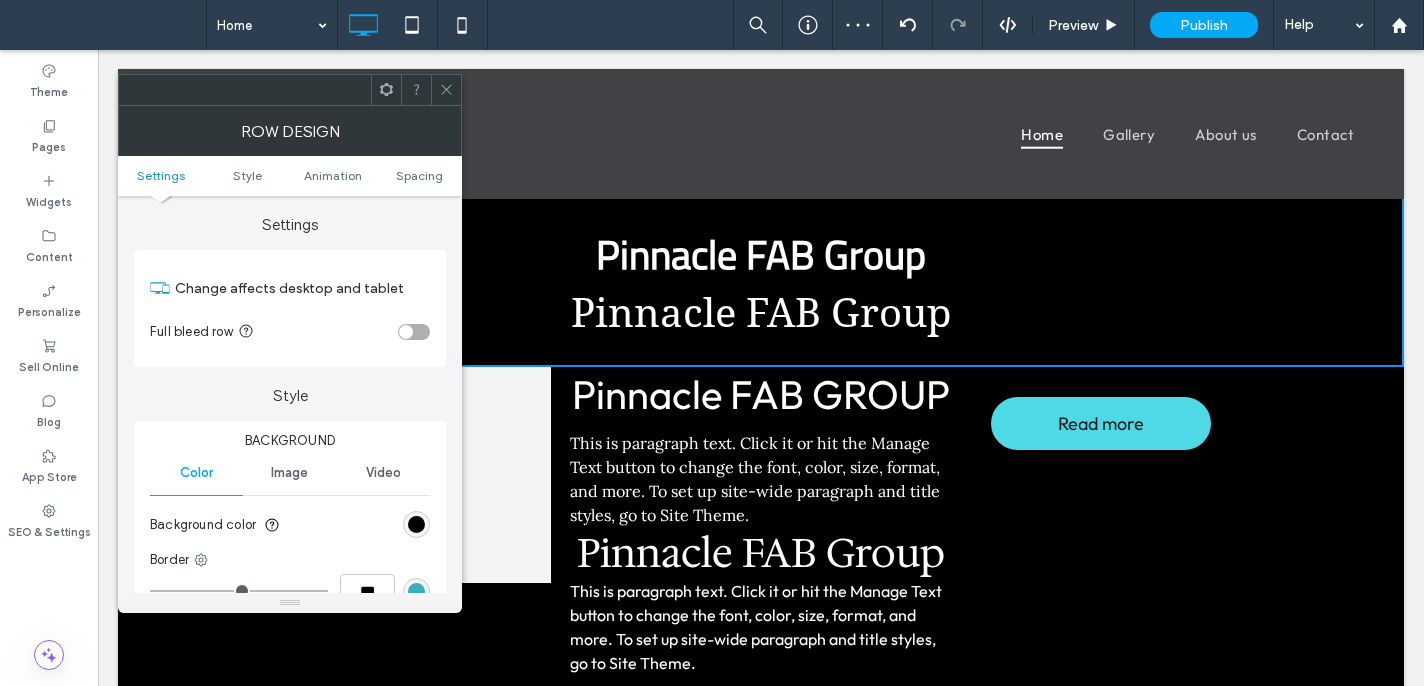 click at bounding box center [446, 90] 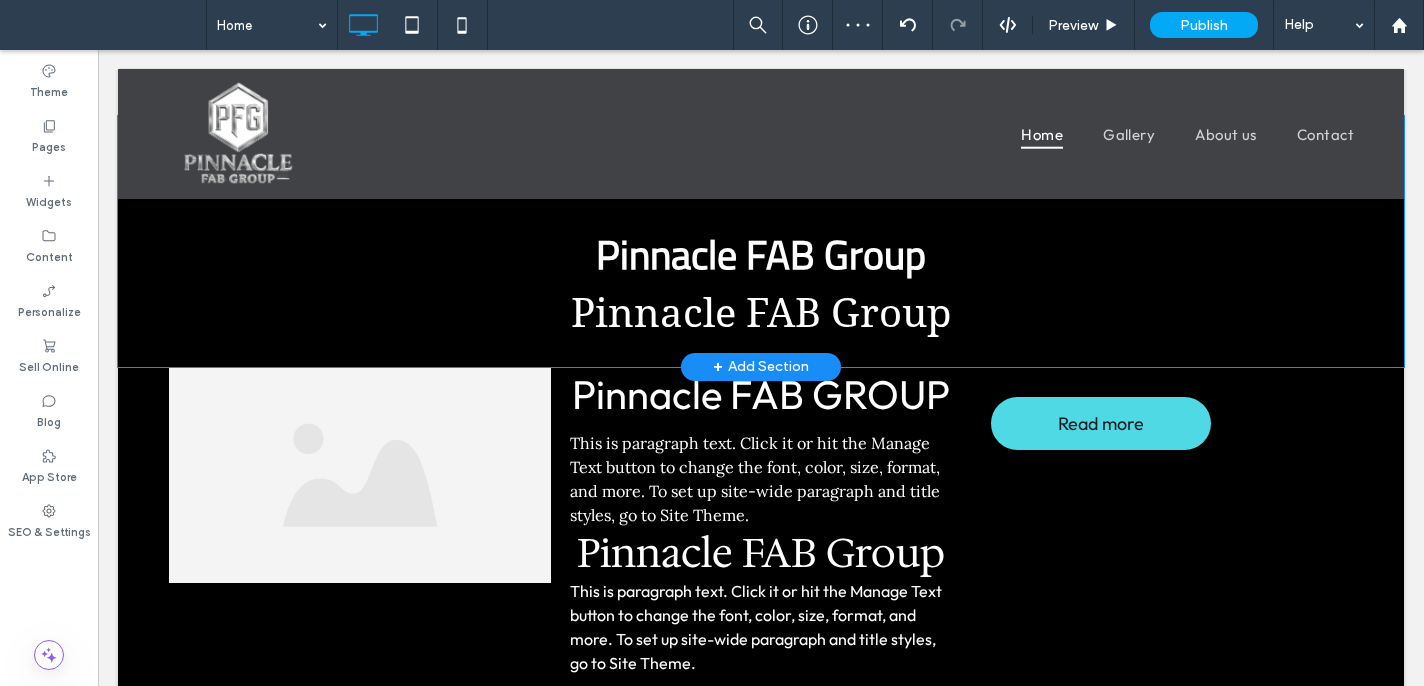 click on "Pinnacle FAB Group" at bounding box center (761, 313) 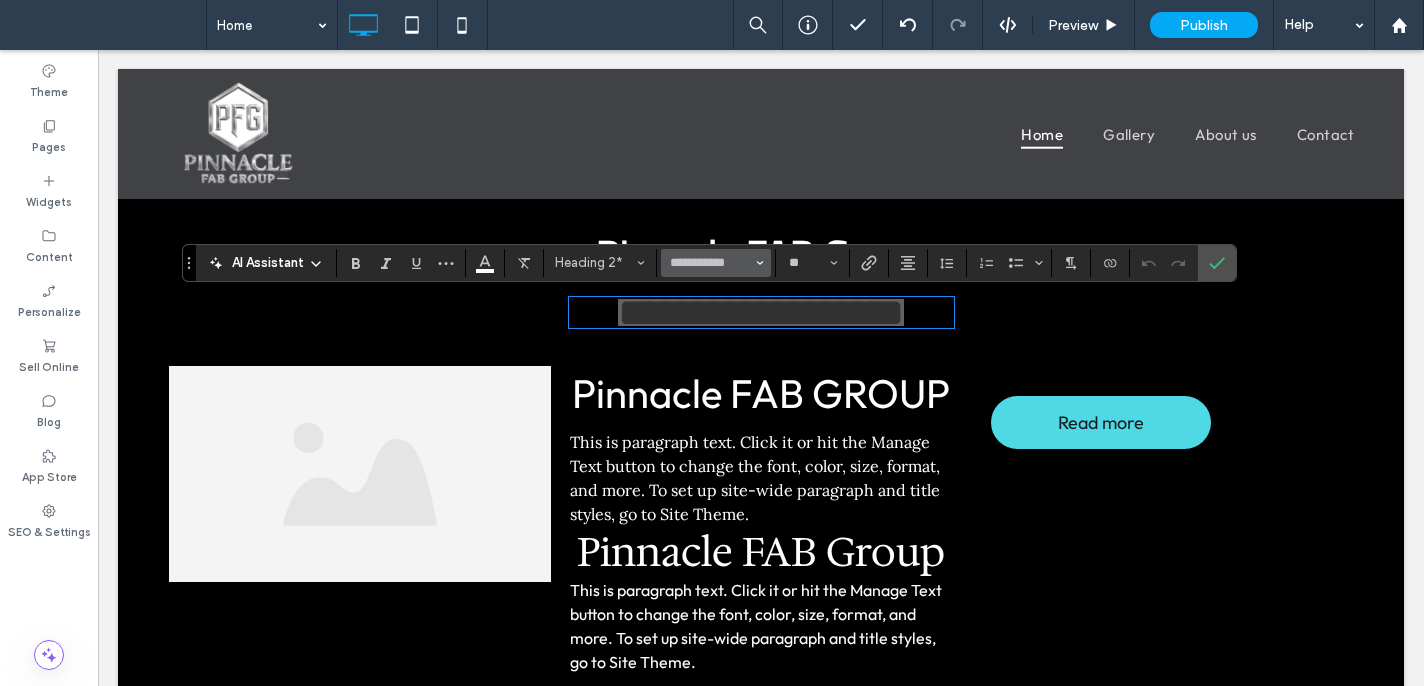 click on "**********" at bounding box center [716, 263] 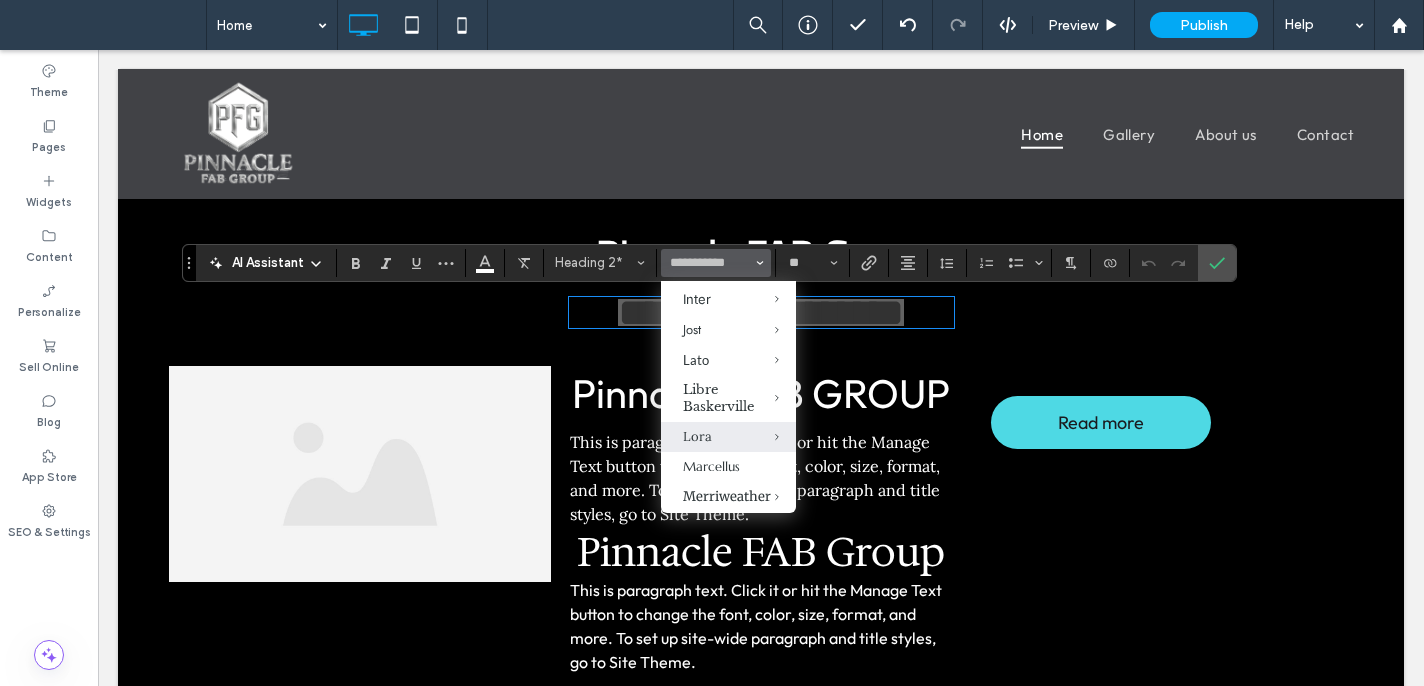scroll, scrollTop: 904, scrollLeft: 0, axis: vertical 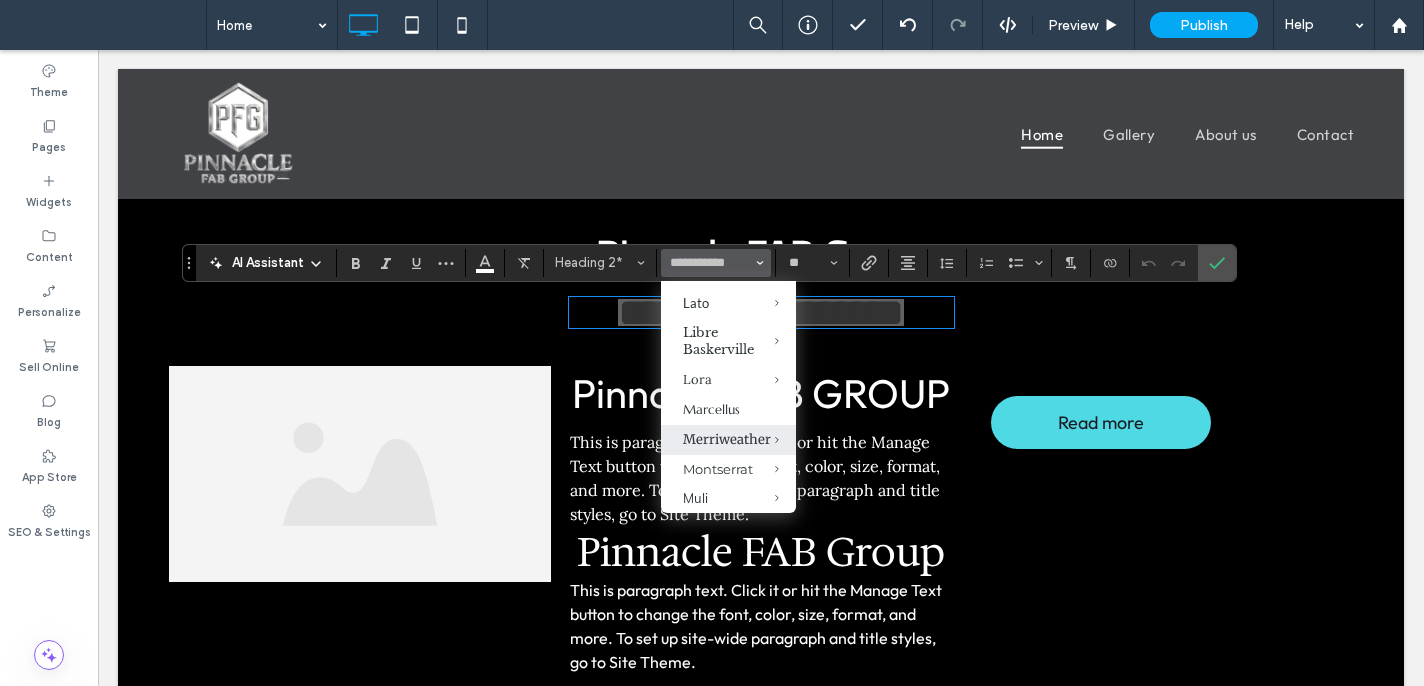 click on "Merriweather" at bounding box center [728, 440] 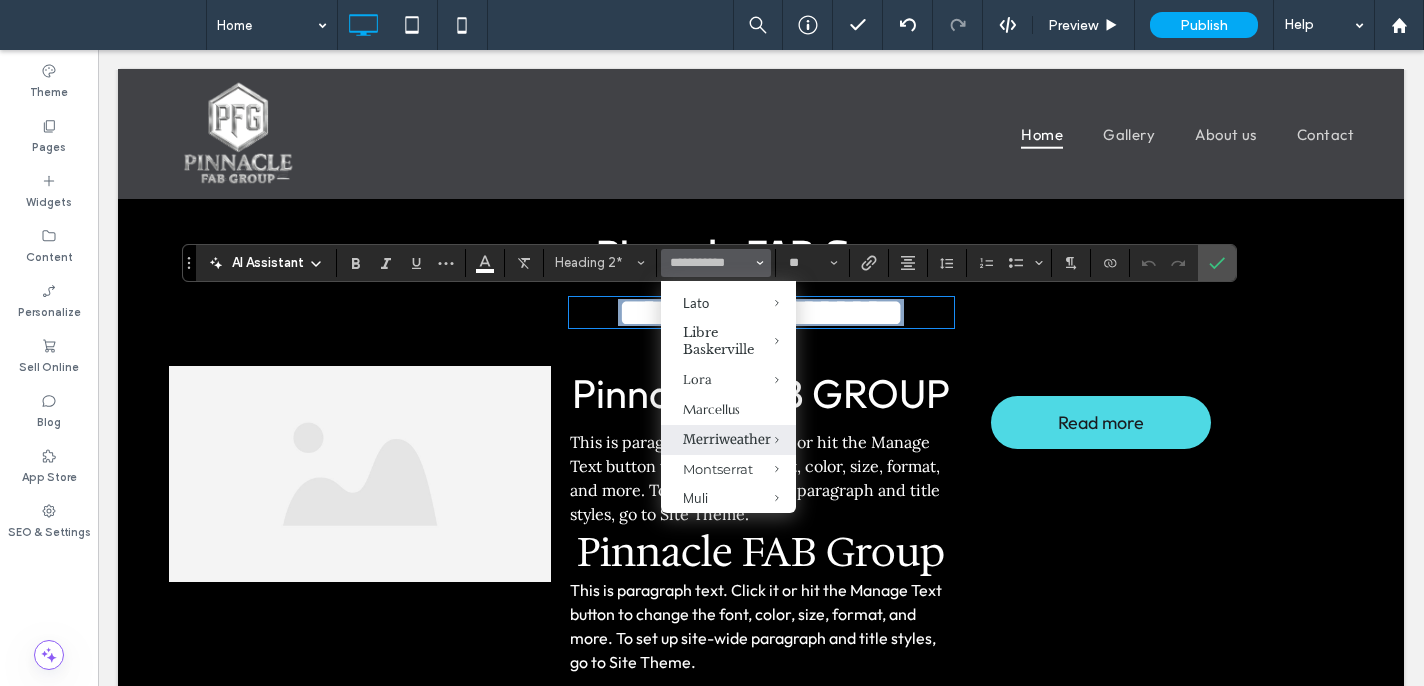 type on "**********" 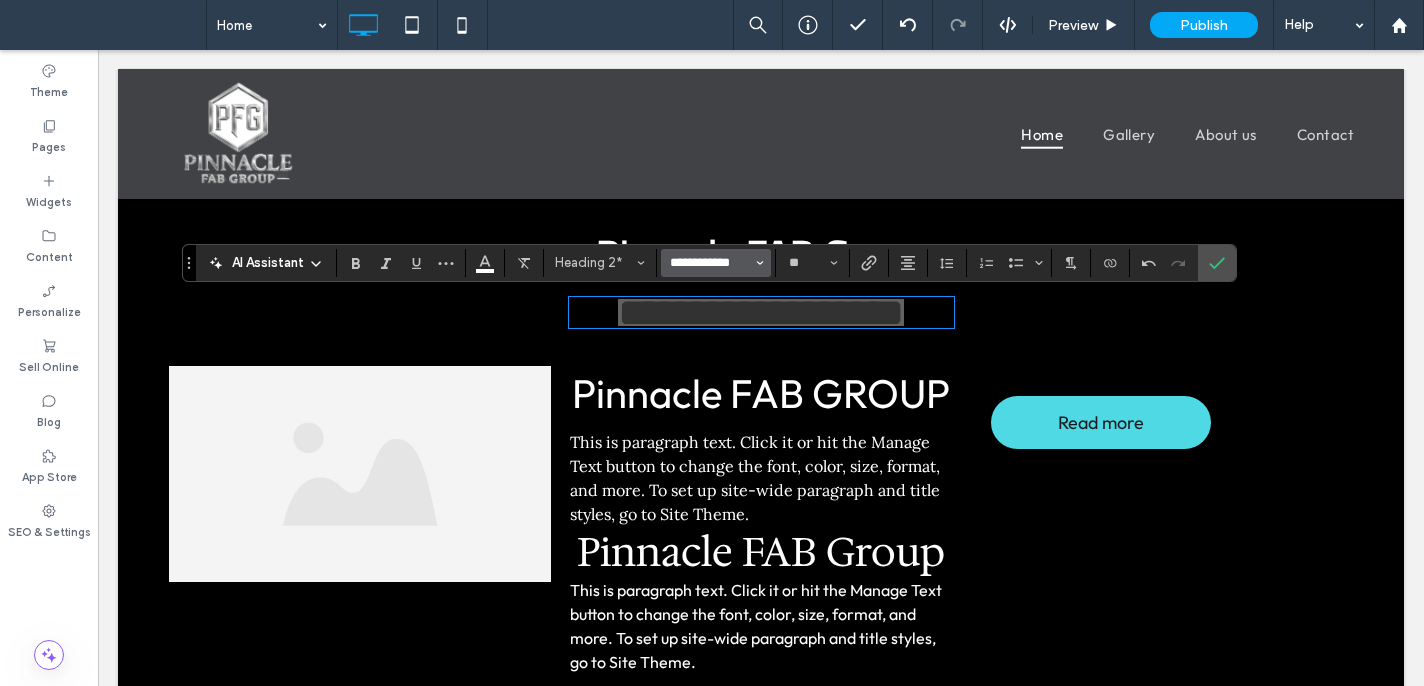 click on "**********" at bounding box center [710, 263] 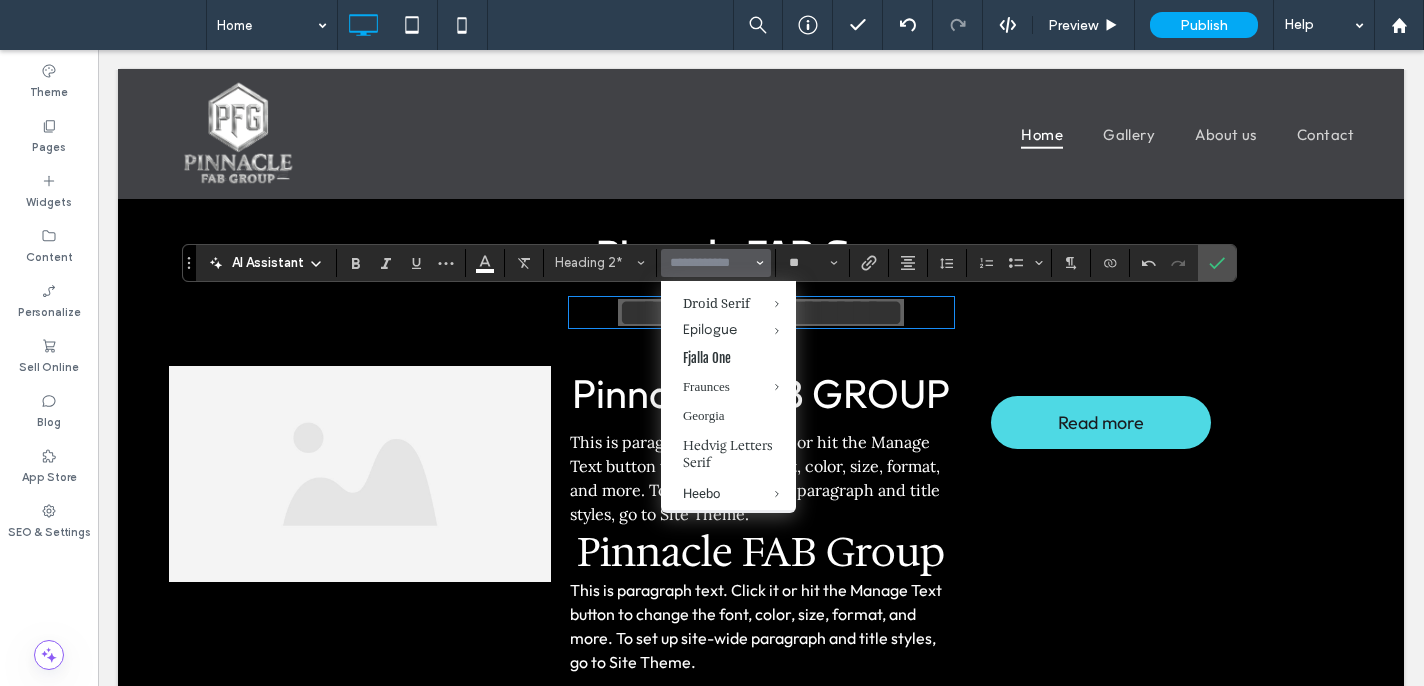 scroll, scrollTop: 702, scrollLeft: 0, axis: vertical 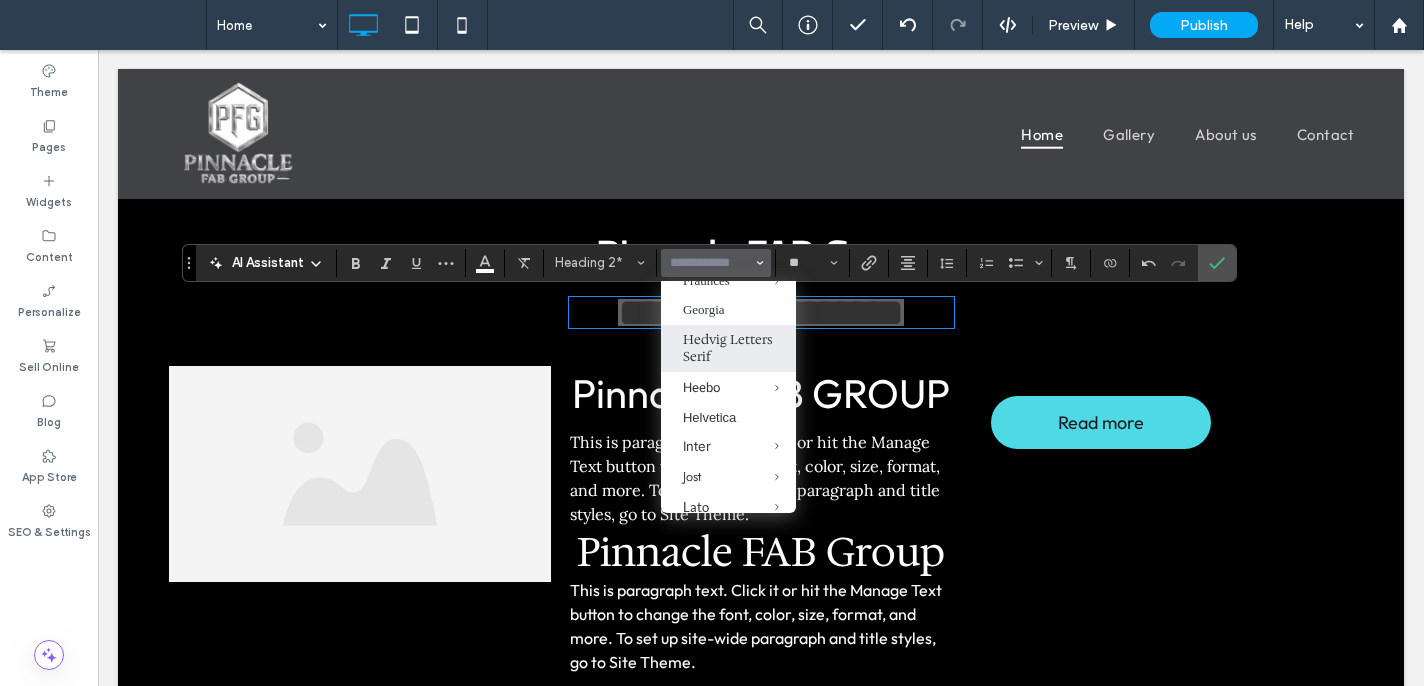 click on "Hedvig Letters Serif" at bounding box center [728, 348] 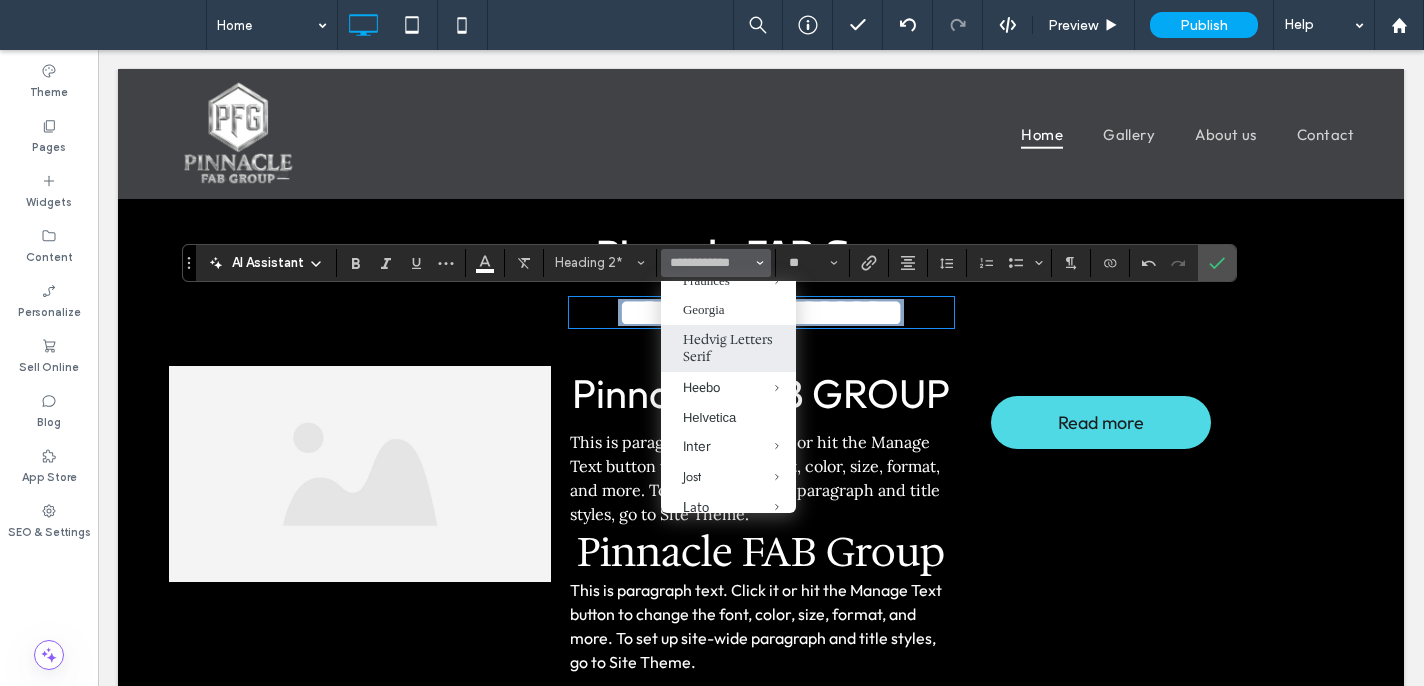type on "**********" 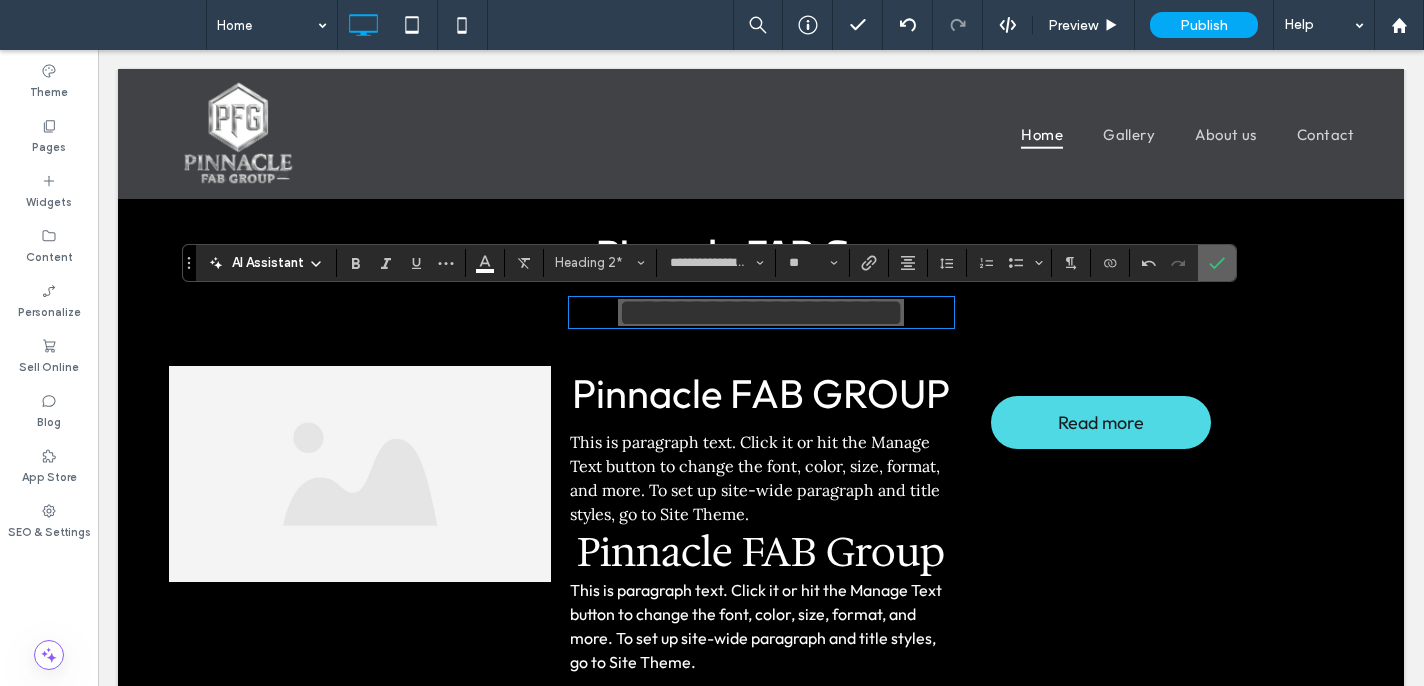 click at bounding box center [1217, 263] 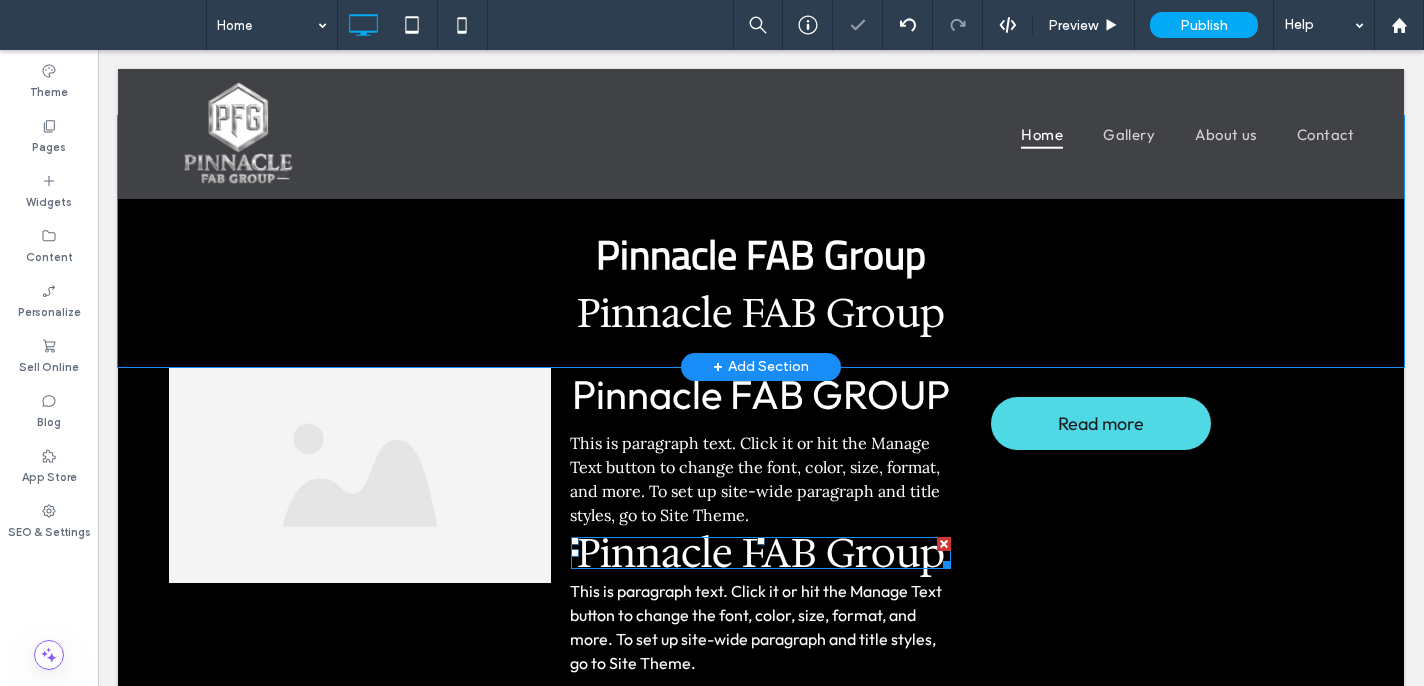 click on "Pinnacle FAB Group" at bounding box center [761, 553] 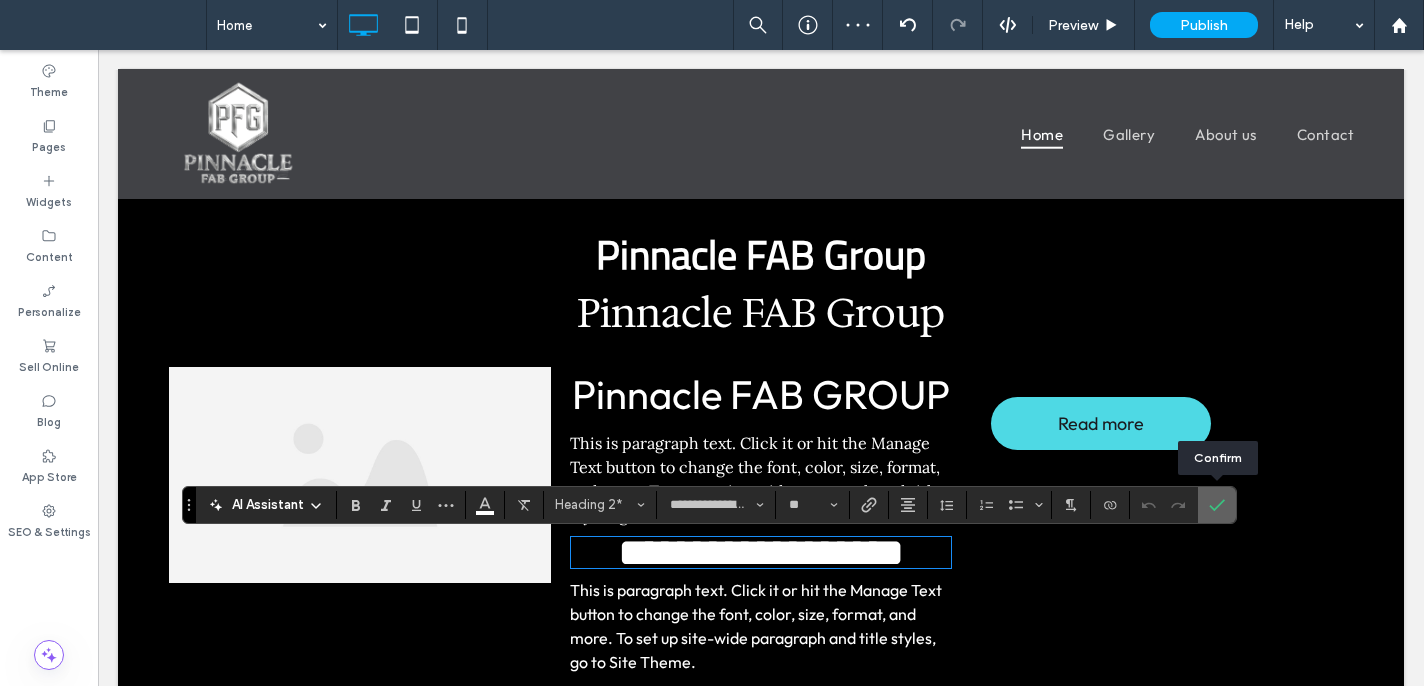 click 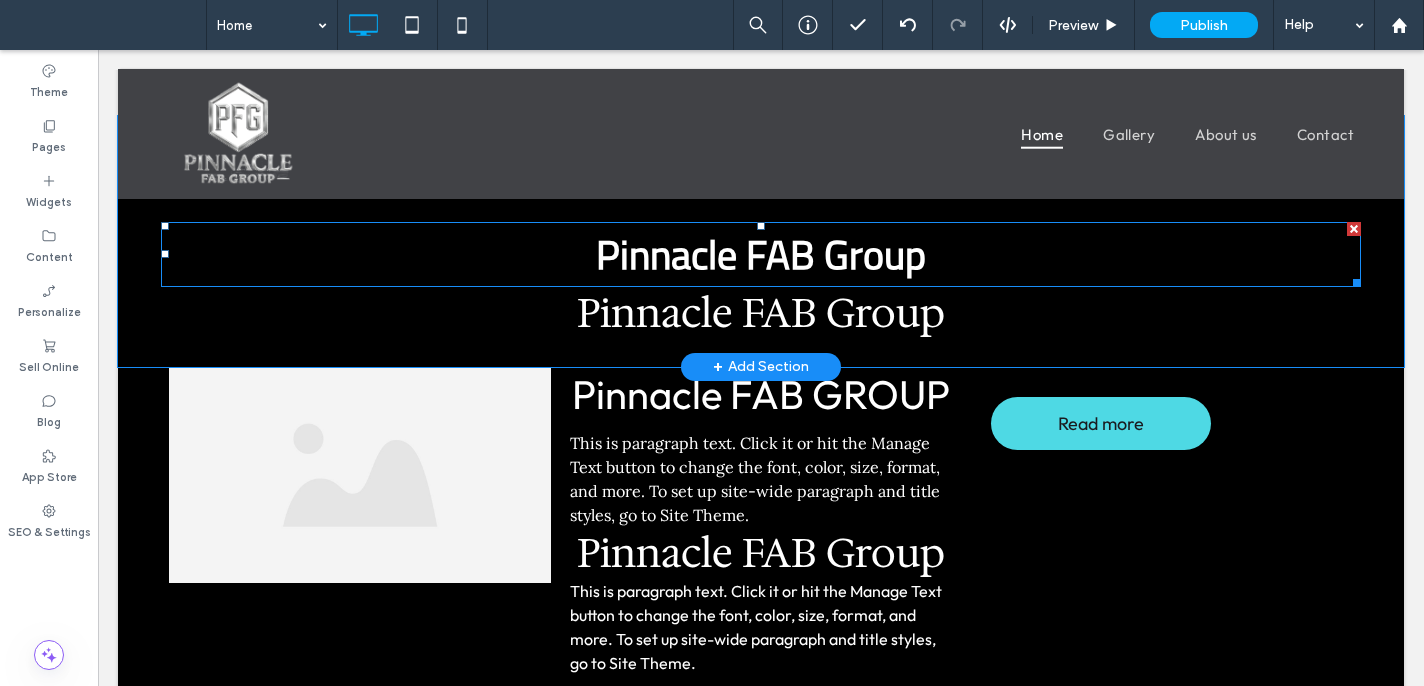 click on "Pinnacle FAB Group Pinnacle FAB Group Click To Paste" at bounding box center [761, 276] 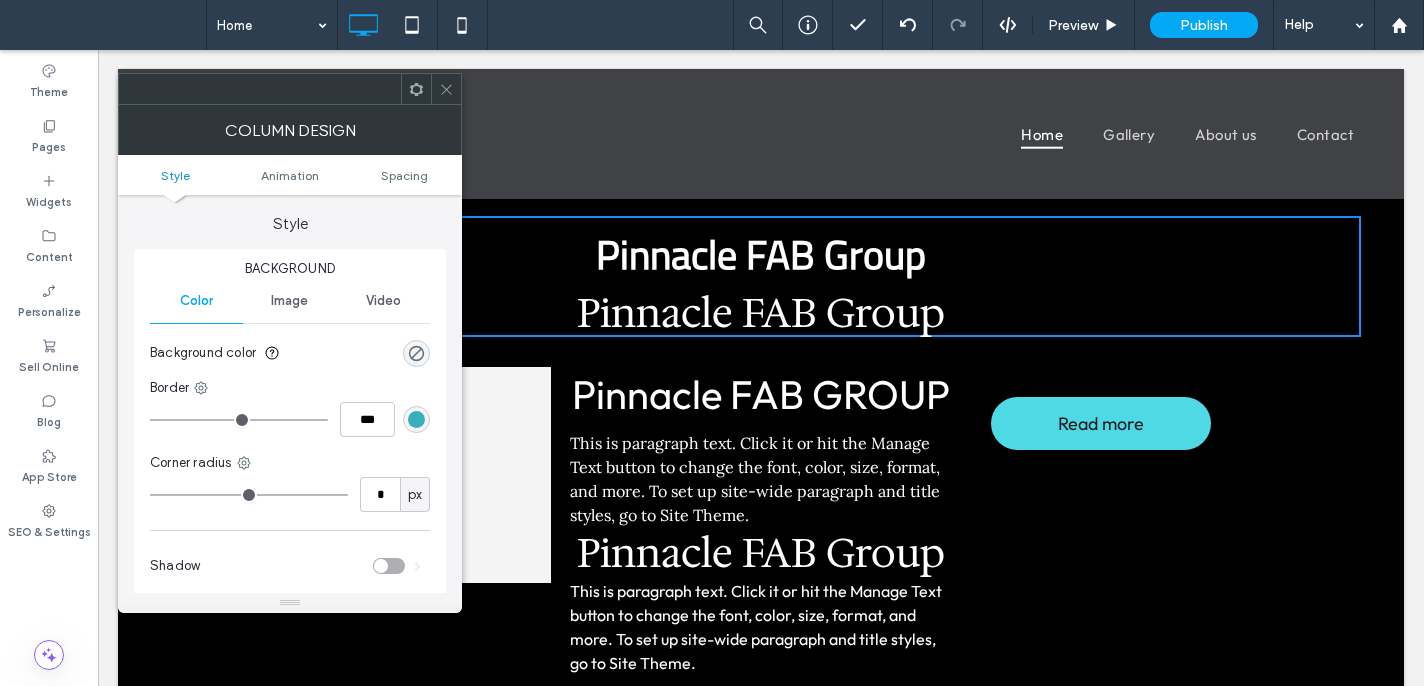 drag, startPoint x: 415, startPoint y: 90, endPoint x: 428, endPoint y: 89, distance: 13.038404 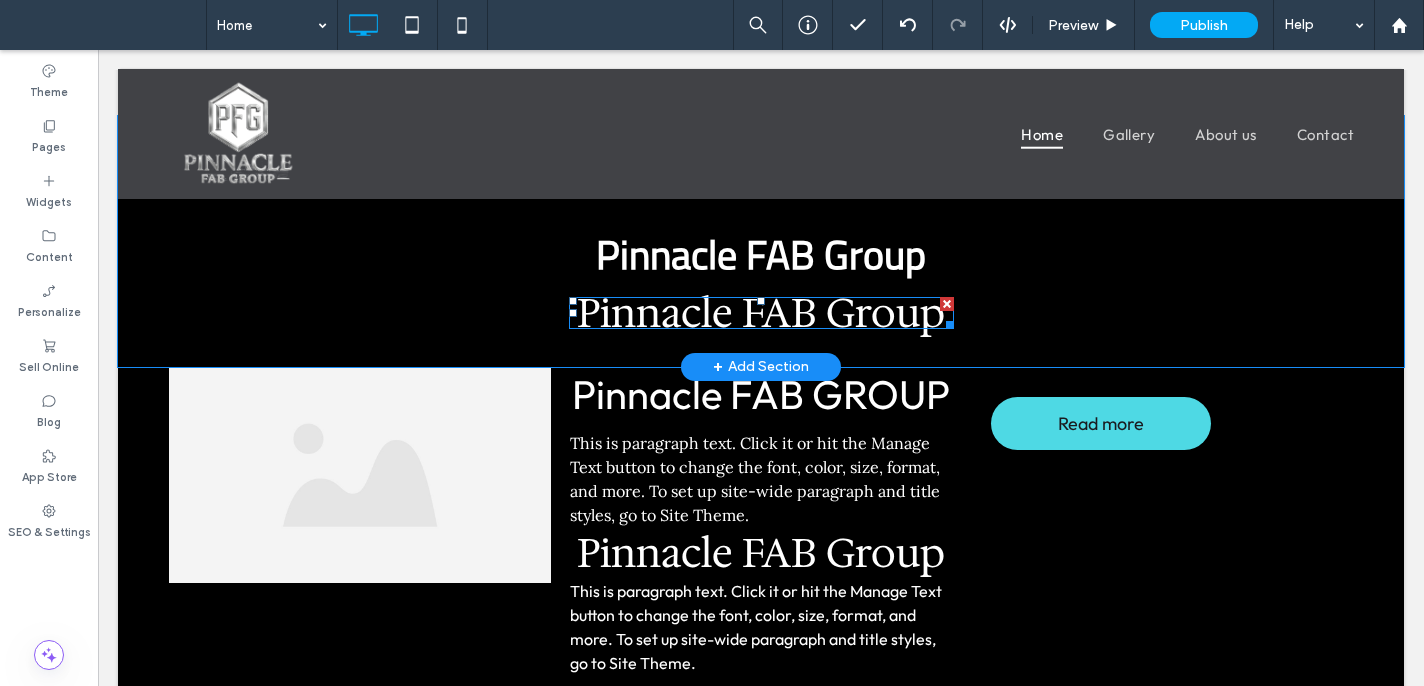 click on "Pinnacle FAB Group" at bounding box center (761, 313) 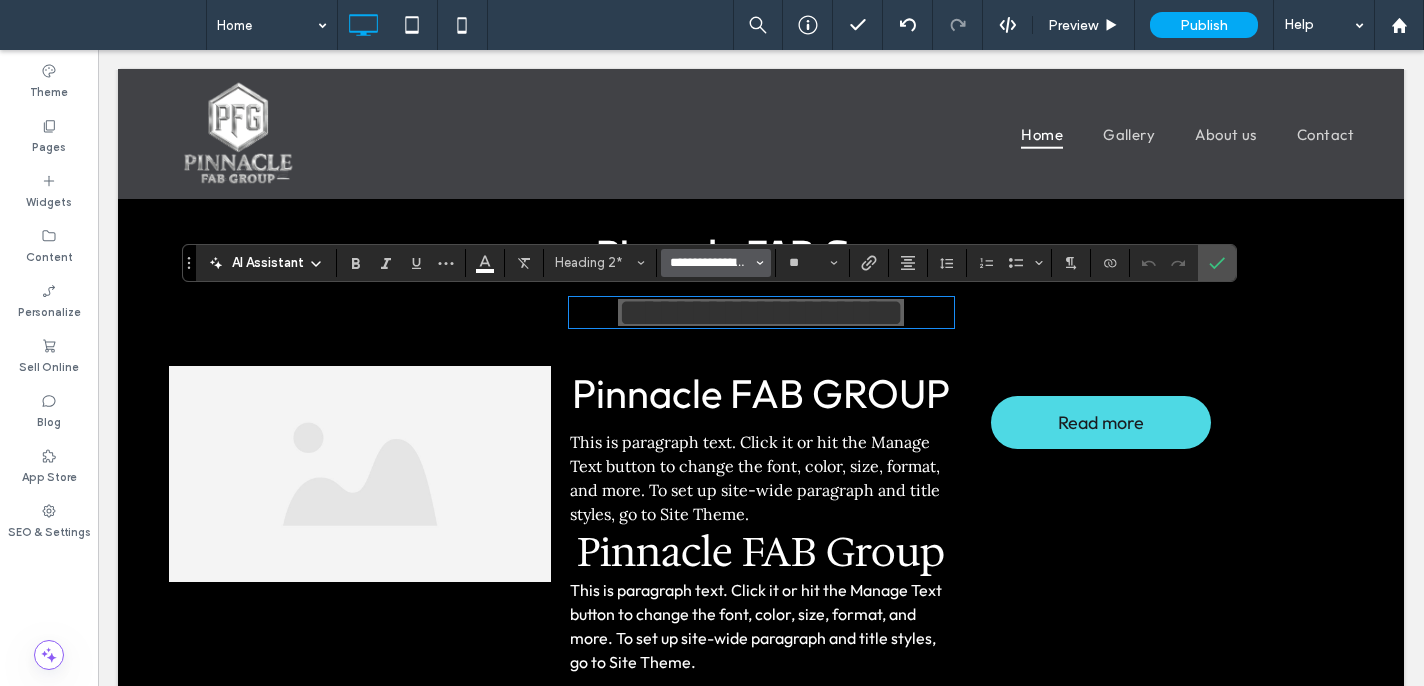 click on "**********" at bounding box center (710, 263) 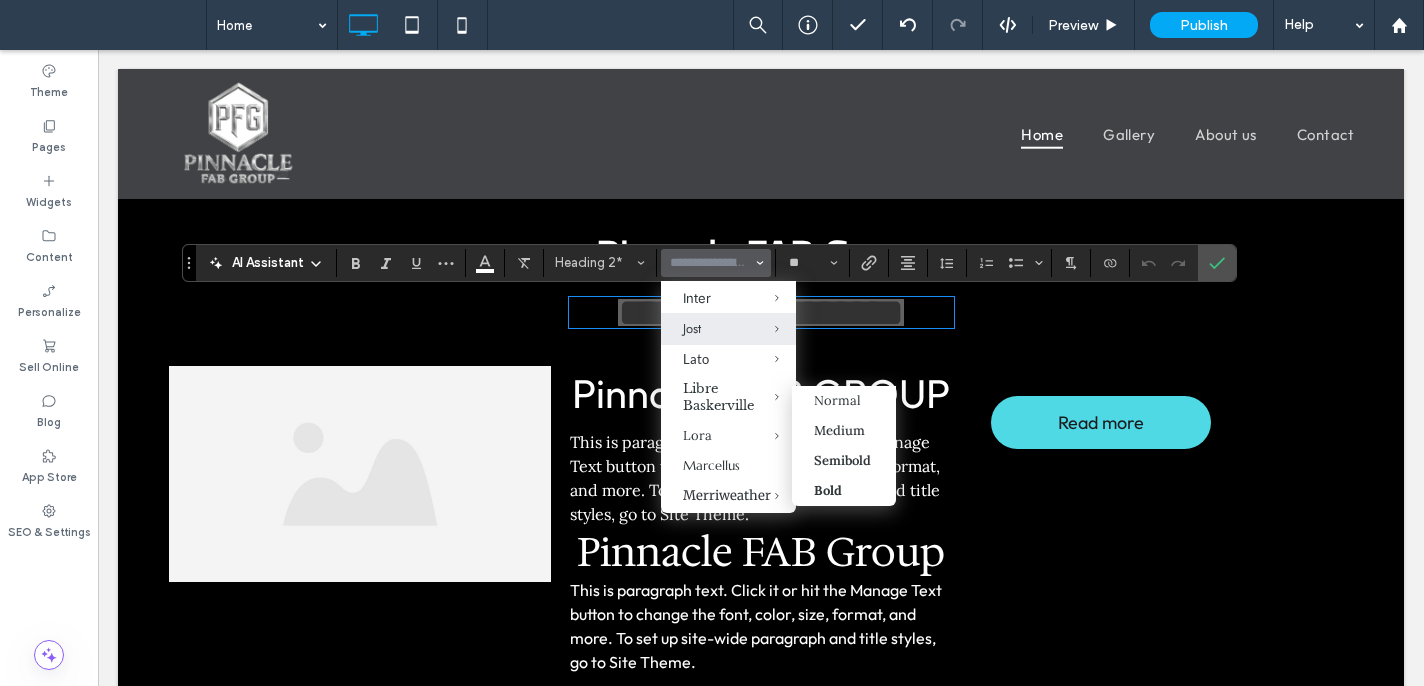 scroll, scrollTop: 887, scrollLeft: 0, axis: vertical 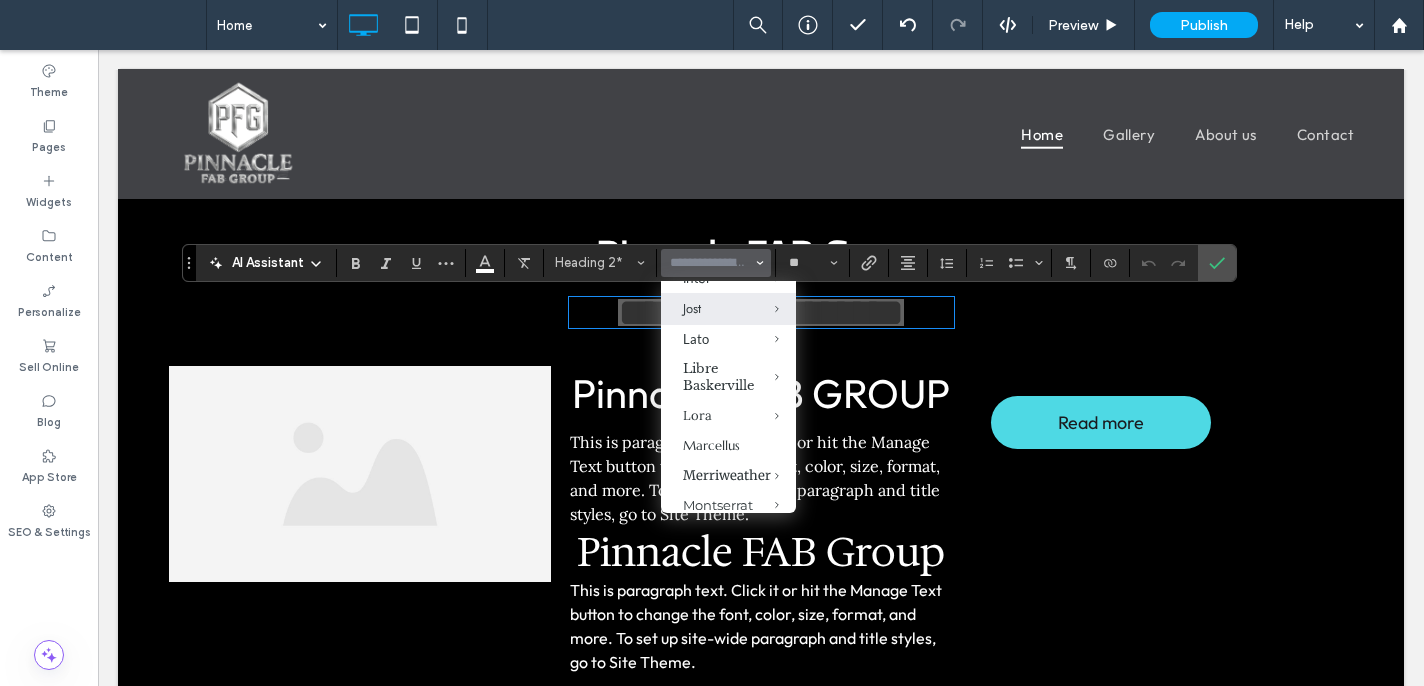 click on "Jost" at bounding box center [728, 308] 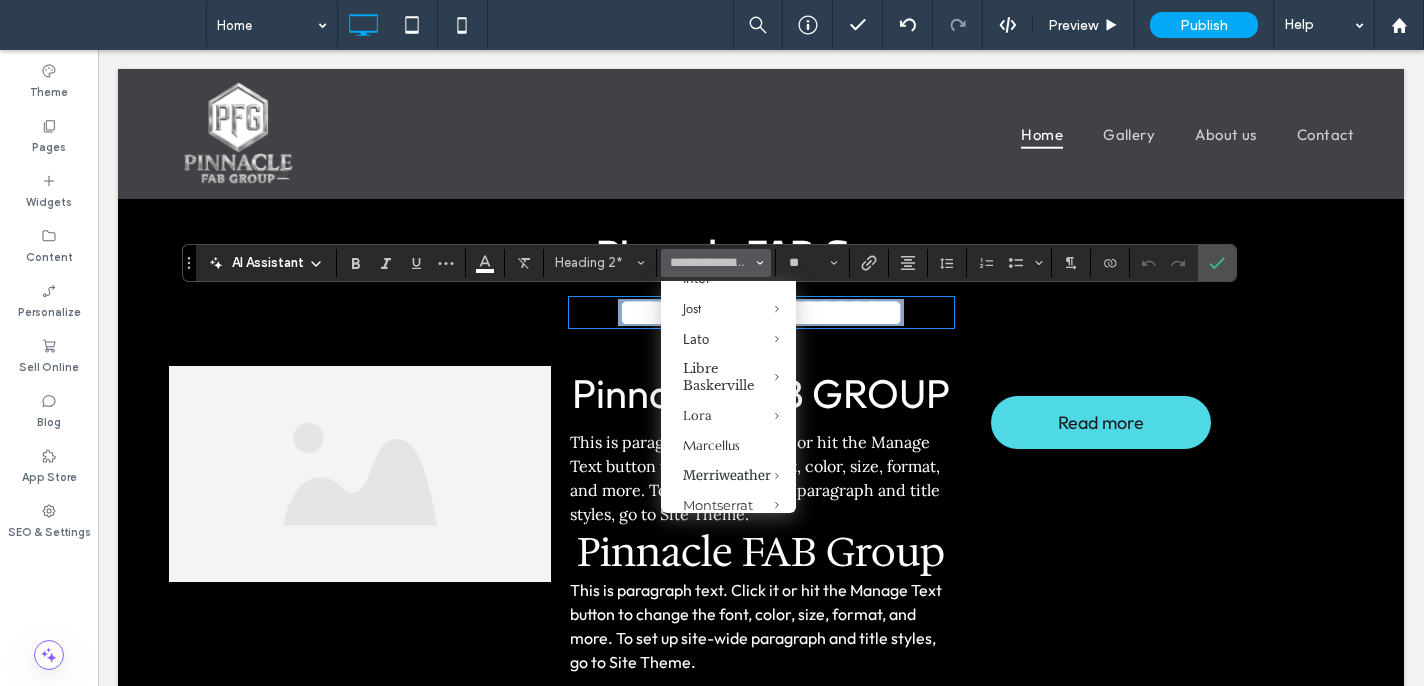 type on "****" 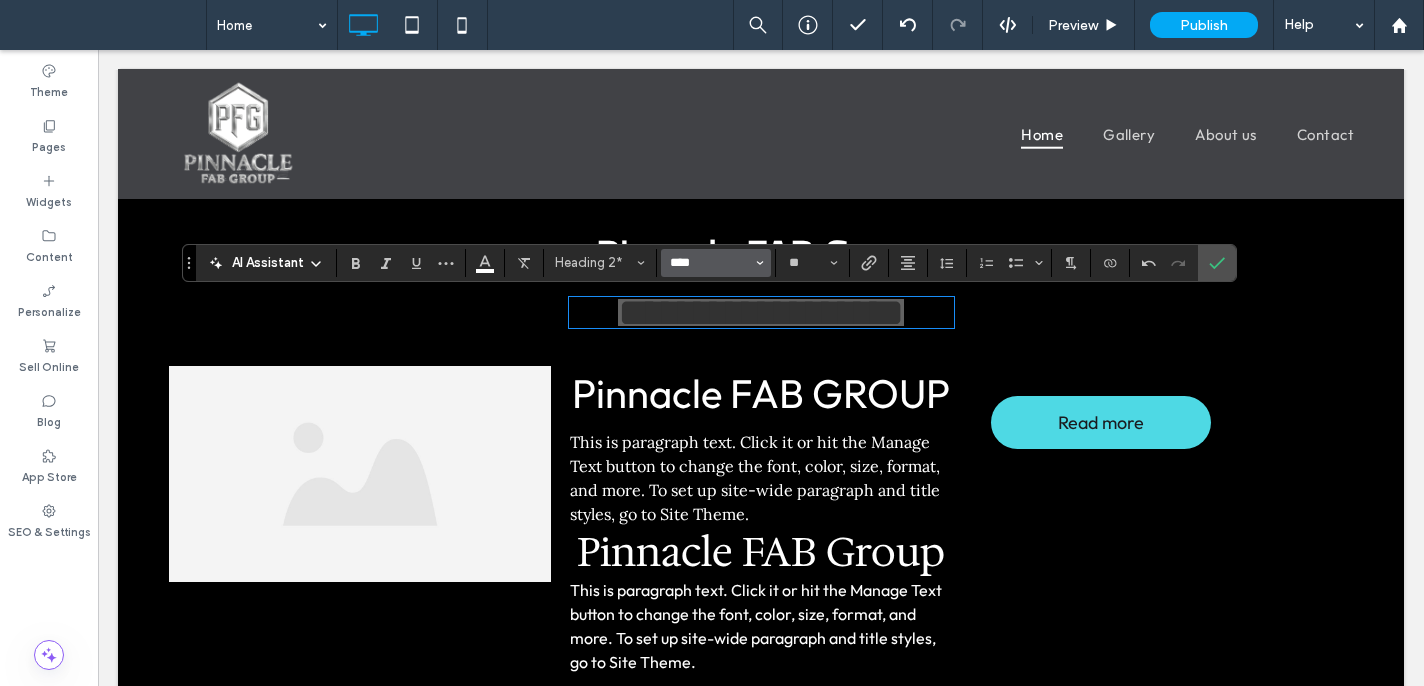 click on "****" at bounding box center (710, 263) 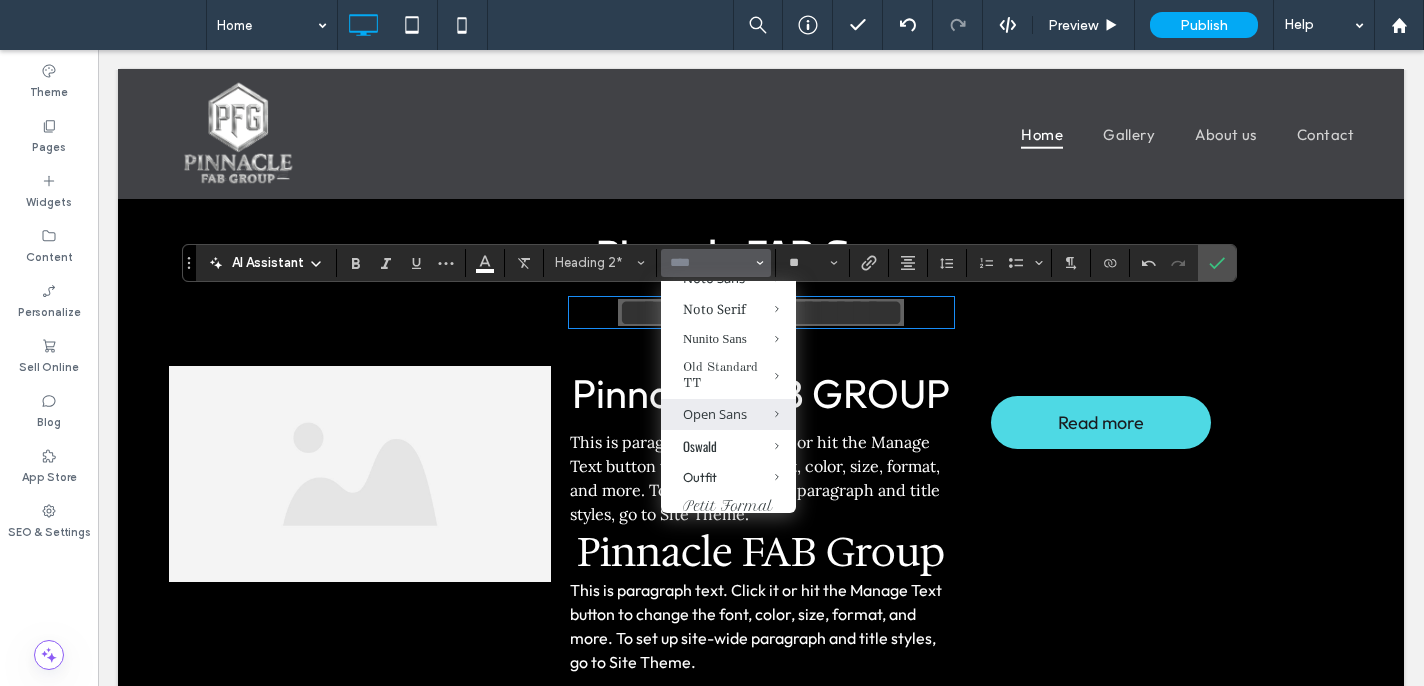 scroll, scrollTop: 1189, scrollLeft: 0, axis: vertical 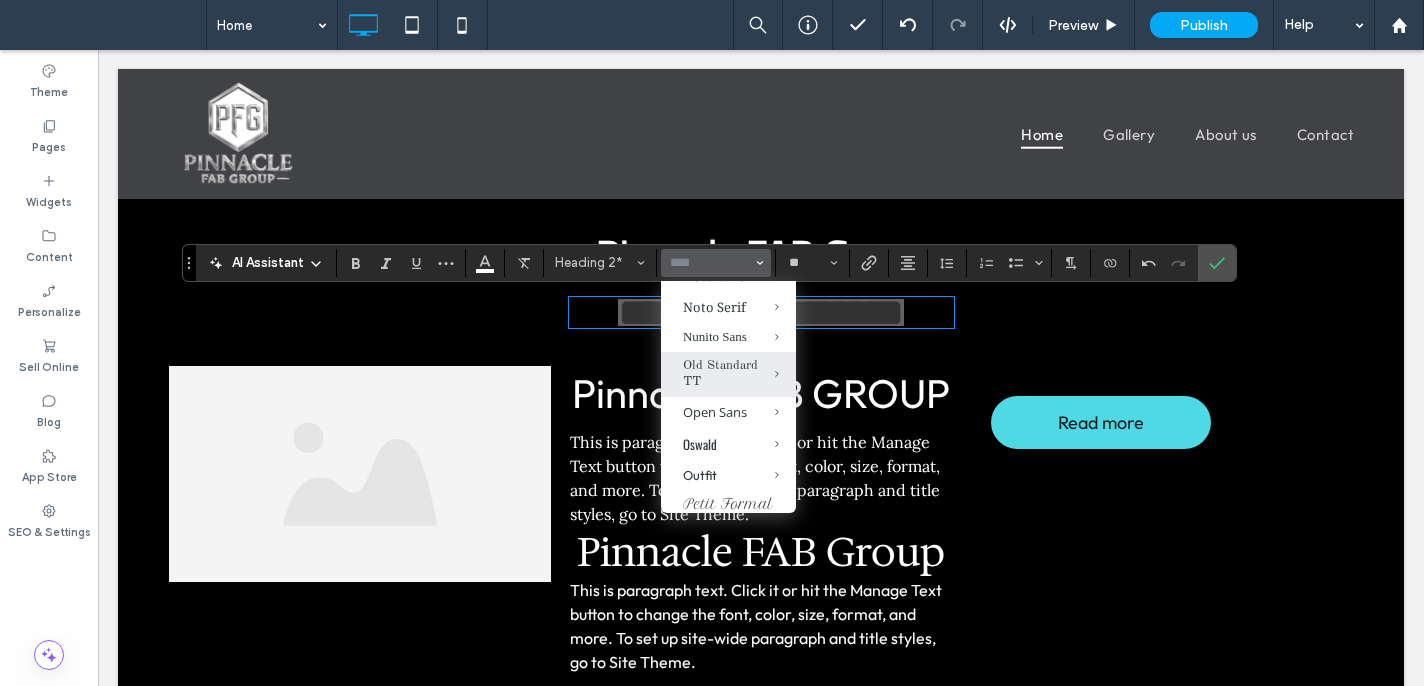 click on "Old Standard TT" at bounding box center (728, 374) 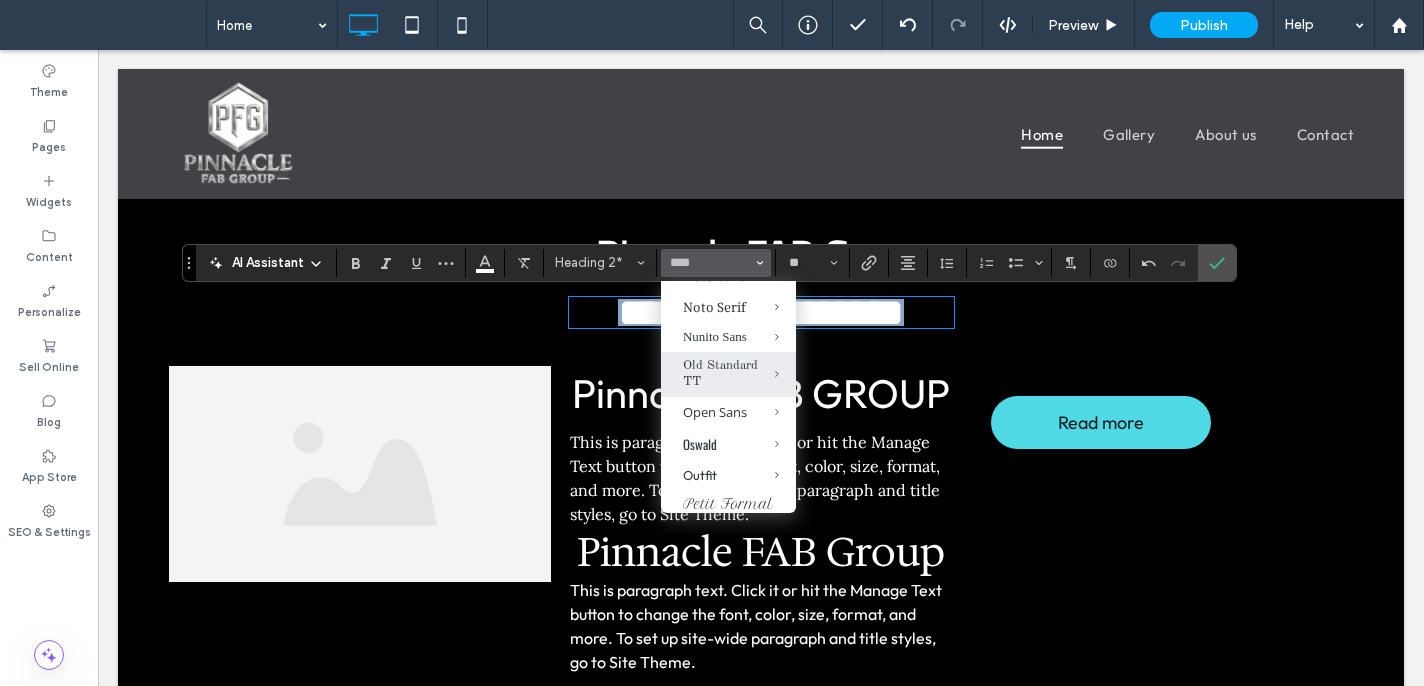 type on "**********" 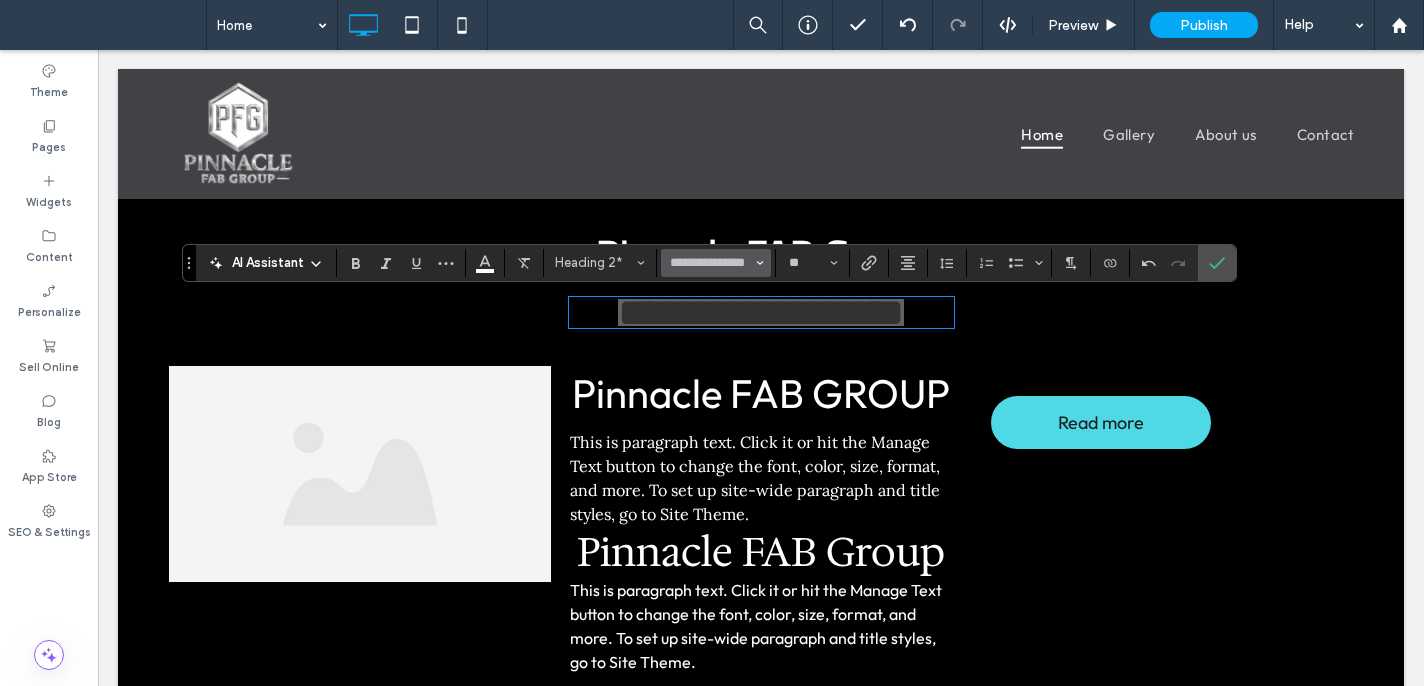 drag, startPoint x: 664, startPoint y: 245, endPoint x: 686, endPoint y: 256, distance: 24.596748 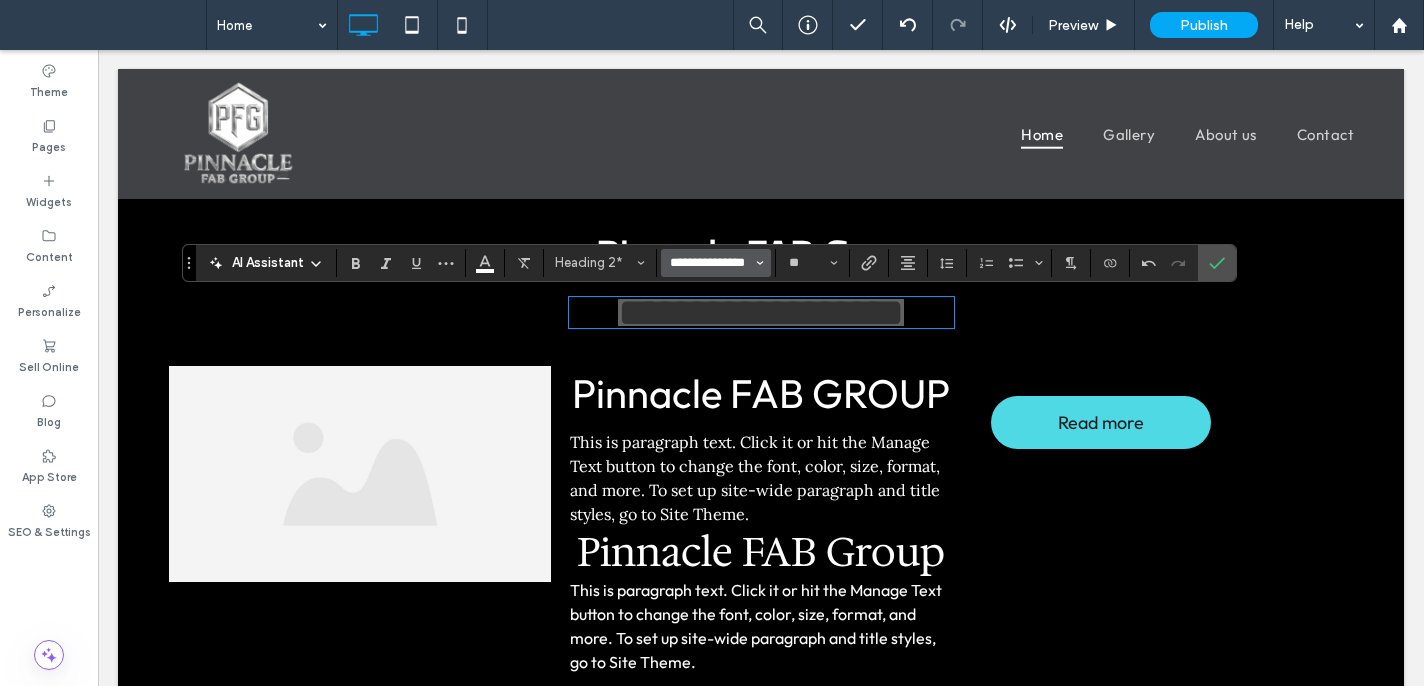 click on "**********" at bounding box center [710, 263] 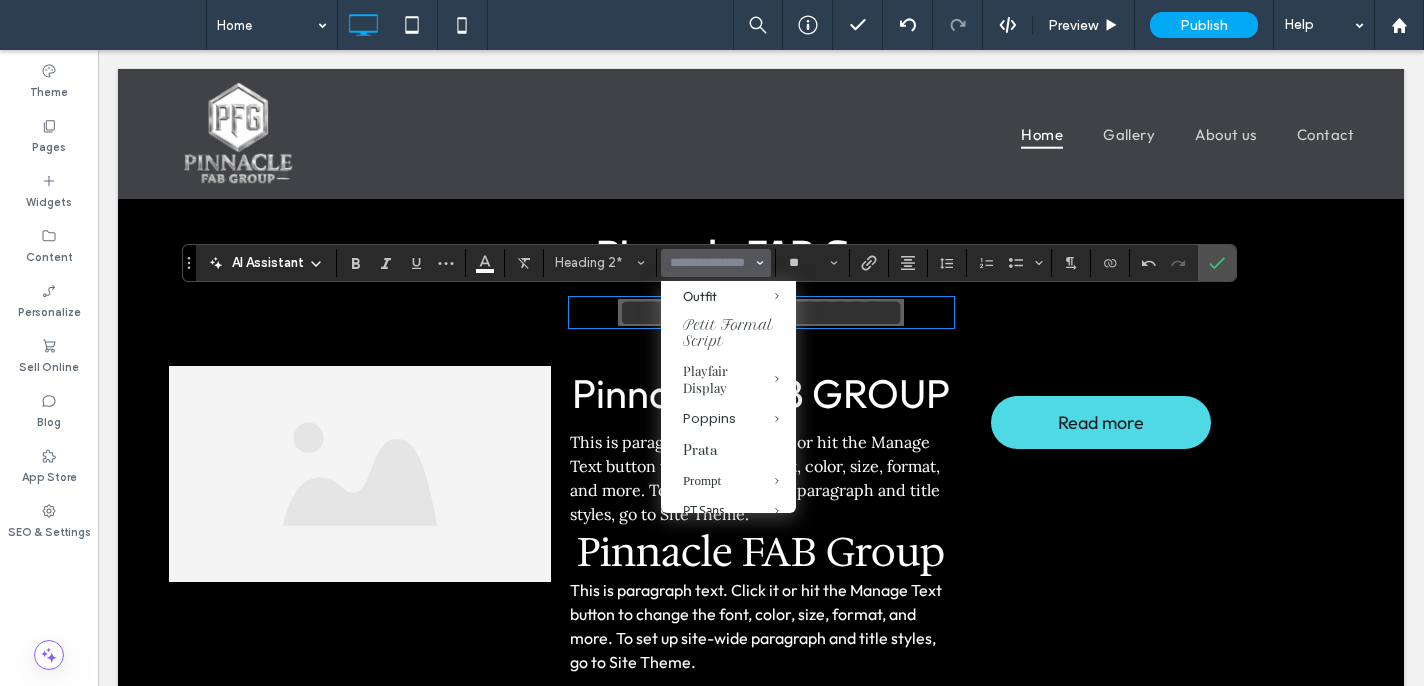 scroll, scrollTop: 1460, scrollLeft: 0, axis: vertical 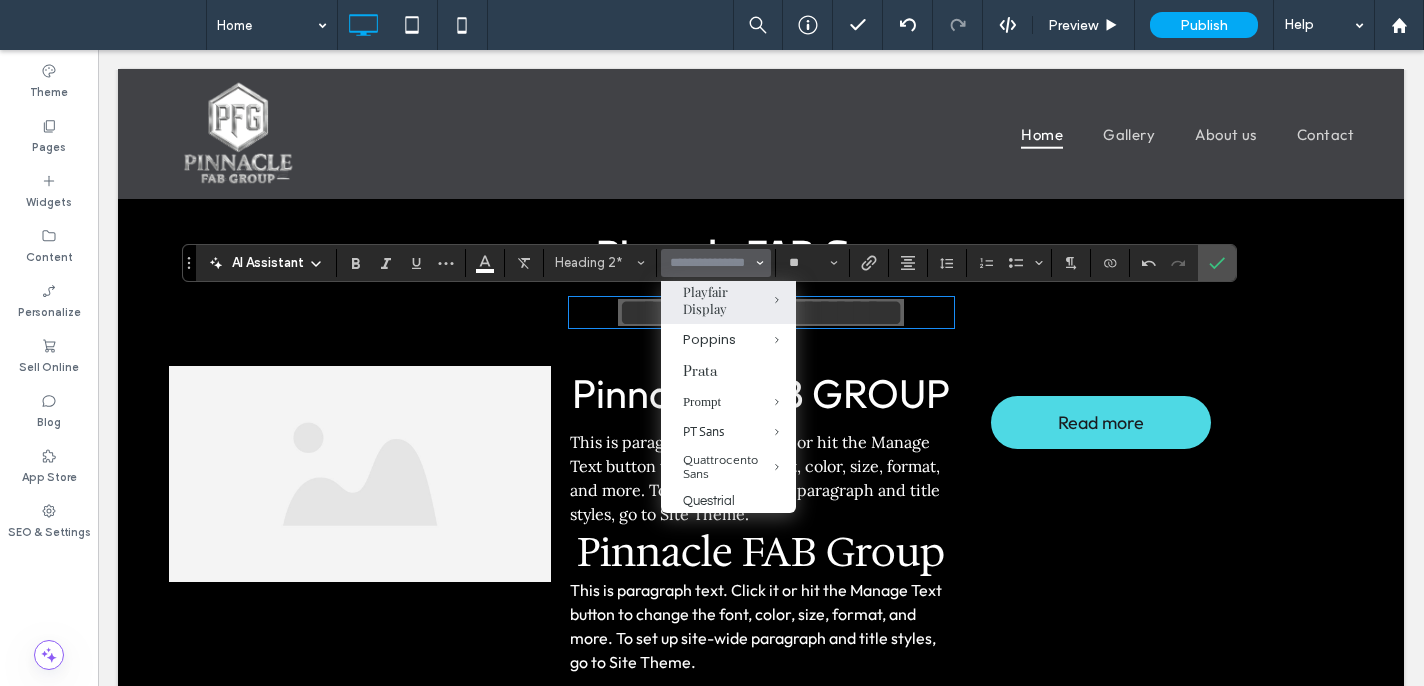 click on "Playfair Display" at bounding box center [728, 300] 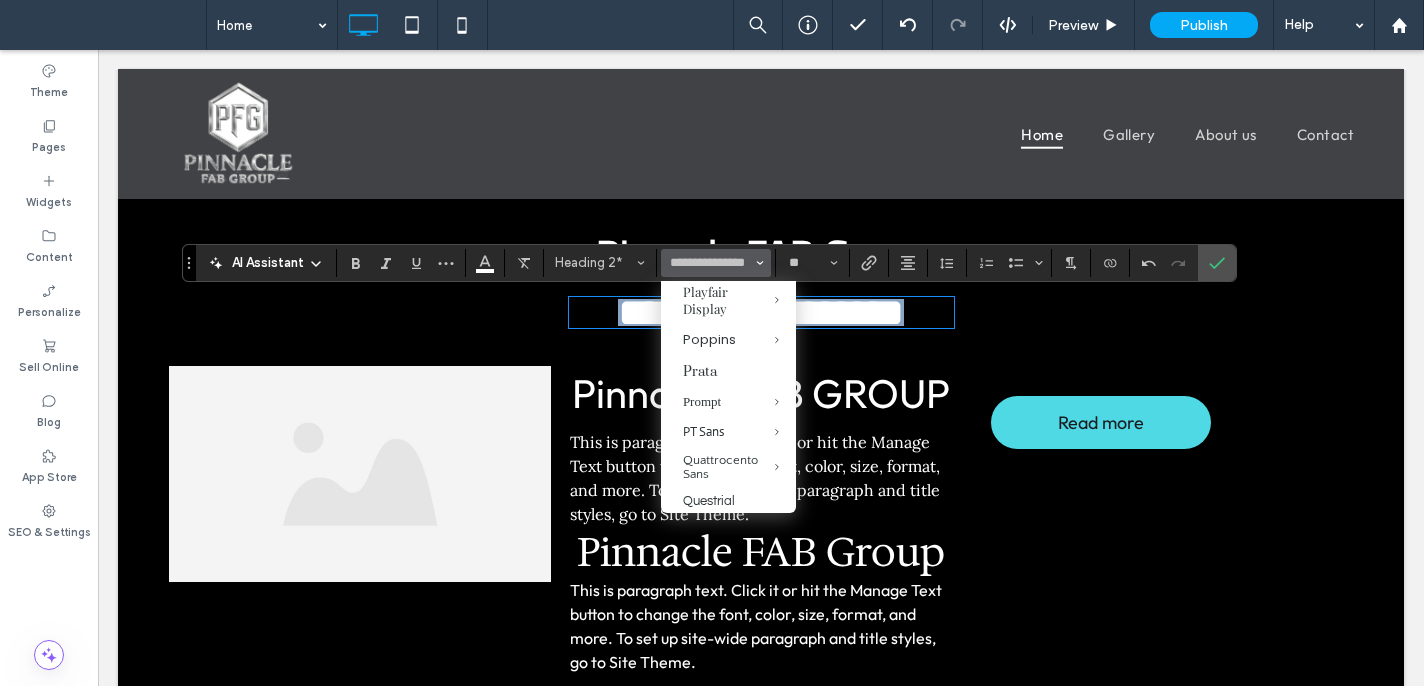 type on "**********" 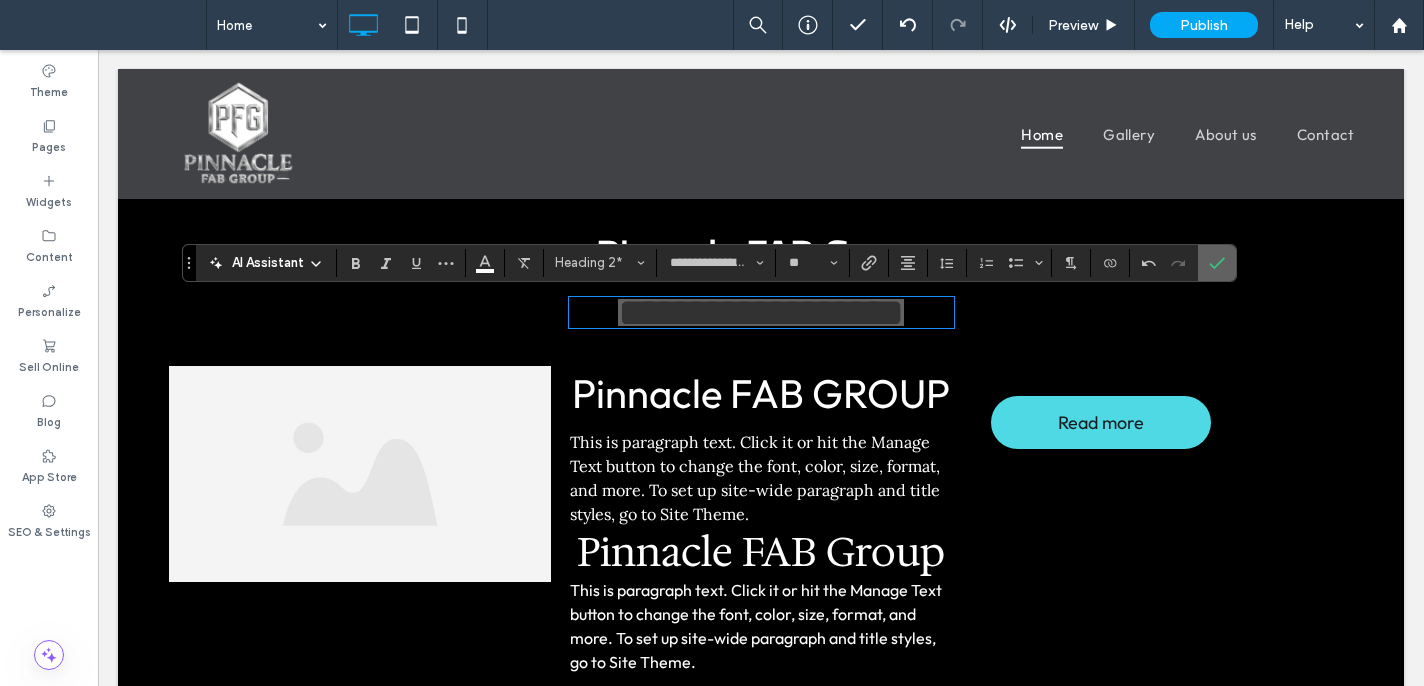 click 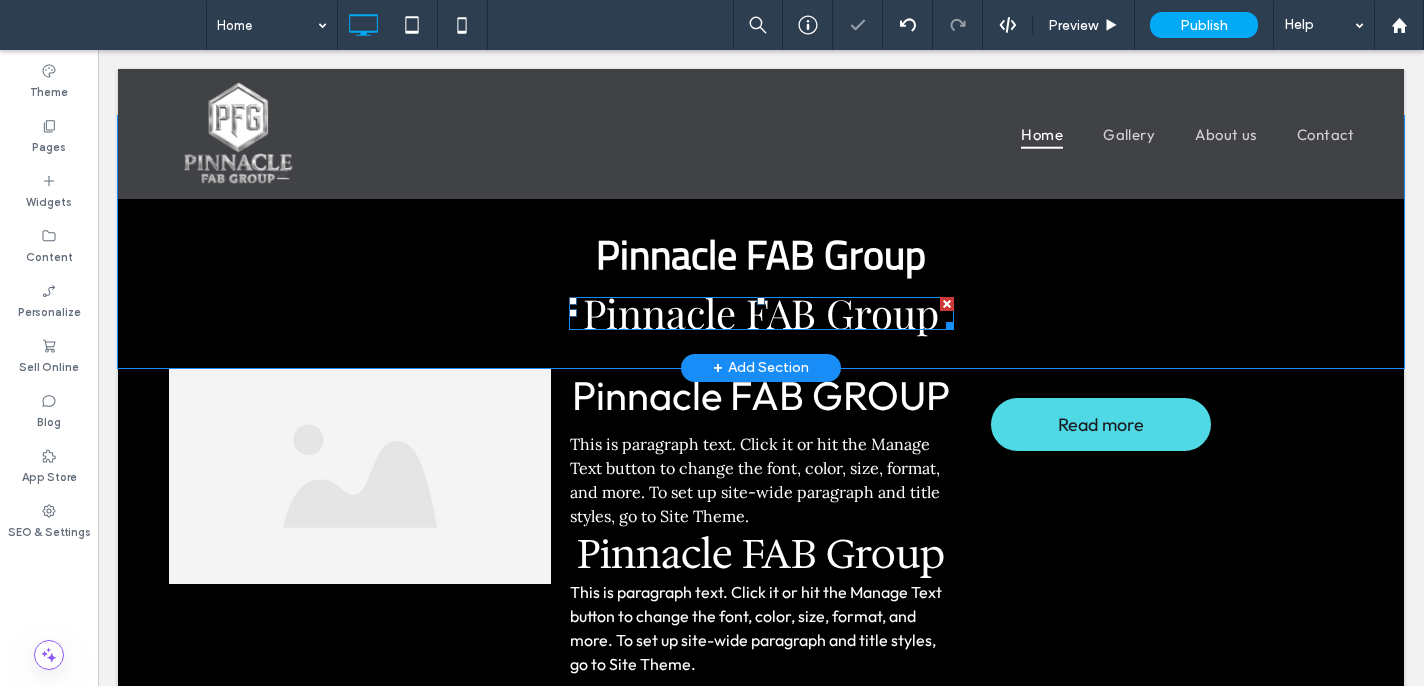 click on "Pinnacle FAB Group" at bounding box center (761, 312) 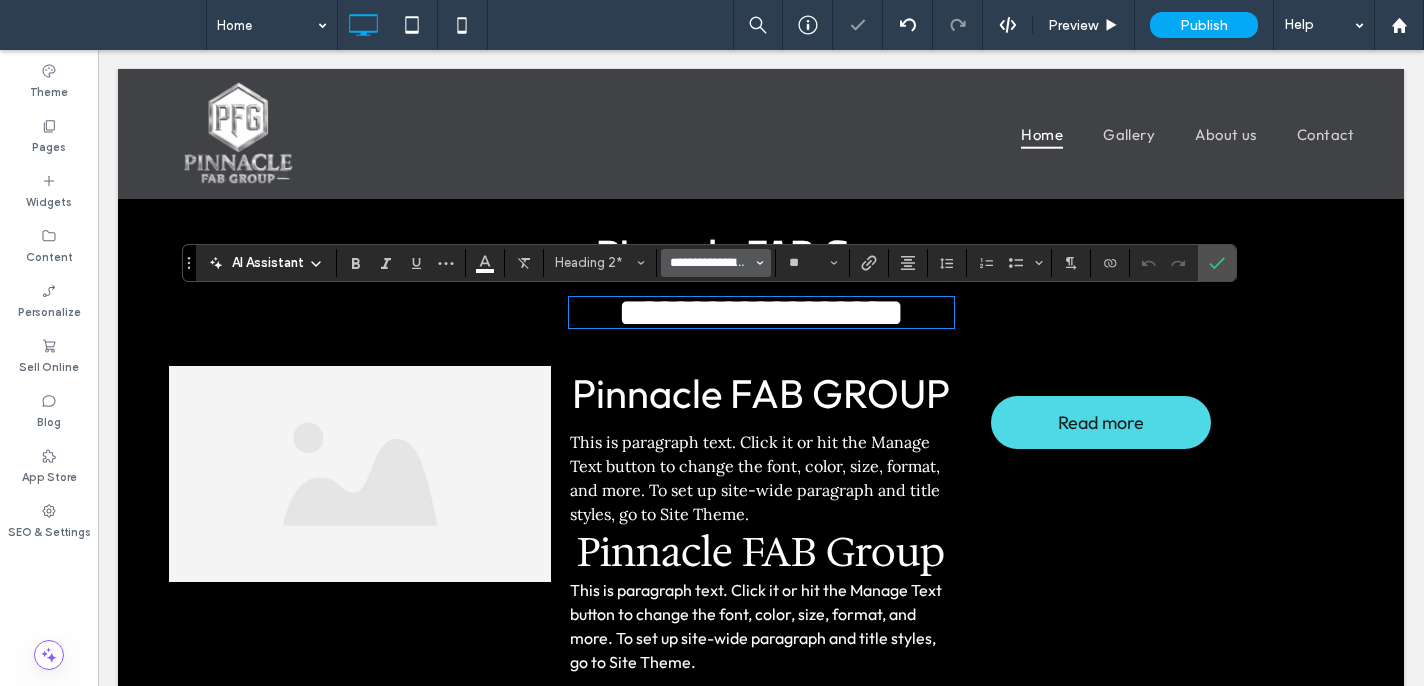 click on "**********" at bounding box center (710, 263) 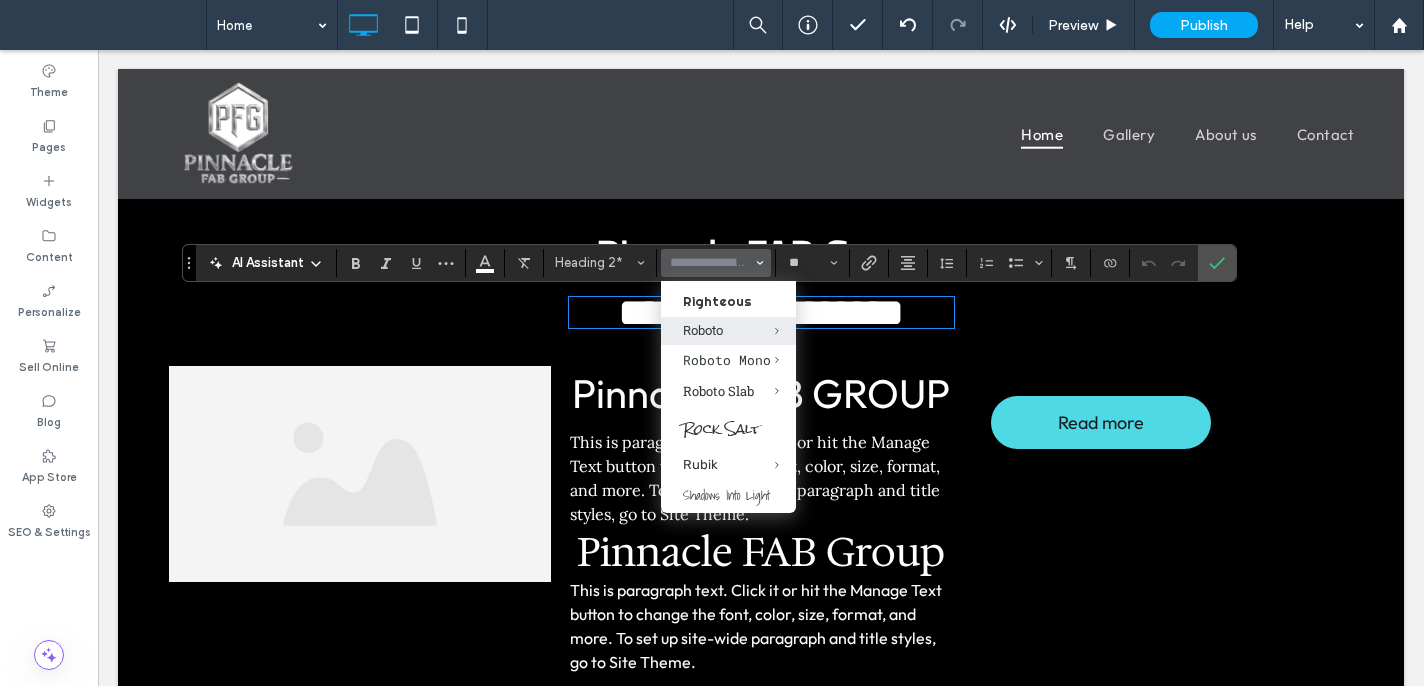 scroll, scrollTop: 1855, scrollLeft: 0, axis: vertical 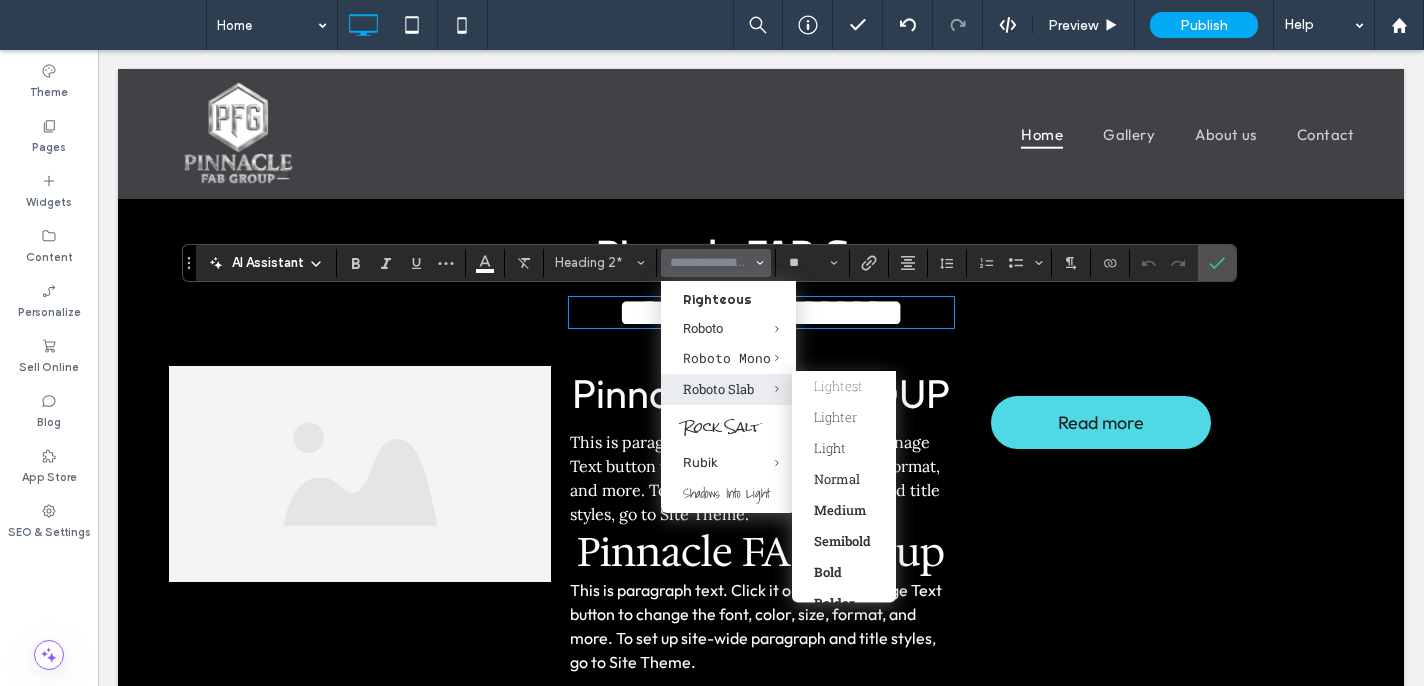 click at bounding box center [762, 389] 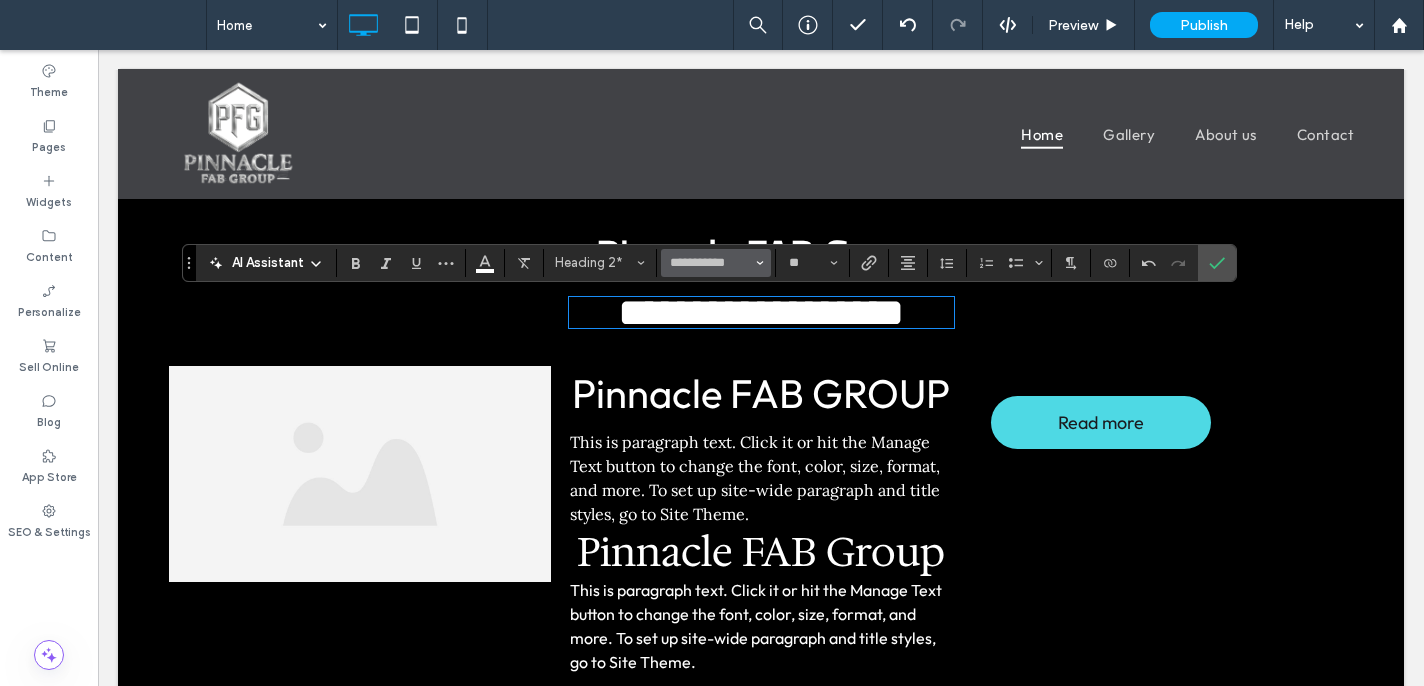 click on "**********" at bounding box center (716, 263) 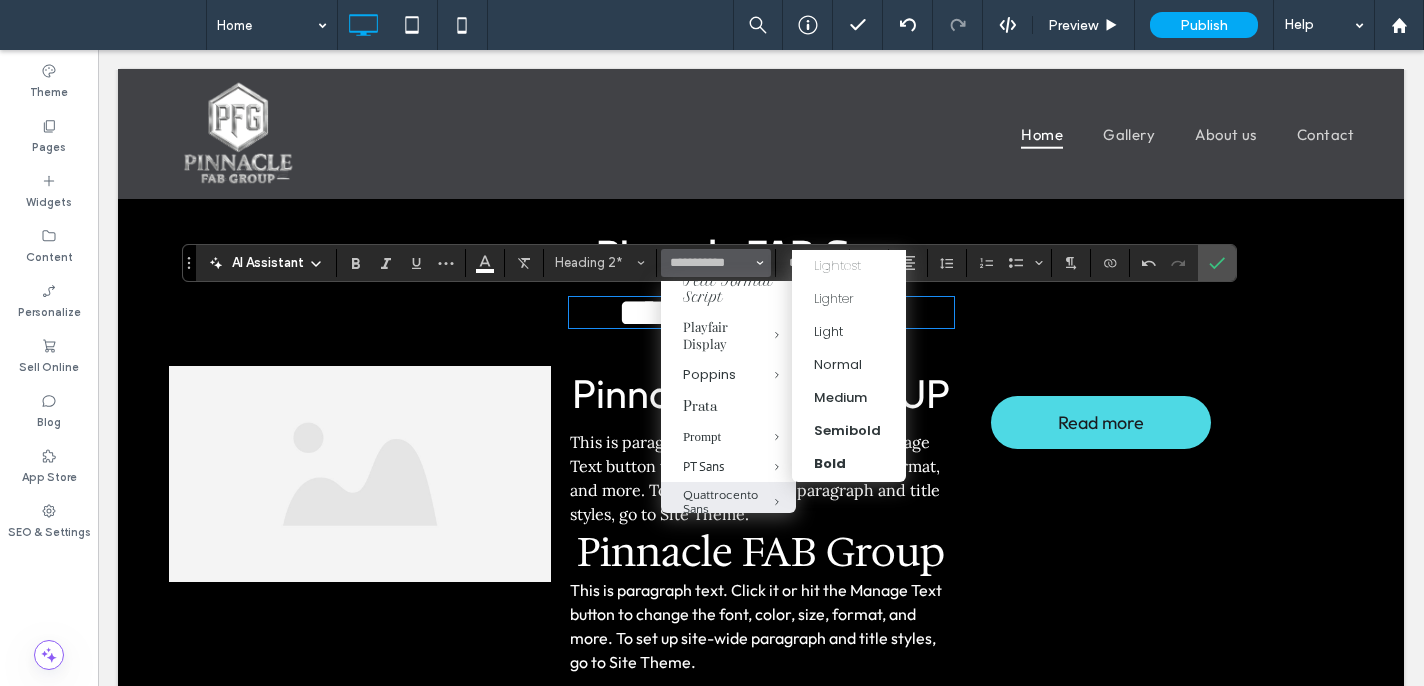 scroll, scrollTop: 1519, scrollLeft: 0, axis: vertical 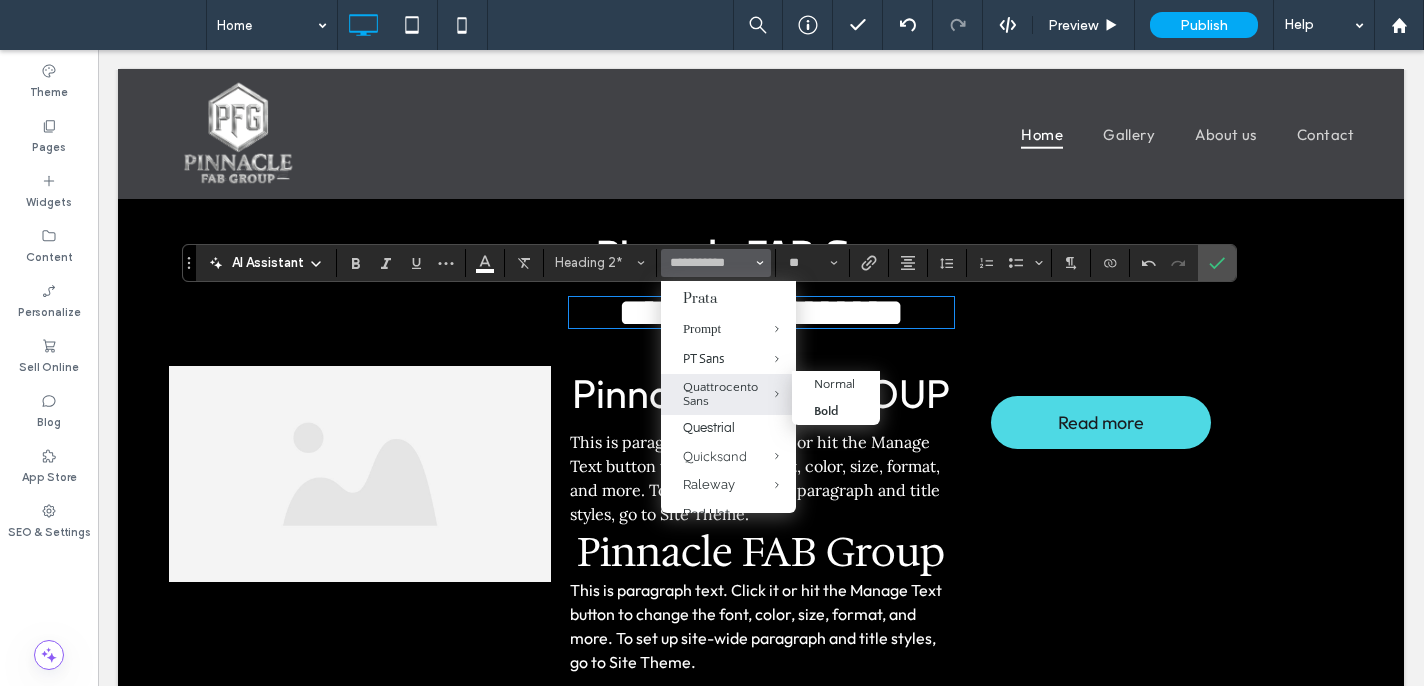 click at bounding box center [762, 394] 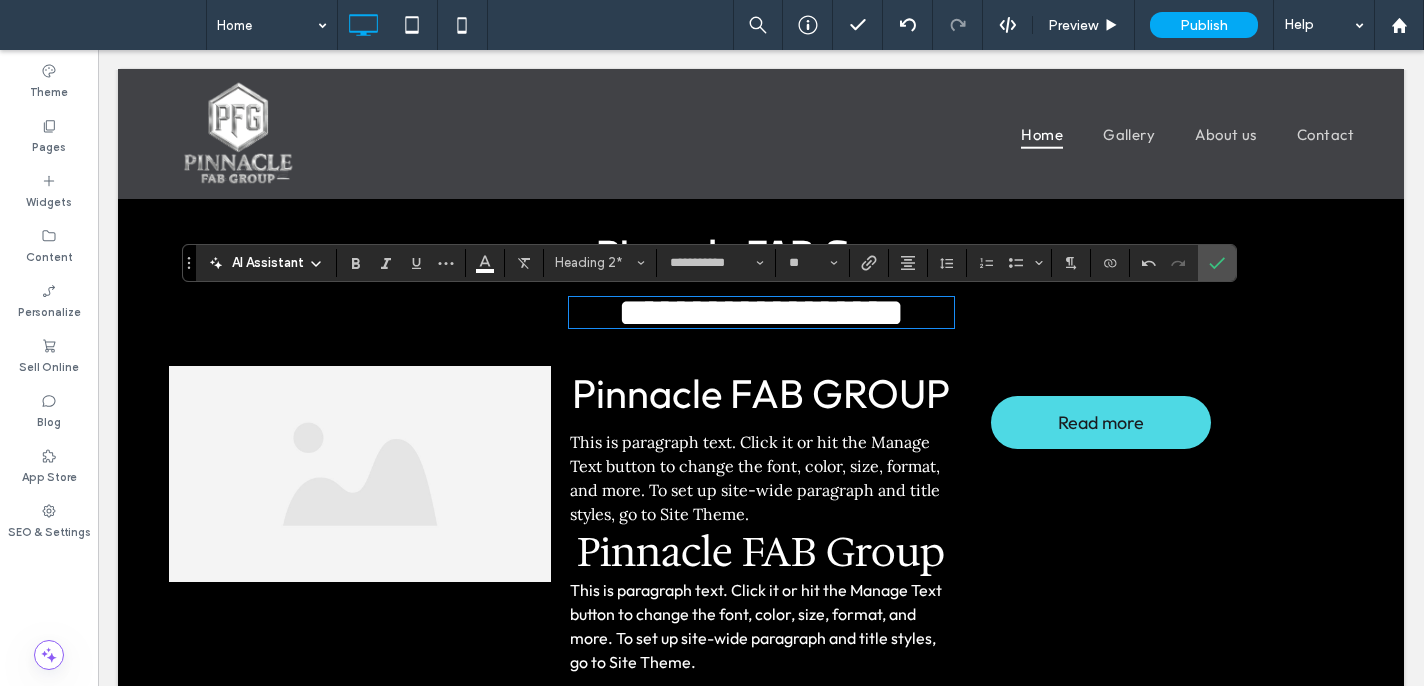 type on "**********" 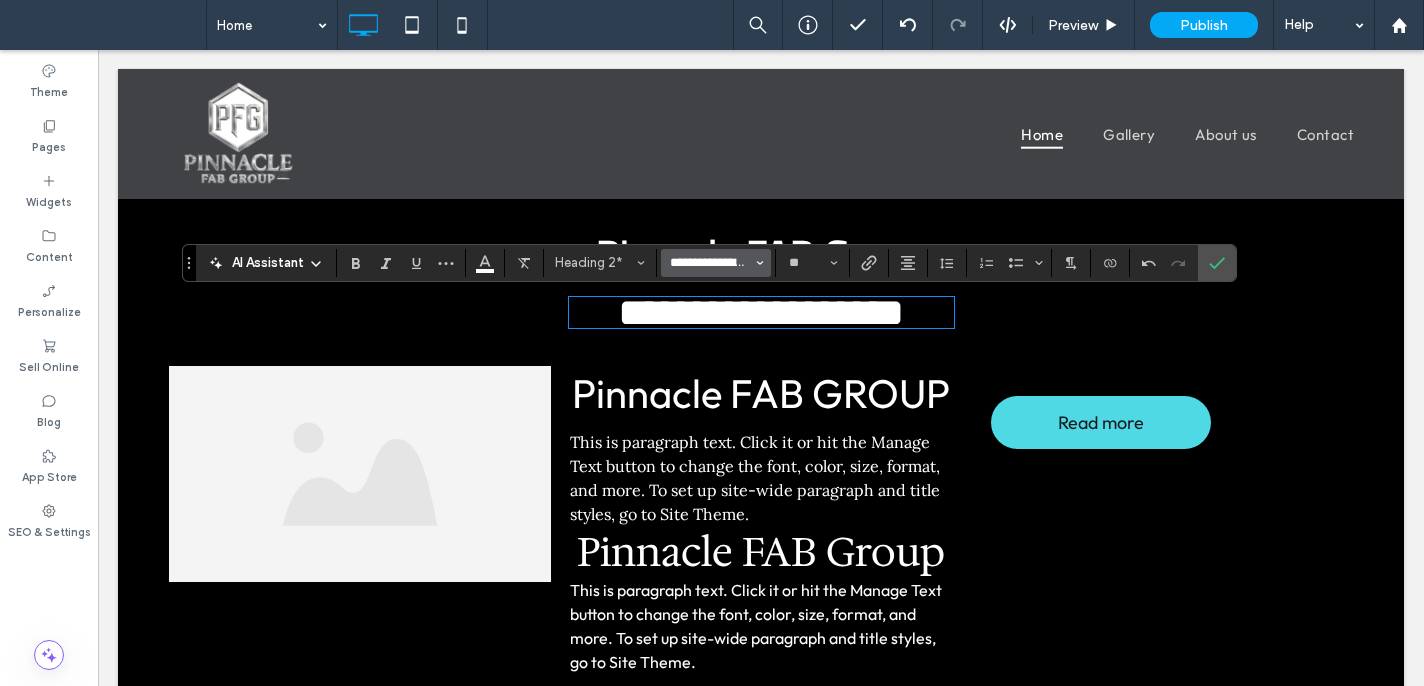 click on "**********" at bounding box center [710, 263] 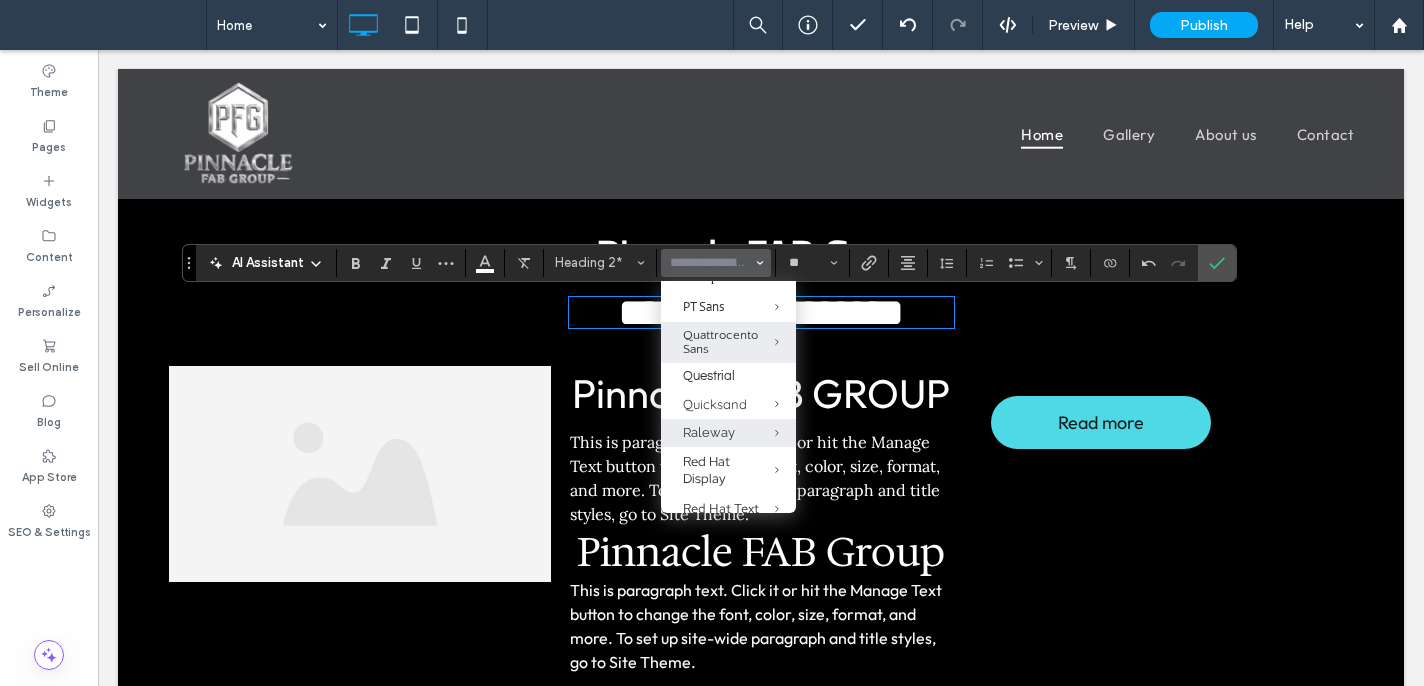 scroll, scrollTop: 1582, scrollLeft: 0, axis: vertical 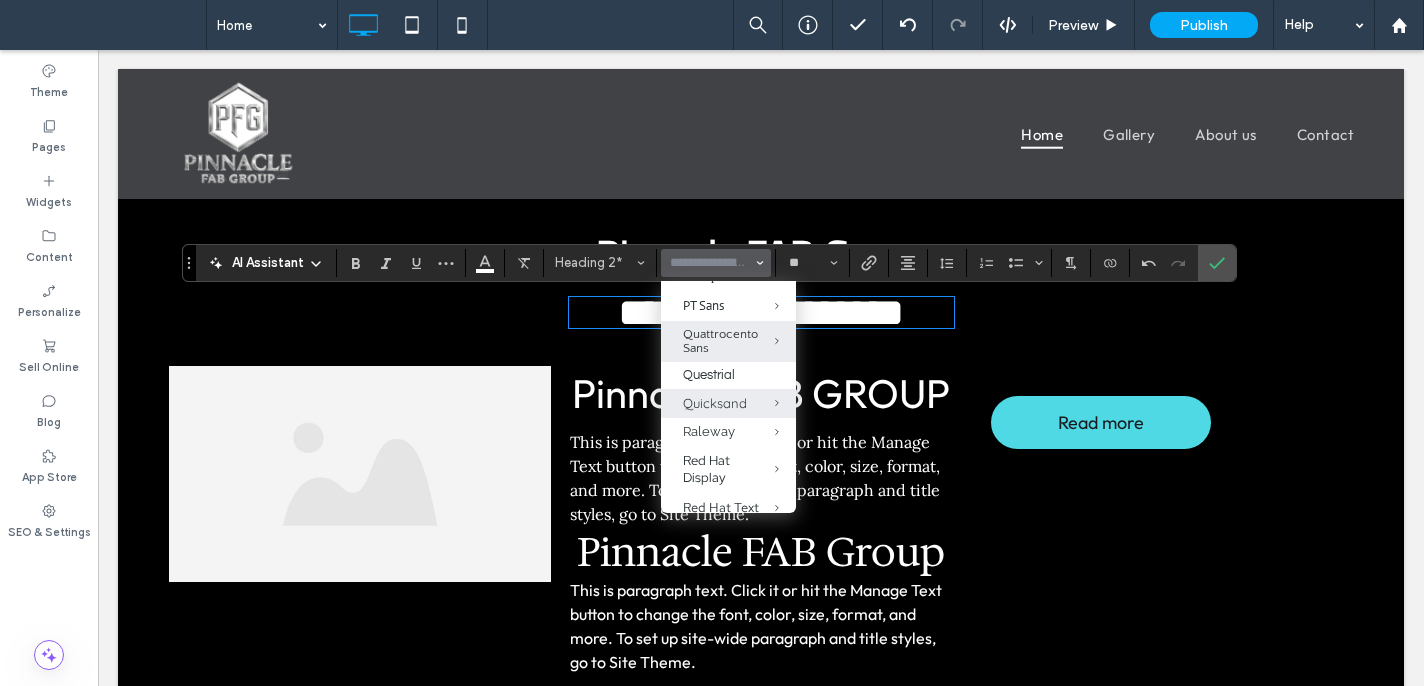 click on "Quicksand" at bounding box center (728, 403) 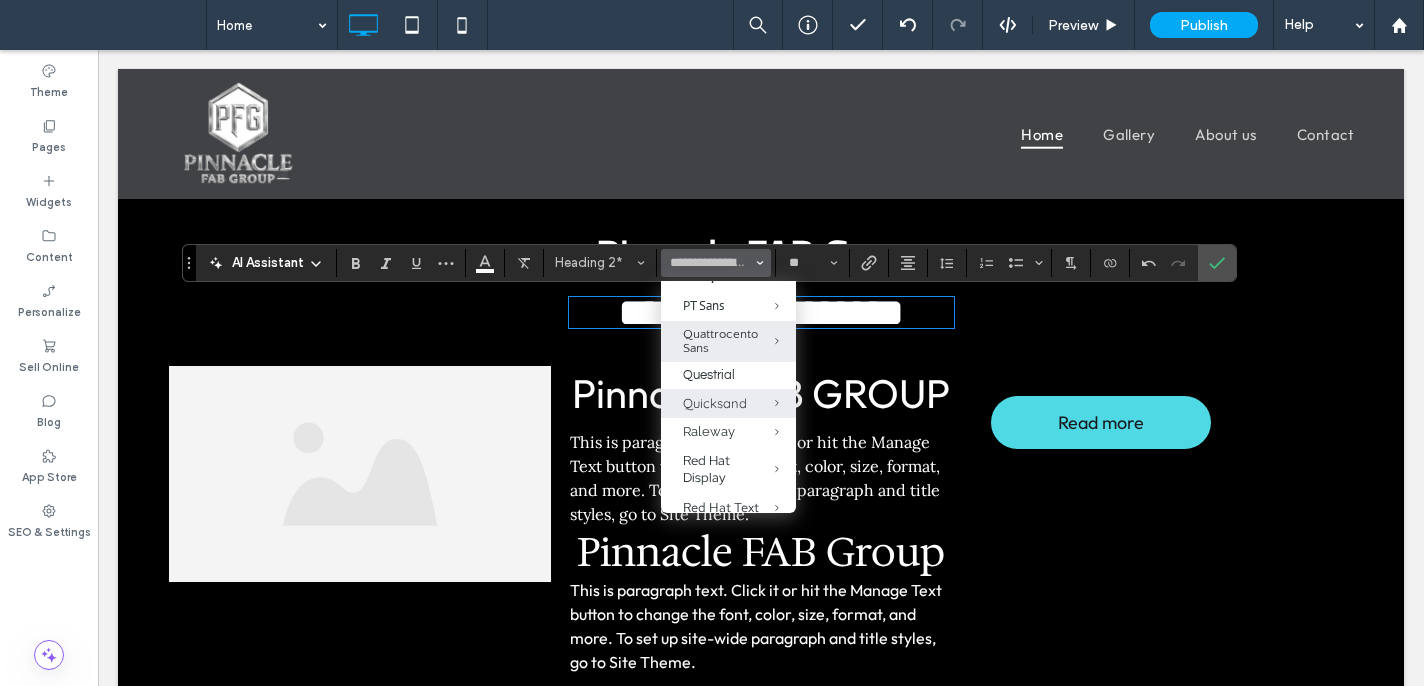 type on "*********" 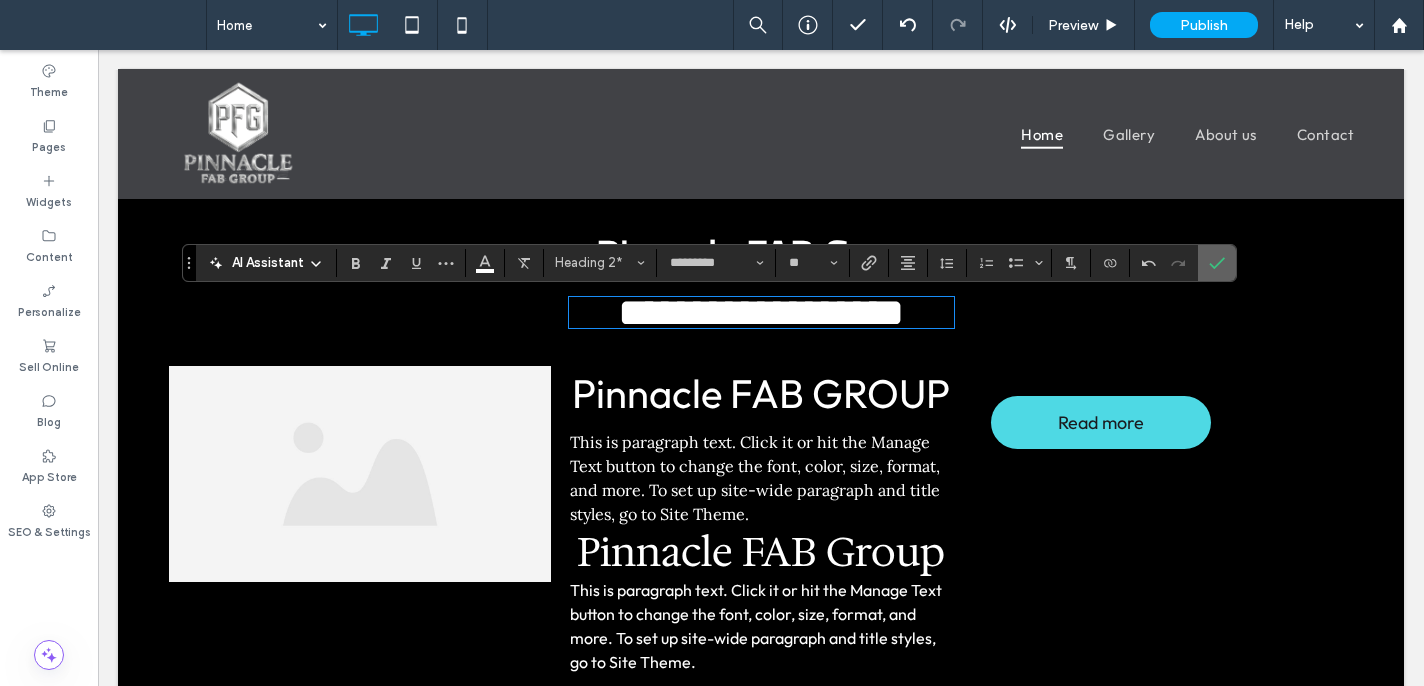 click at bounding box center [1217, 263] 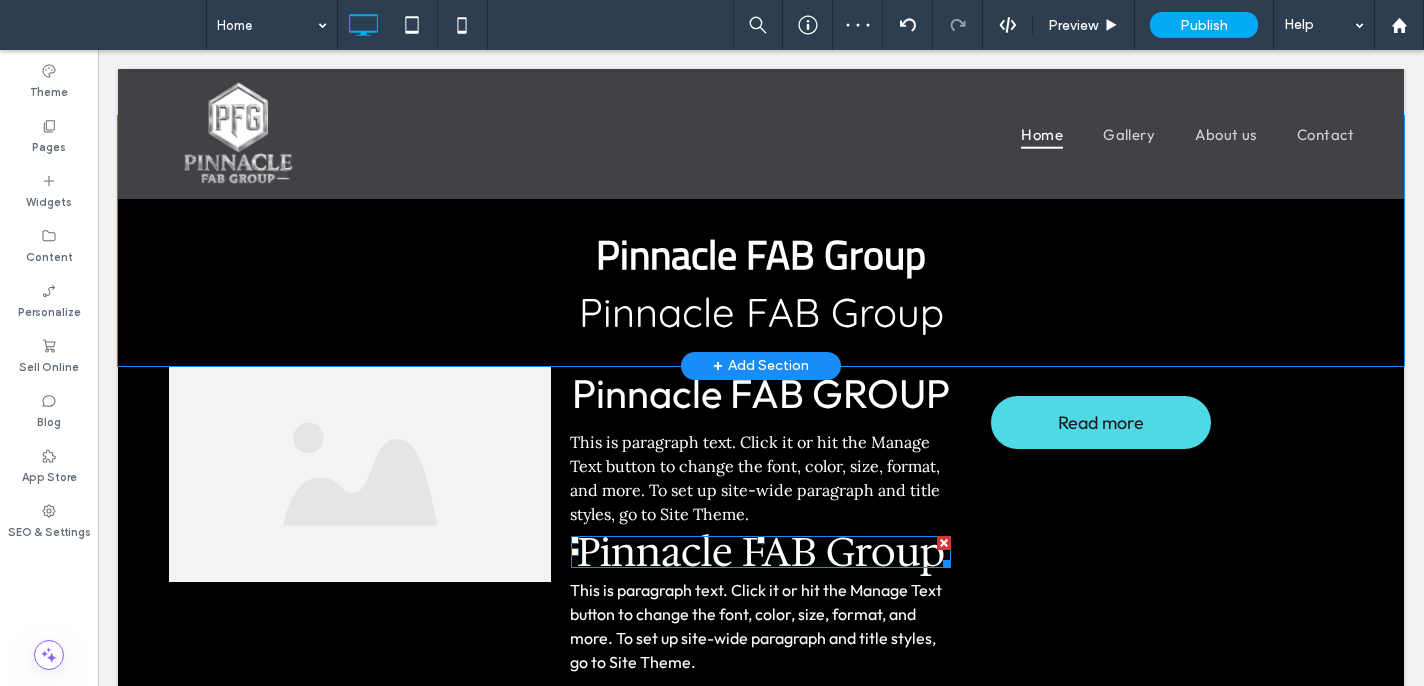 click on "Pinnacle FAB Group" at bounding box center [761, 552] 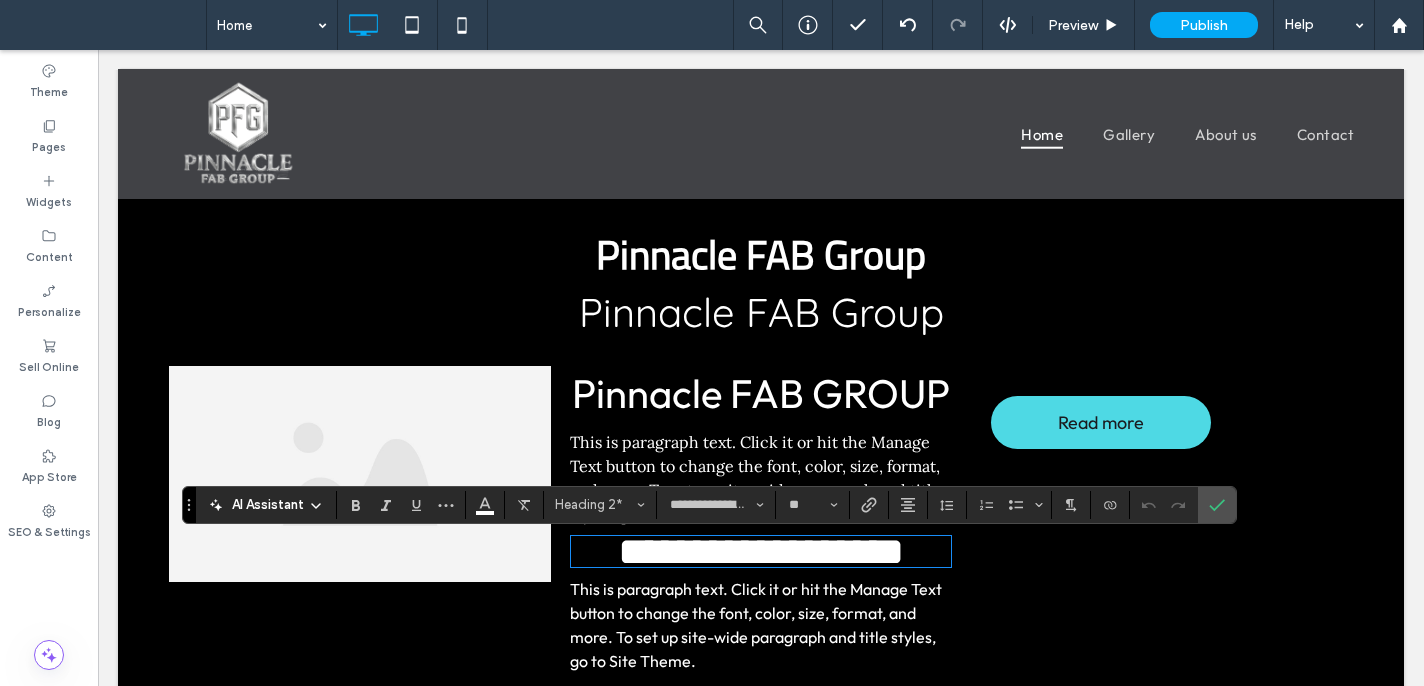 click on "Pinnacle FAB GROUP" at bounding box center (761, 393) 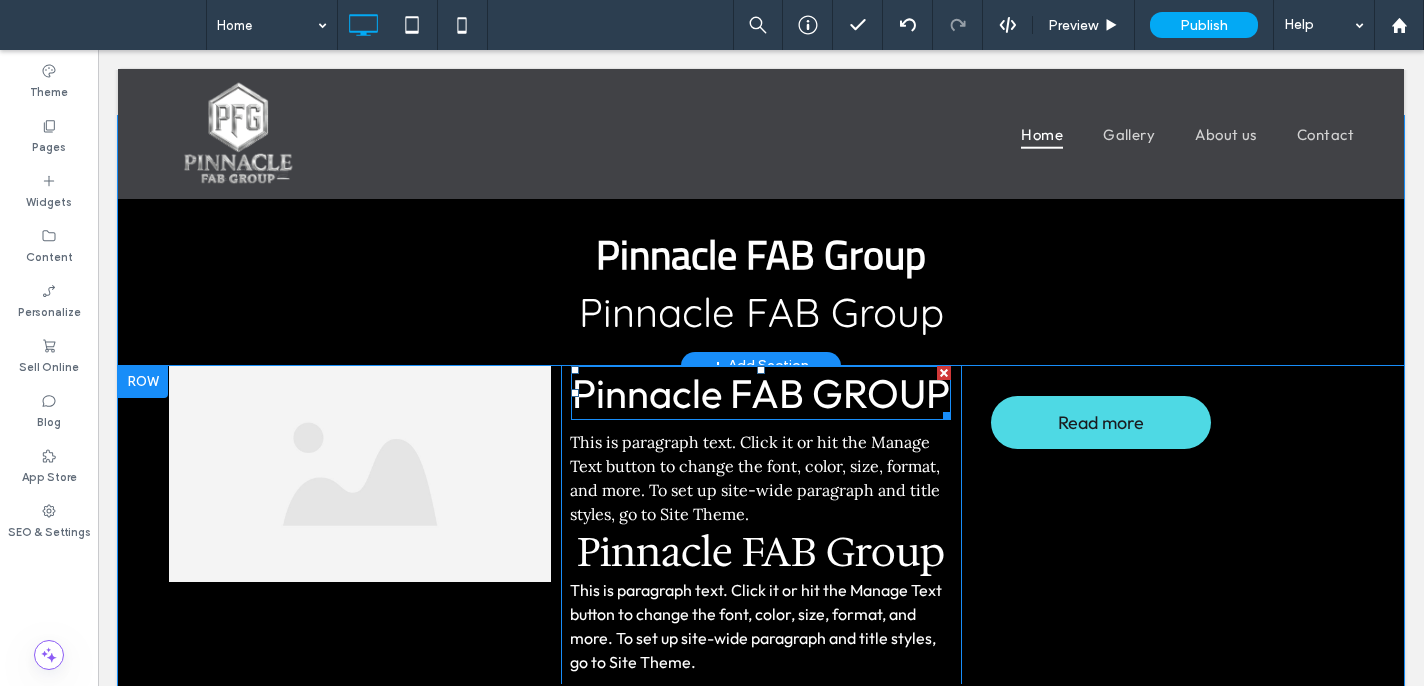 click on "Pinnacle FAB GROUP" at bounding box center (761, 393) 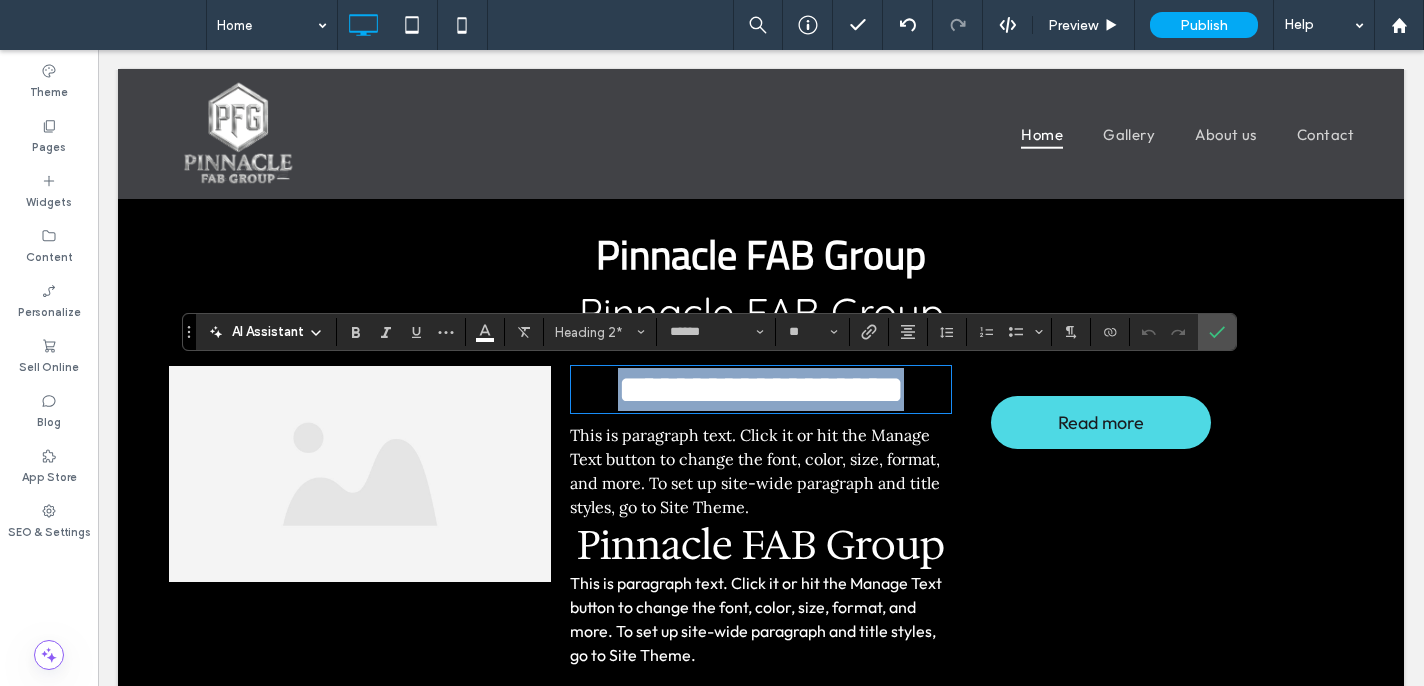 drag, startPoint x: 569, startPoint y: 393, endPoint x: 934, endPoint y: 378, distance: 365.30807 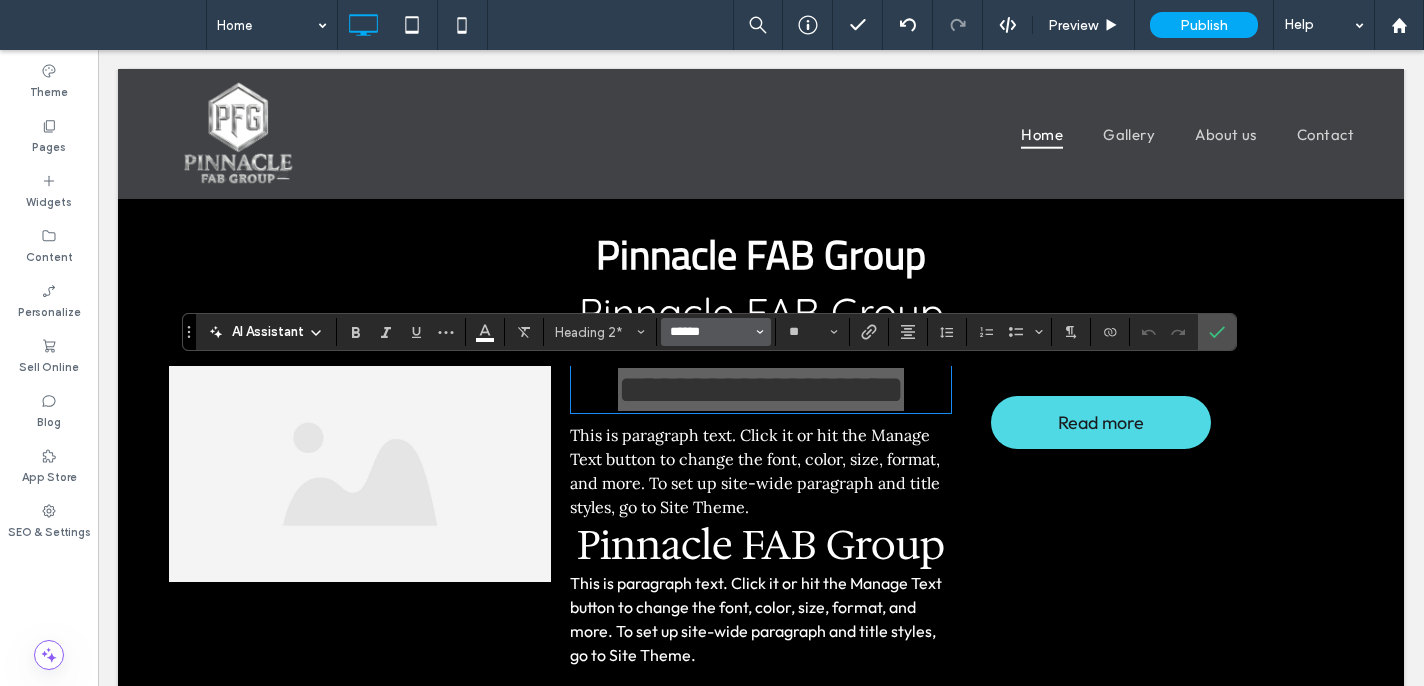 click on "******" at bounding box center [710, 332] 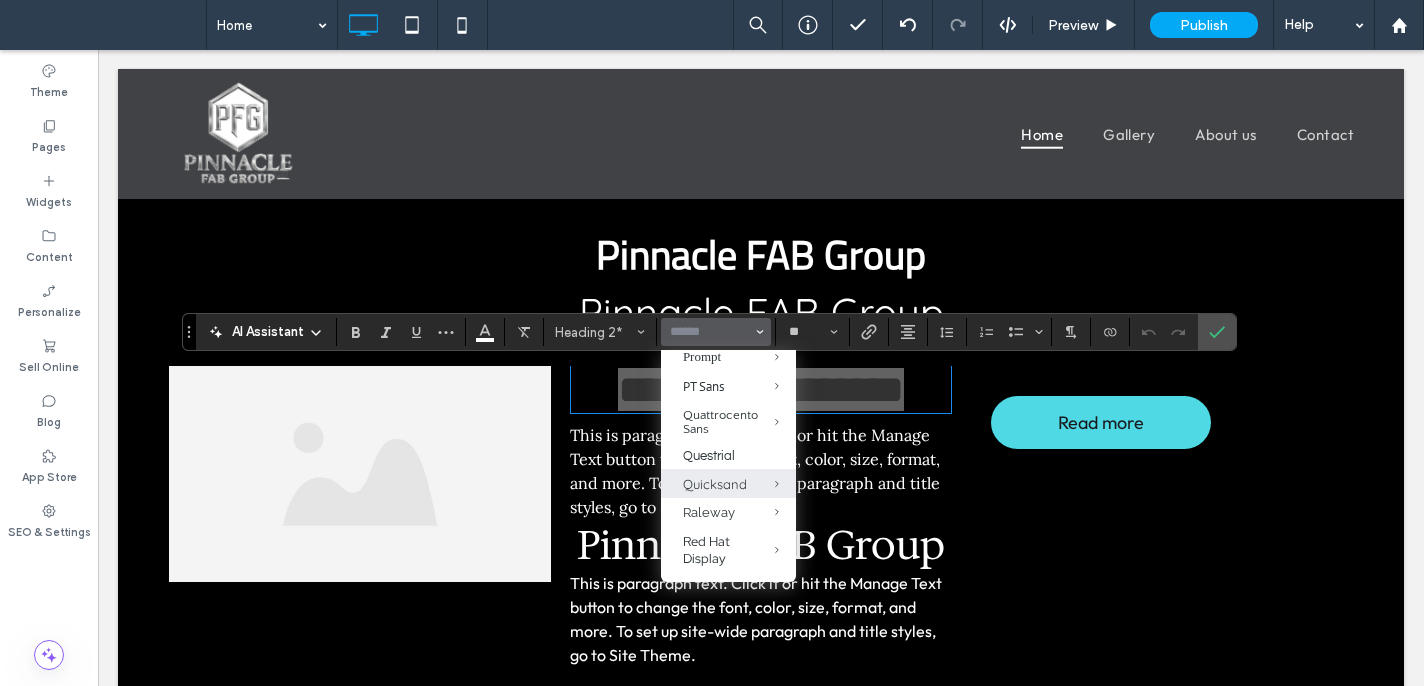 scroll, scrollTop: 1561, scrollLeft: 0, axis: vertical 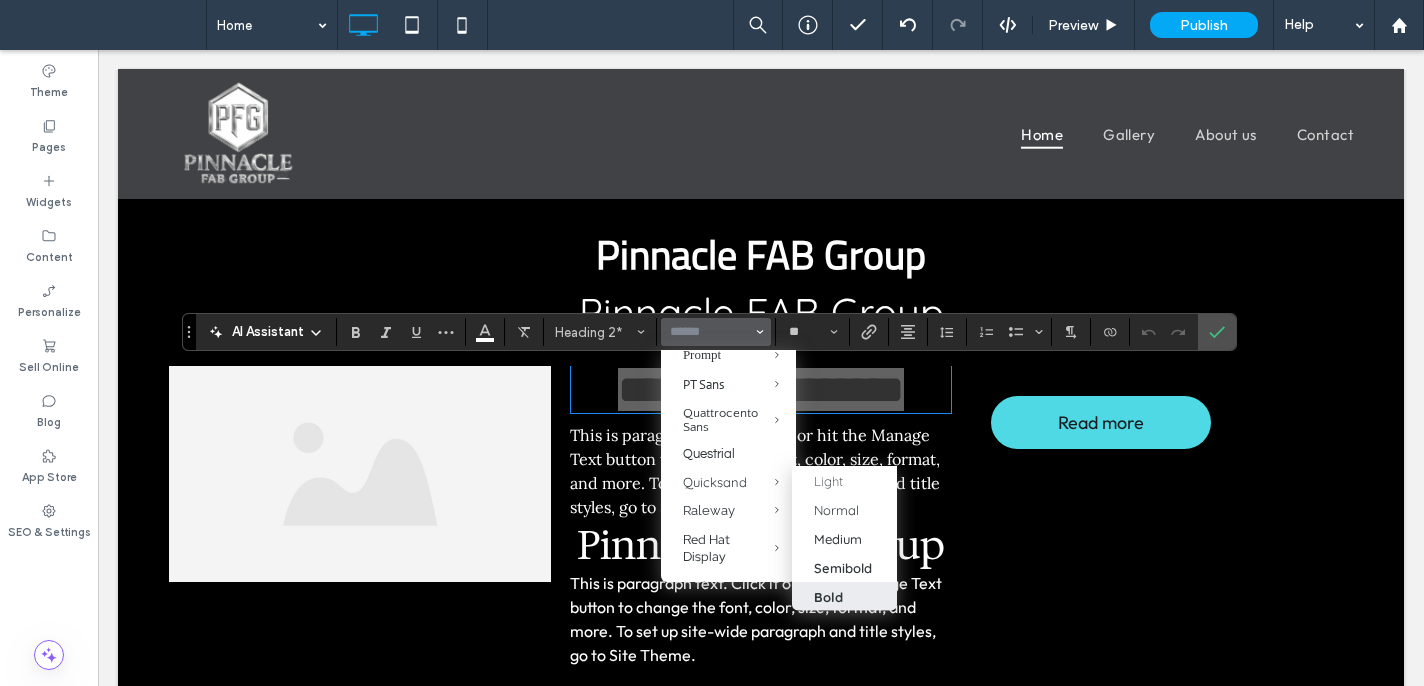 click on "Bold" at bounding box center (844, 596) 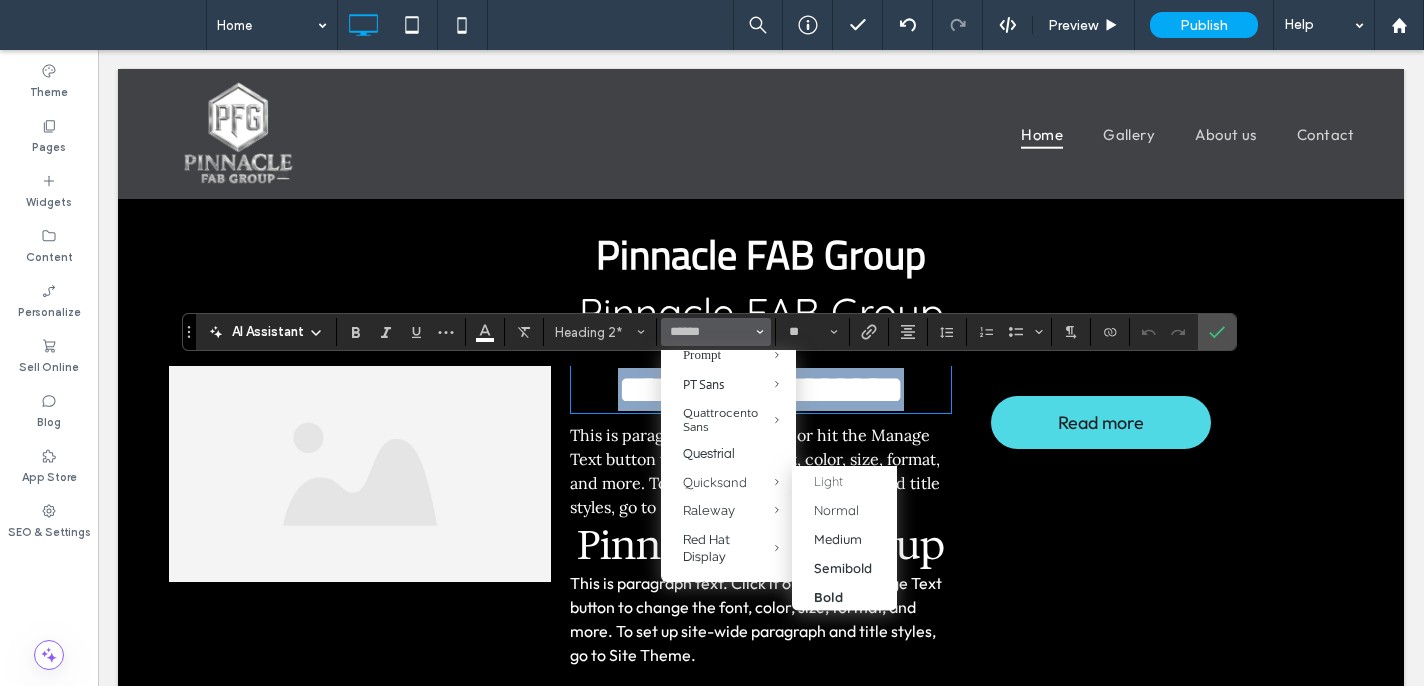 type on "*********" 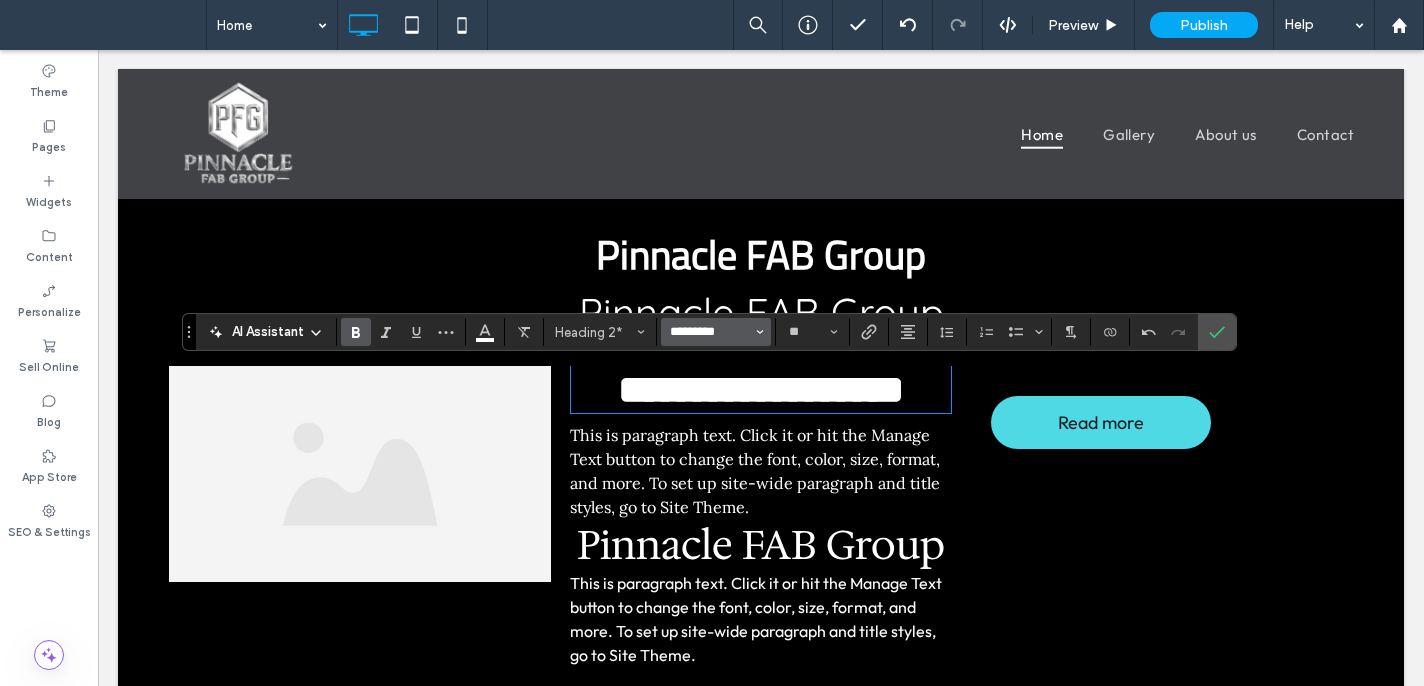 click on "*********" at bounding box center (710, 332) 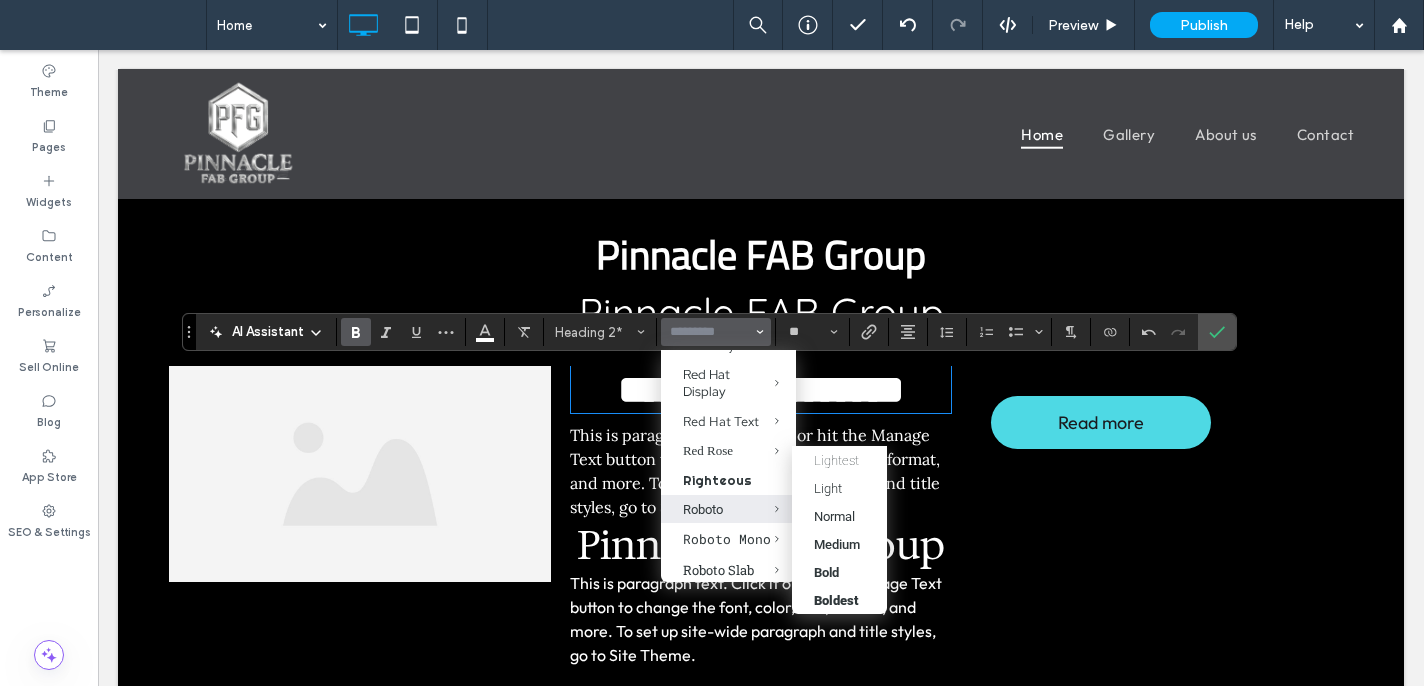 scroll, scrollTop: 1798, scrollLeft: 0, axis: vertical 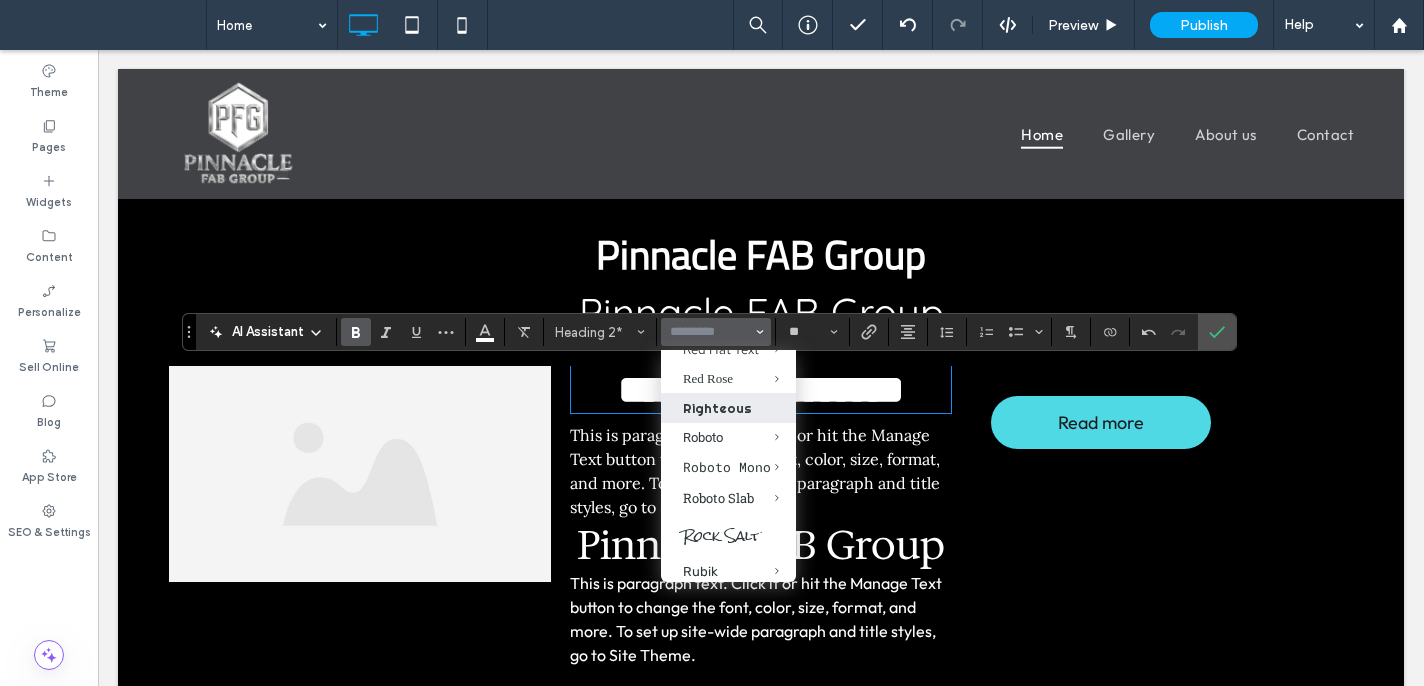 click on "Righteous" at bounding box center [728, 408] 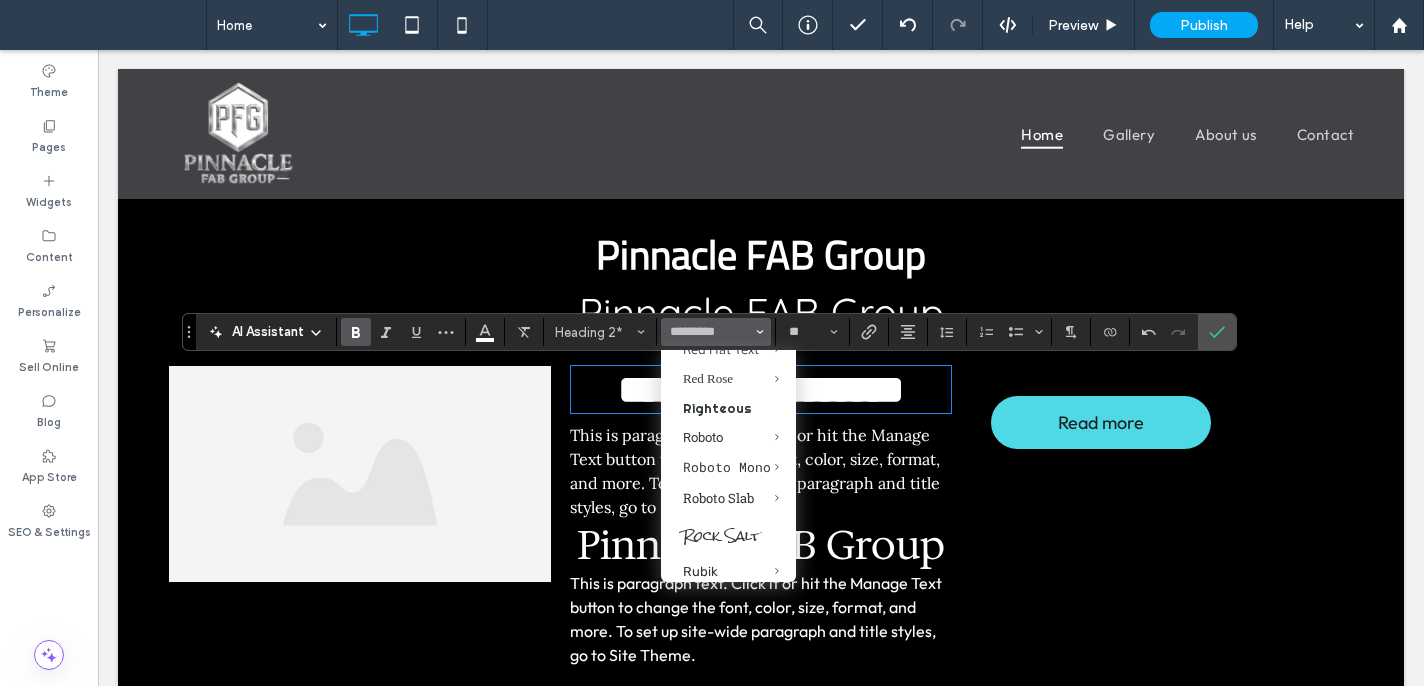 type on "*********" 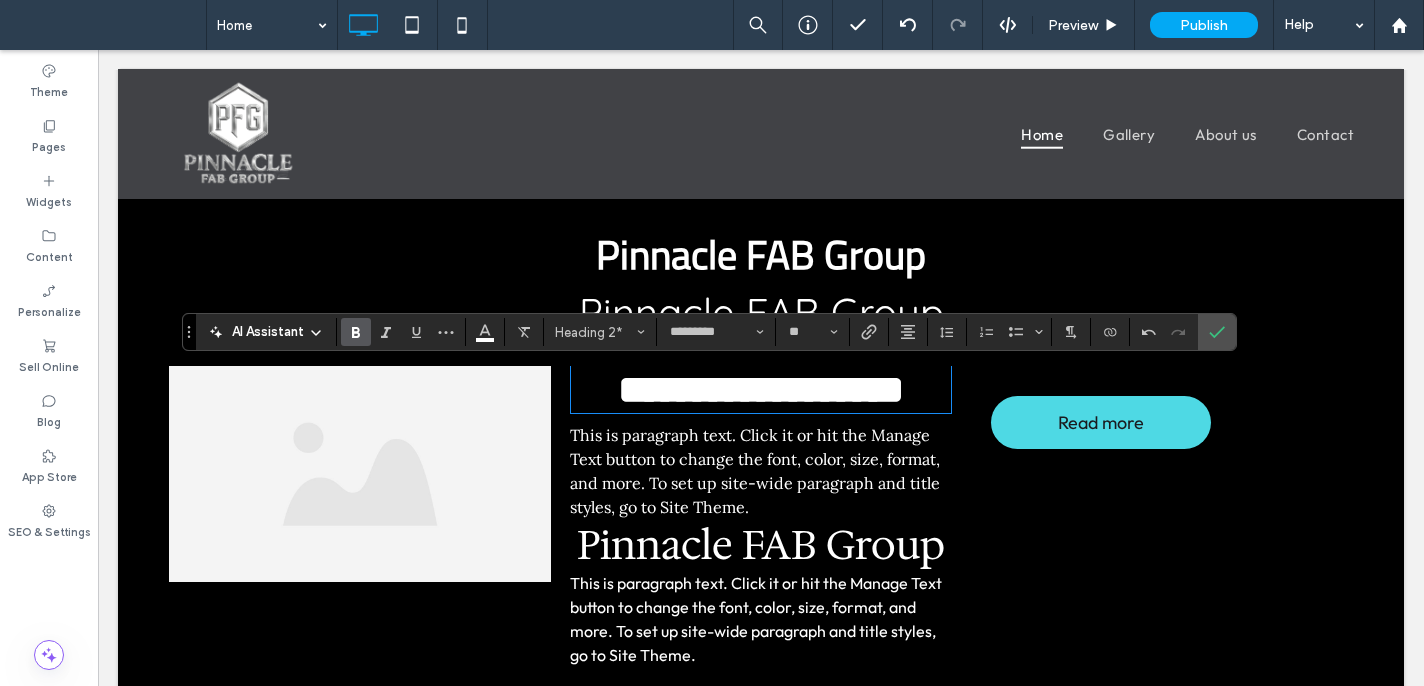 click 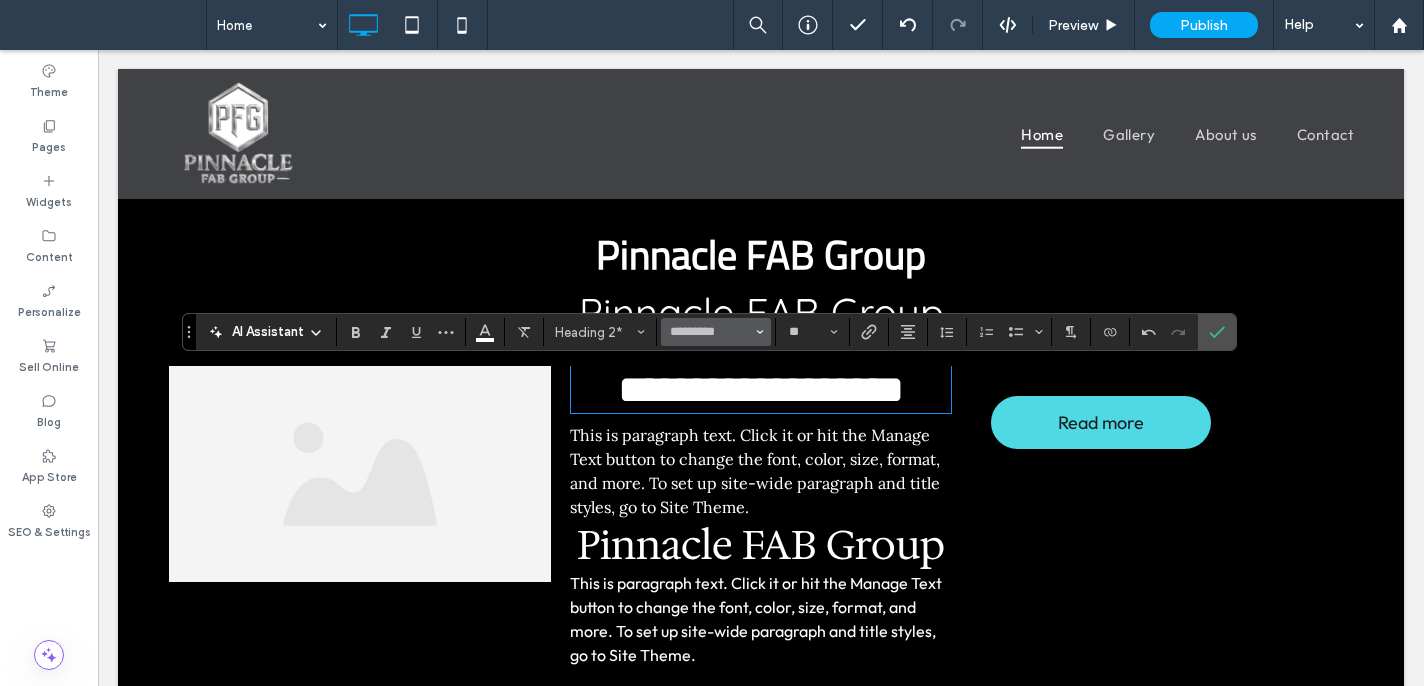 click at bounding box center (760, 332) 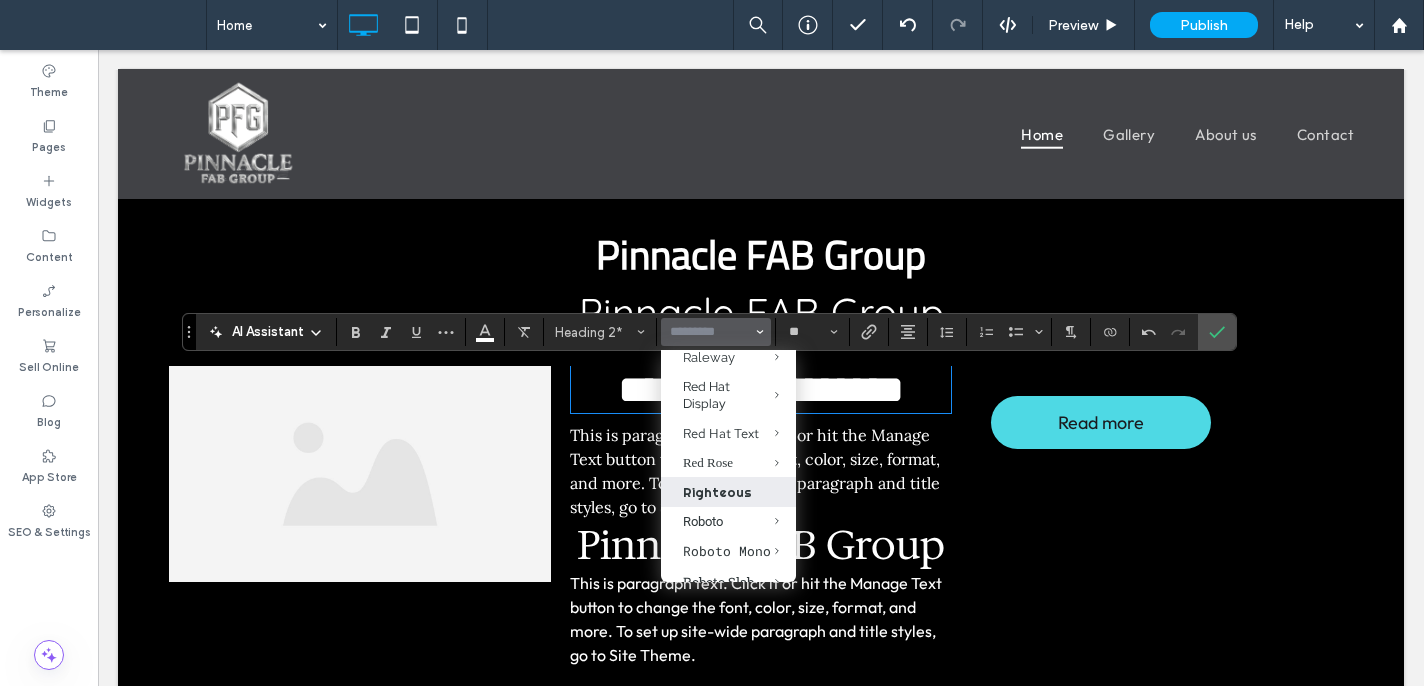 scroll, scrollTop: 1719, scrollLeft: 0, axis: vertical 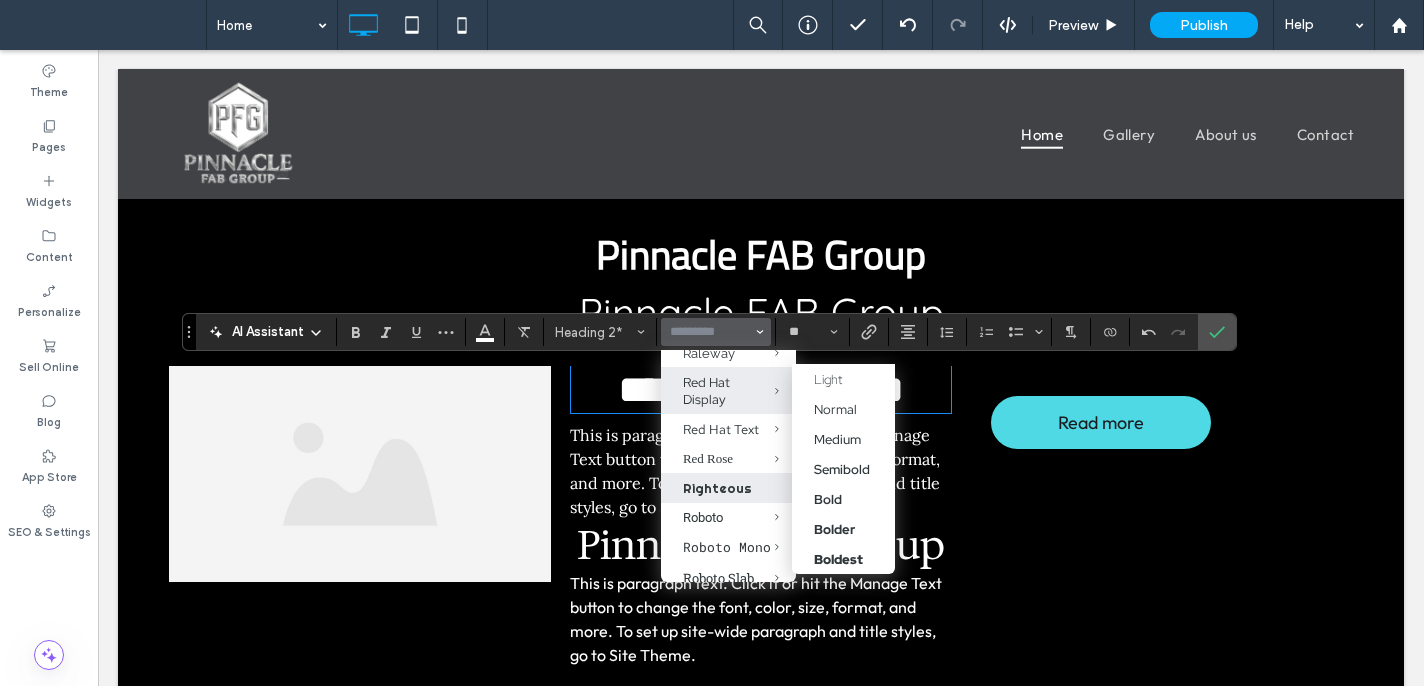 click at bounding box center [762, 390] 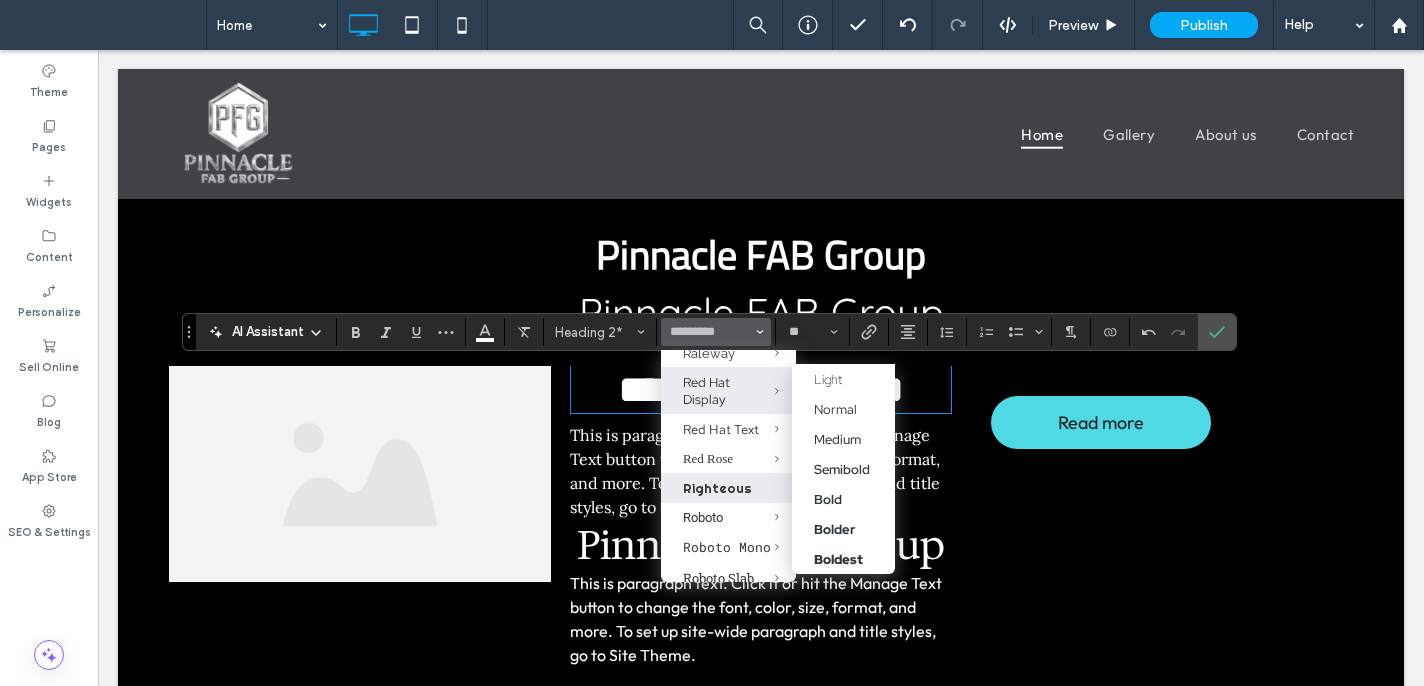 type on "**********" 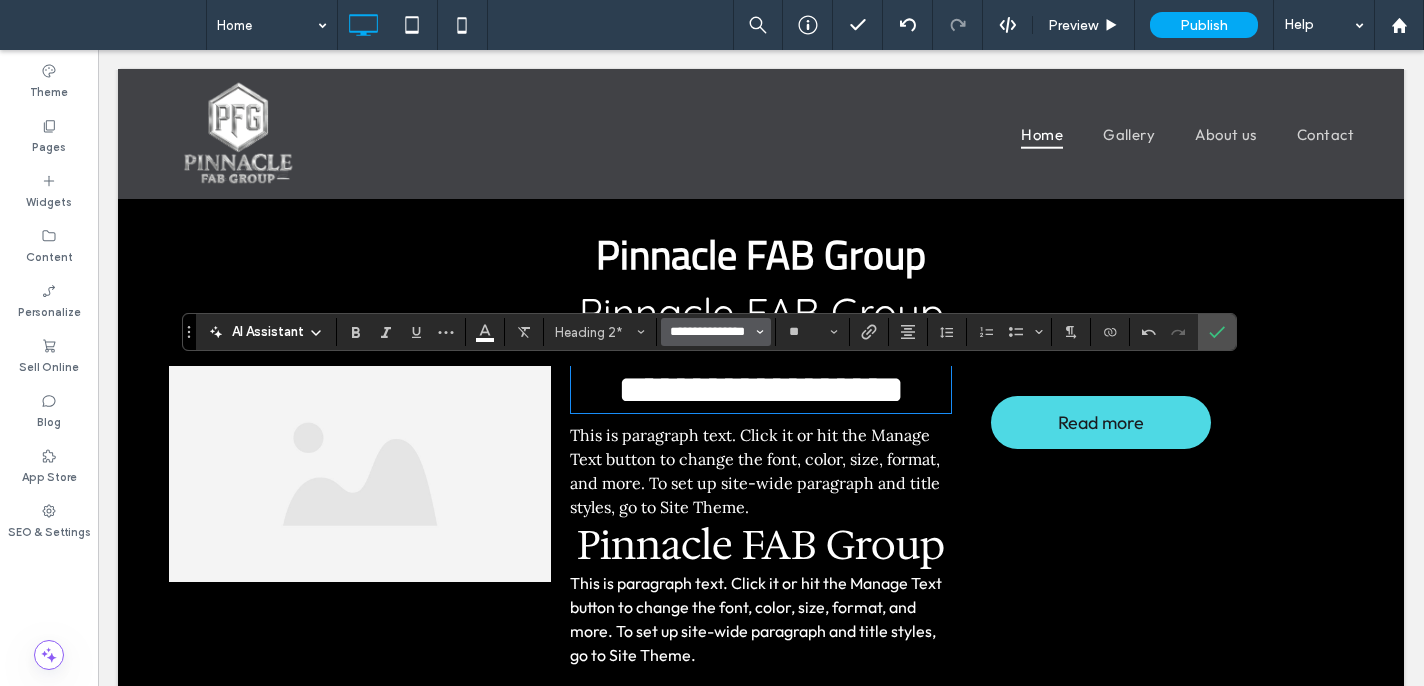 click on "**********" at bounding box center (710, 332) 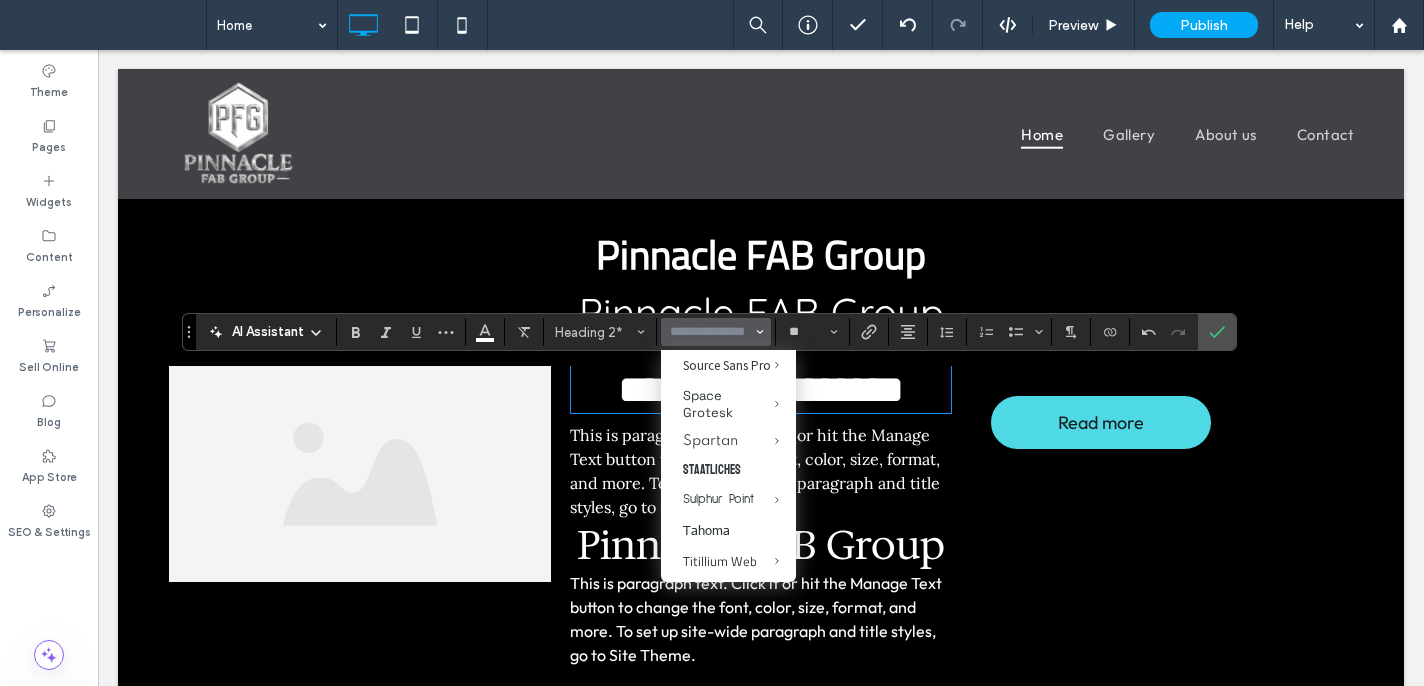 scroll, scrollTop: 2115, scrollLeft: 0, axis: vertical 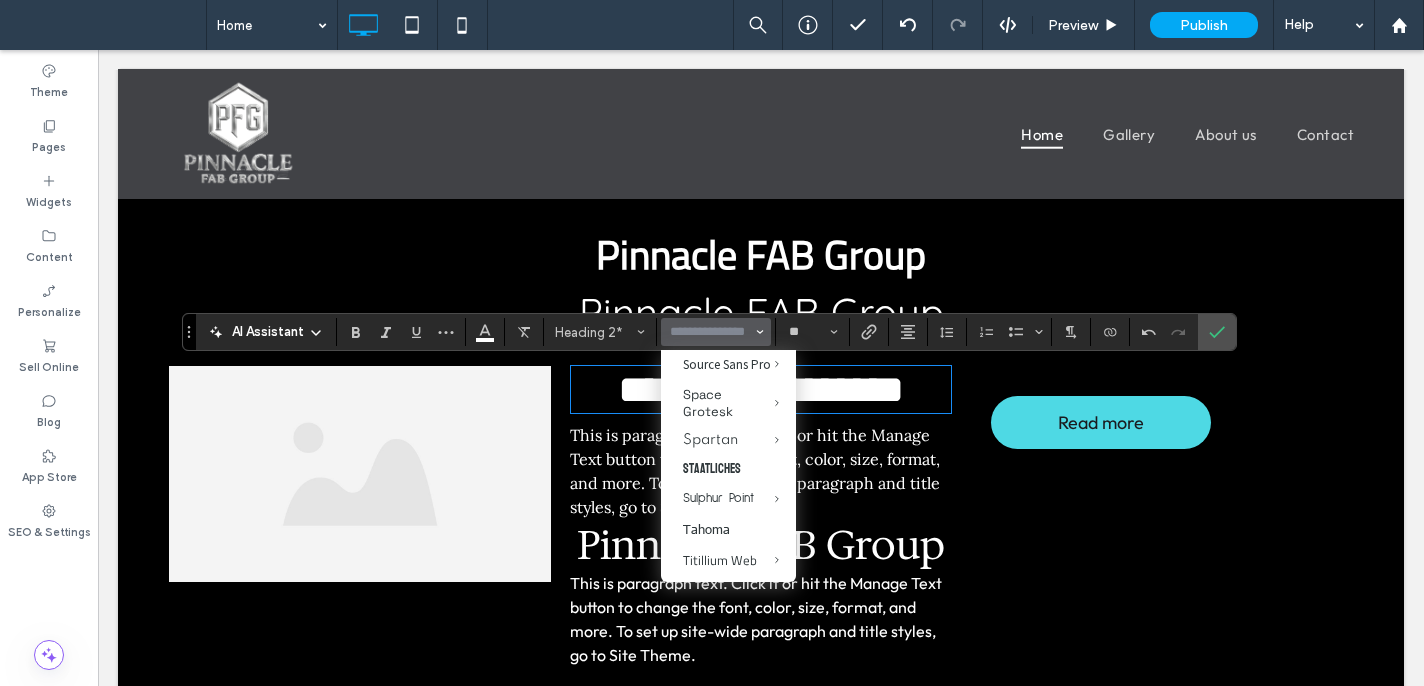 click on "This is paragraph text. Click it or hit the Manage Text button to change the font, color, size, format, and more. To set up site-wide paragraph and title styles, go to Site Theme." at bounding box center (755, 471) 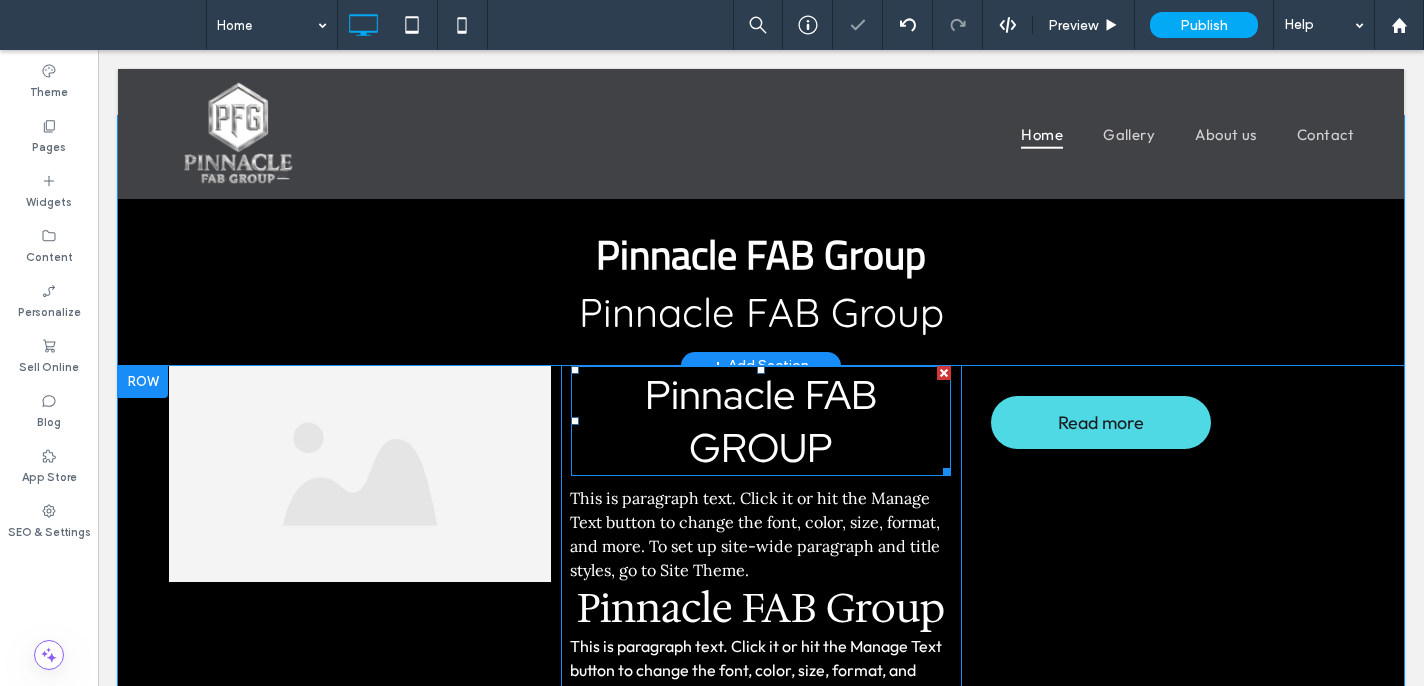 click on "Pinnacle FAB GROUP" at bounding box center [761, 421] 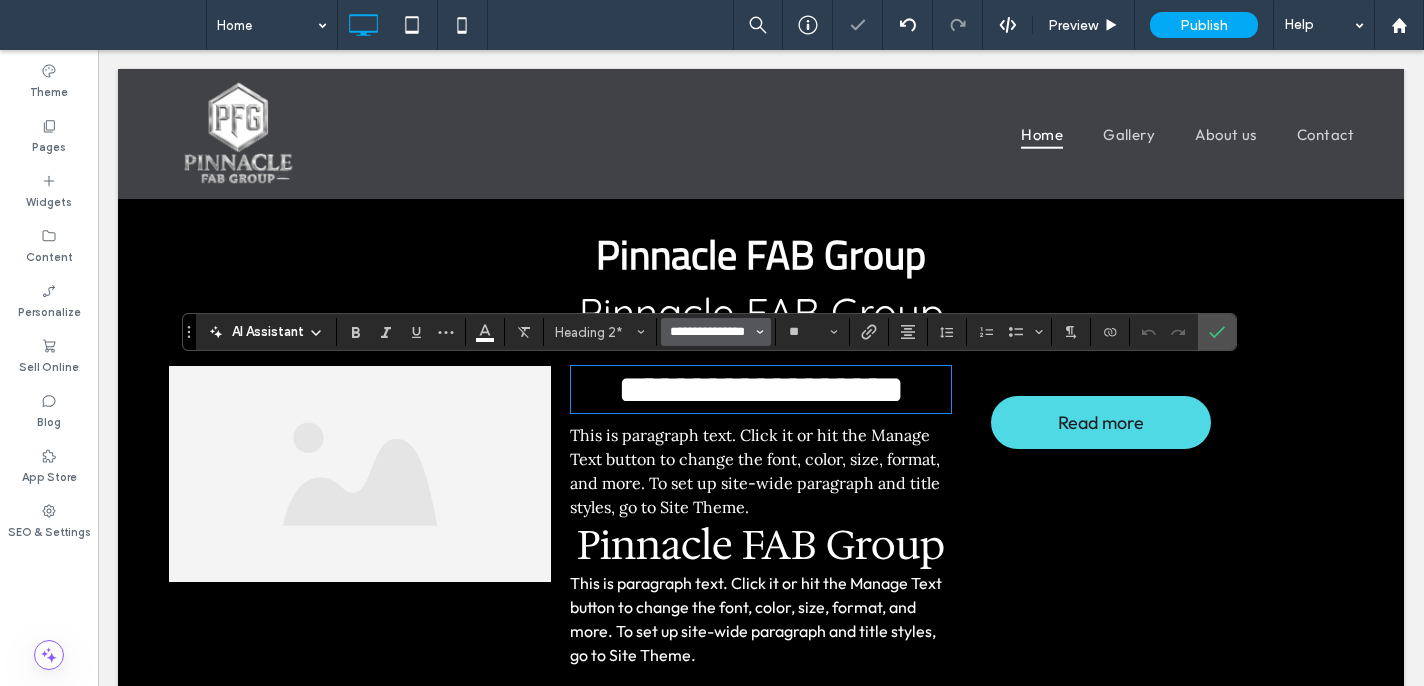 click on "**********" at bounding box center (710, 332) 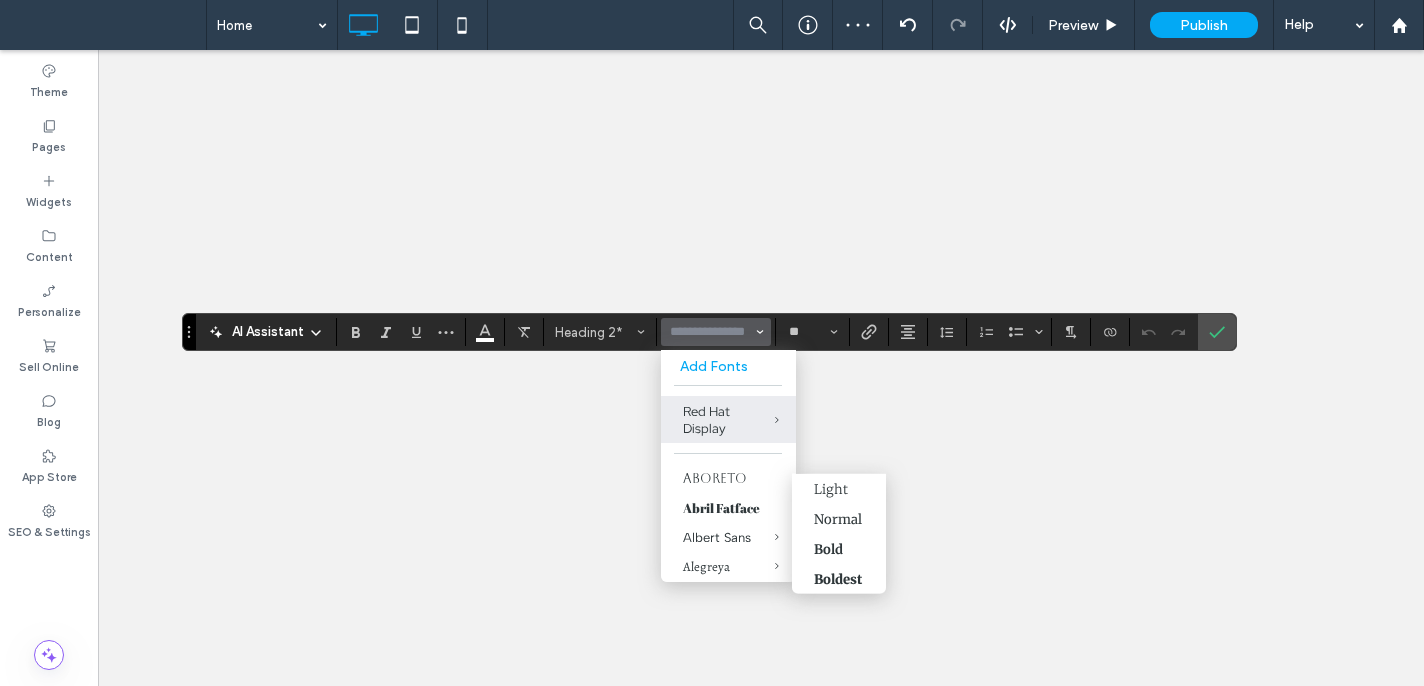 scroll, scrollTop: 0, scrollLeft: 0, axis: both 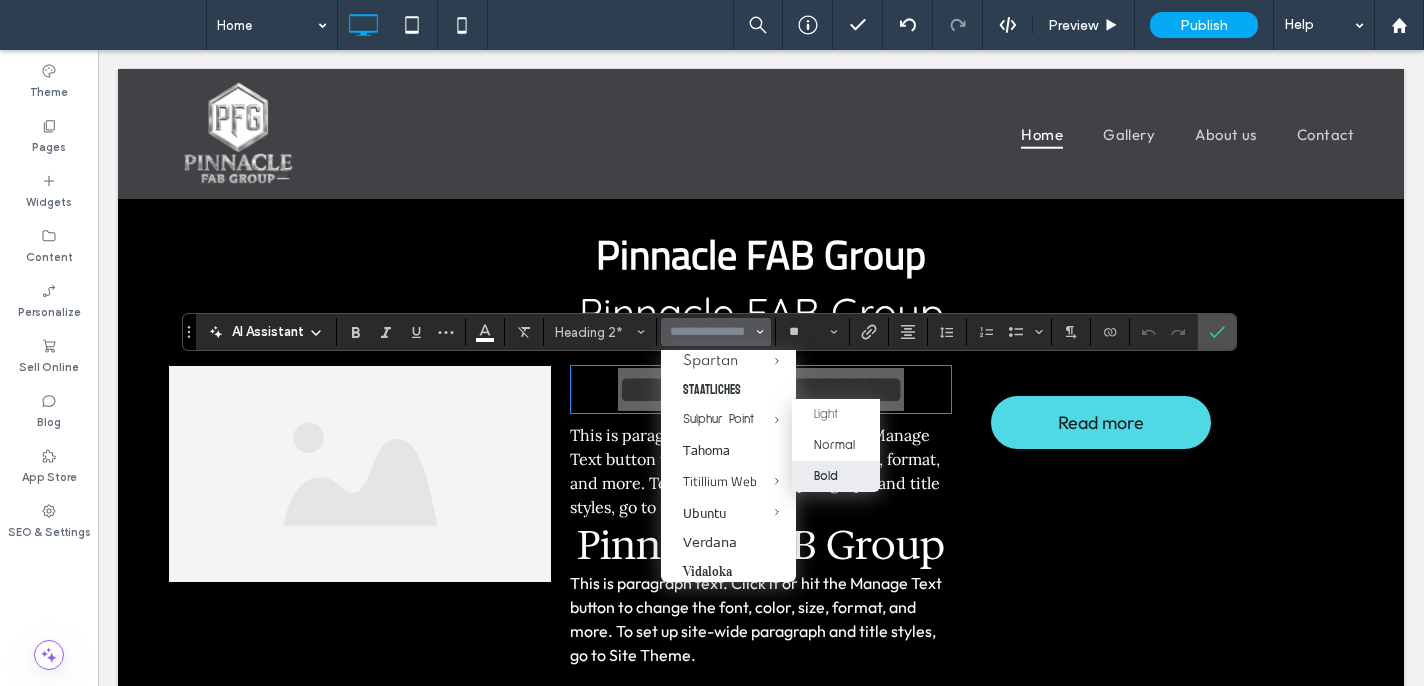 click on "Bold" at bounding box center [836, 476] 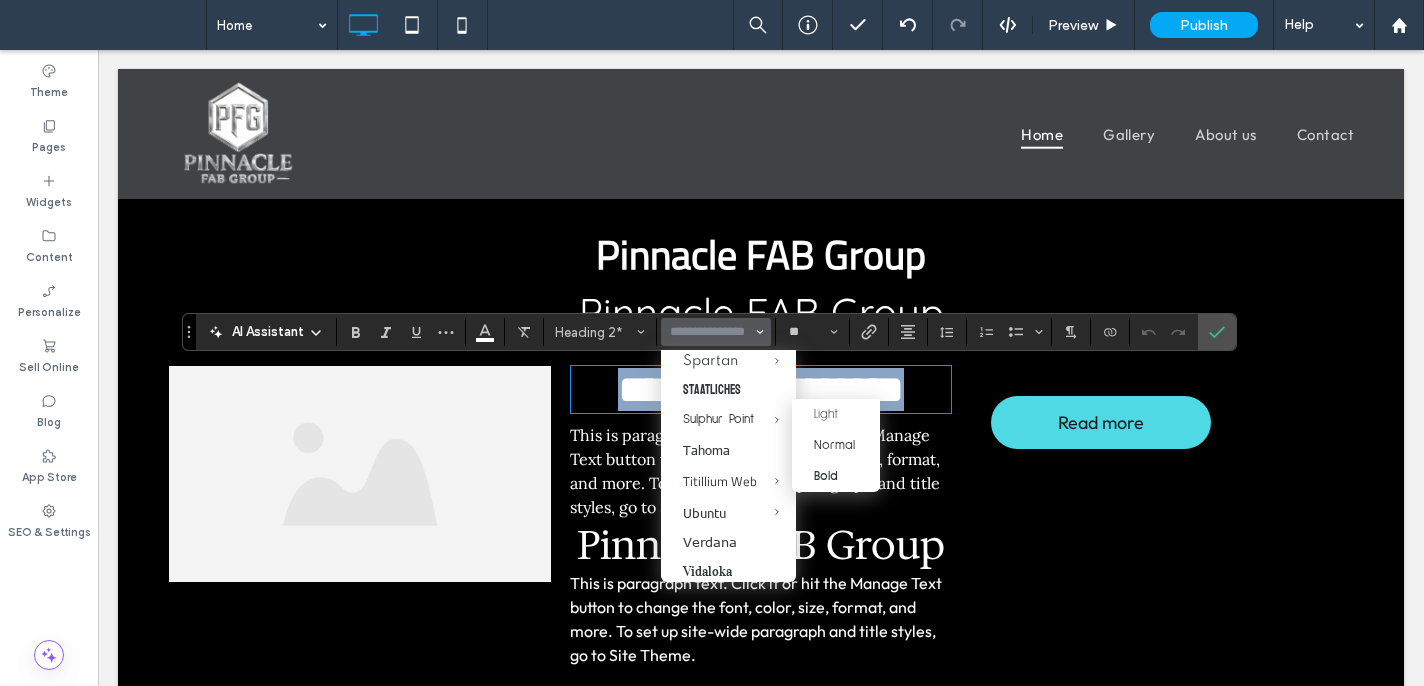 type on "**********" 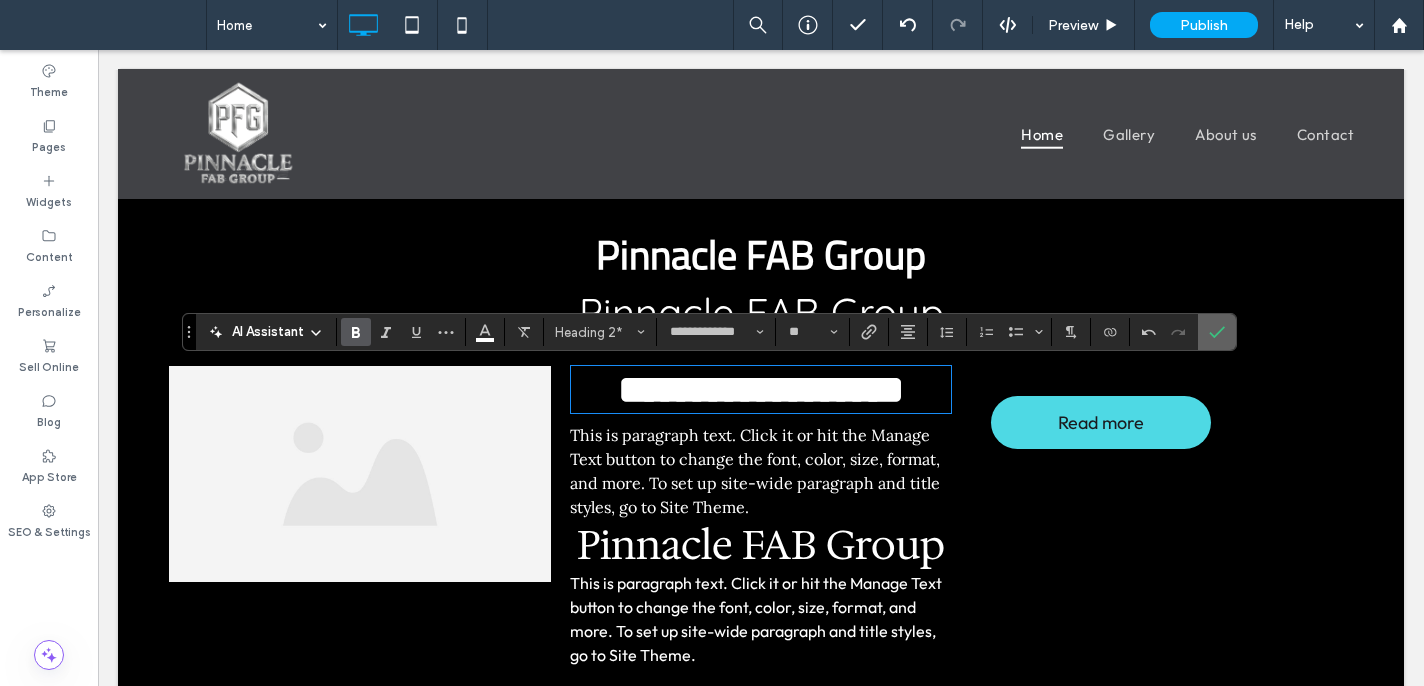 drag, startPoint x: 1218, startPoint y: 325, endPoint x: 1200, endPoint y: 339, distance: 22.803509 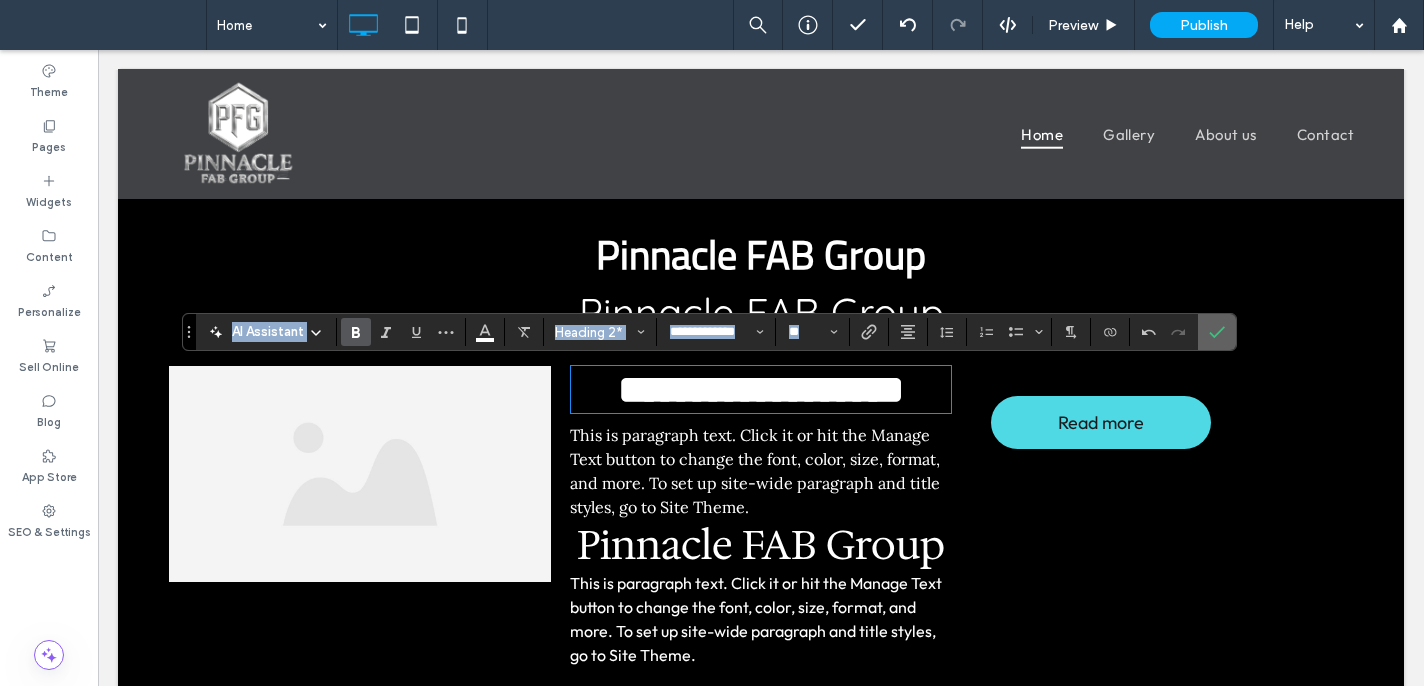 click at bounding box center (1217, 332) 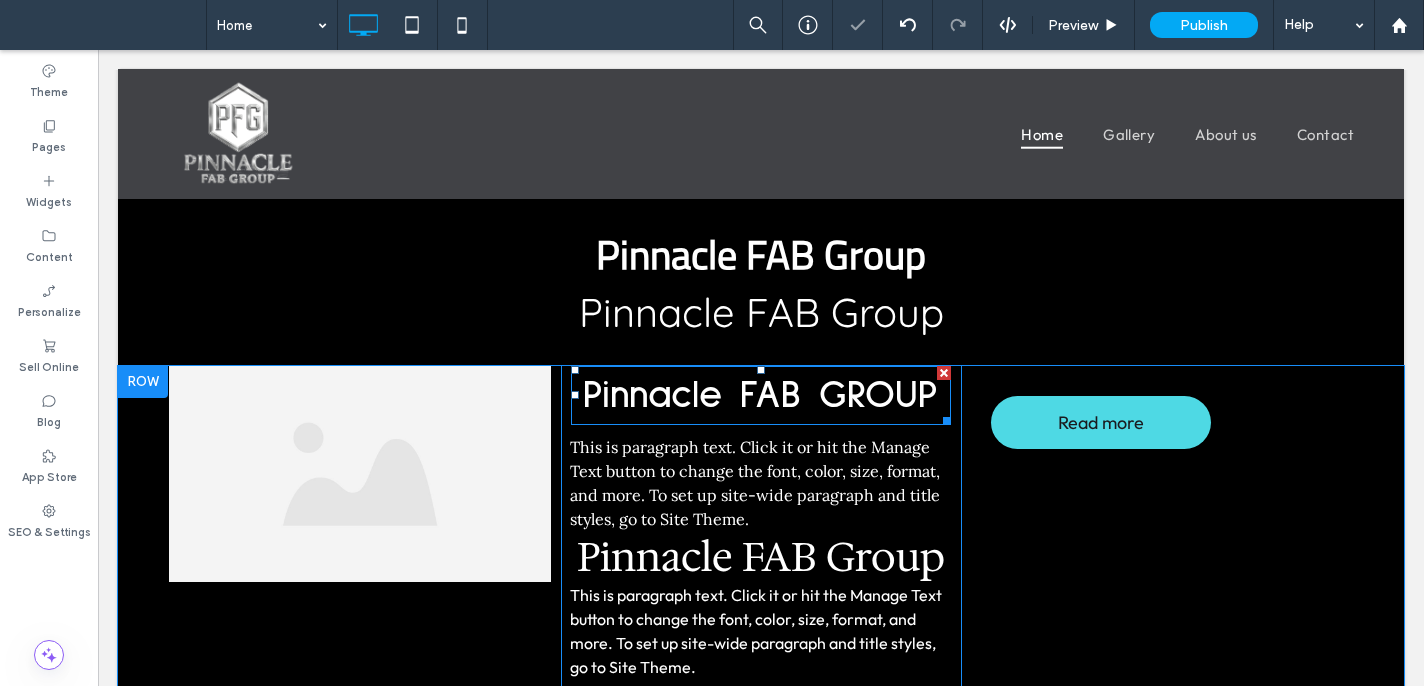 click on "Pinnacle FAB GROUP" at bounding box center [760, 395] 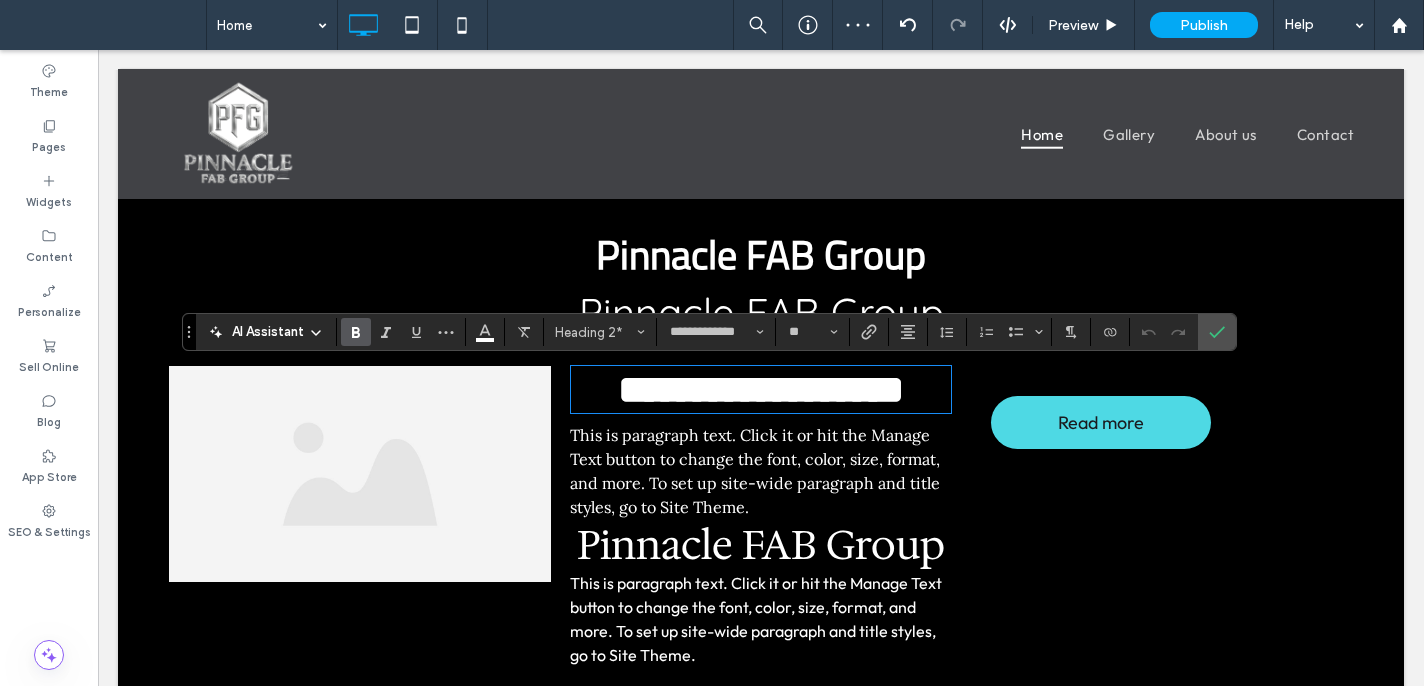 drag, startPoint x: 823, startPoint y: 394, endPoint x: 897, endPoint y: 390, distance: 74.10803 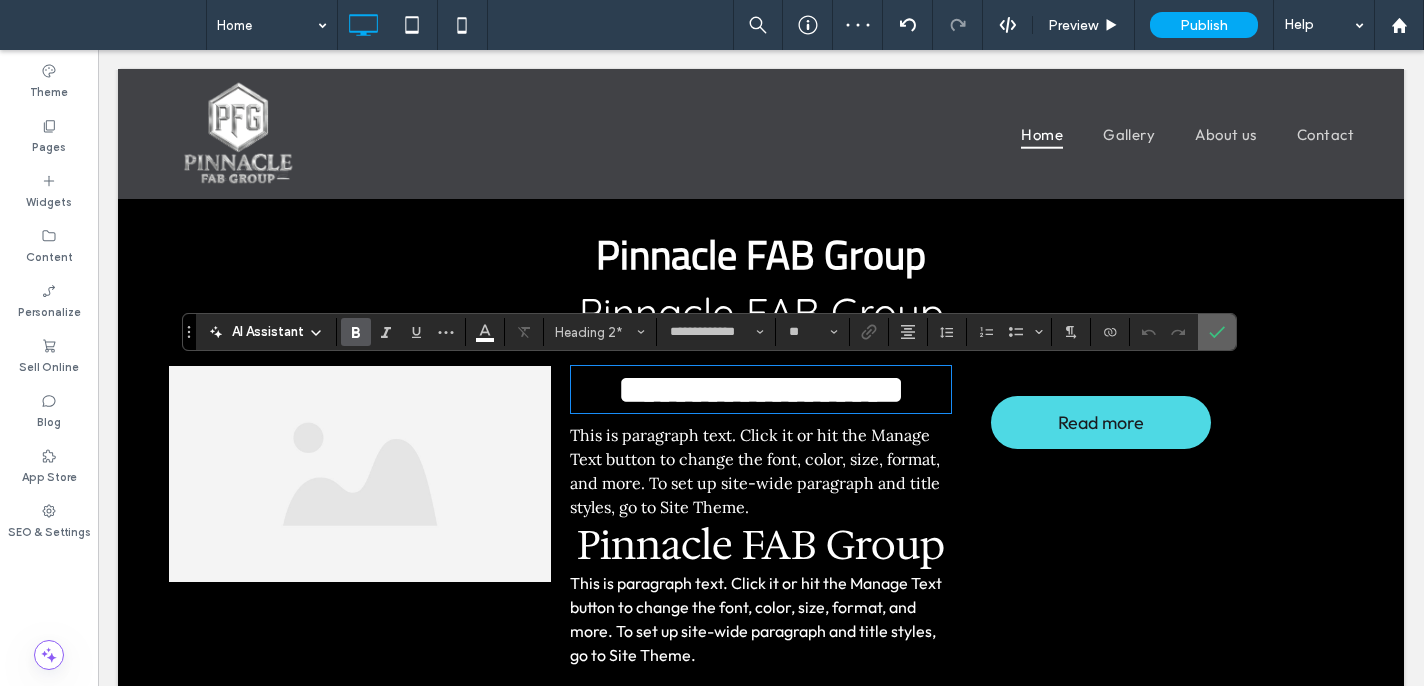 click 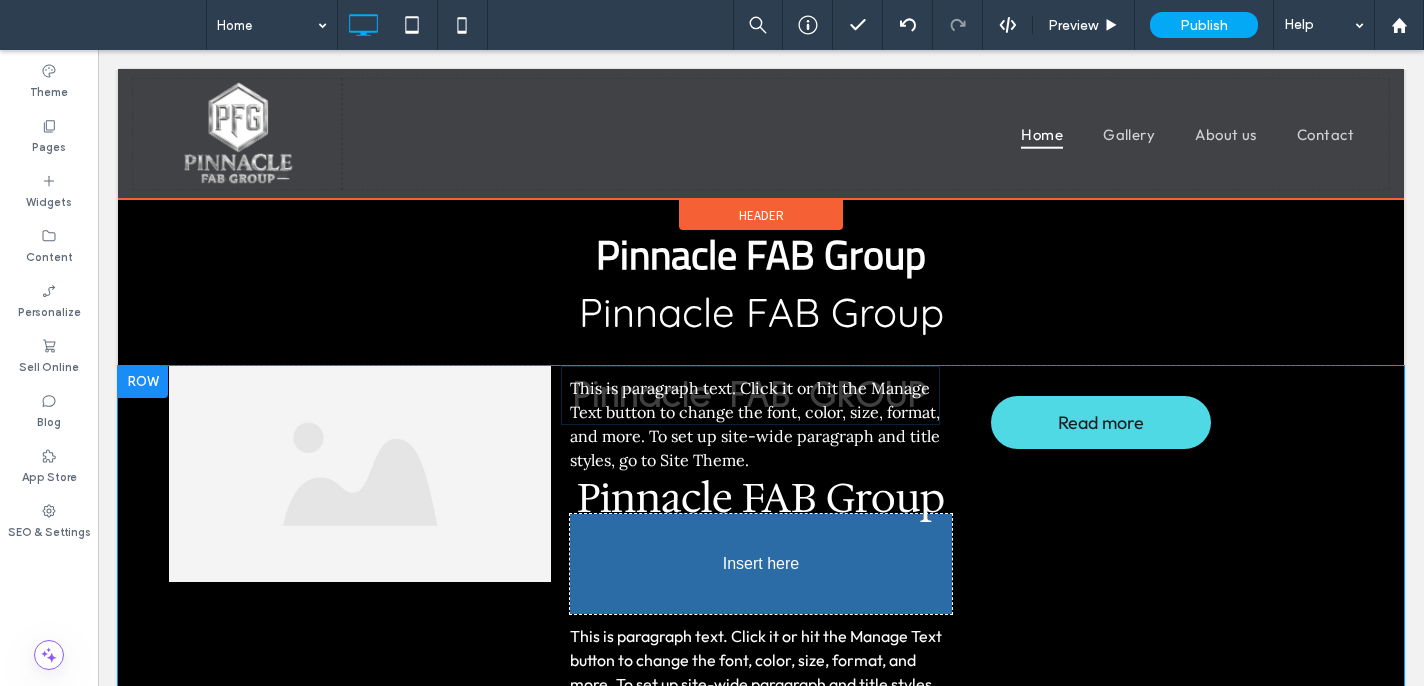 drag, startPoint x: 699, startPoint y: 392, endPoint x: 674, endPoint y: 600, distance: 209.49701 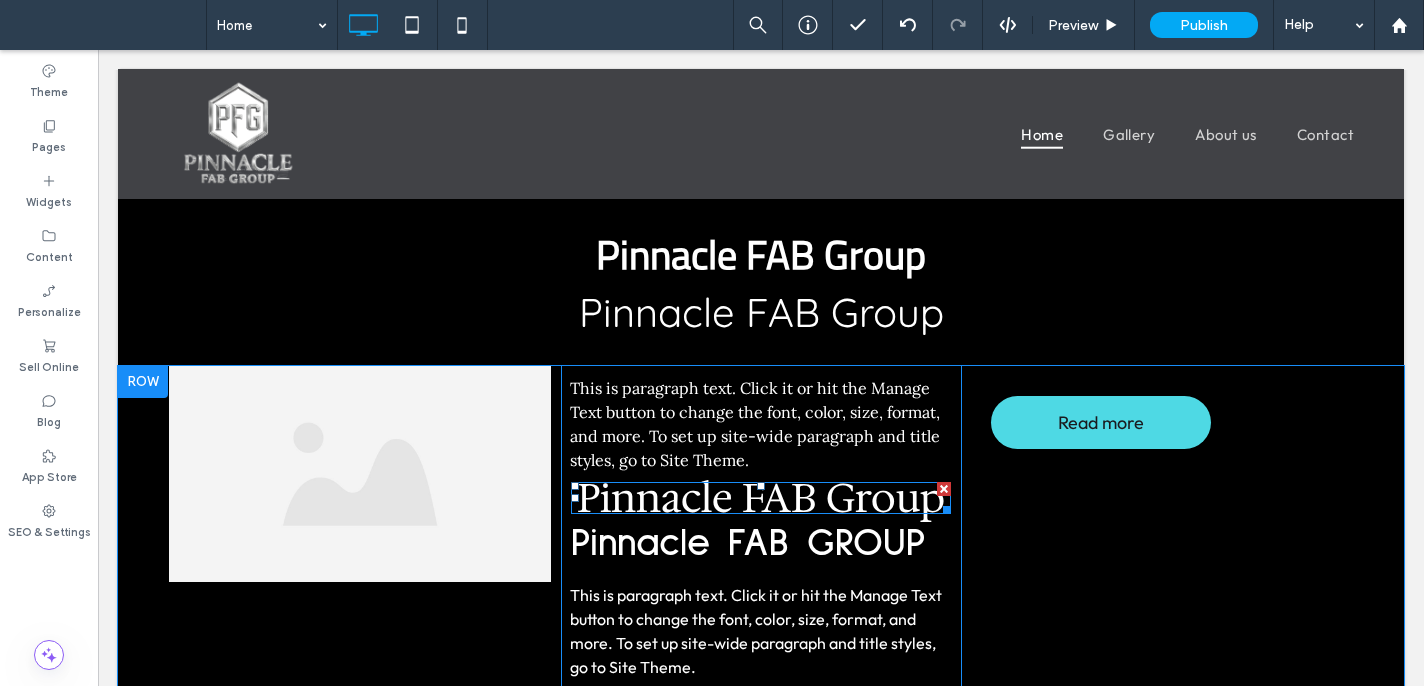 click at bounding box center [944, 489] 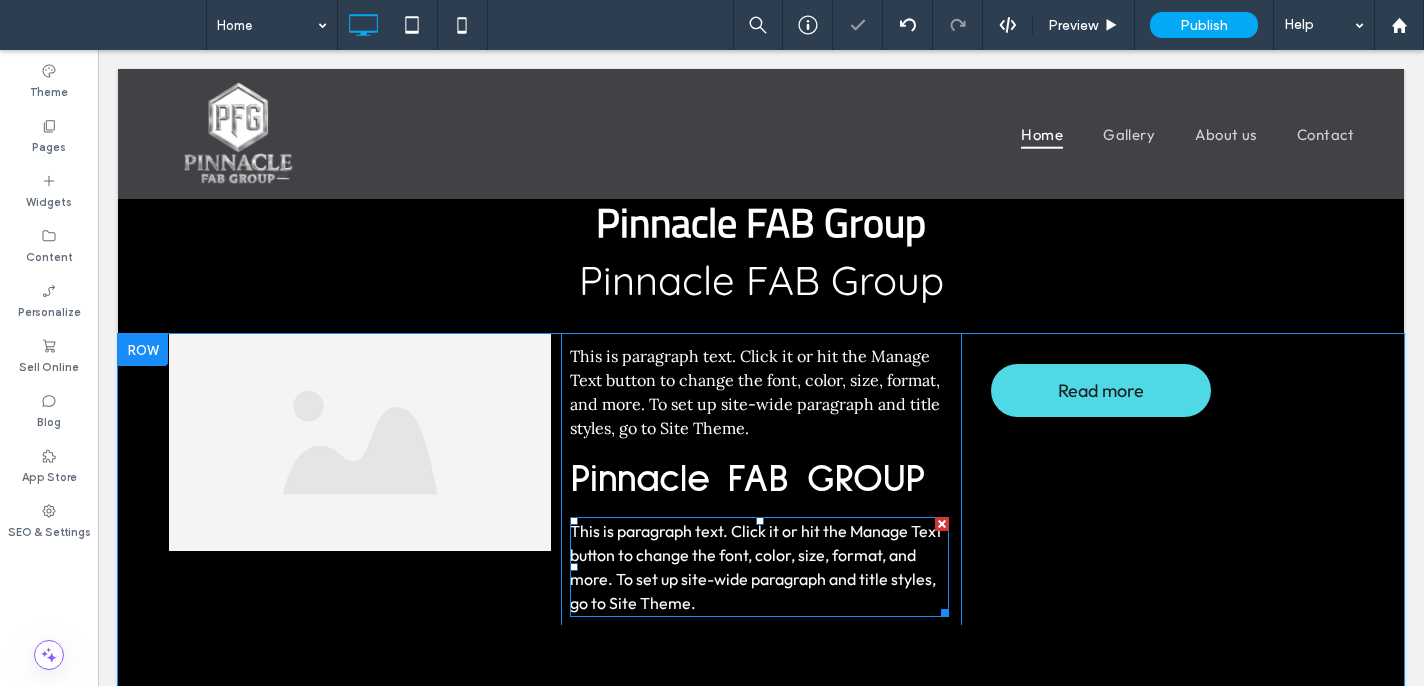 scroll, scrollTop: 596, scrollLeft: 0, axis: vertical 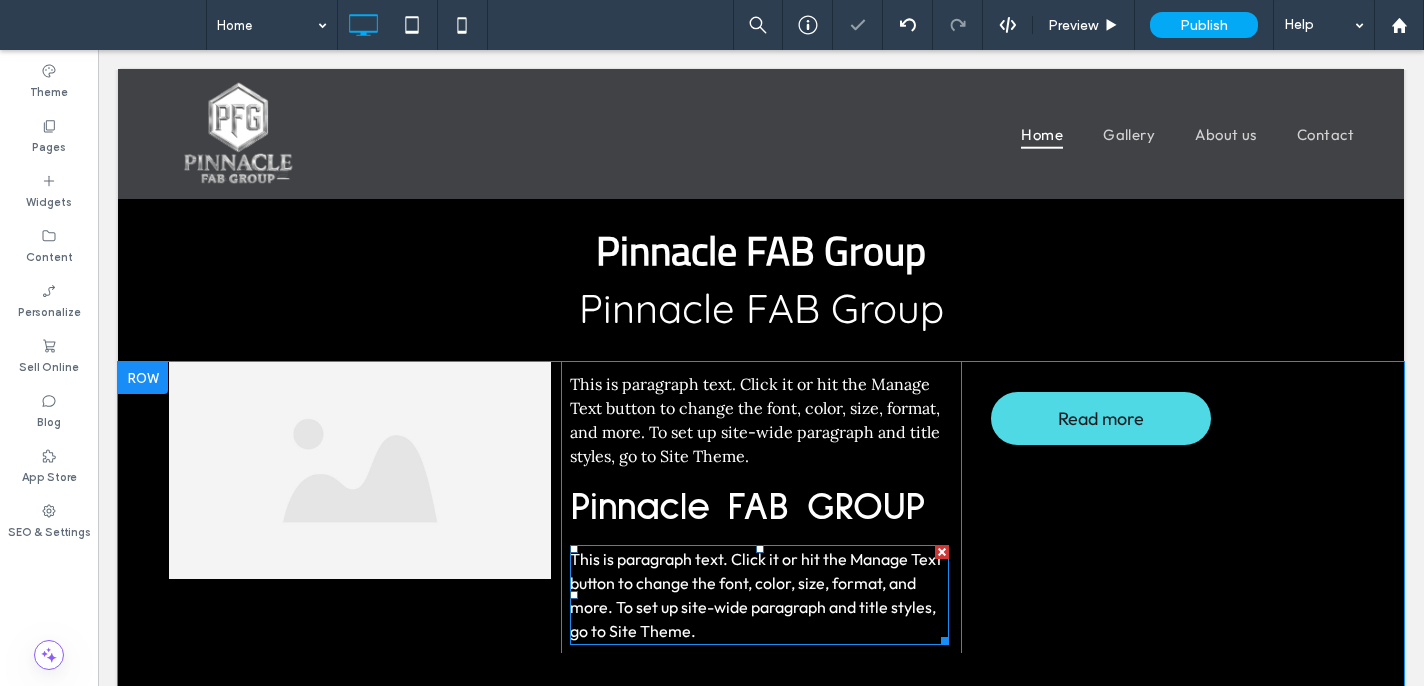 click on "This is paragraph text. Click it or hit the Manage Text button to change the font, color, size, format, and more. To set up site-wide paragraph and title styles, go to Site Theme." at bounding box center [756, 595] 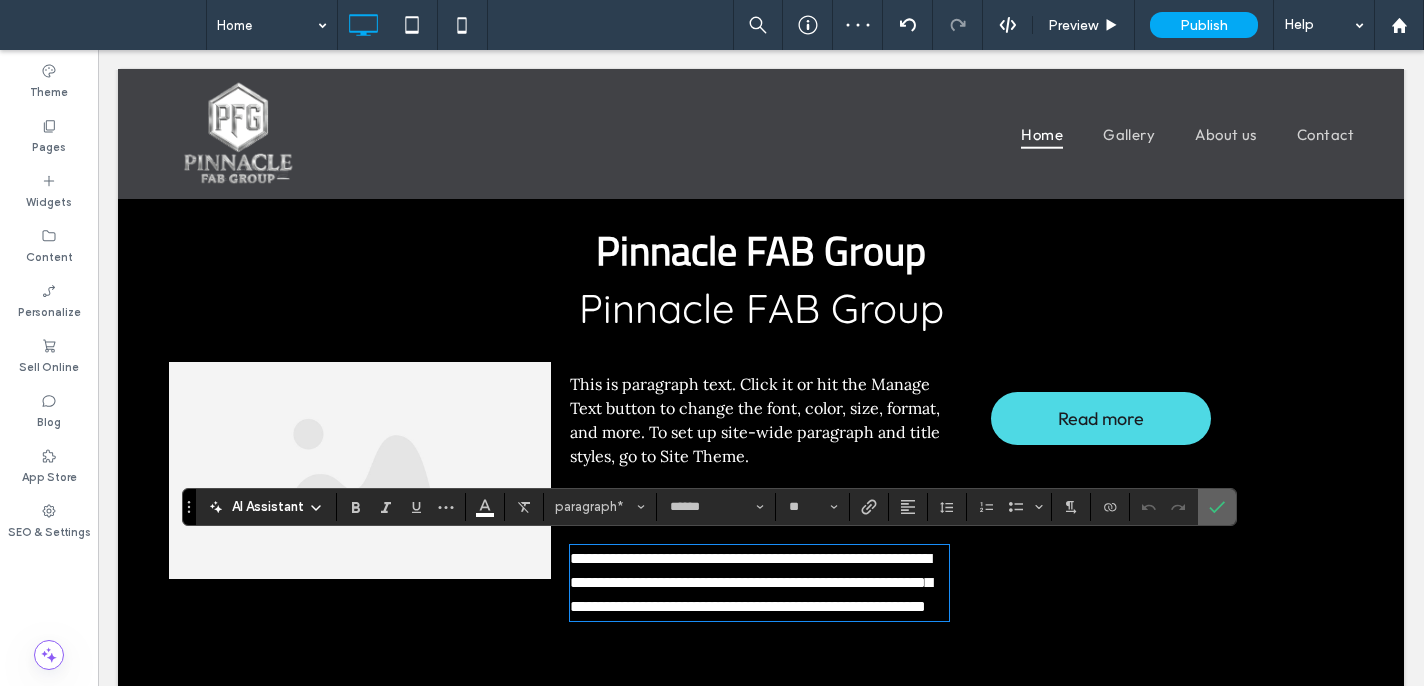 click at bounding box center [1217, 507] 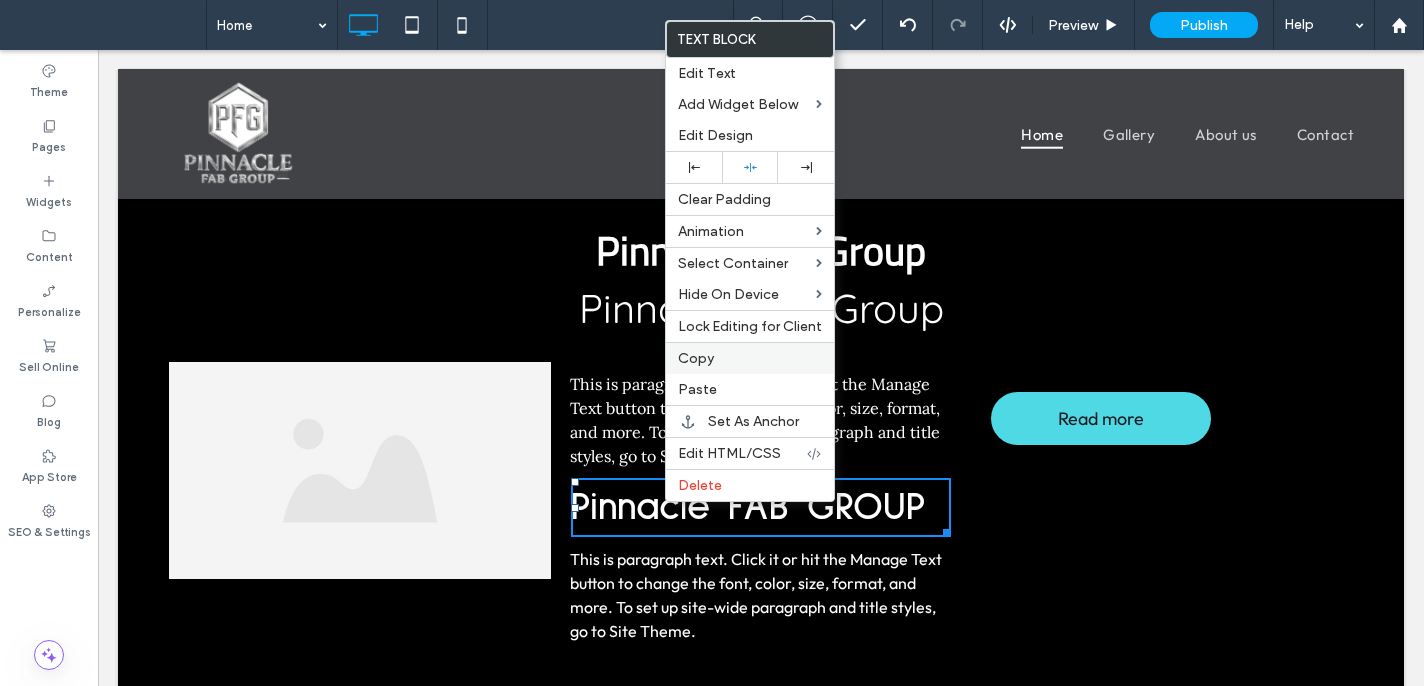 click on "Copy" at bounding box center [696, 358] 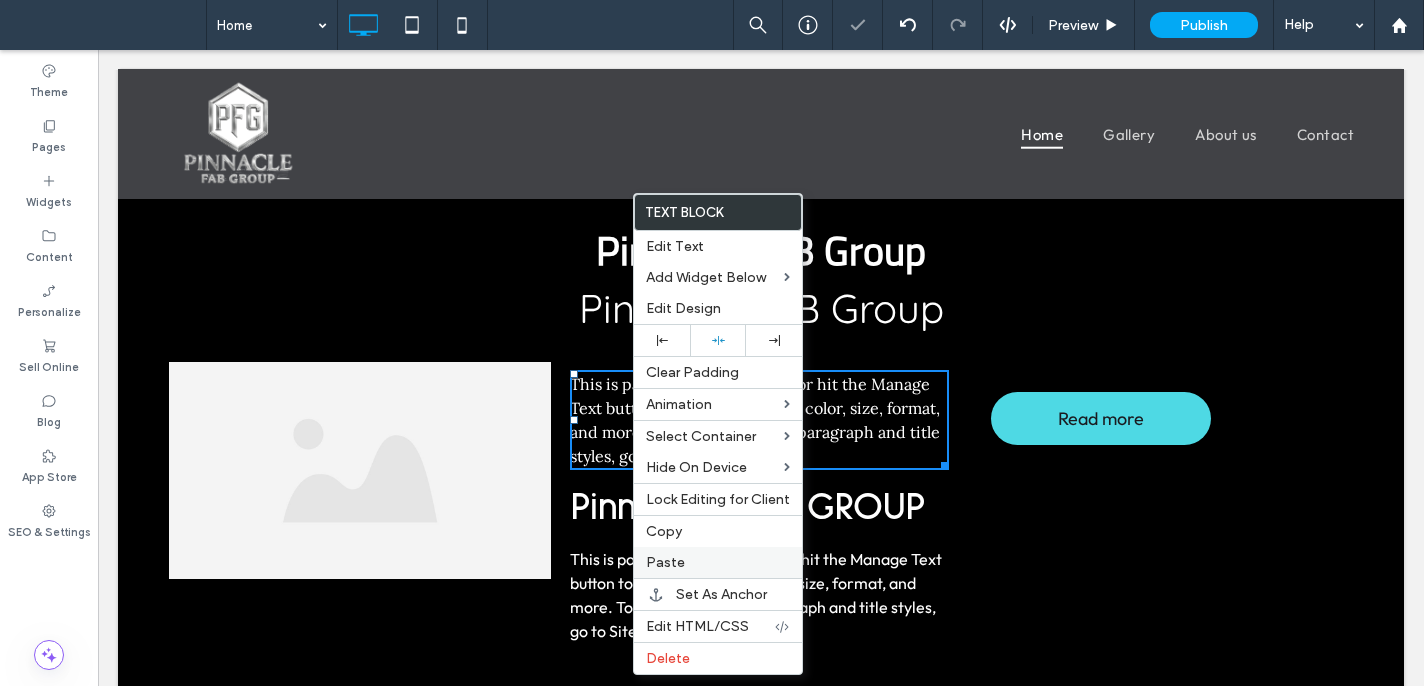 click on "Paste" at bounding box center (718, 562) 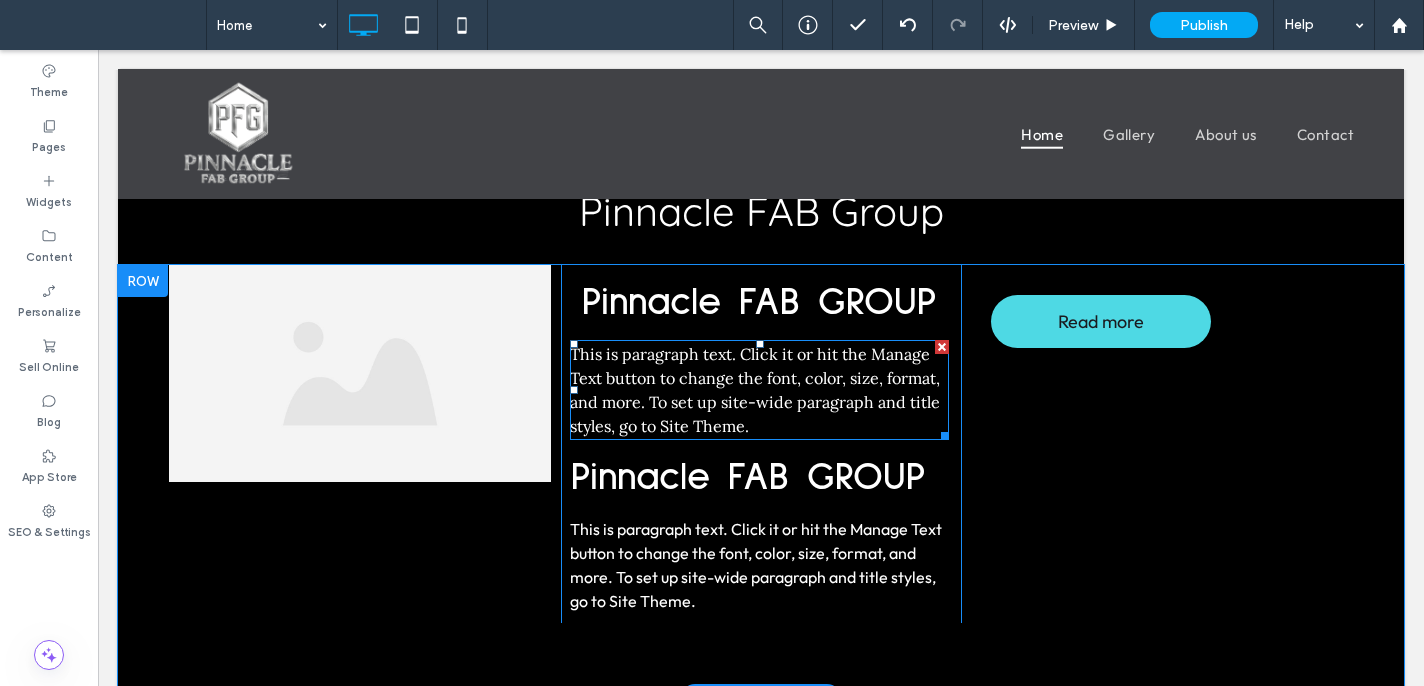 scroll, scrollTop: 713, scrollLeft: 0, axis: vertical 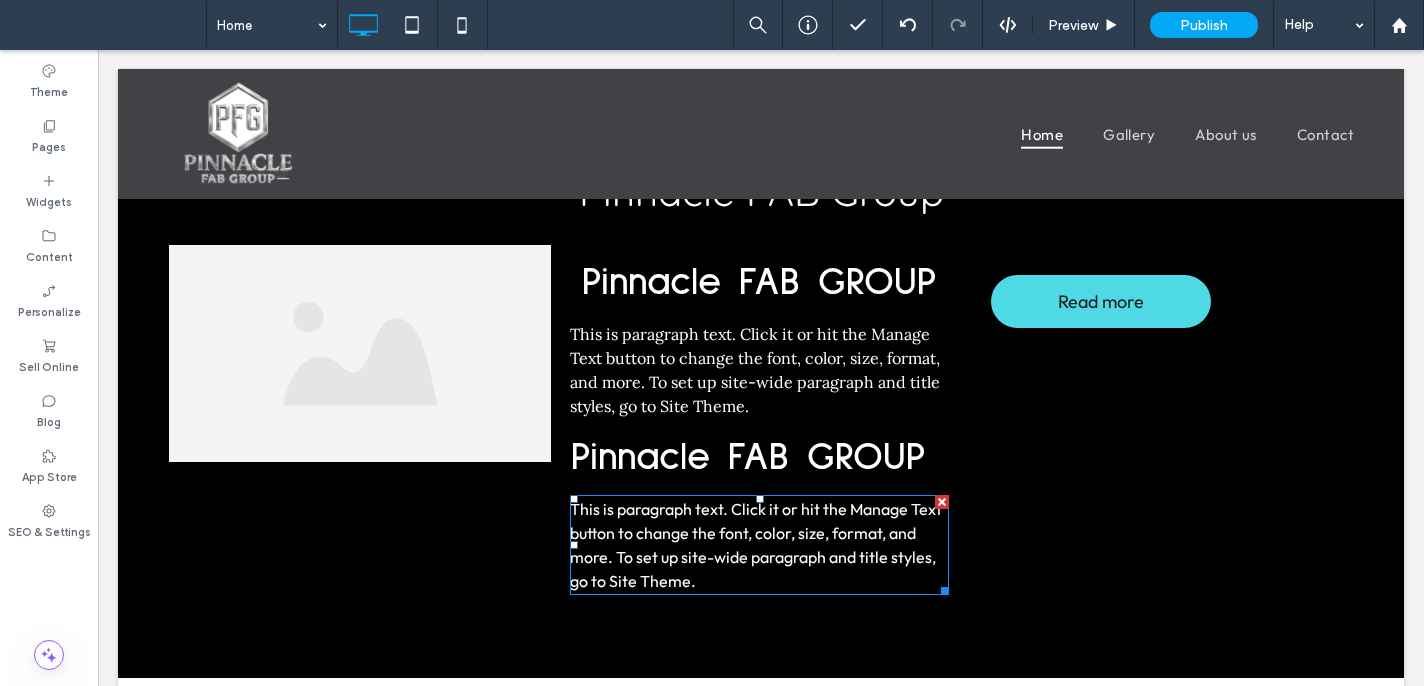 click on "This is paragraph text. Click it or hit the Manage Text button to change the font, color, size, format, and more. To set up site-wide paragraph and title styles, go to Site Theme." at bounding box center [759, 545] 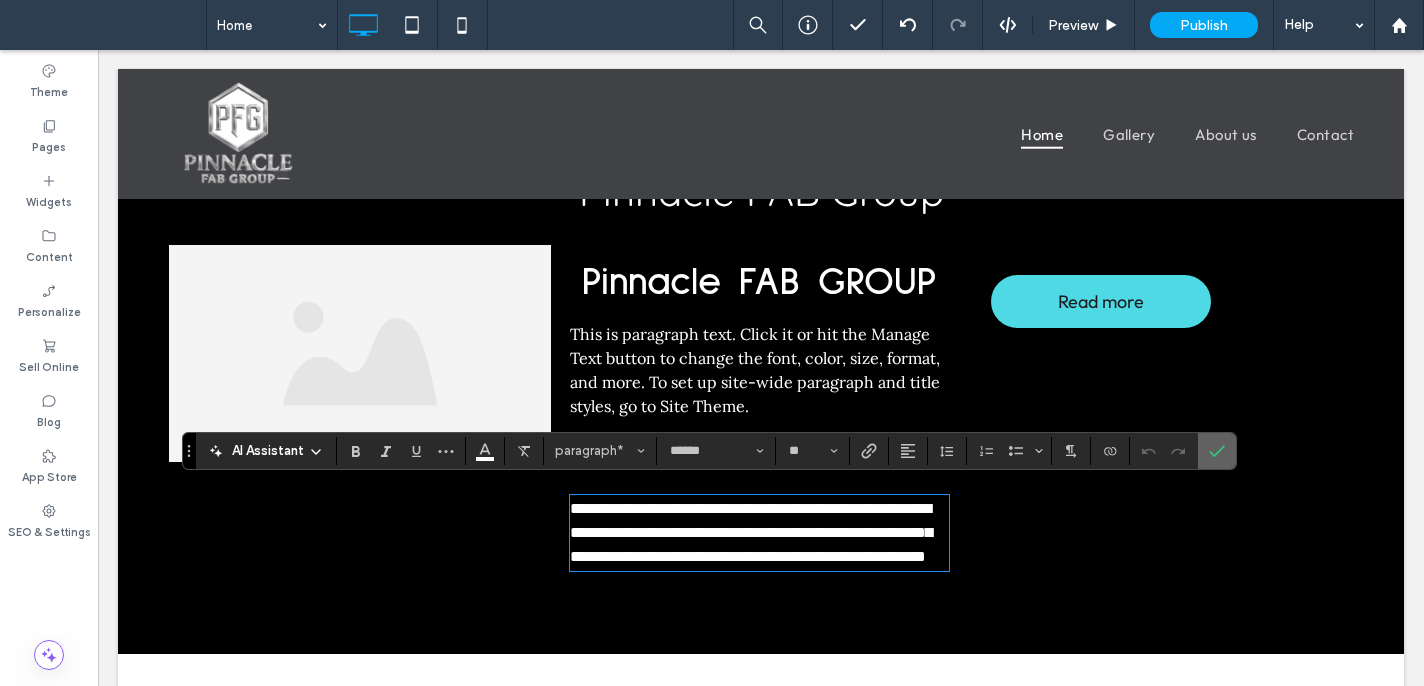 click 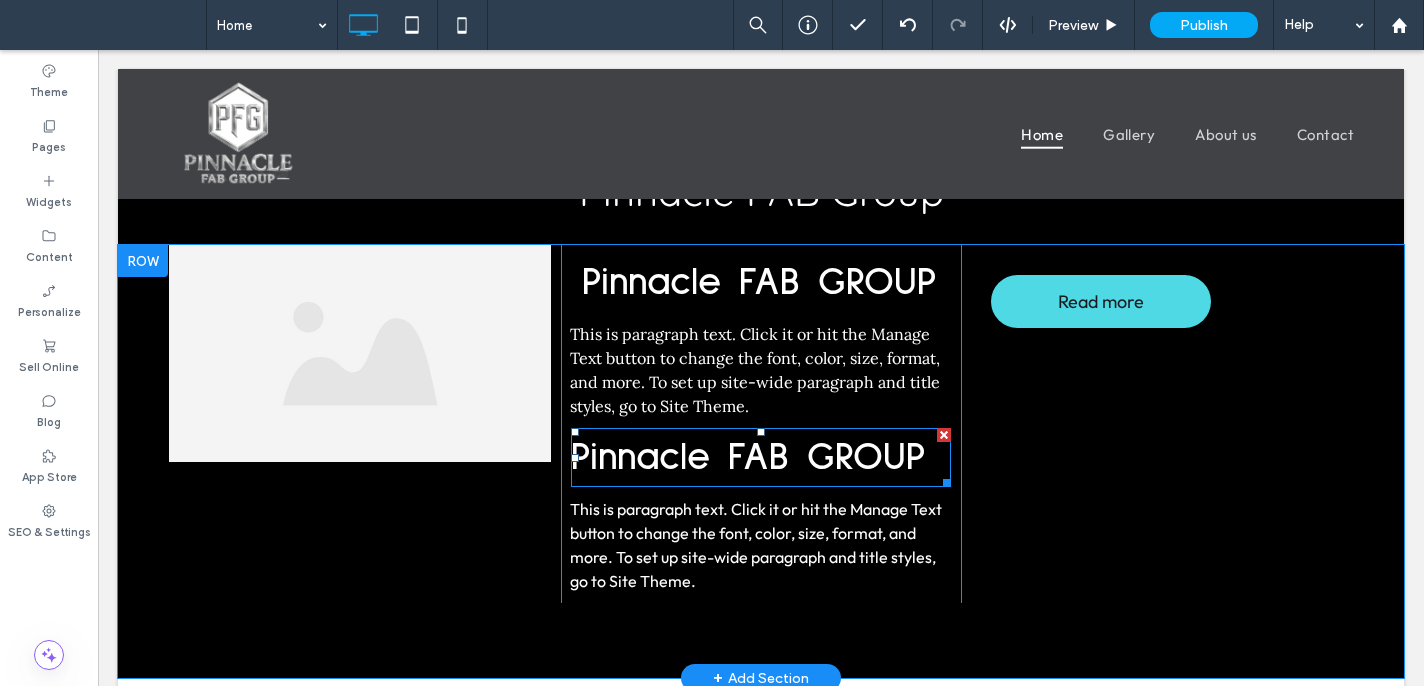 click on "Pinnacle FAB GROUP" at bounding box center [748, 457] 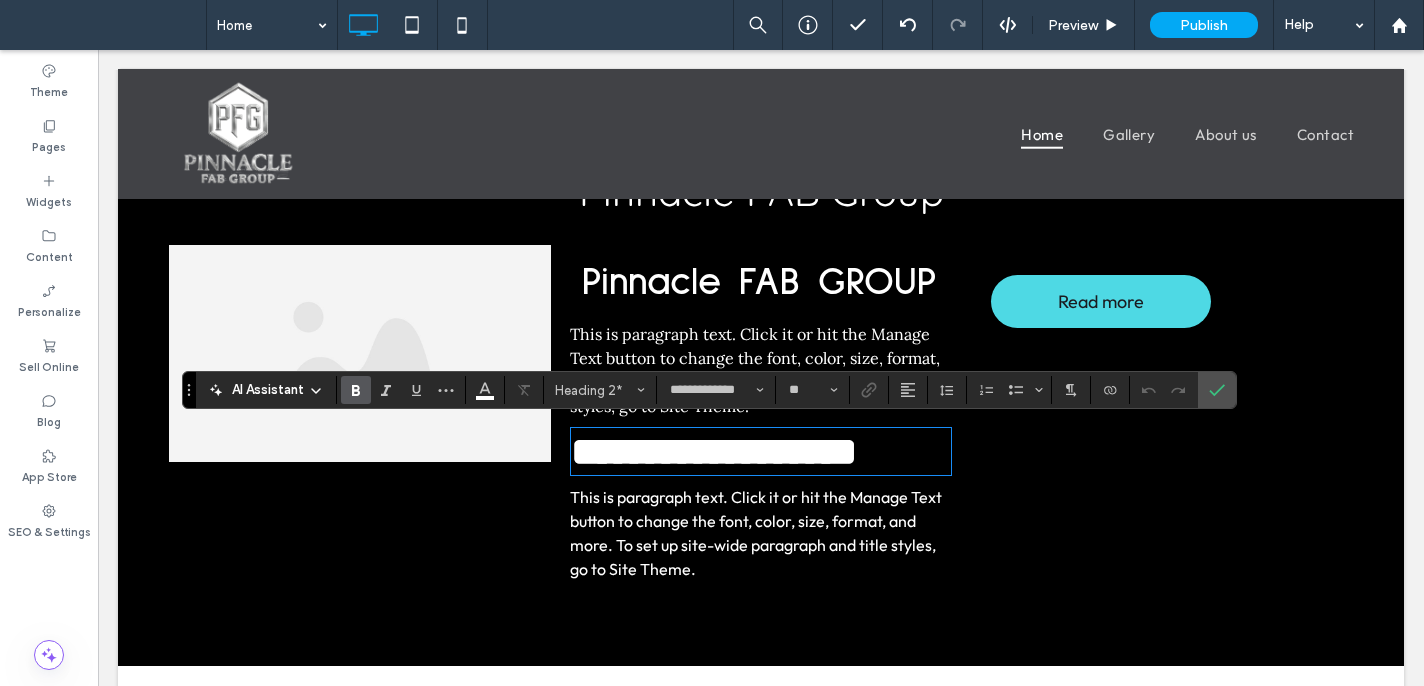 click on "**********" at bounding box center [714, 451] 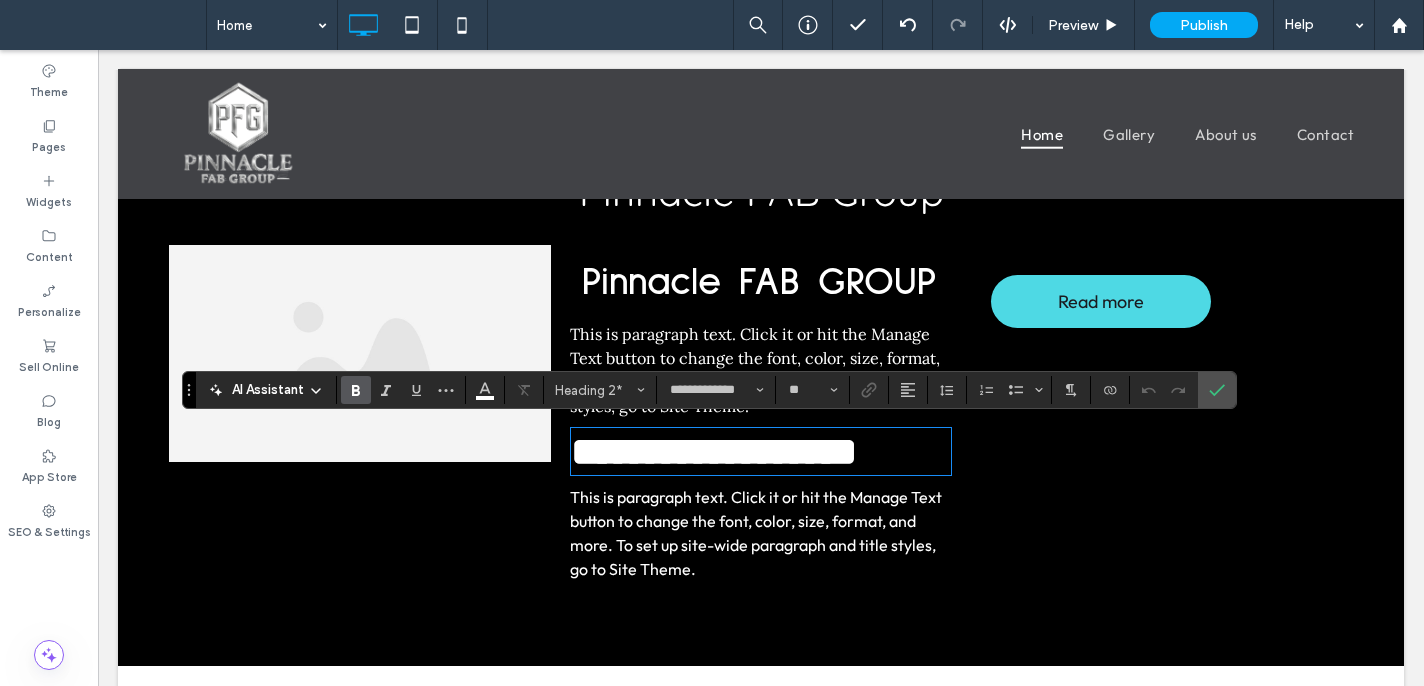 drag, startPoint x: 1208, startPoint y: 388, endPoint x: 1178, endPoint y: 377, distance: 31.95309 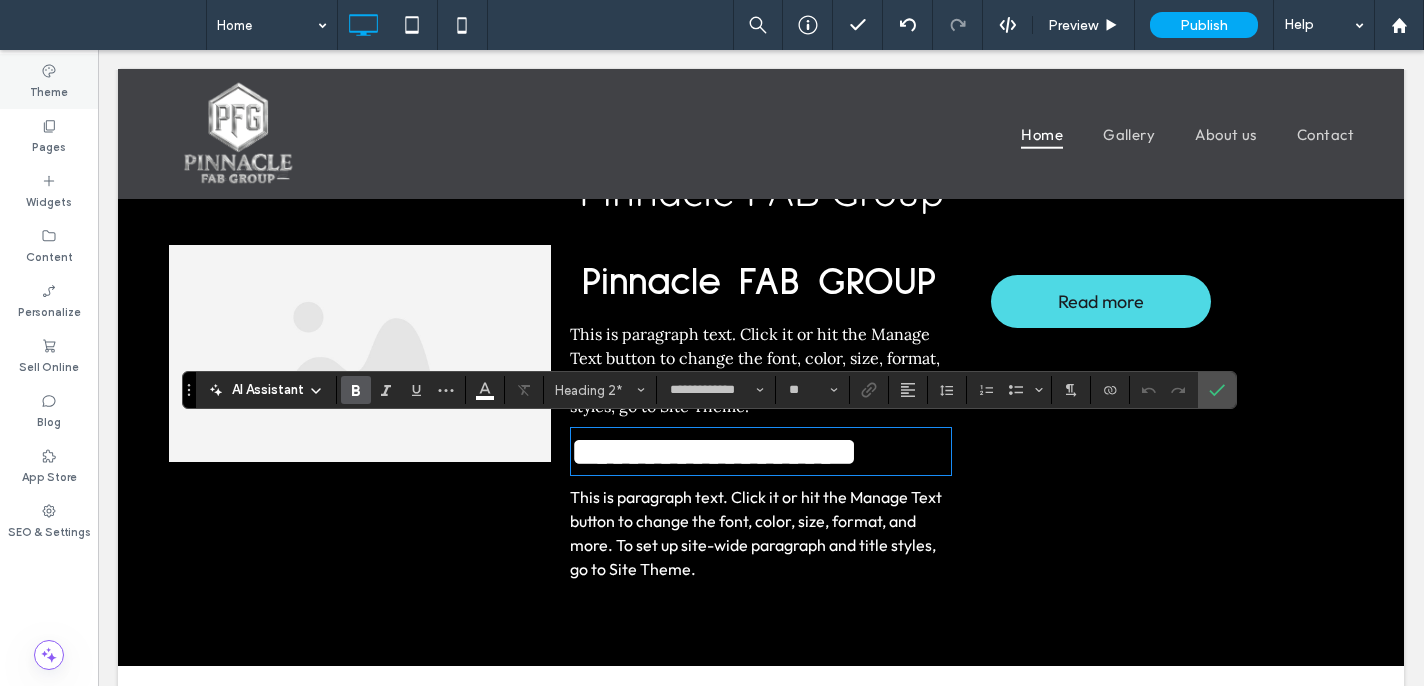 click on "Theme" at bounding box center [49, 81] 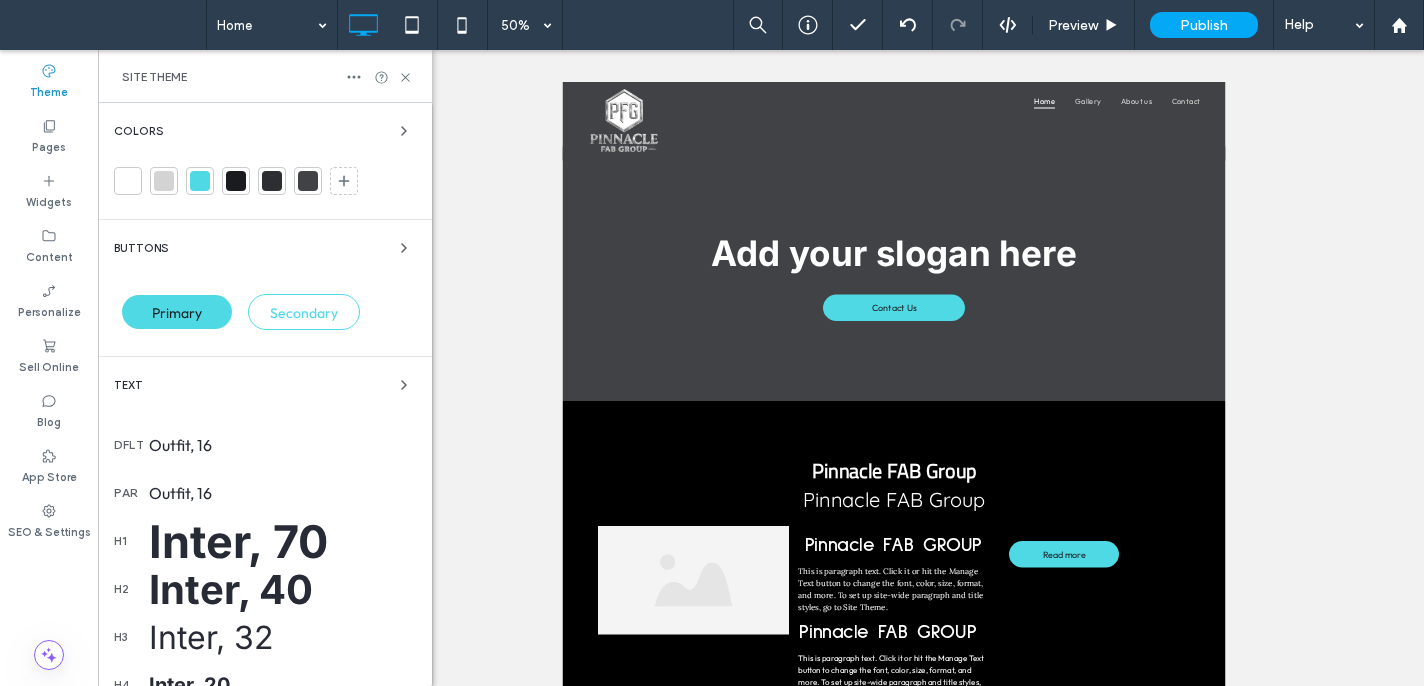 scroll, scrollTop: 4, scrollLeft: 0, axis: vertical 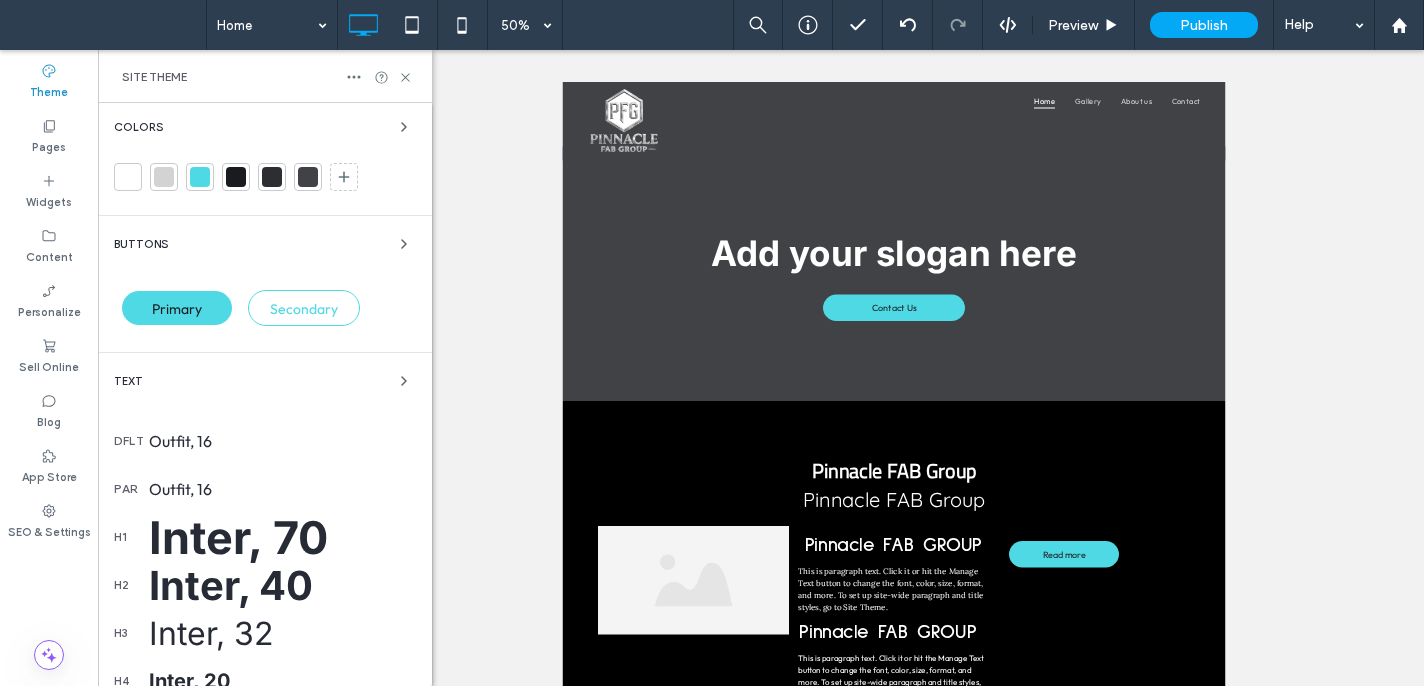 click on "Inter, 70" at bounding box center [282, 537] 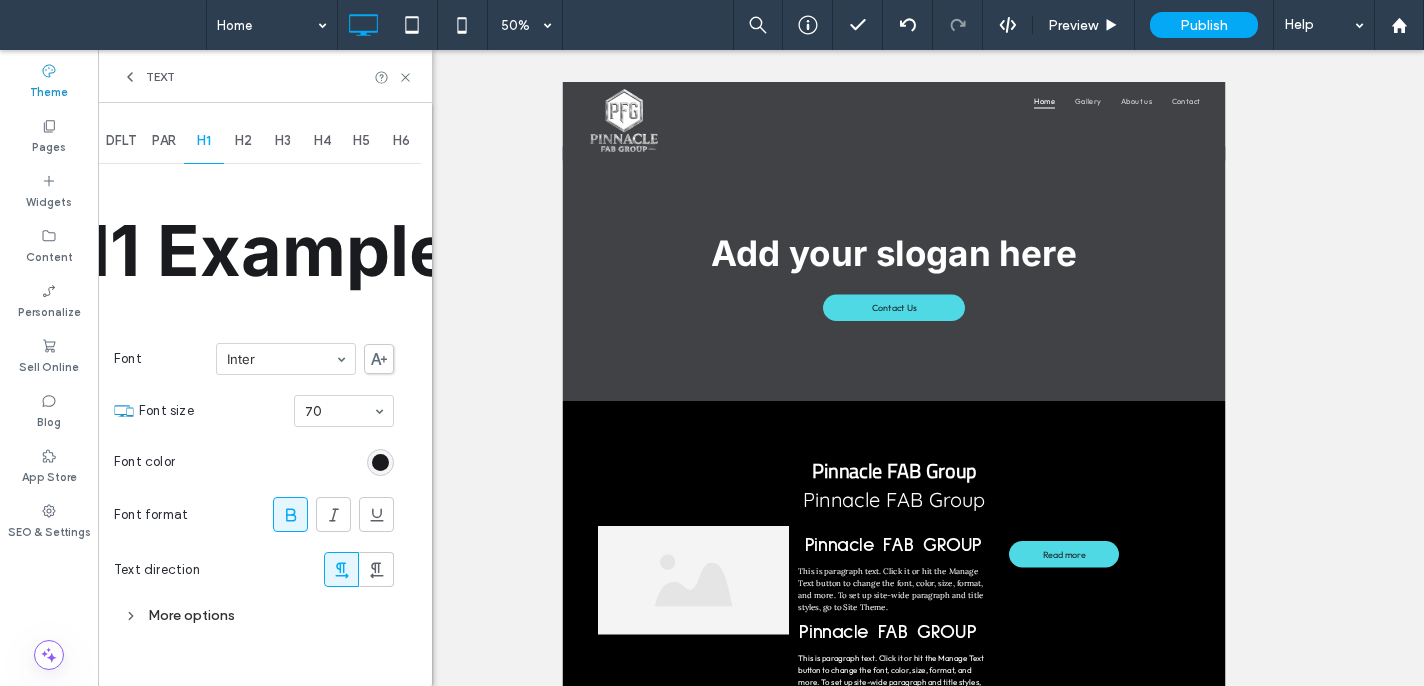 scroll, scrollTop: 0, scrollLeft: 0, axis: both 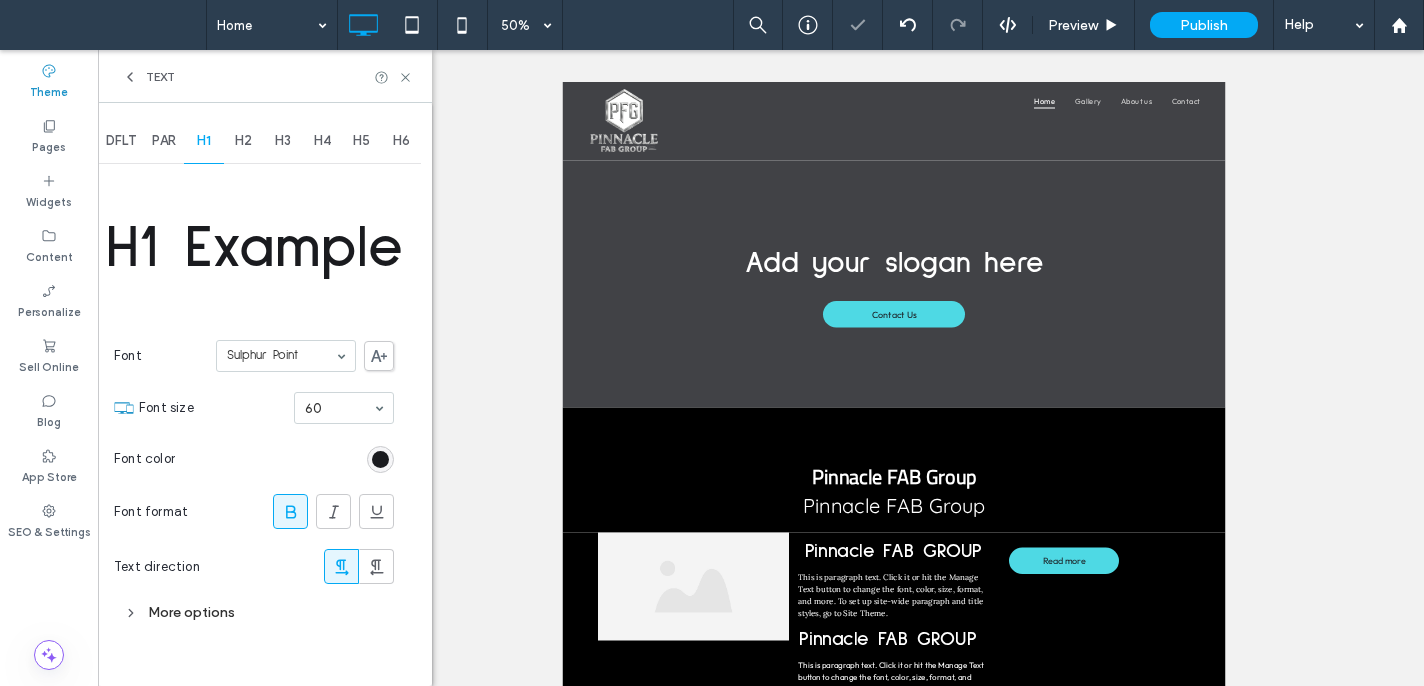 click 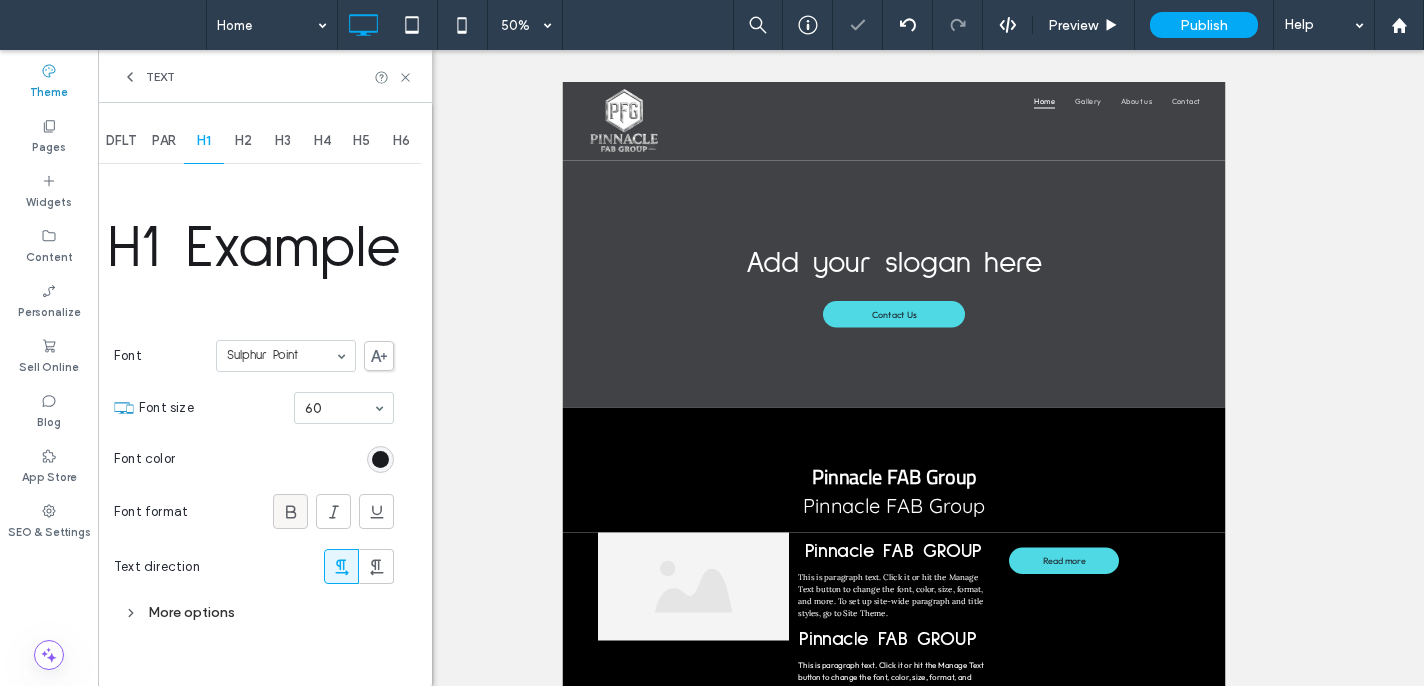 click 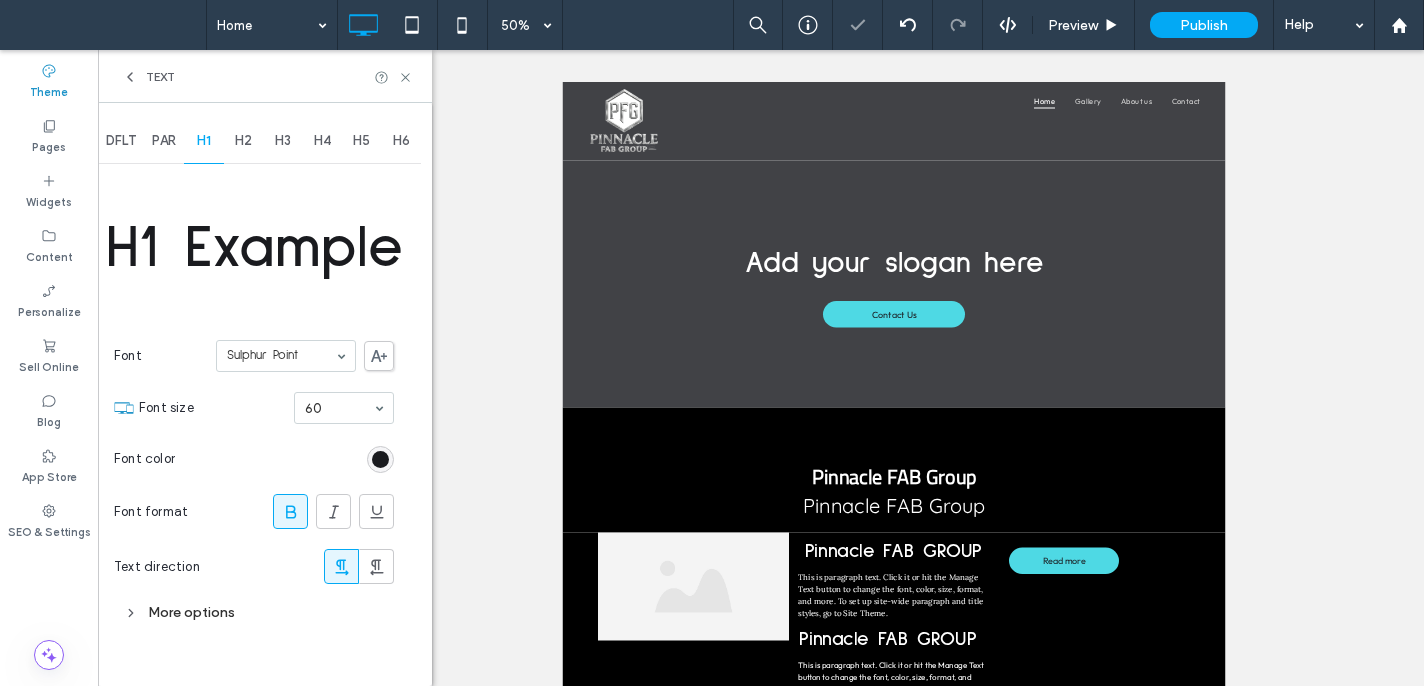 click on "H2" at bounding box center (243, 141) 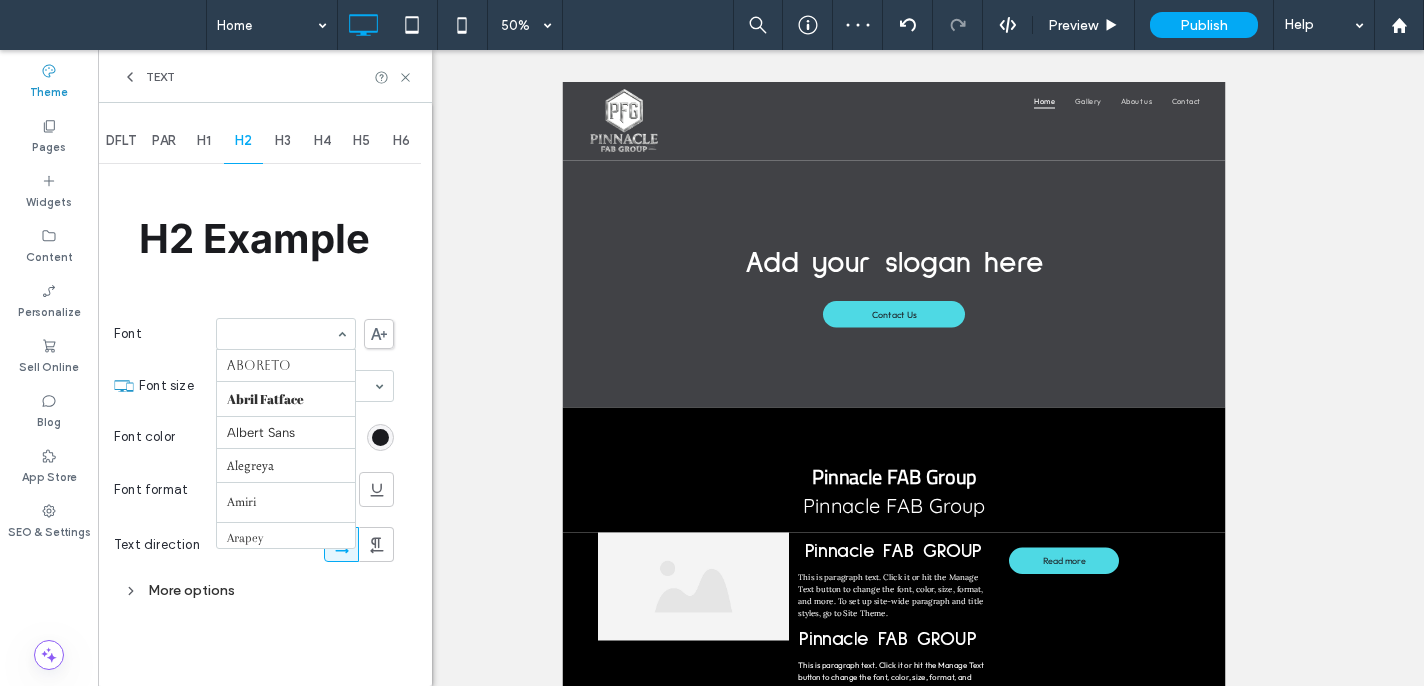 drag, startPoint x: 323, startPoint y: 336, endPoint x: 321, endPoint y: 370, distance: 34.058773 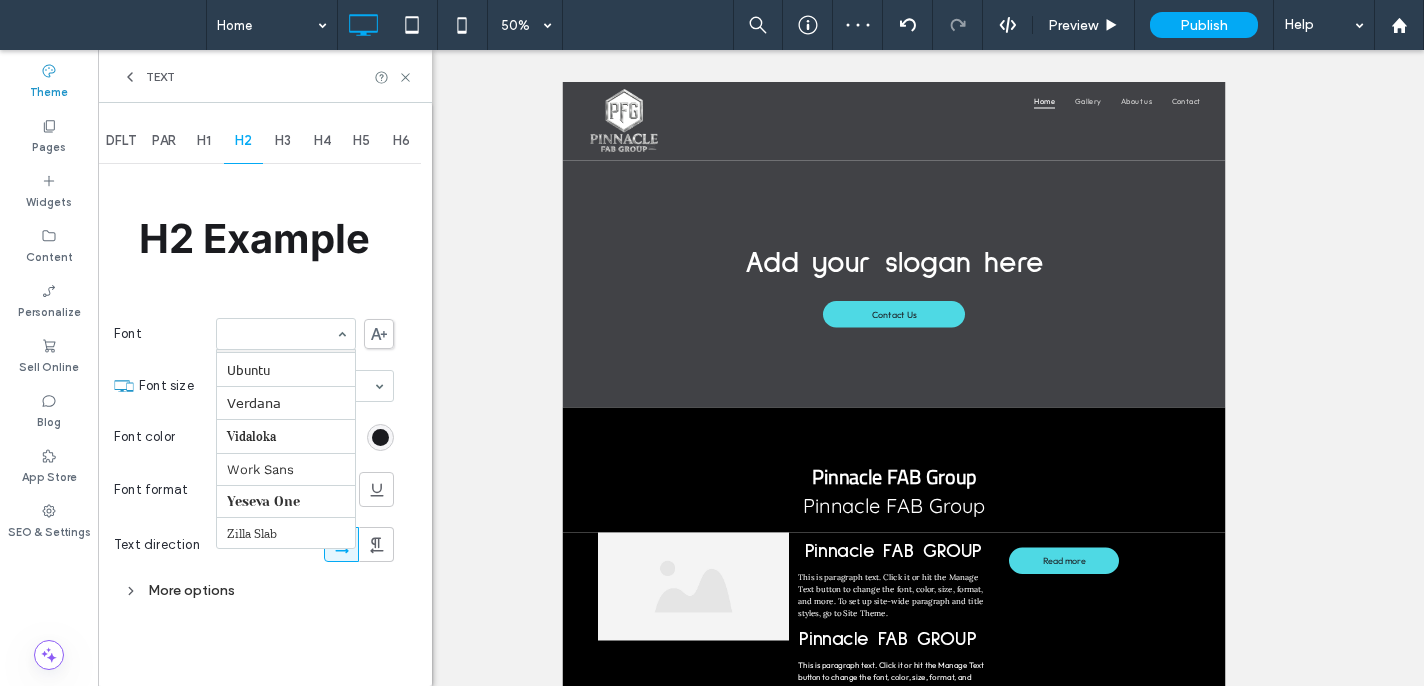 scroll, scrollTop: 2385, scrollLeft: 0, axis: vertical 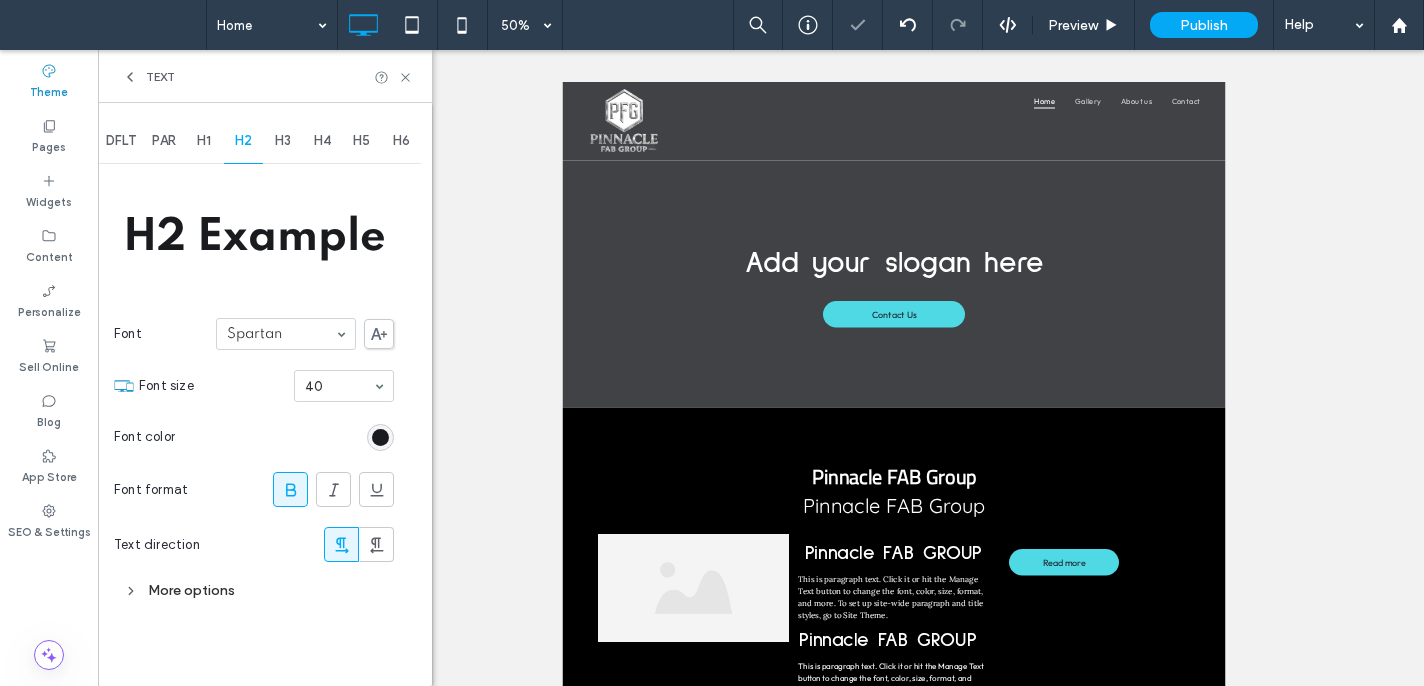 click on "H1" at bounding box center [204, 141] 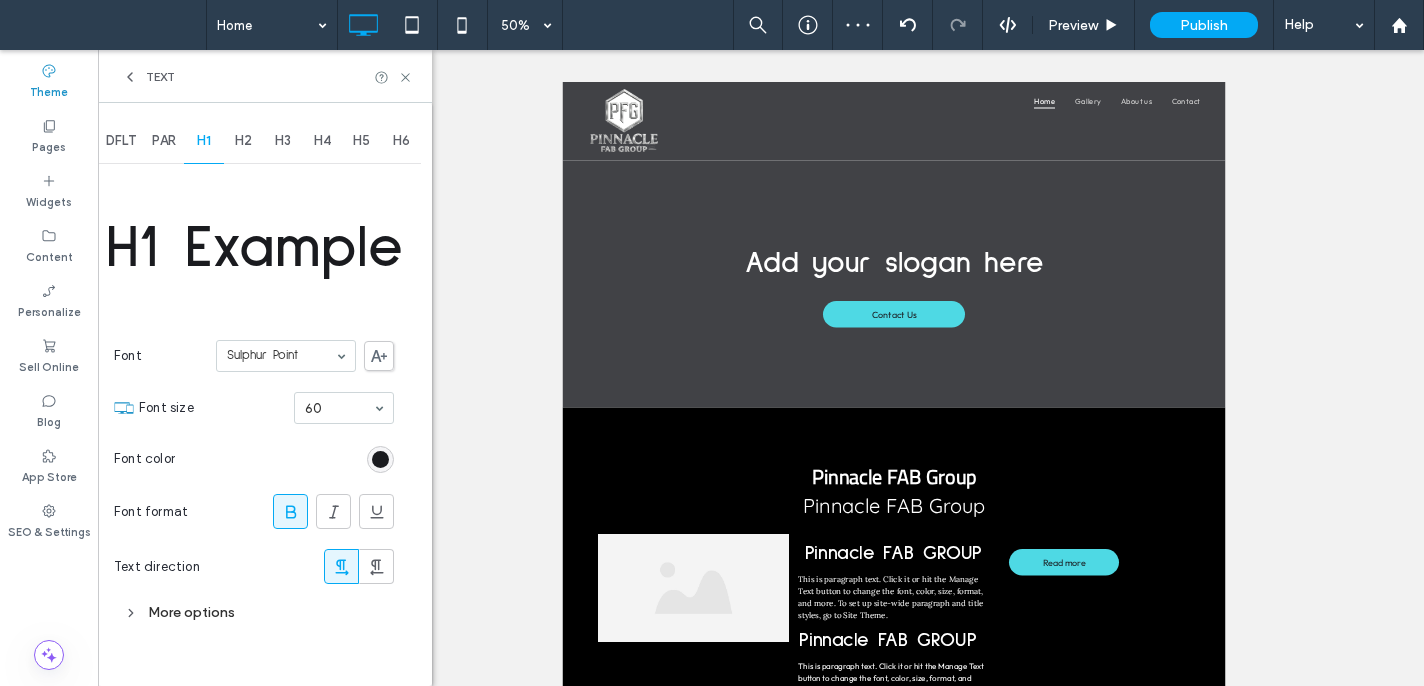 click on "H2" at bounding box center (243, 141) 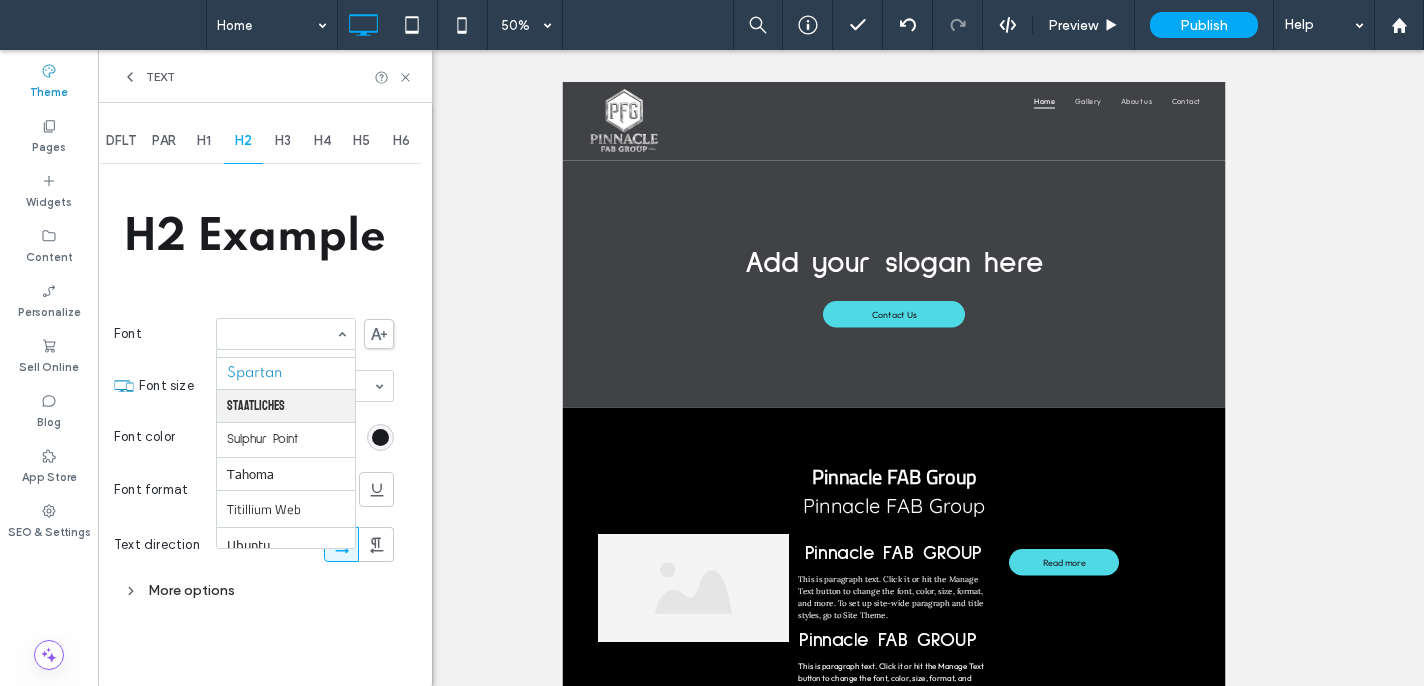 scroll, scrollTop: 2208, scrollLeft: 0, axis: vertical 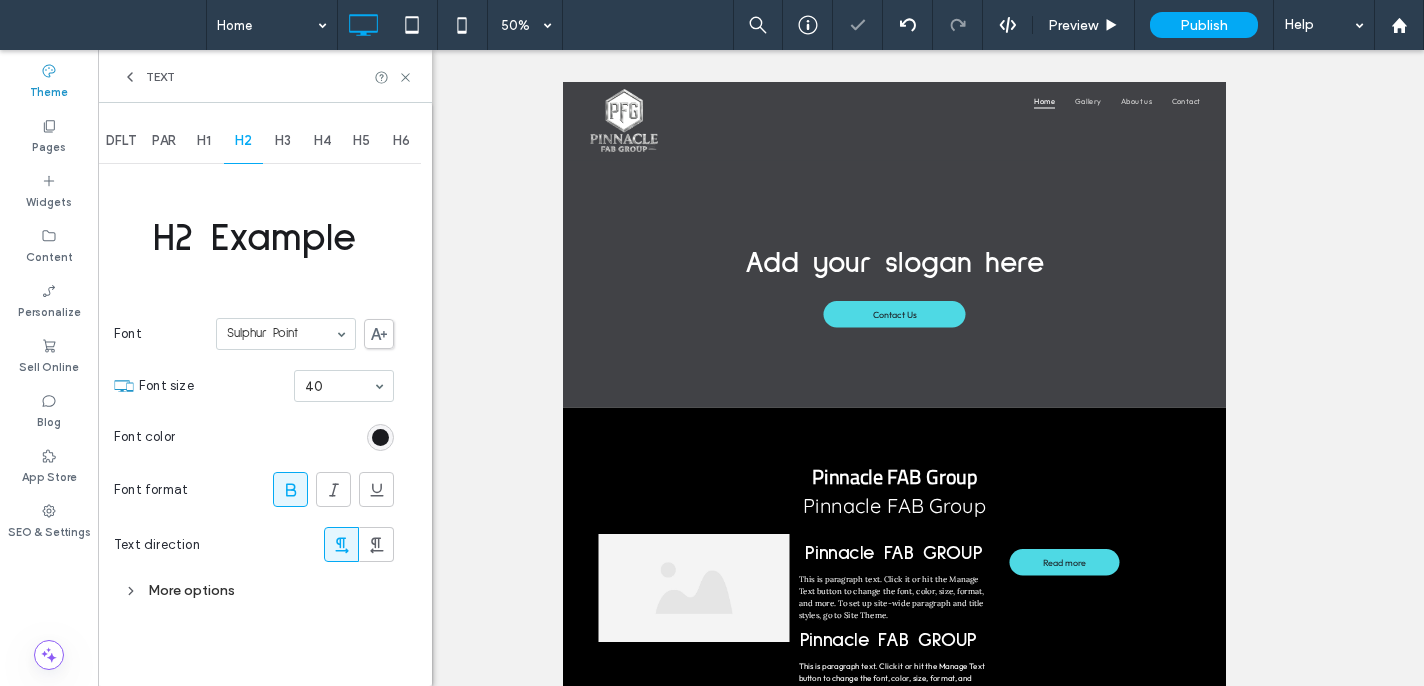 click 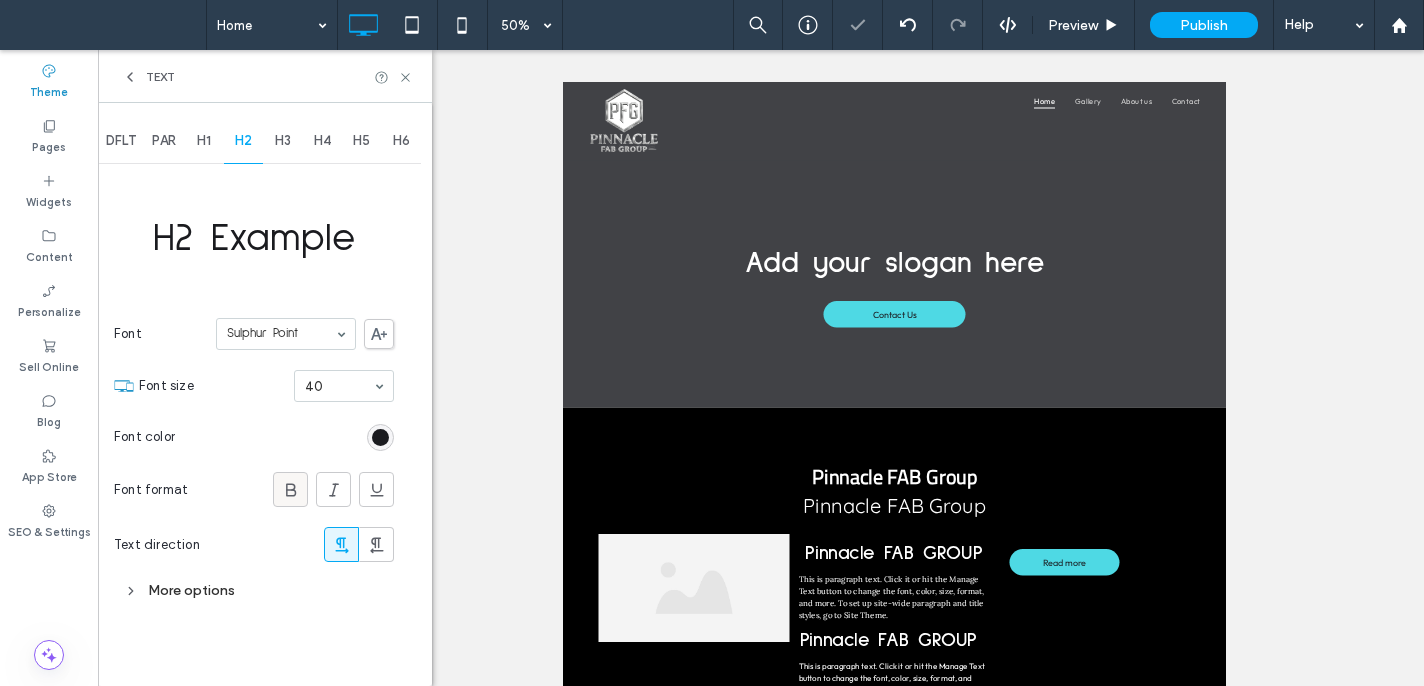 click 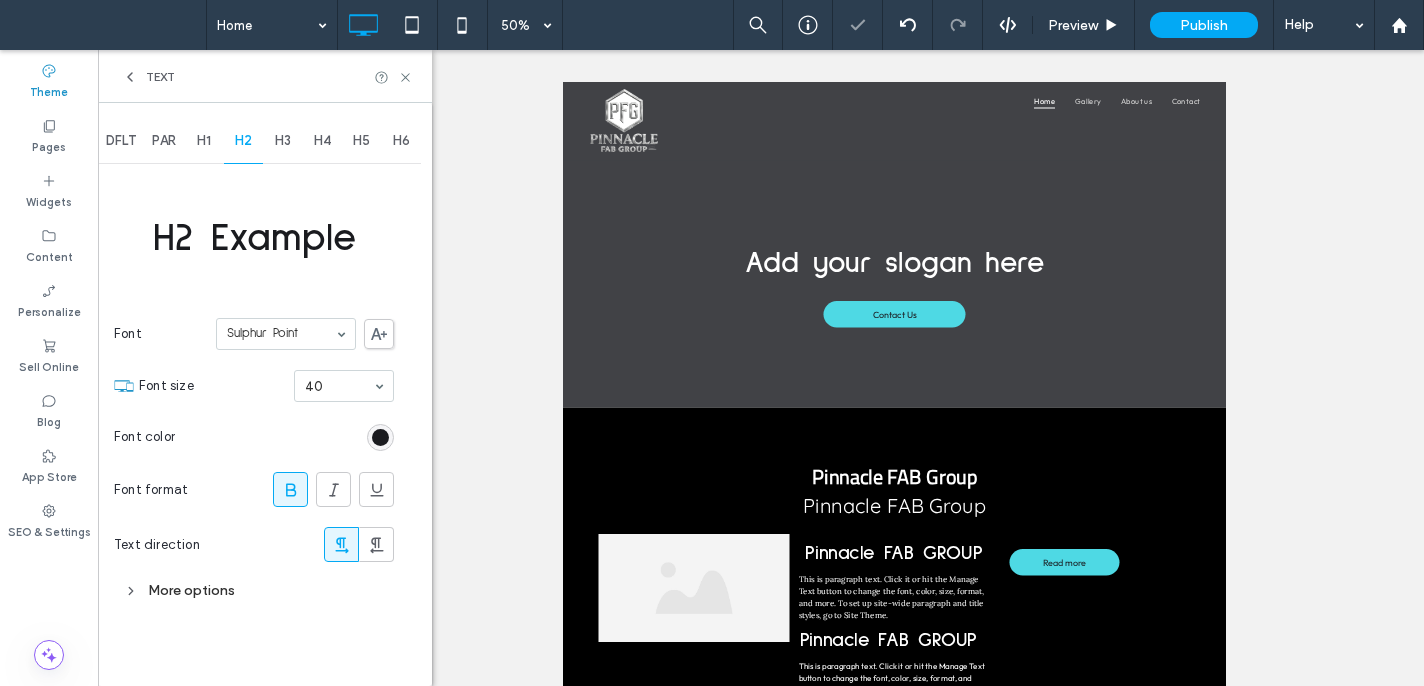 click on "H3" at bounding box center [283, 141] 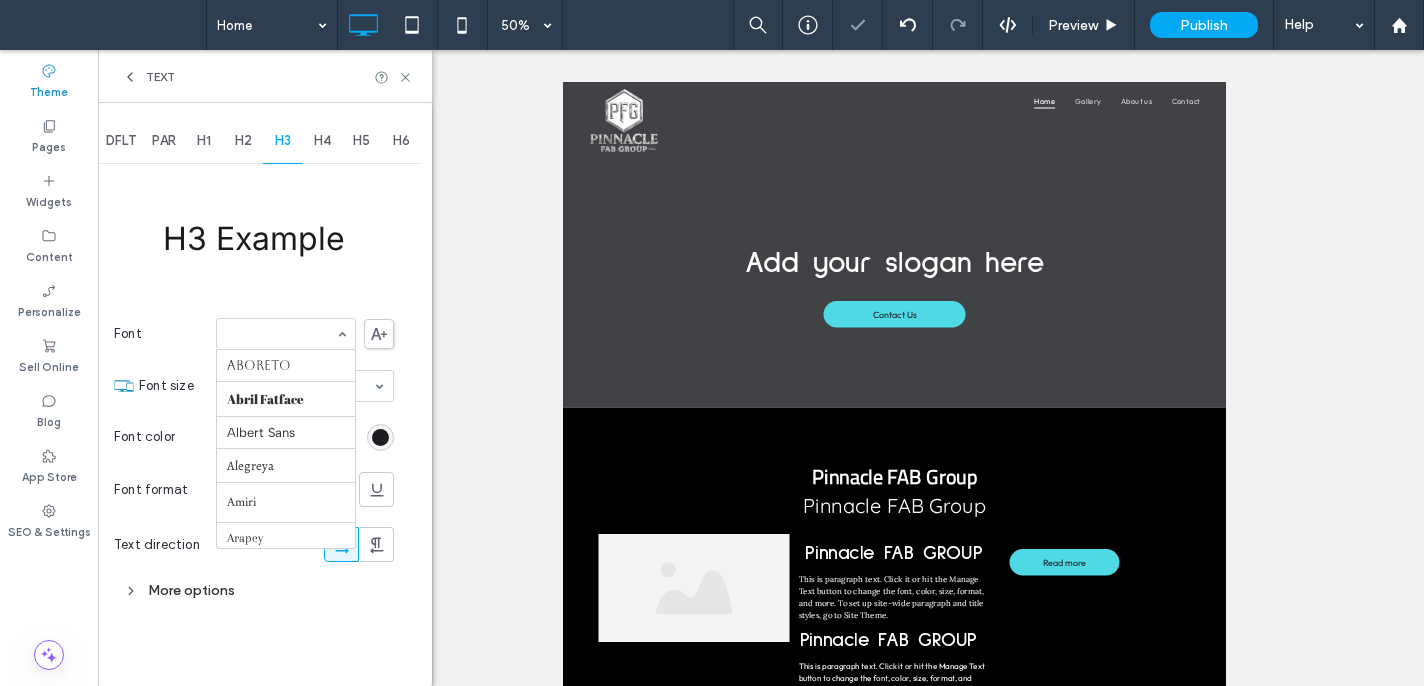 scroll, scrollTop: 2292, scrollLeft: 0, axis: vertical 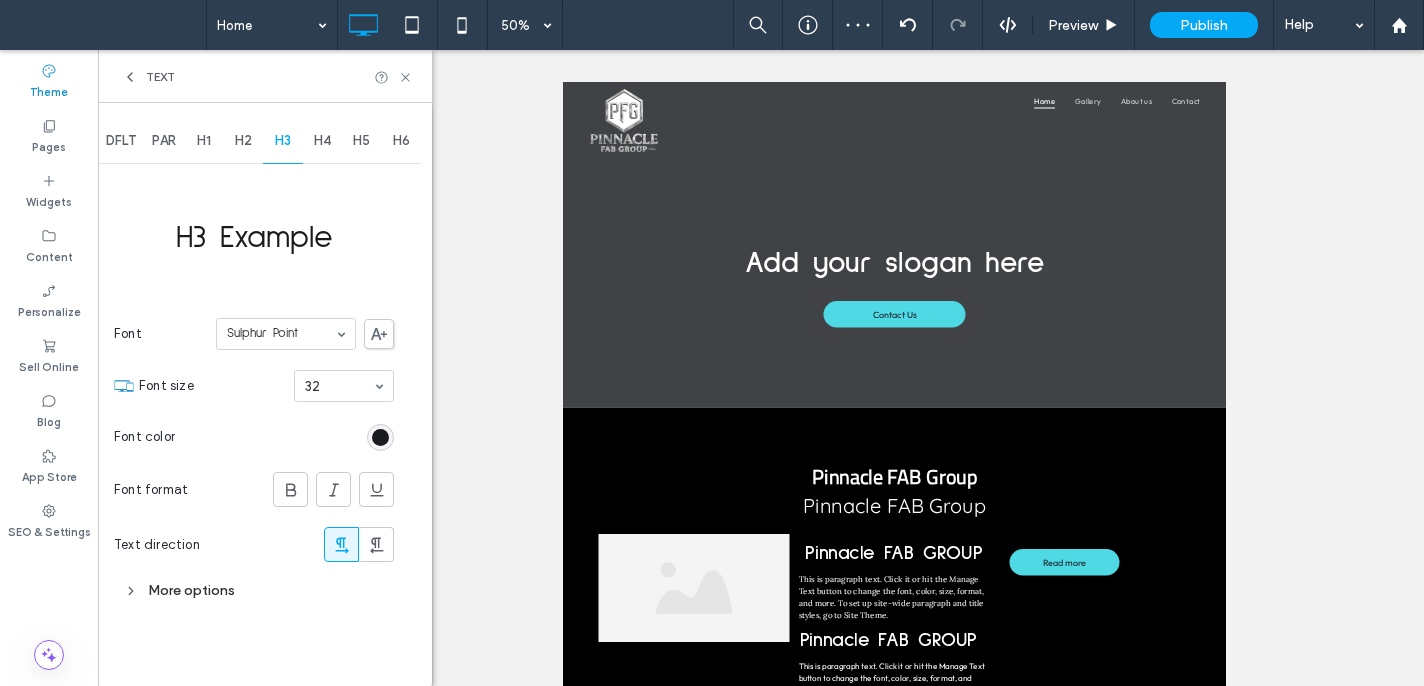 drag, startPoint x: 385, startPoint y: 437, endPoint x: 392, endPoint y: 446, distance: 11.401754 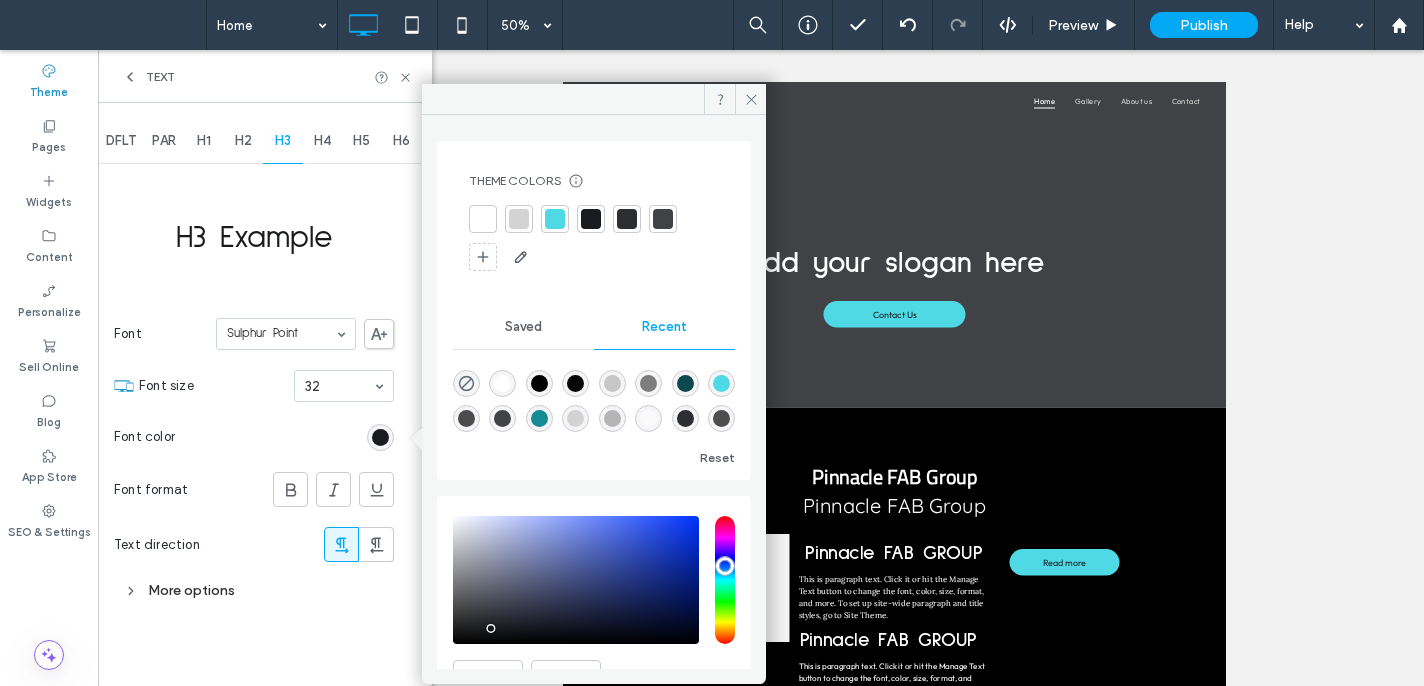 drag, startPoint x: 511, startPoint y: 387, endPoint x: 532, endPoint y: 343, distance: 48.754486 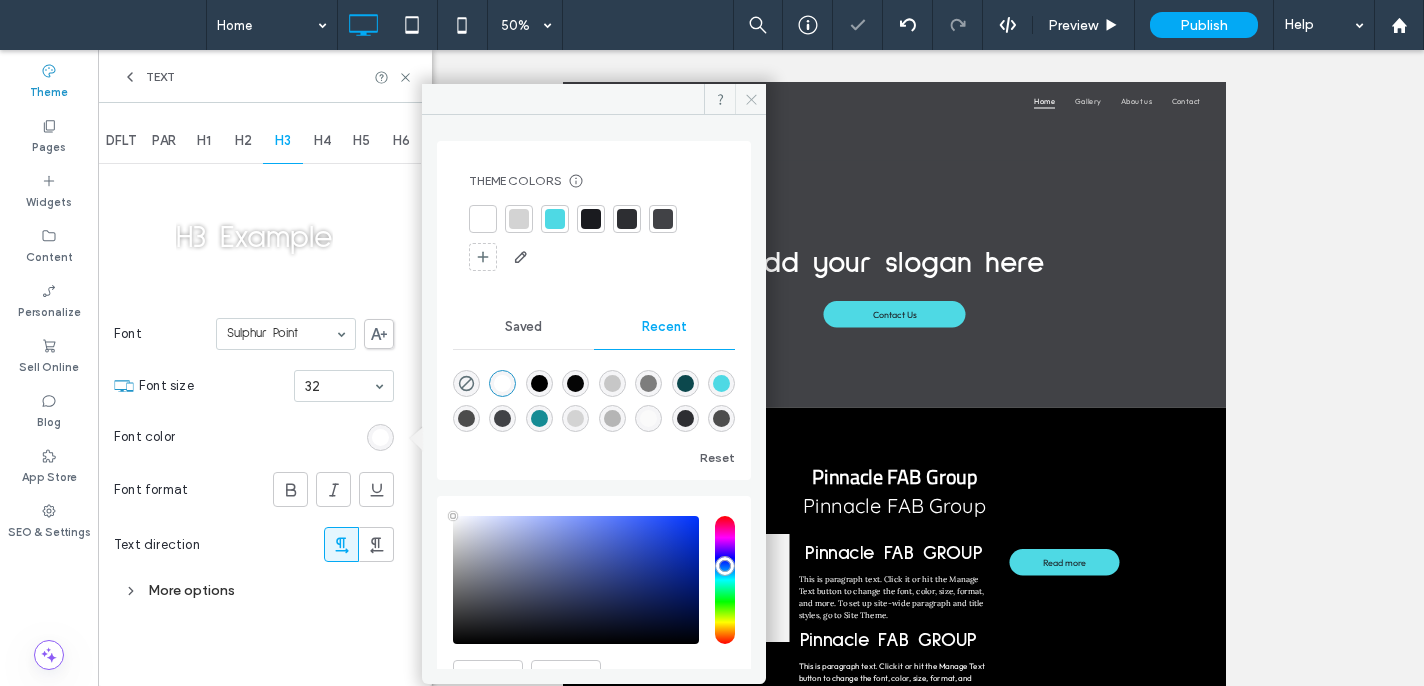 click 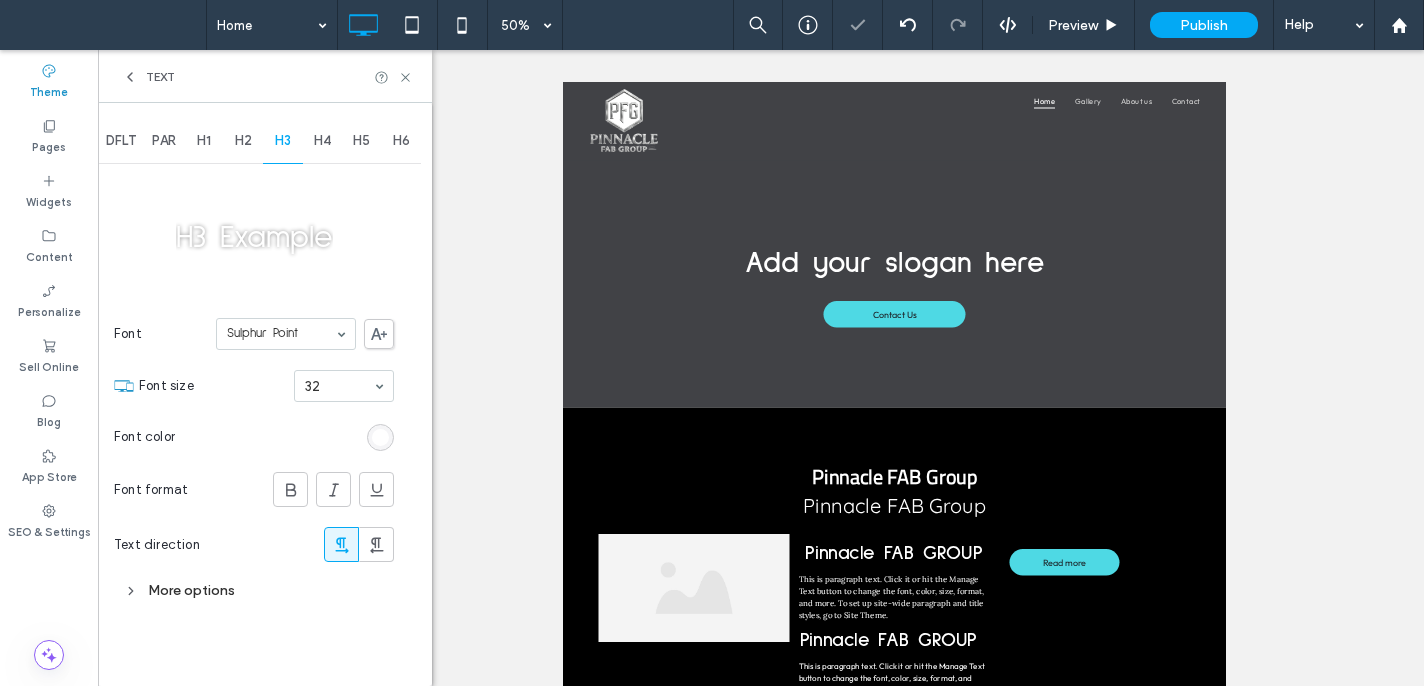 click on "H2" at bounding box center [244, 141] 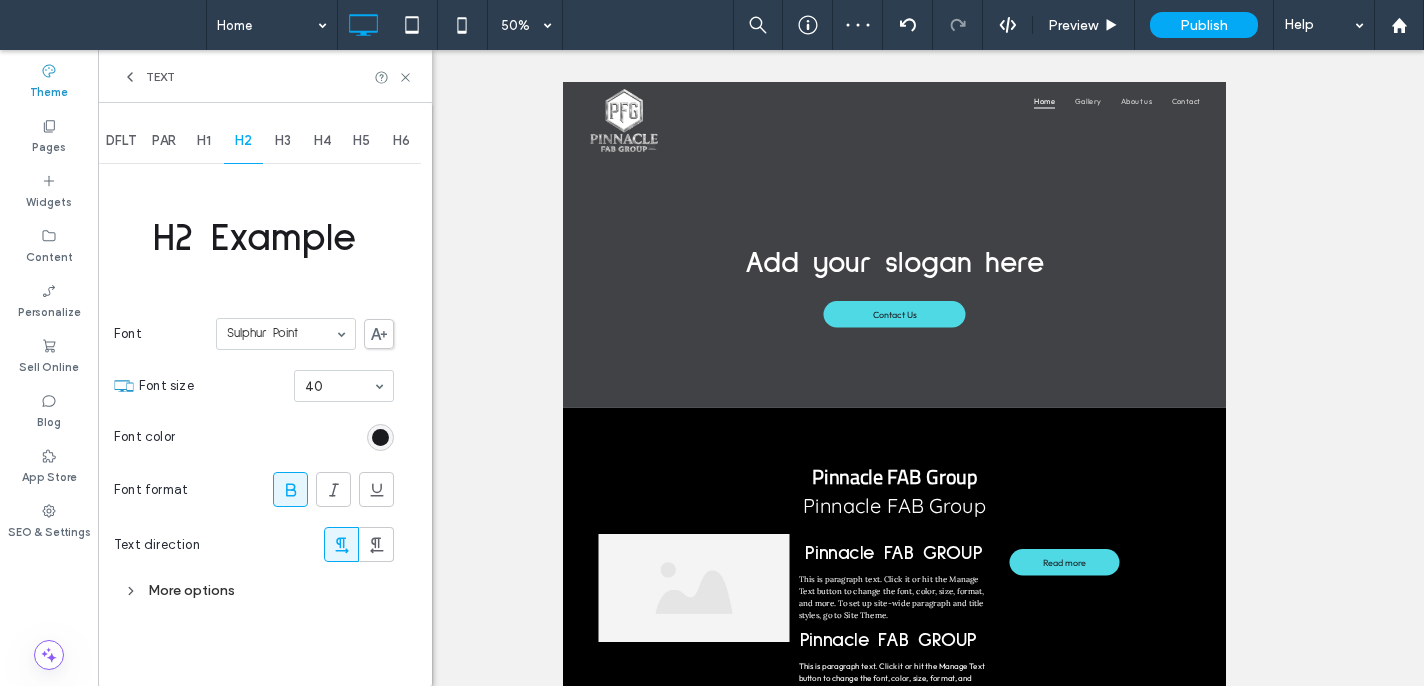 click at bounding box center [380, 437] 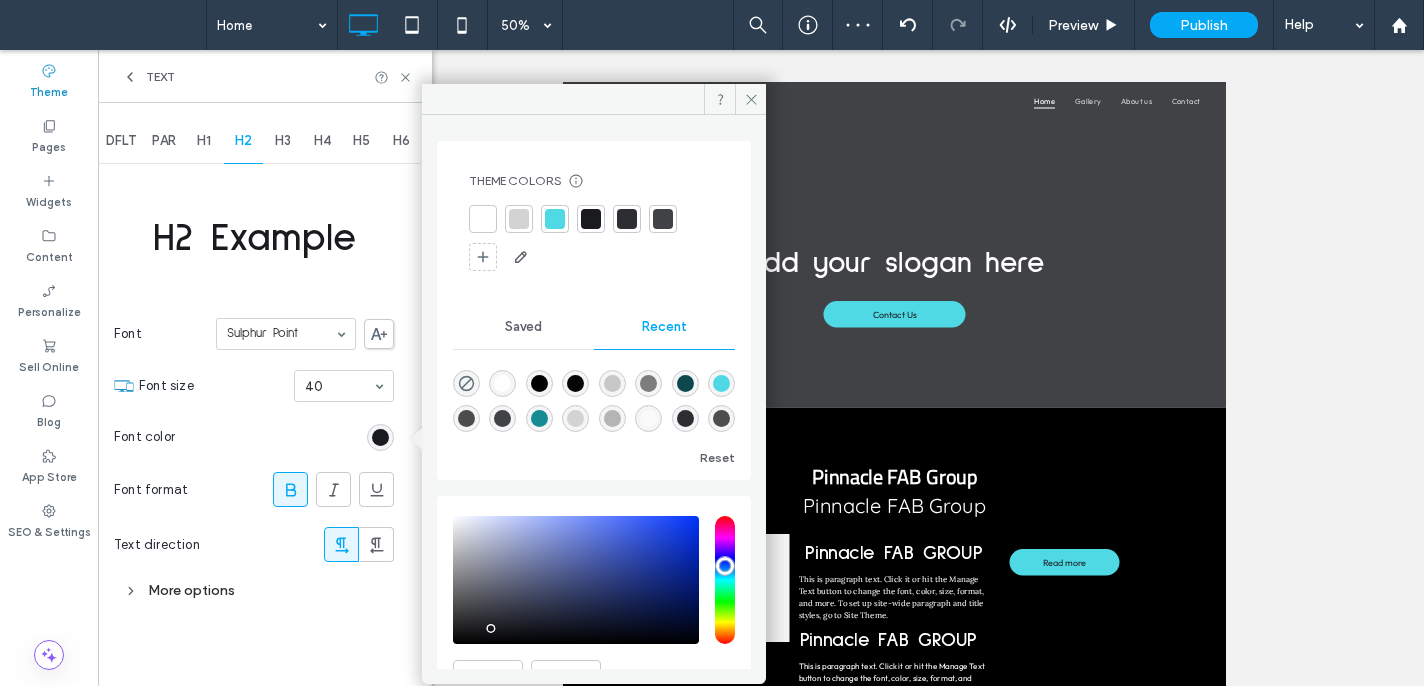 drag, startPoint x: 482, startPoint y: 218, endPoint x: 596, endPoint y: 158, distance: 128.82547 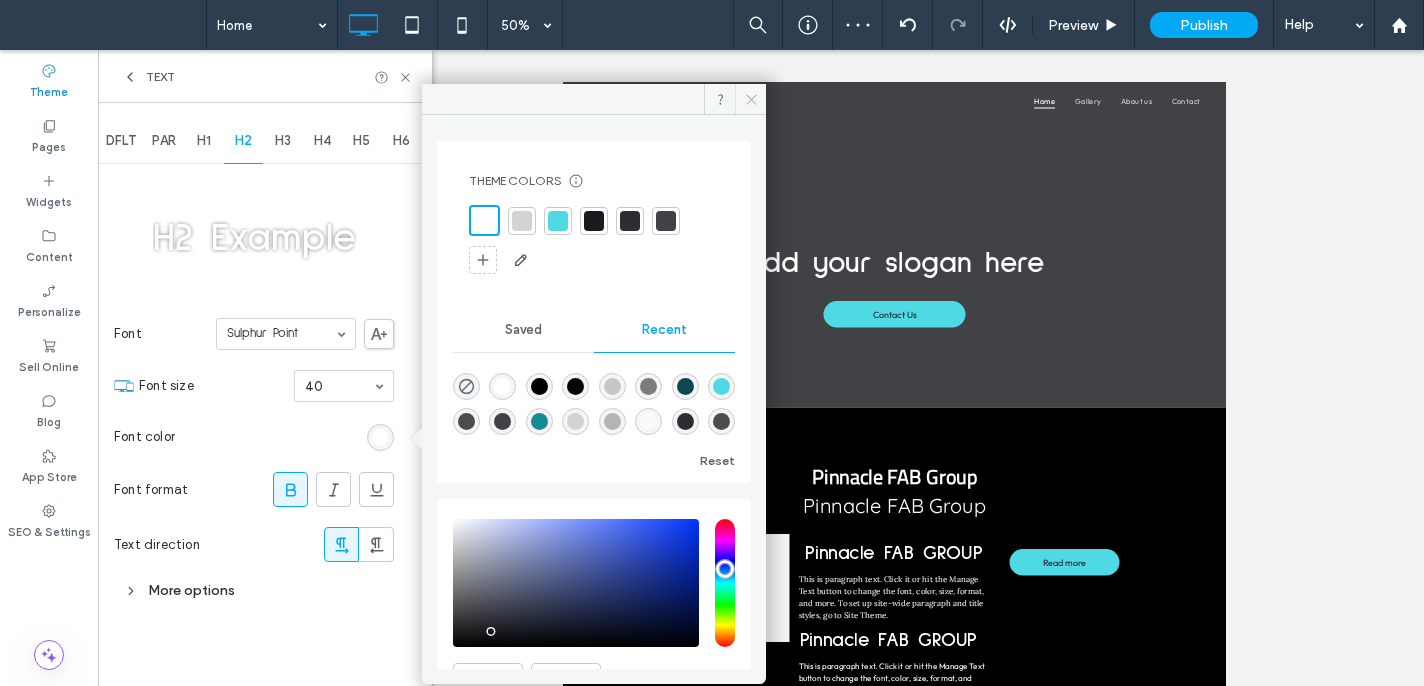 click at bounding box center [750, 99] 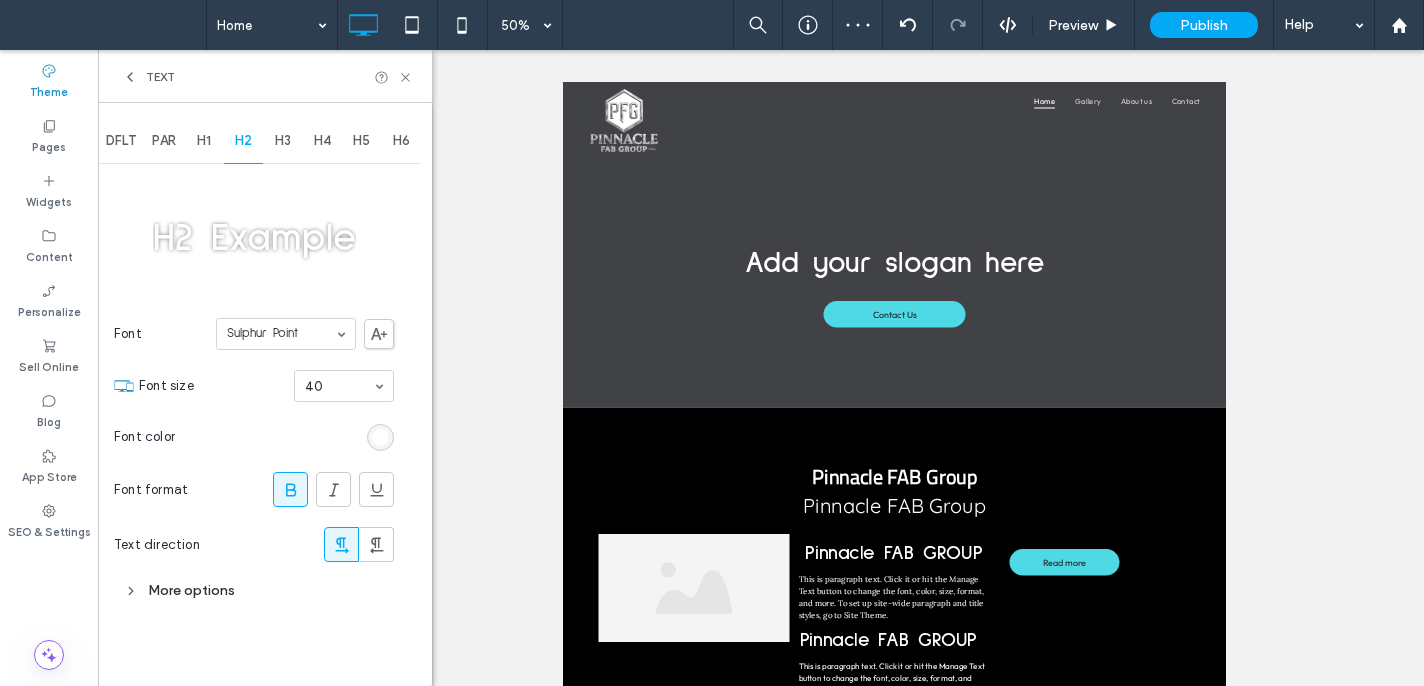drag, startPoint x: 214, startPoint y: 140, endPoint x: 257, endPoint y: 195, distance: 69.81404 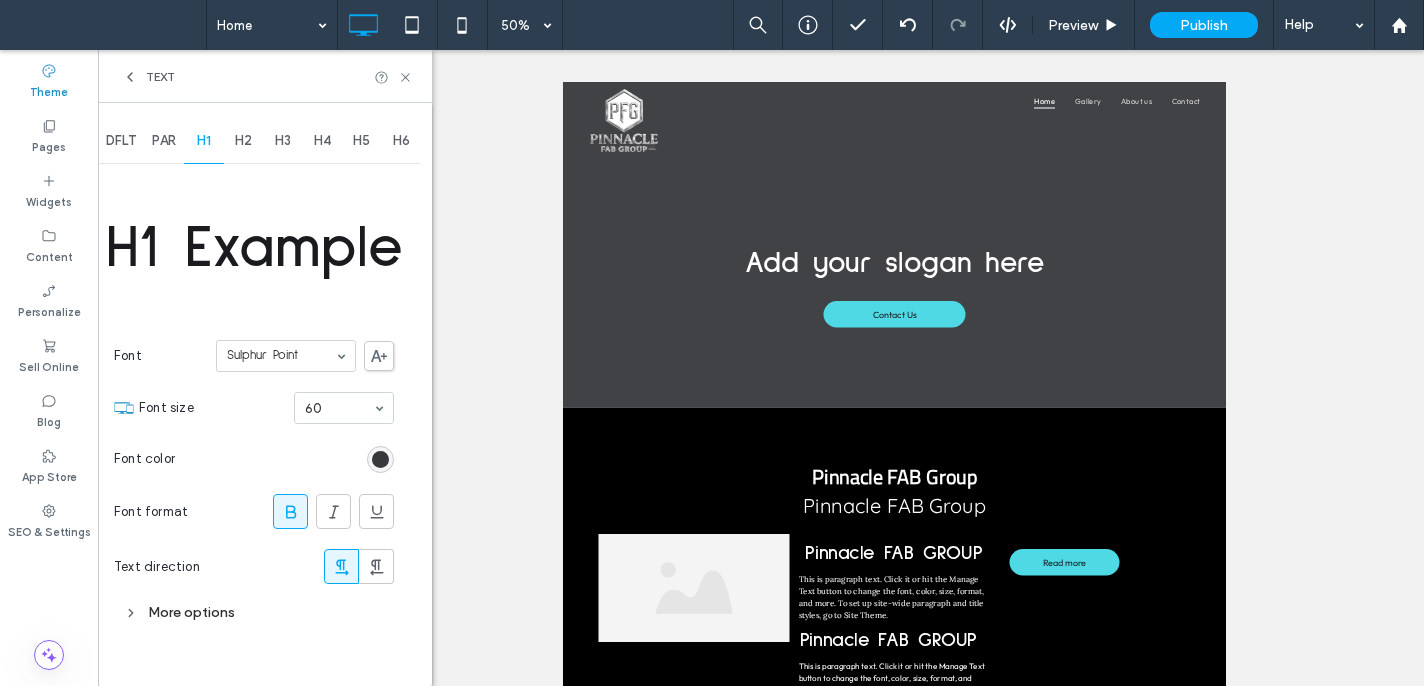 click at bounding box center (380, 459) 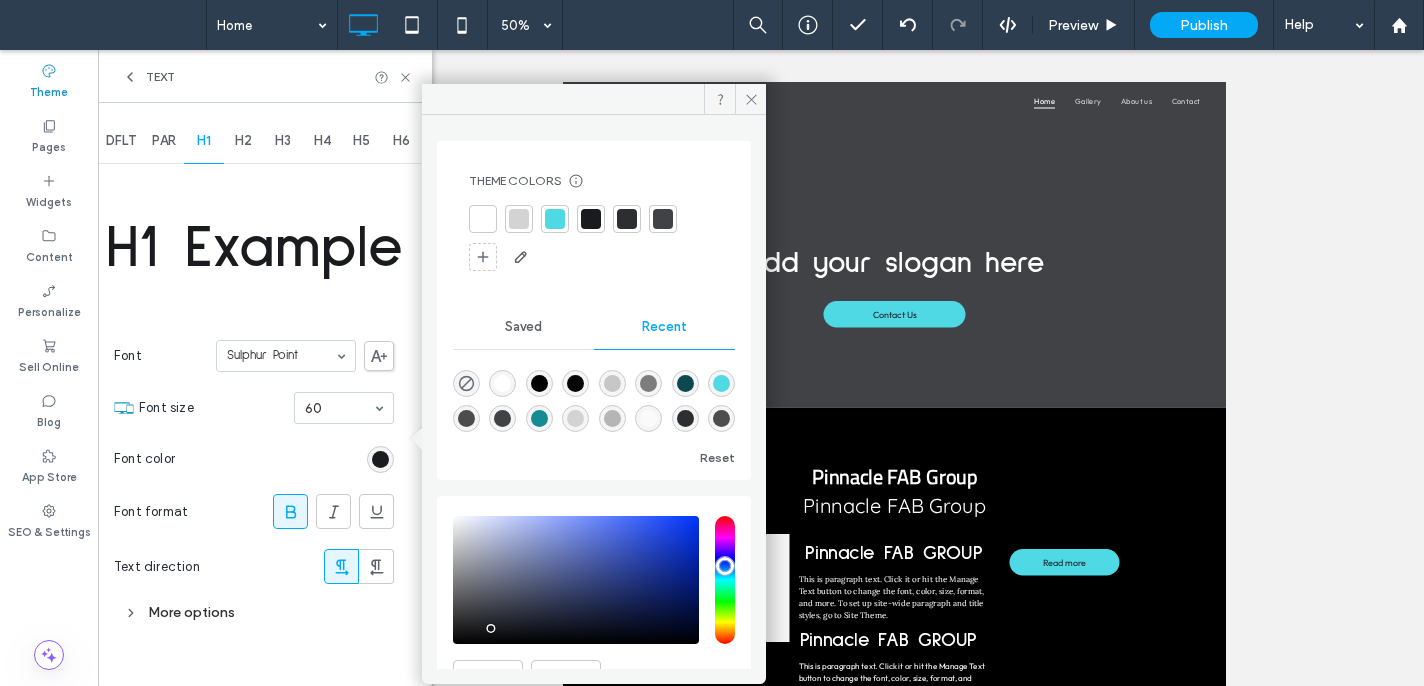 click at bounding box center (483, 219) 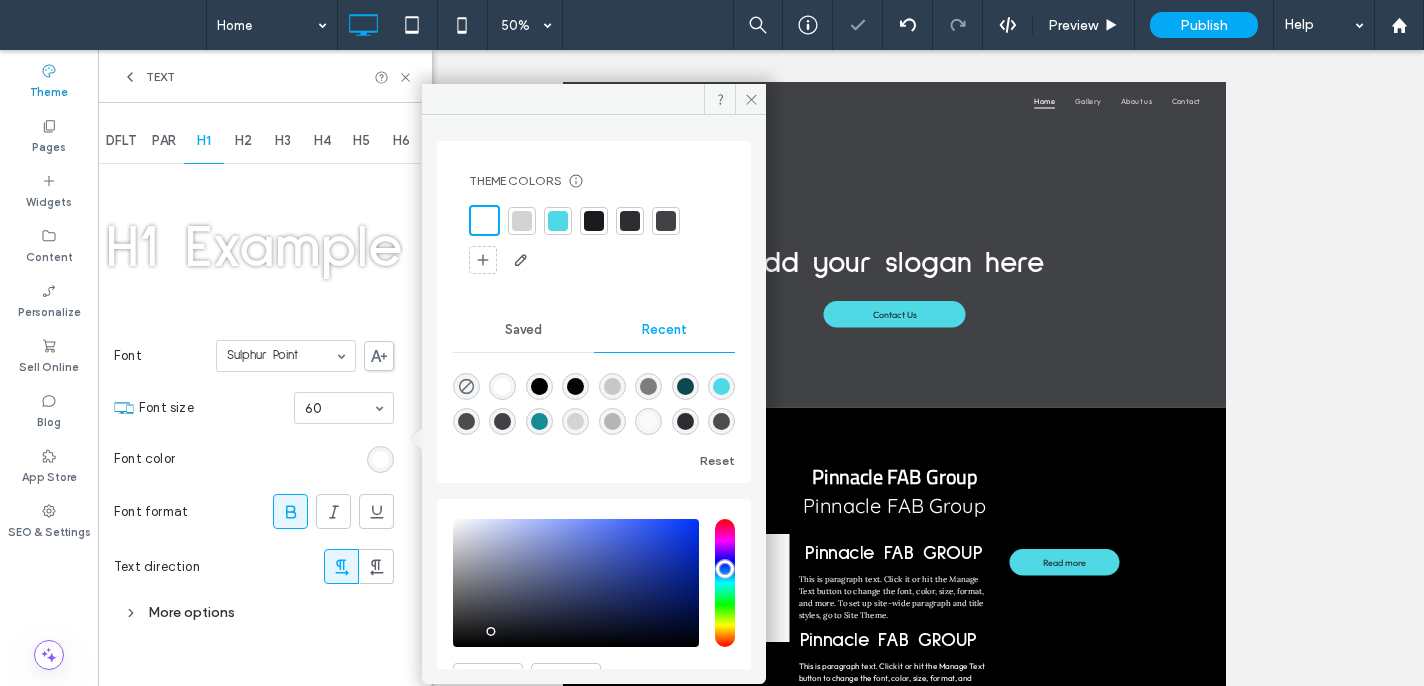drag, startPoint x: 749, startPoint y: 100, endPoint x: 454, endPoint y: 79, distance: 295.74652 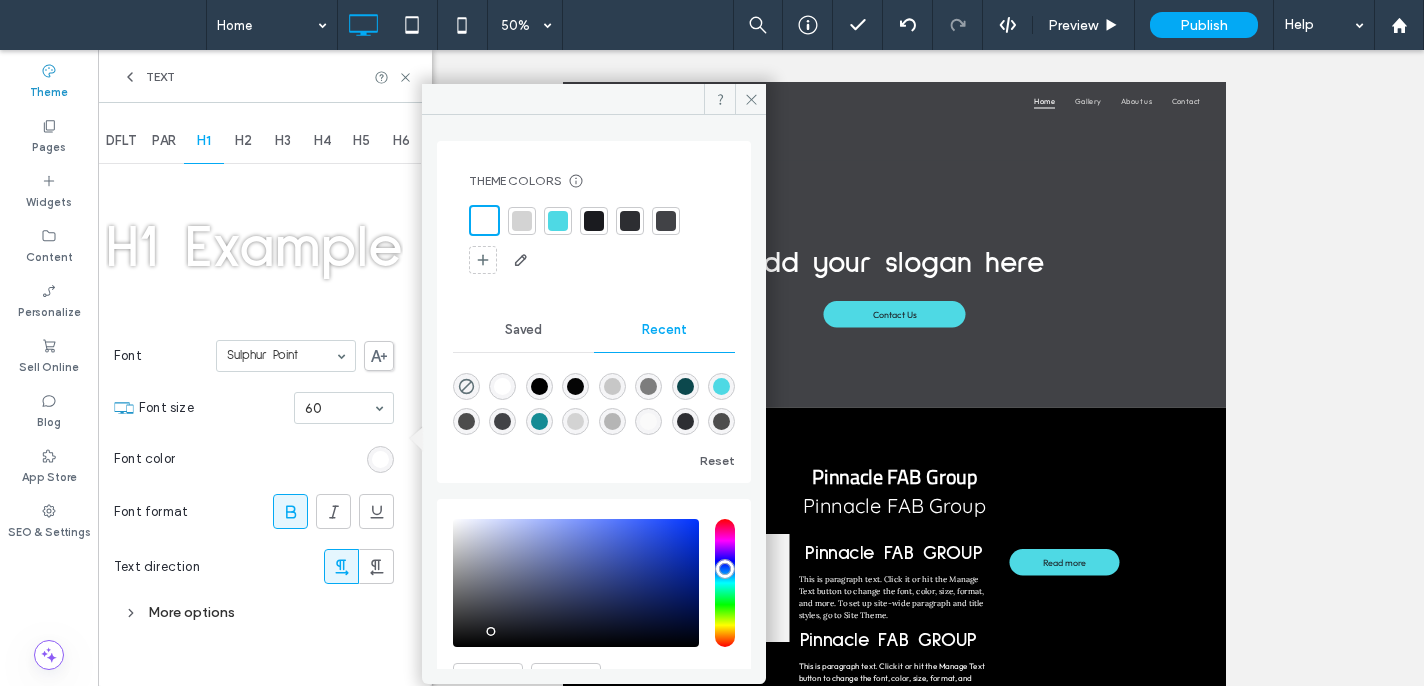 drag, startPoint x: 339, startPoint y: 254, endPoint x: 501, endPoint y: 539, distance: 327.82465 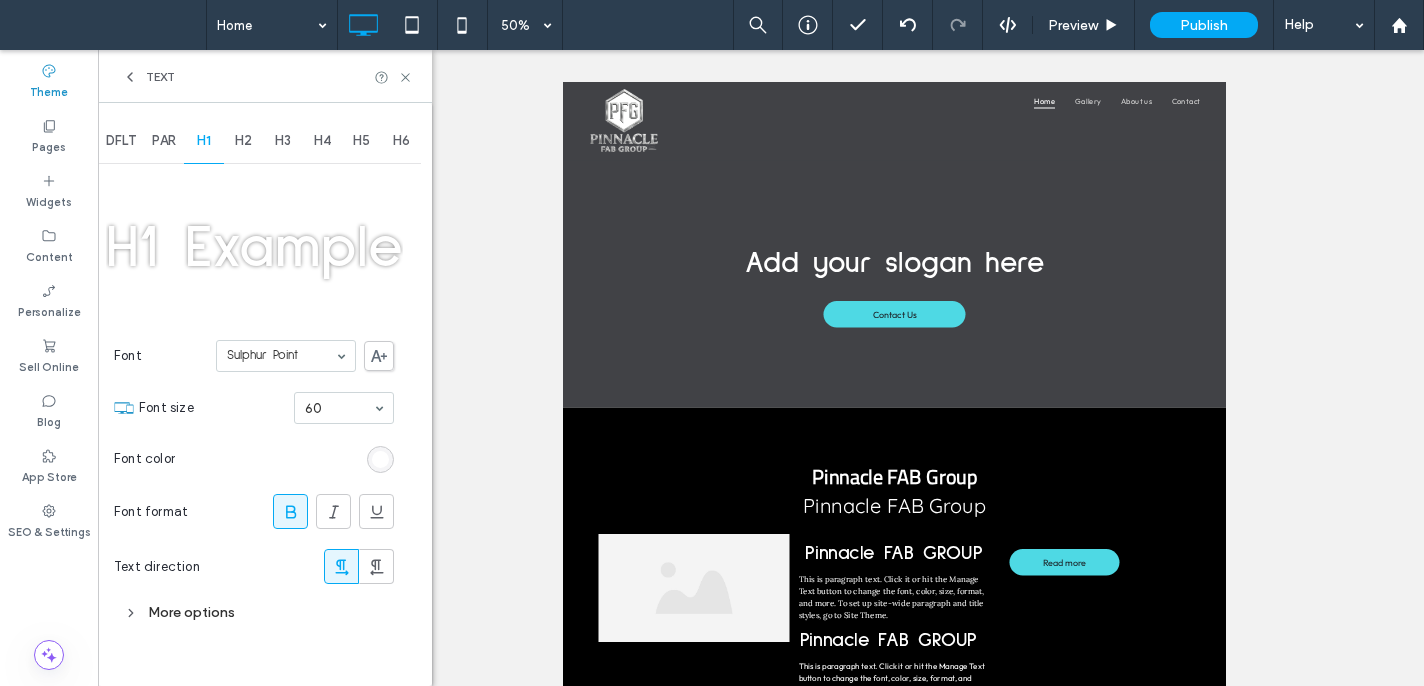 click at bounding box center (761, 368) 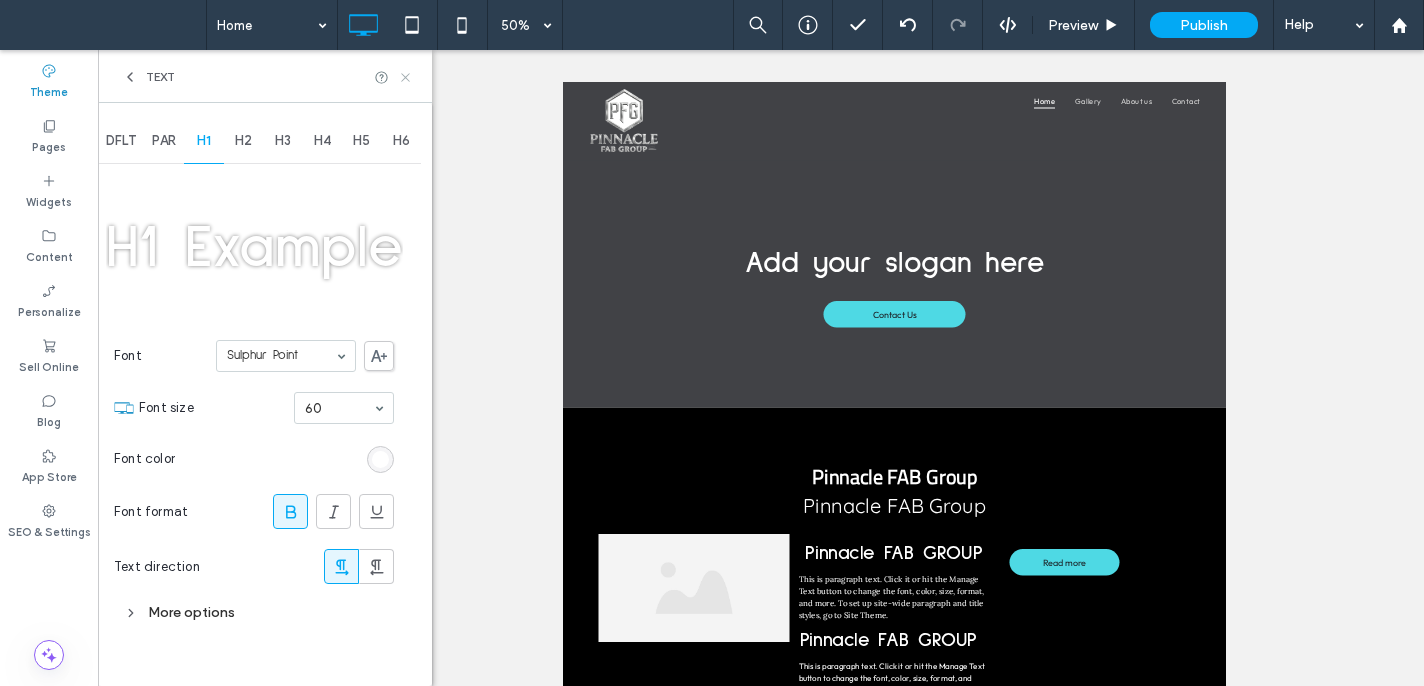 click 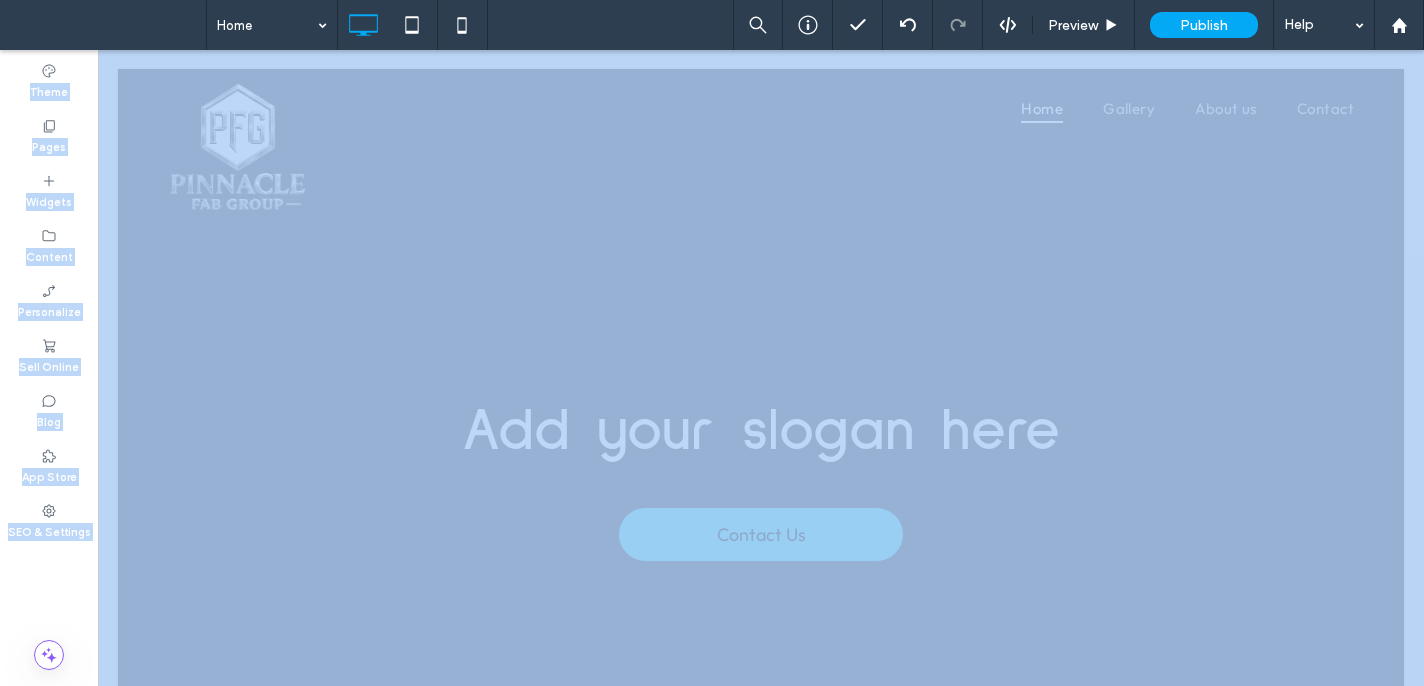 drag, startPoint x: 36, startPoint y: 115, endPoint x: 1438, endPoint y: 749, distance: 1538.6877 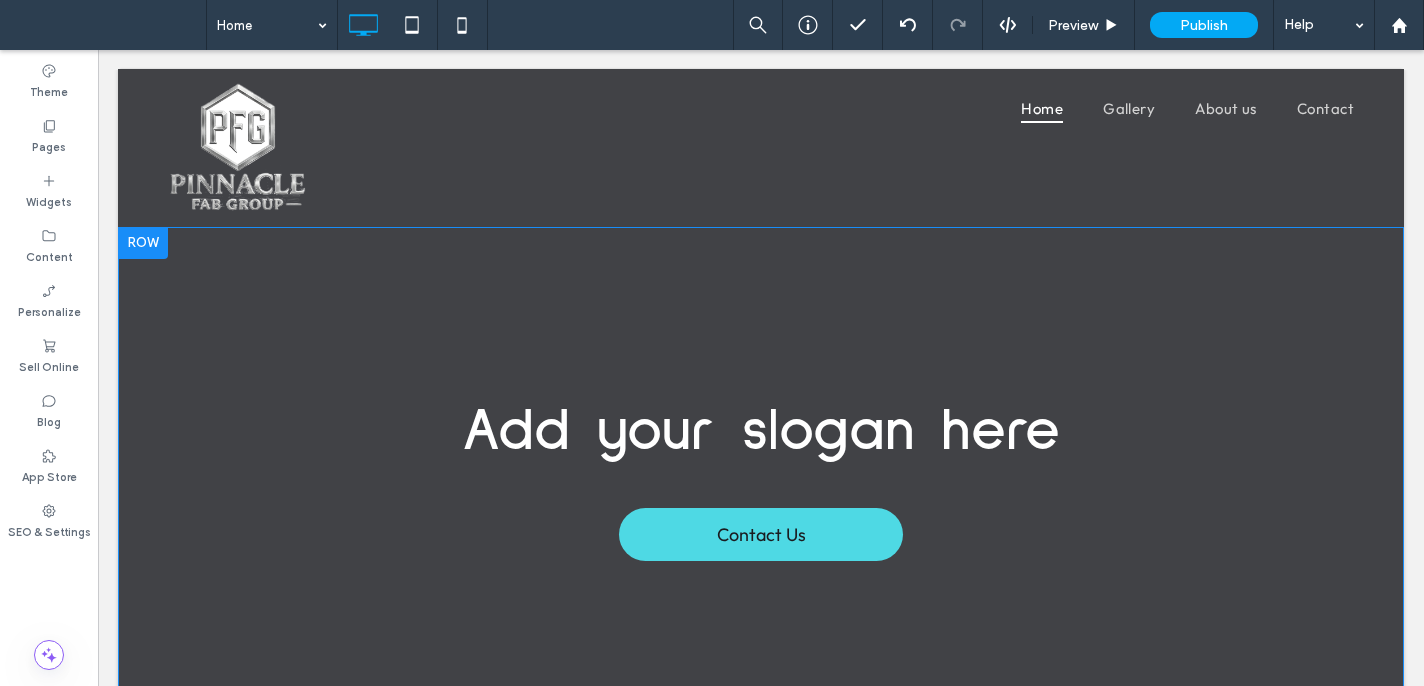 click on "Add your slogan here
Contact Us
Click To Paste
Row + Add Section" at bounding box center (761, 474) 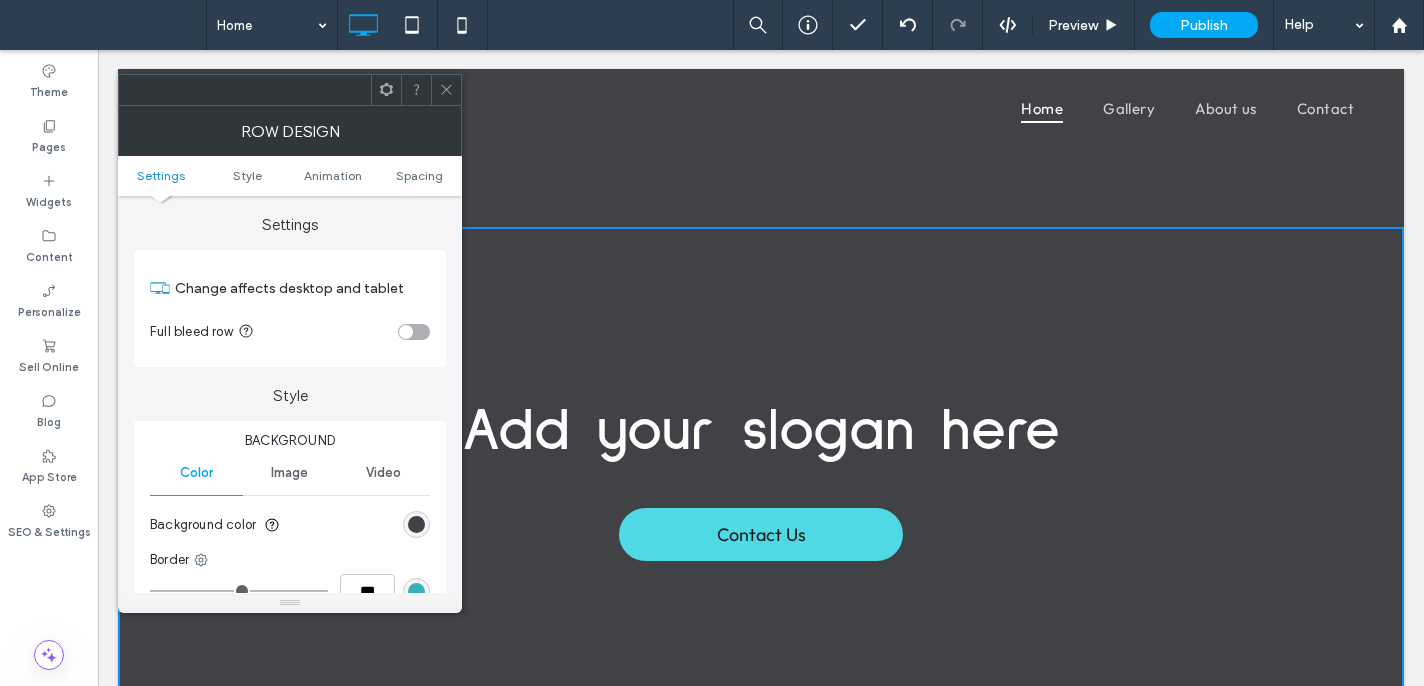 click 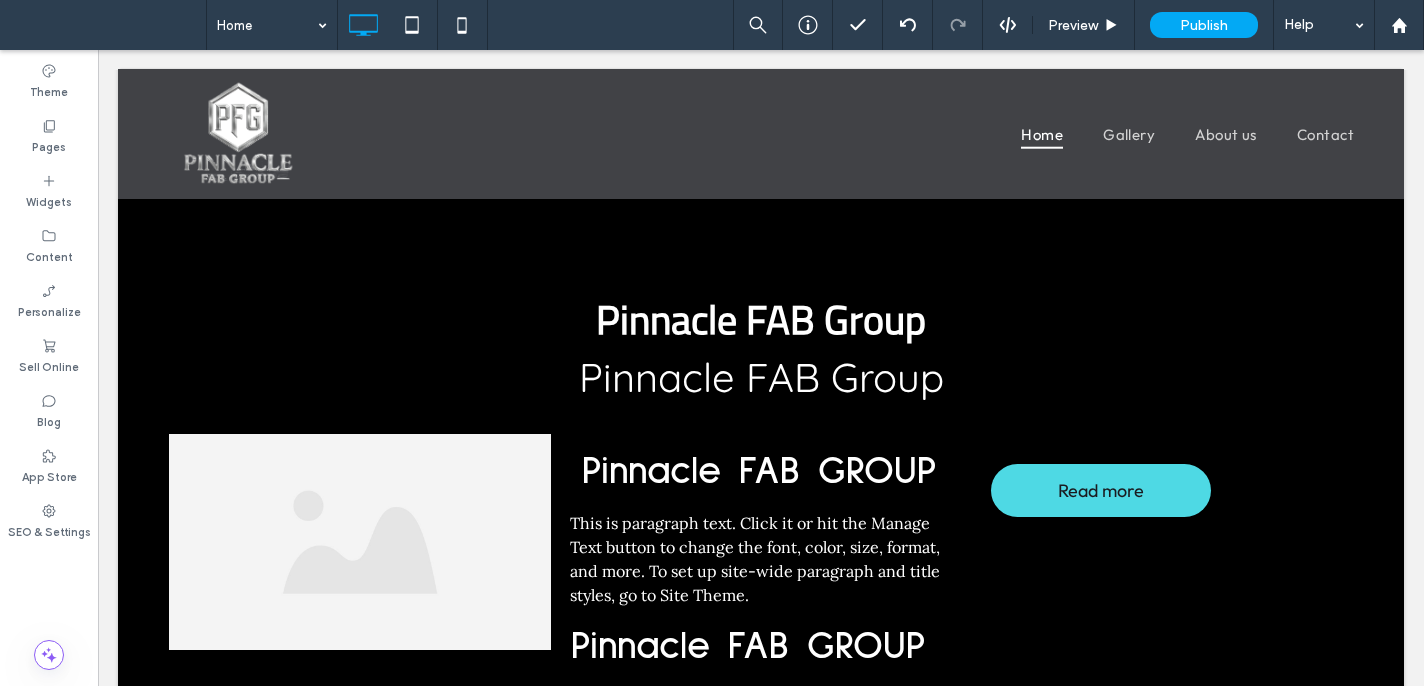 scroll, scrollTop: 526, scrollLeft: 0, axis: vertical 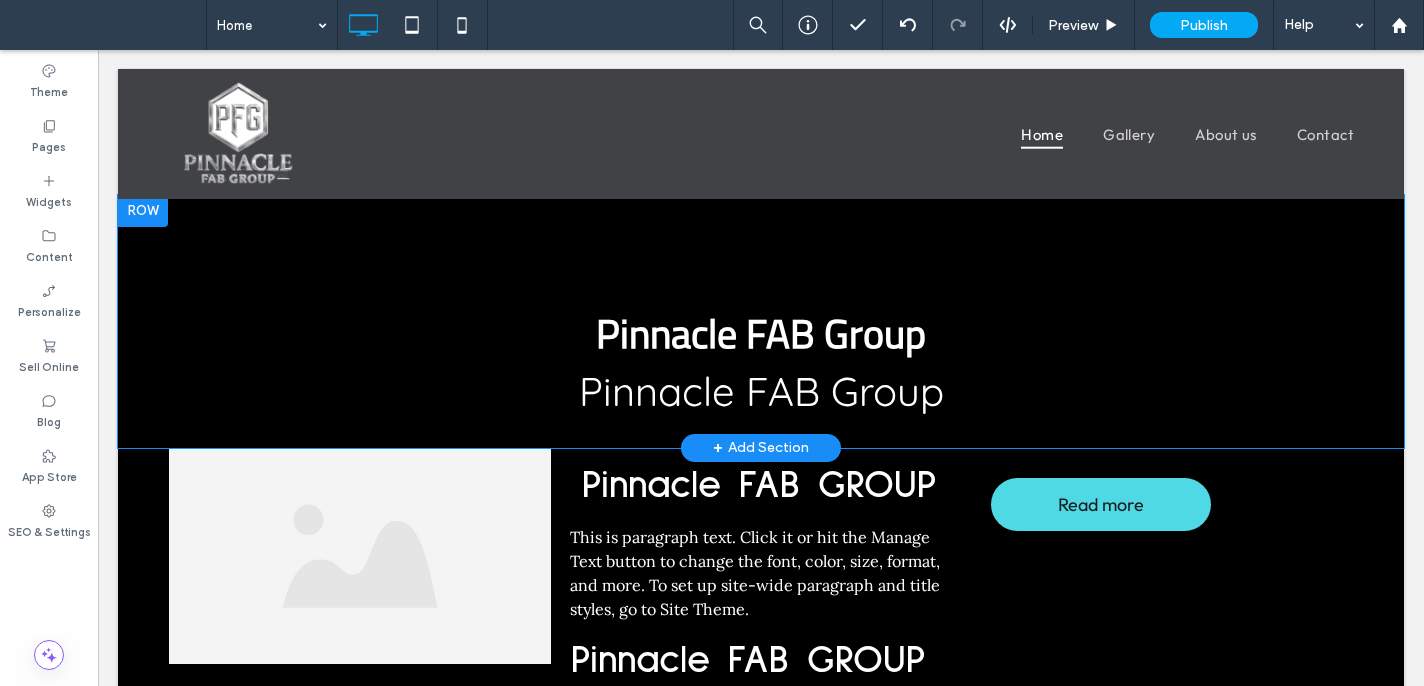 click on "Pinnacle FAB Group Pinnacle FAB Group Click To Paste
Row + Add Section" at bounding box center (761, 321) 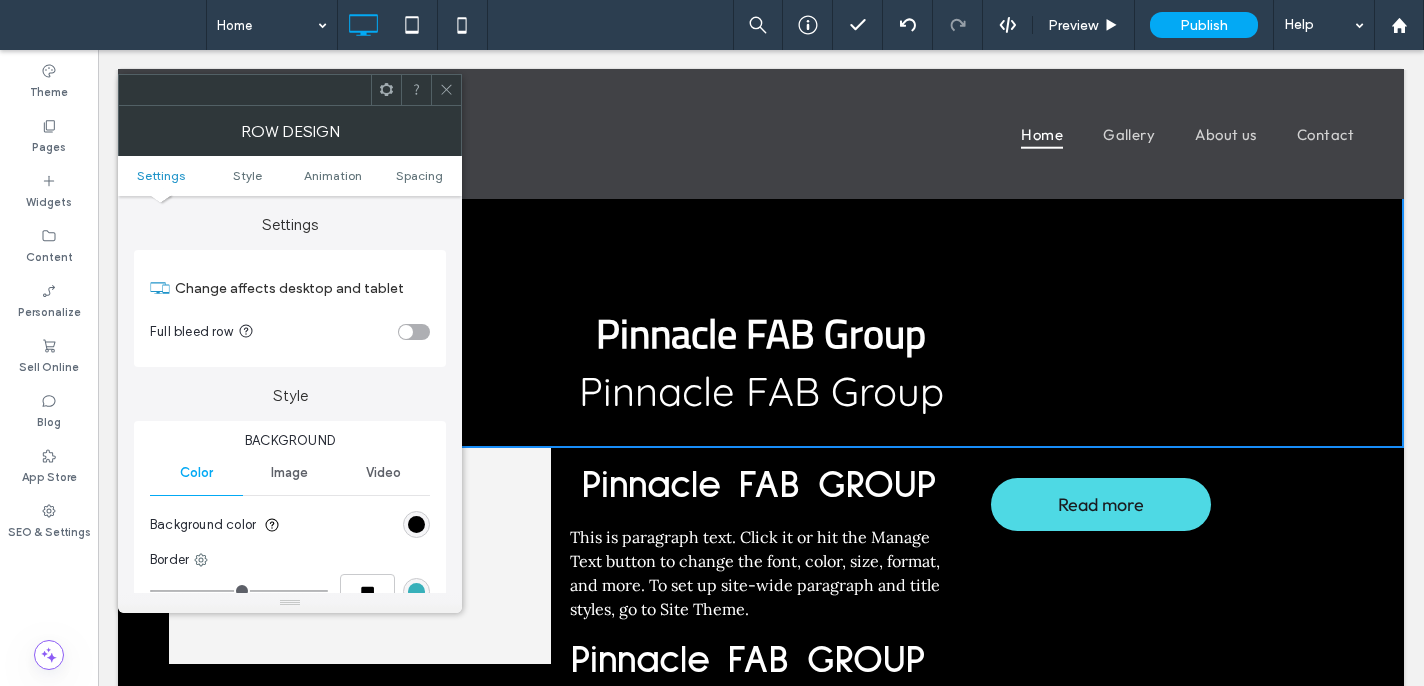 click at bounding box center (446, 90) 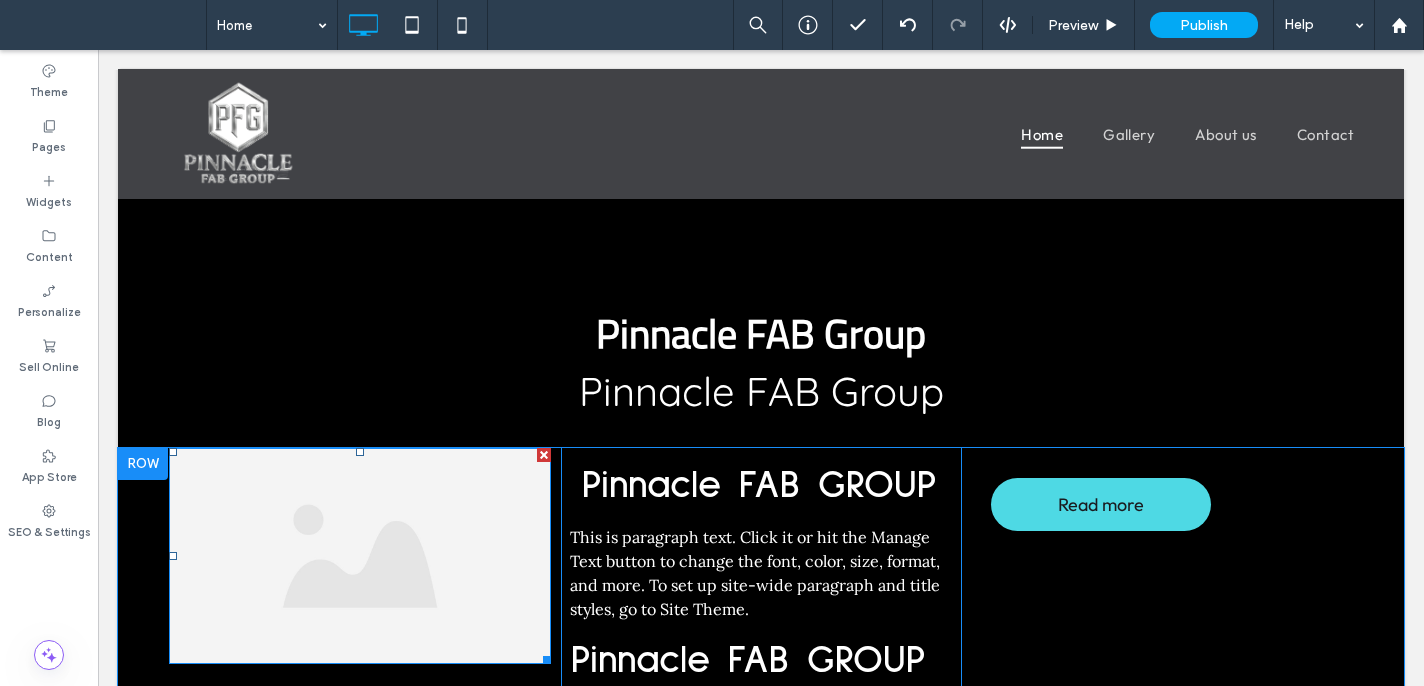 click at bounding box center [544, 455] 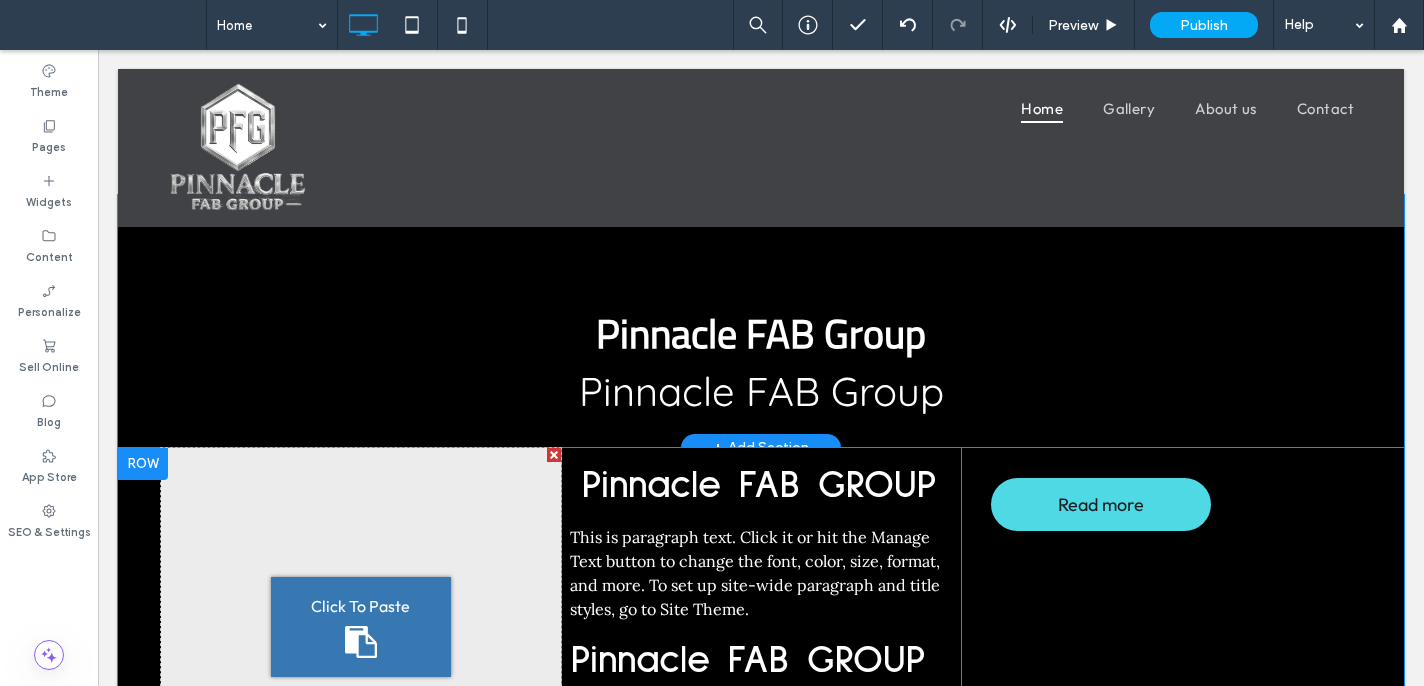 click on "+ Add Section" at bounding box center (761, 448) 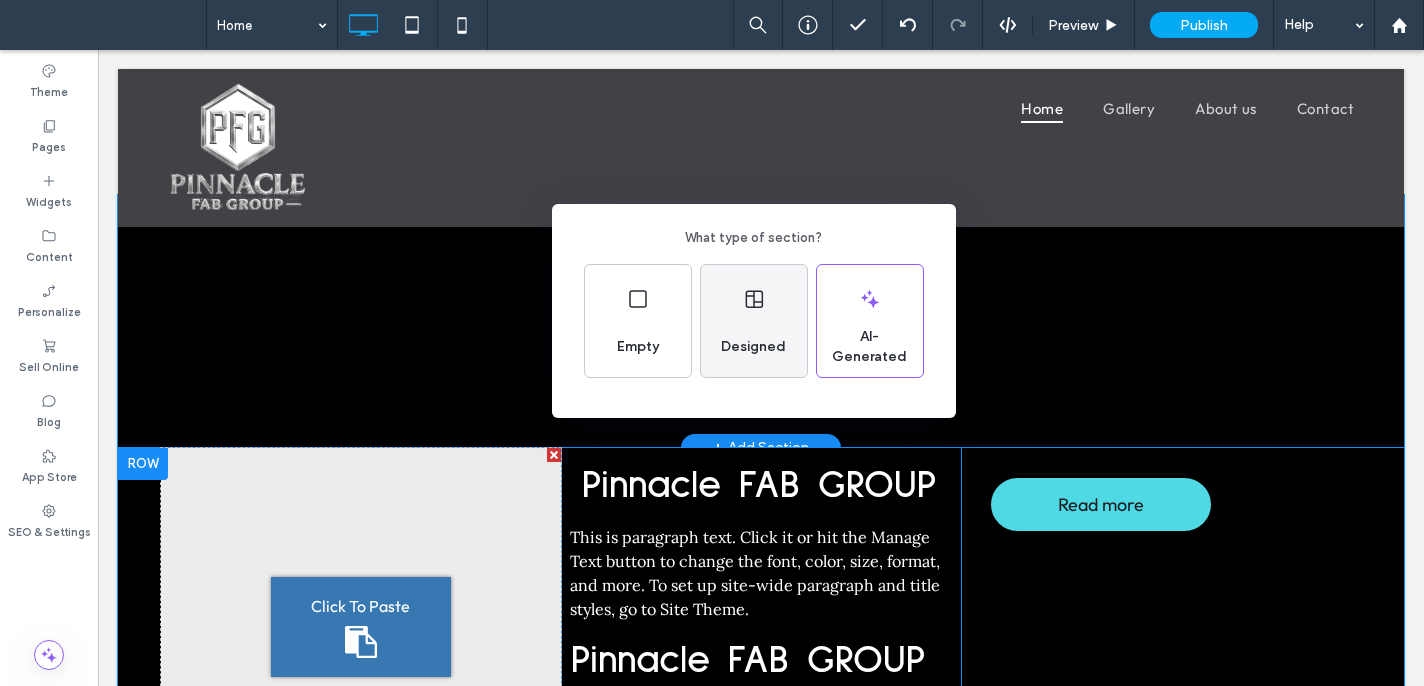click on "Designed" at bounding box center (754, 321) 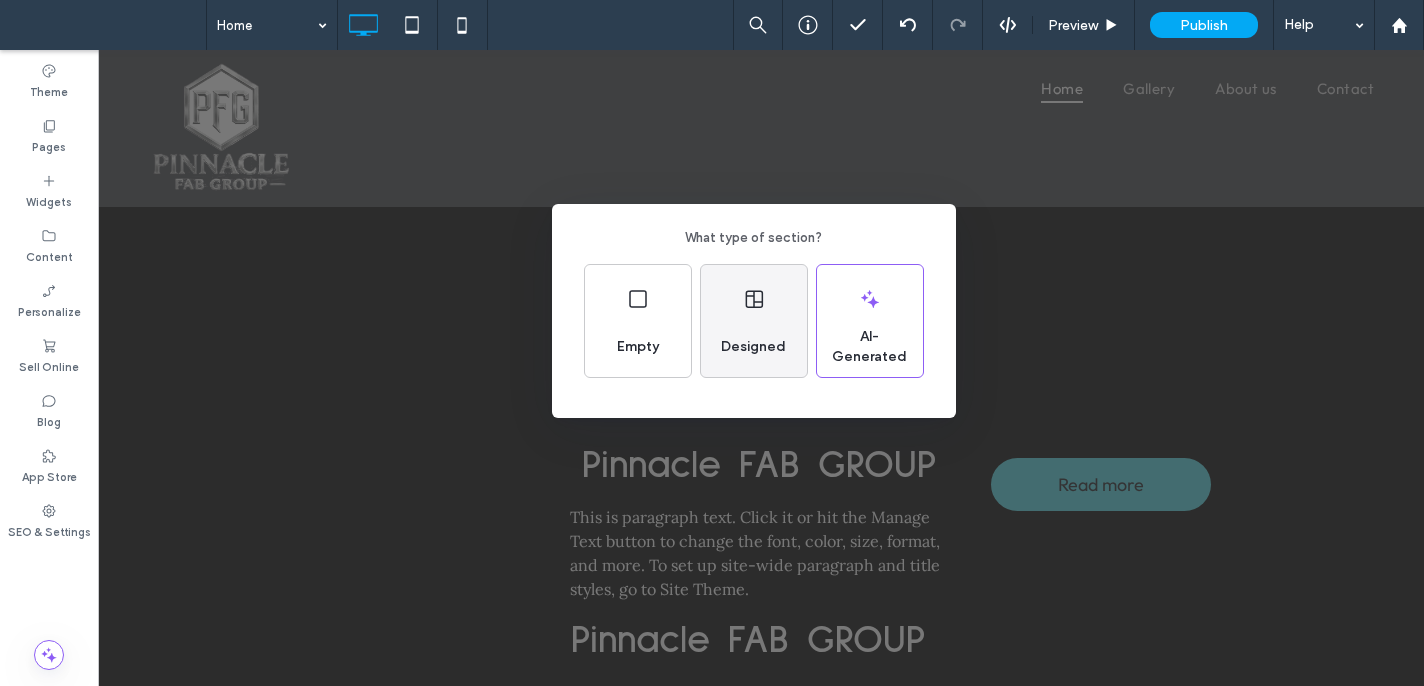 scroll, scrollTop: 0, scrollLeft: 0, axis: both 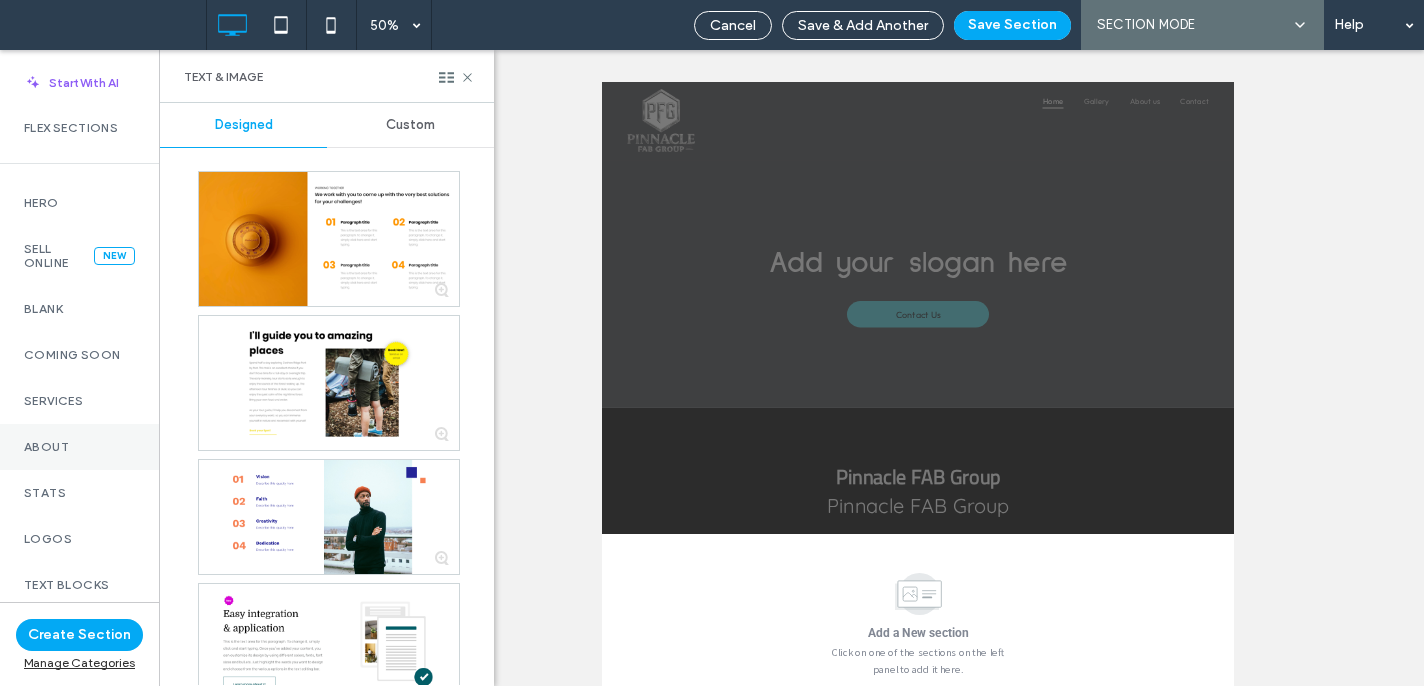 click on "About" at bounding box center (79, 447) 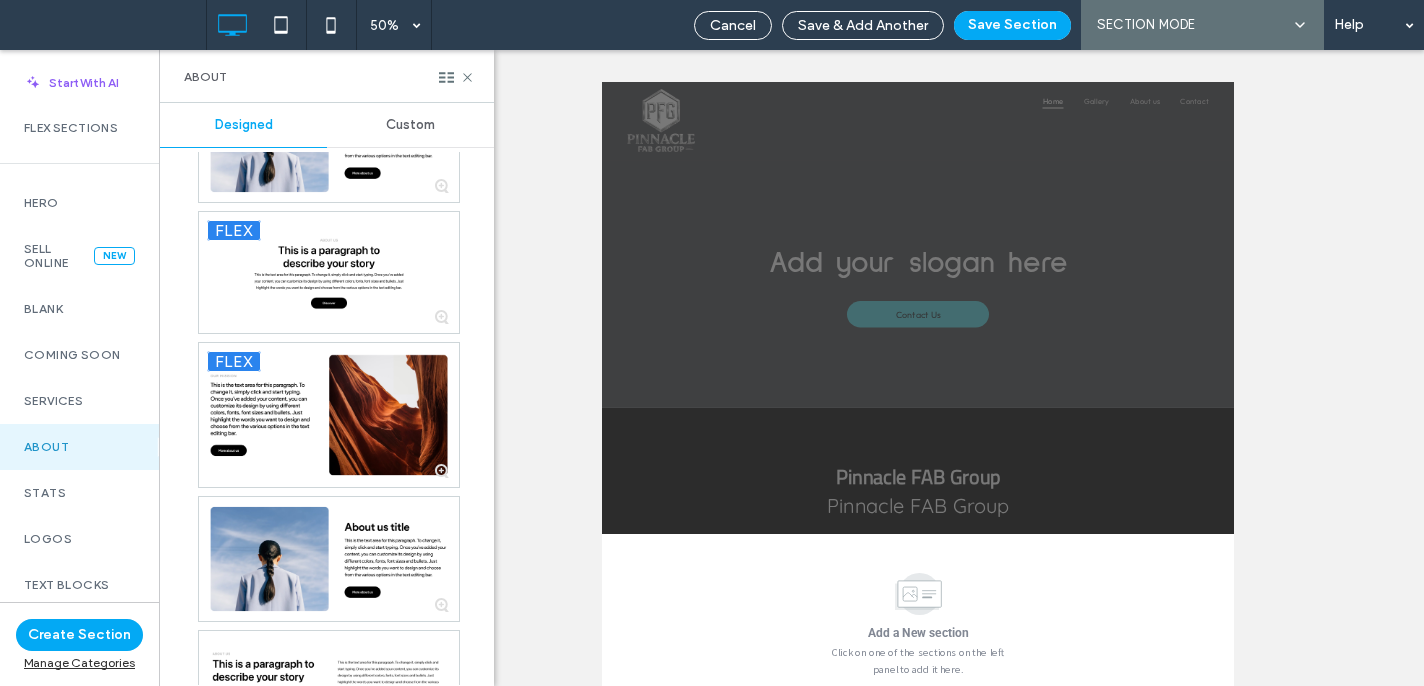 scroll, scrollTop: 214, scrollLeft: 0, axis: vertical 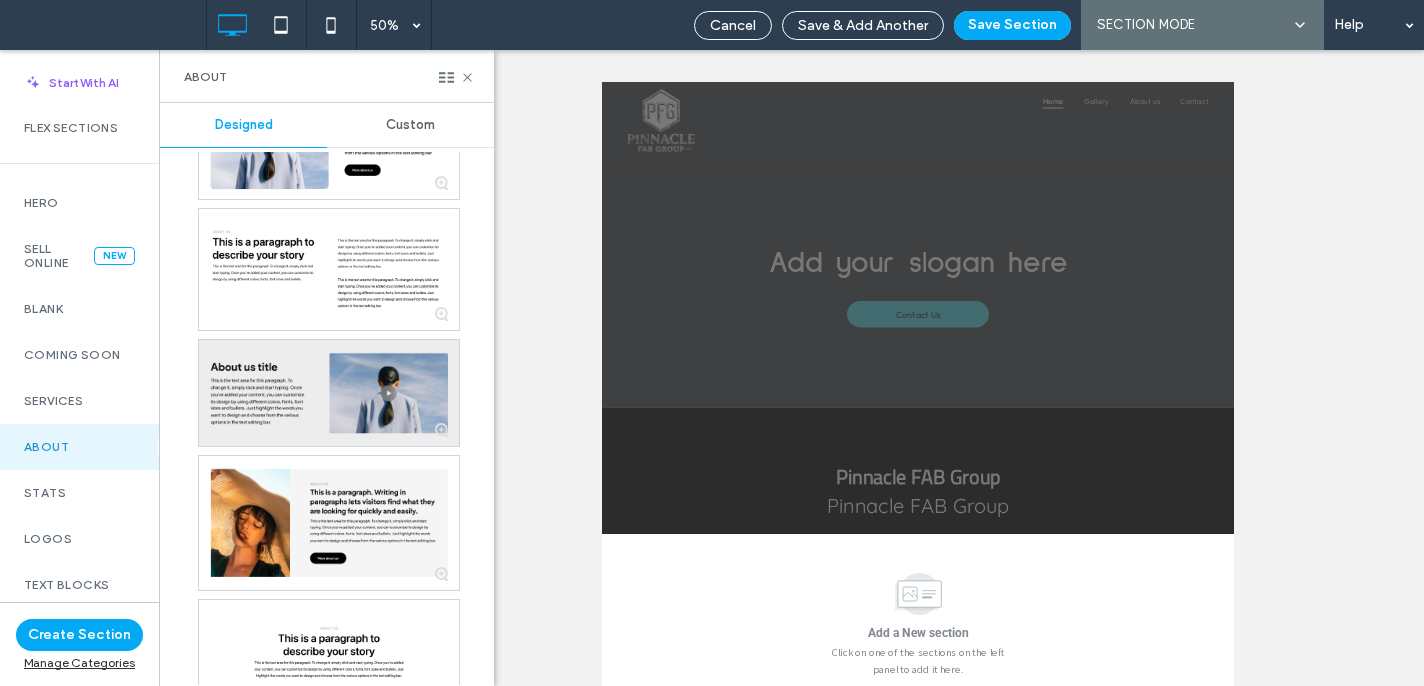 click at bounding box center [329, 393] 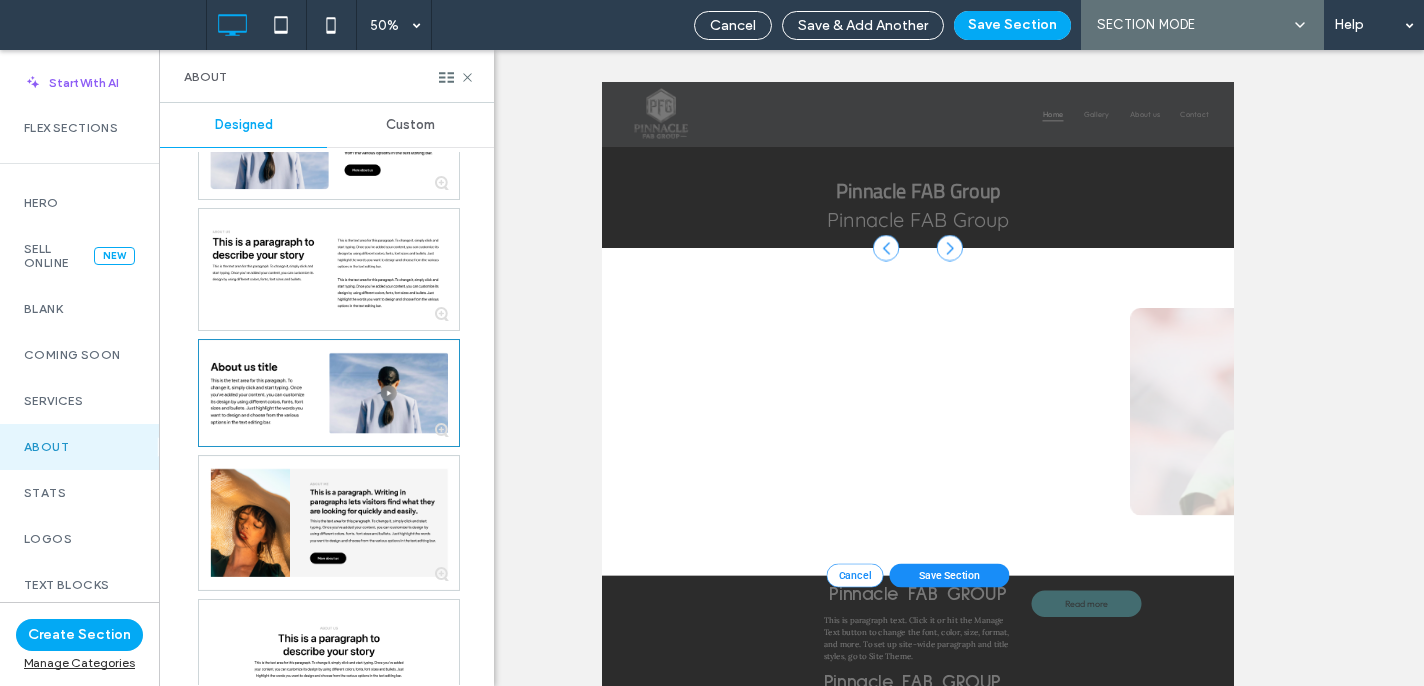 scroll, scrollTop: 582, scrollLeft: 0, axis: vertical 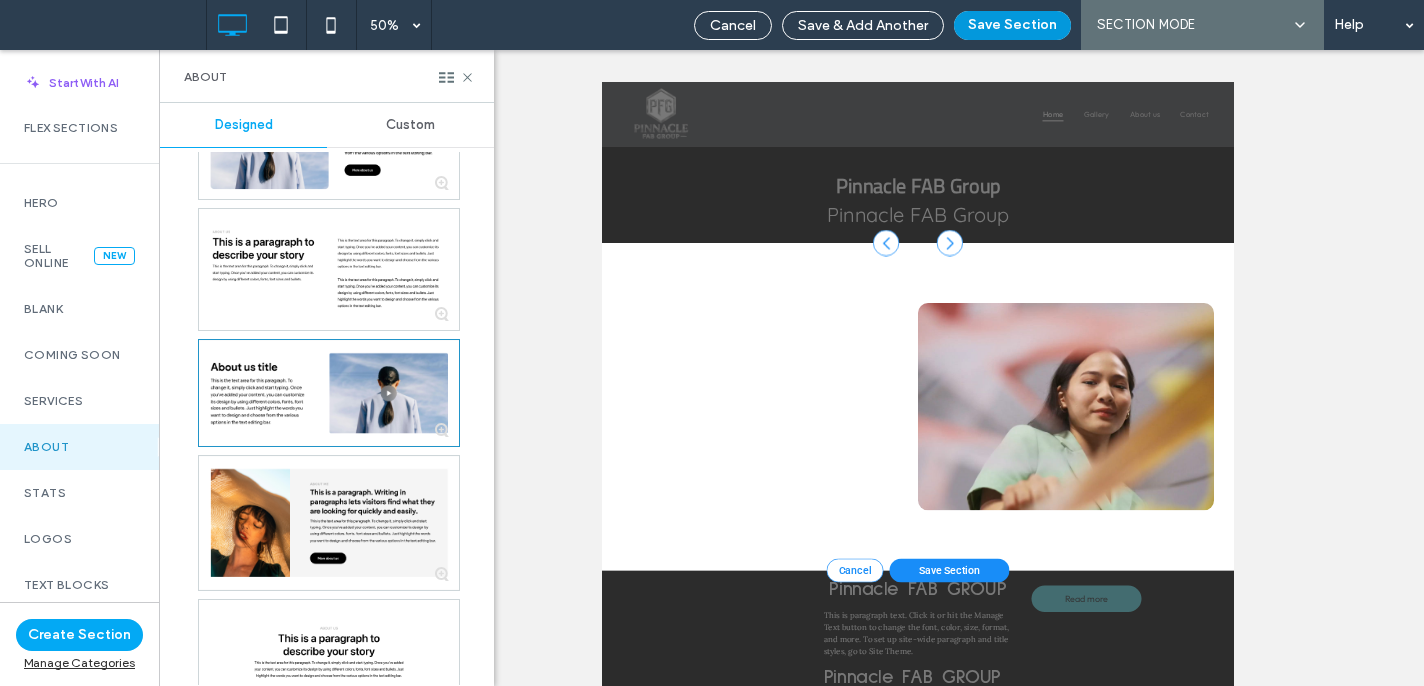 click on "Save Section" at bounding box center [1012, 25] 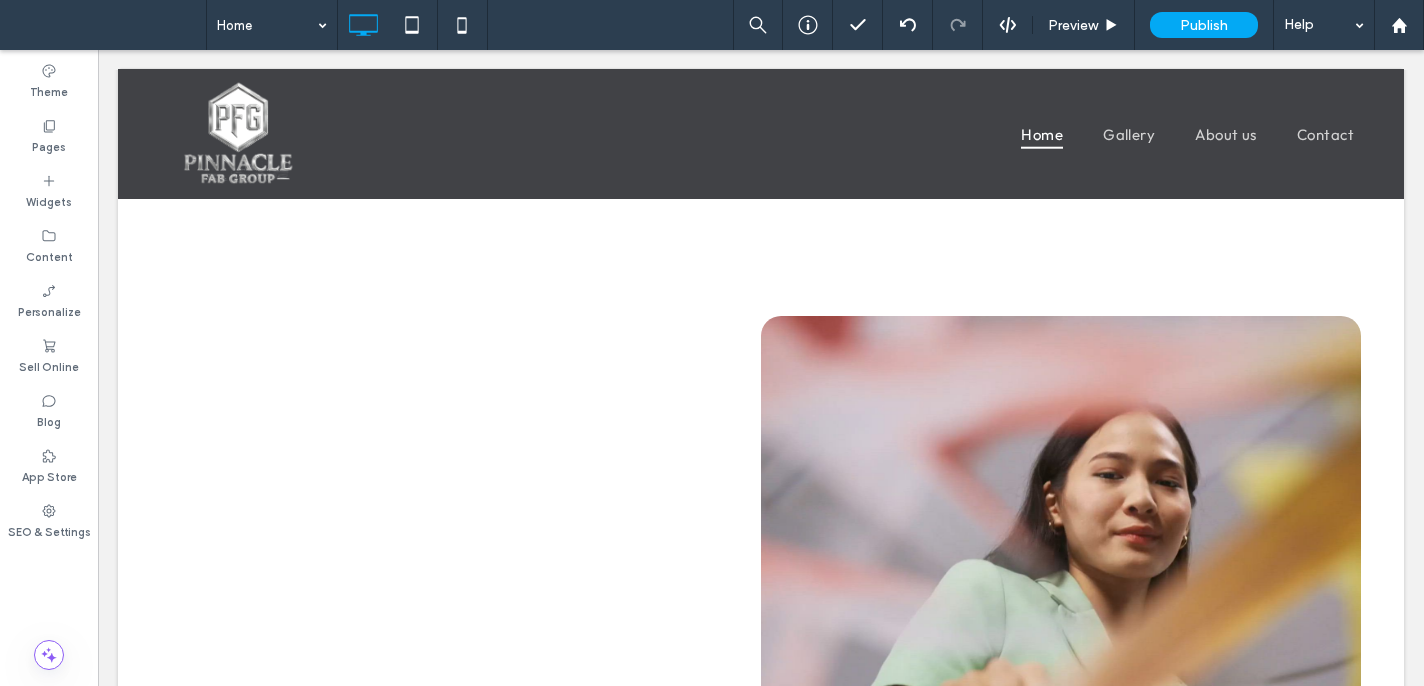 scroll, scrollTop: 776, scrollLeft: 0, axis: vertical 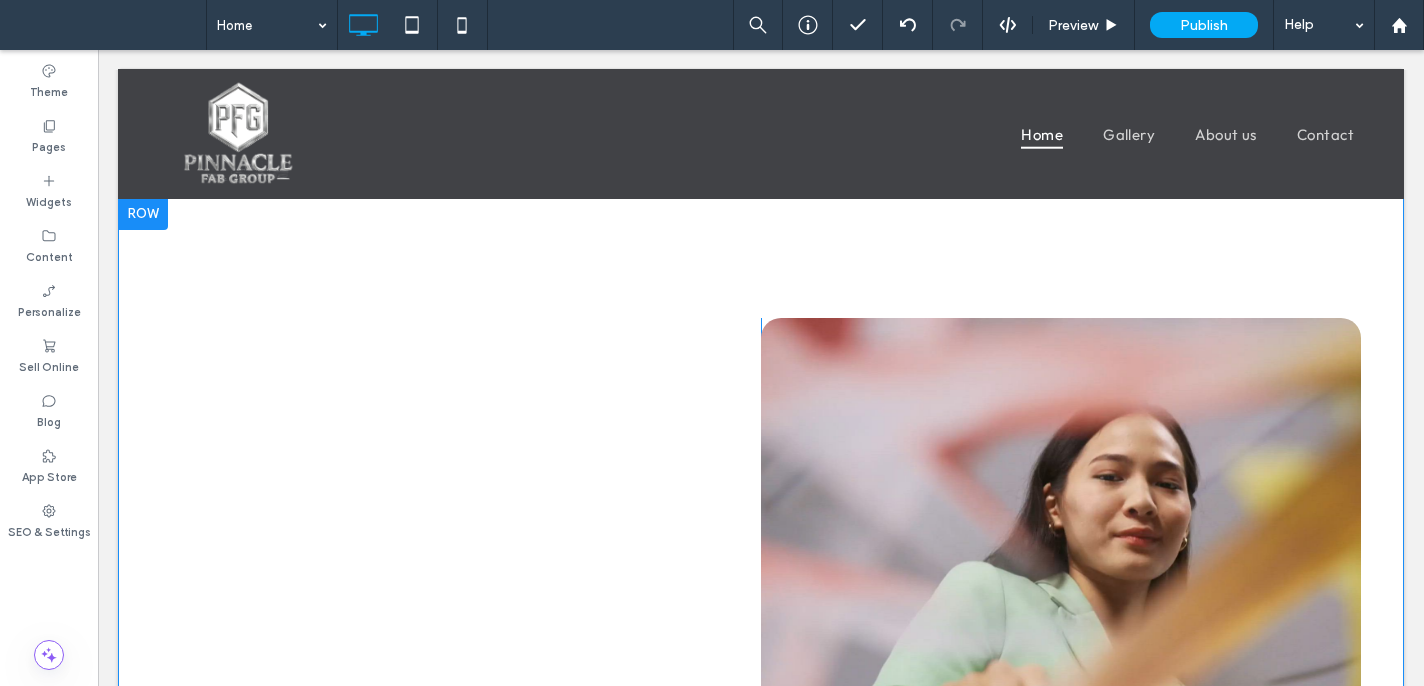 click at bounding box center [143, 214] 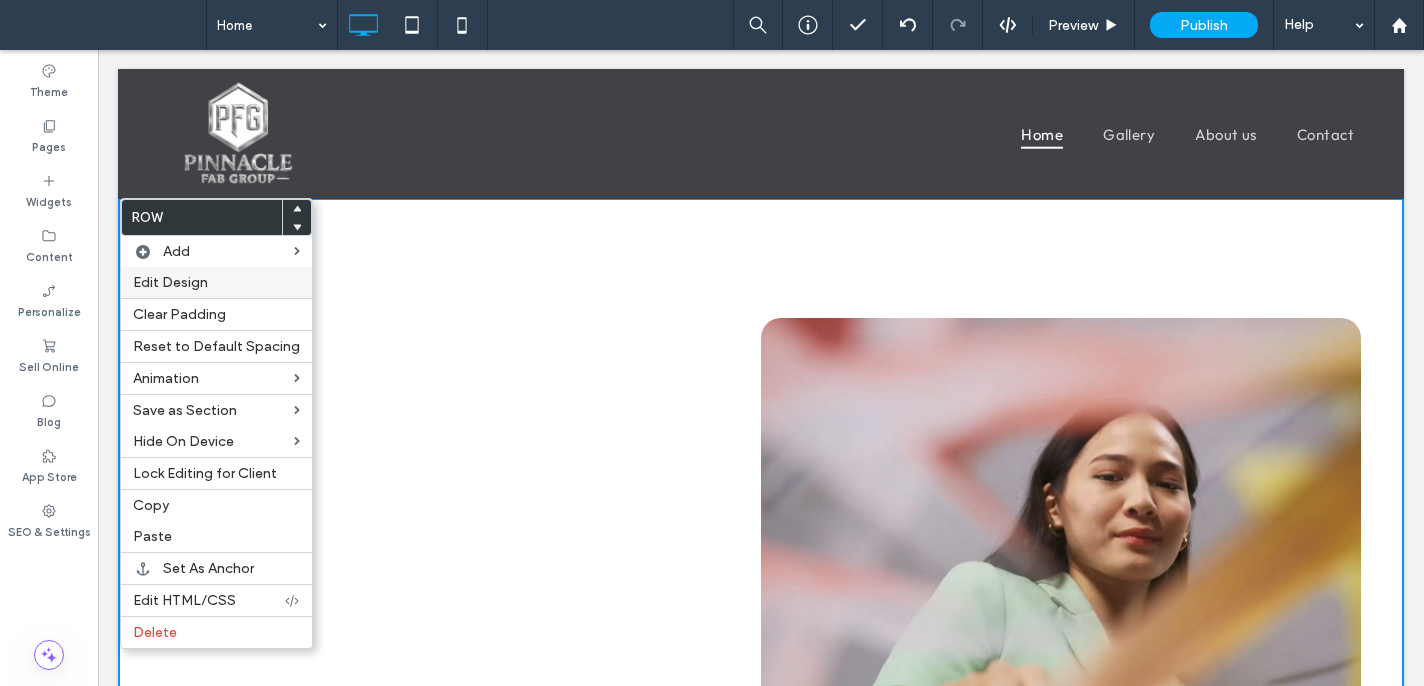 click on "Edit Design" at bounding box center [170, 282] 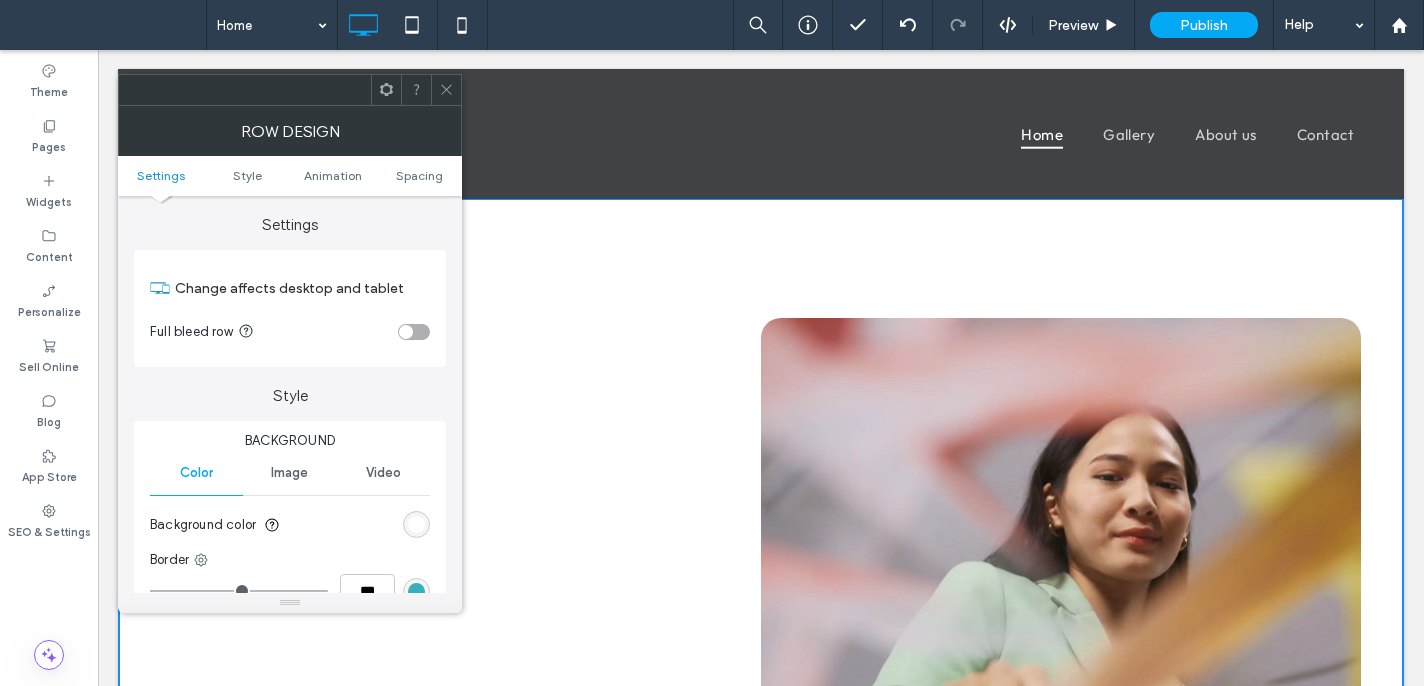 click at bounding box center [416, 524] 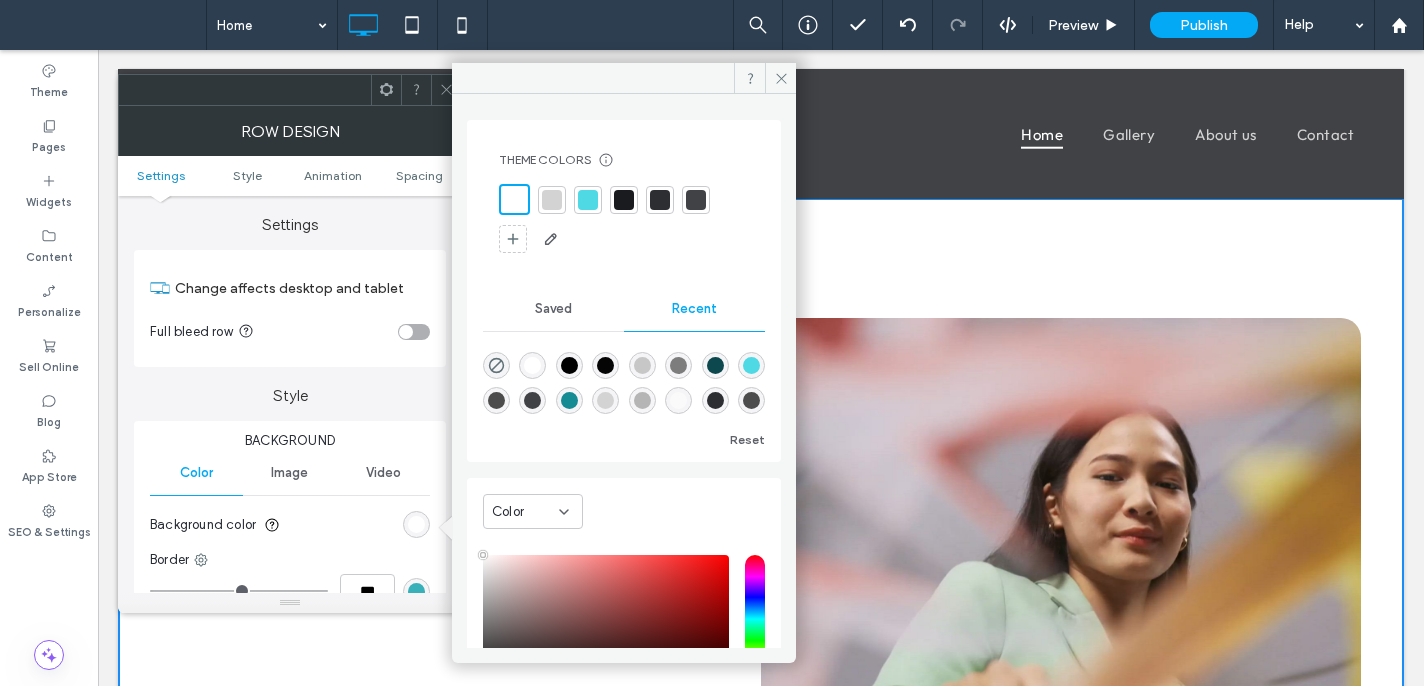 click at bounding box center (569, 365) 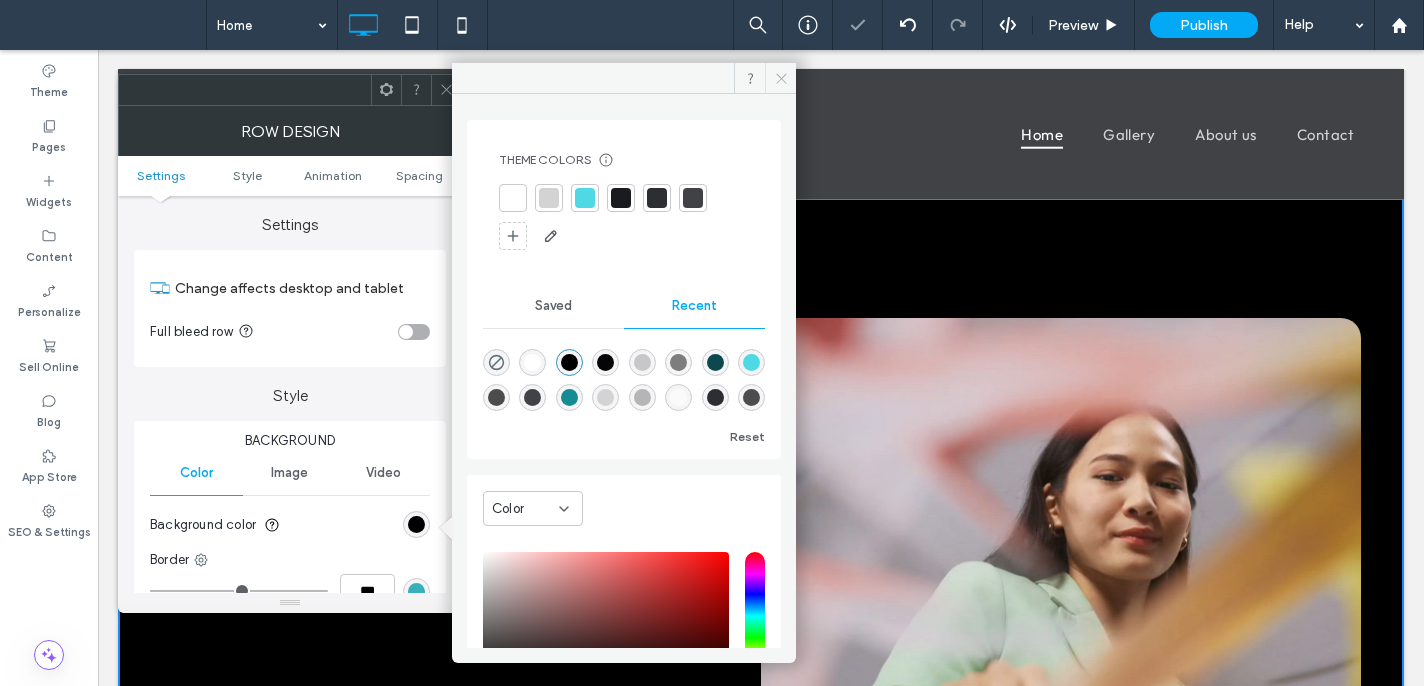 click 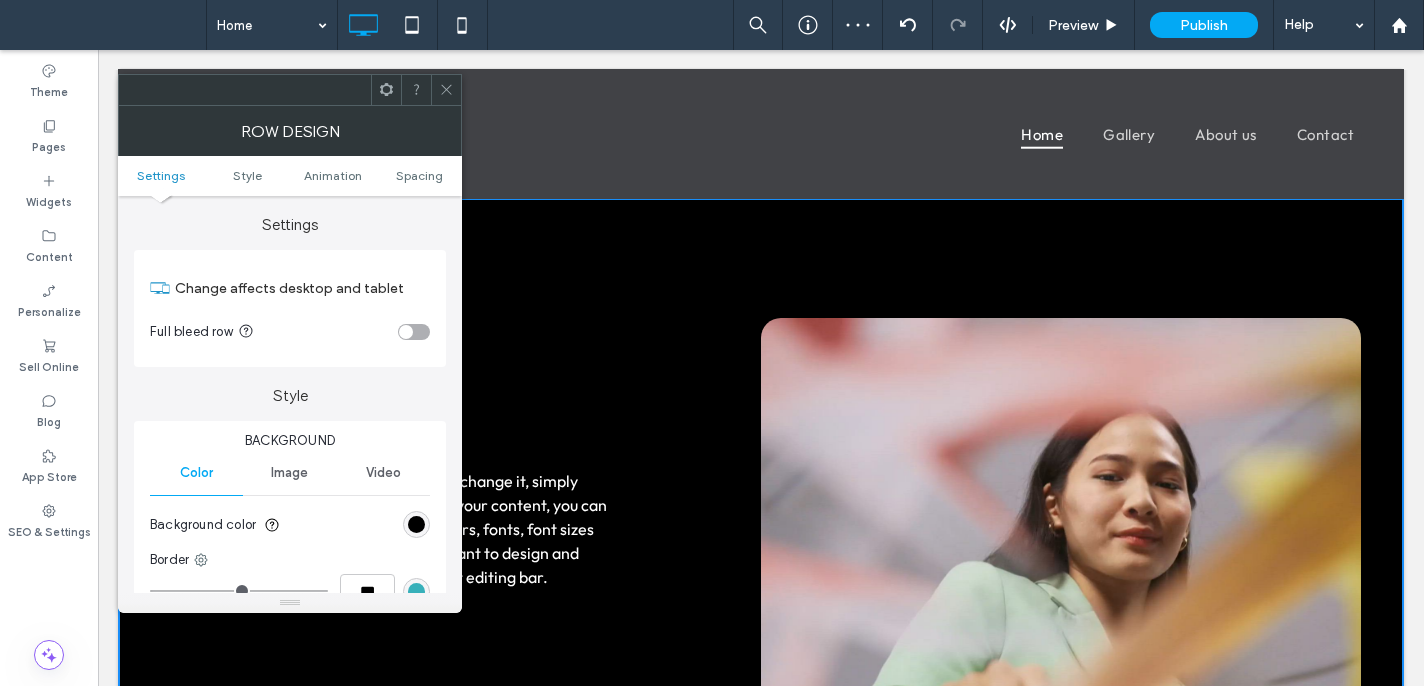 click 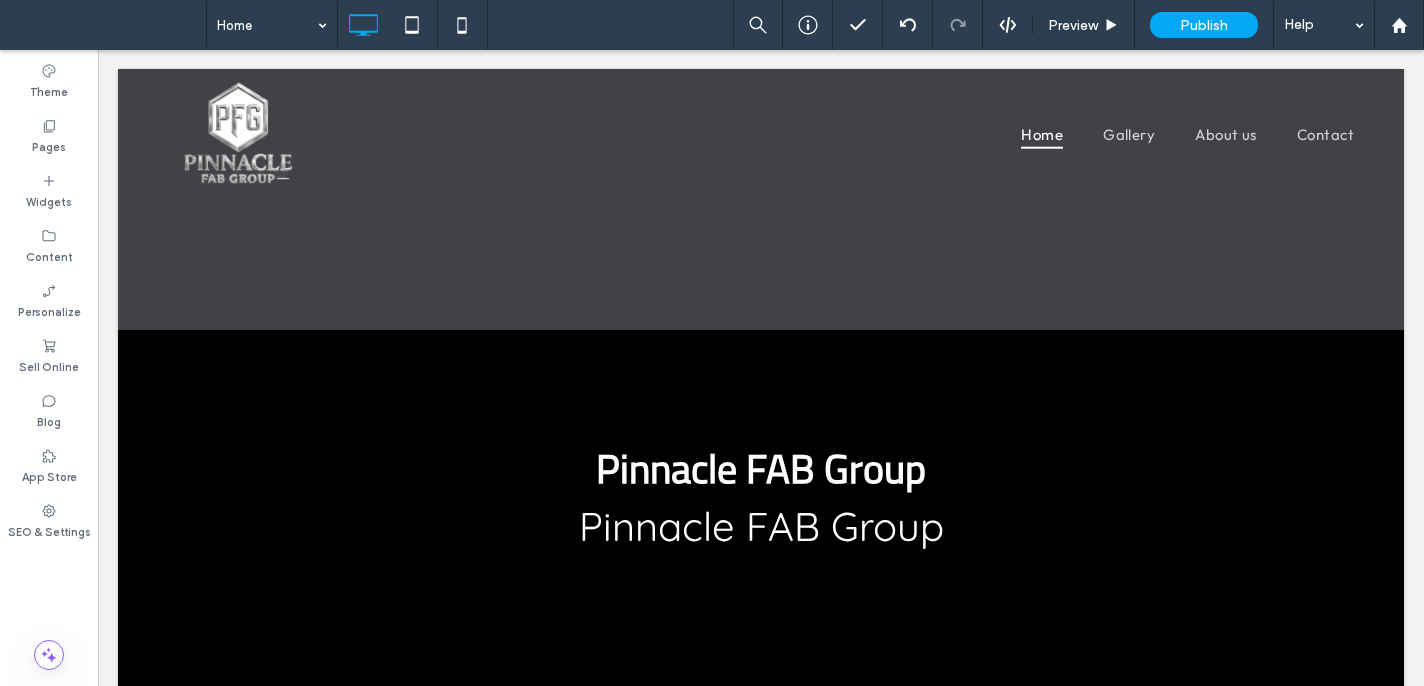 scroll, scrollTop: 396, scrollLeft: 0, axis: vertical 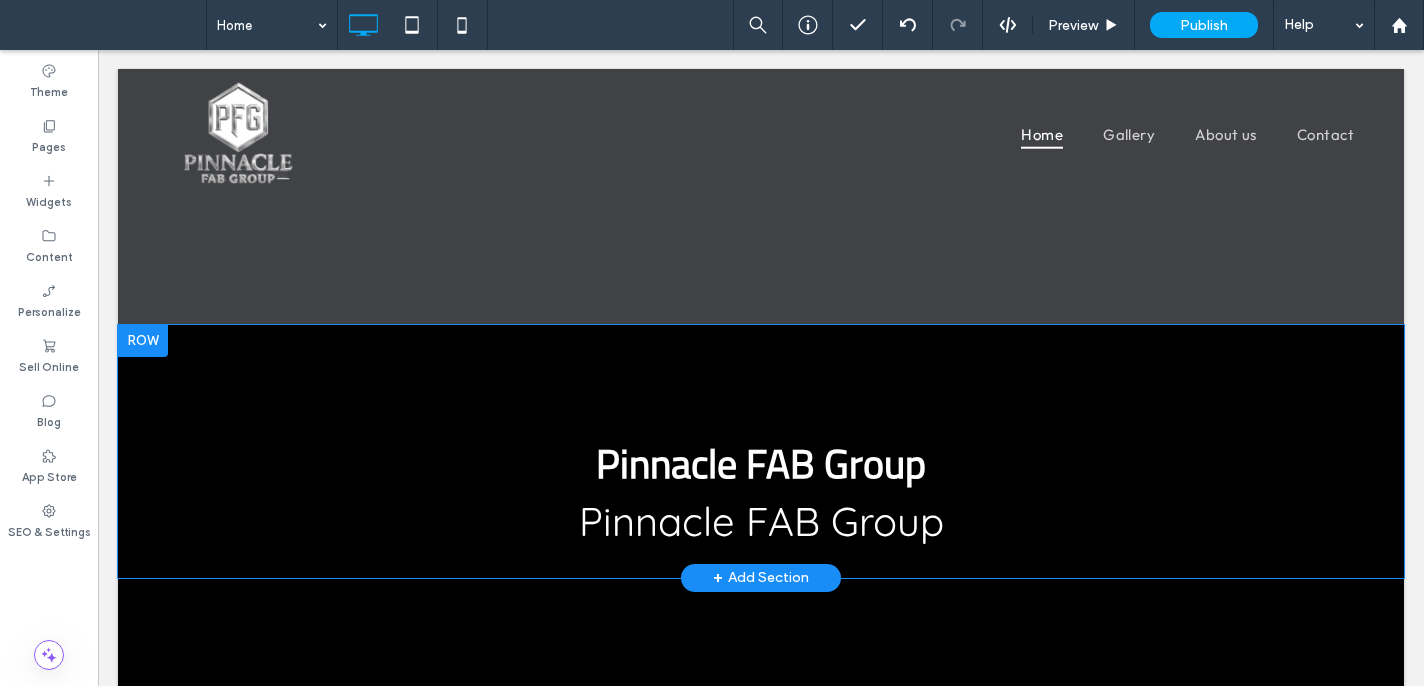 click at bounding box center [143, 341] 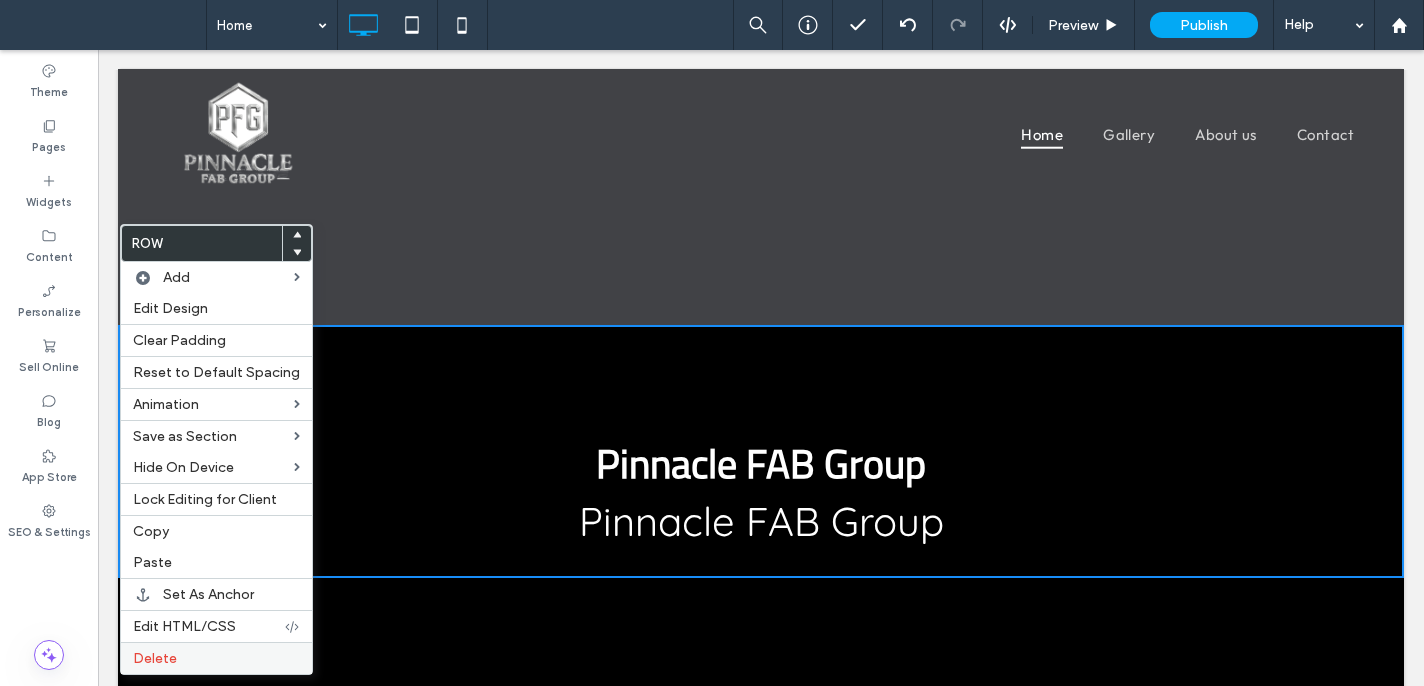 click on "Delete" at bounding box center [216, 658] 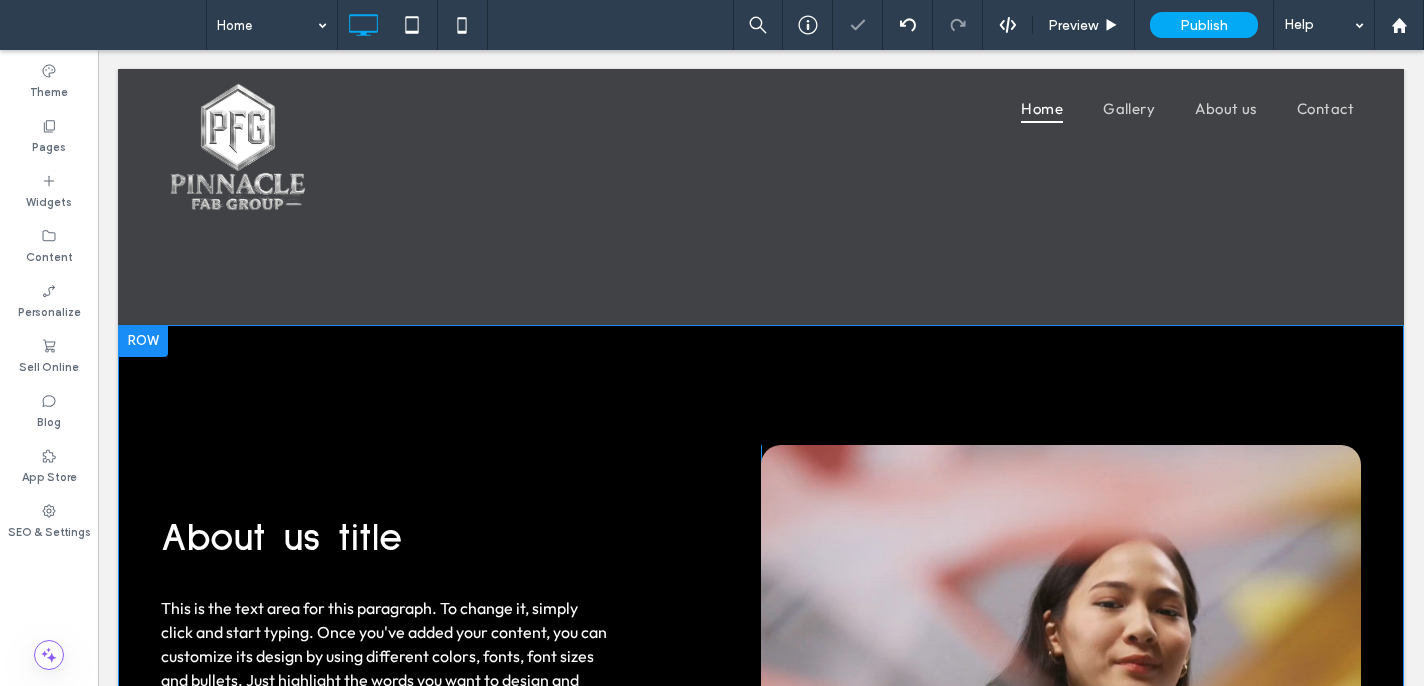 click at bounding box center [143, 341] 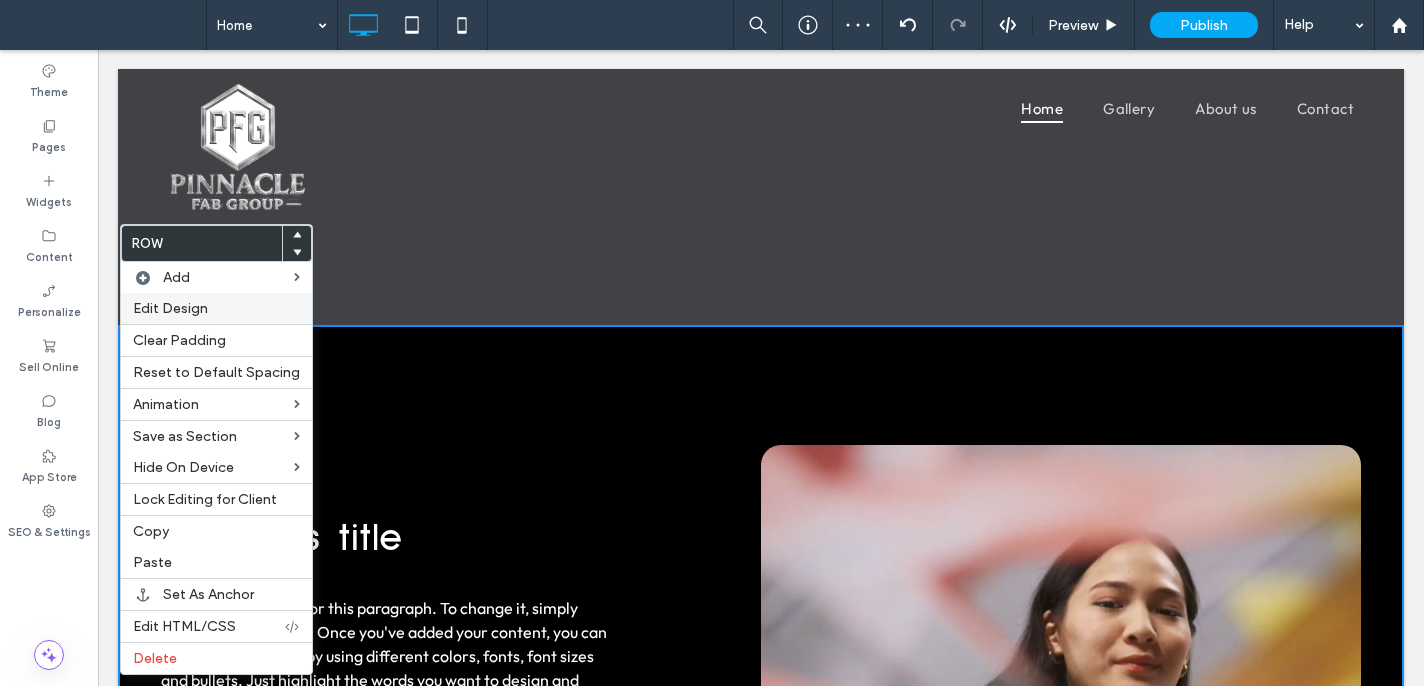 click on "Edit Design" at bounding box center (170, 308) 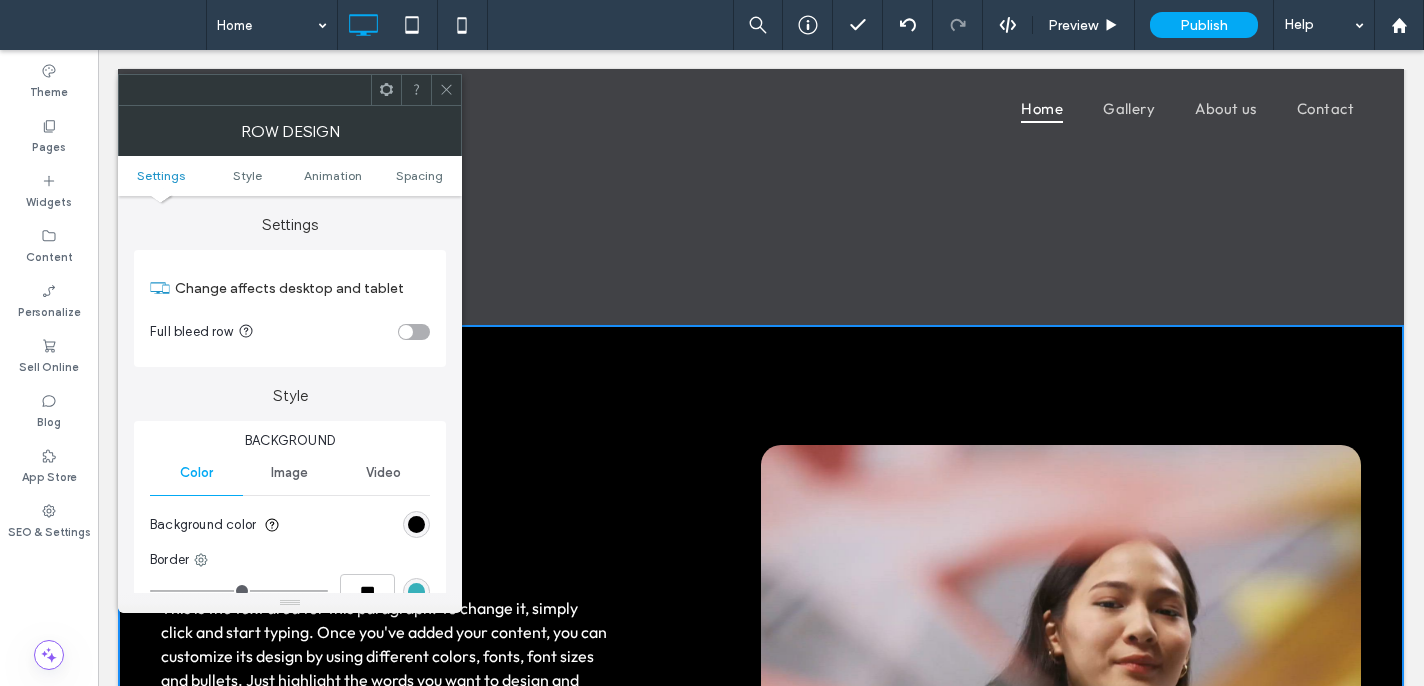 click at bounding box center [406, 332] 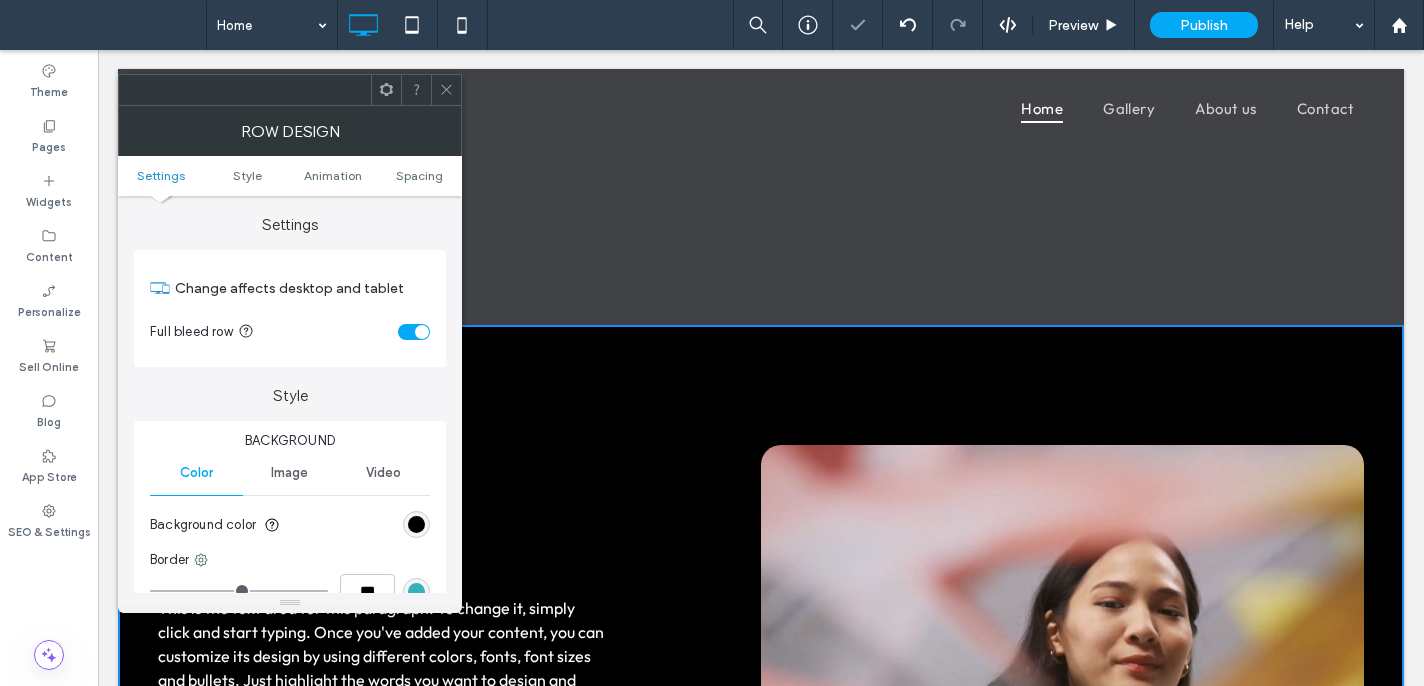click on "Settings Style Animation Spacing" at bounding box center [290, 176] 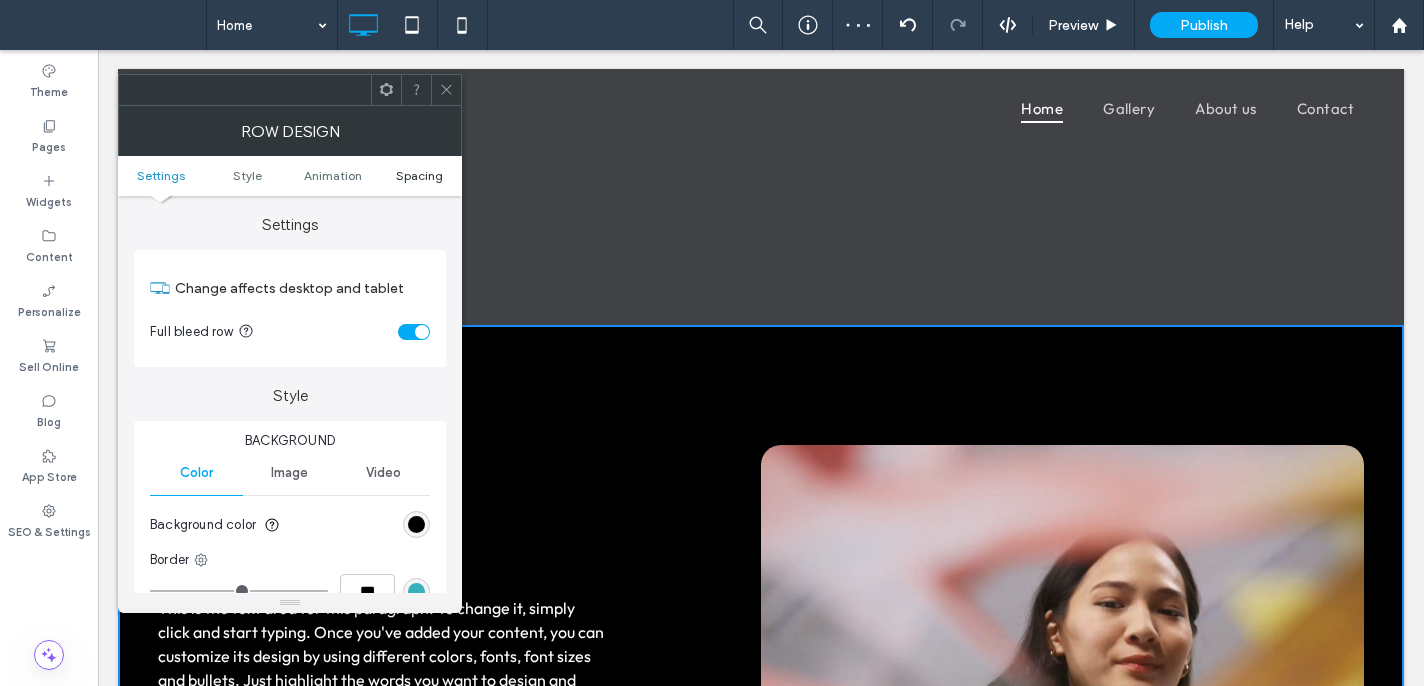 click on "Spacing" at bounding box center [419, 175] 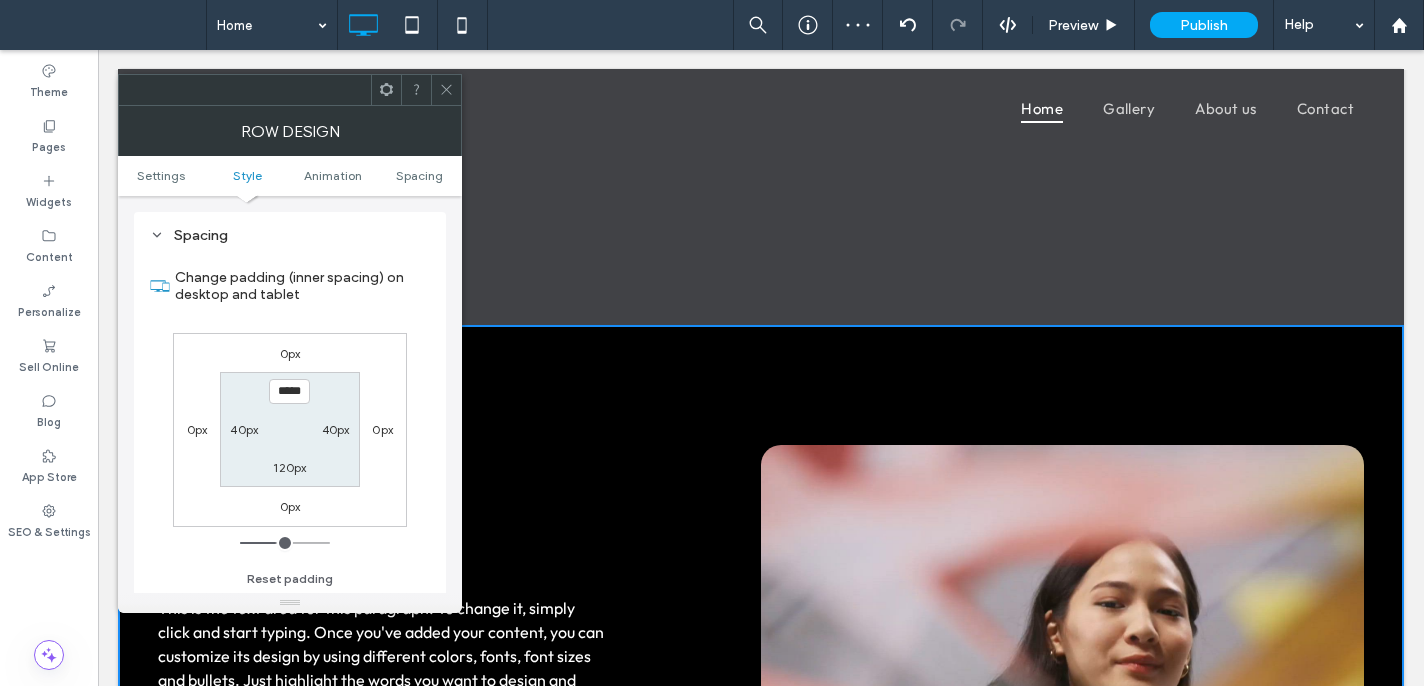 scroll, scrollTop: 566, scrollLeft: 0, axis: vertical 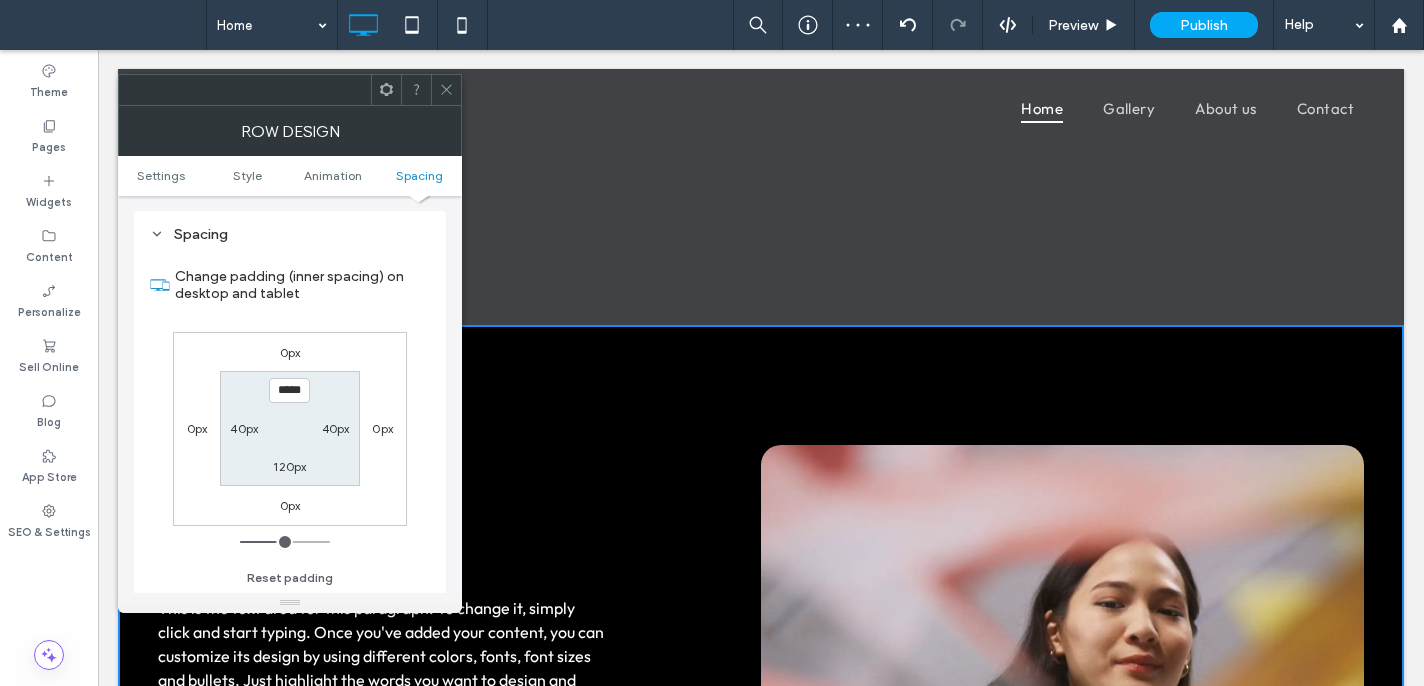 click on "*****" at bounding box center [289, 390] 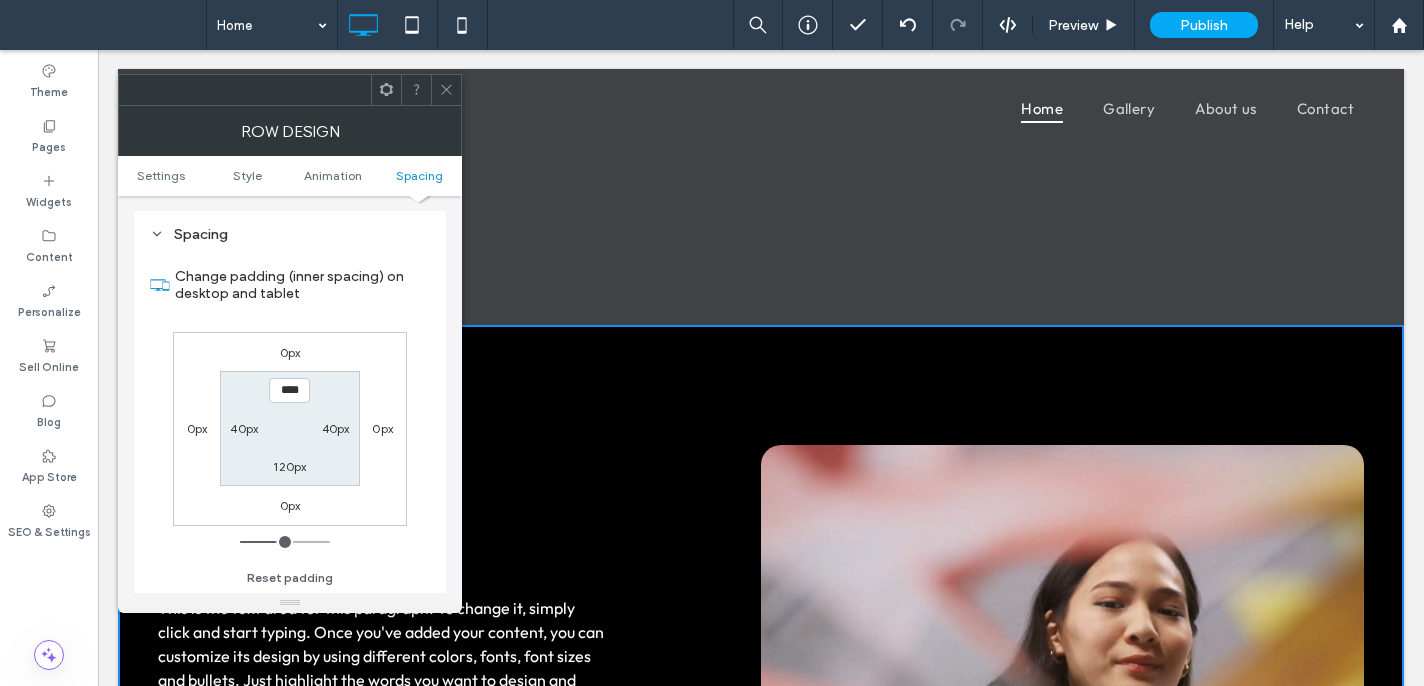 type on "****" 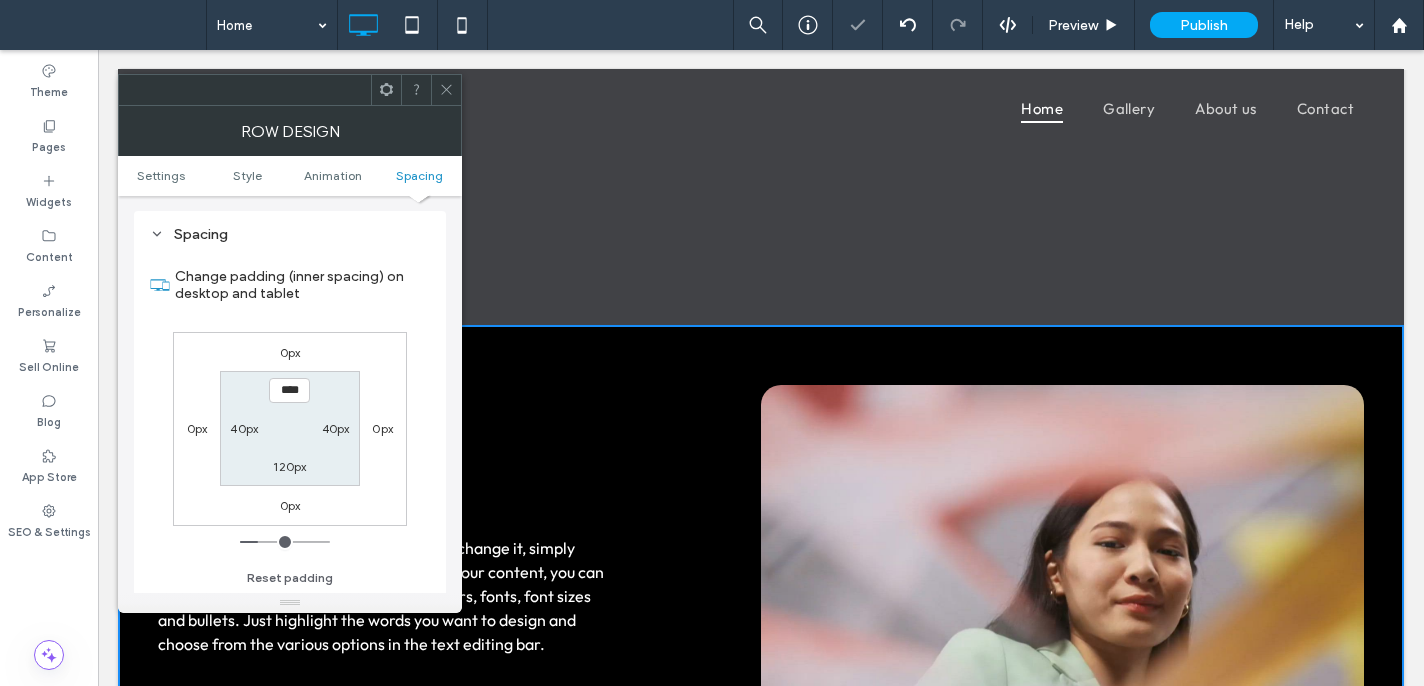 type on "****" 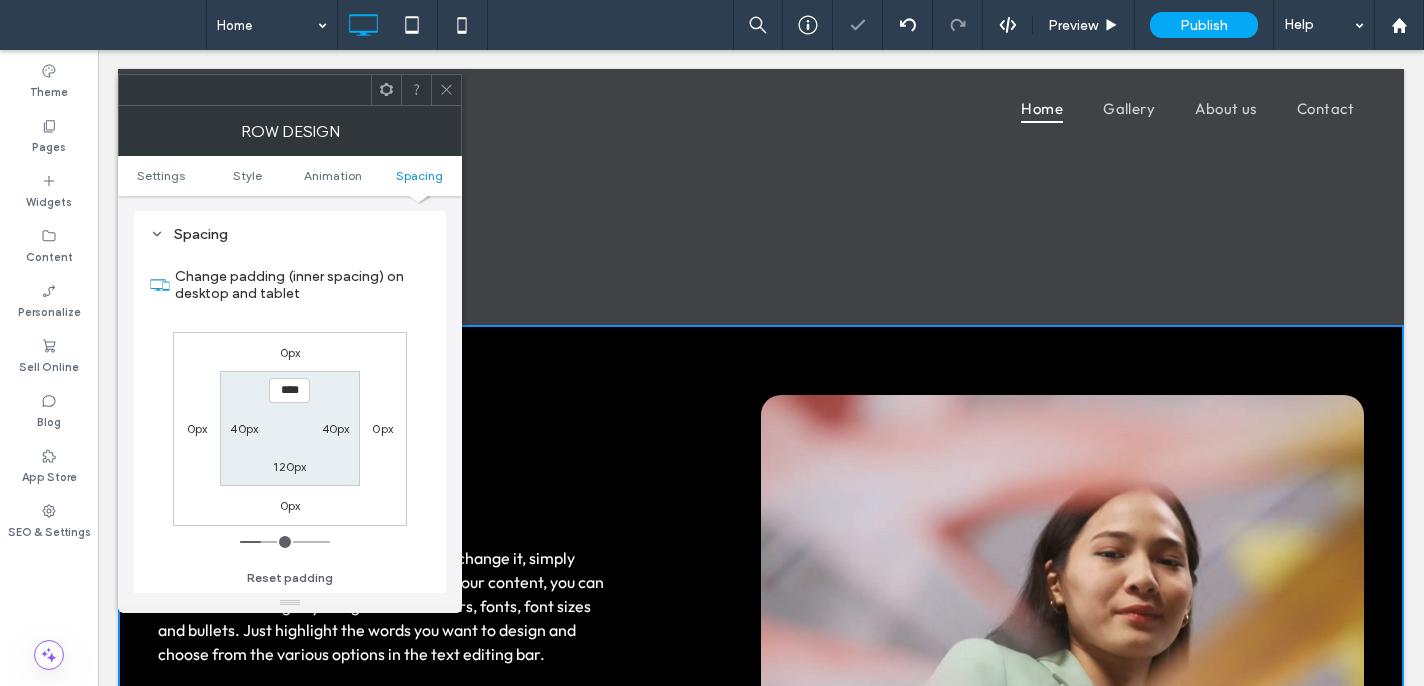 click on "120px" at bounding box center (289, 466) 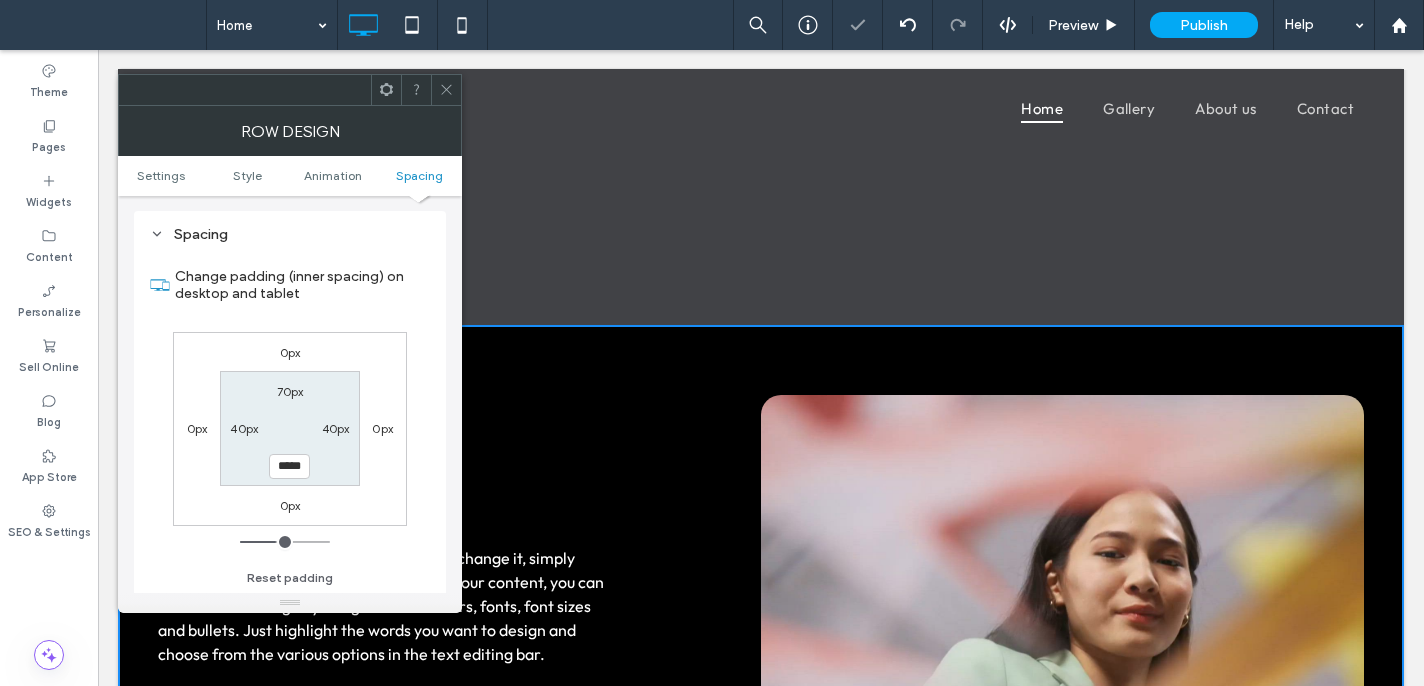 click on "*****" at bounding box center [289, 466] 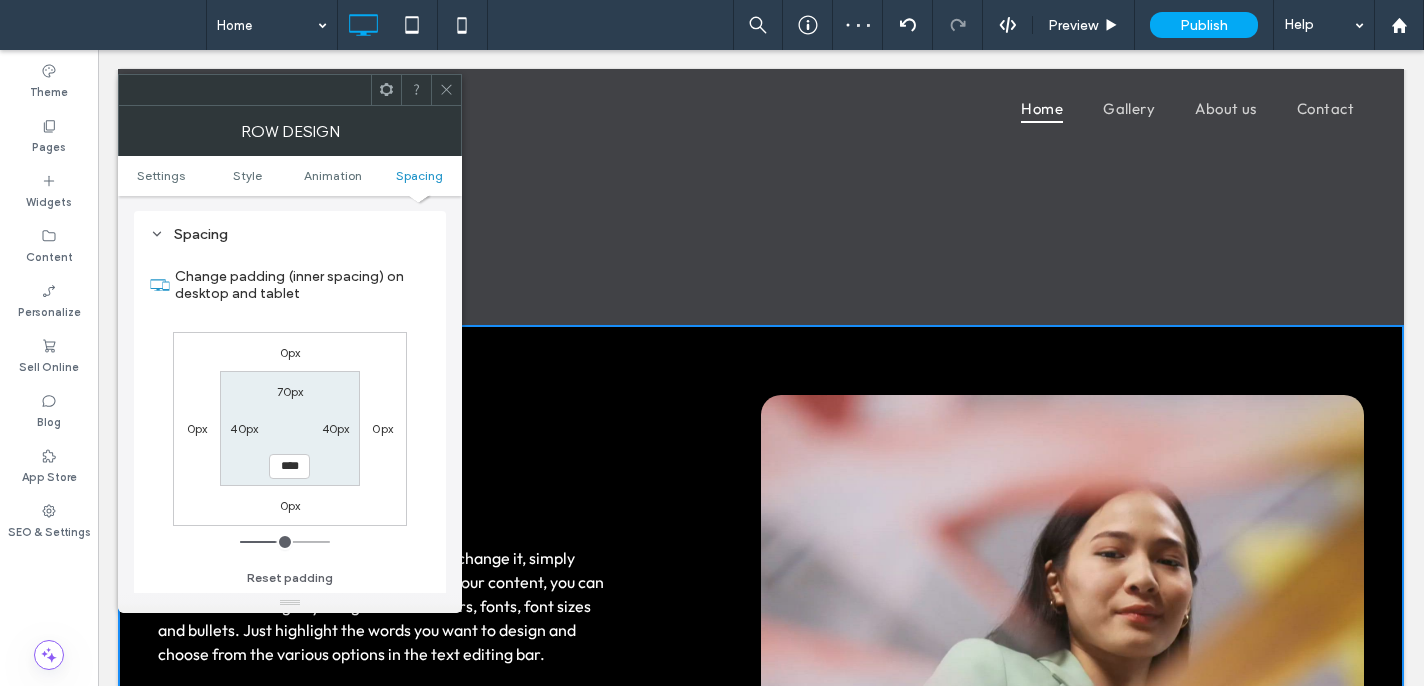 type on "****" 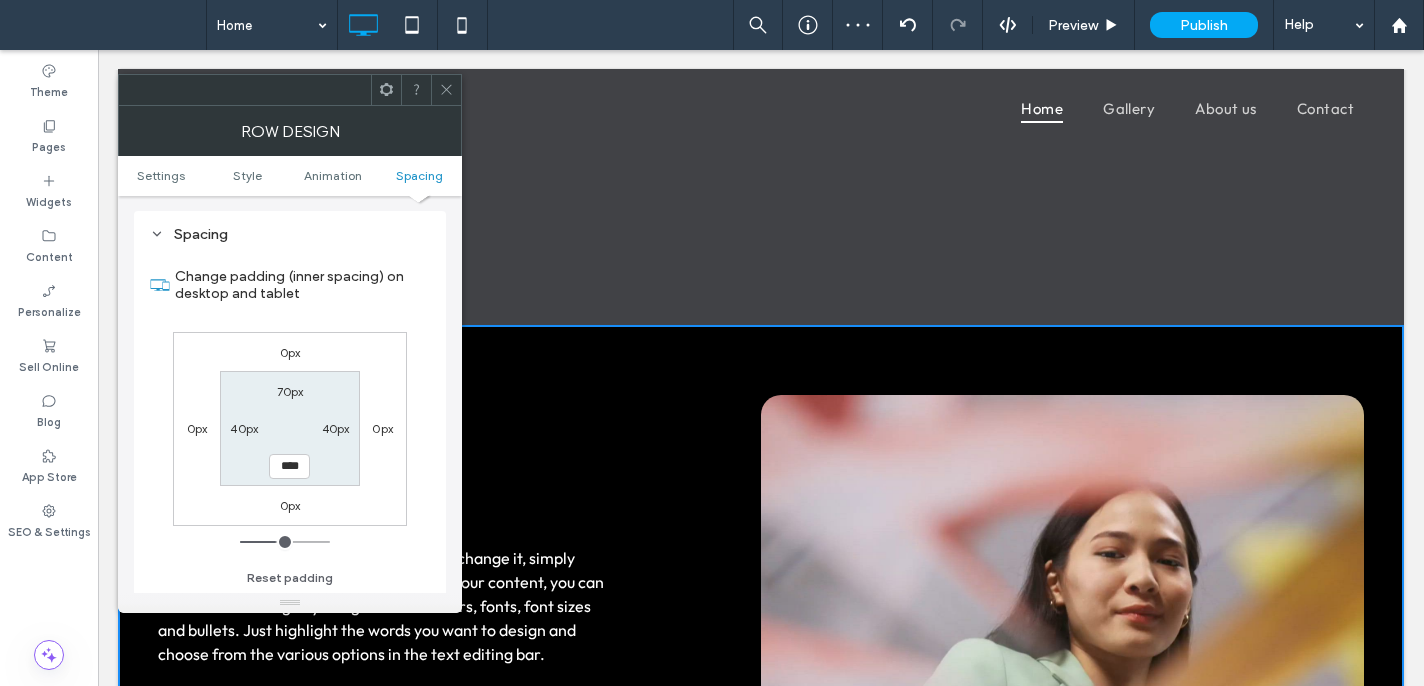 type on "**" 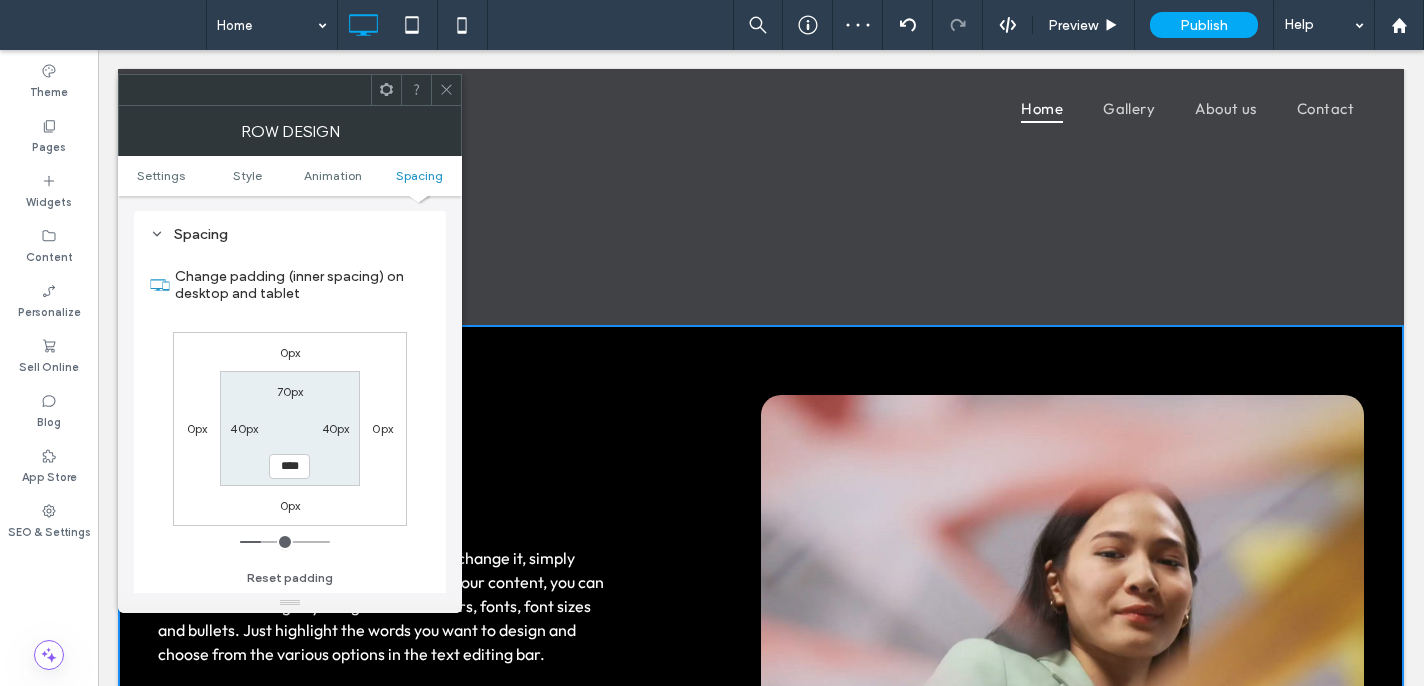 click 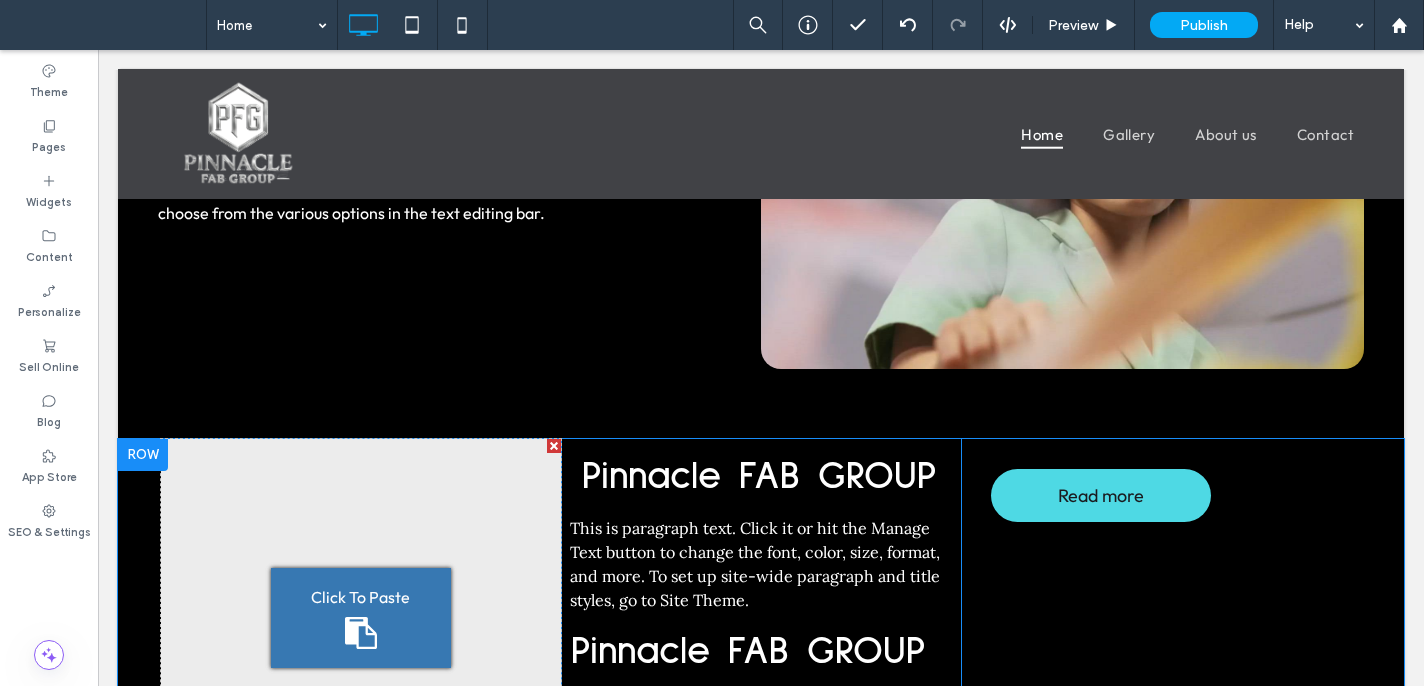 scroll, scrollTop: 805, scrollLeft: 0, axis: vertical 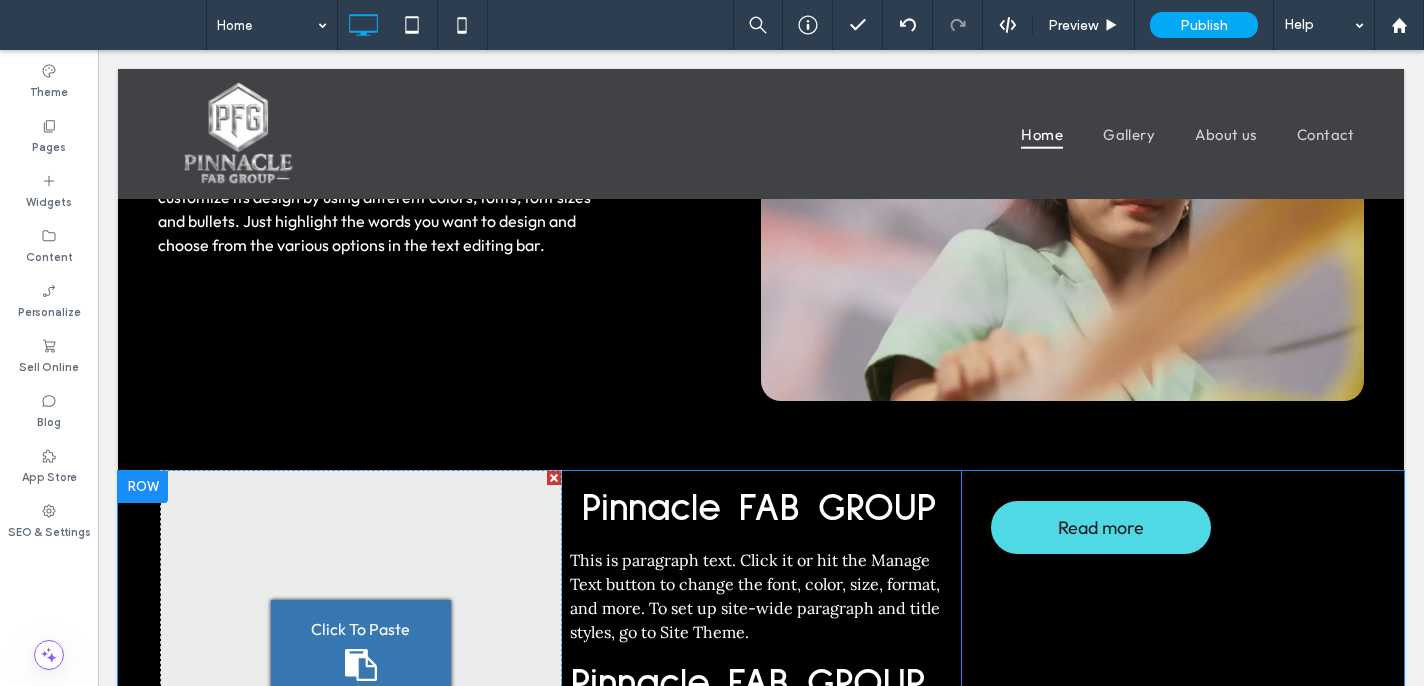 click at bounding box center (143, 487) 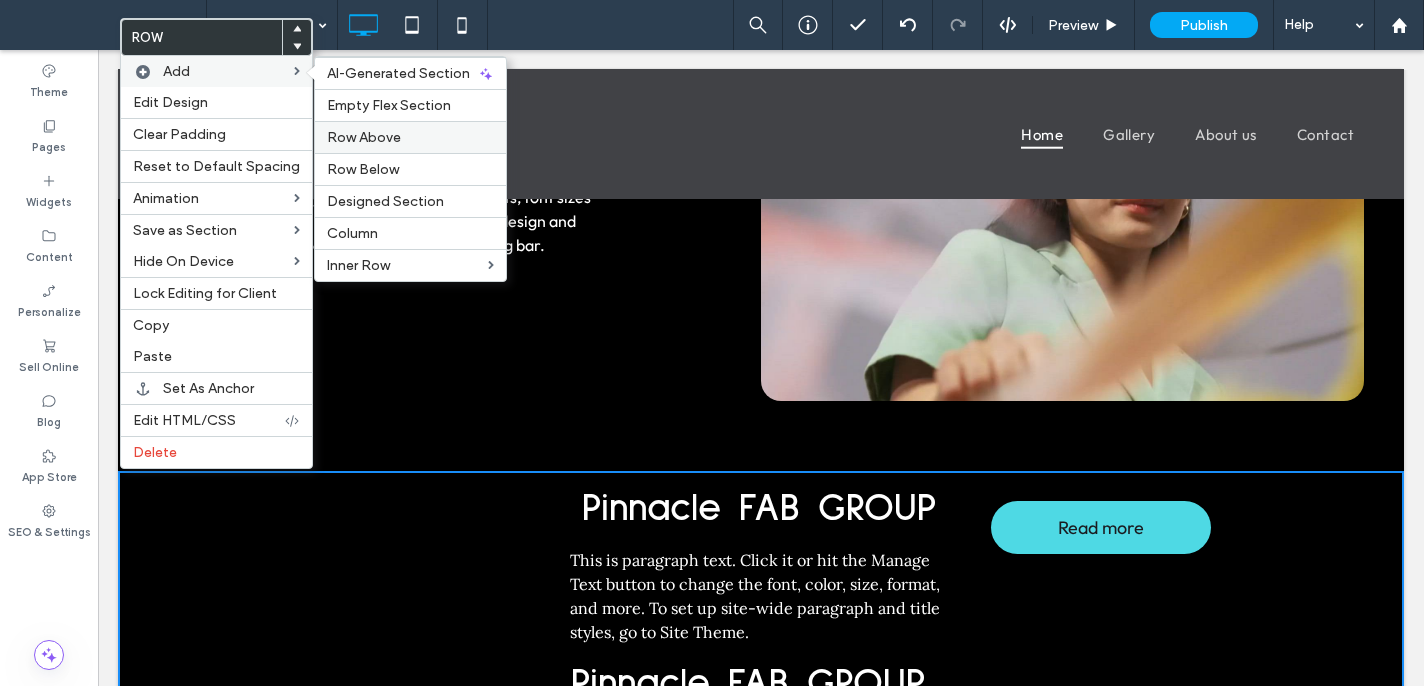 click on "Row Above" at bounding box center (364, 137) 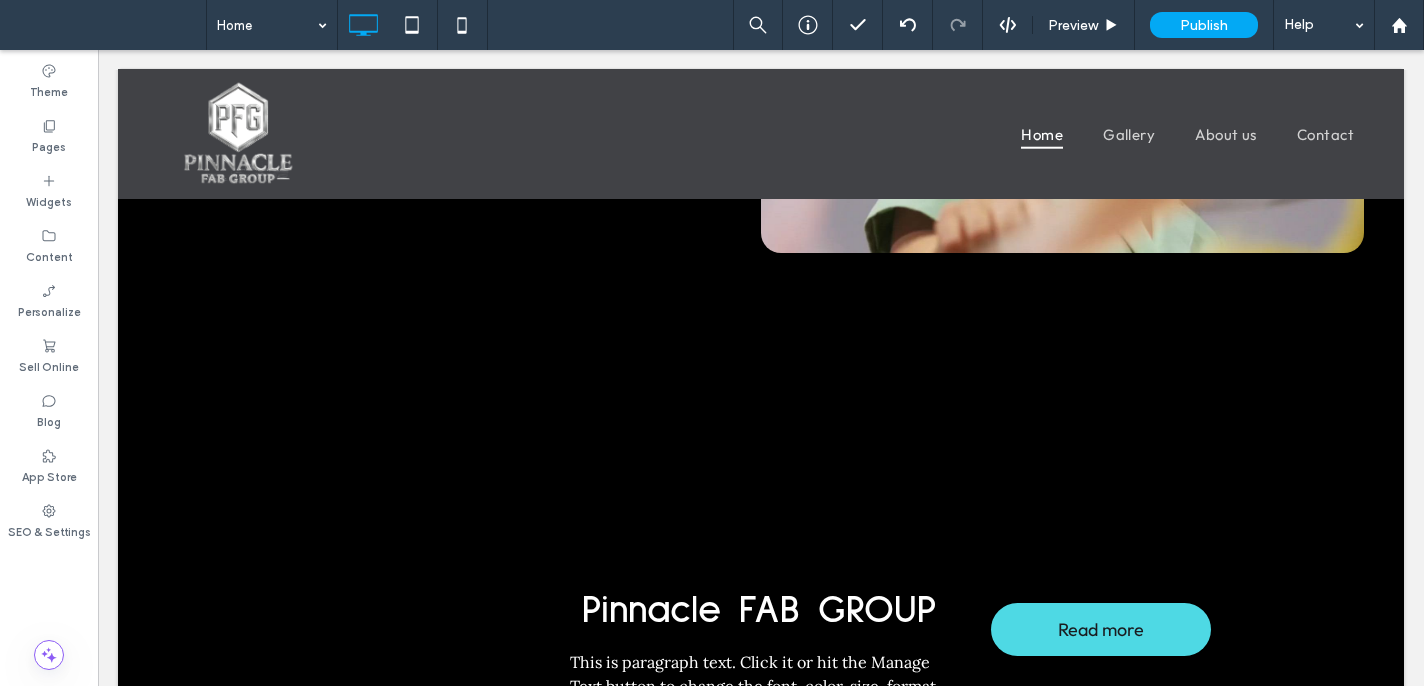 scroll, scrollTop: 956, scrollLeft: 0, axis: vertical 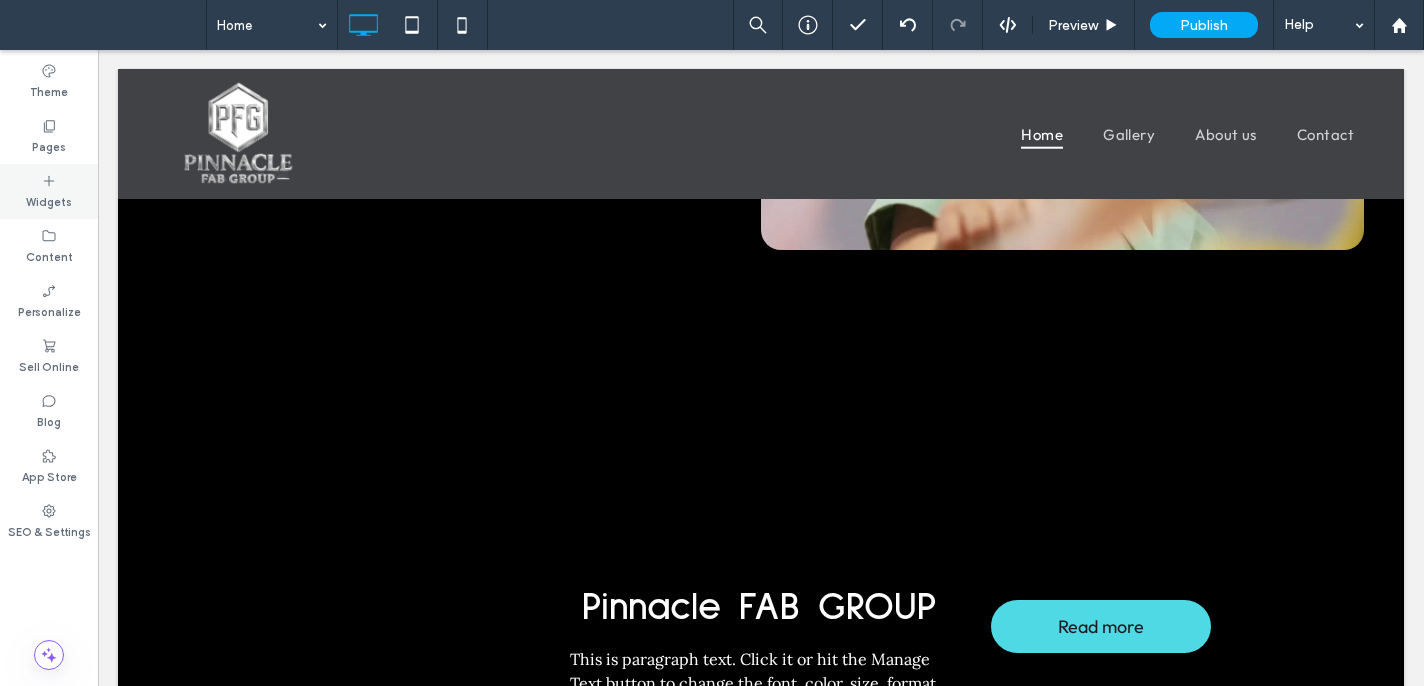 click 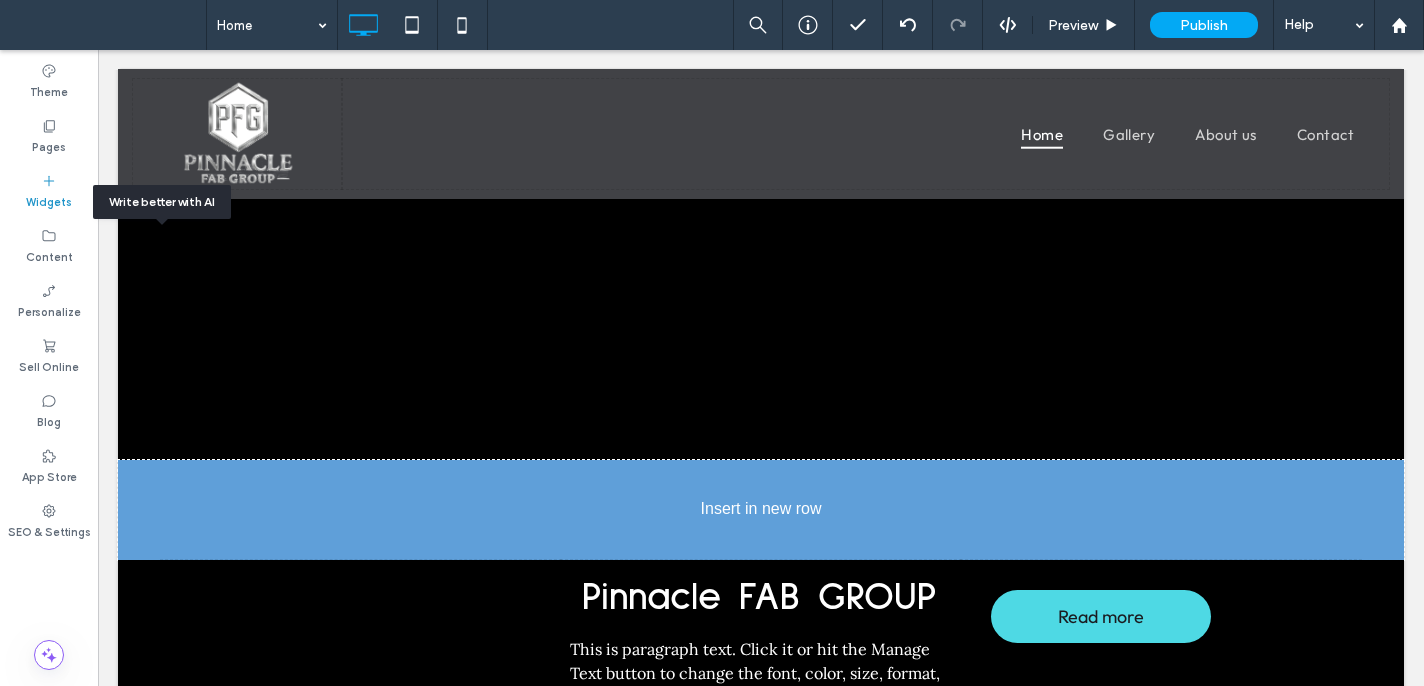 scroll, scrollTop: 1076, scrollLeft: 0, axis: vertical 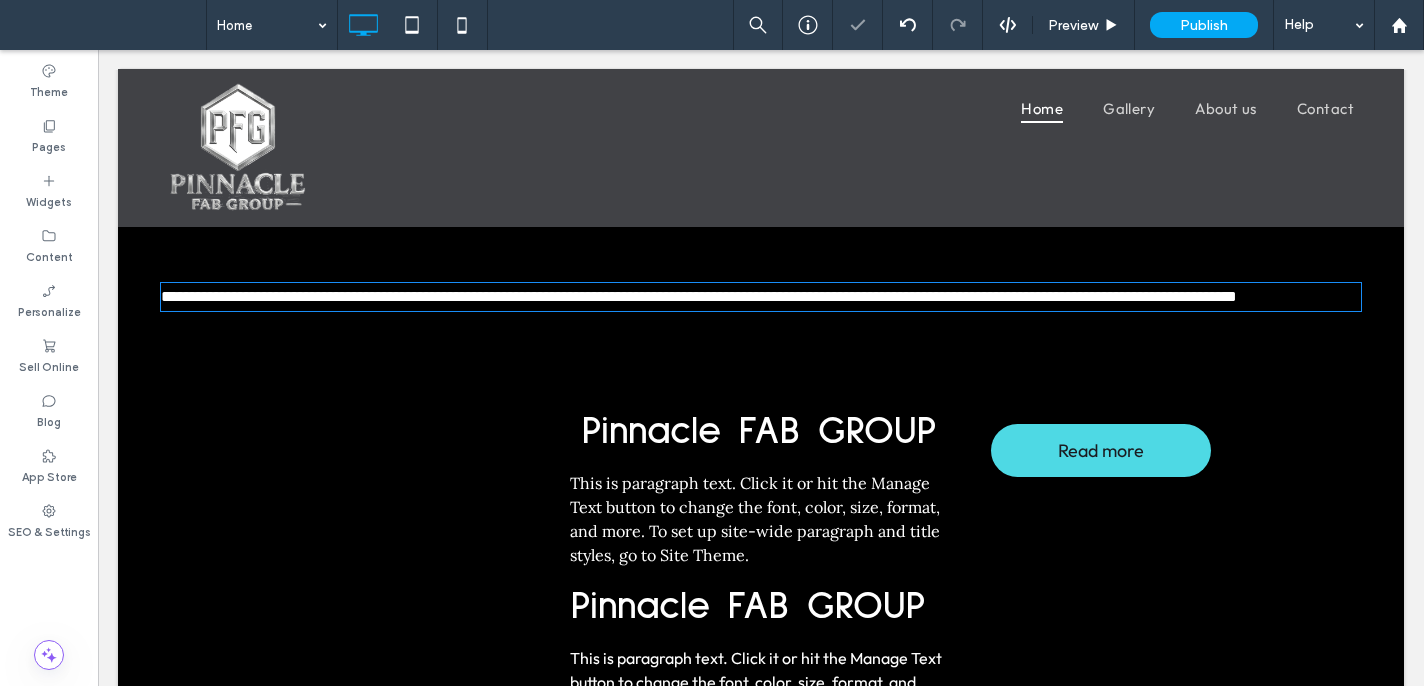 type on "******" 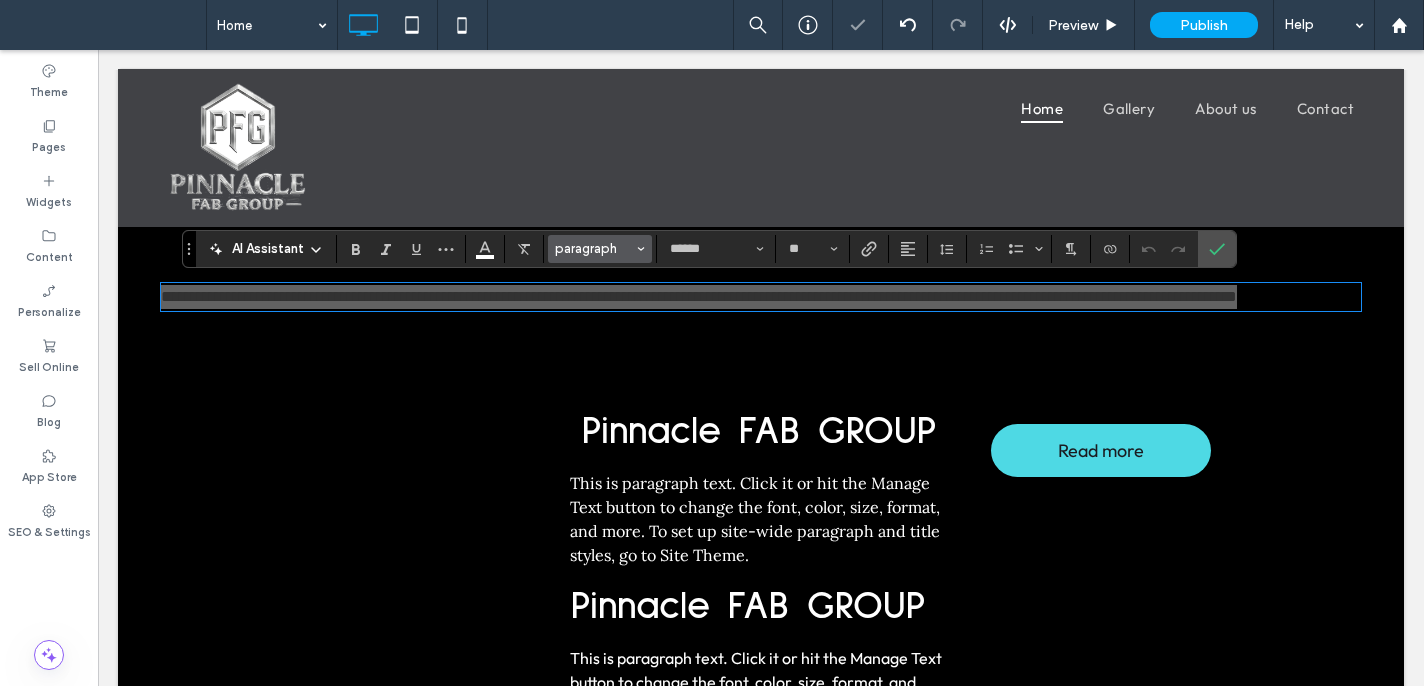 click on "paragraph" at bounding box center [600, 249] 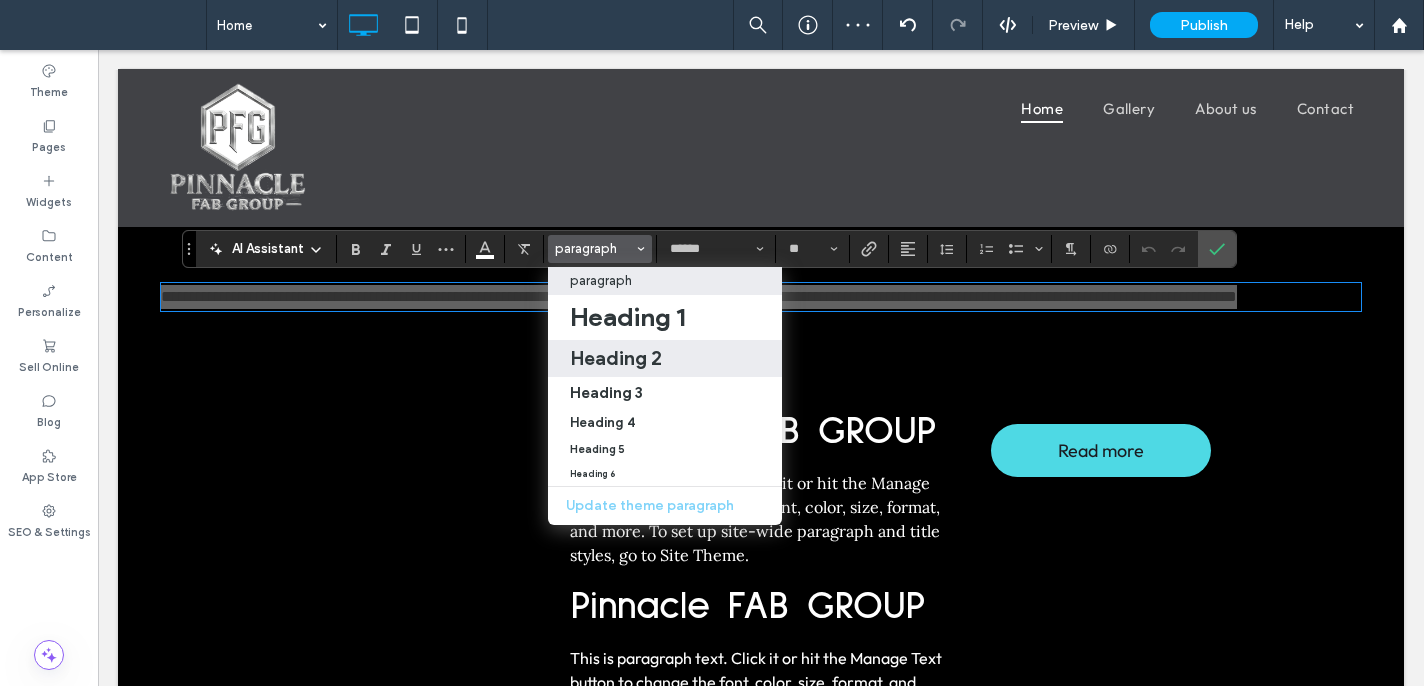click on "Heading 2" at bounding box center (616, 358) 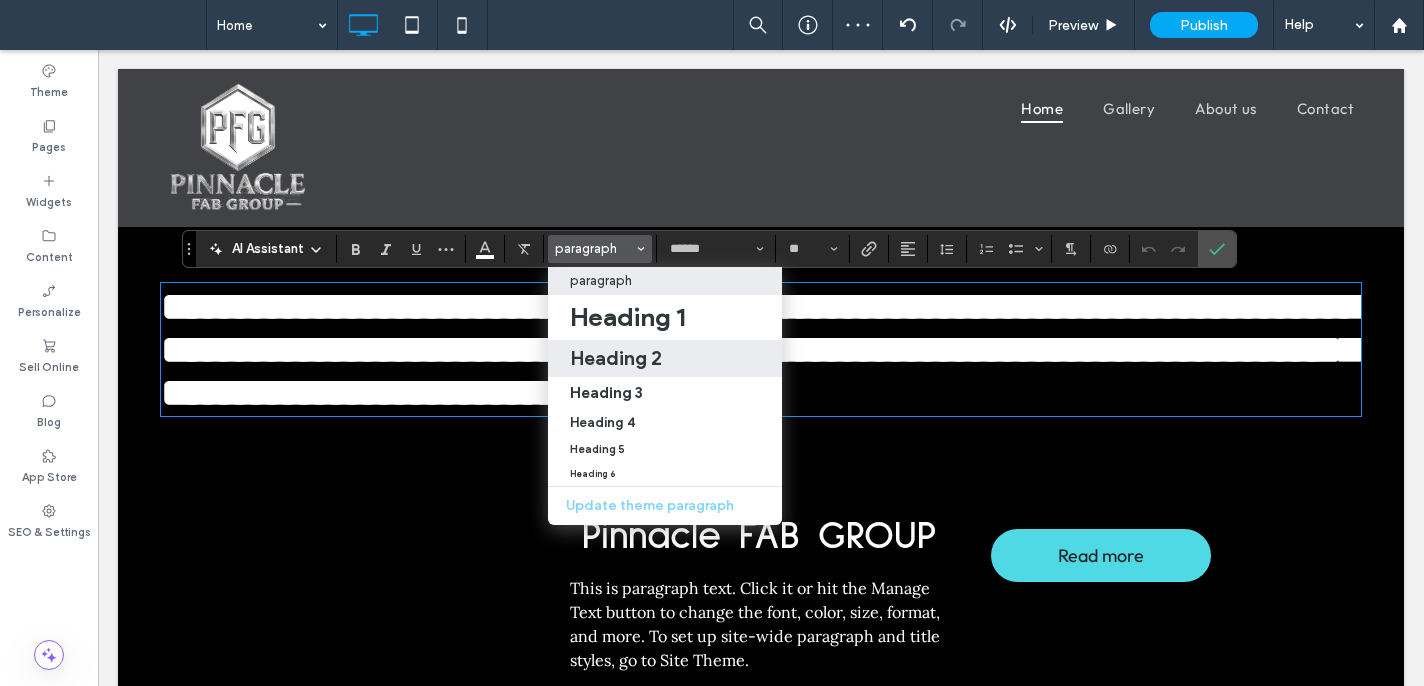 type on "**********" 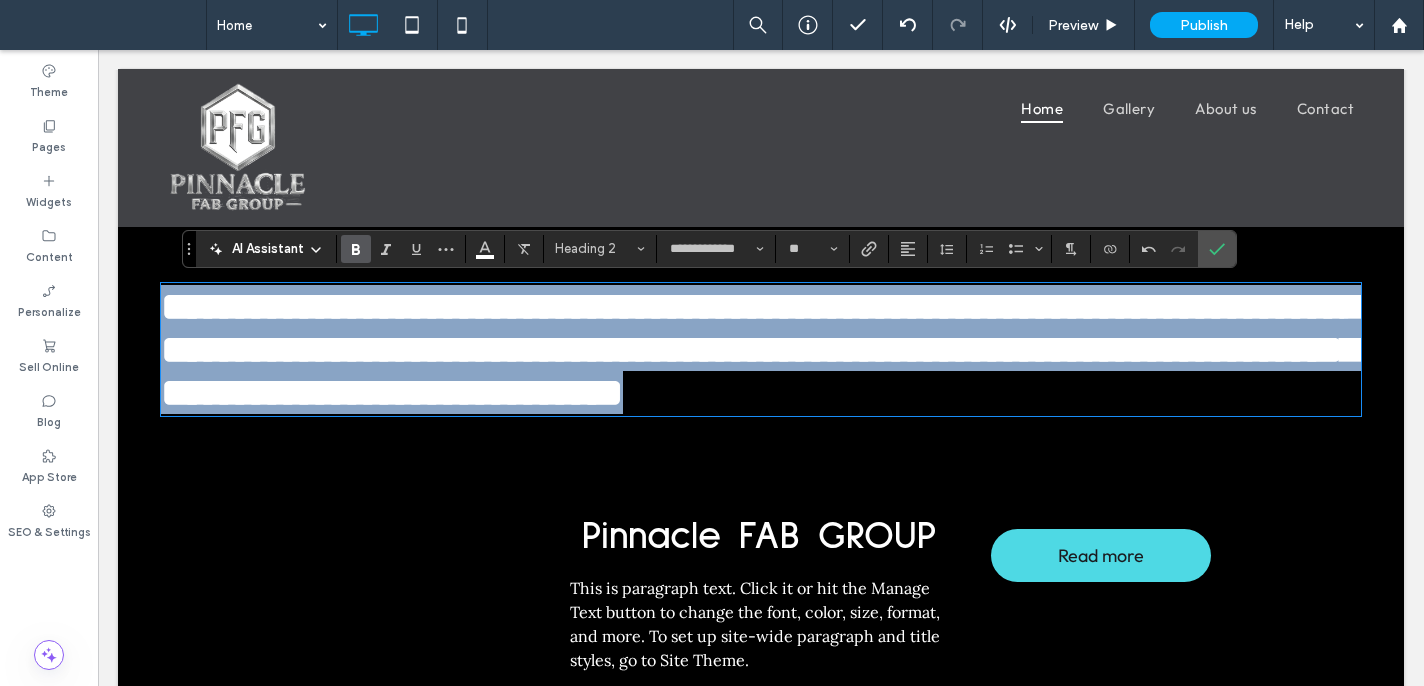 click on "**********" at bounding box center [760, 349] 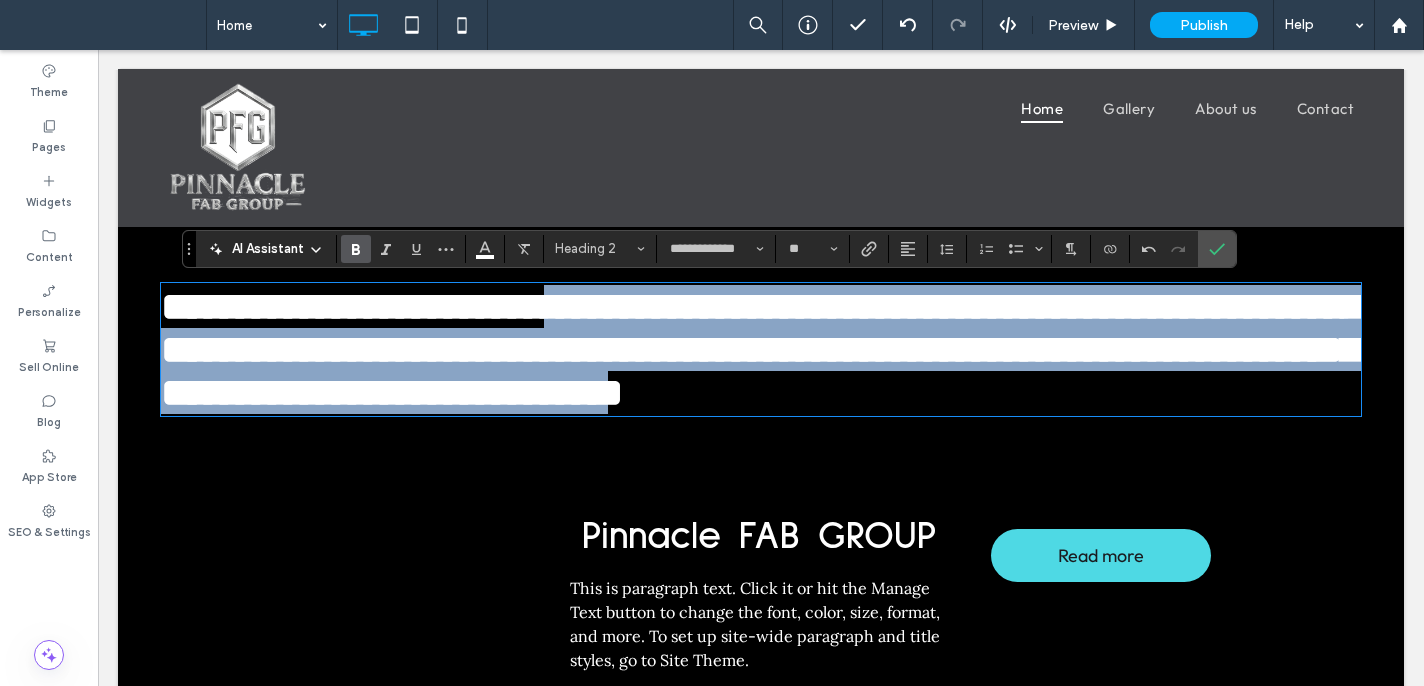 drag, startPoint x: 574, startPoint y: 304, endPoint x: 1075, endPoint y: 392, distance: 508.66983 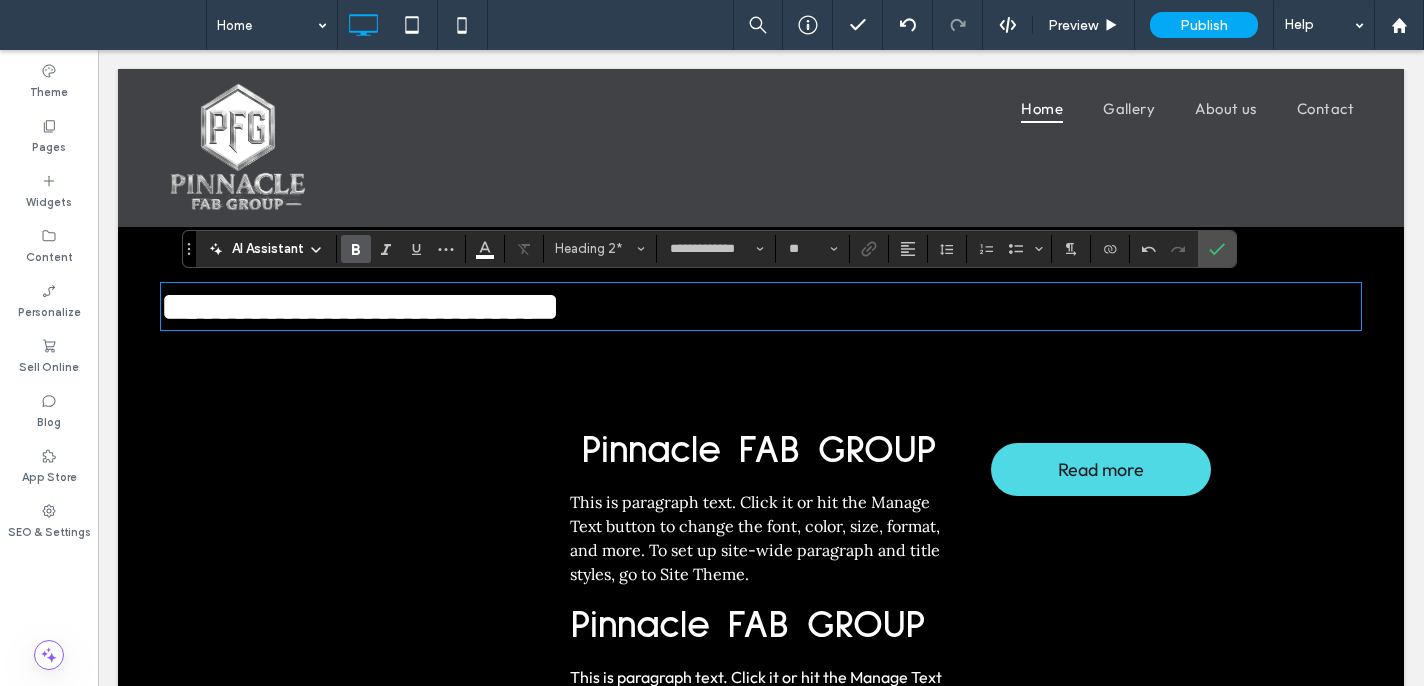 type 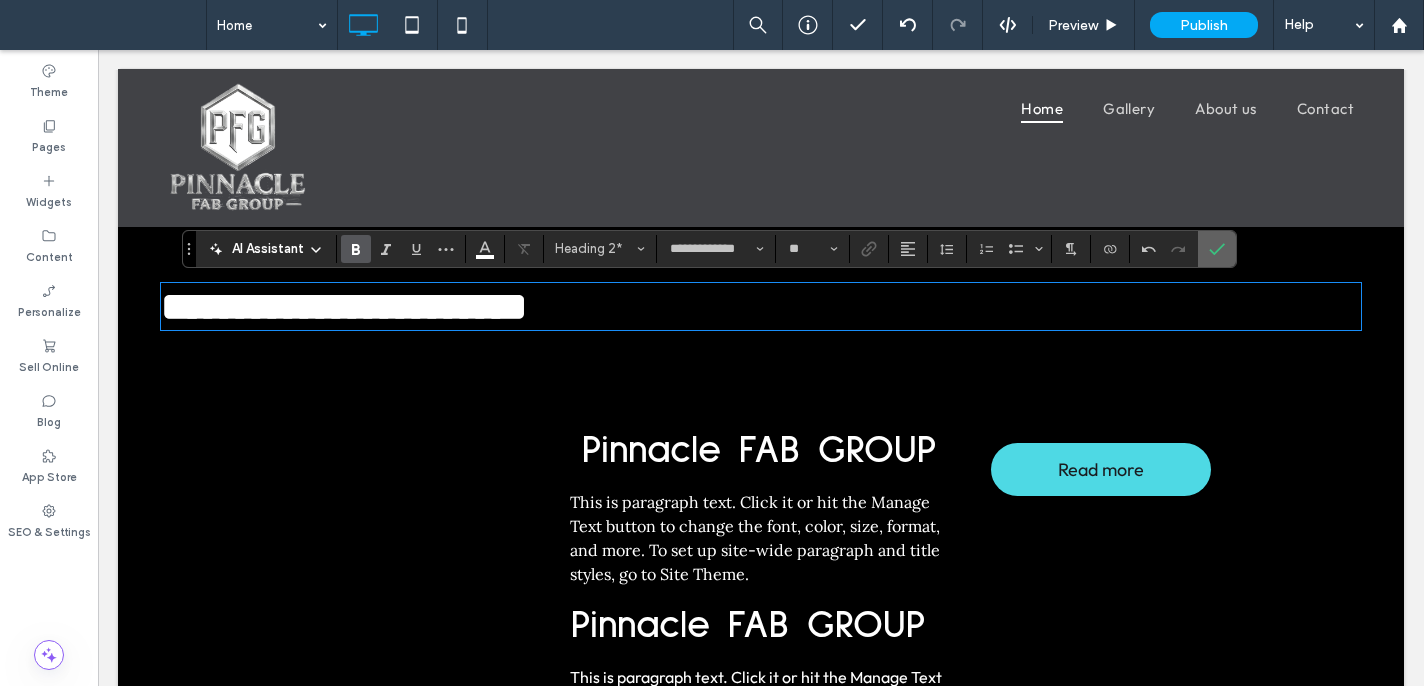 click 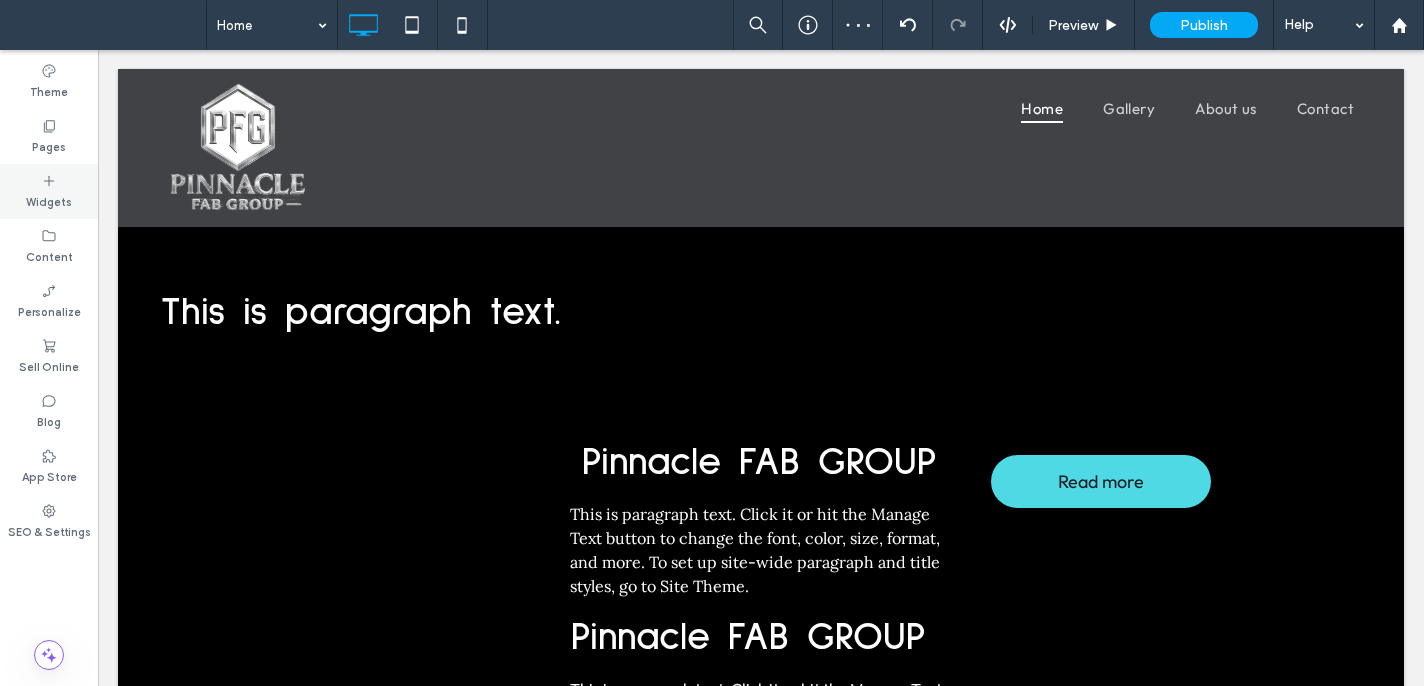 click 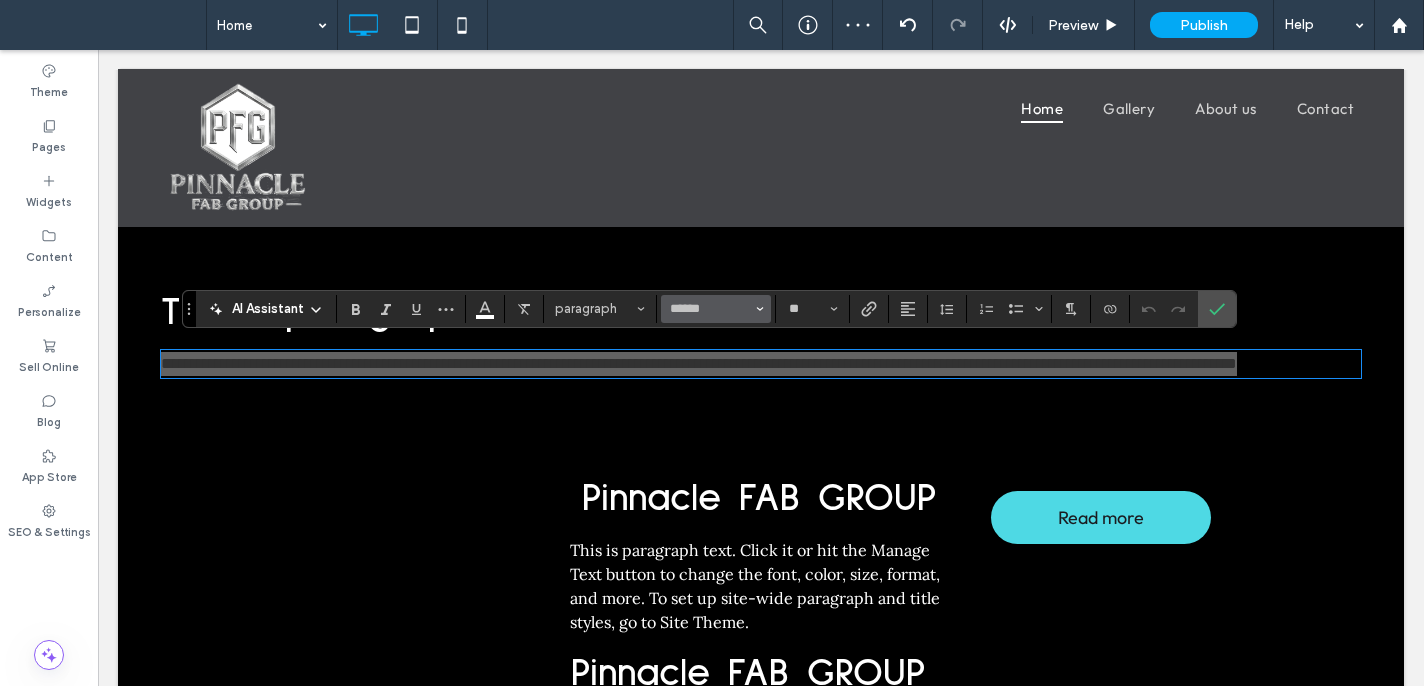 click 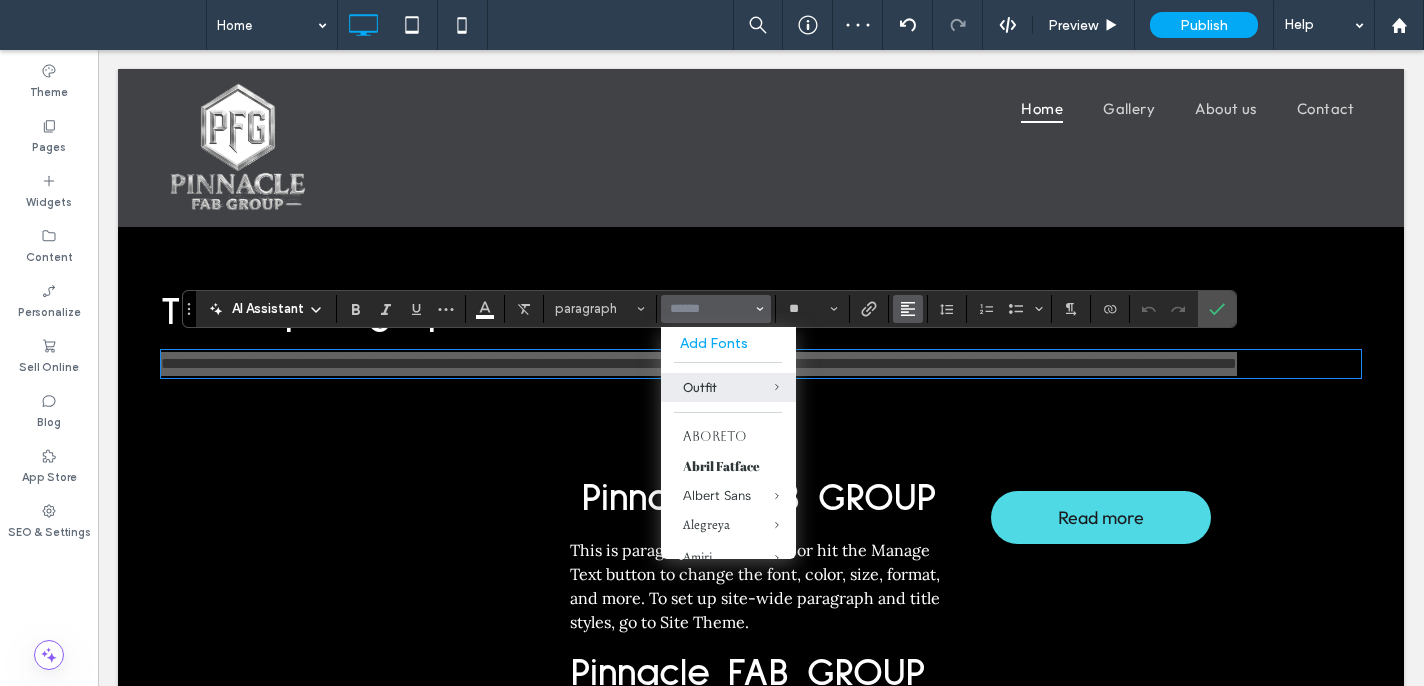 click at bounding box center [908, 309] 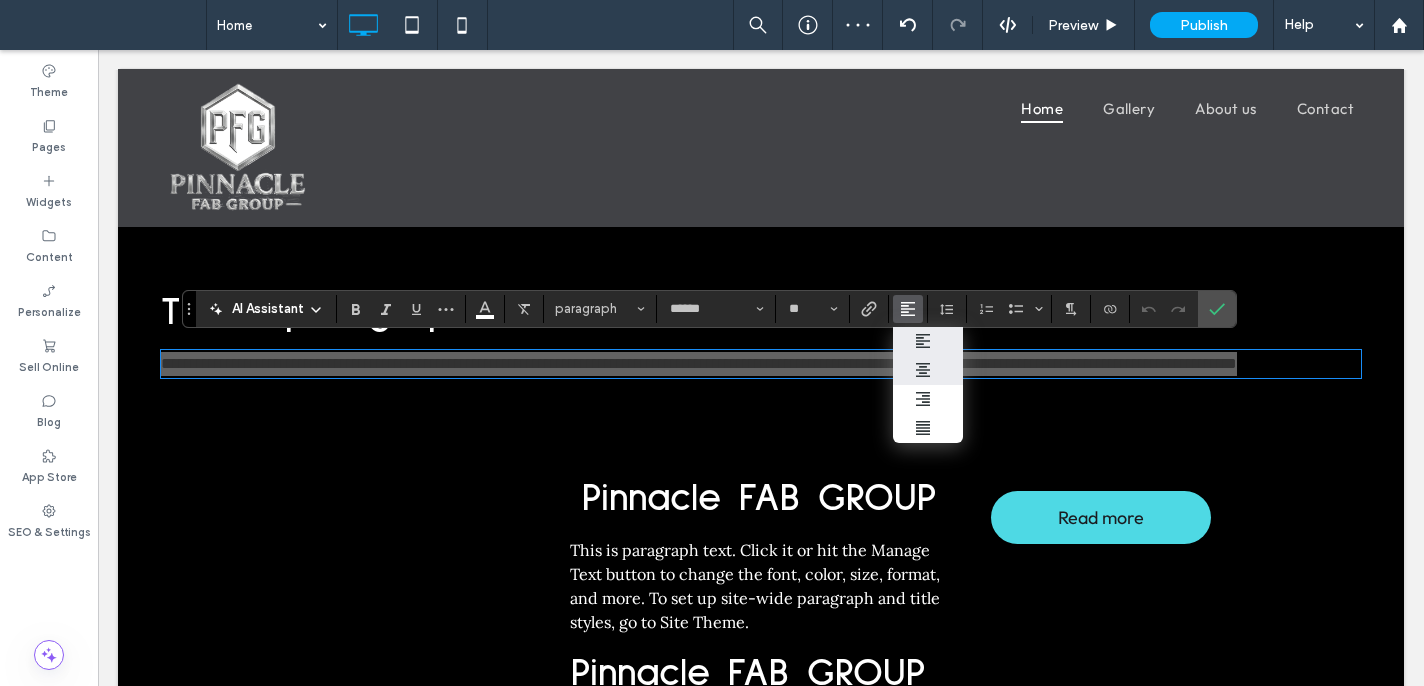 click at bounding box center (928, 370) 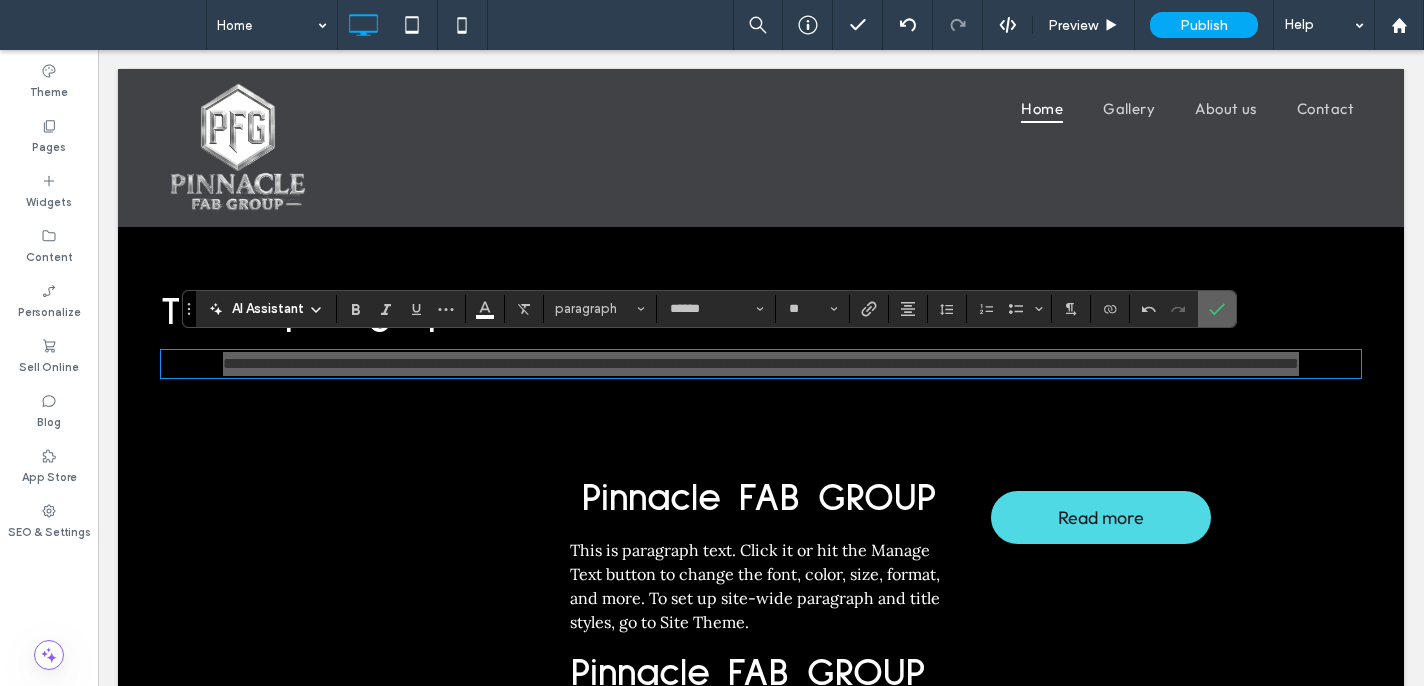 click at bounding box center (1213, 309) 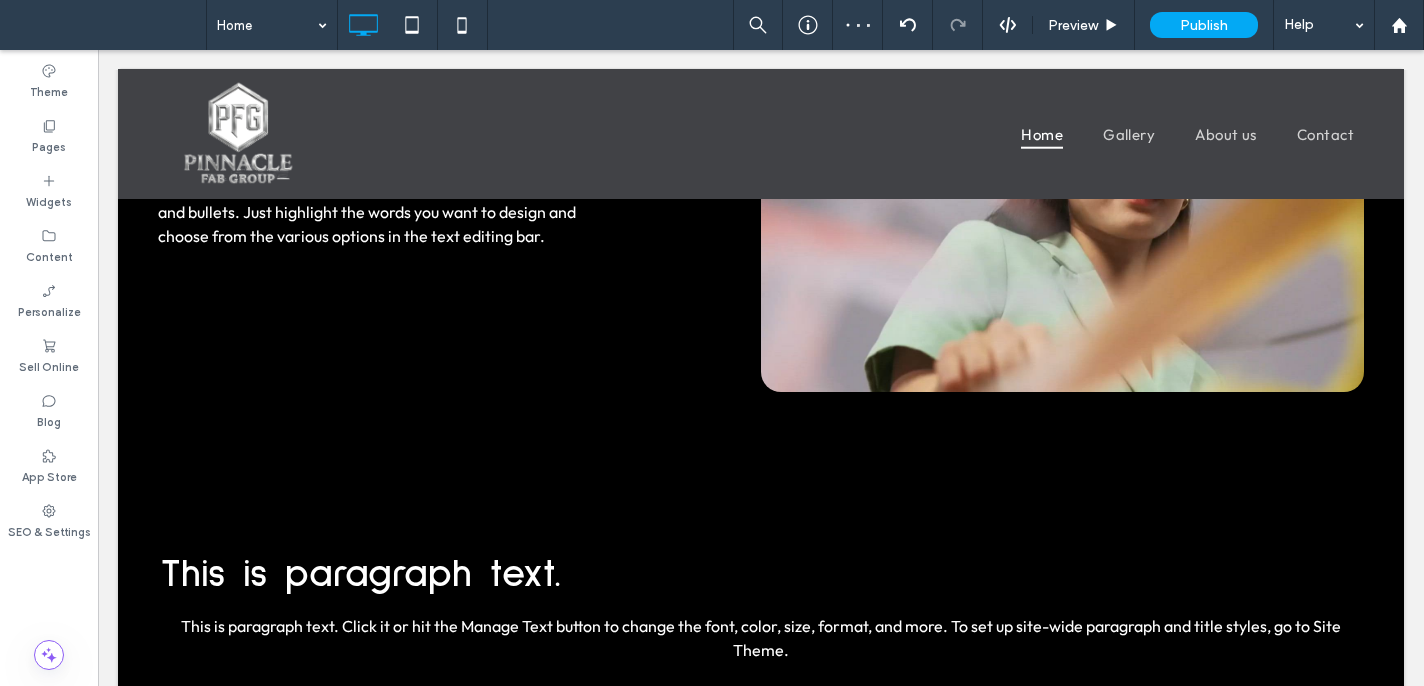 scroll, scrollTop: 841, scrollLeft: 0, axis: vertical 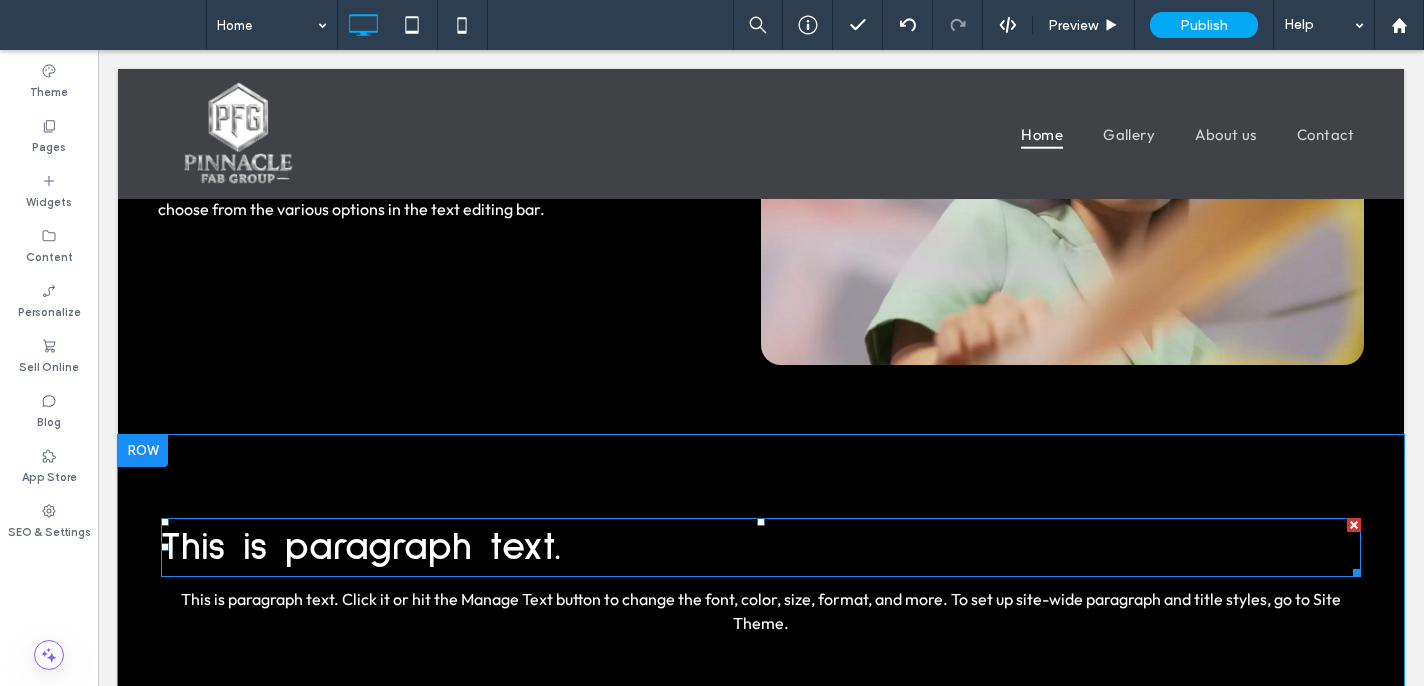 click on "This is paragraph text." at bounding box center (761, 547) 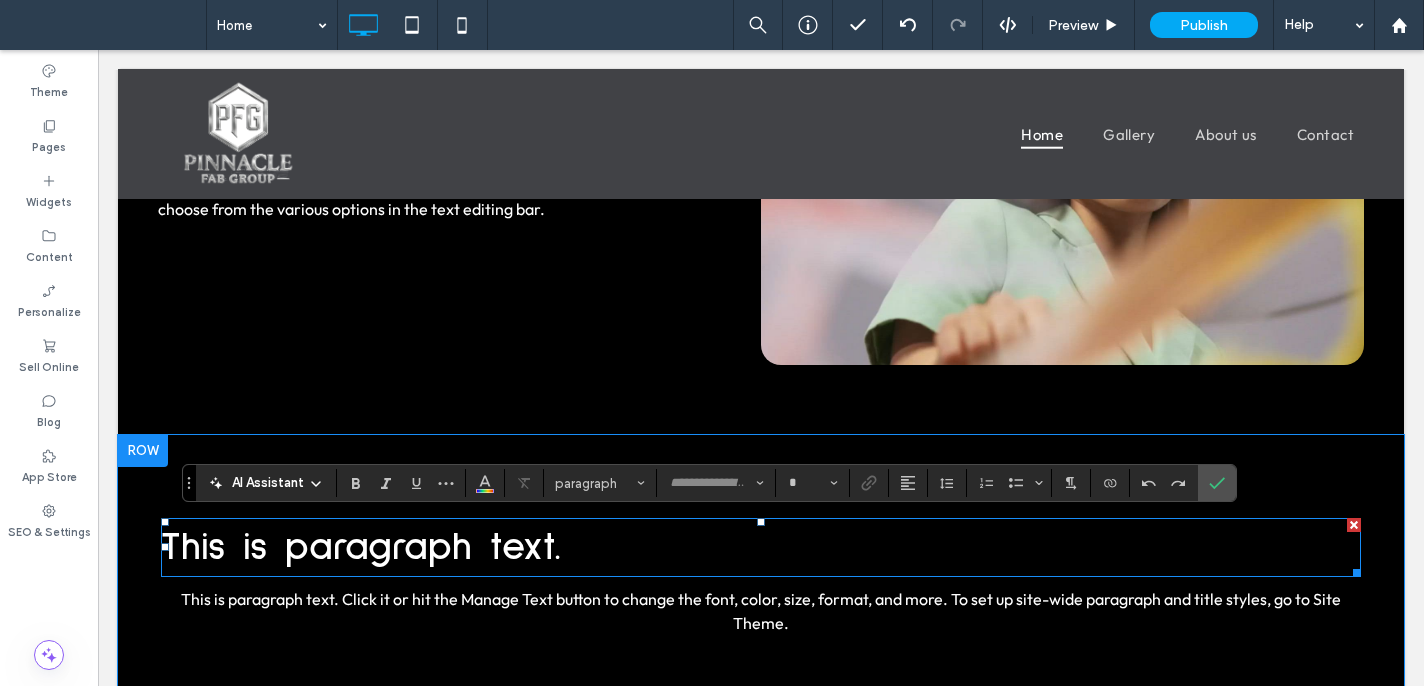 type on "**********" 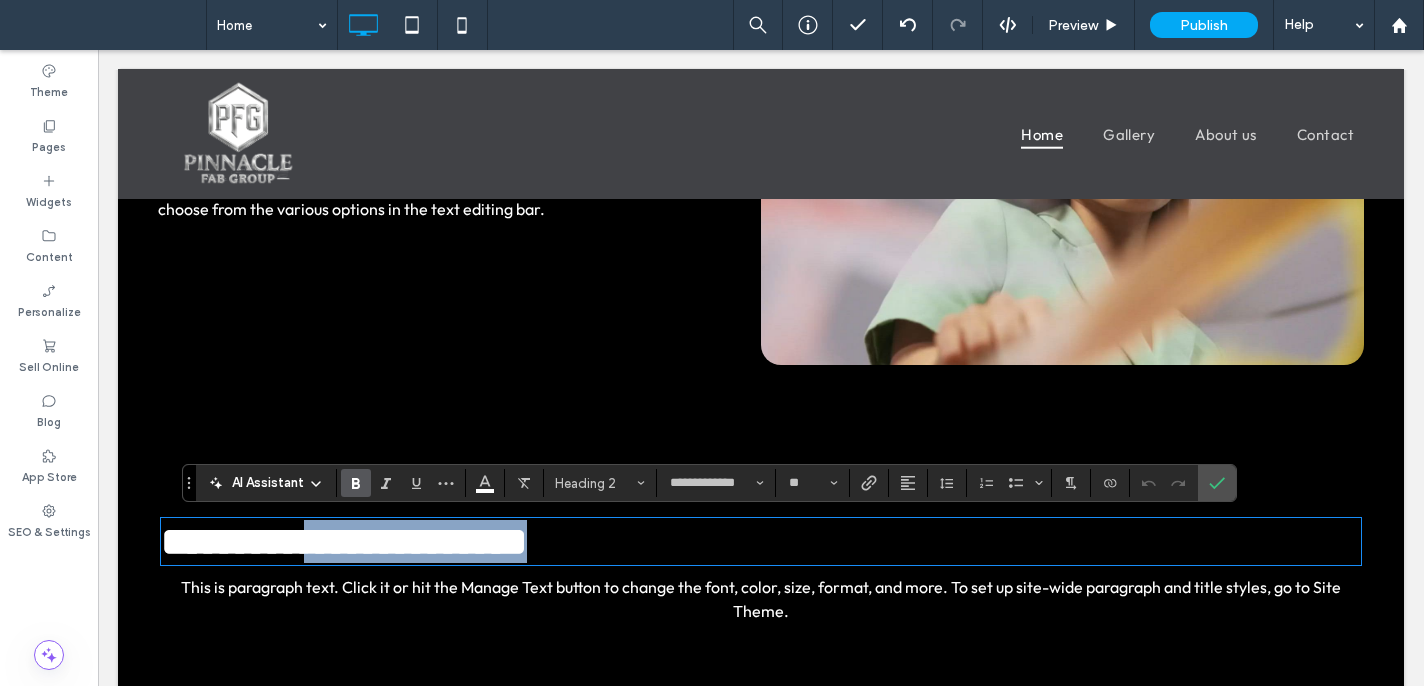 drag, startPoint x: 601, startPoint y: 535, endPoint x: 295, endPoint y: 536, distance: 306.00165 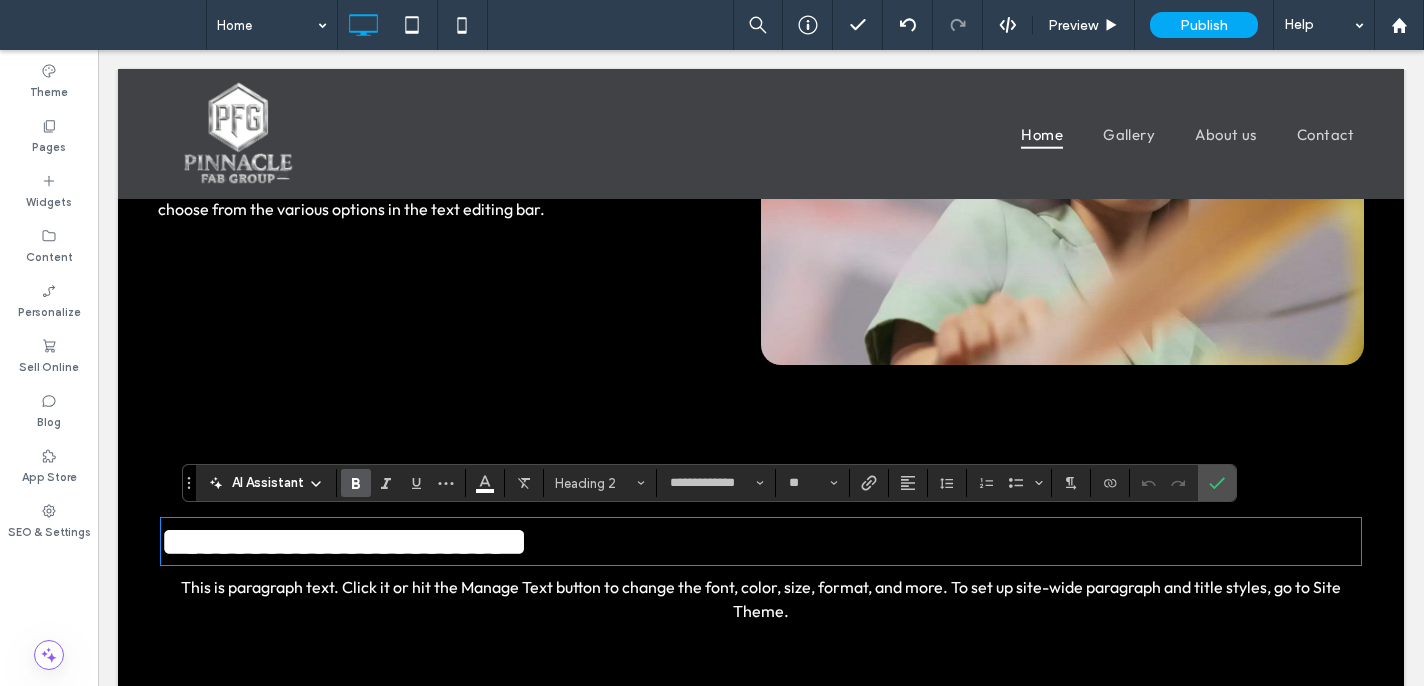 click on "**********" at bounding box center (344, 541) 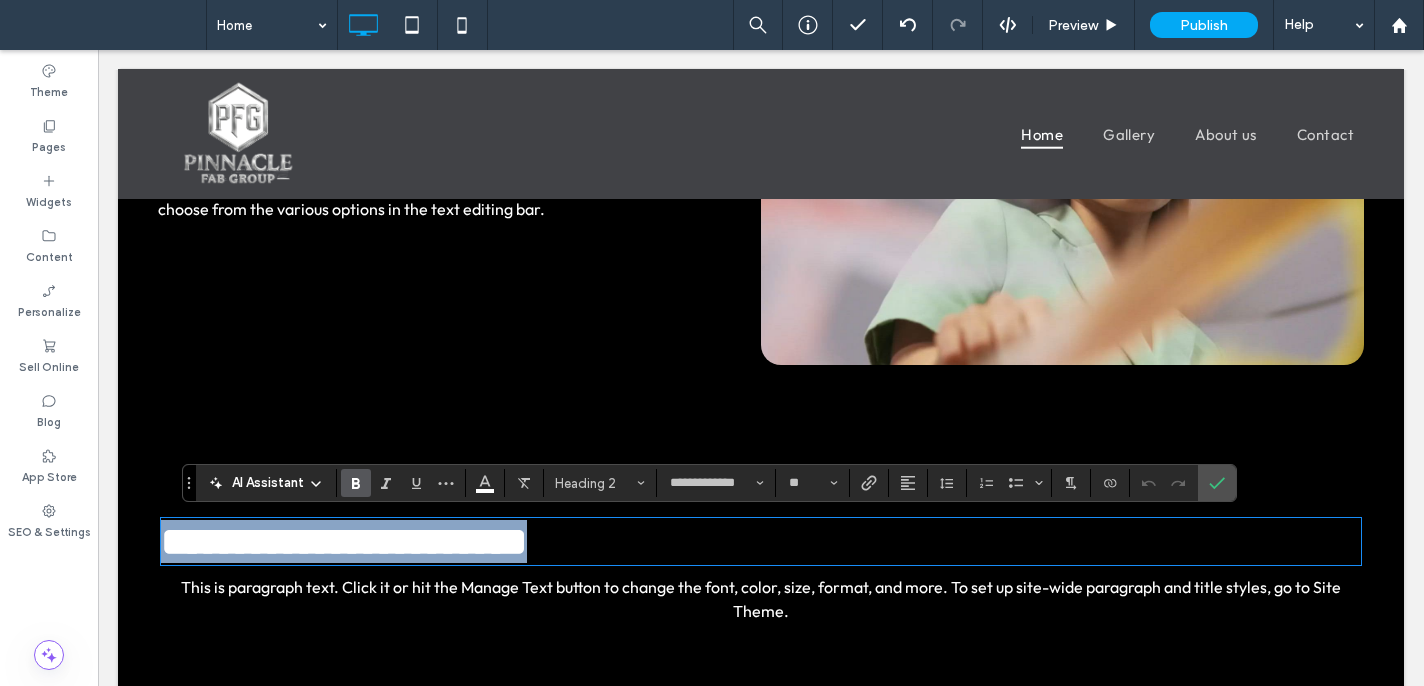 drag, startPoint x: 577, startPoint y: 550, endPoint x: 0, endPoint y: 526, distance: 577.4989 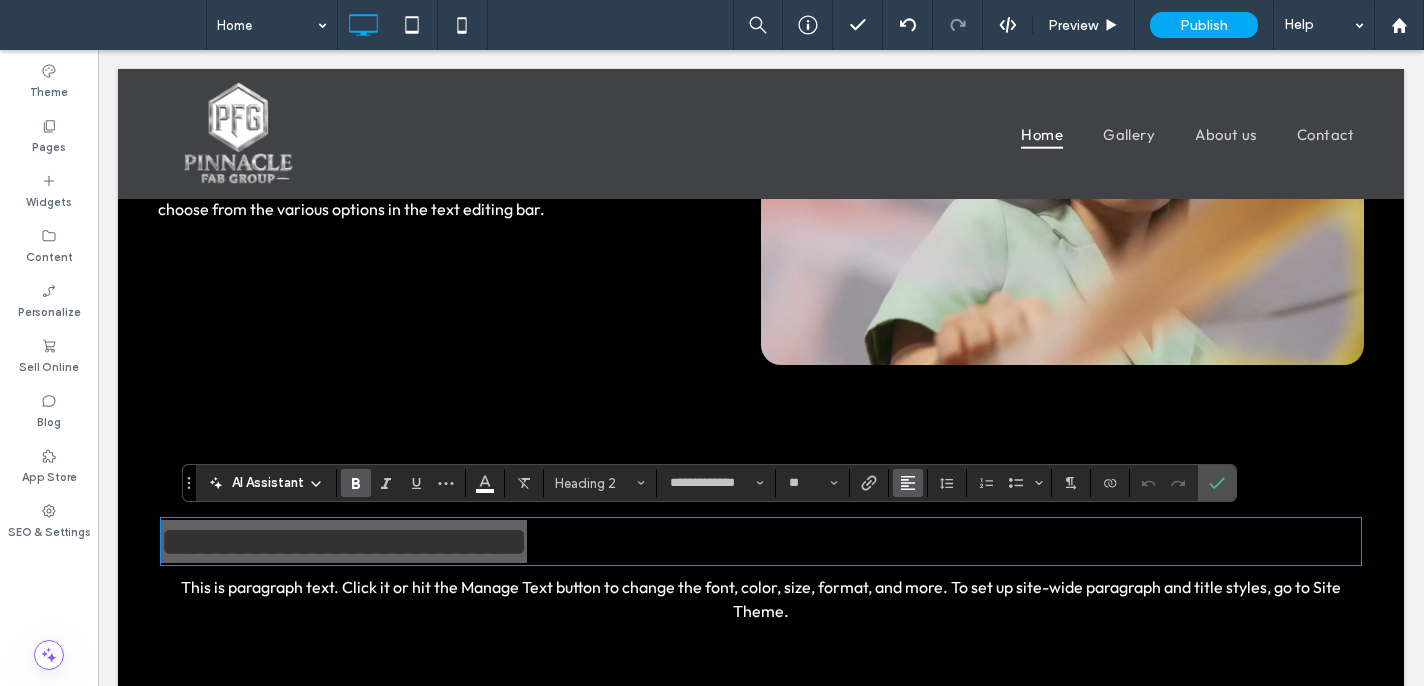 click at bounding box center [908, 483] 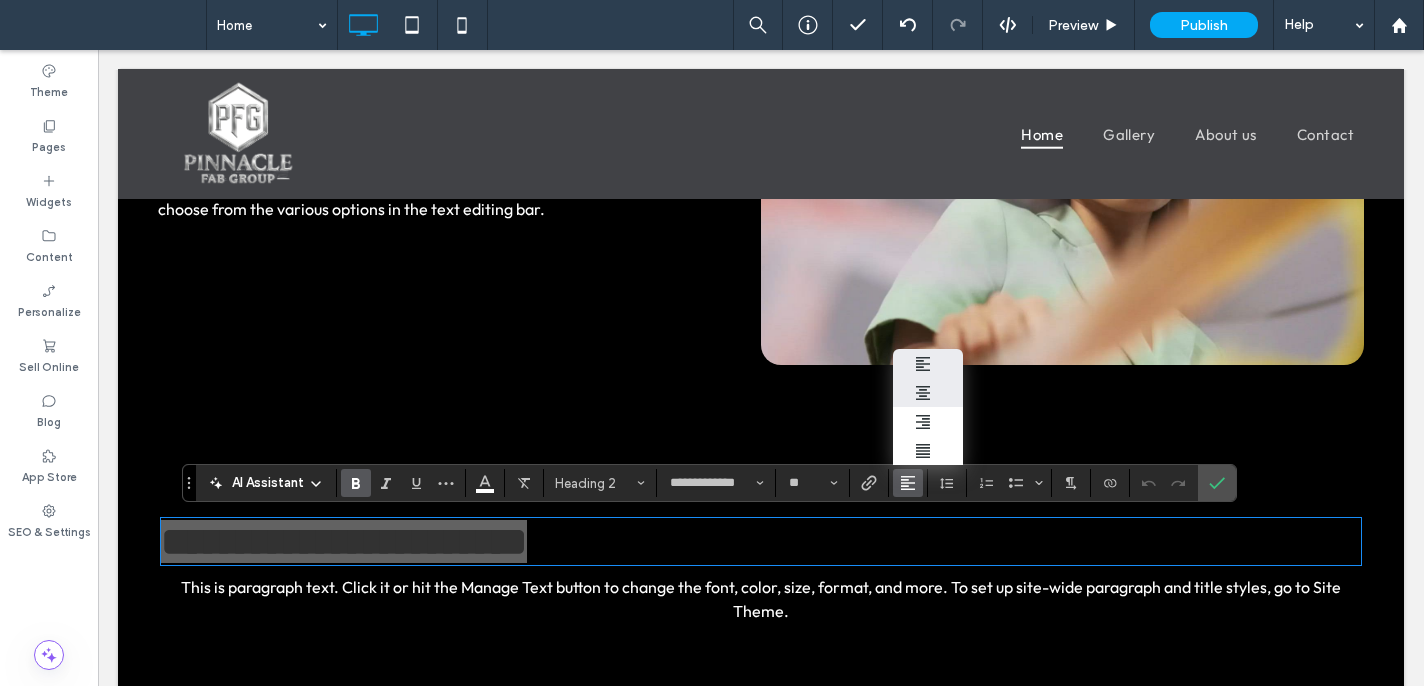 click 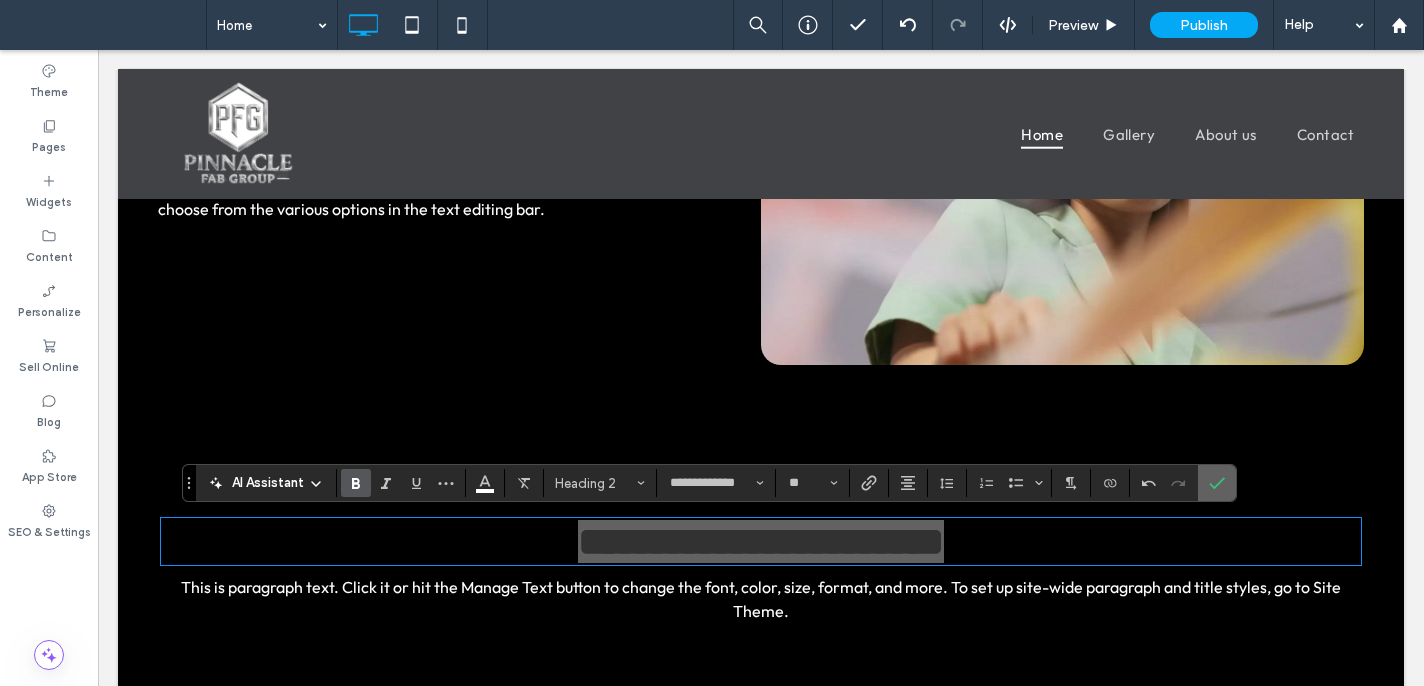 click at bounding box center [1217, 483] 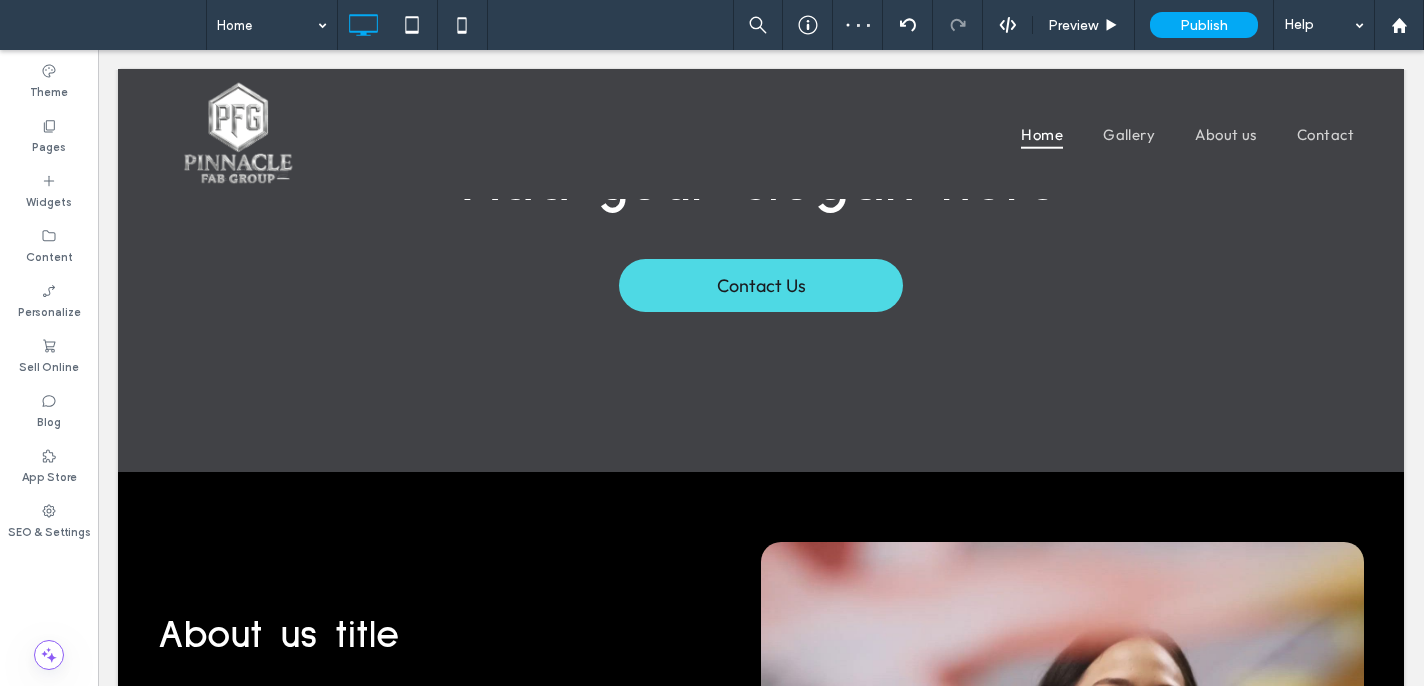 scroll, scrollTop: 247, scrollLeft: 0, axis: vertical 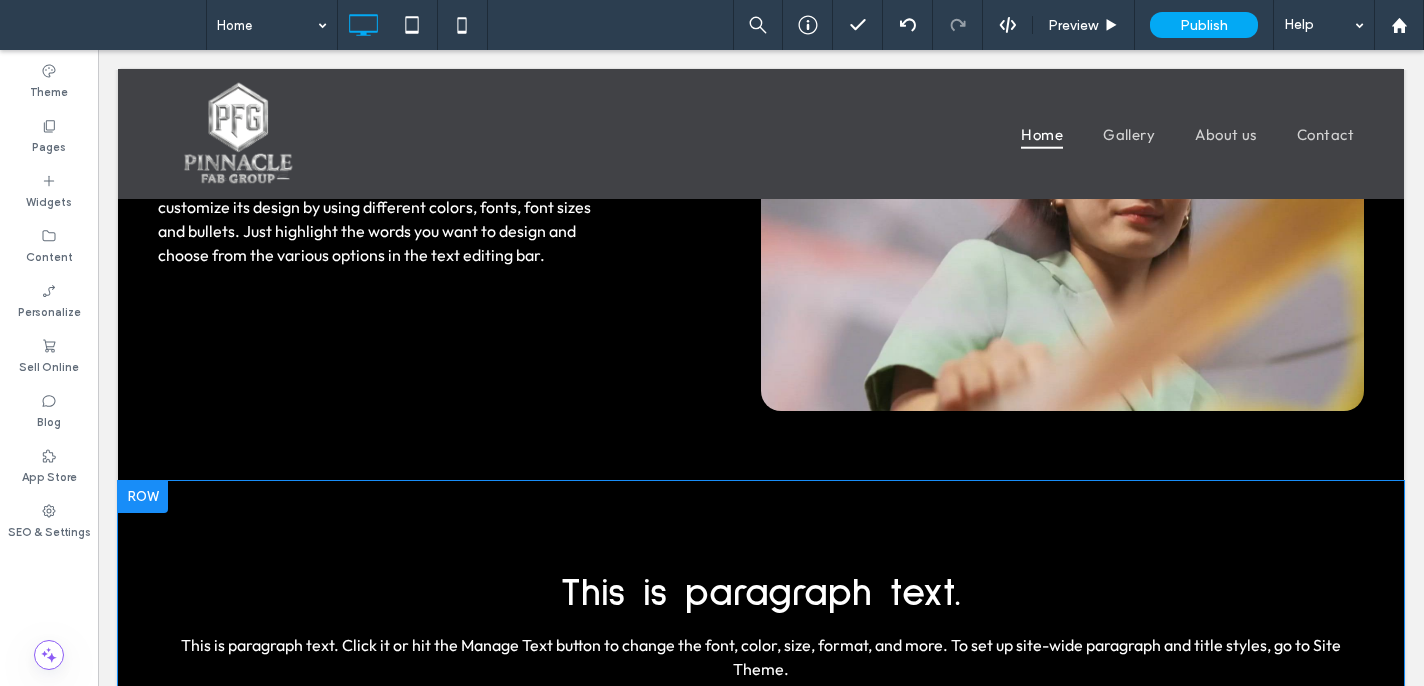 drag, startPoint x: 920, startPoint y: 562, endPoint x: 941, endPoint y: 581, distance: 28.319605 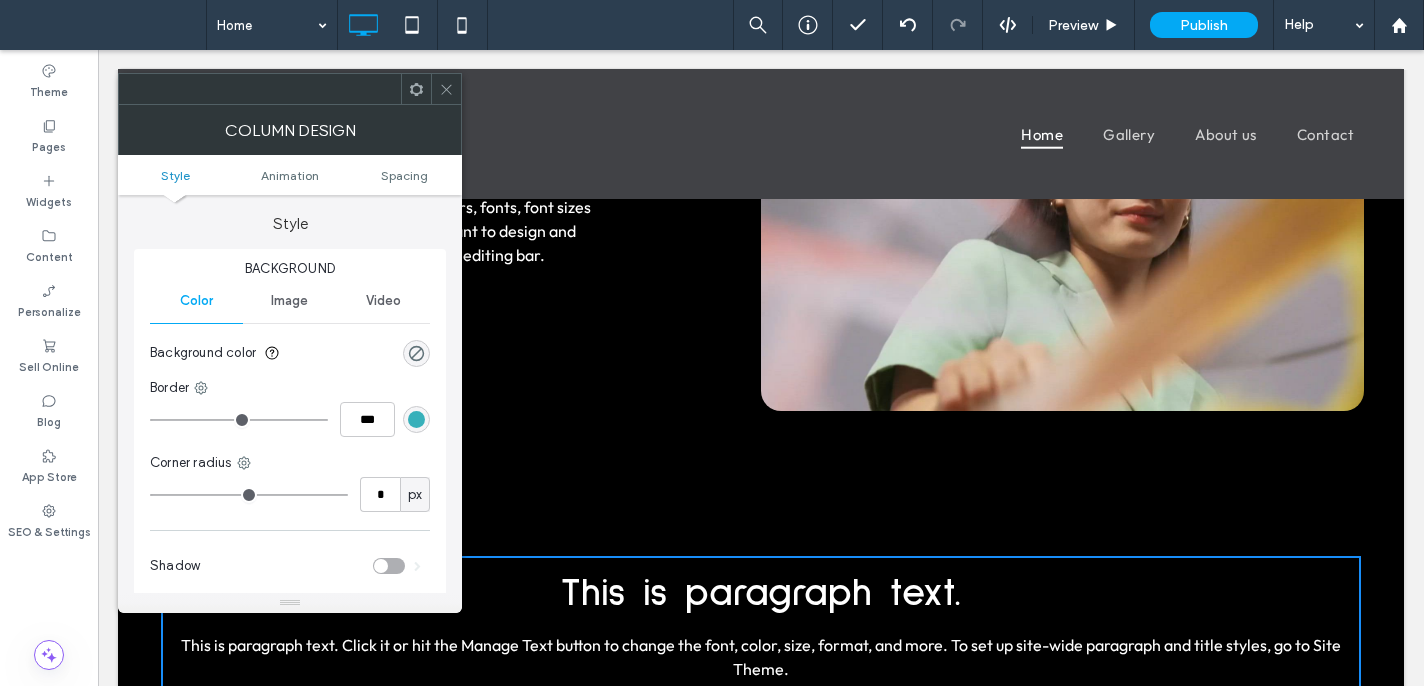 click on "This is paragraph text." at bounding box center [761, 593] 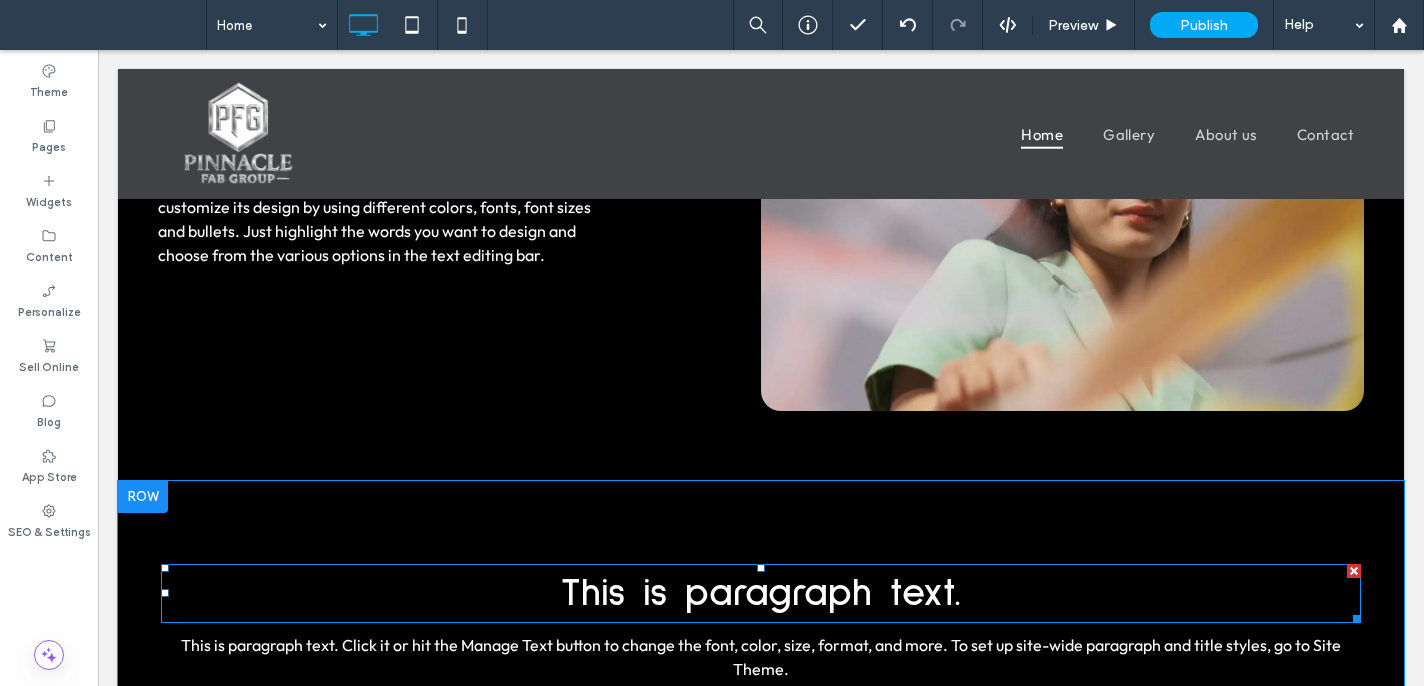 click on "This is paragraph text." at bounding box center [761, 593] 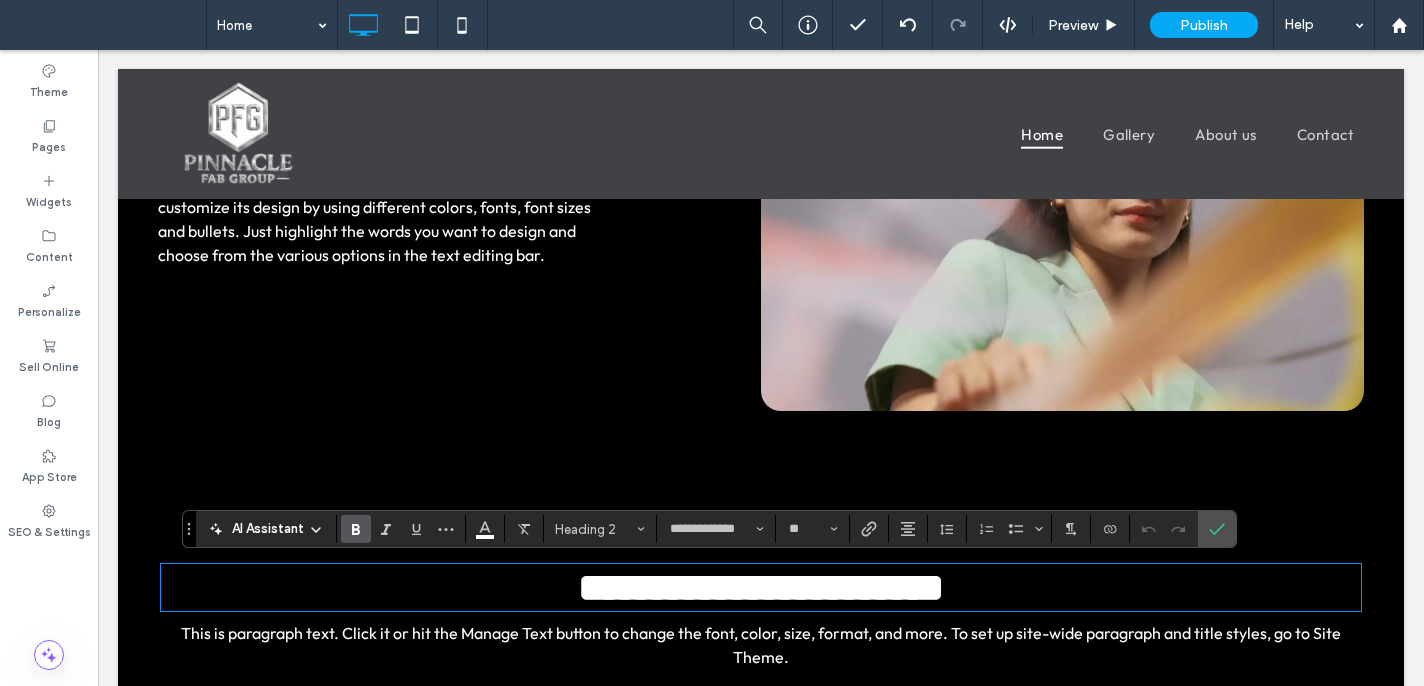 drag, startPoint x: 973, startPoint y: 583, endPoint x: 1007, endPoint y: 571, distance: 36.05551 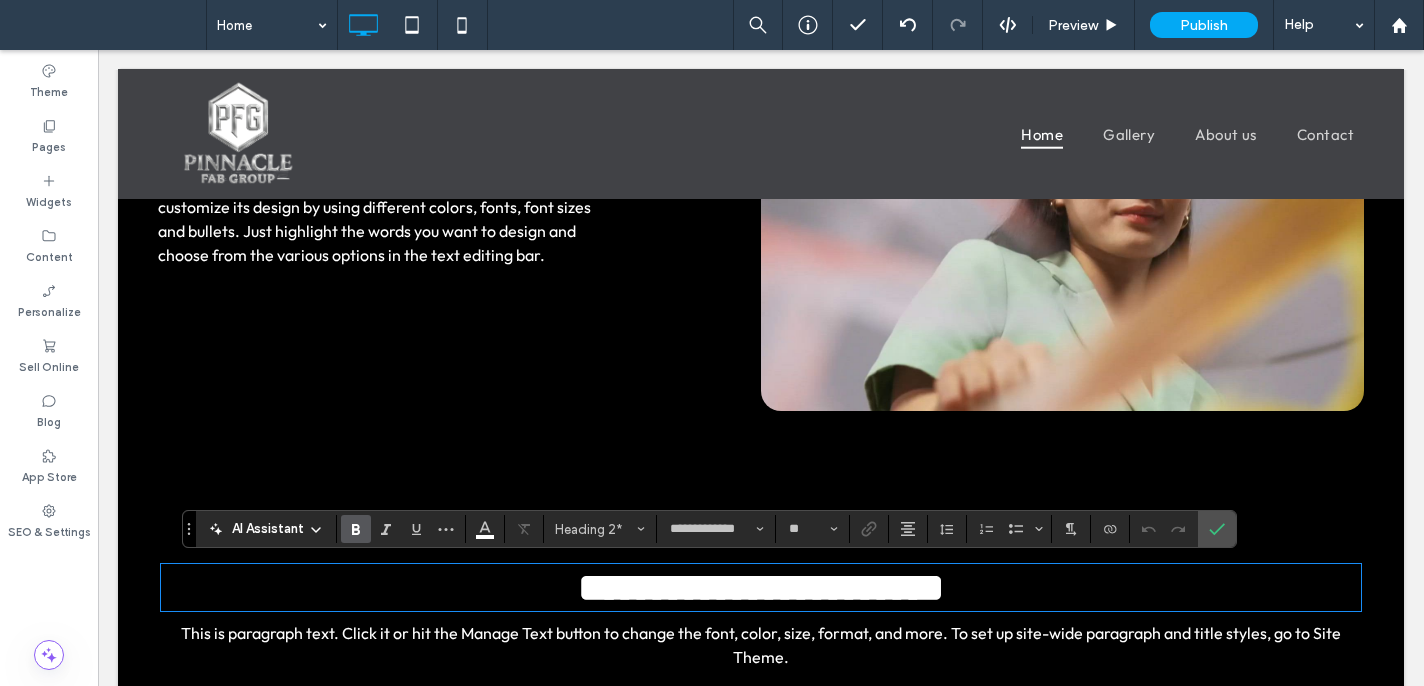 type 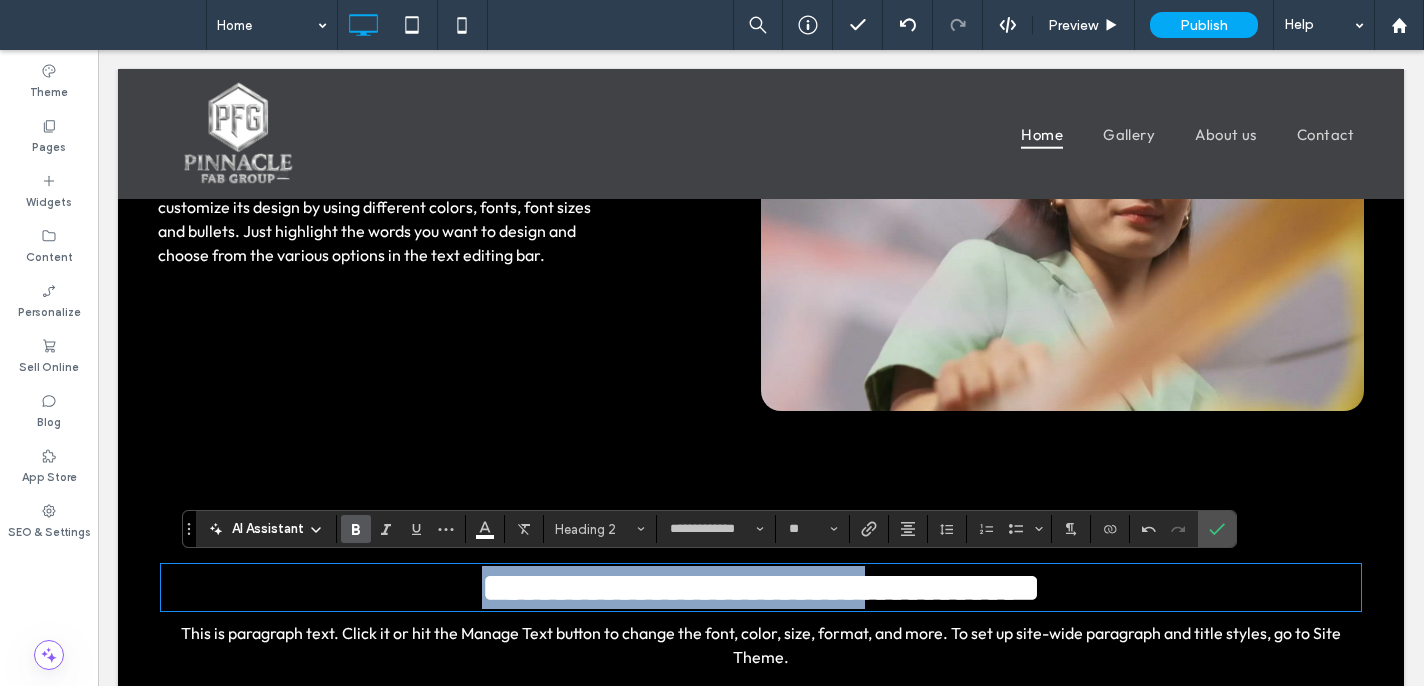 drag, startPoint x: 855, startPoint y: 586, endPoint x: 497, endPoint y: 539, distance: 361.07202 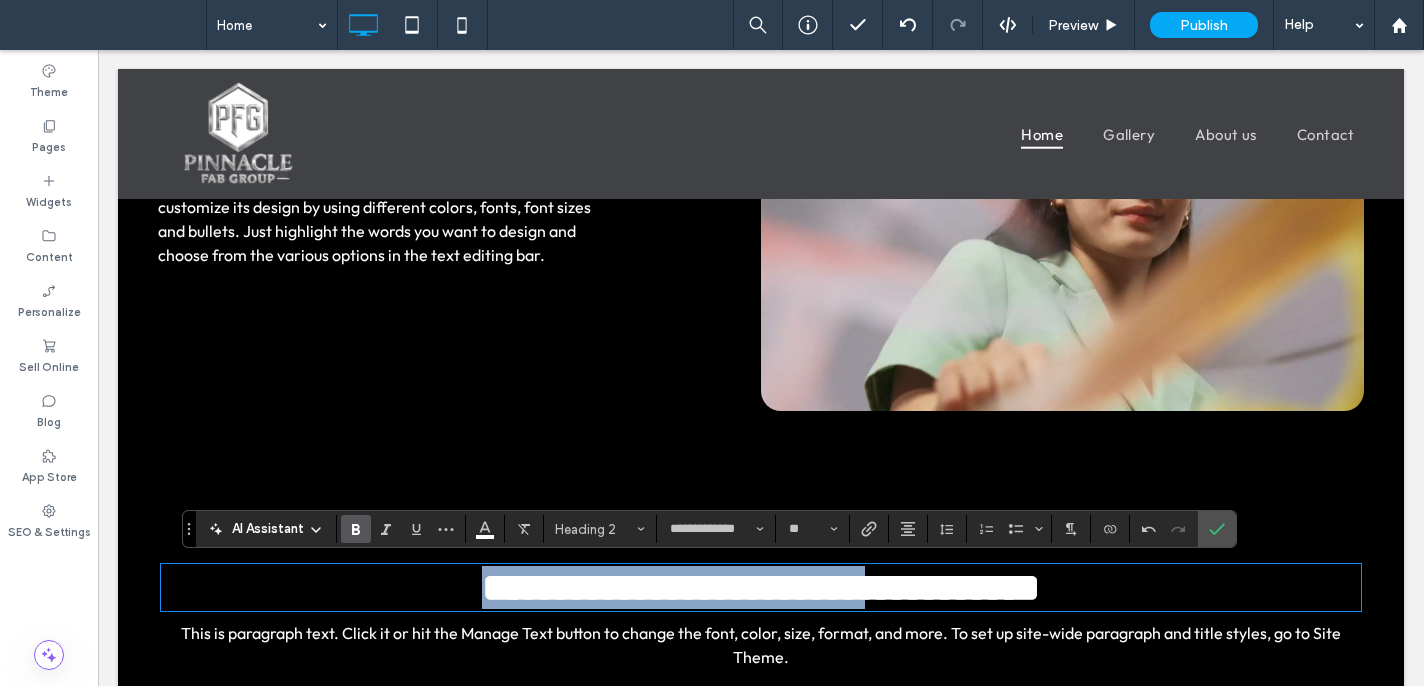 click on "**********" at bounding box center (761, 617) 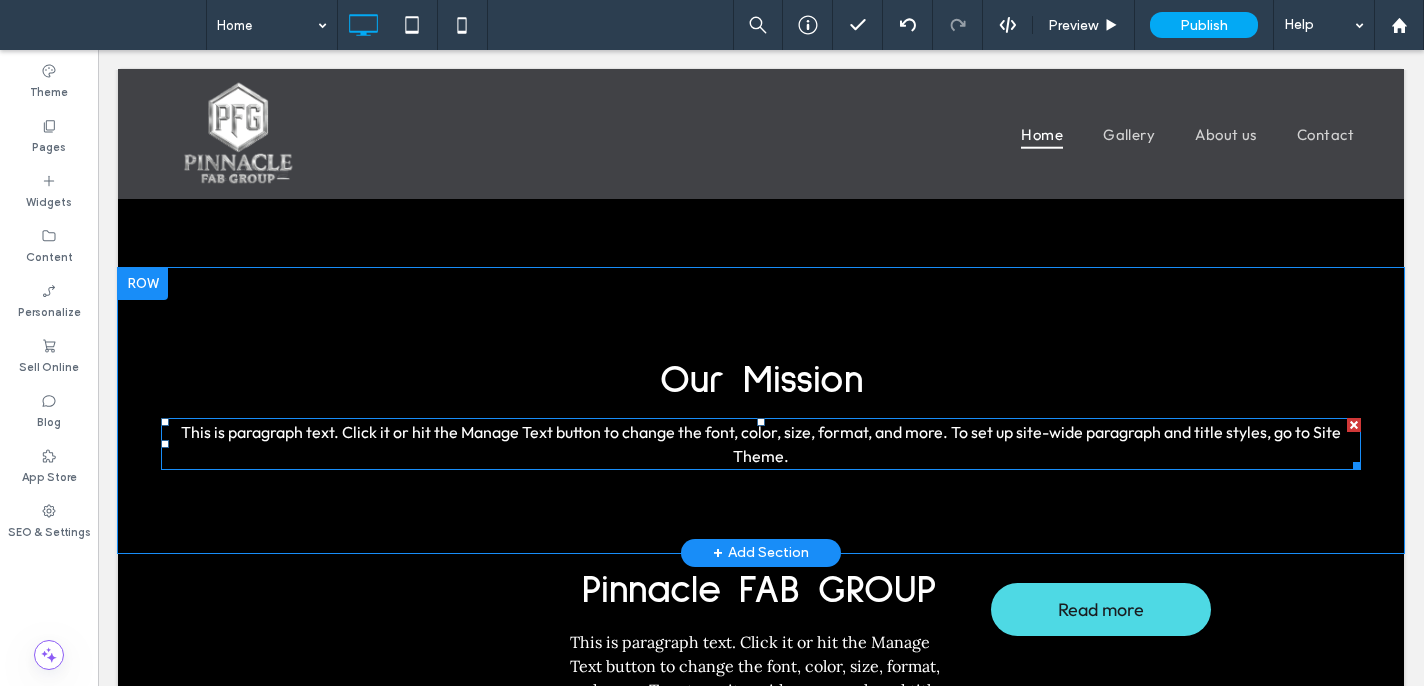 scroll, scrollTop: 1048, scrollLeft: 0, axis: vertical 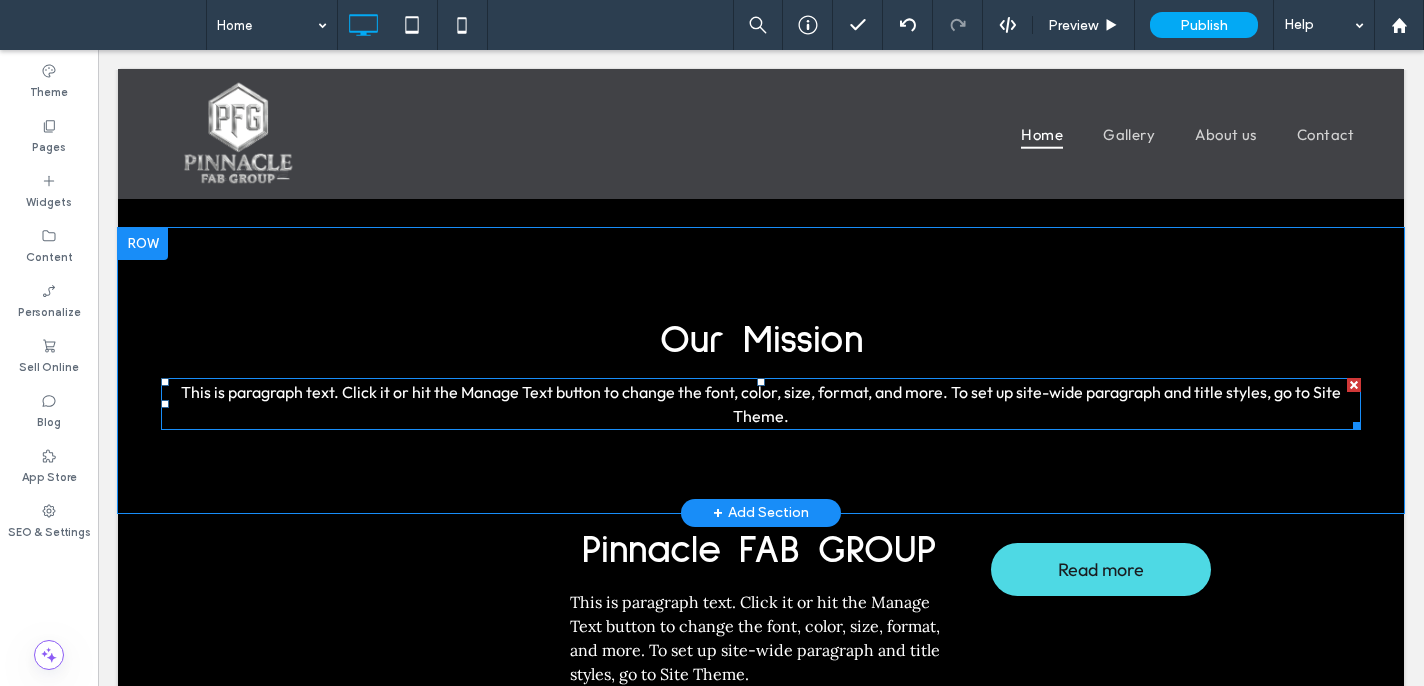 click on "This is paragraph text. Click it or hit the Manage Text button to change the font, color, size, format, and more. To set up site-wide paragraph and title styles, go to Site Theme." at bounding box center [761, 404] 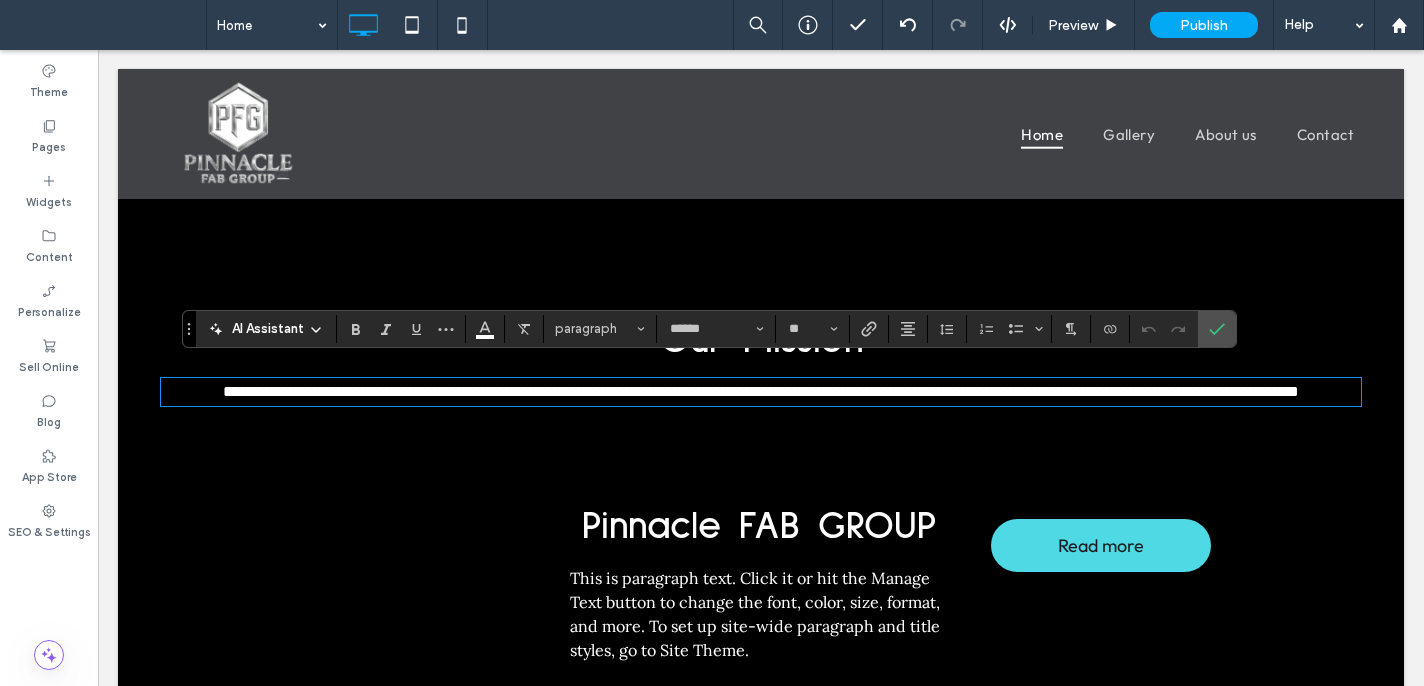 drag, startPoint x: 353, startPoint y: 397, endPoint x: 209, endPoint y: 379, distance: 145.12064 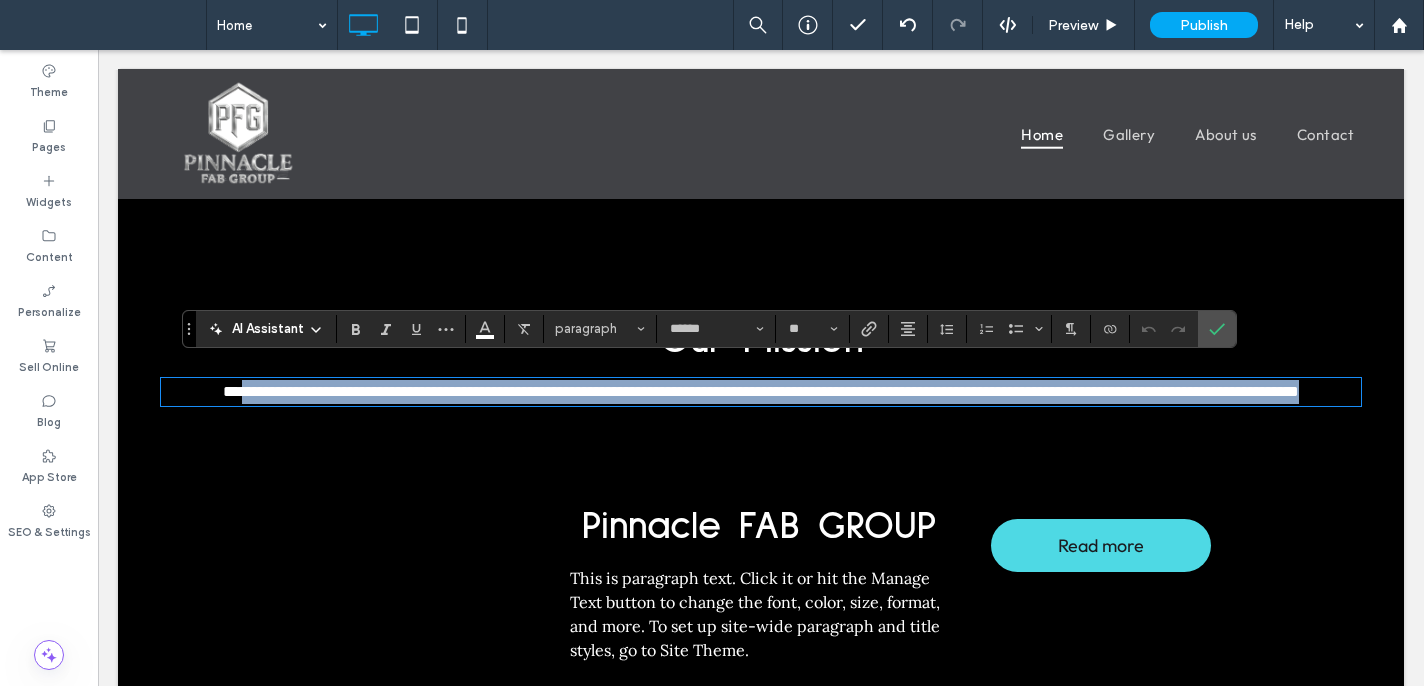 drag, startPoint x: 198, startPoint y: 378, endPoint x: 1049, endPoint y: 406, distance: 851.4605 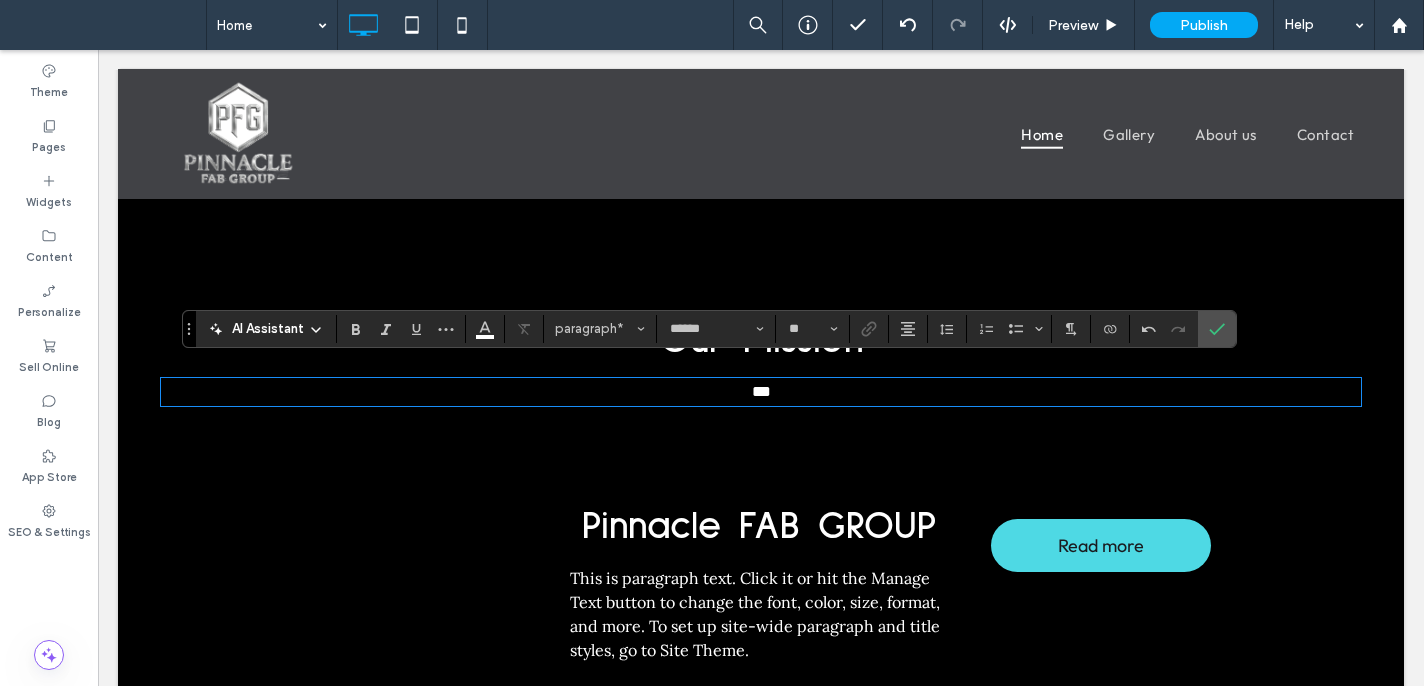 type 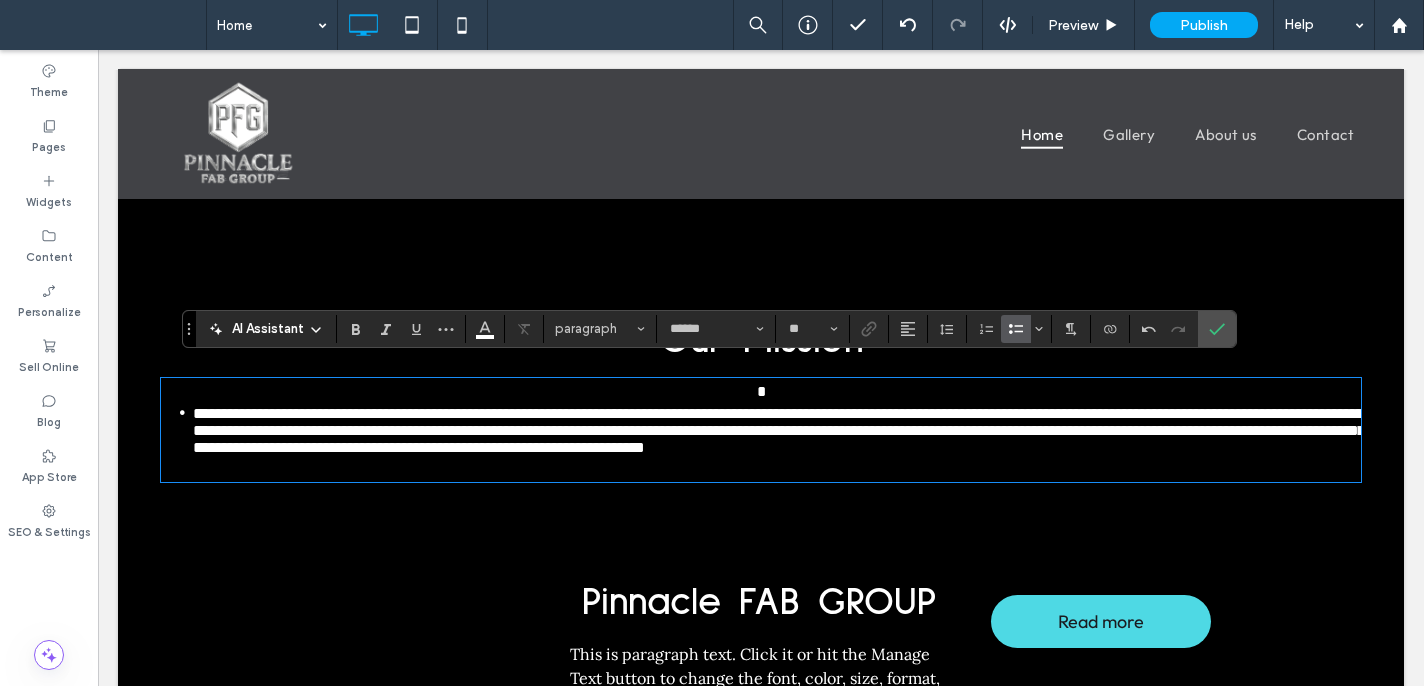 click on "**********" at bounding box center (779, 430) 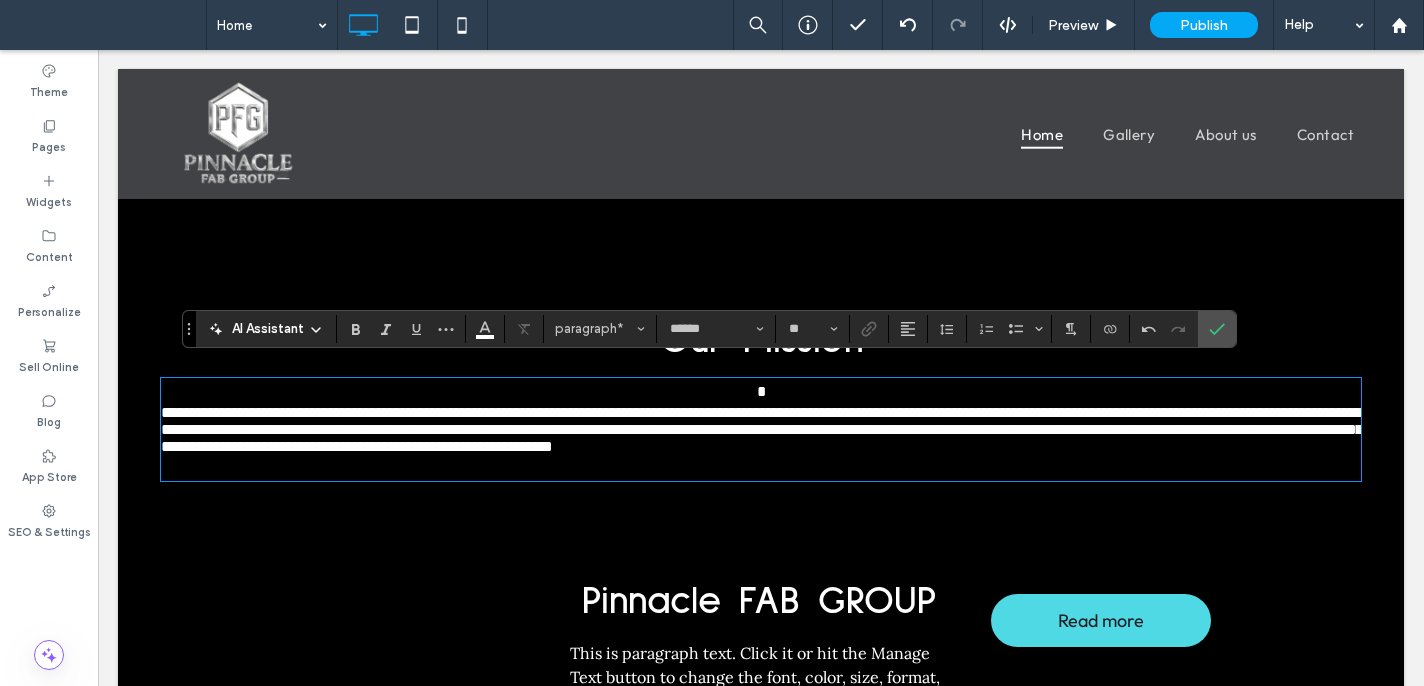 click at bounding box center (761, 467) 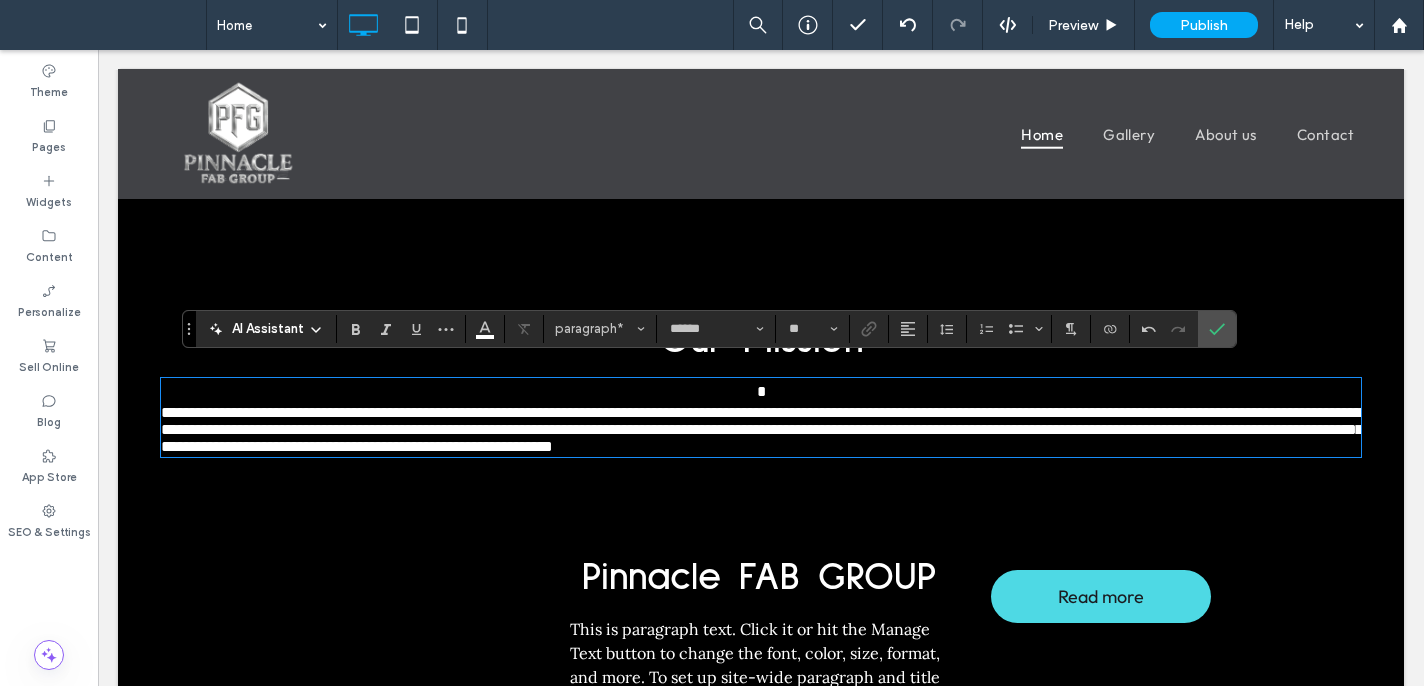 click on "**********" at bounding box center (762, 429) 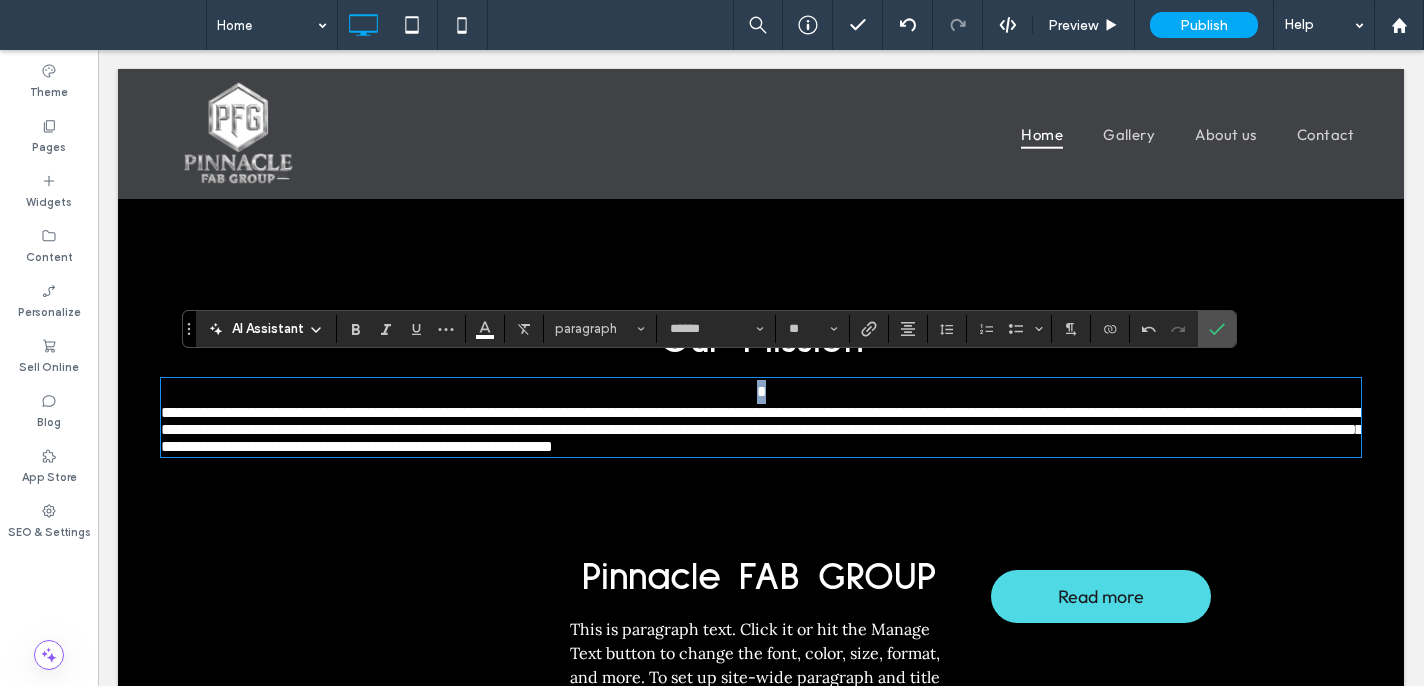 drag, startPoint x: 808, startPoint y: 382, endPoint x: 643, endPoint y: 374, distance: 165.19383 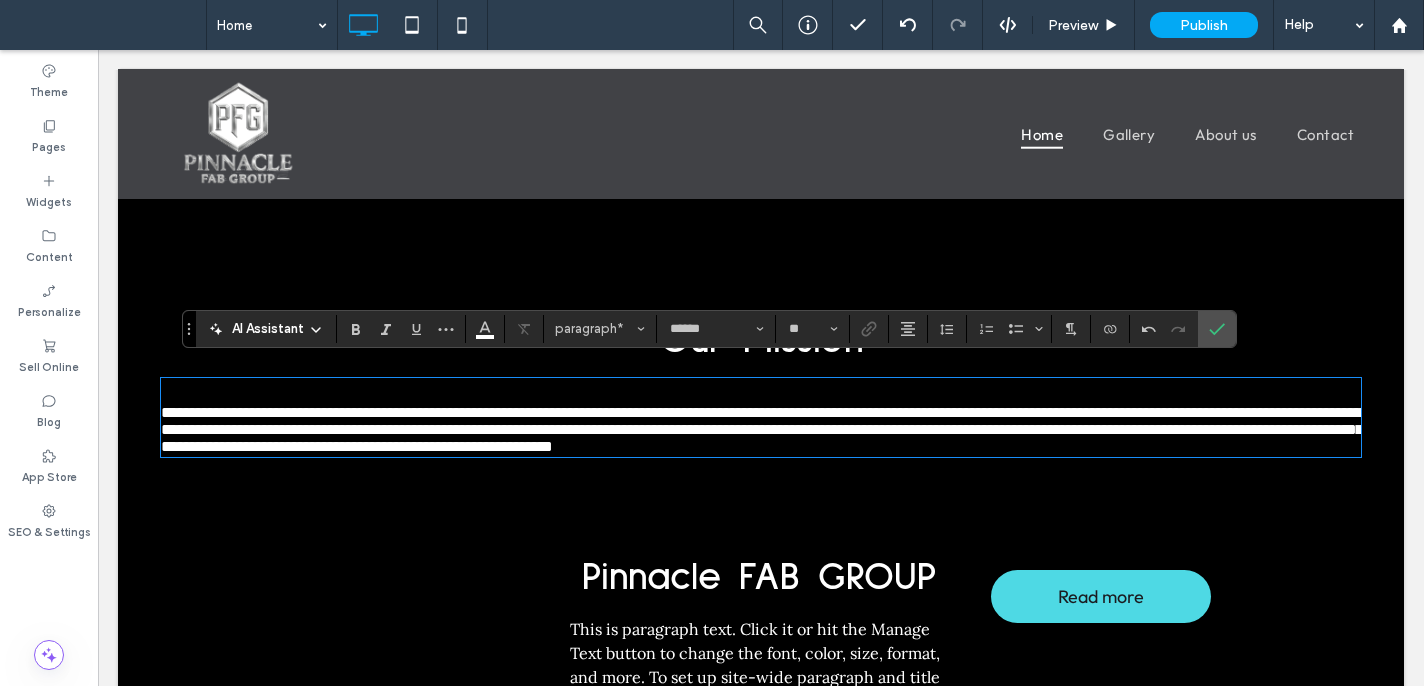 click on "**********" at bounding box center (762, 429) 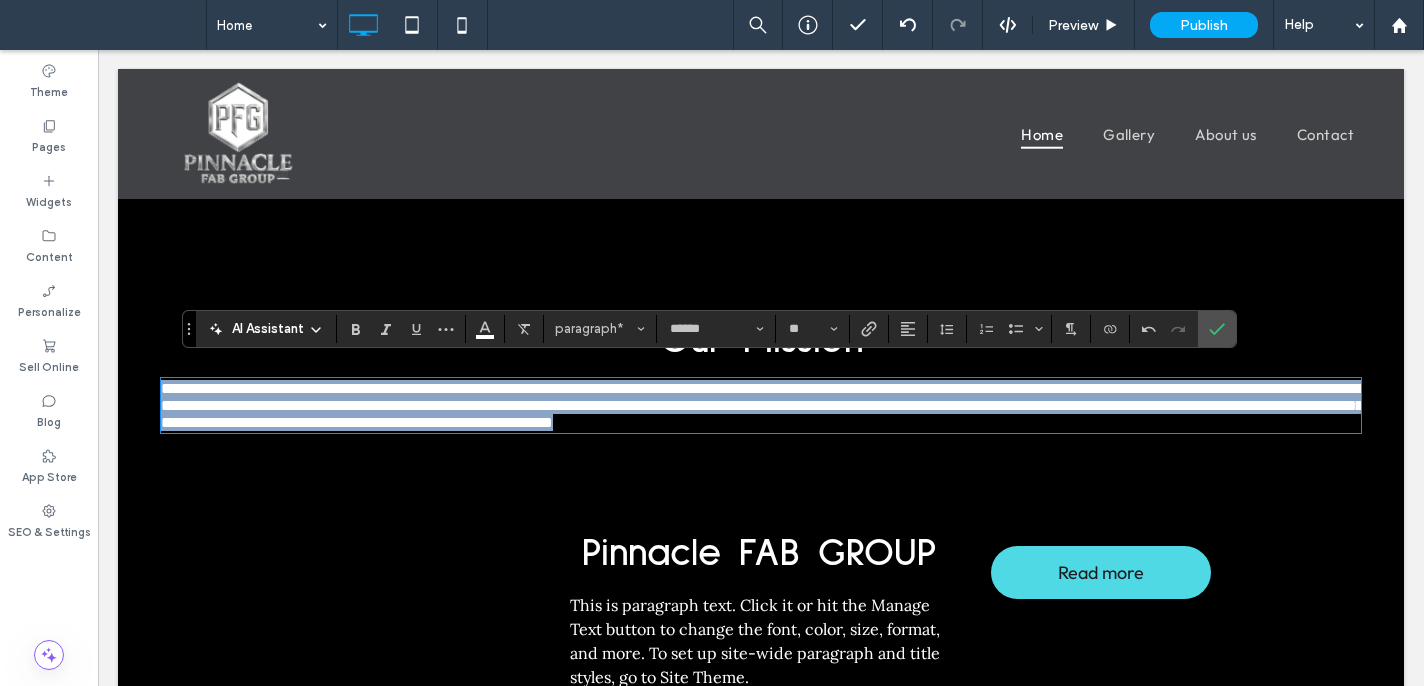 drag, startPoint x: 159, startPoint y: 377, endPoint x: 1050, endPoint y: 410, distance: 891.6109 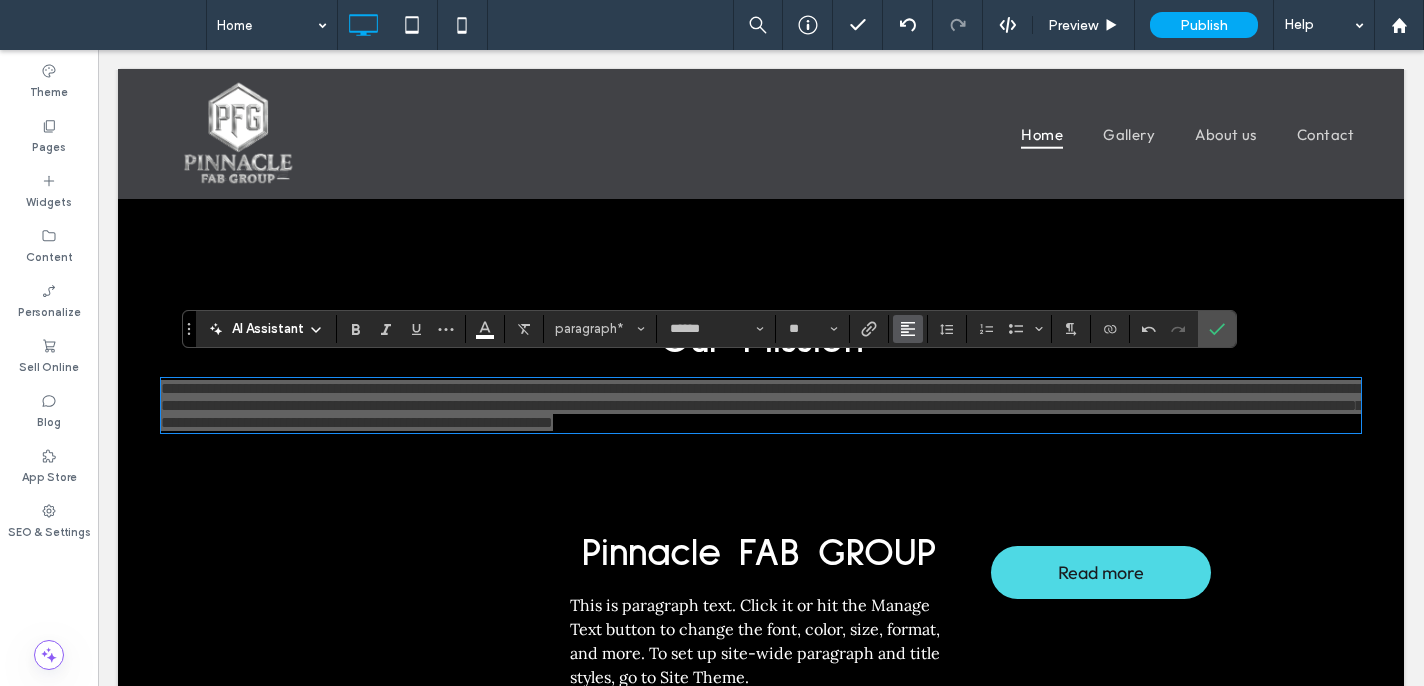 click 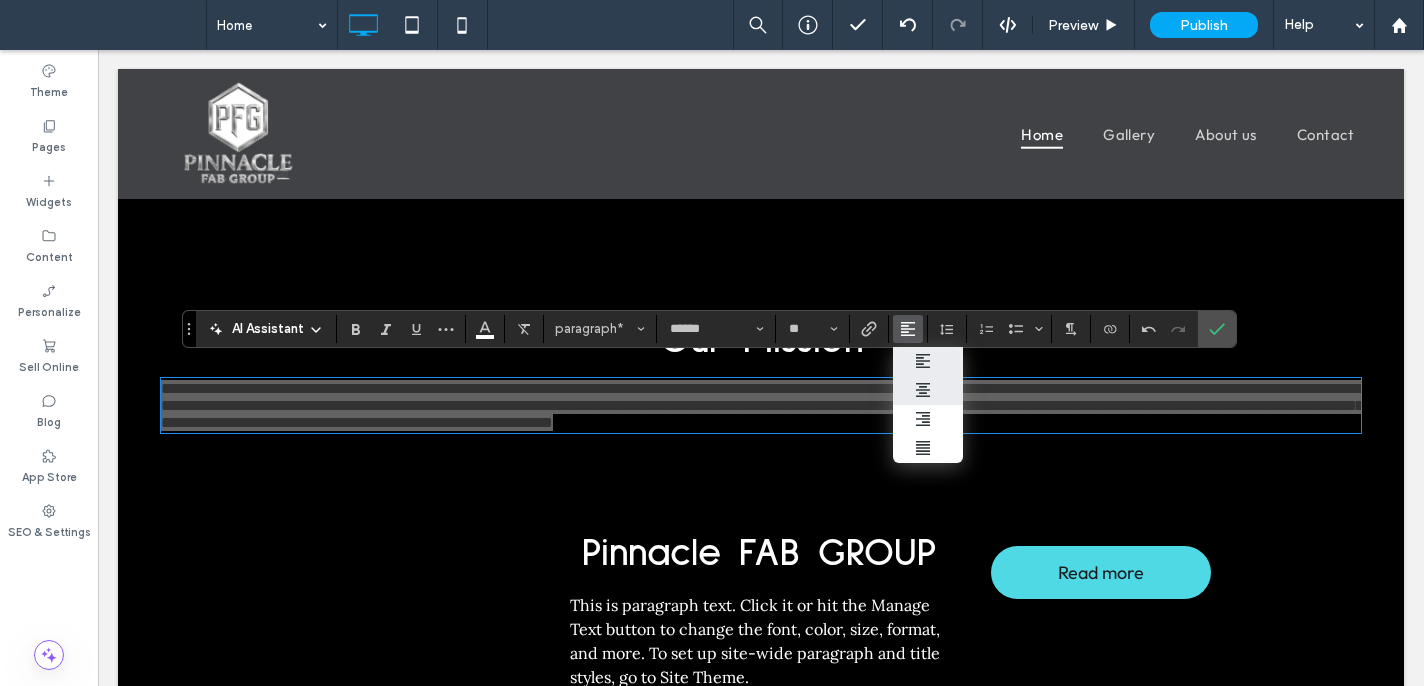 click at bounding box center [928, 390] 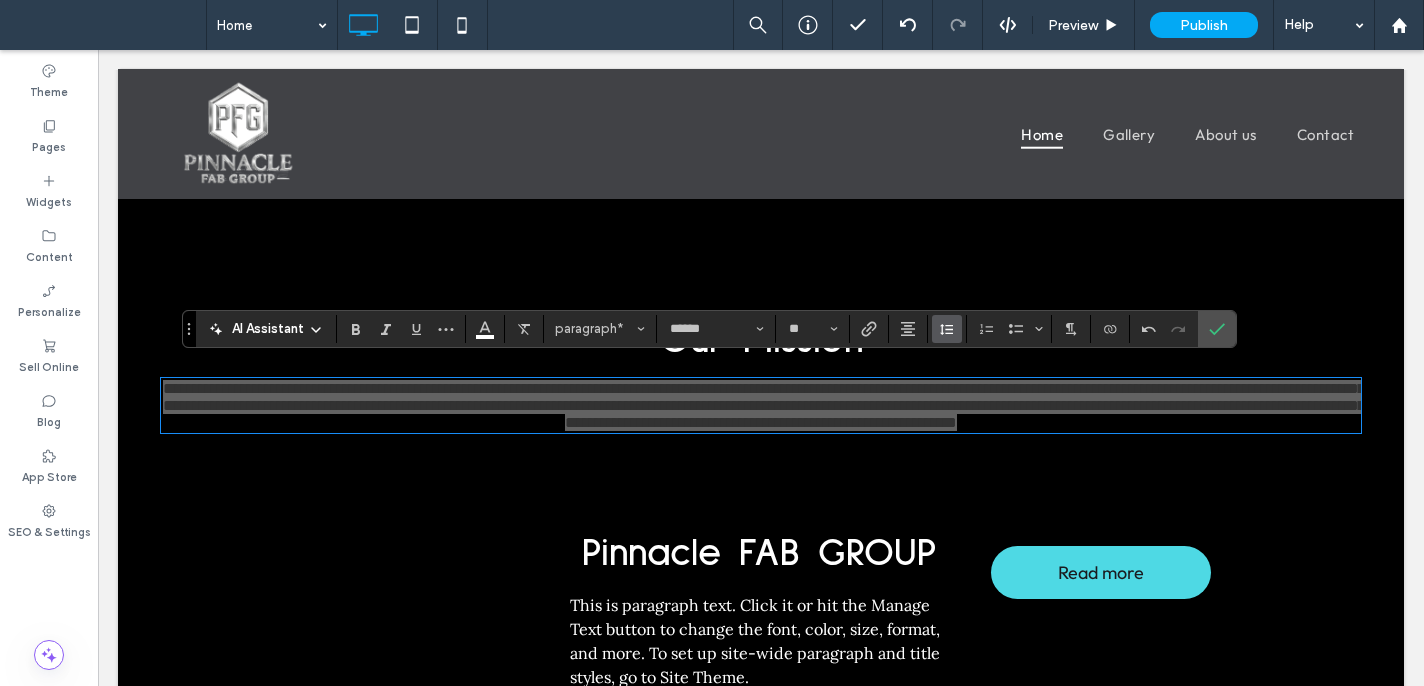 click 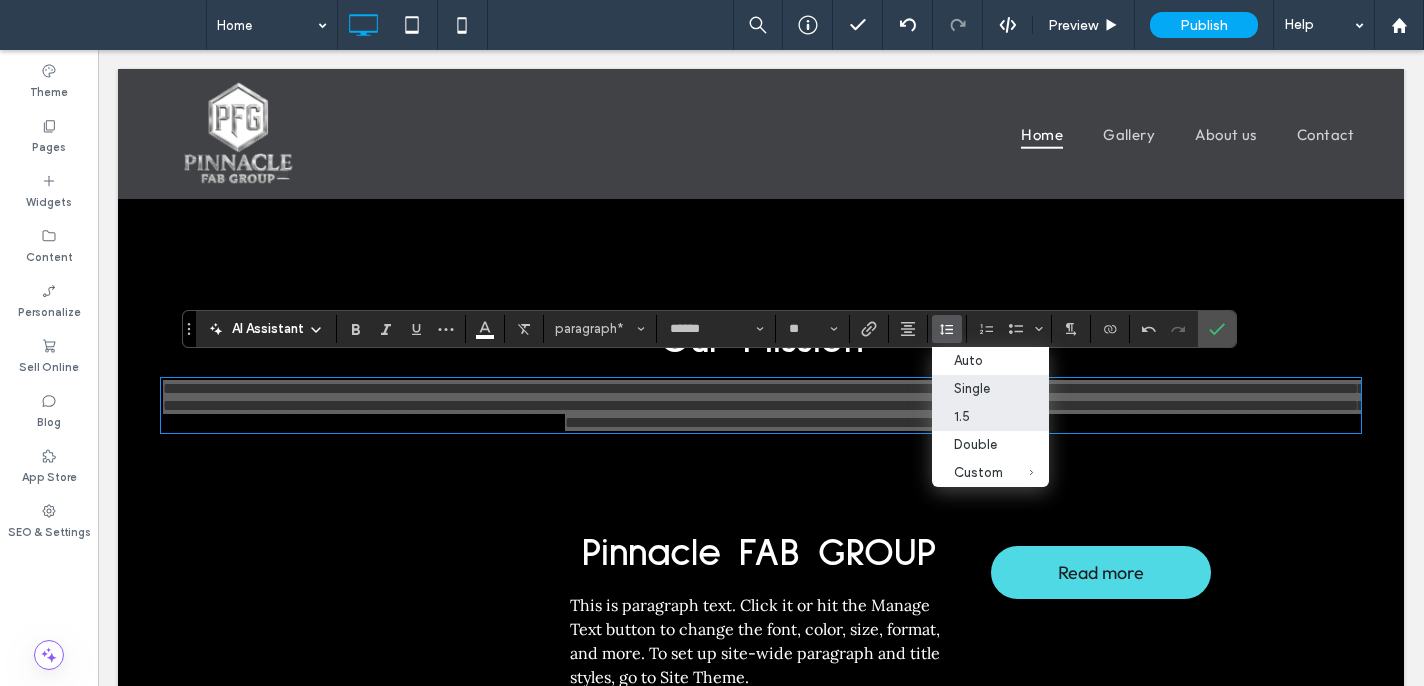 click on "1.5" at bounding box center [978, 416] 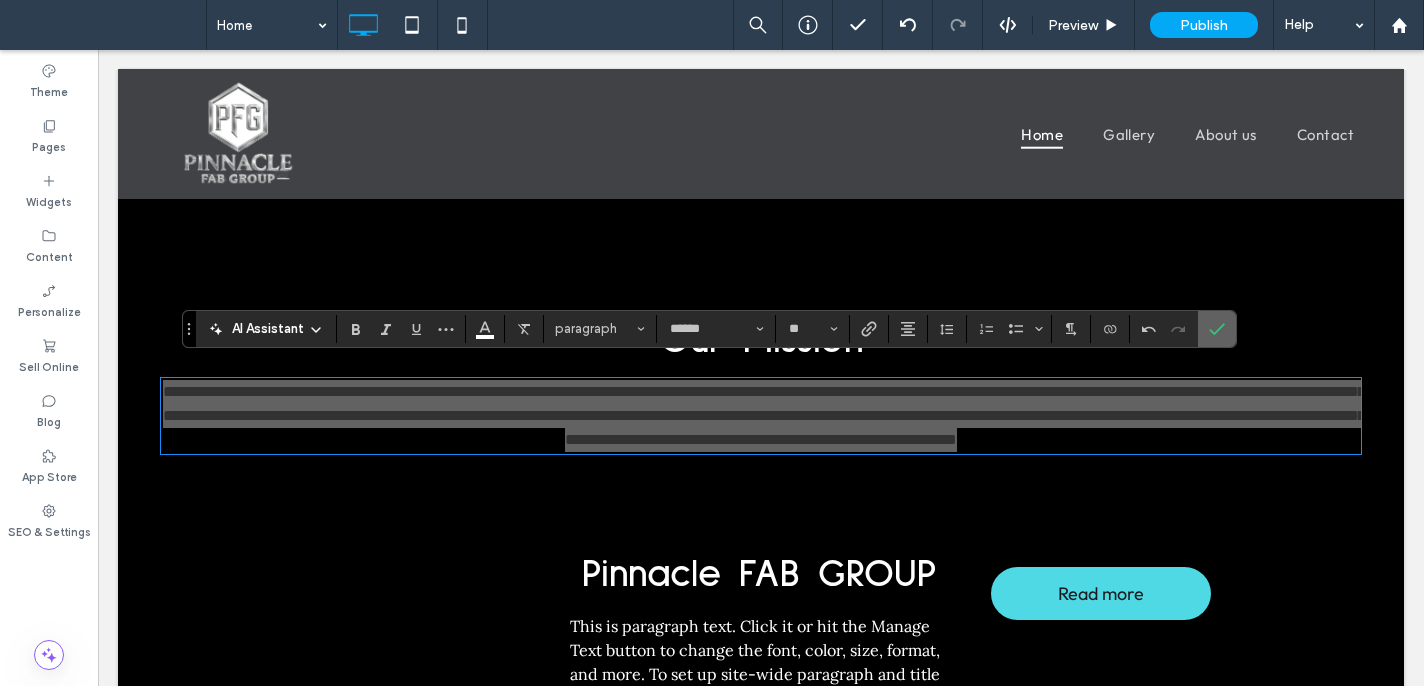 click at bounding box center (1217, 329) 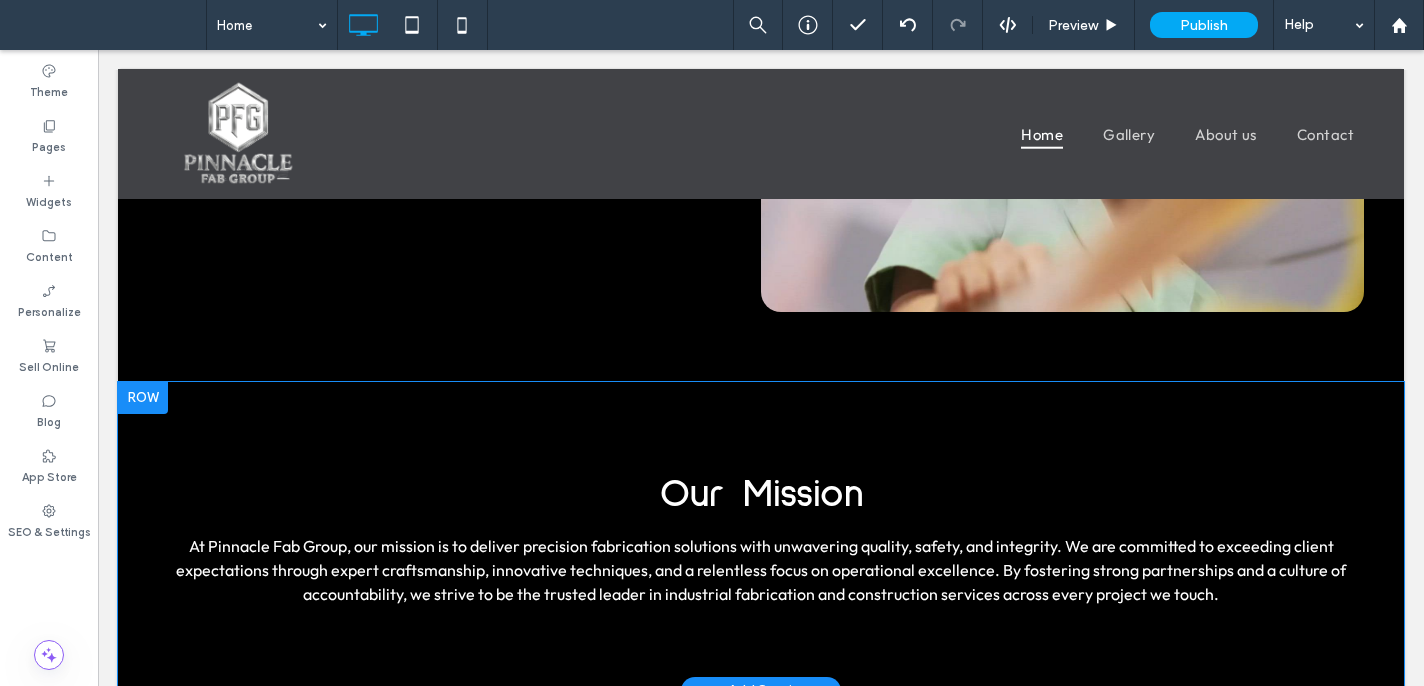 scroll, scrollTop: 890, scrollLeft: 0, axis: vertical 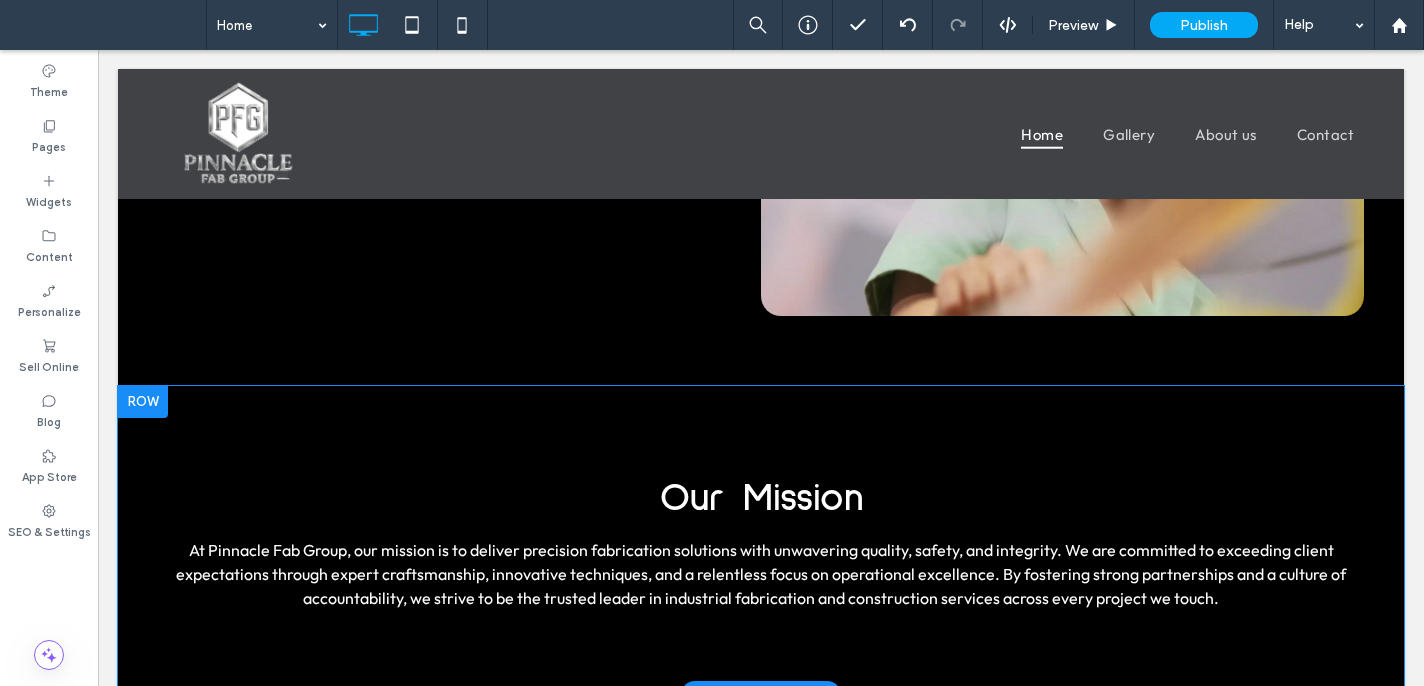 click at bounding box center [143, 402] 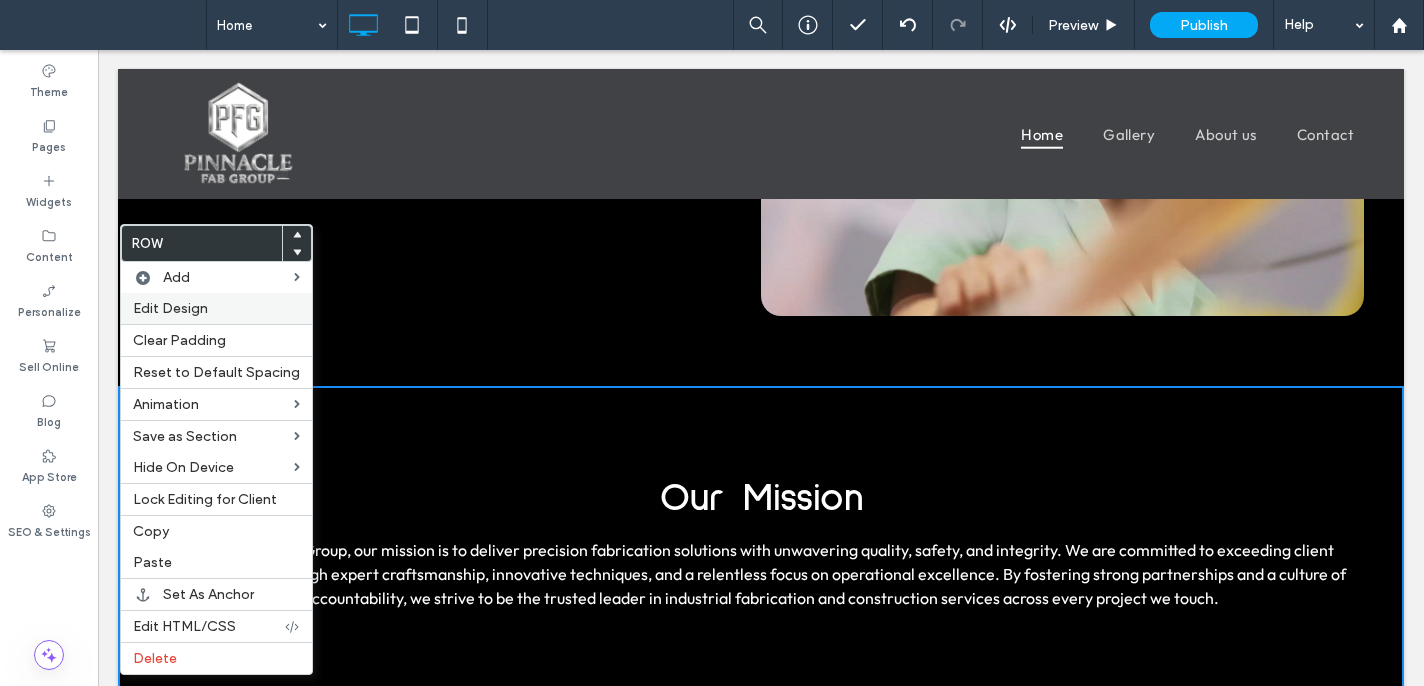 click on "Edit Design" at bounding box center (216, 308) 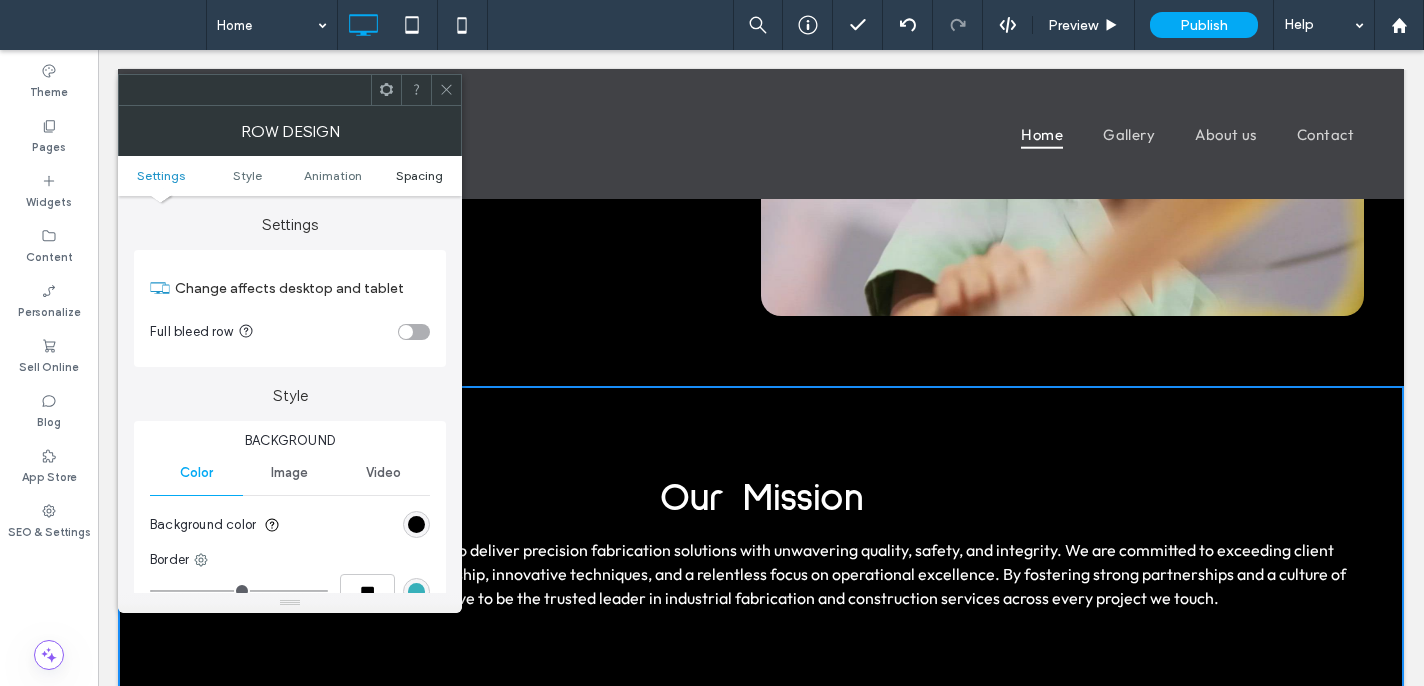 click on "Spacing" at bounding box center [419, 175] 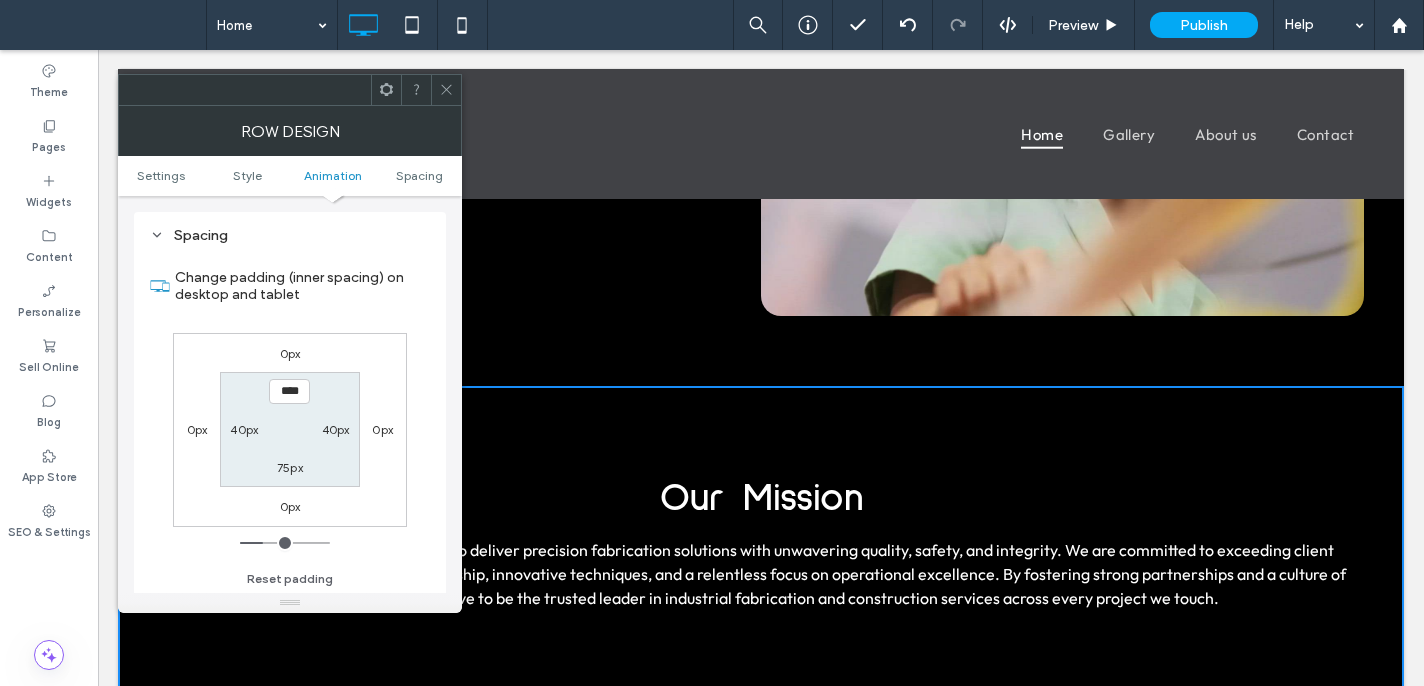 scroll, scrollTop: 566, scrollLeft: 0, axis: vertical 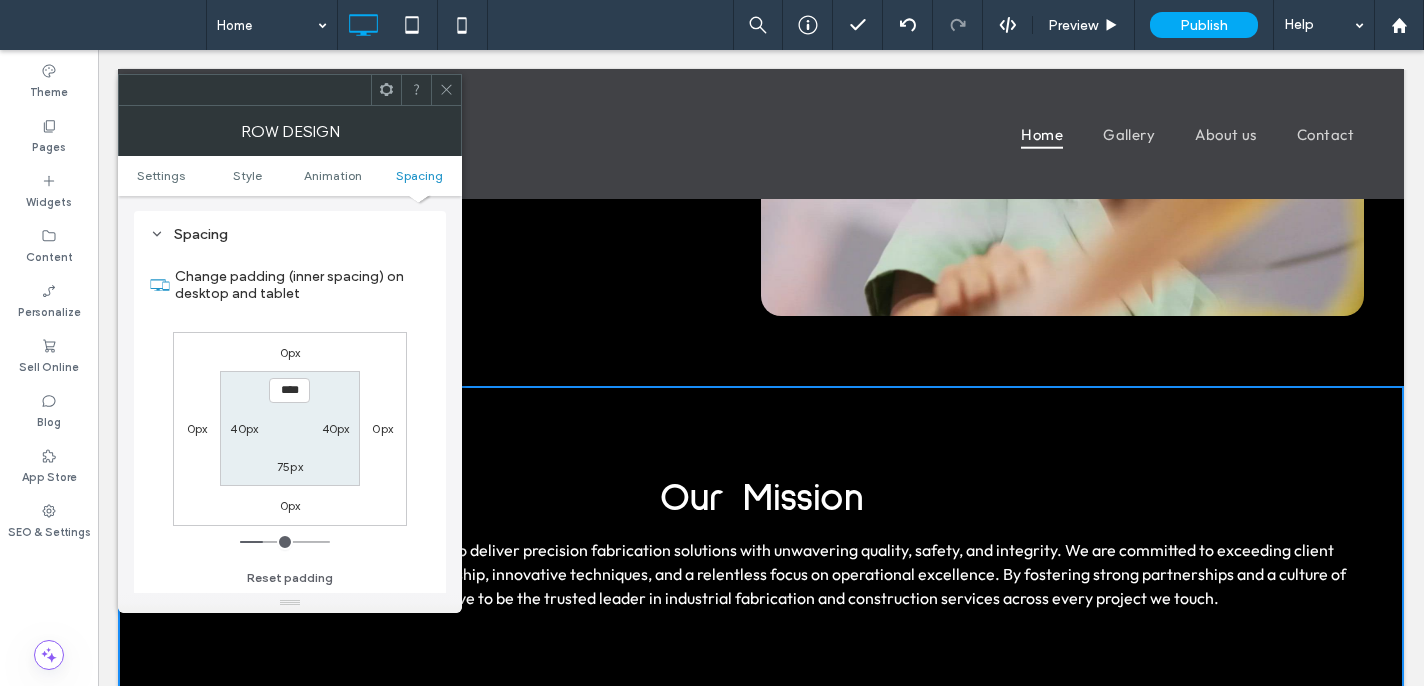 drag, startPoint x: 282, startPoint y: 390, endPoint x: 297, endPoint y: 392, distance: 15.132746 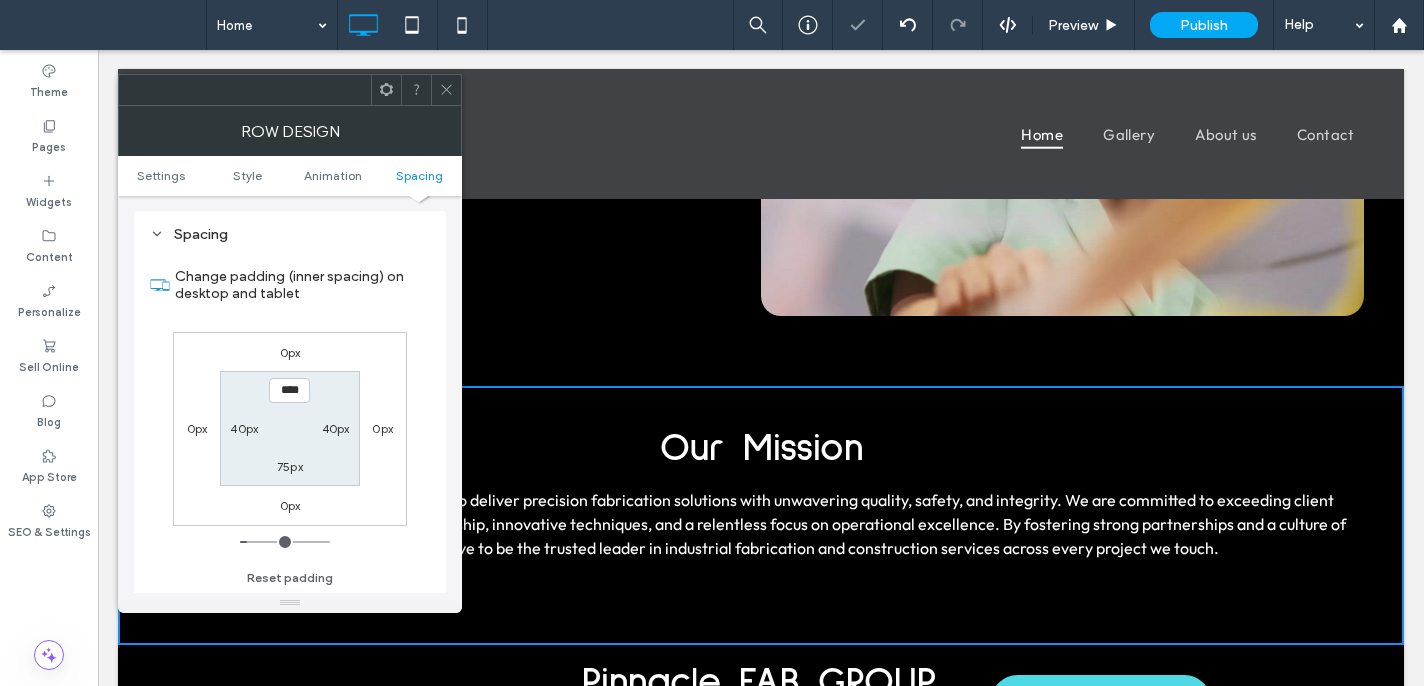 click on "75px" at bounding box center [290, 466] 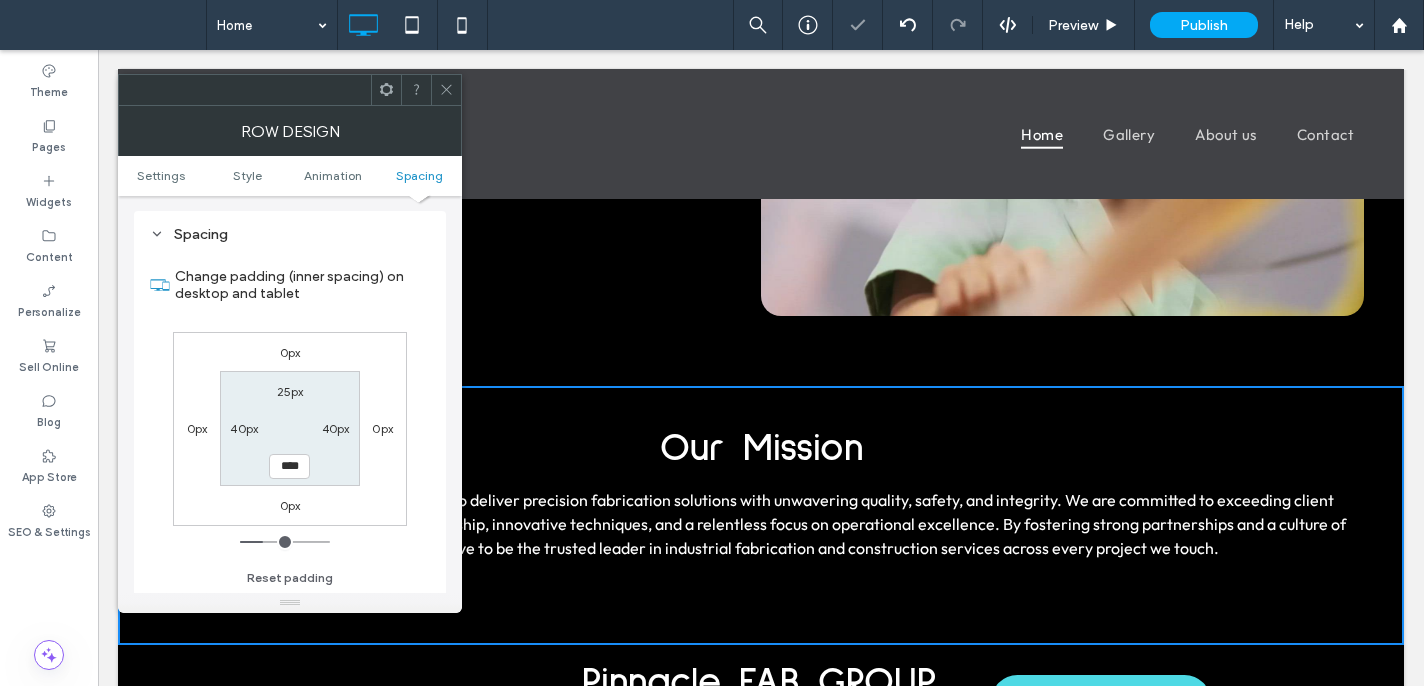 click on "****" at bounding box center [289, 466] 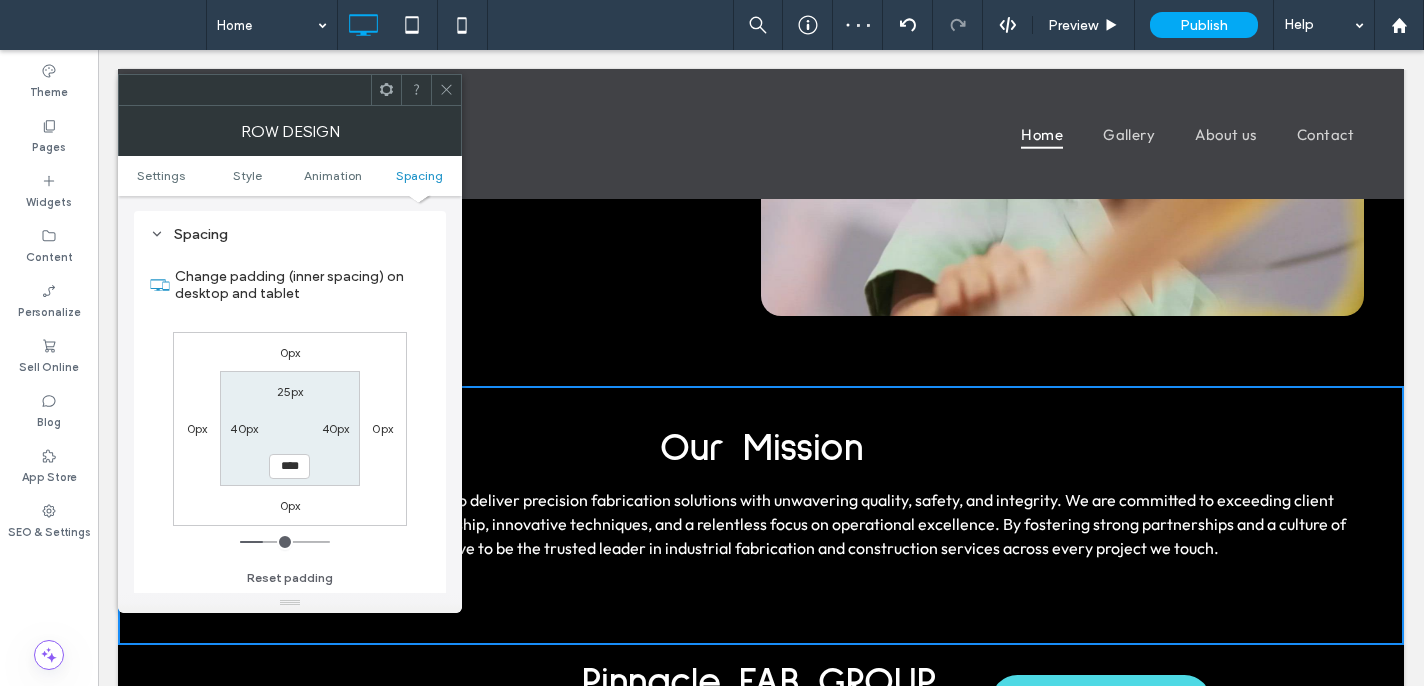 type on "****" 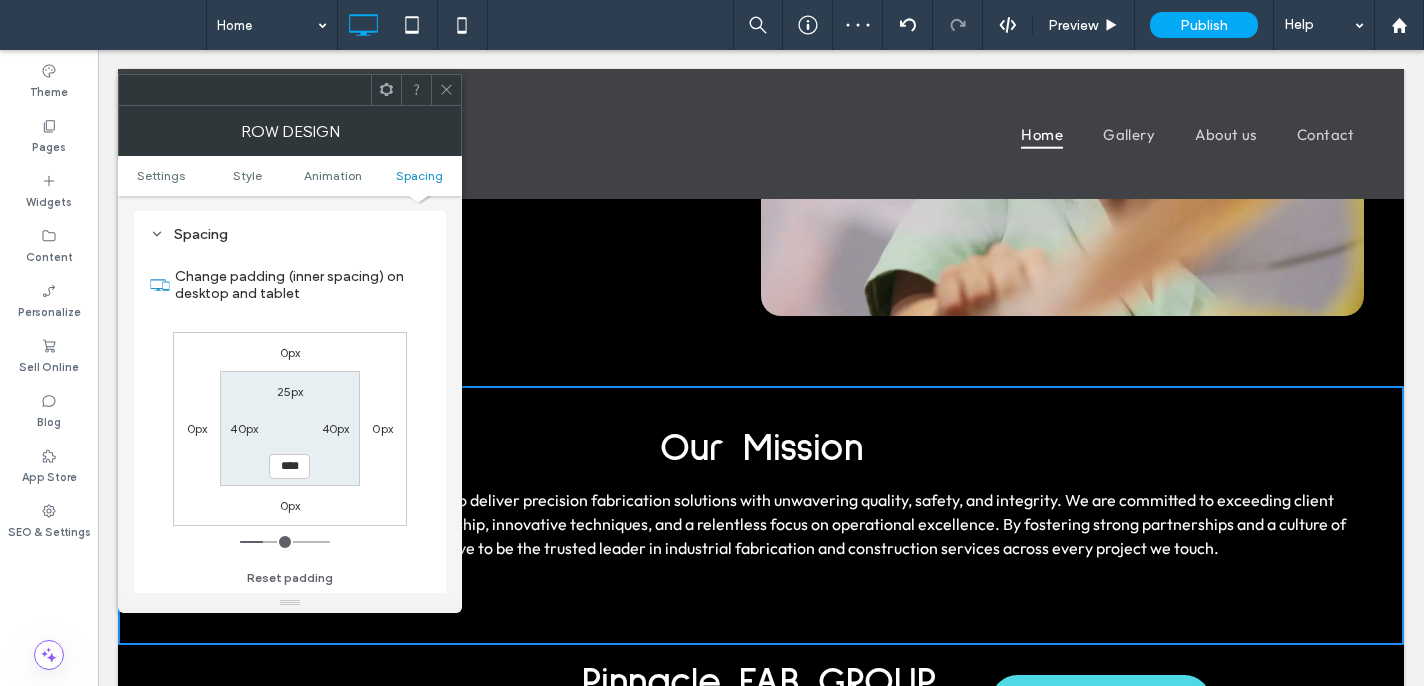 type on "**" 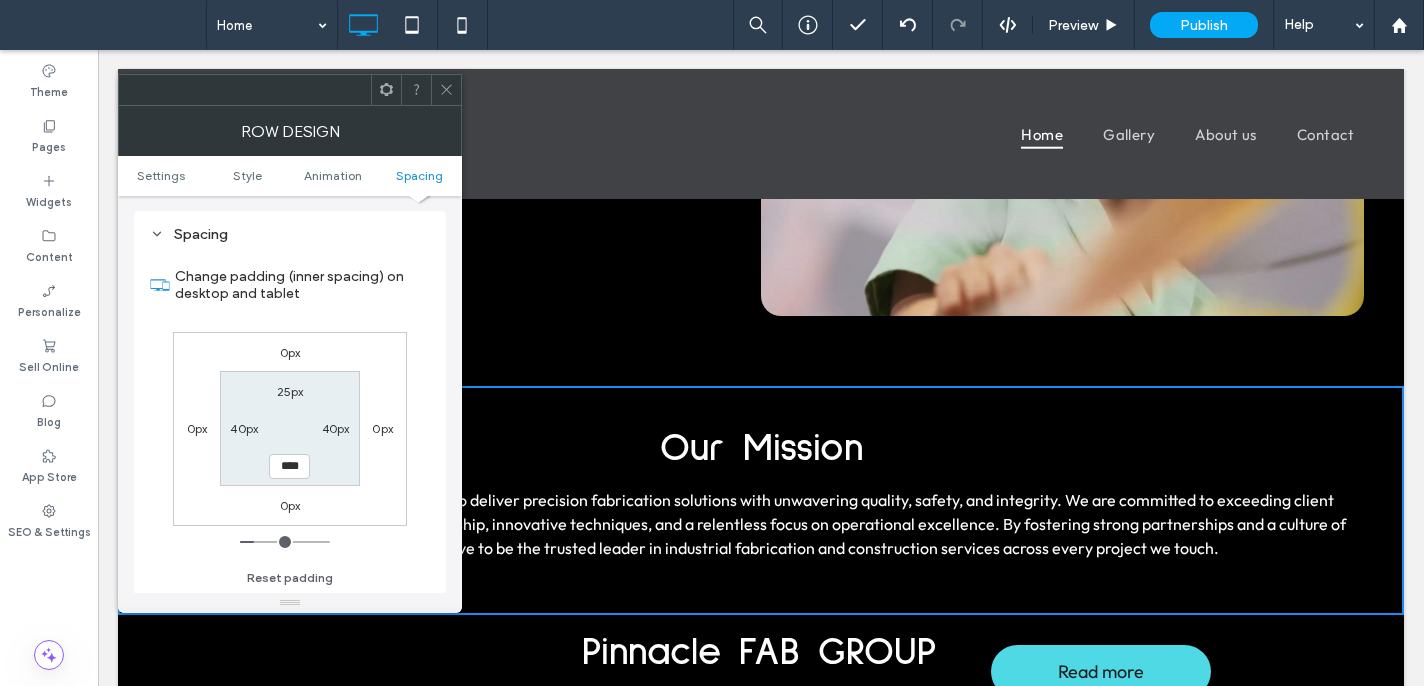 type on "****" 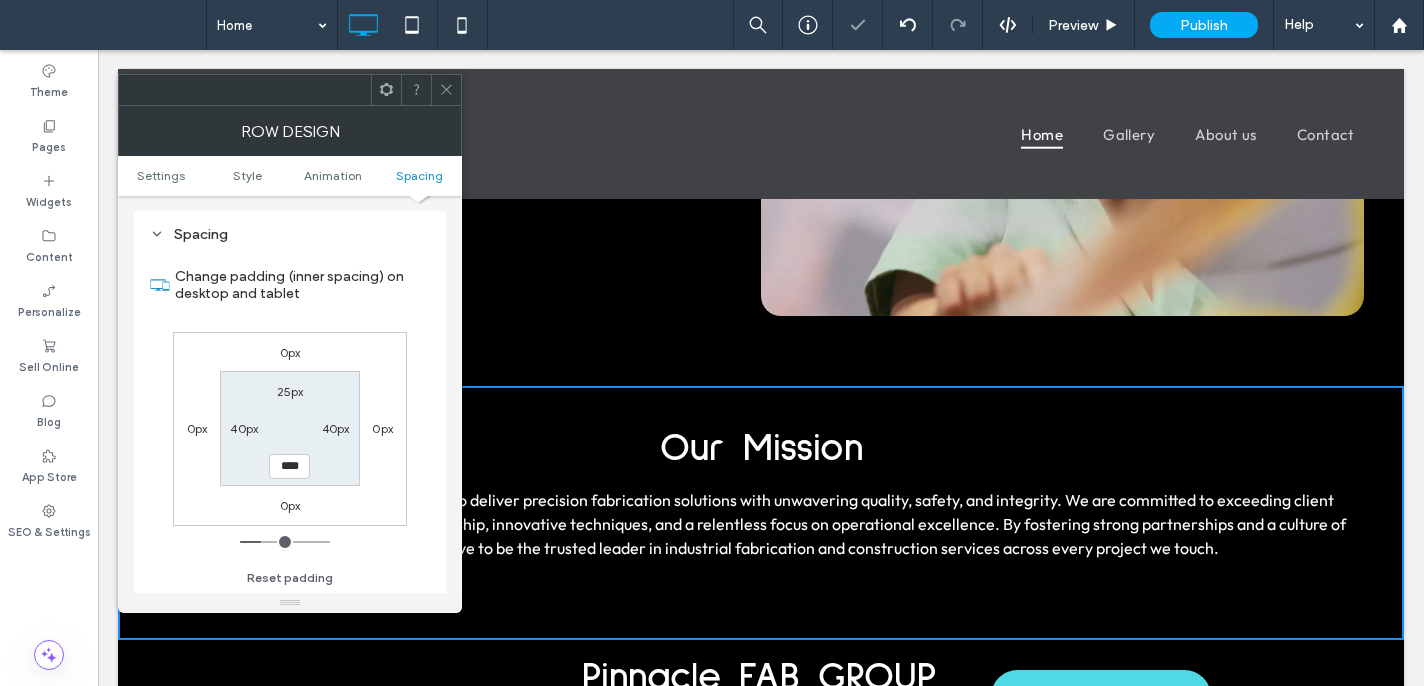 click on "25px" at bounding box center [290, 391] 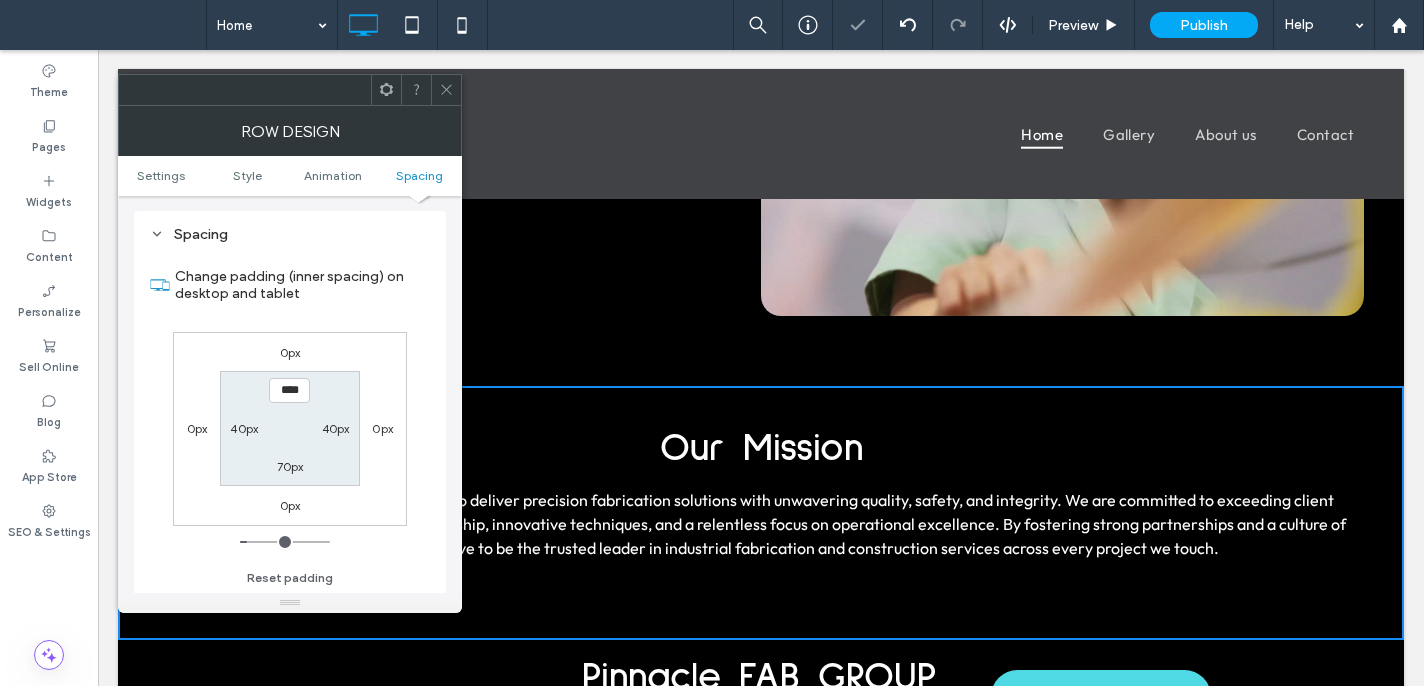 click on "****" at bounding box center (289, 390) 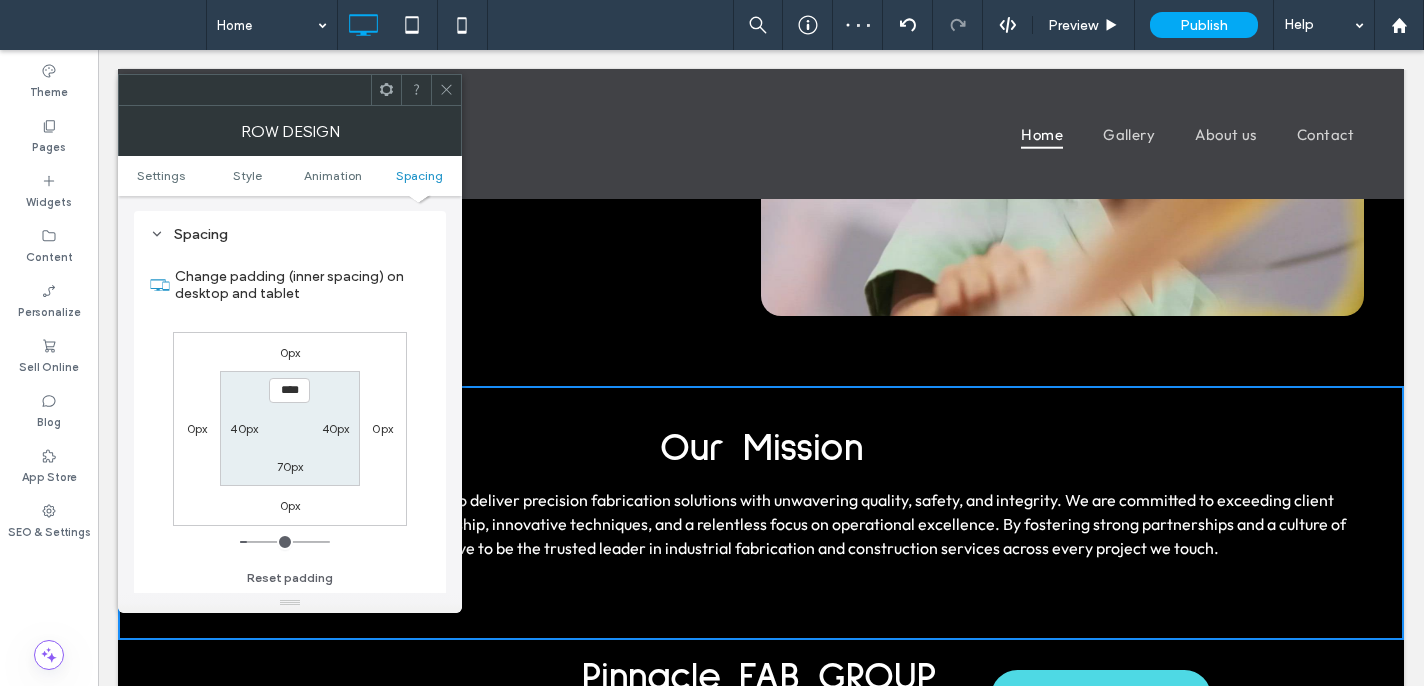 type on "****" 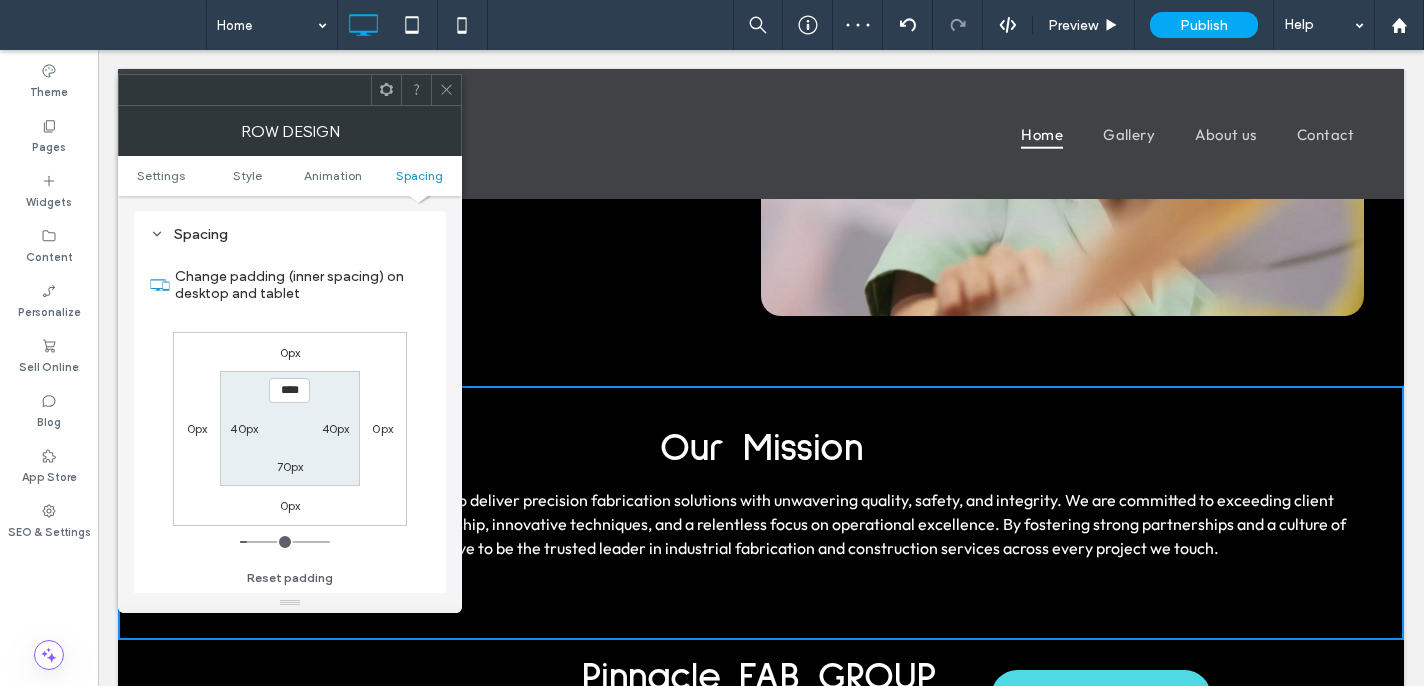 type on "**" 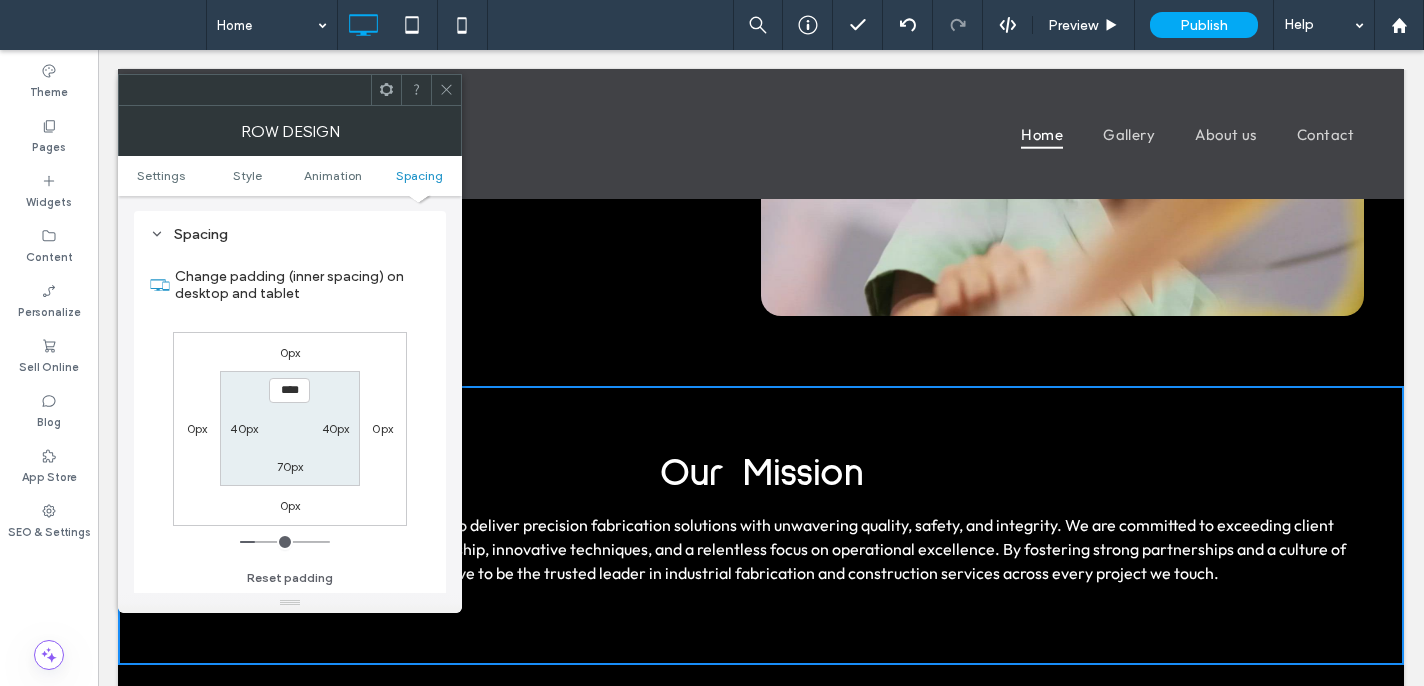 type on "****" 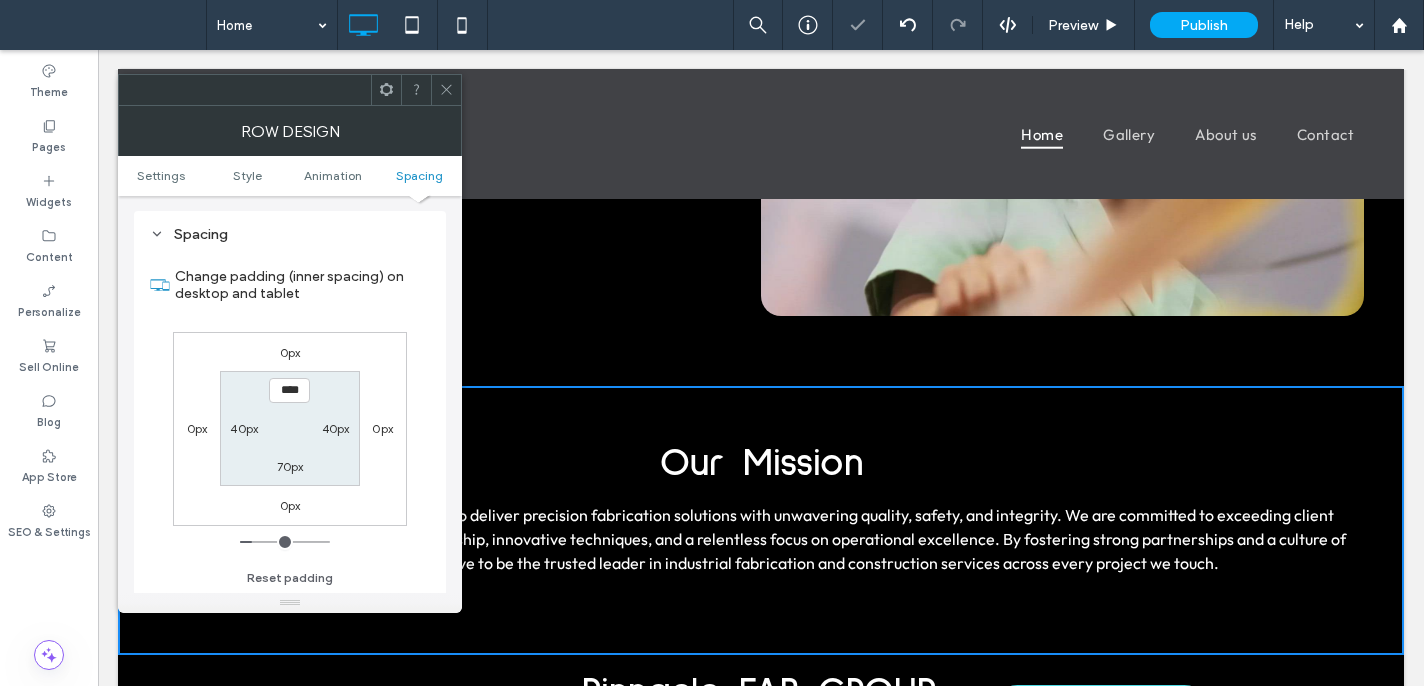 click on "70px" at bounding box center (290, 466) 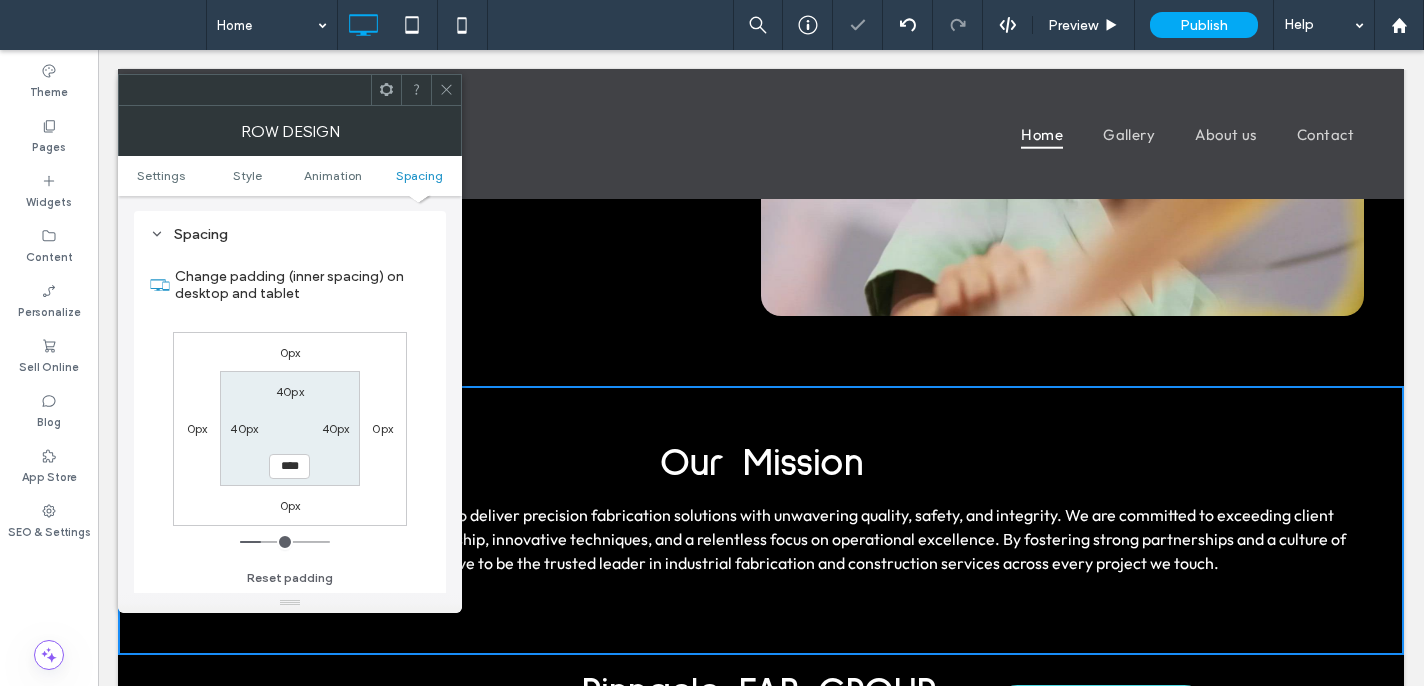 click on "****" at bounding box center (289, 466) 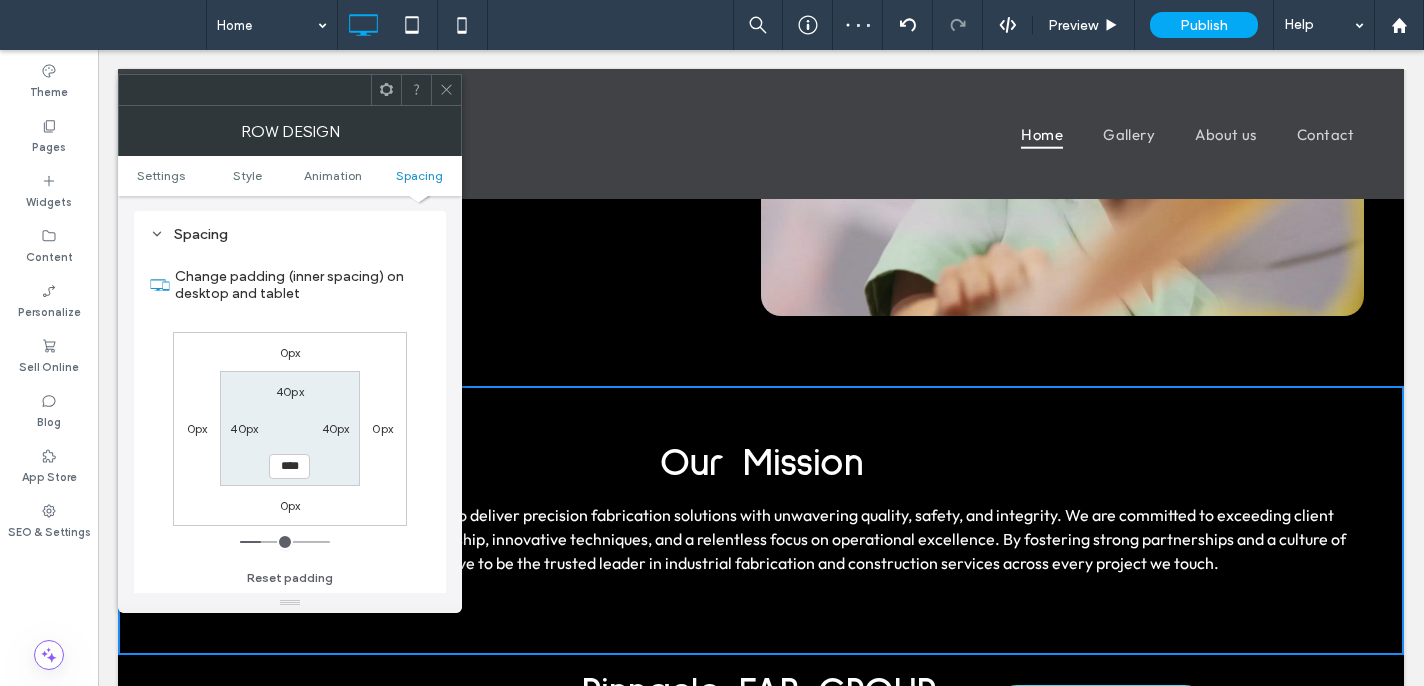 type on "****" 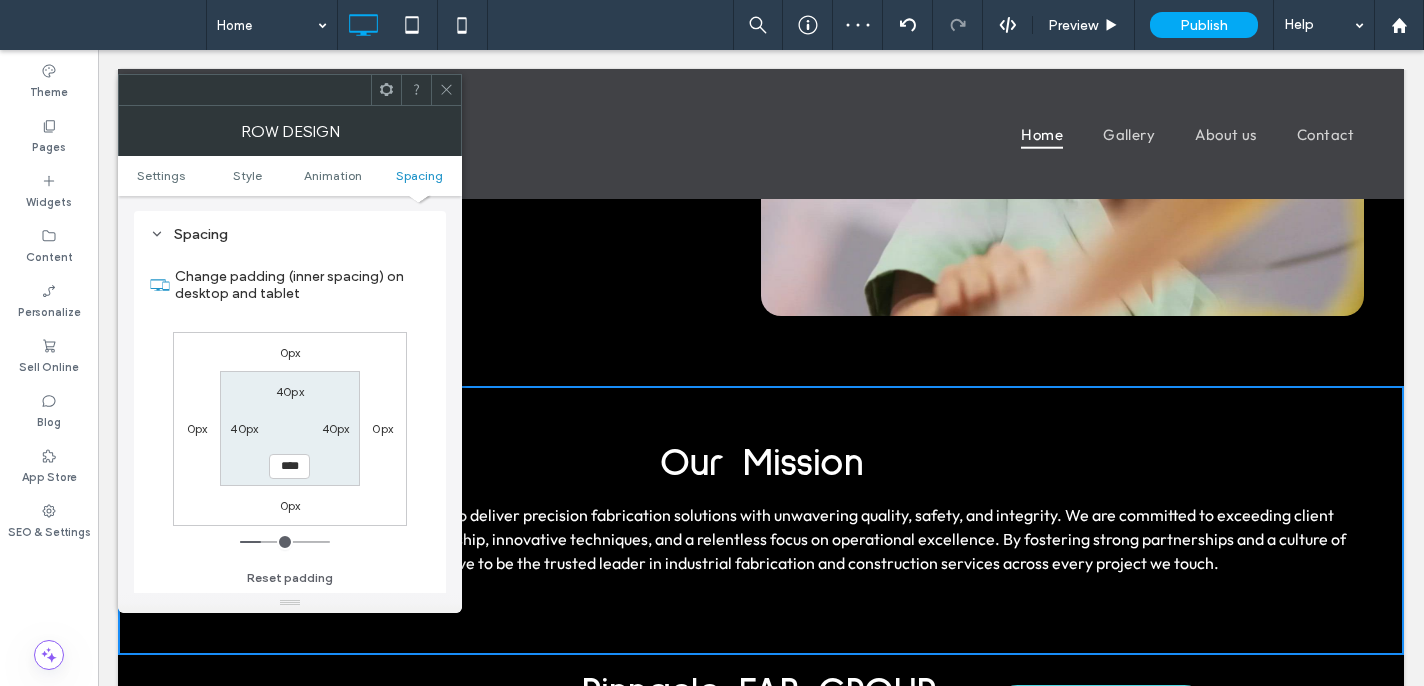 type on "**" 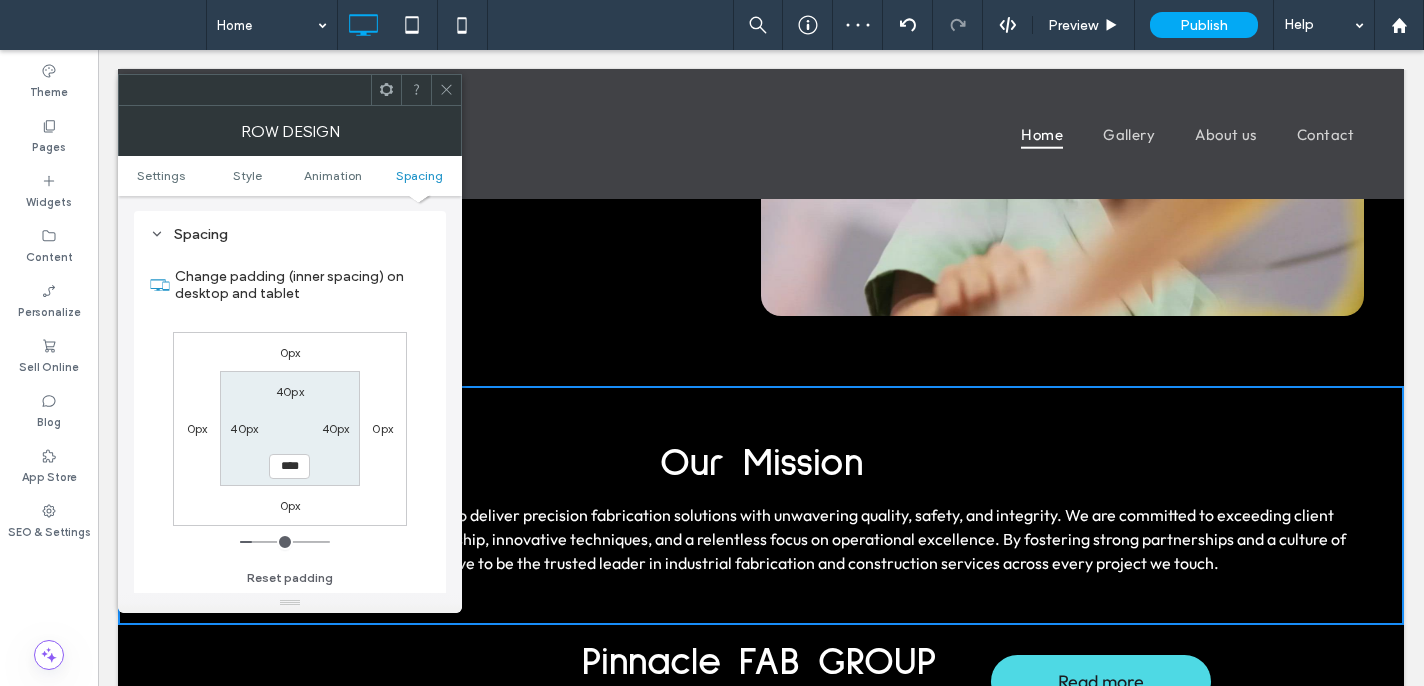 click at bounding box center (446, 90) 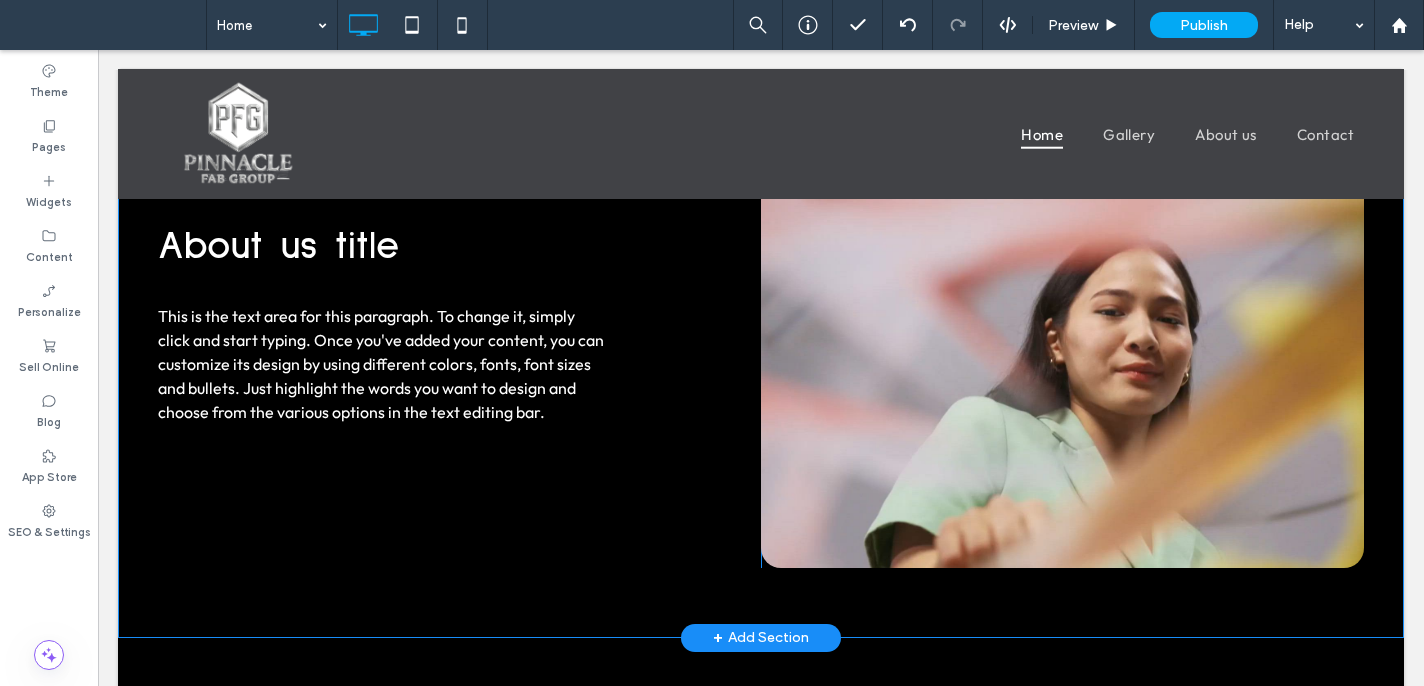 scroll, scrollTop: 642, scrollLeft: 0, axis: vertical 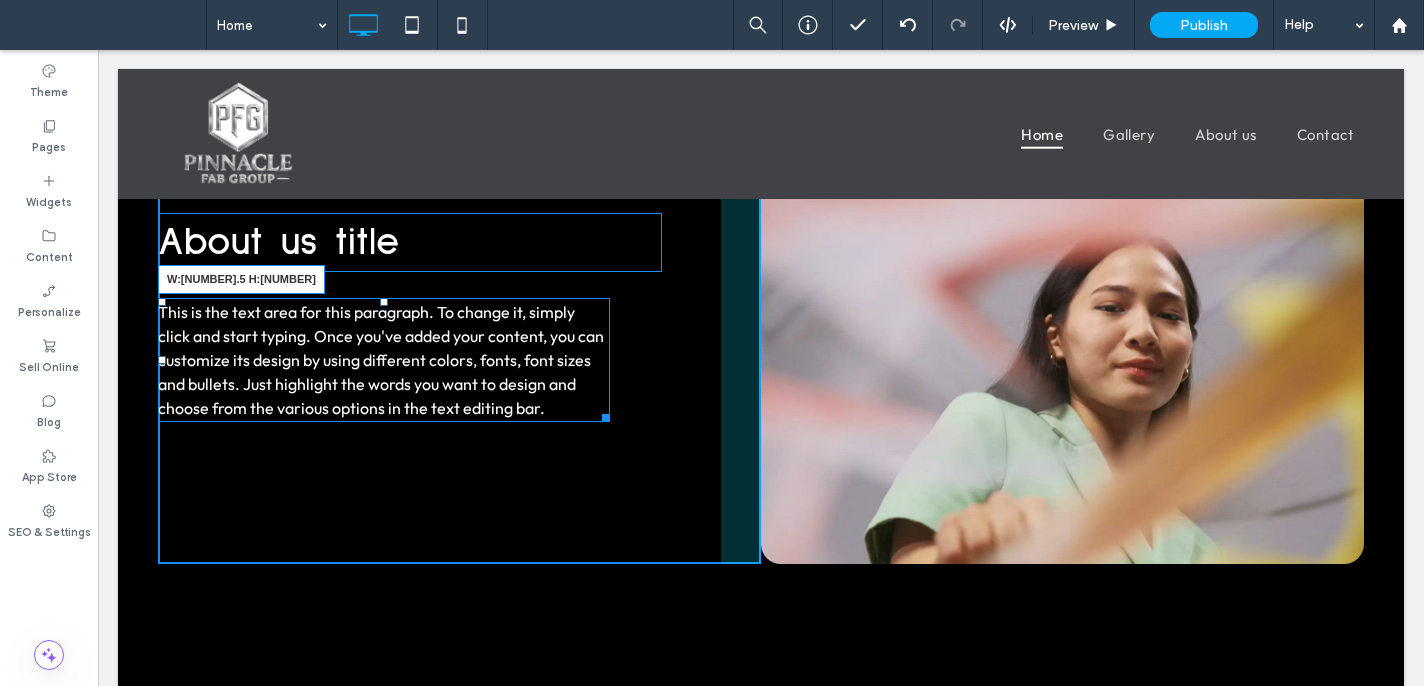 drag, startPoint x: 604, startPoint y: 402, endPoint x: 835, endPoint y: 418, distance: 231.55345 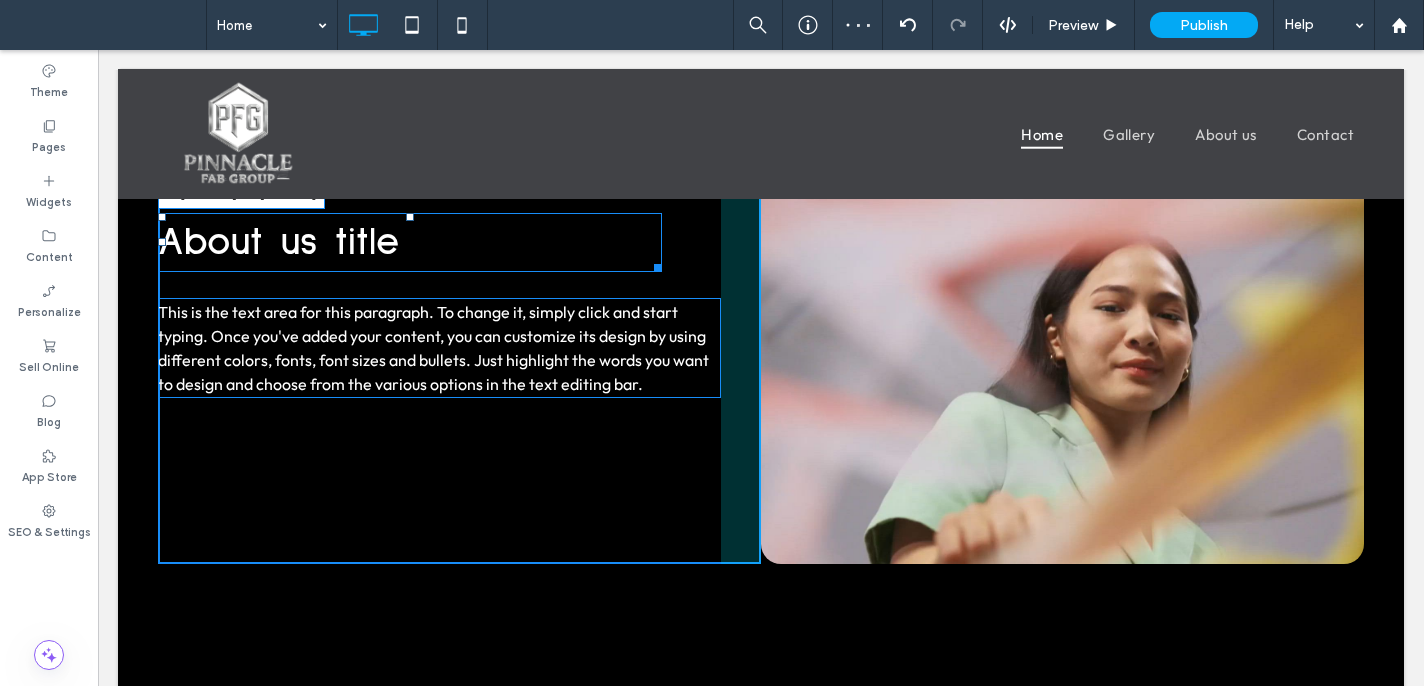 drag, startPoint x: 657, startPoint y: 250, endPoint x: 800, endPoint y: 274, distance: 145 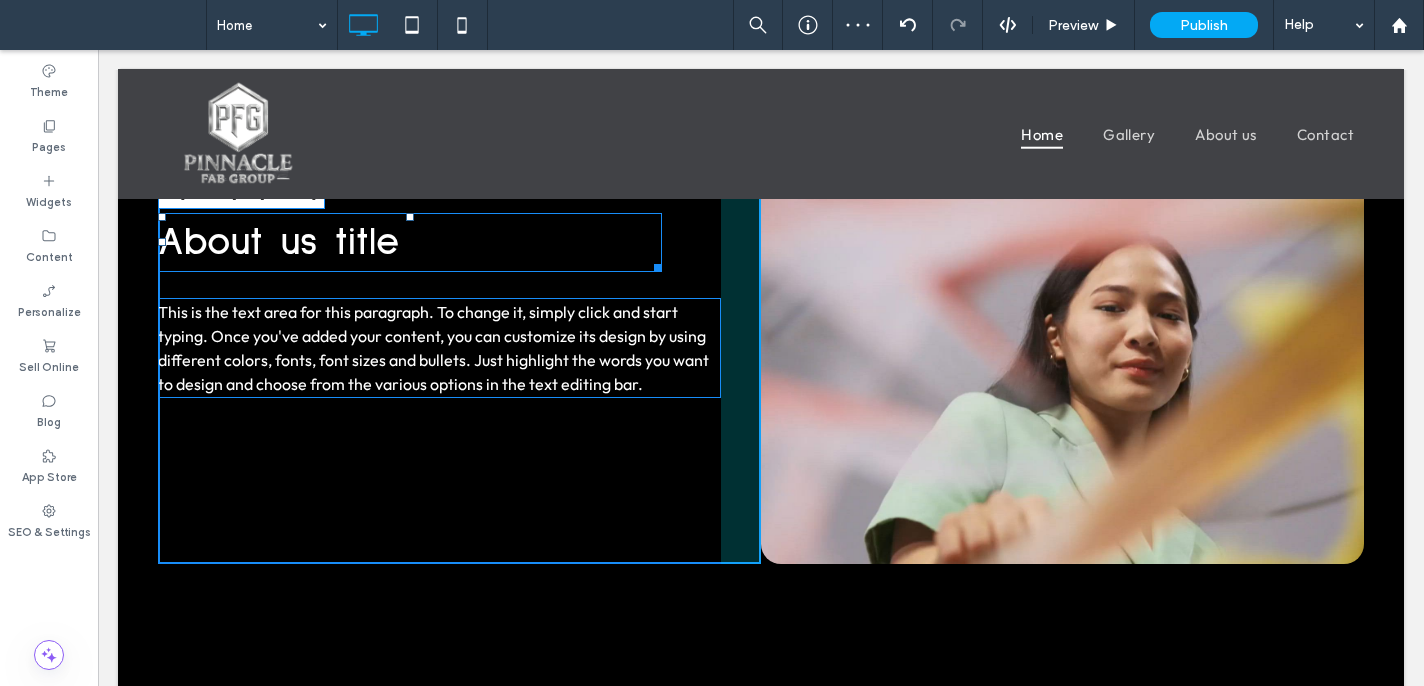 click on "About us title
W:555.5 H:44
This is the text area for this paragraph. To change it, simply click and start typing. Once you've added your content, you can customize its design by using different colors, fonts, font sizes and bullets. Just highlight the words you want to design and choose from the various options in the text editing bar.
Click To Paste
Click To Paste" at bounding box center [761, 356] 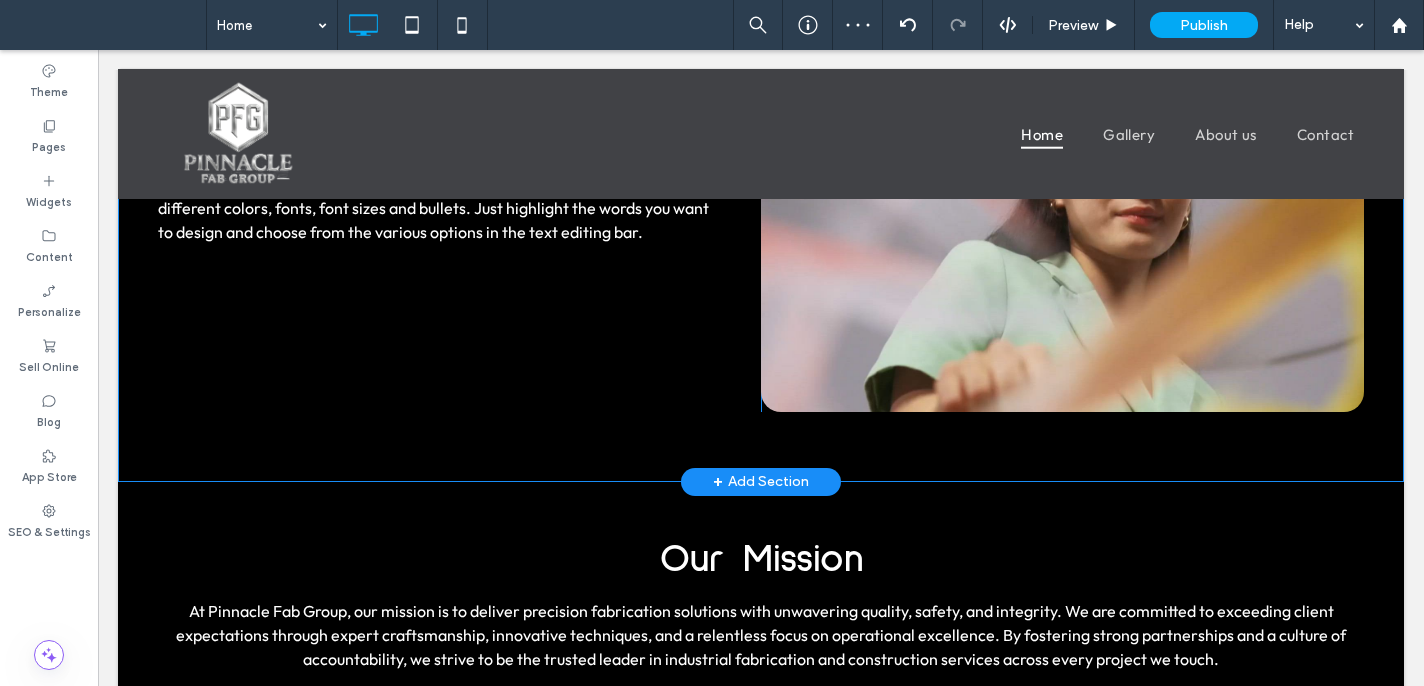 scroll, scrollTop: 979, scrollLeft: 0, axis: vertical 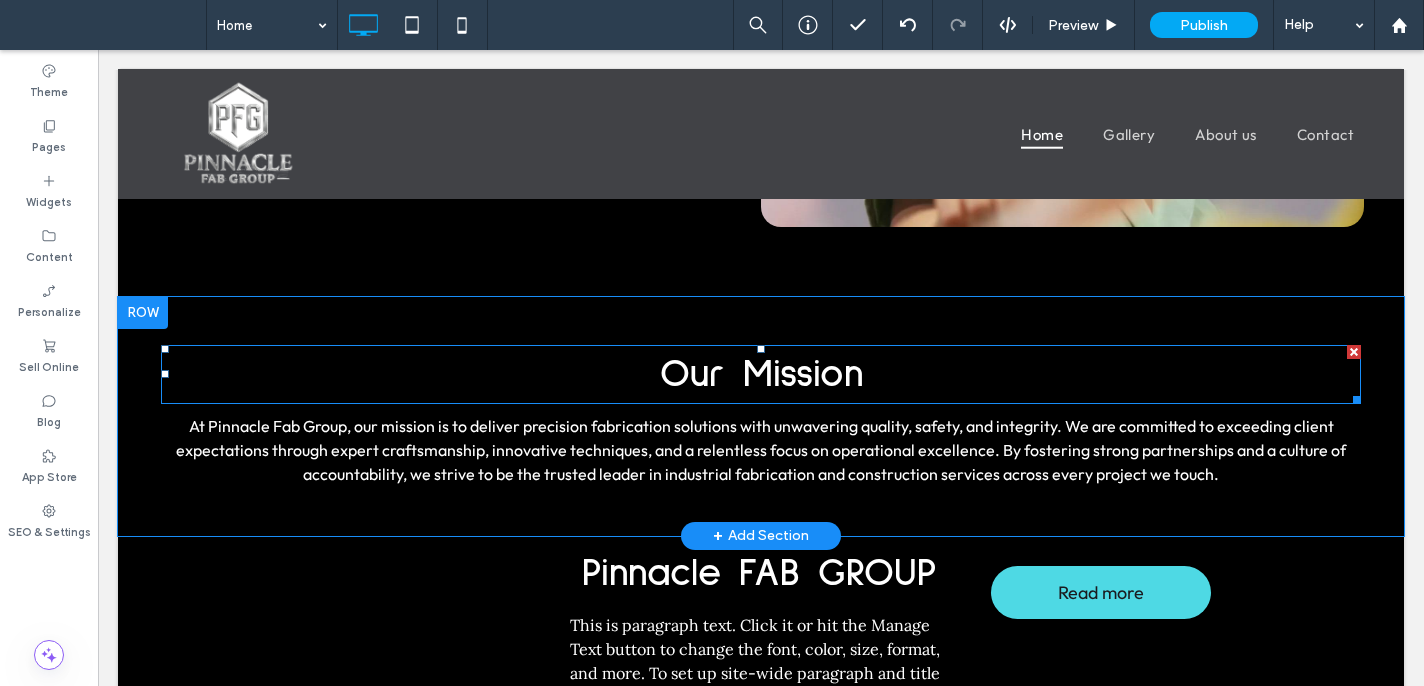 click on "Our Mission" at bounding box center (761, 374) 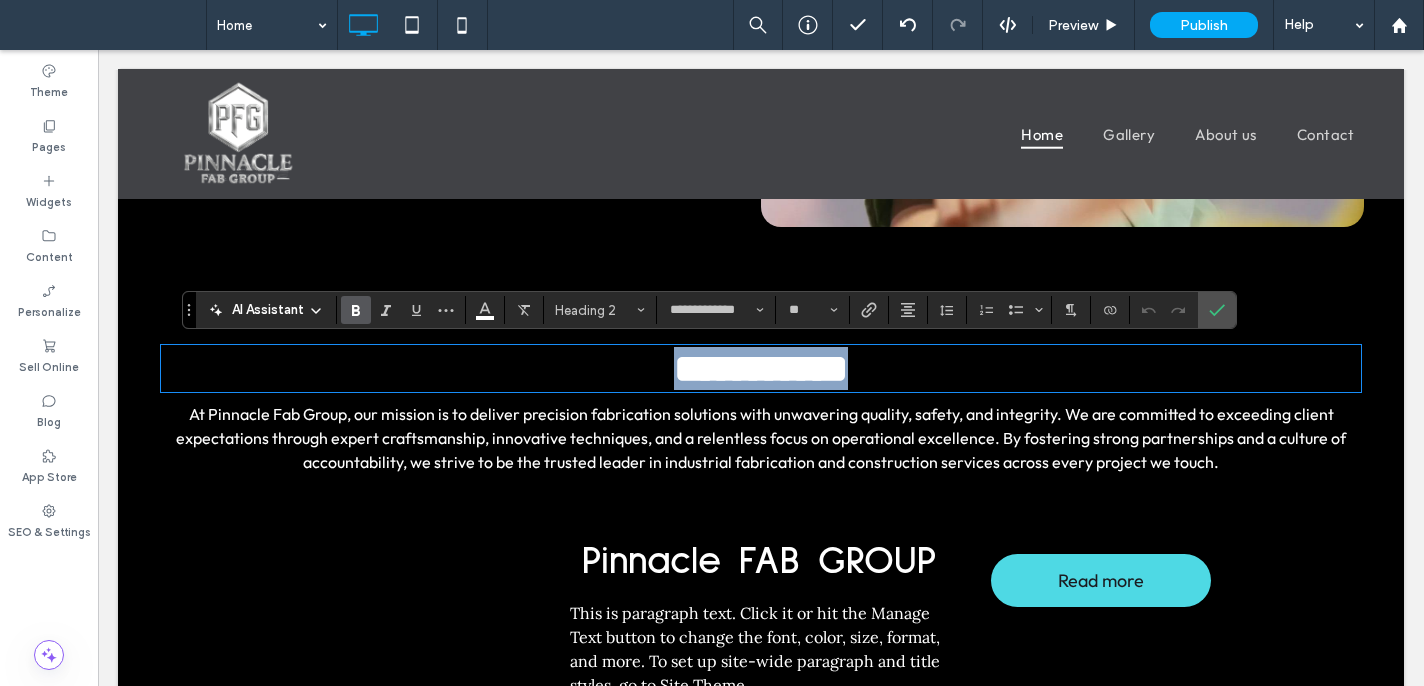 drag, startPoint x: 642, startPoint y: 364, endPoint x: 1041, endPoint y: 393, distance: 400.0525 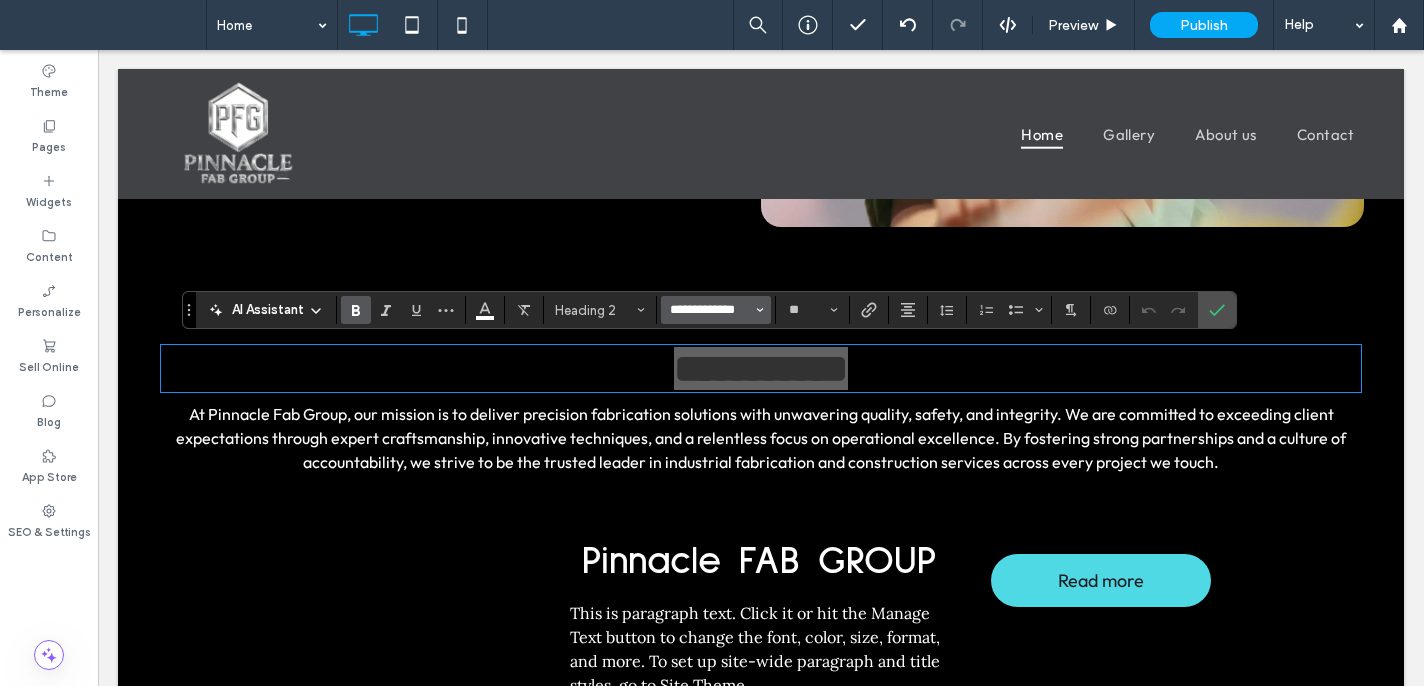 click on "**********" at bounding box center [710, 310] 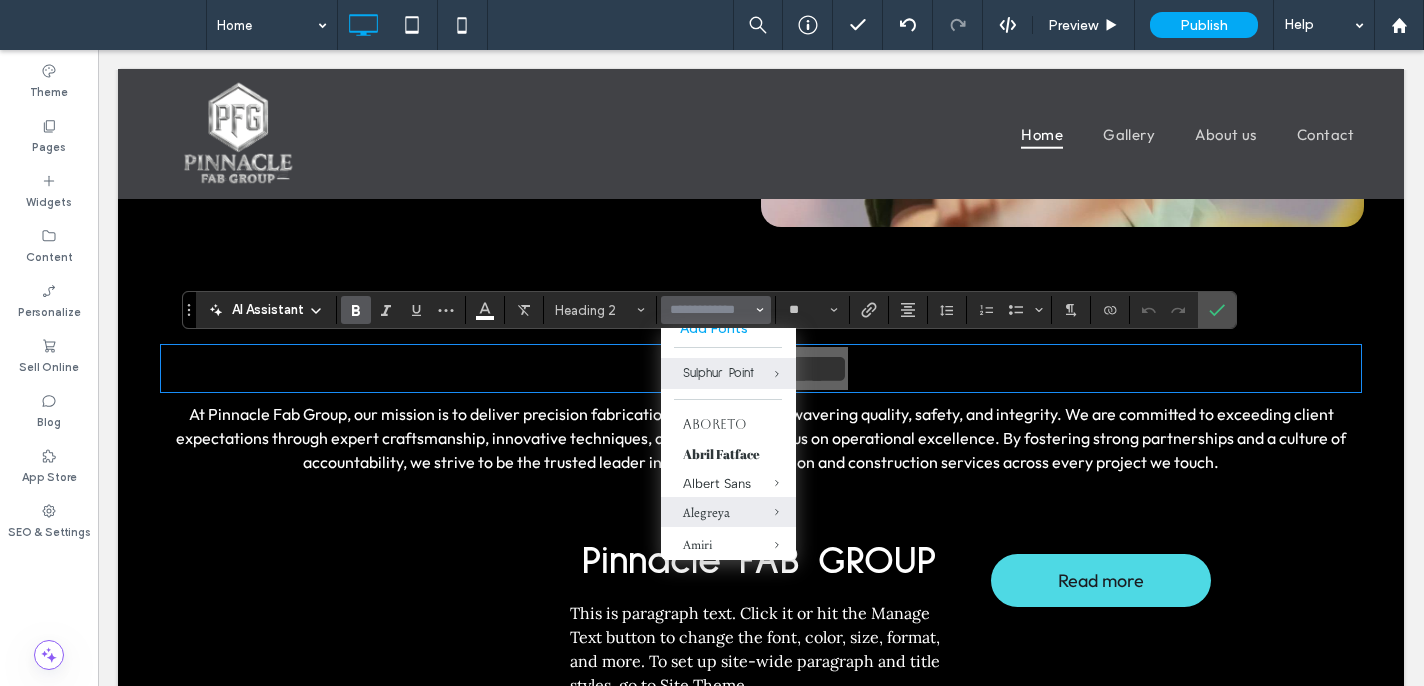 scroll, scrollTop: 113, scrollLeft: 0, axis: vertical 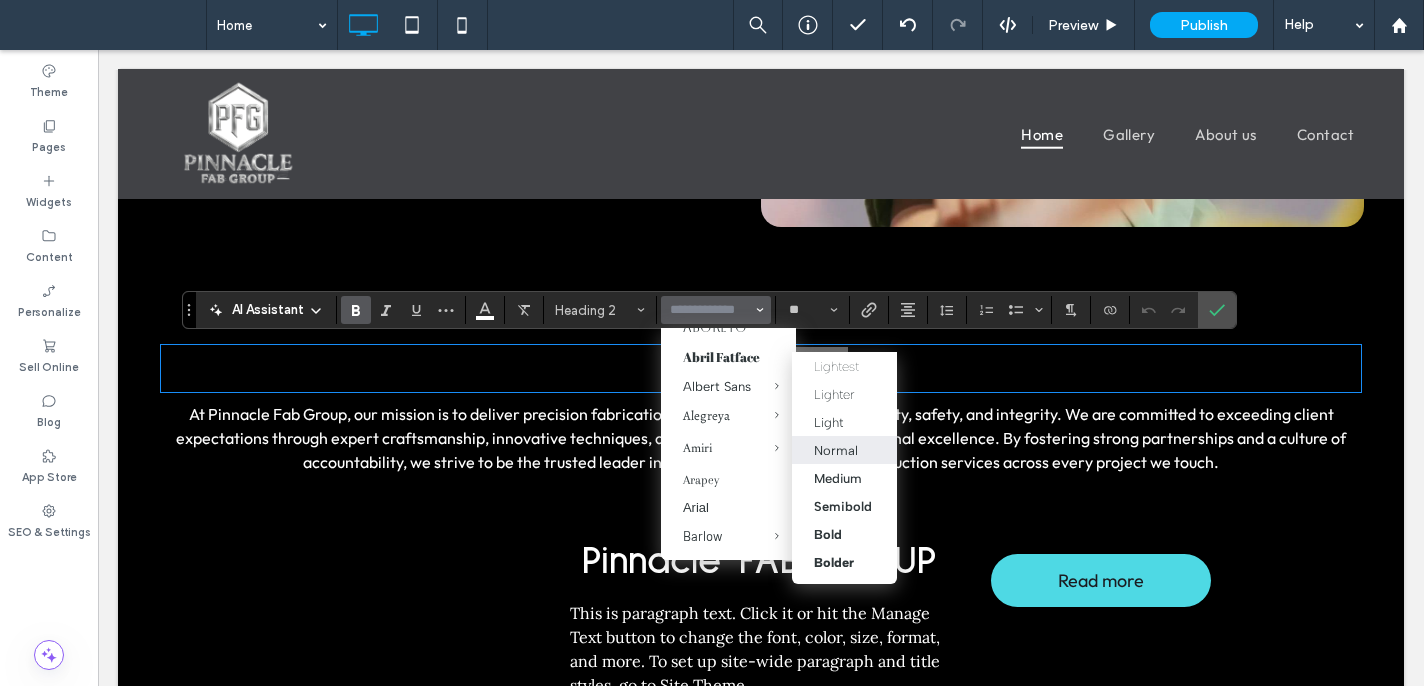 click on "Normal" at bounding box center [844, 450] 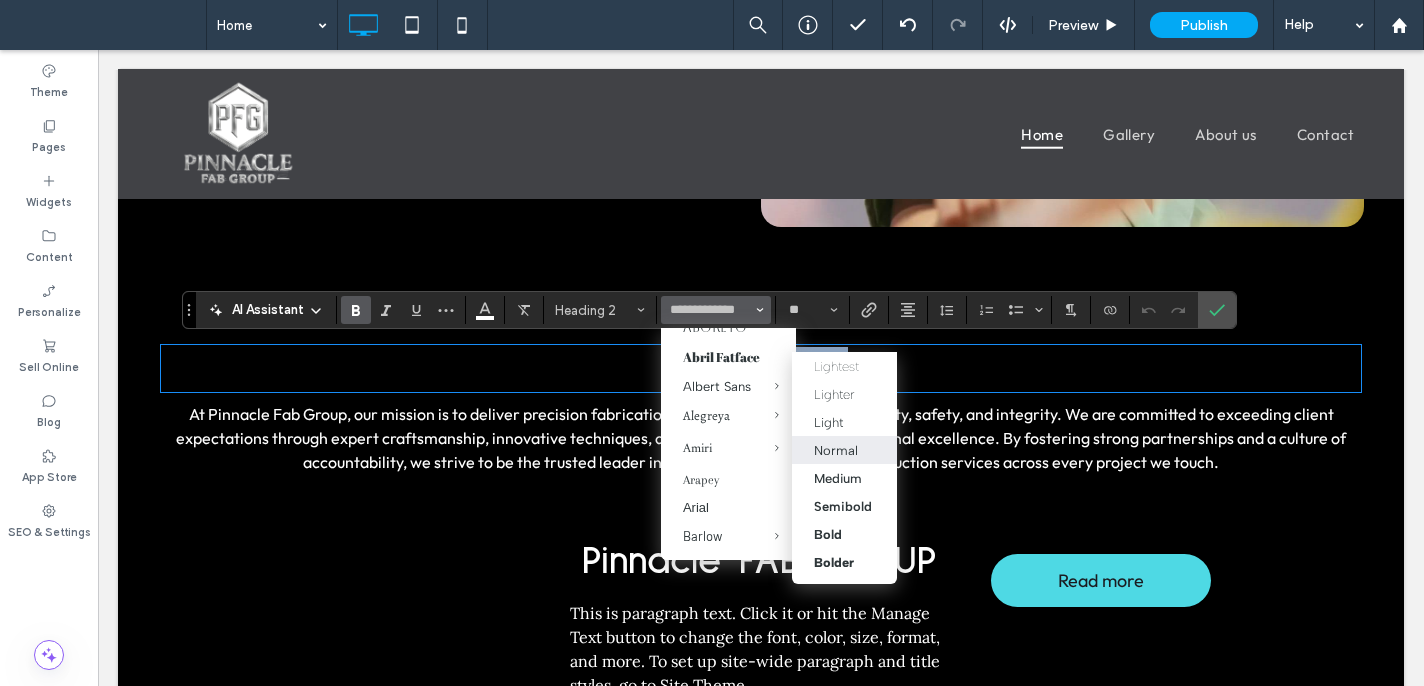 type on "**********" 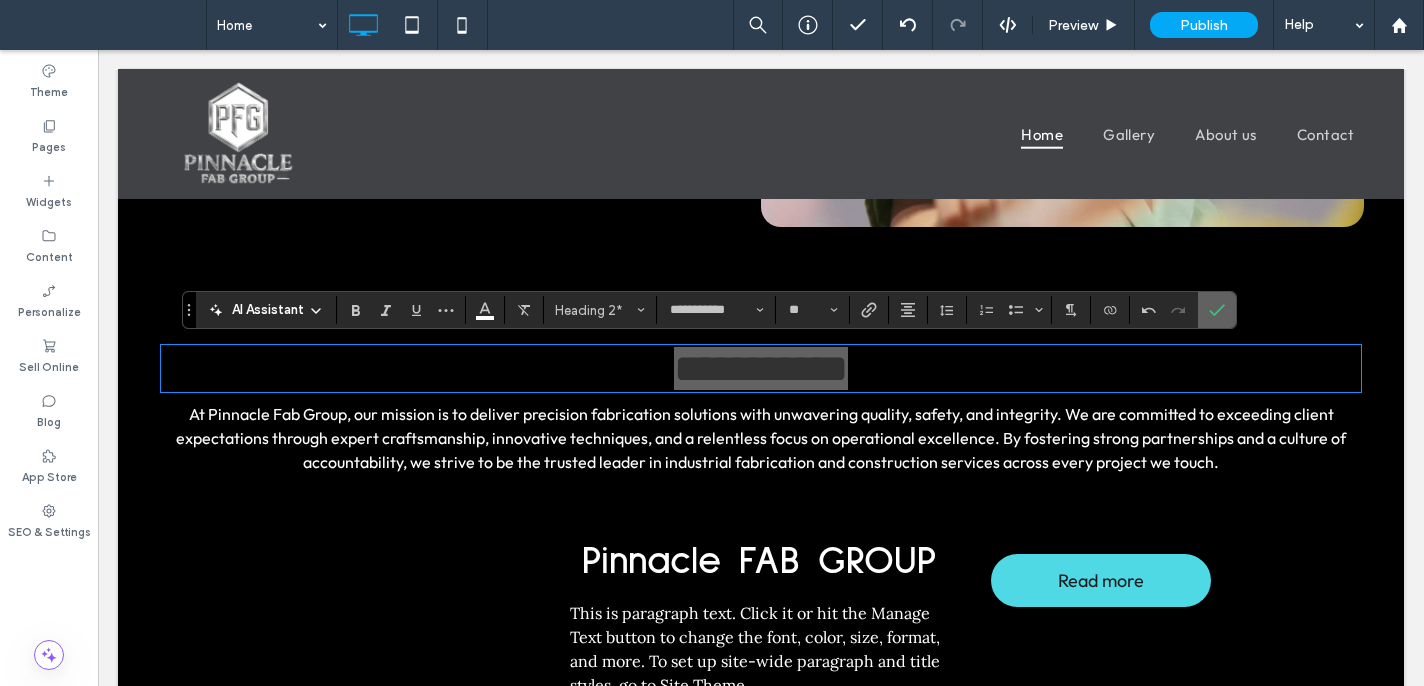click at bounding box center (1217, 310) 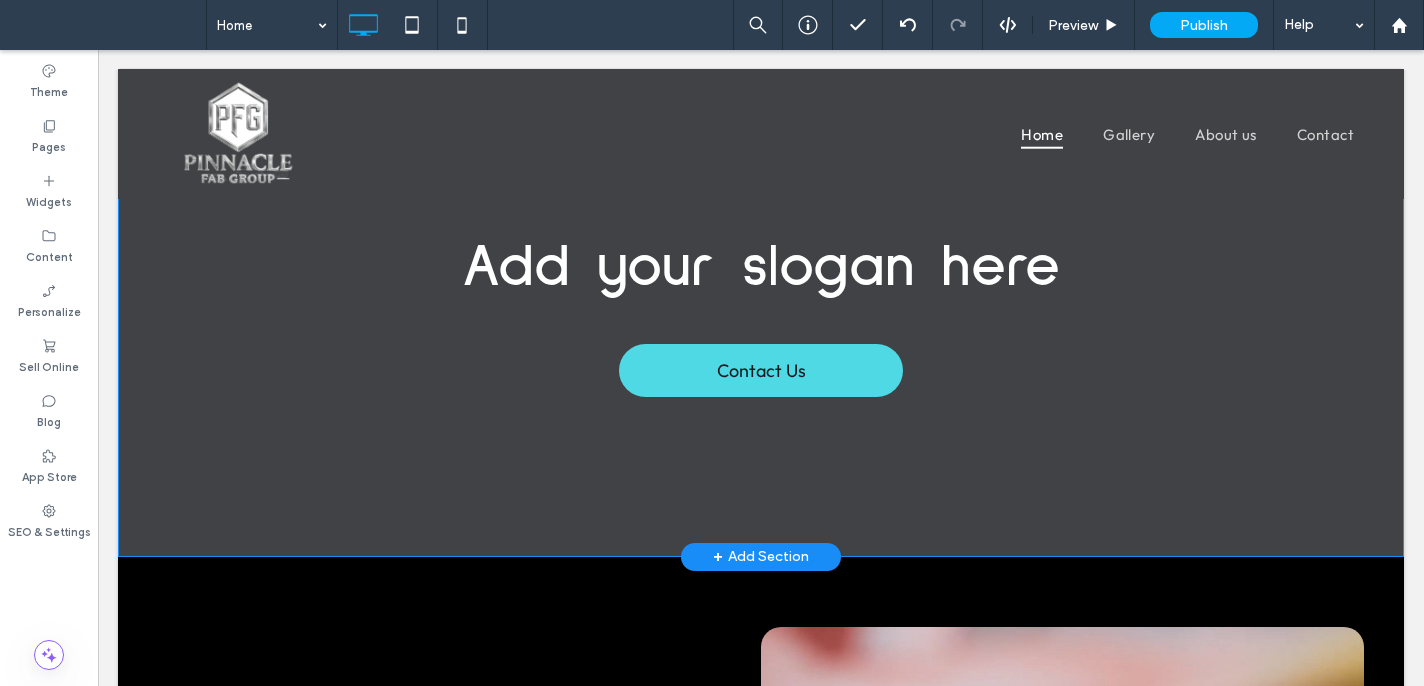 scroll, scrollTop: 0, scrollLeft: 0, axis: both 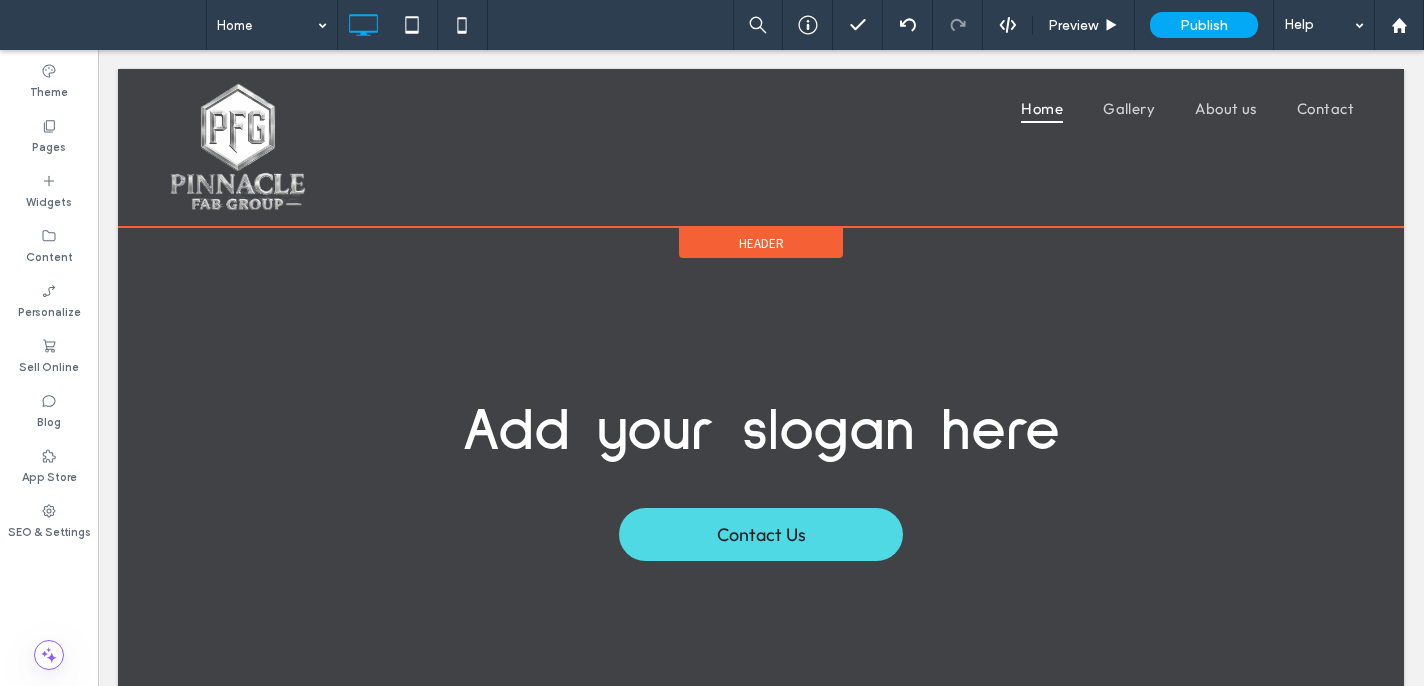 click on "Header" at bounding box center [761, 243] 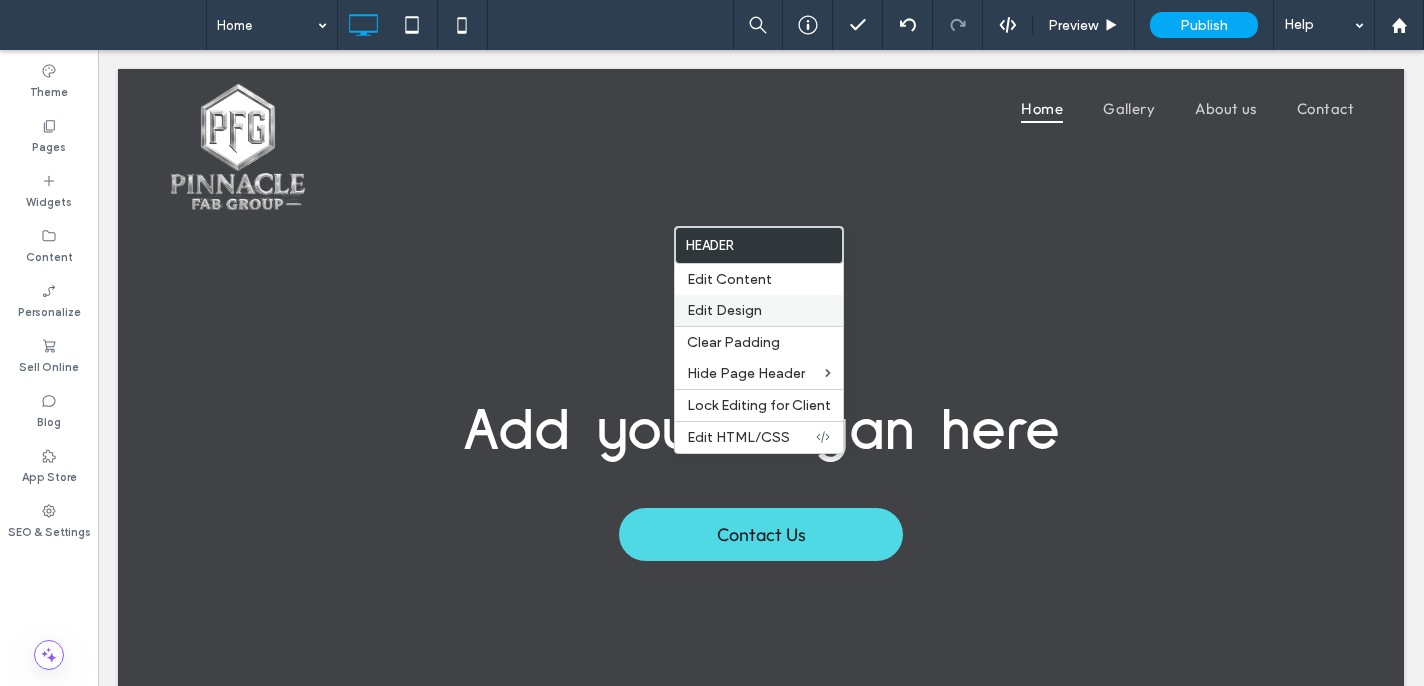 click on "Edit Design" at bounding box center [759, 310] 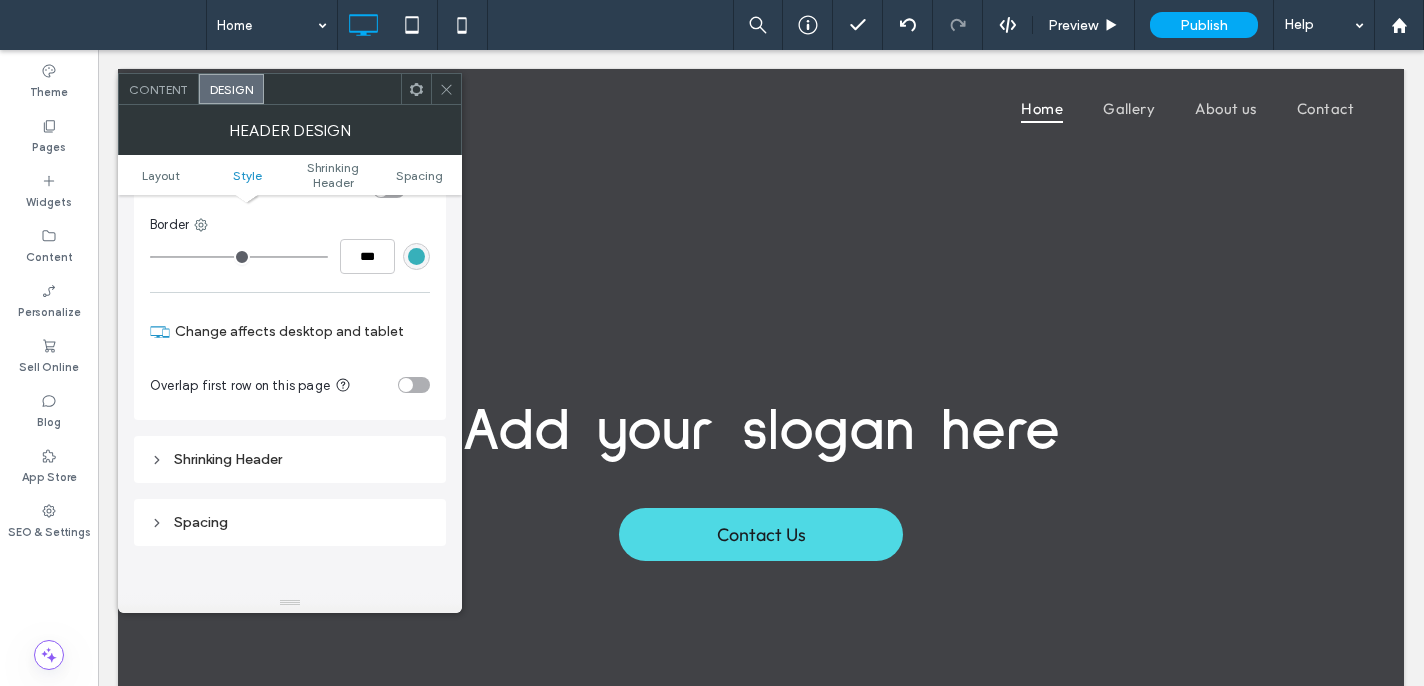 scroll, scrollTop: 397, scrollLeft: 0, axis: vertical 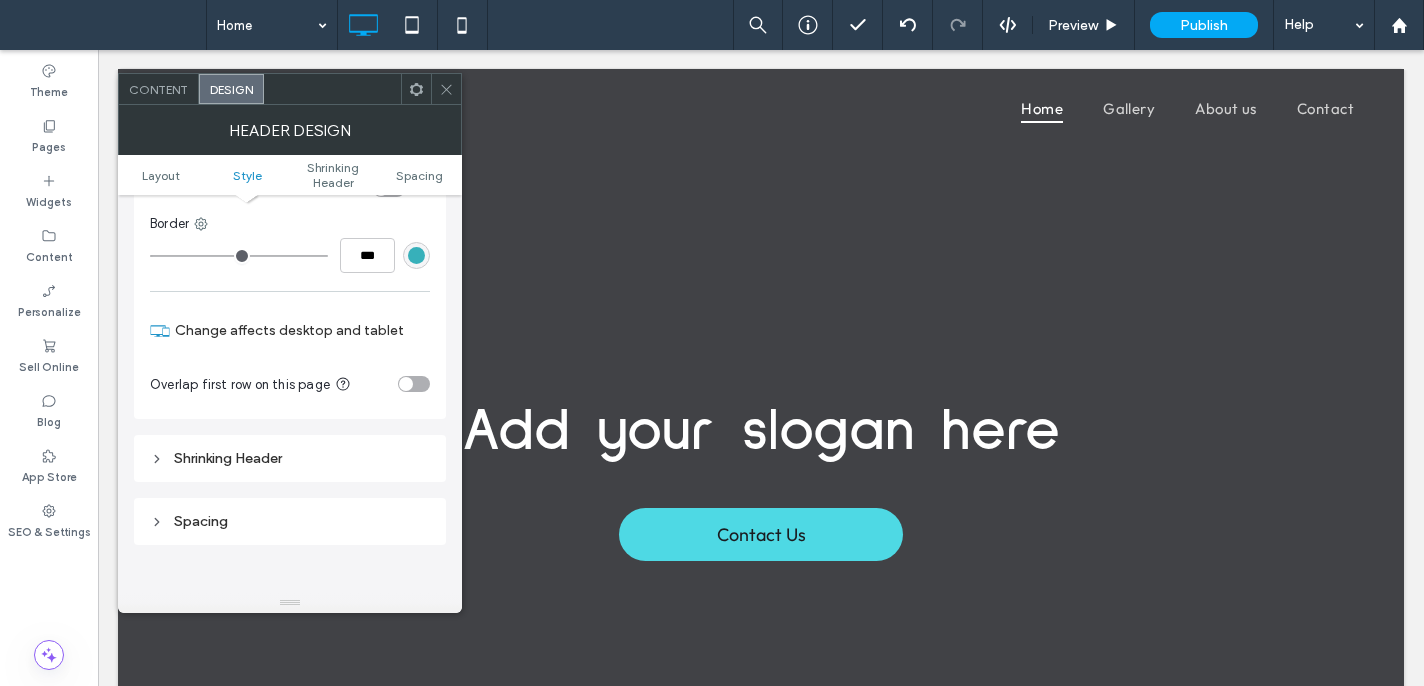 drag, startPoint x: 408, startPoint y: 373, endPoint x: 431, endPoint y: 401, distance: 36.23534 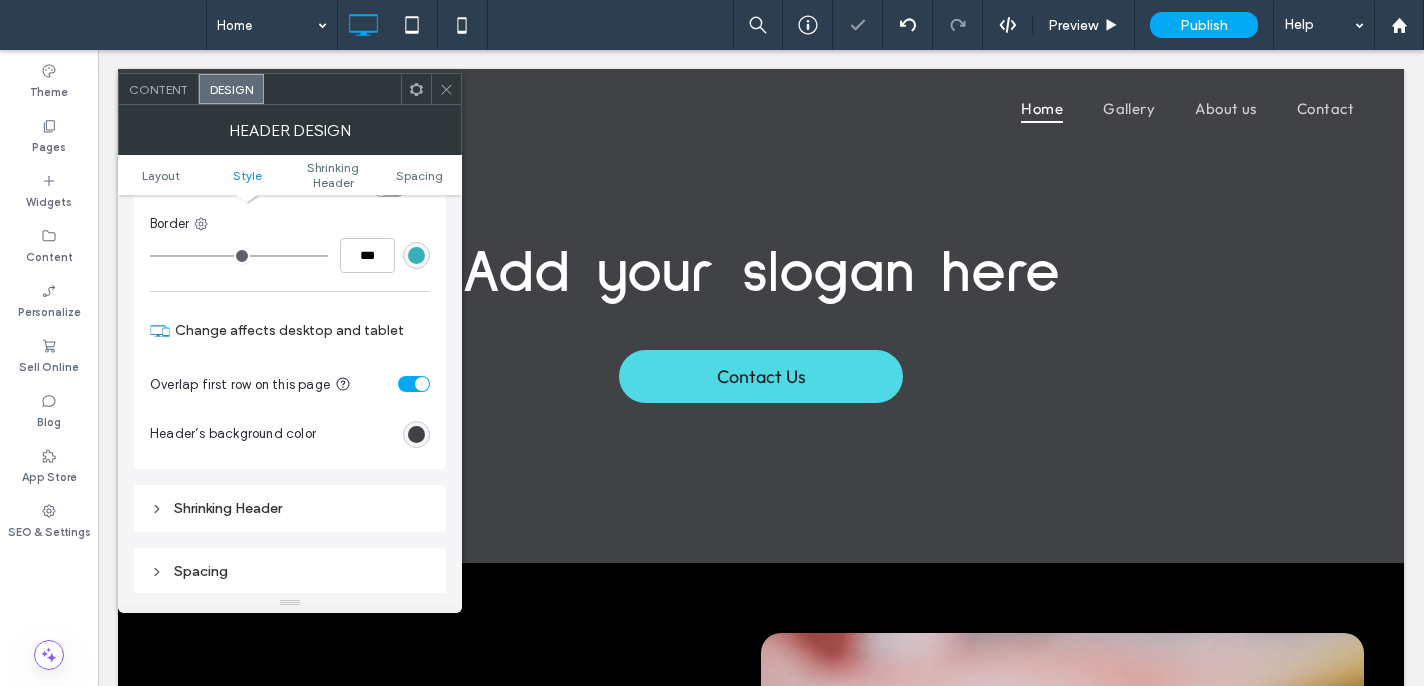 click 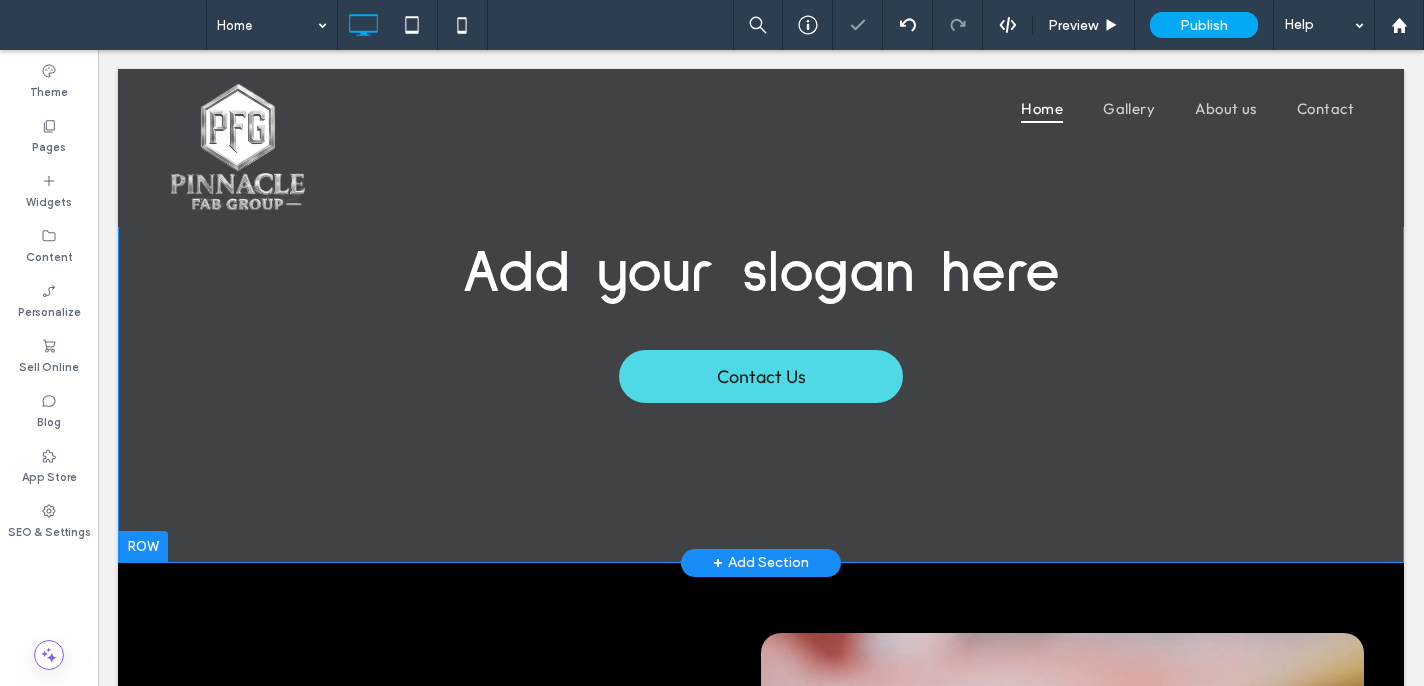 click on "Add your slogan here
Contact Us
Click To Paste     Click To Paste
Row + Add Section" at bounding box center (761, 316) 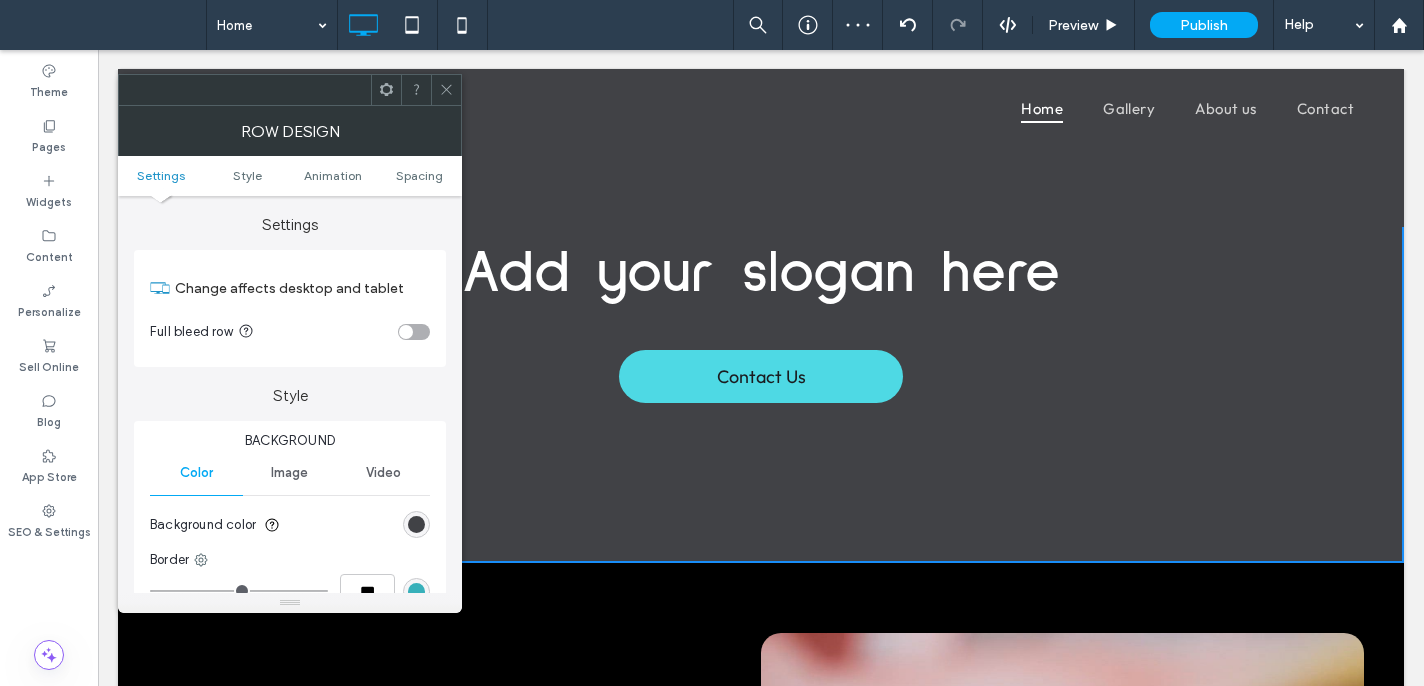click on "Settings Style Animation Spacing" at bounding box center [290, 176] 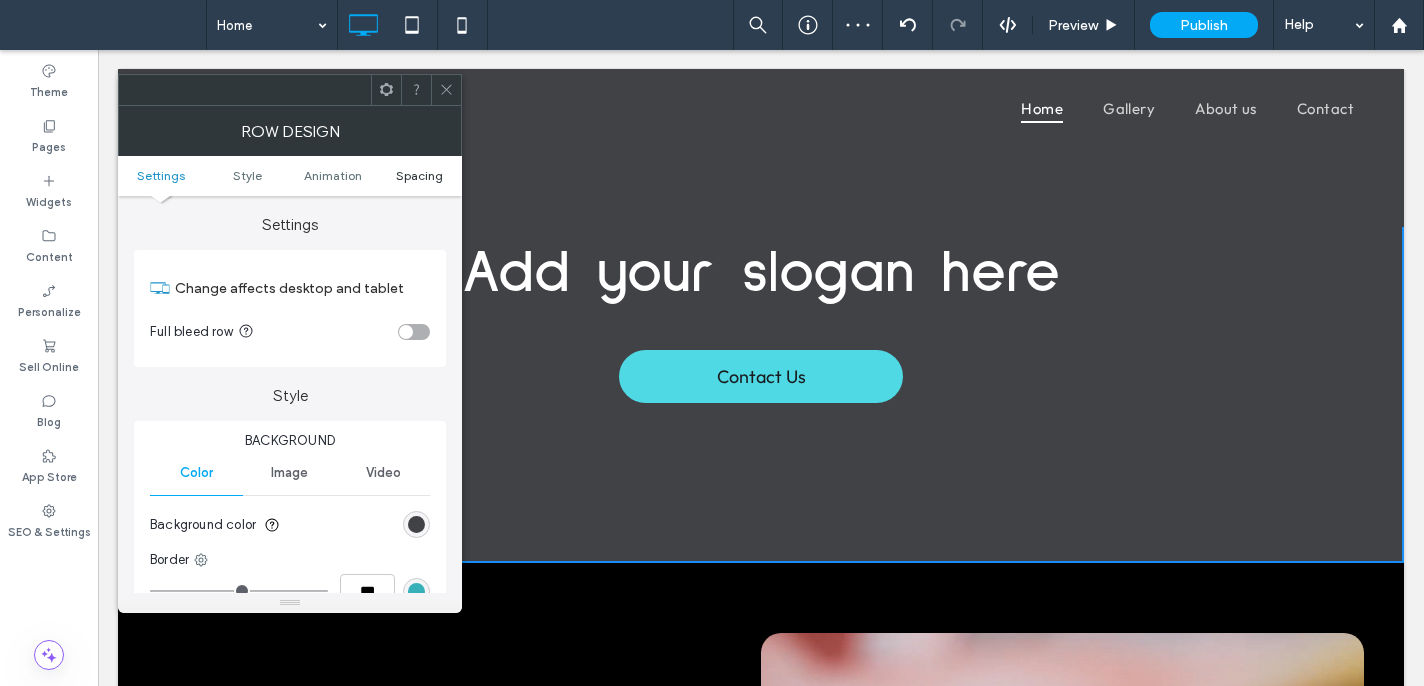click on "Spacing" at bounding box center [419, 175] 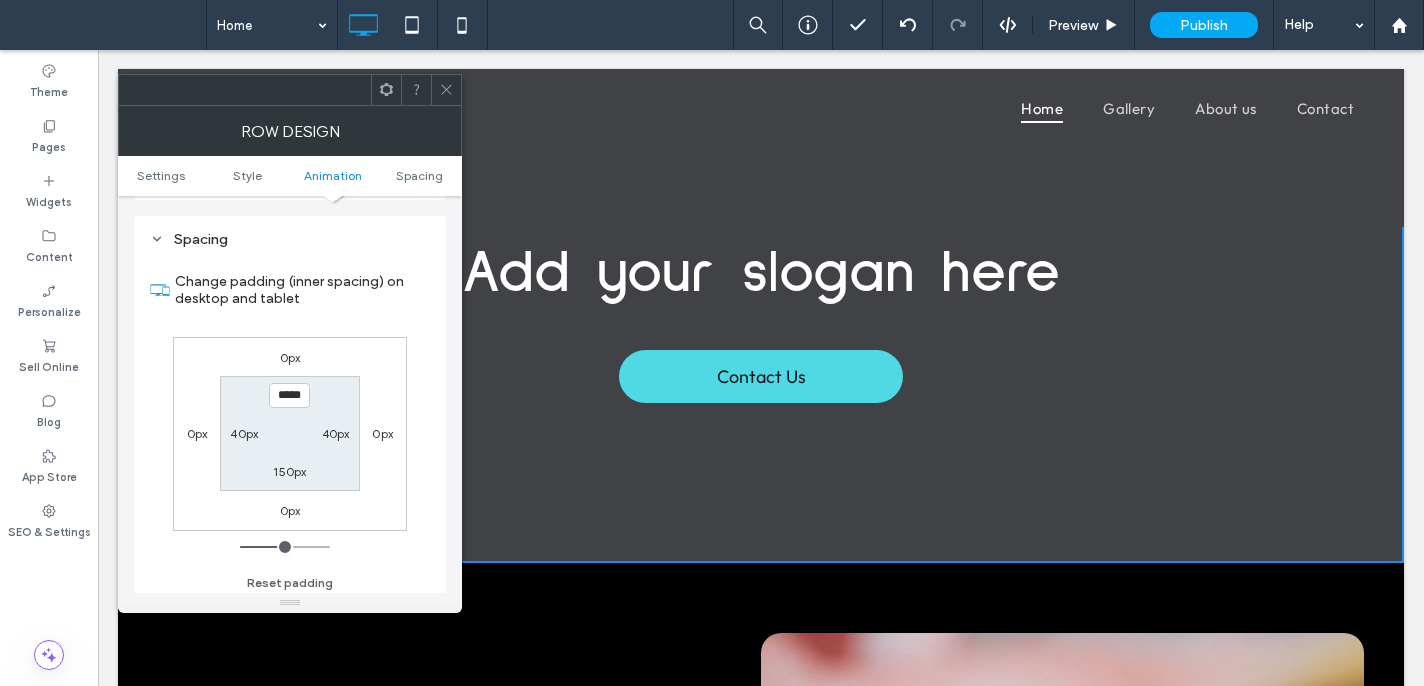 scroll, scrollTop: 566, scrollLeft: 0, axis: vertical 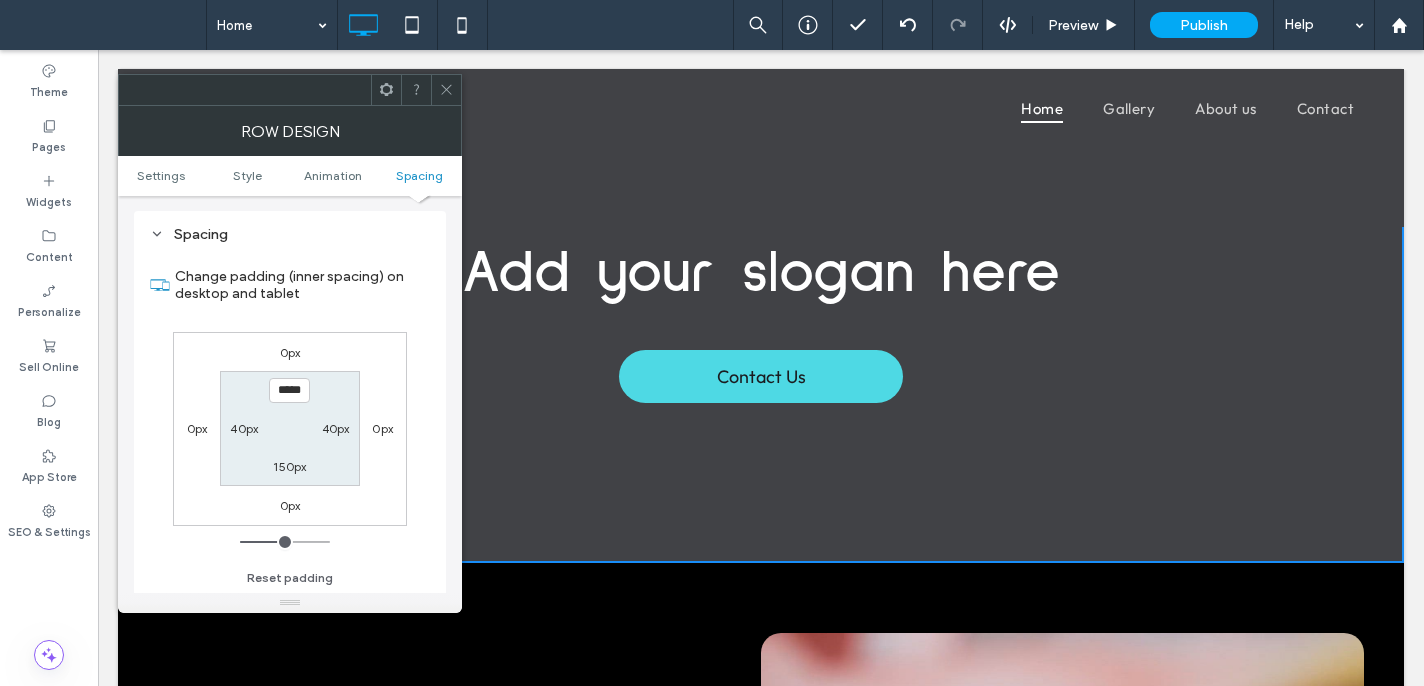 drag, startPoint x: 276, startPoint y: 397, endPoint x: 290, endPoint y: 398, distance: 14.035668 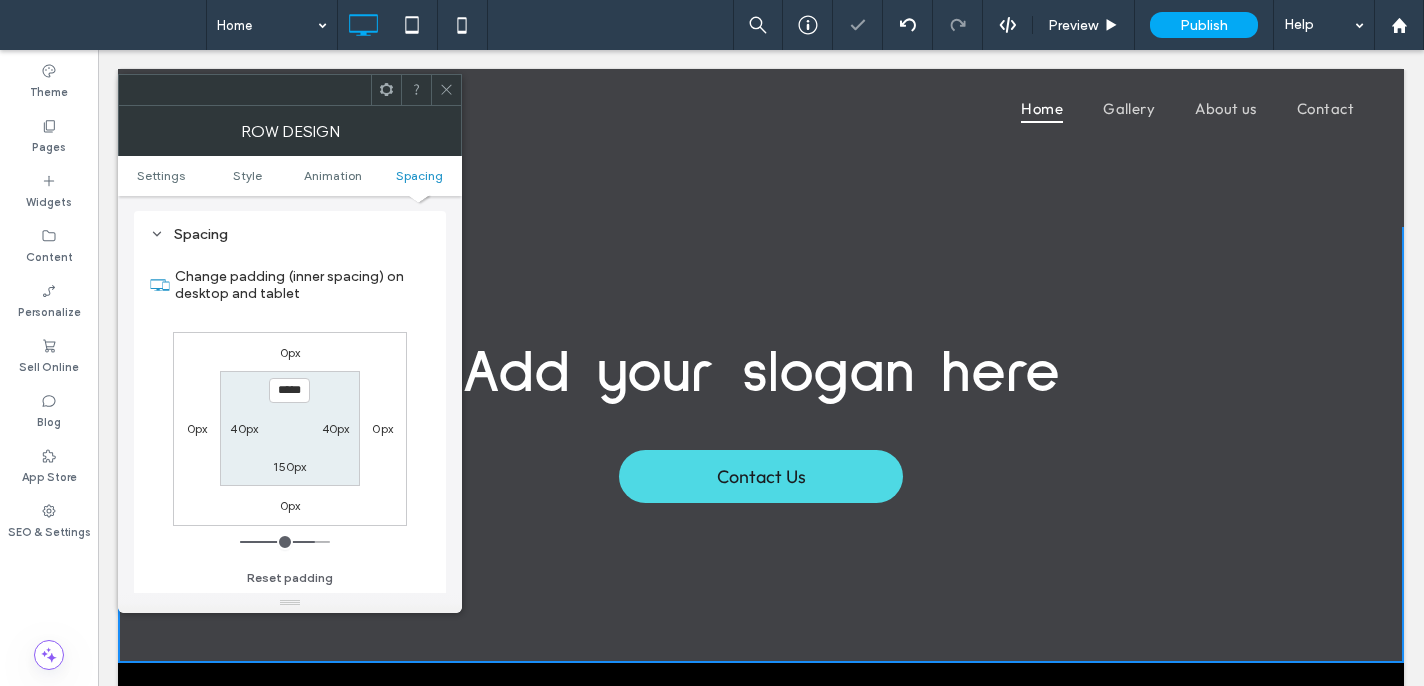 drag, startPoint x: 450, startPoint y: 88, endPoint x: 414, endPoint y: 215, distance: 132.00378 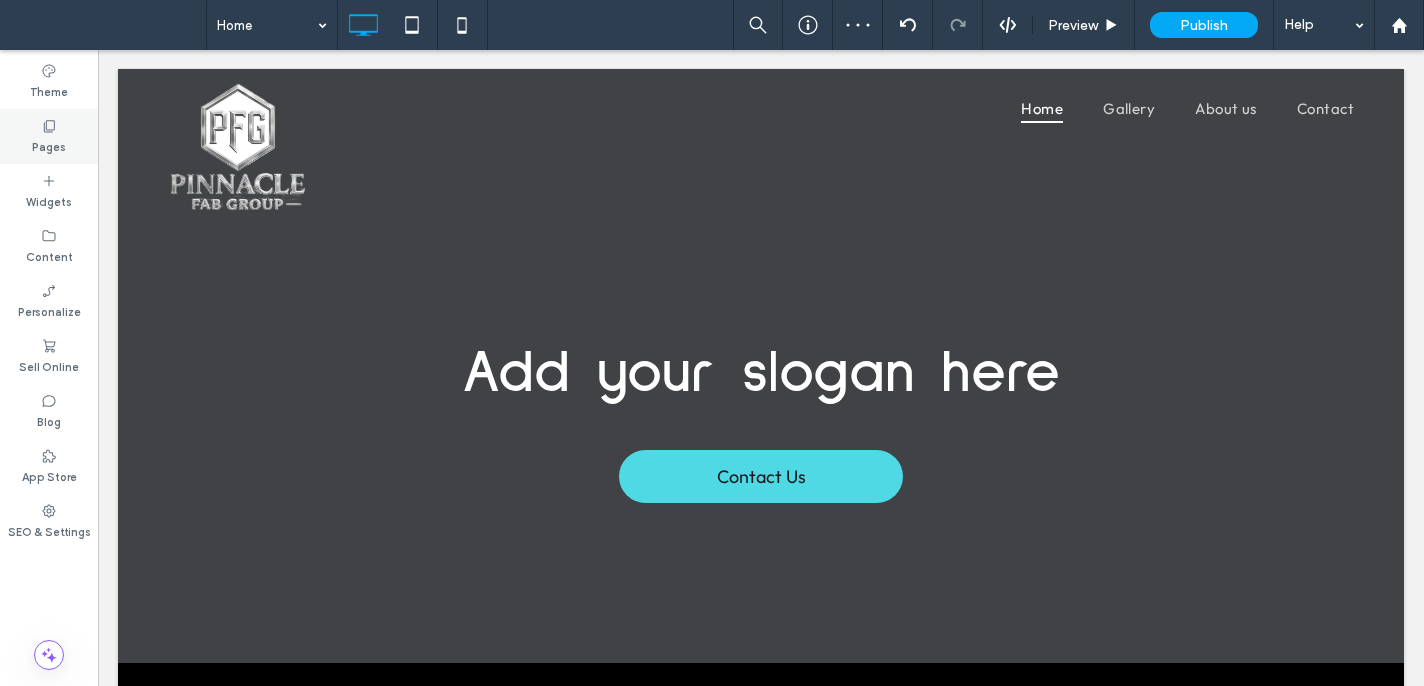 drag, startPoint x: 48, startPoint y: 119, endPoint x: 56, endPoint y: 130, distance: 13.601471 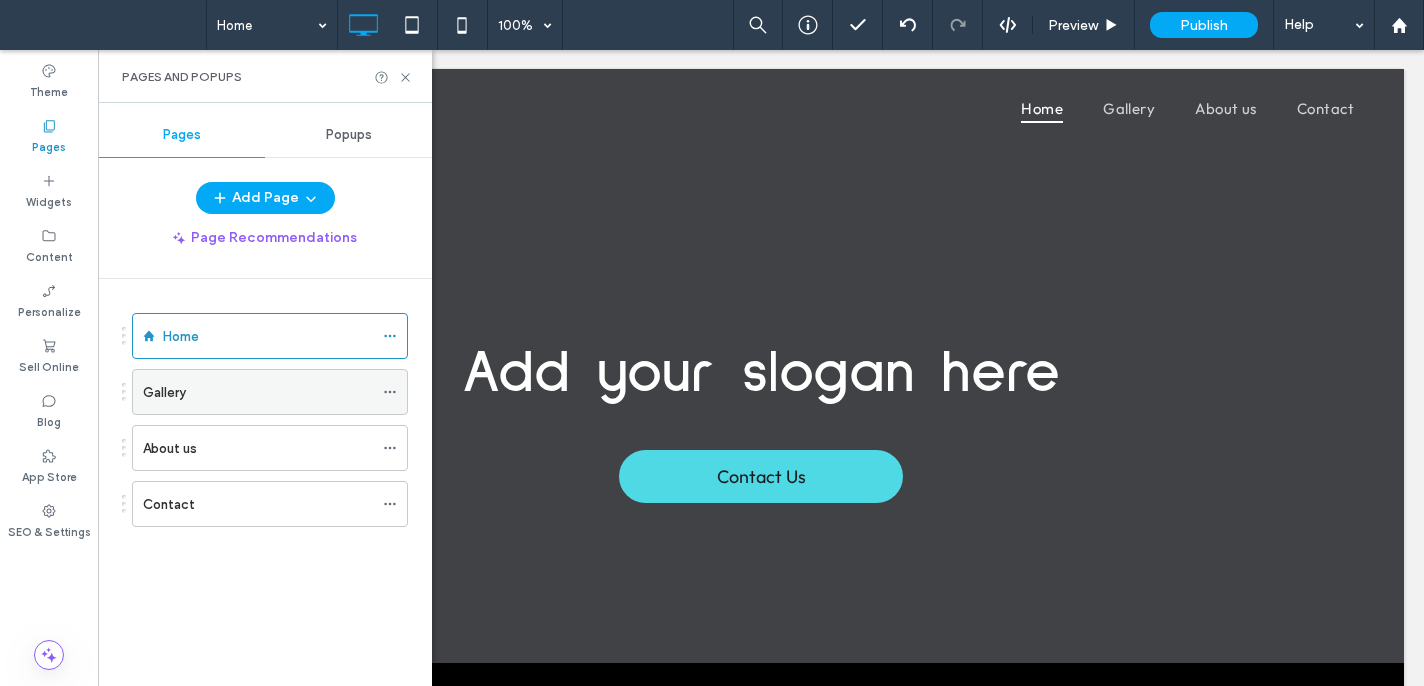click at bounding box center (395, 392) 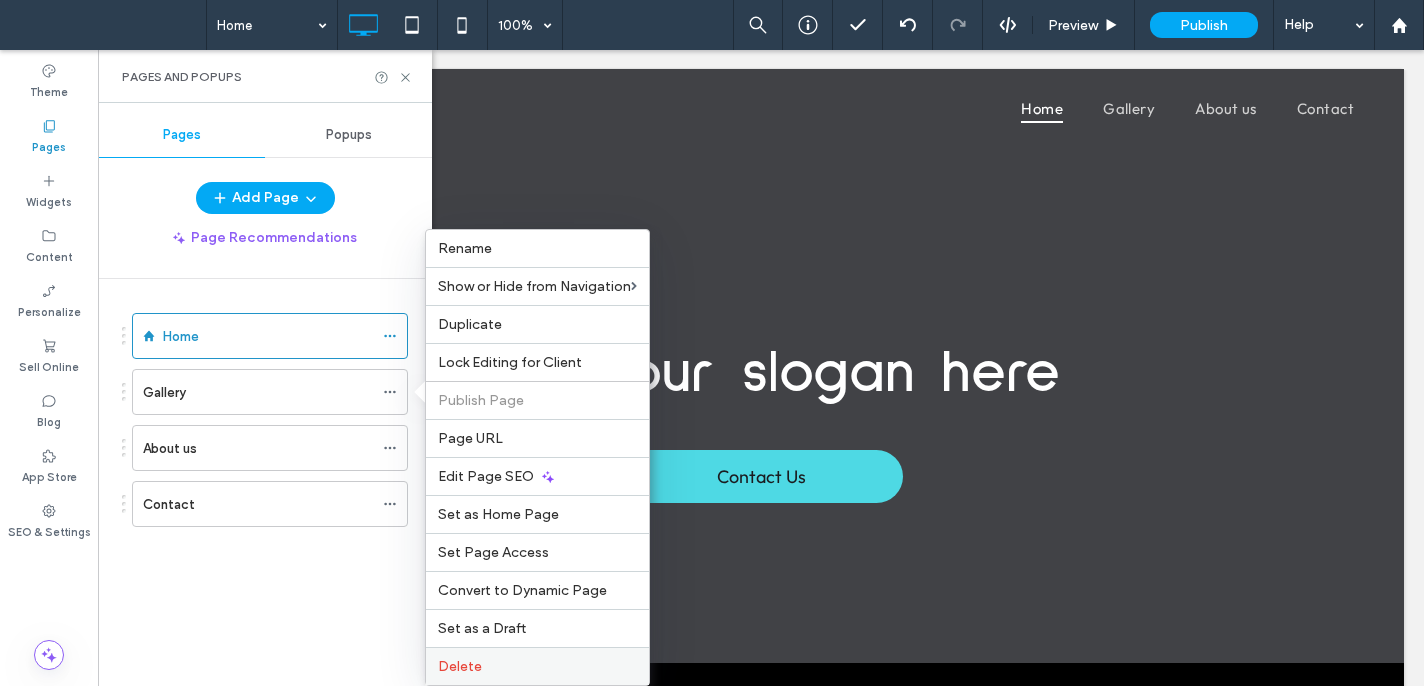 click on "Delete" at bounding box center [537, 666] 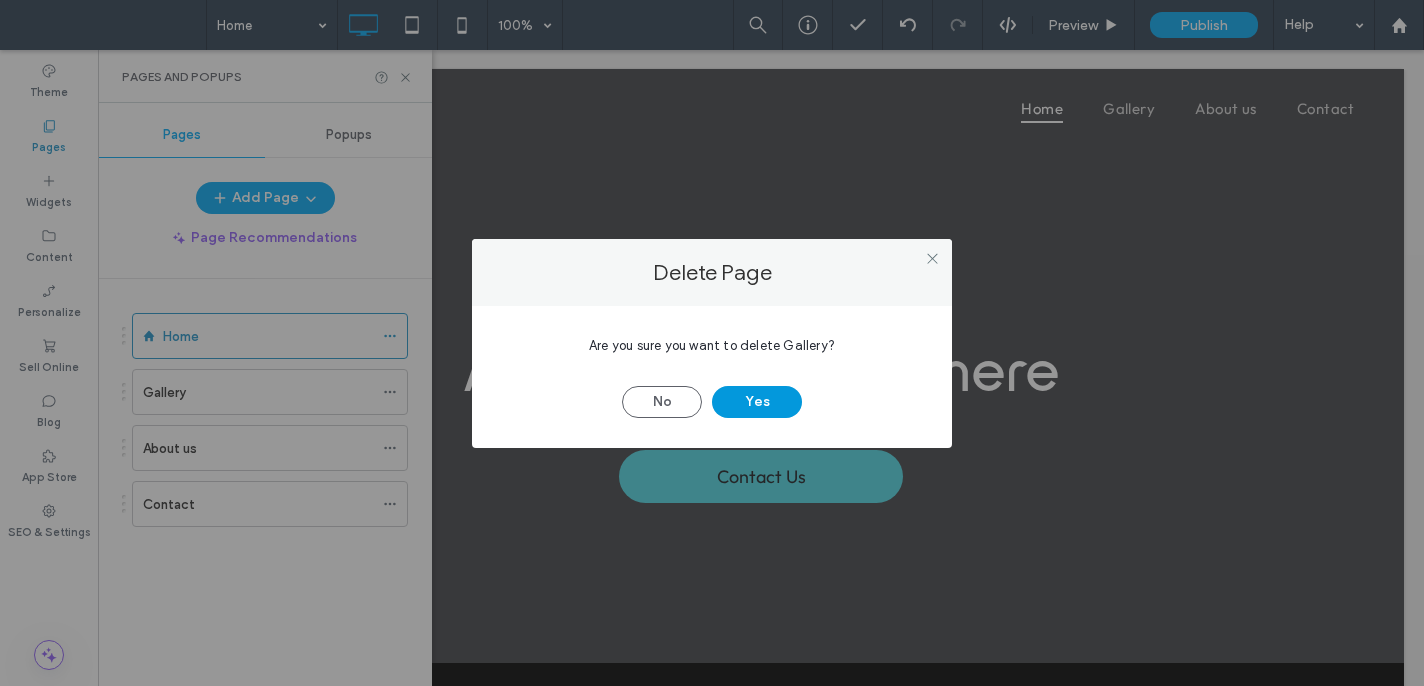 drag, startPoint x: 754, startPoint y: 396, endPoint x: 719, endPoint y: 395, distance: 35.014282 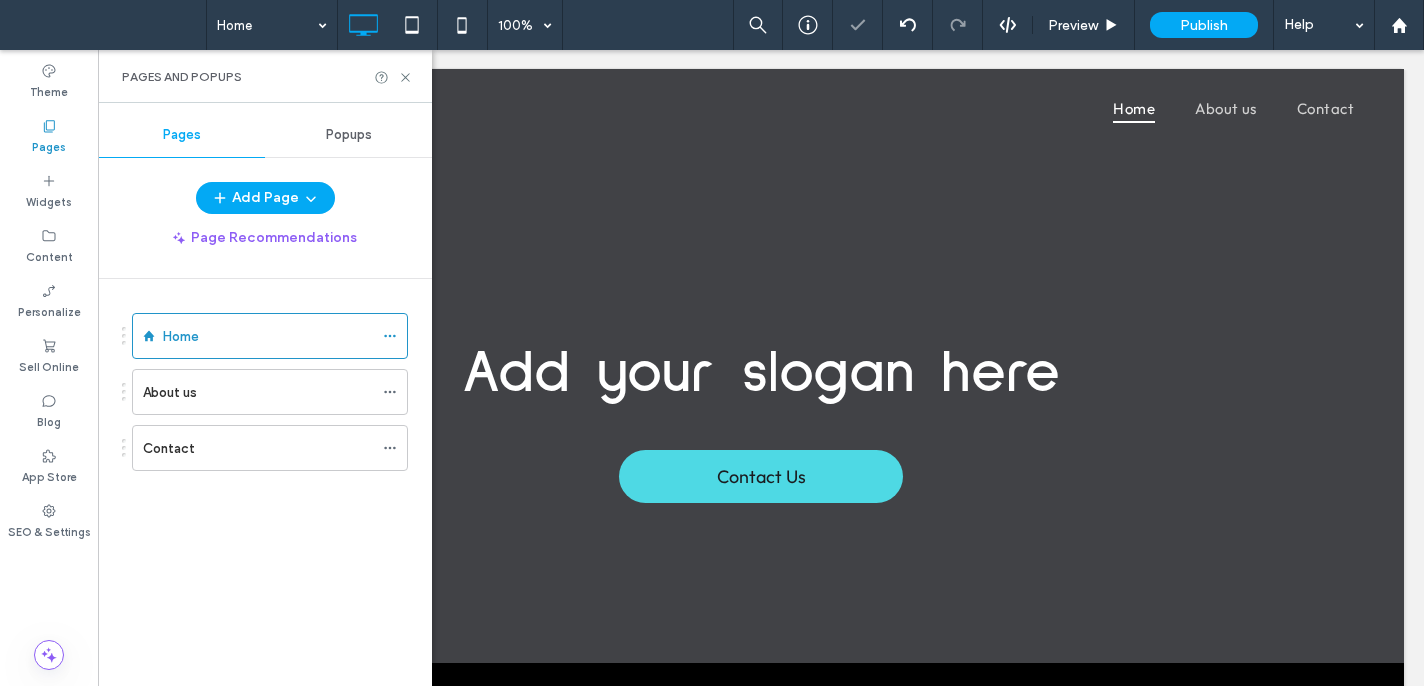 drag, startPoint x: 393, startPoint y: 391, endPoint x: 423, endPoint y: 409, distance: 34.98571 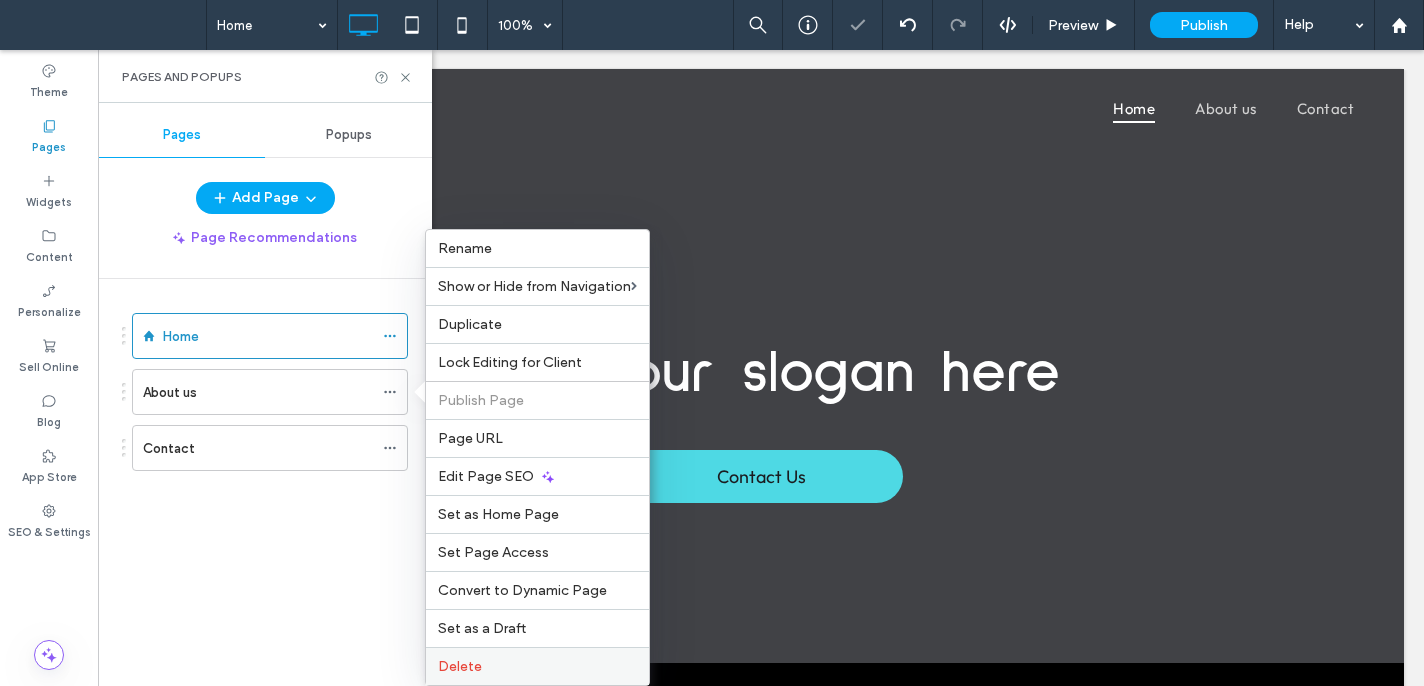 click on "Delete" at bounding box center (537, 666) 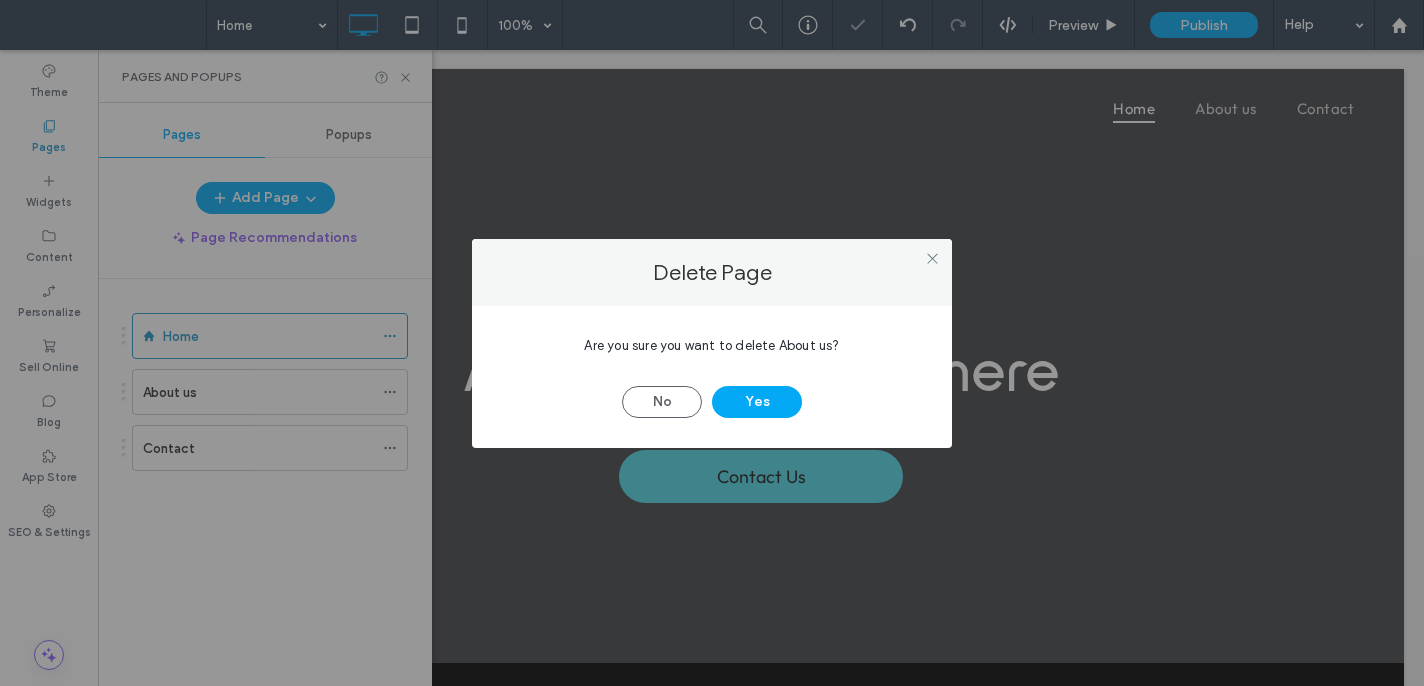 drag, startPoint x: 760, startPoint y: 393, endPoint x: 589, endPoint y: 380, distance: 171.49344 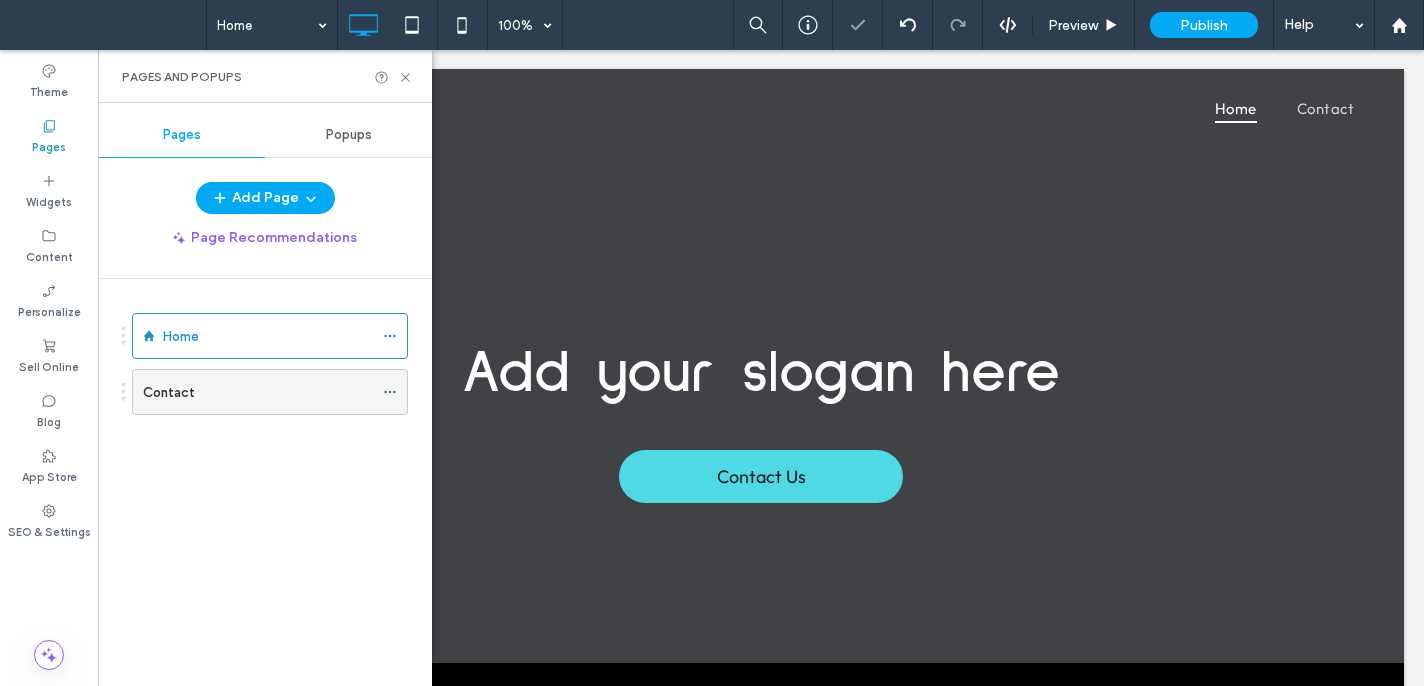 click 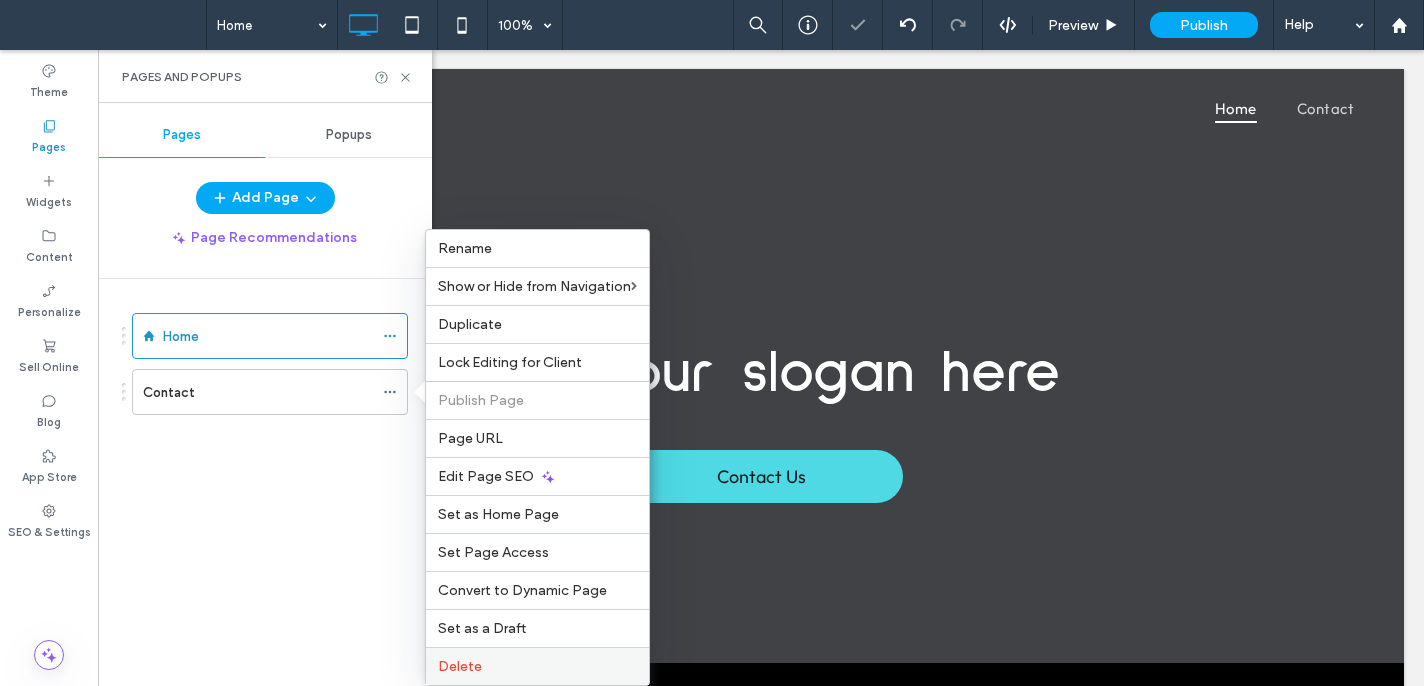 click on "Delete" at bounding box center [537, 666] 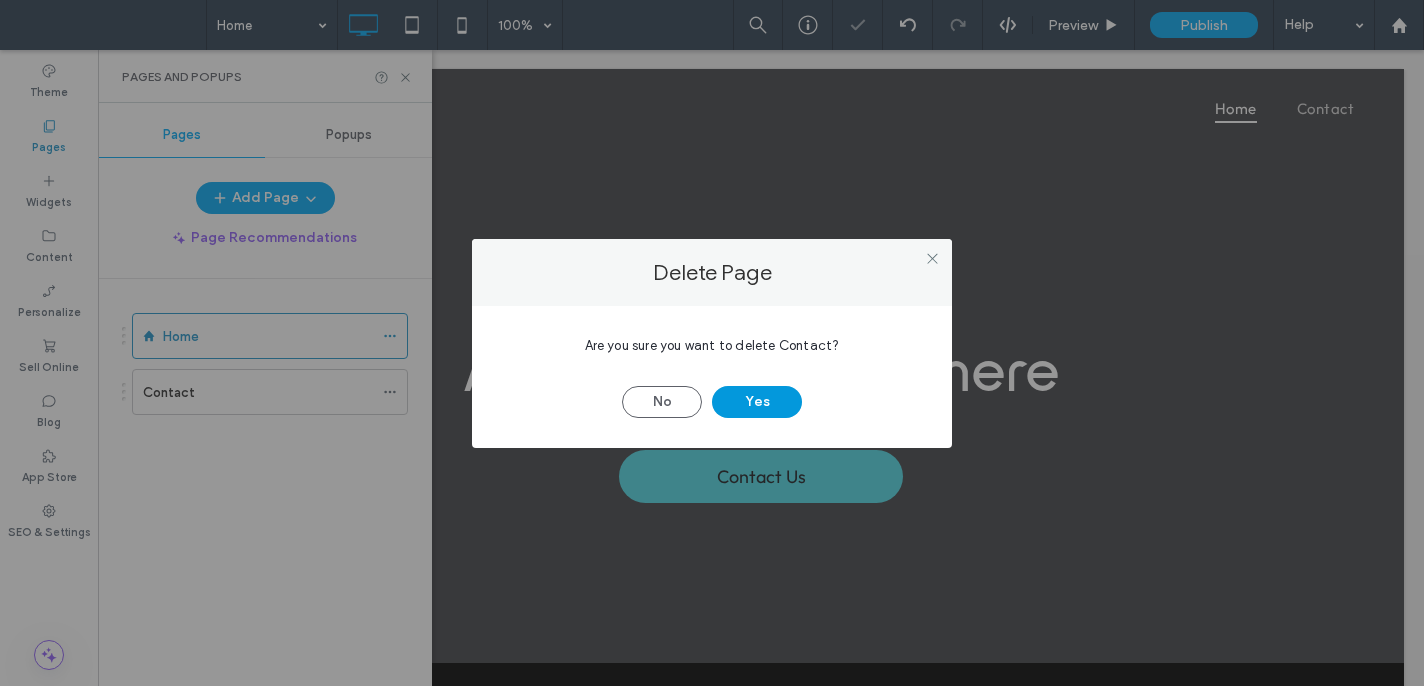 click on "Yes" at bounding box center (757, 402) 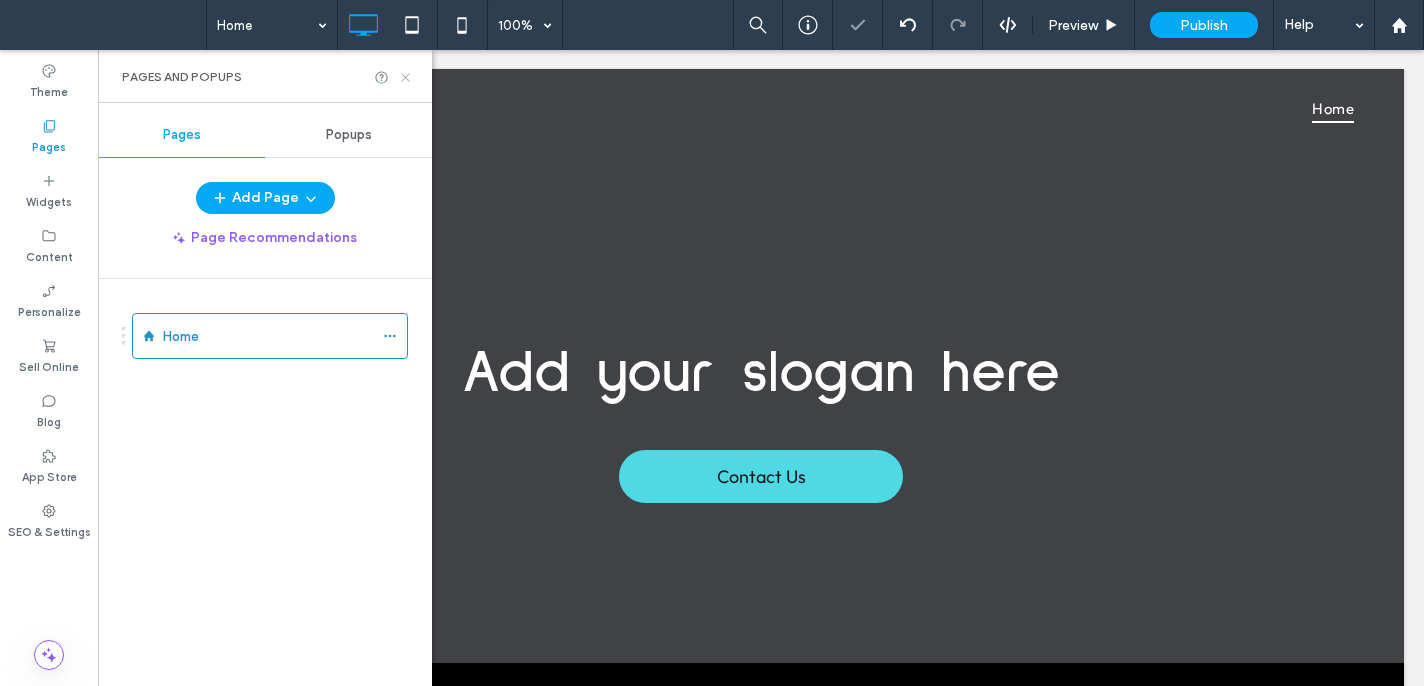 click 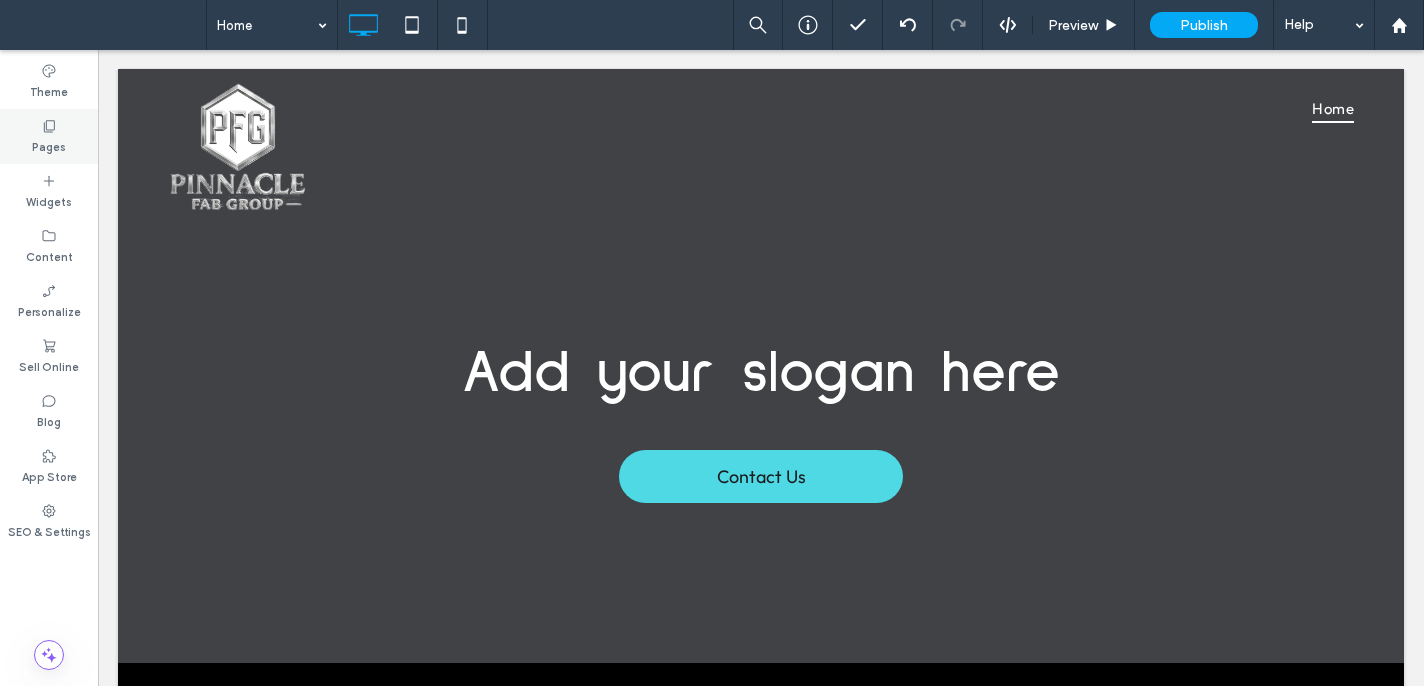 drag, startPoint x: 55, startPoint y: 137, endPoint x: 85, endPoint y: 149, distance: 32.31099 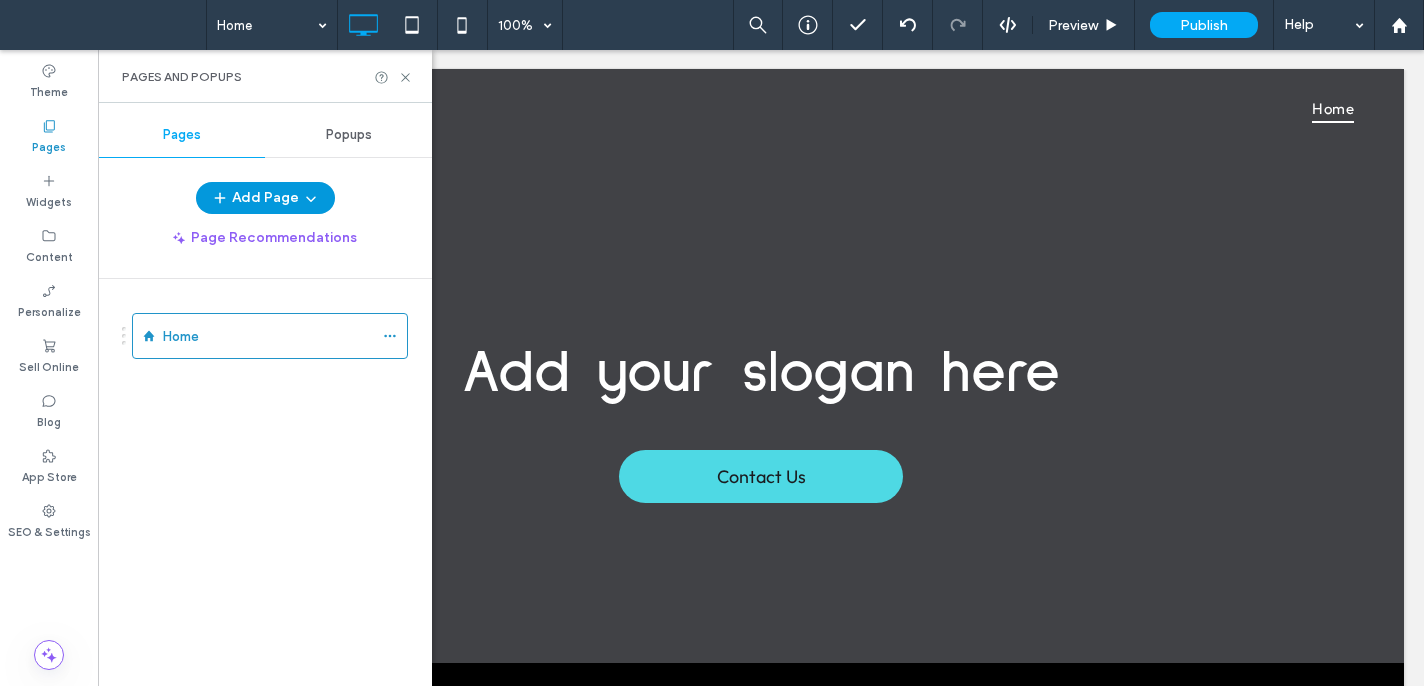click on "Add Page" at bounding box center (265, 198) 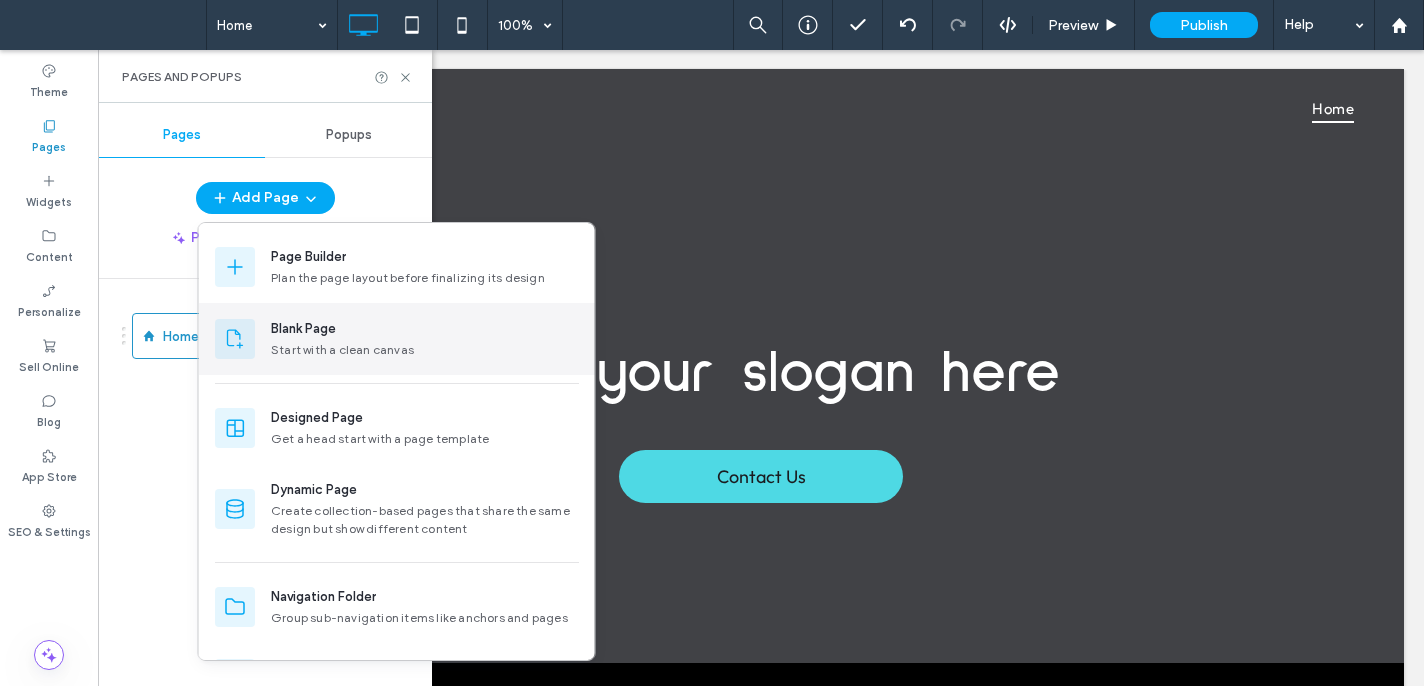 click on "Blank Page" at bounding box center (303, 329) 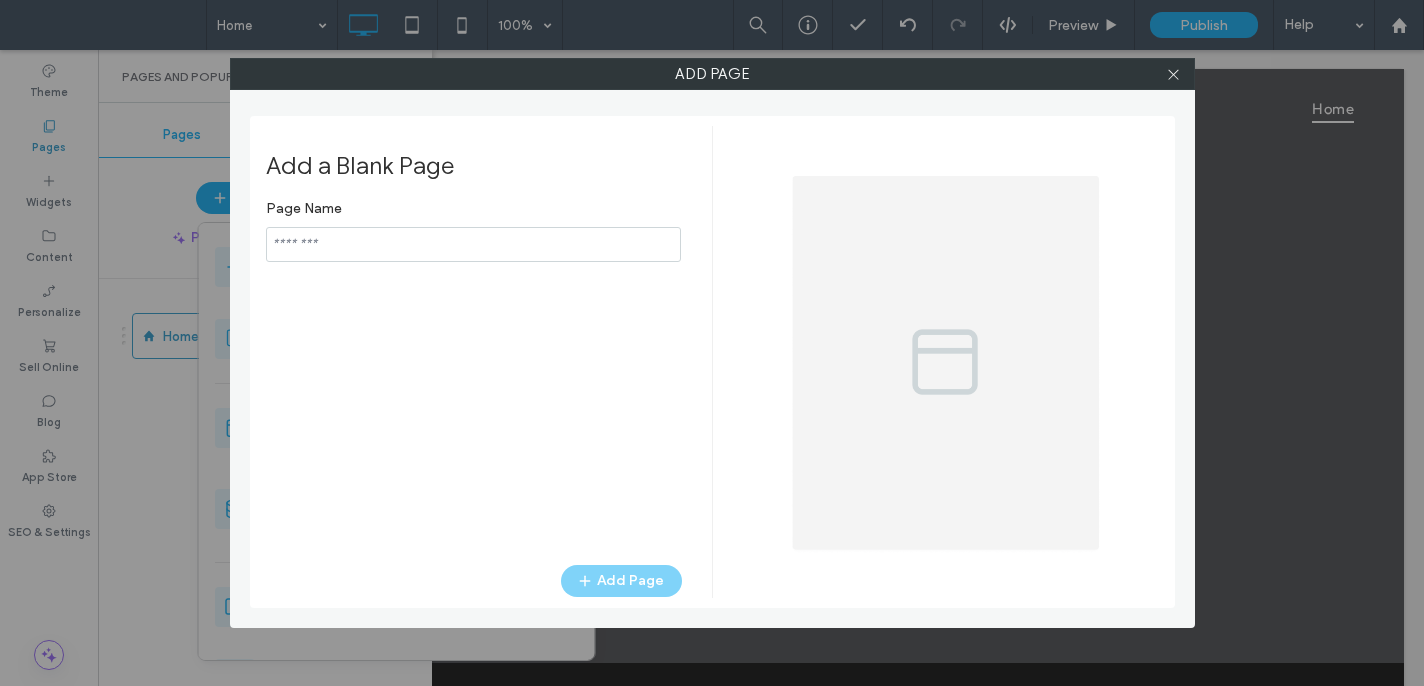 type on "**********" 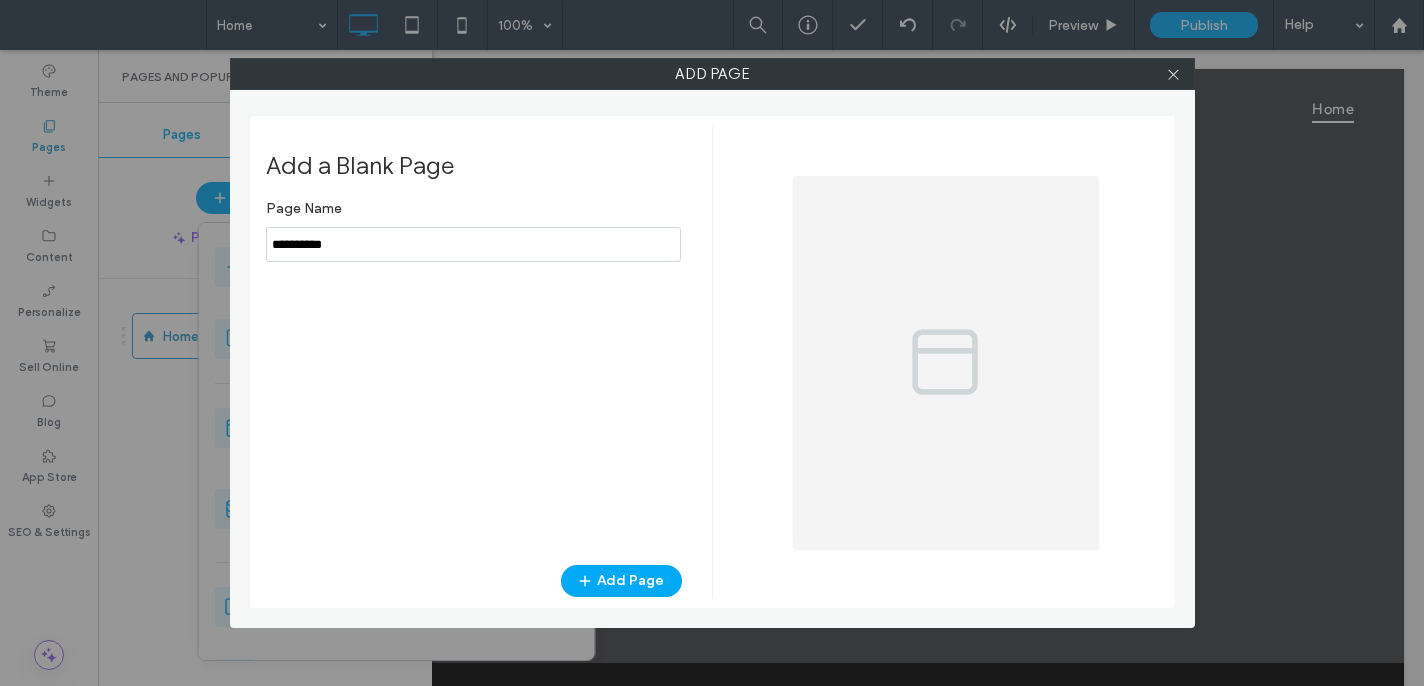drag, startPoint x: 364, startPoint y: 251, endPoint x: 246, endPoint y: 230, distance: 119.85408 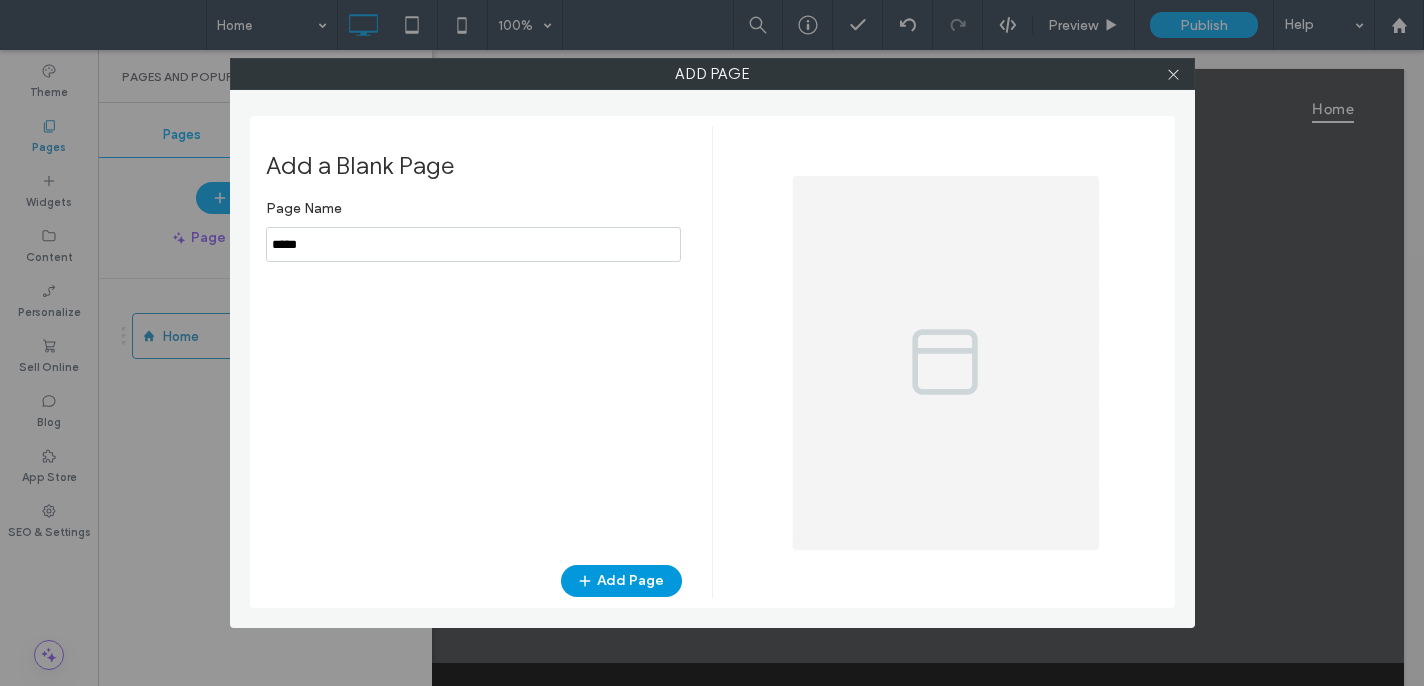 type on "*****" 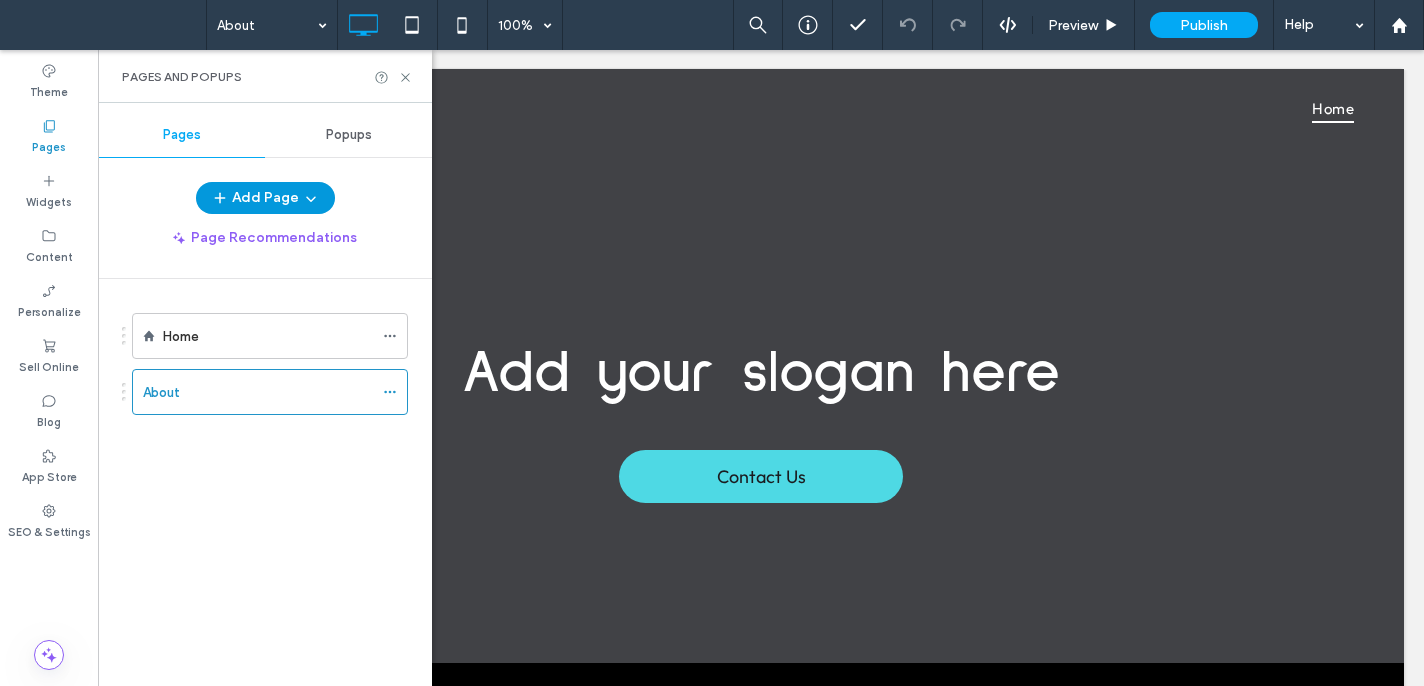 click on "Add Page" at bounding box center [265, 198] 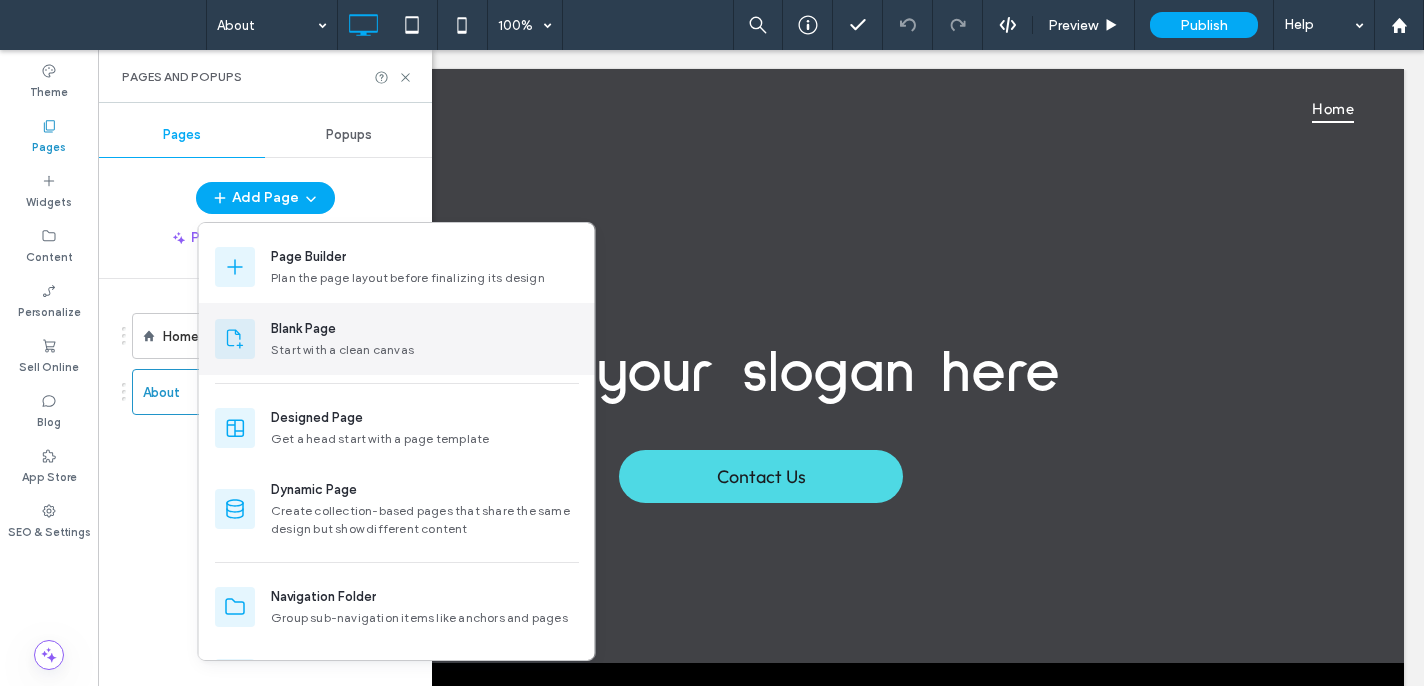 click on "Blank Page" at bounding box center (303, 329) 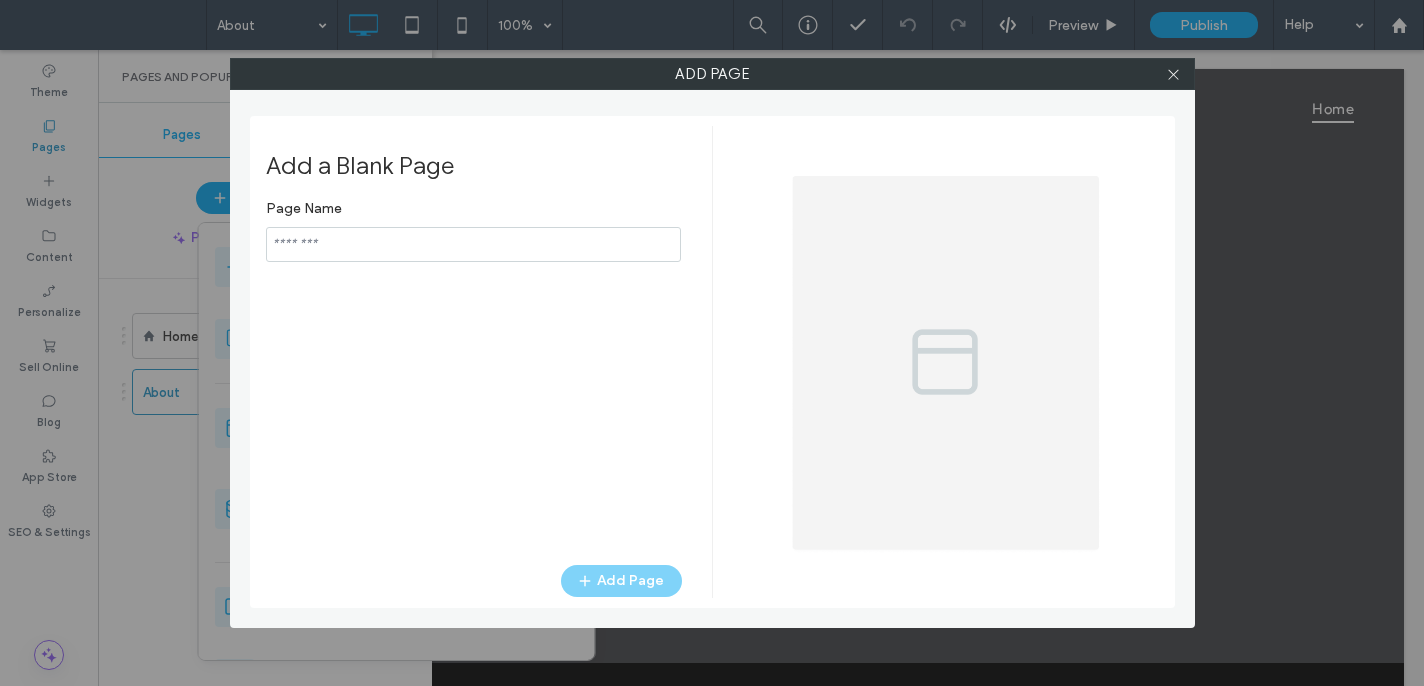type on "**********" 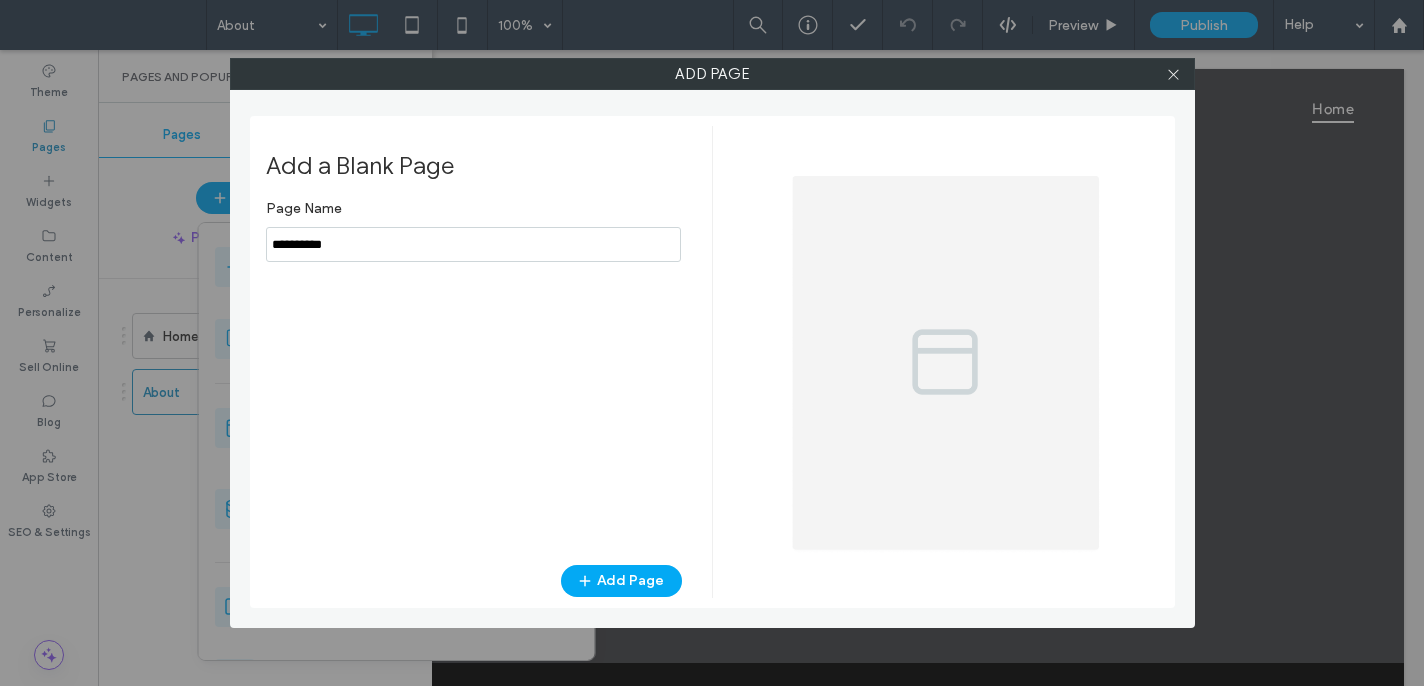 drag, startPoint x: 368, startPoint y: 229, endPoint x: 261, endPoint y: 214, distance: 108.04629 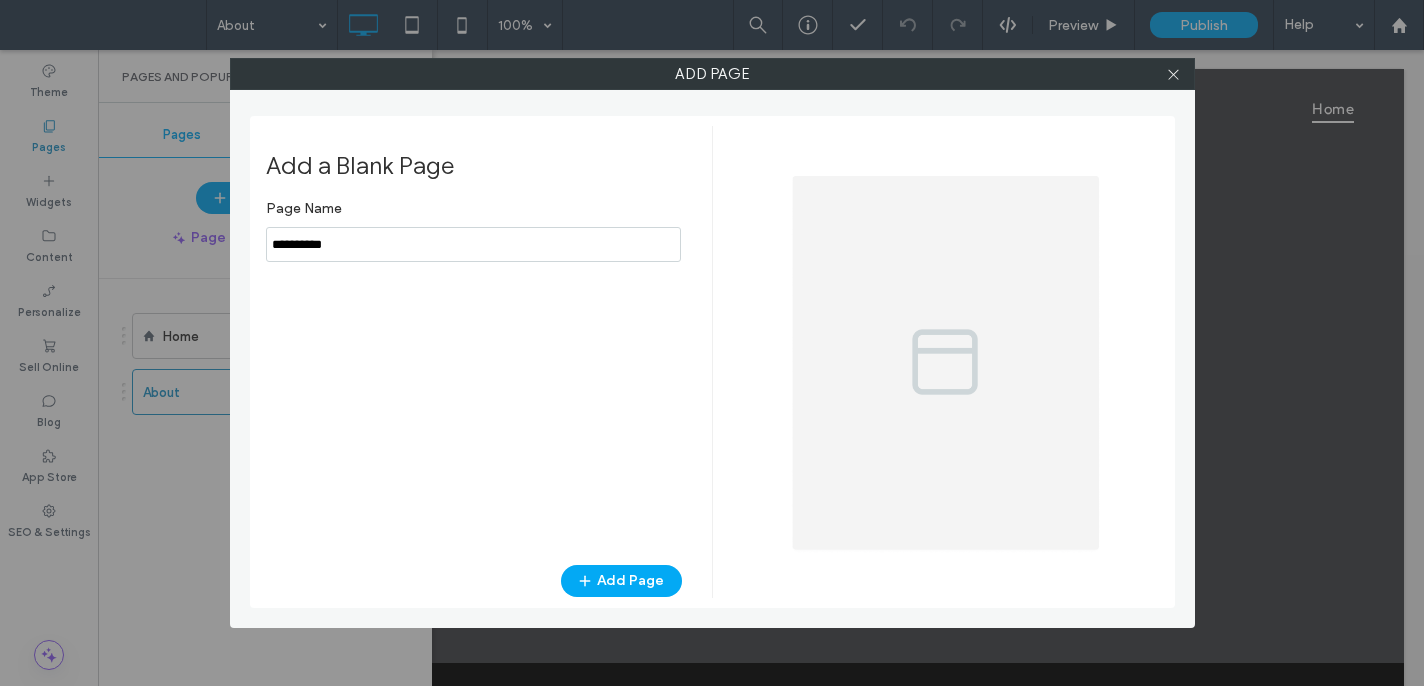 drag, startPoint x: 516, startPoint y: 246, endPoint x: 392, endPoint y: 232, distance: 124.78782 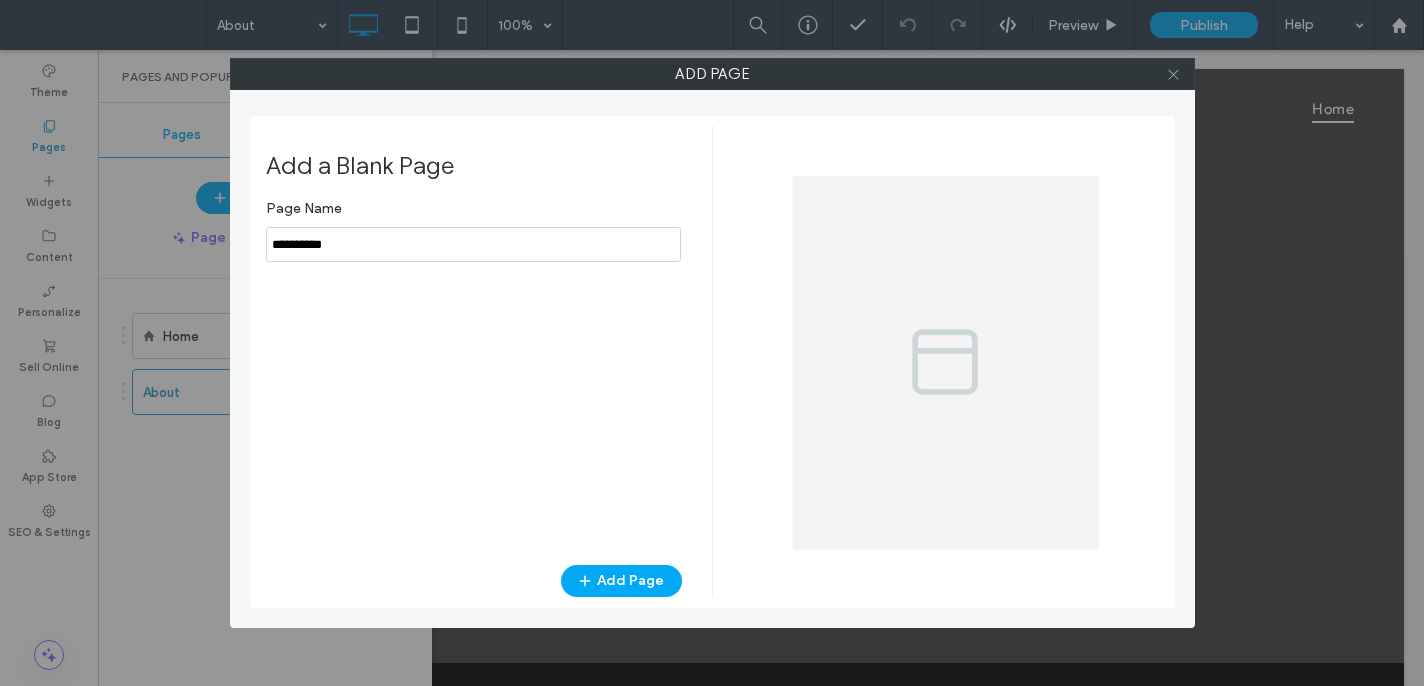 click 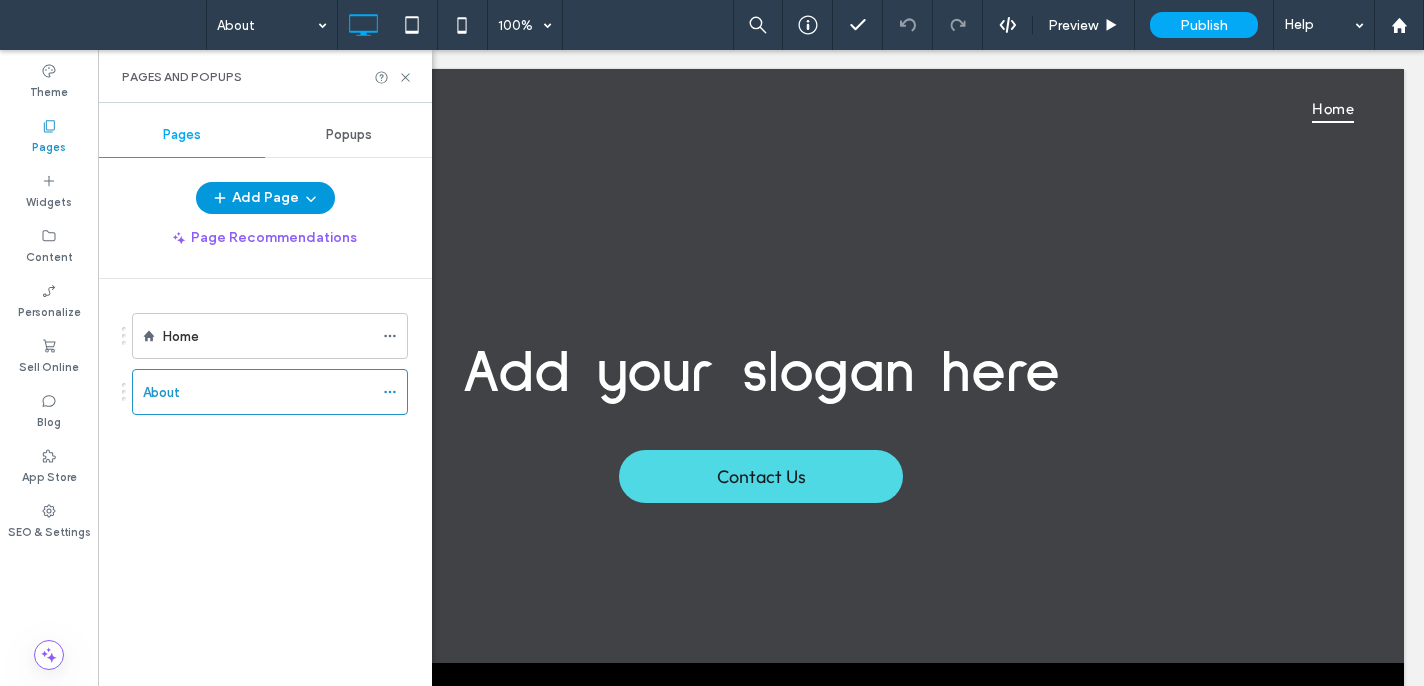 click at bounding box center (309, 198) 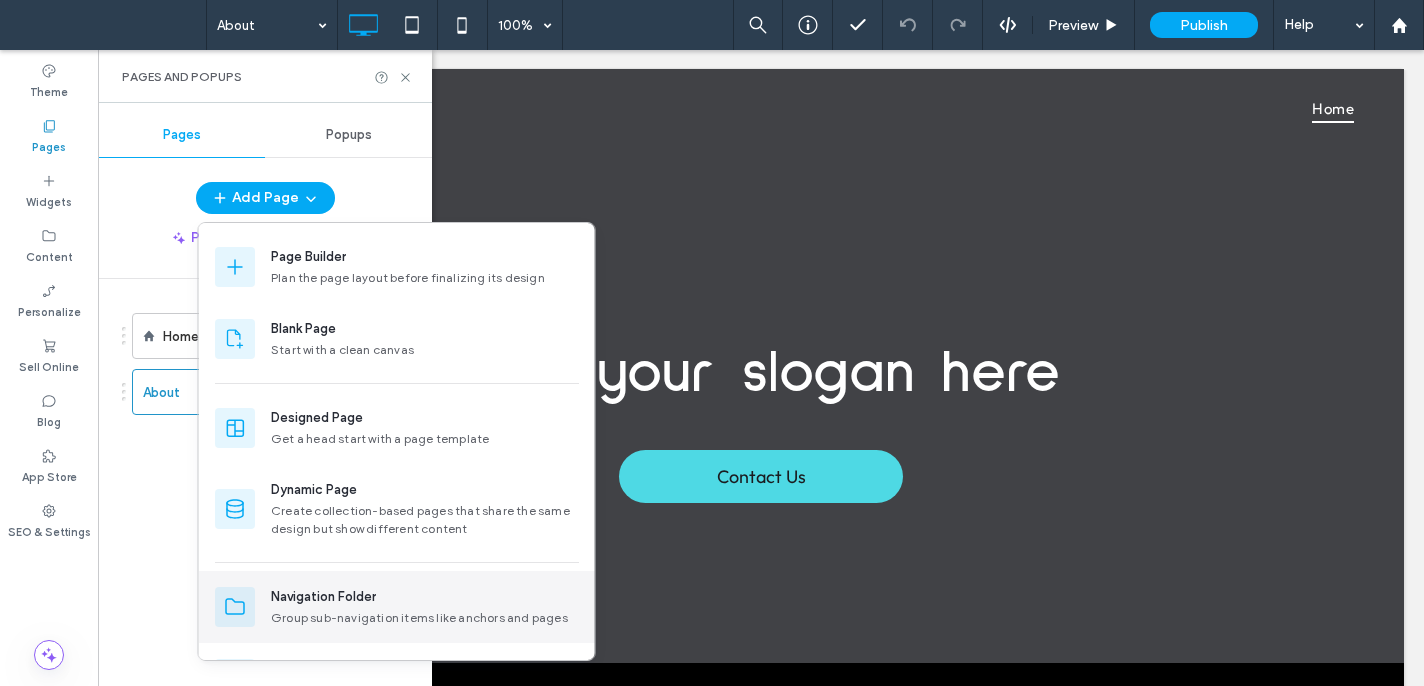 click on "Navigation Folder" at bounding box center [425, 597] 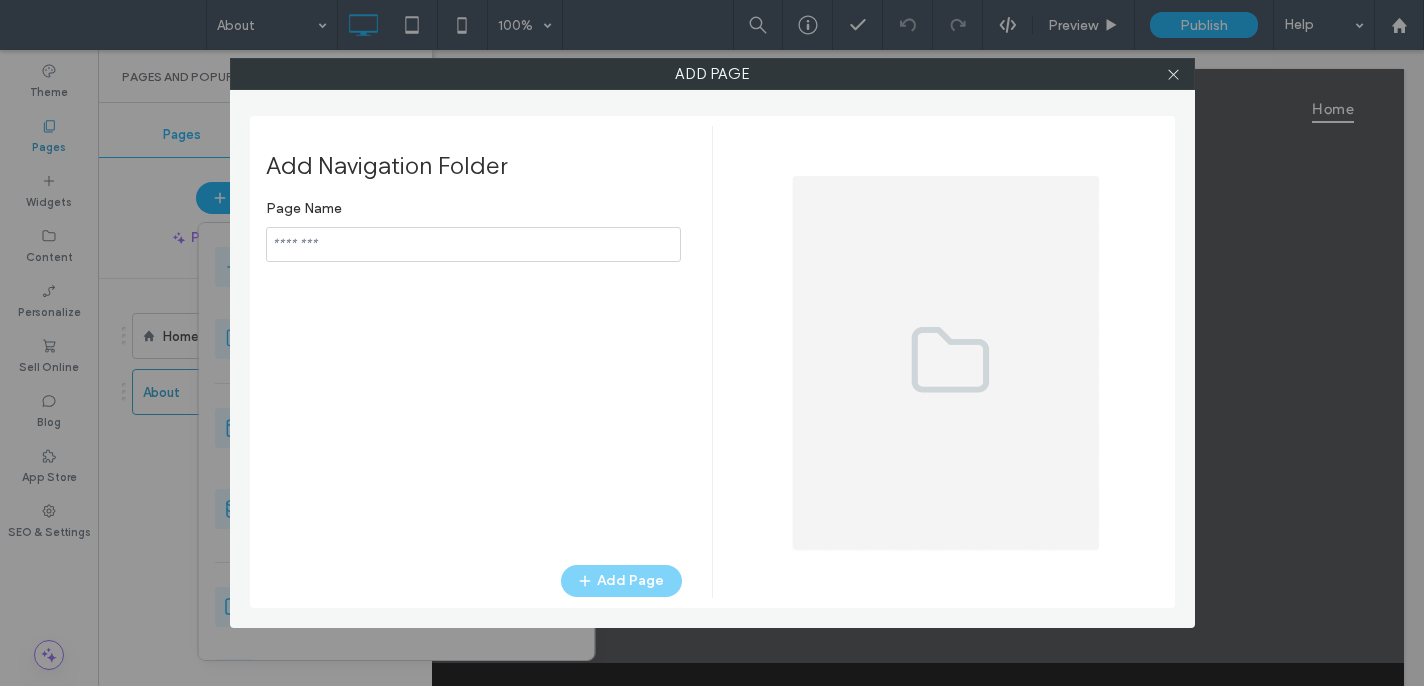 click at bounding box center [473, 244] 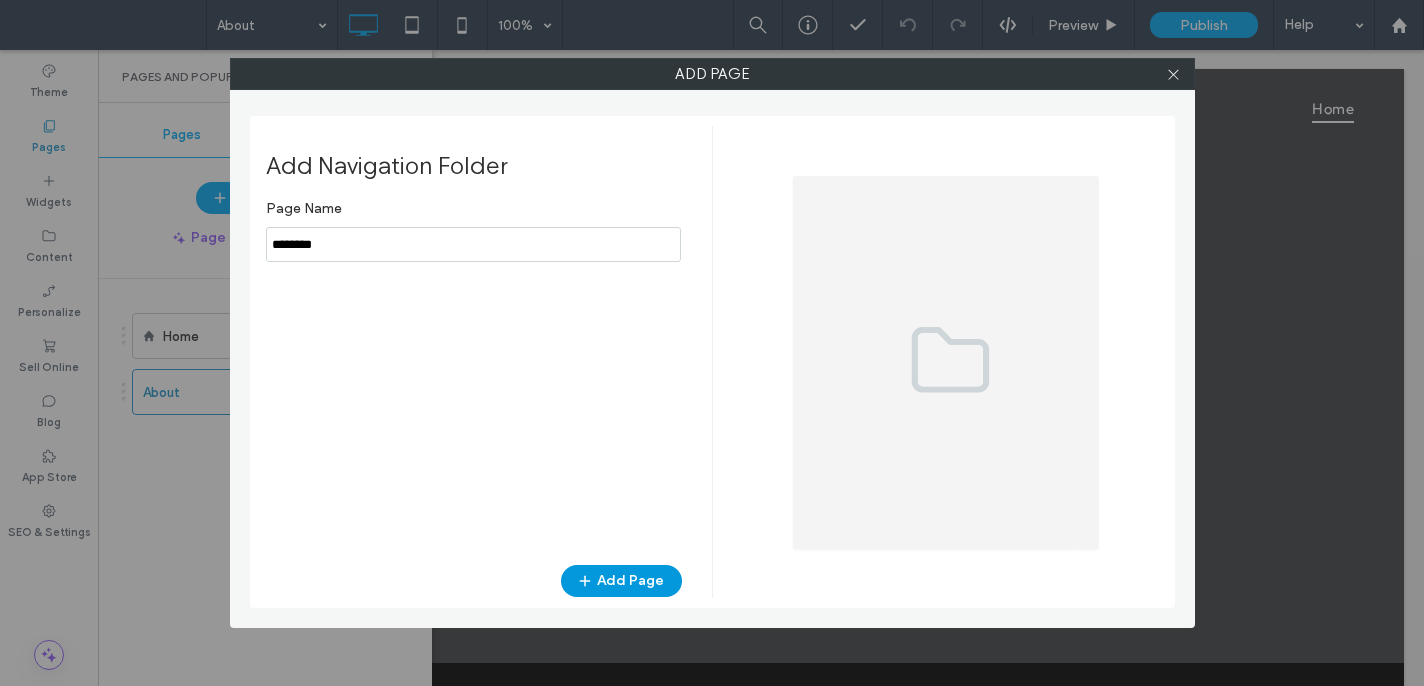 type on "********" 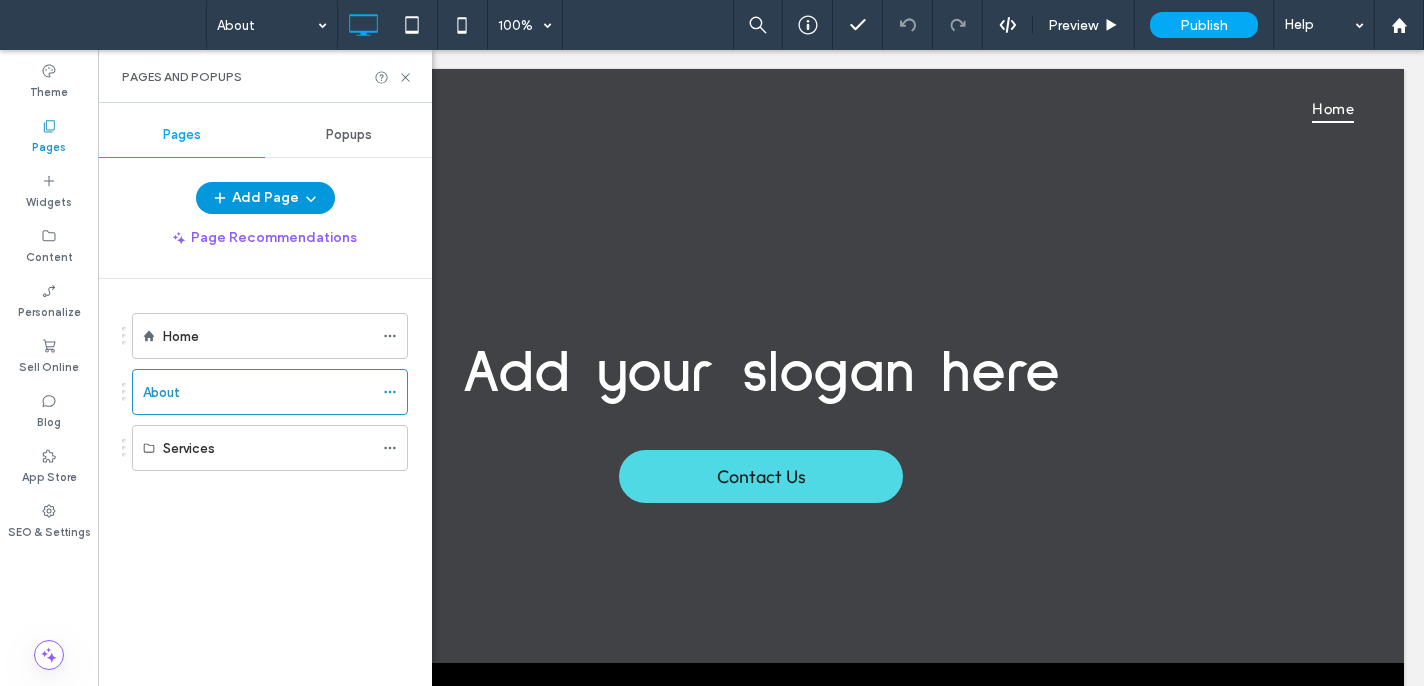 click on "Add Page" at bounding box center (265, 198) 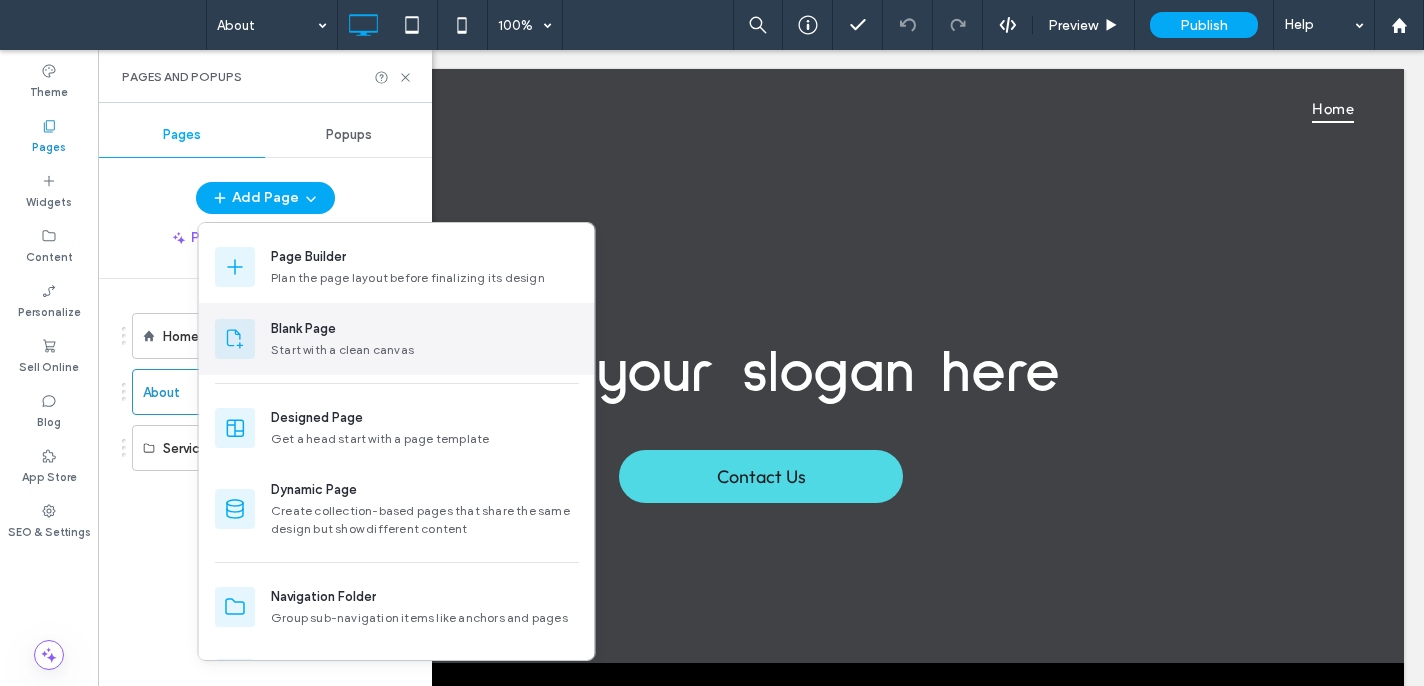 click on "Blank Page" at bounding box center (303, 329) 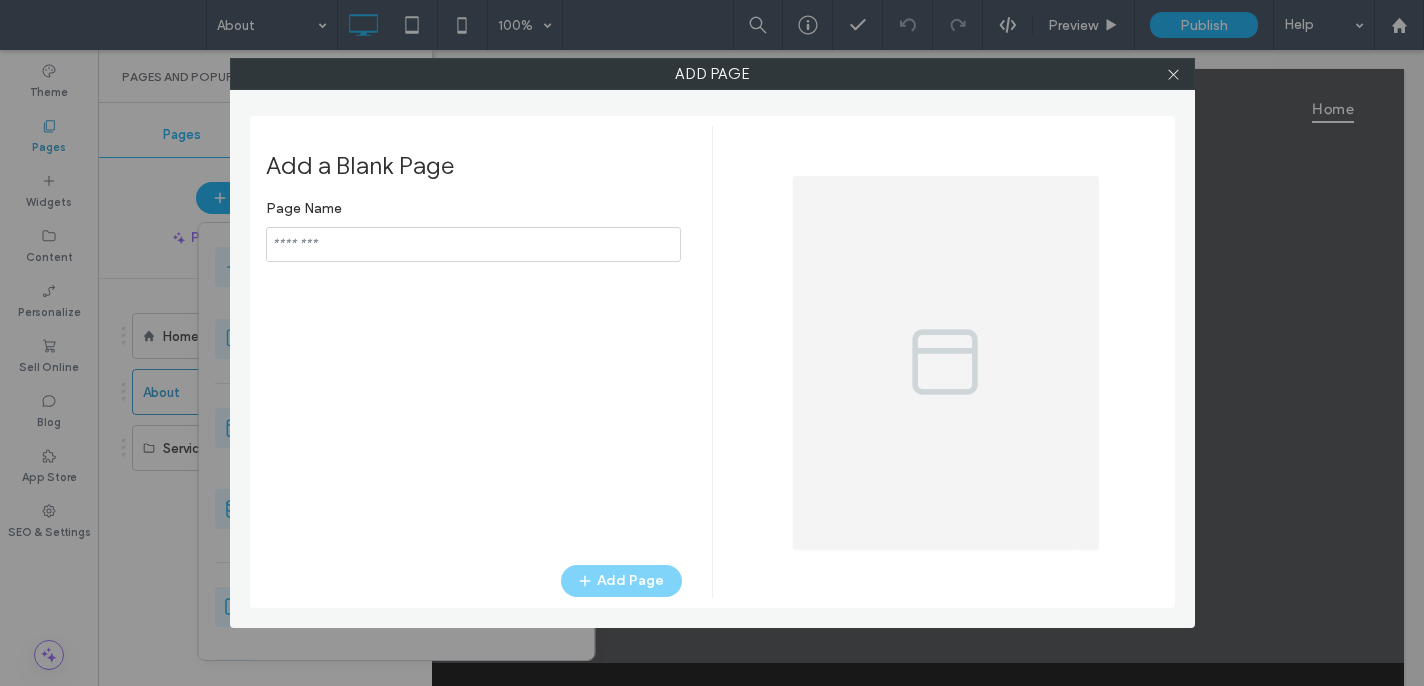 type on "**********" 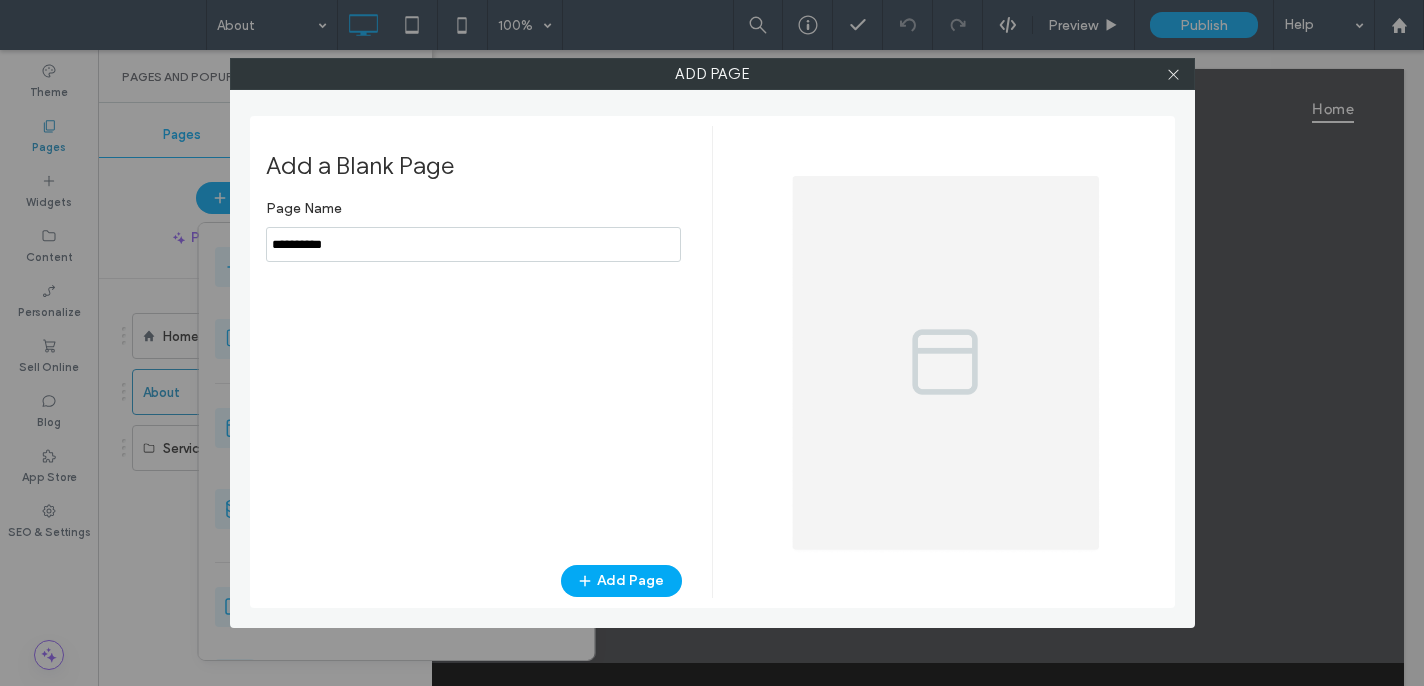 drag, startPoint x: 392, startPoint y: 253, endPoint x: 241, endPoint y: 232, distance: 152.45328 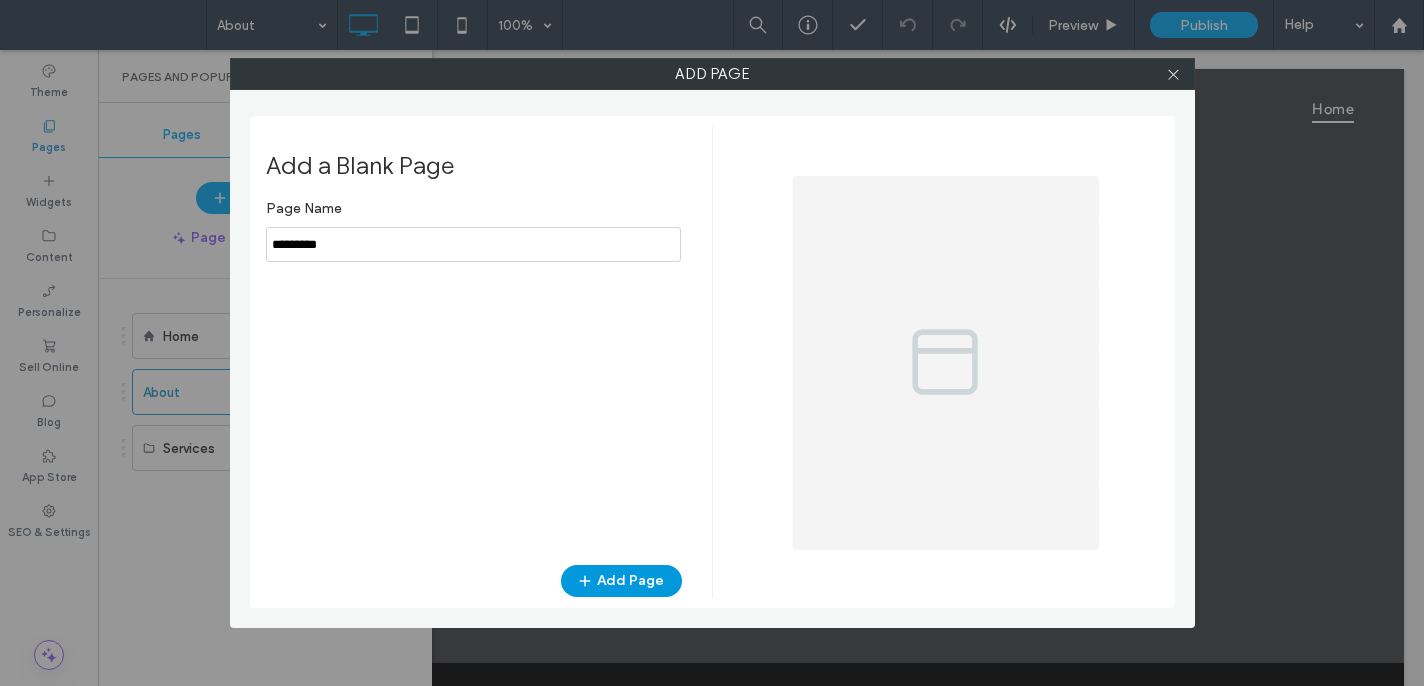 type on "*********" 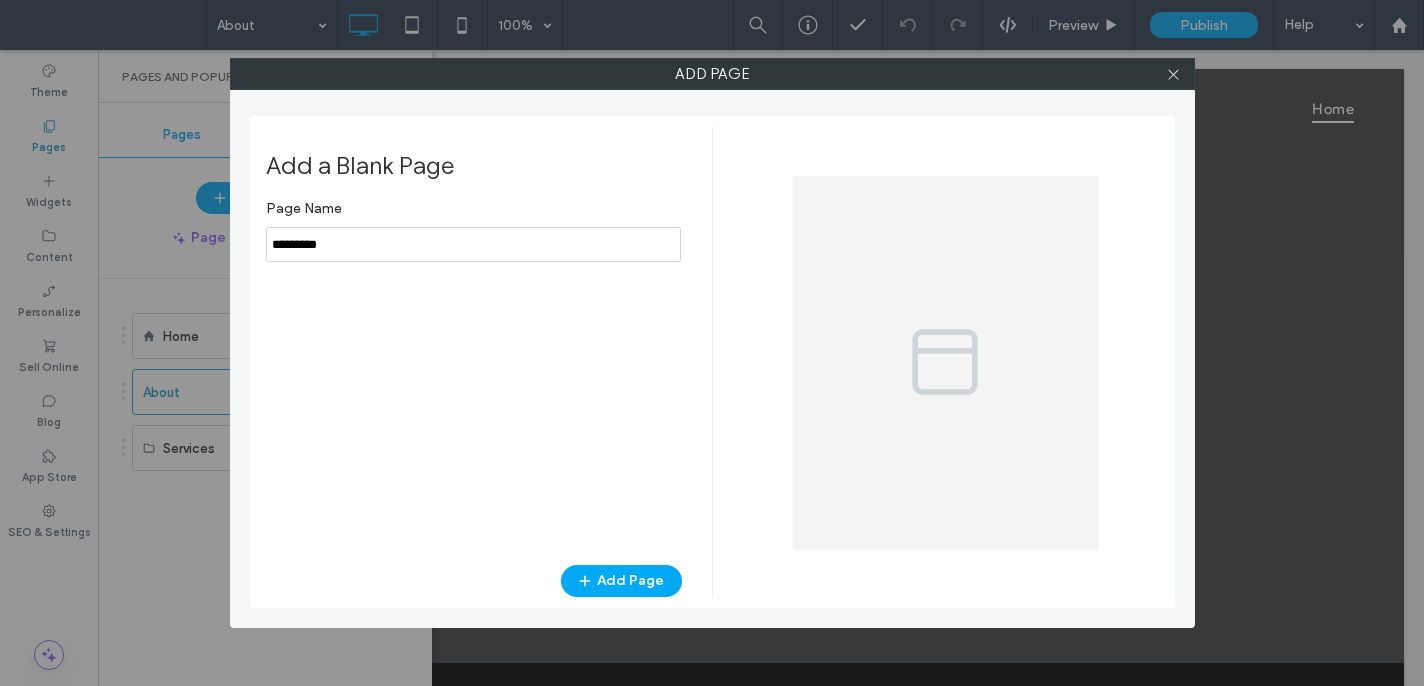click on "Add Page" at bounding box center [621, 581] 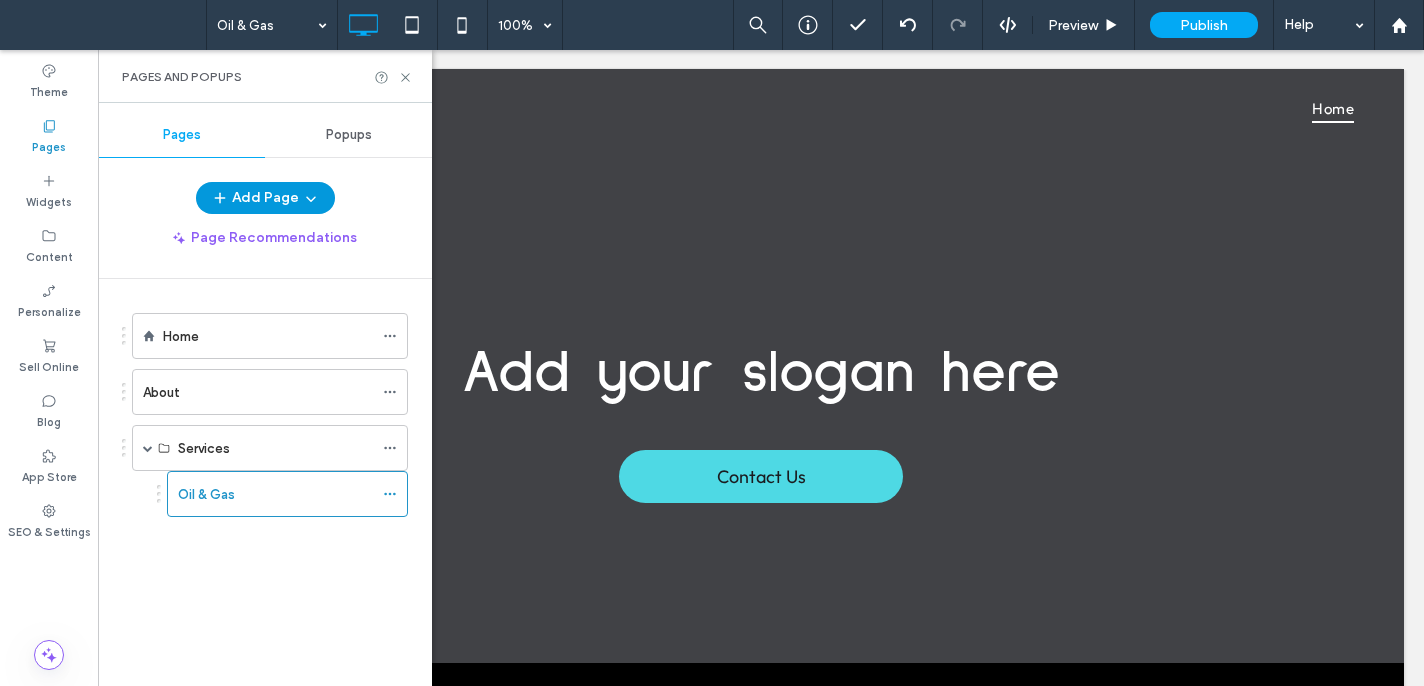 drag, startPoint x: 253, startPoint y: 190, endPoint x: 253, endPoint y: 208, distance: 18 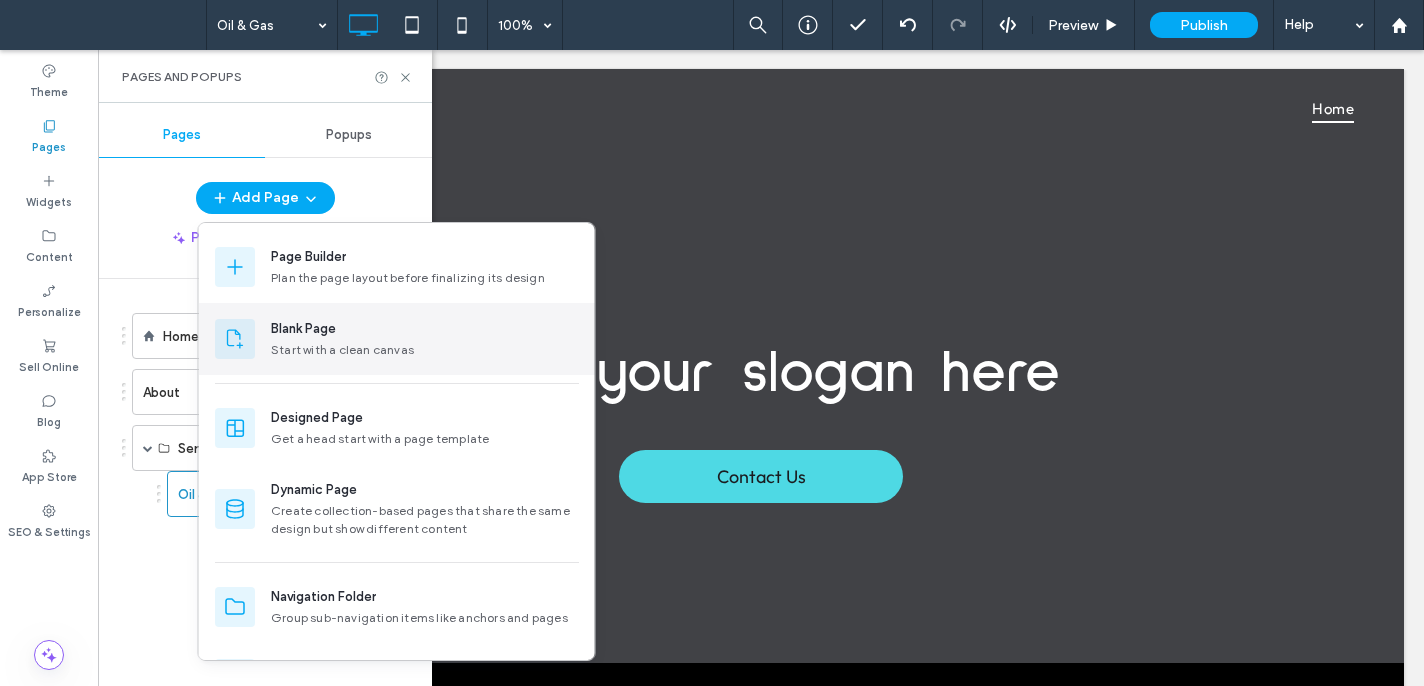 click on "Start with a clean canvas" at bounding box center [425, 350] 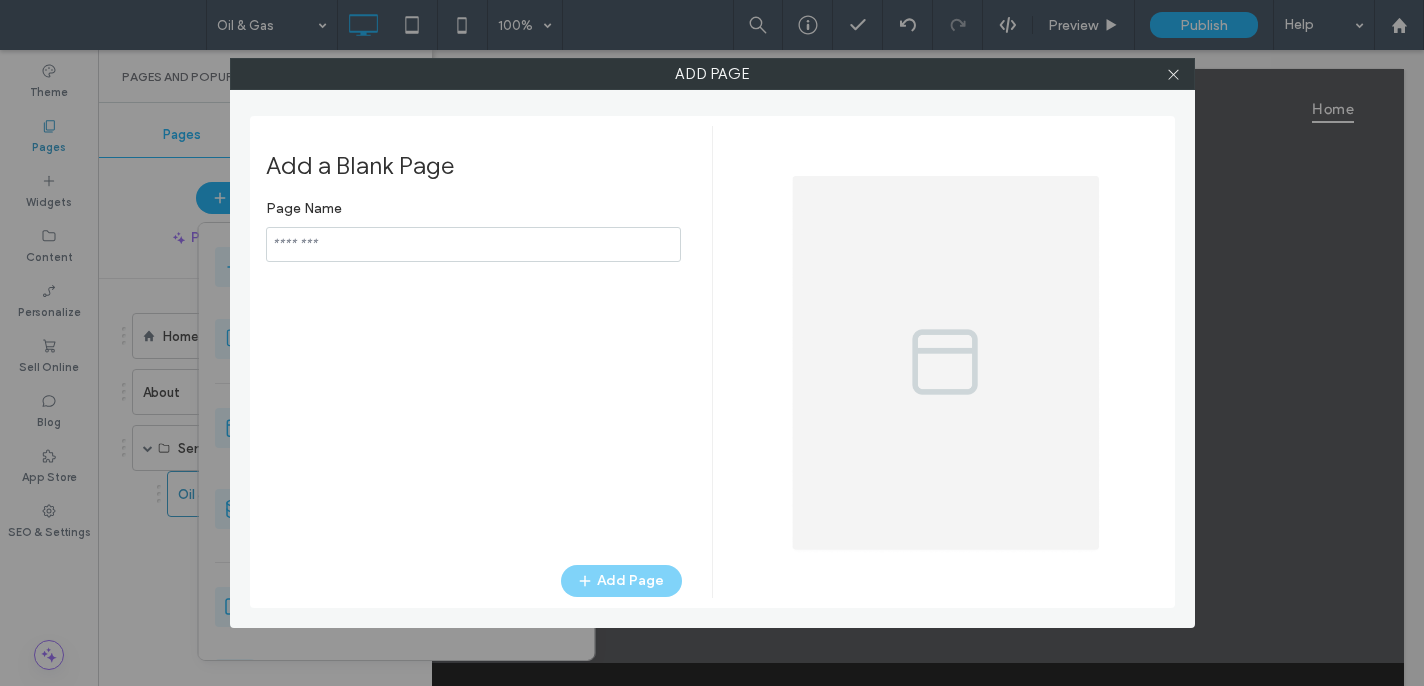 type on "**********" 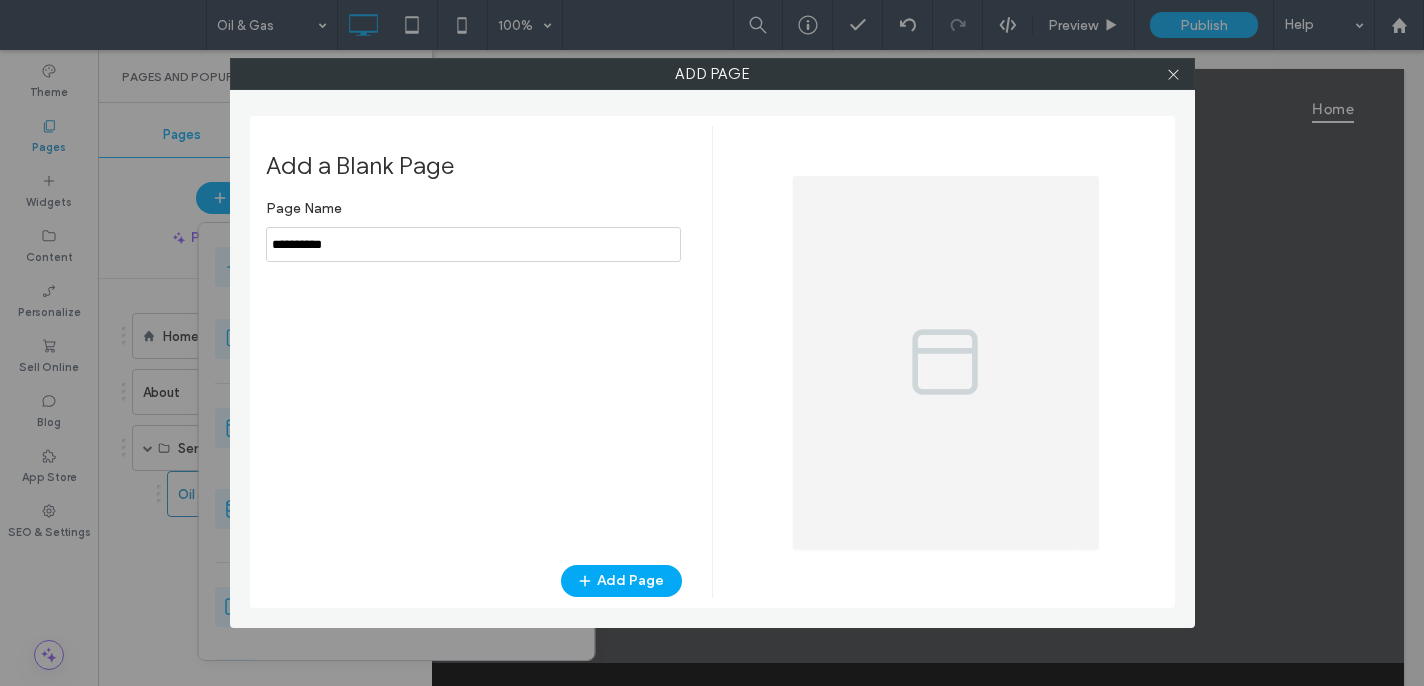 drag, startPoint x: 417, startPoint y: 256, endPoint x: 254, endPoint y: 236, distance: 164.22241 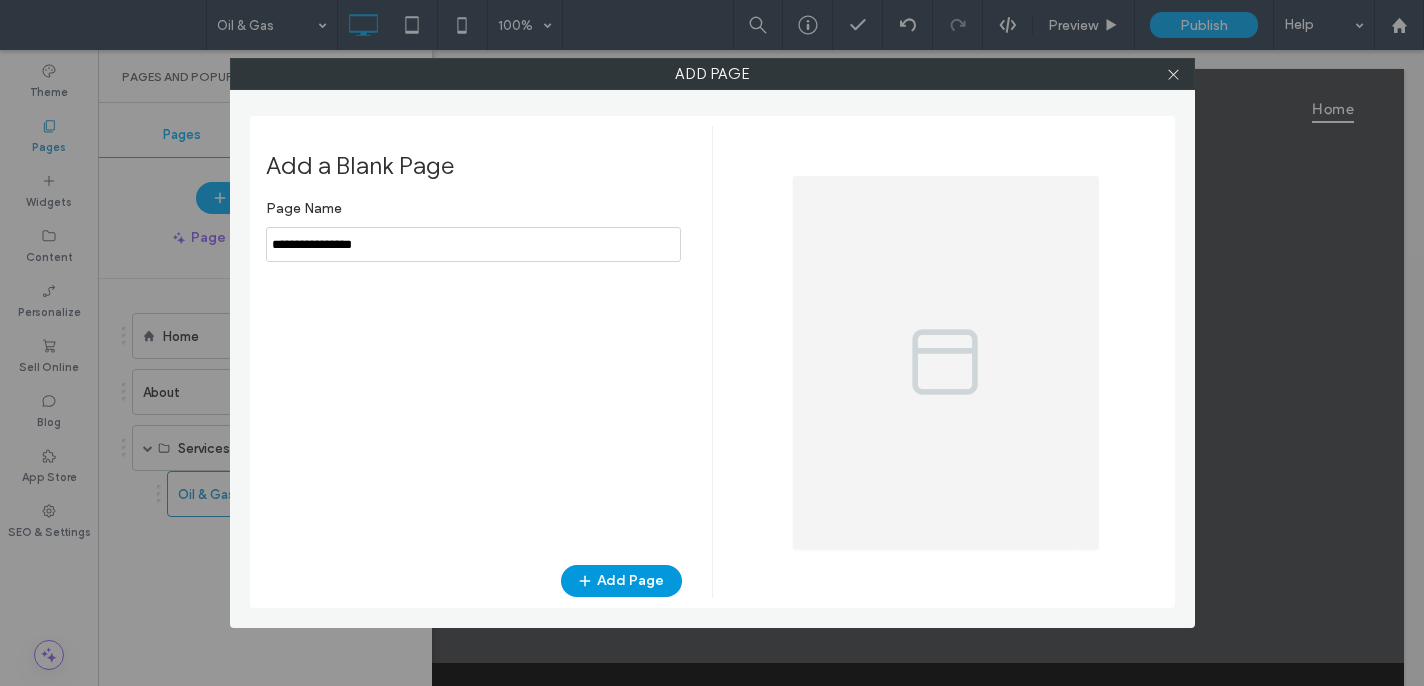 type on "**********" 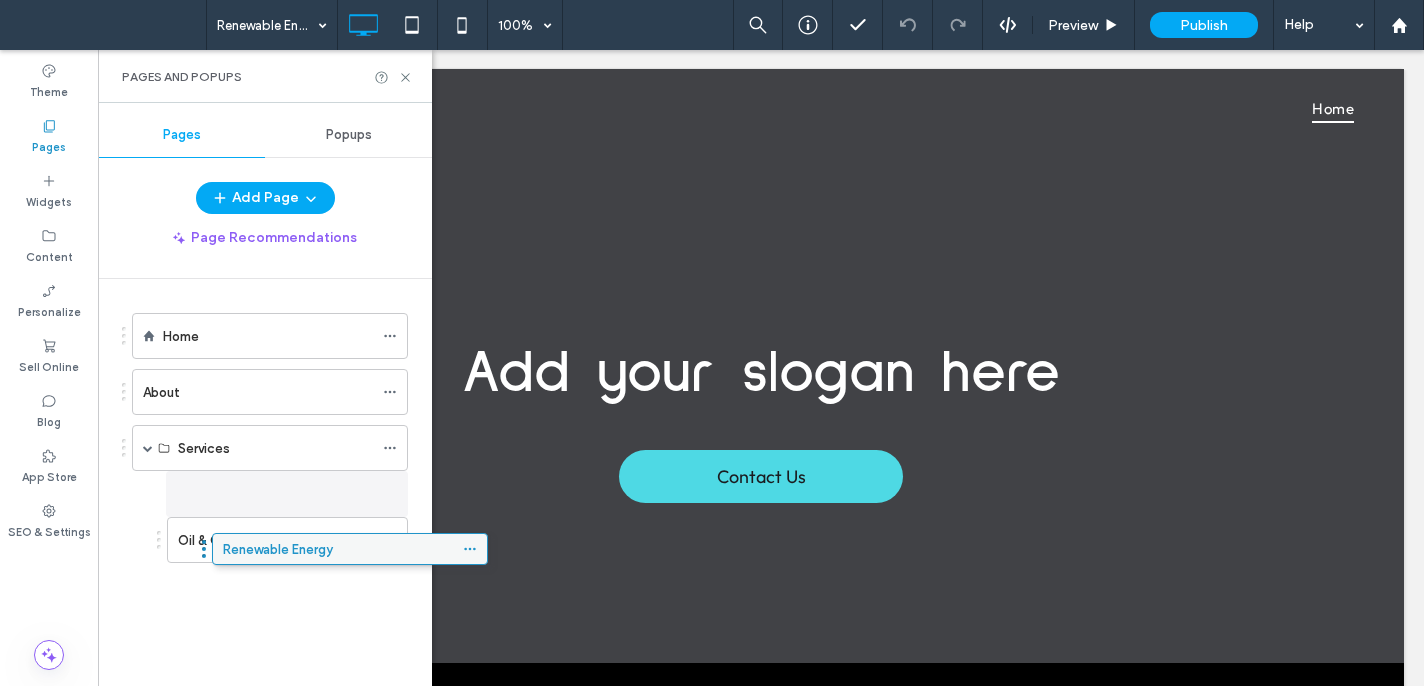 drag, startPoint x: 271, startPoint y: 532, endPoint x: 351, endPoint y: 538, distance: 80.224686 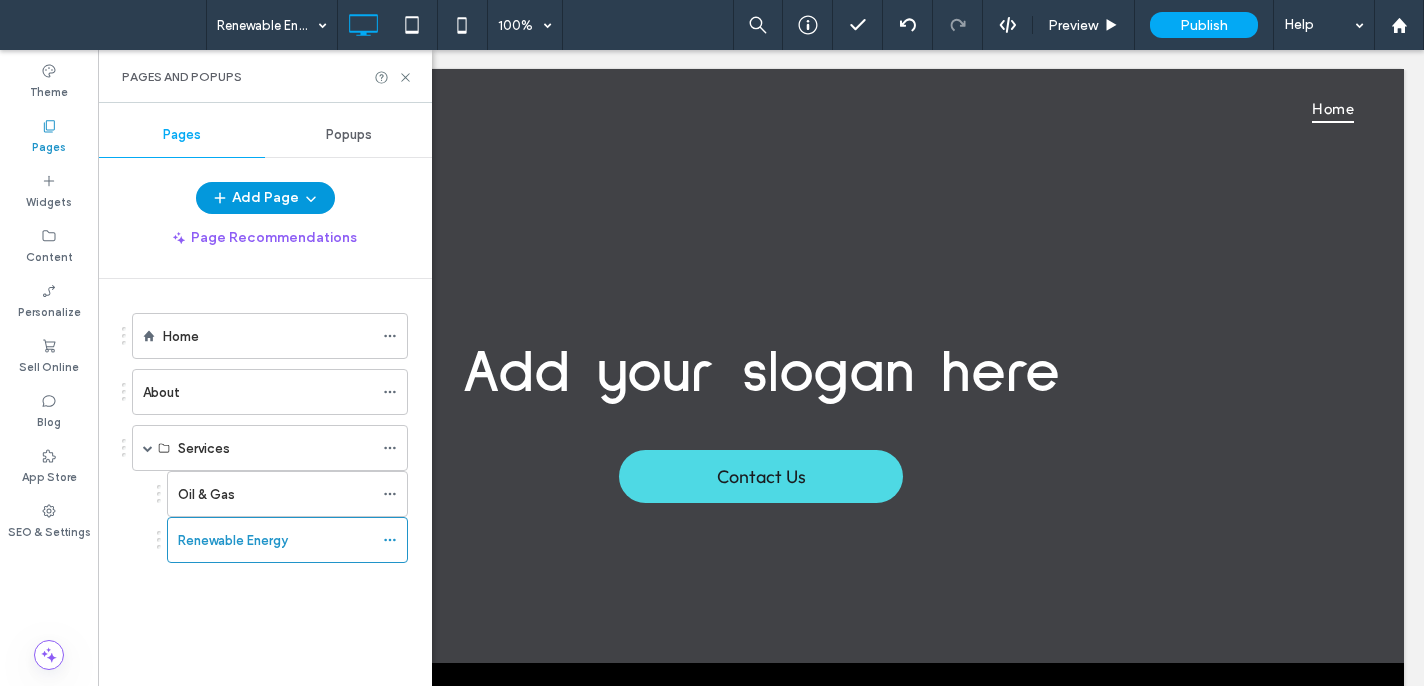 drag, startPoint x: 253, startPoint y: 194, endPoint x: 266, endPoint y: 220, distance: 29.068884 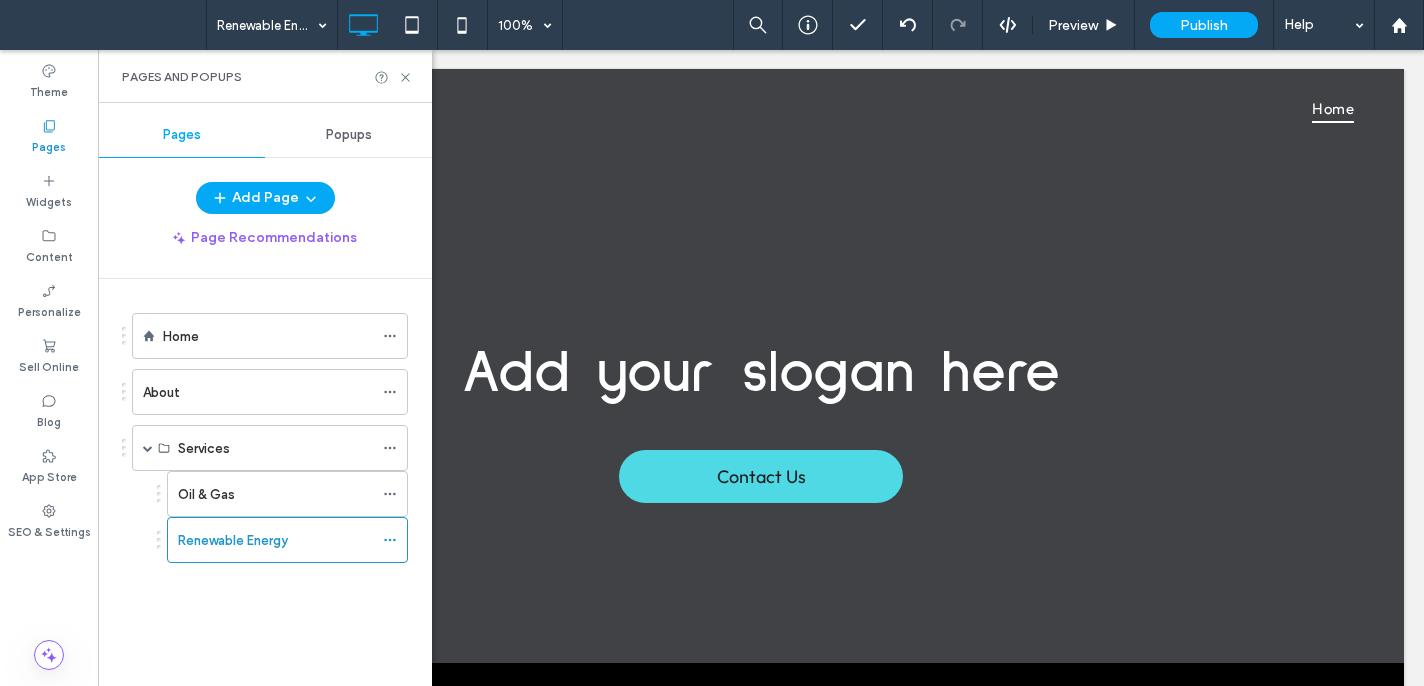 click on "Add Page" at bounding box center [265, 198] 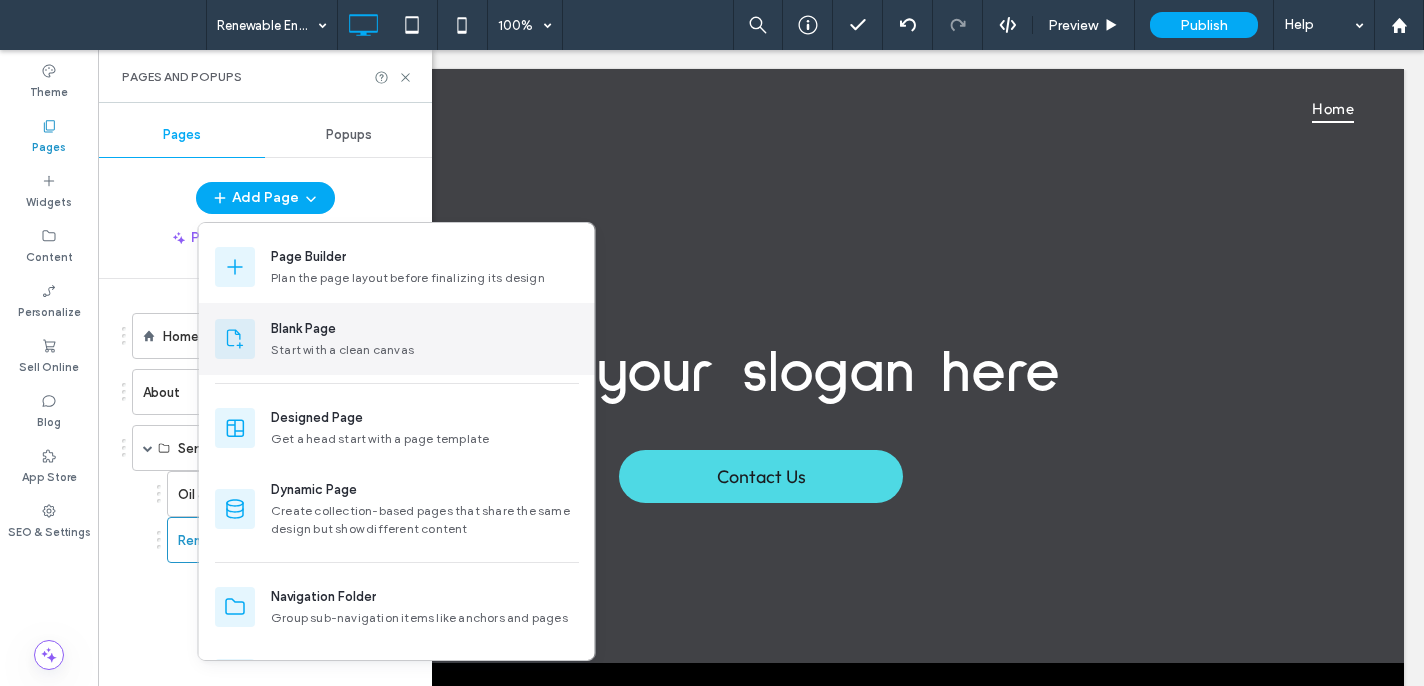 click on "Blank Page" at bounding box center [303, 329] 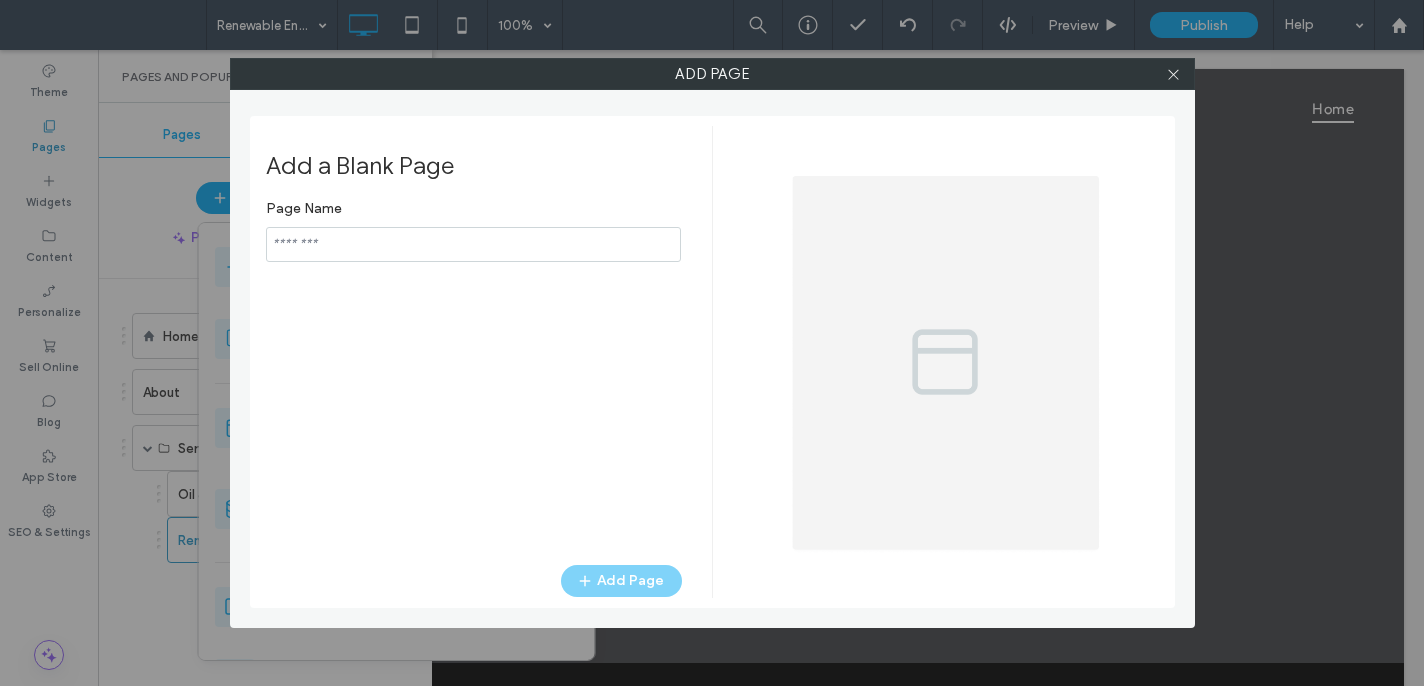 type on "**********" 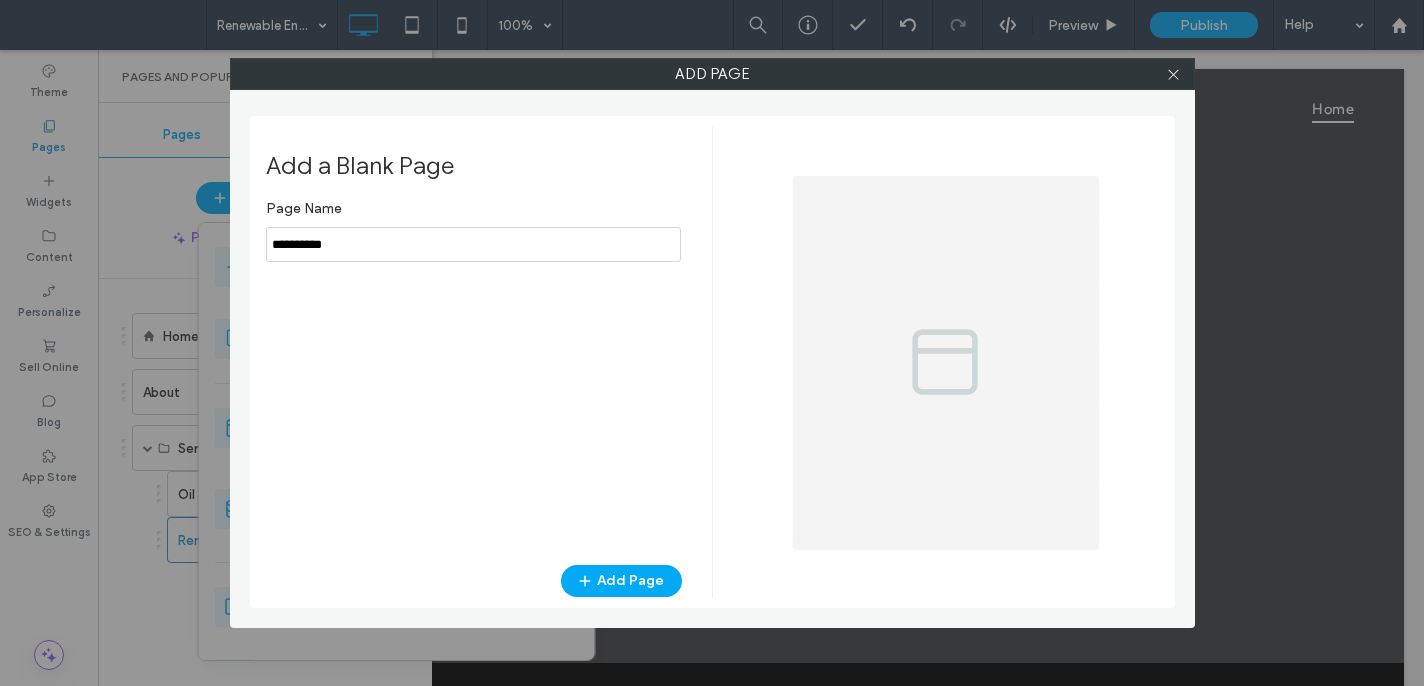 drag, startPoint x: 361, startPoint y: 247, endPoint x: 249, endPoint y: 215, distance: 116.48176 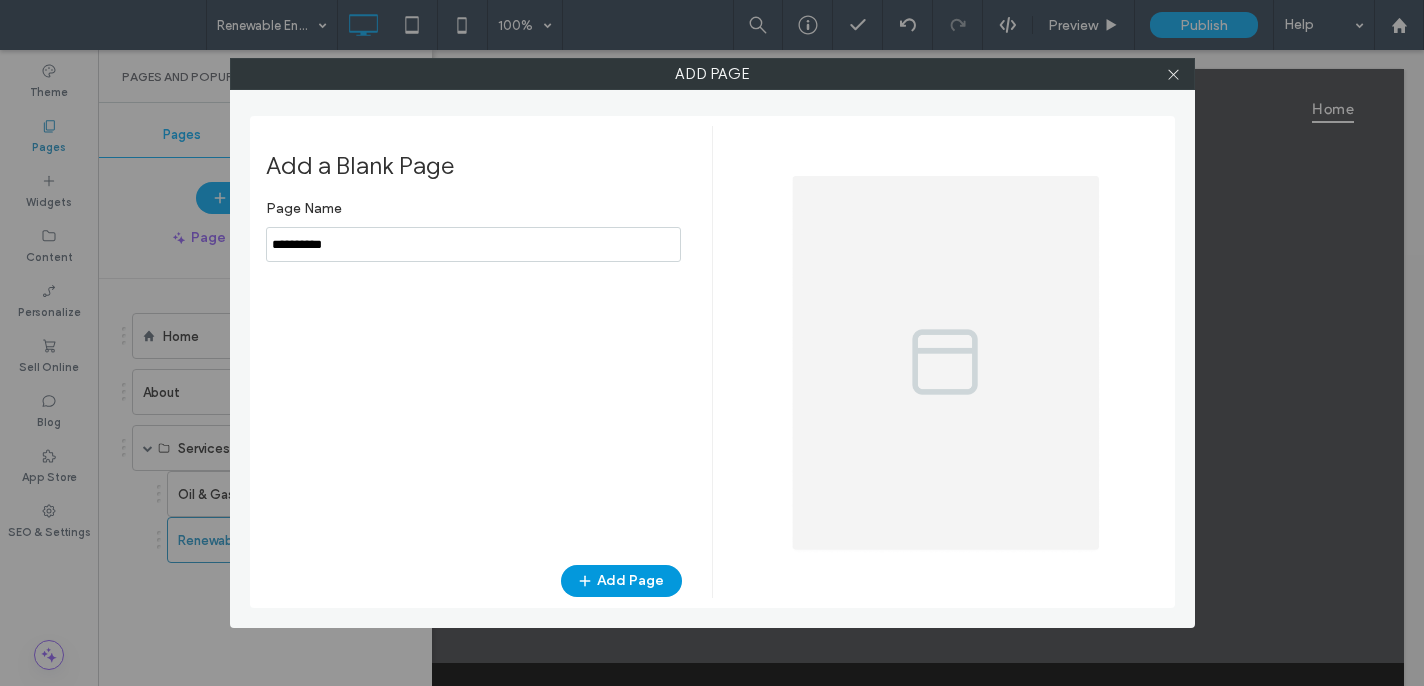 type on "**********" 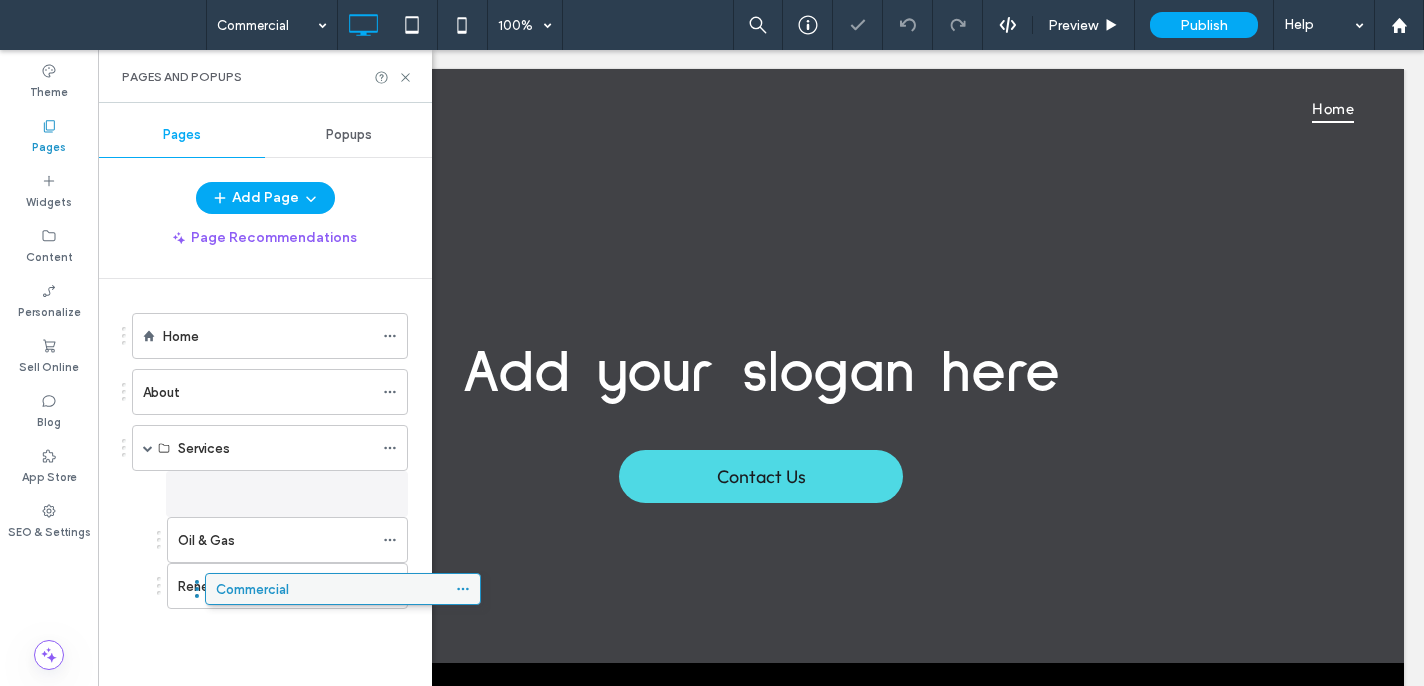drag, startPoint x: 169, startPoint y: 599, endPoint x: 242, endPoint y: 599, distance: 73 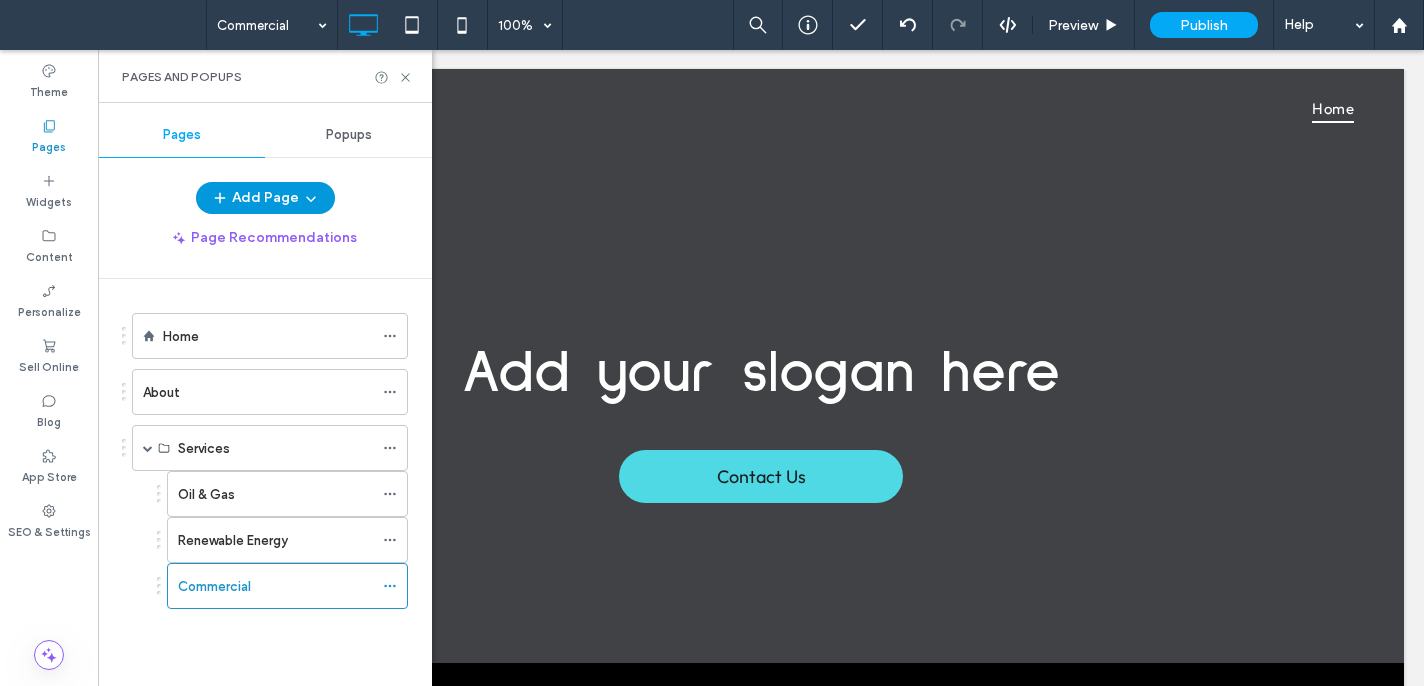 click on "Add Page" at bounding box center (265, 198) 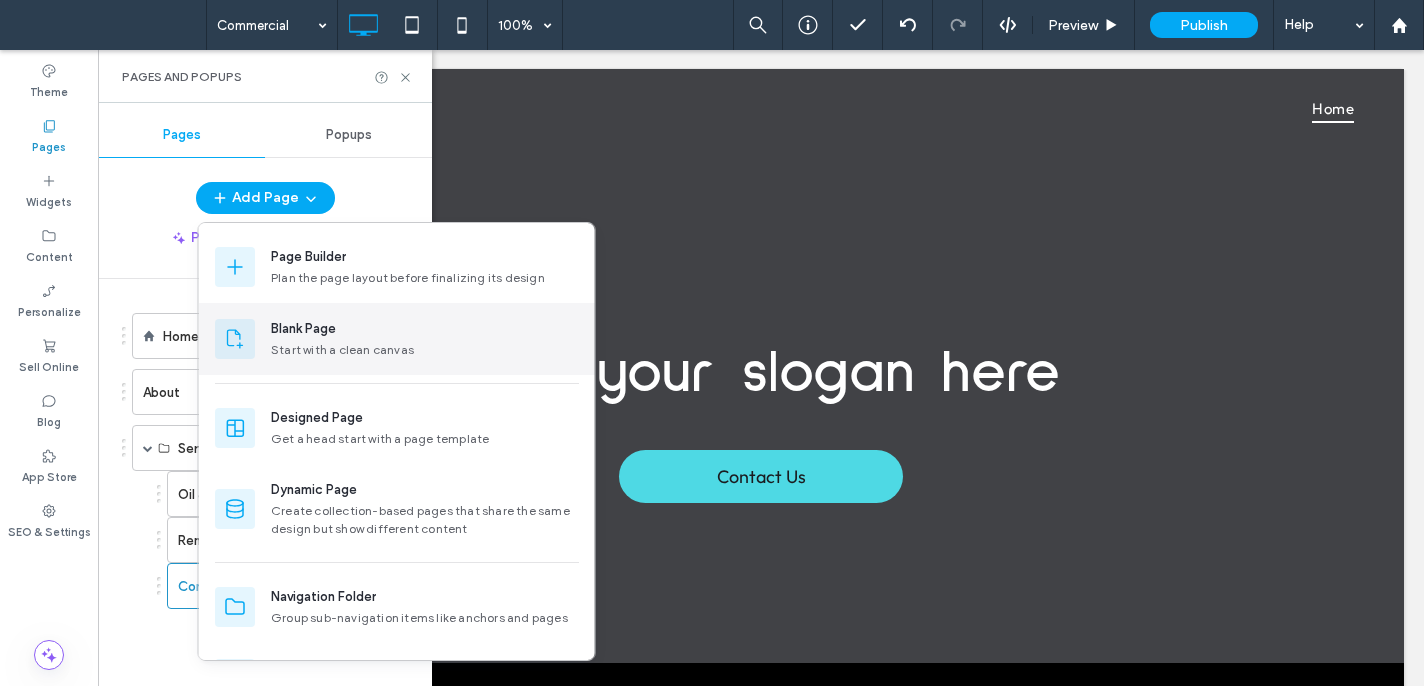 click on "Blank Page" at bounding box center [303, 329] 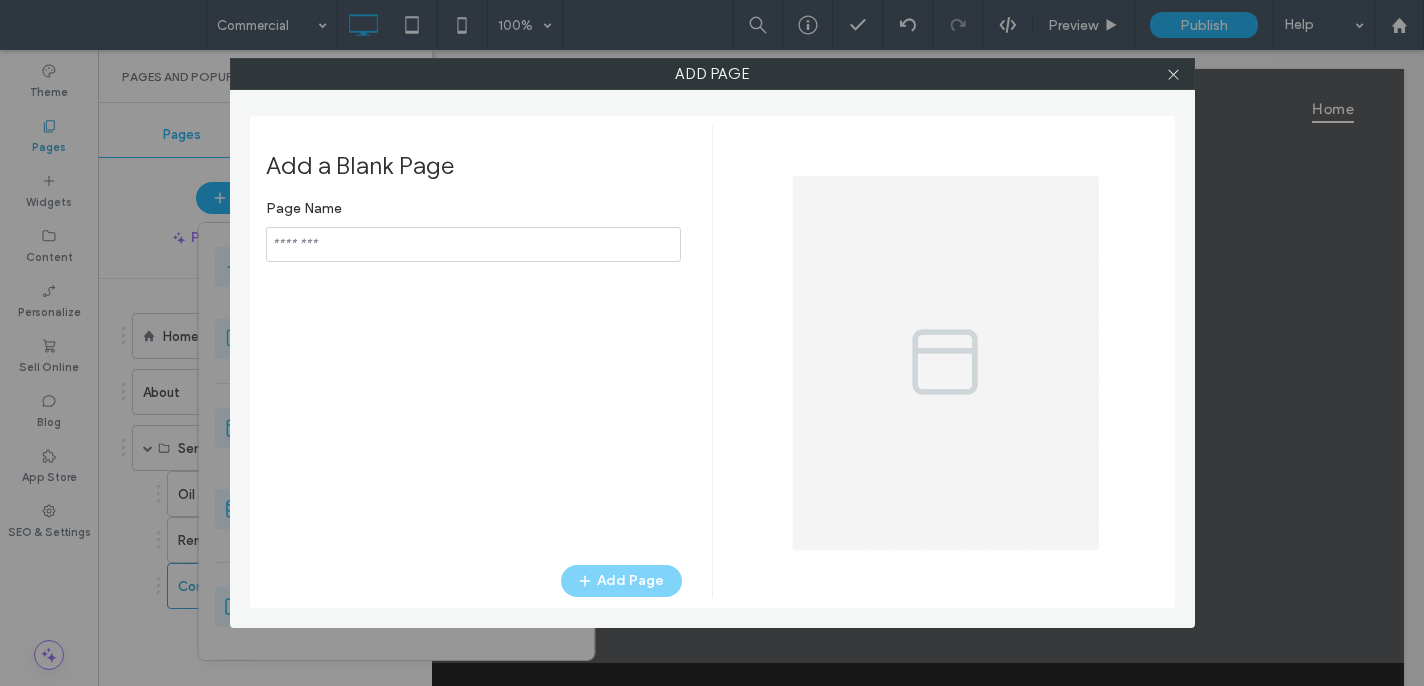 type on "**********" 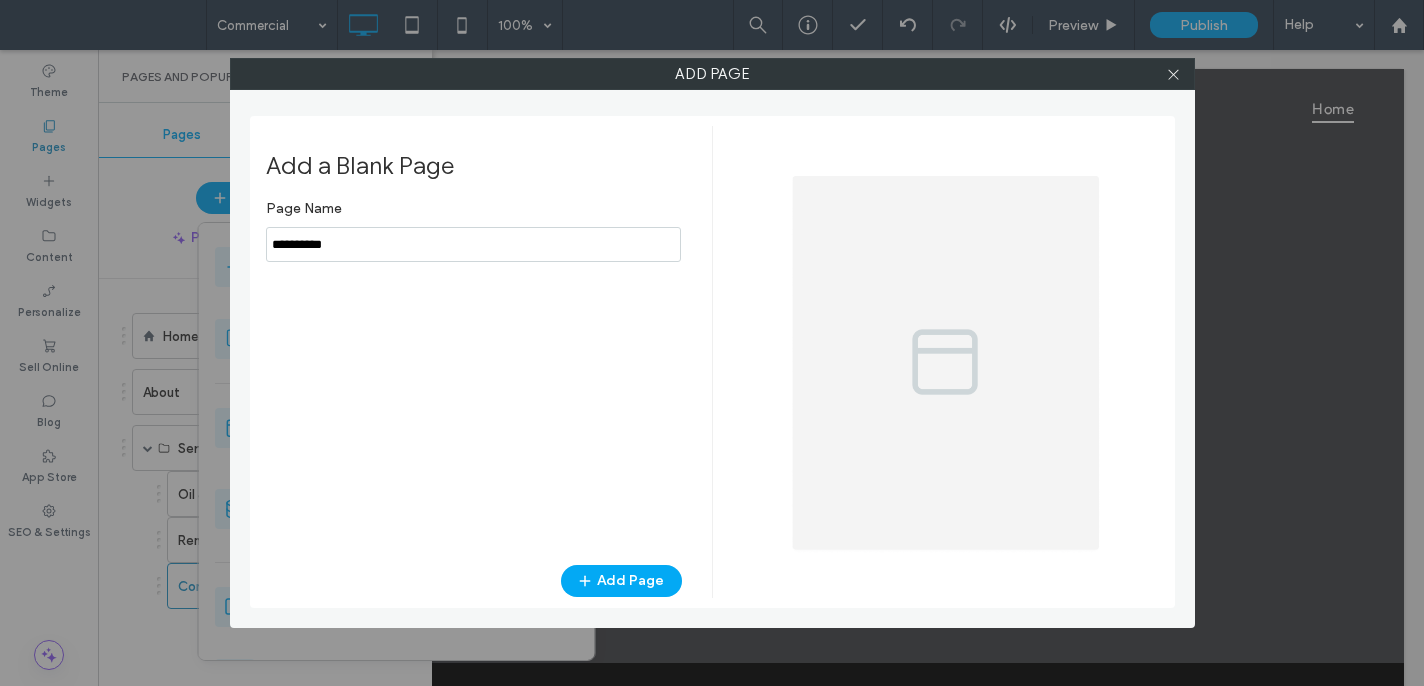drag, startPoint x: 354, startPoint y: 234, endPoint x: 255, endPoint y: 221, distance: 99.849884 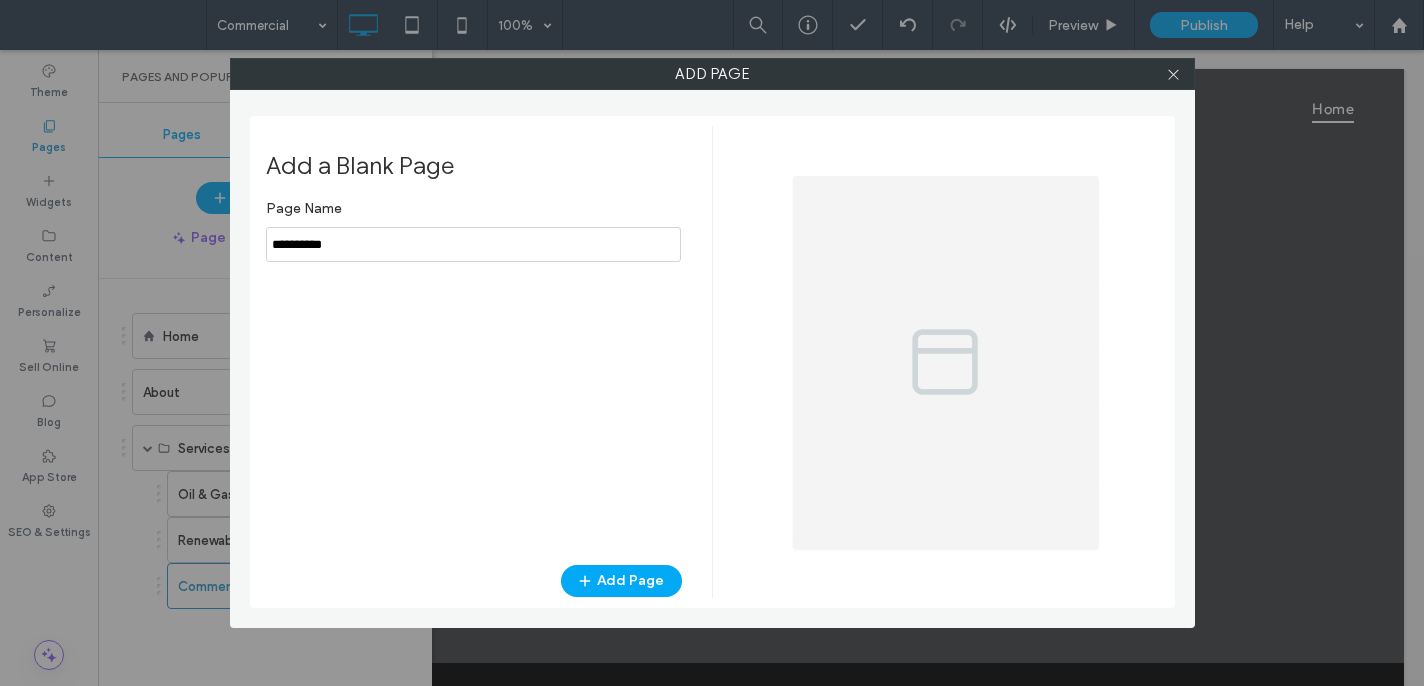 drag, startPoint x: 355, startPoint y: 241, endPoint x: 231, endPoint y: 234, distance: 124.197426 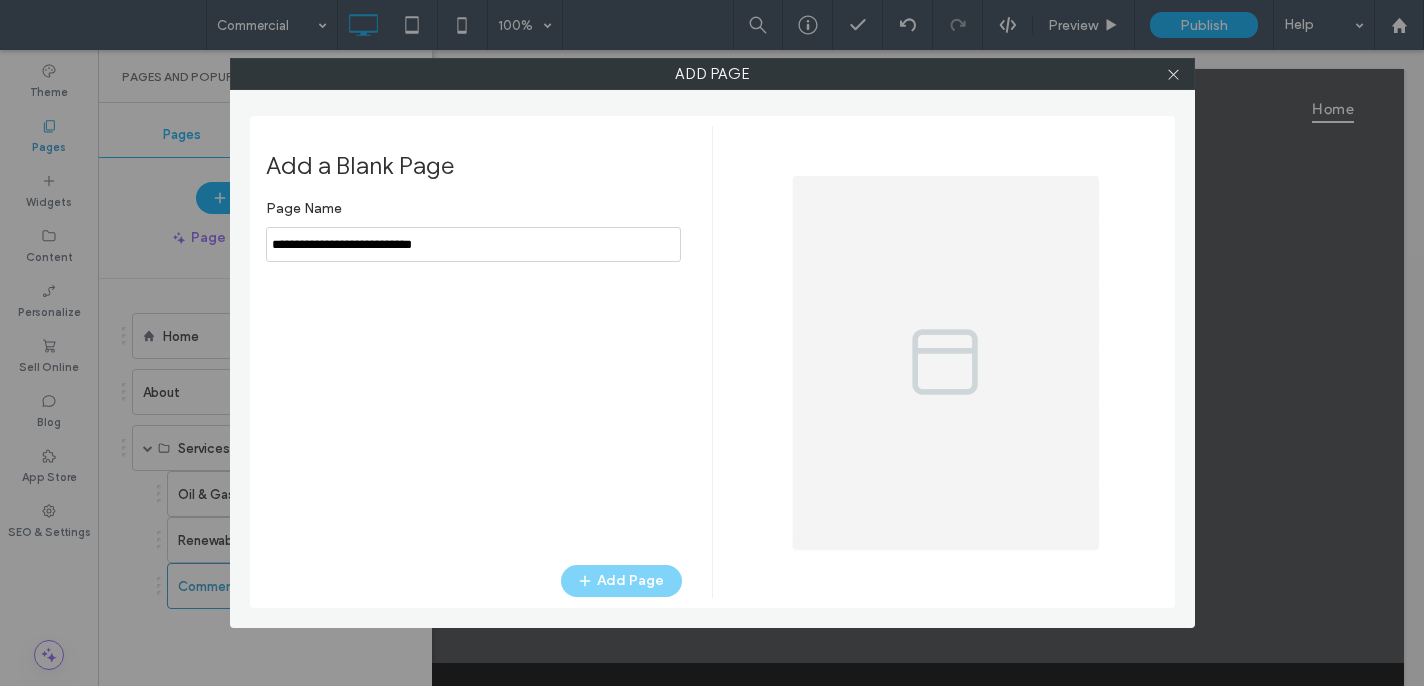 type on "**********" 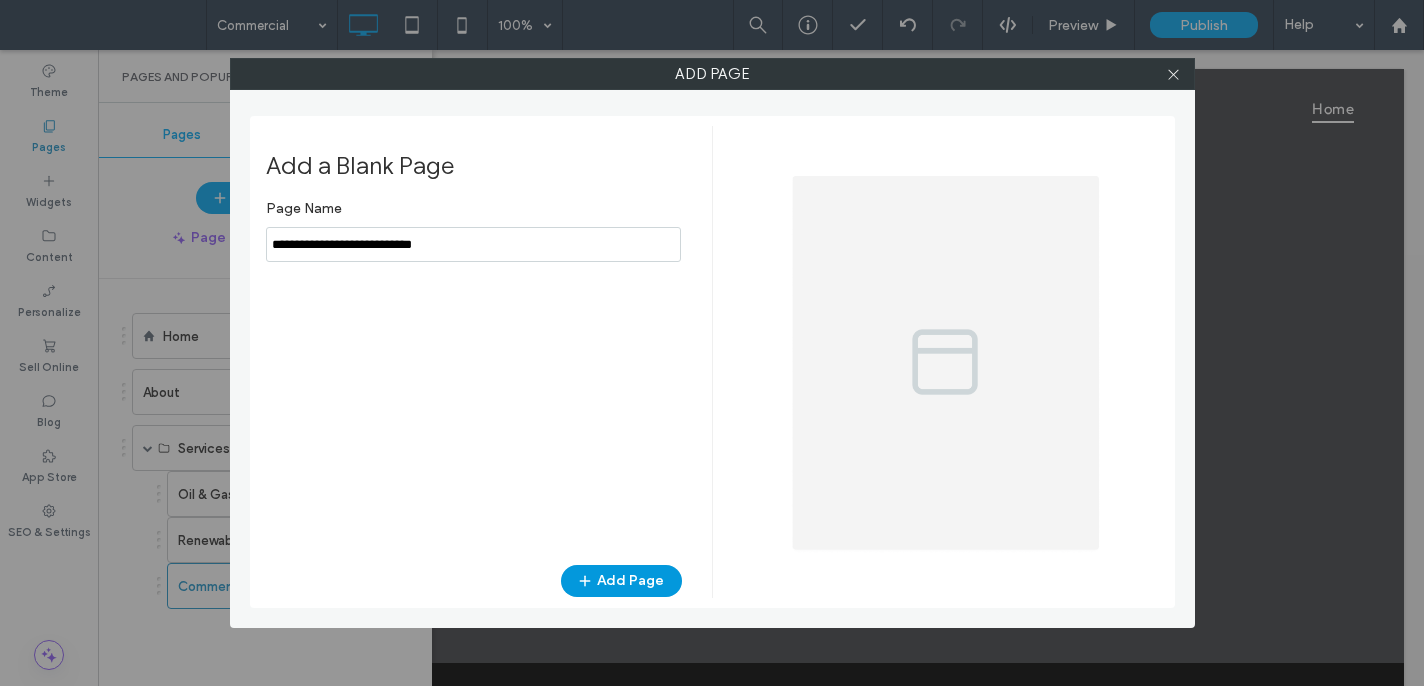 click on "Add Page" at bounding box center [621, 581] 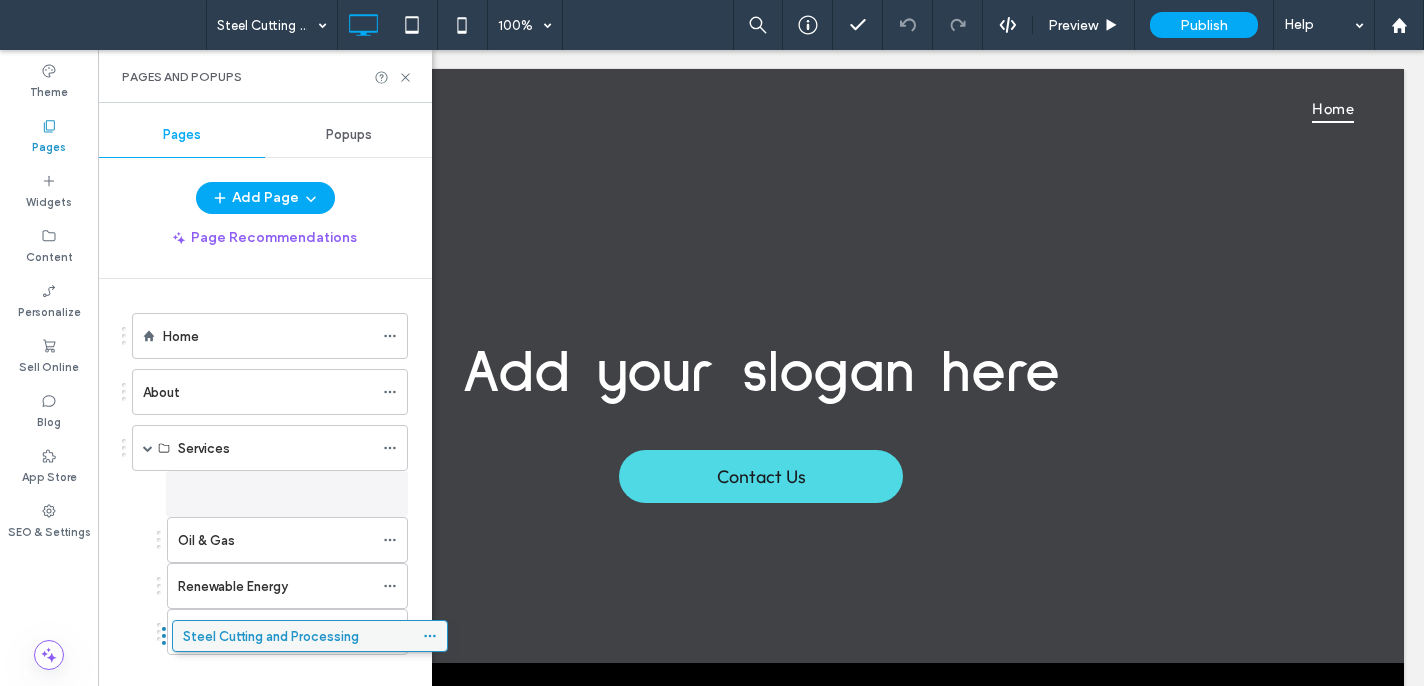 drag, startPoint x: 293, startPoint y: 631, endPoint x: 338, endPoint y: 631, distance: 45 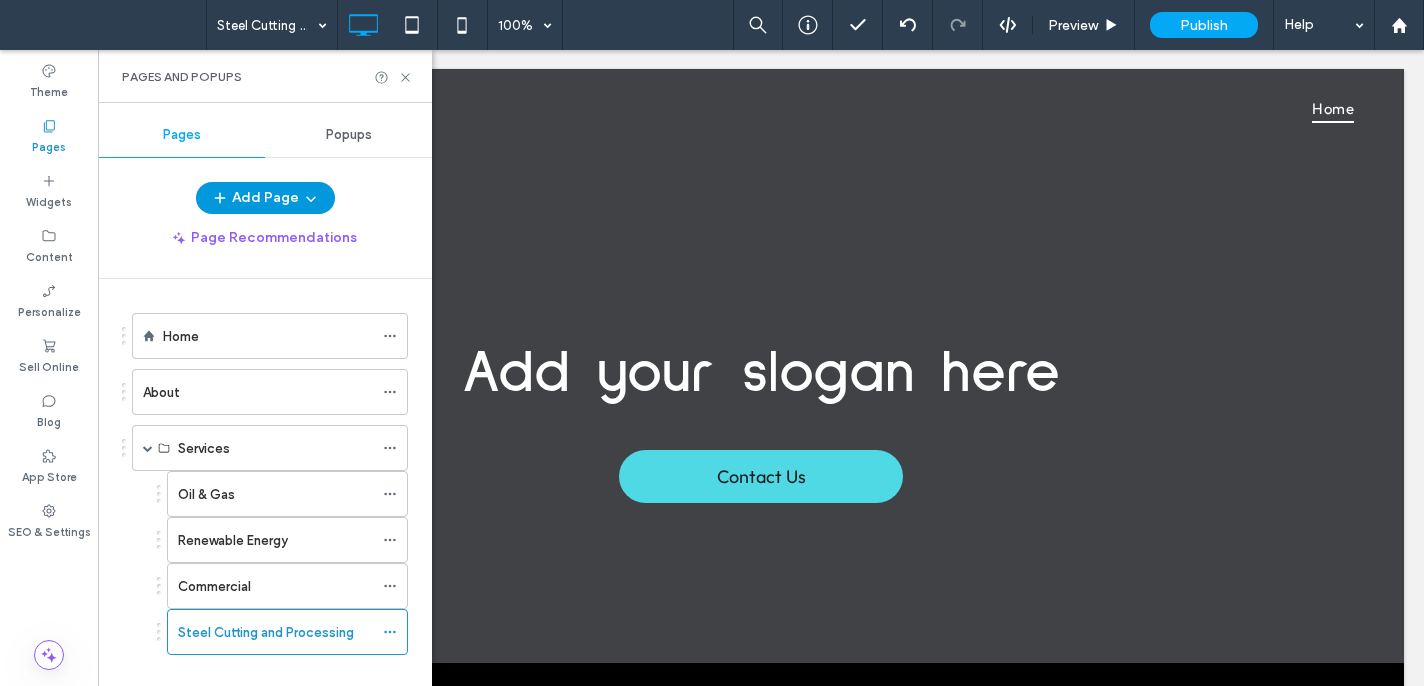 click on "Add Page" at bounding box center (265, 198) 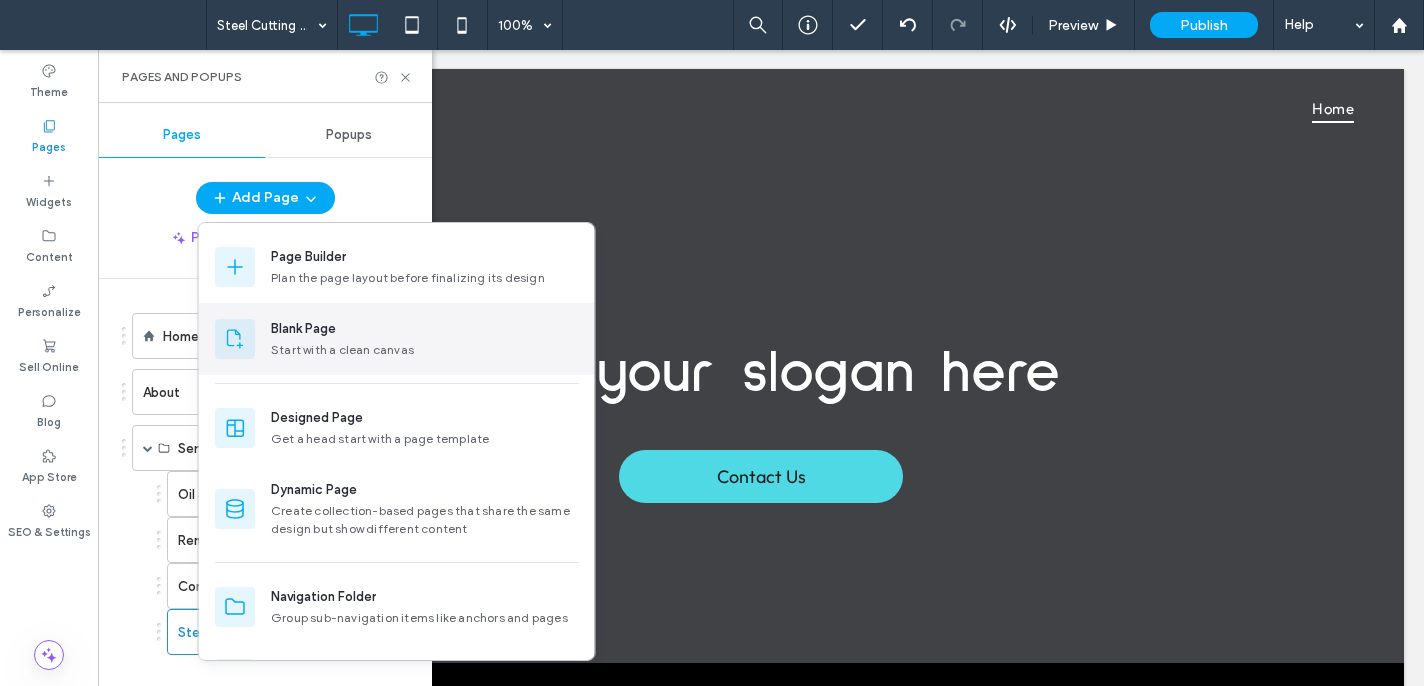 click on "Blank Page Start with a clean canvas" at bounding box center [425, 339] 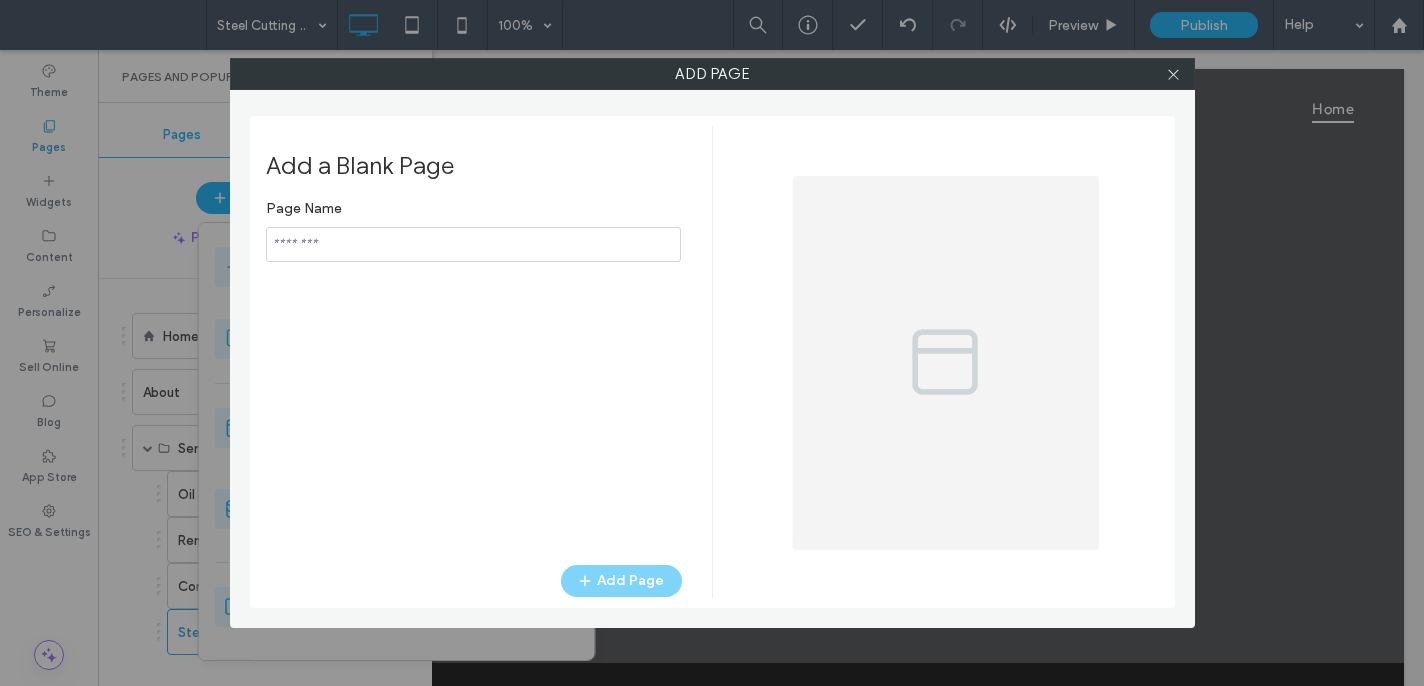 type on "**********" 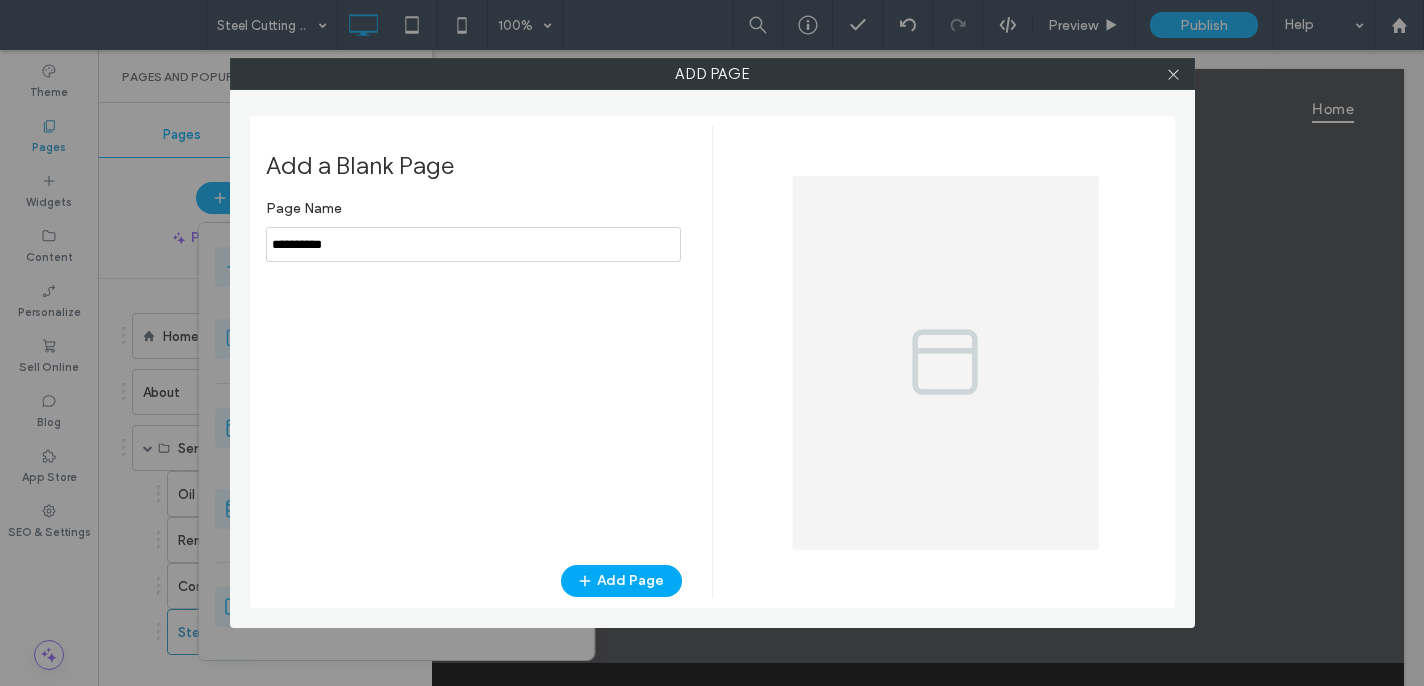 drag, startPoint x: 349, startPoint y: 242, endPoint x: 268, endPoint y: 223, distance: 83.198555 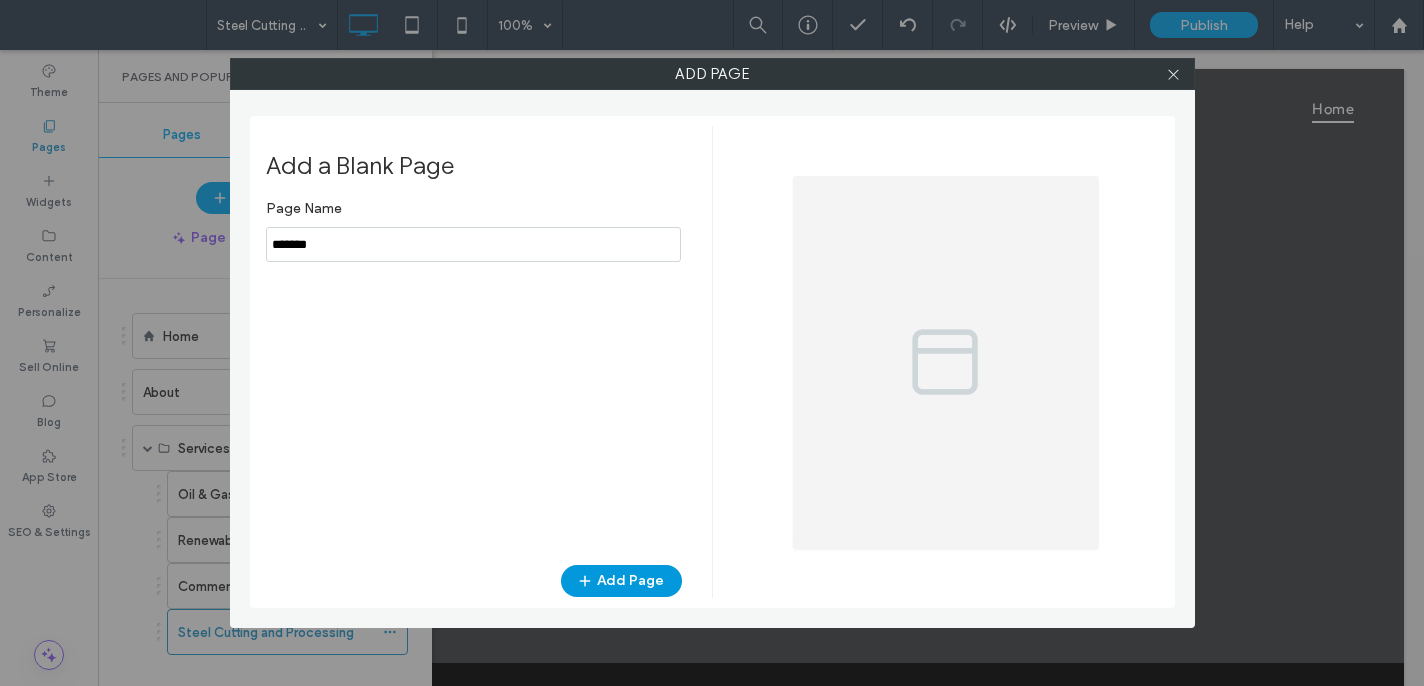 type on "*******" 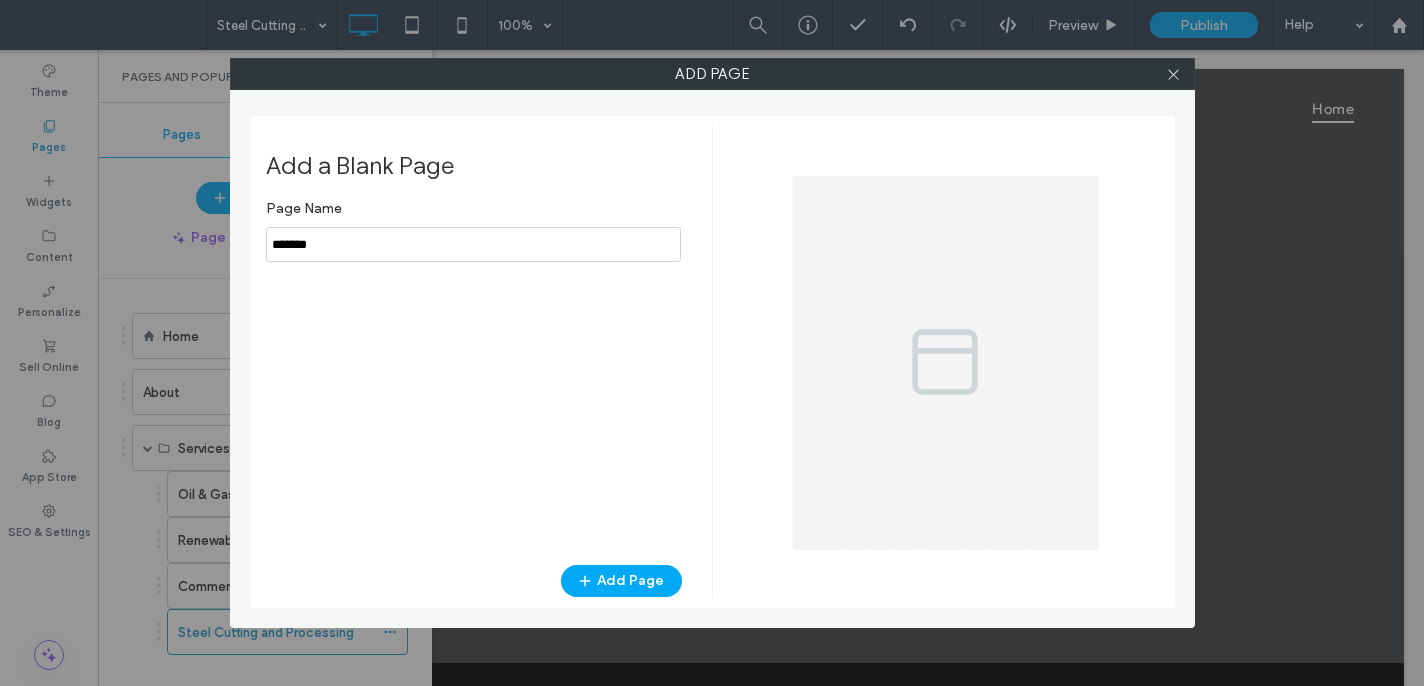 drag, startPoint x: 647, startPoint y: 577, endPoint x: 471, endPoint y: 506, distance: 189.78145 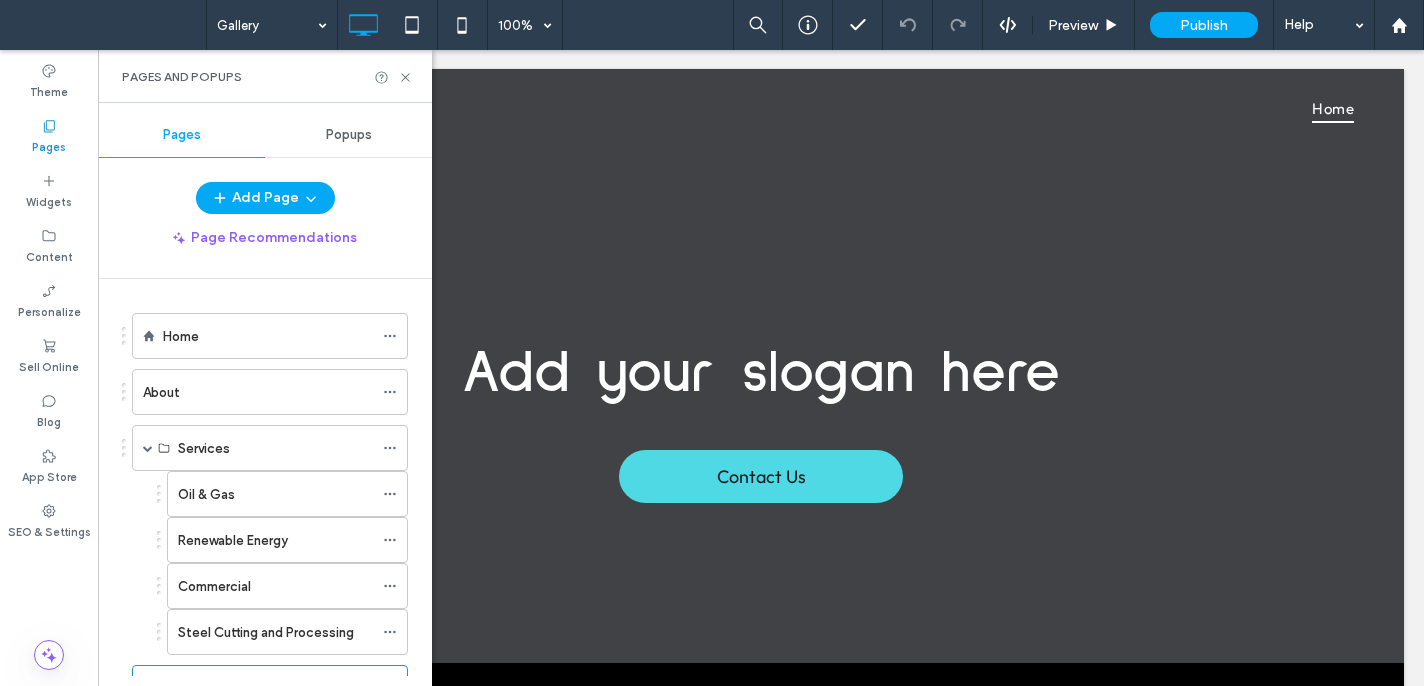 drag, startPoint x: 292, startPoint y: 195, endPoint x: 291, endPoint y: 217, distance: 22.022715 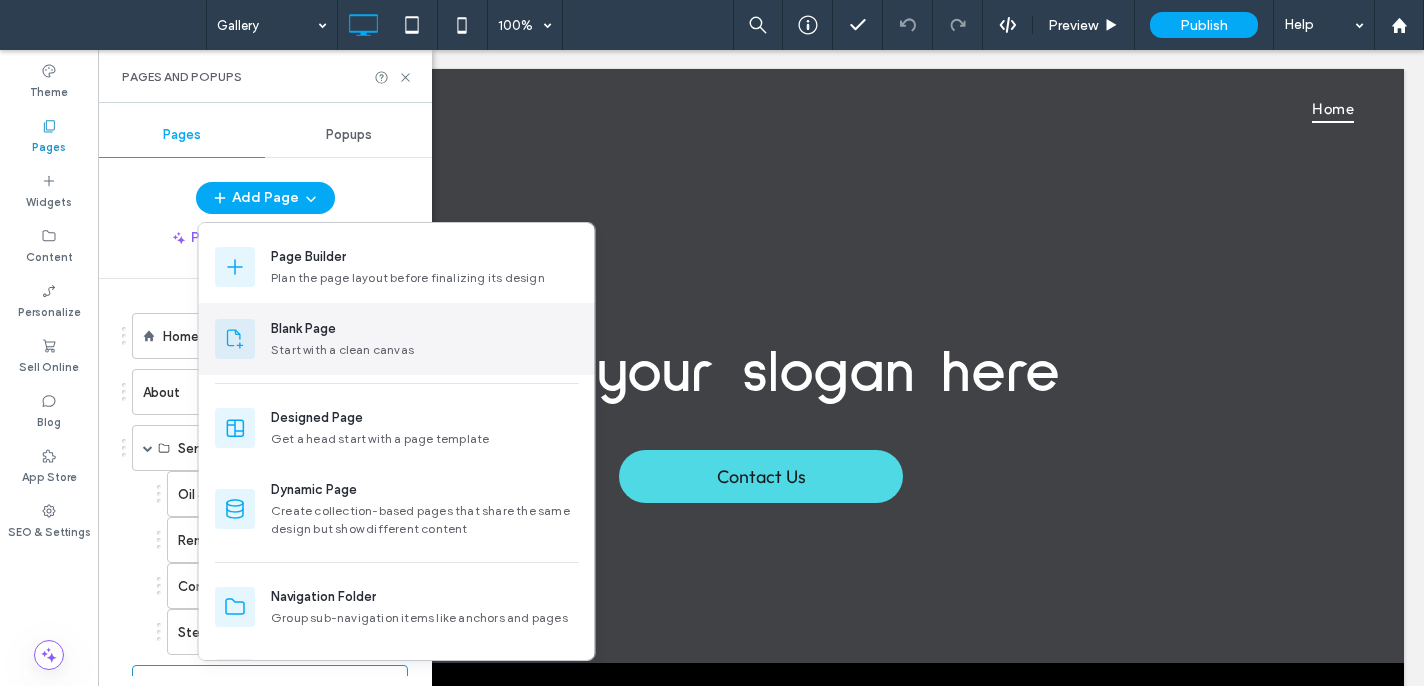 click on "Start with a clean canvas" at bounding box center (425, 350) 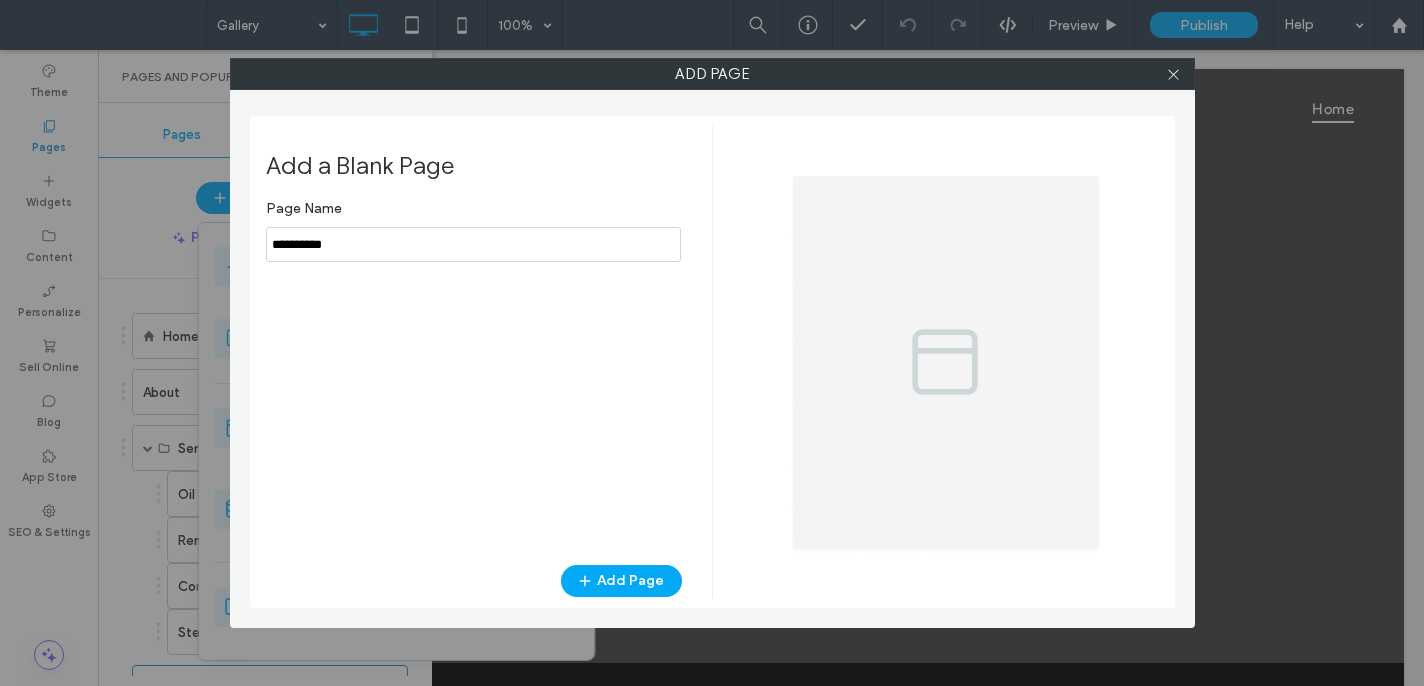 drag, startPoint x: 334, startPoint y: 239, endPoint x: 258, endPoint y: 206, distance: 82.85529 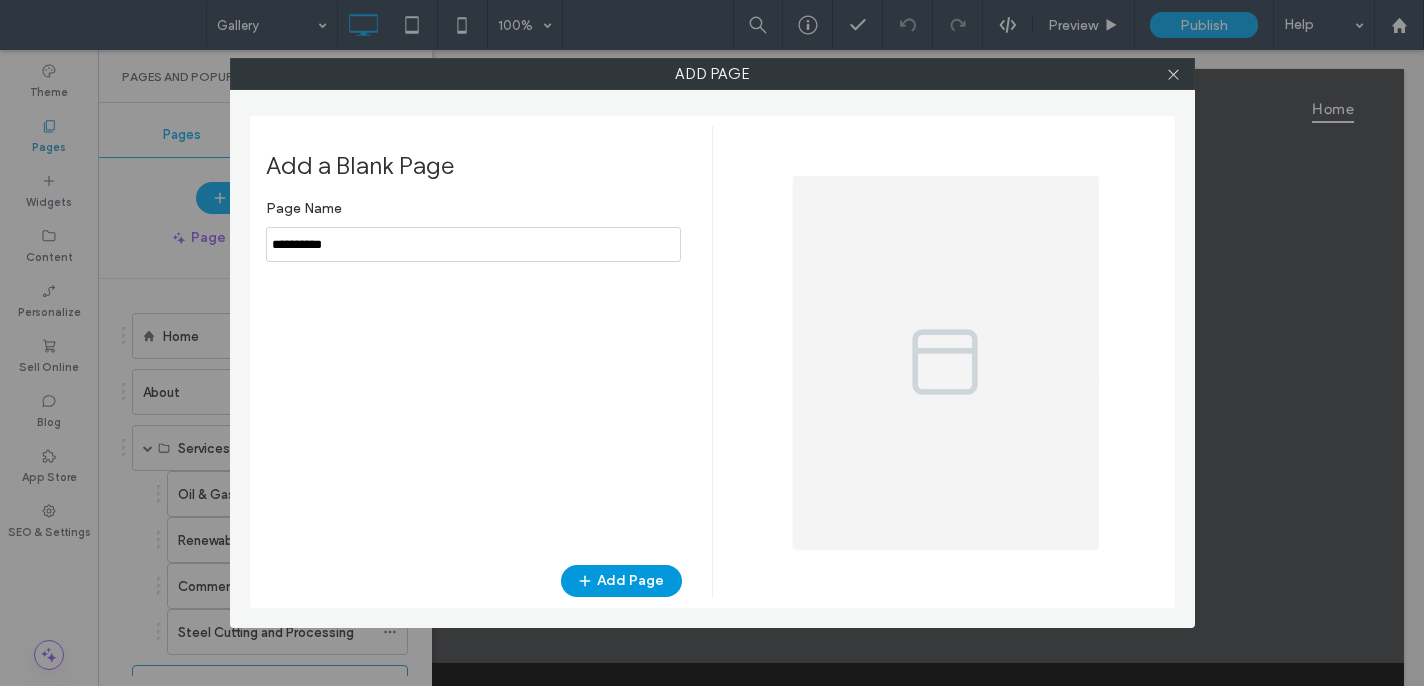 type on "**********" 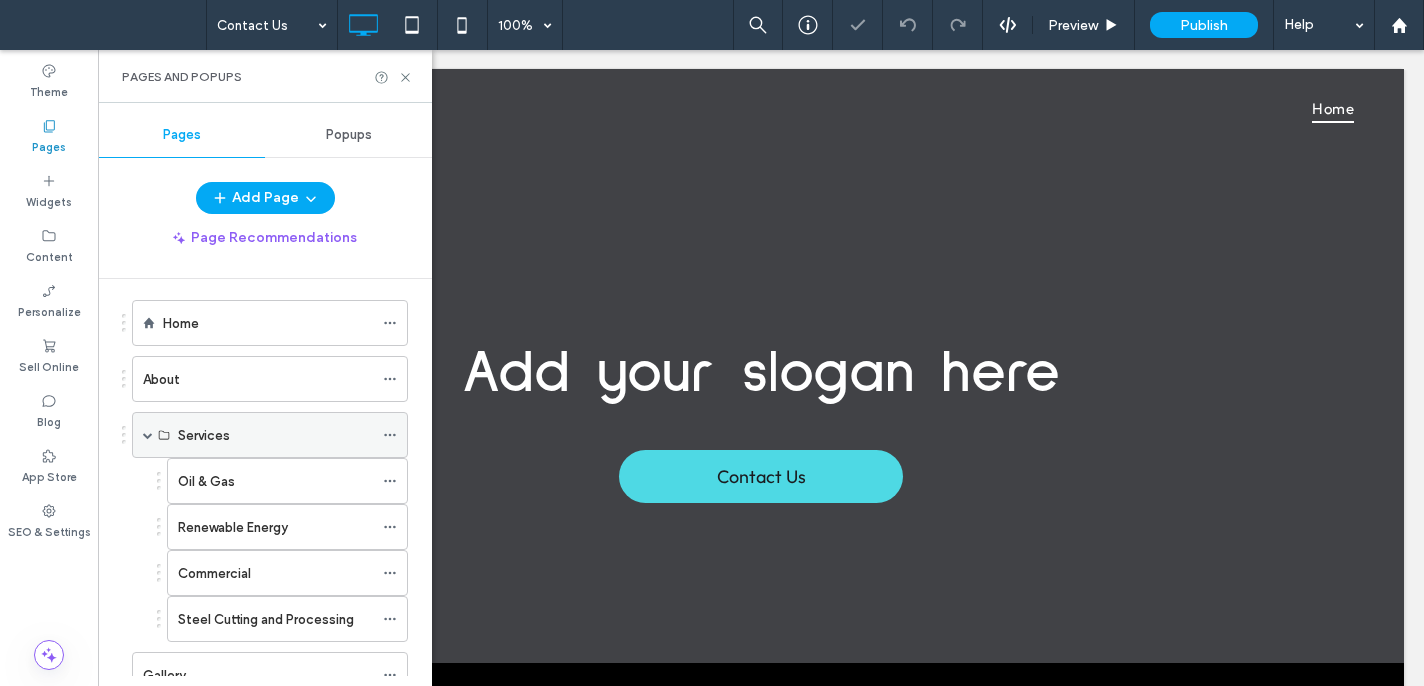 scroll, scrollTop: 141, scrollLeft: 0, axis: vertical 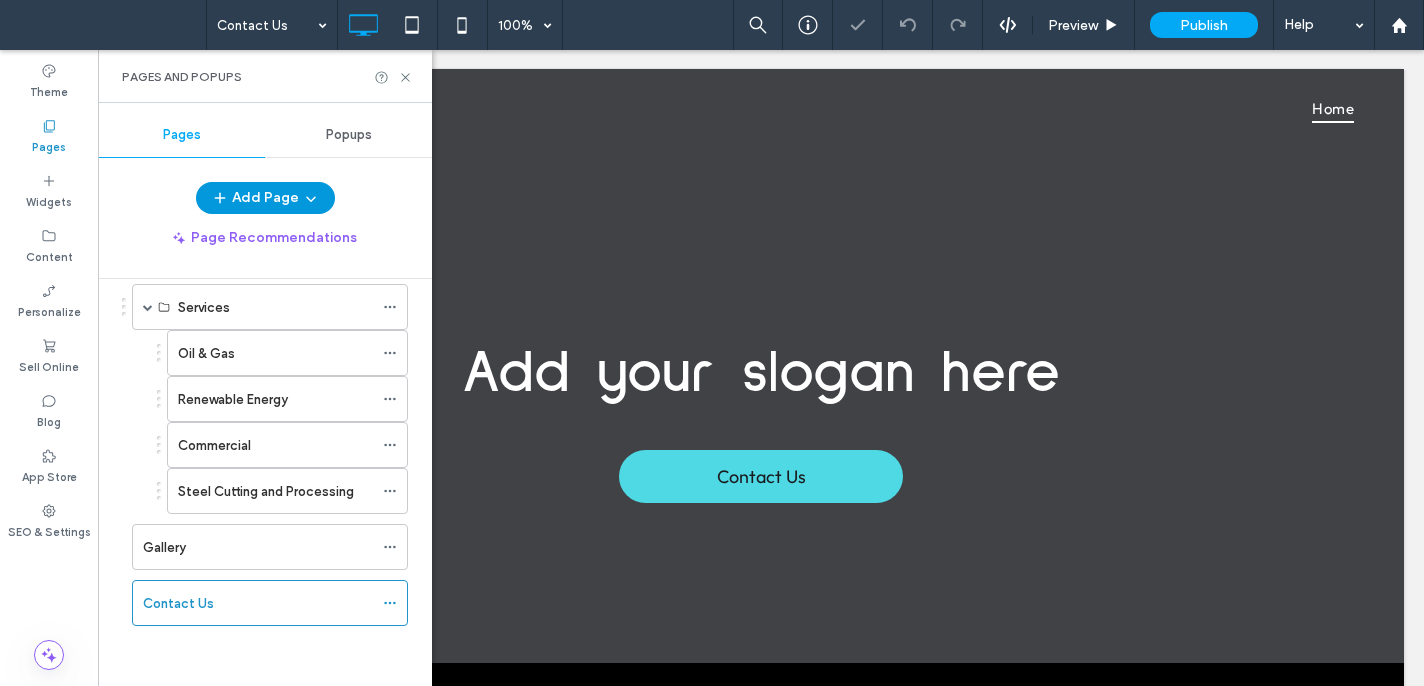 click on "Add Page" at bounding box center [265, 198] 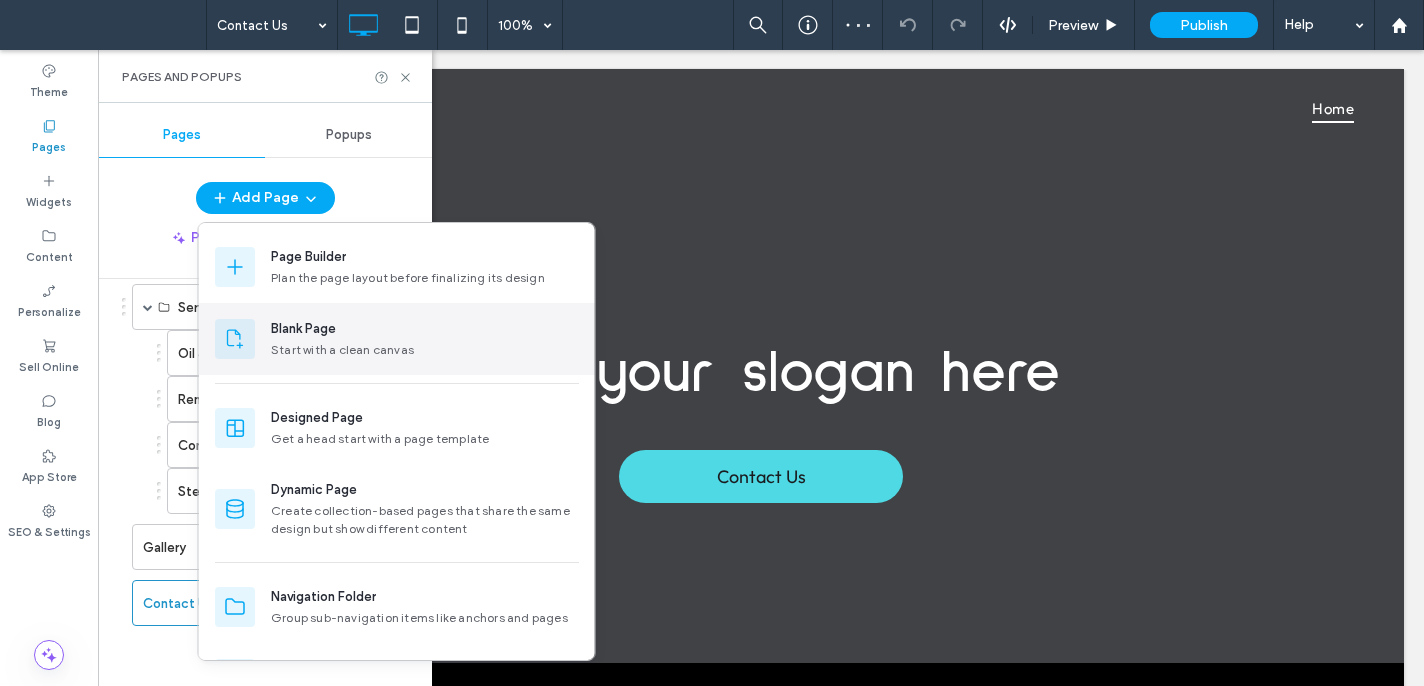 click on "Blank Page" at bounding box center (303, 329) 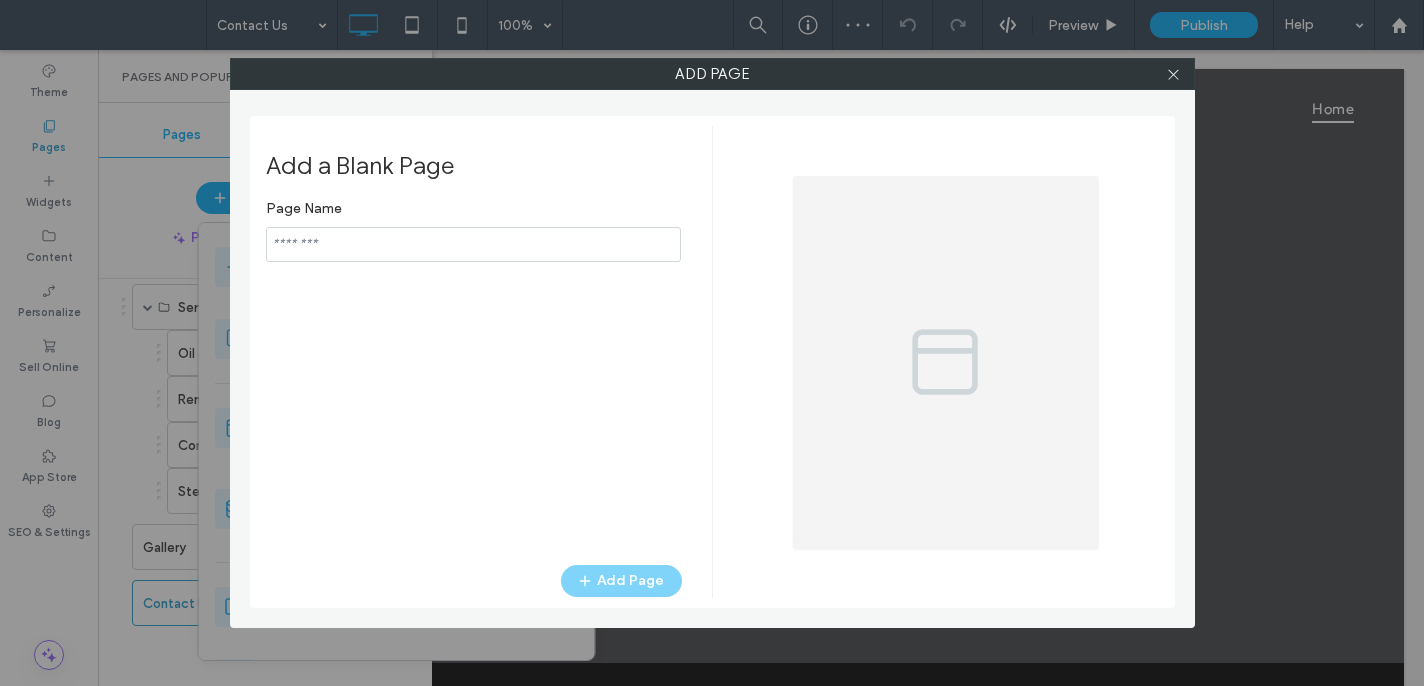 type on "**********" 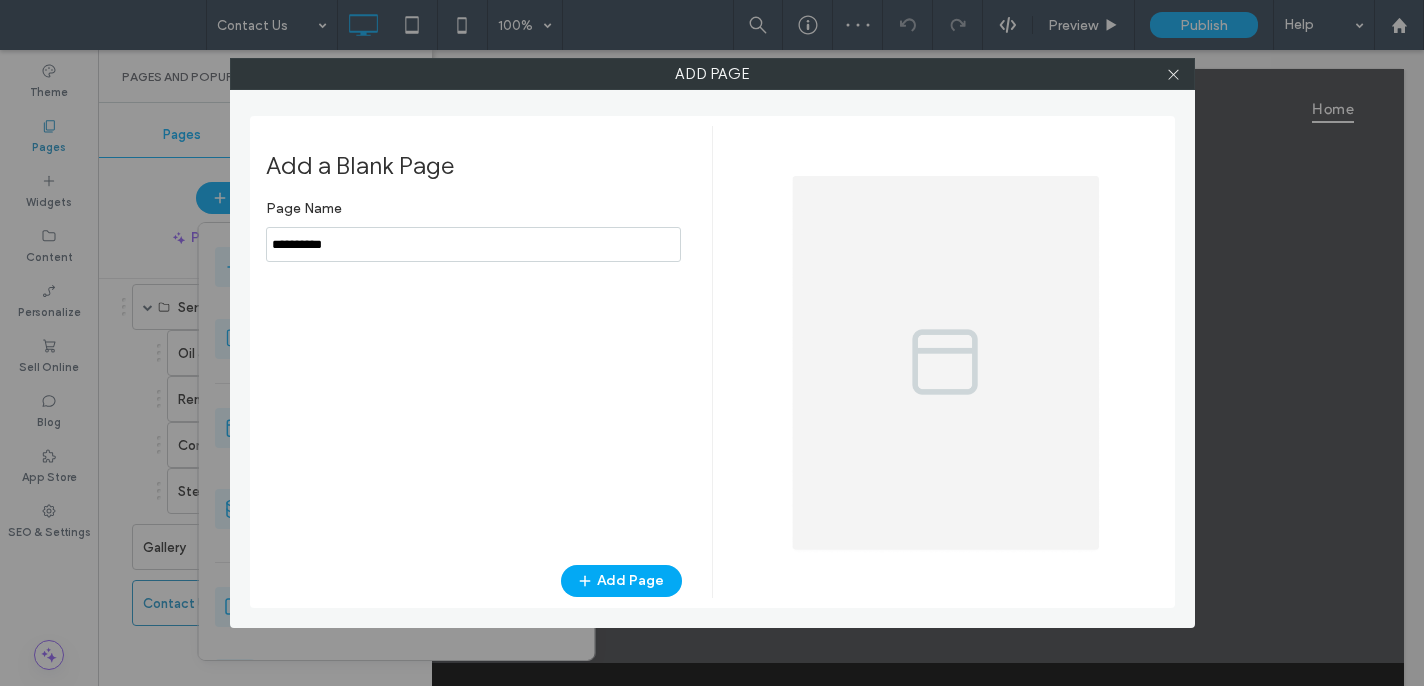 drag, startPoint x: 404, startPoint y: 250, endPoint x: 127, endPoint y: 220, distance: 278.6198 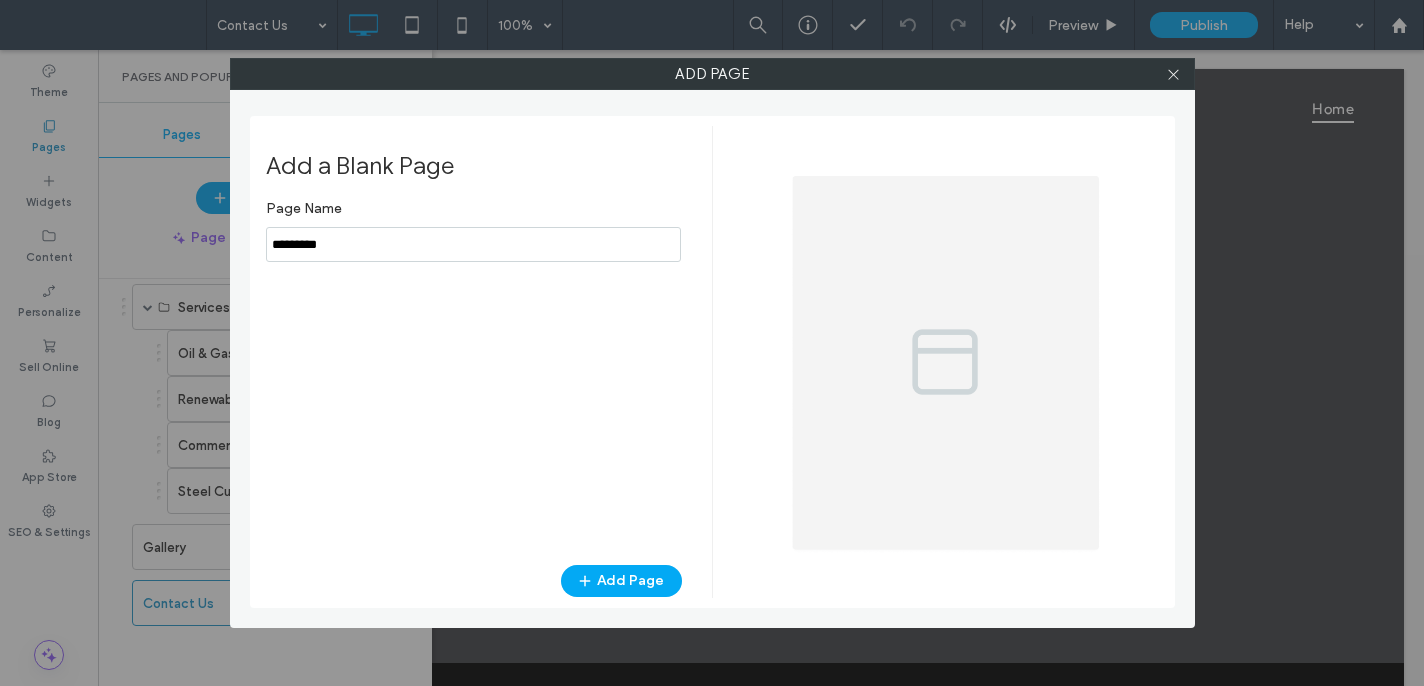 type on "*********" 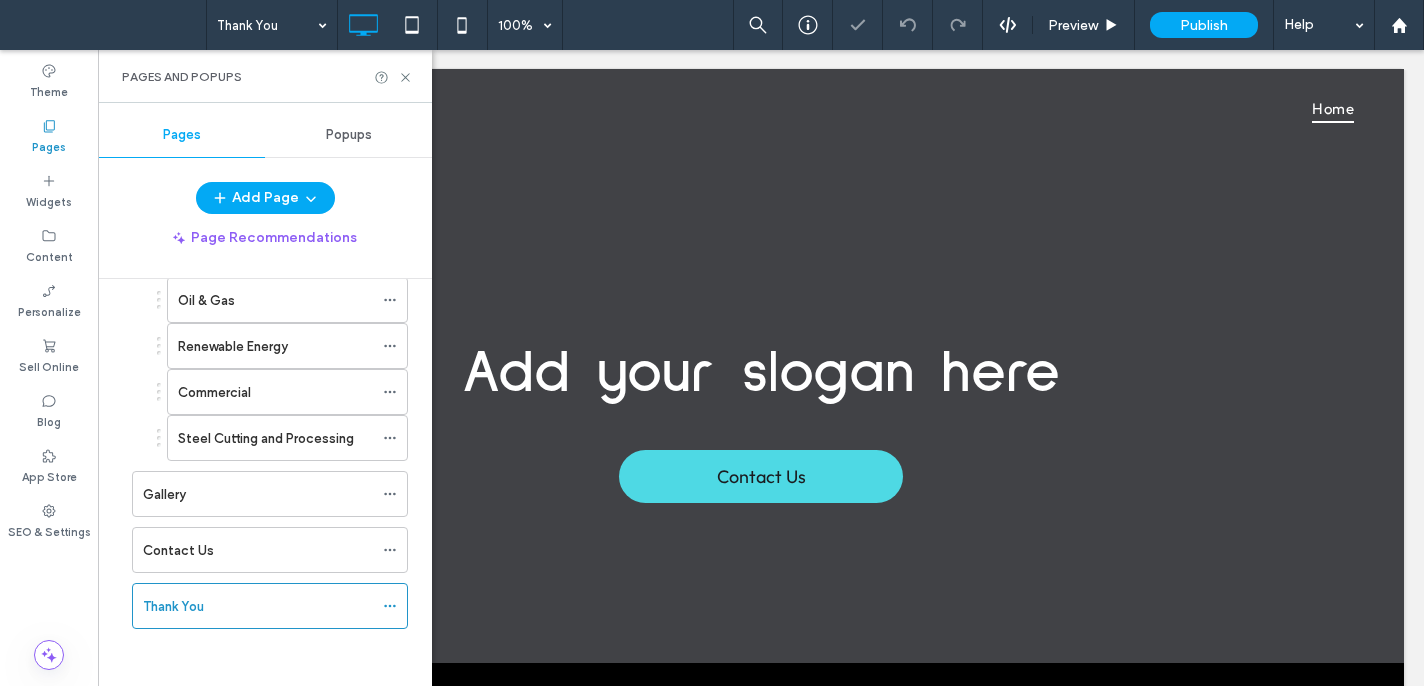 scroll, scrollTop: 197, scrollLeft: 0, axis: vertical 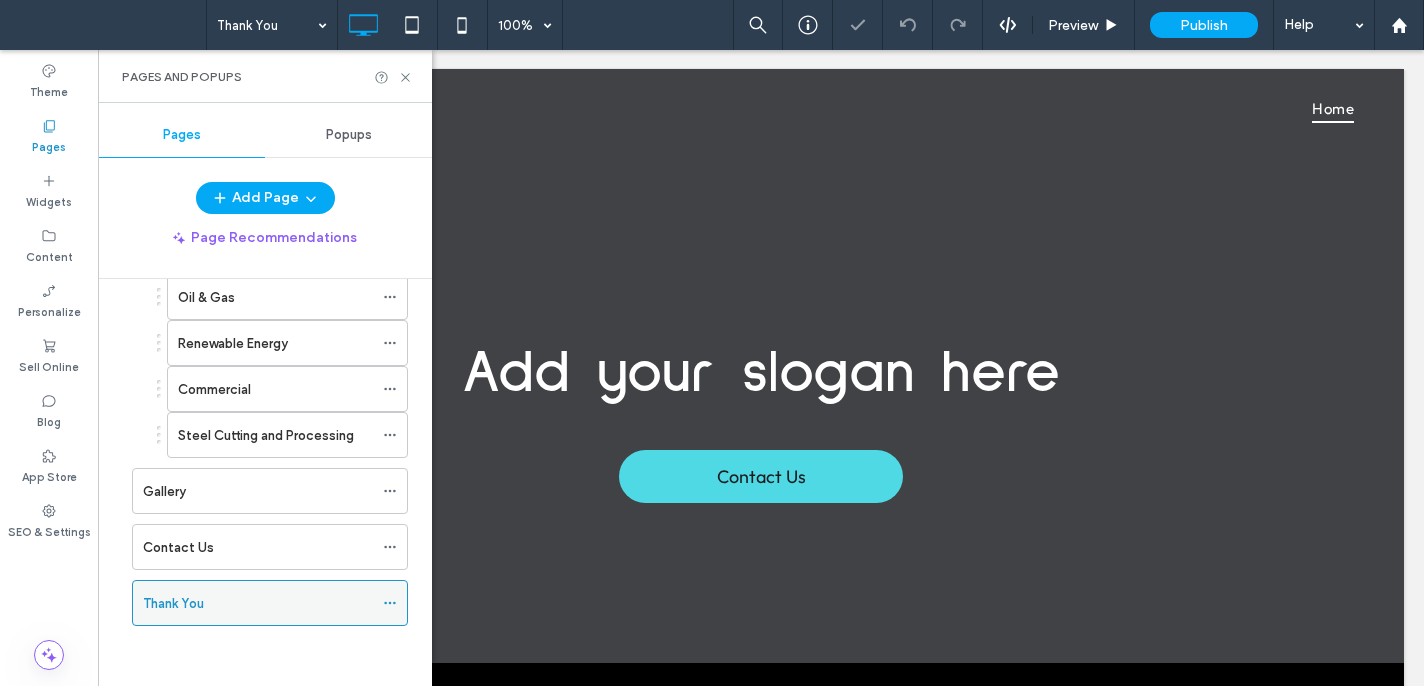 click 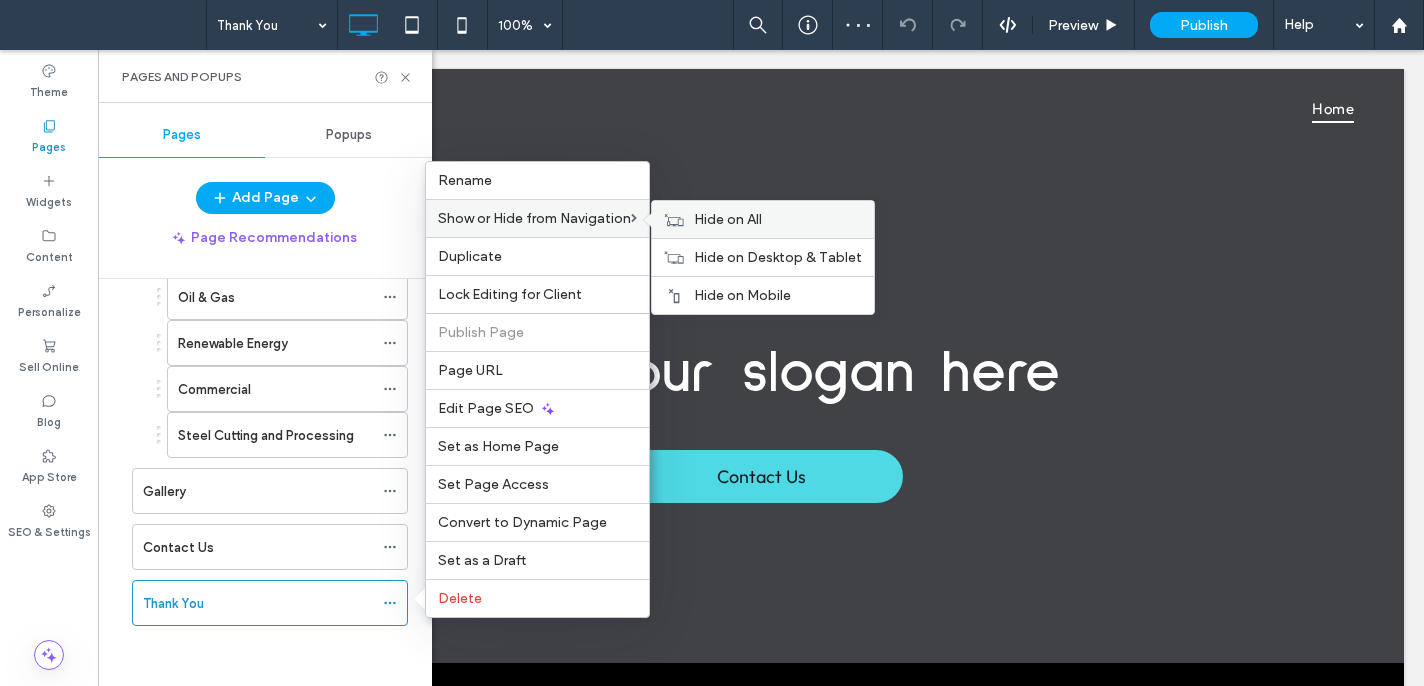 click on "Hide on All" at bounding box center (728, 219) 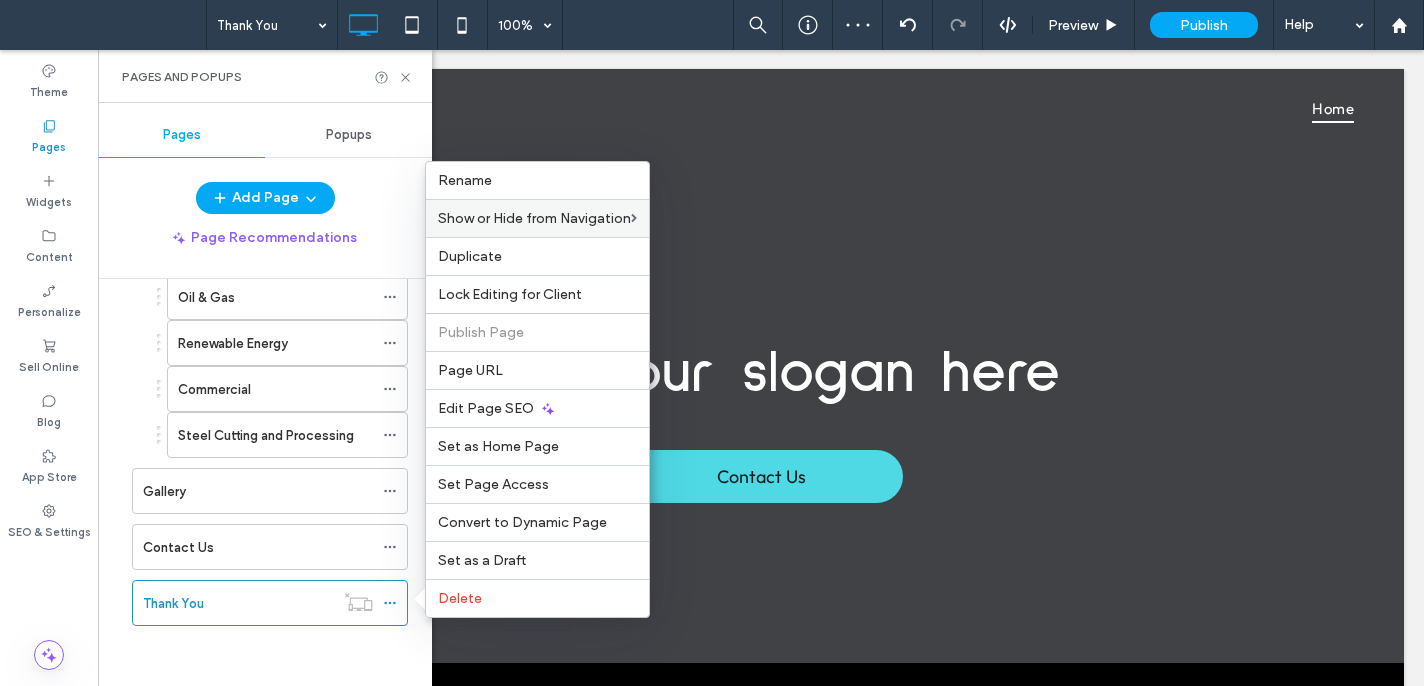 click on "Add Page" at bounding box center (265, 198) 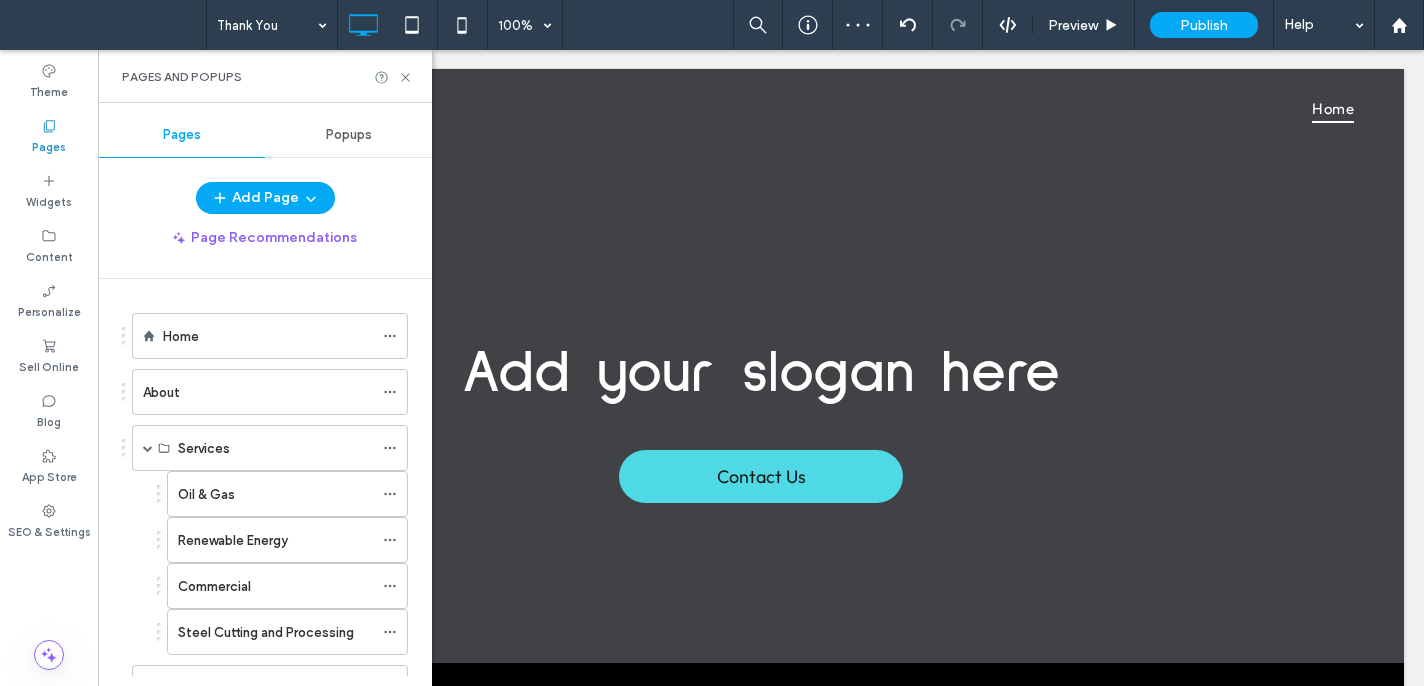 scroll, scrollTop: 0, scrollLeft: 0, axis: both 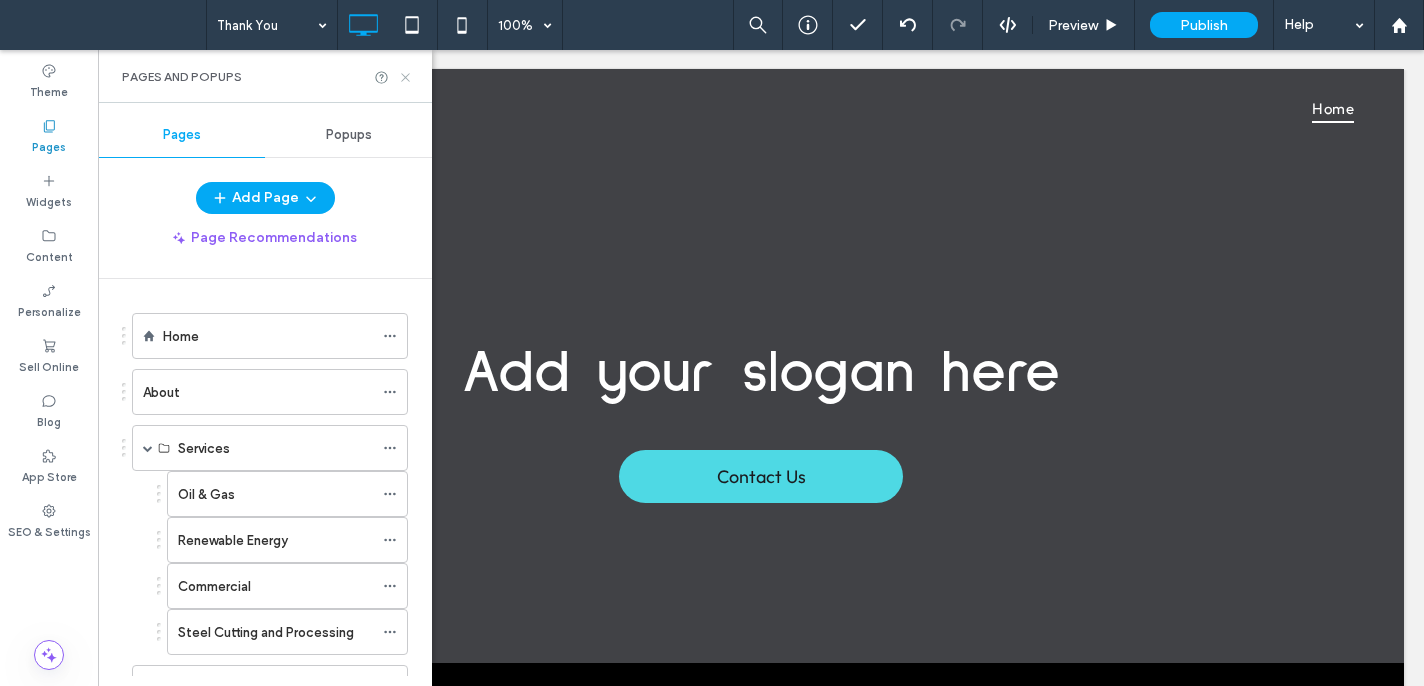 click 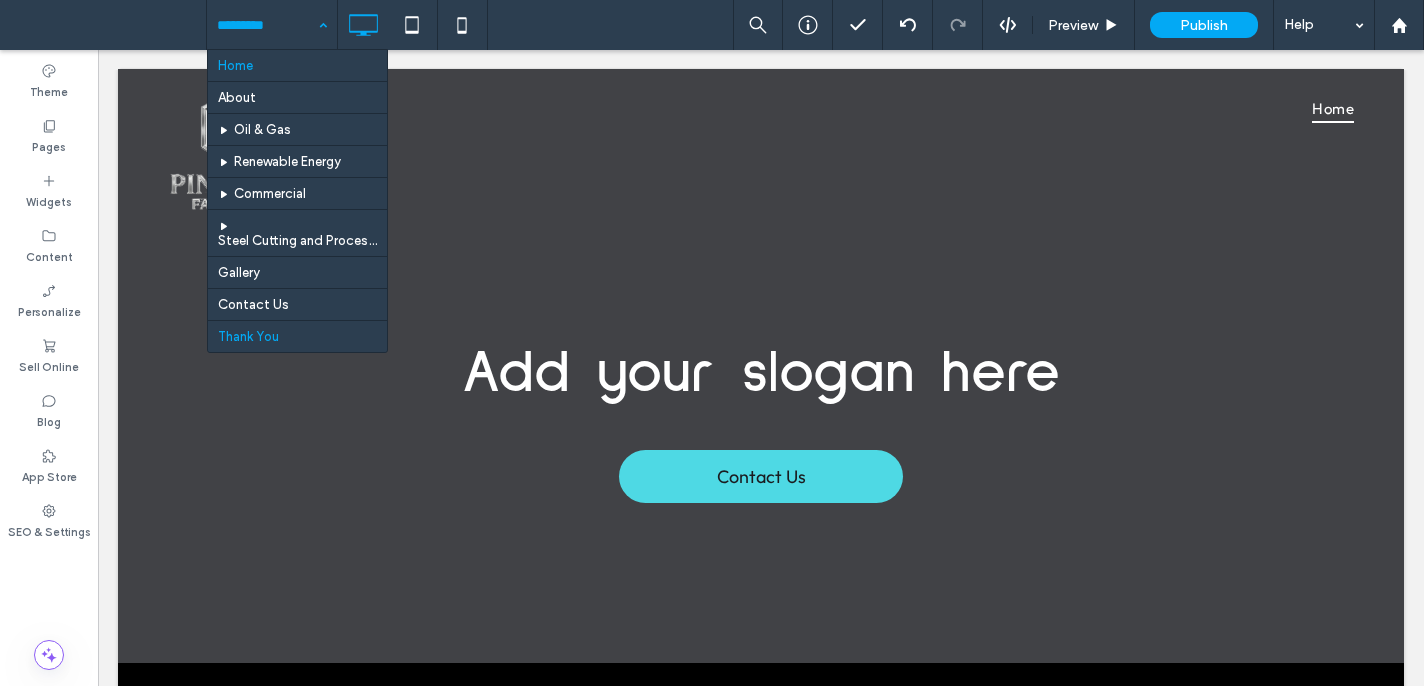 drag, startPoint x: 271, startPoint y: 17, endPoint x: 284, endPoint y: 61, distance: 45.88028 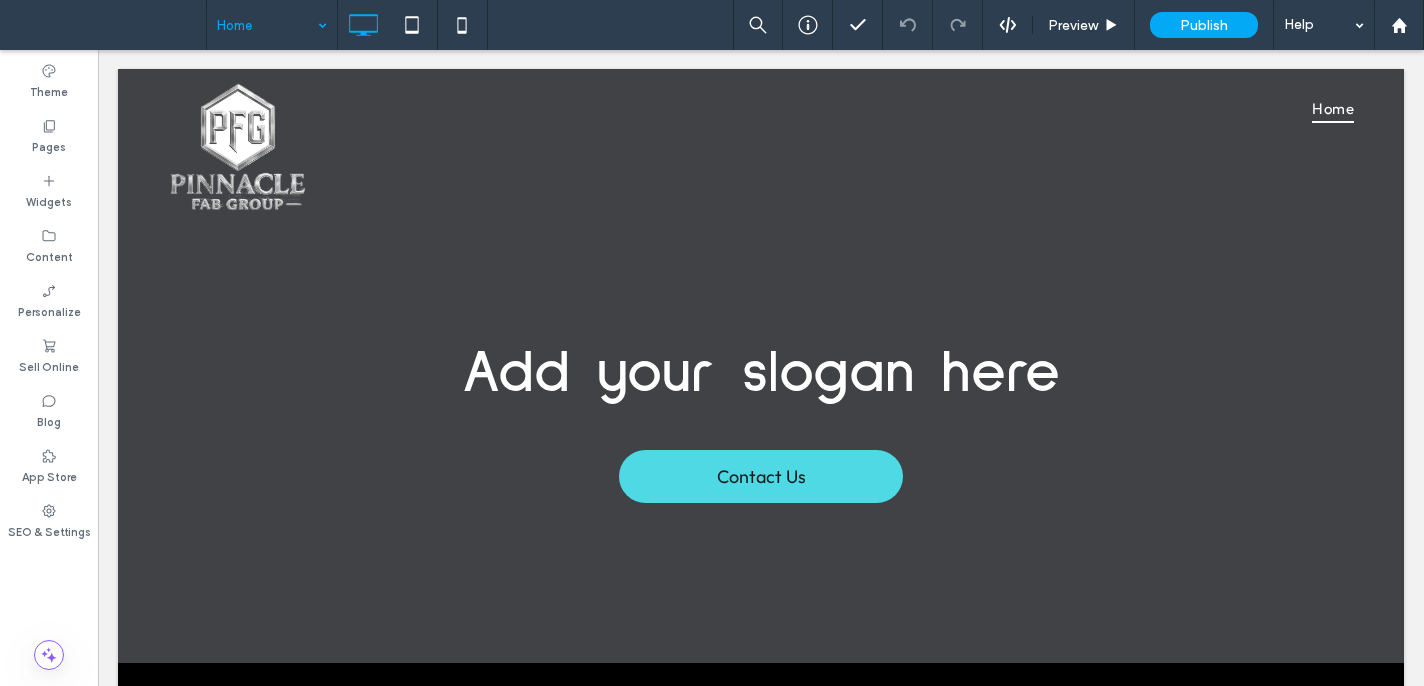 type on "**********" 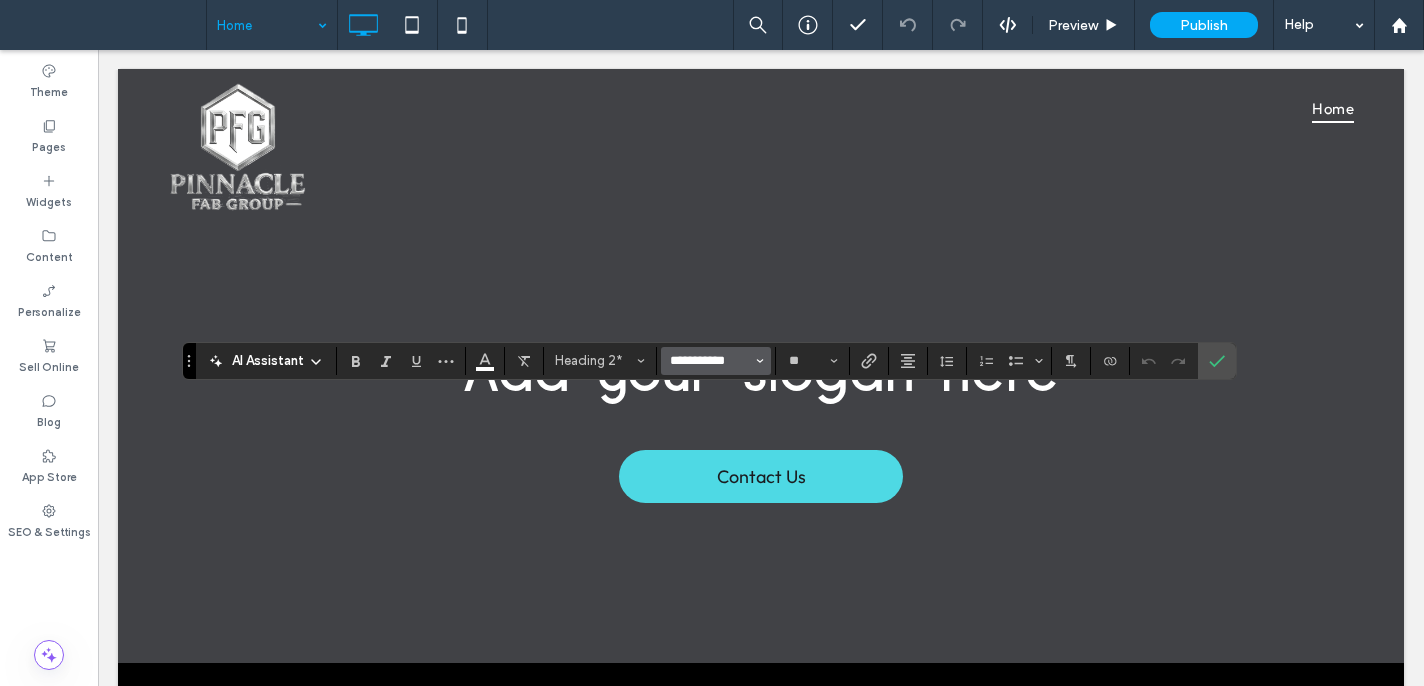 click on "**********" at bounding box center [710, 361] 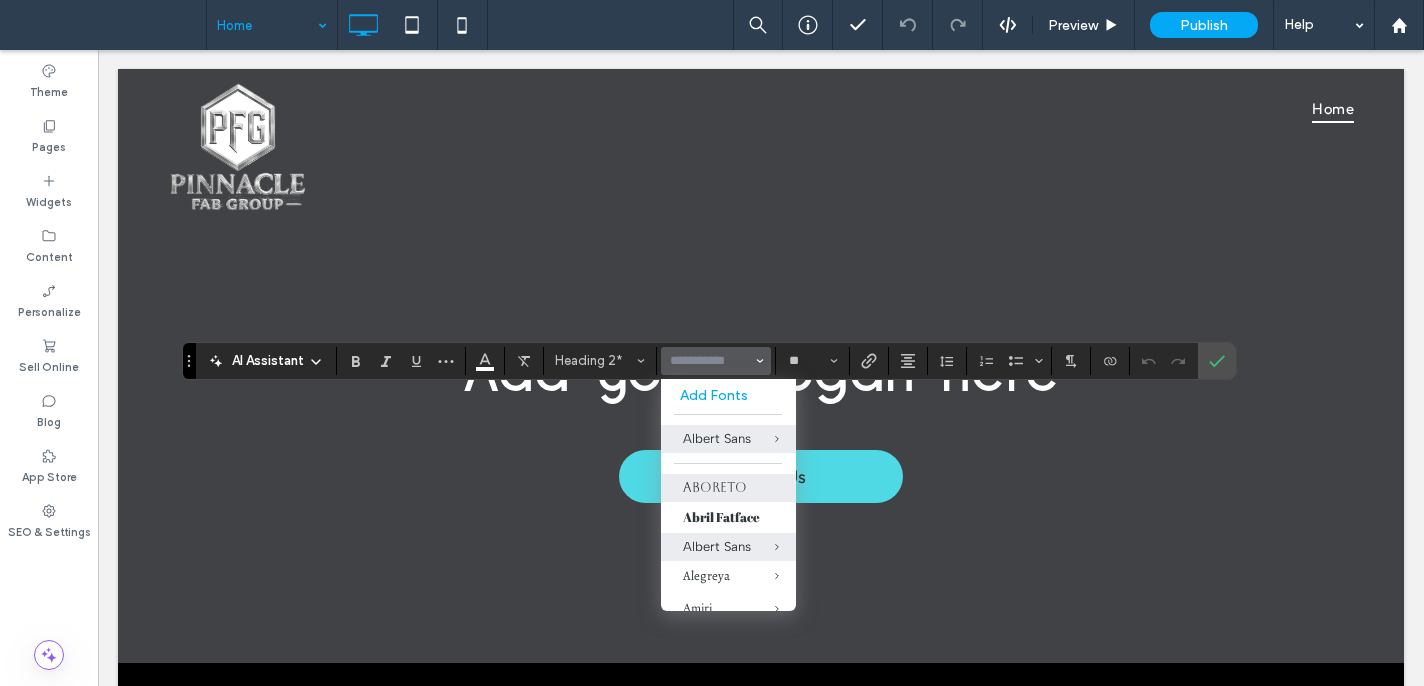 click on "Aboreto" at bounding box center (728, 488) 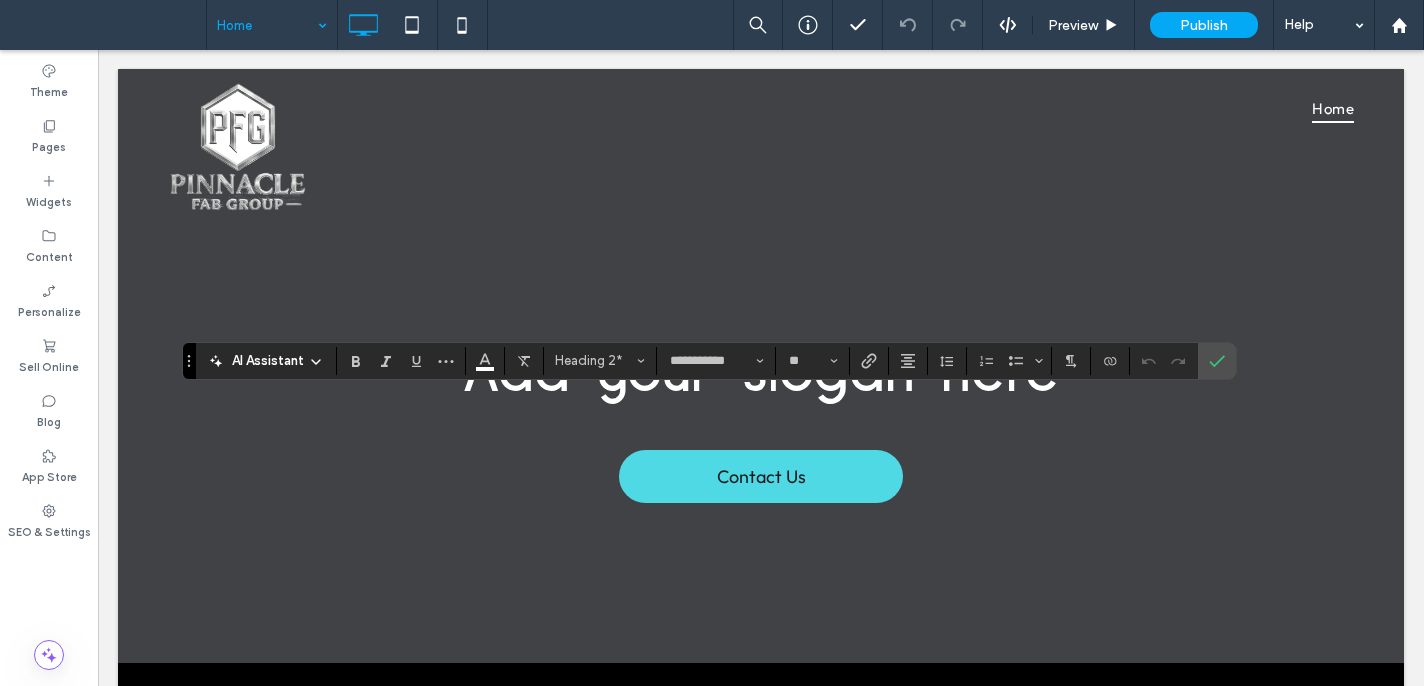 type on "*******" 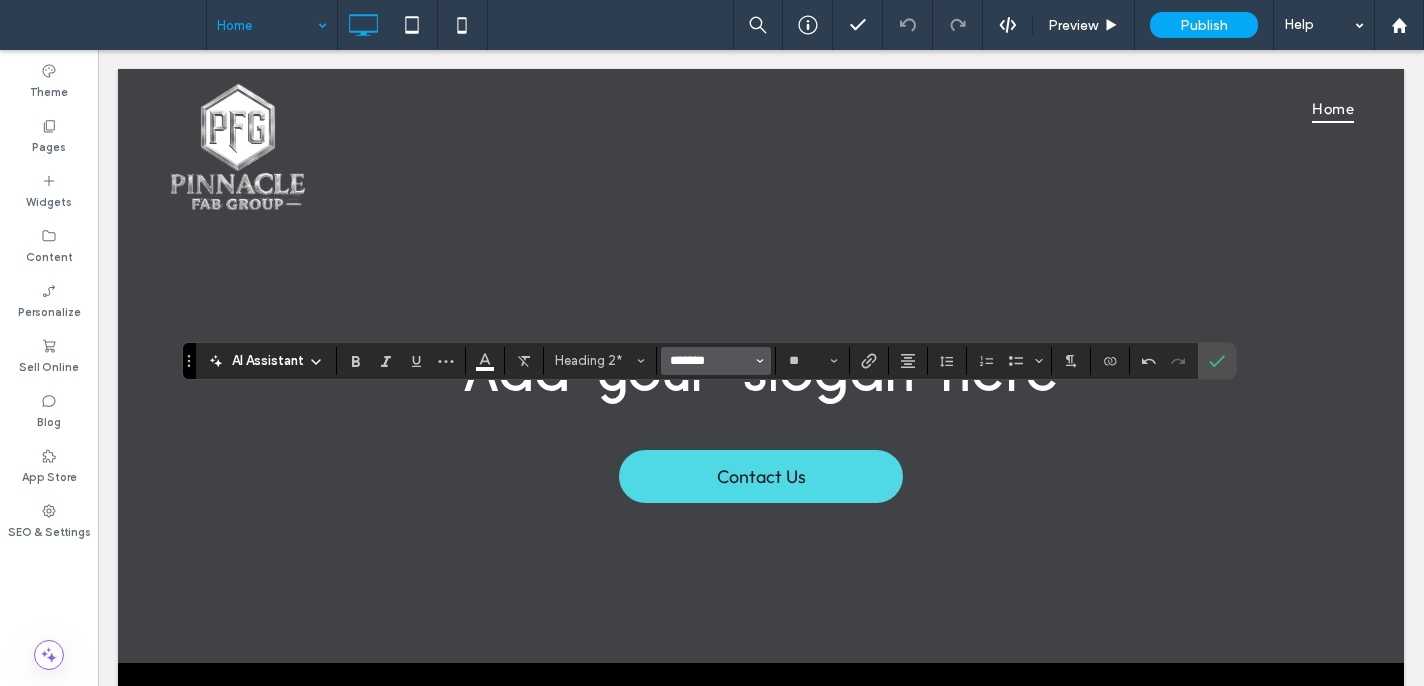 click on "*******" at bounding box center [710, 361] 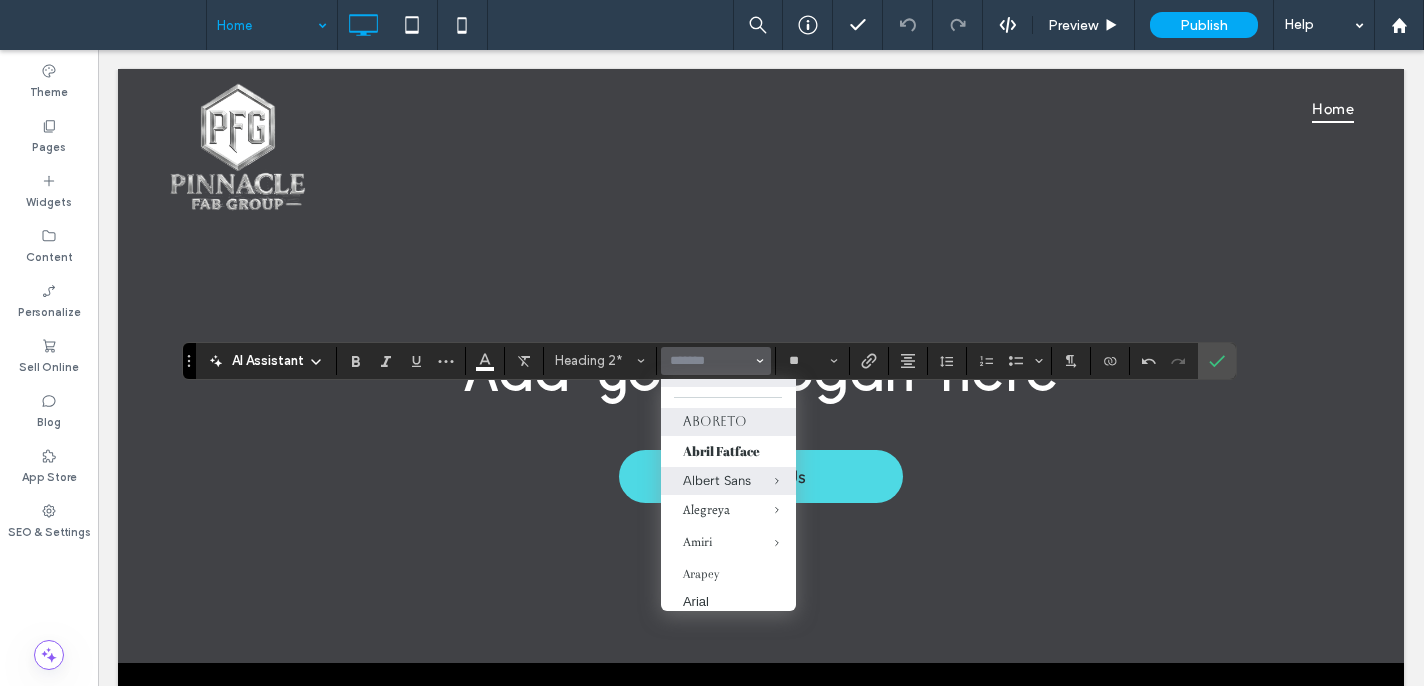 scroll, scrollTop: 67, scrollLeft: 0, axis: vertical 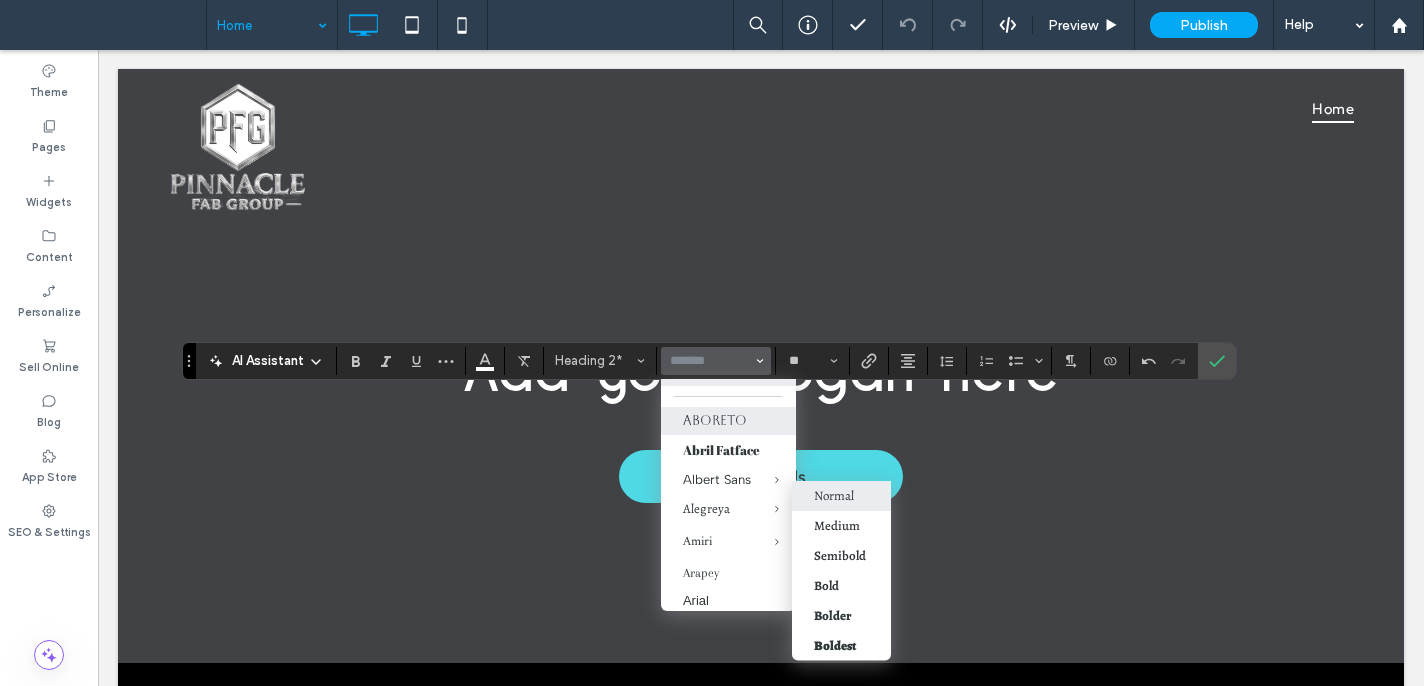 click on "Normal" at bounding box center [834, 495] 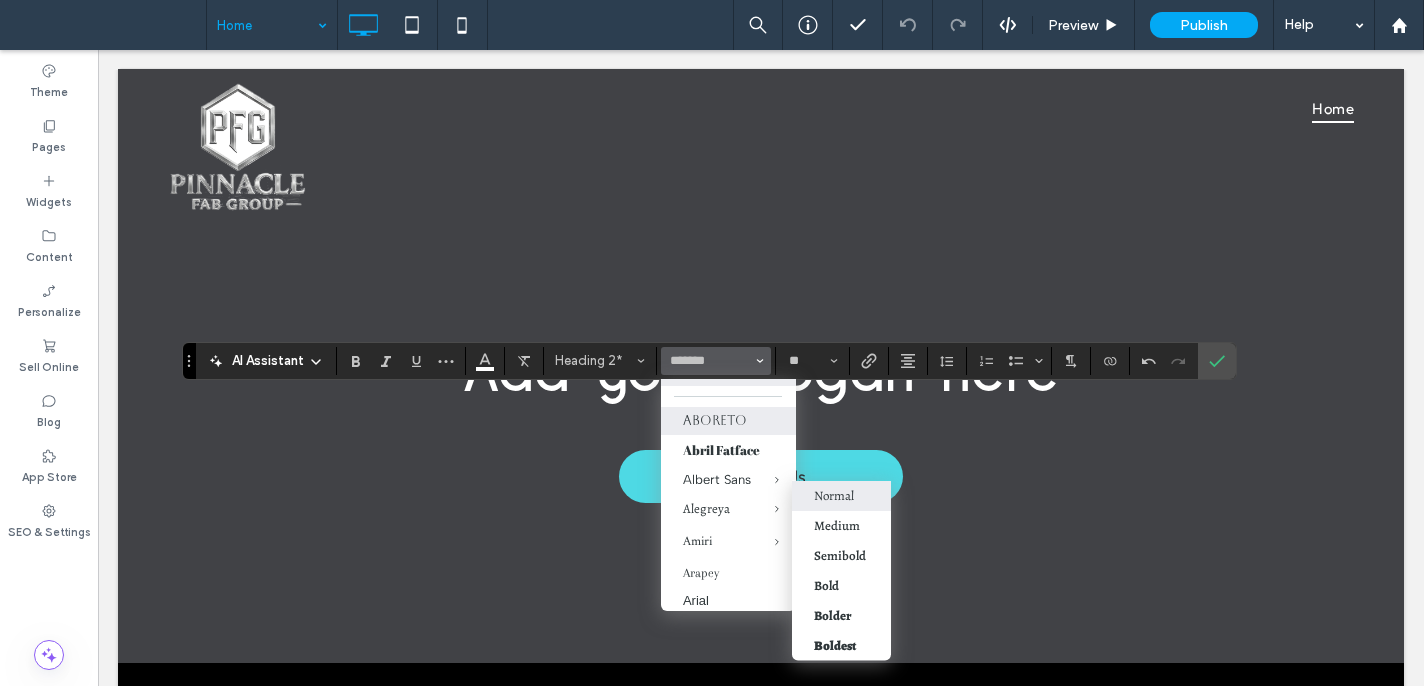 type on "********" 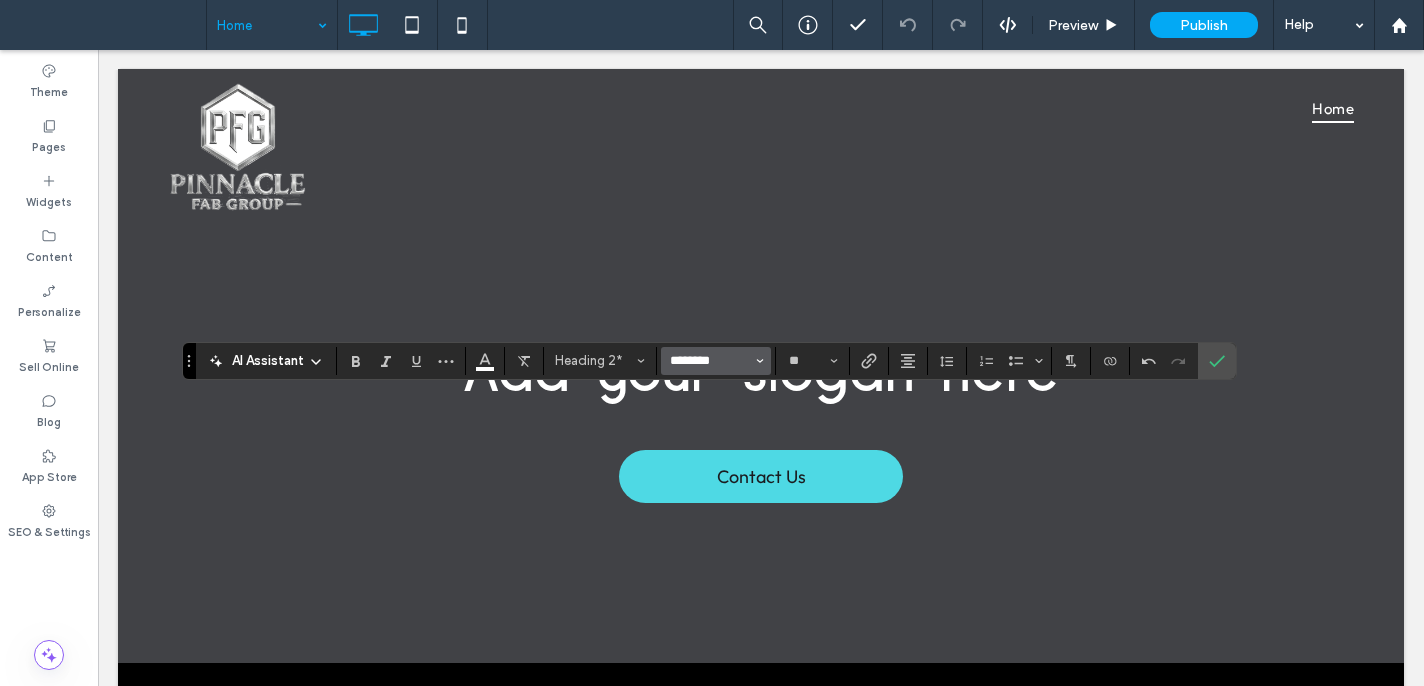 click on "********" at bounding box center [710, 361] 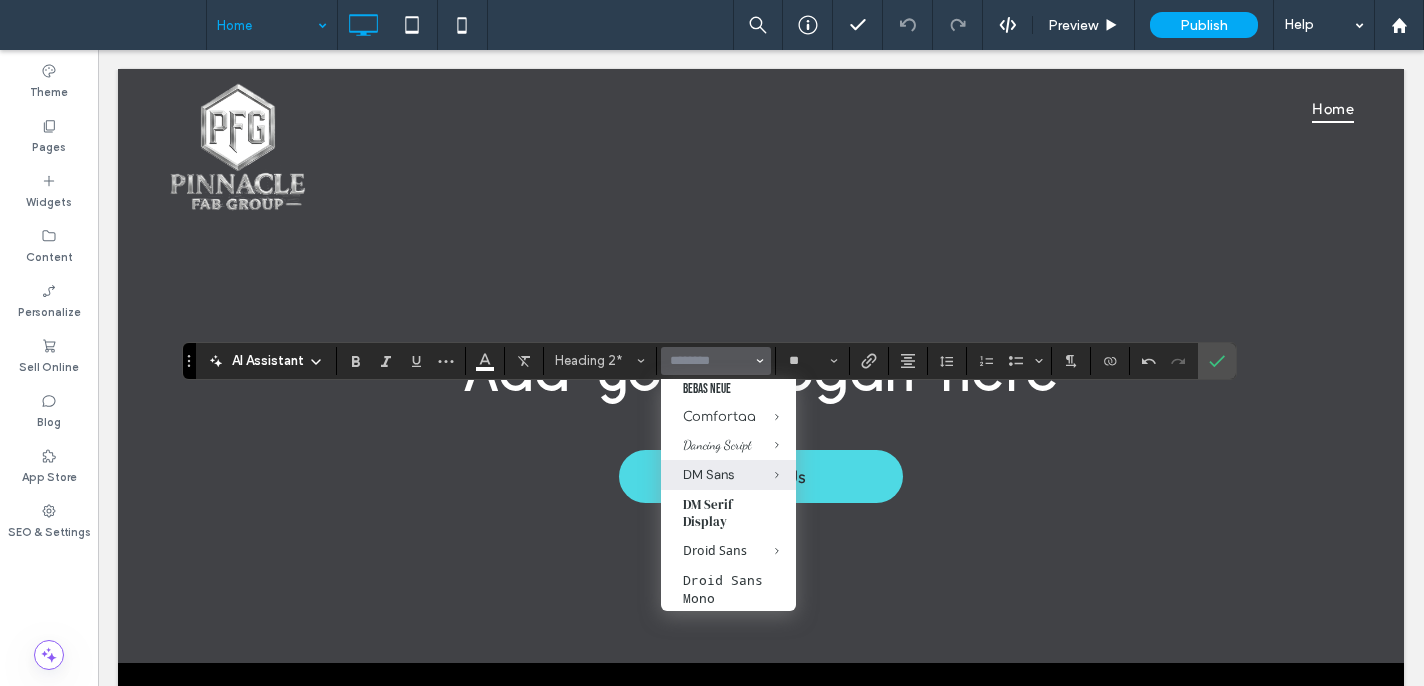 scroll, scrollTop: 413, scrollLeft: 0, axis: vertical 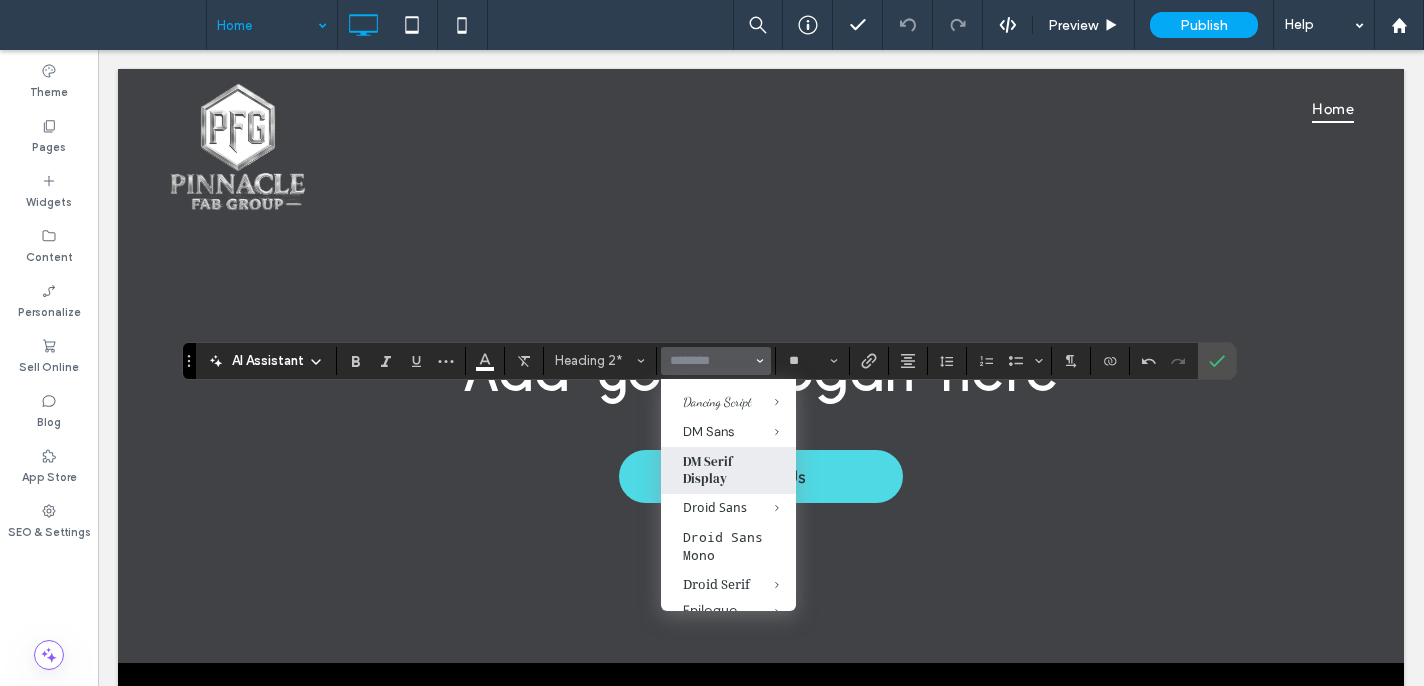 click on "DM Serif Display" at bounding box center [728, 470] 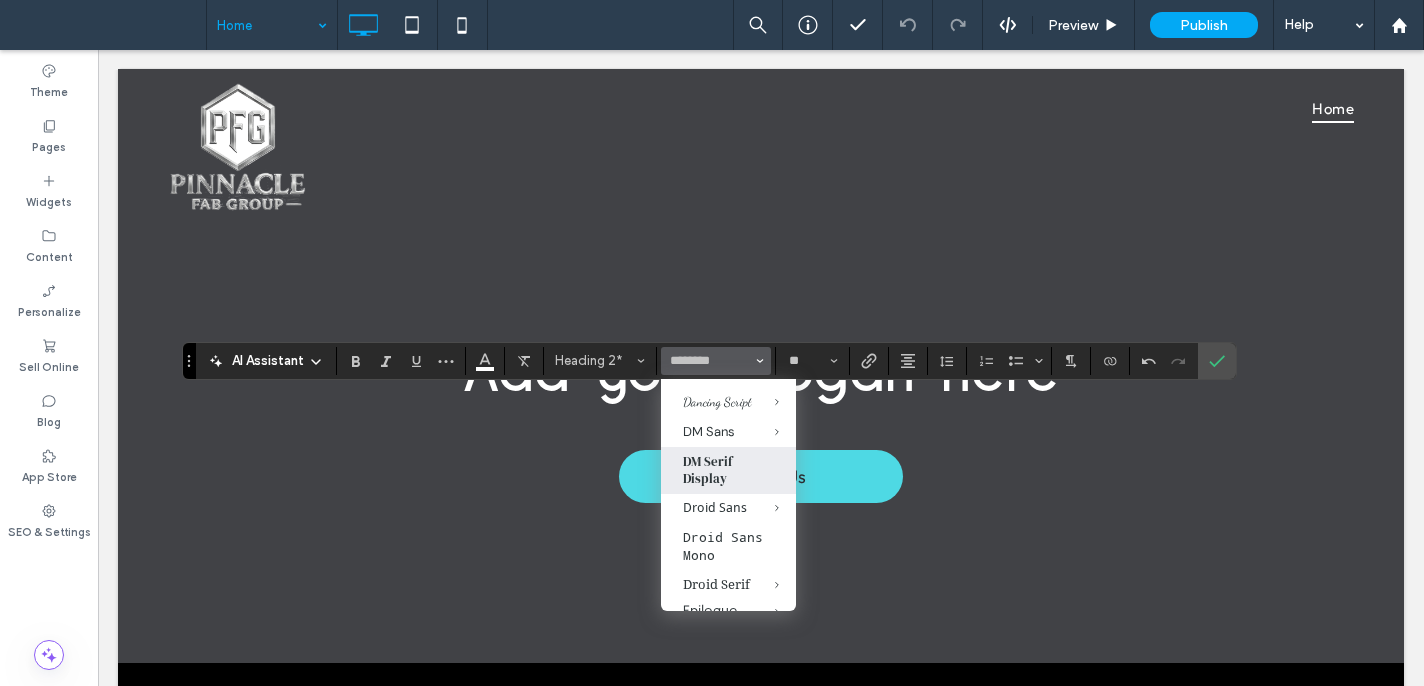 type on "**********" 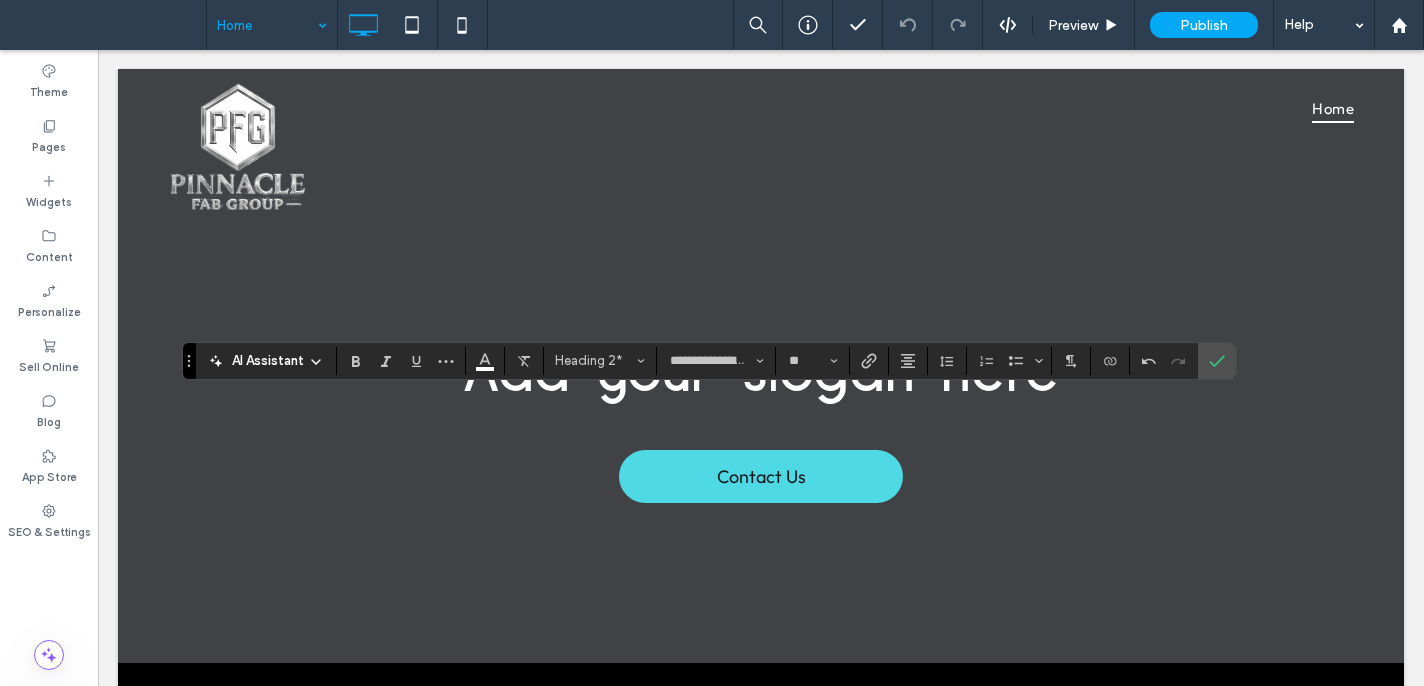 click on "**********" at bounding box center [709, 361] 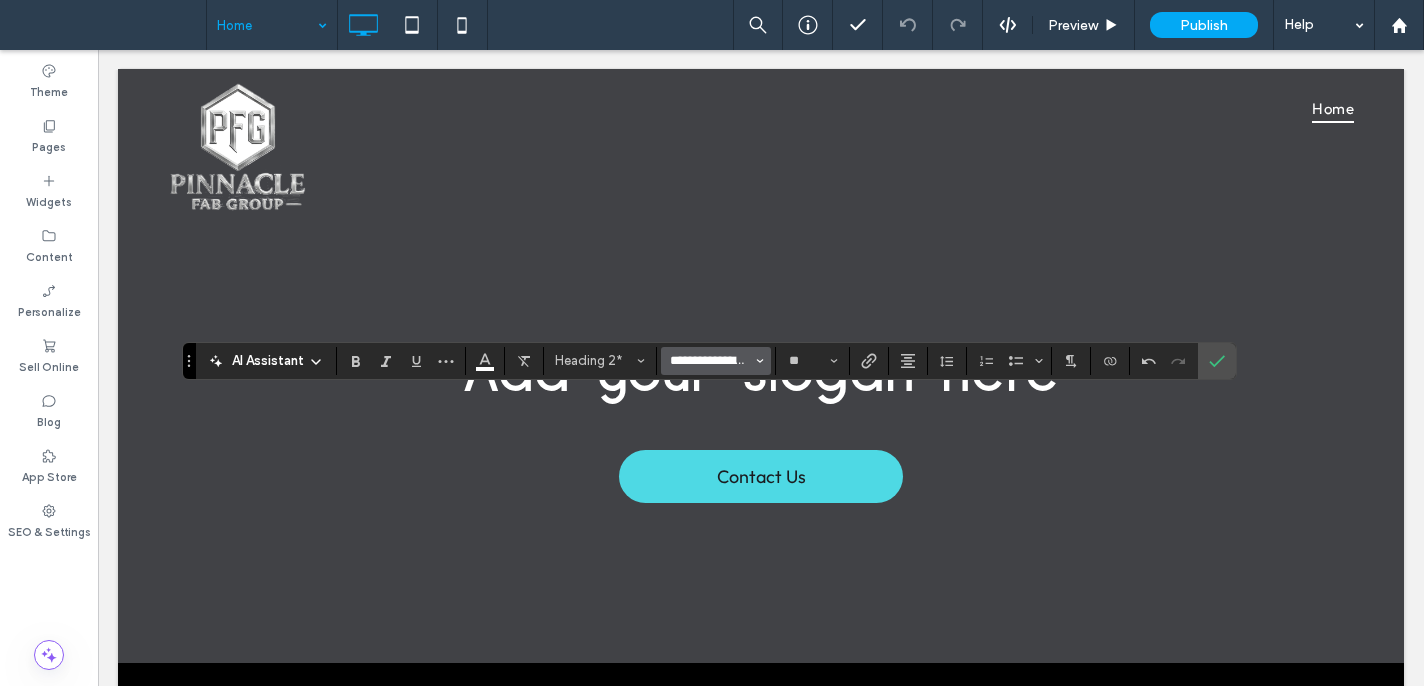 click on "**********" at bounding box center [710, 361] 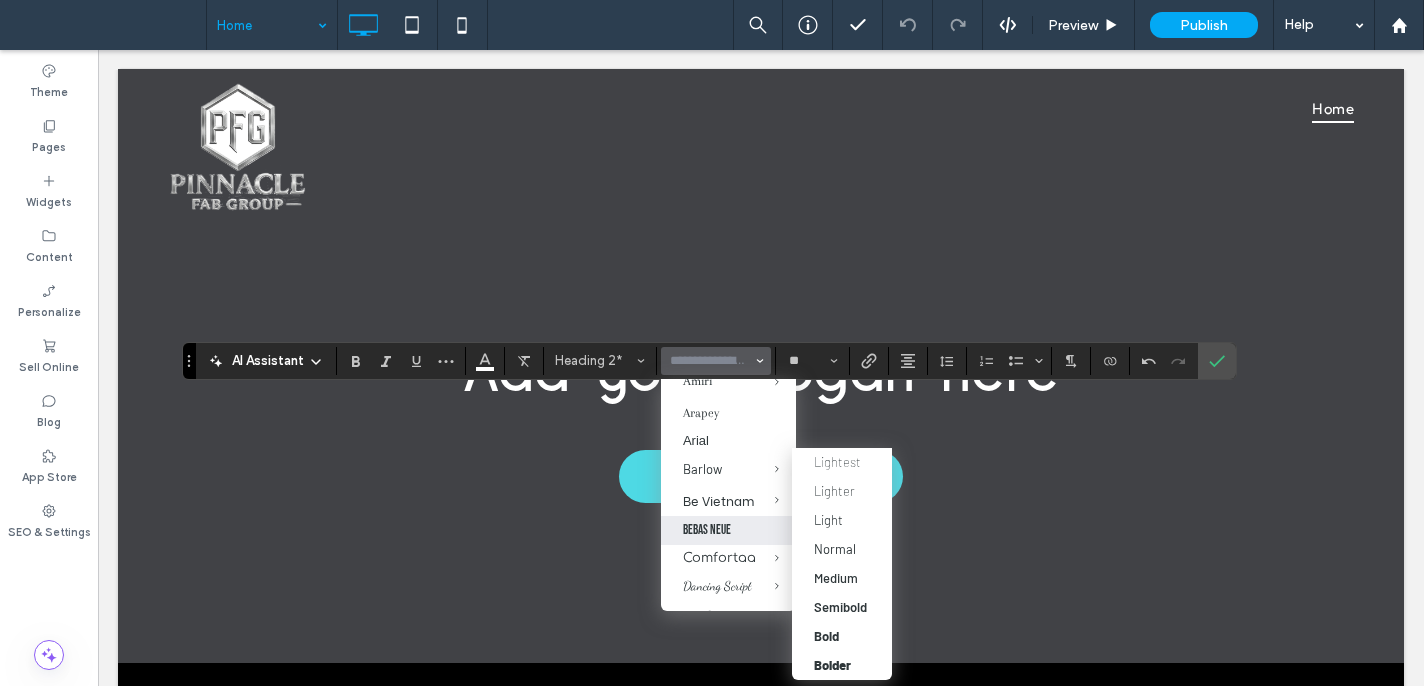 scroll, scrollTop: 246, scrollLeft: 0, axis: vertical 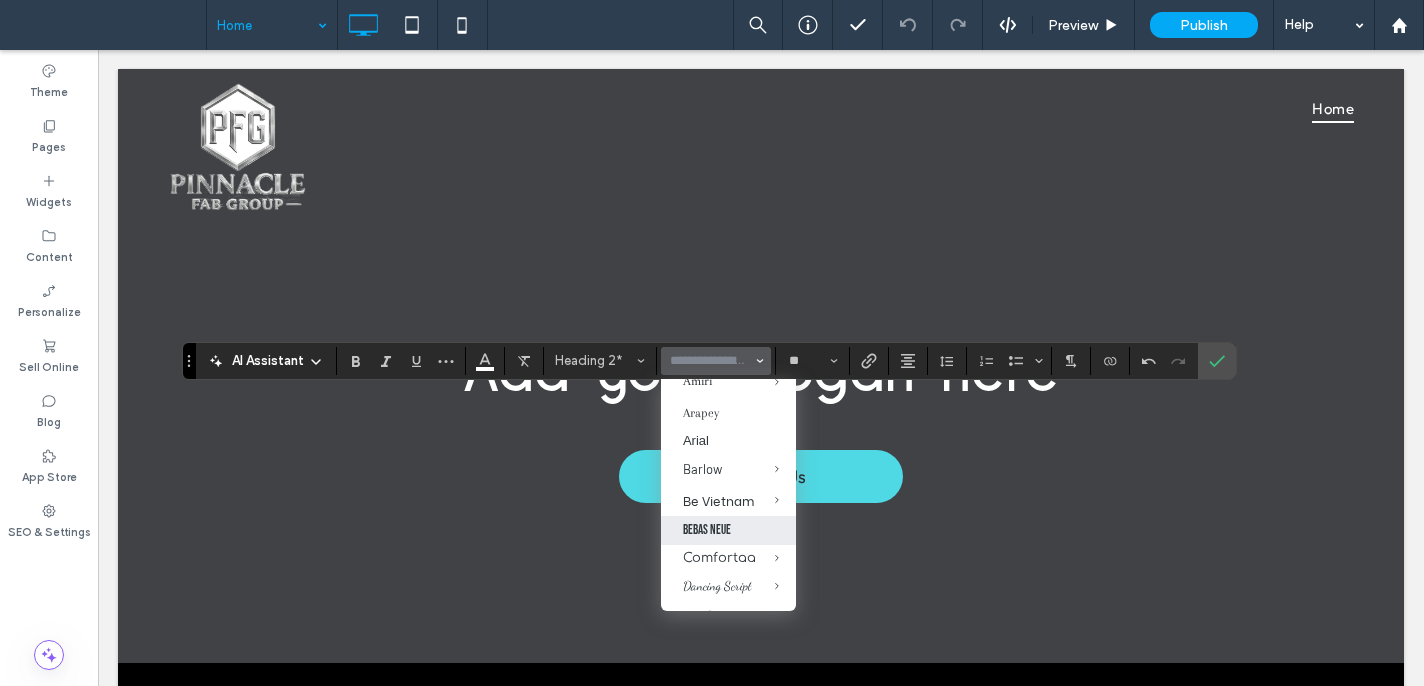 click on "Bebas Neue" at bounding box center [728, 530] 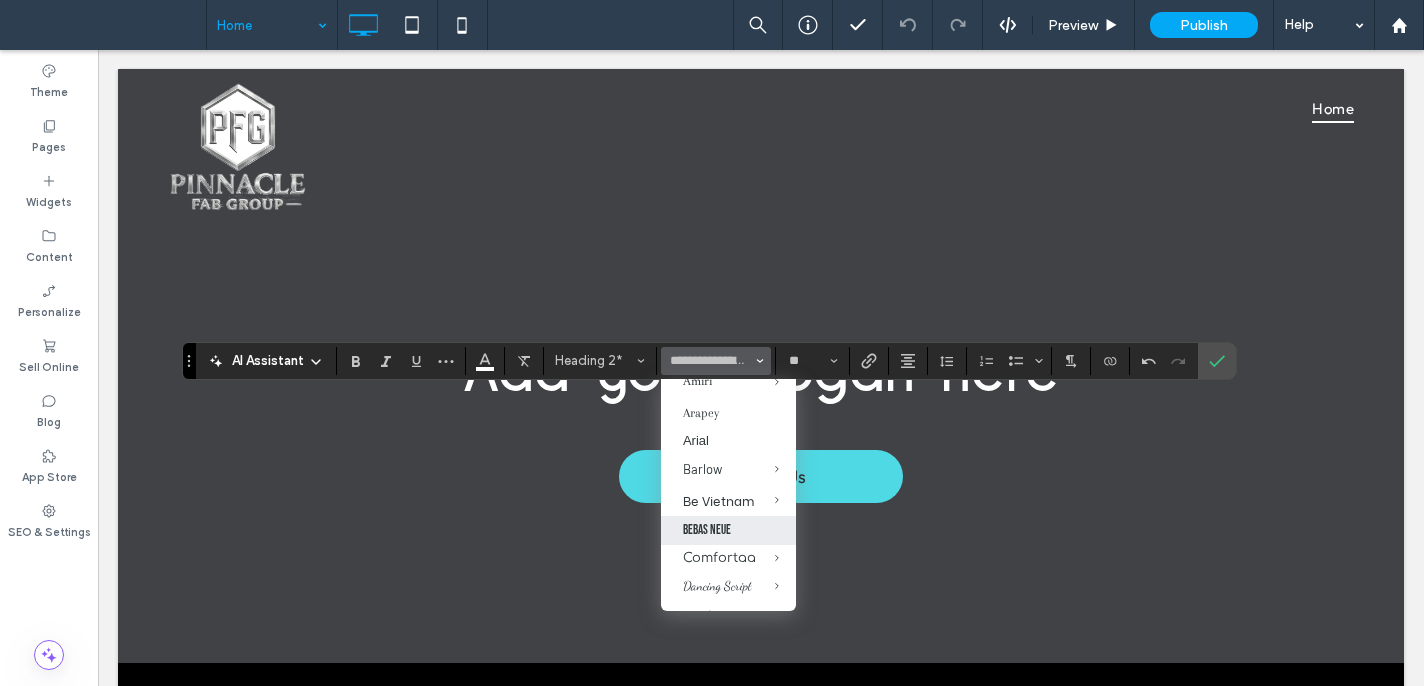 type on "**********" 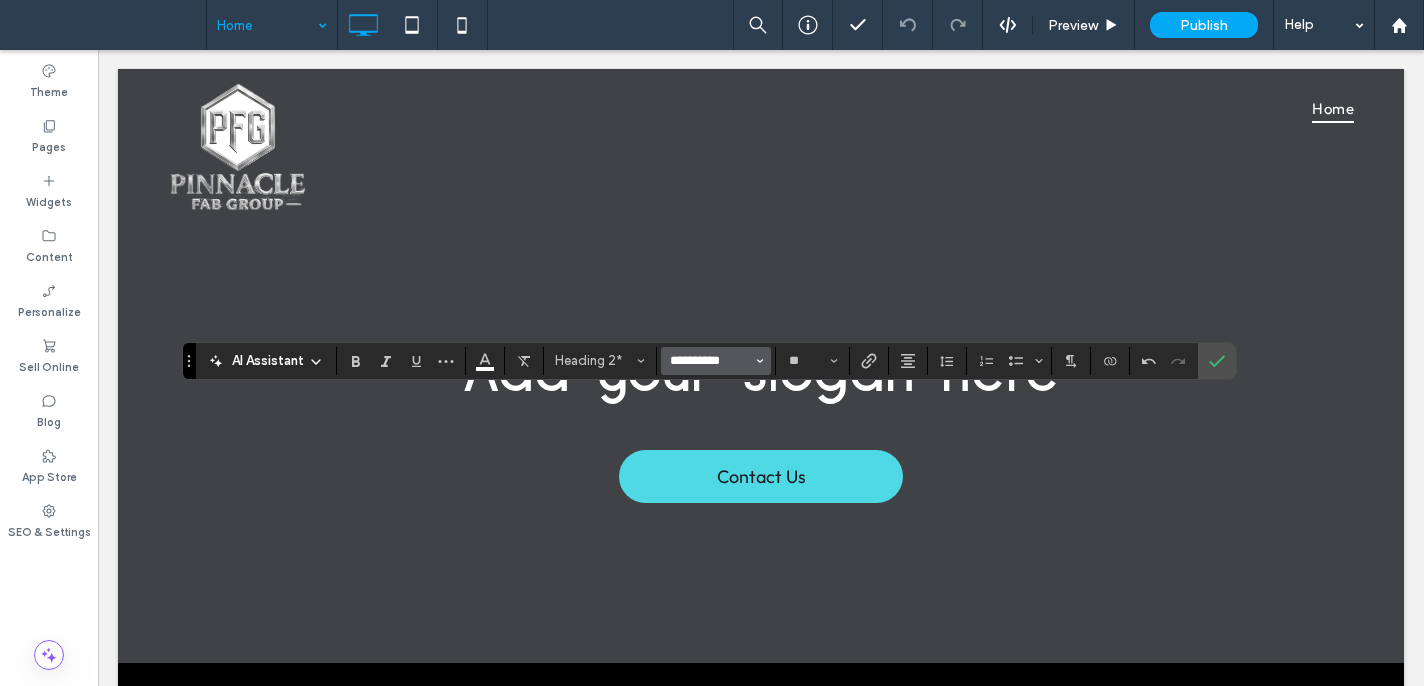 click on "**********" at bounding box center (710, 361) 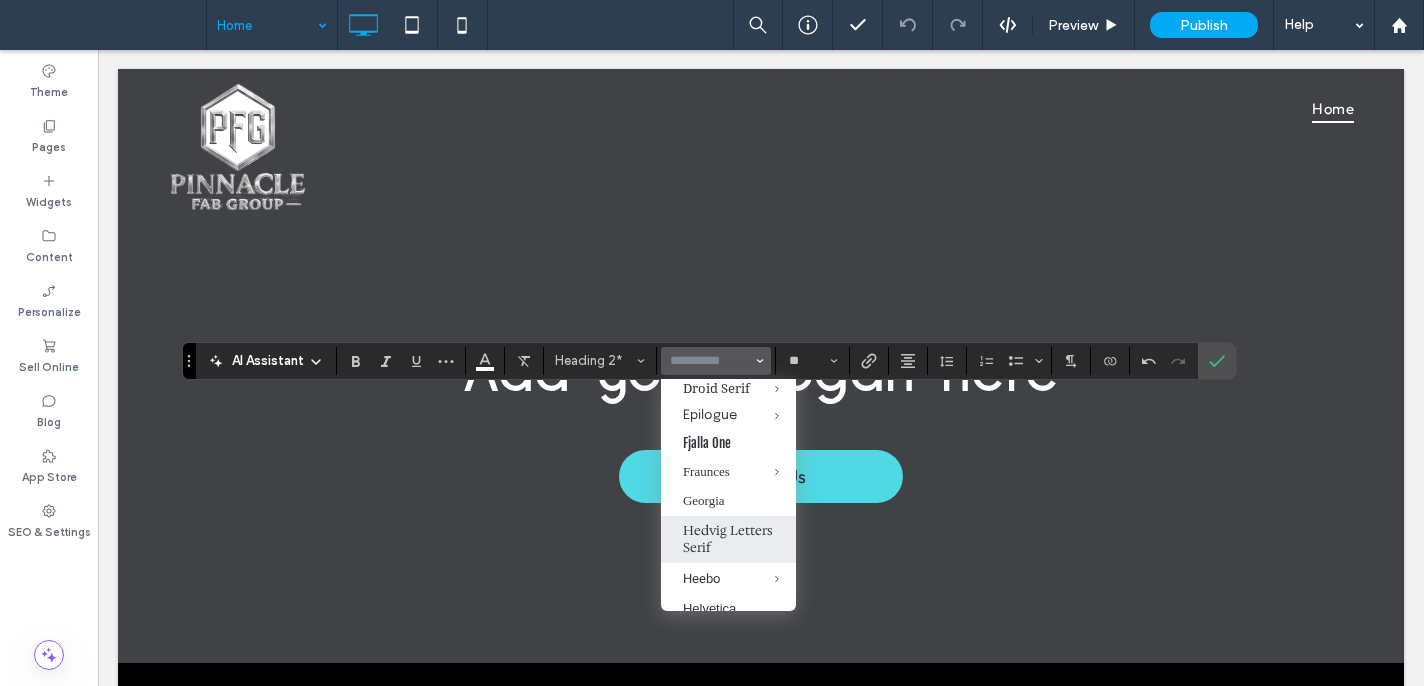scroll, scrollTop: 620, scrollLeft: 0, axis: vertical 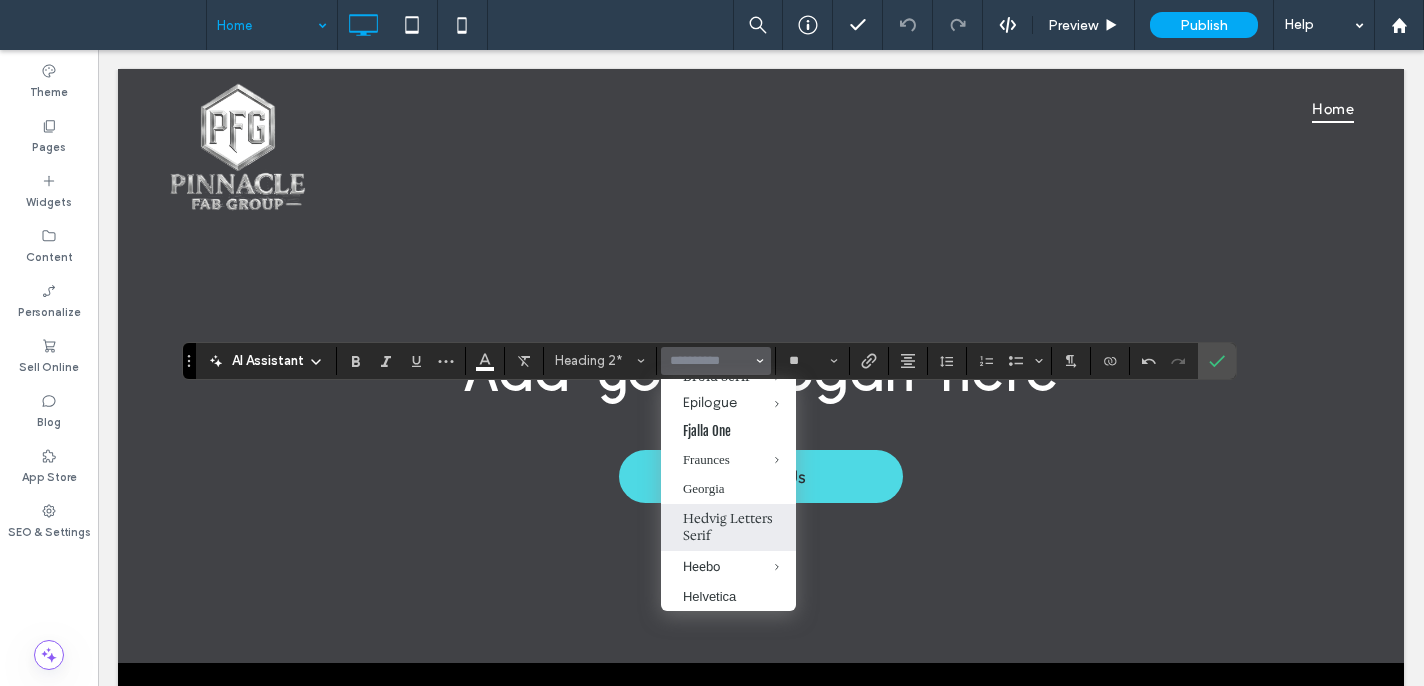 click on "Hedvig Letters Serif" at bounding box center (728, 527) 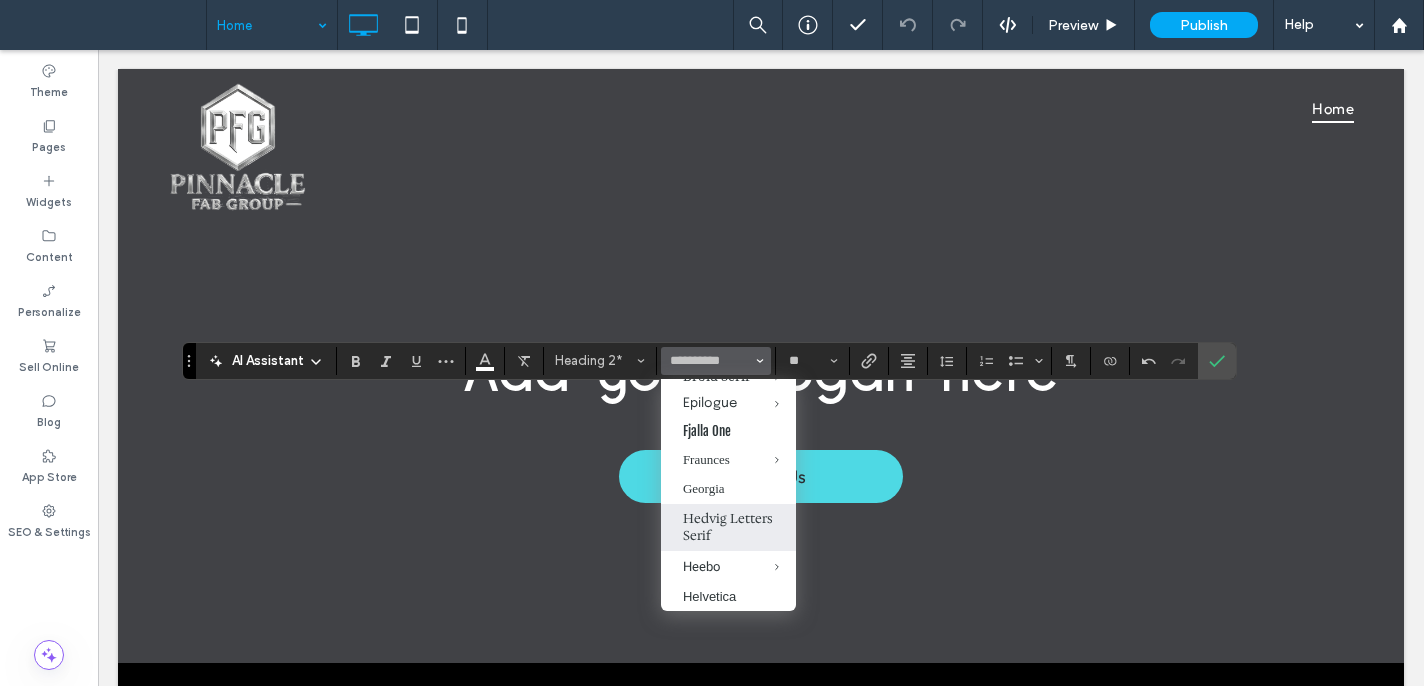 type on "**********" 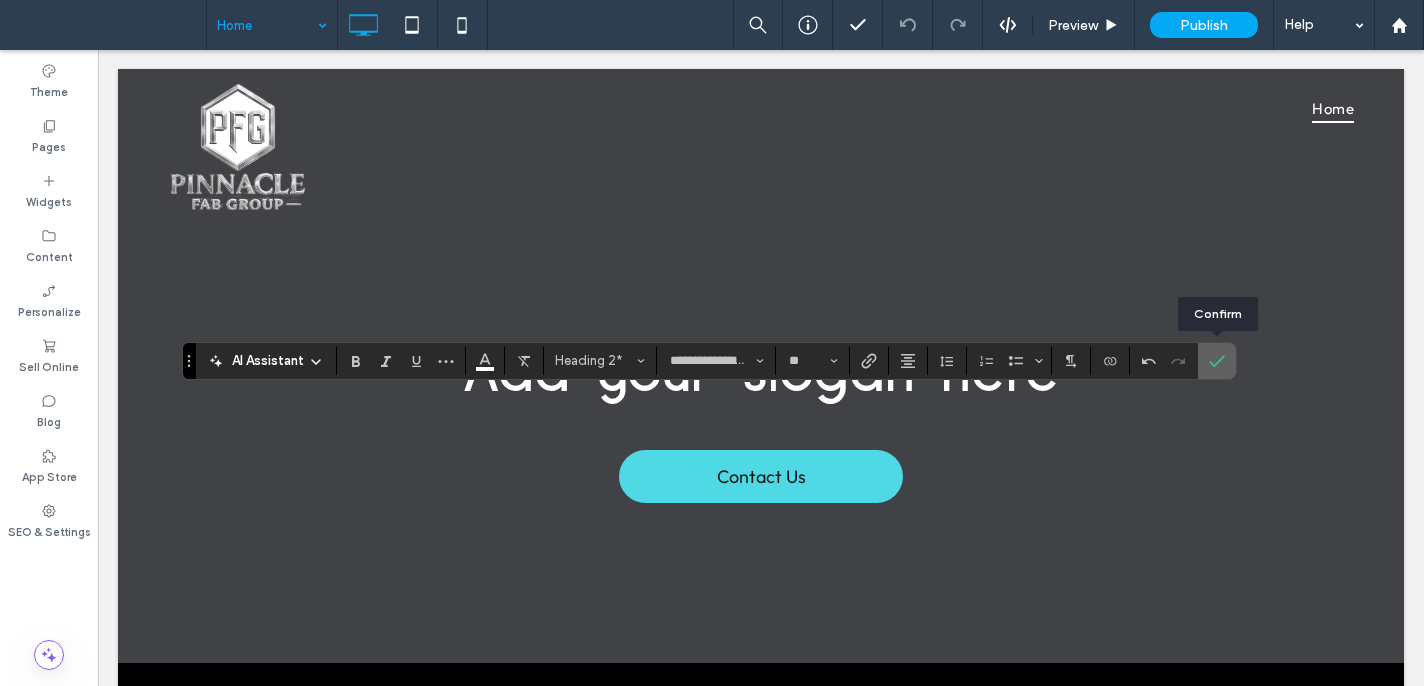 click 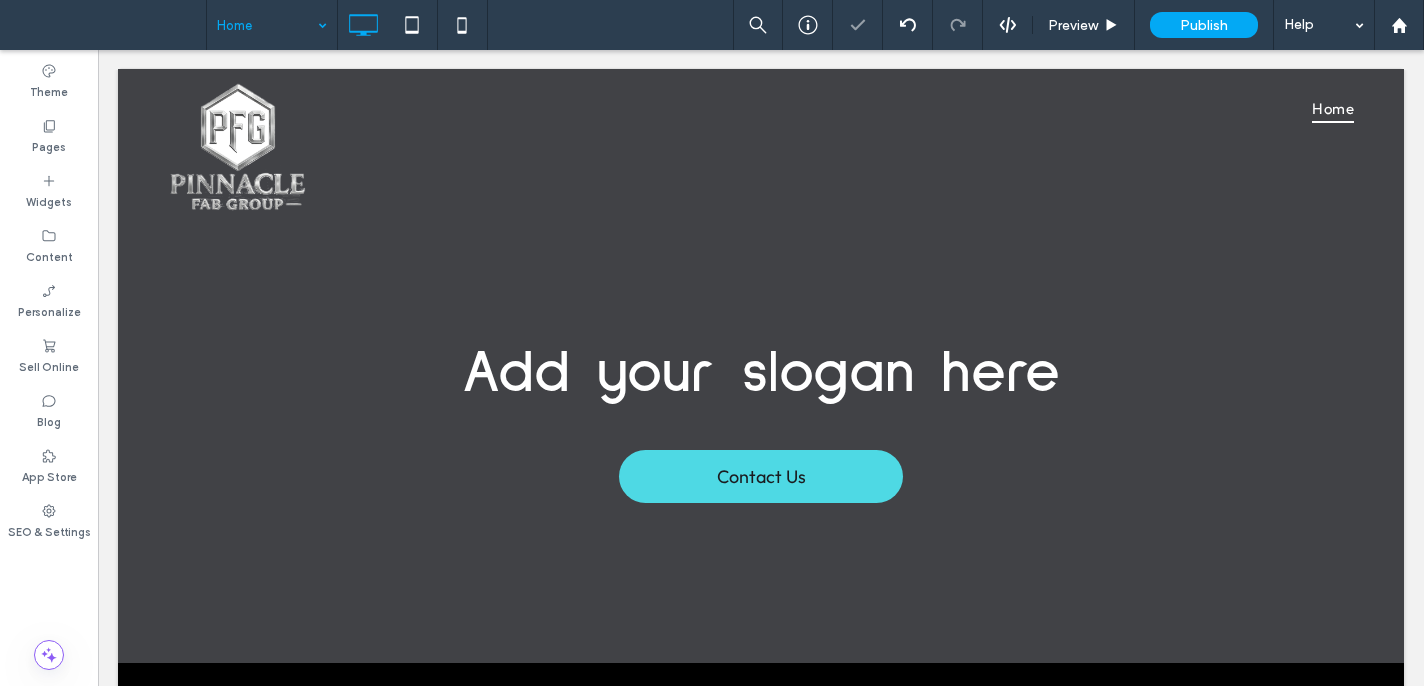 type on "**********" 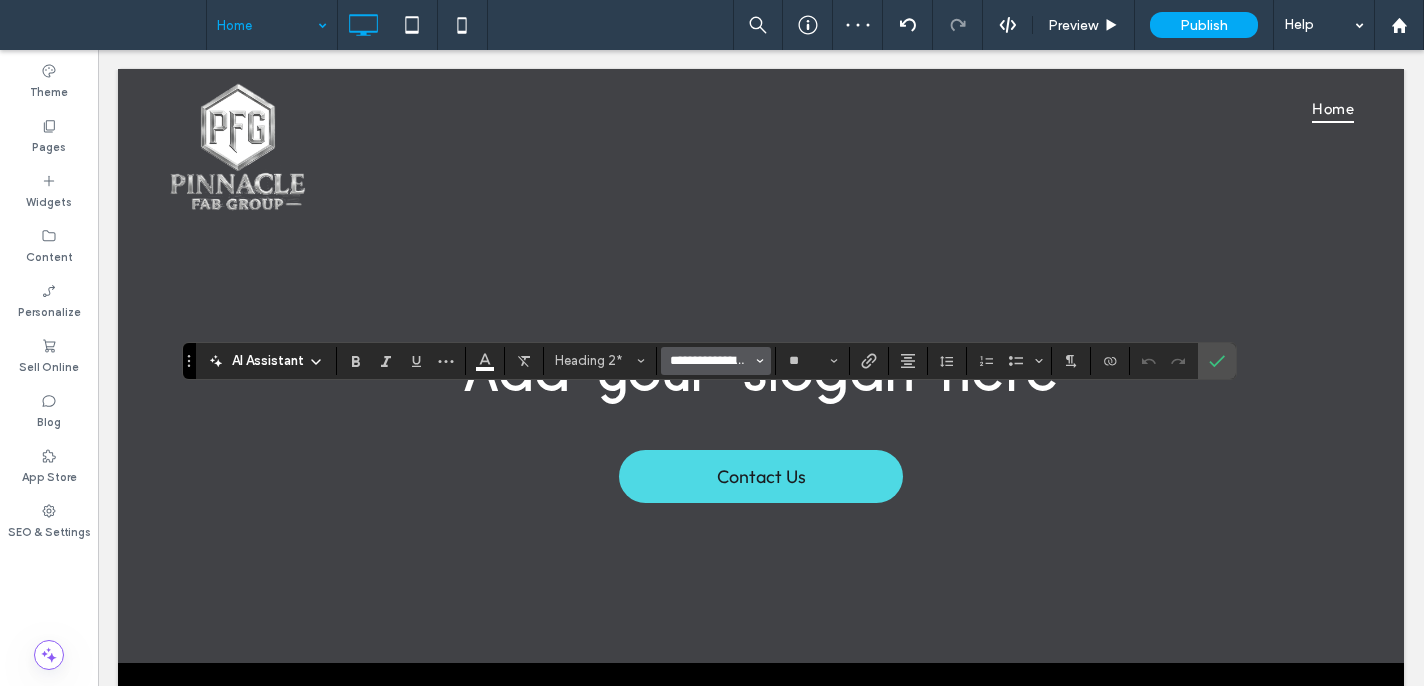 click on "**********" at bounding box center [710, 361] 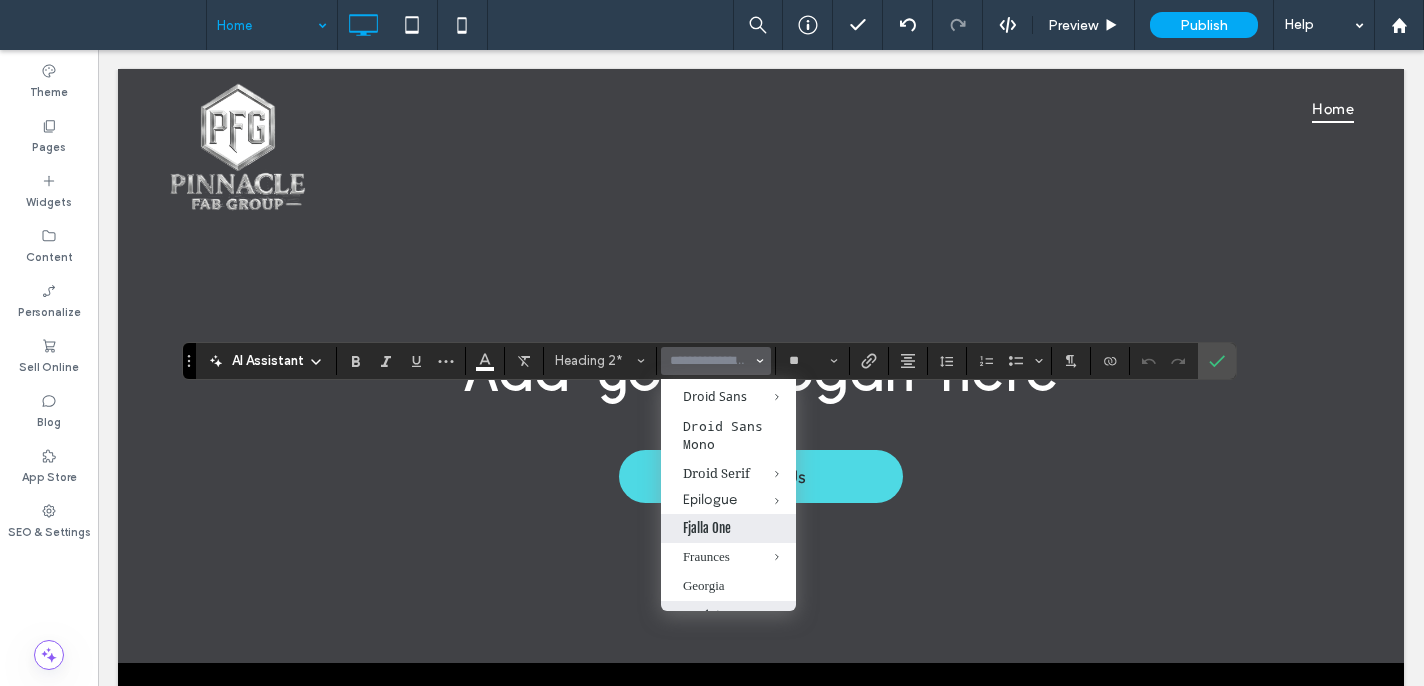 scroll, scrollTop: 542, scrollLeft: 0, axis: vertical 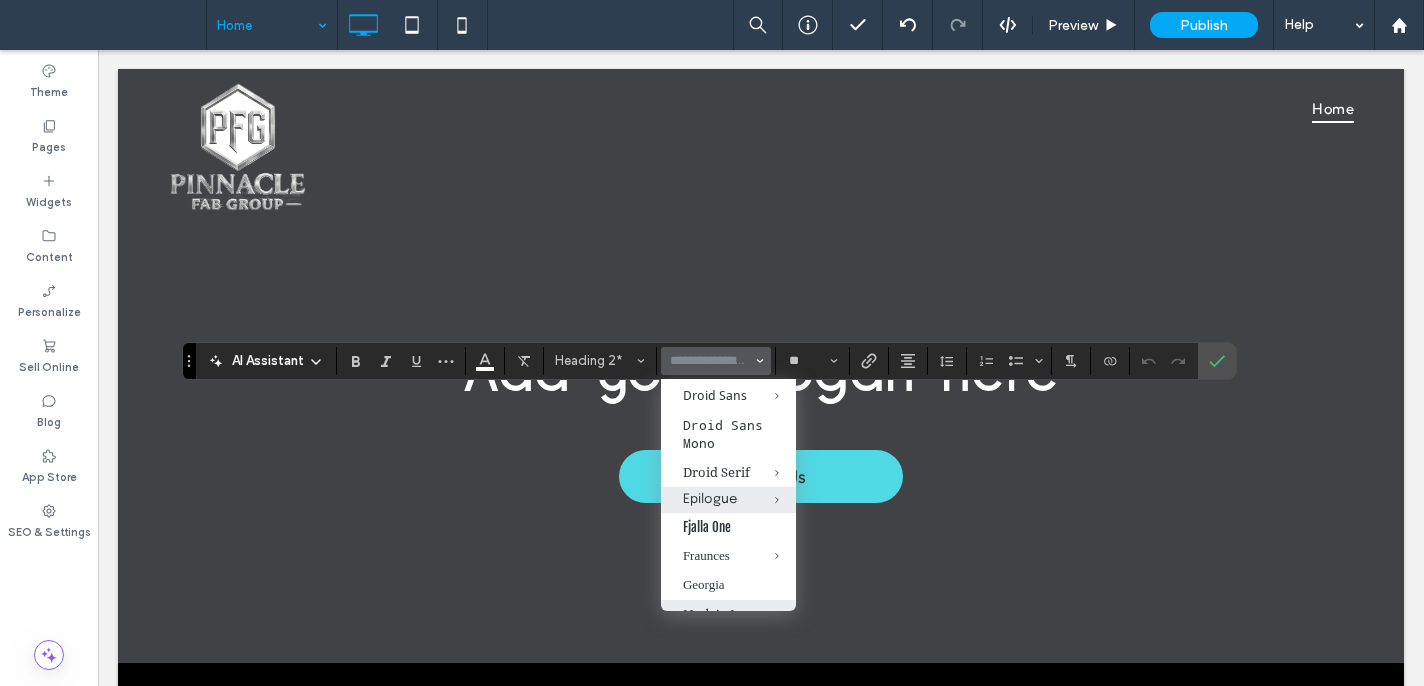 click on "Epilogue" at bounding box center (728, 500) 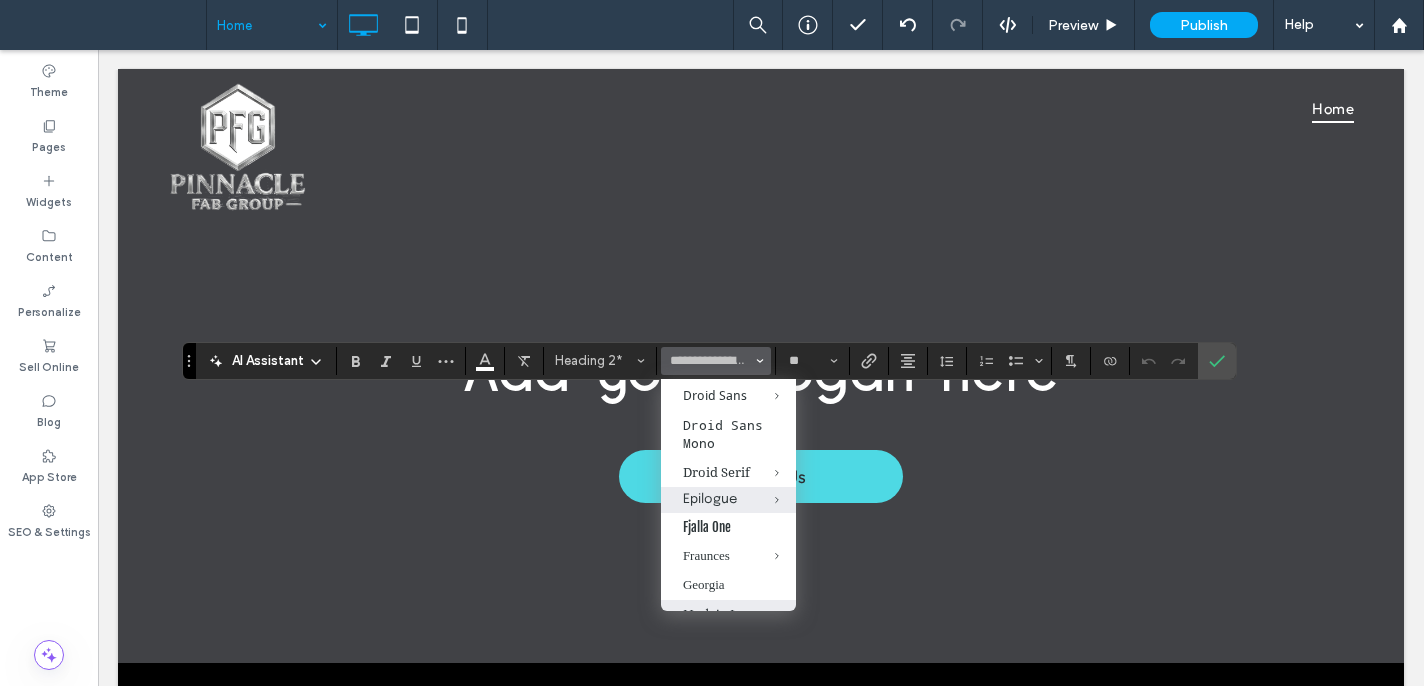 type on "********" 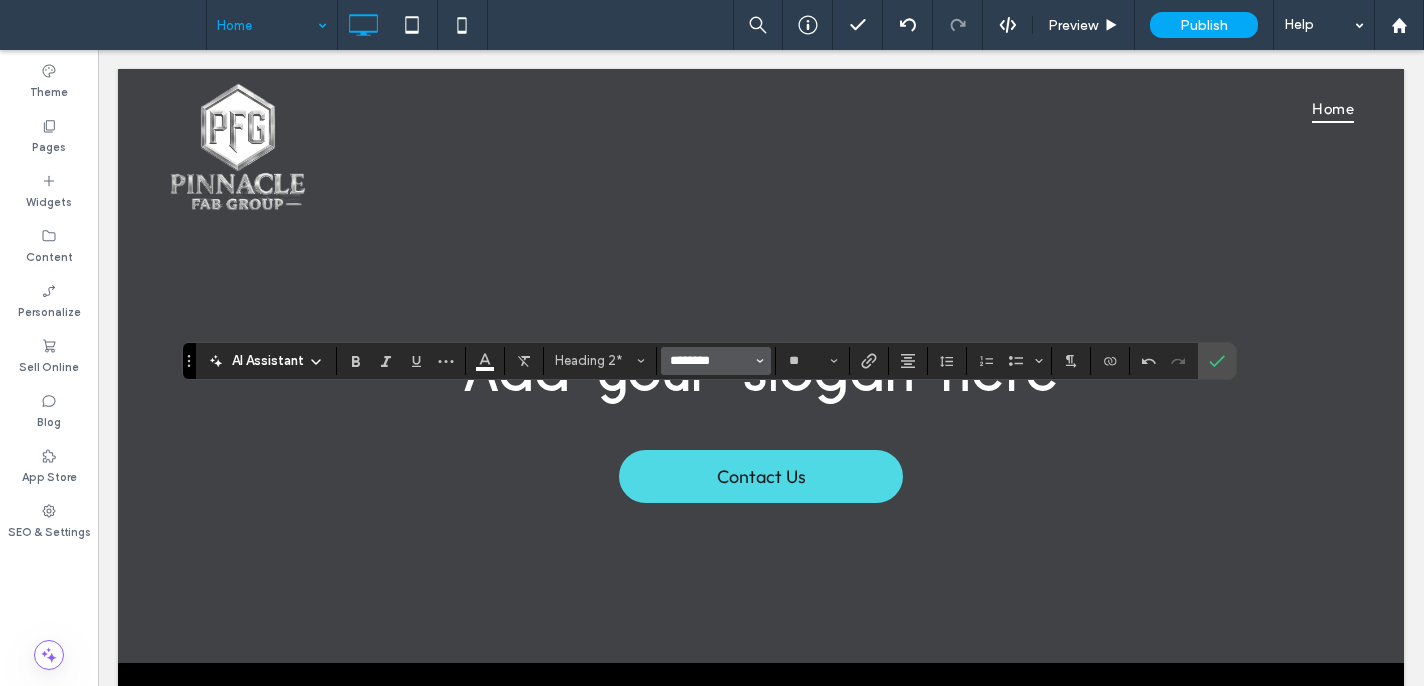 click on "********" at bounding box center (710, 361) 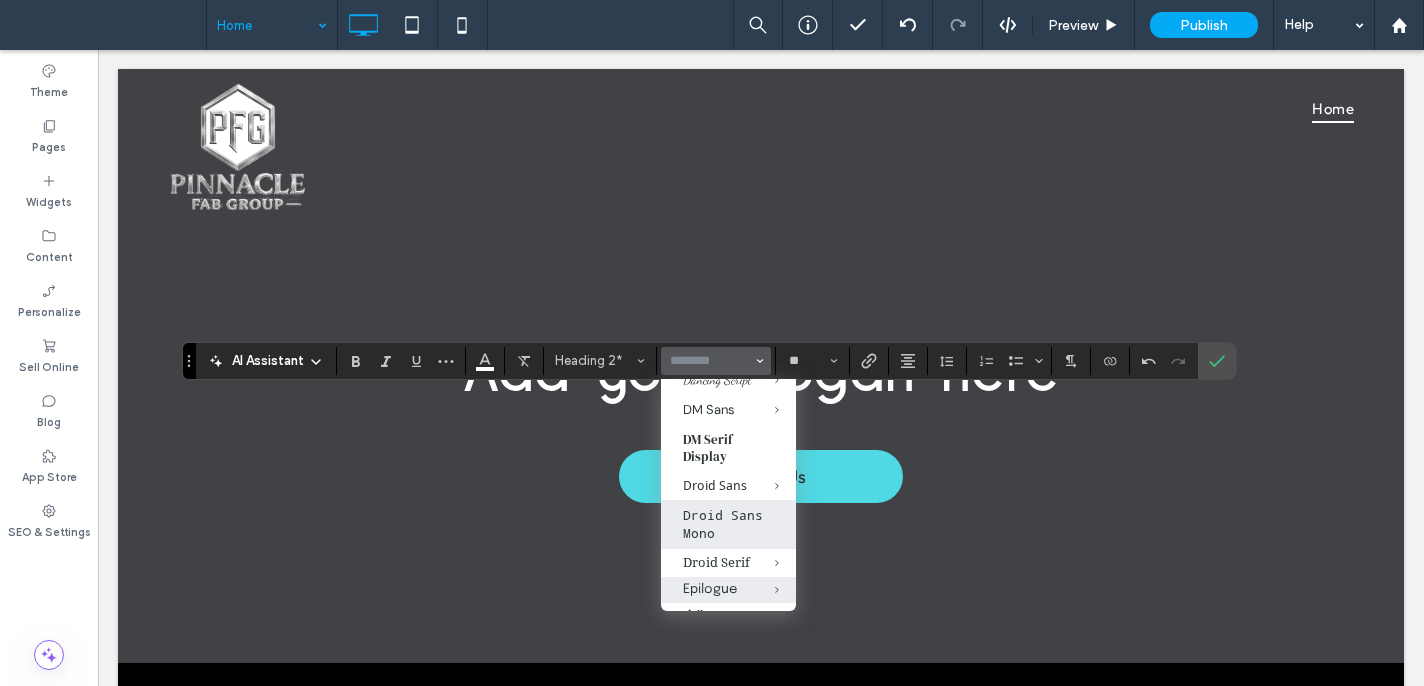 scroll, scrollTop: 705, scrollLeft: 0, axis: vertical 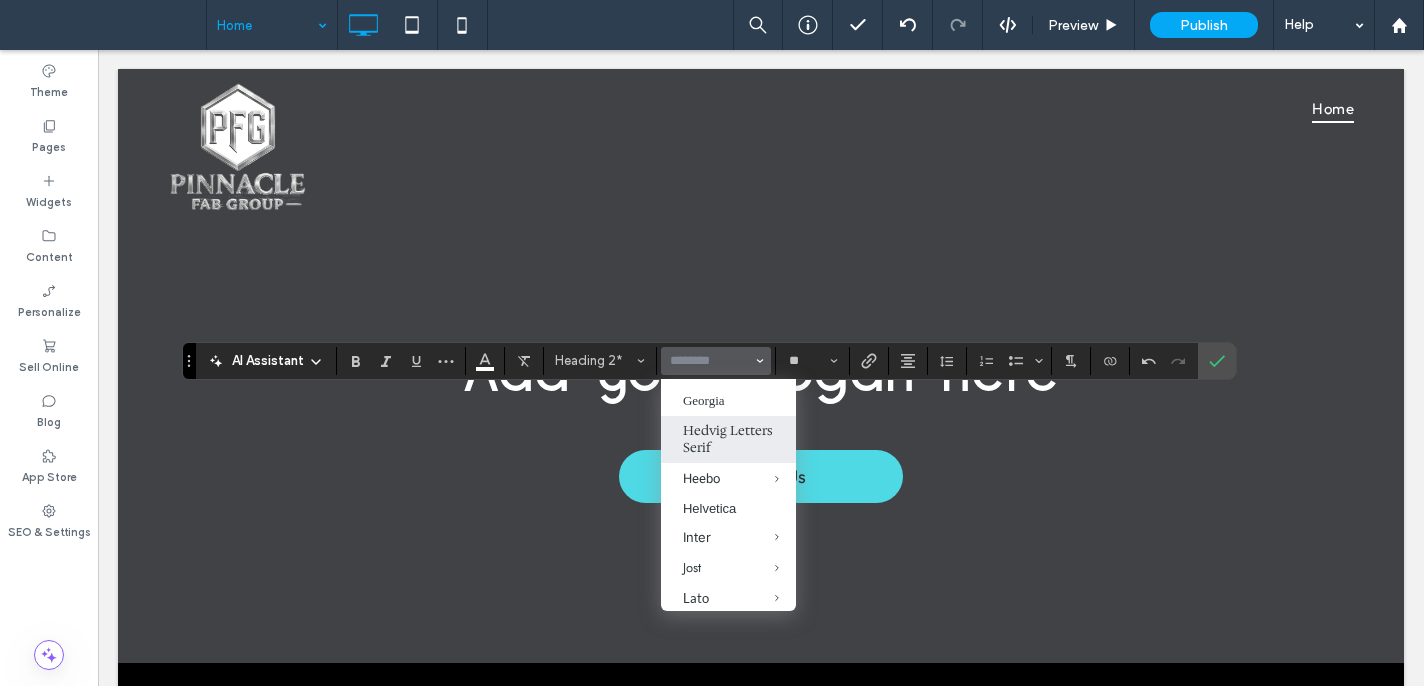 click on "Hedvig Letters Serif" at bounding box center [728, 439] 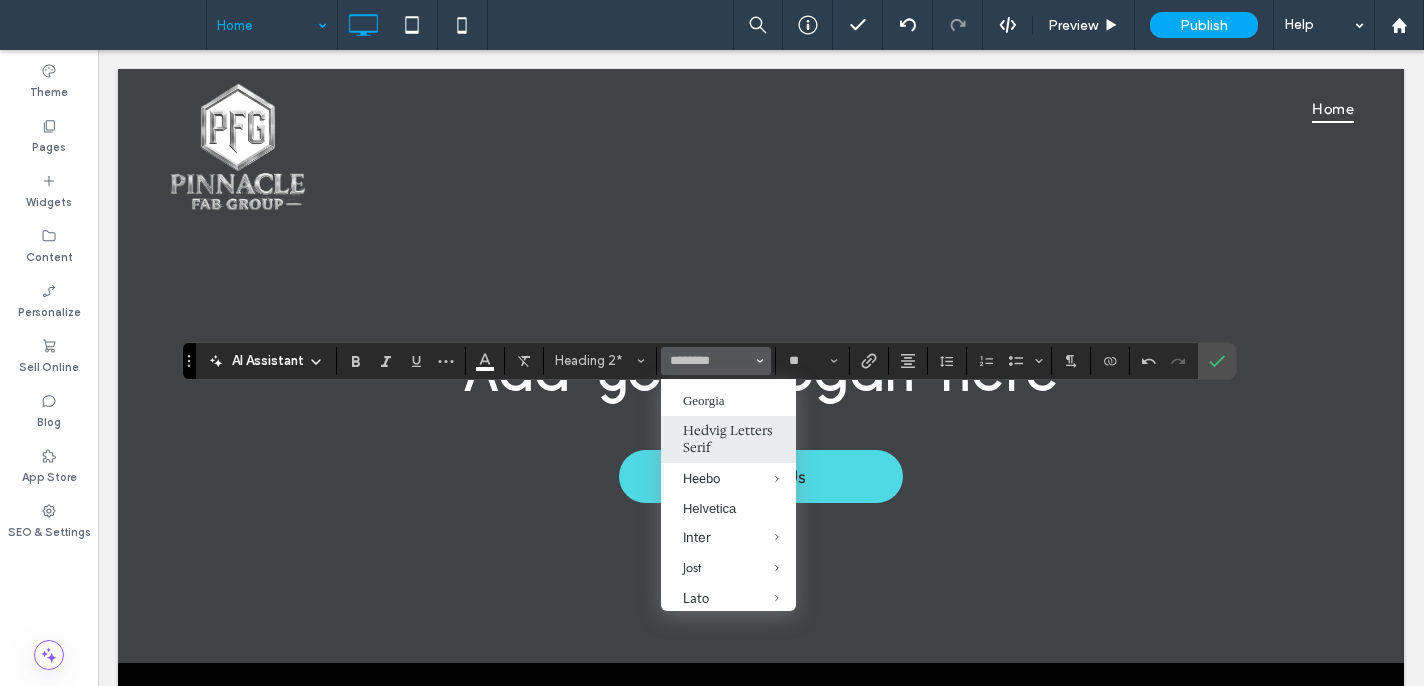 type on "**********" 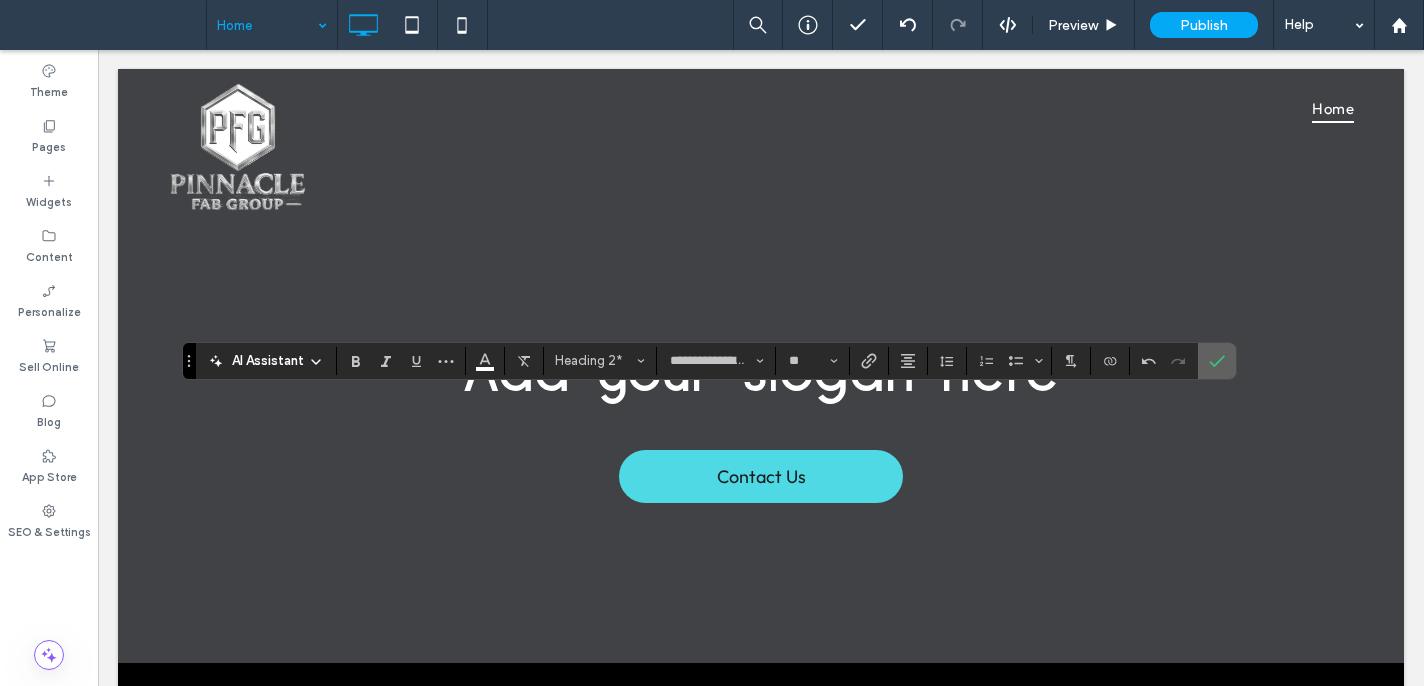click at bounding box center (1217, 361) 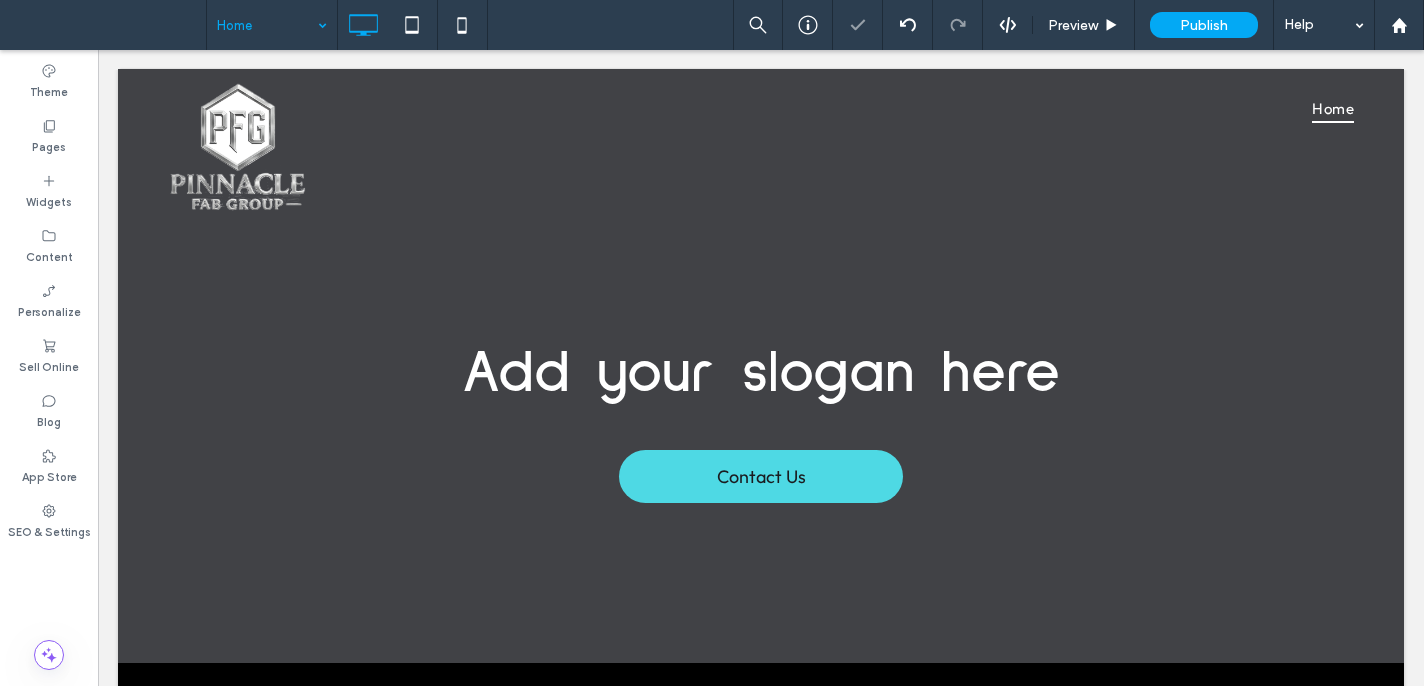 type on "**********" 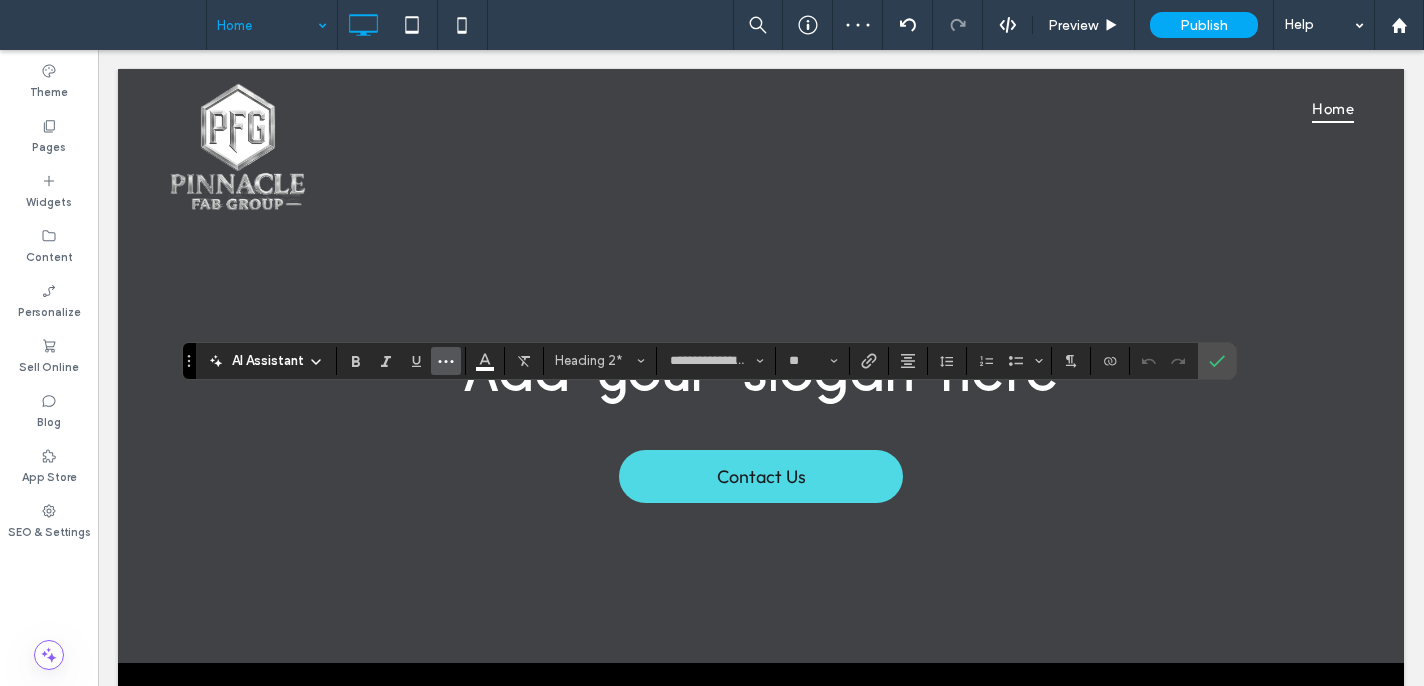 click 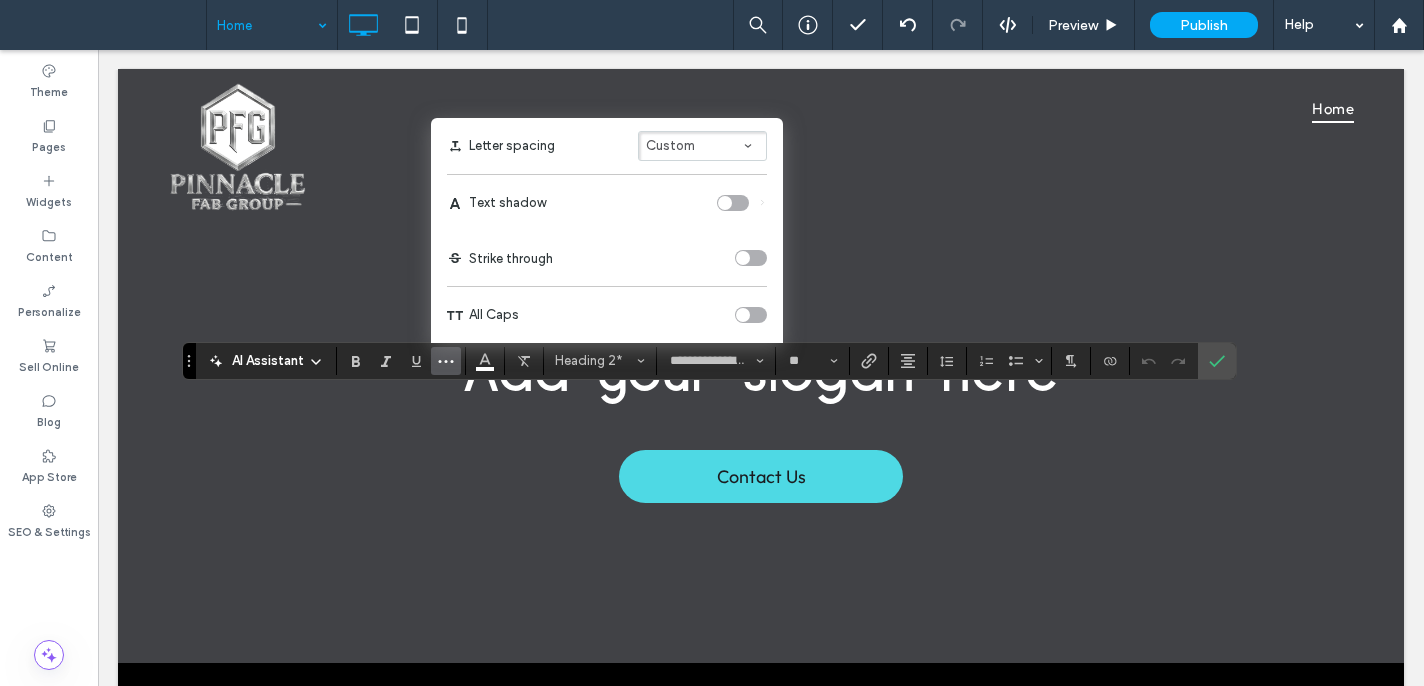 click at bounding box center [743, 315] 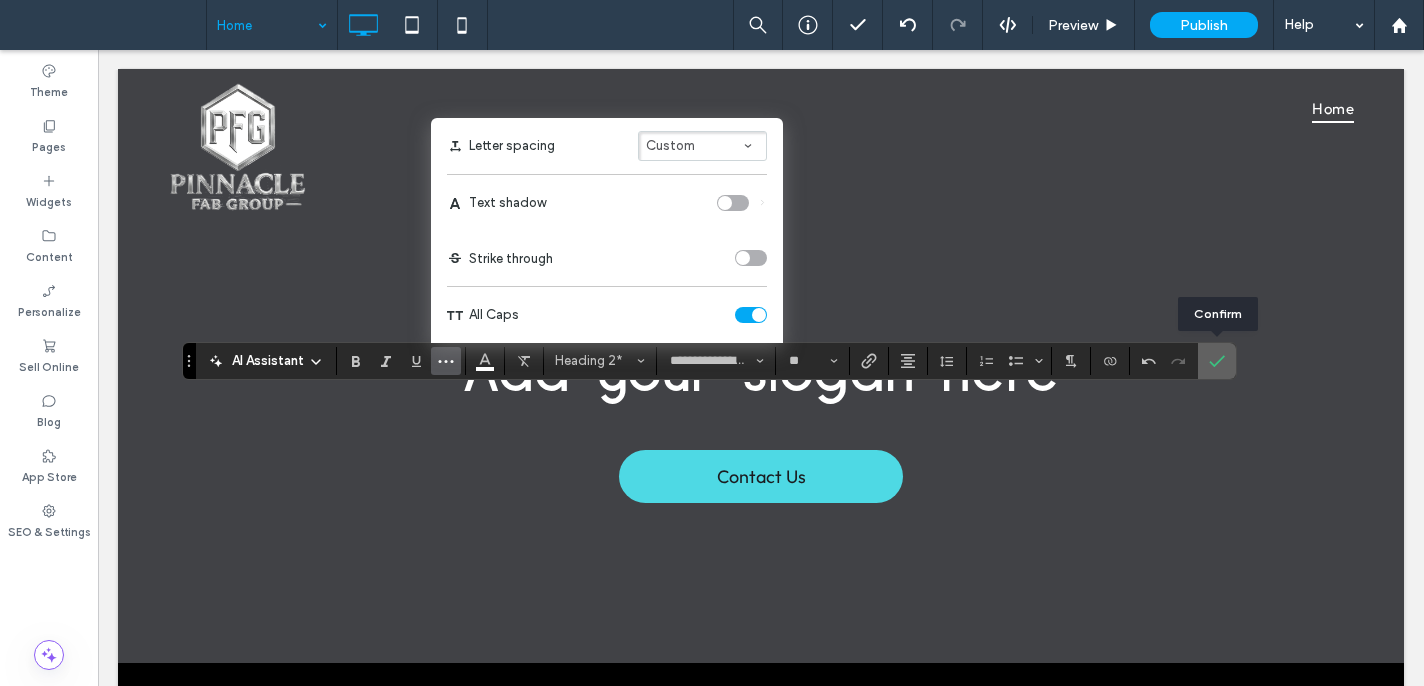 click 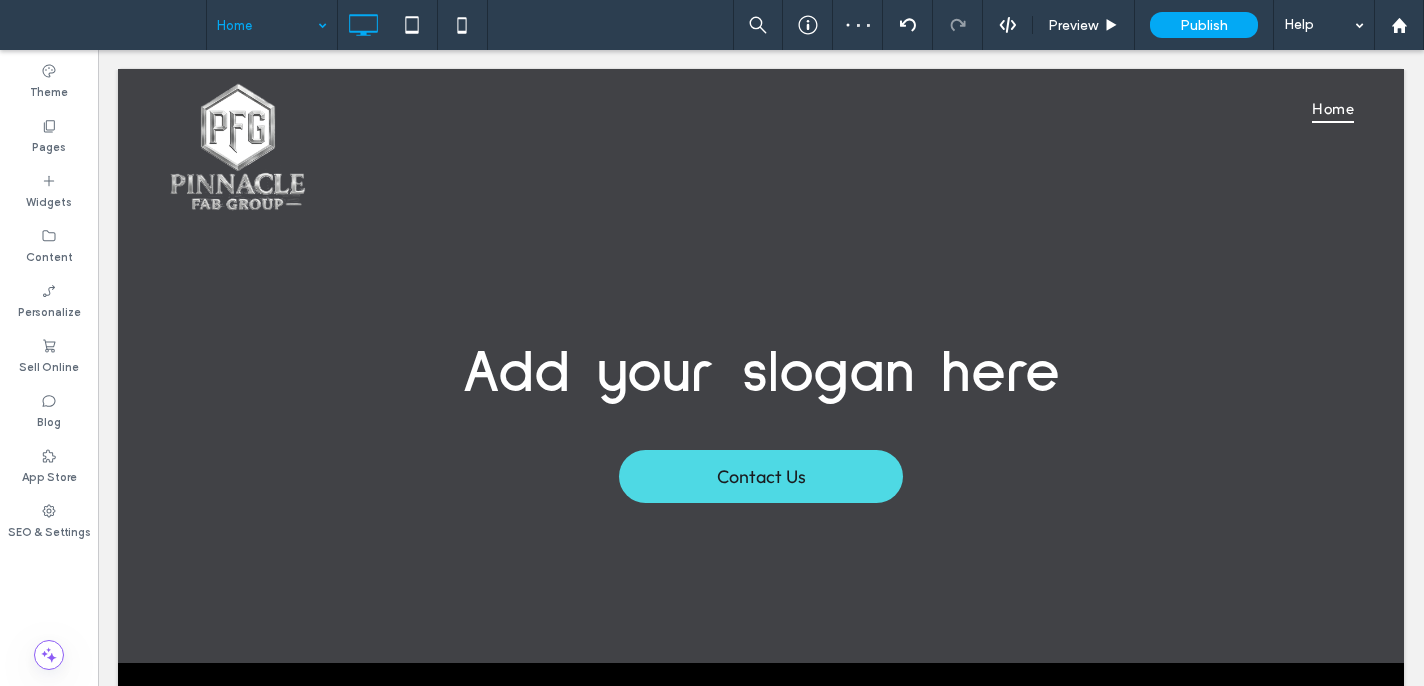 type on "**********" 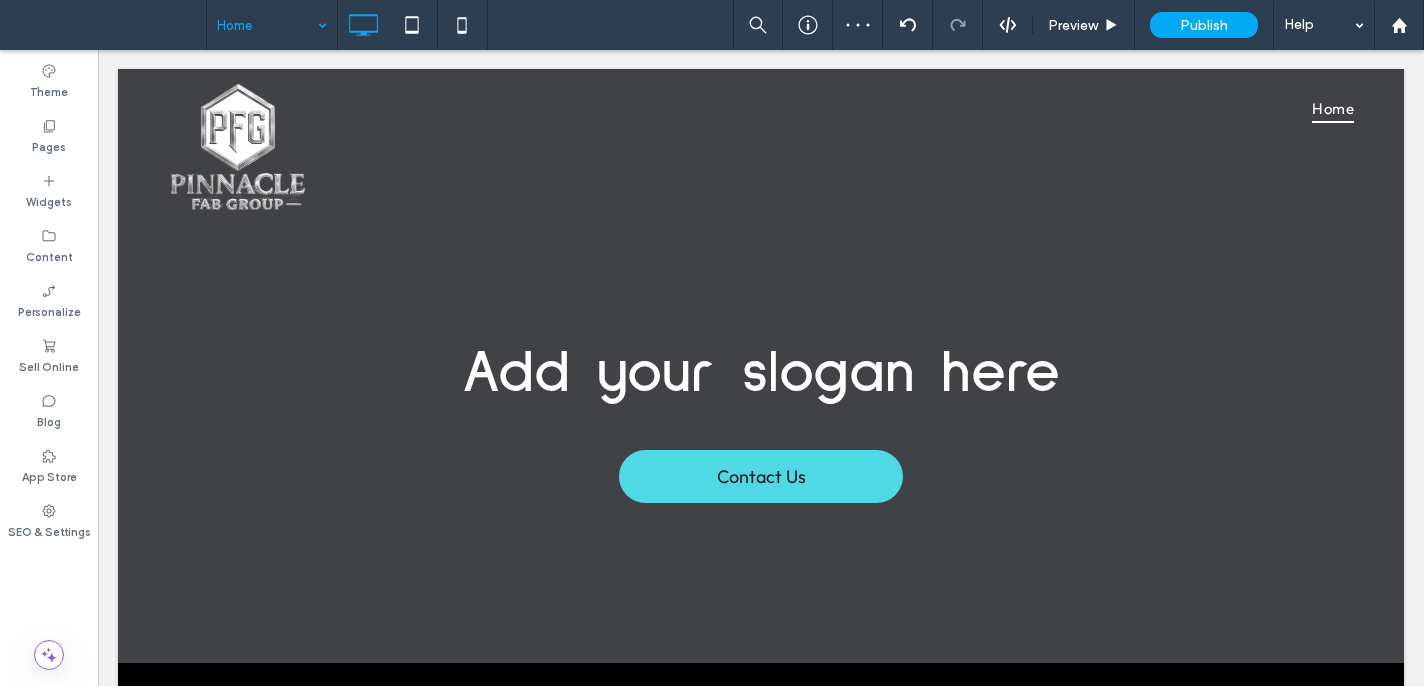 type on "**" 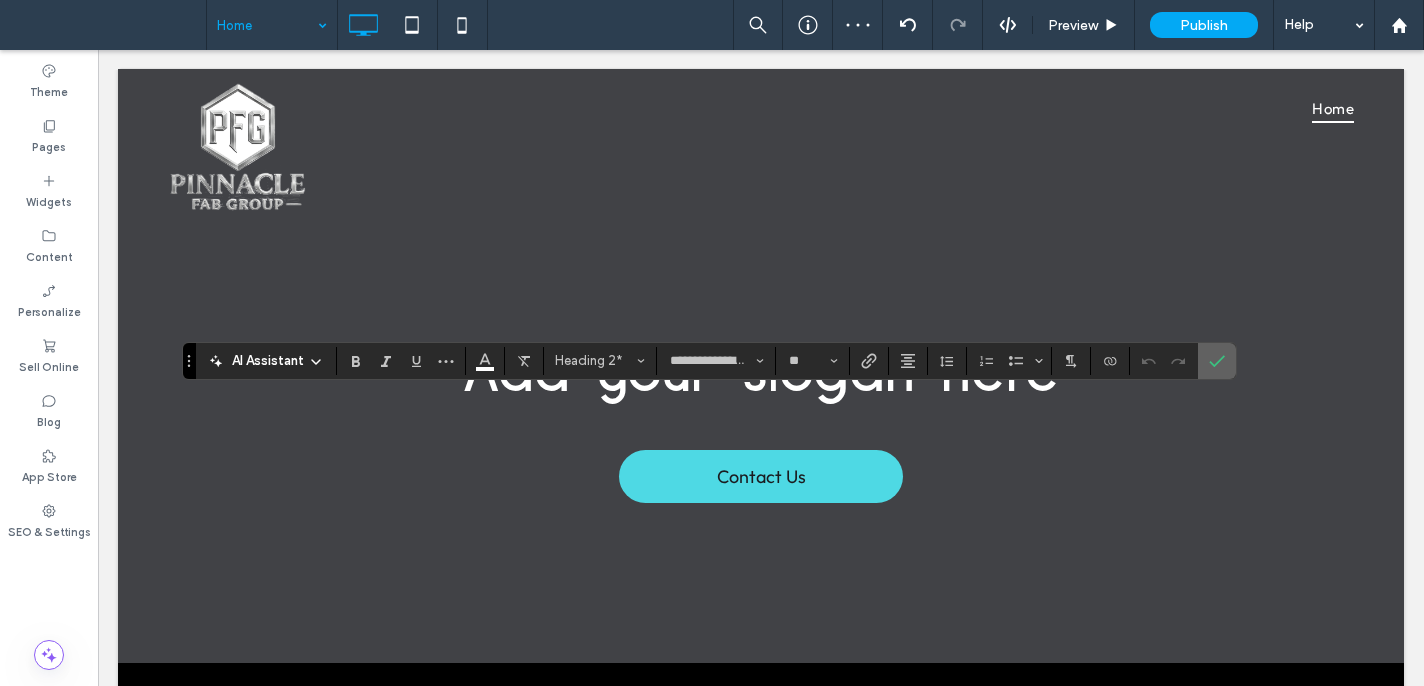 click at bounding box center [1217, 361] 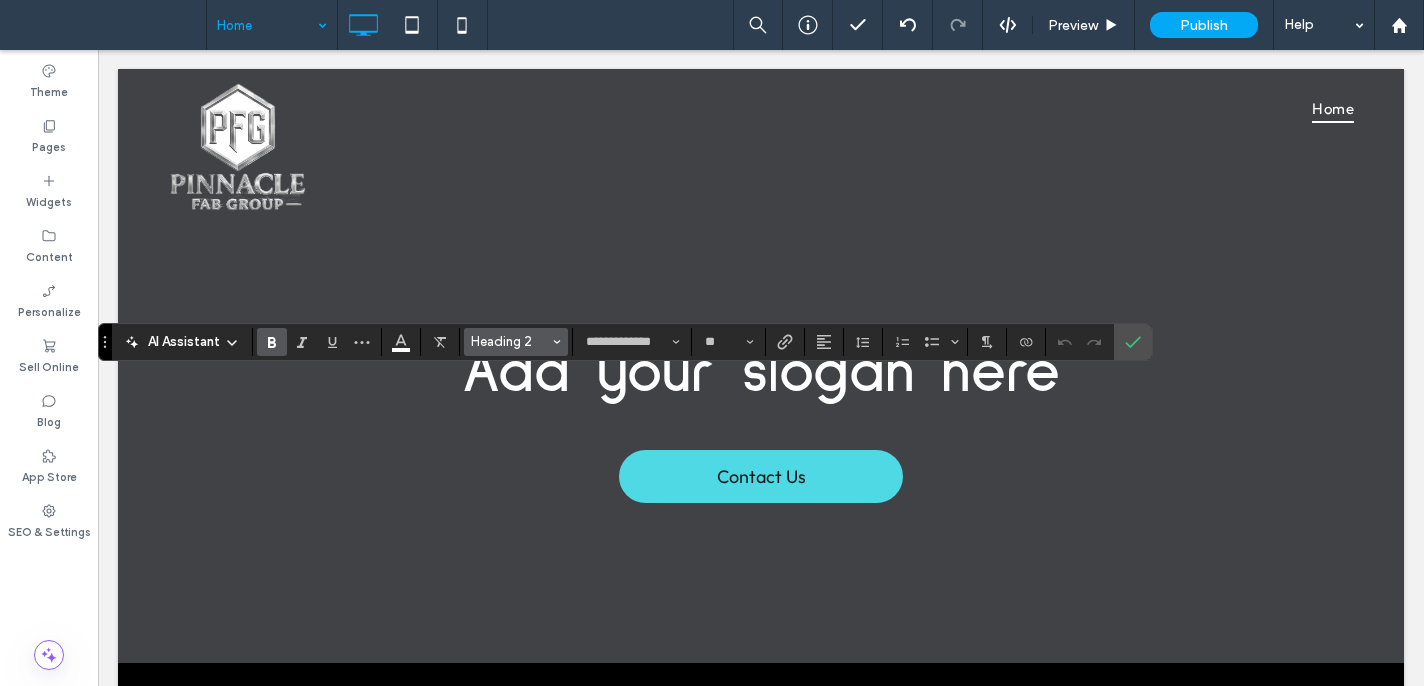 click on "Heading 2" at bounding box center (516, 342) 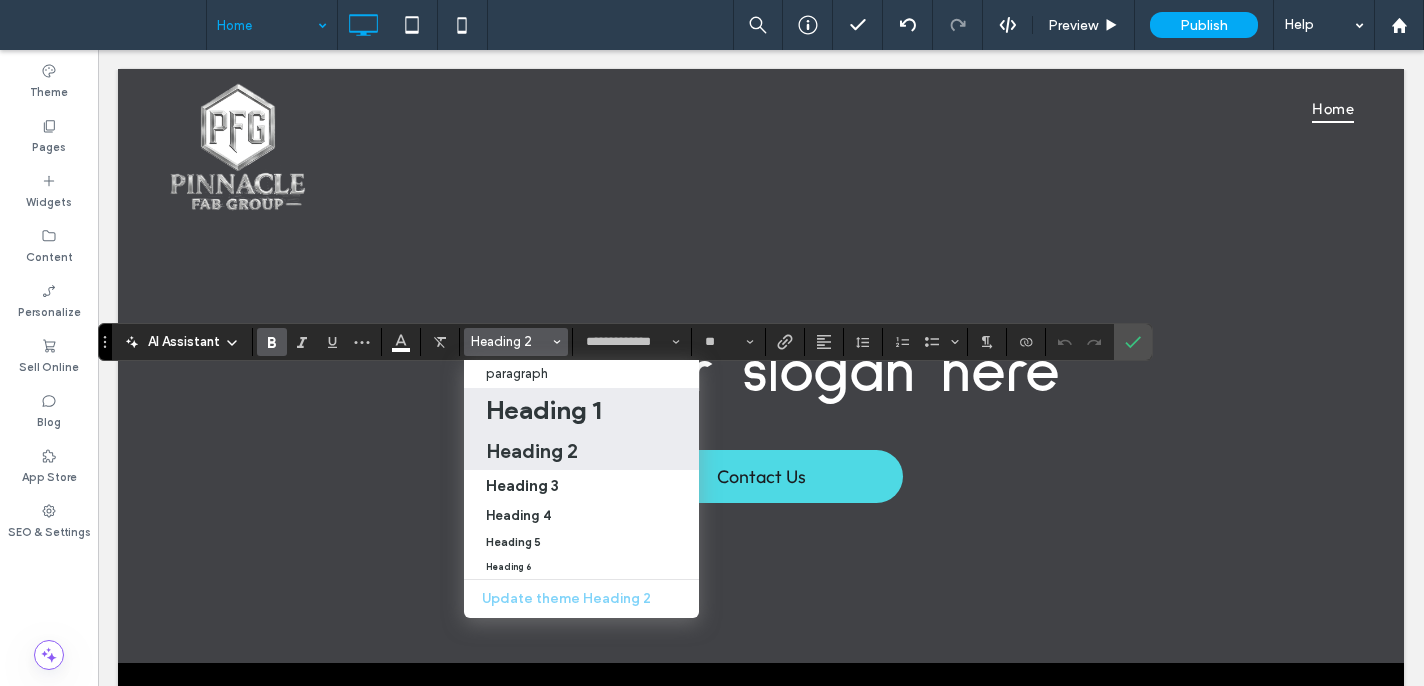 click on "Heading 1" at bounding box center (543, 410) 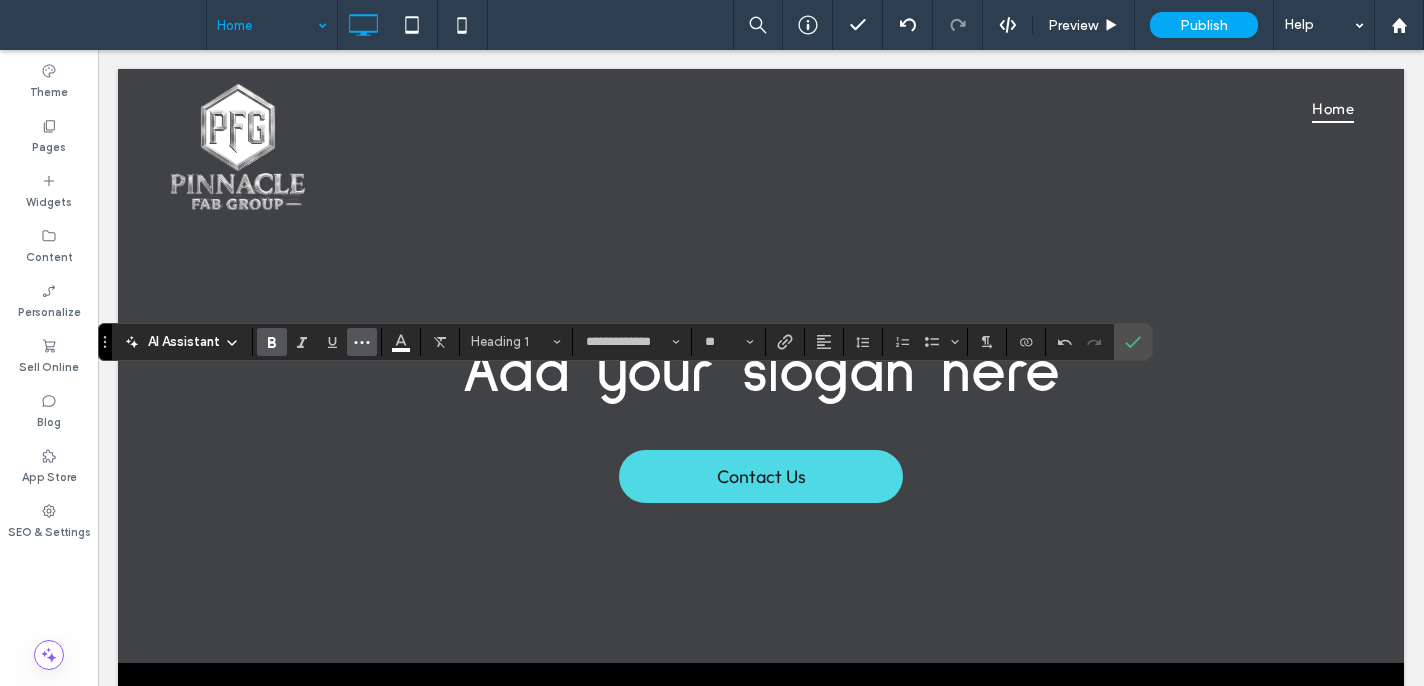 click 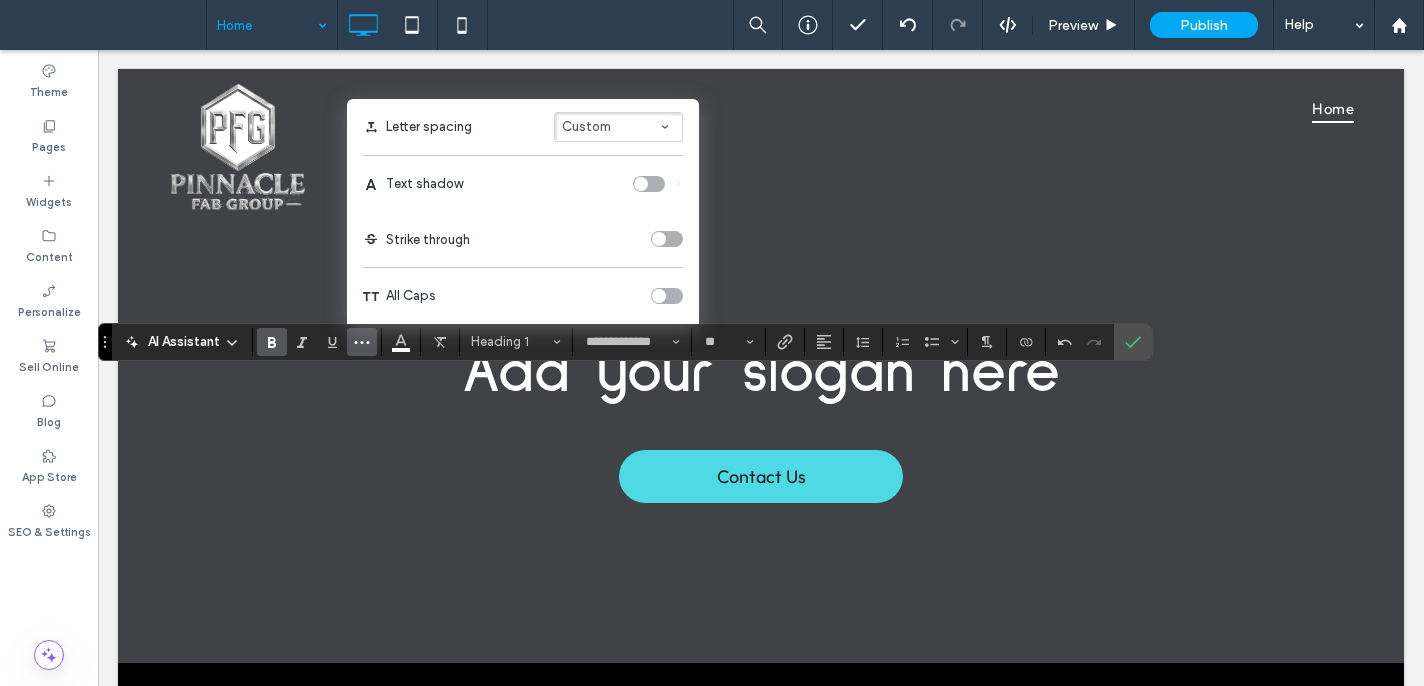 click at bounding box center [659, 296] 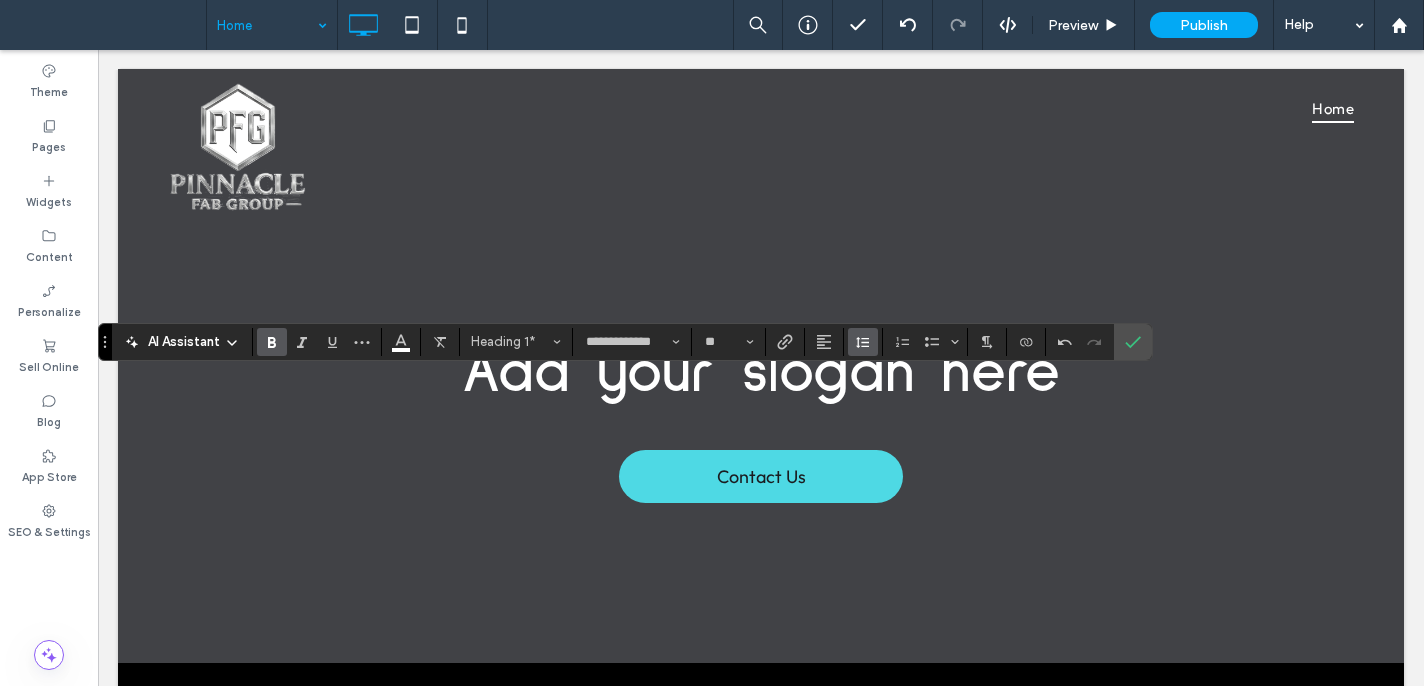 click 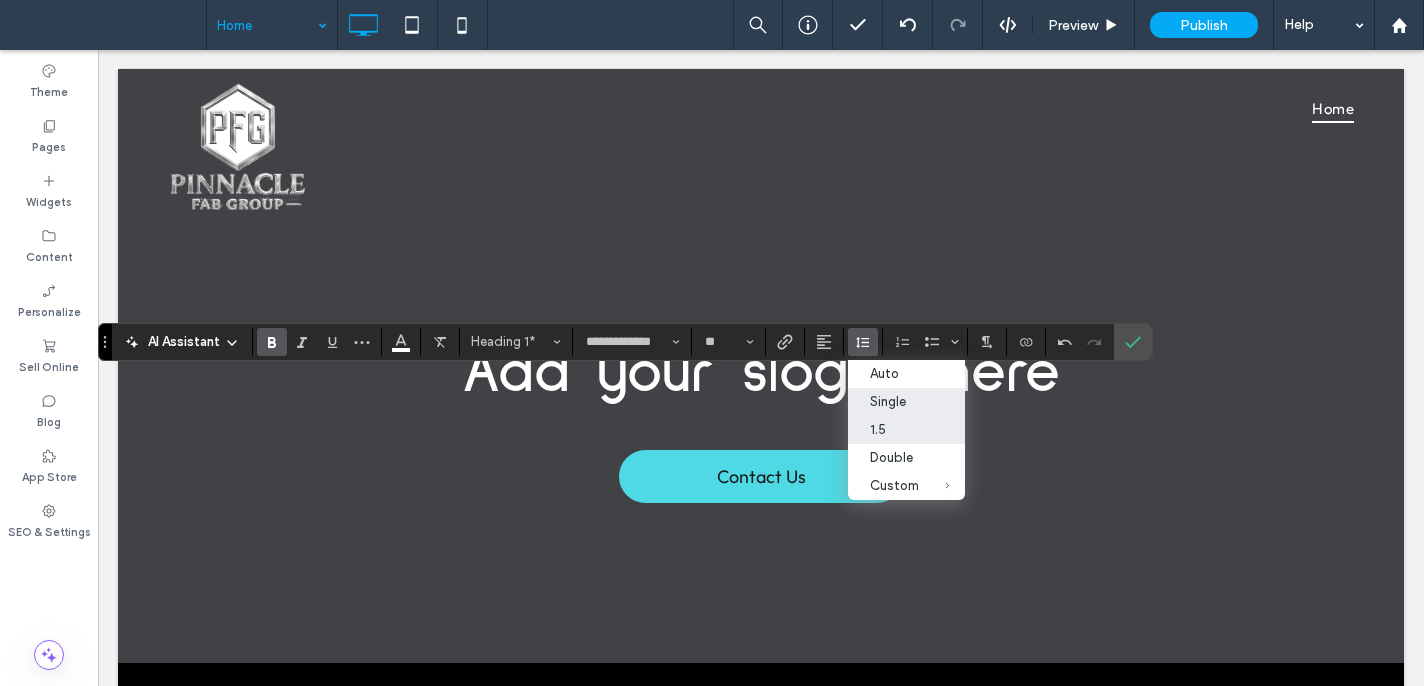 click at bounding box center (859, 402) 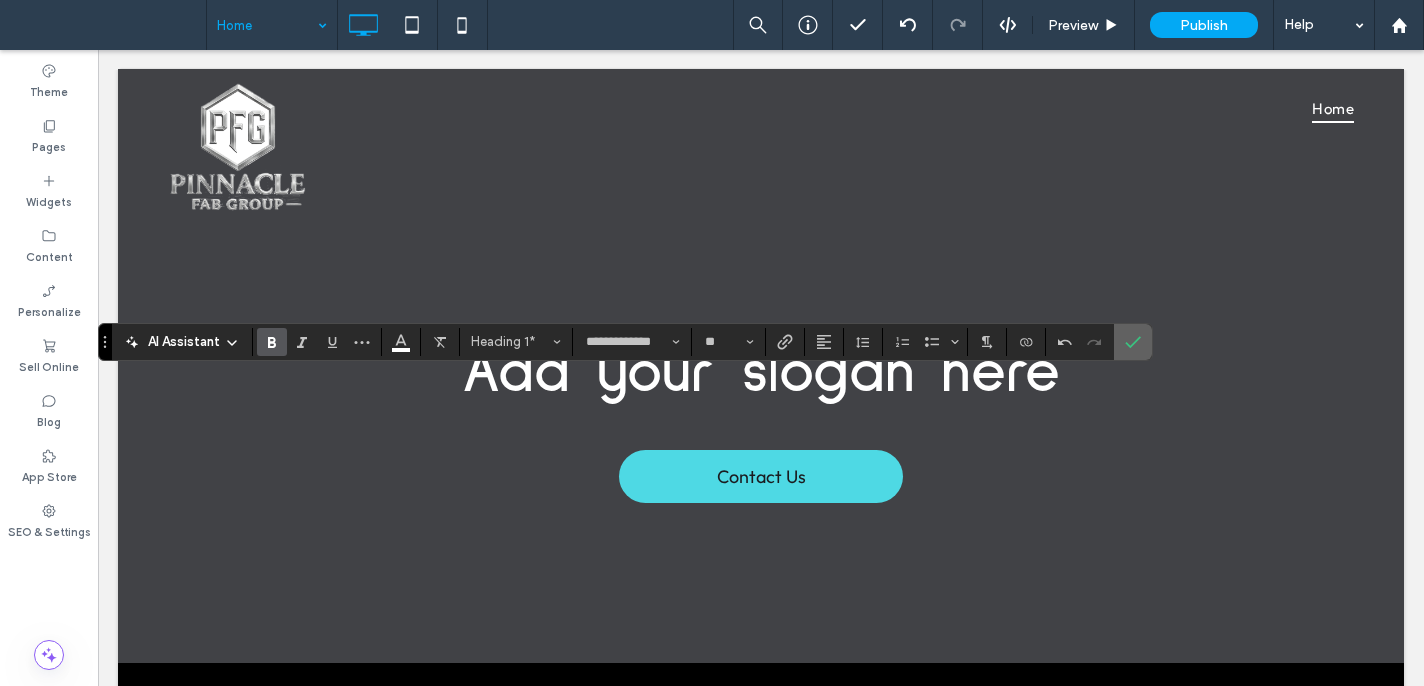 click 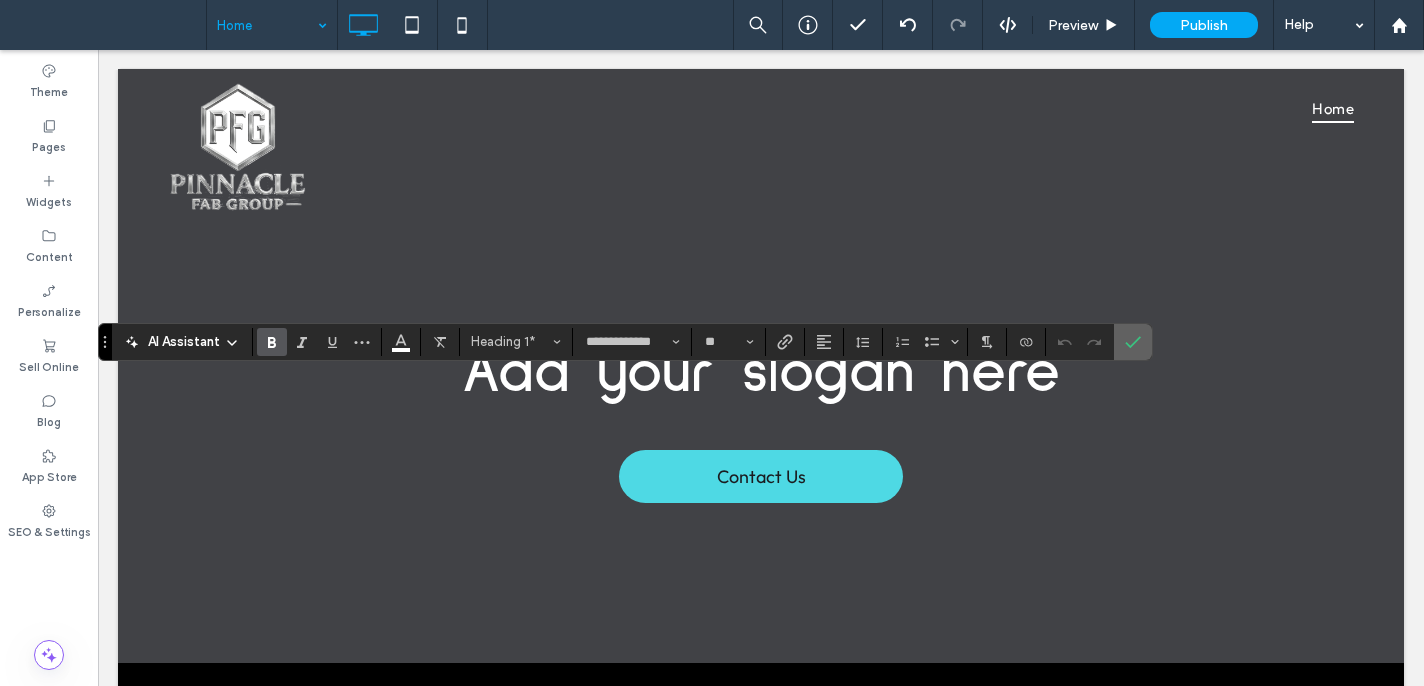 click 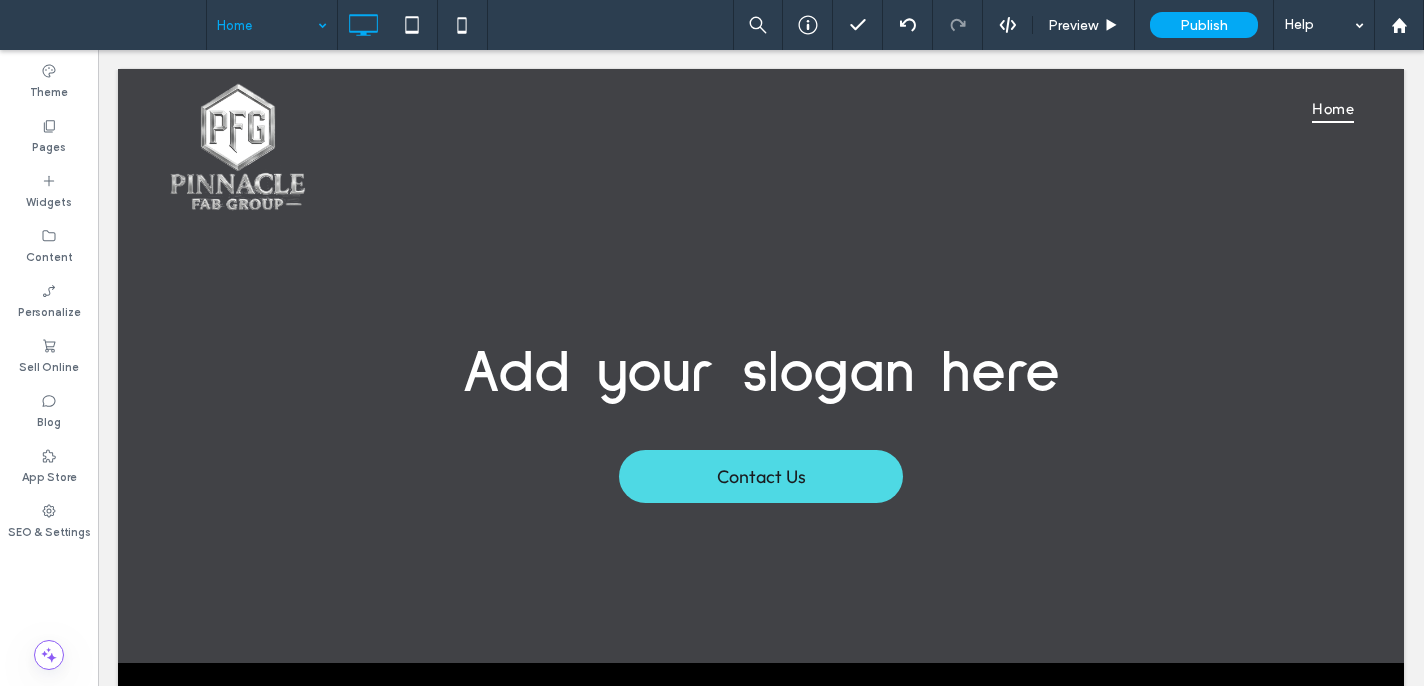 type on "**********" 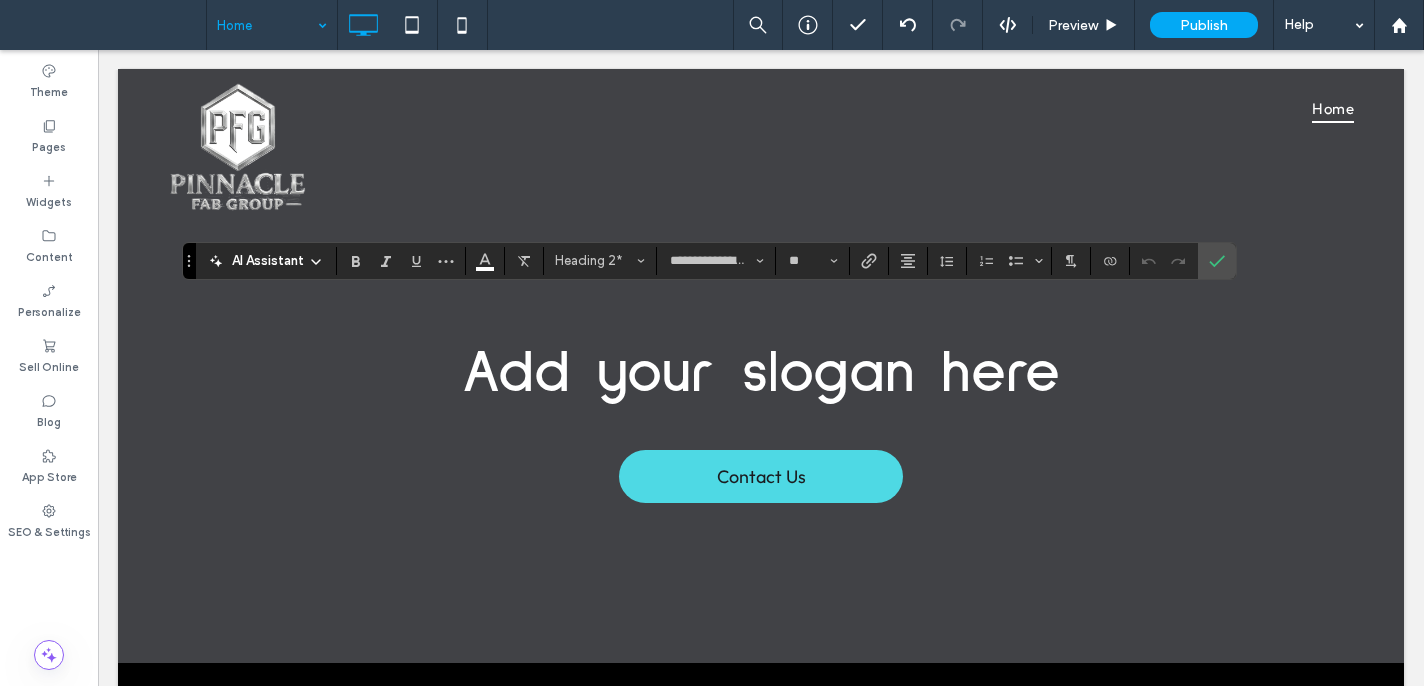 click on "**********" at bounding box center (716, 261) 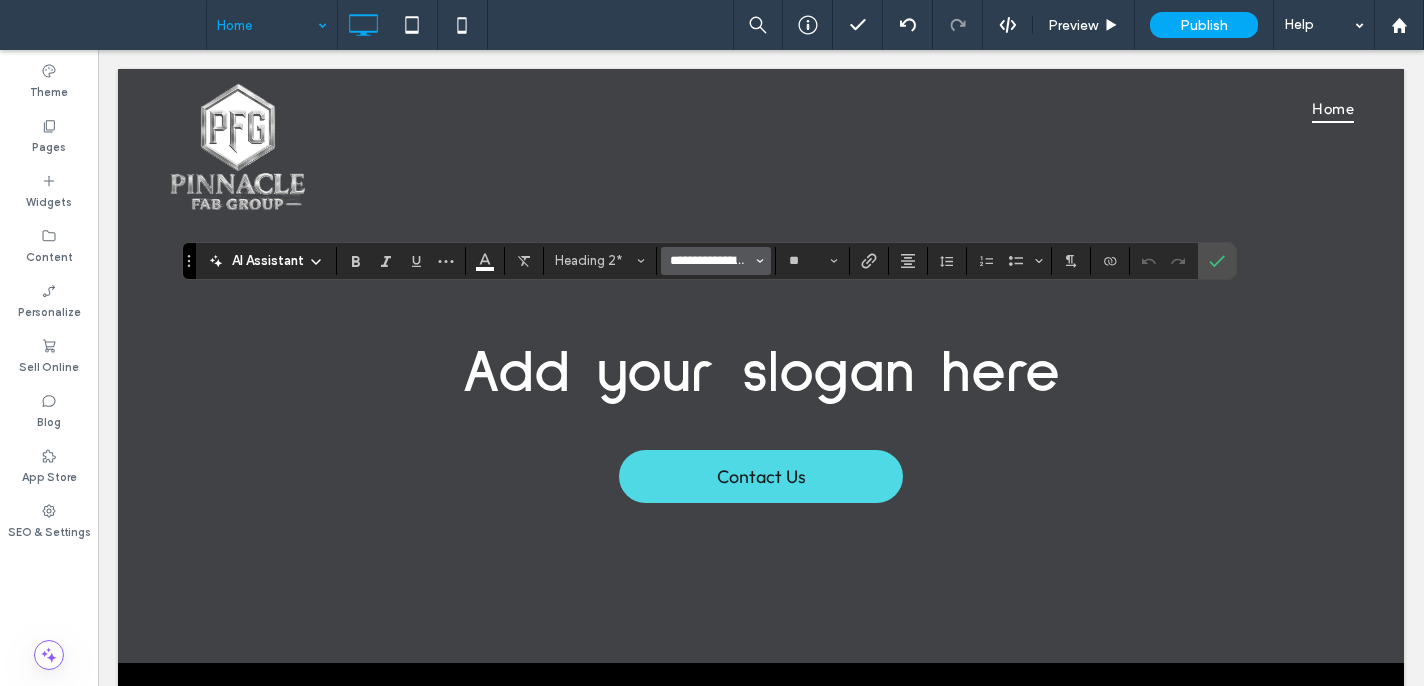 click on "**********" at bounding box center [710, 261] 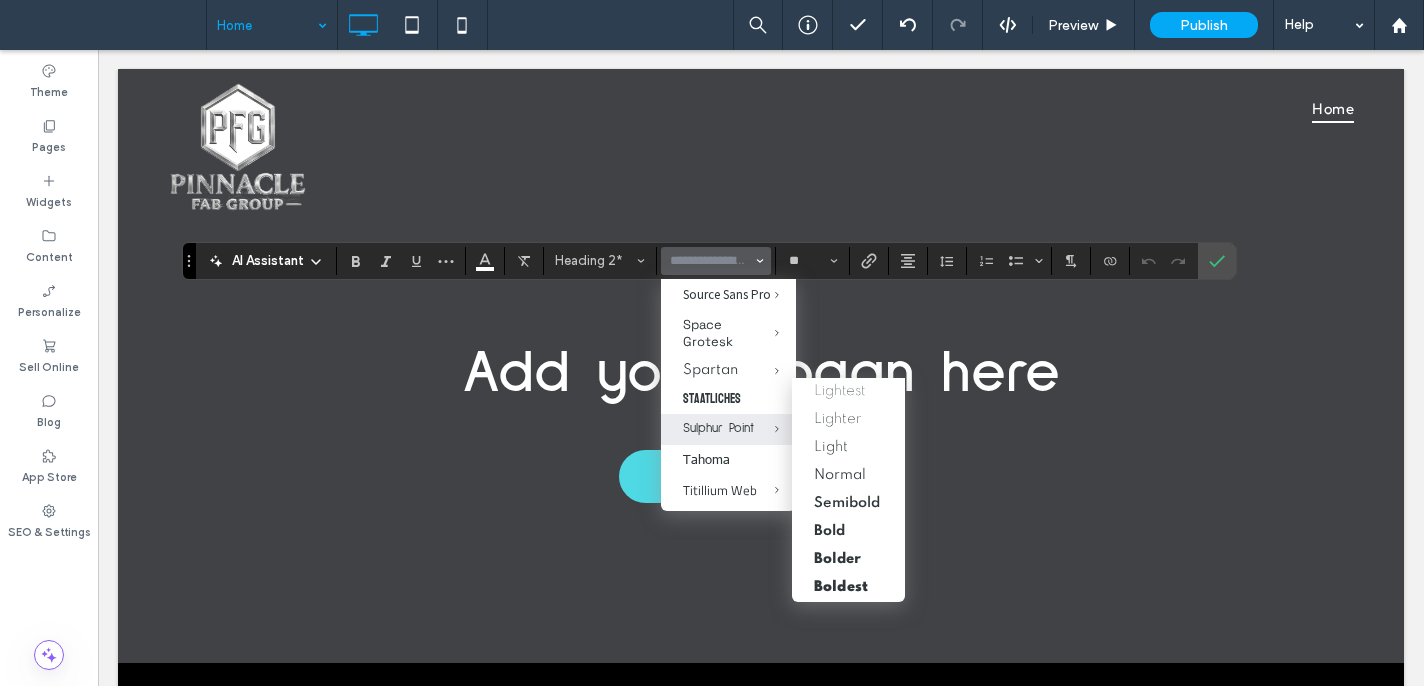 scroll, scrollTop: 2114, scrollLeft: 0, axis: vertical 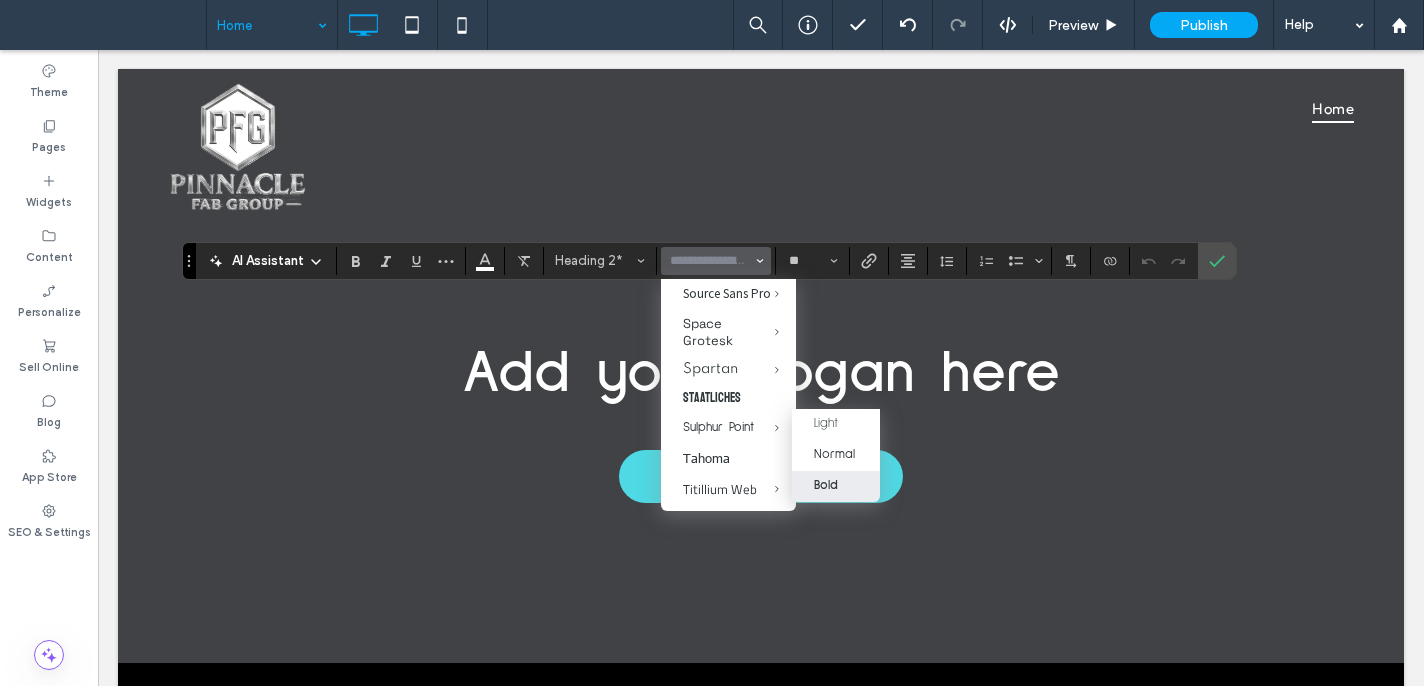 click on "Bold" at bounding box center [836, 486] 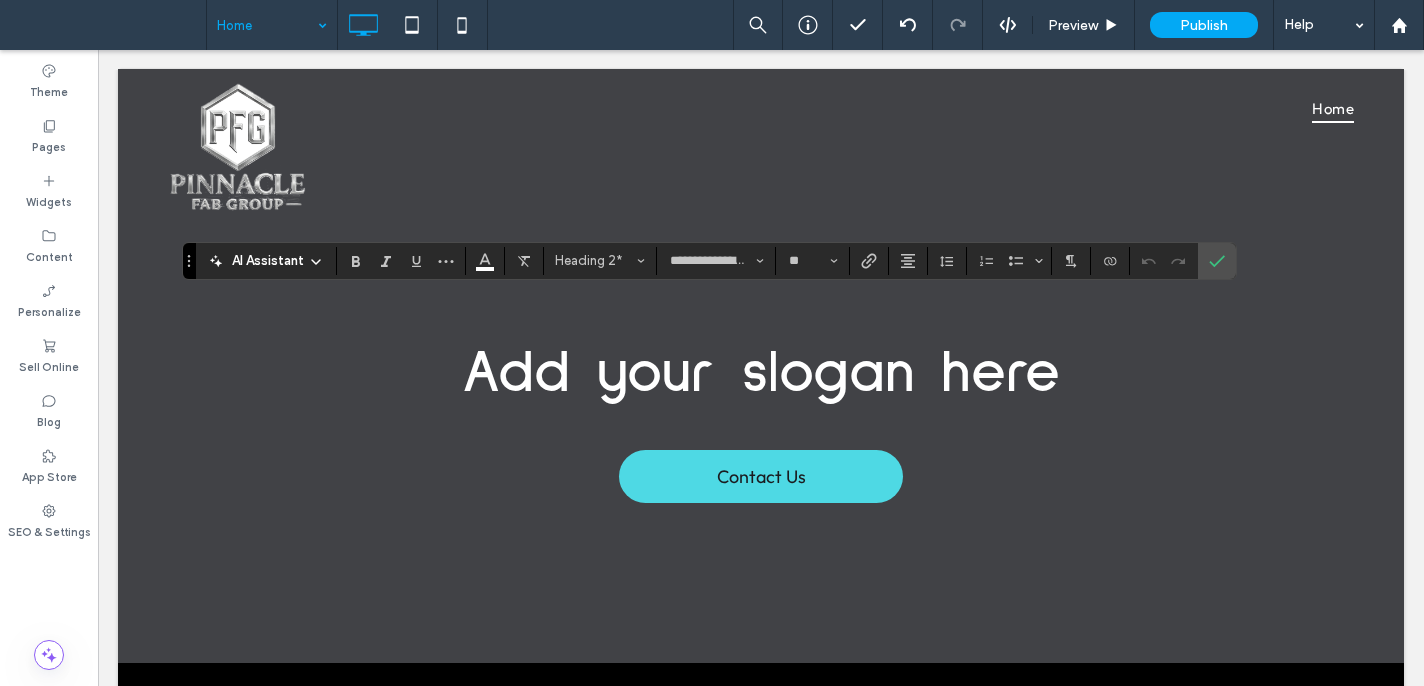 type on "**********" 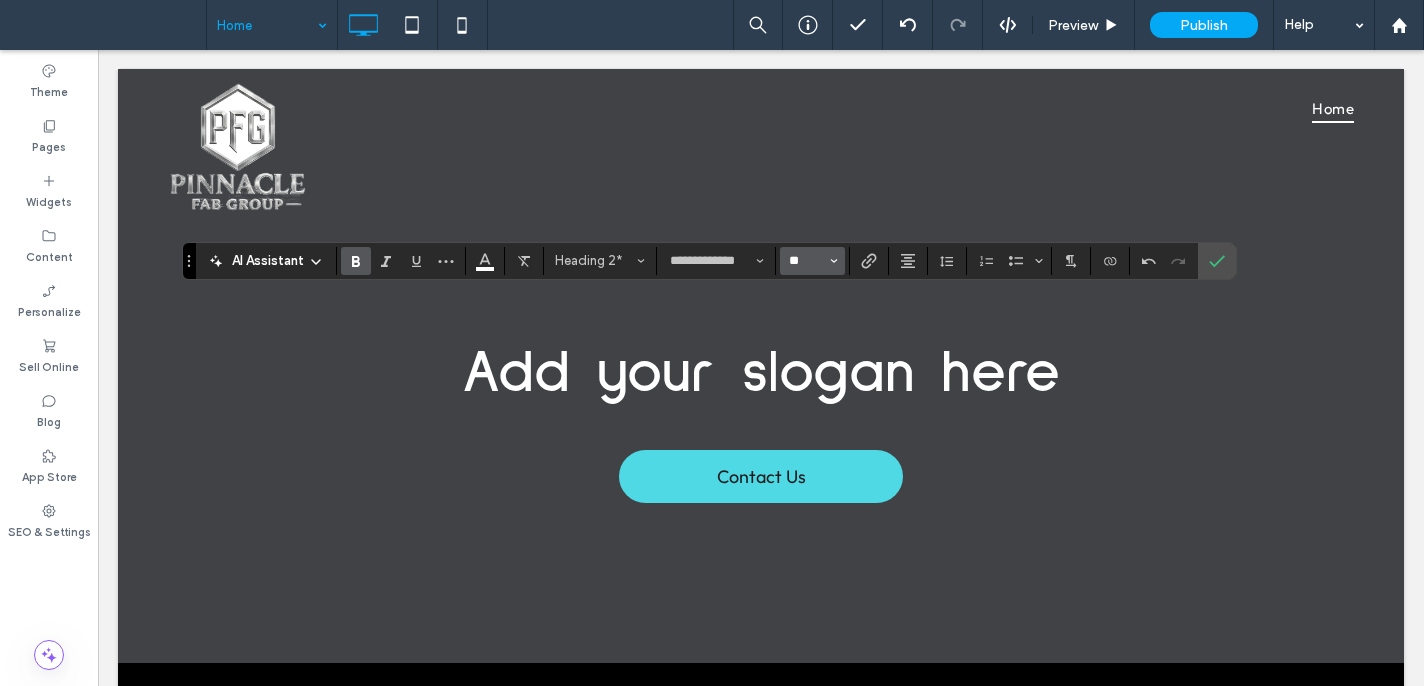 click on "**" at bounding box center [806, 261] 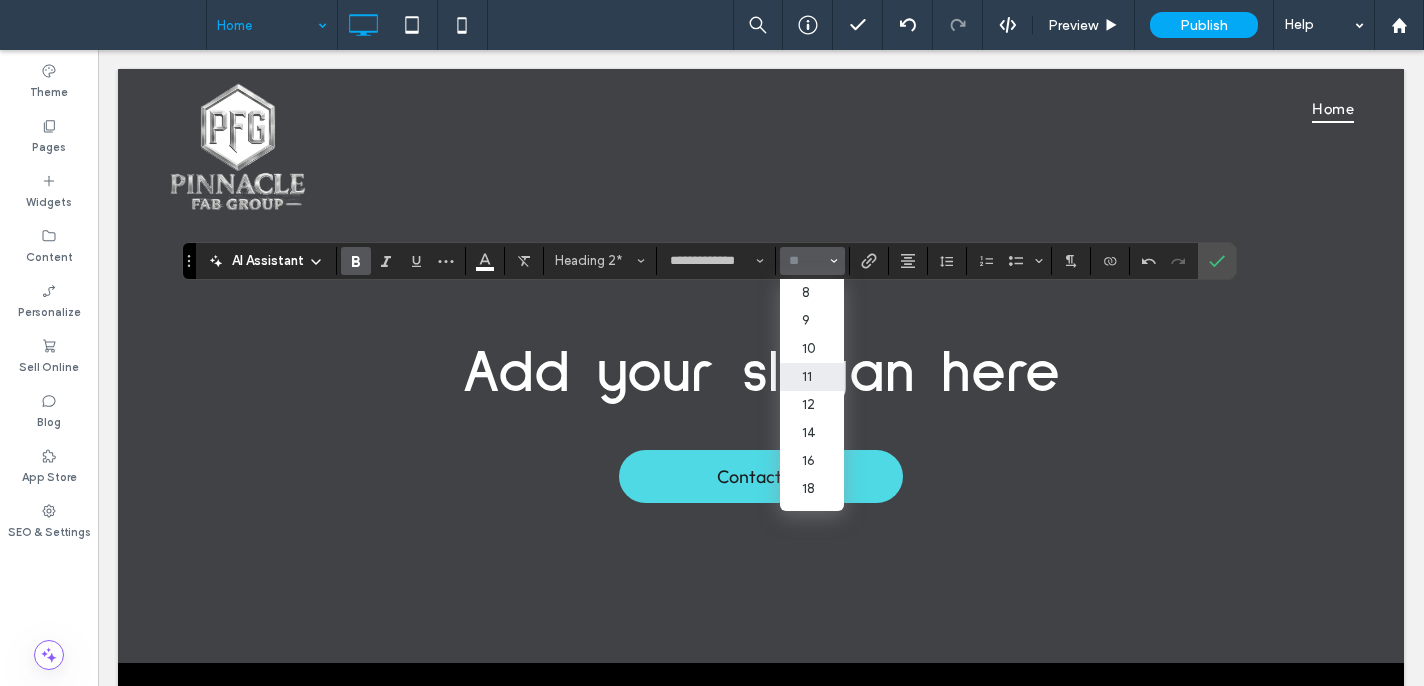scroll, scrollTop: 161, scrollLeft: 0, axis: vertical 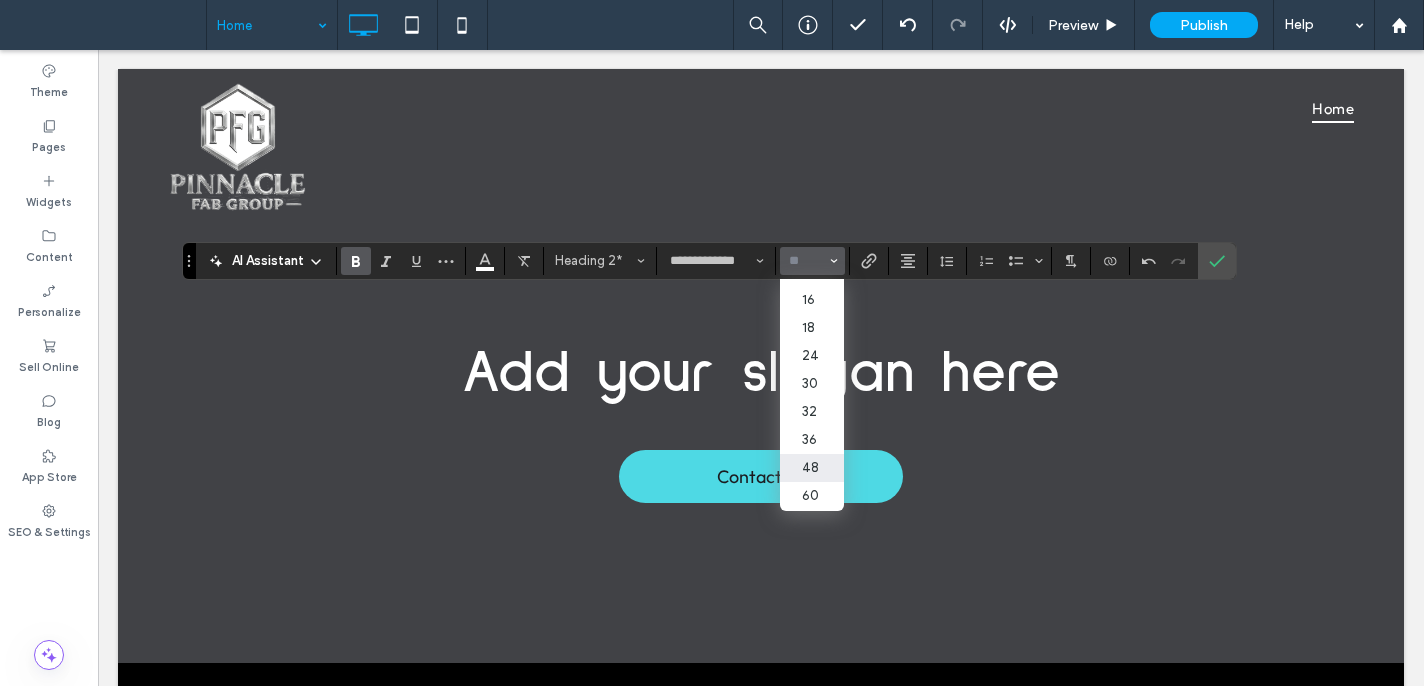 click on "48" at bounding box center [812, 468] 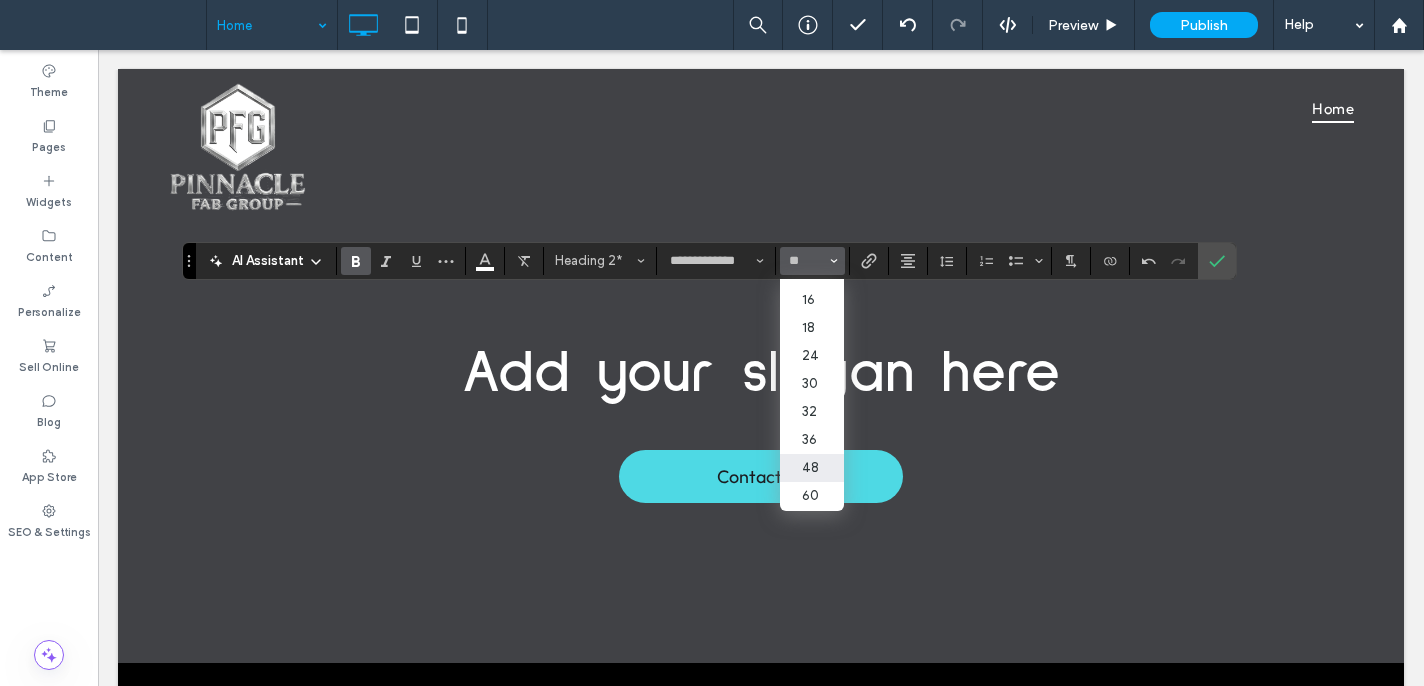type on "**" 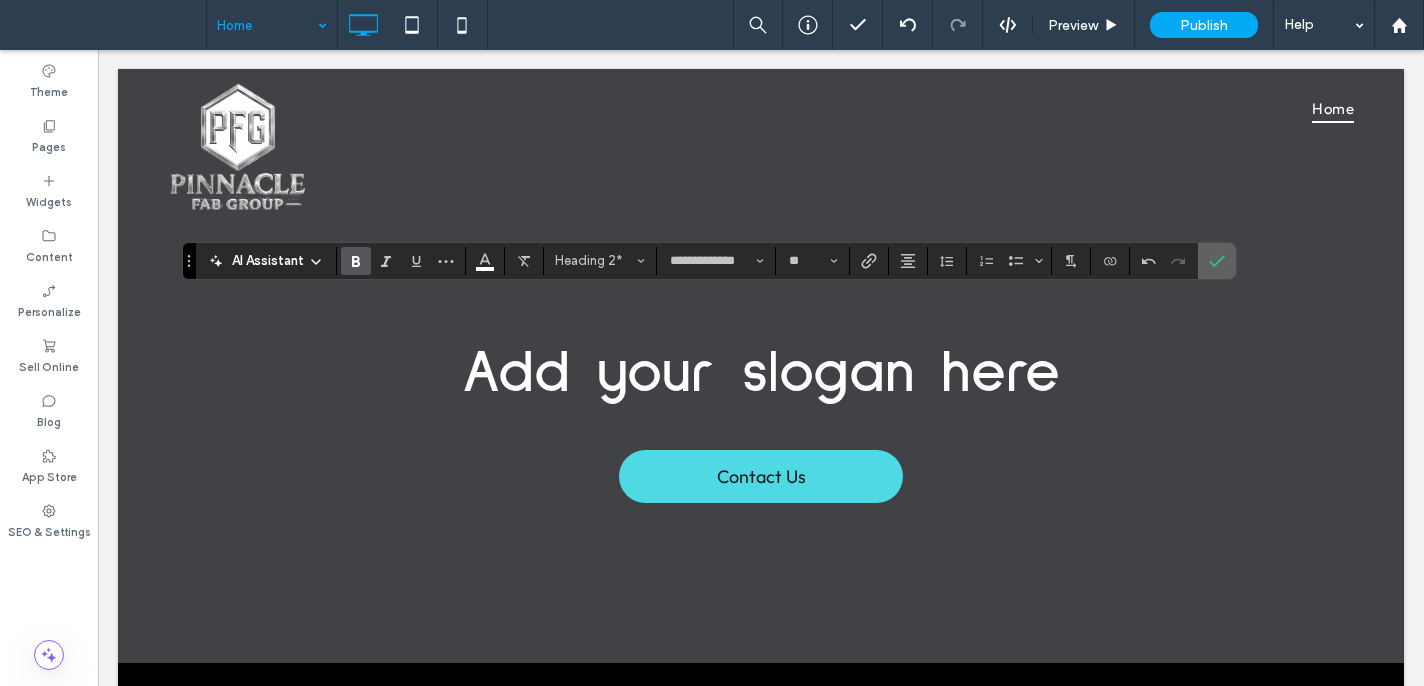 click 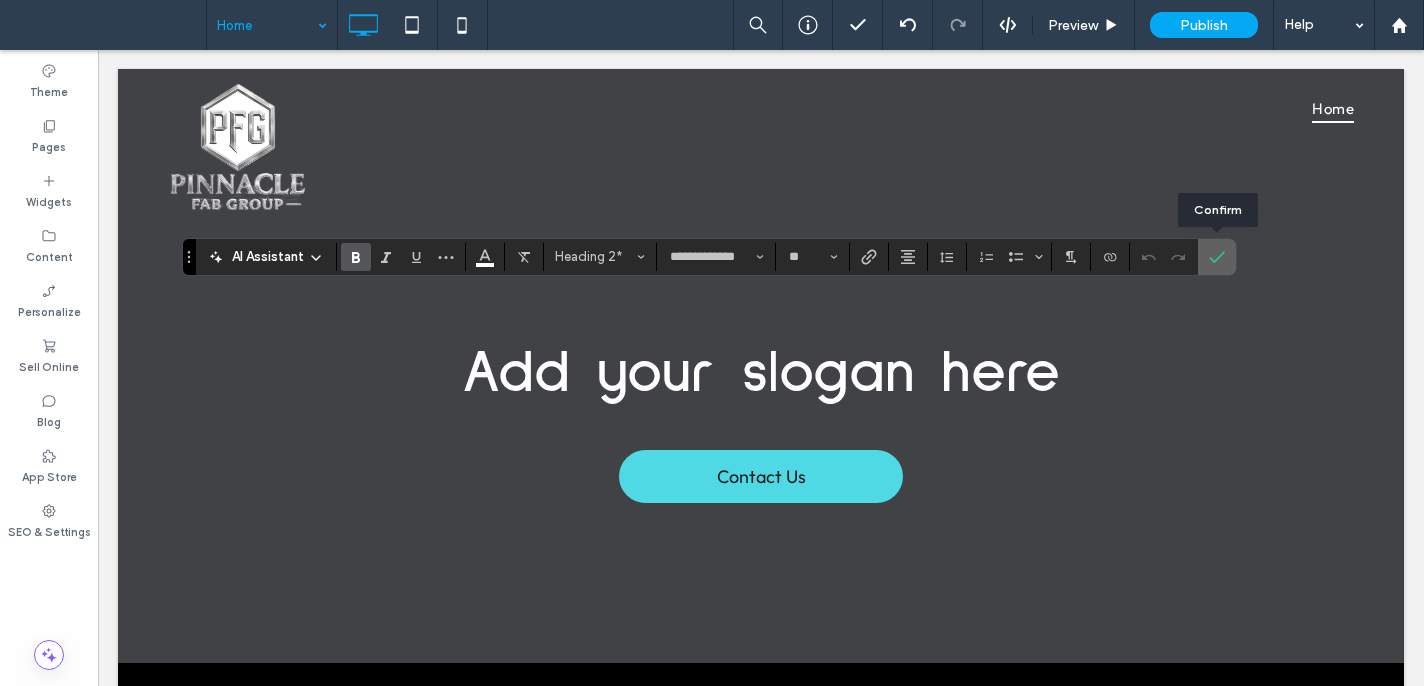 click 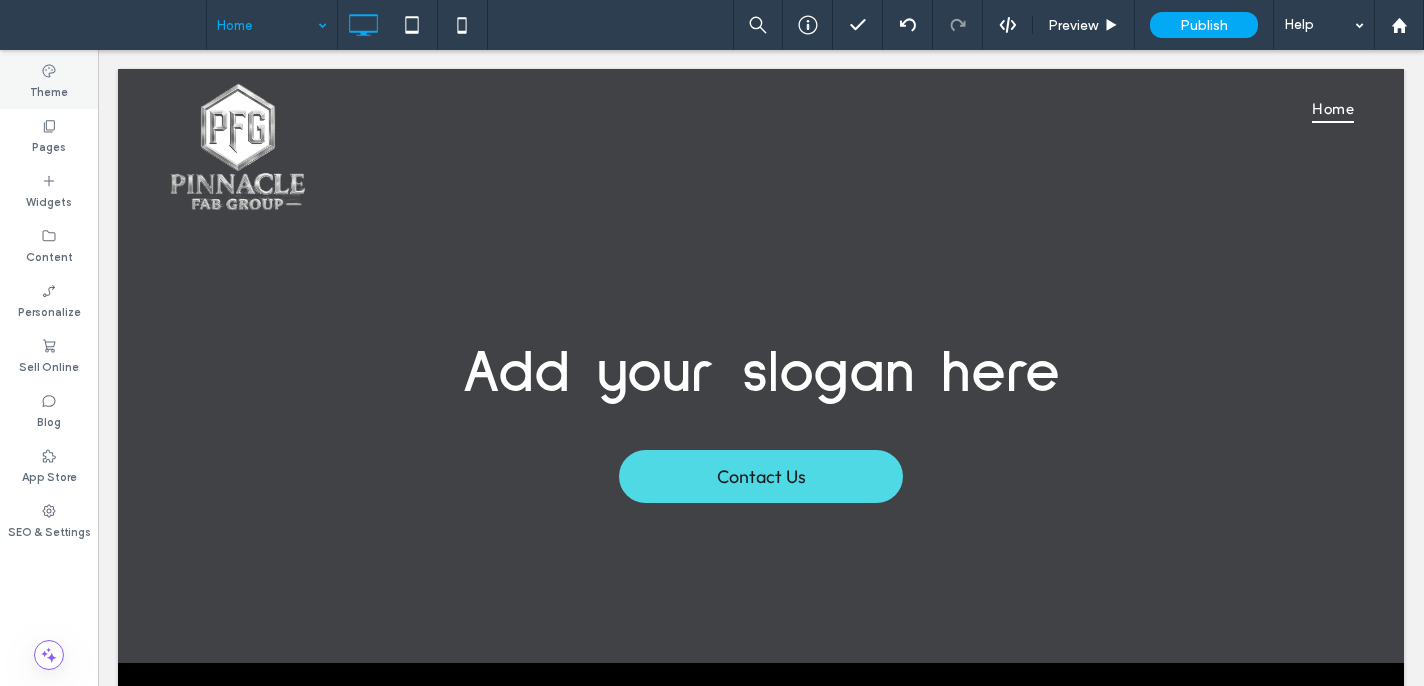 click on "Theme" at bounding box center (49, 81) 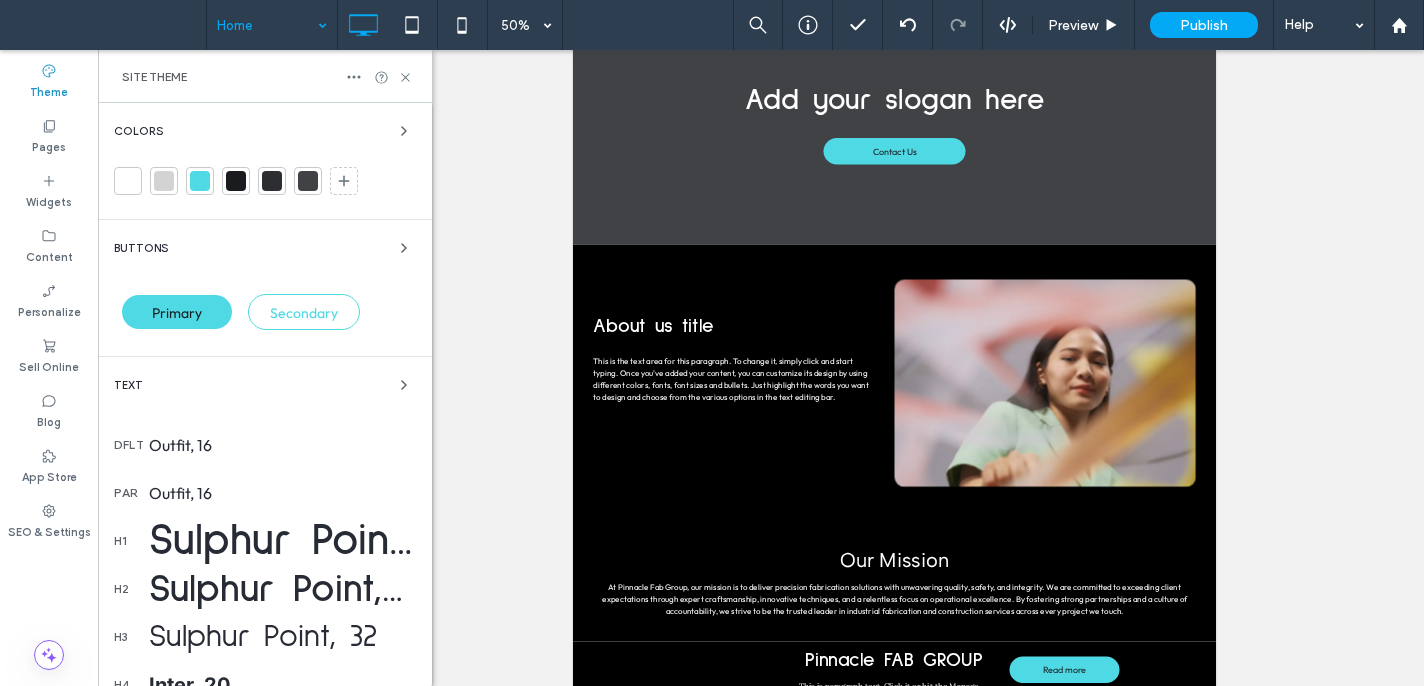 scroll, scrollTop: 156, scrollLeft: 0, axis: vertical 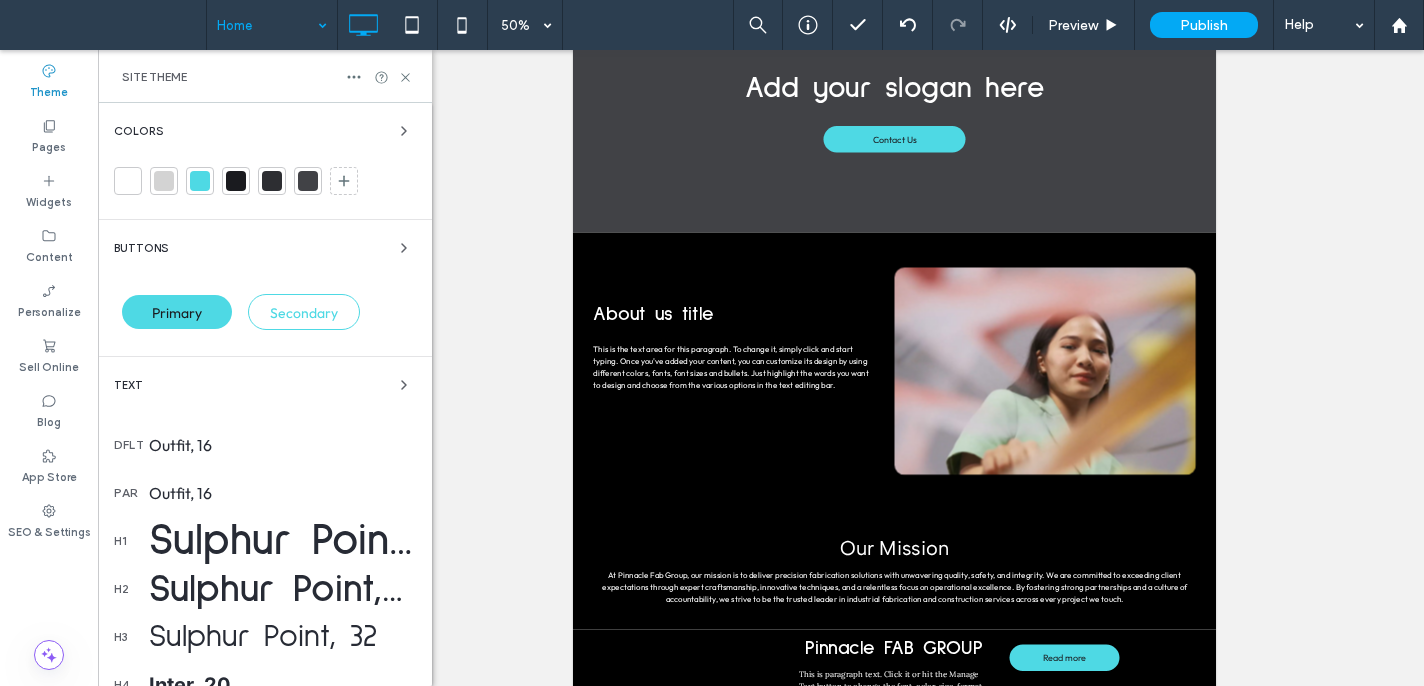 click on "Sulphur Point, 60" at bounding box center [282, 541] 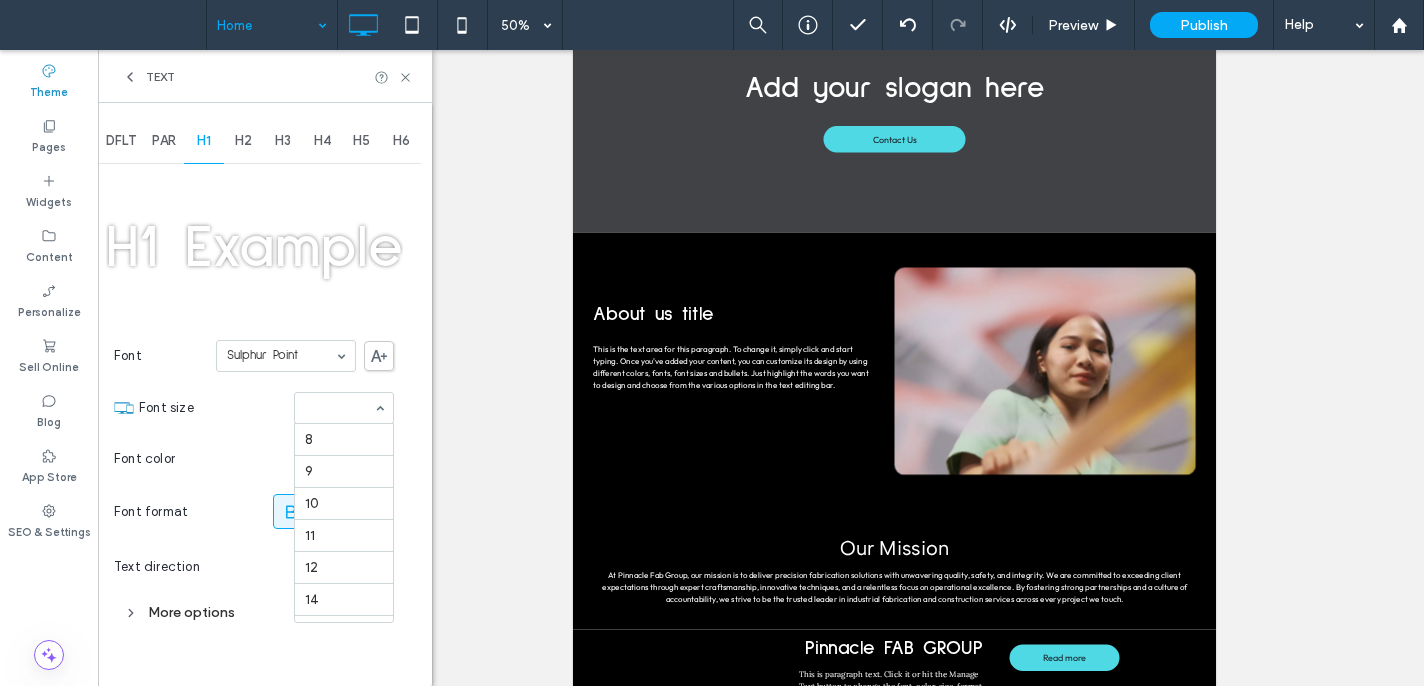 scroll, scrollTop: 329, scrollLeft: 0, axis: vertical 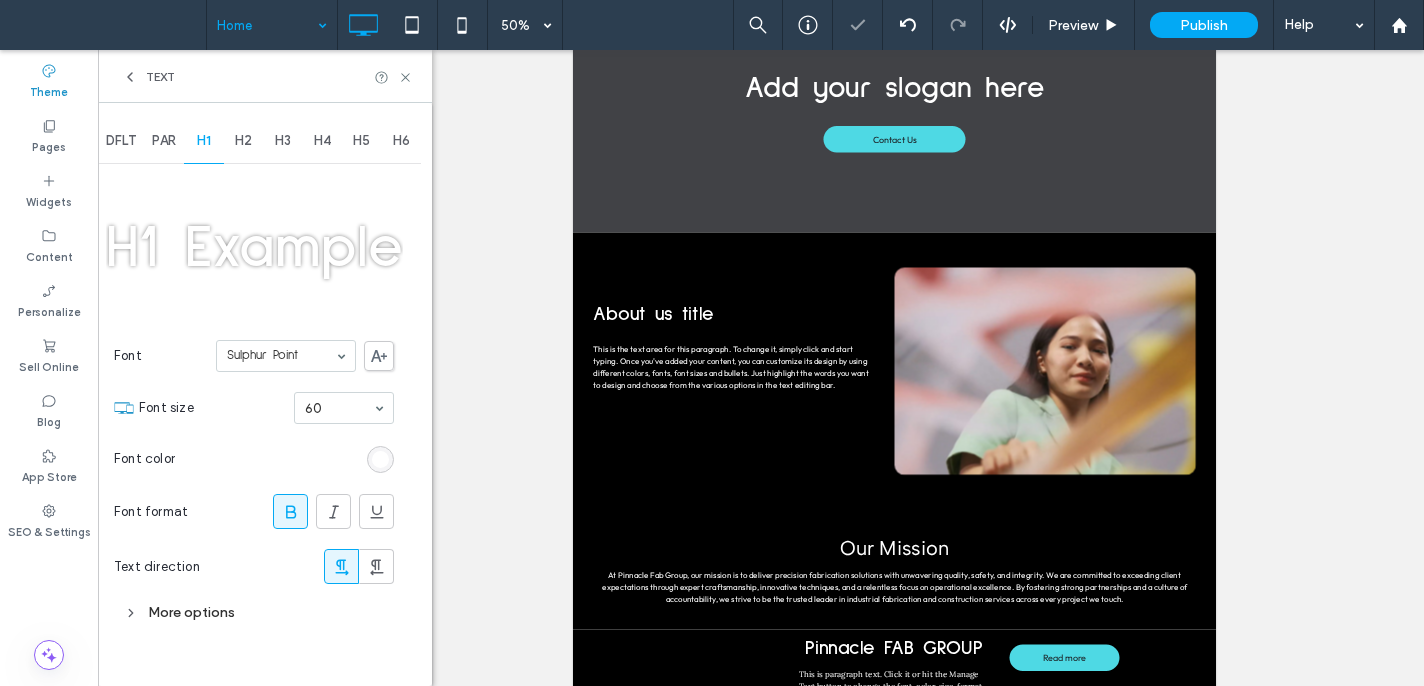 click on "More options" at bounding box center (254, 612) 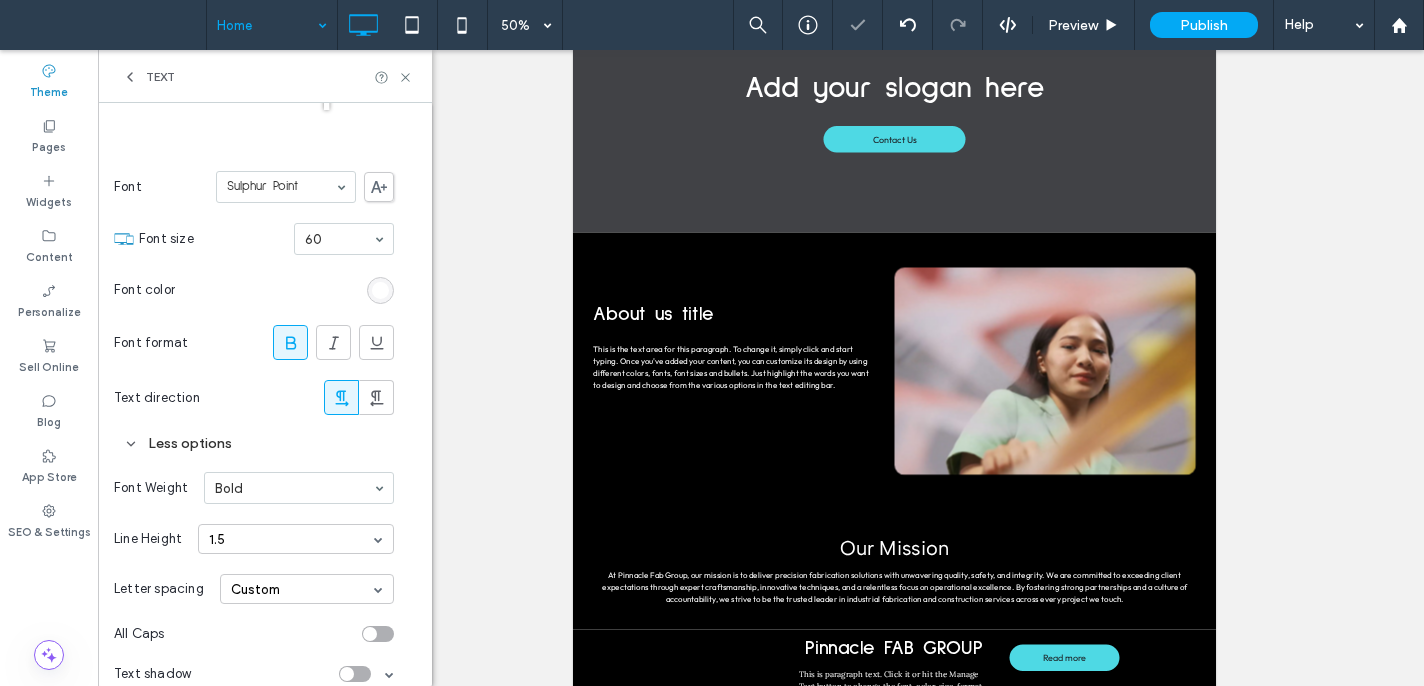 scroll, scrollTop: 171, scrollLeft: 0, axis: vertical 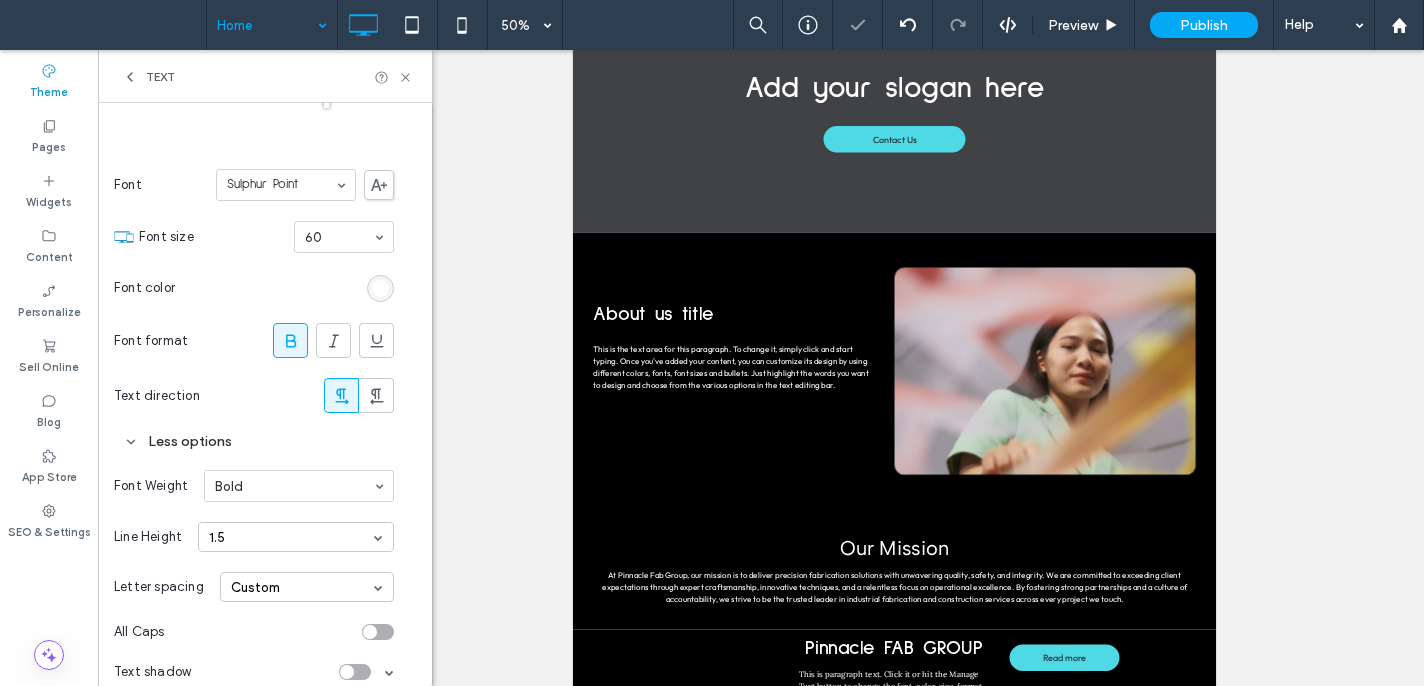 click on "1.5" at bounding box center (296, 537) 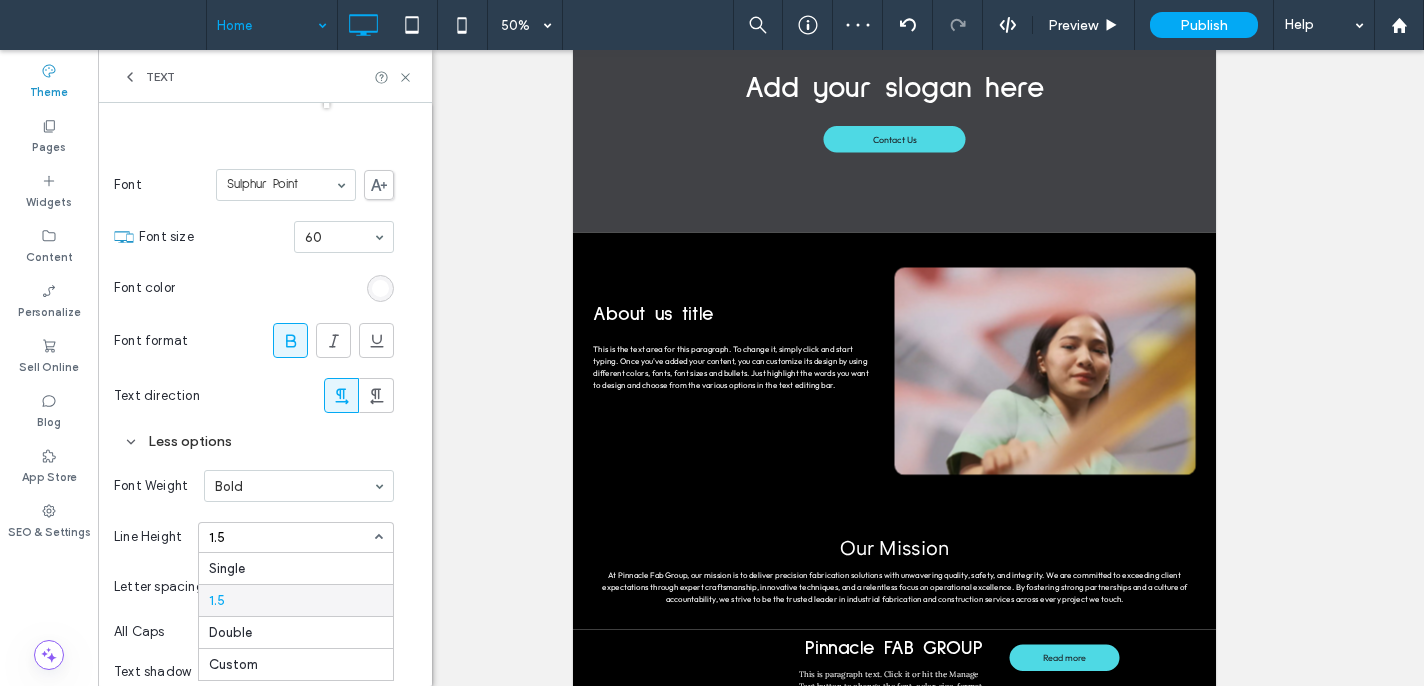 click on "Single" at bounding box center (296, 568) 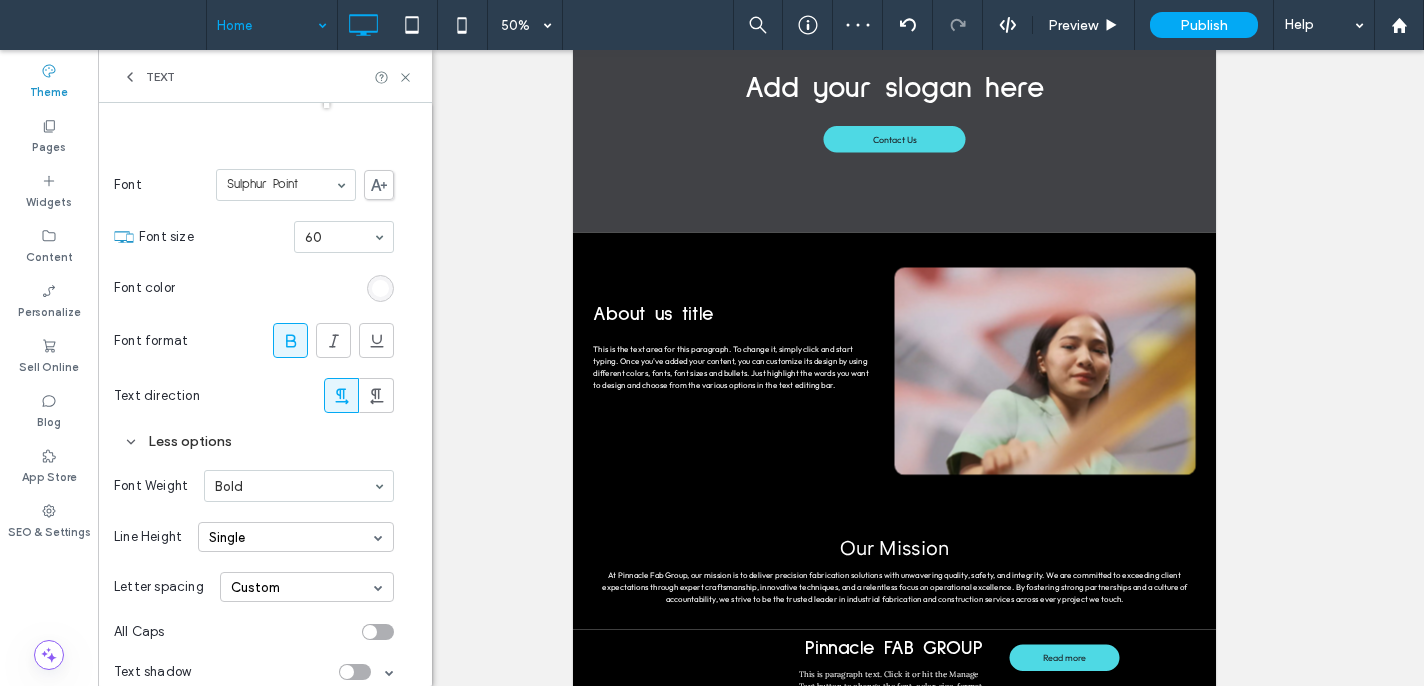 click at bounding box center (378, 632) 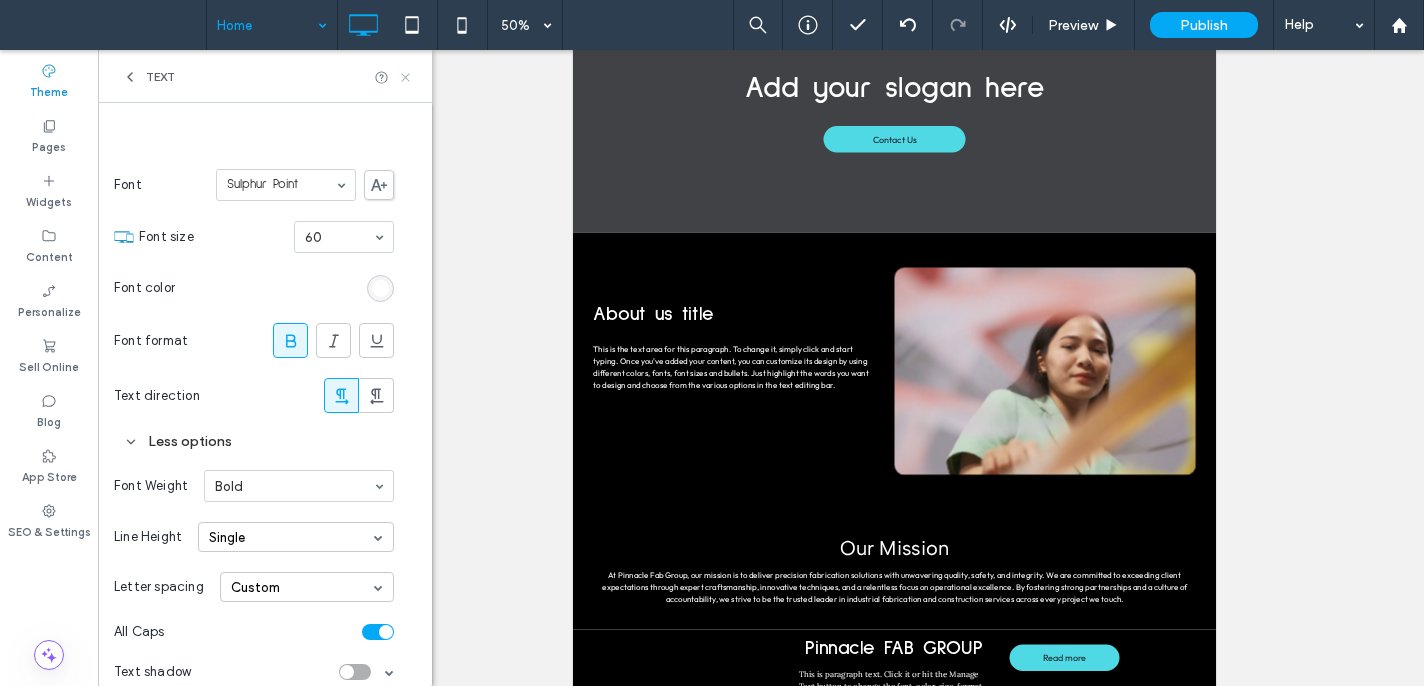 click 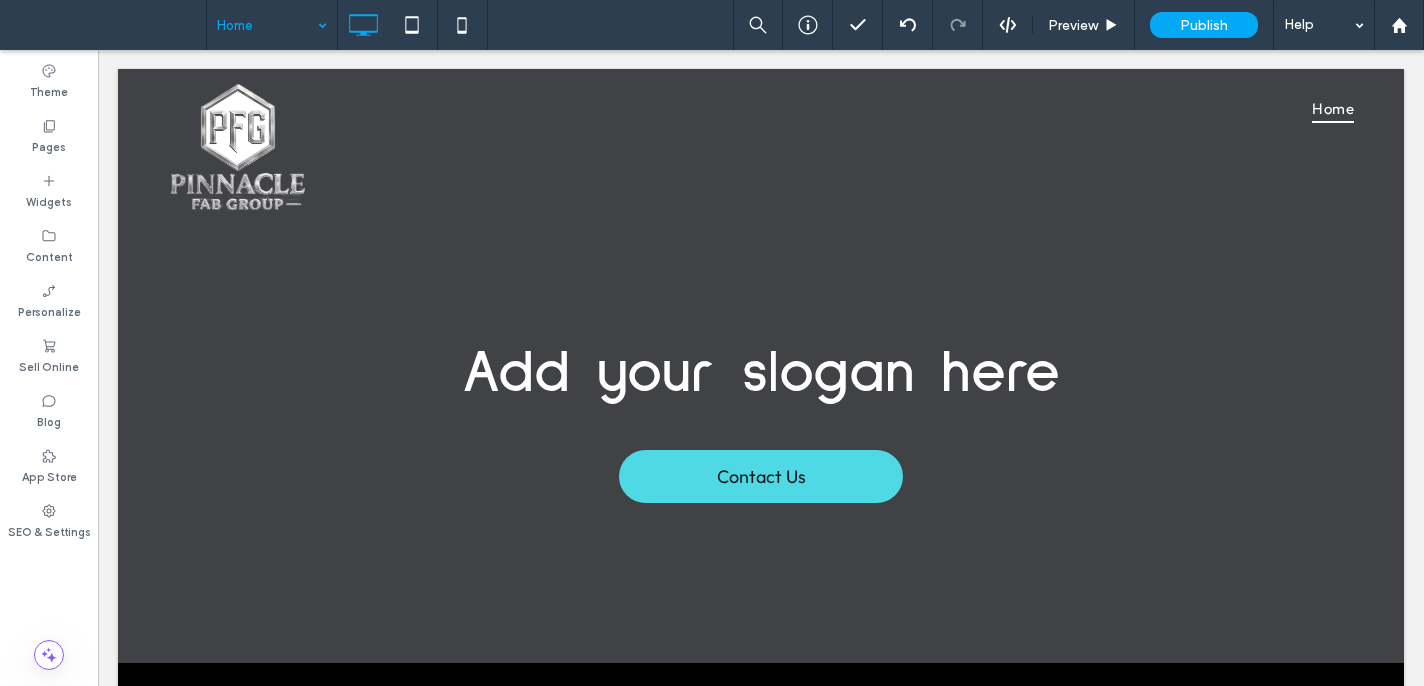 scroll, scrollTop: 0, scrollLeft: 0, axis: both 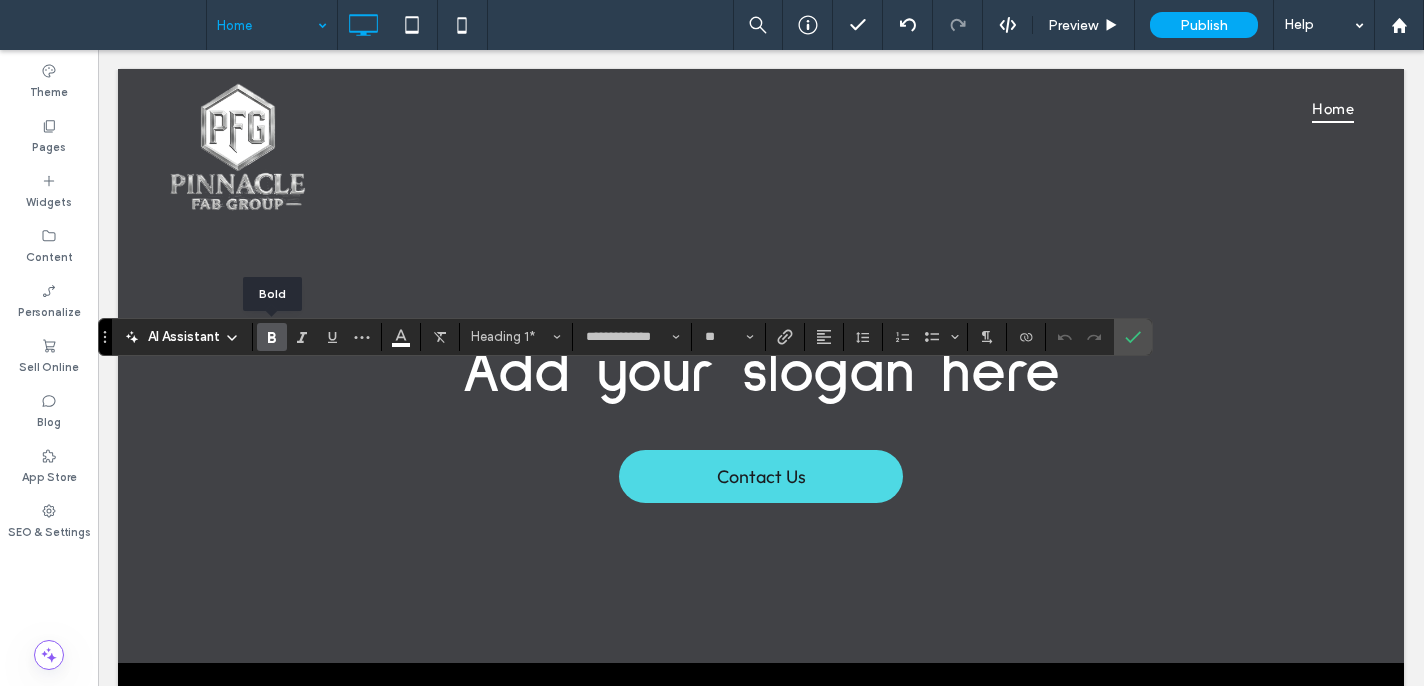 click 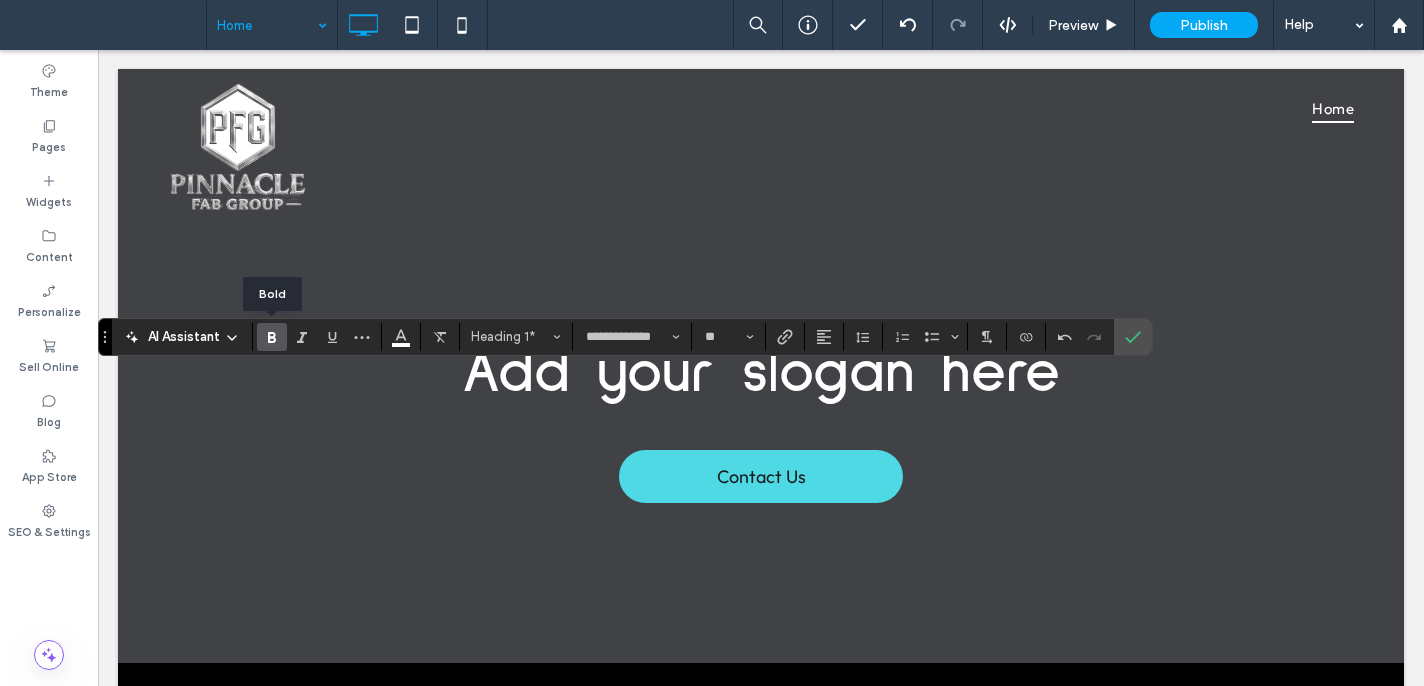 click 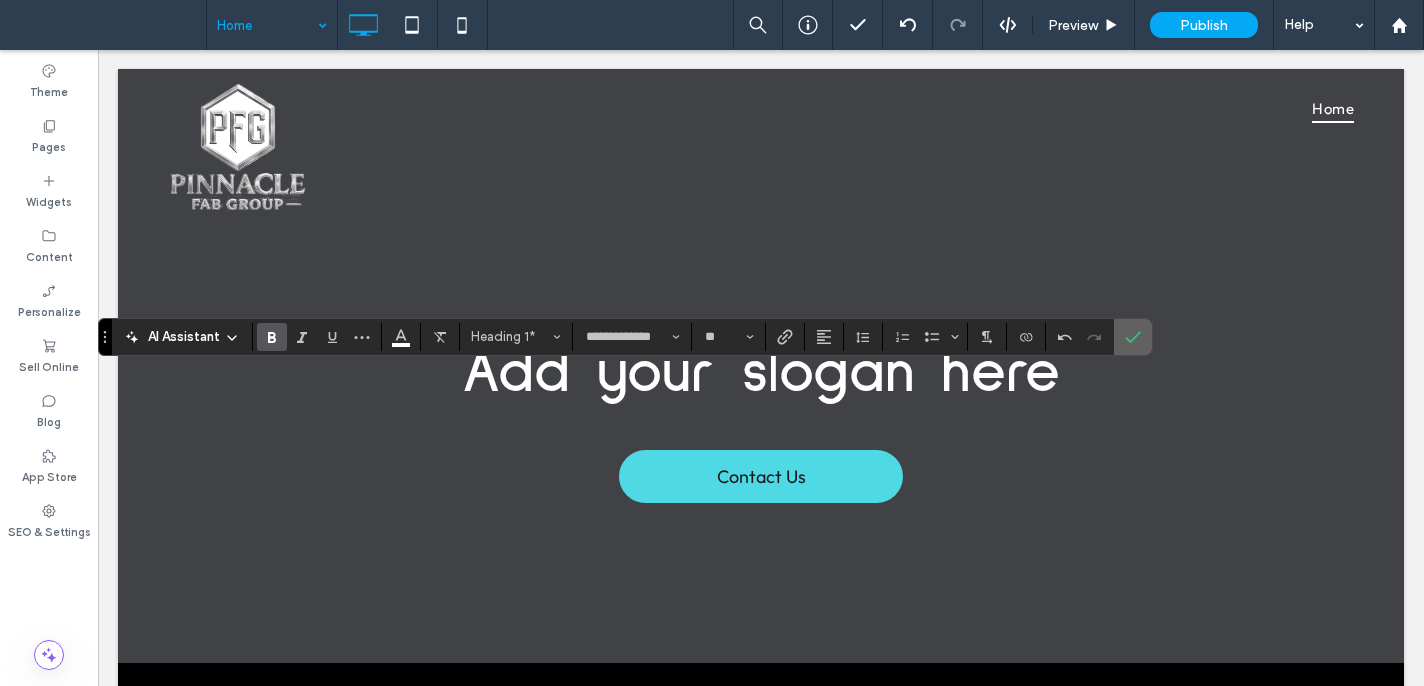 click 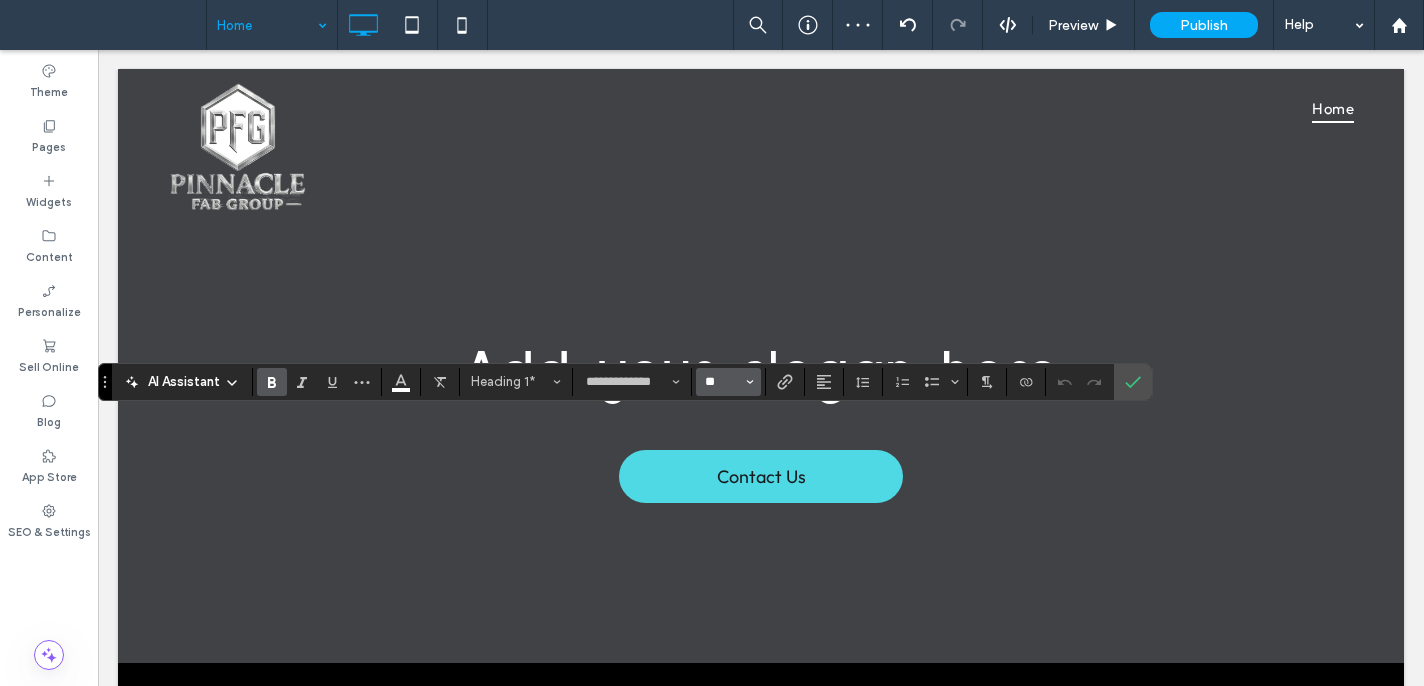 click on "**" at bounding box center (722, 382) 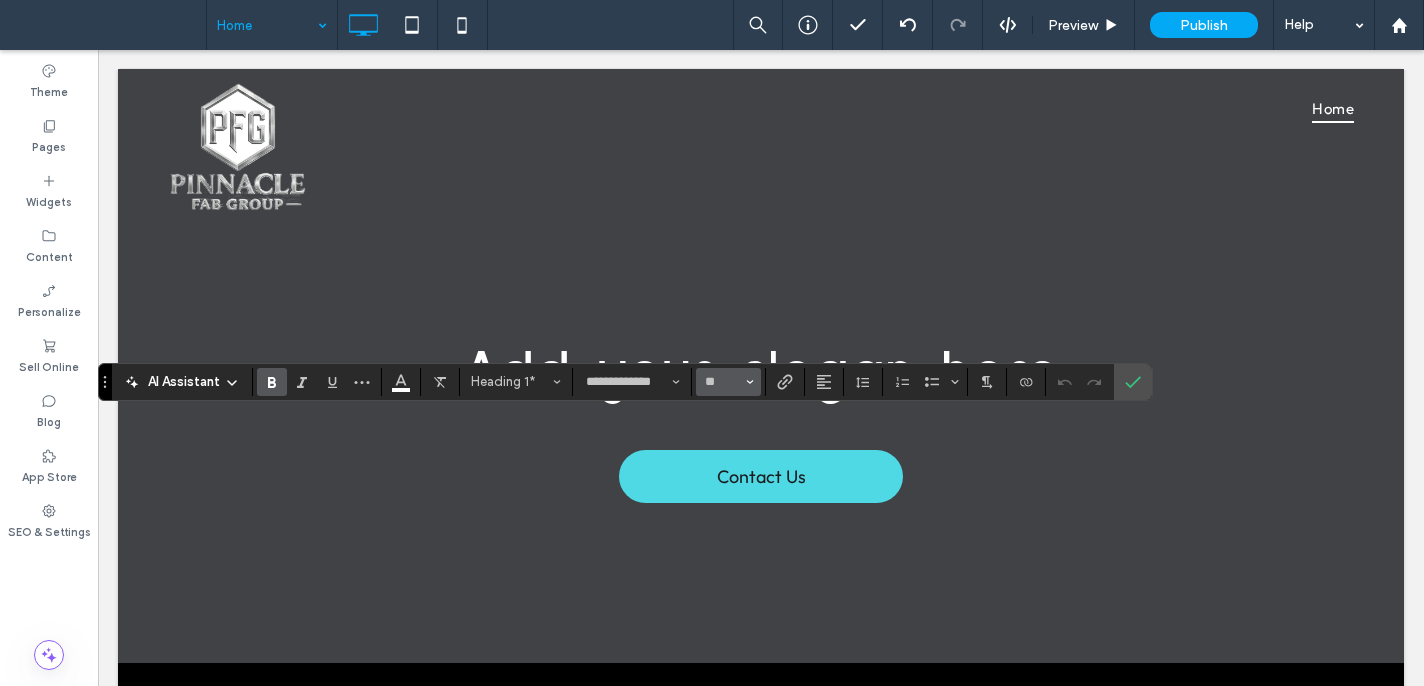 type on "**" 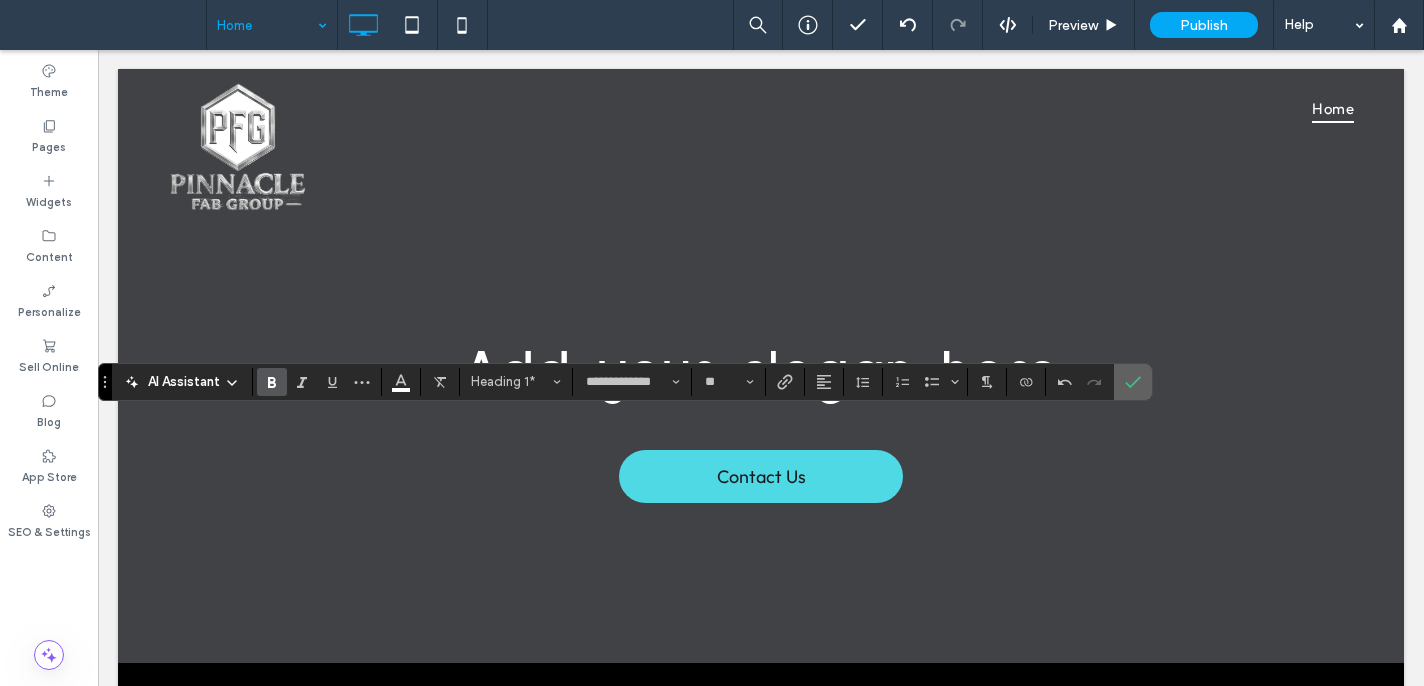 click at bounding box center [1133, 382] 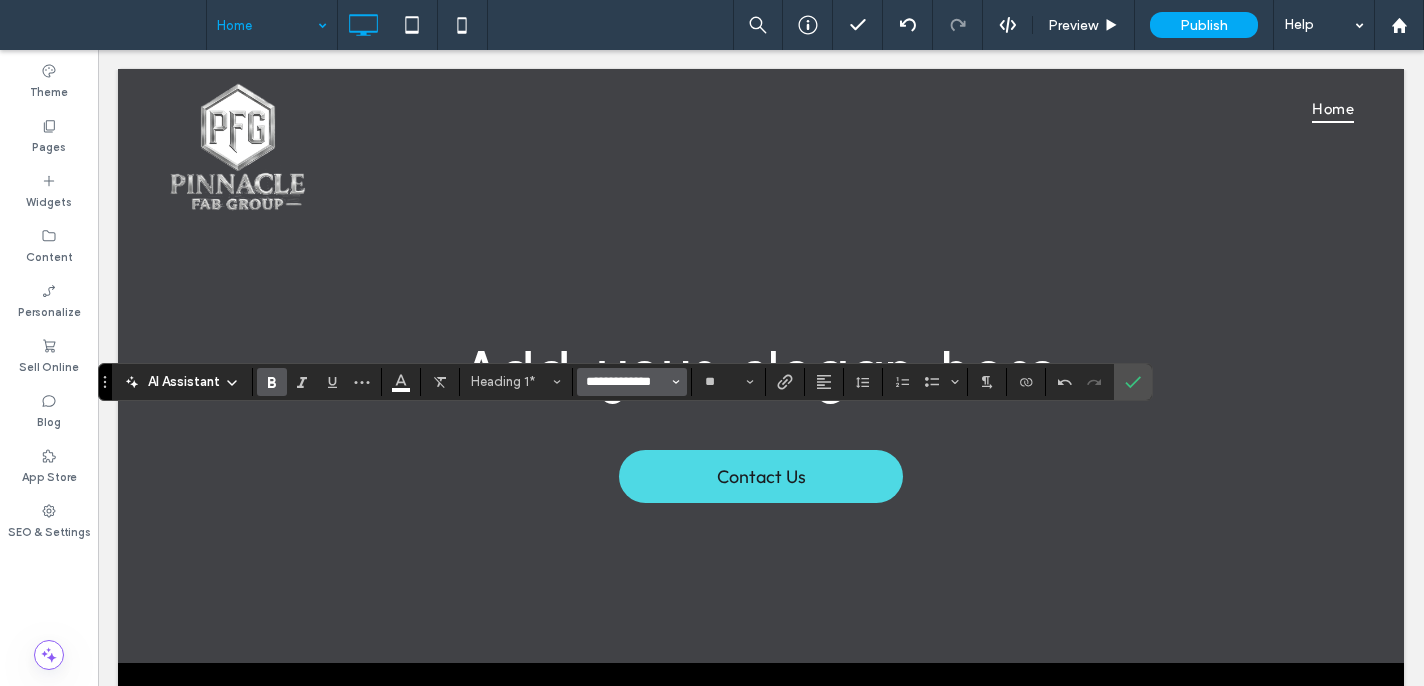 click on "**********" at bounding box center [626, 382] 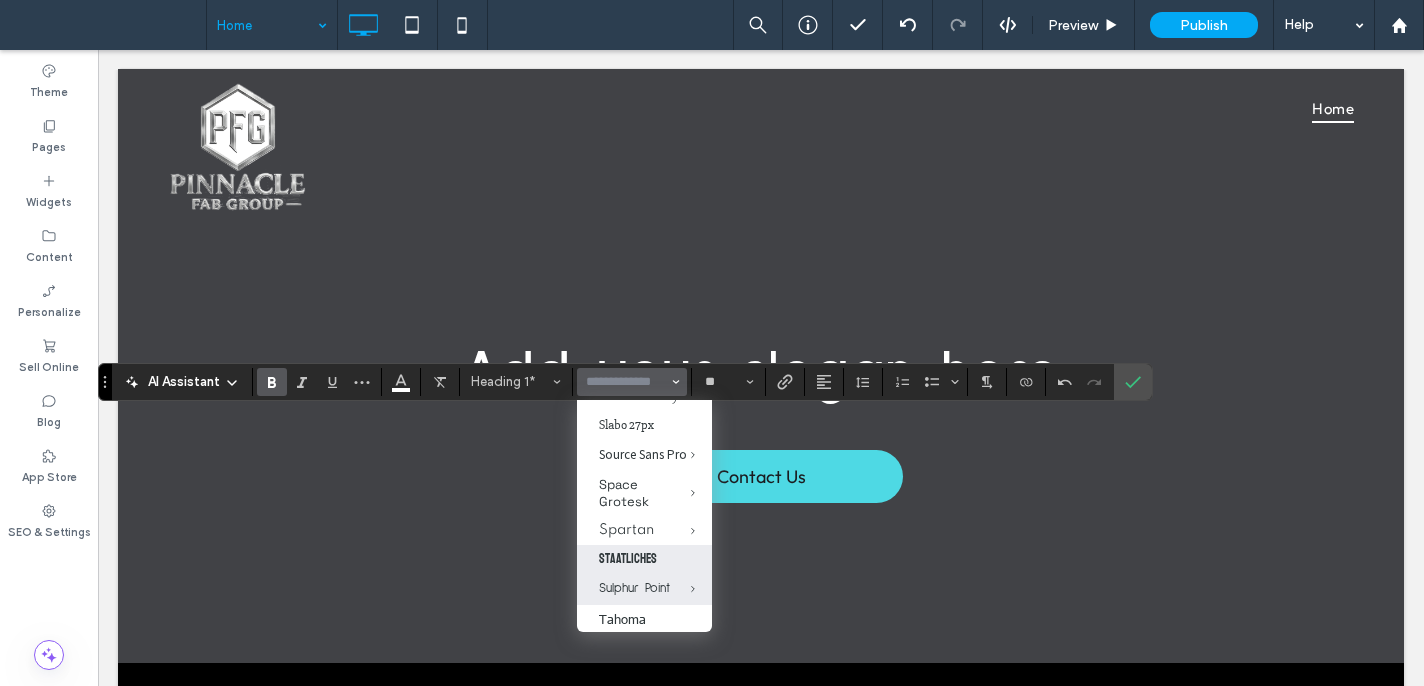 scroll, scrollTop: 2060, scrollLeft: 0, axis: vertical 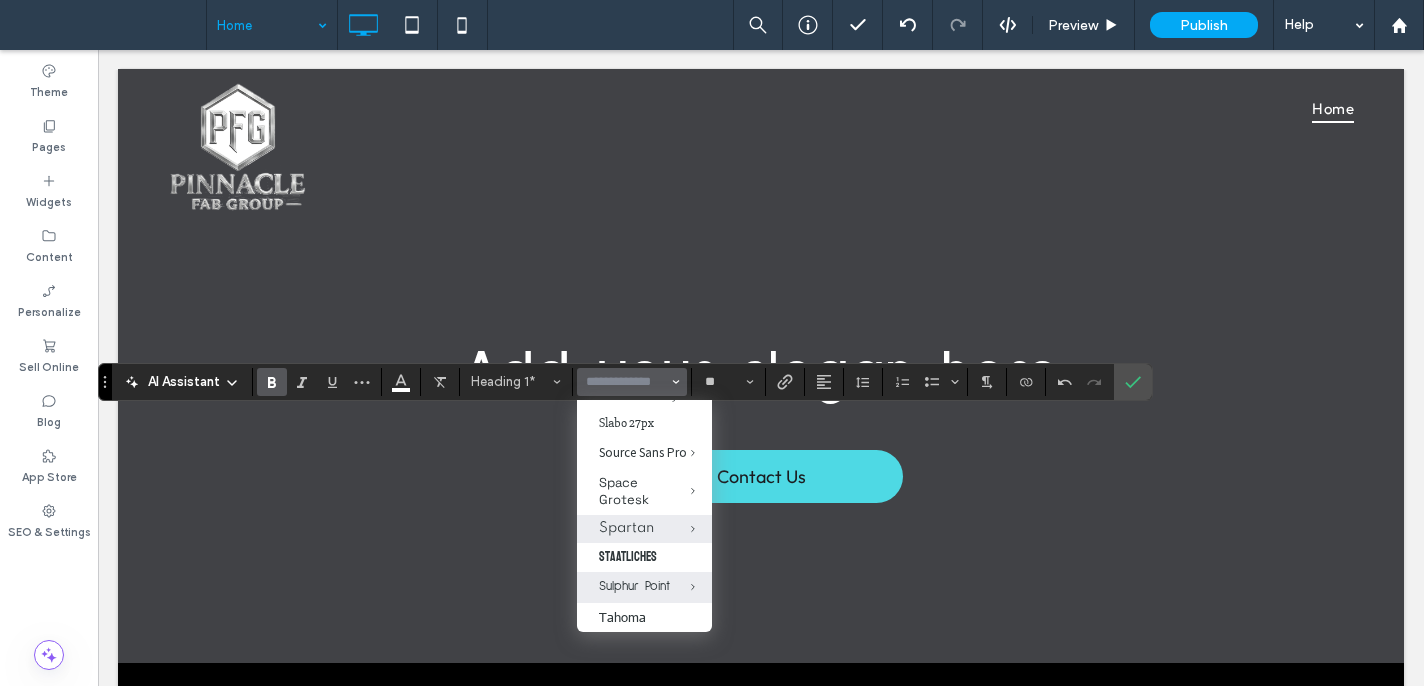 click on "Spartan" at bounding box center (644, 528) 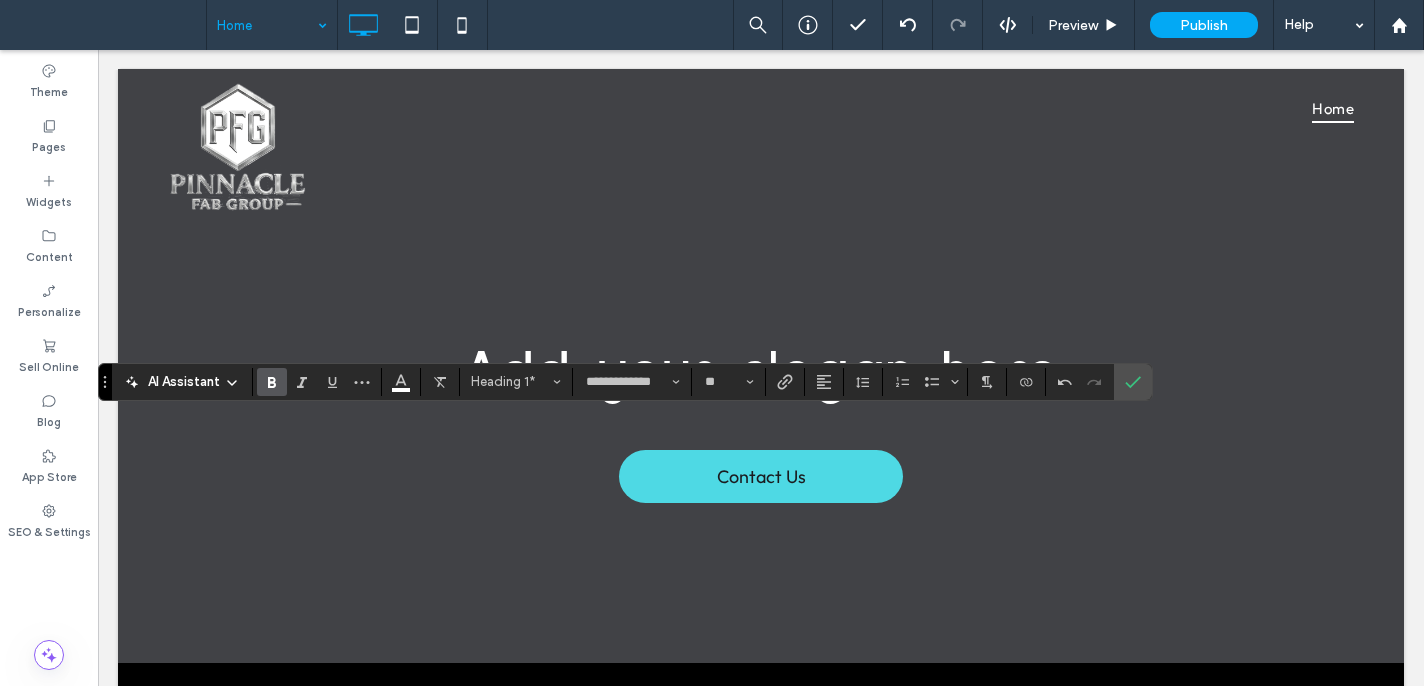 type on "*******" 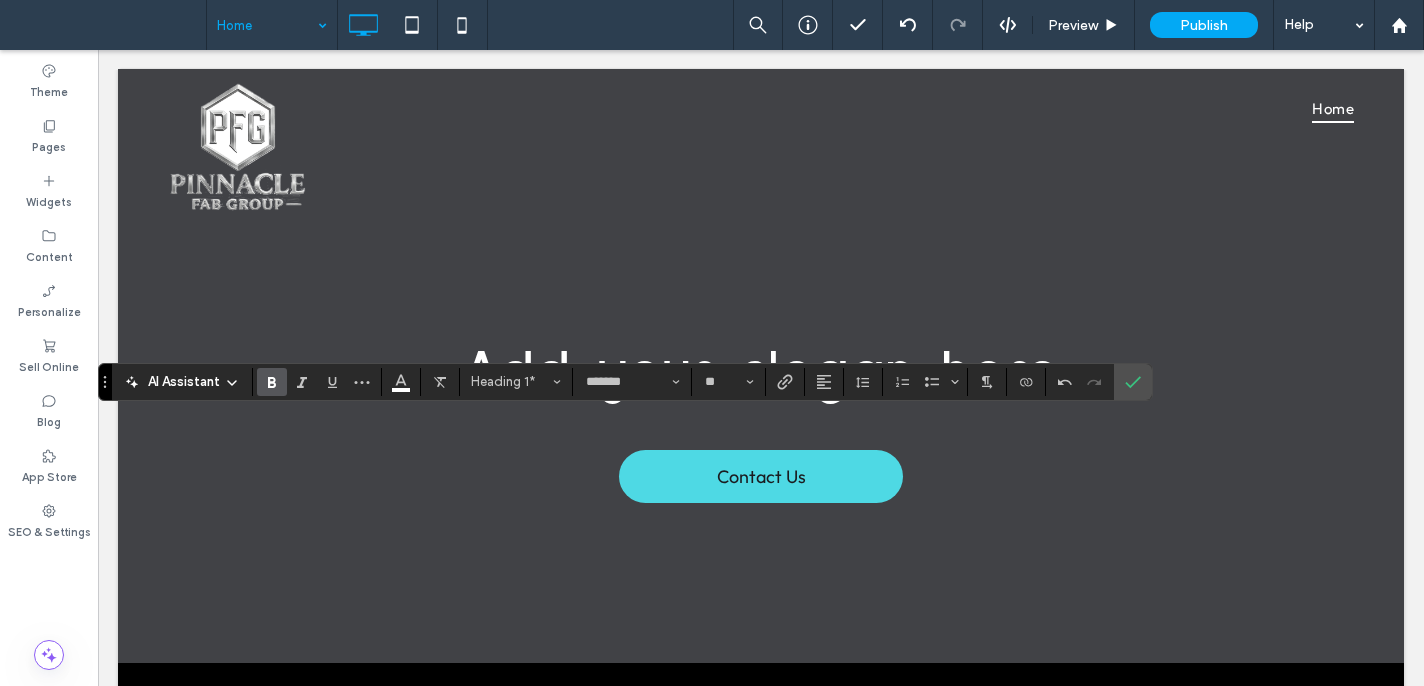 click 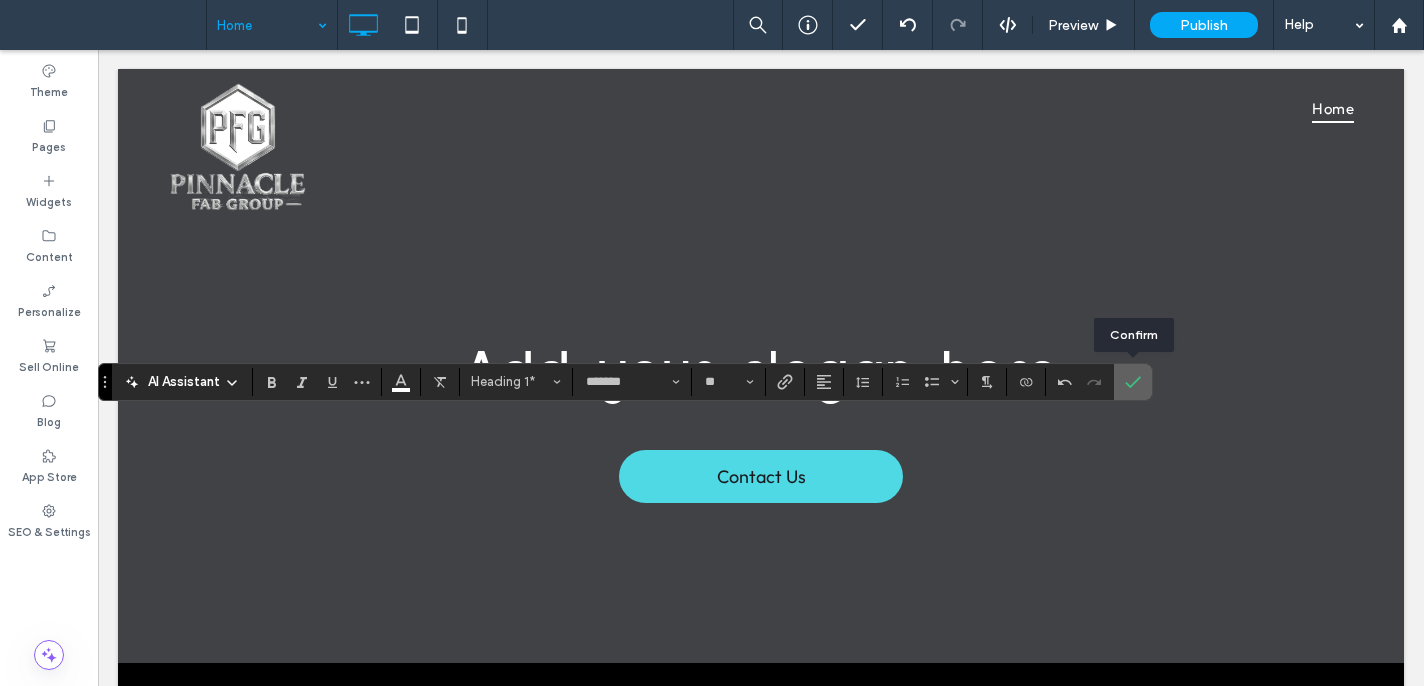 click 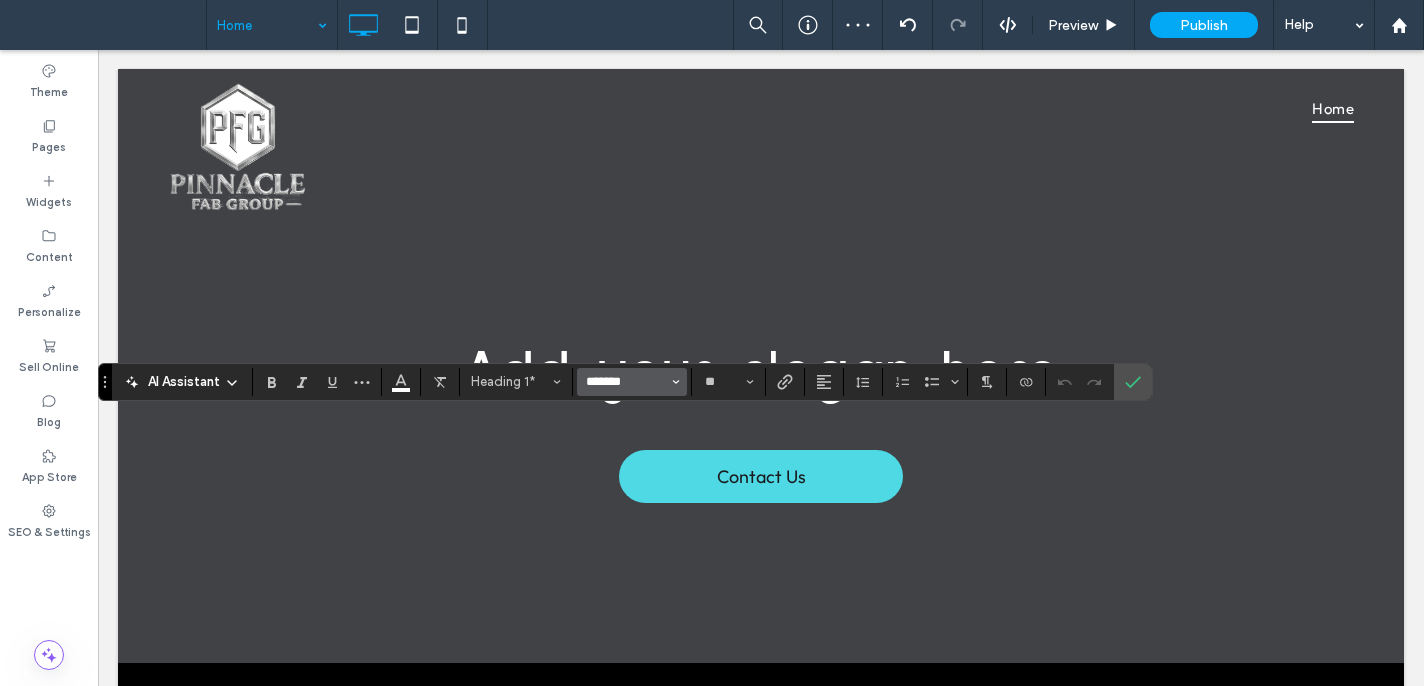 click on "*******" at bounding box center (626, 382) 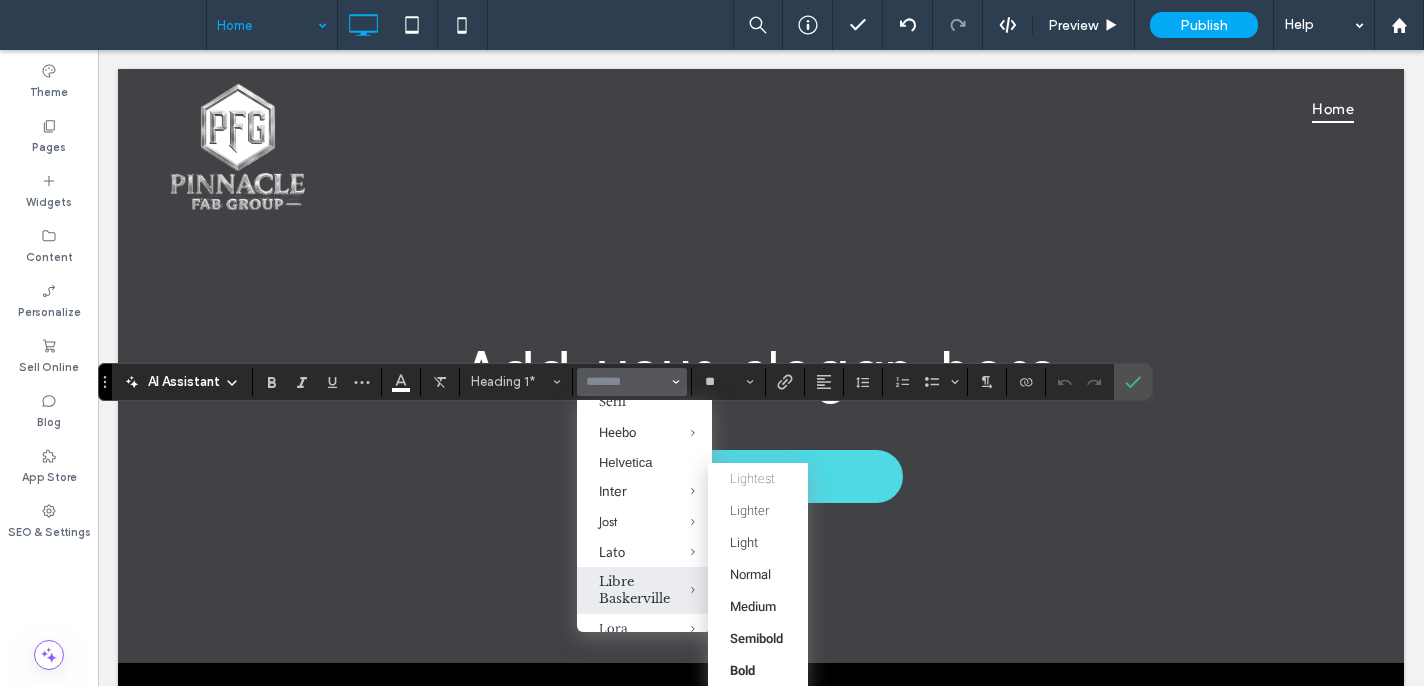 scroll, scrollTop: 866, scrollLeft: 0, axis: vertical 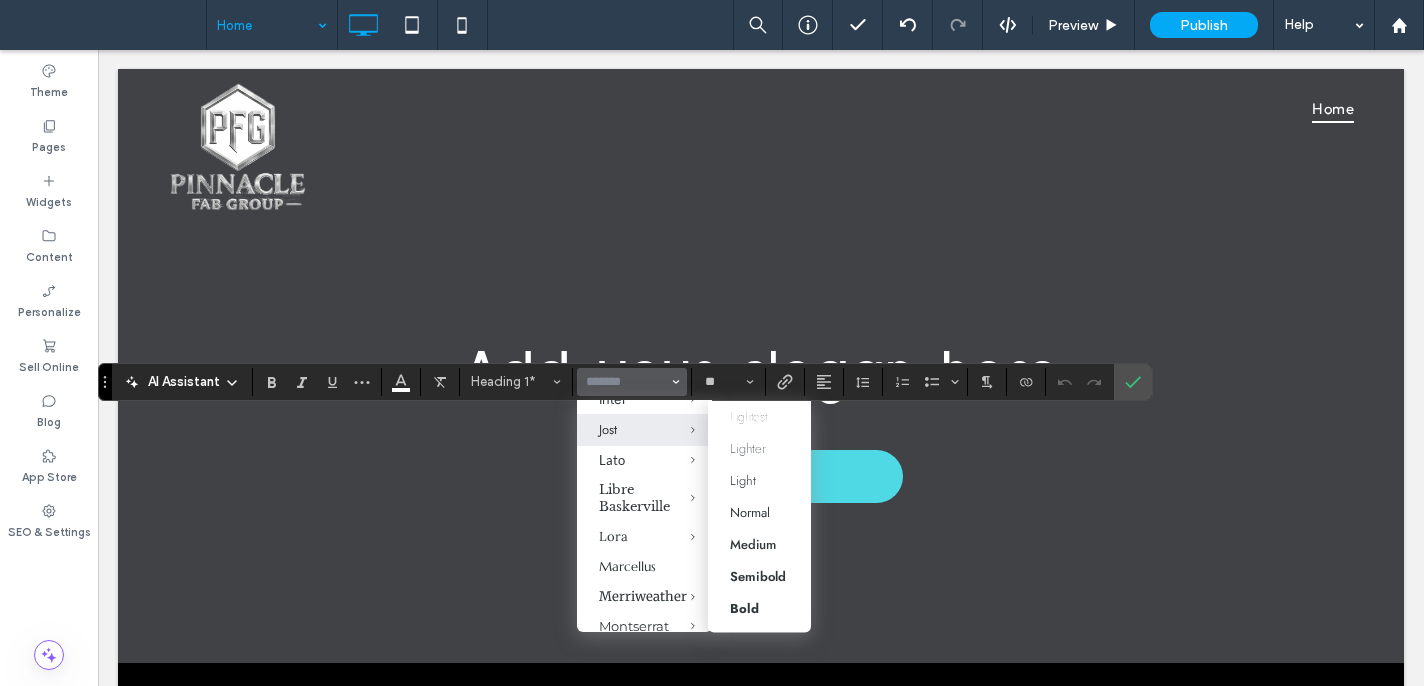 click at bounding box center [678, 430] 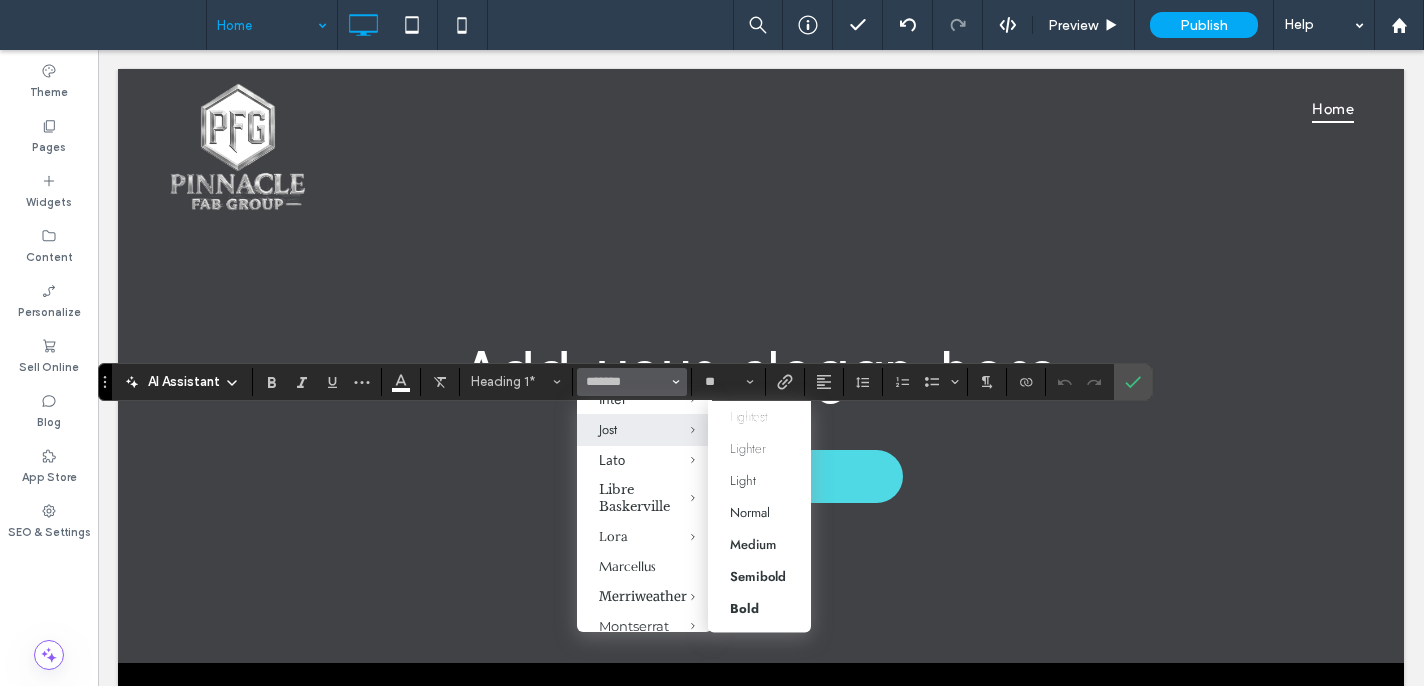 type on "****" 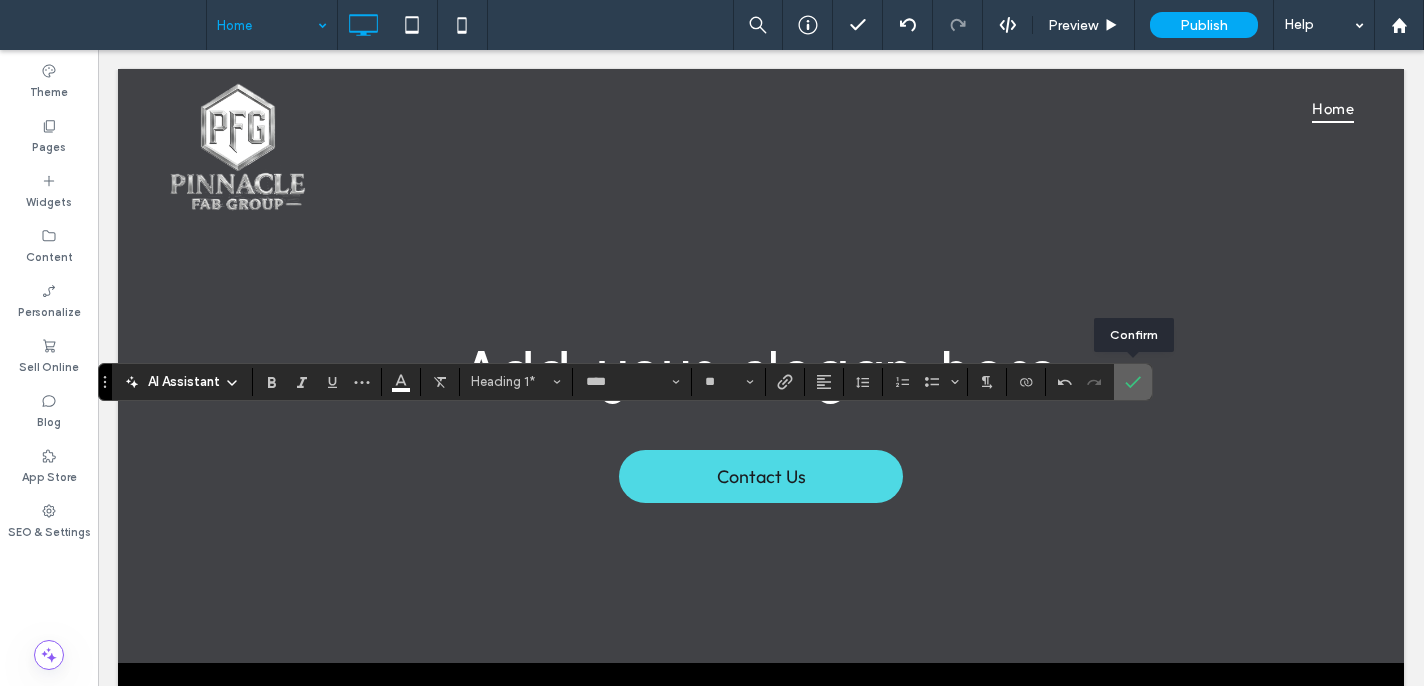 click 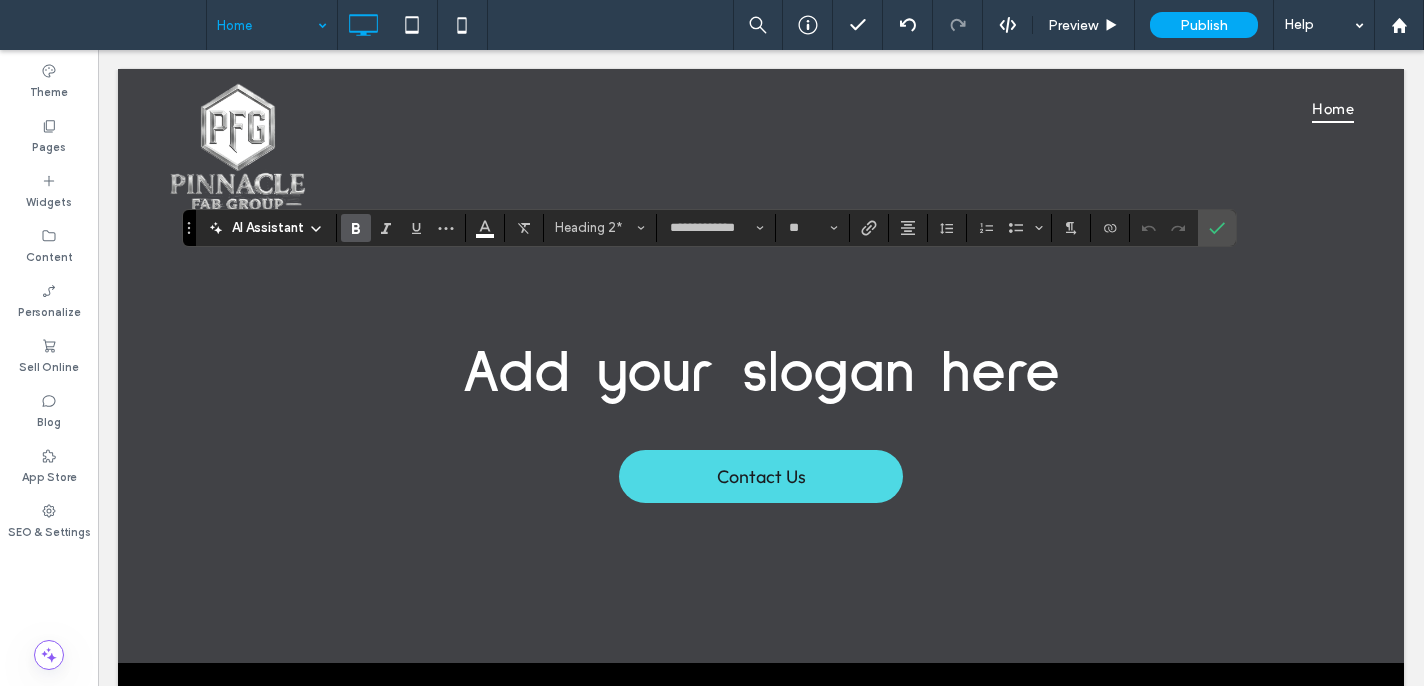 click on "**********" at bounding box center [709, 228] 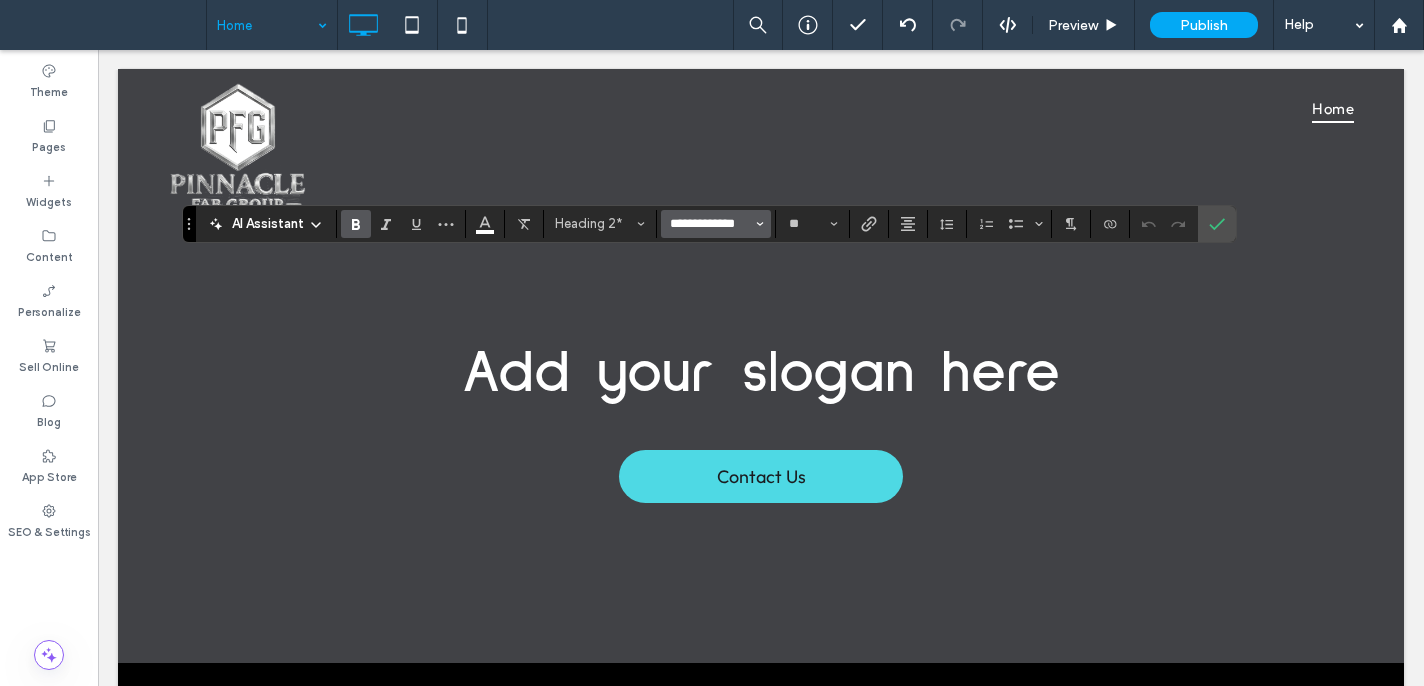 drag, startPoint x: 737, startPoint y: 224, endPoint x: 735, endPoint y: 235, distance: 11.18034 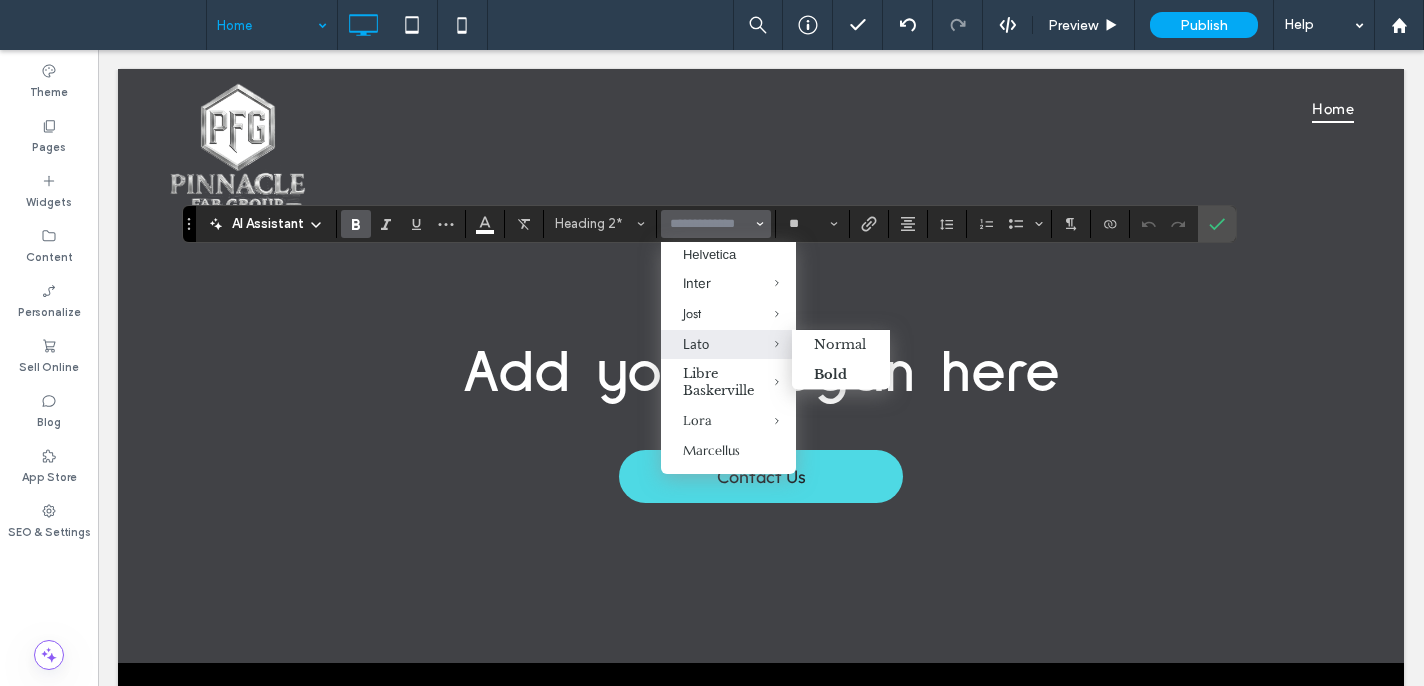 scroll, scrollTop: 817, scrollLeft: 0, axis: vertical 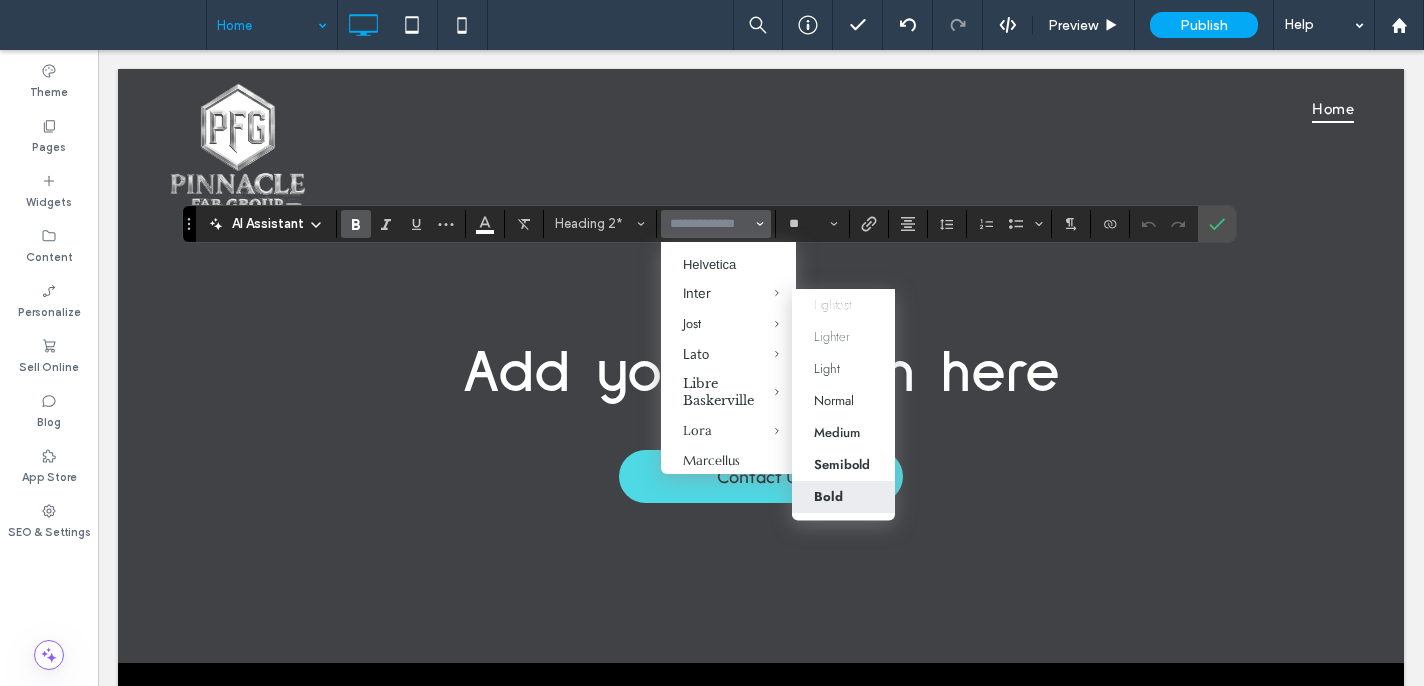 click on "Bold" at bounding box center [843, 496] 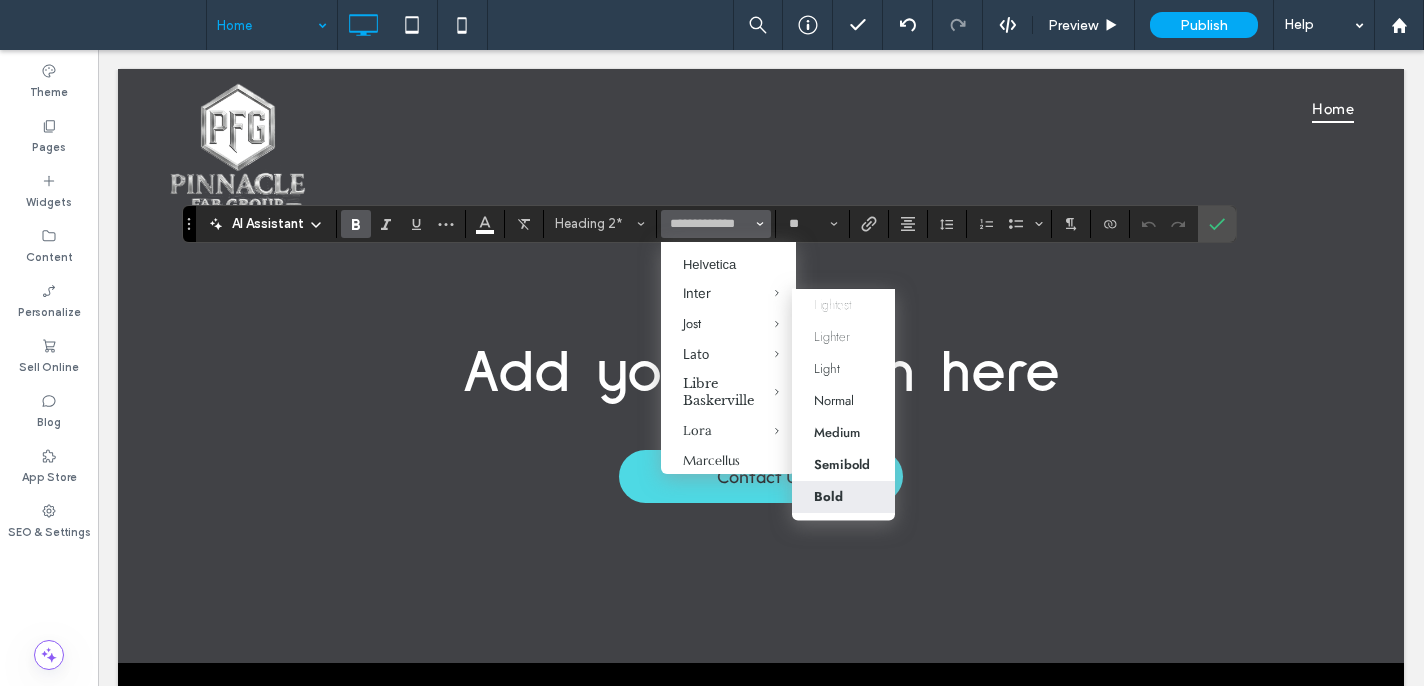 type on "****" 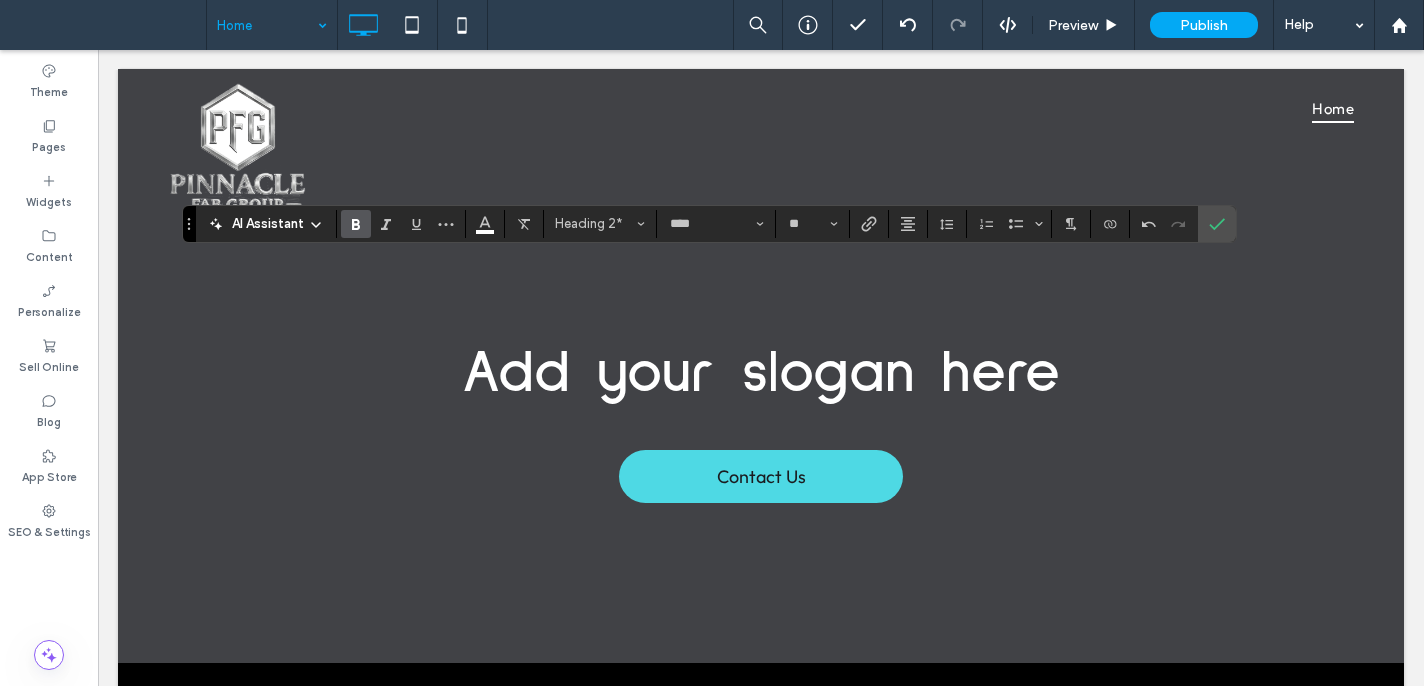 click 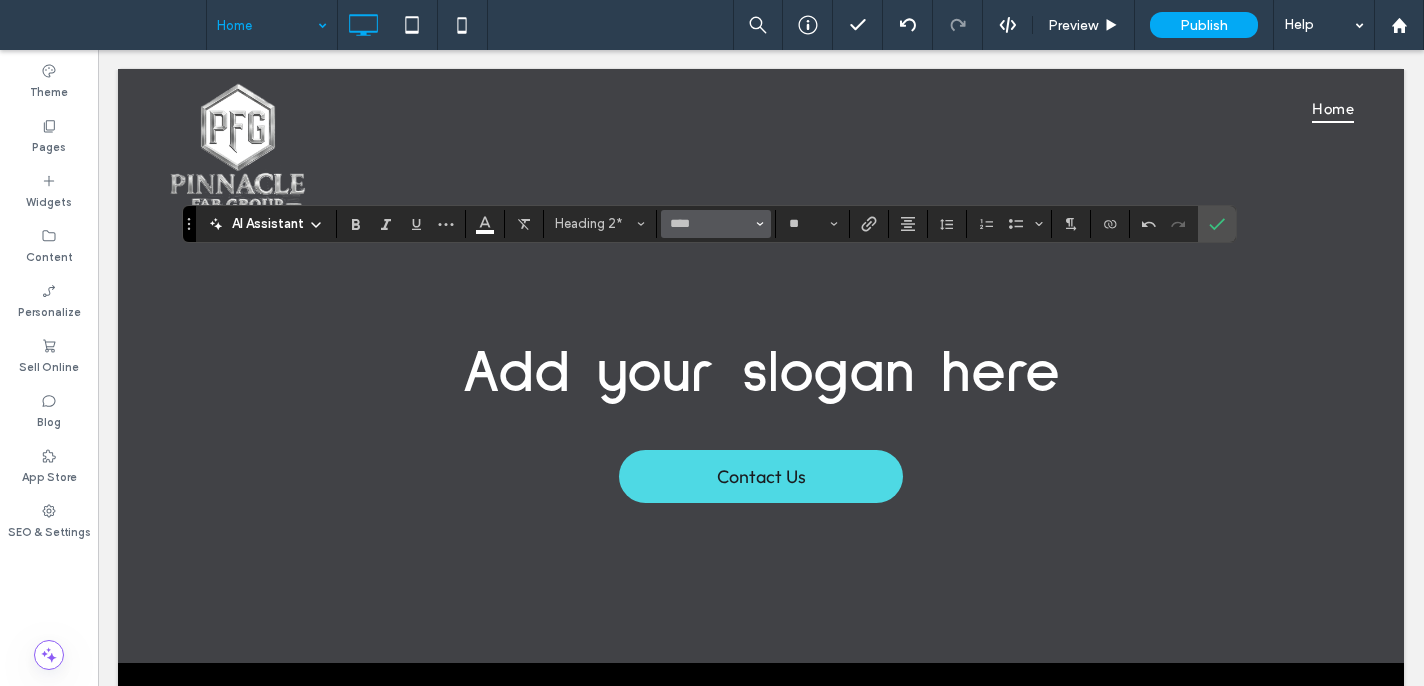 click on "****" at bounding box center (716, 224) 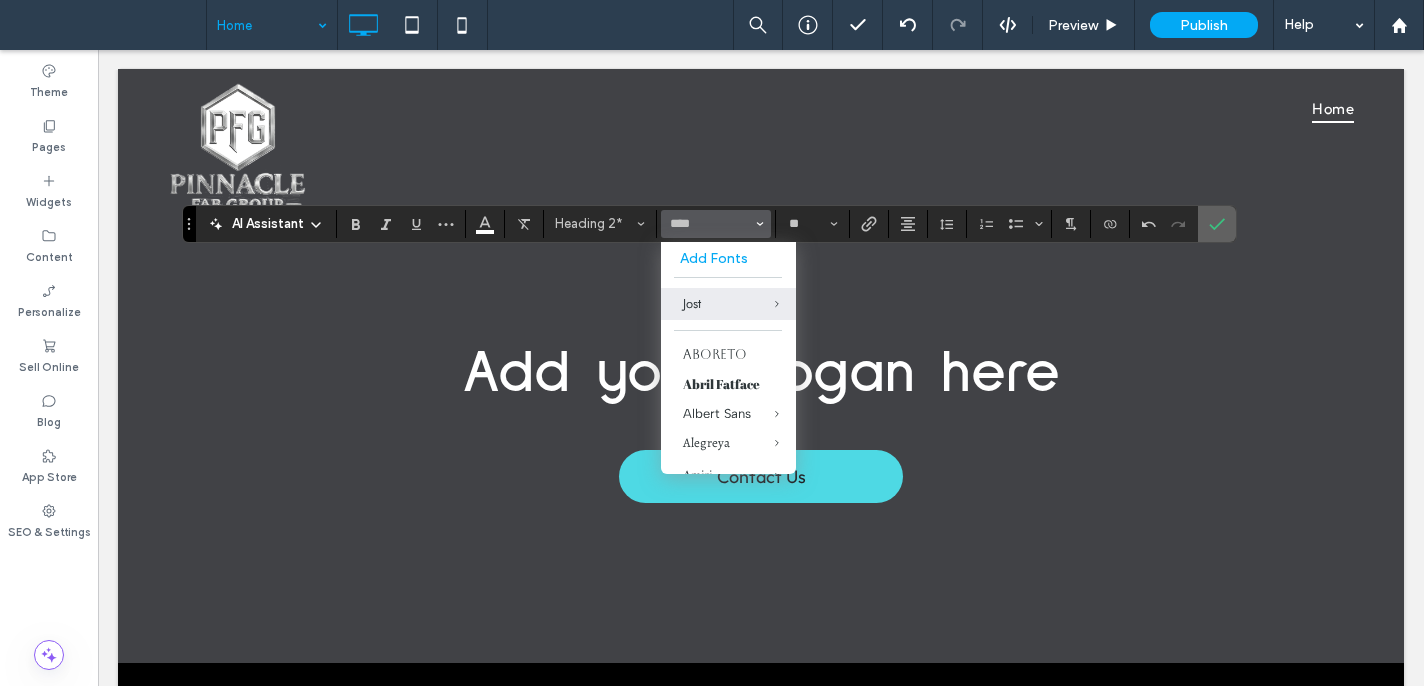 click 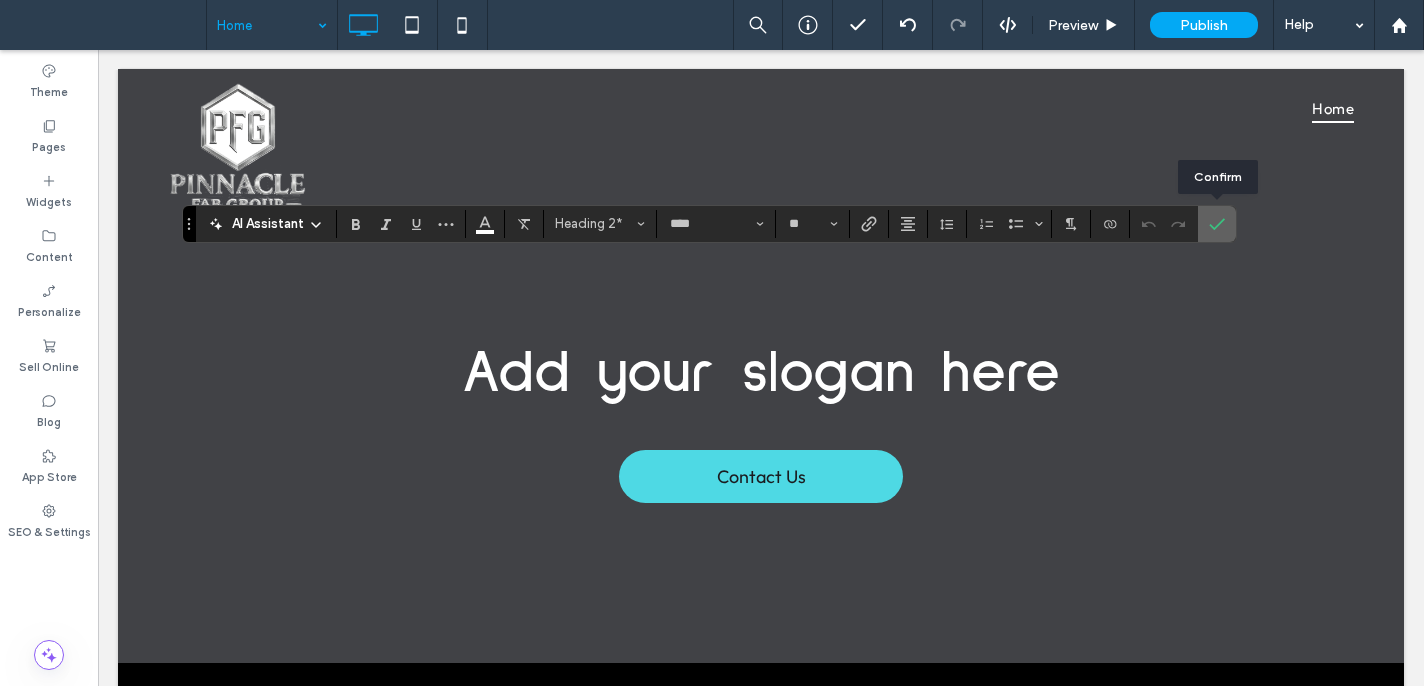click 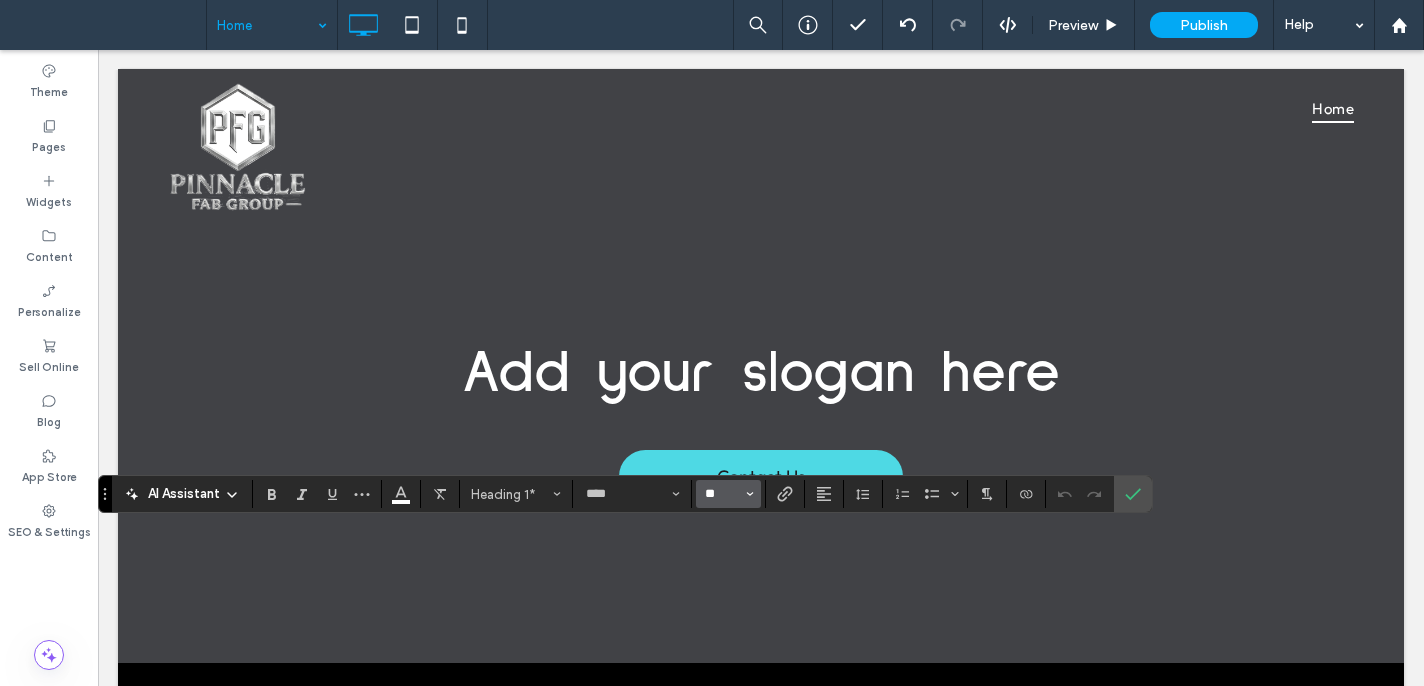 click on "**" at bounding box center (722, 494) 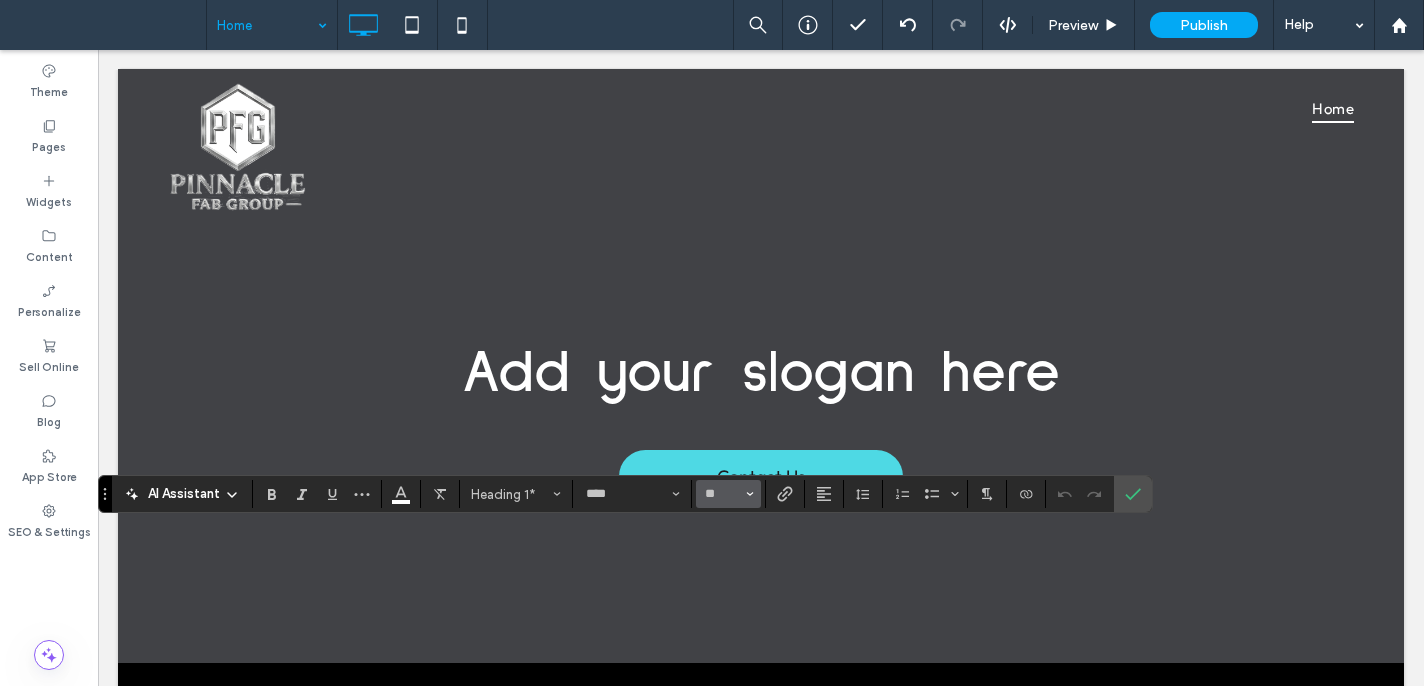 type on "**" 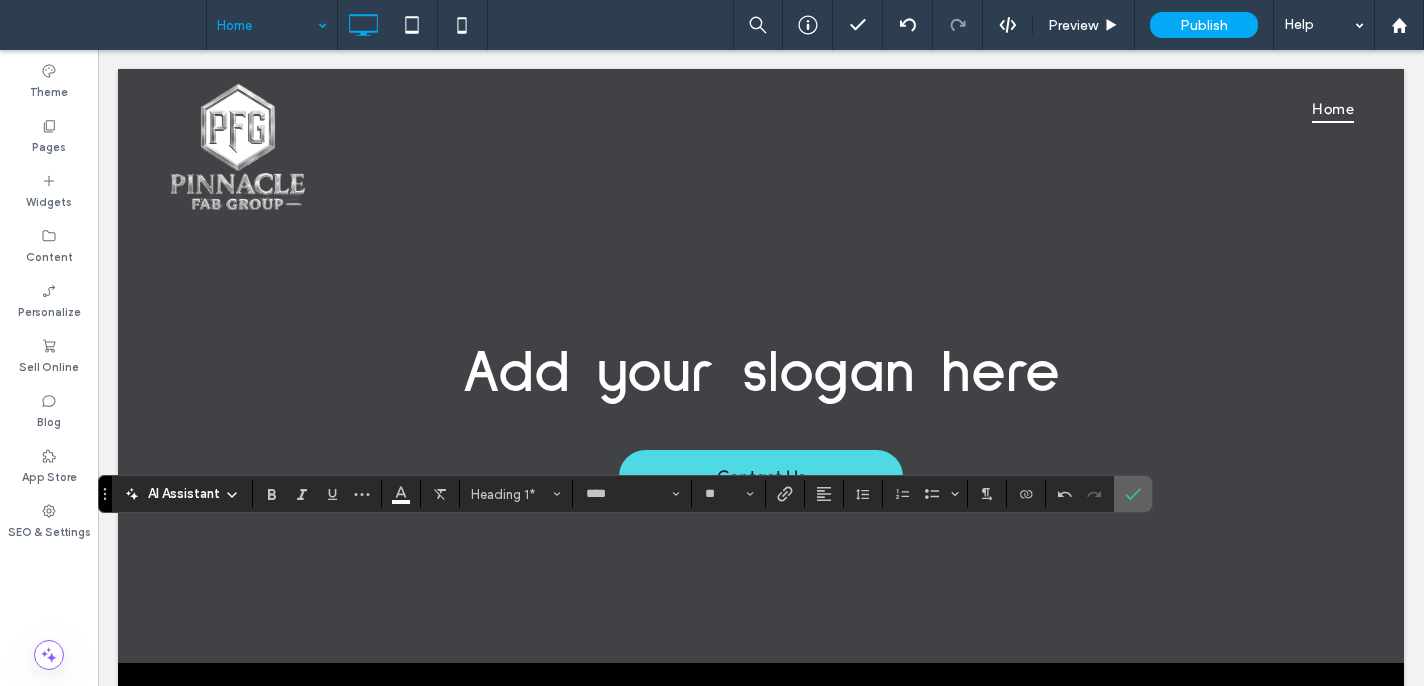 click 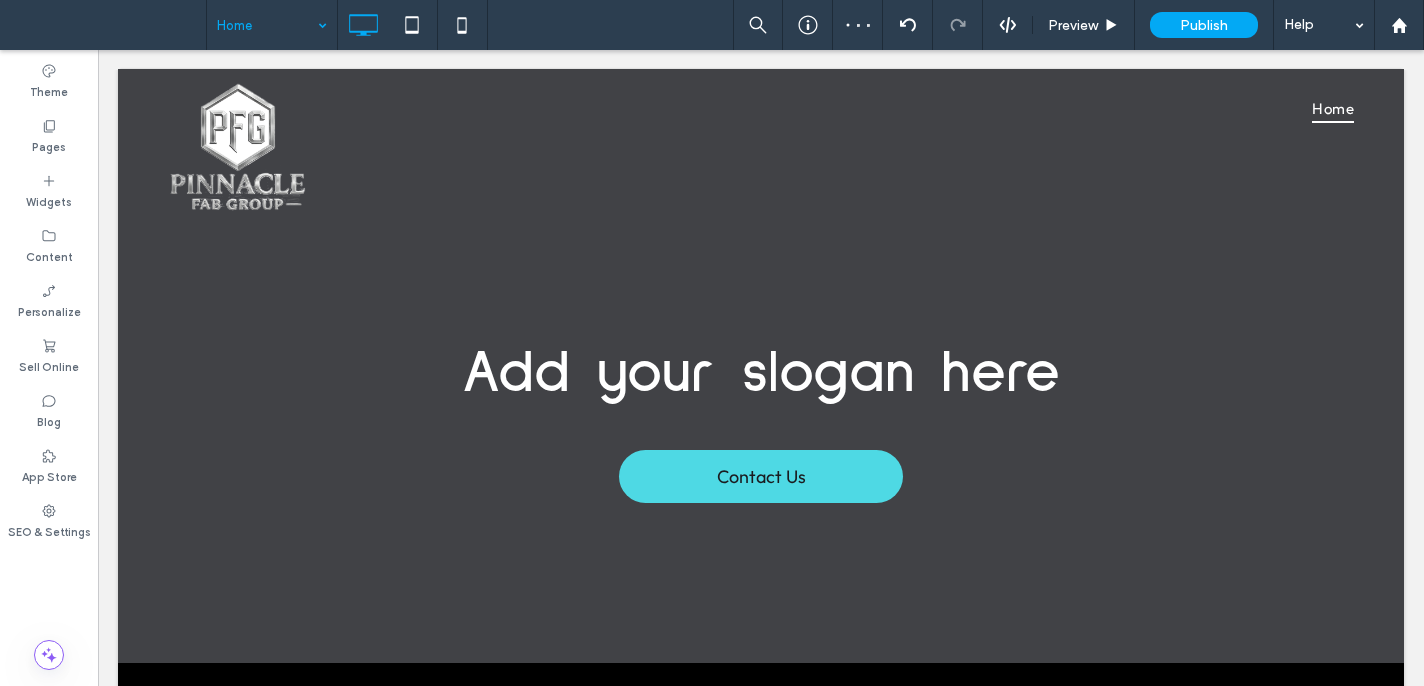 type on "****" 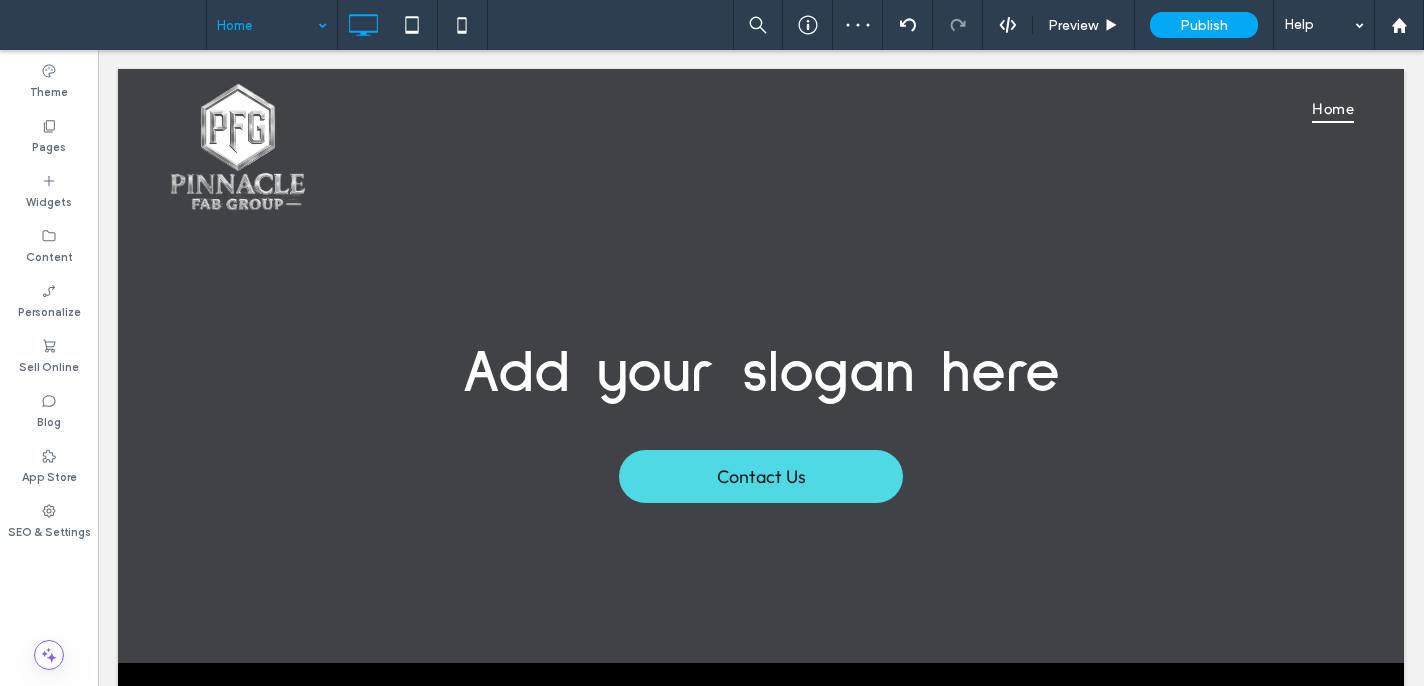 type on "**" 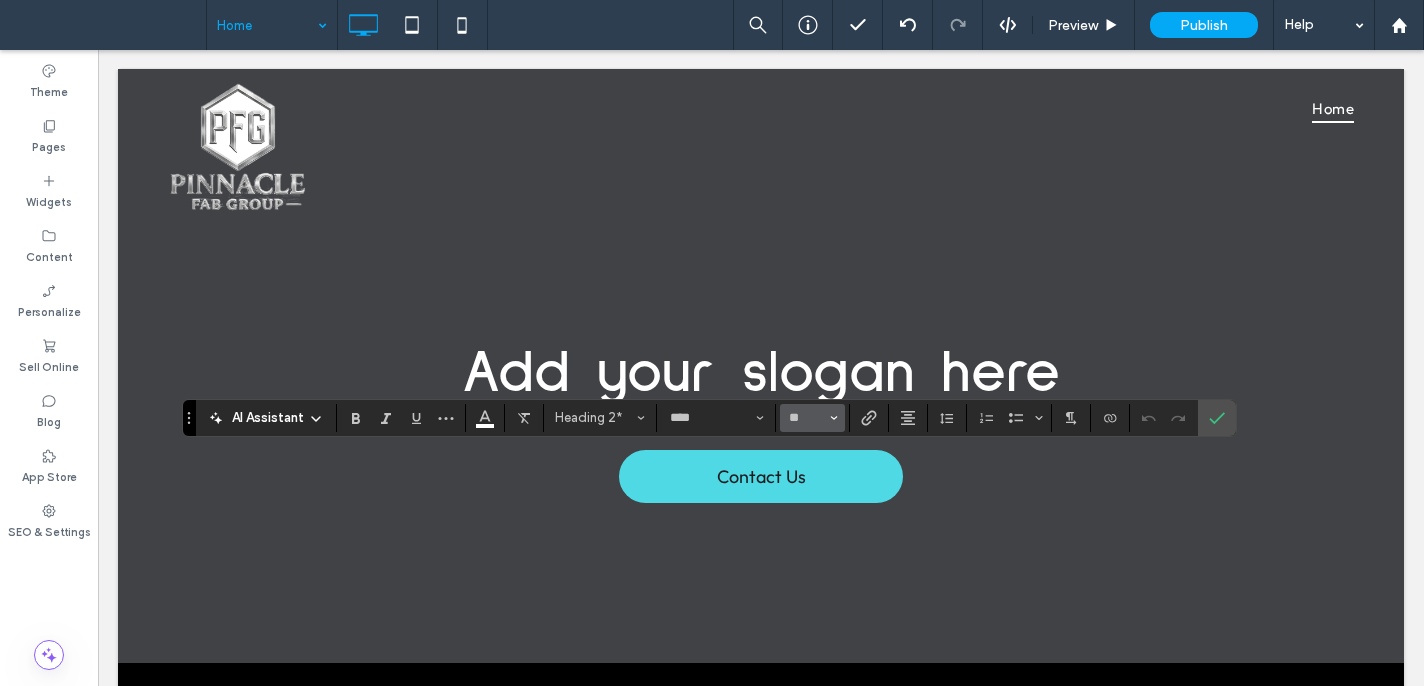 click 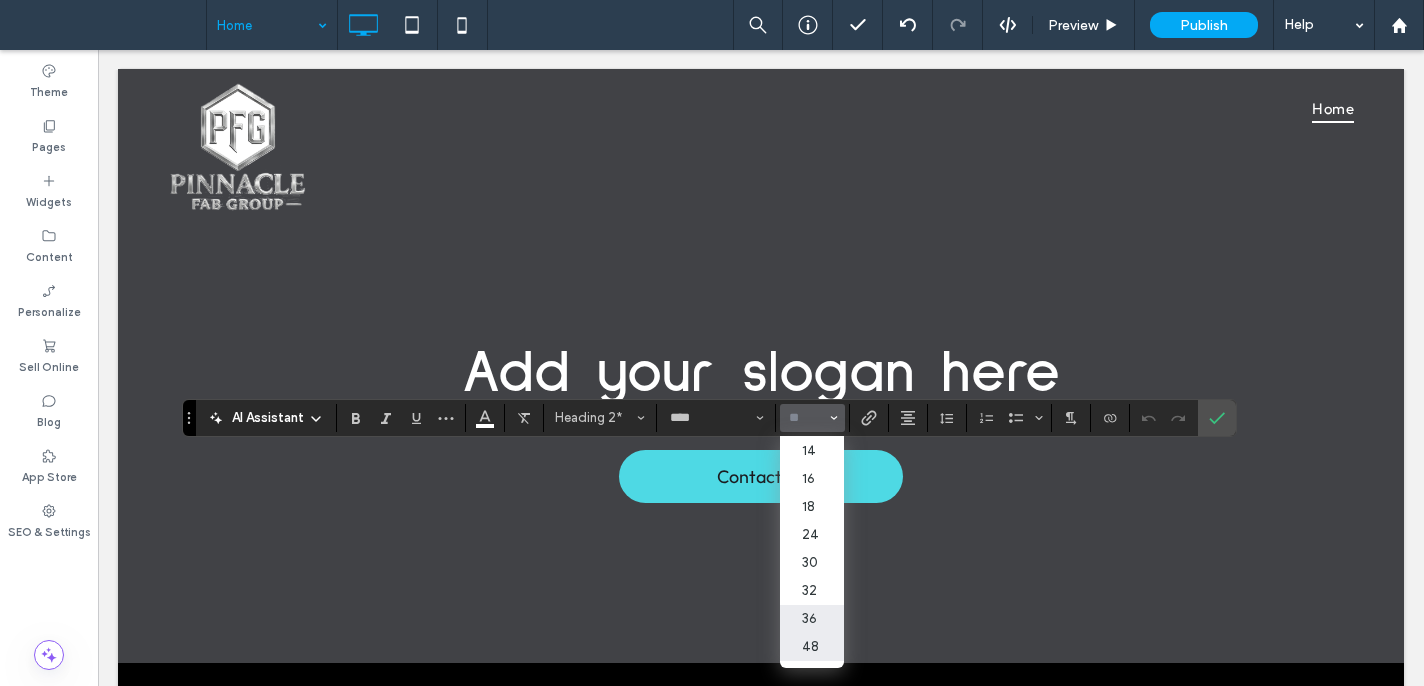 scroll, scrollTop: 140, scrollLeft: 0, axis: vertical 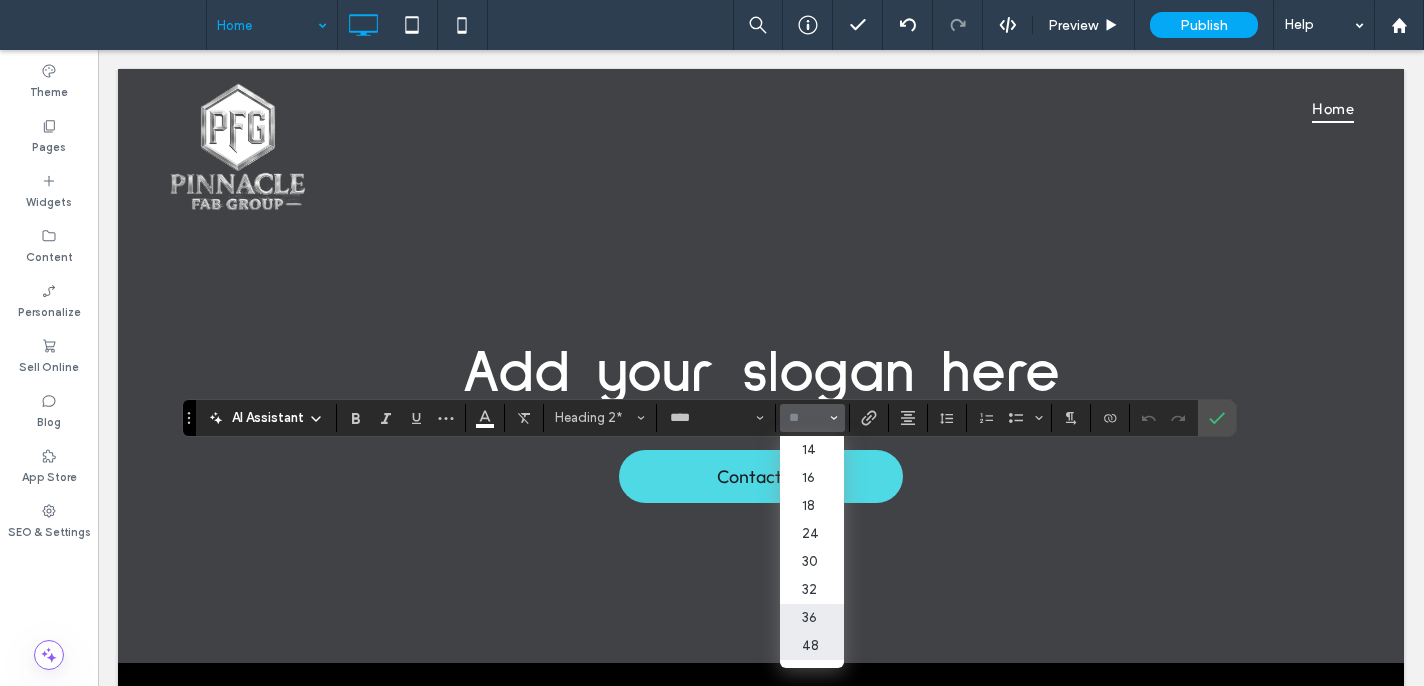 click on "36" at bounding box center (812, 618) 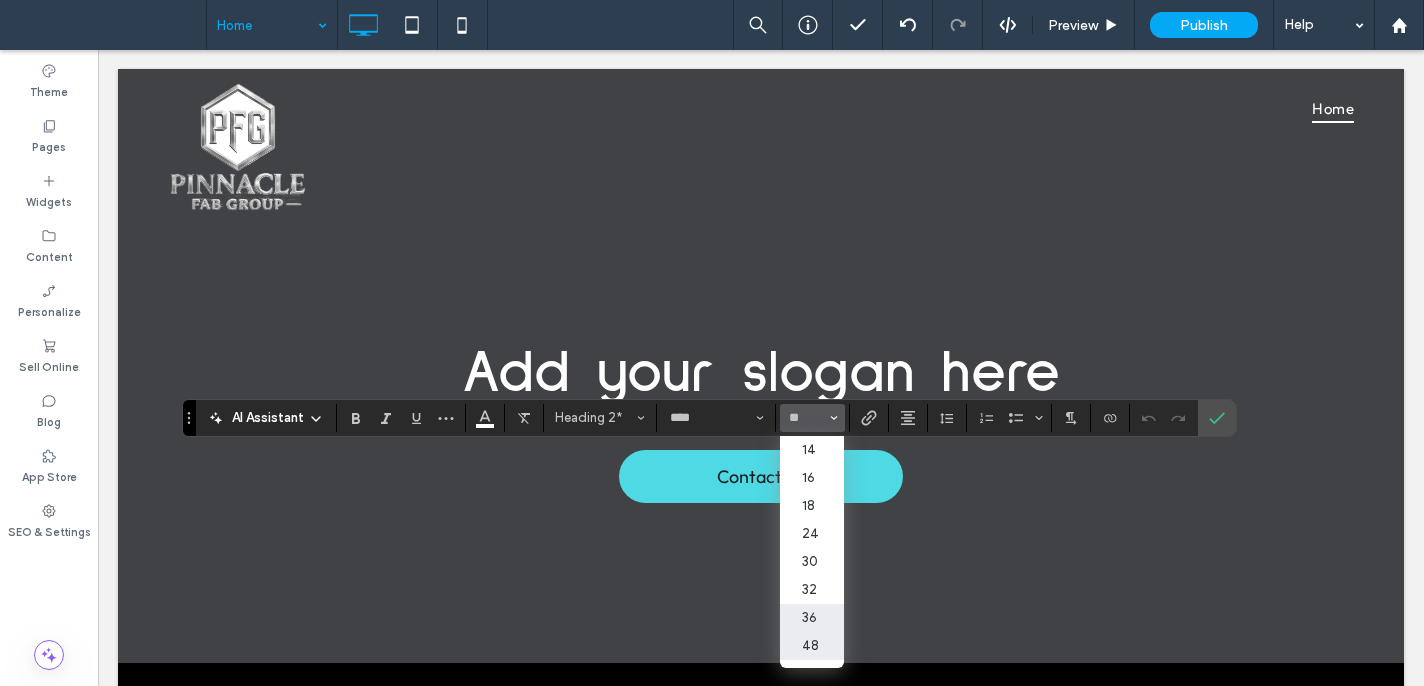 type on "**" 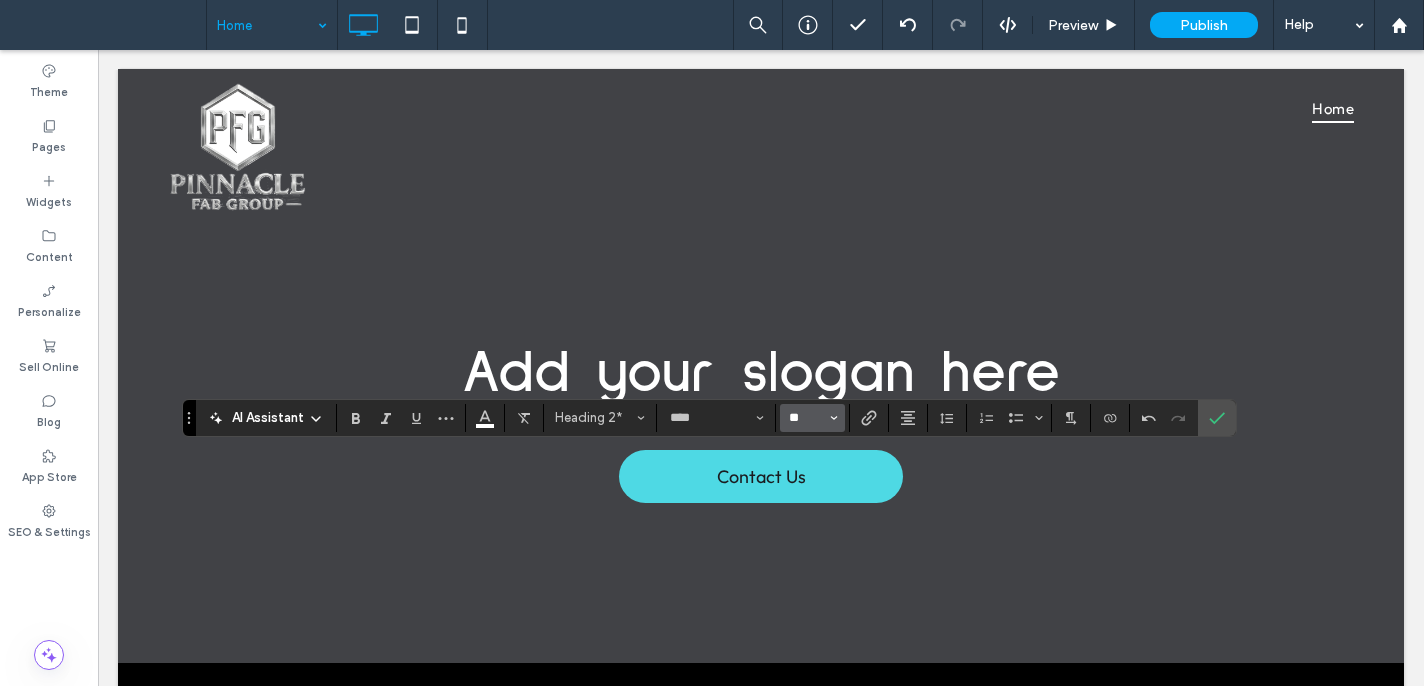 drag, startPoint x: 789, startPoint y: 413, endPoint x: 806, endPoint y: 419, distance: 18.027756 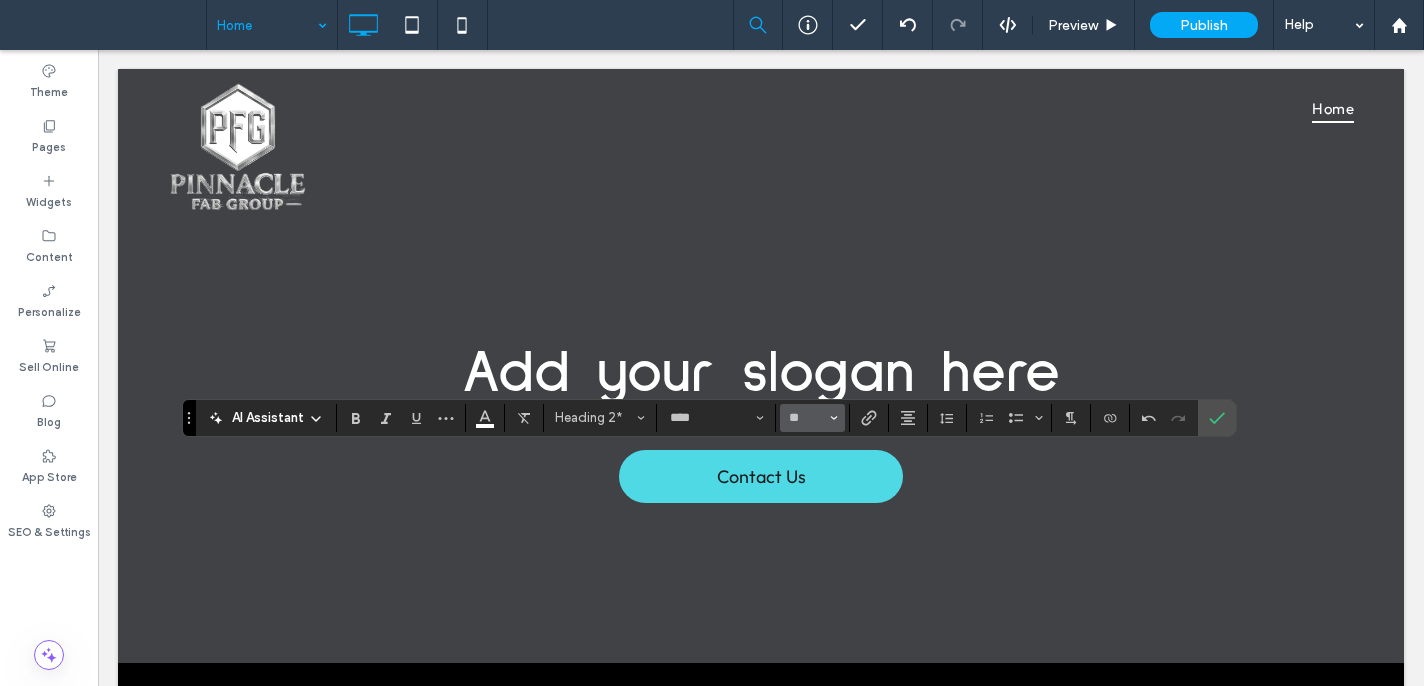 type on "**" 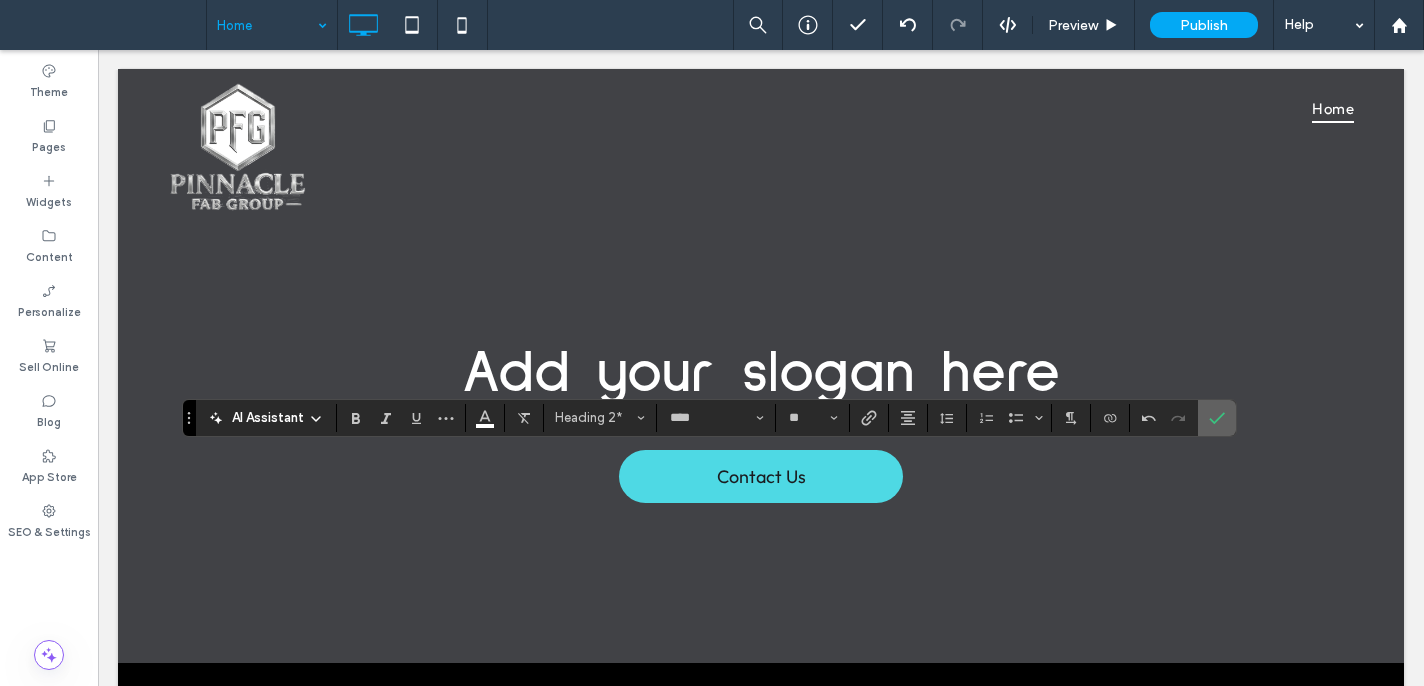 click 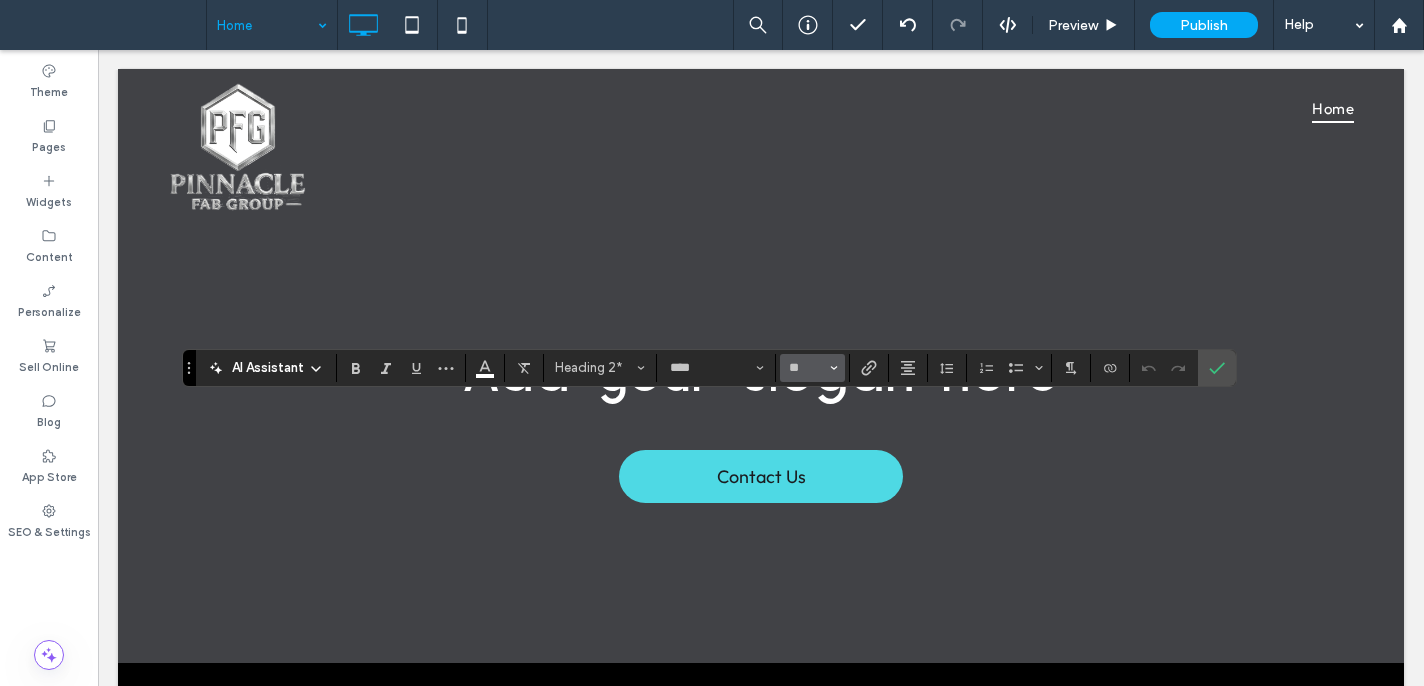 click on "**" at bounding box center (812, 368) 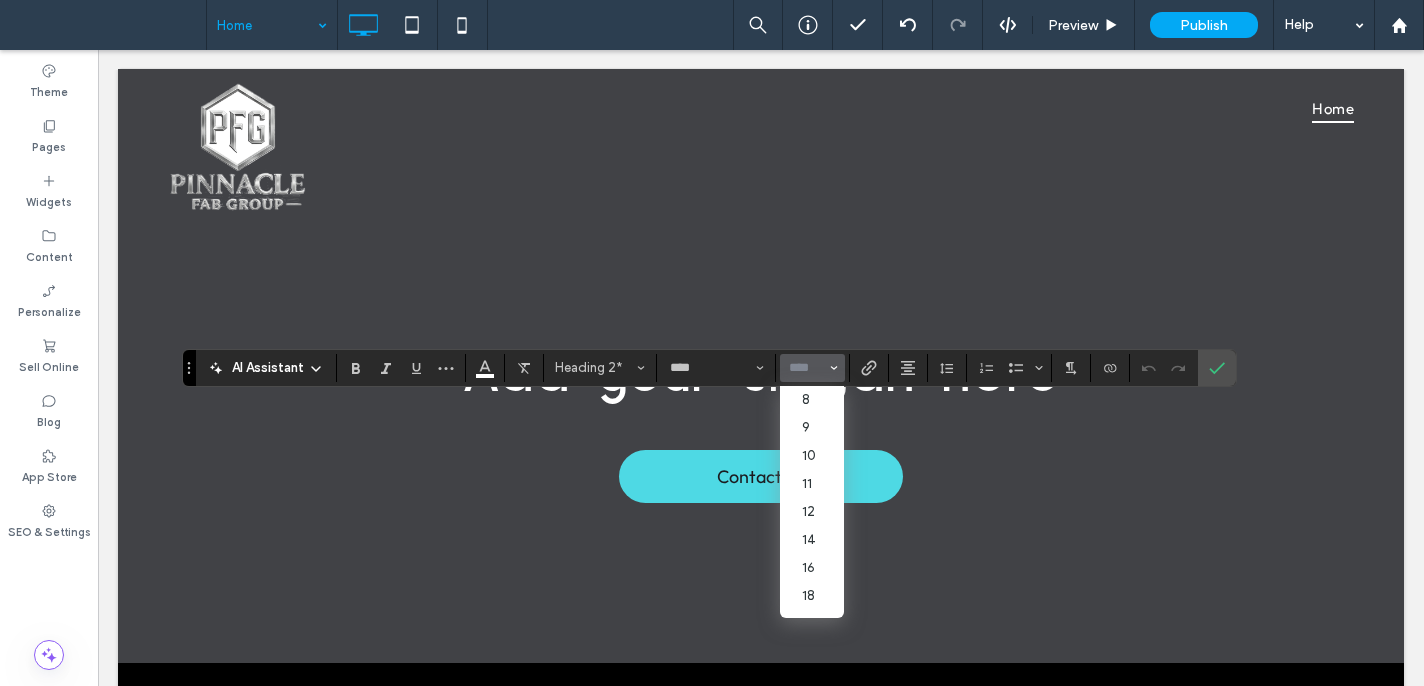 click at bounding box center [806, 368] 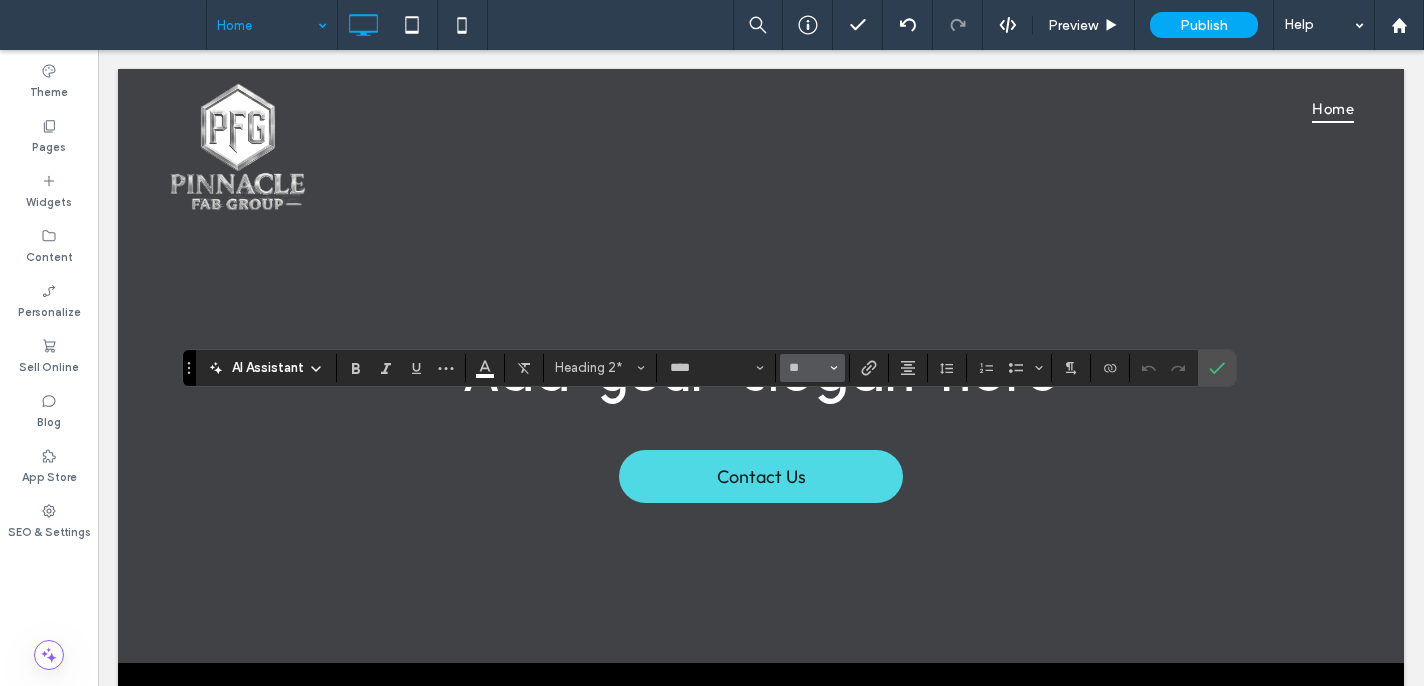type on "**" 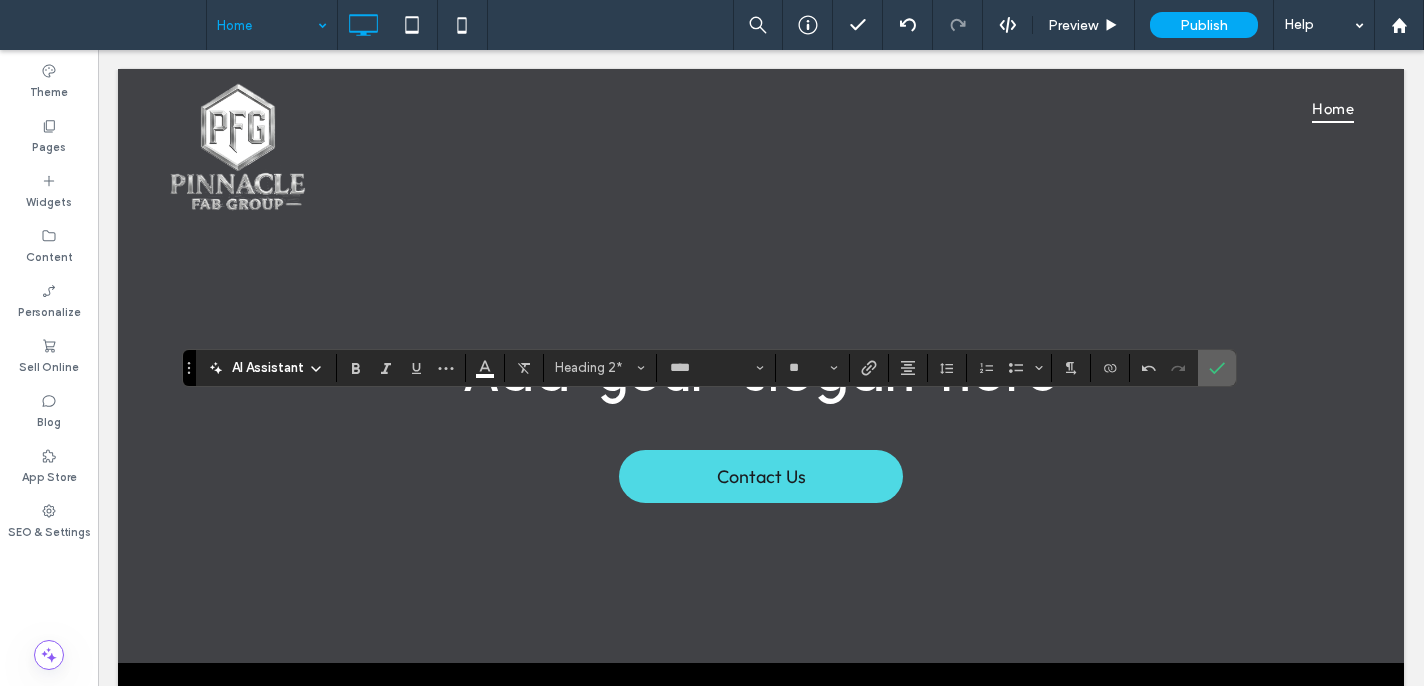 click at bounding box center (1217, 368) 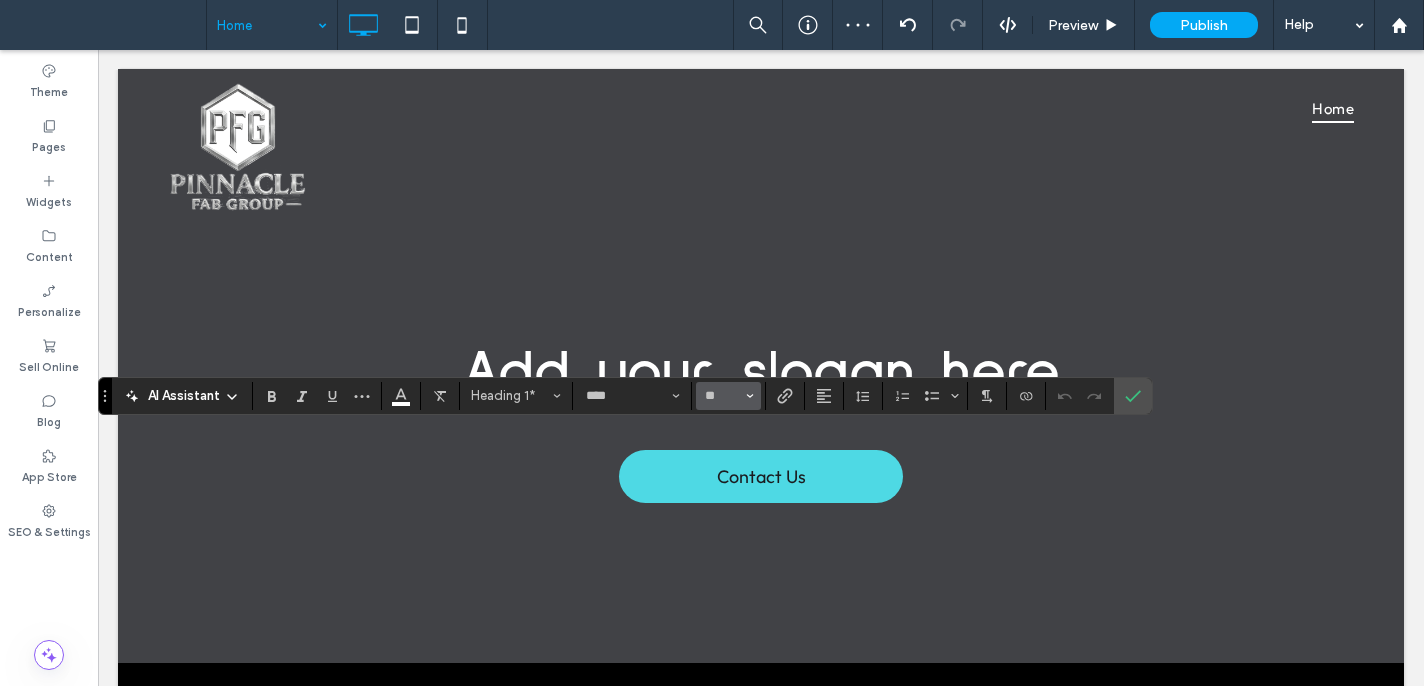 click on "**" at bounding box center (728, 396) 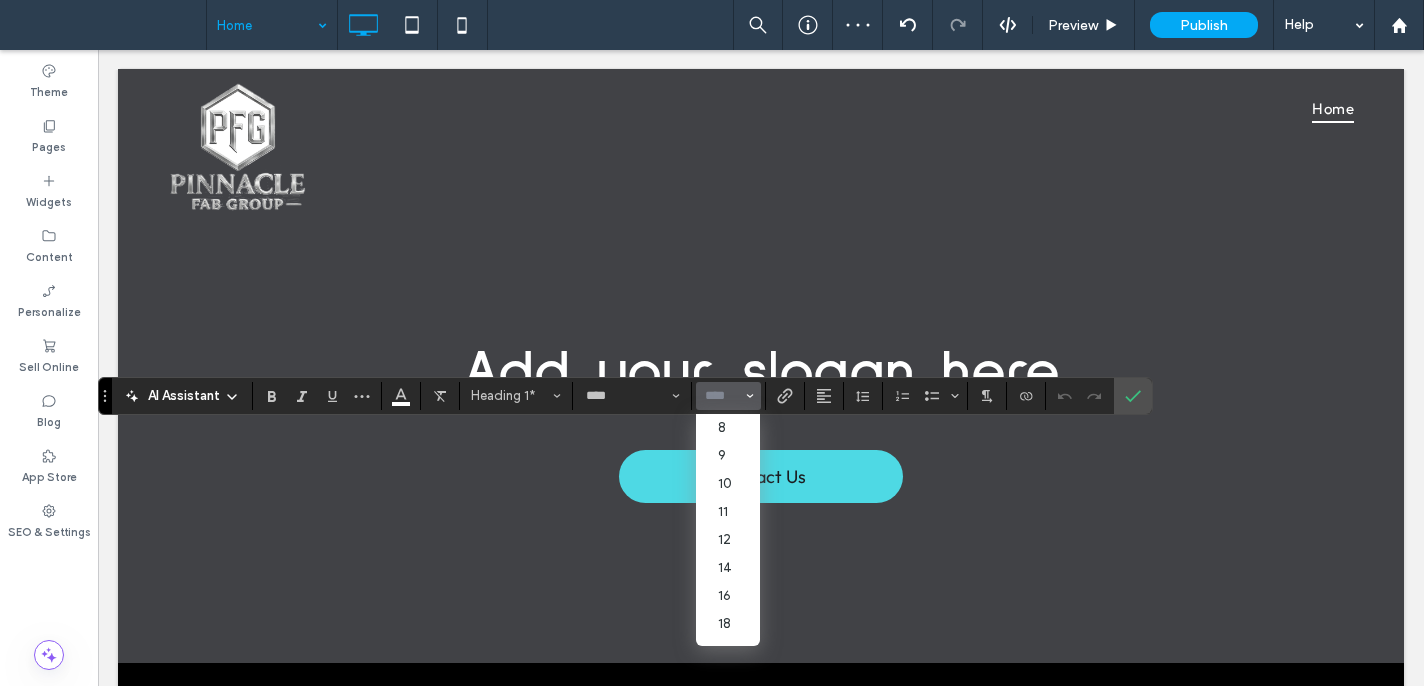 click at bounding box center [722, 396] 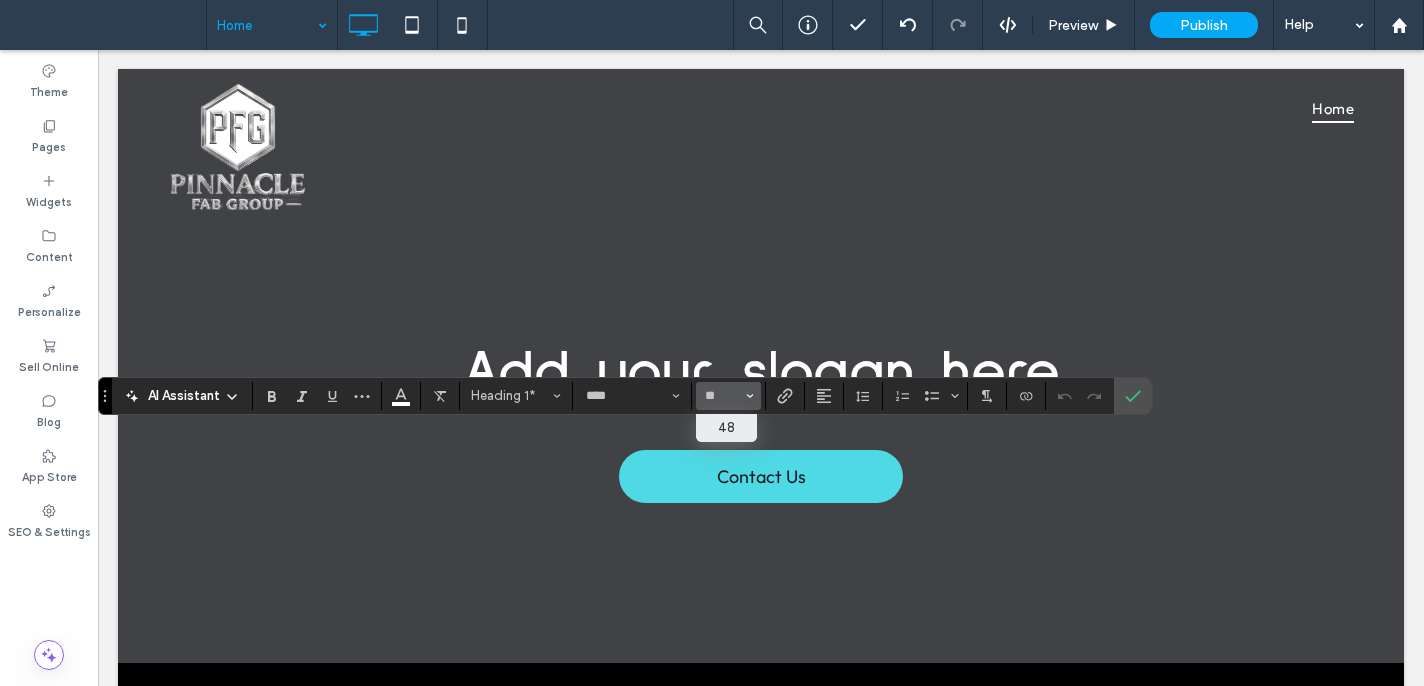 type on "**" 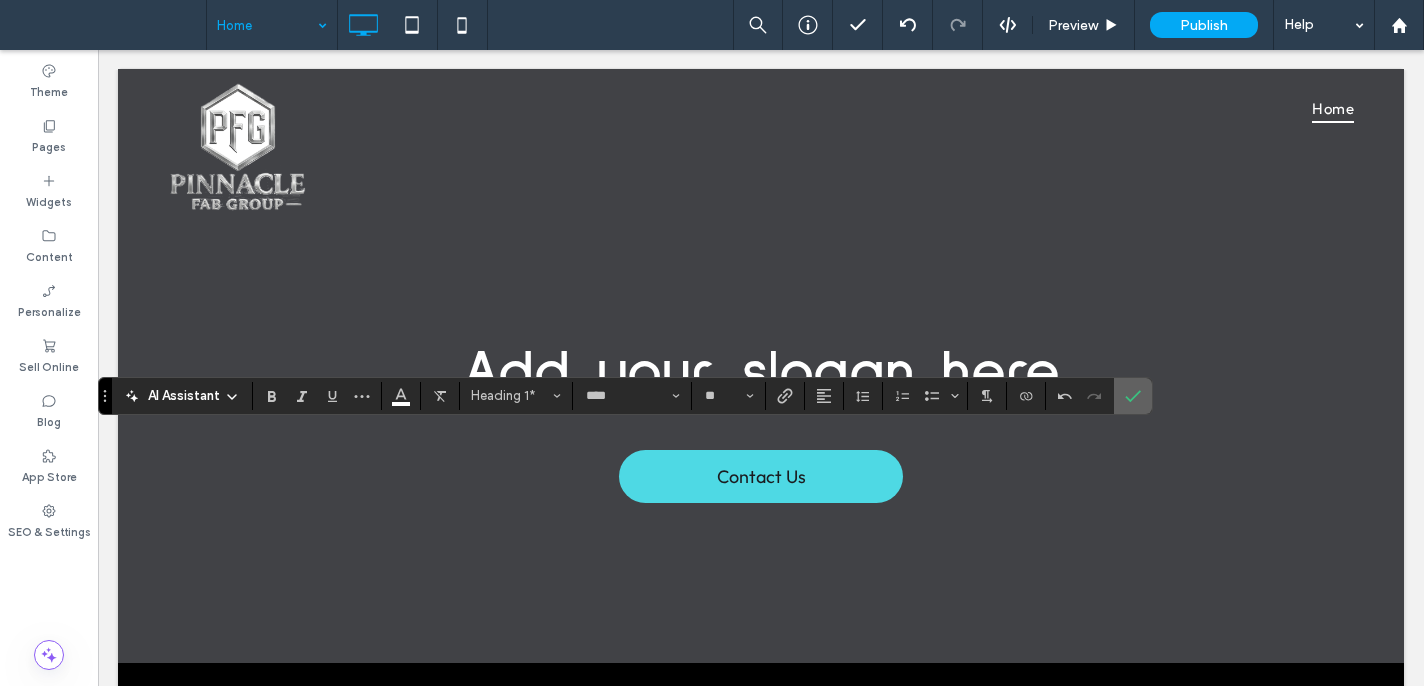 click at bounding box center [1129, 396] 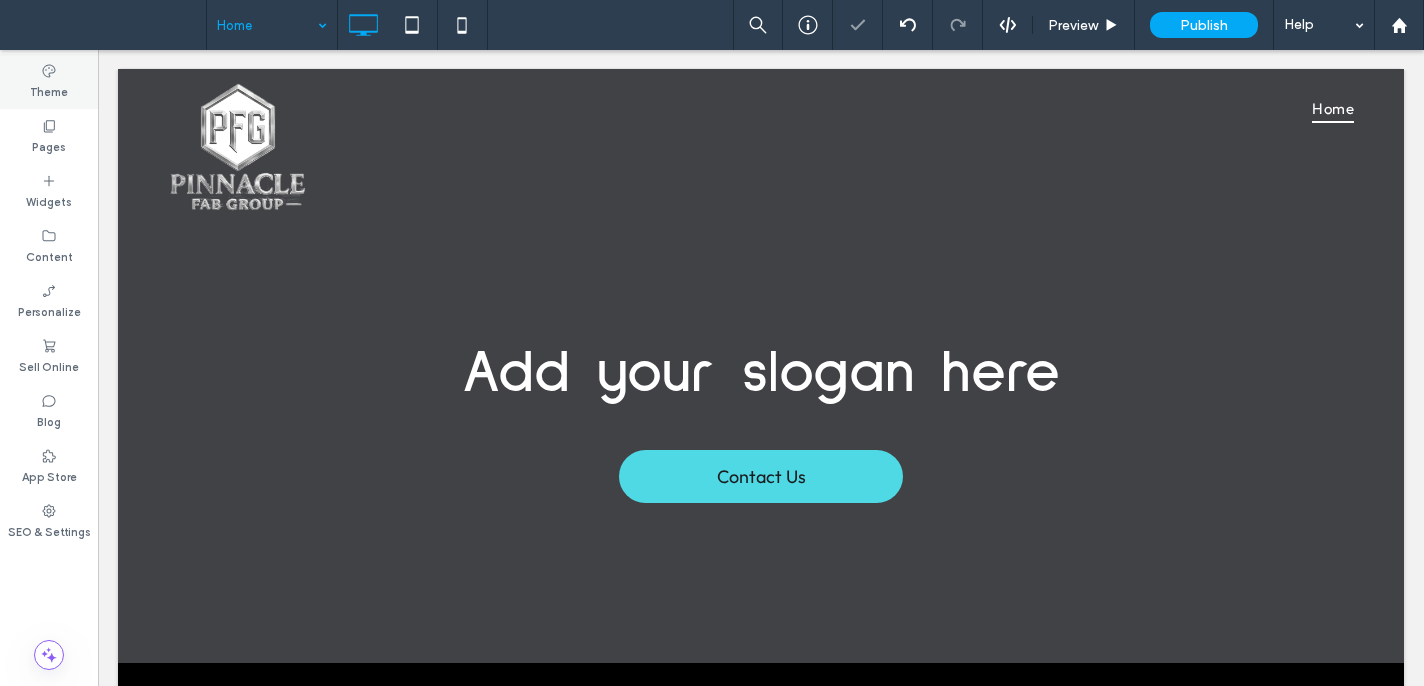 click on "Theme" at bounding box center [49, 90] 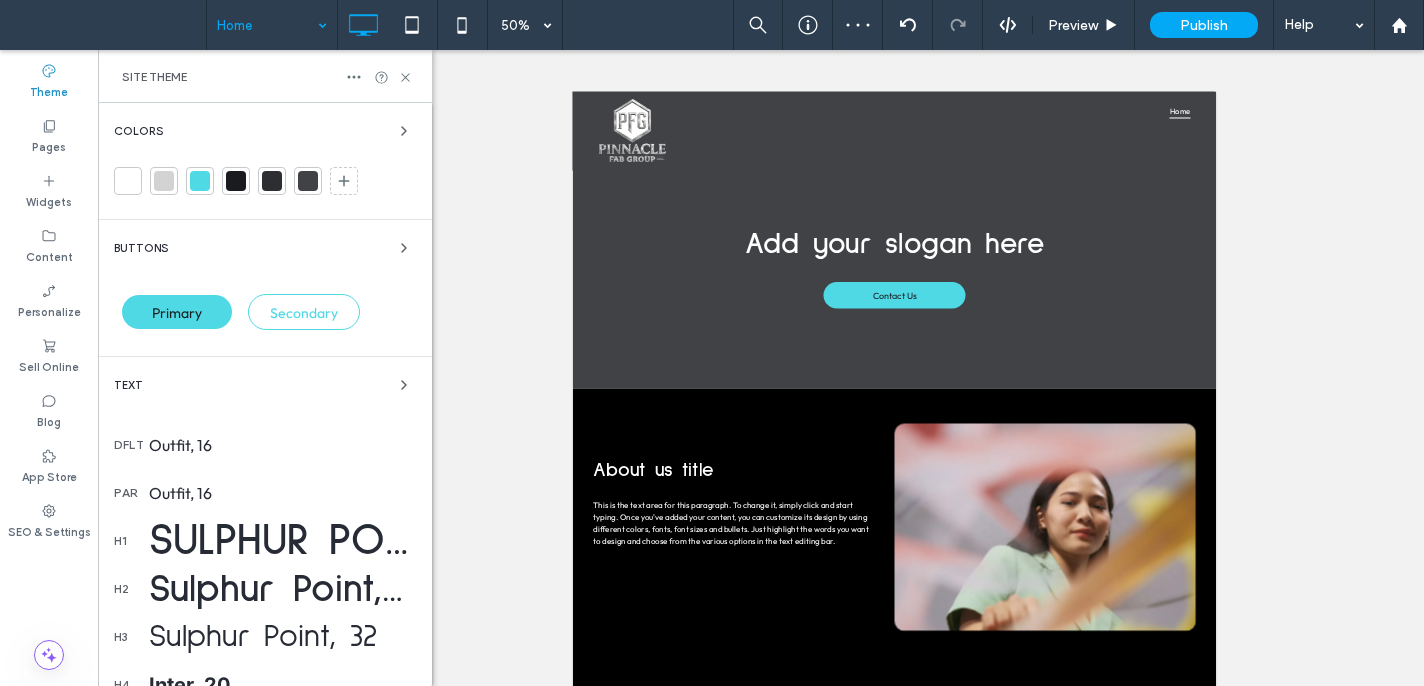 click on "Sulphur Point, 60" at bounding box center (282, 541) 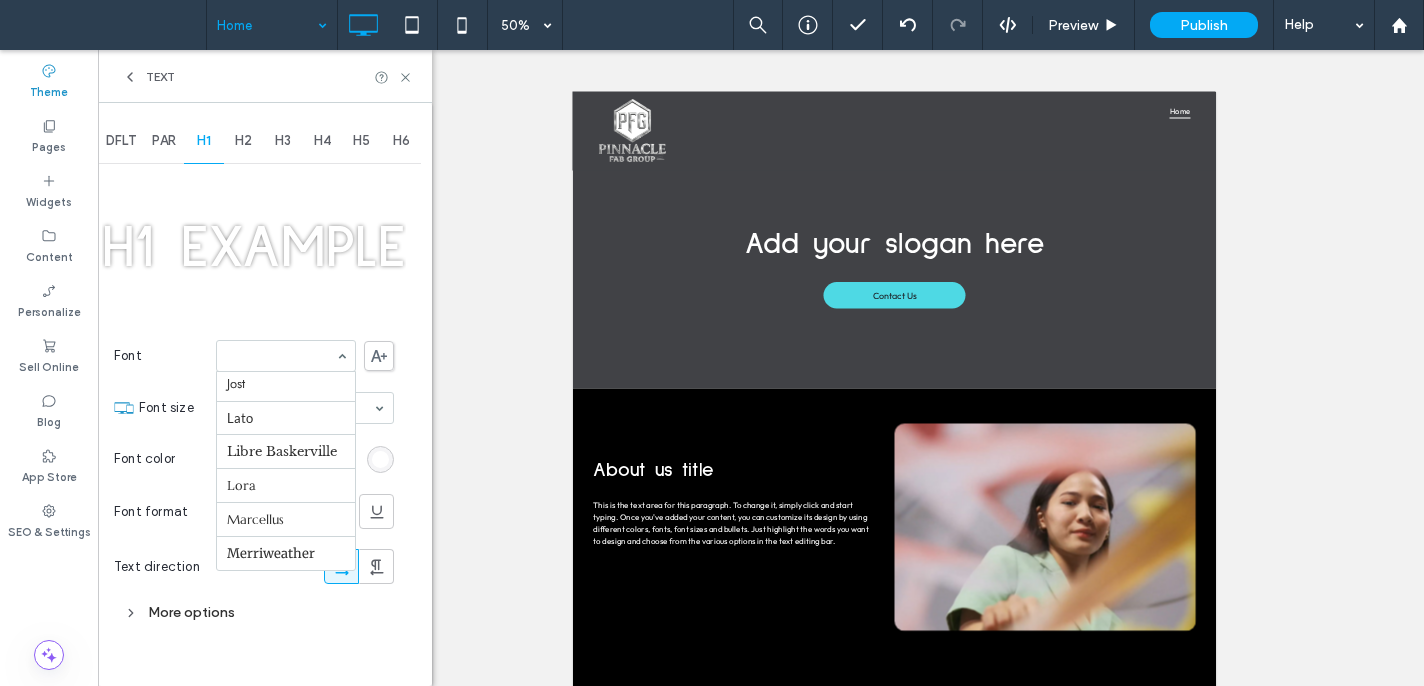scroll, scrollTop: 866, scrollLeft: 0, axis: vertical 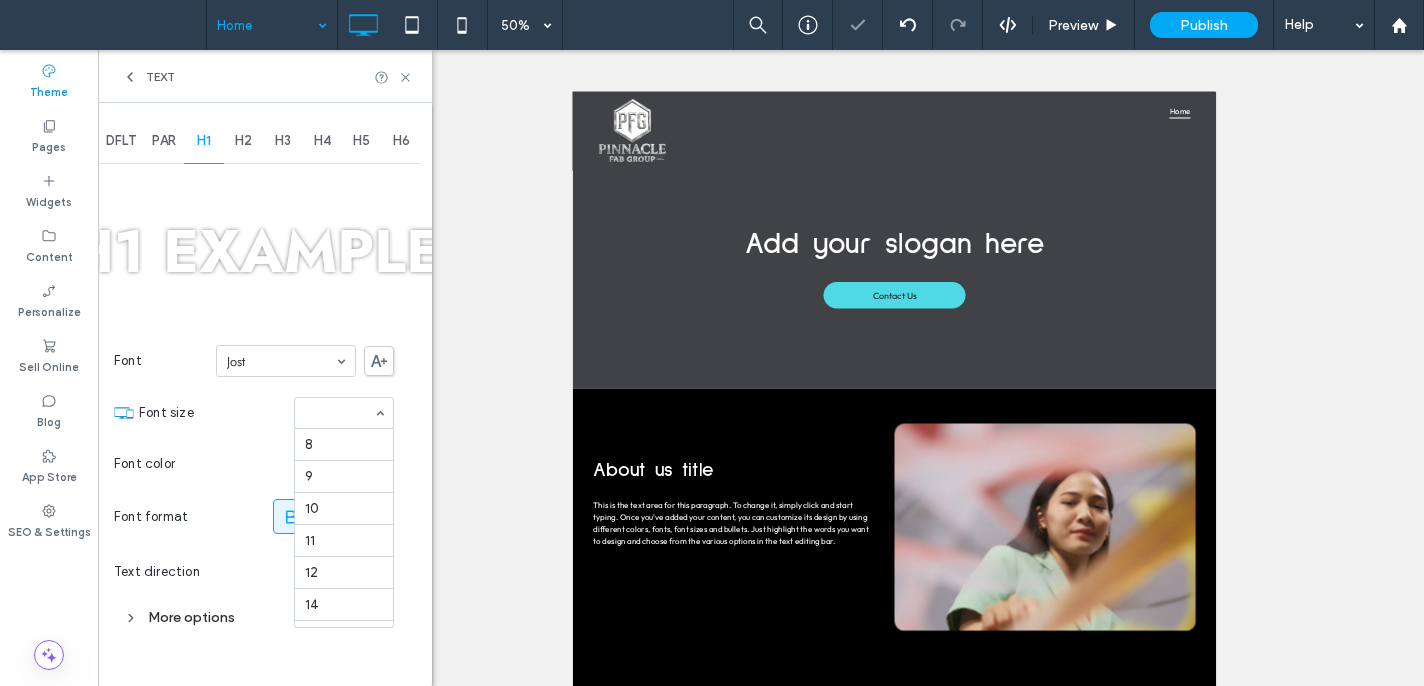 drag, startPoint x: 378, startPoint y: 417, endPoint x: 357, endPoint y: 418, distance: 21.023796 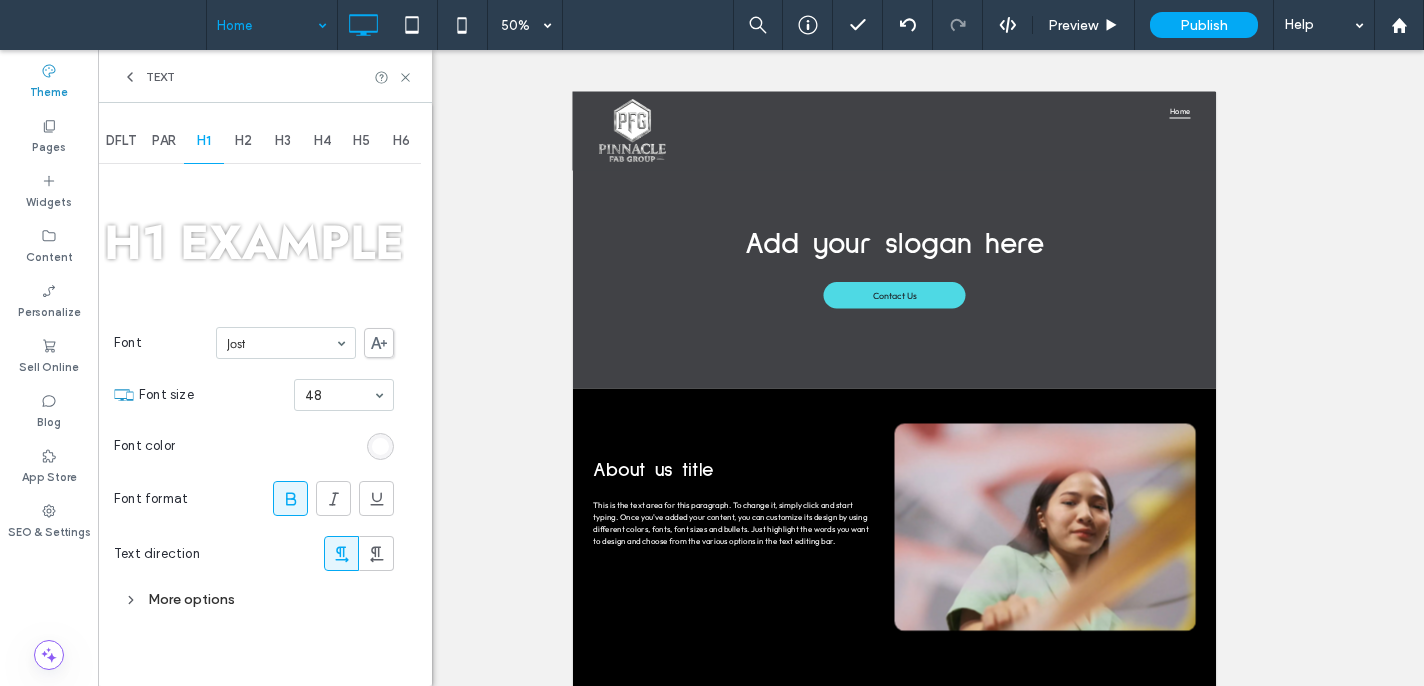click on "H2" at bounding box center (243, 141) 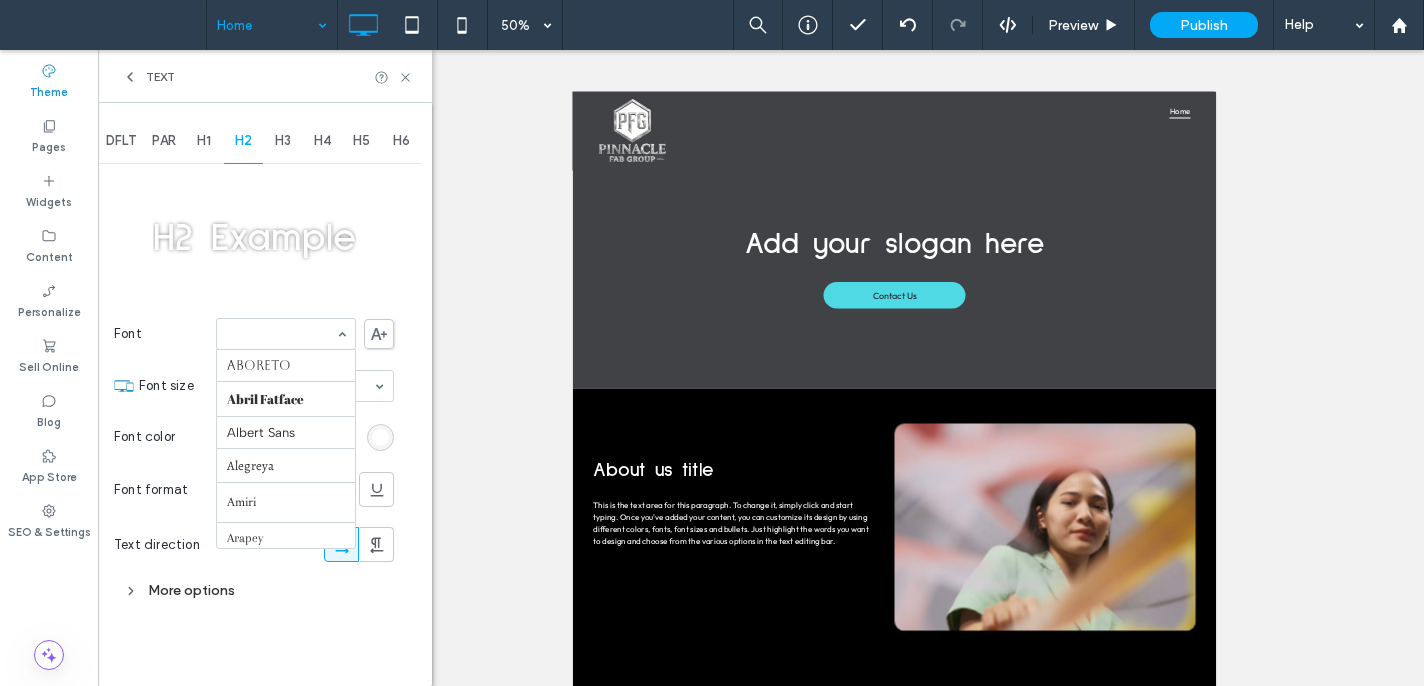 drag, startPoint x: 278, startPoint y: 328, endPoint x: 282, endPoint y: 360, distance: 32.24903 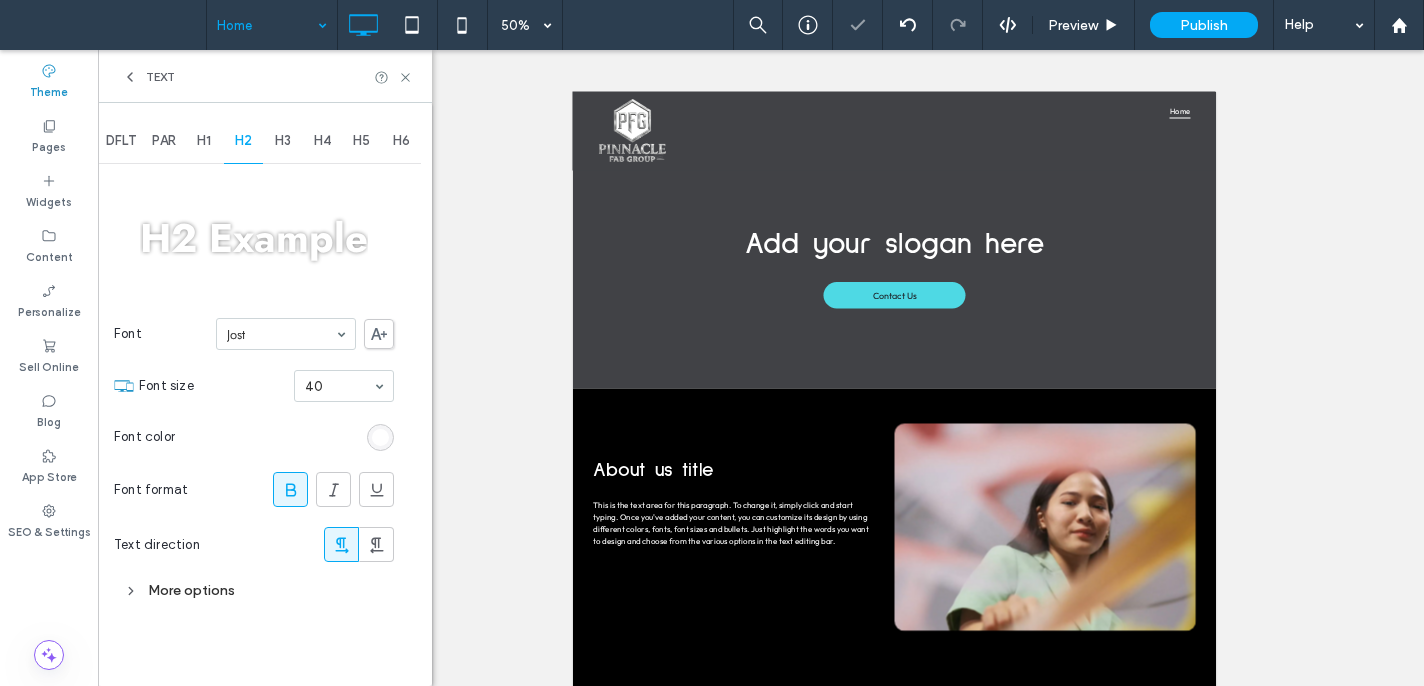 drag, startPoint x: 283, startPoint y: 367, endPoint x: 312, endPoint y: 387, distance: 35.22783 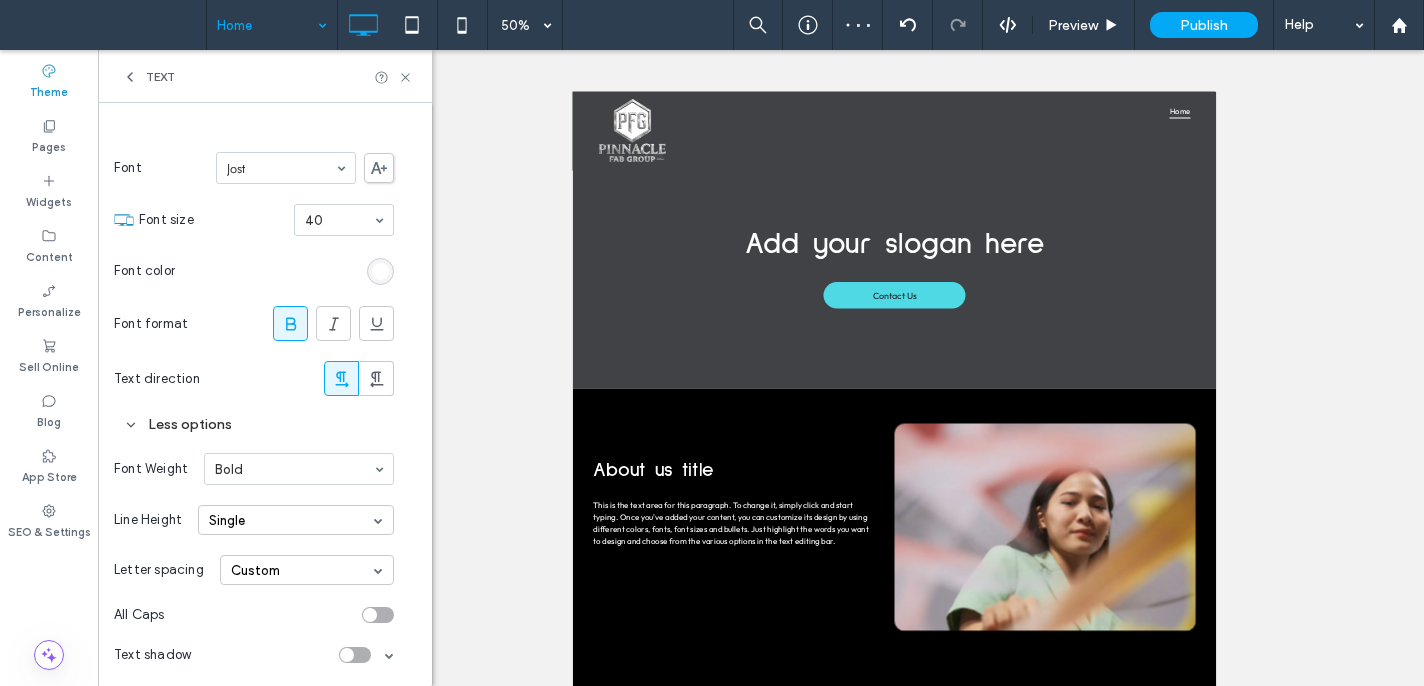 scroll, scrollTop: 171, scrollLeft: 0, axis: vertical 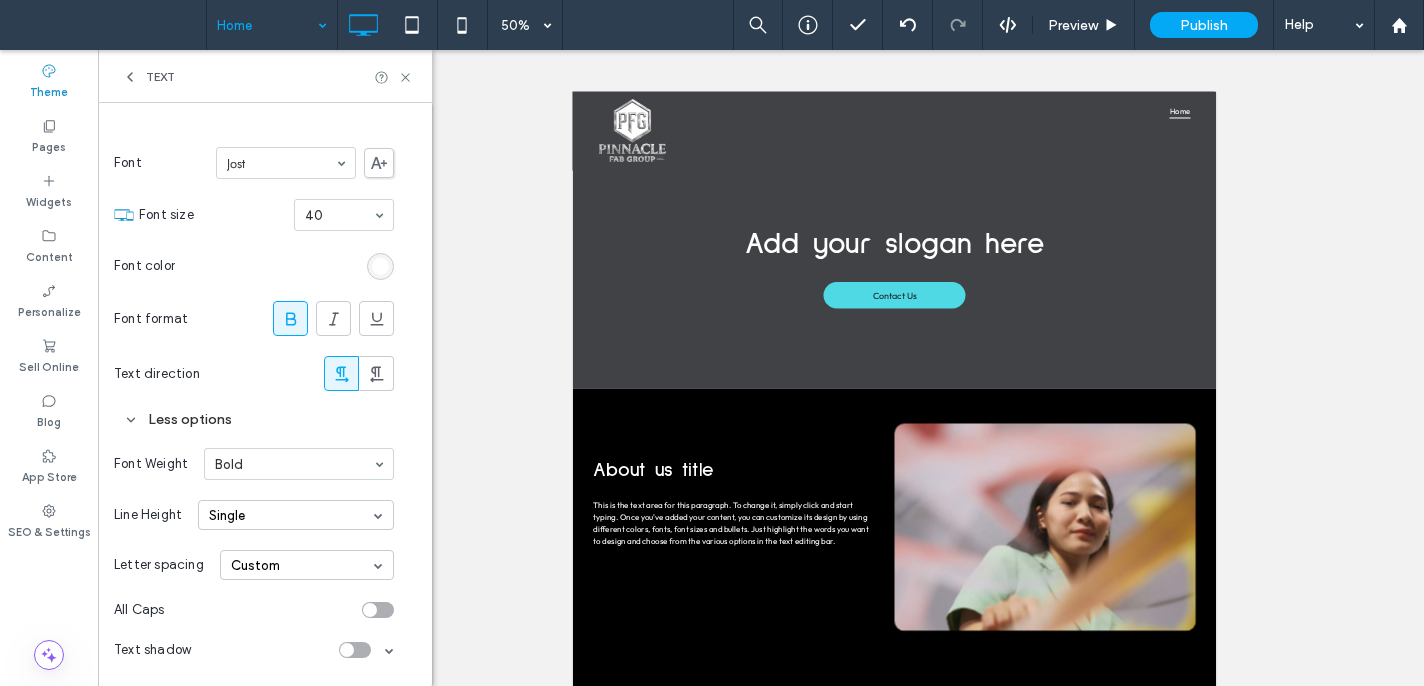 click at bounding box center (370, 610) 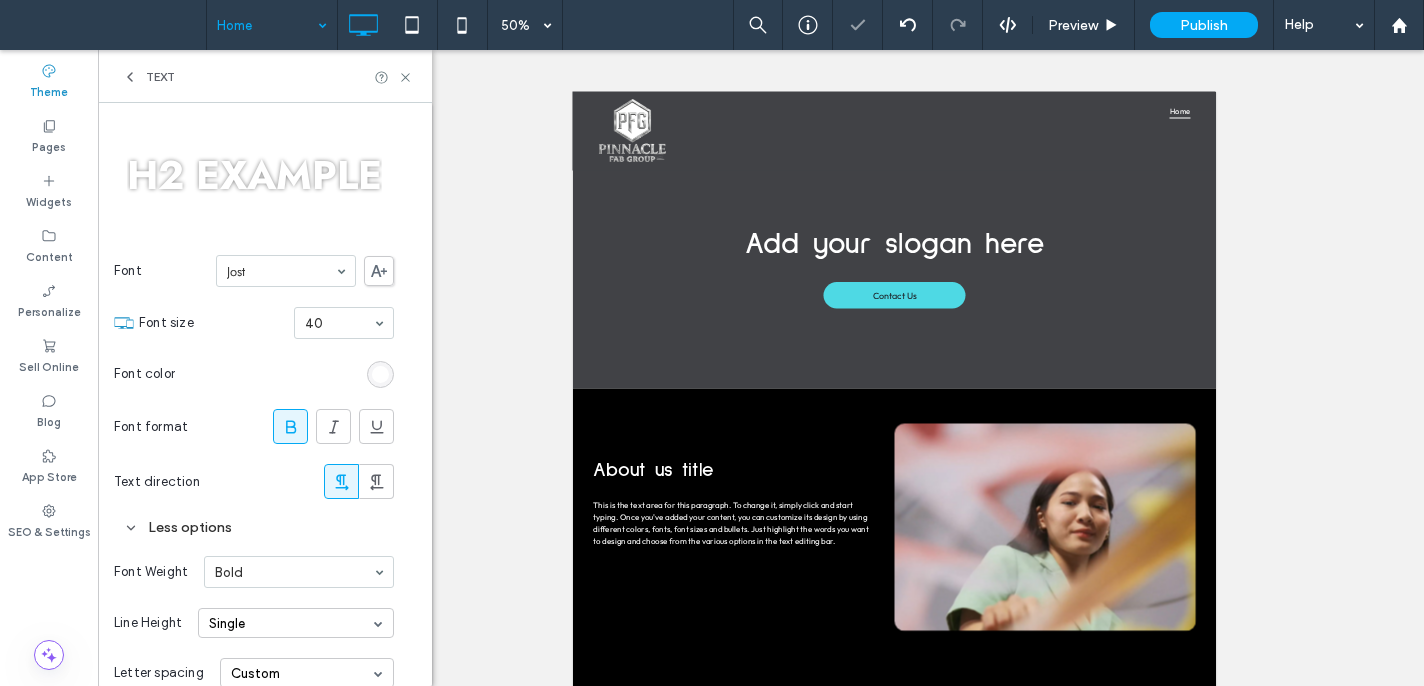 scroll, scrollTop: 9, scrollLeft: 0, axis: vertical 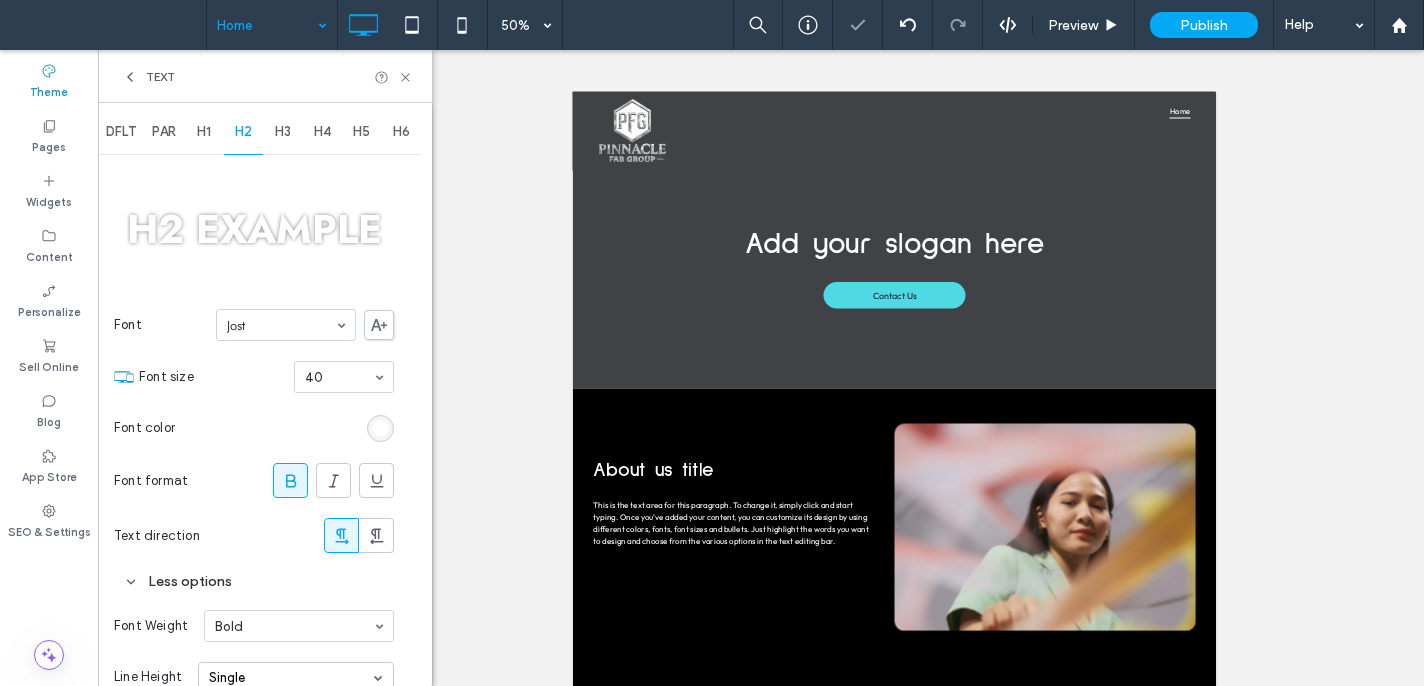 click on "H3" at bounding box center (283, 132) 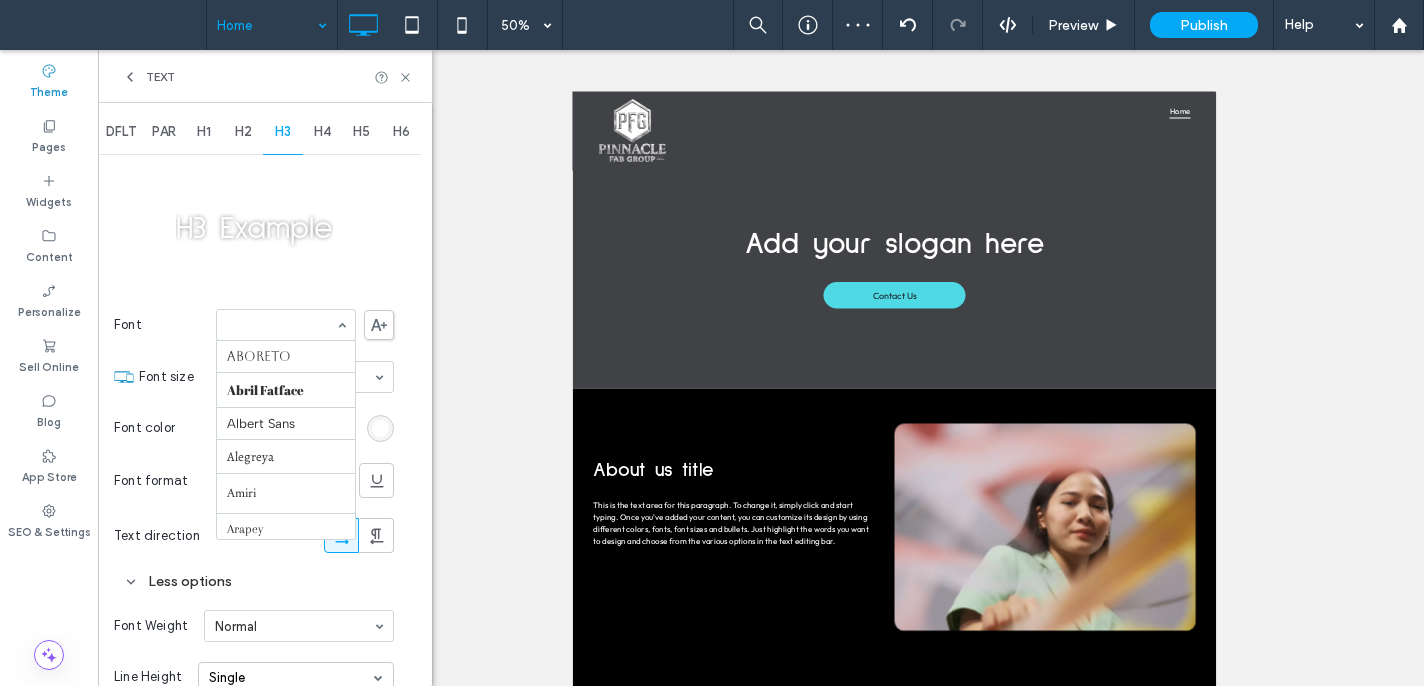 scroll, scrollTop: 868, scrollLeft: 0, axis: vertical 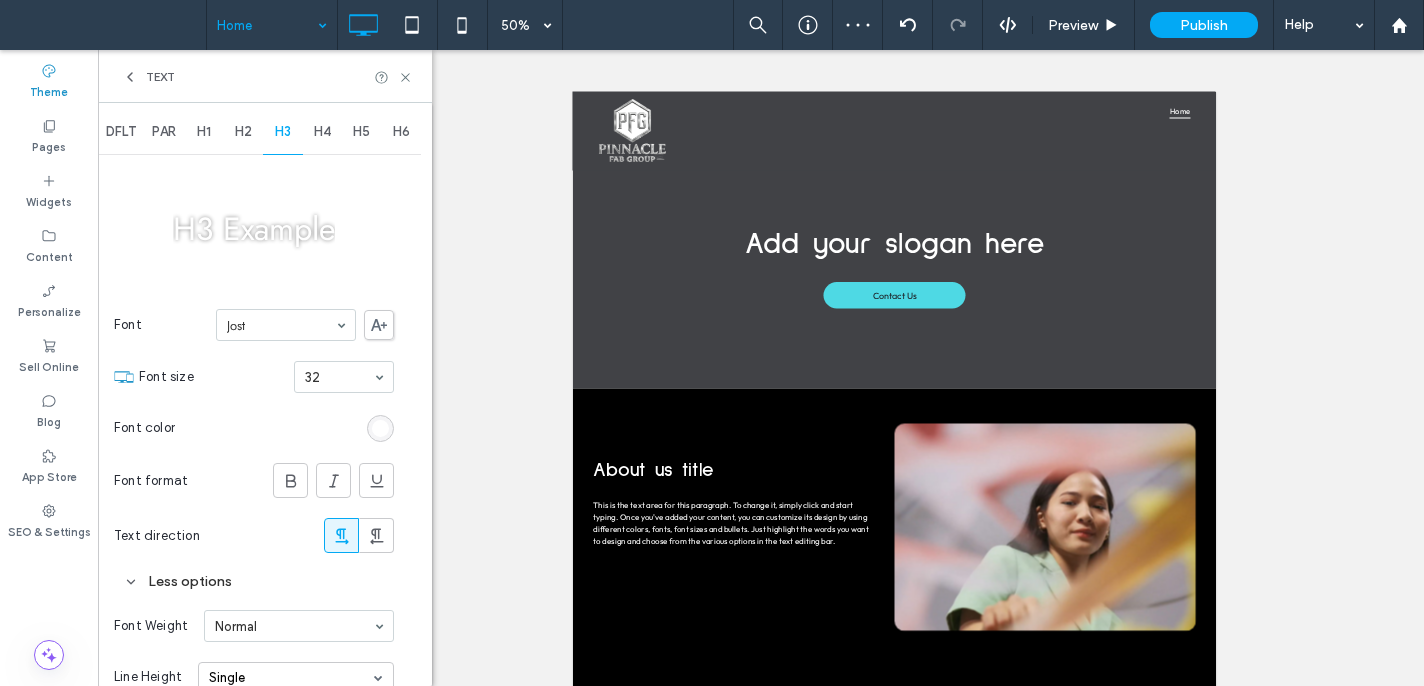 drag, startPoint x: 355, startPoint y: 416, endPoint x: 344, endPoint y: 426, distance: 14.866069 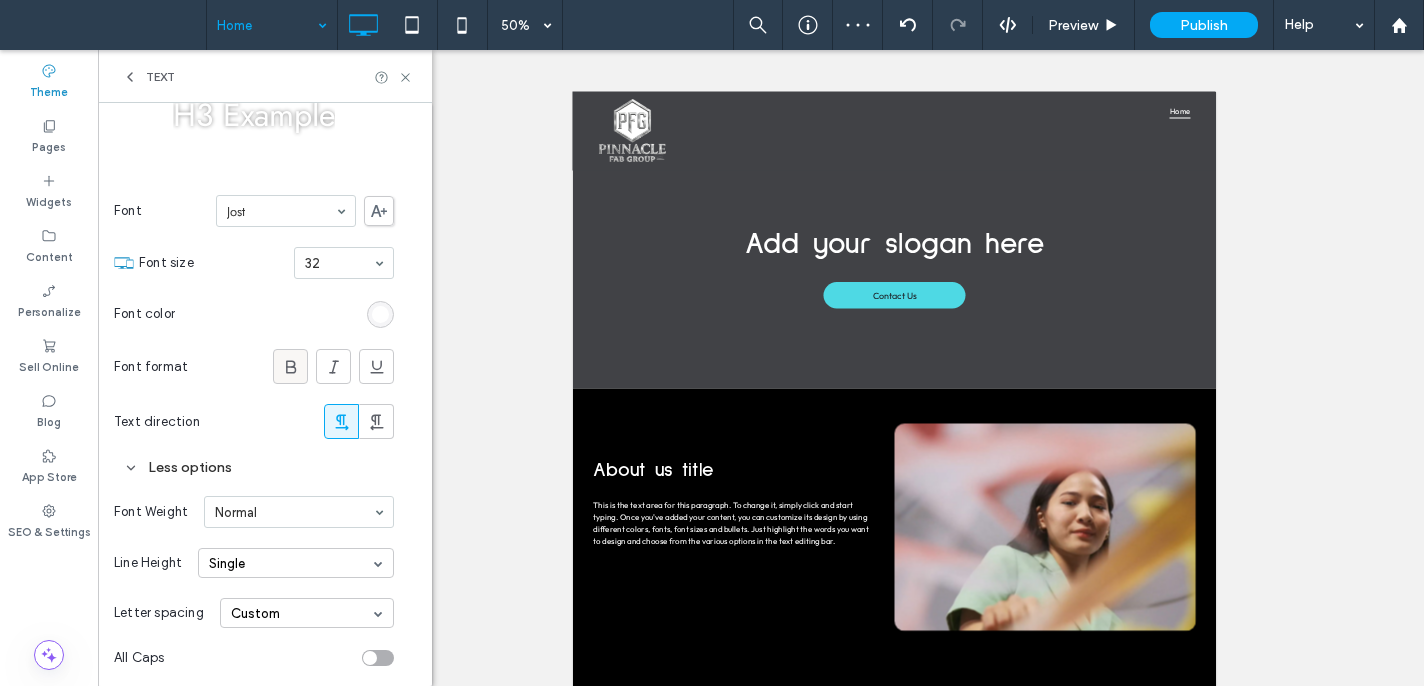 scroll, scrollTop: 0, scrollLeft: 0, axis: both 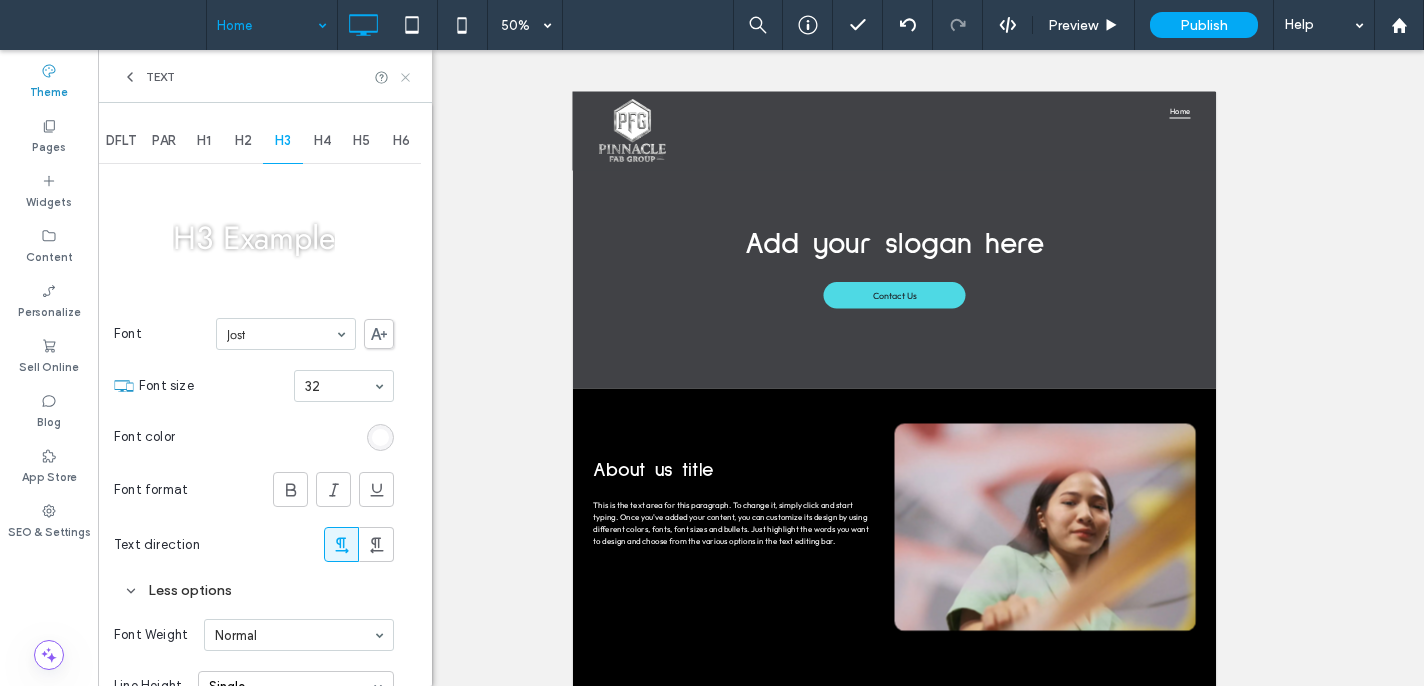 click 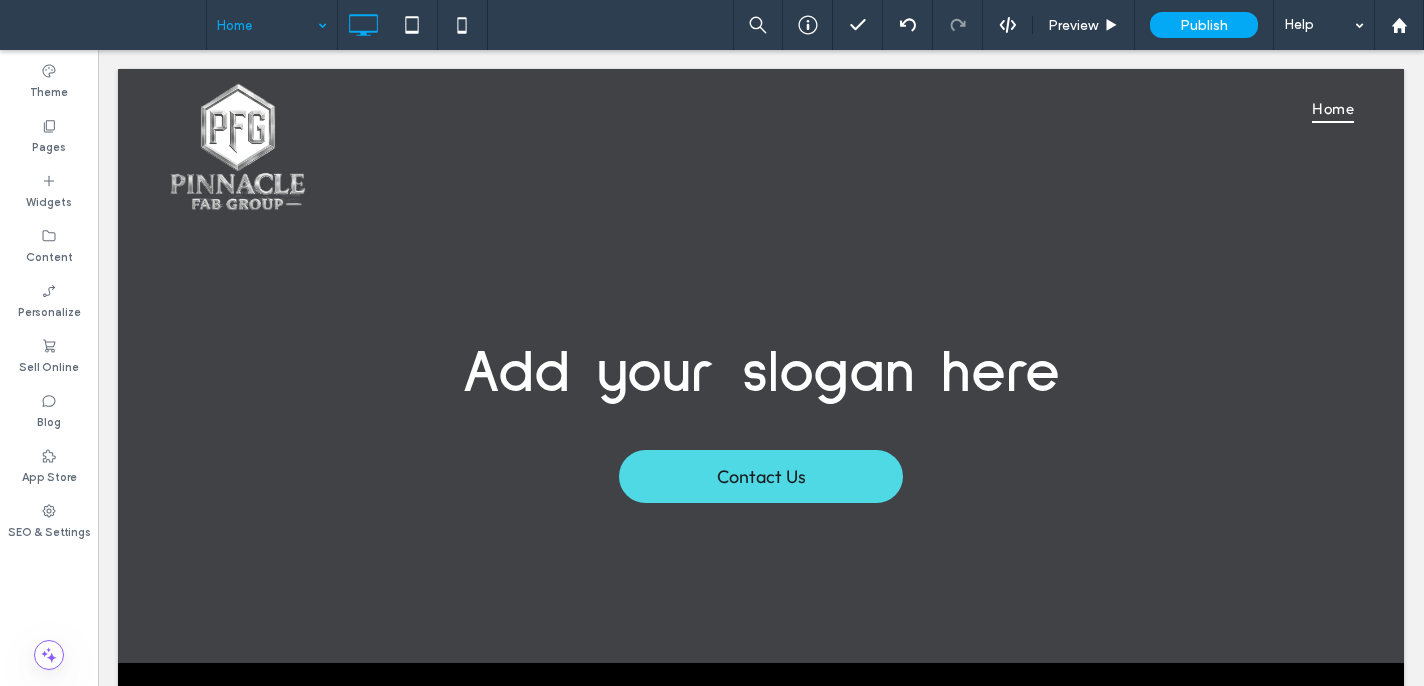 type on "****" 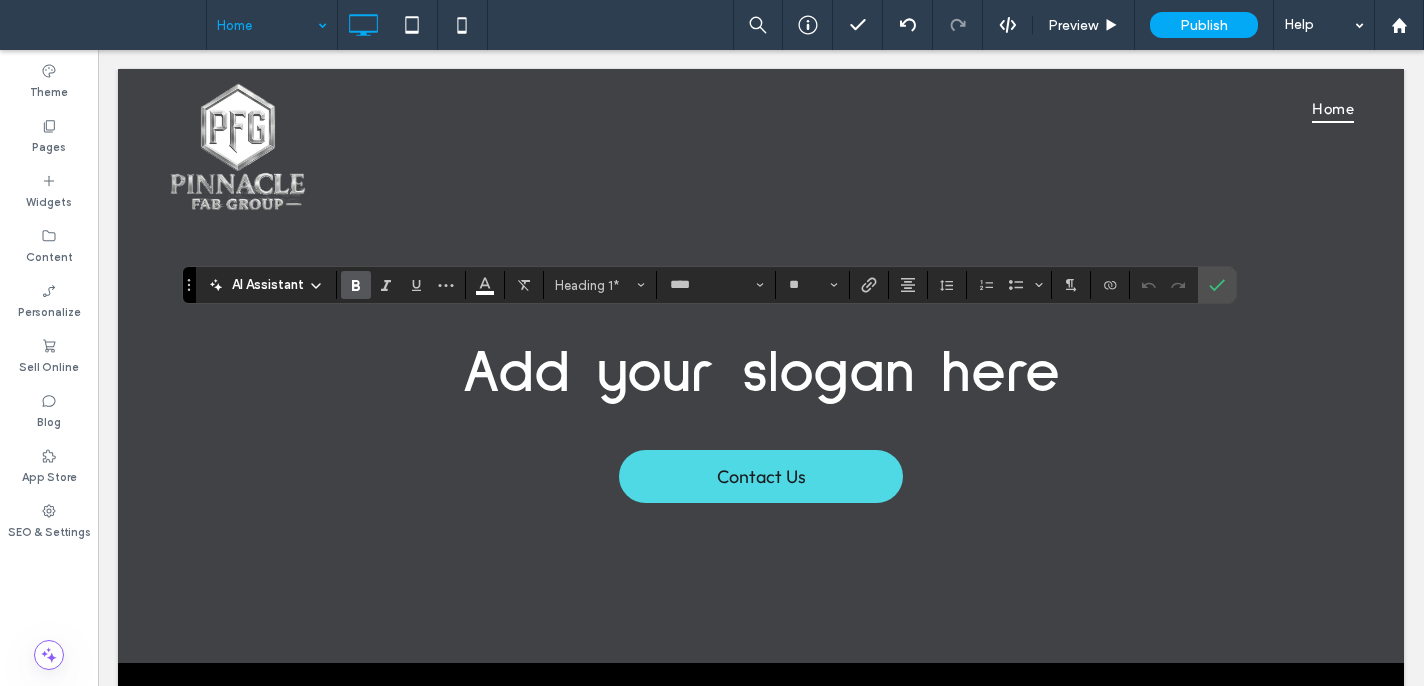 click 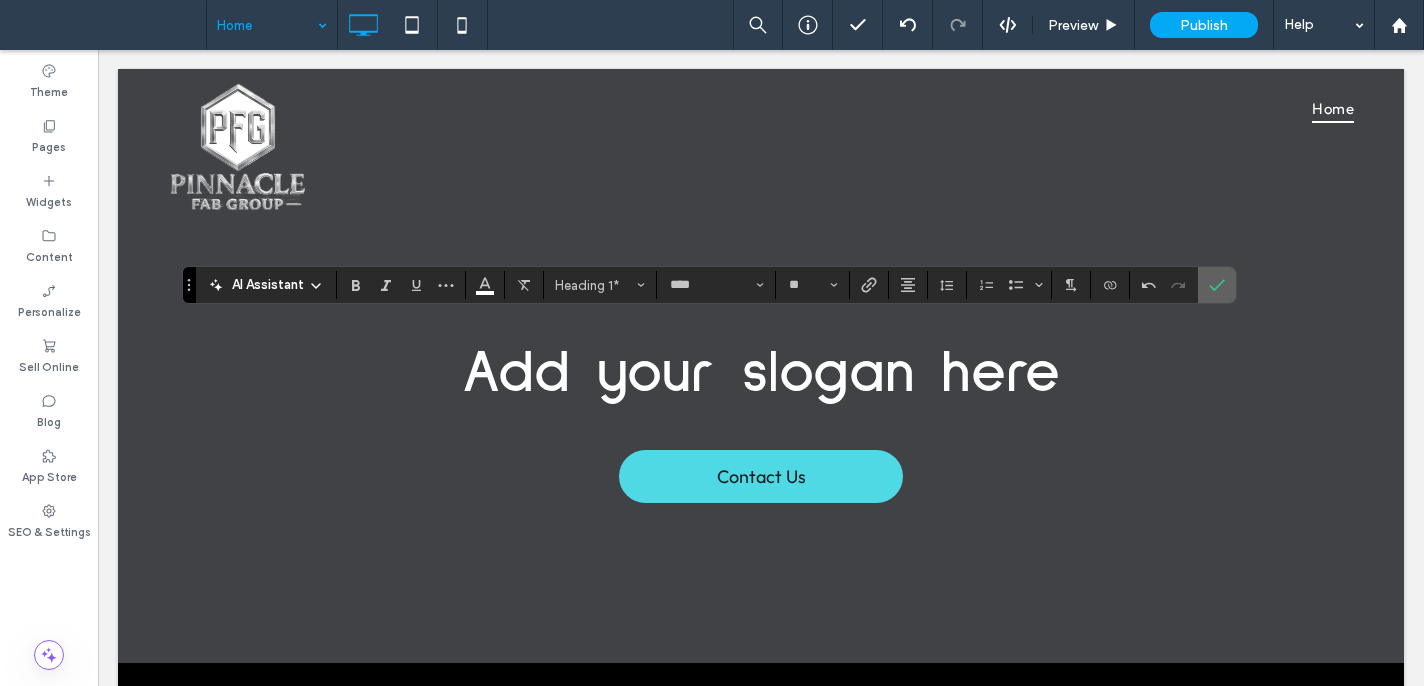 click 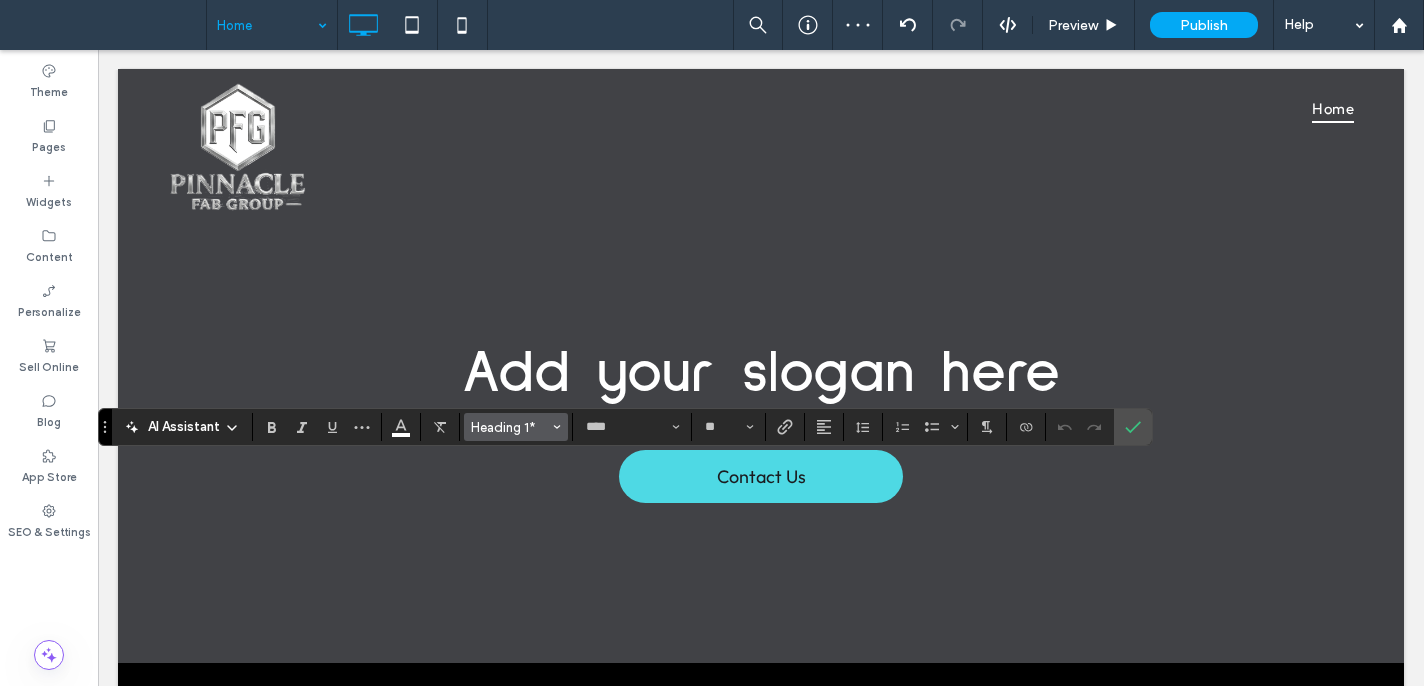 click on "Heading 1*" at bounding box center (516, 427) 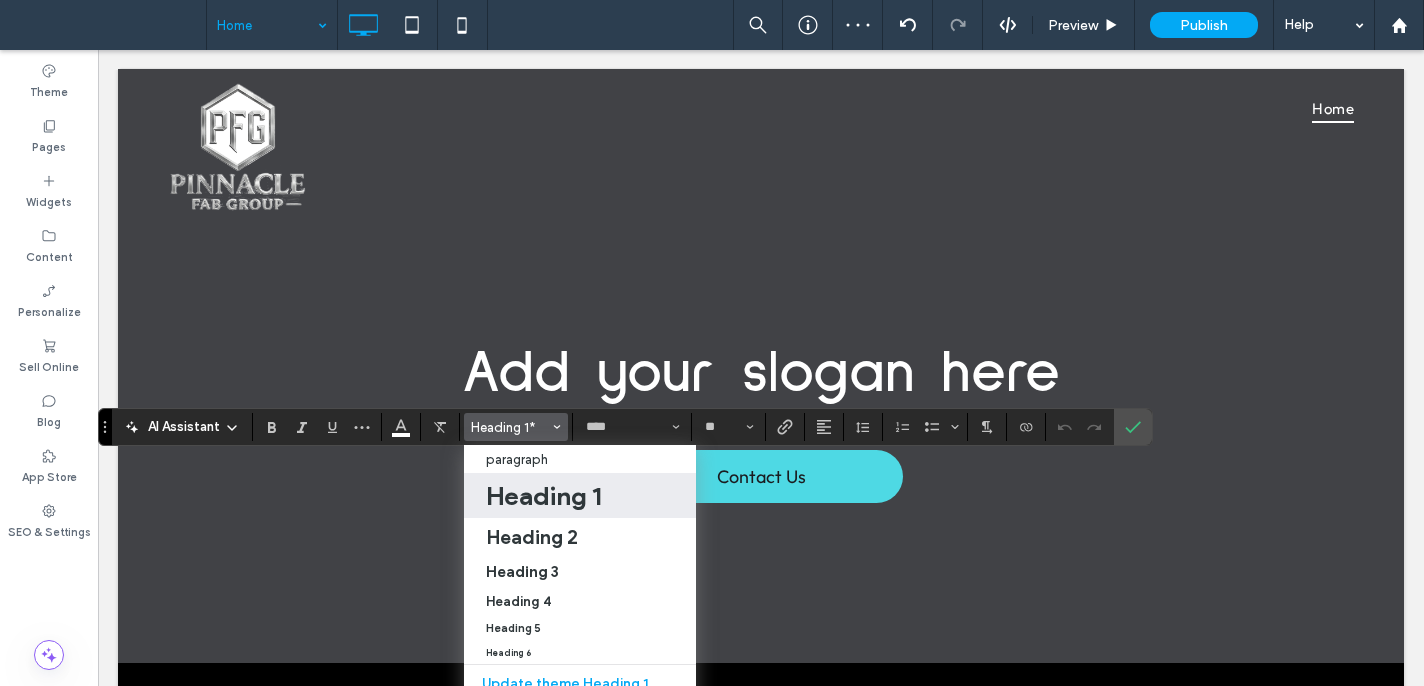 click on "Heading 1" at bounding box center [543, 496] 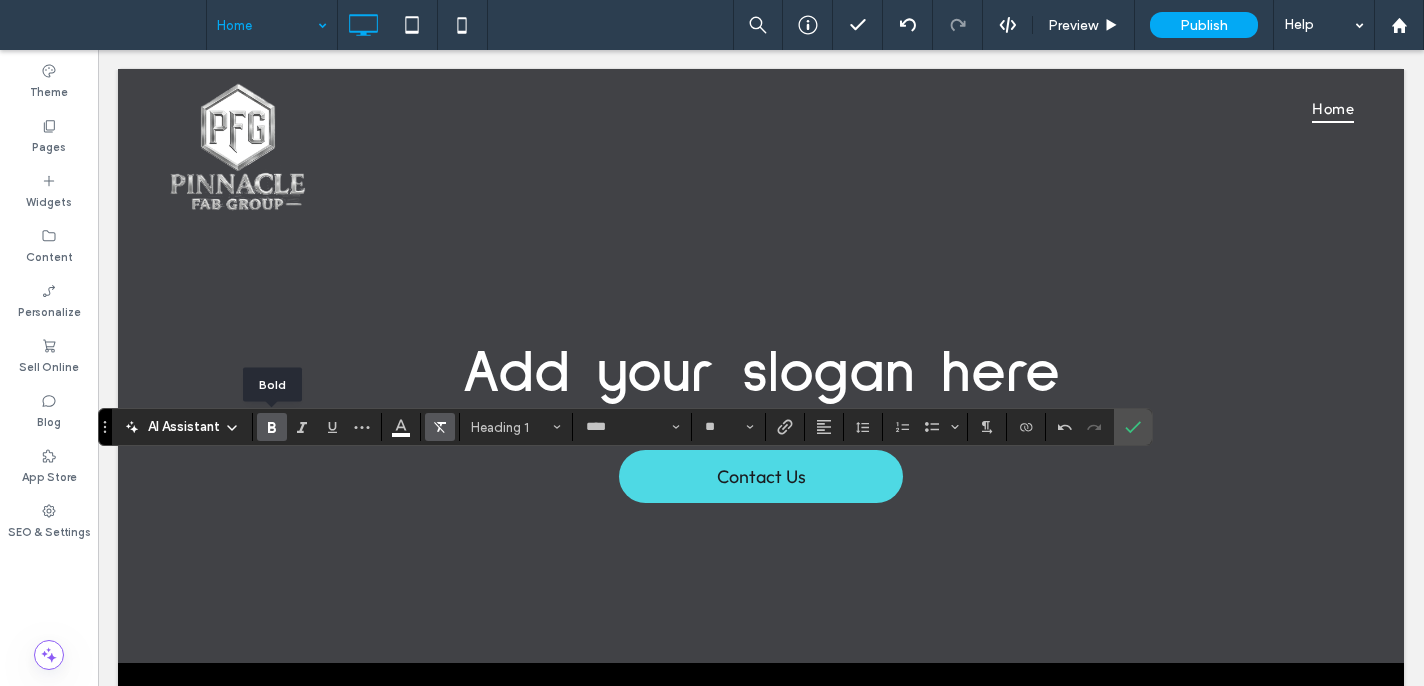 drag, startPoint x: 268, startPoint y: 430, endPoint x: 435, endPoint y: 421, distance: 167.24234 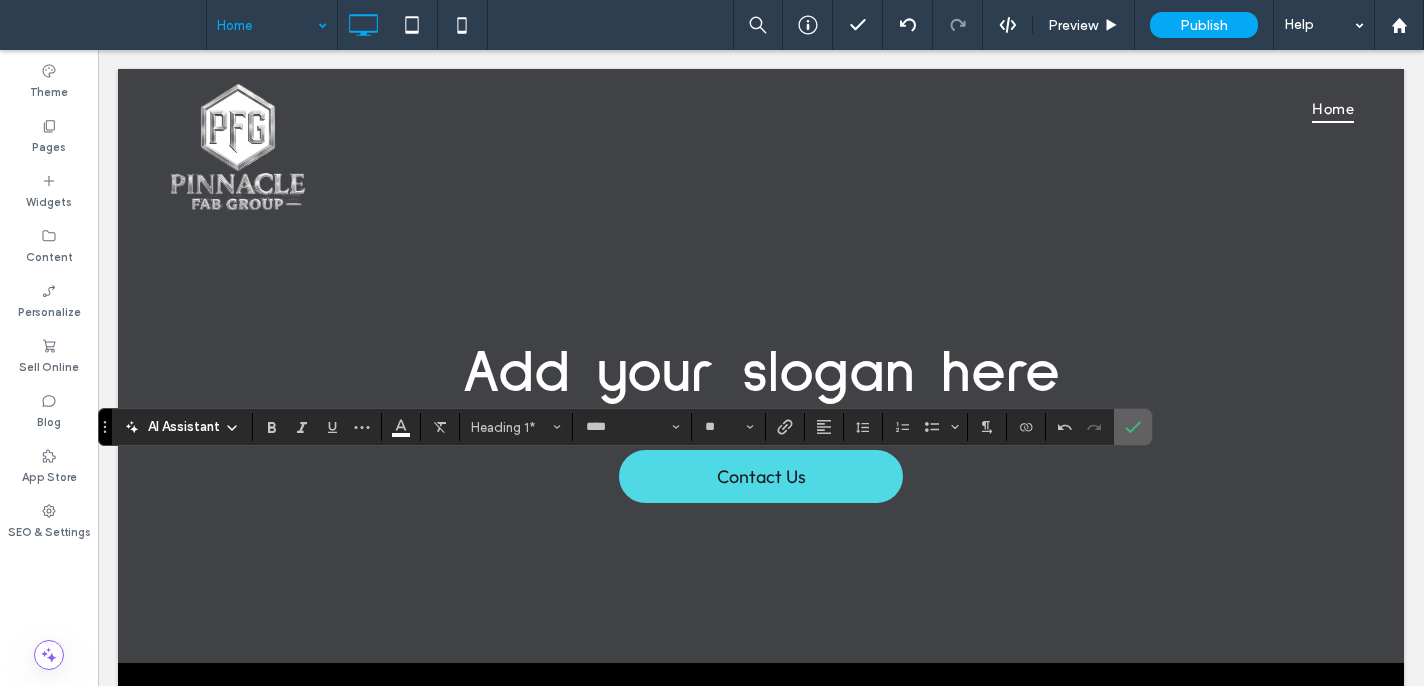 click 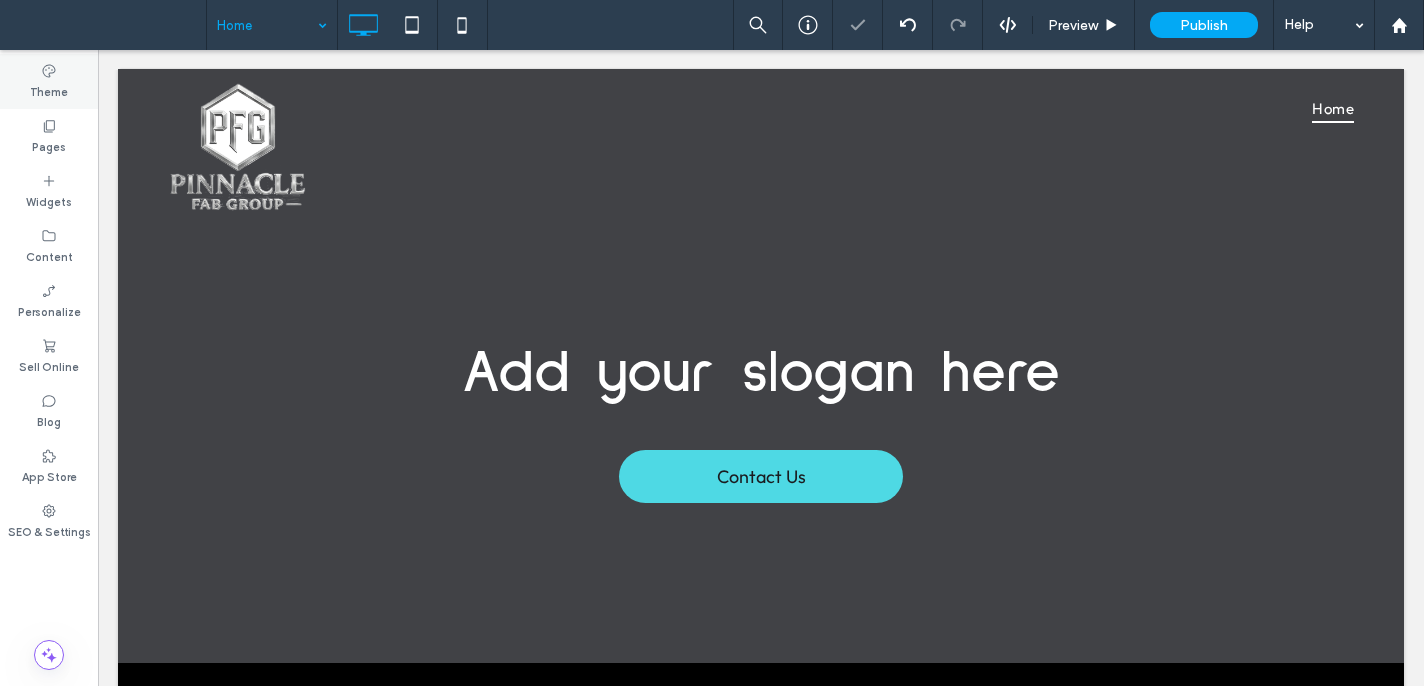 click on "Theme" at bounding box center (49, 81) 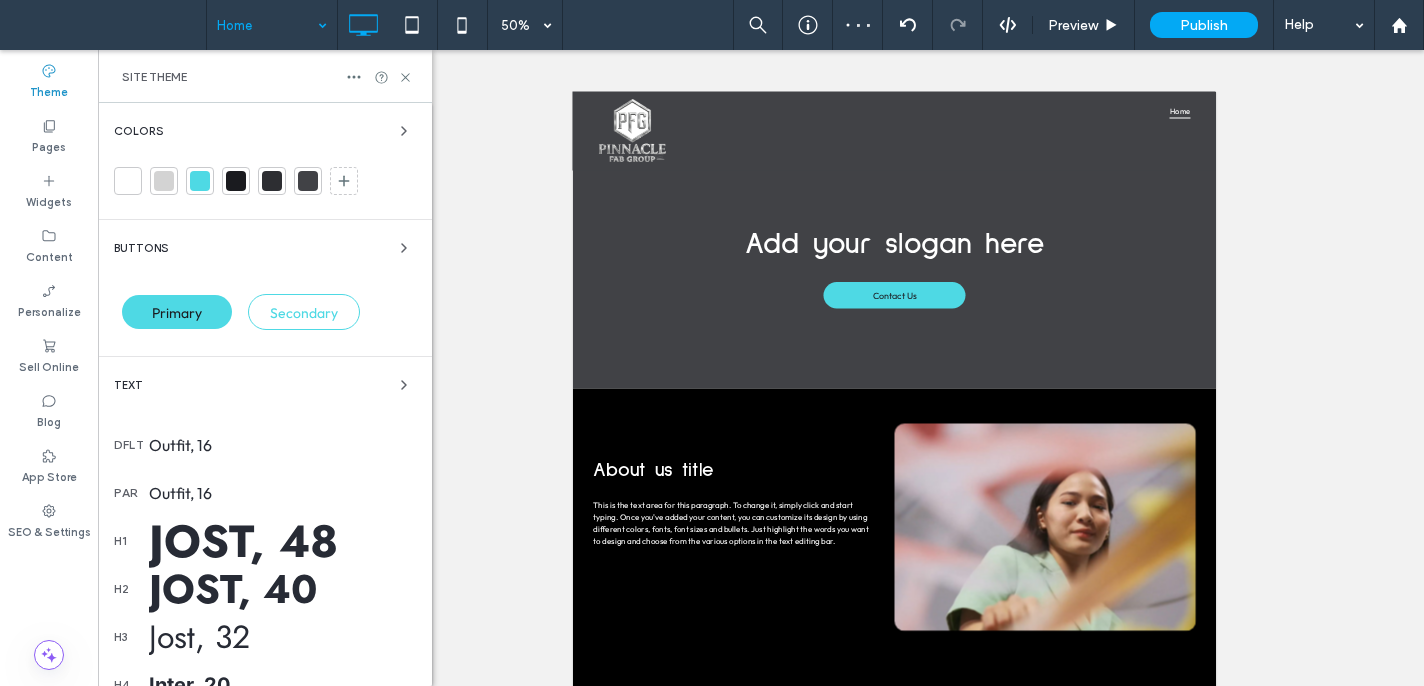 click on "Jost, 48" at bounding box center [282, 541] 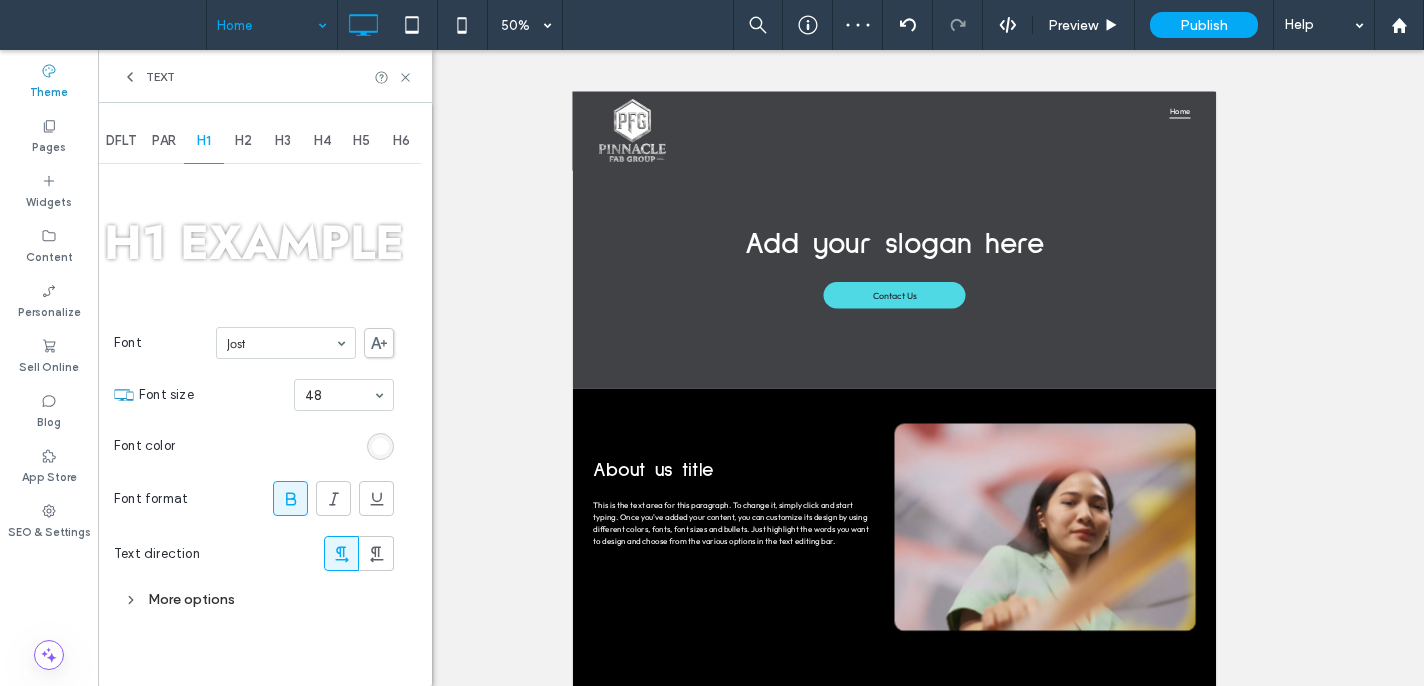 click at bounding box center [290, 498] 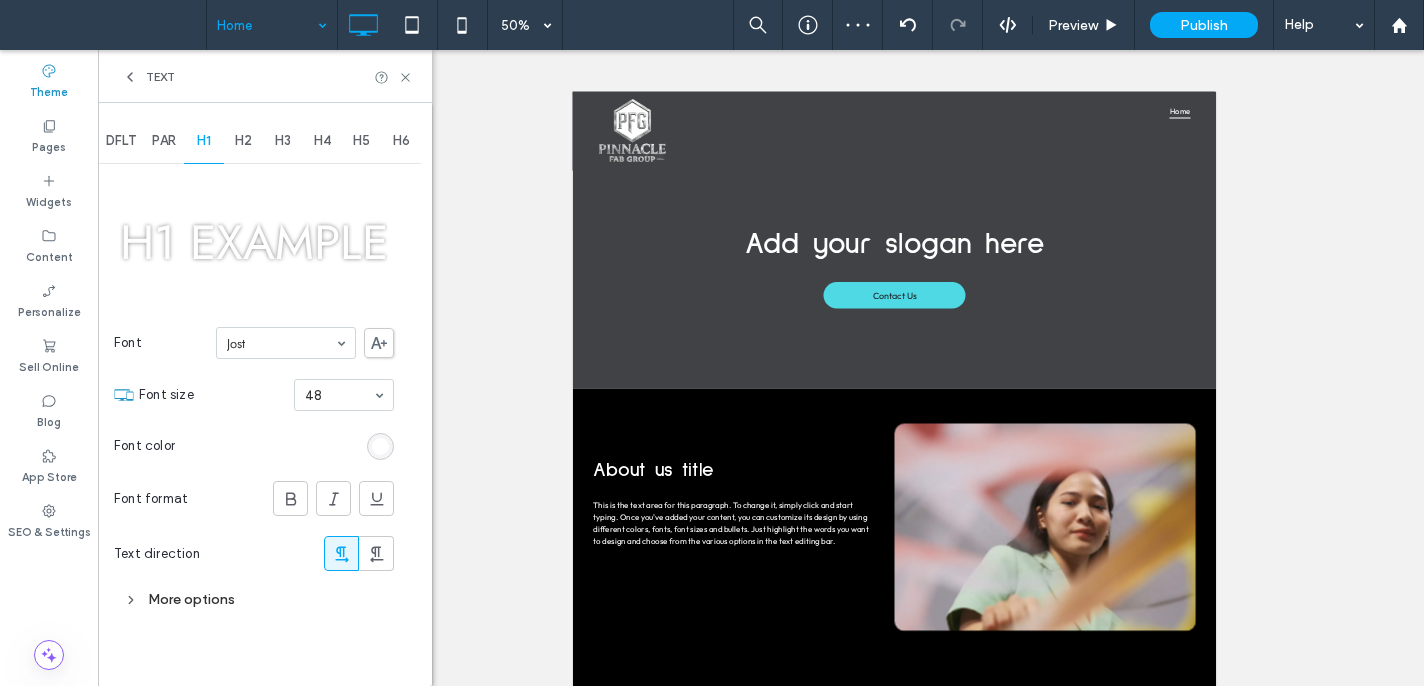 click on "H2" at bounding box center [243, 141] 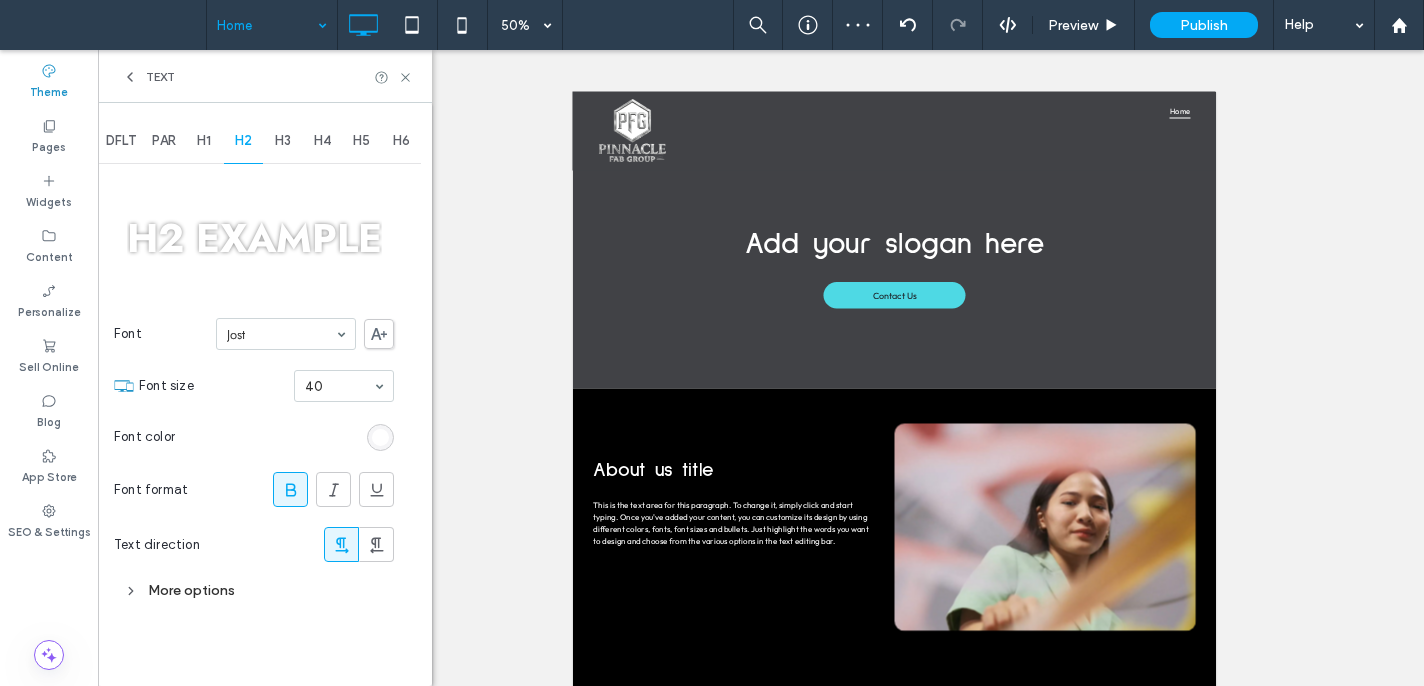 click at bounding box center (291, 489) 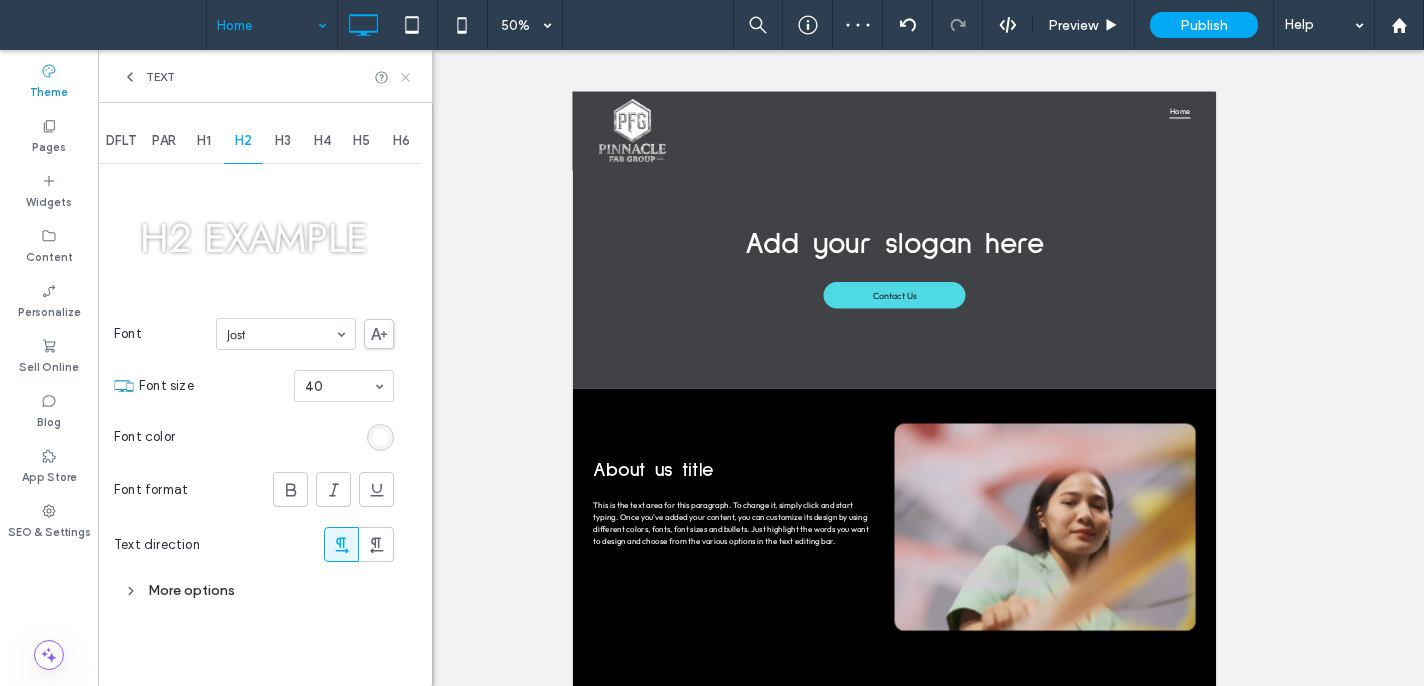 click 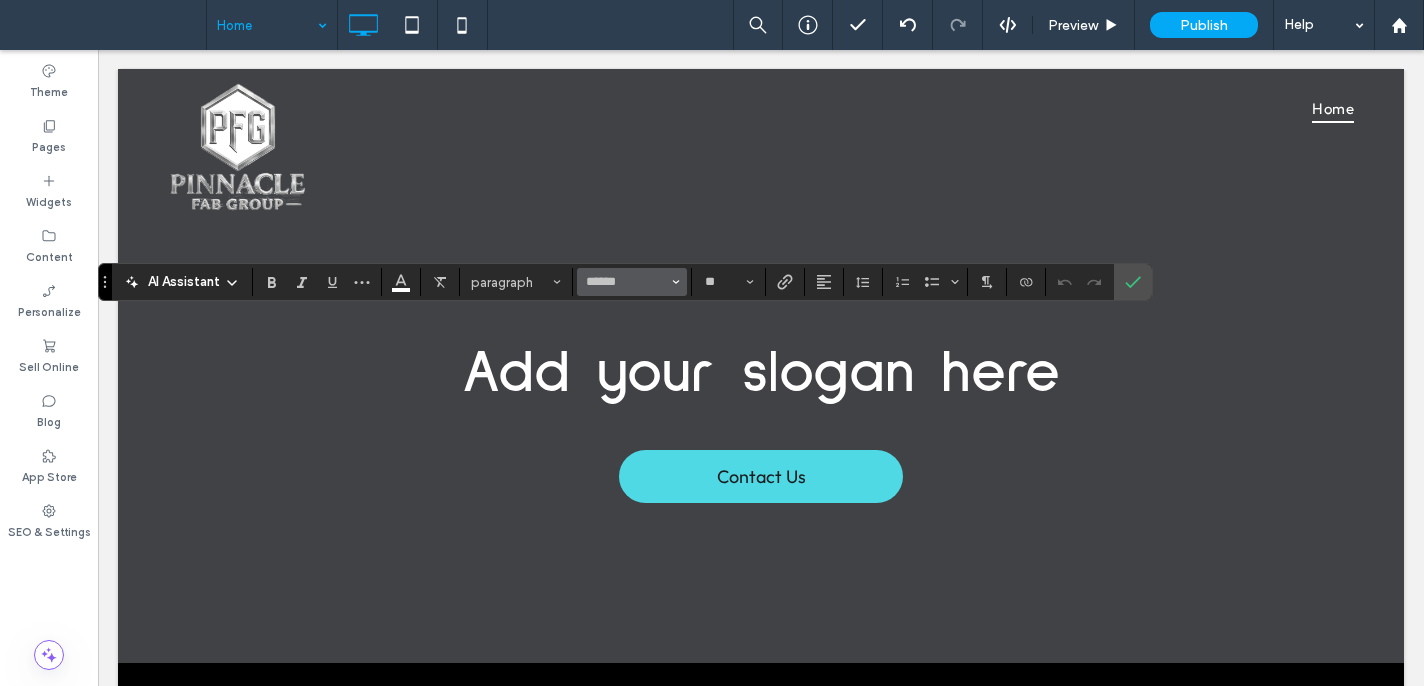 click on "******" at bounding box center (632, 282) 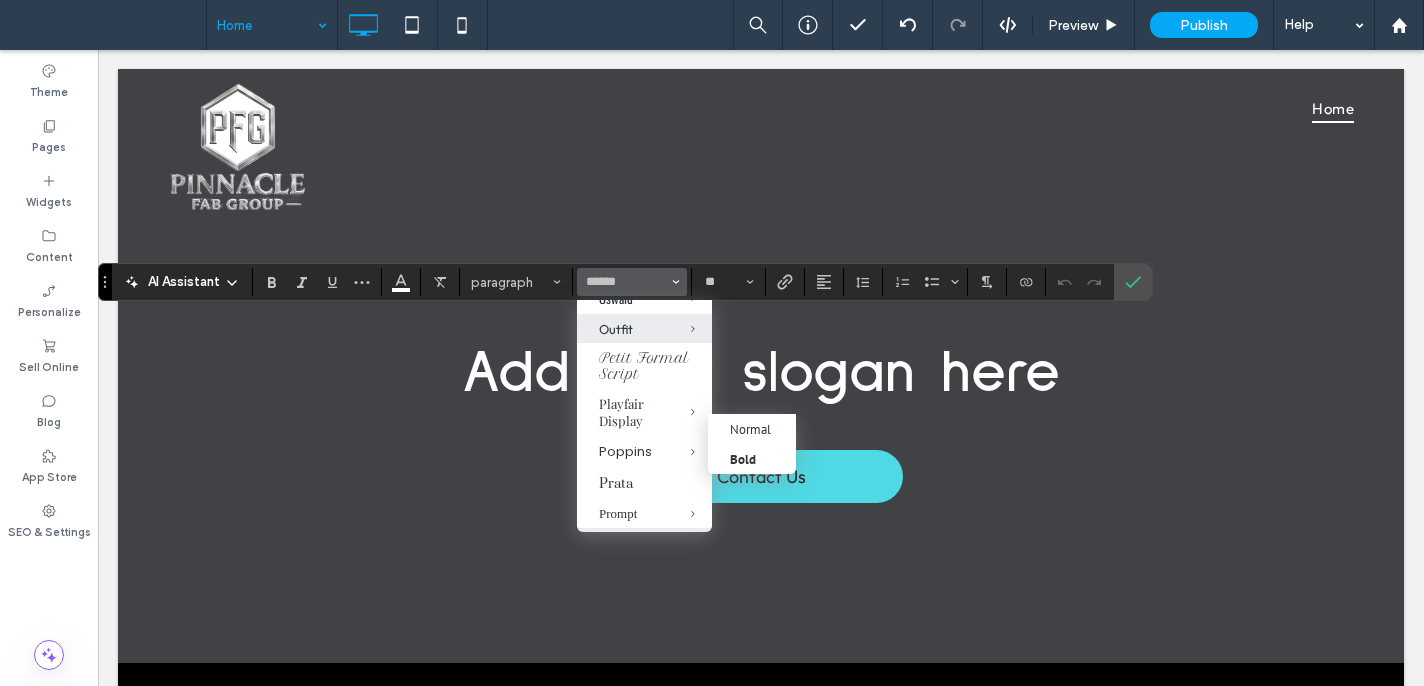 scroll, scrollTop: 1465, scrollLeft: 0, axis: vertical 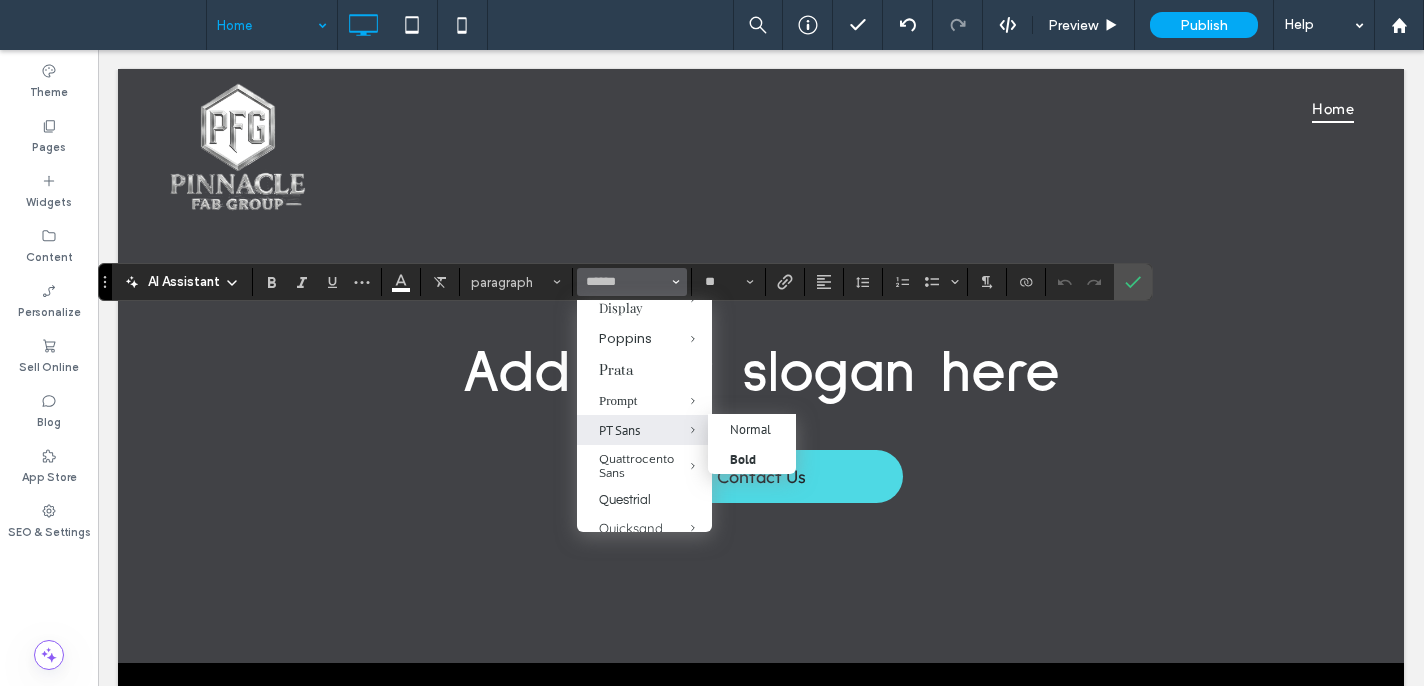click at bounding box center [678, 430] 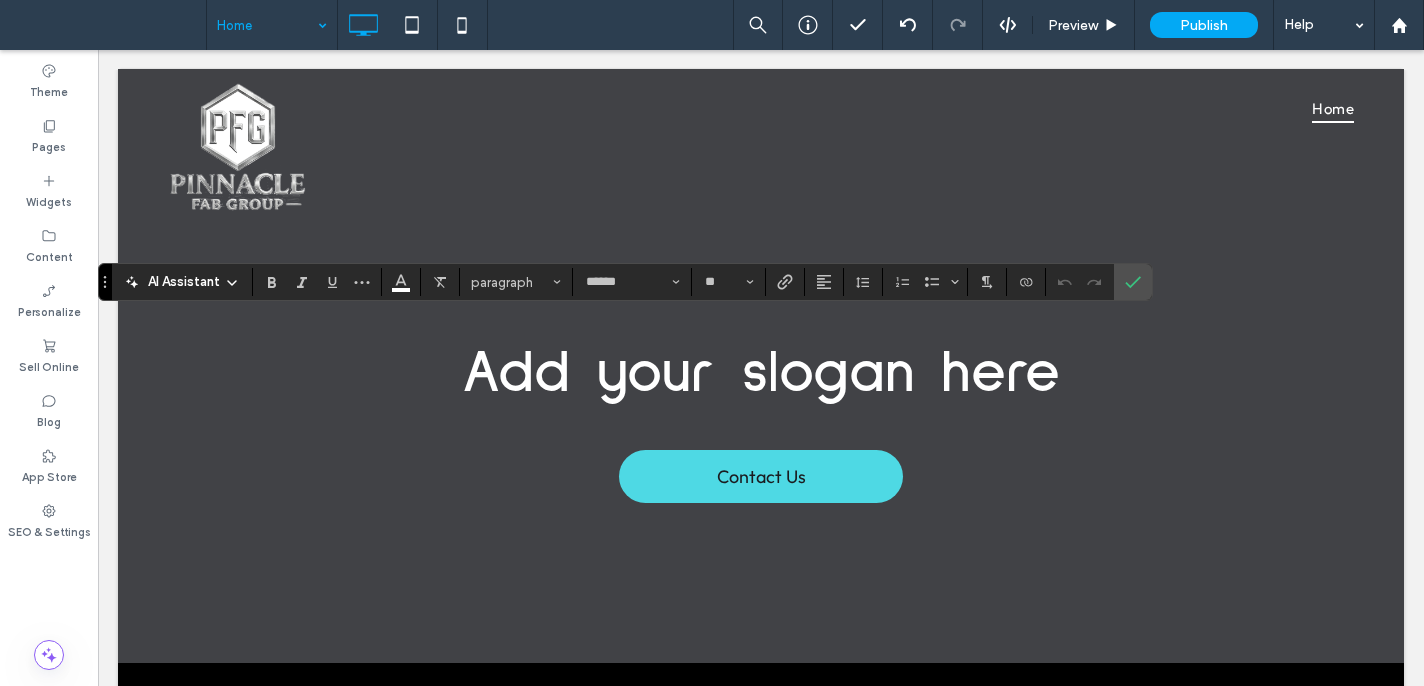 type on "*******" 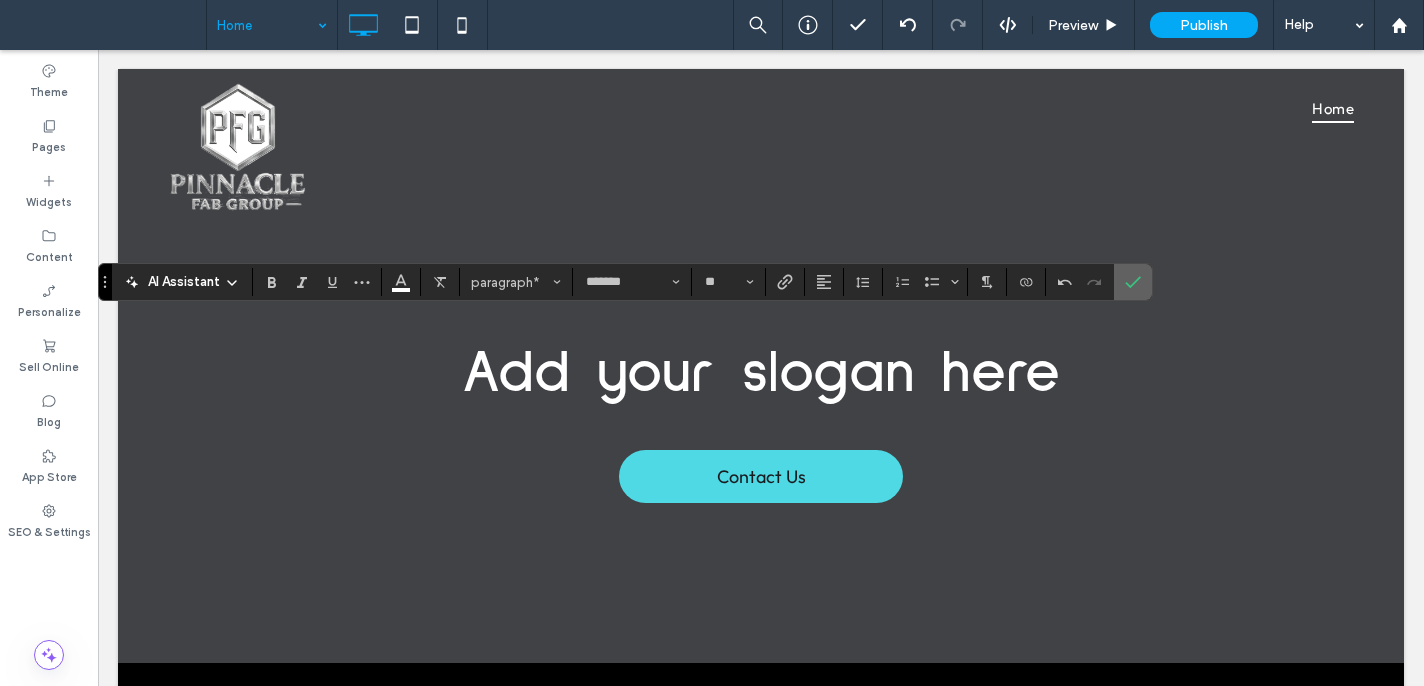 click 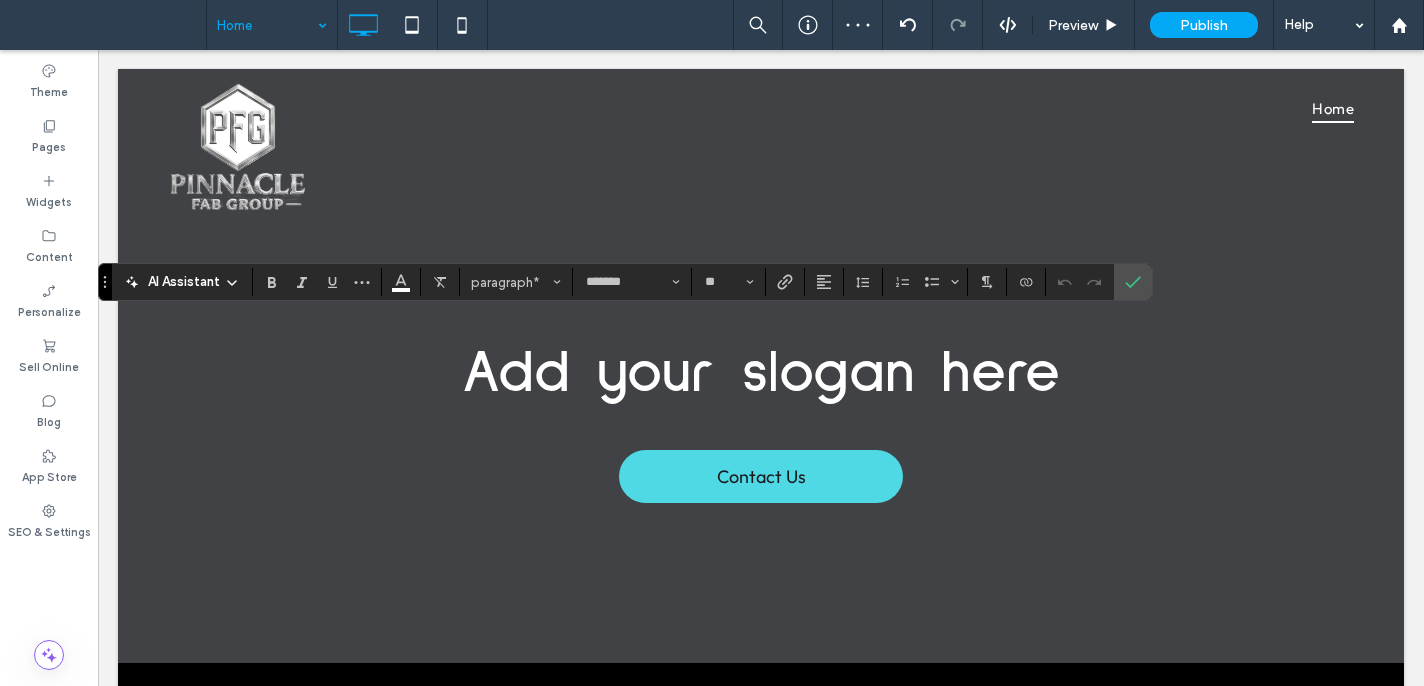 click on "*******" at bounding box center [632, 282] 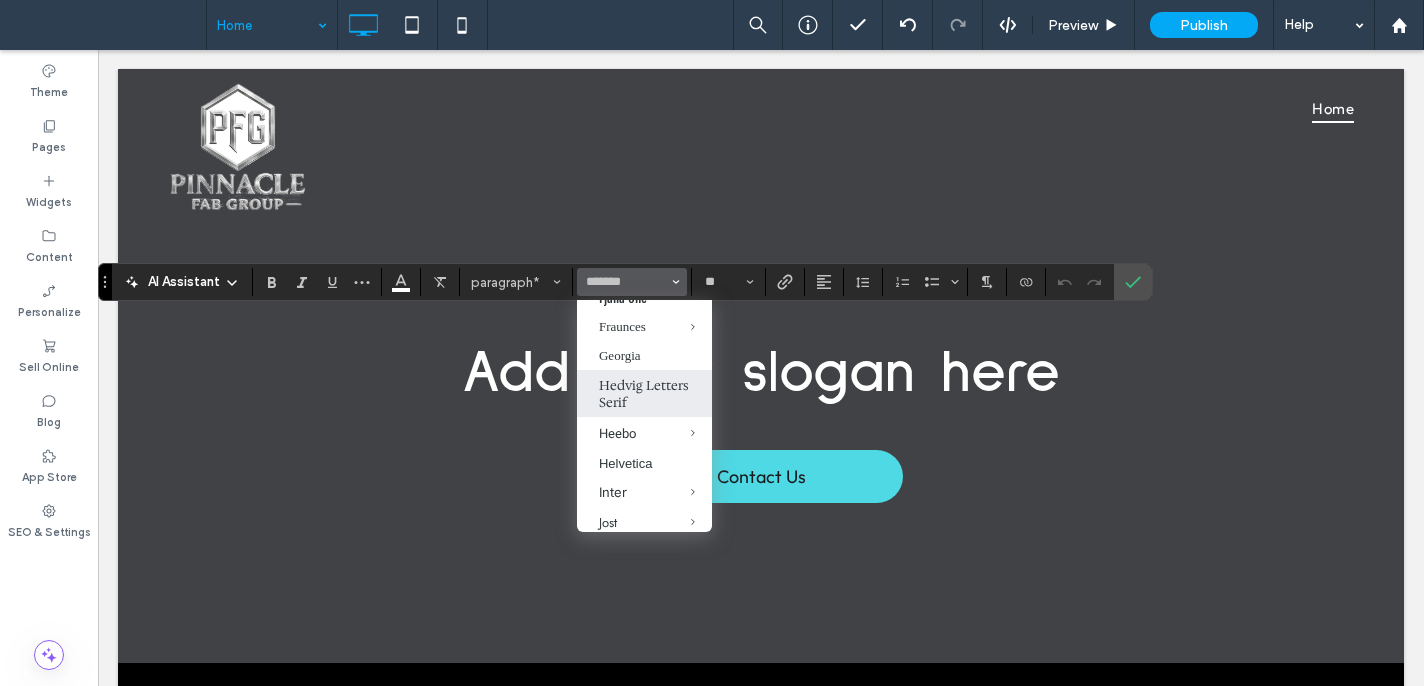 scroll, scrollTop: 695, scrollLeft: 0, axis: vertical 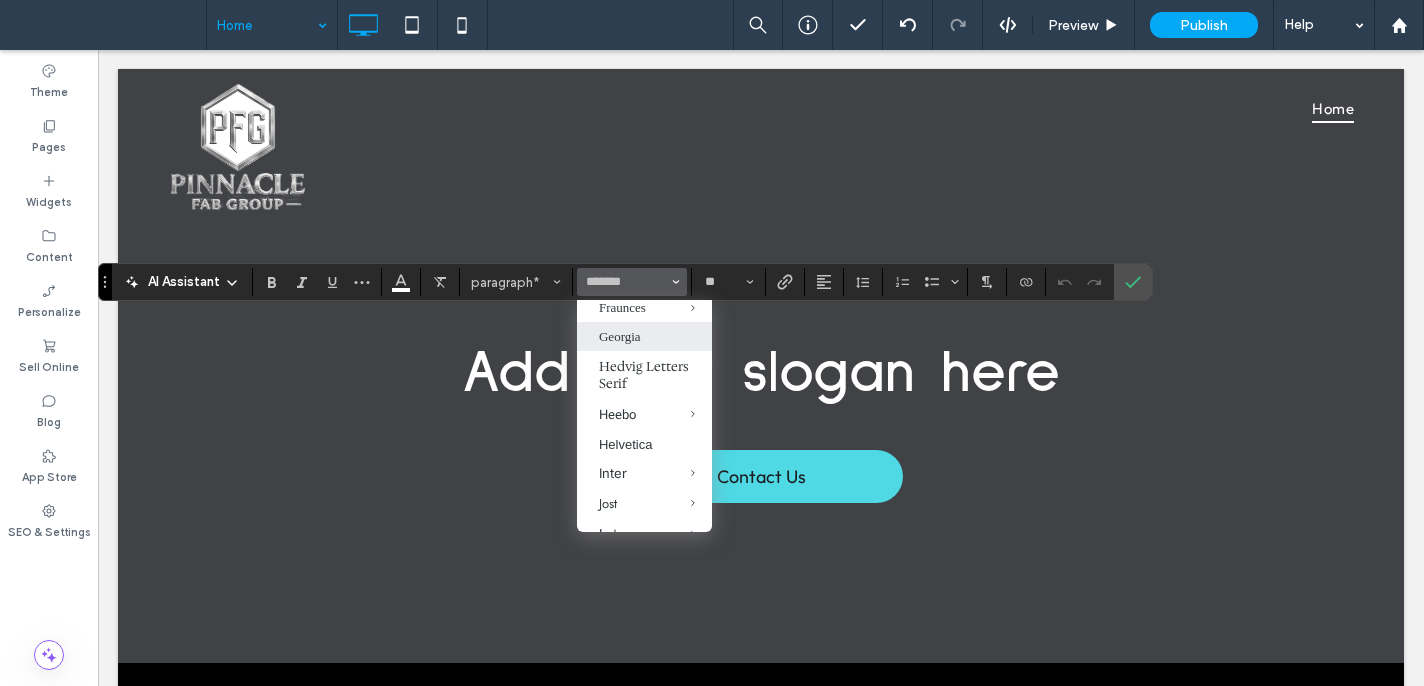 click on "Georgia" at bounding box center (644, 336) 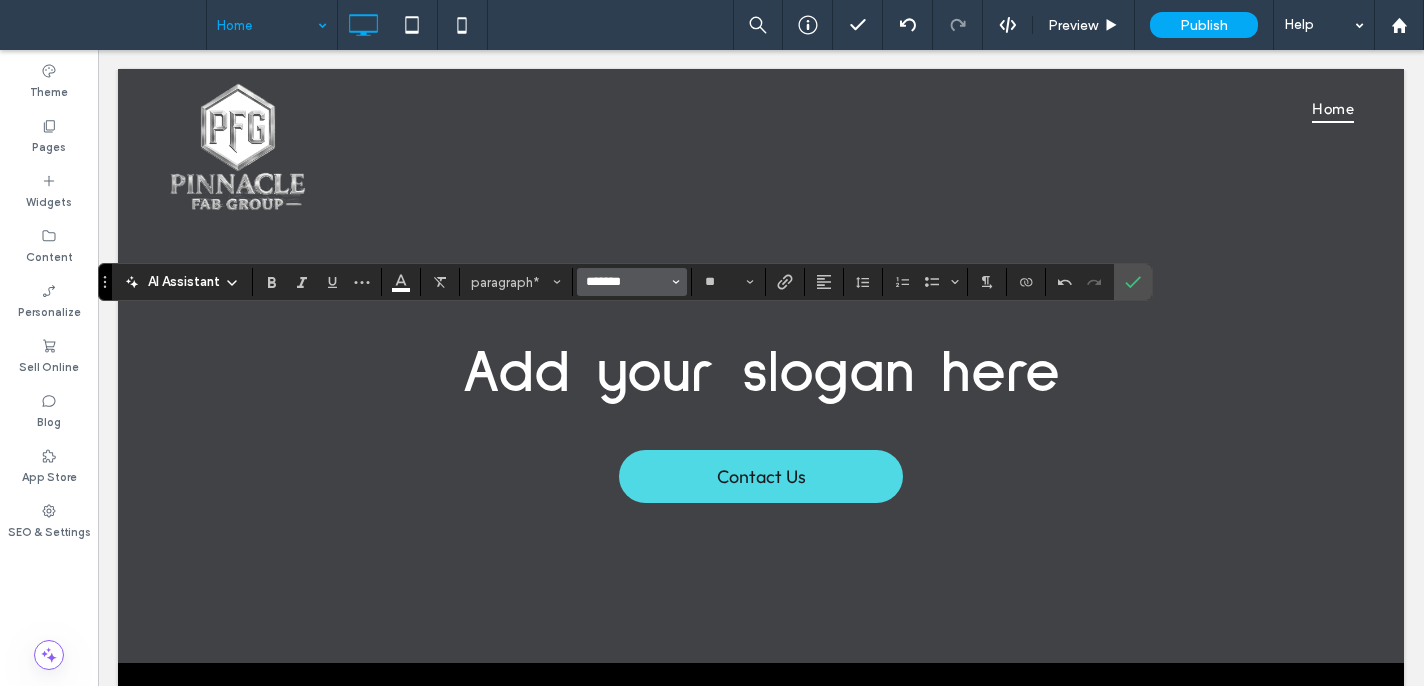 click on "*******" at bounding box center (626, 282) 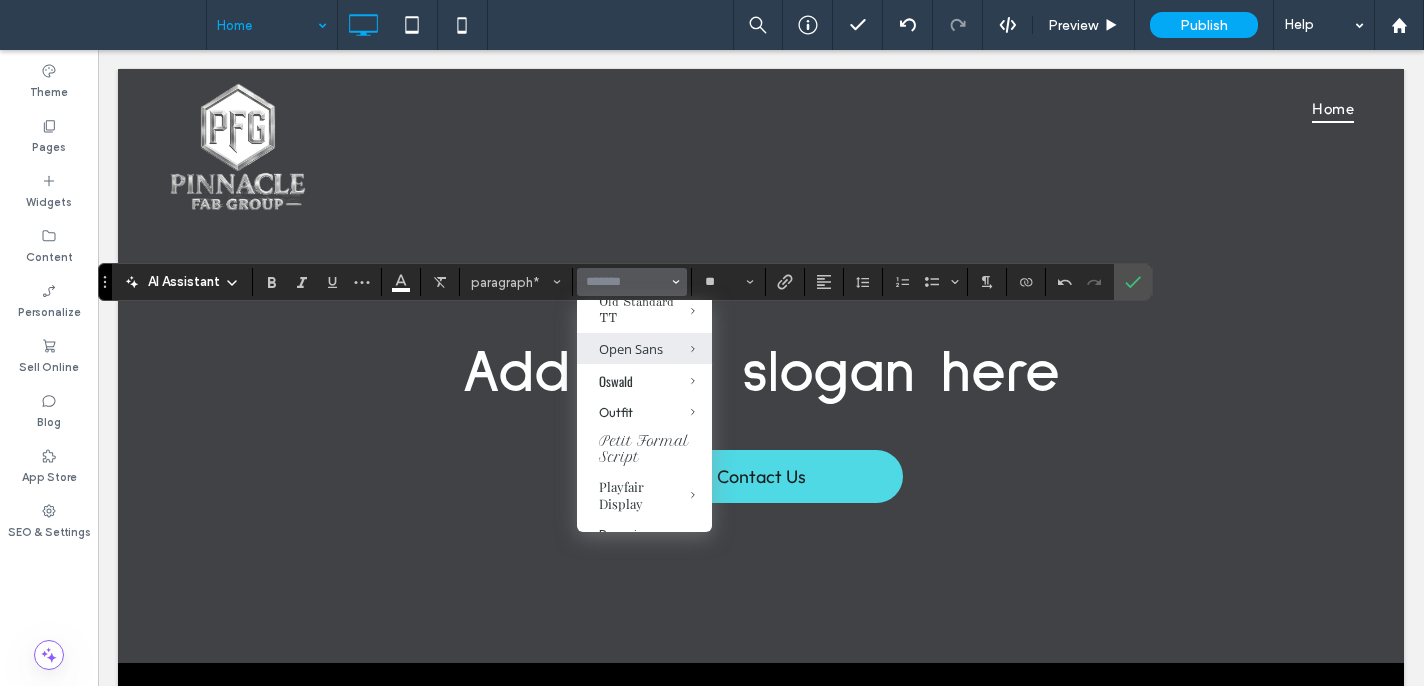 scroll, scrollTop: 1267, scrollLeft: 0, axis: vertical 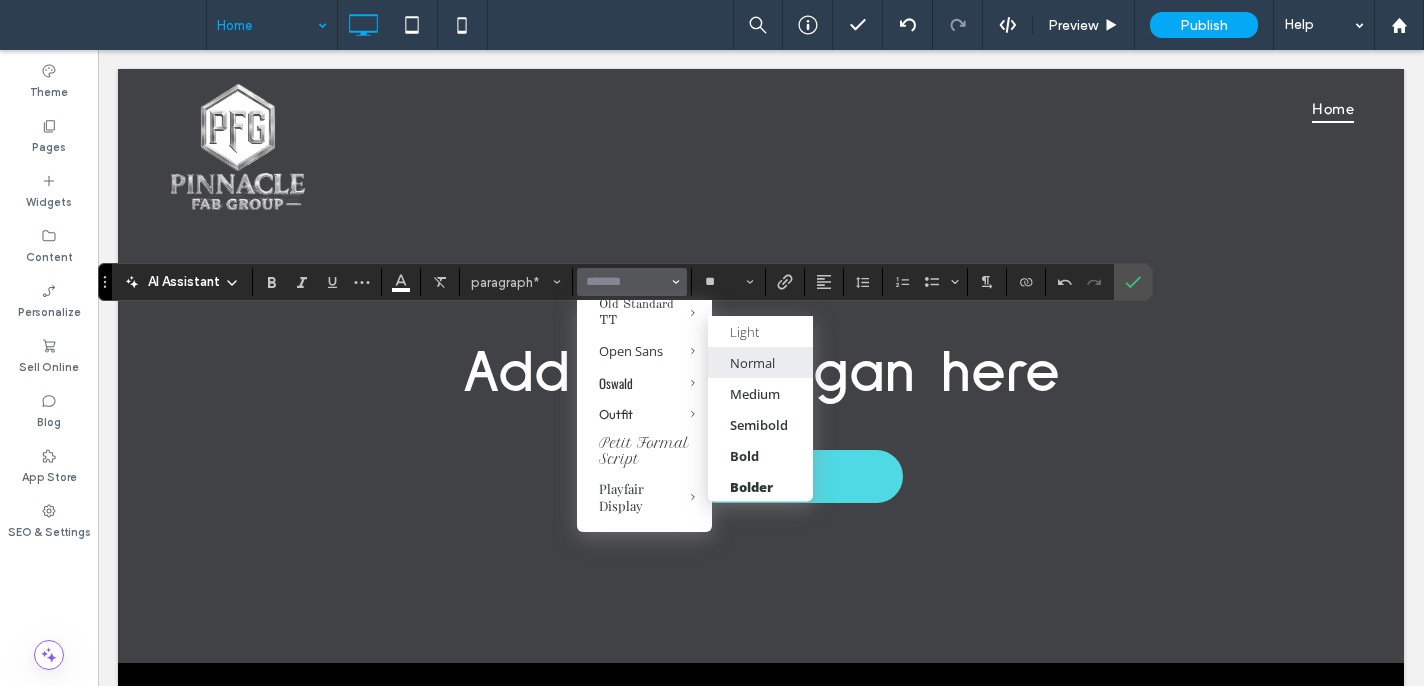 click on "Normal" at bounding box center (752, 362) 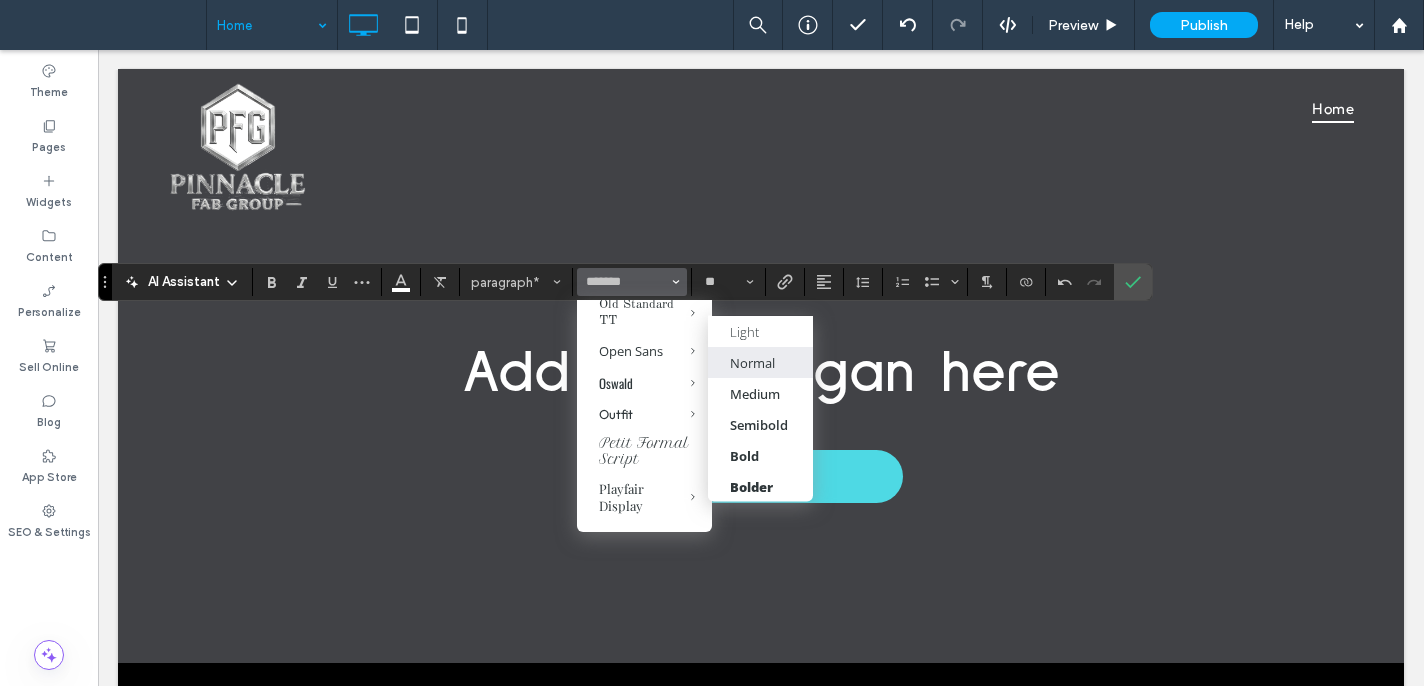 type on "*********" 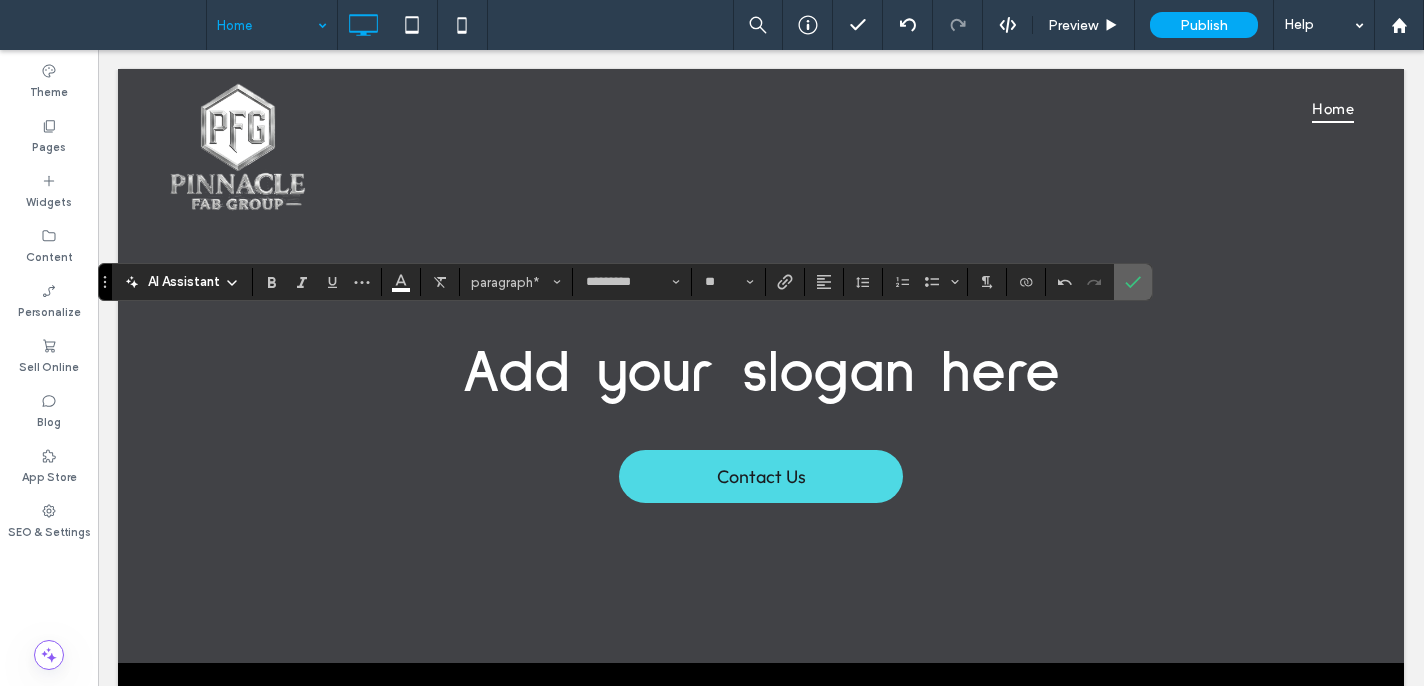 click at bounding box center (1129, 282) 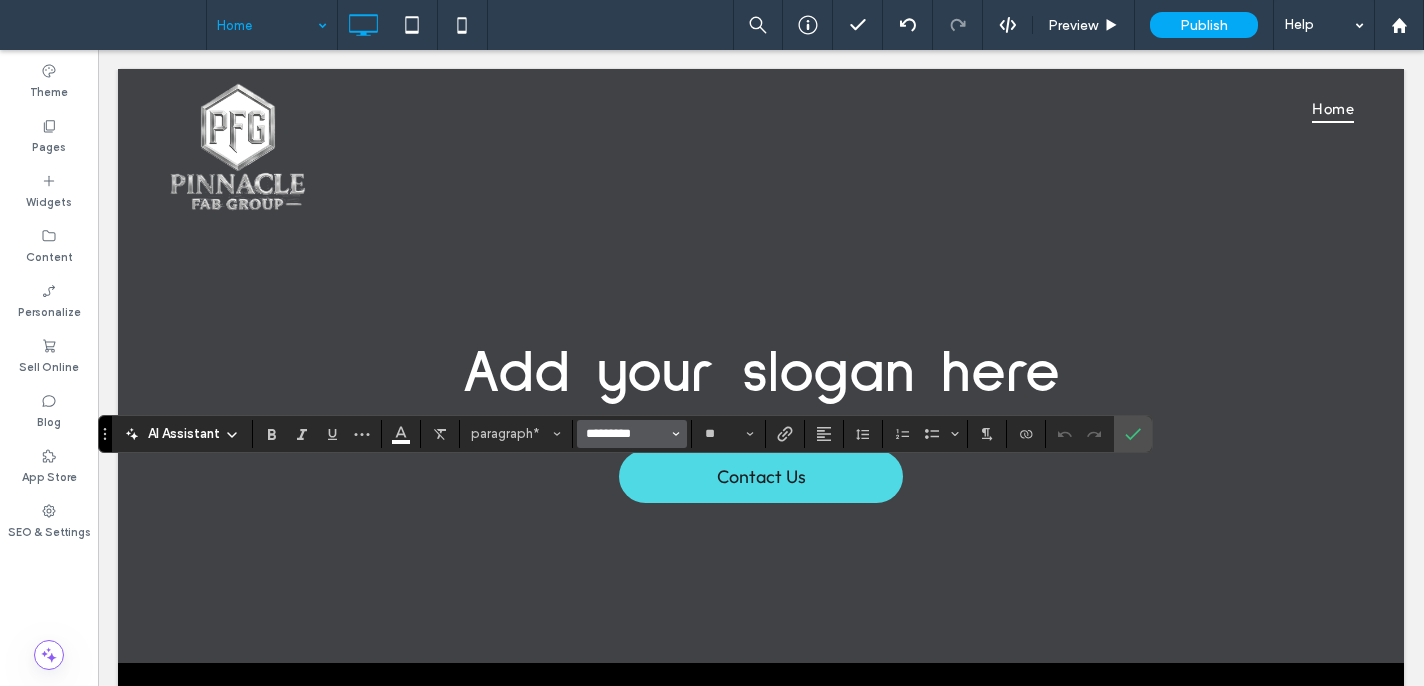 click on "*********" at bounding box center (626, 434) 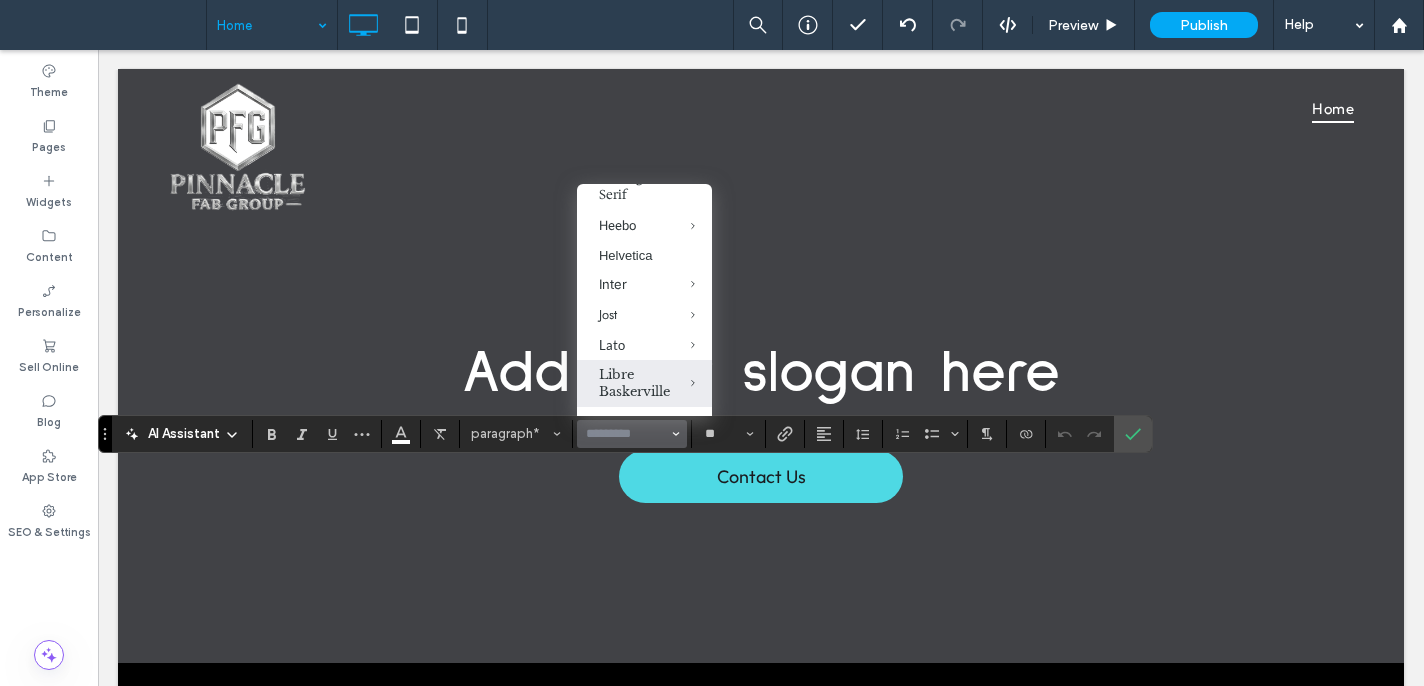 scroll, scrollTop: 795, scrollLeft: 0, axis: vertical 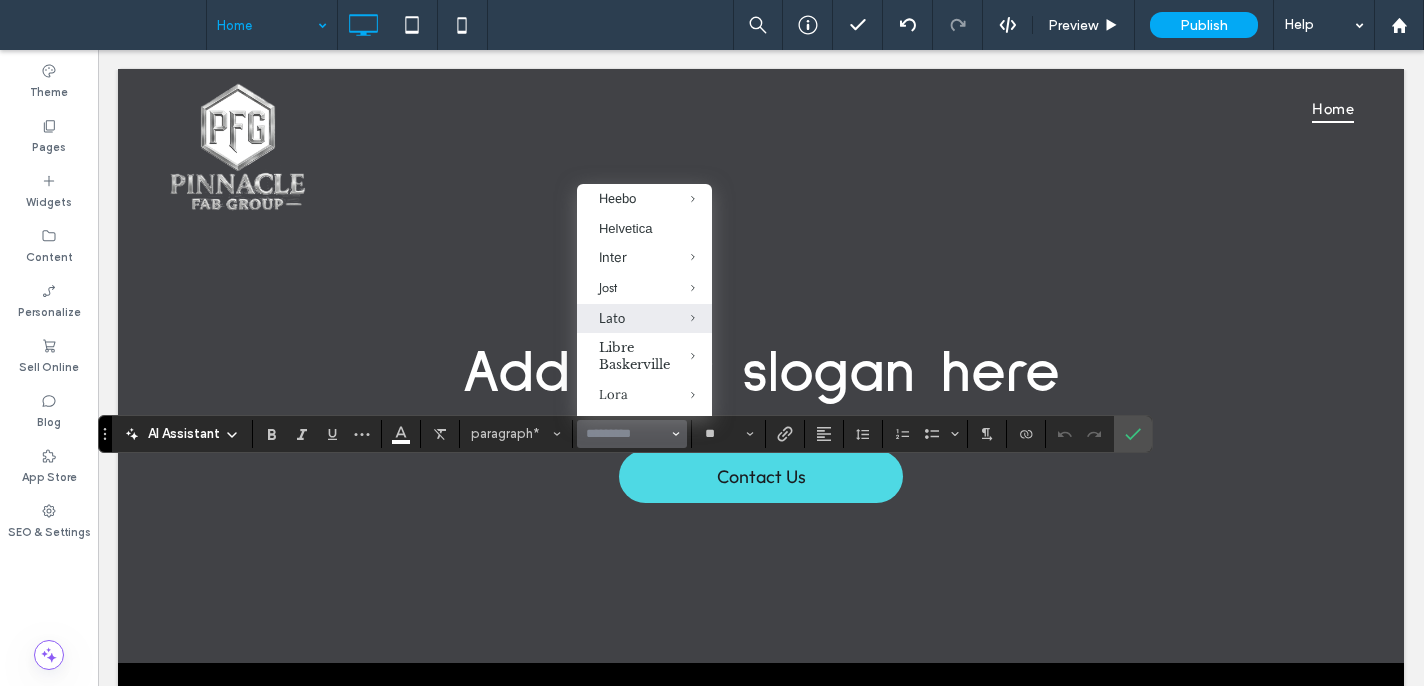 click on "Lato" at bounding box center (644, 318) 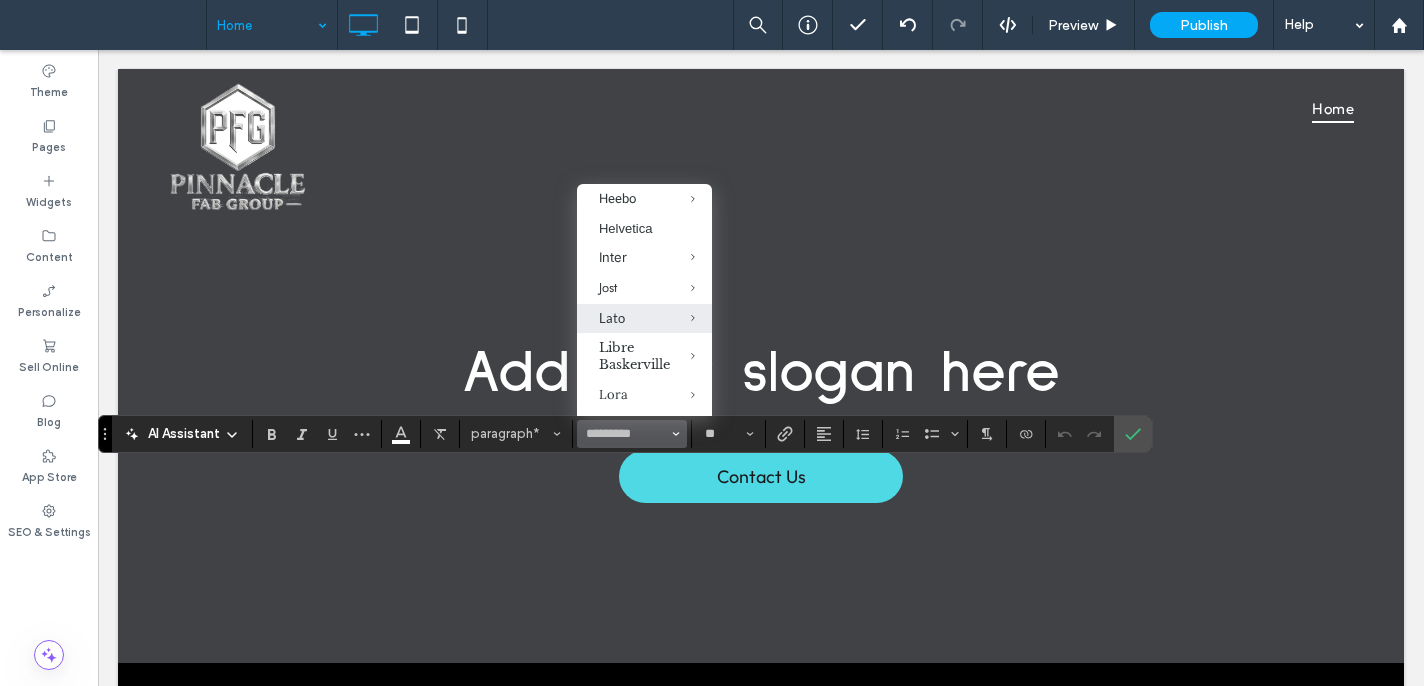 type on "****" 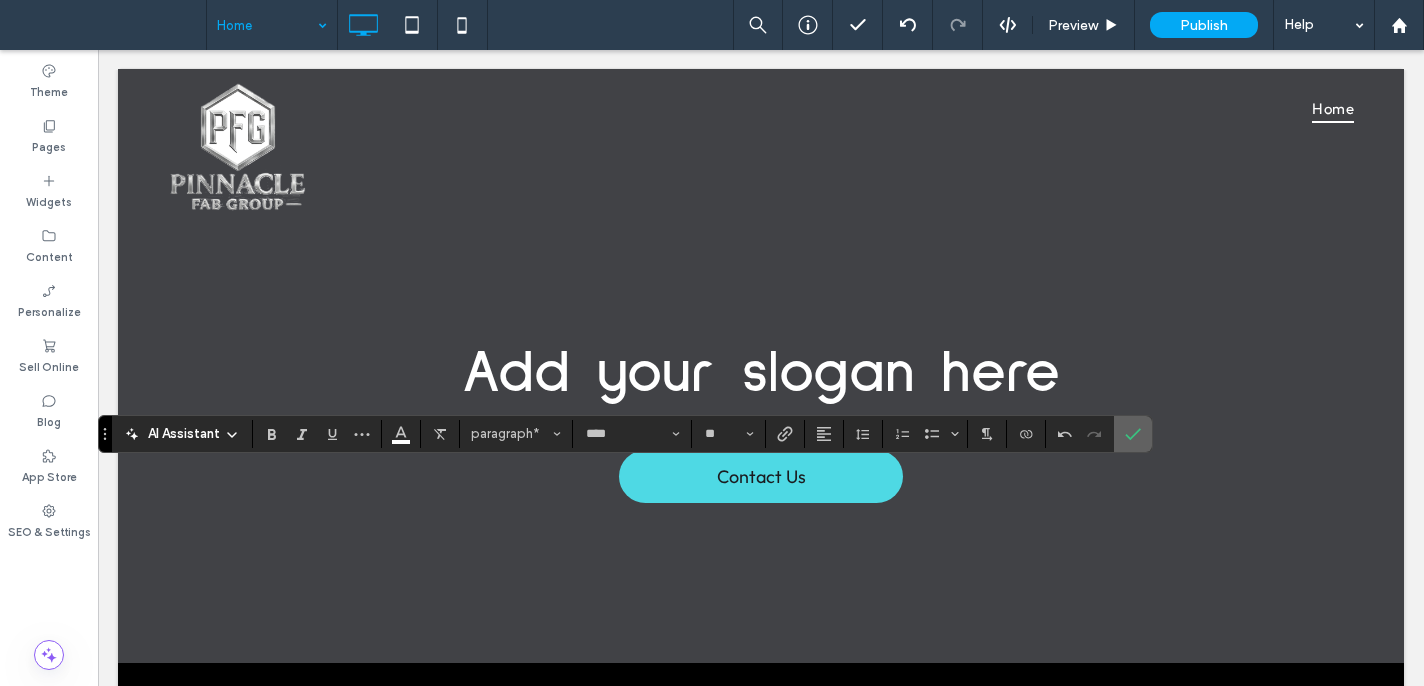 click 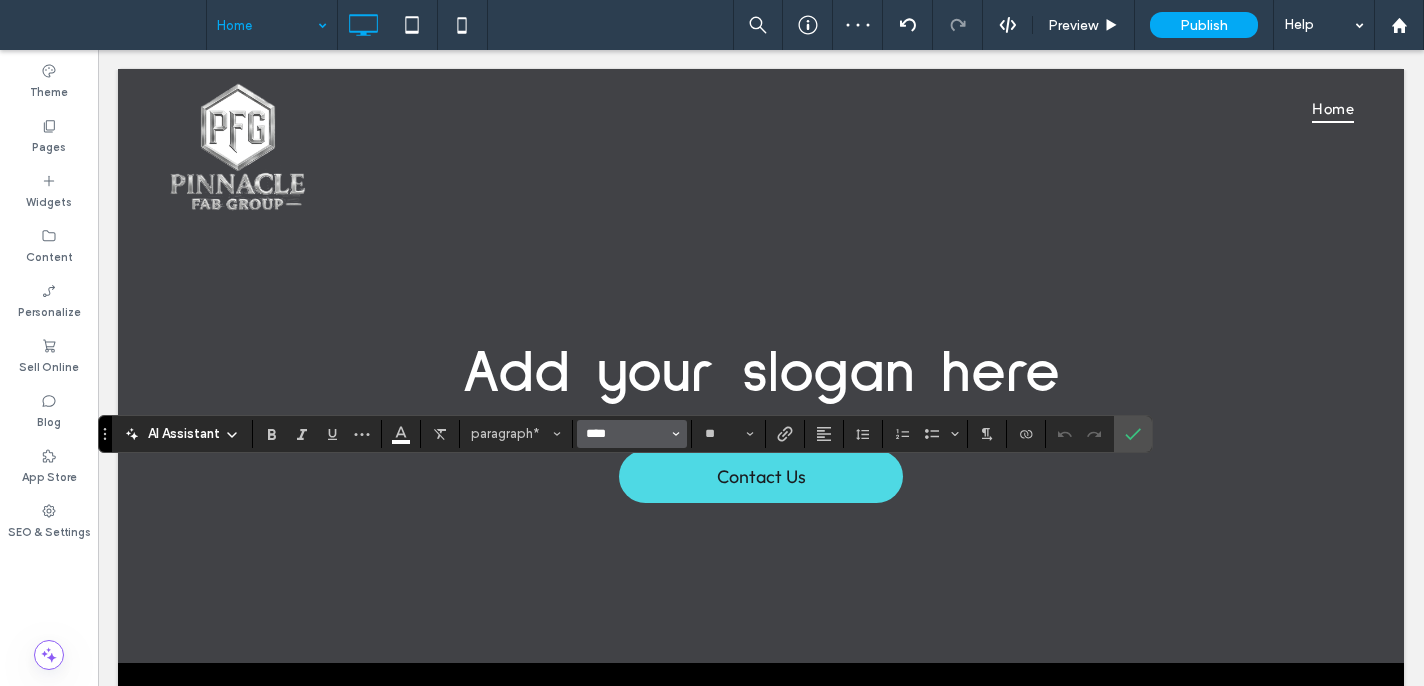 click on "****" at bounding box center [626, 434] 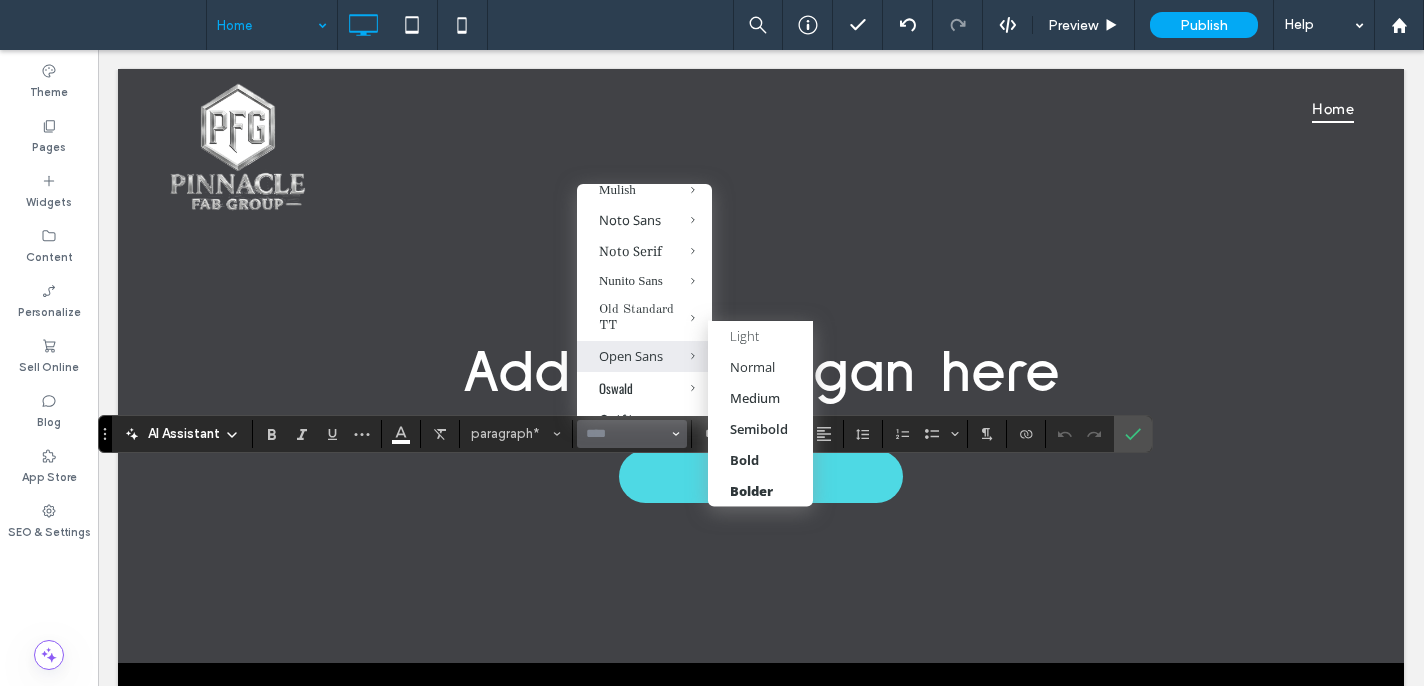 scroll, scrollTop: 1147, scrollLeft: 0, axis: vertical 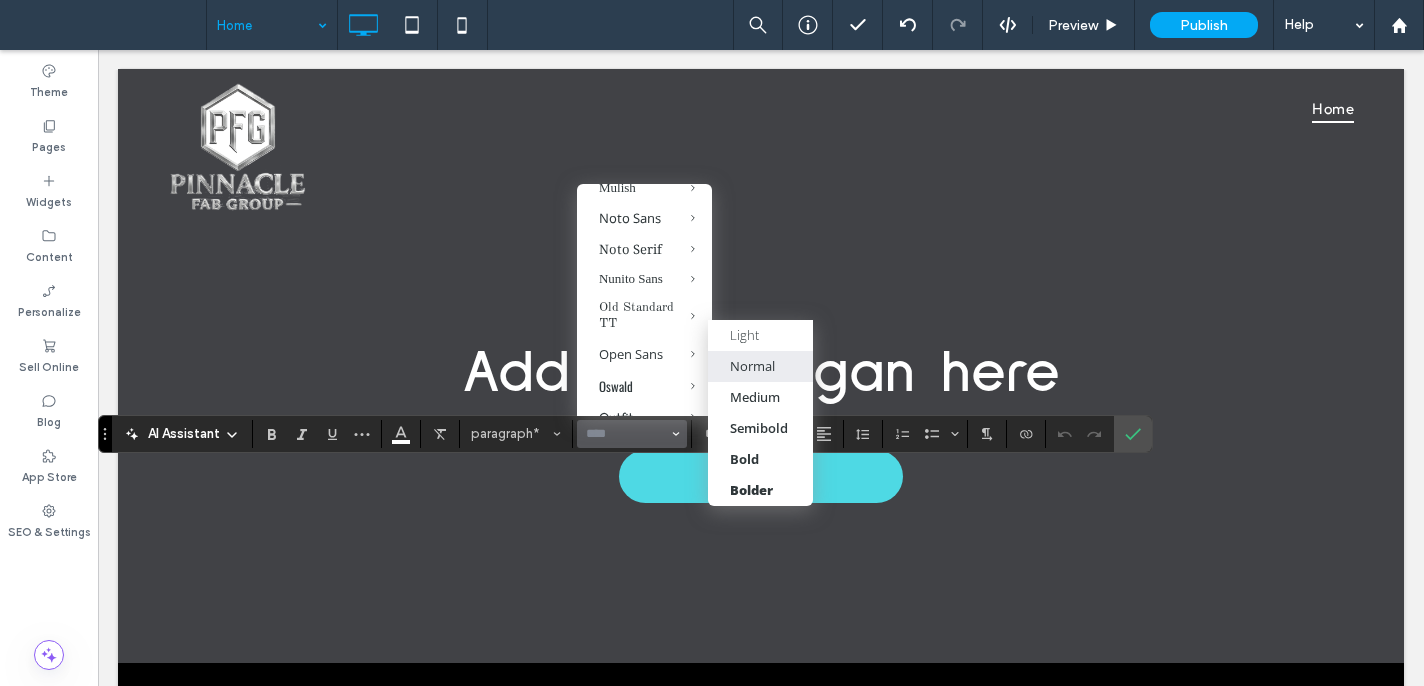 click on "Normal" at bounding box center [752, 366] 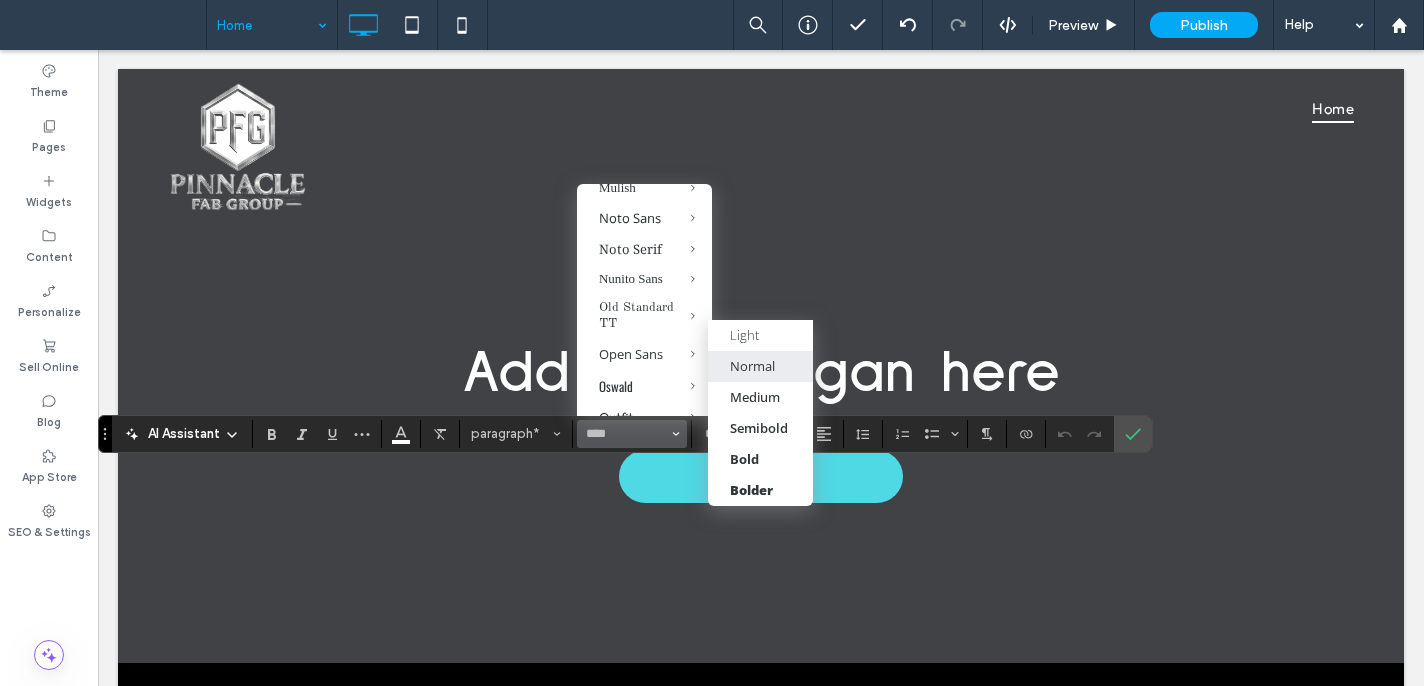type on "*********" 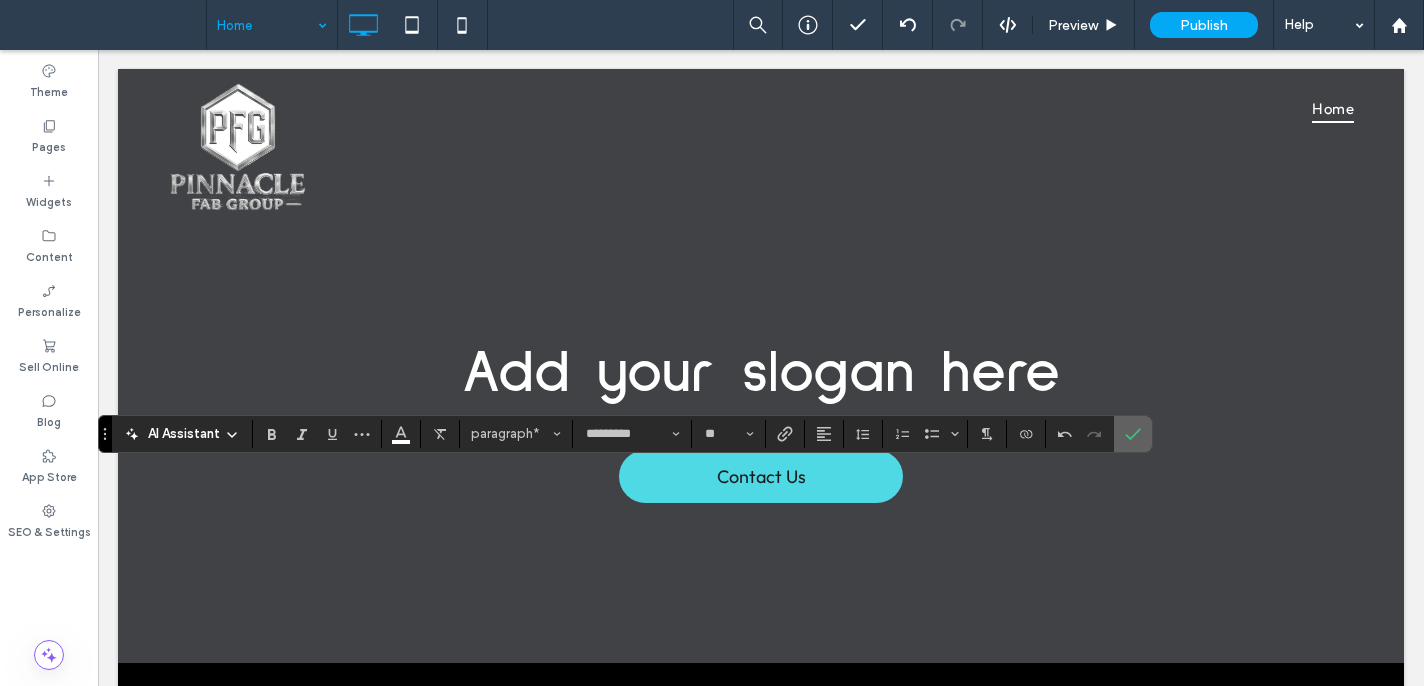 click at bounding box center [1133, 434] 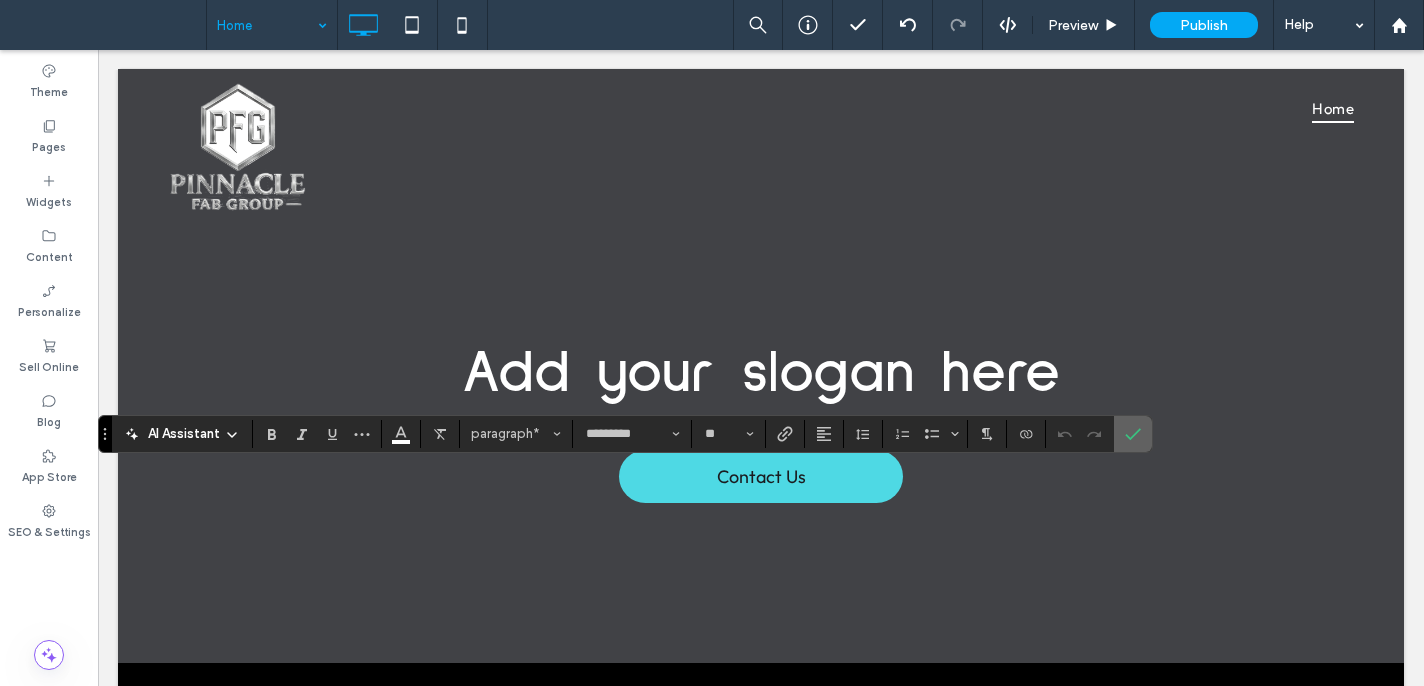 click 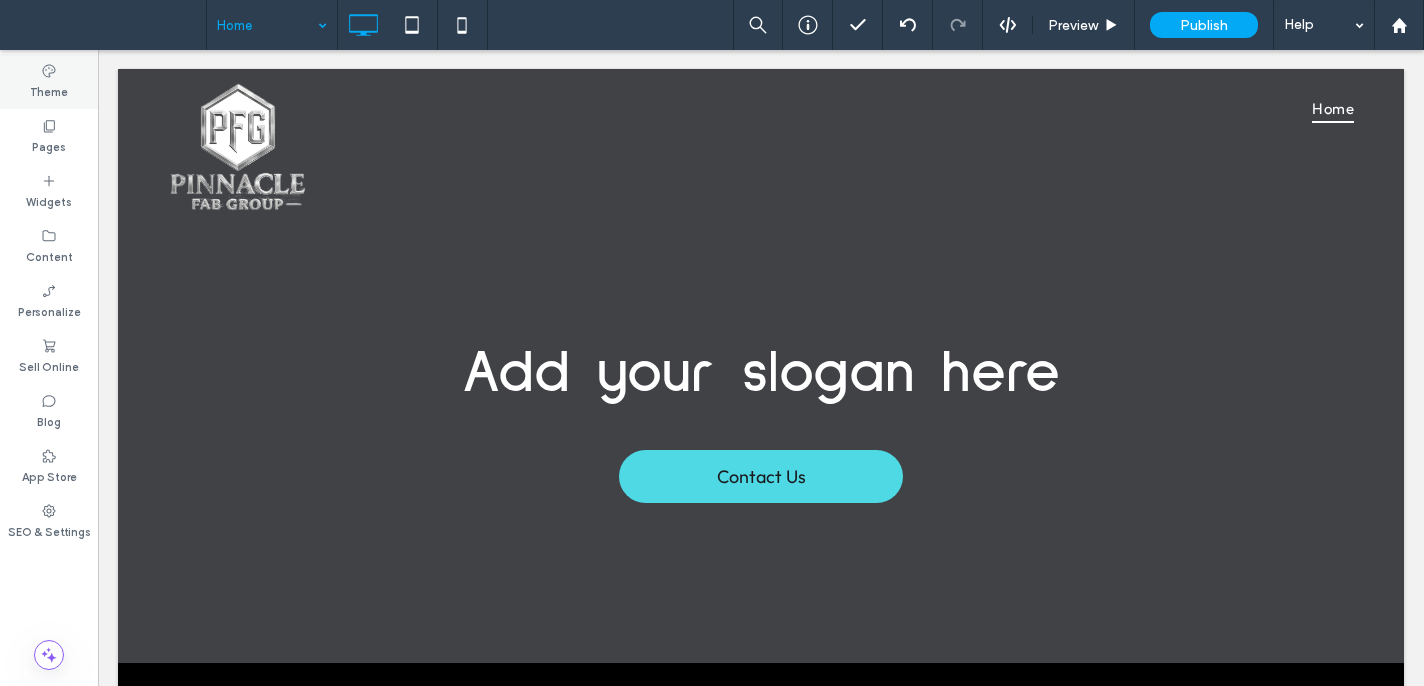 drag, startPoint x: 40, startPoint y: 78, endPoint x: 57, endPoint y: 88, distance: 19.723083 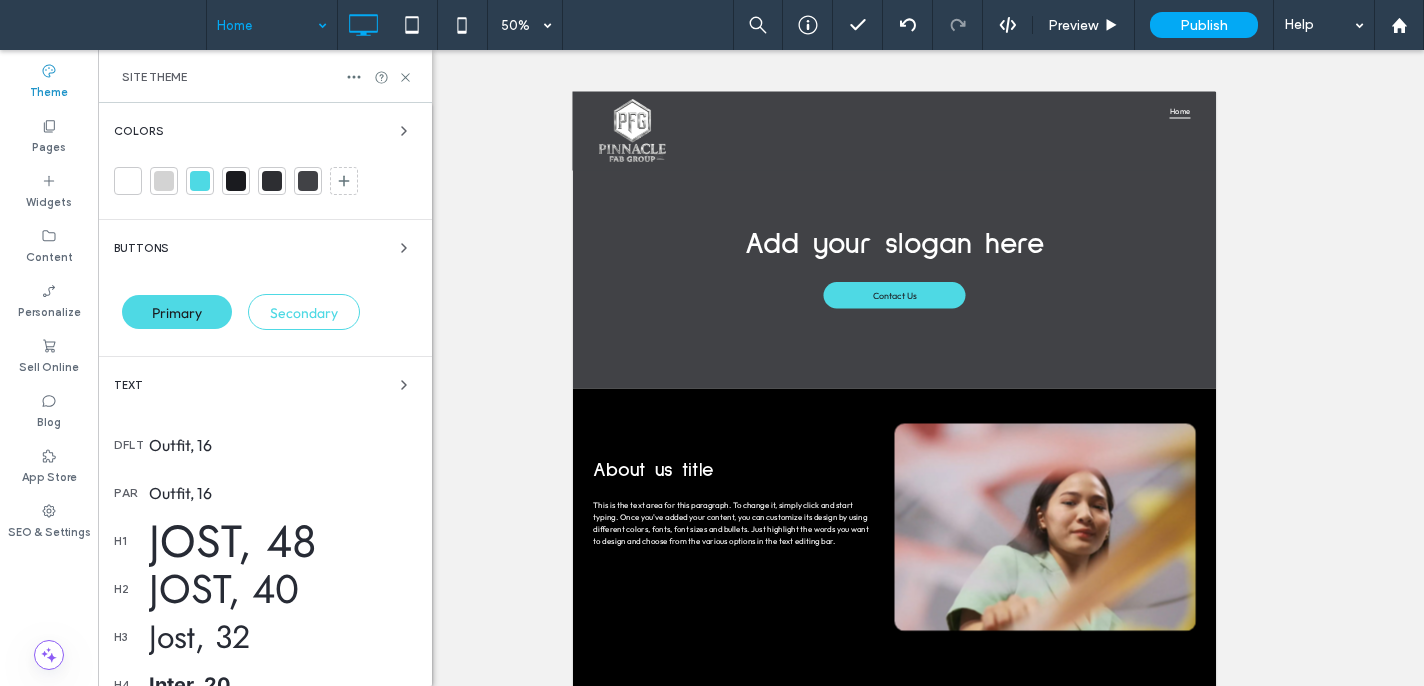 click on "Outfit, 16" at bounding box center (282, 445) 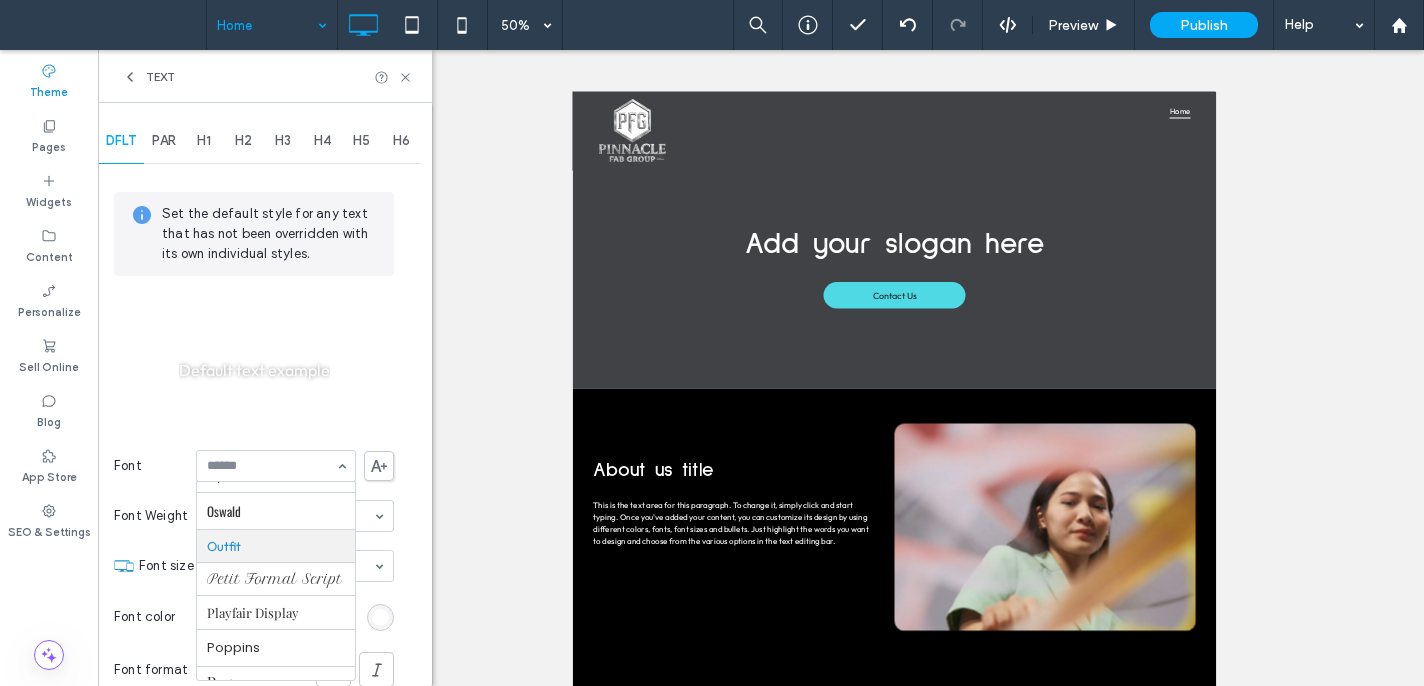 scroll, scrollTop: 1279, scrollLeft: 0, axis: vertical 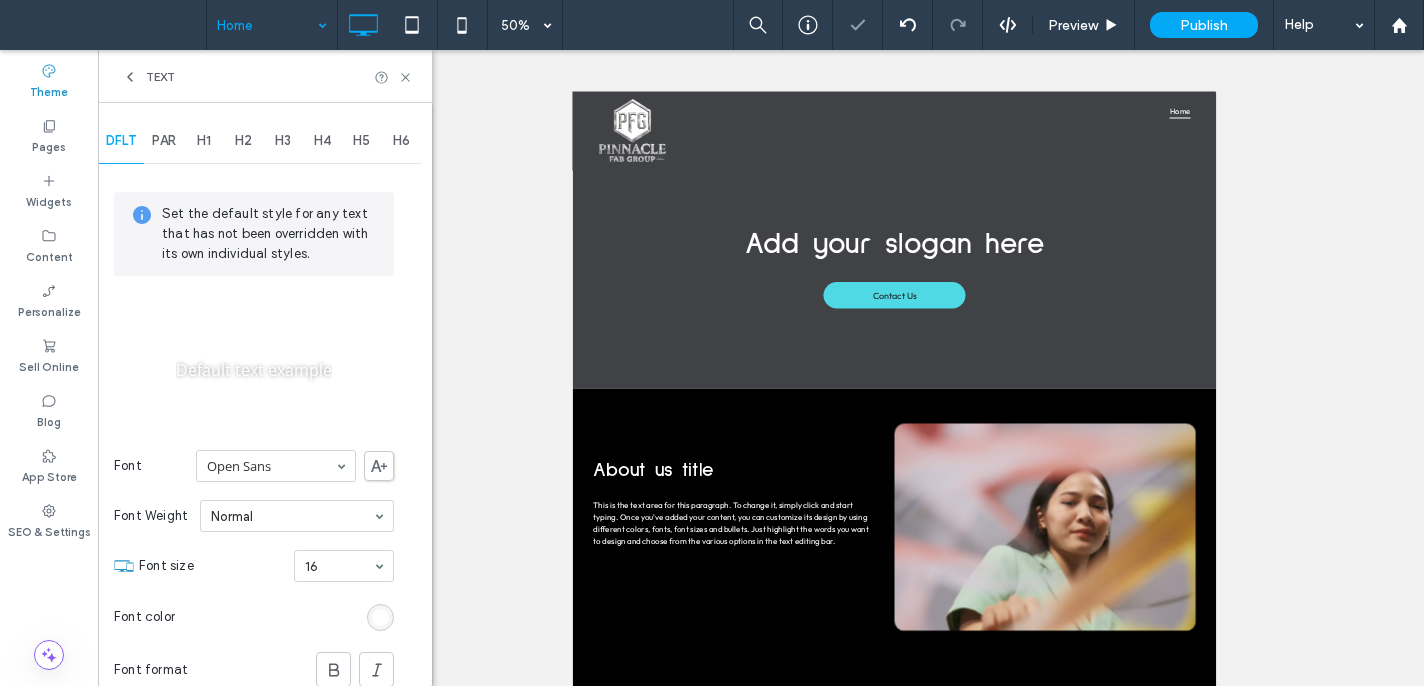 click on "PAR" at bounding box center (164, 141) 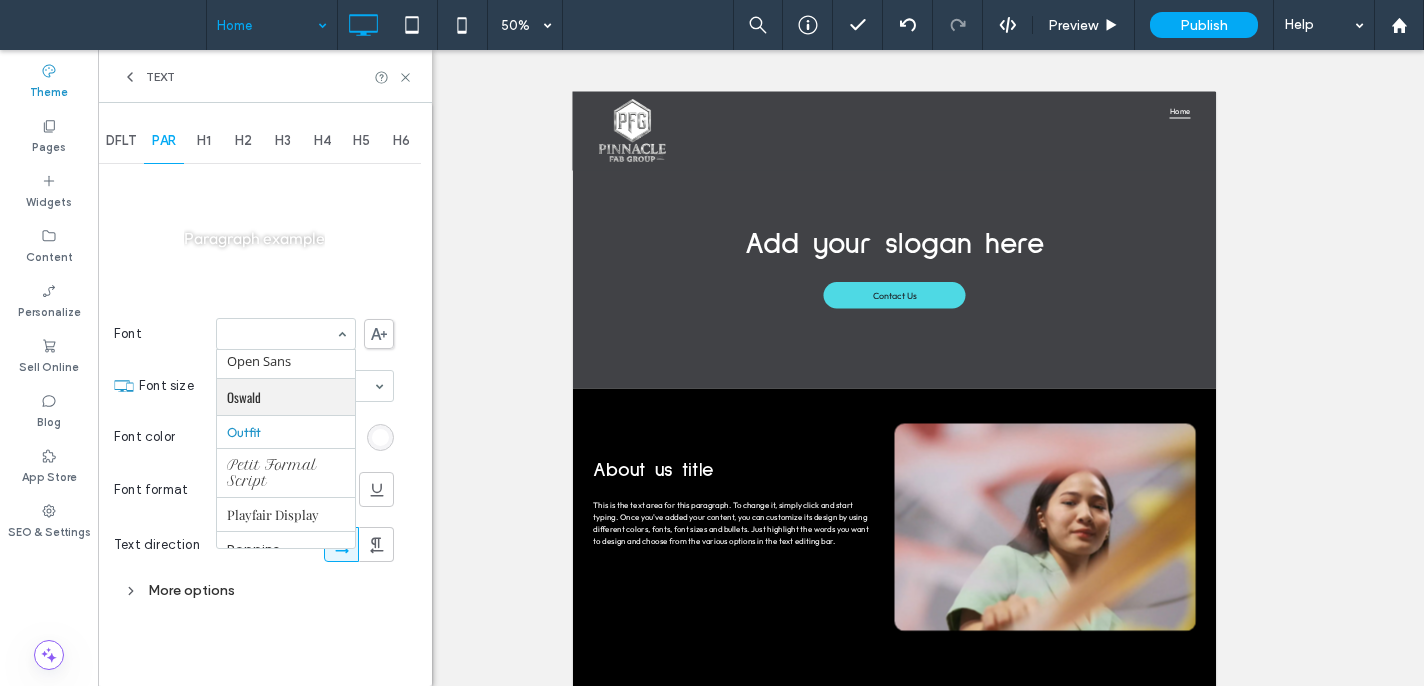 scroll, scrollTop: 1313, scrollLeft: 0, axis: vertical 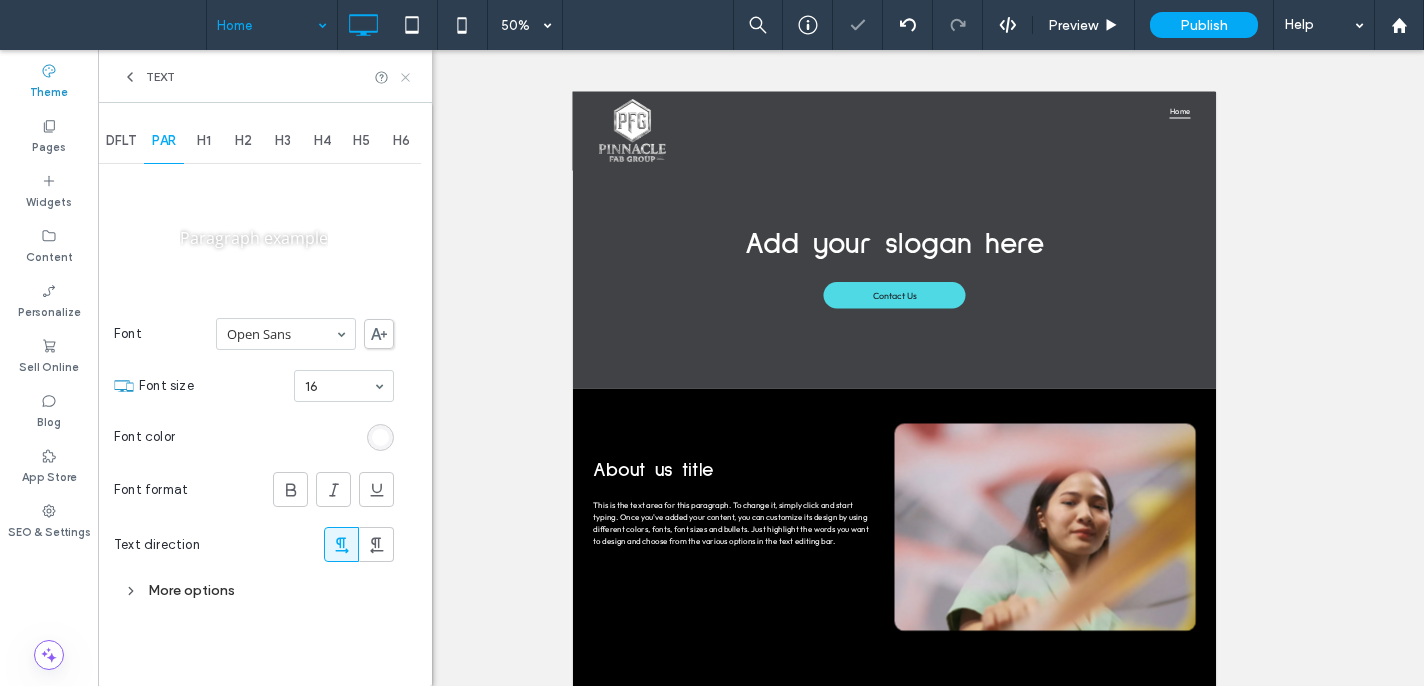 click 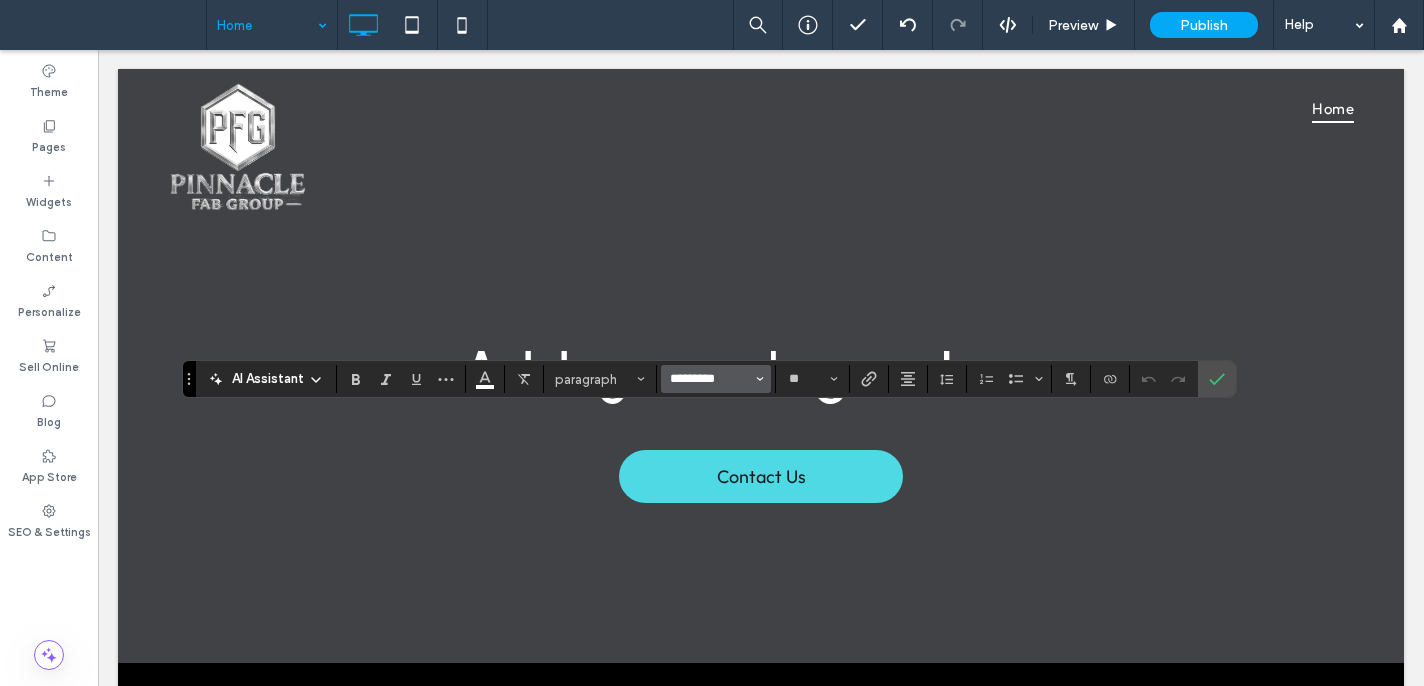 click on "*********" at bounding box center [710, 379] 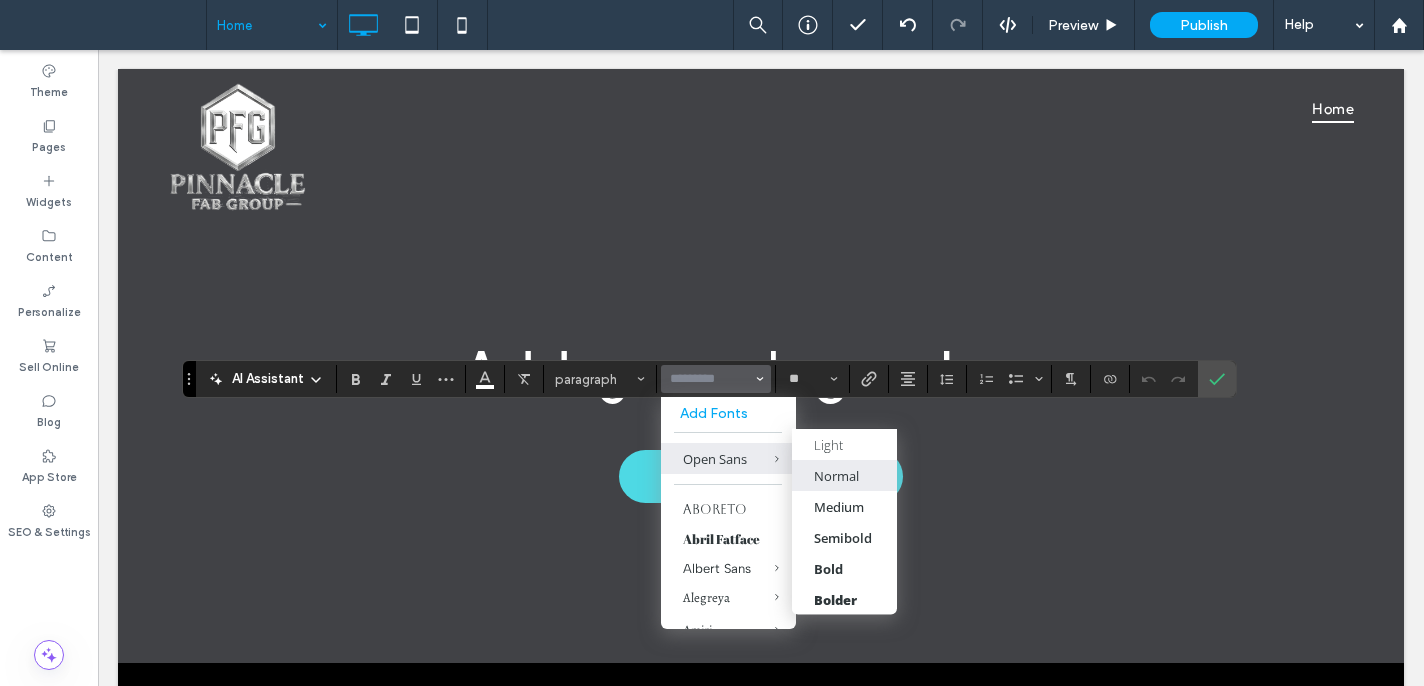 click at bounding box center [762, 458] 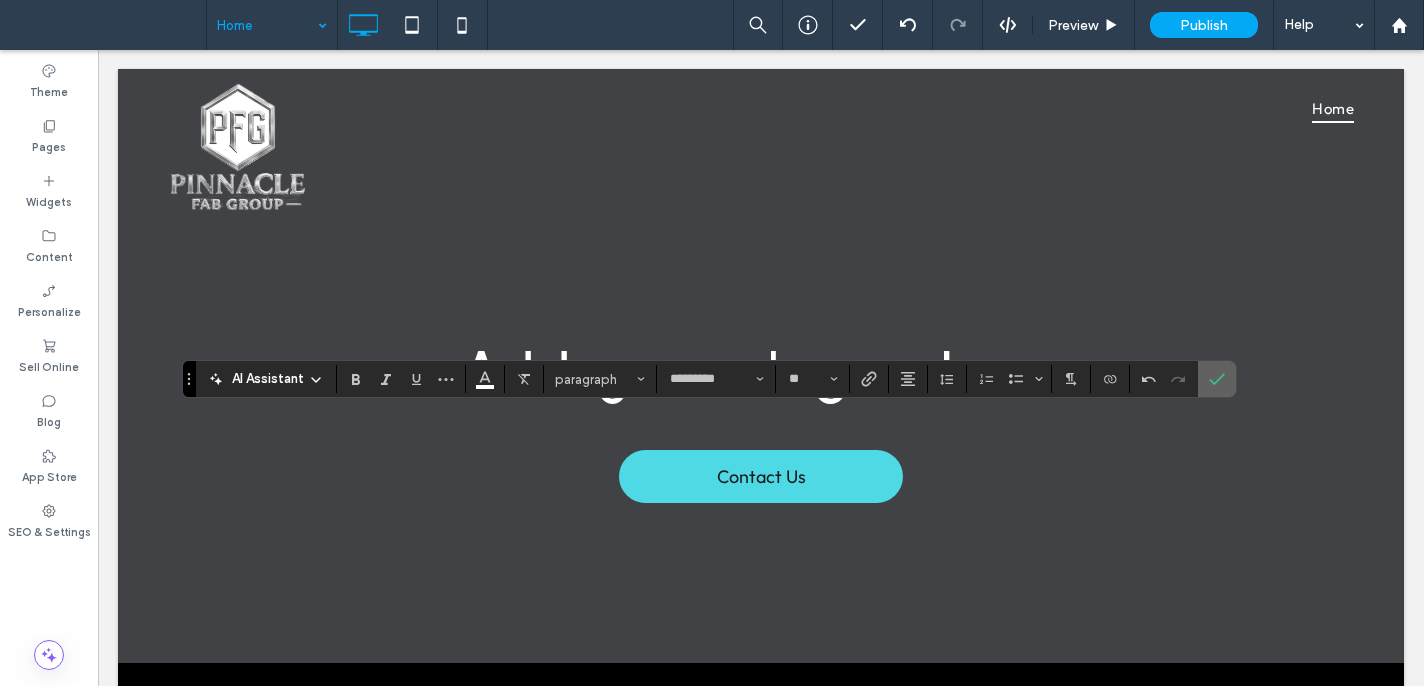 click 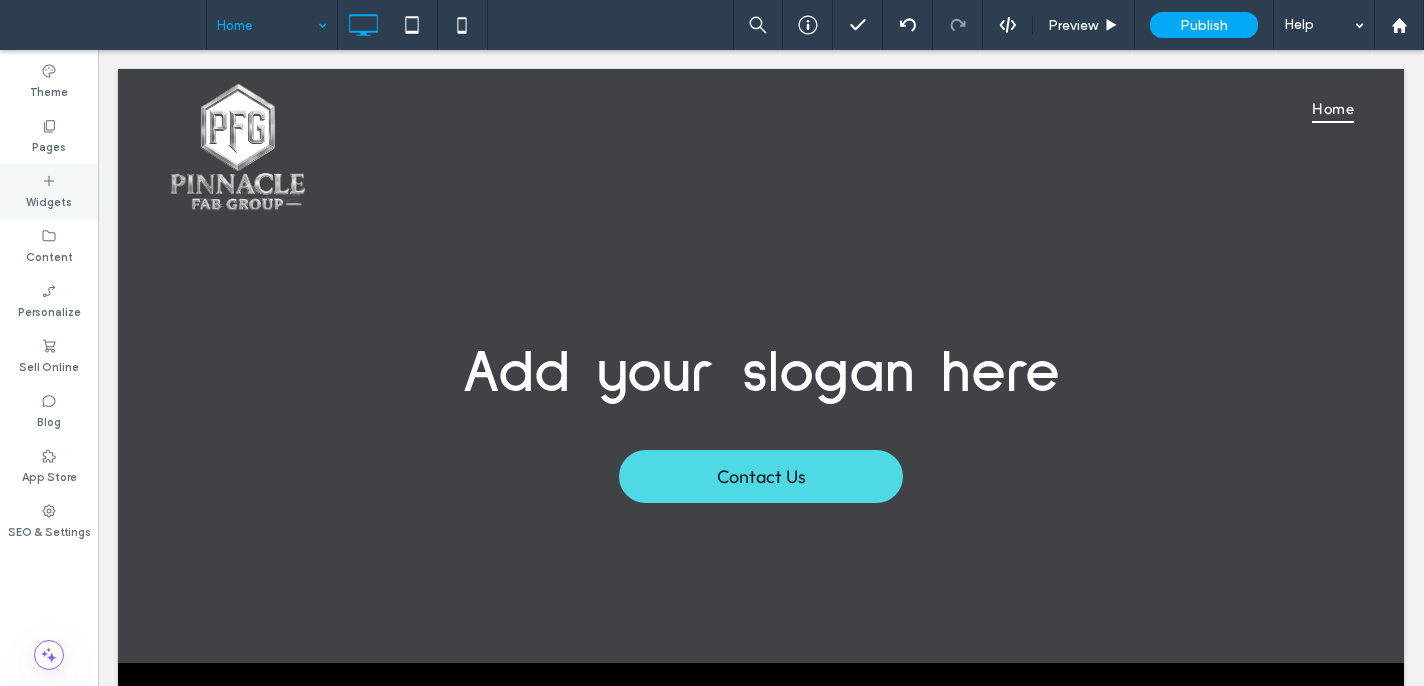 click on "Widgets" at bounding box center [49, 191] 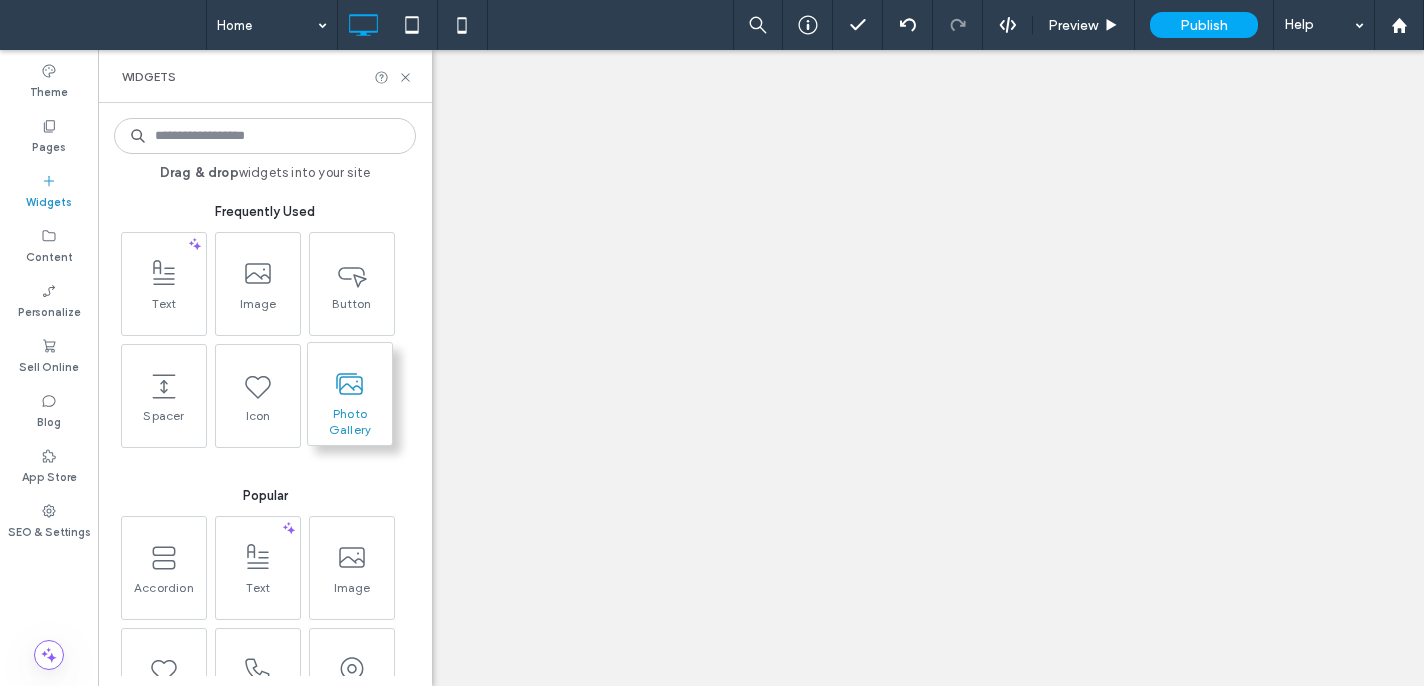 scroll, scrollTop: 0, scrollLeft: 0, axis: both 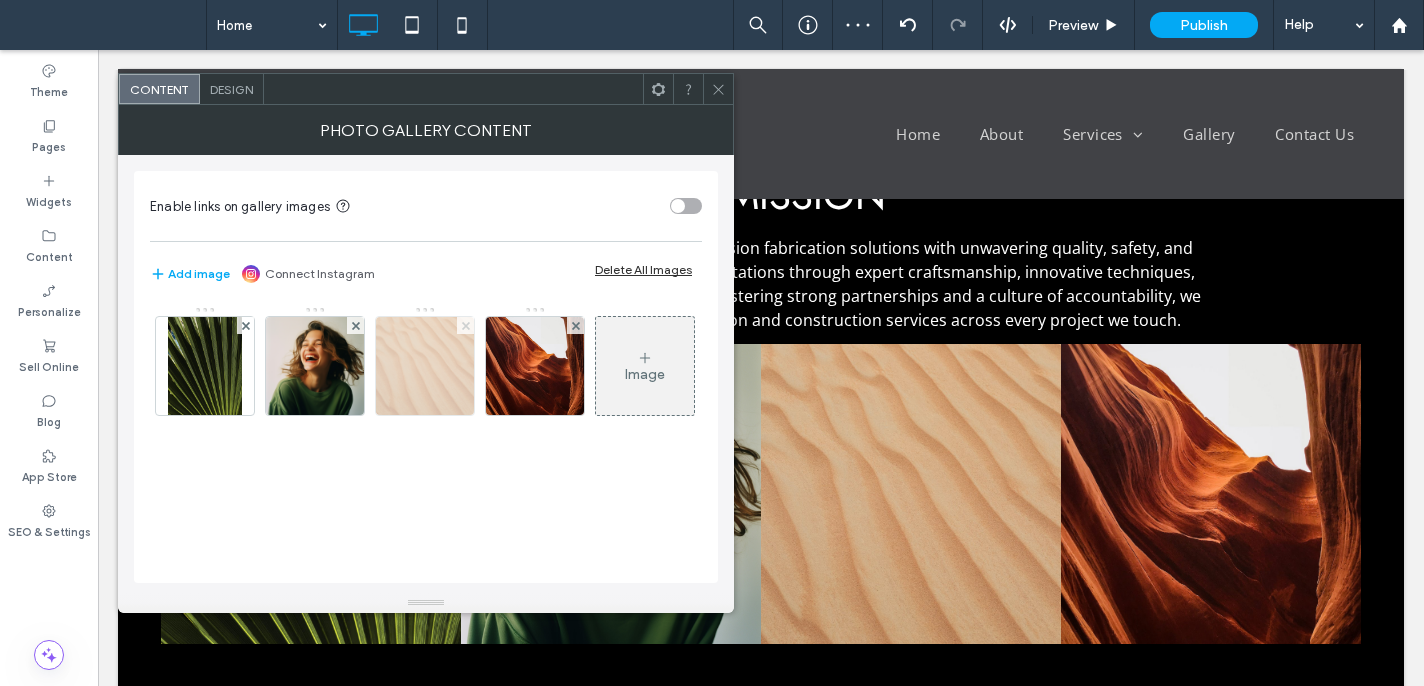 click 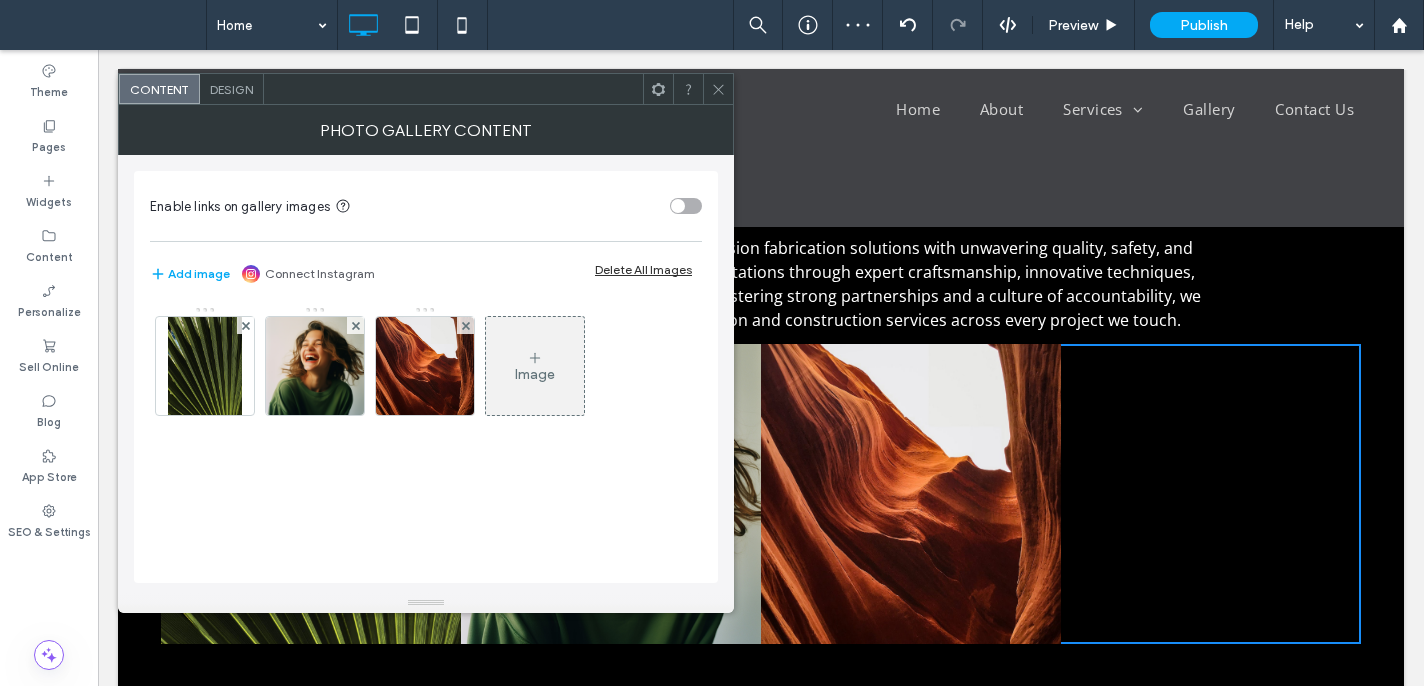 click on "Design" at bounding box center [231, 89] 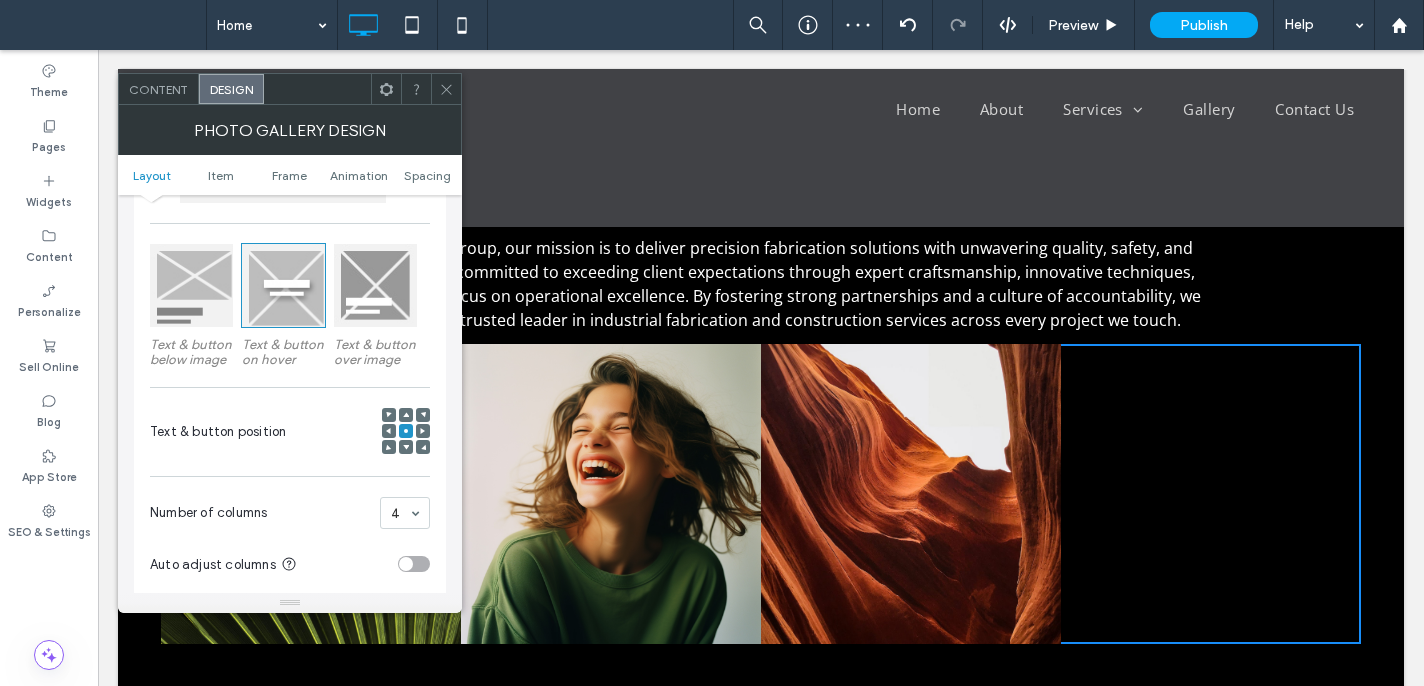 scroll, scrollTop: 295, scrollLeft: 0, axis: vertical 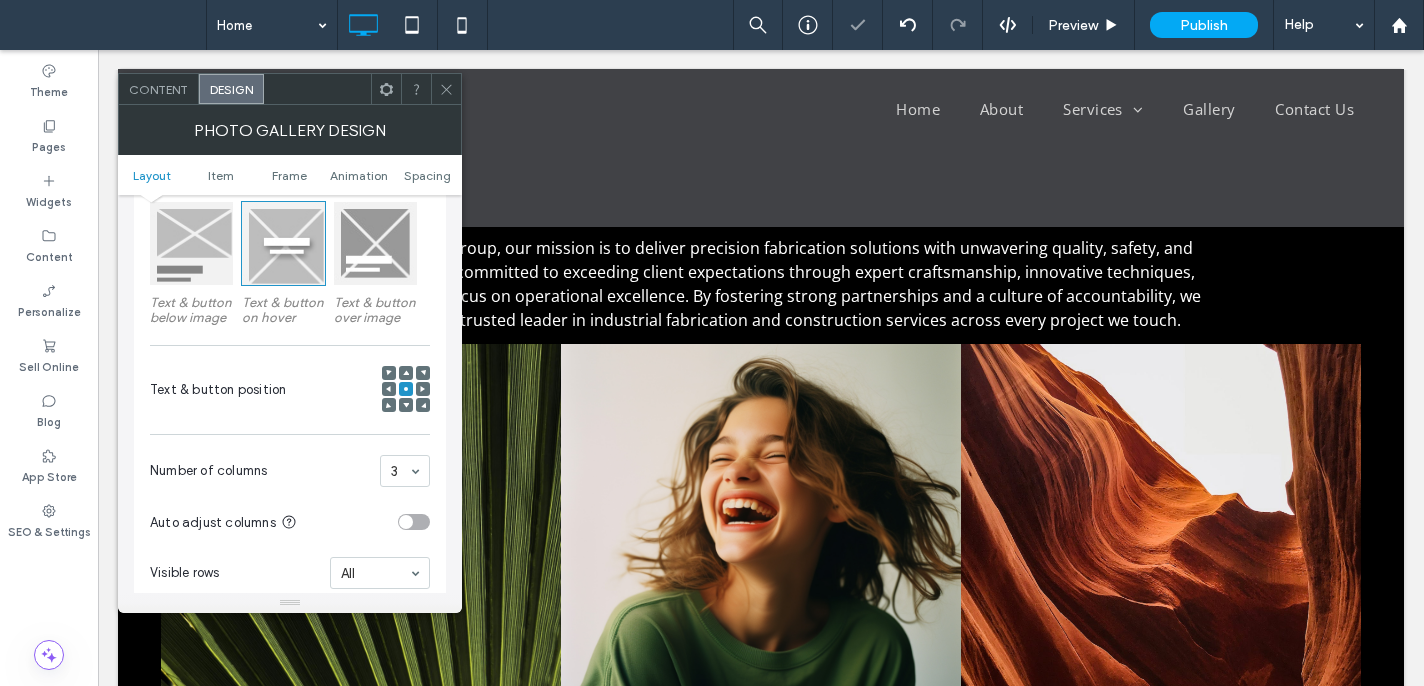 click at bounding box center (446, 89) 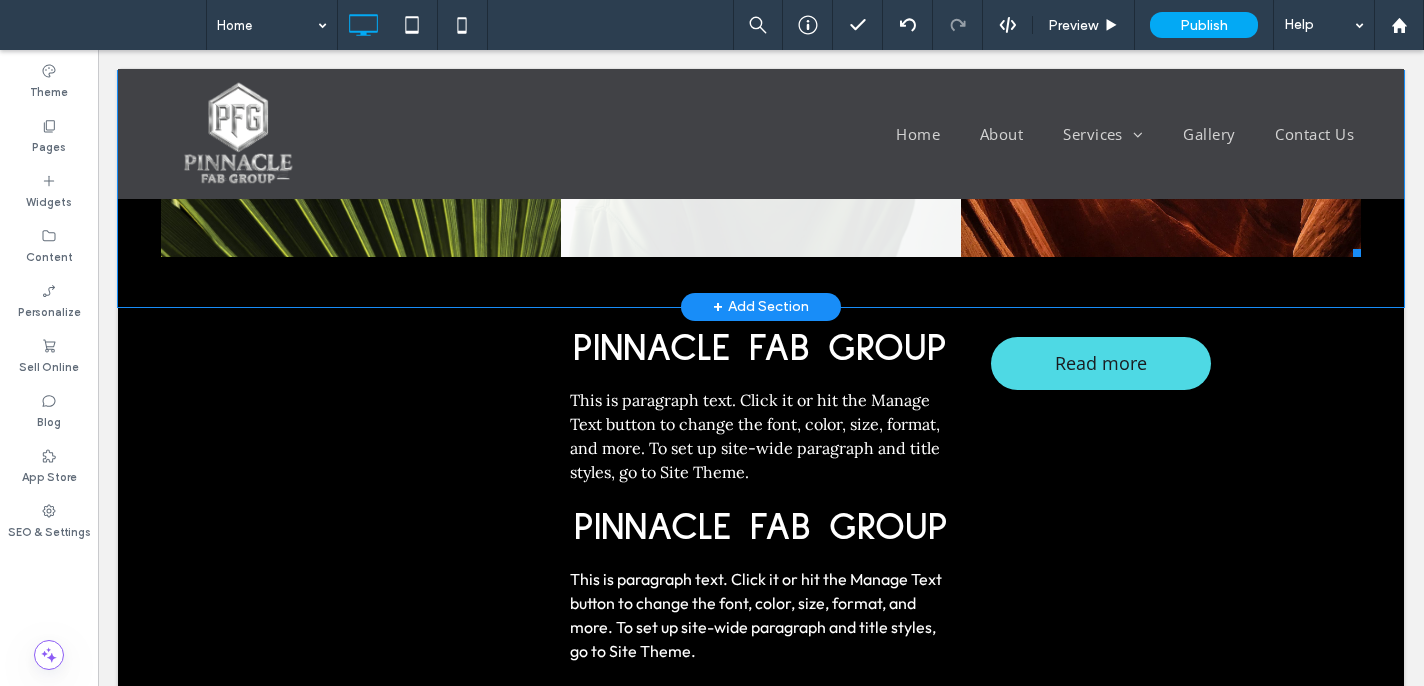 scroll, scrollTop: 1502, scrollLeft: 0, axis: vertical 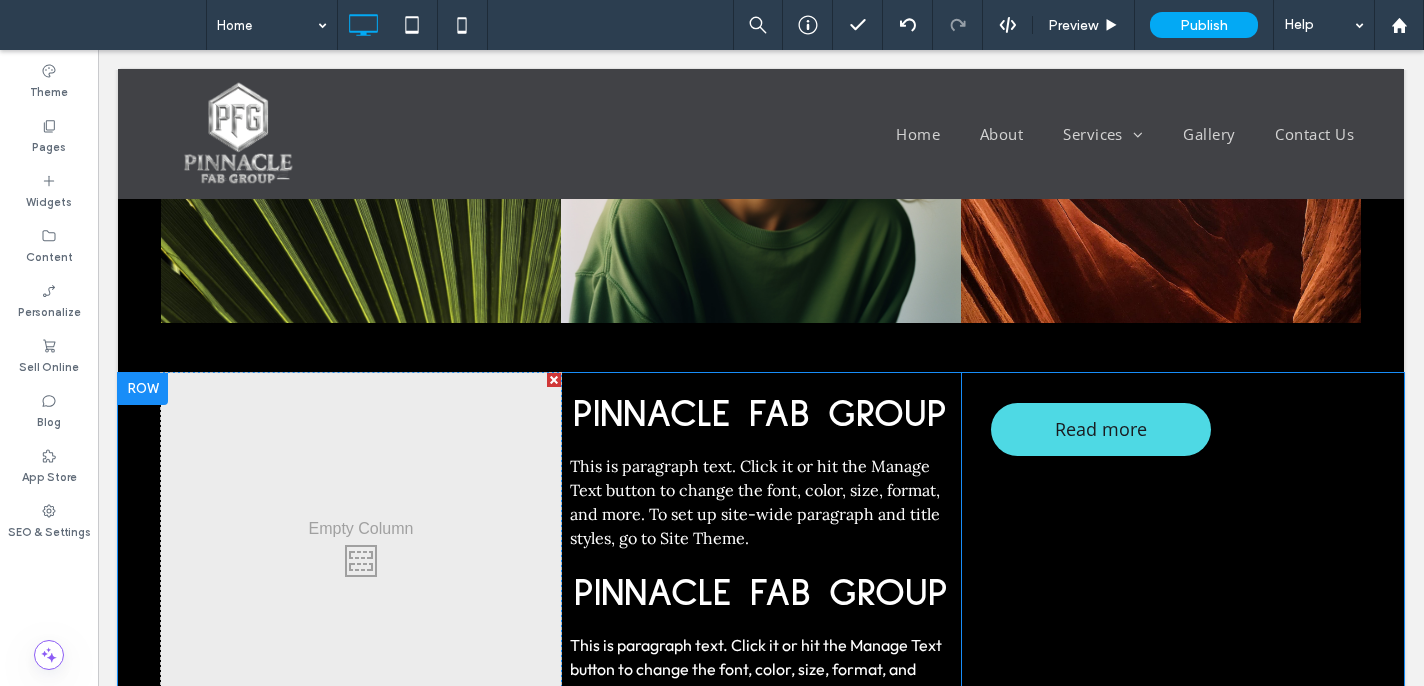 click at bounding box center (143, 389) 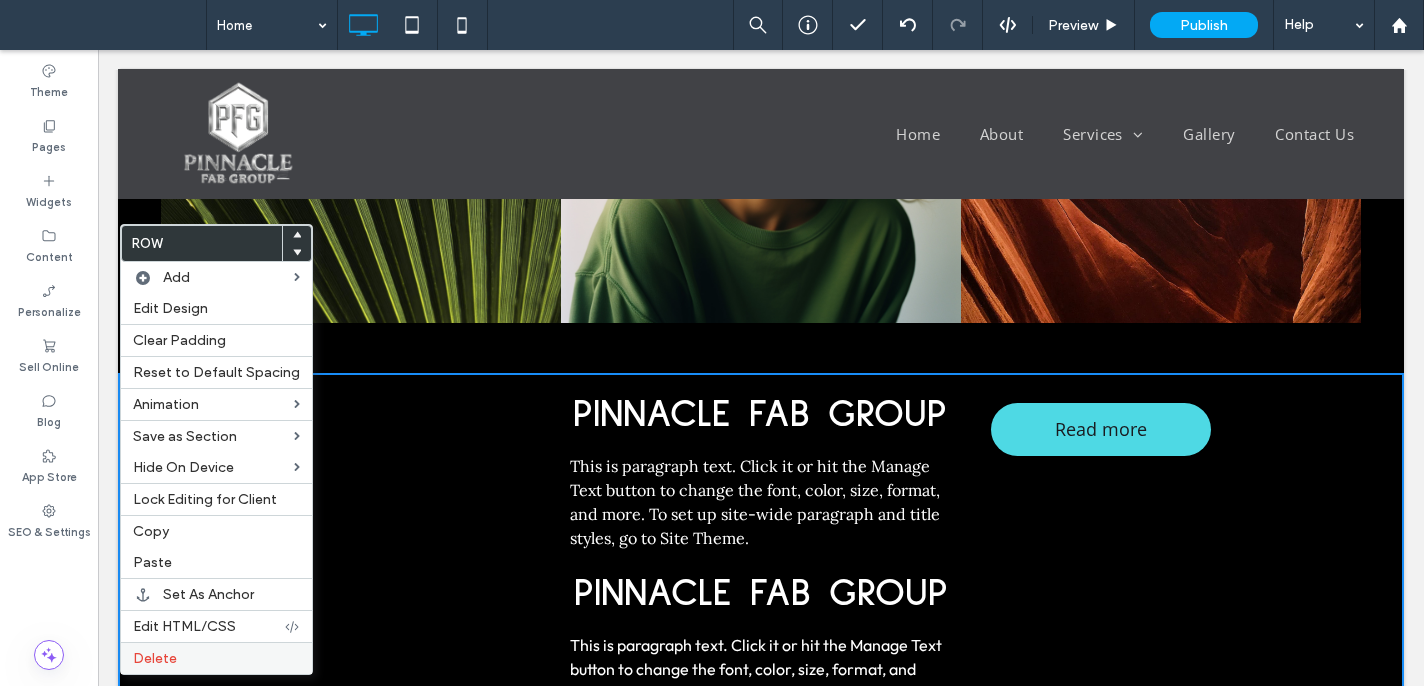 click on "Delete" at bounding box center (216, 658) 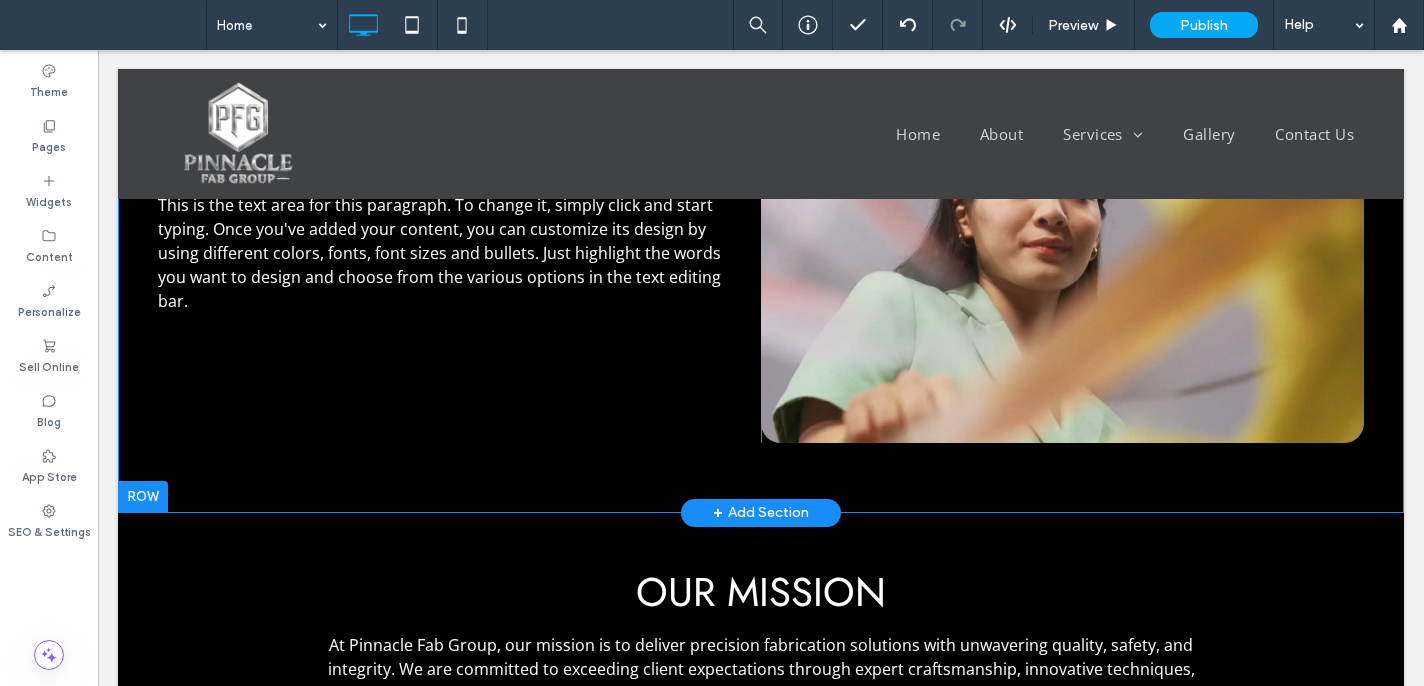 scroll, scrollTop: 405, scrollLeft: 0, axis: vertical 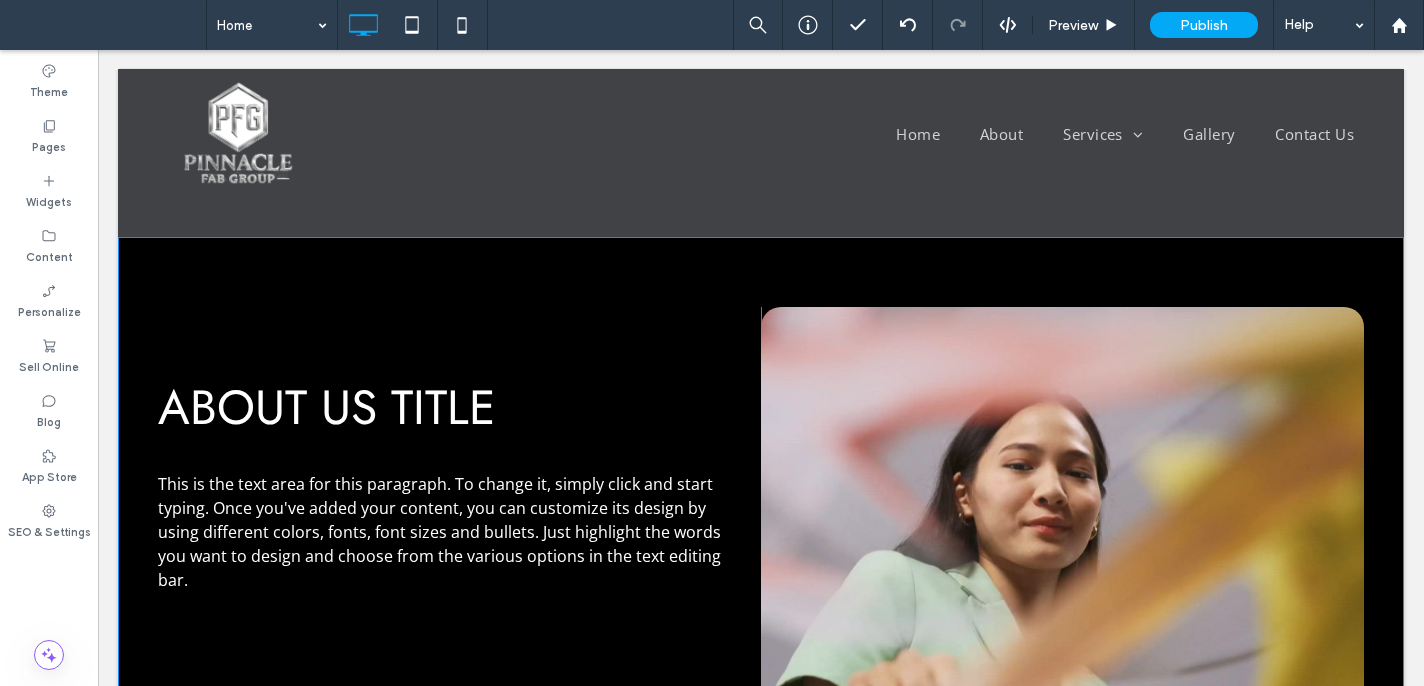 click on "Click To Paste" at bounding box center [1062, 514] 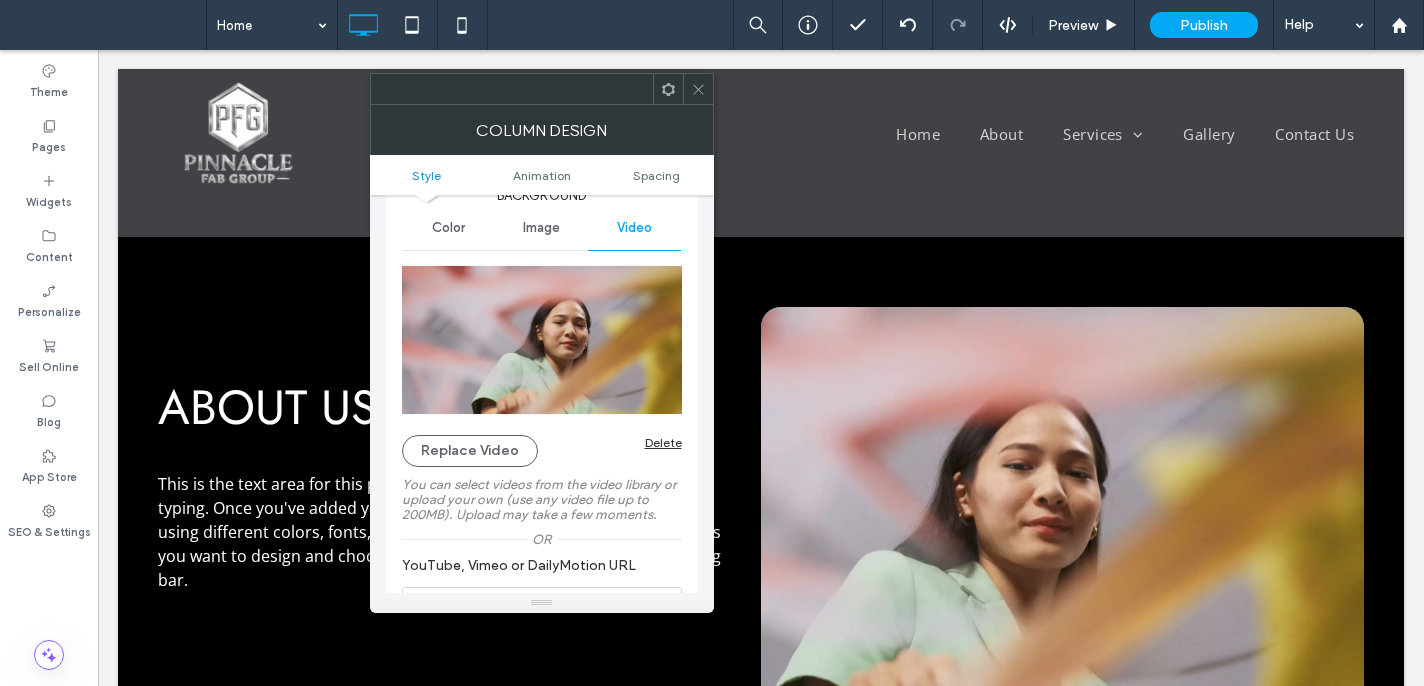 scroll, scrollTop: 344, scrollLeft: 0, axis: vertical 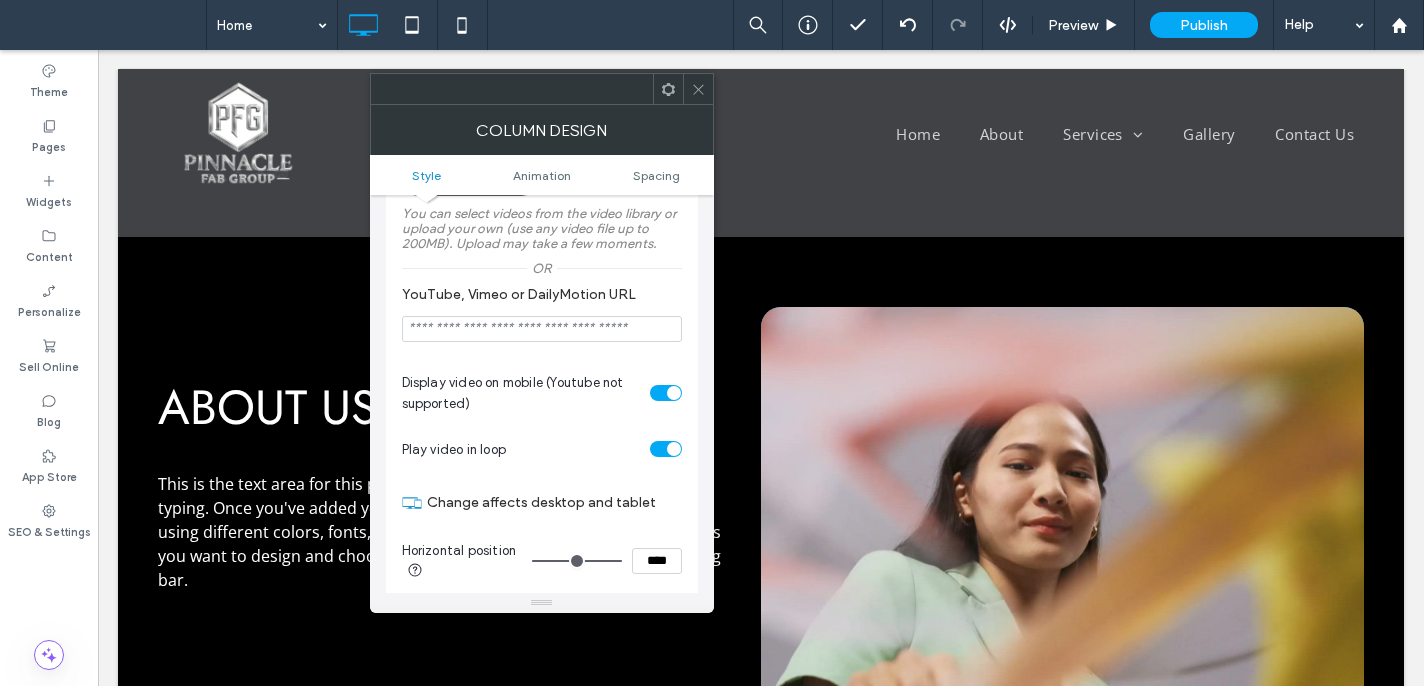 click at bounding box center [666, 393] 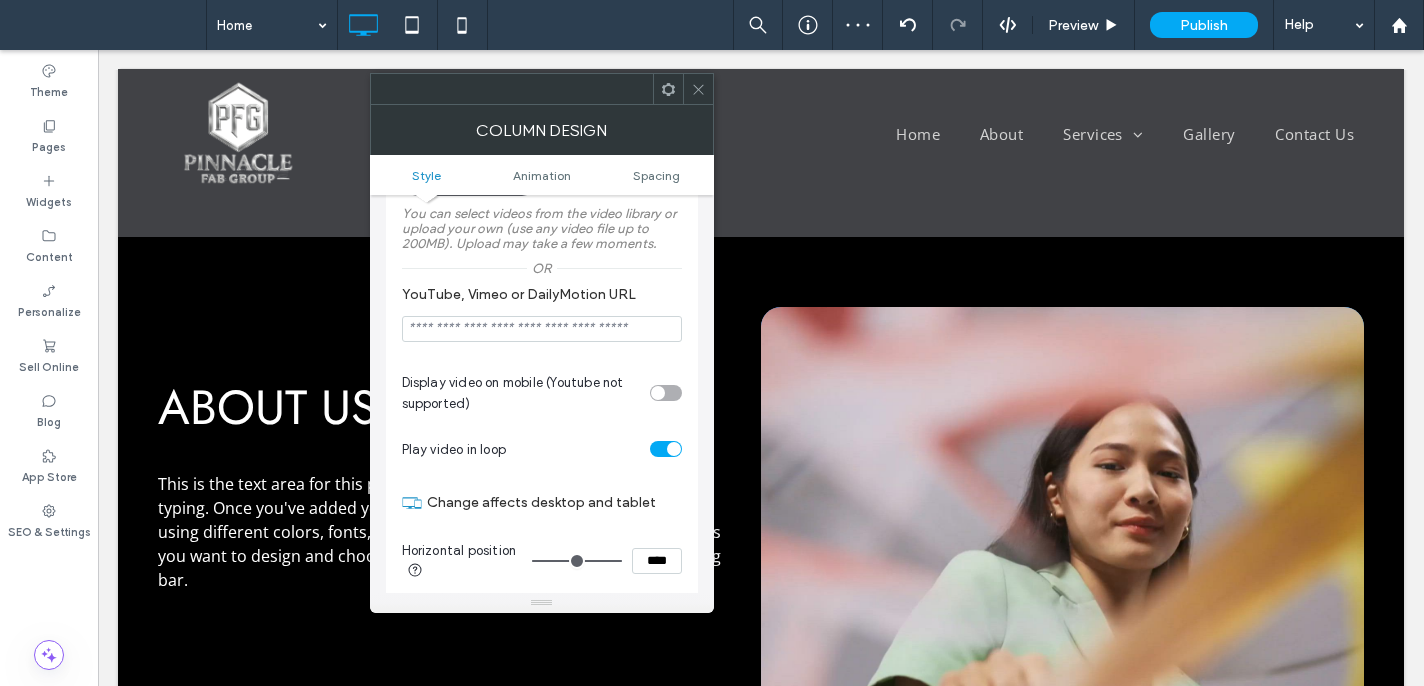 click on "Play video in loop" at bounding box center [542, 449] 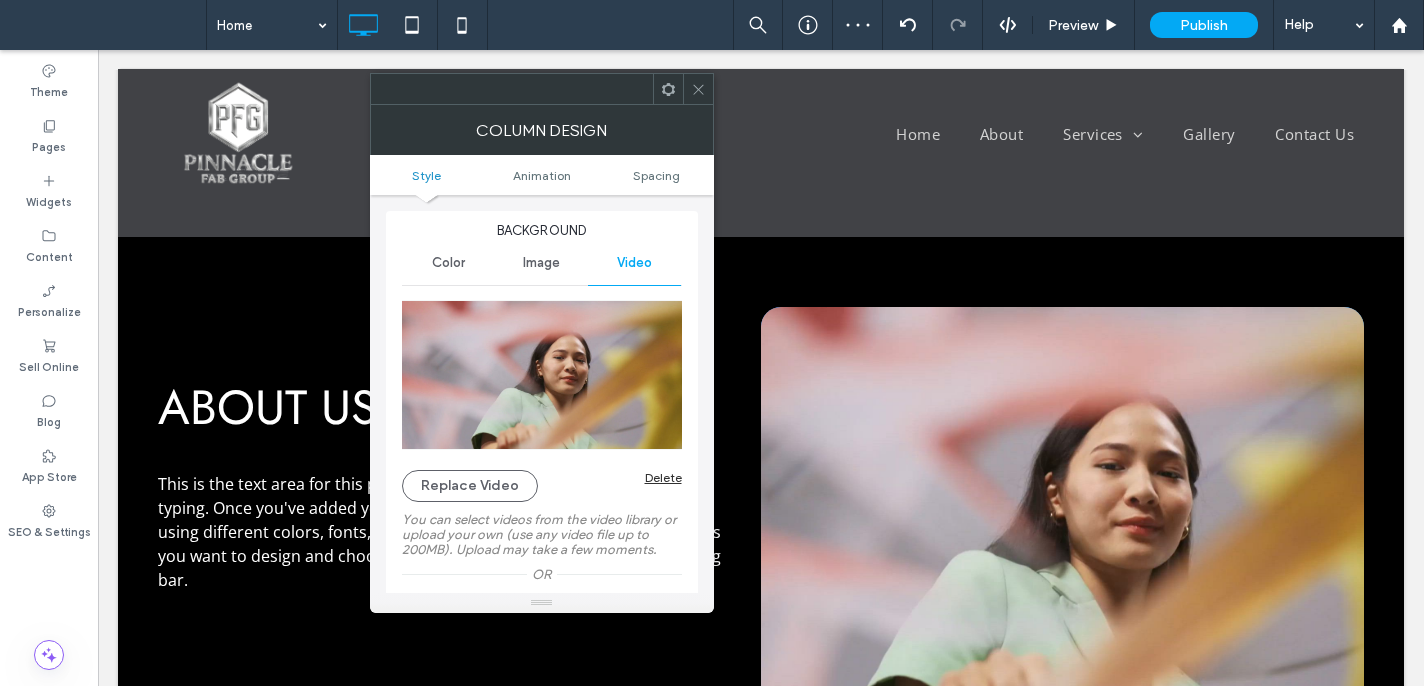 scroll, scrollTop: 0, scrollLeft: 0, axis: both 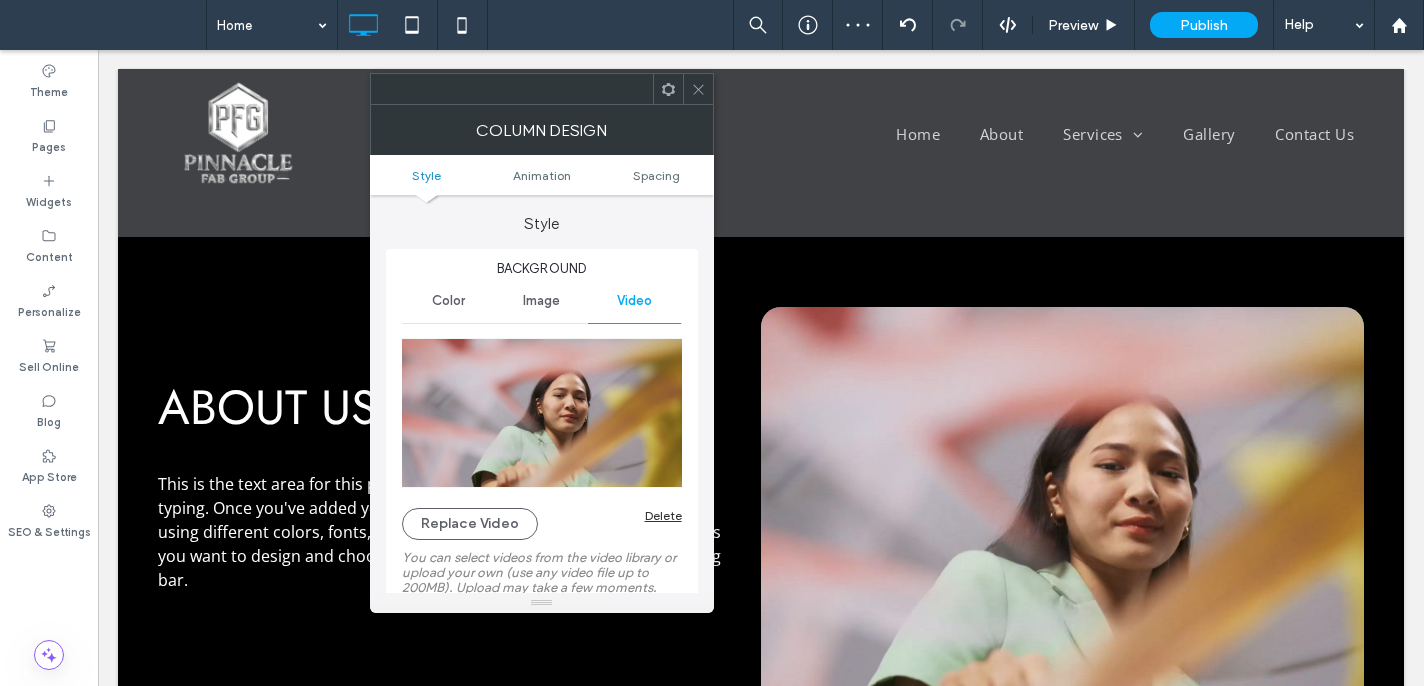 click on "Delete" at bounding box center [663, 515] 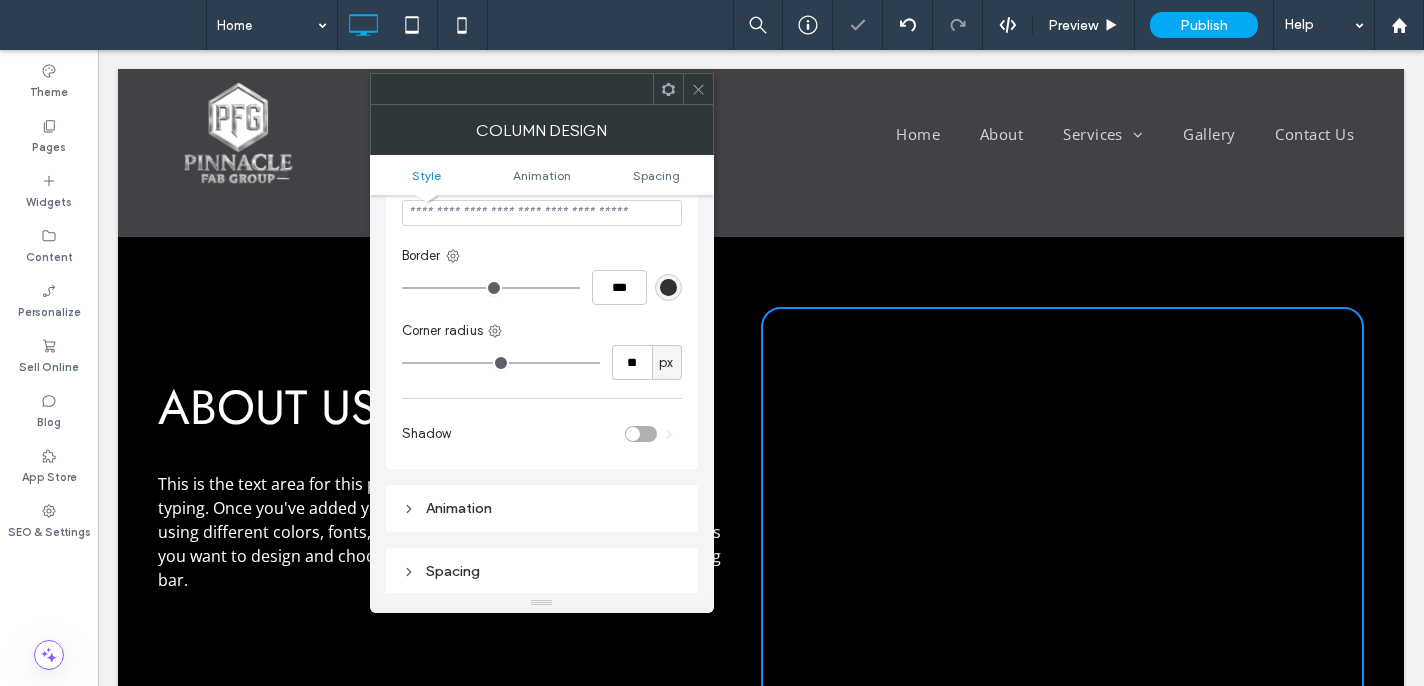scroll, scrollTop: 282, scrollLeft: 0, axis: vertical 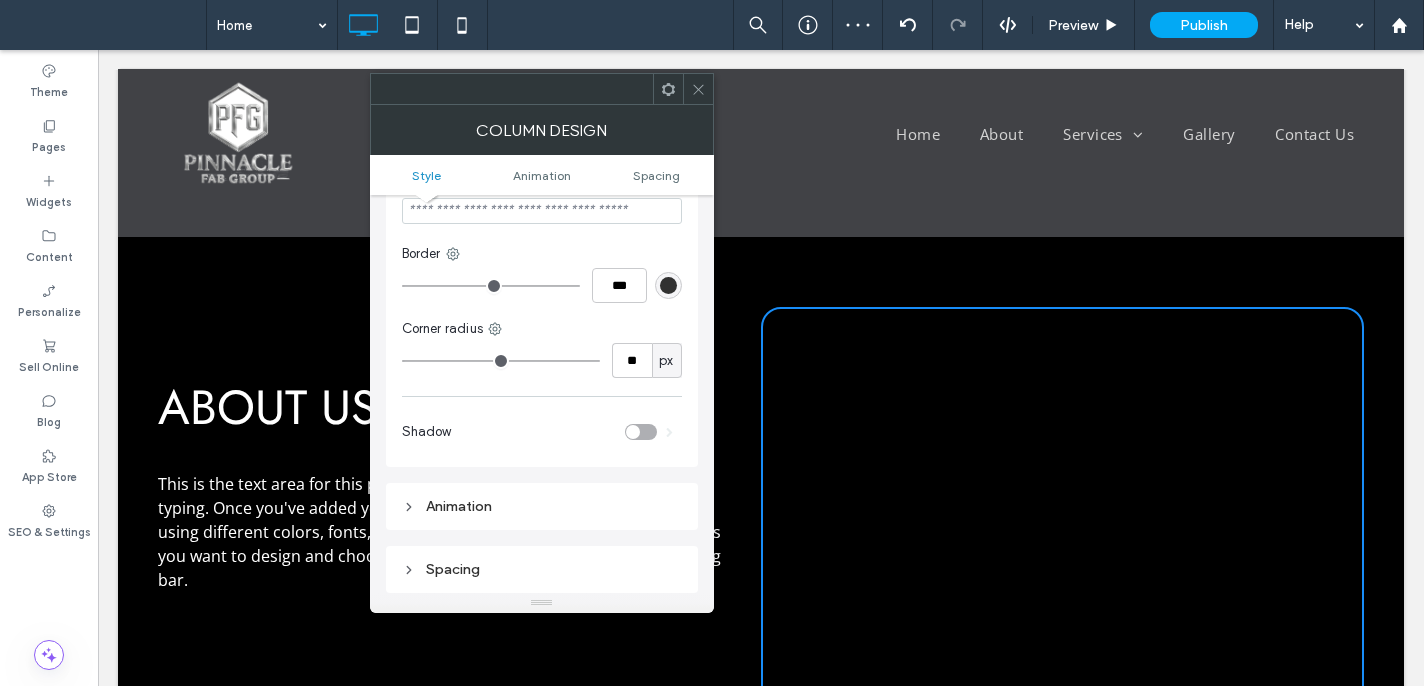 type on "**" 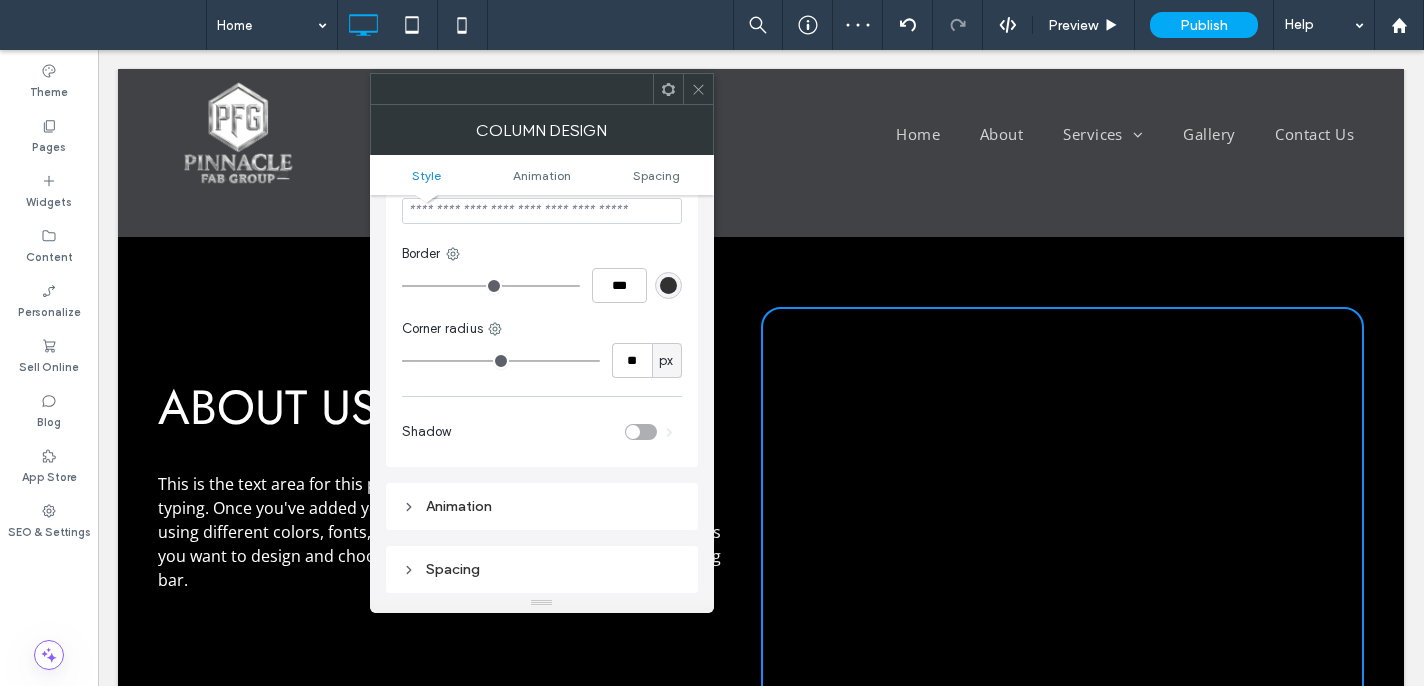 type on "**" 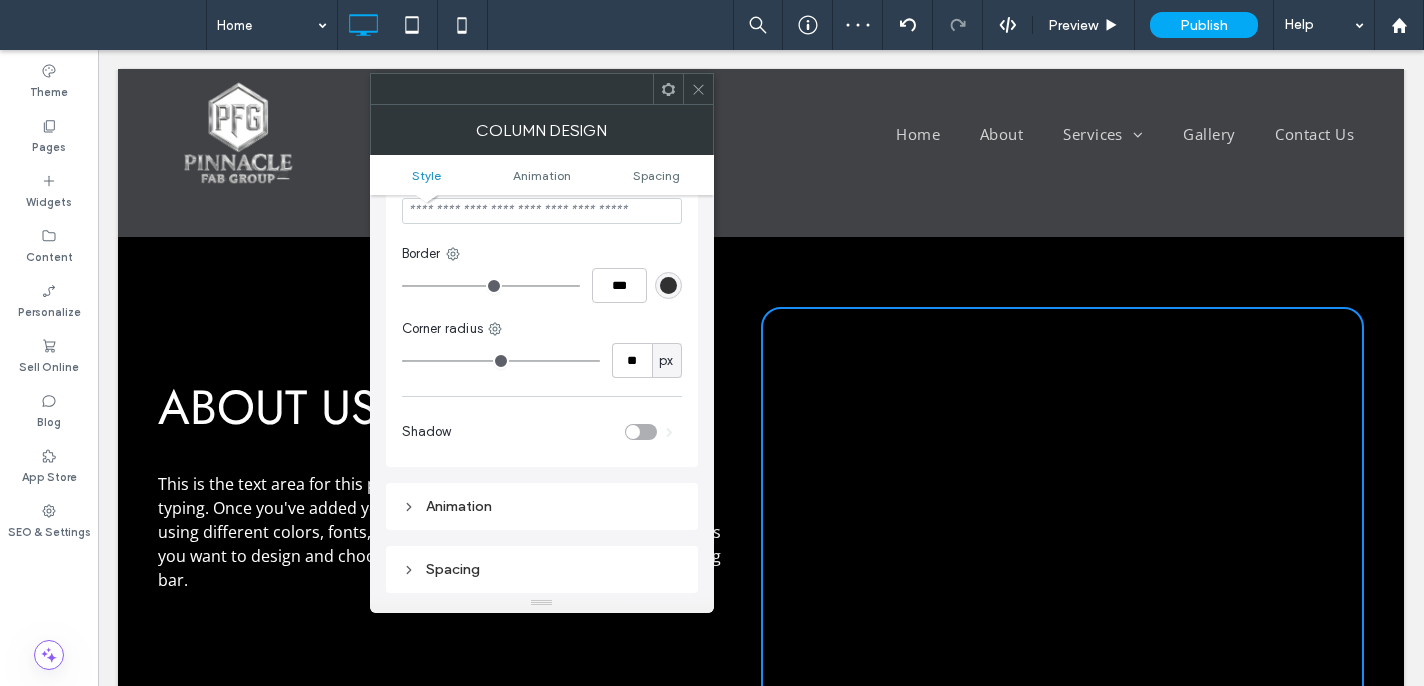 type on "**" 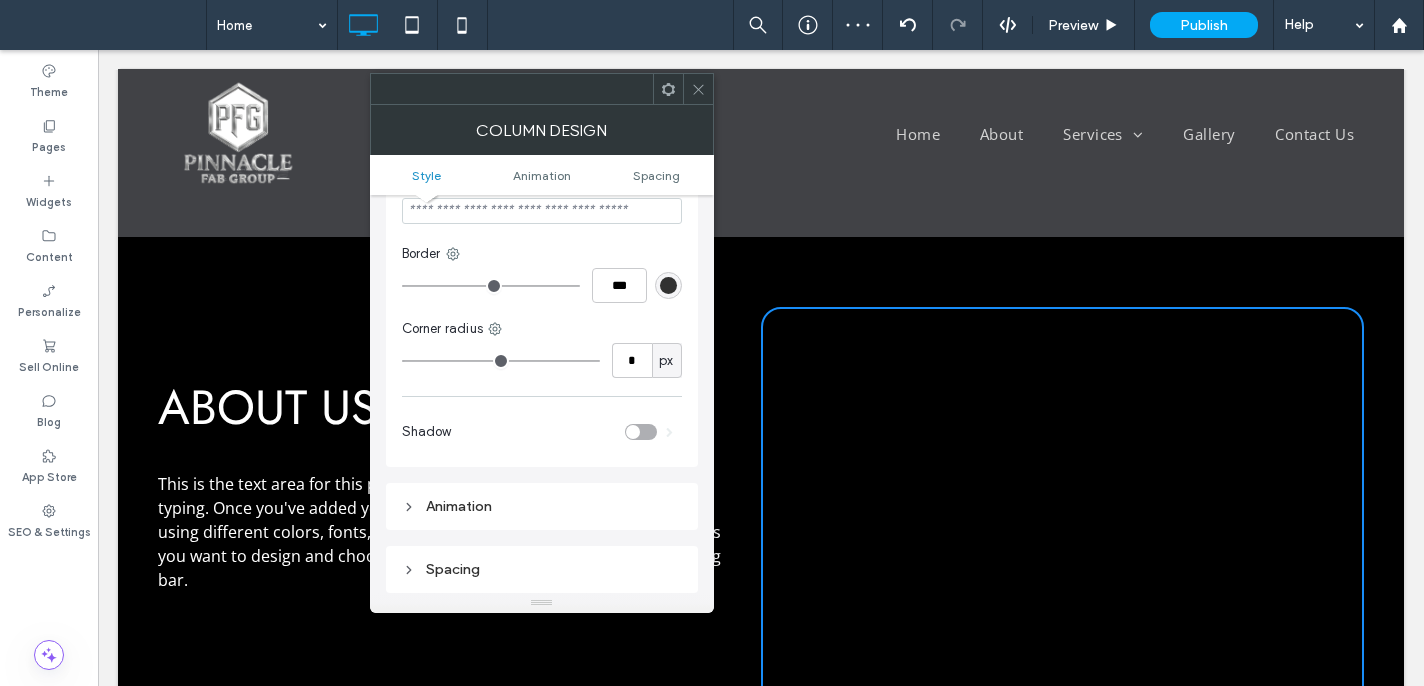type on "*" 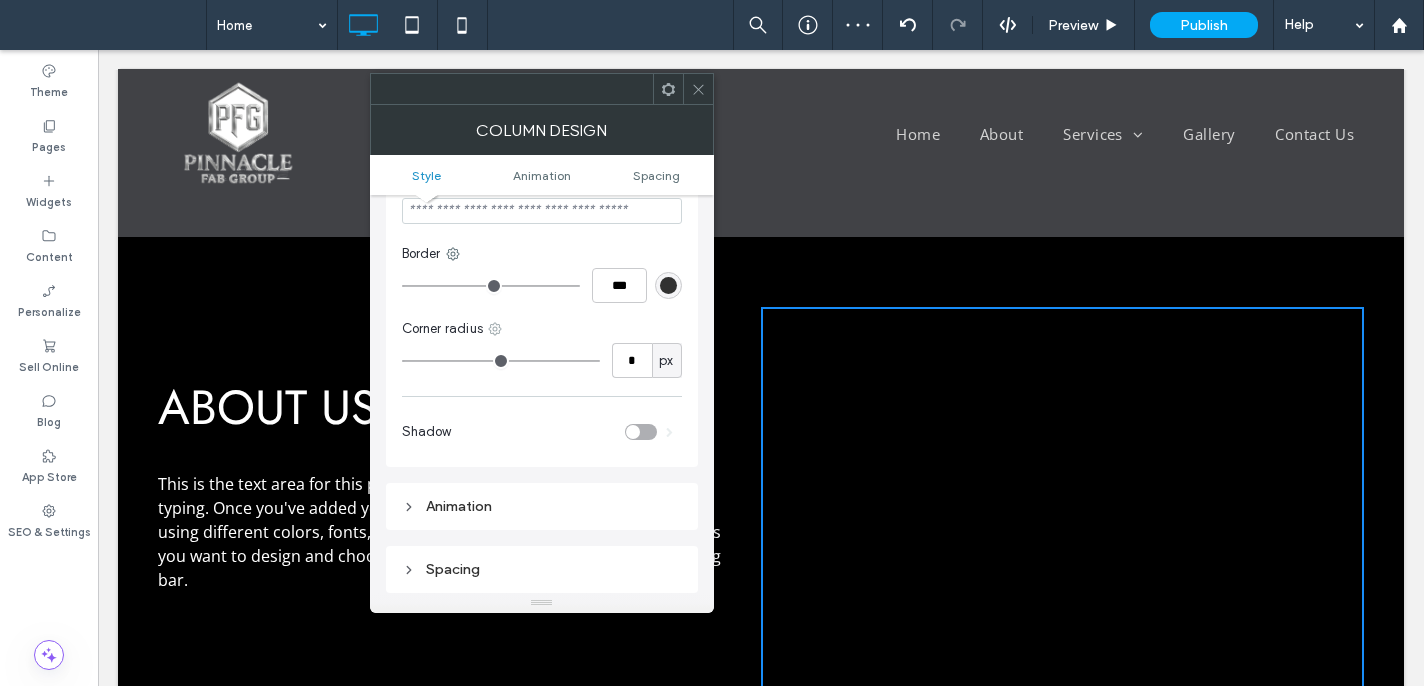 click 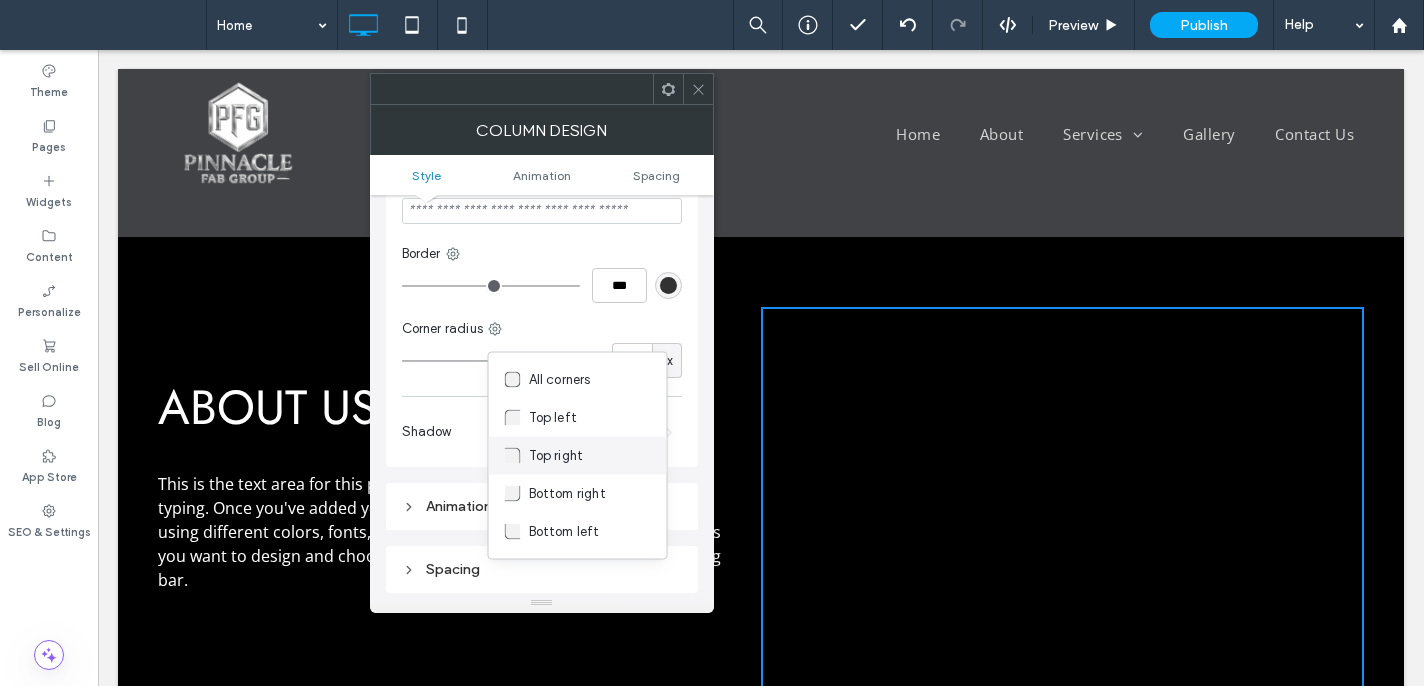 click on "Top right" at bounding box center (556, 456) 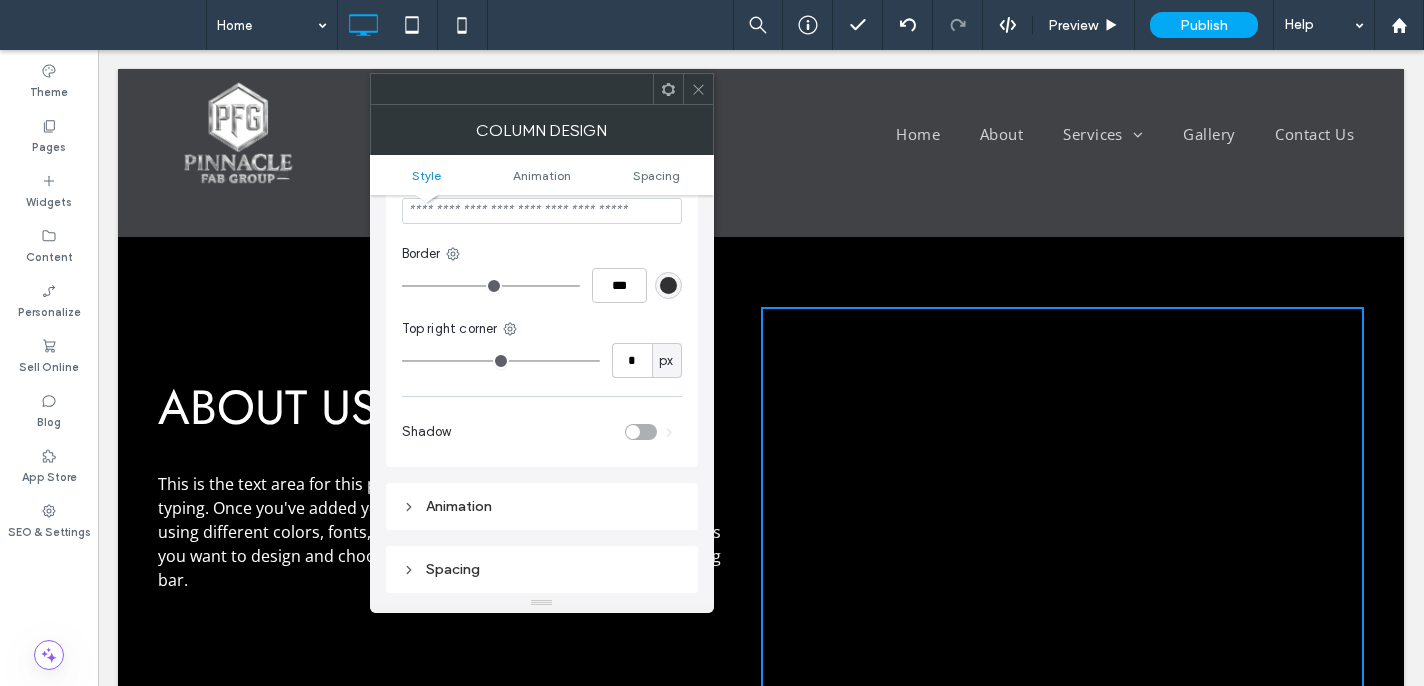 type on "*" 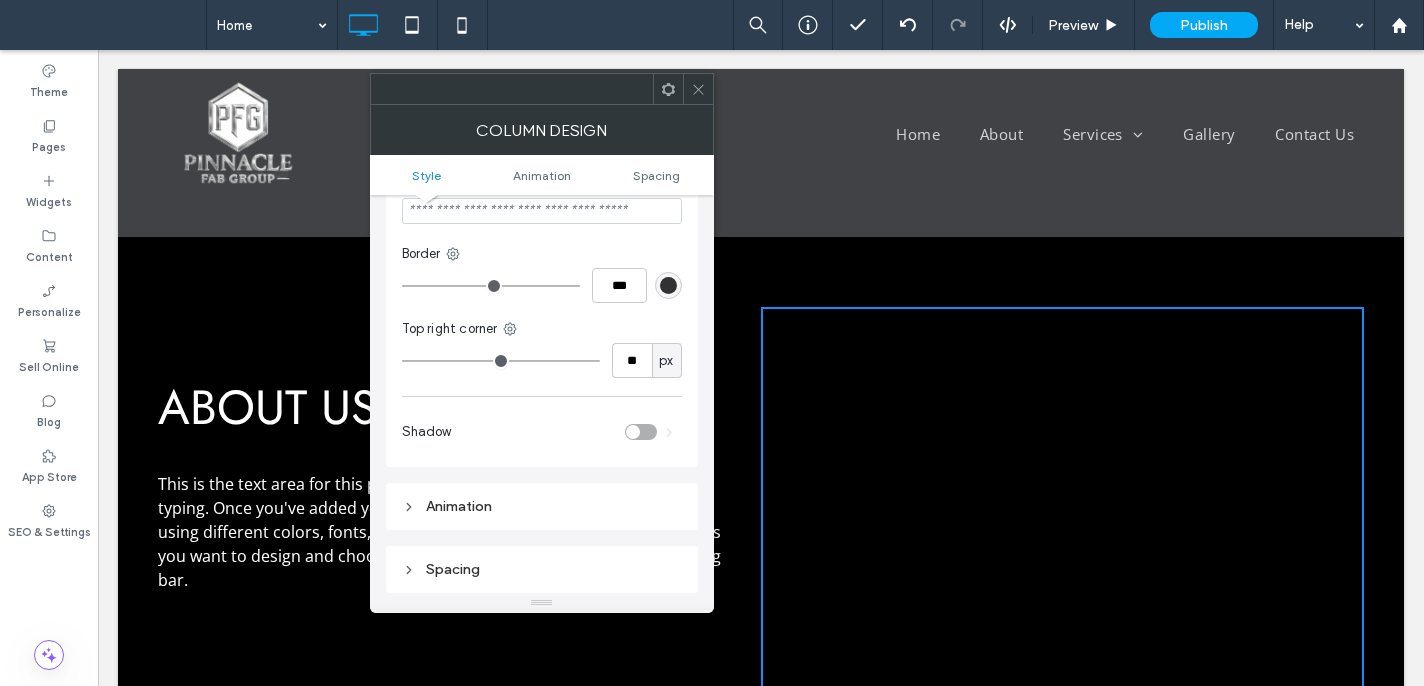 type on "**" 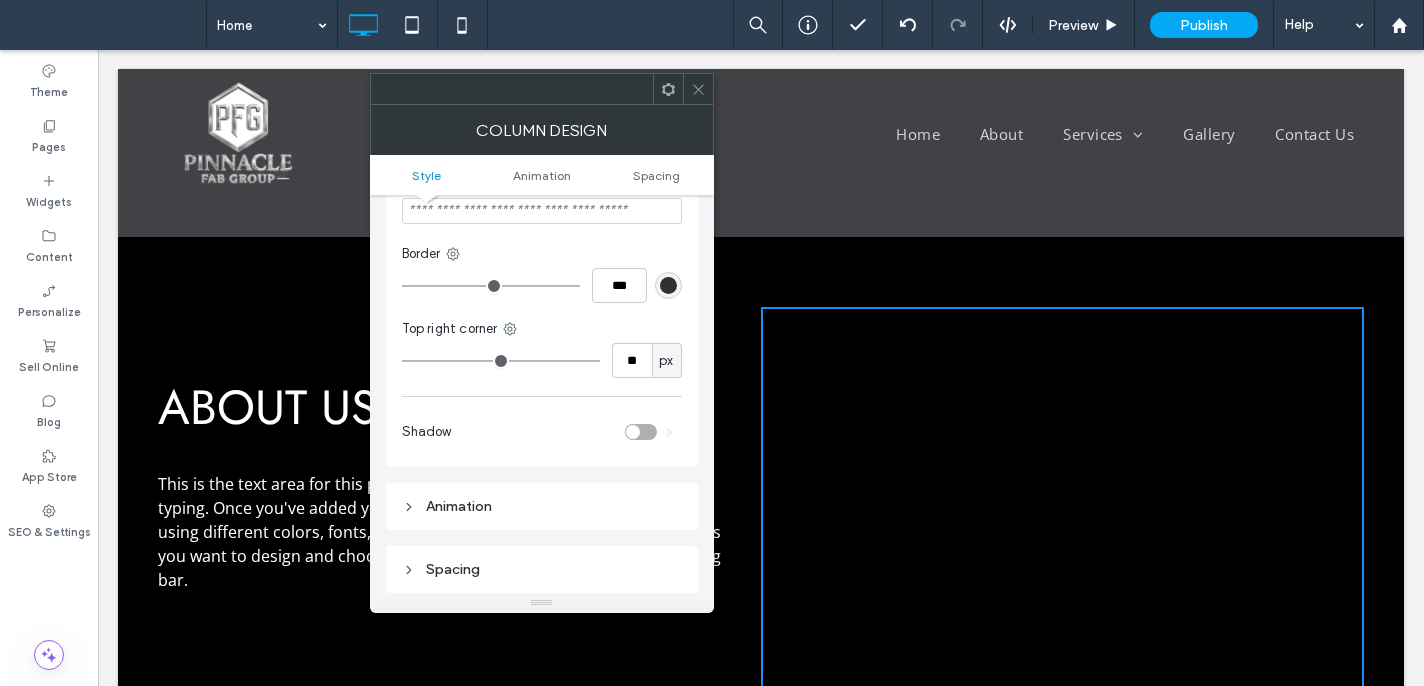 type on "**" 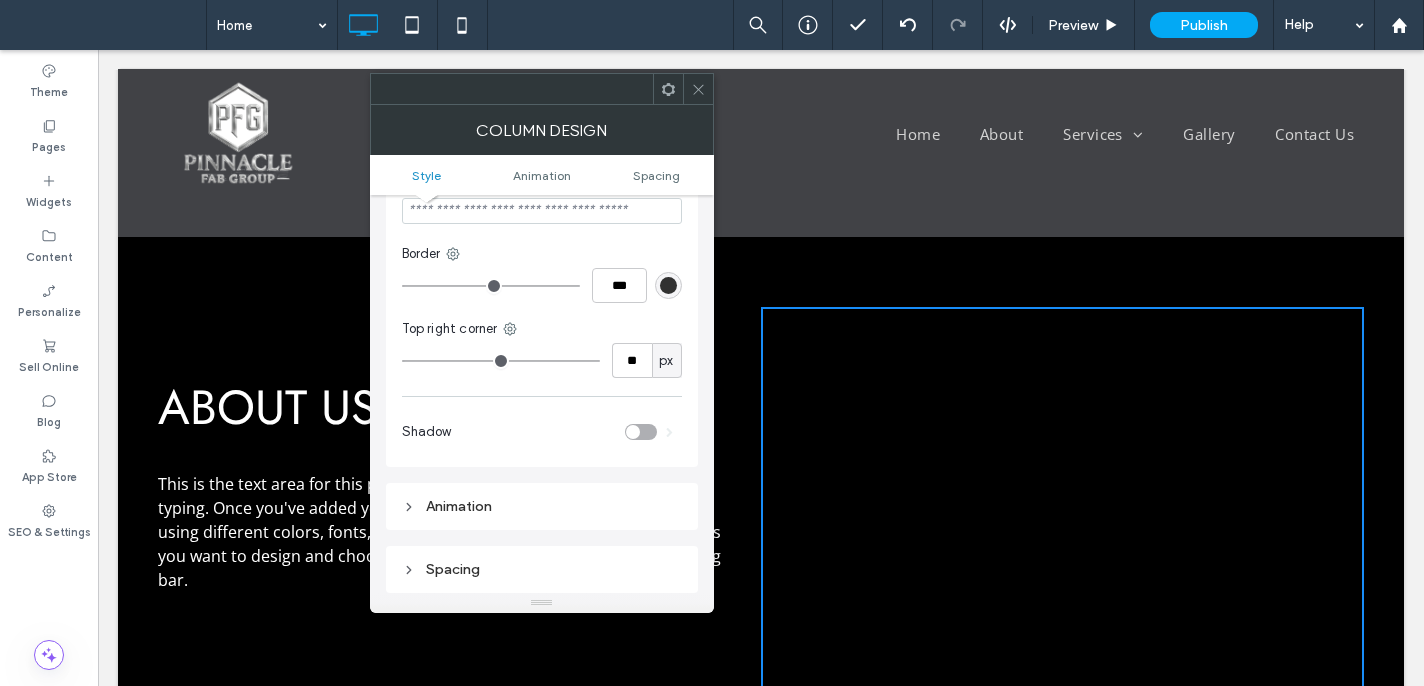 type on "**" 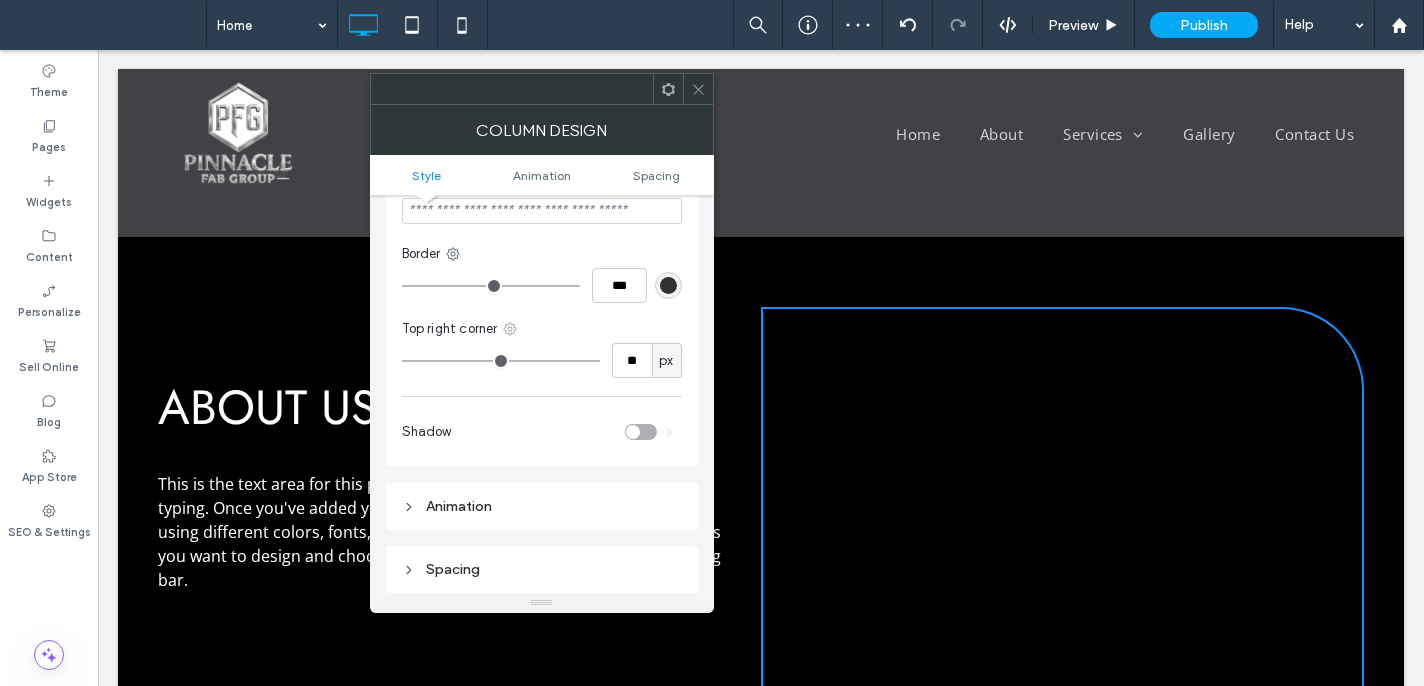 click 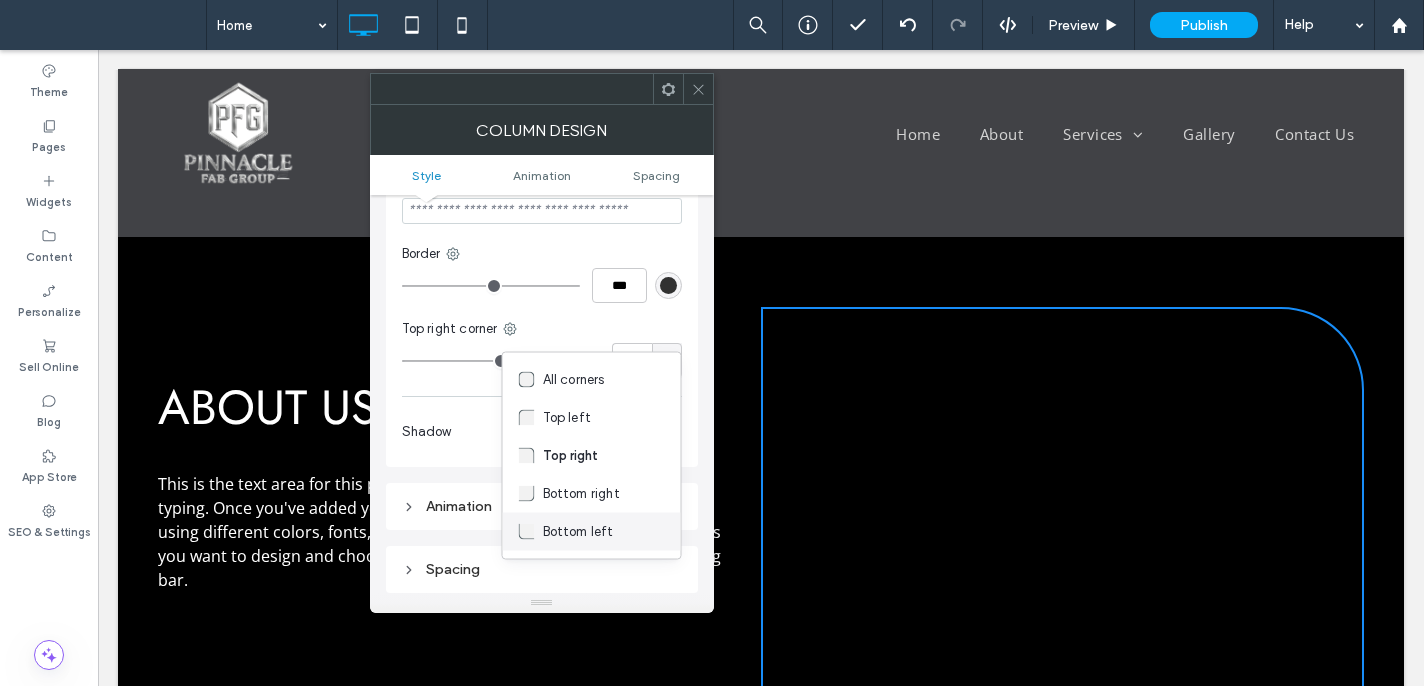 click on "Bottom left" at bounding box center (578, 532) 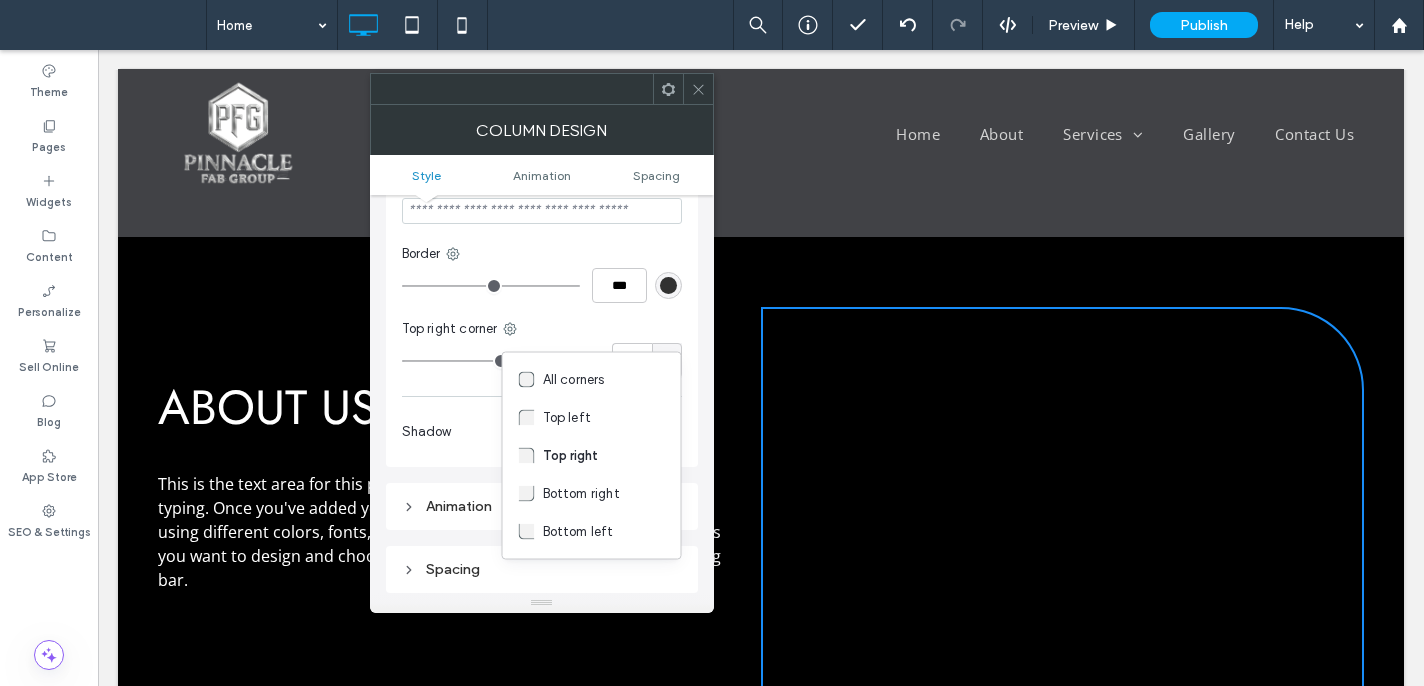 type on "*" 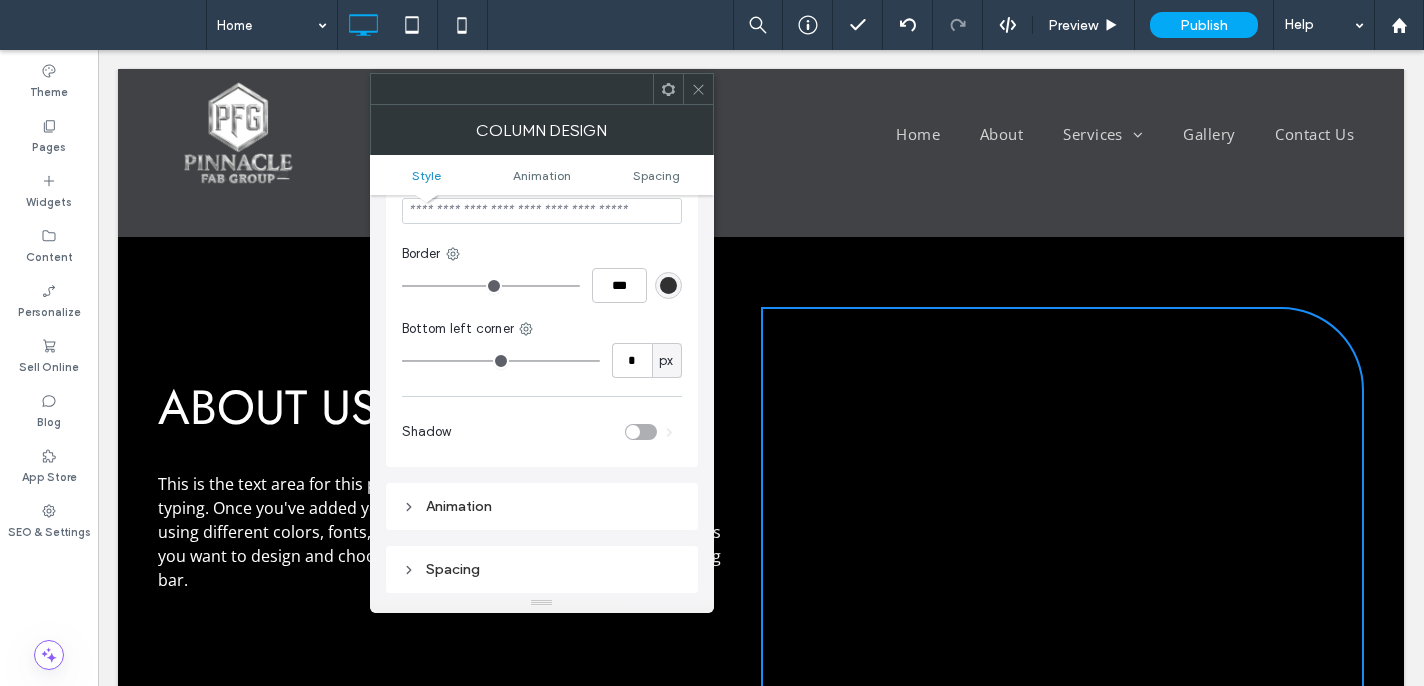 type on "*" 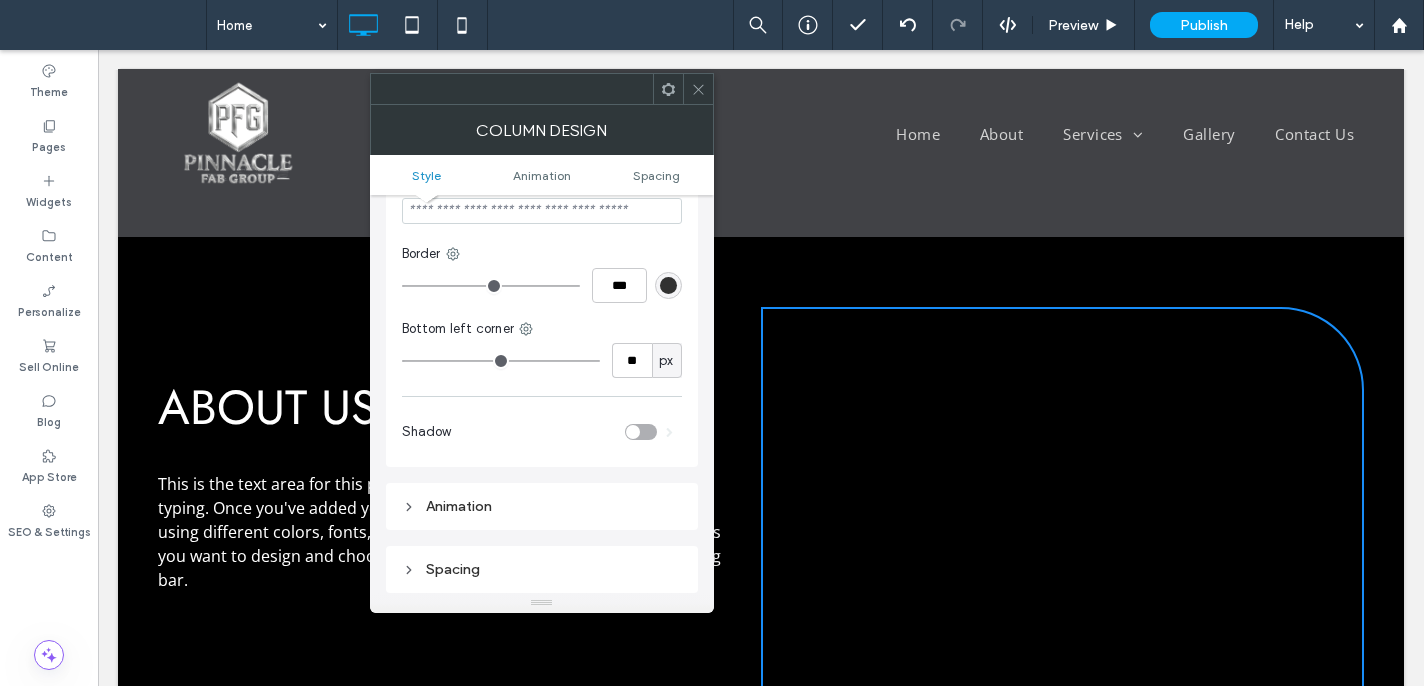 type on "**" 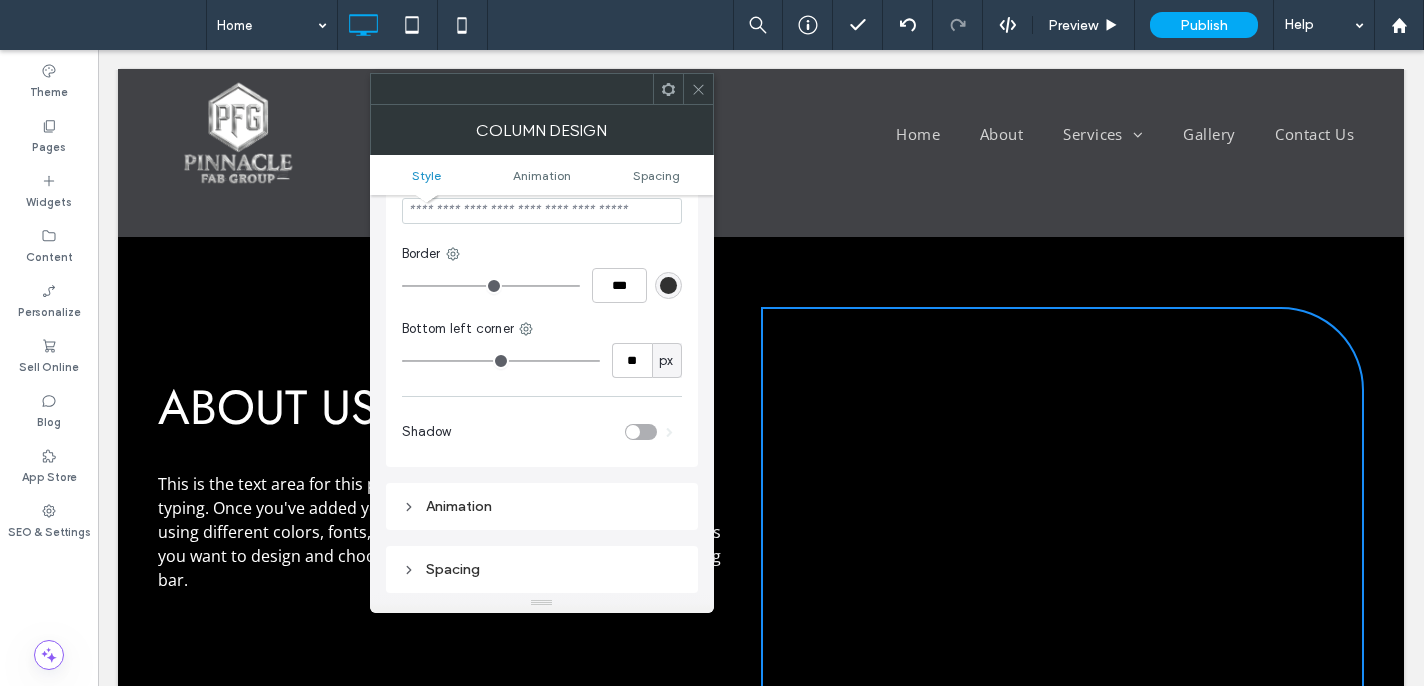 type on "**" 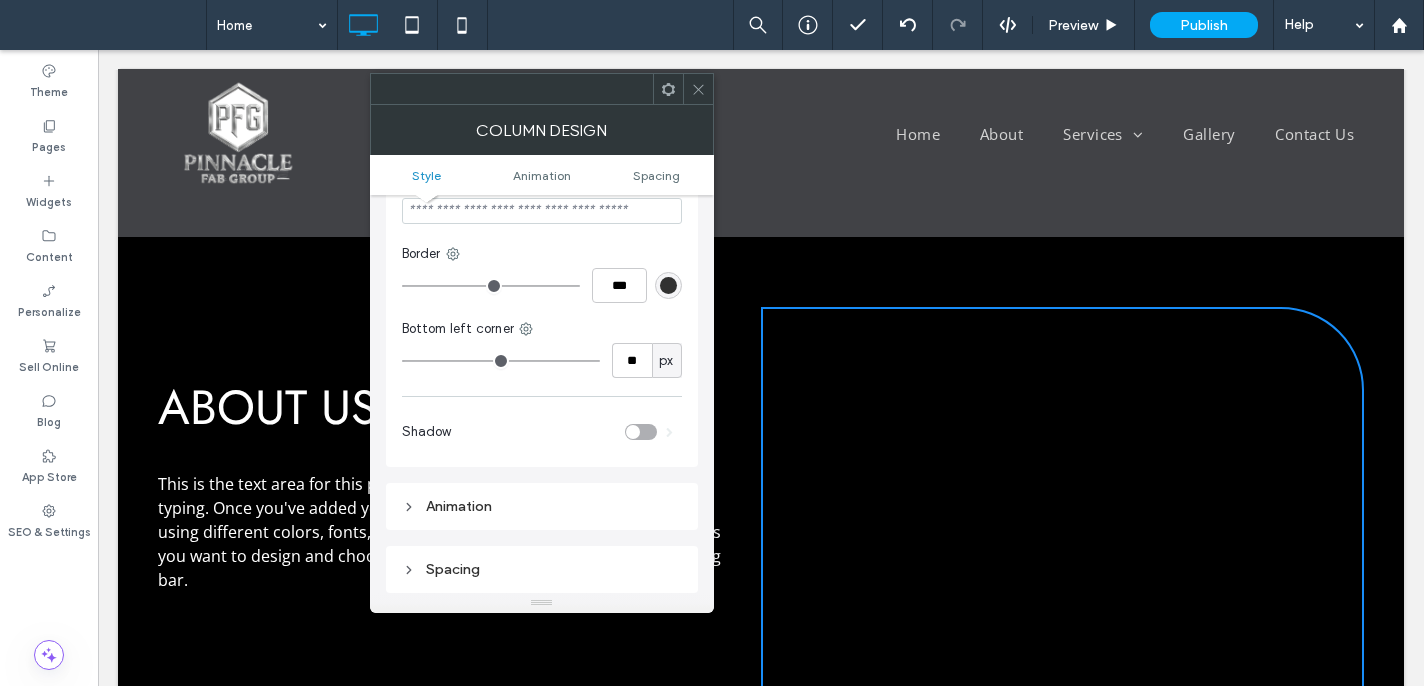 type on "**" 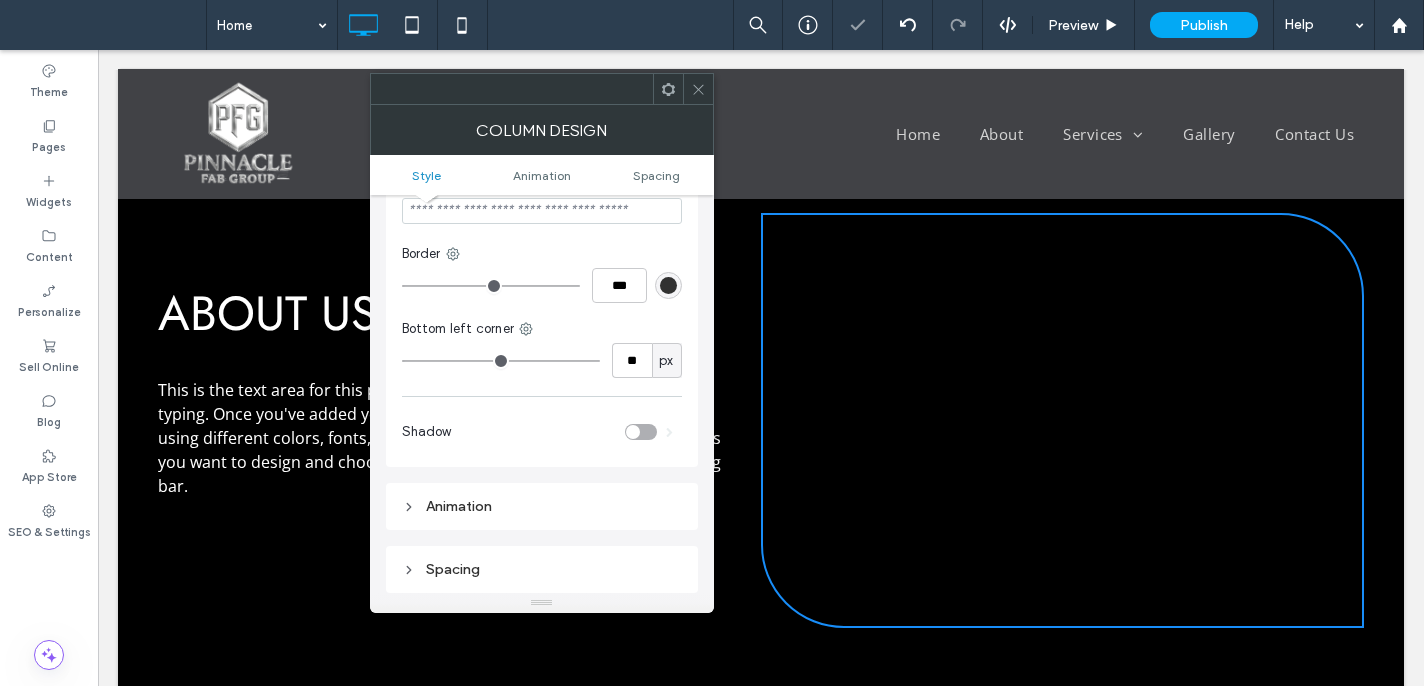 scroll, scrollTop: 402, scrollLeft: 0, axis: vertical 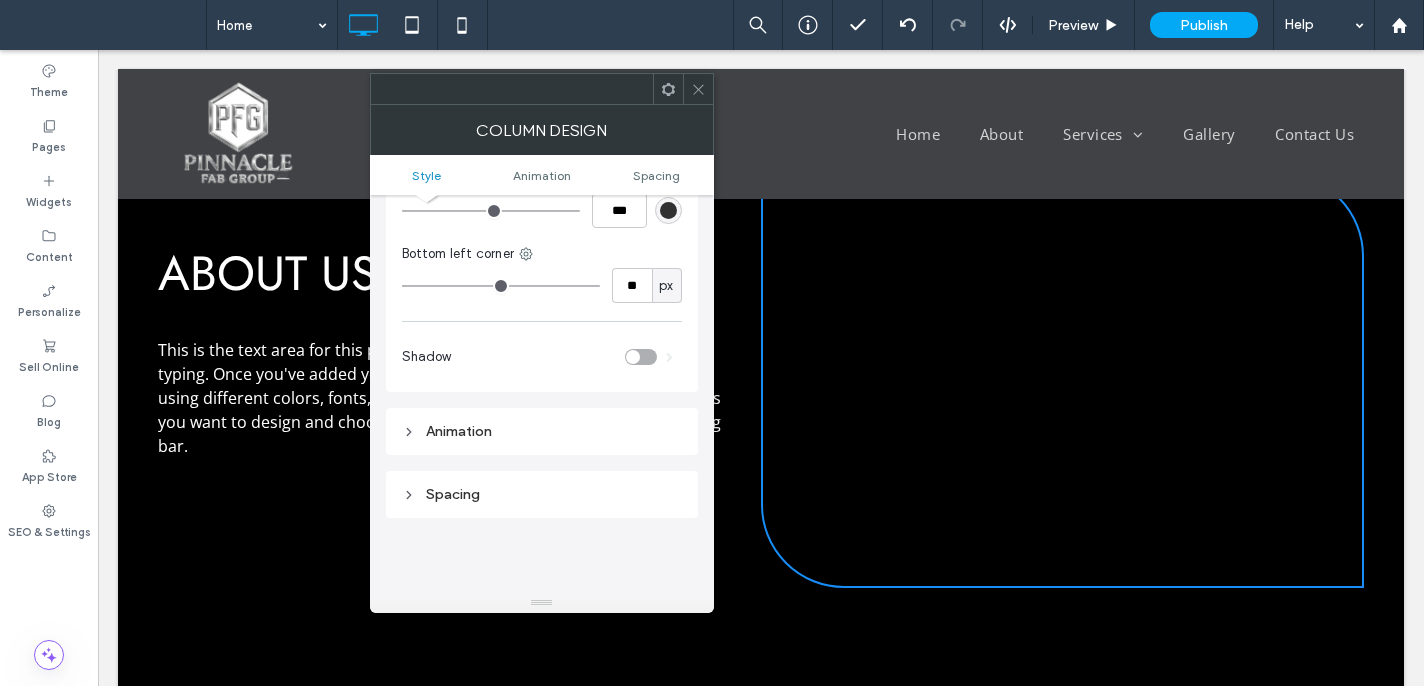 type on "**" 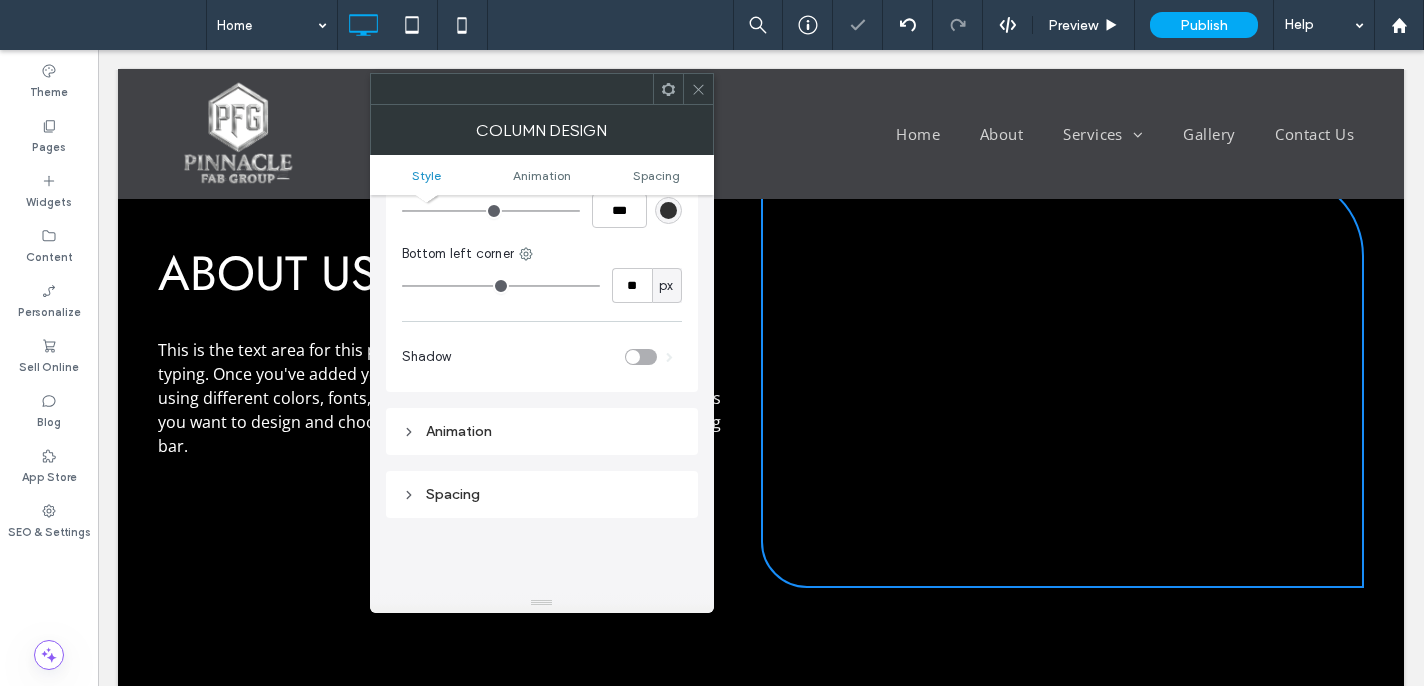 type on "**" 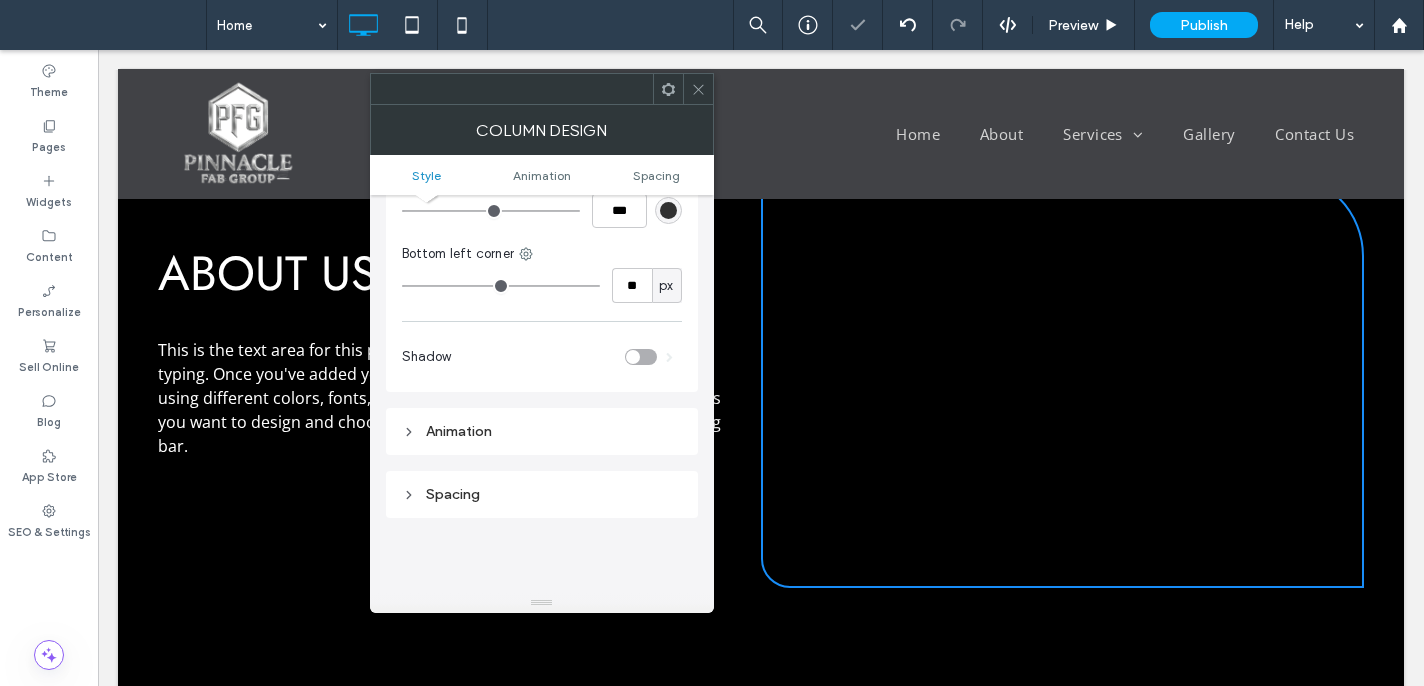drag, startPoint x: 460, startPoint y: 288, endPoint x: 483, endPoint y: 289, distance: 23.021729 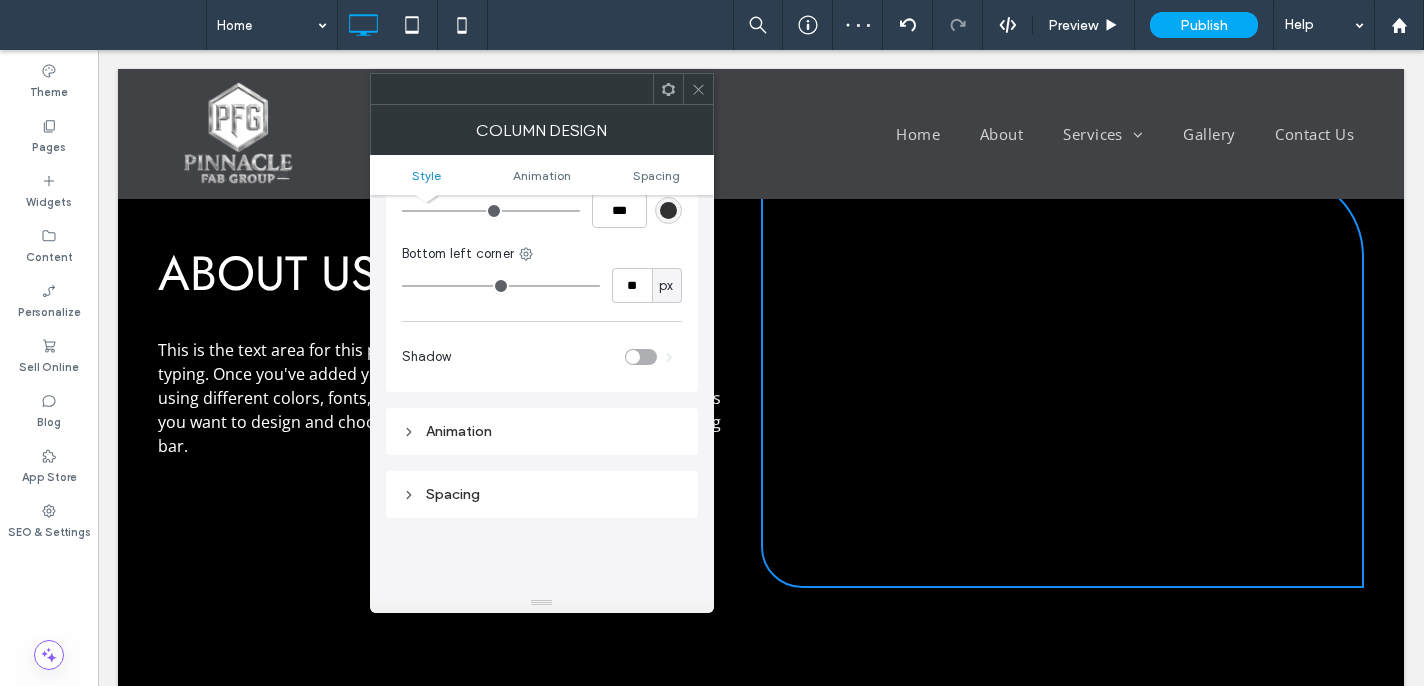 click at bounding box center (501, 286) 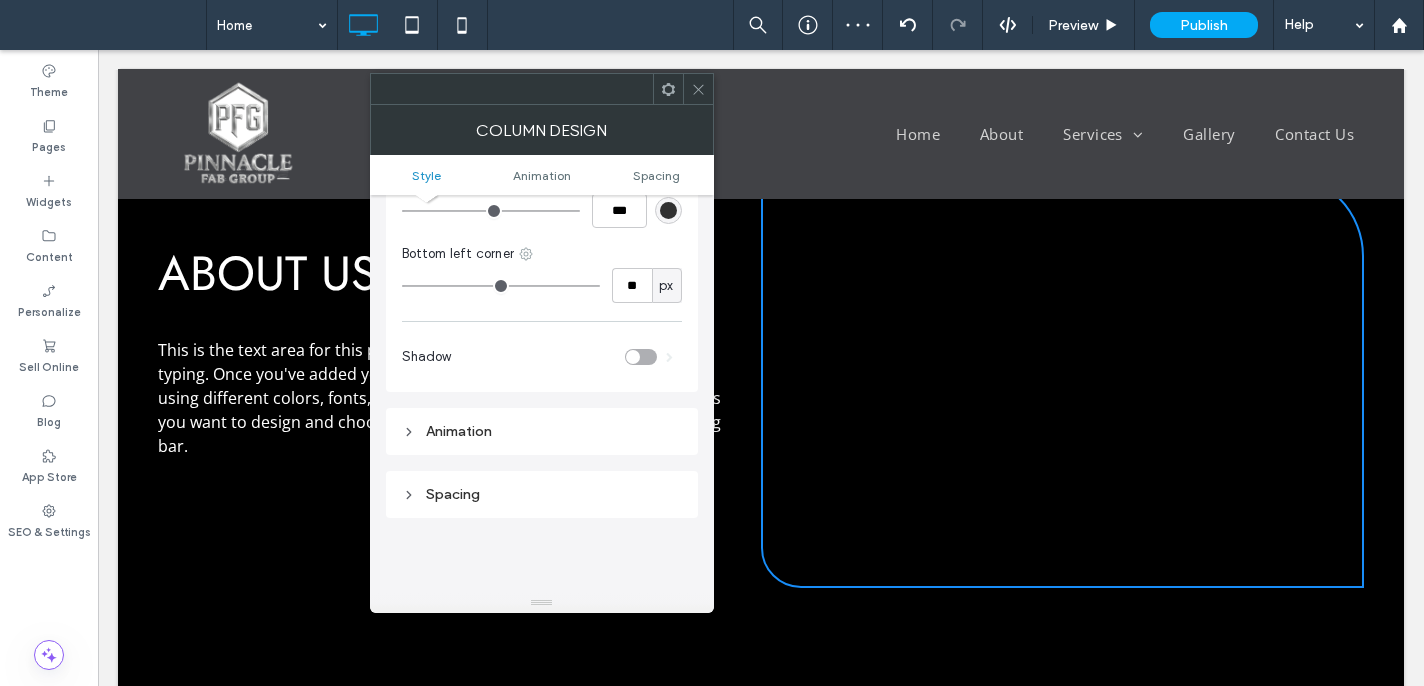 click 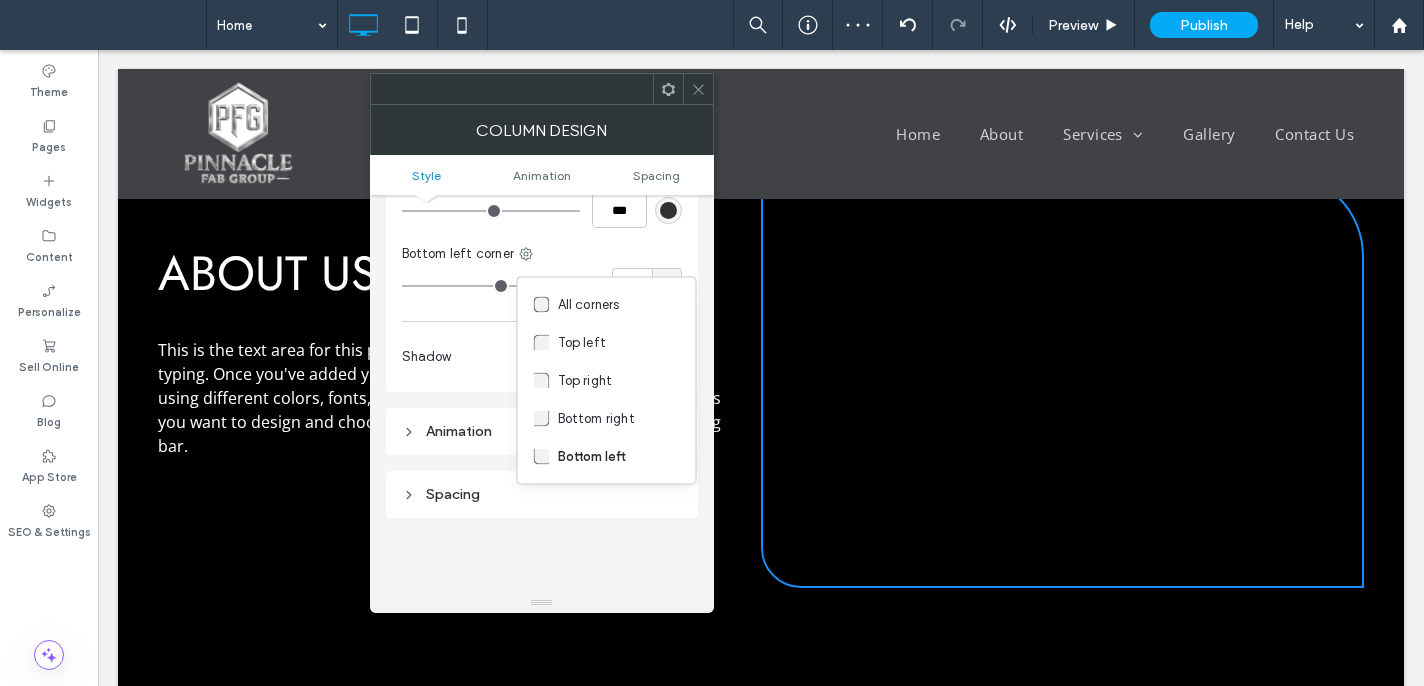 click on "Top right" at bounding box center (585, 381) 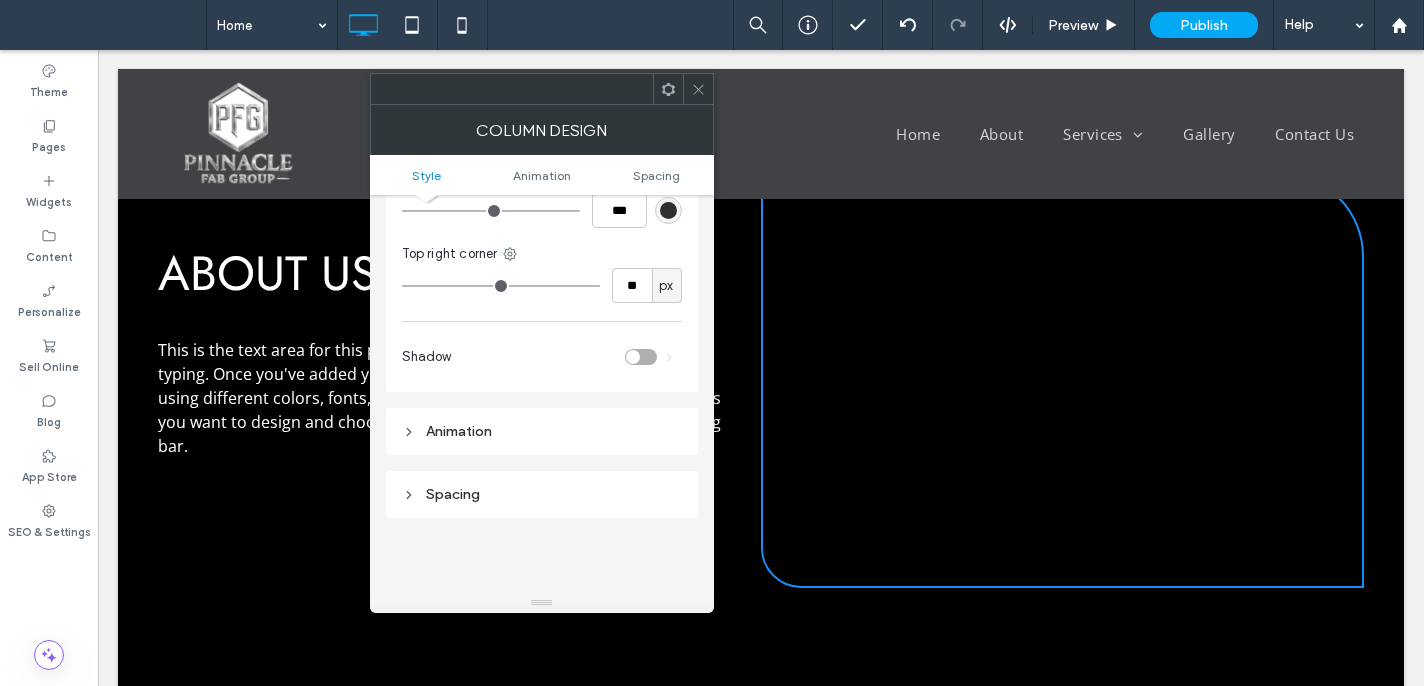 drag, startPoint x: 556, startPoint y: 291, endPoint x: 482, endPoint y: 289, distance: 74.02702 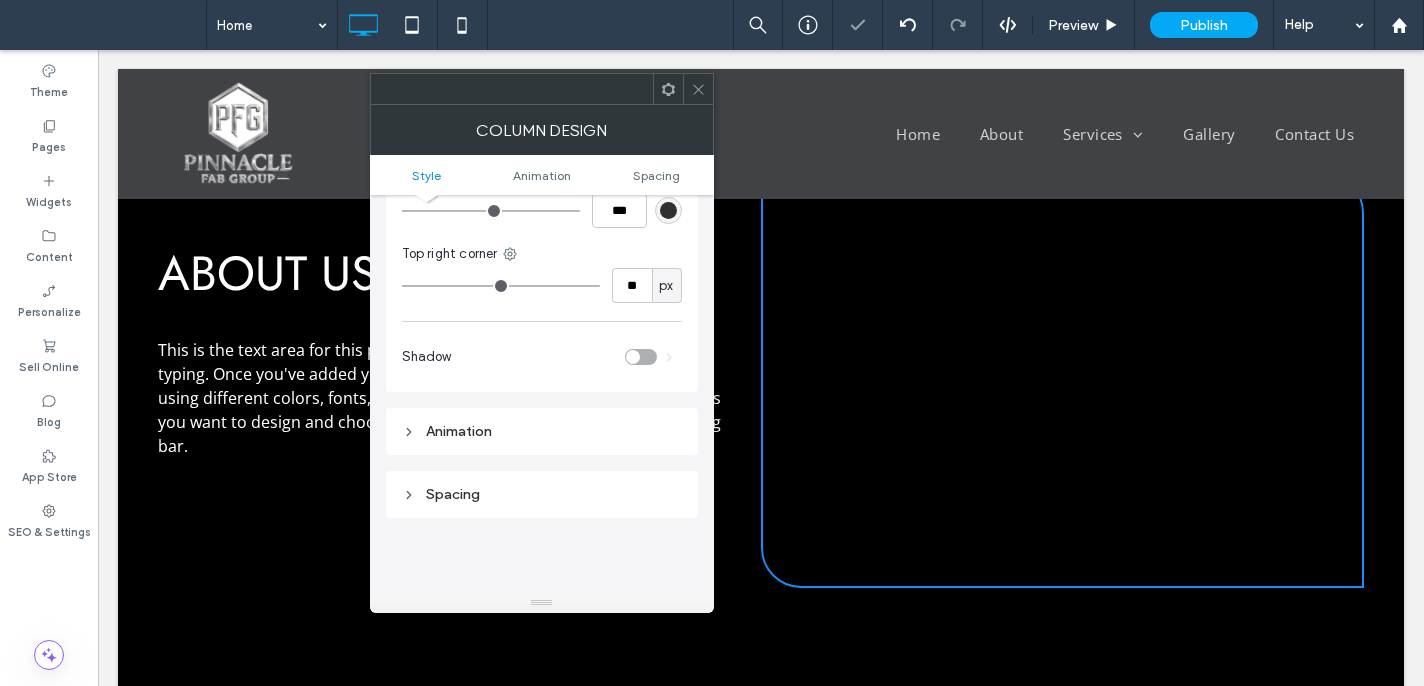 click at bounding box center (698, 89) 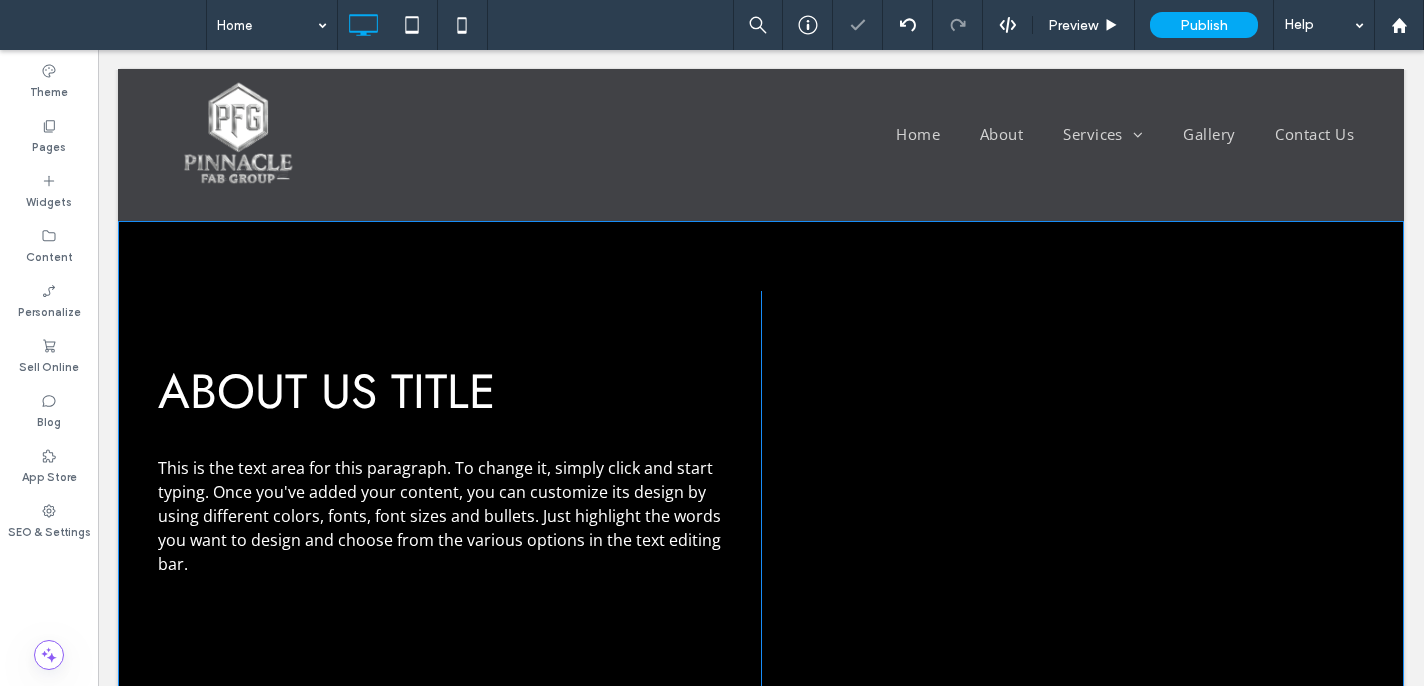 scroll, scrollTop: 400, scrollLeft: 0, axis: vertical 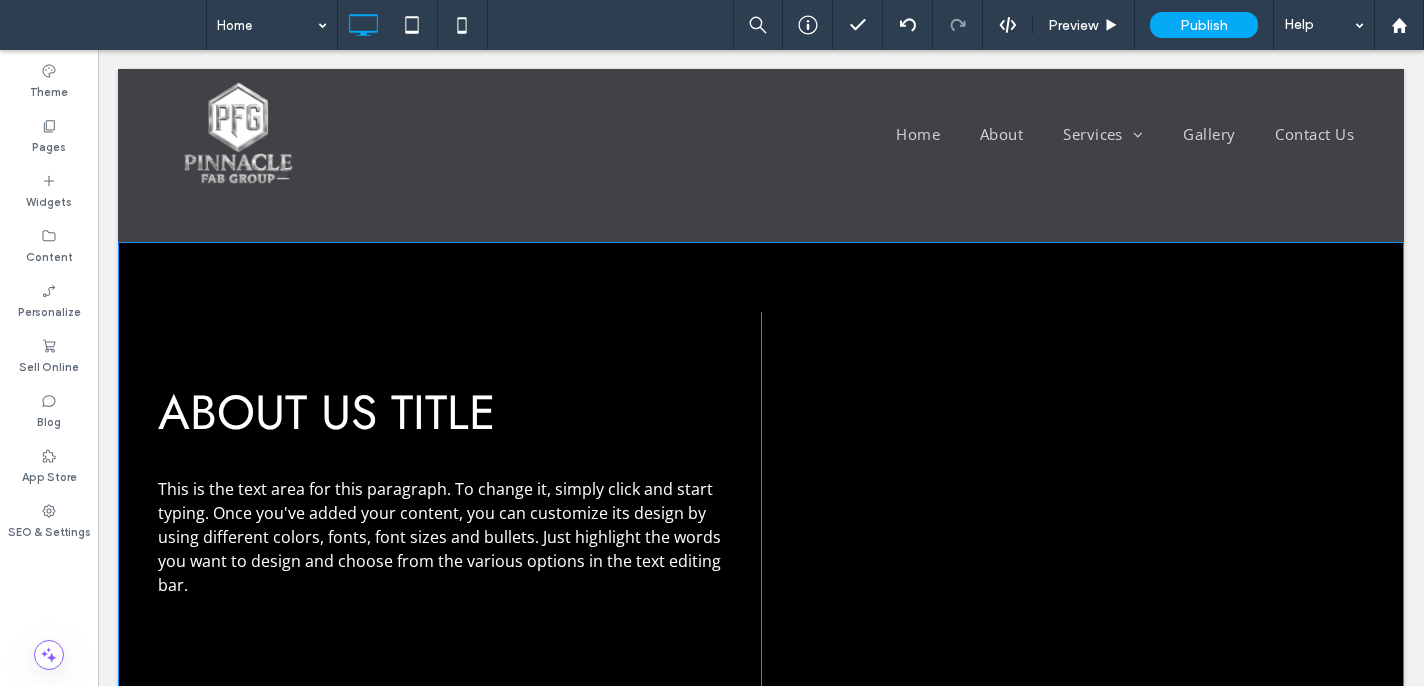 click on "Click To Paste" at bounding box center (1062, 519) 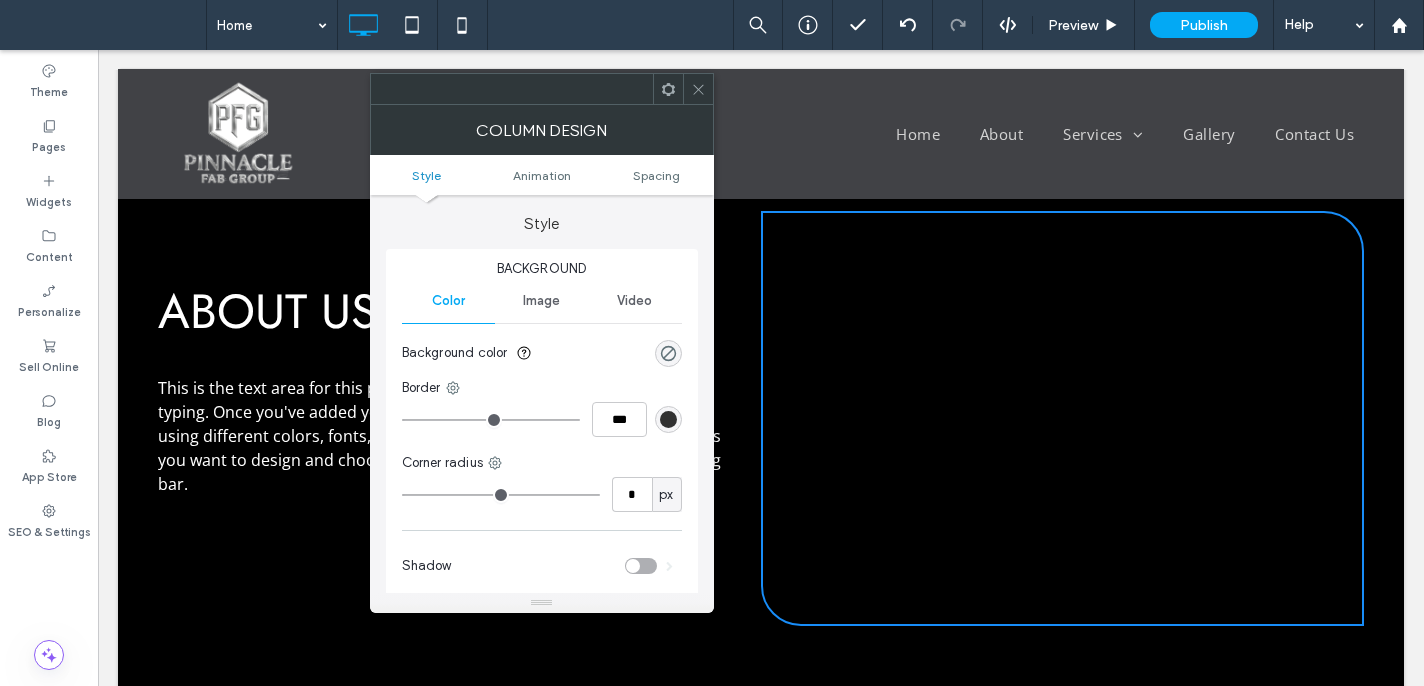 scroll, scrollTop: 501, scrollLeft: 0, axis: vertical 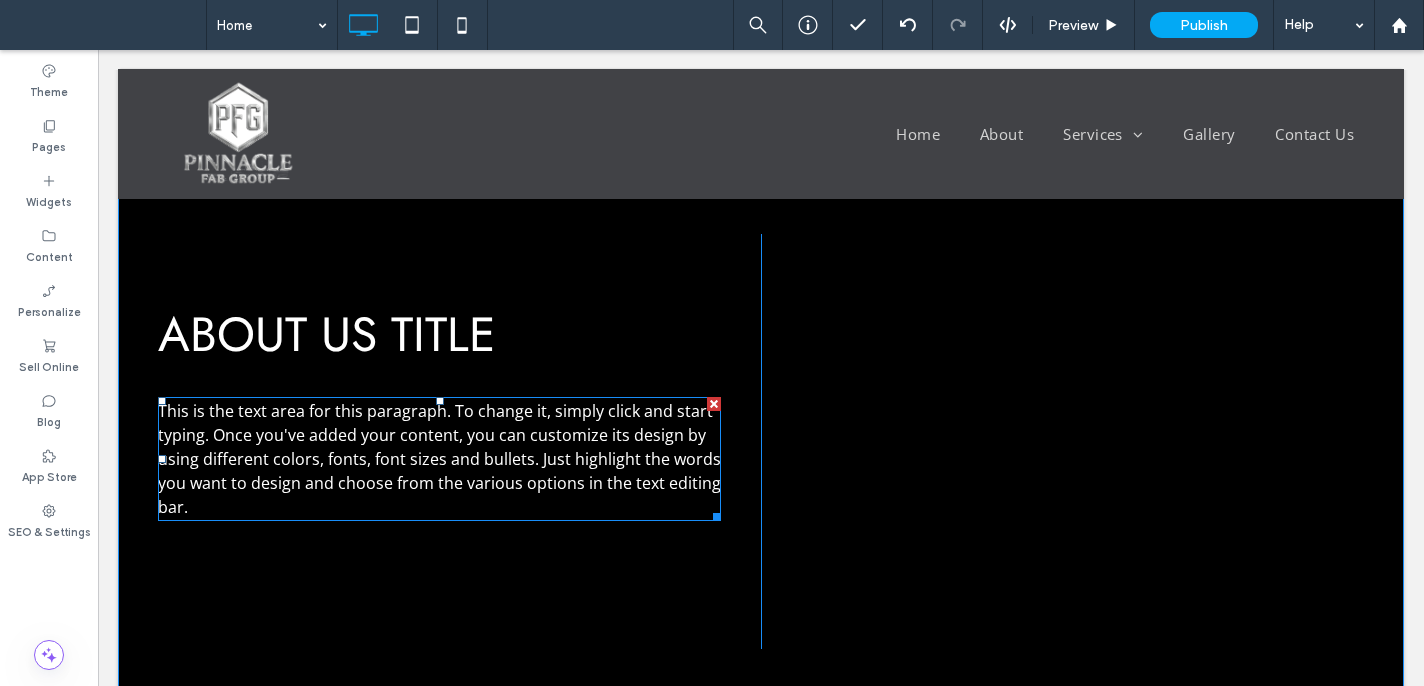 click on "This is the text area for this paragraph. To change it, simply click and start typing. Once you've added your content, you can customize its design by using different colors, fonts, font sizes and bullets. Just highlight the words you want to design and choose from the various options in the text editing bar." at bounding box center [439, 459] 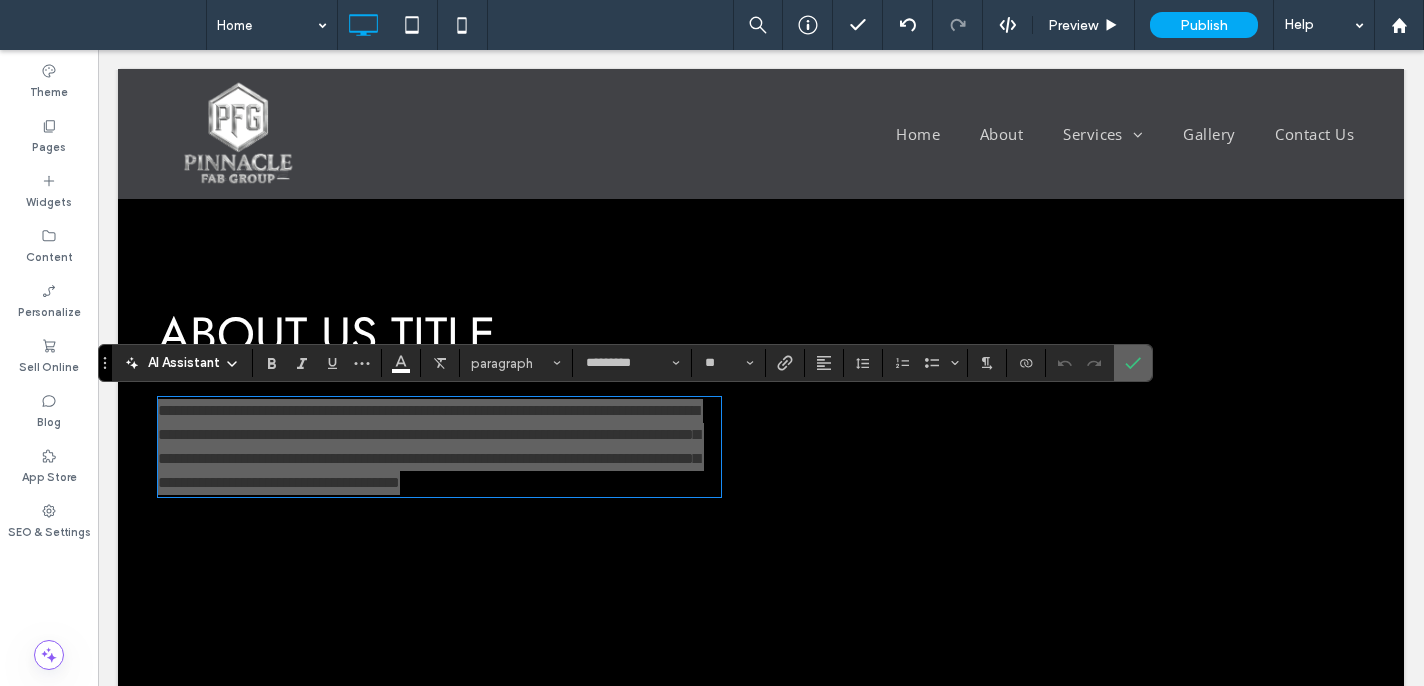 drag, startPoint x: 1141, startPoint y: 371, endPoint x: 733, endPoint y: 332, distance: 409.85974 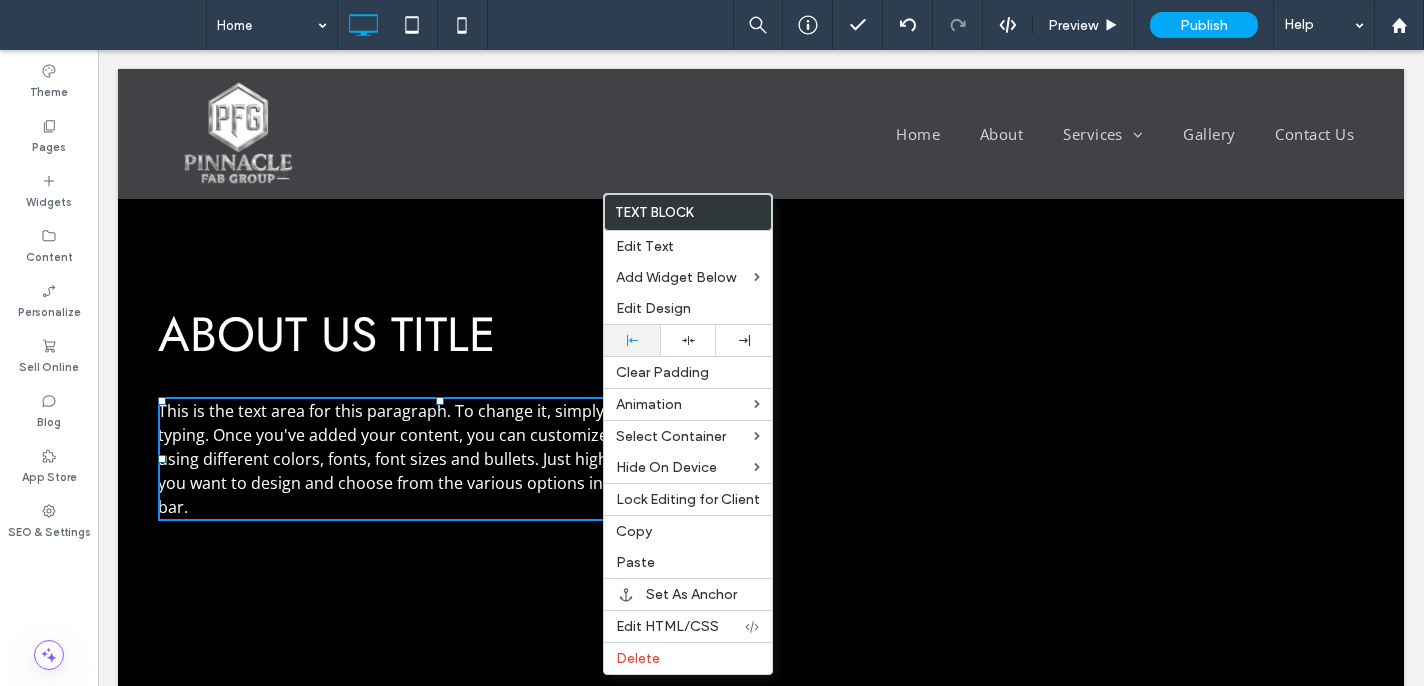 click at bounding box center (632, 340) 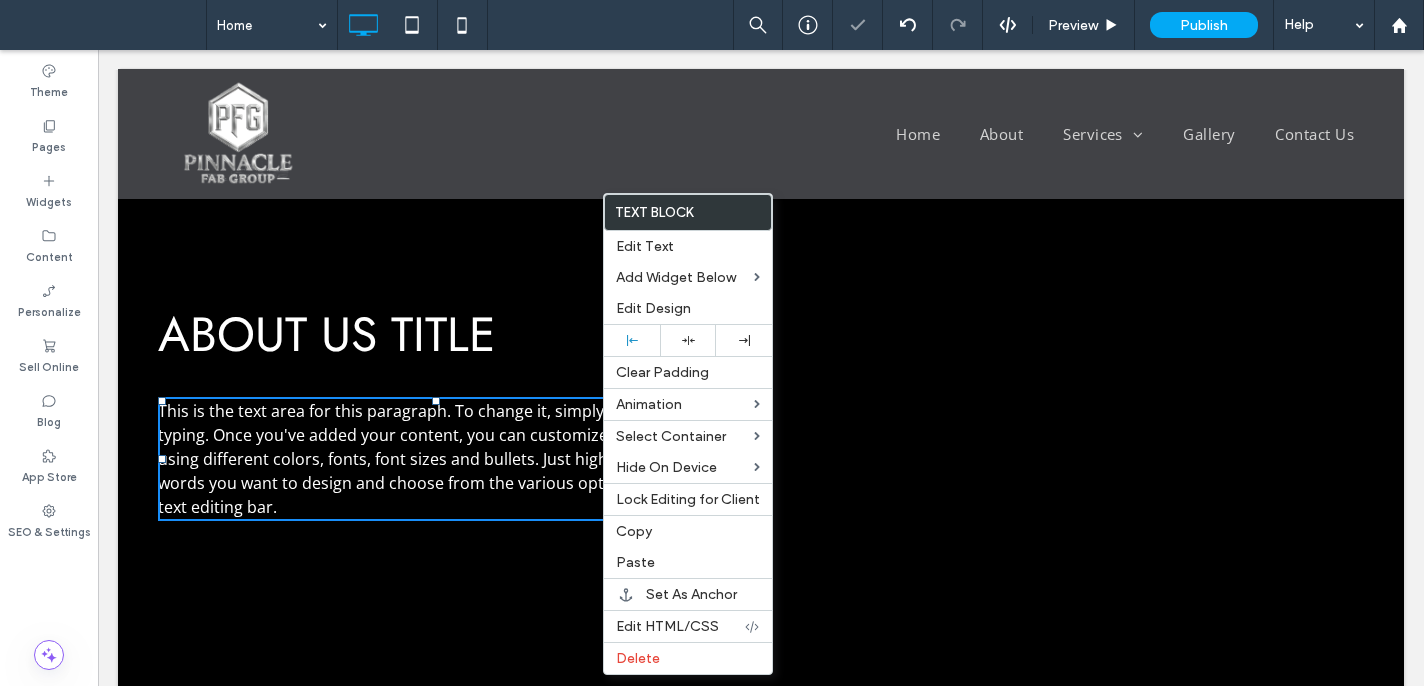 drag, startPoint x: 497, startPoint y: 447, endPoint x: 458, endPoint y: 399, distance: 61.846584 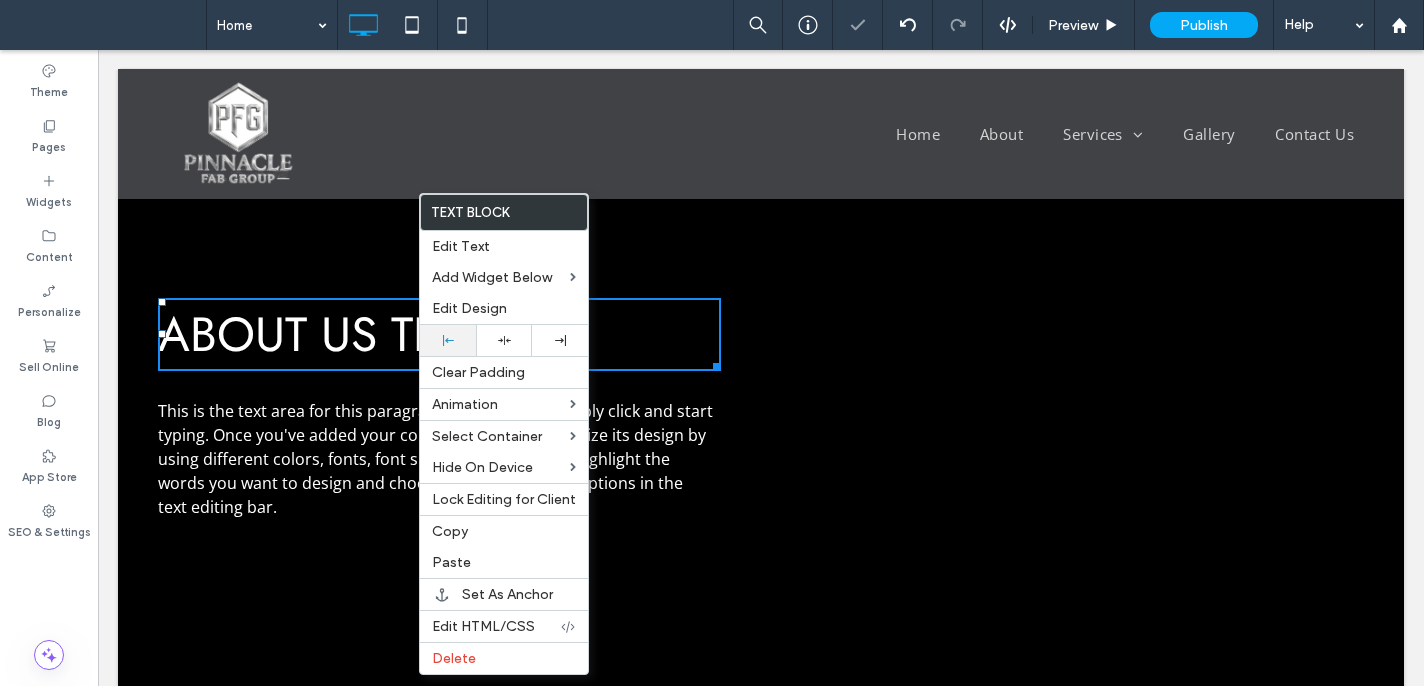 click at bounding box center [448, 340] 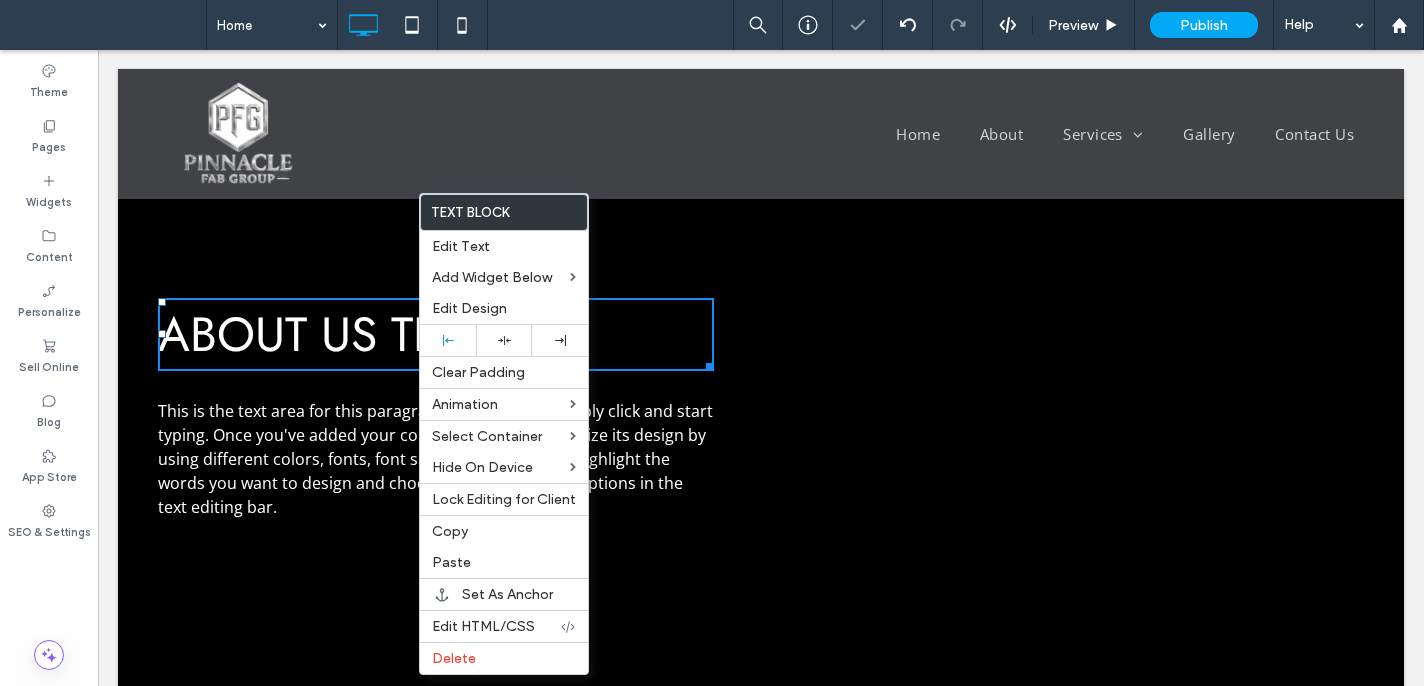 click on "This is the text area for this paragraph. To change it, simply click and start typing. Once you've added your content, you can customize its design by using different colors, fonts, font sizes and bullets. Just highlight the words you want to design and choose from the various options in the text editing bar." at bounding box center [436, 459] 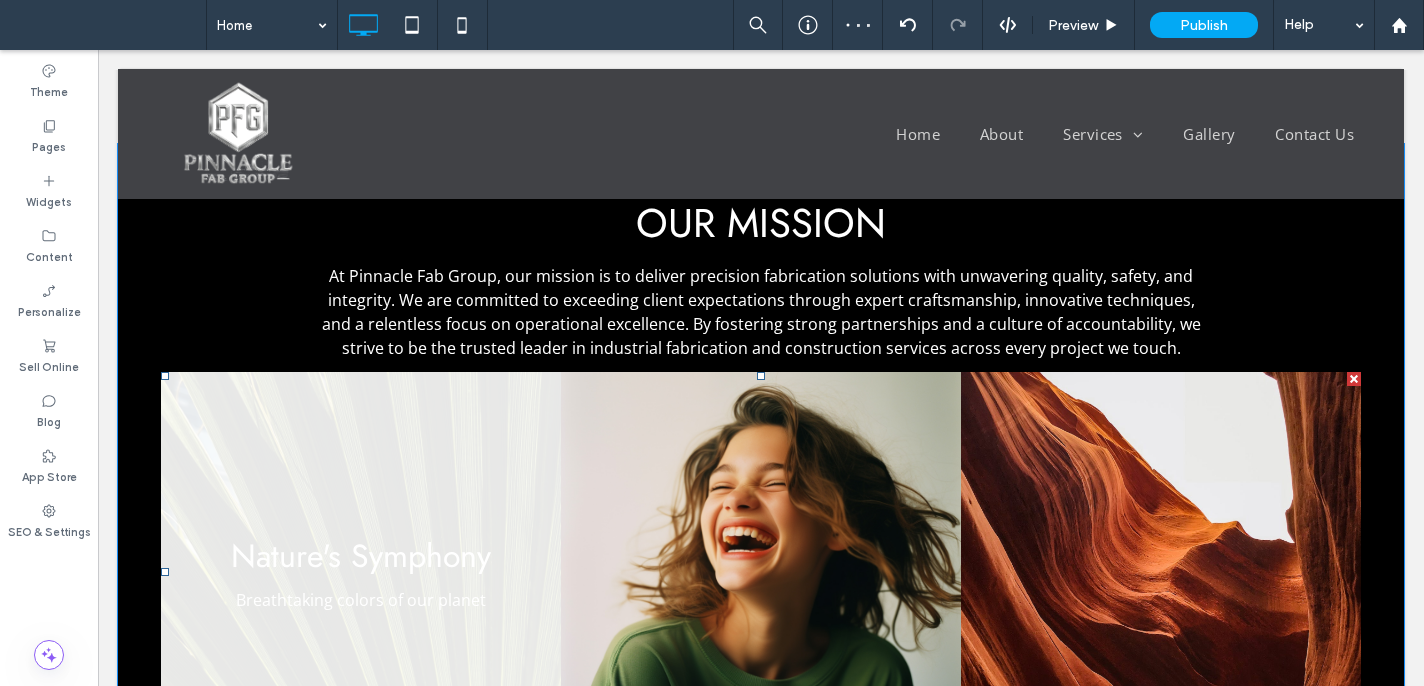 scroll, scrollTop: 1079, scrollLeft: 0, axis: vertical 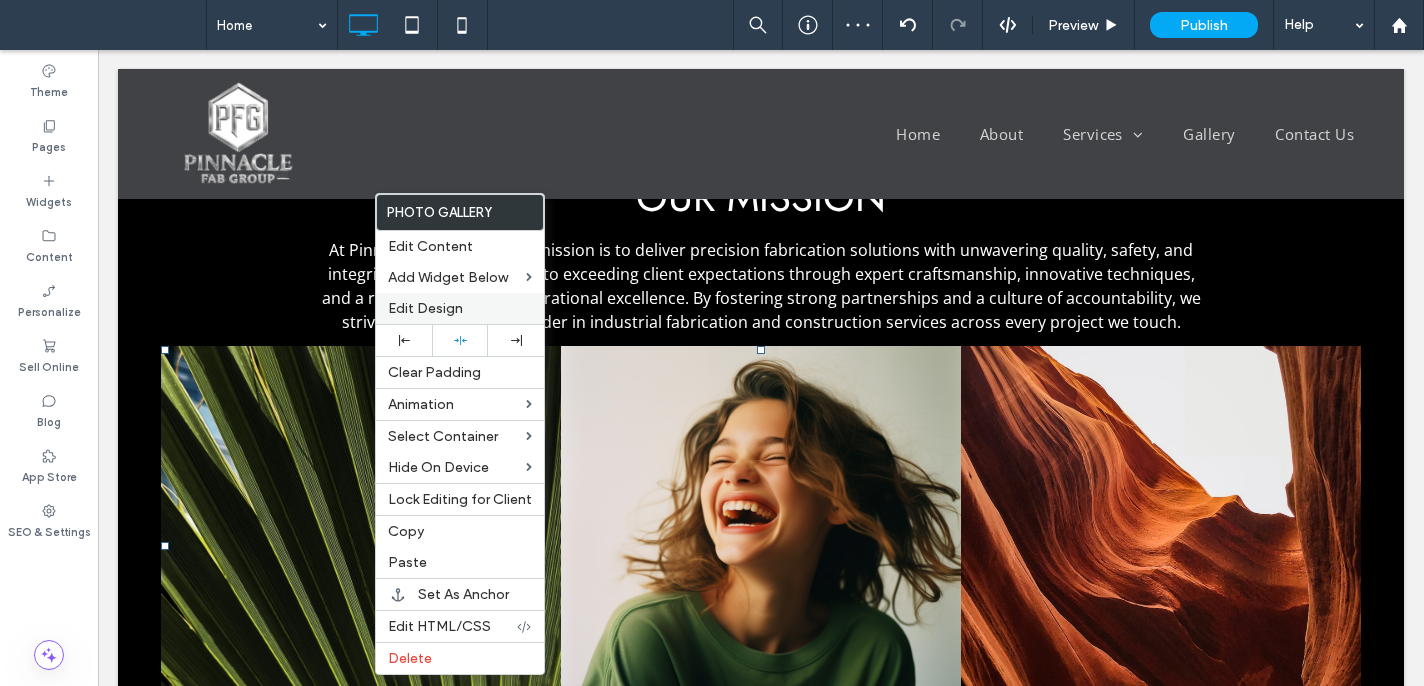 click on "Edit Design" at bounding box center (425, 308) 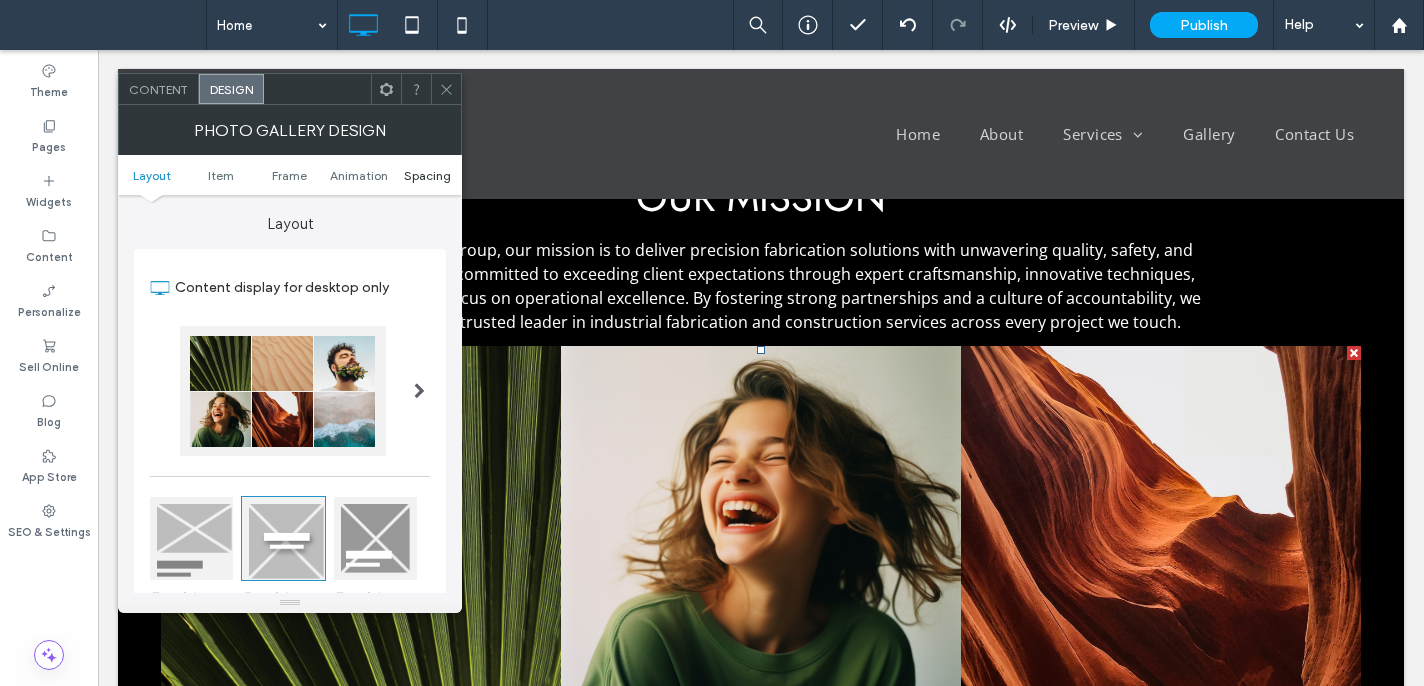 click on "Spacing" at bounding box center (427, 175) 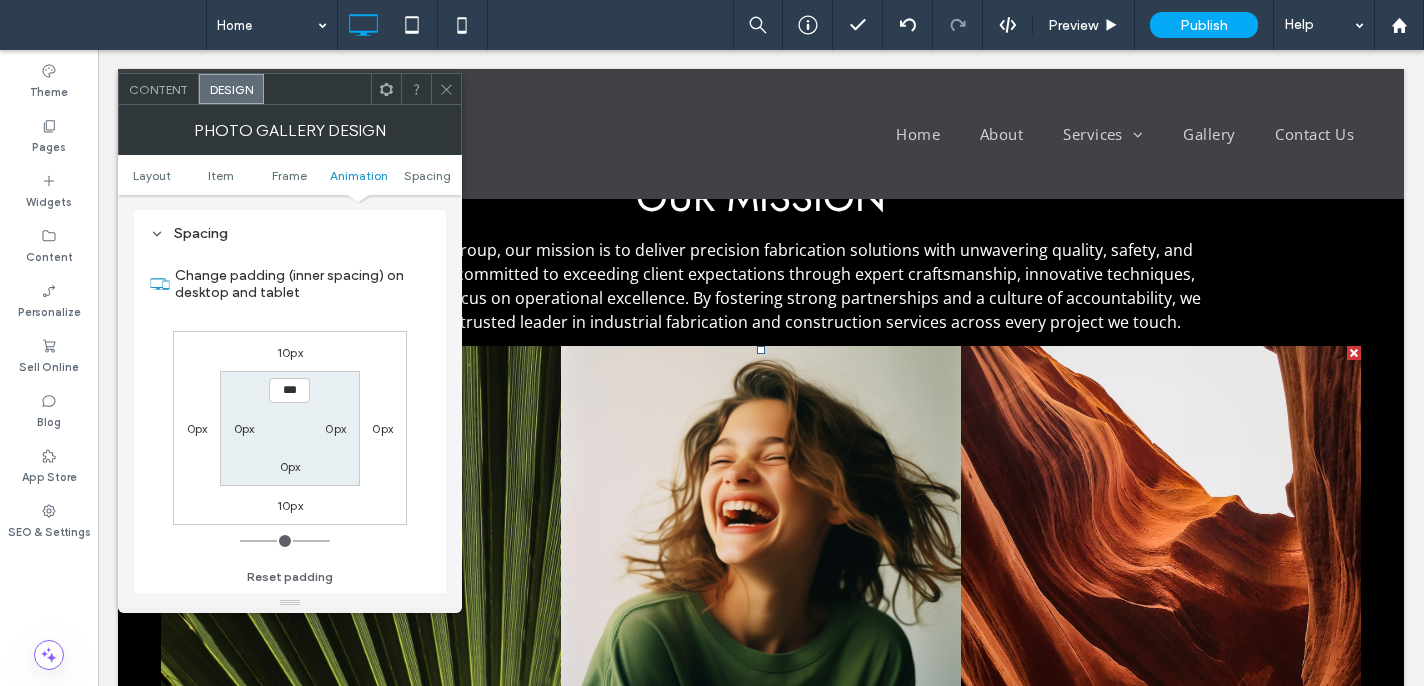 scroll, scrollTop: 1072, scrollLeft: 0, axis: vertical 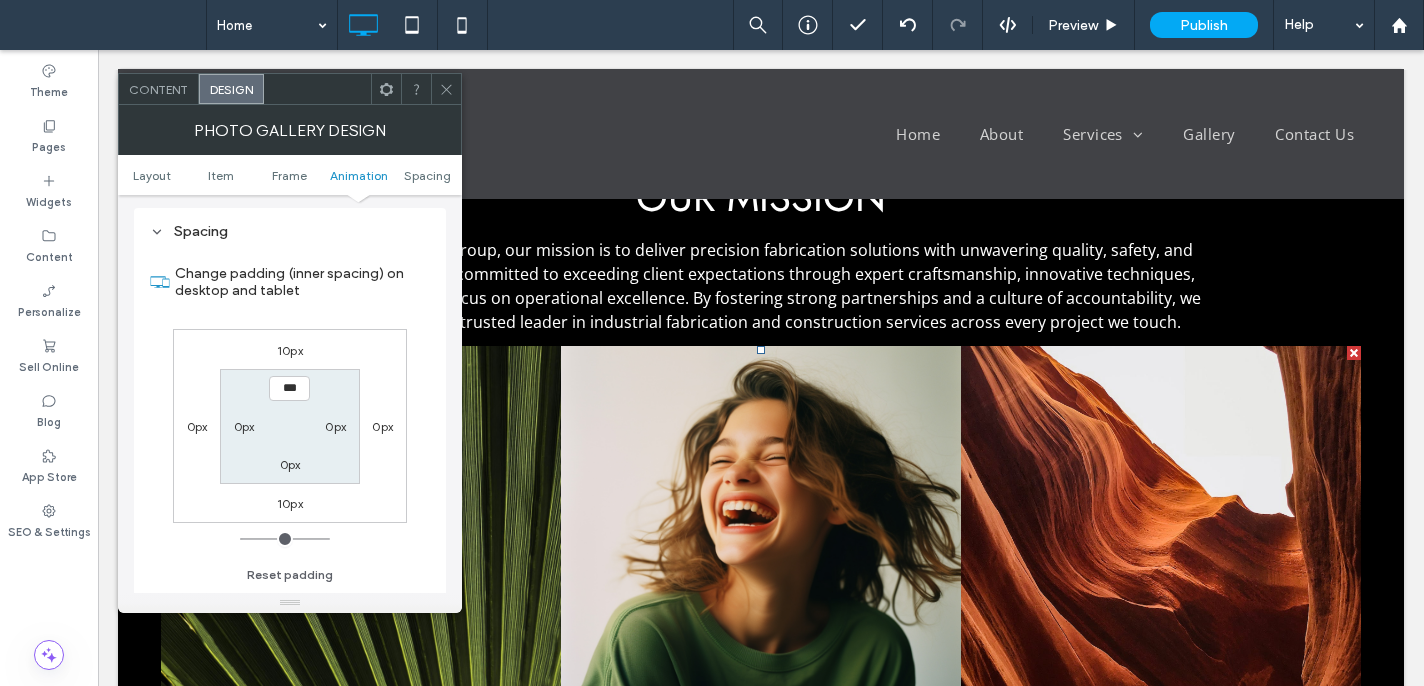 click on "10px" at bounding box center [290, 350] 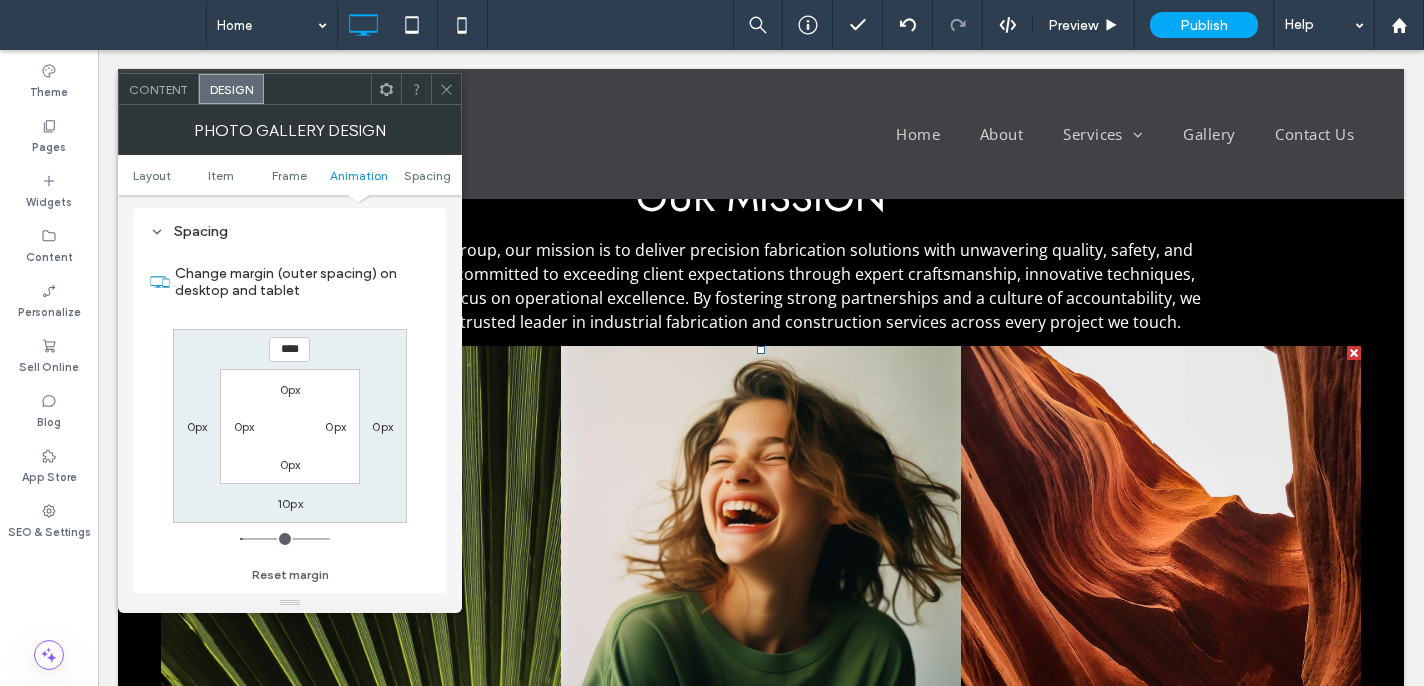 click on "****" at bounding box center [289, 349] 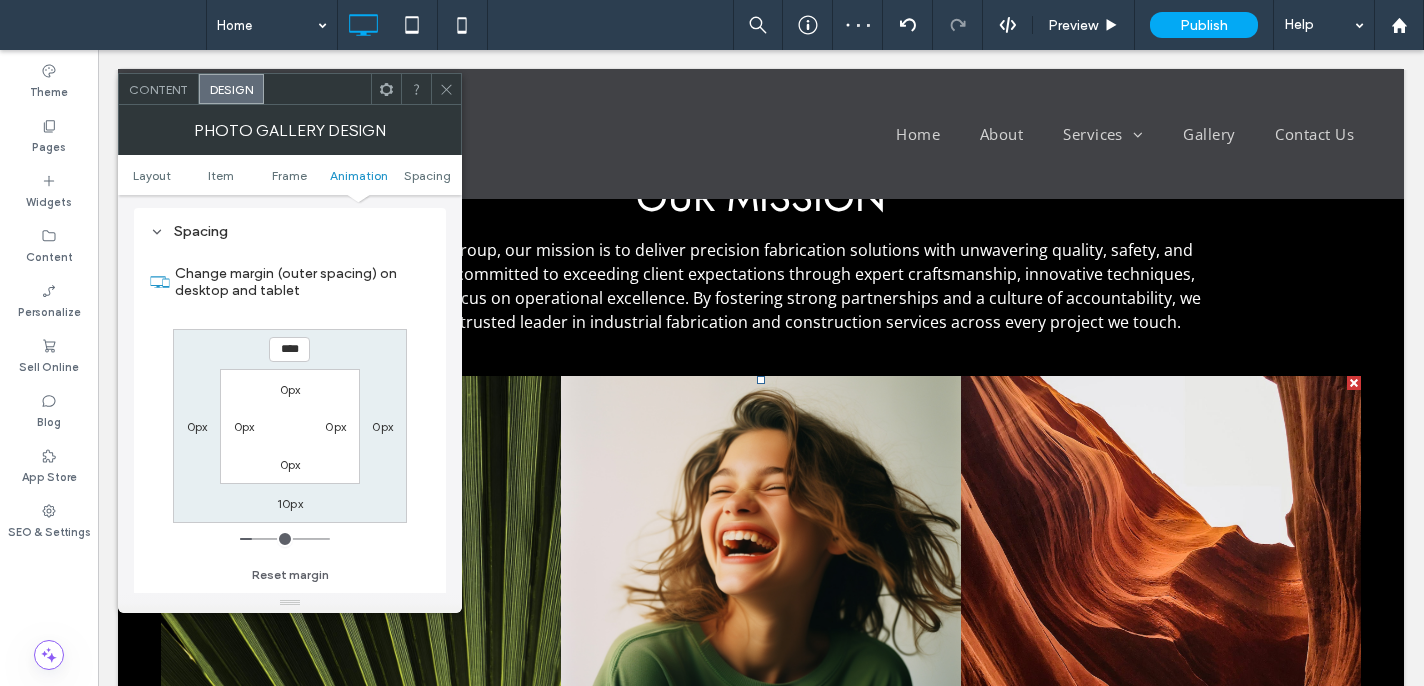 click at bounding box center (446, 89) 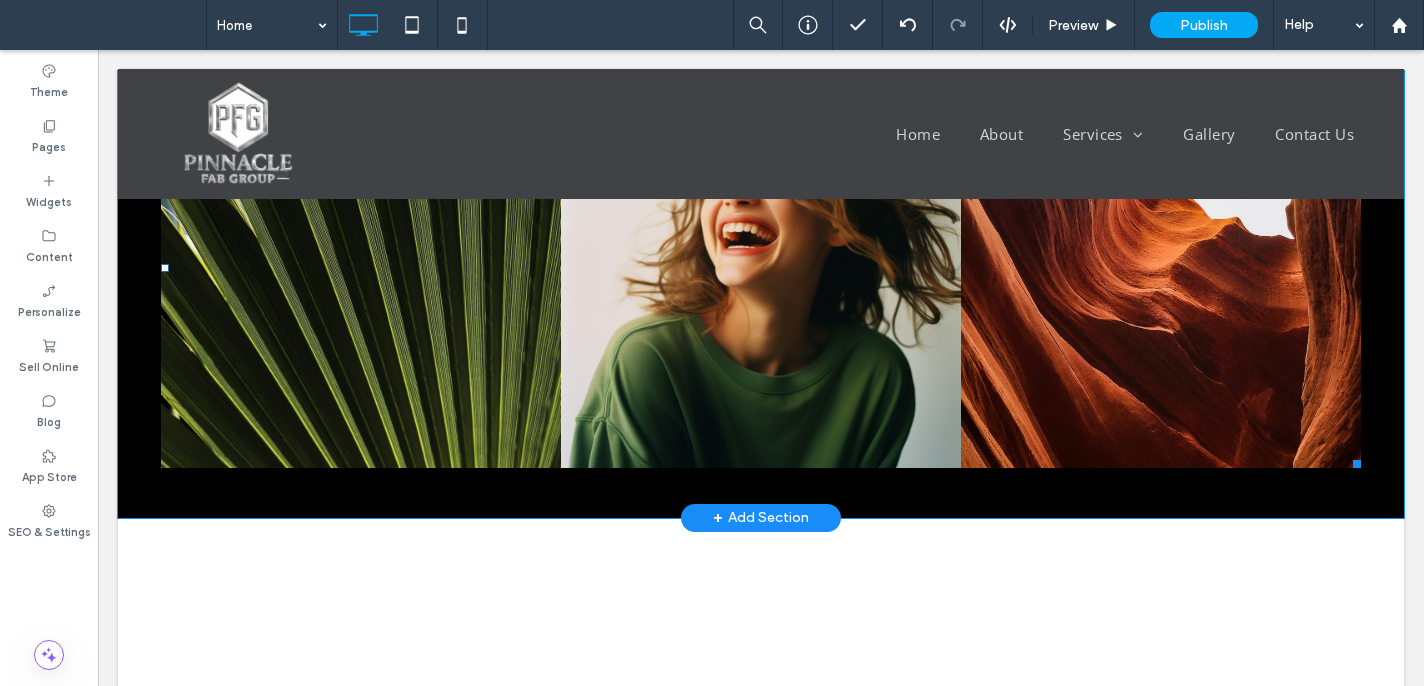 scroll, scrollTop: 1400, scrollLeft: 0, axis: vertical 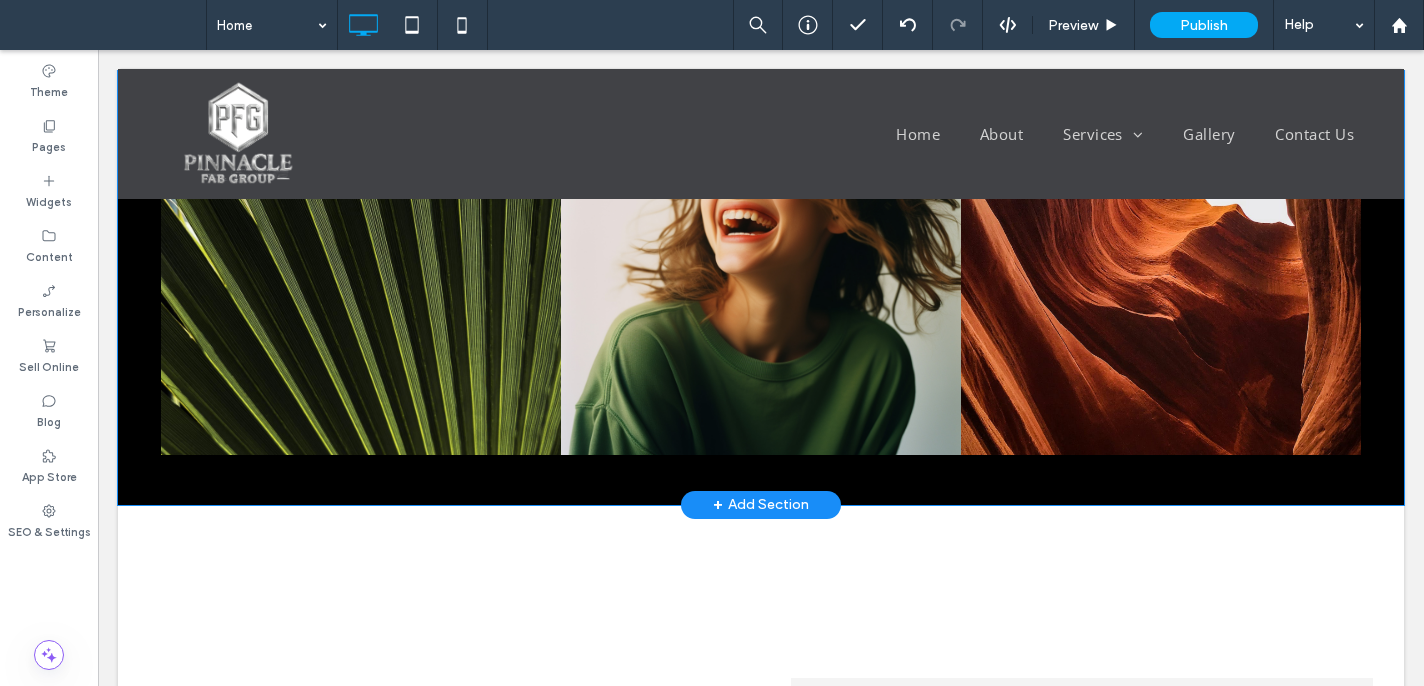 click on "Our Mission
At Pinnacle Fab Group, our mission is to deliver precision fabrication solutions with unwavering quality, safety, and integrity. We are committed to exceeding client expectations through expert craftsmanship, innovative techniques, and a relentless focus on operational excellence. By fostering strong partnerships and a culture of accountability, we strive to be the trusted leader in industrial fabrication and construction services across every project we touch.
Nature's Symphony
Breathtaking colors of our planet
Button
Faces of Humanity
Portraits of people from around the globe
Button
Beyond Boundaries
Visual odyssey across continents
Button
Click To Paste
Row + Add Section" at bounding box center (761, 151) 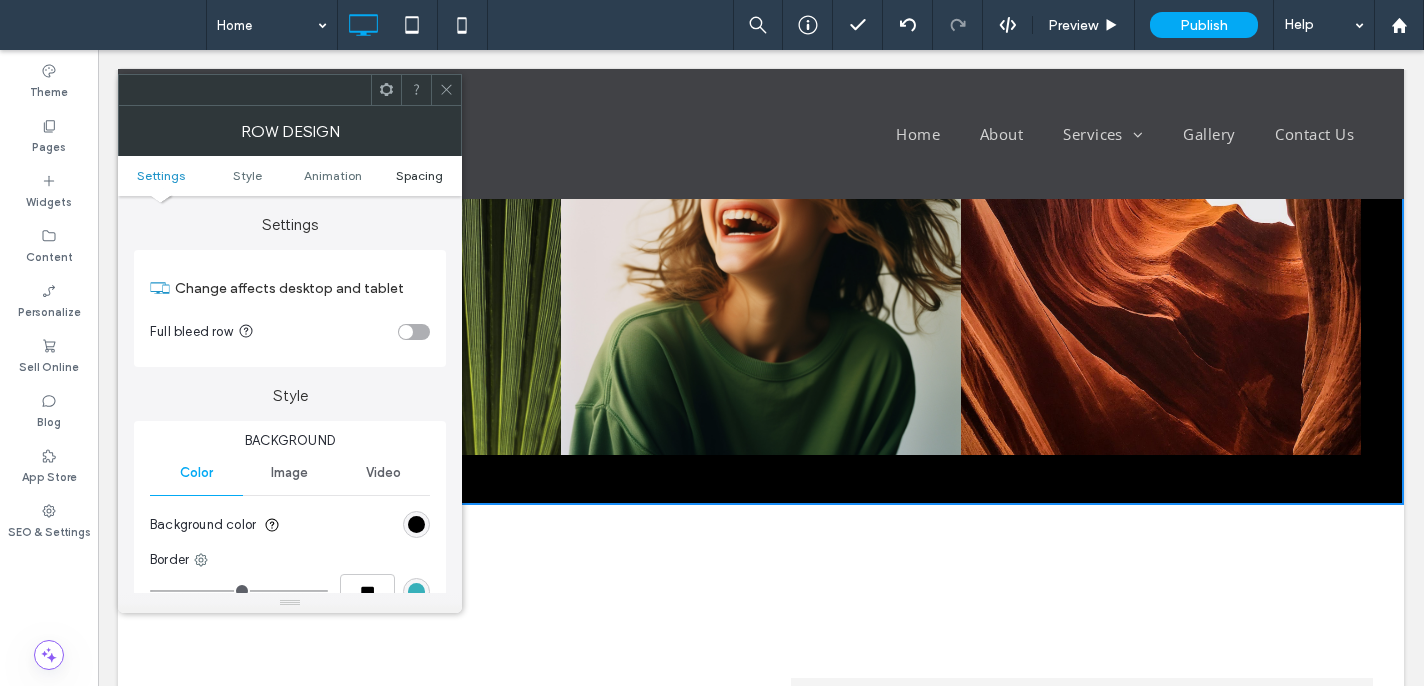 click on "Spacing" at bounding box center [419, 175] 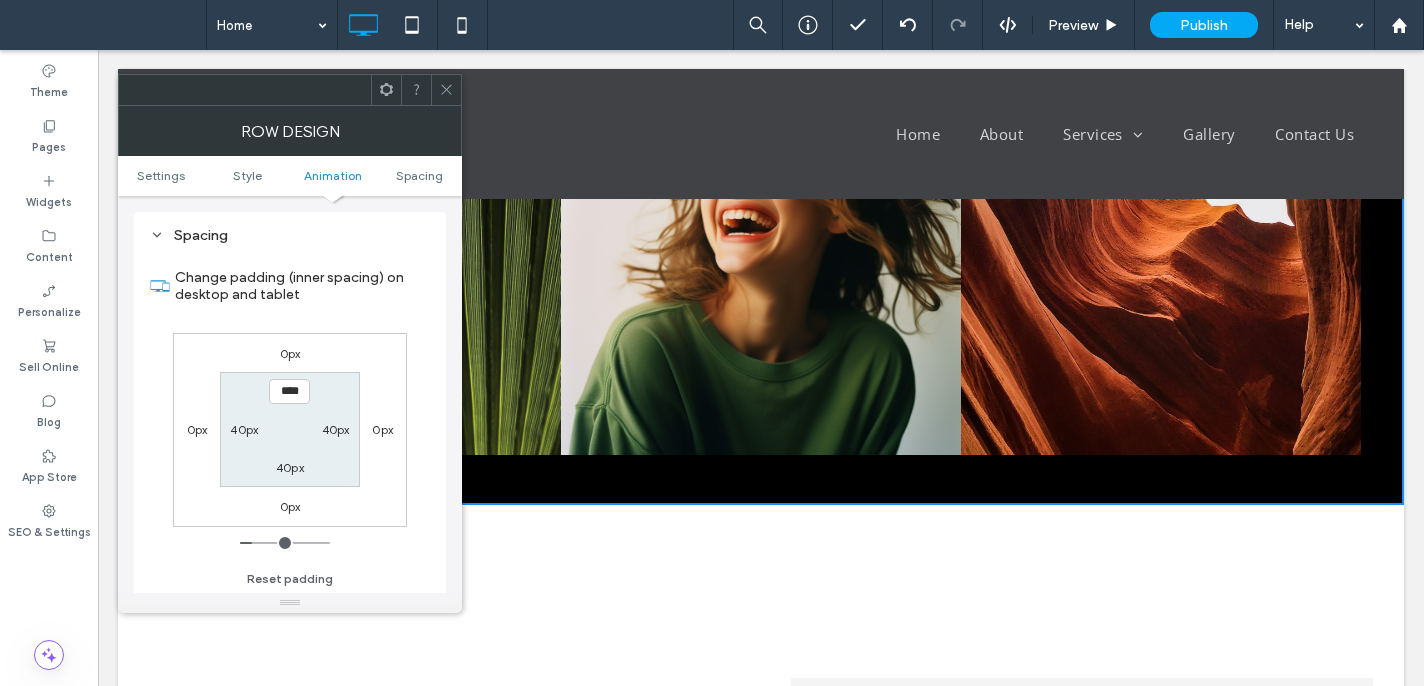 scroll, scrollTop: 566, scrollLeft: 0, axis: vertical 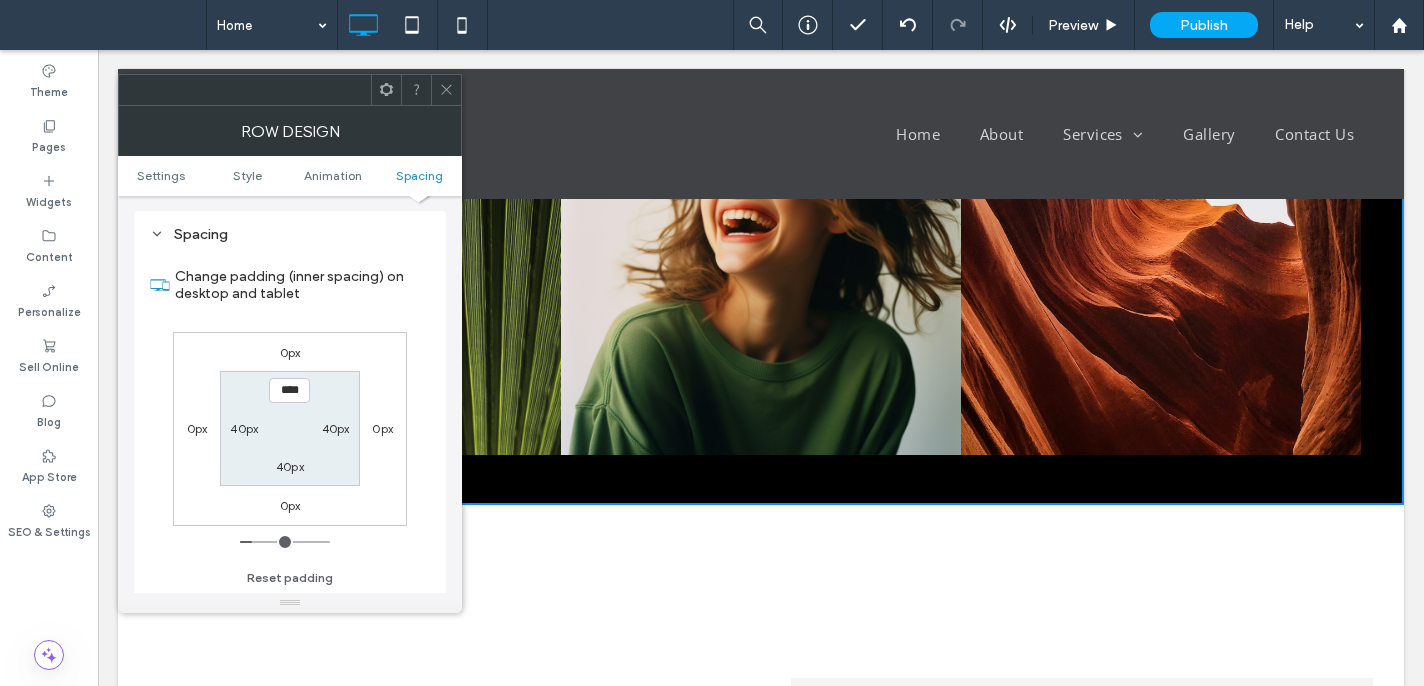 click on "40px" at bounding box center [290, 466] 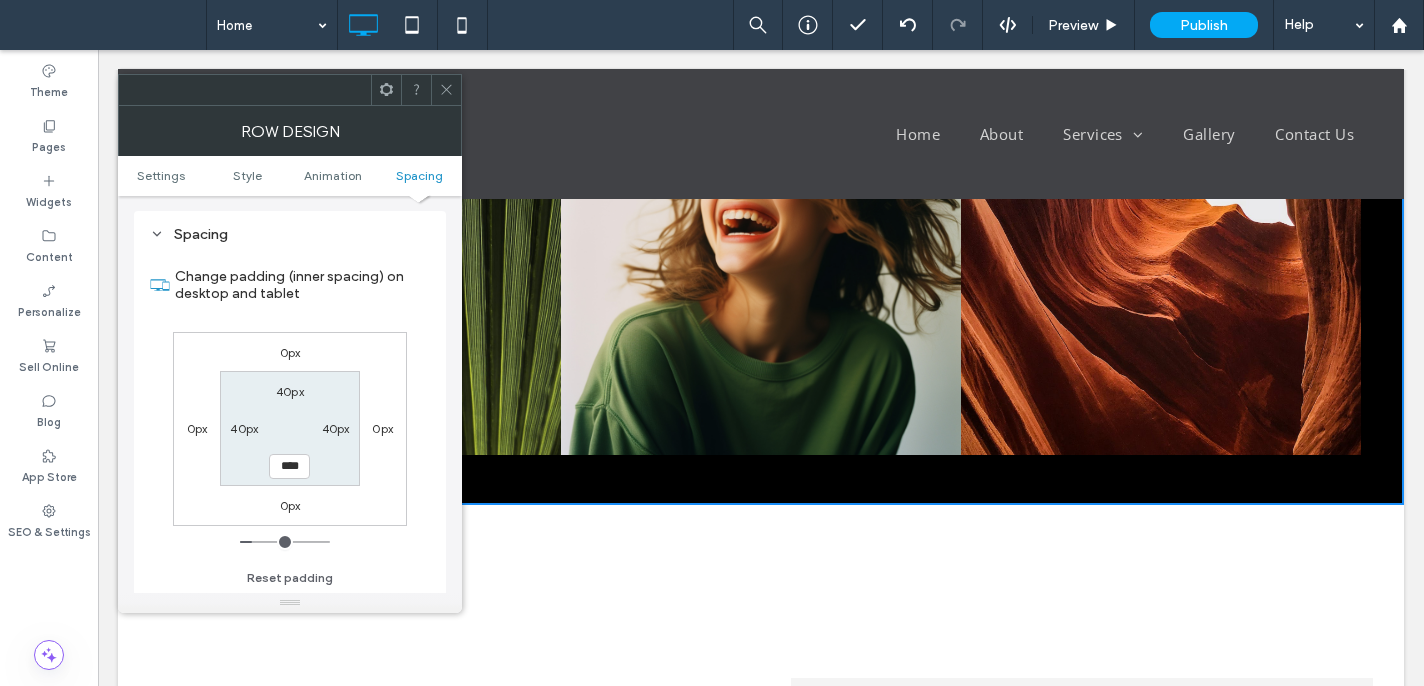 click on "****" at bounding box center [289, 466] 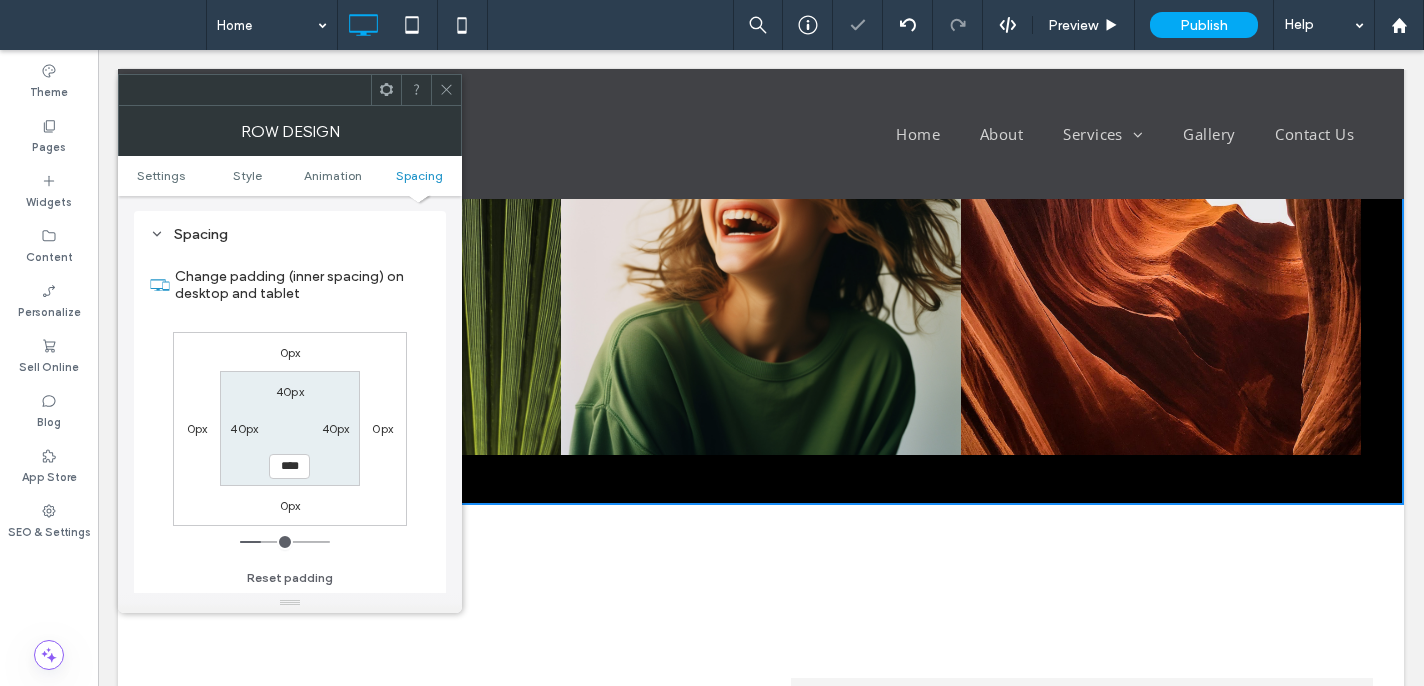 scroll, scrollTop: 1430, scrollLeft: 0, axis: vertical 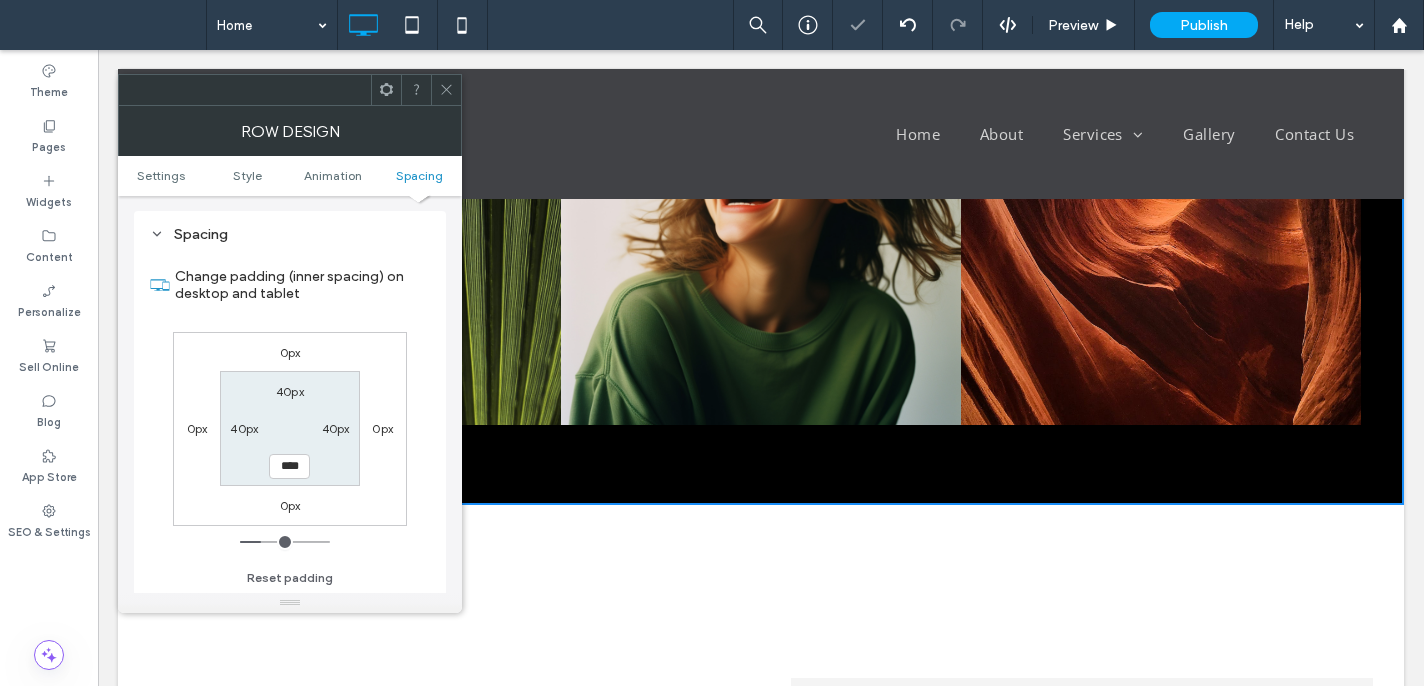 drag, startPoint x: 451, startPoint y: 87, endPoint x: 450, endPoint y: 126, distance: 39.012817 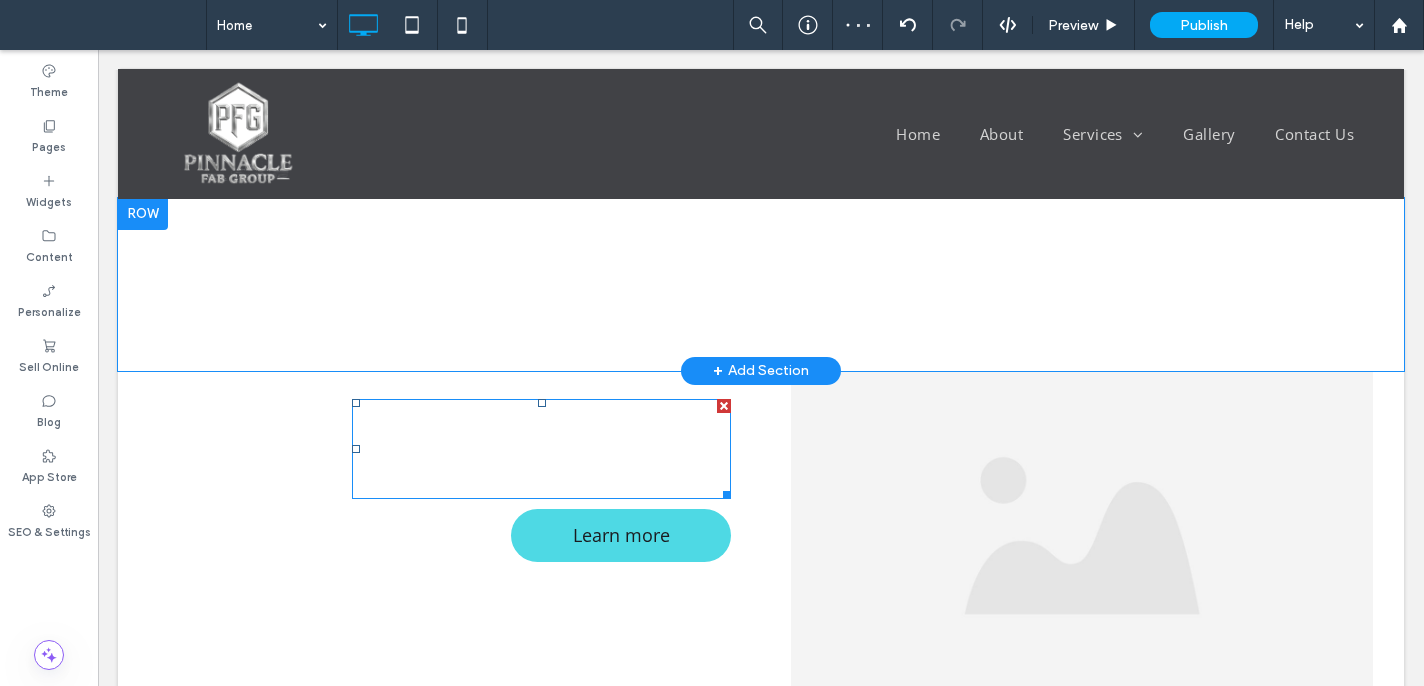 scroll, scrollTop: 1662, scrollLeft: 0, axis: vertical 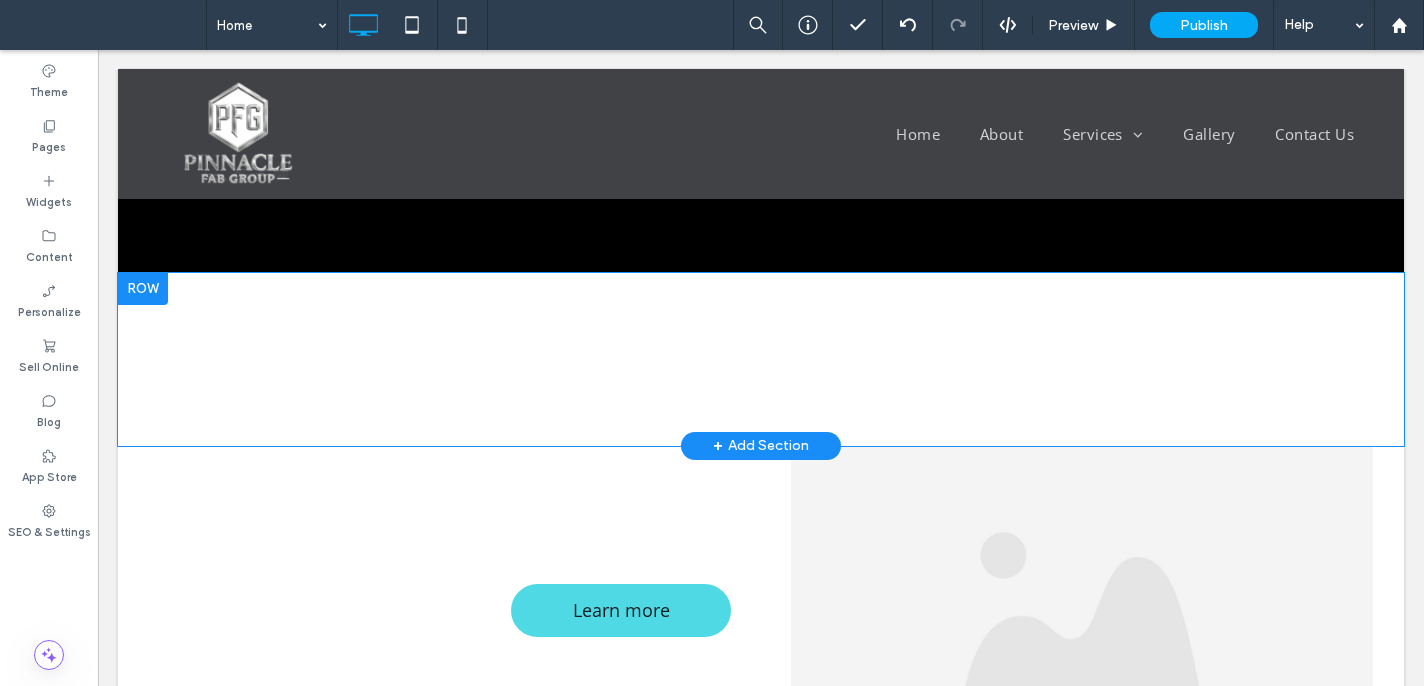click at bounding box center [143, 289] 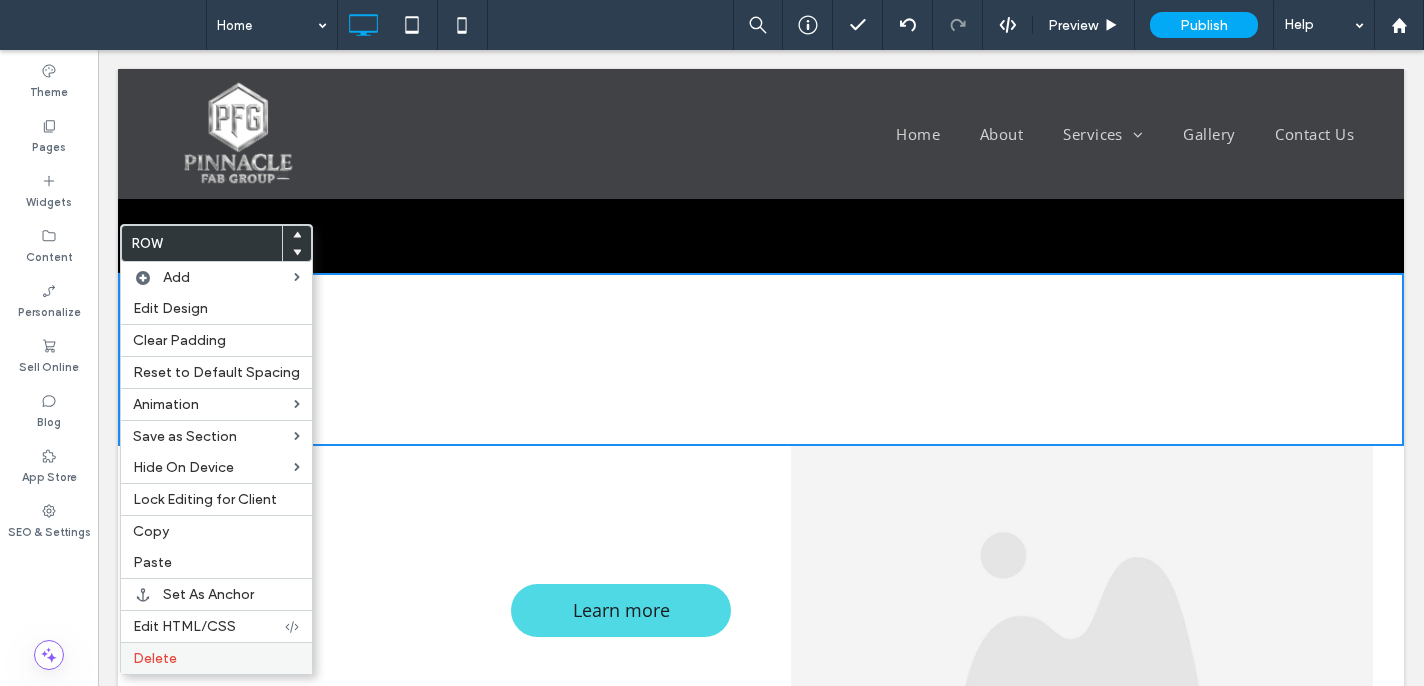 click on "Delete" at bounding box center (216, 658) 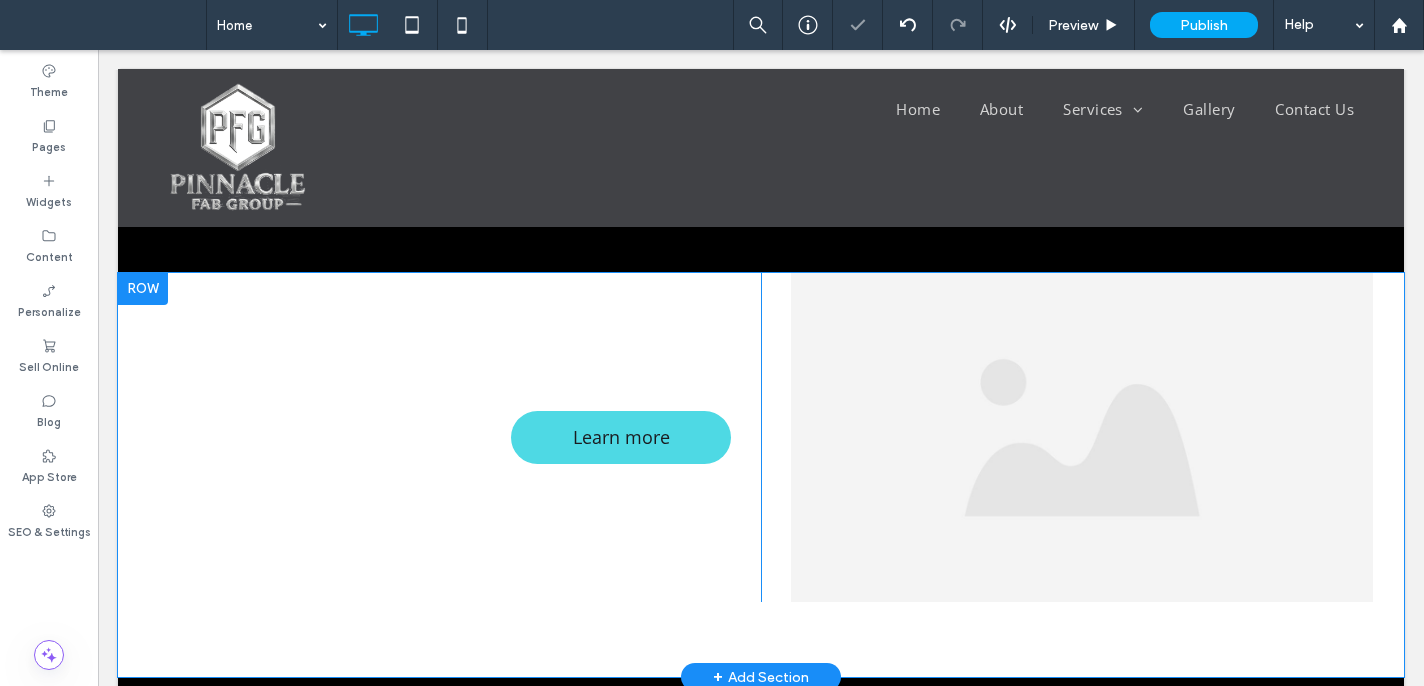 click at bounding box center (143, 289) 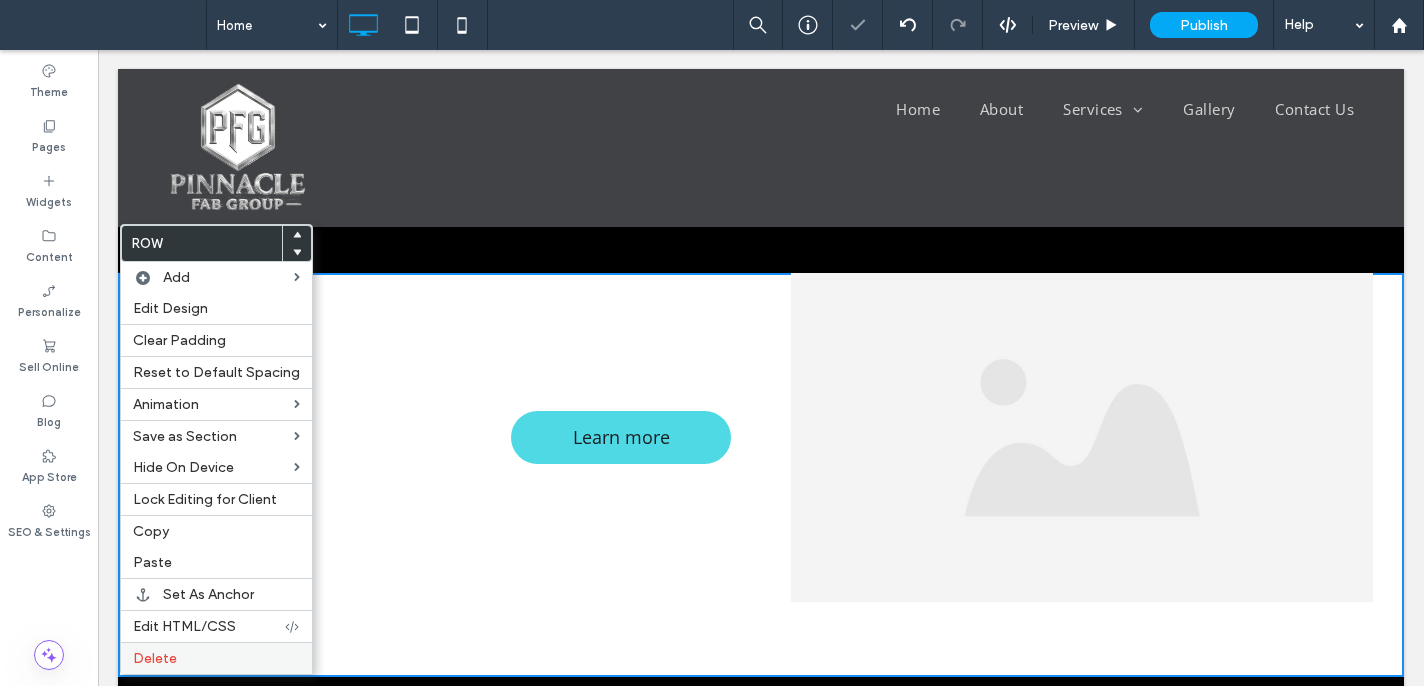 click on "Delete" at bounding box center (216, 658) 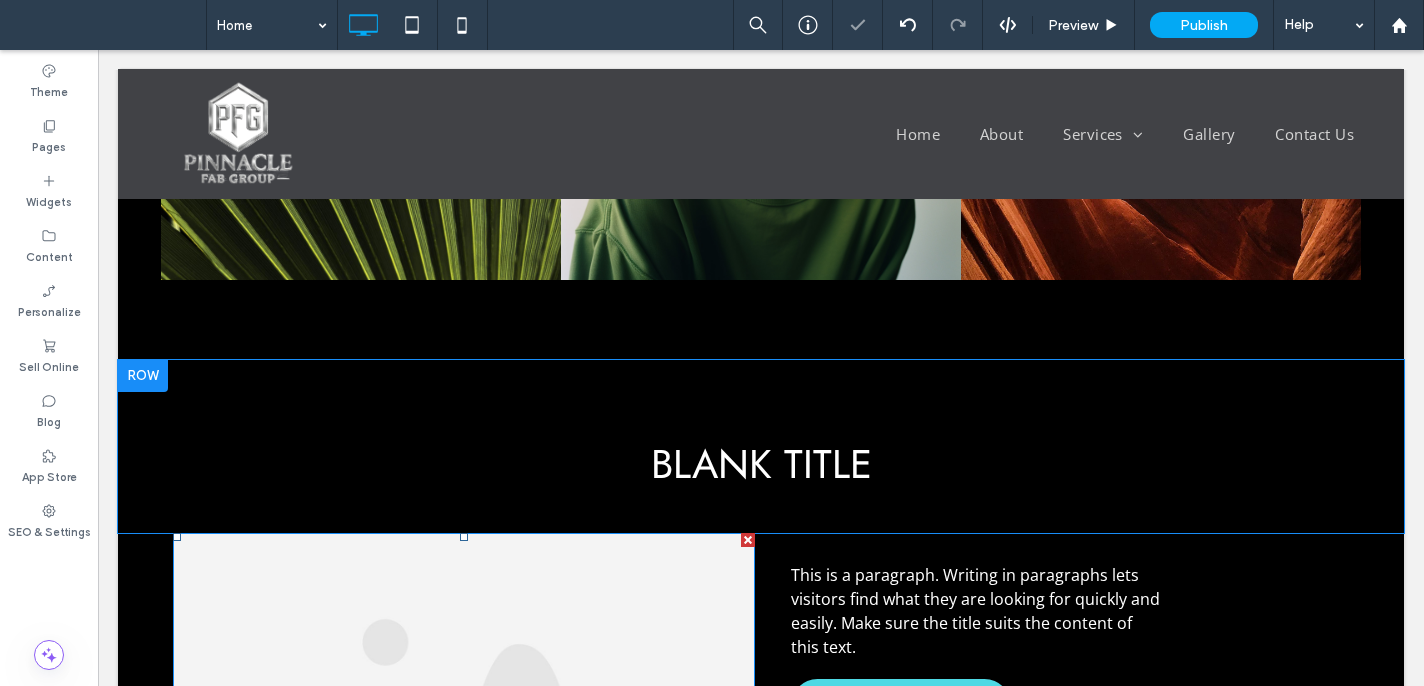 scroll, scrollTop: 1573, scrollLeft: 0, axis: vertical 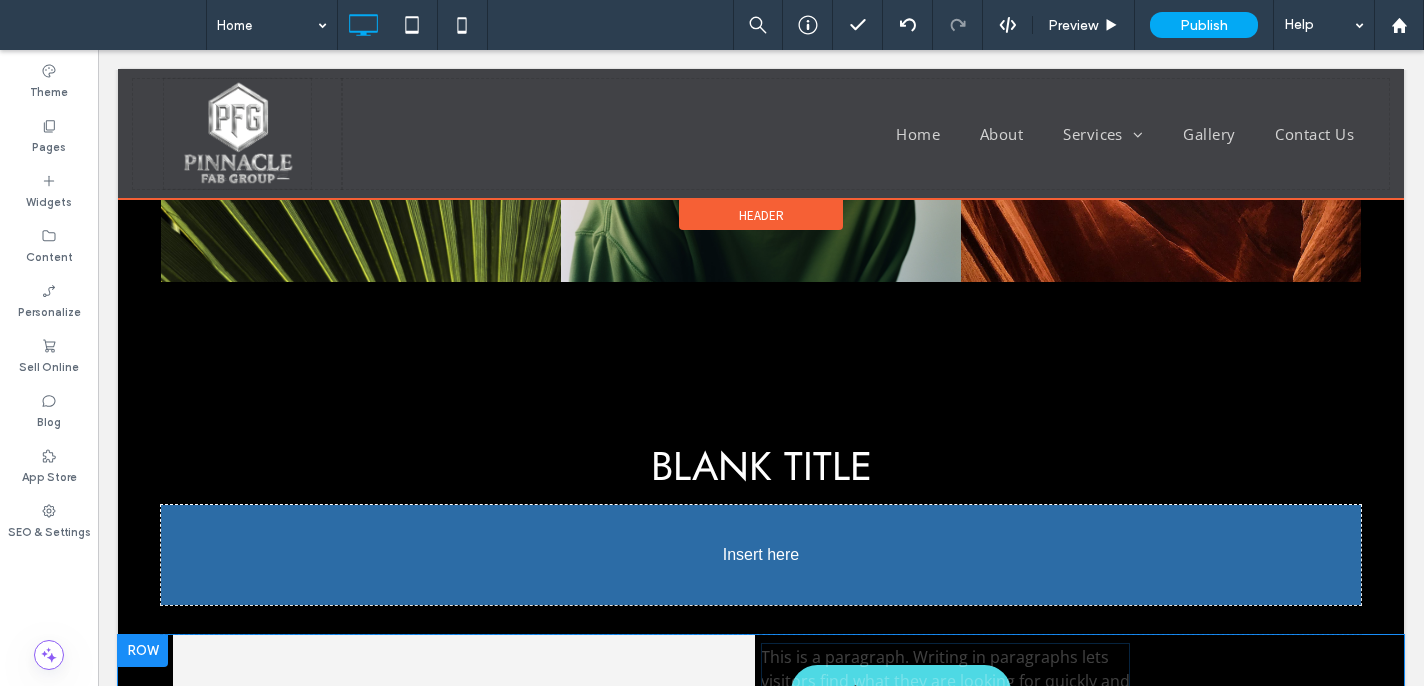 drag, startPoint x: 1004, startPoint y: 596, endPoint x: 866, endPoint y: 555, distance: 143.9618 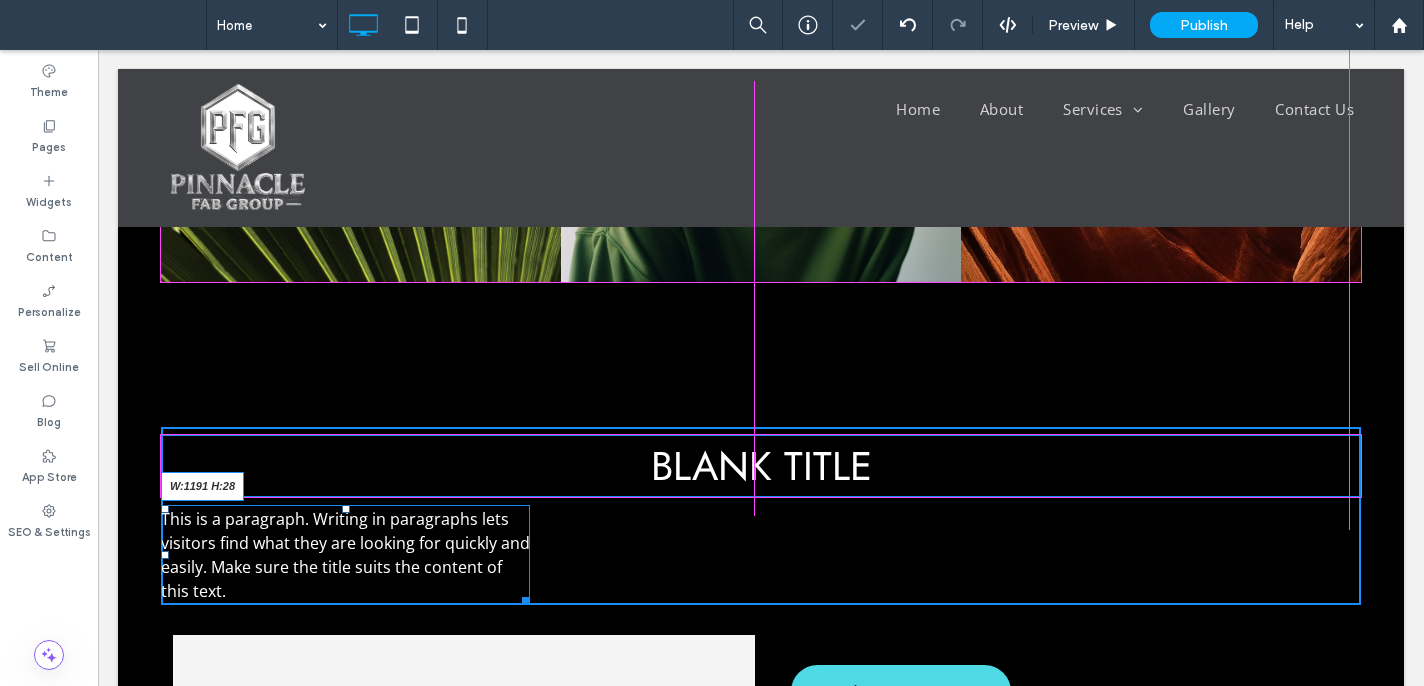 drag, startPoint x: 519, startPoint y: 600, endPoint x: 1358, endPoint y: 599, distance: 839.0006 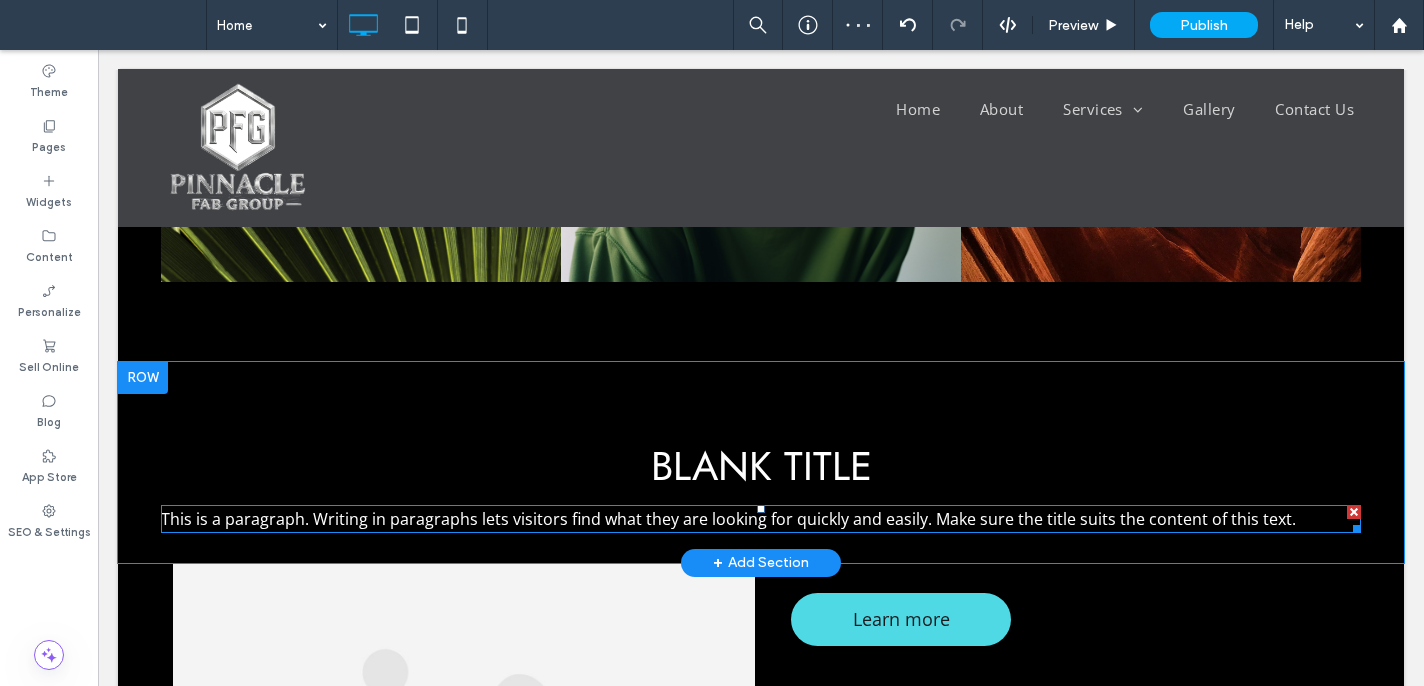 click on "This is a paragraph. Writing in paragraphs lets visitors find what they are looking for quickly and easily. Make sure the title suits the content of this text." at bounding box center [728, 519] 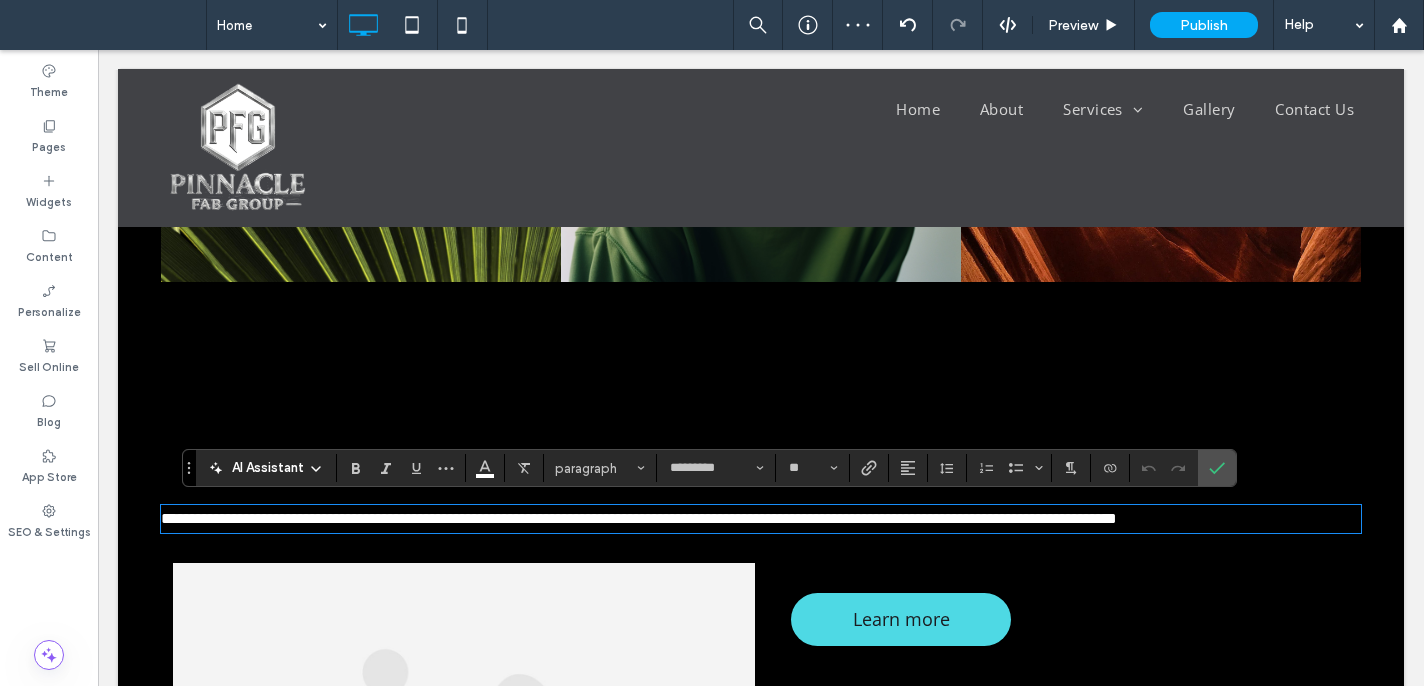 click at bounding box center (908, 468) 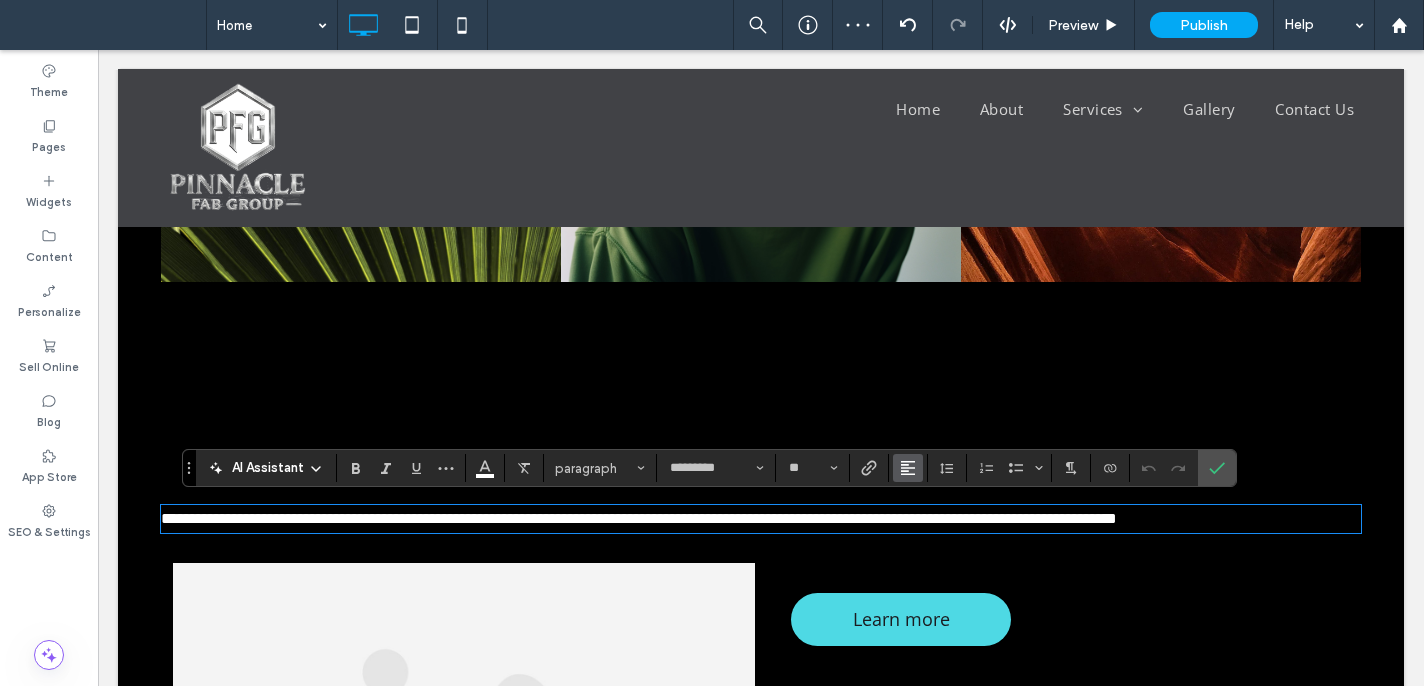 click 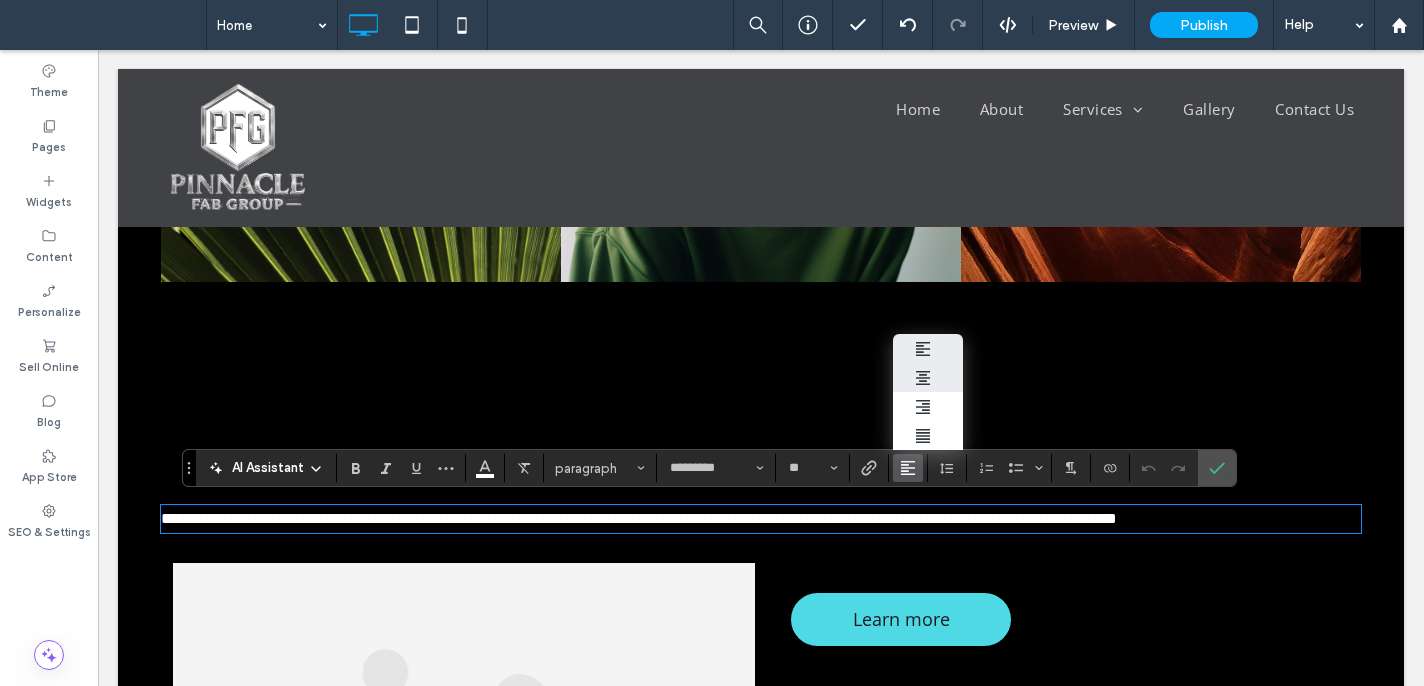 click at bounding box center (928, 377) 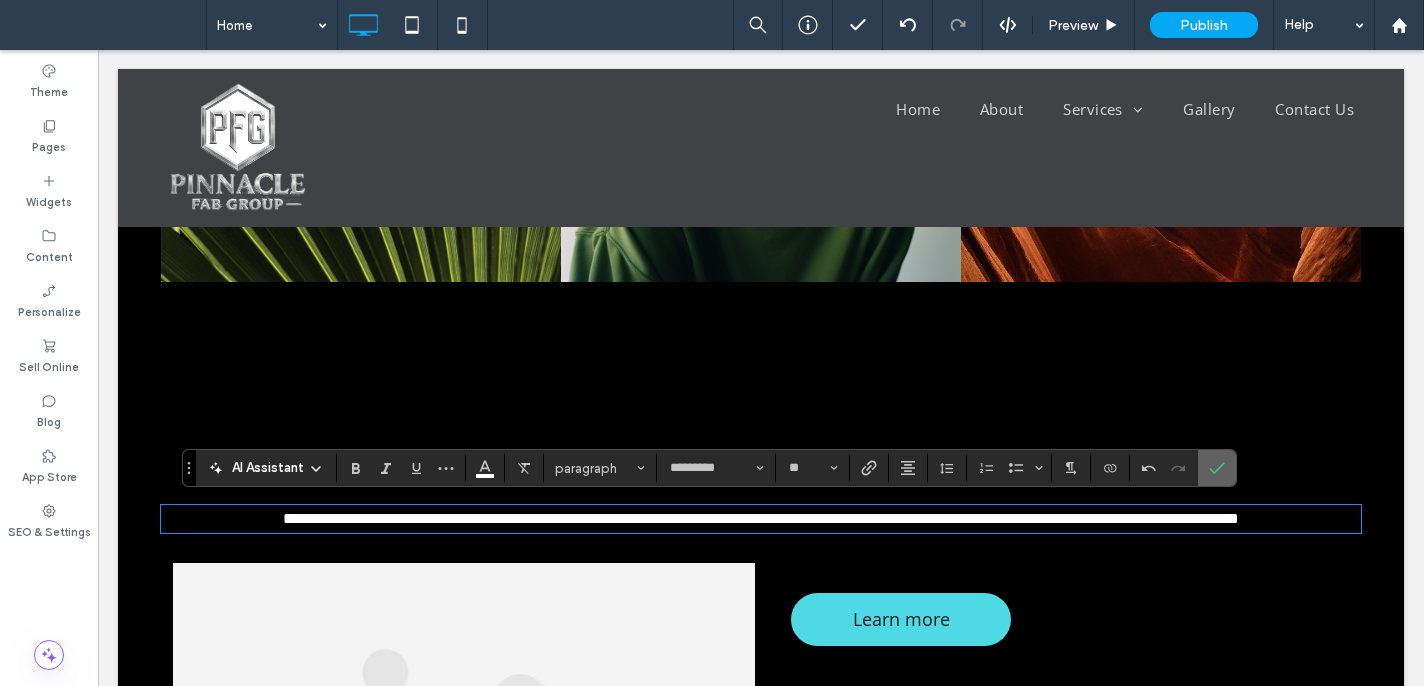 click 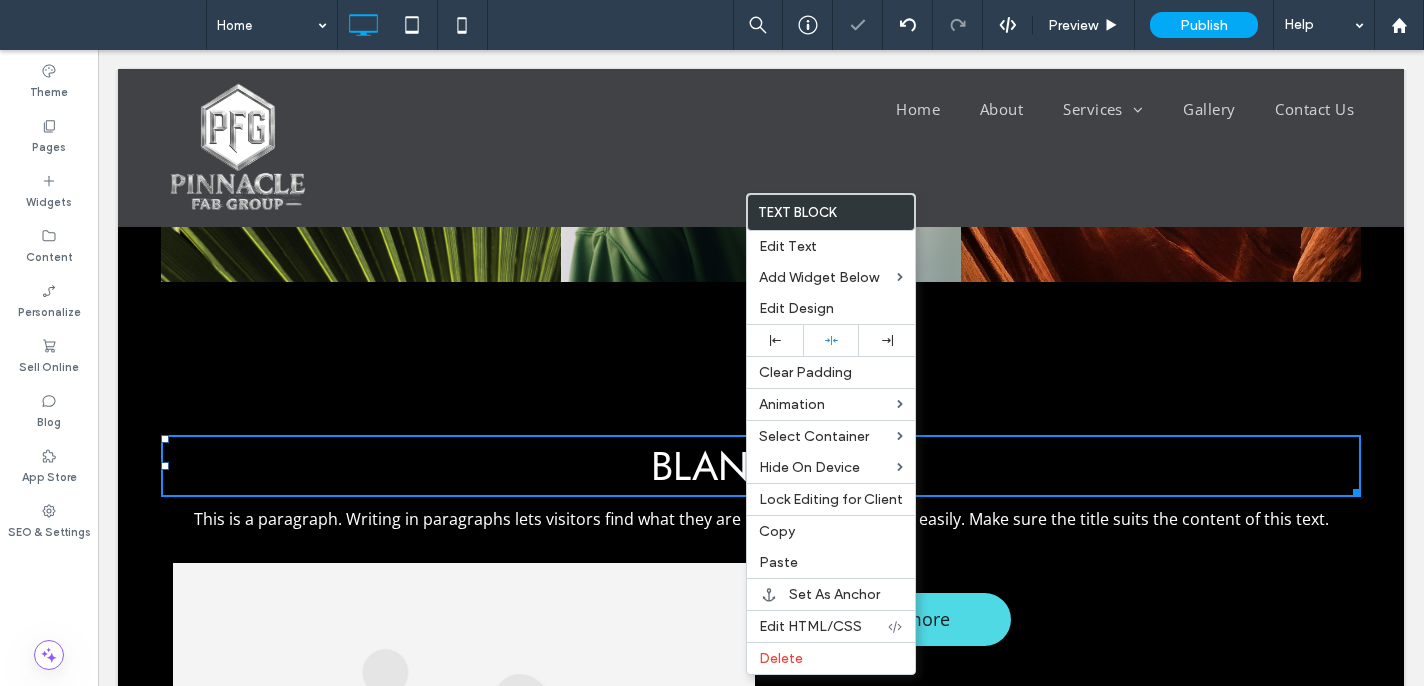 drag, startPoint x: 830, startPoint y: 336, endPoint x: 740, endPoint y: 345, distance: 90.44888 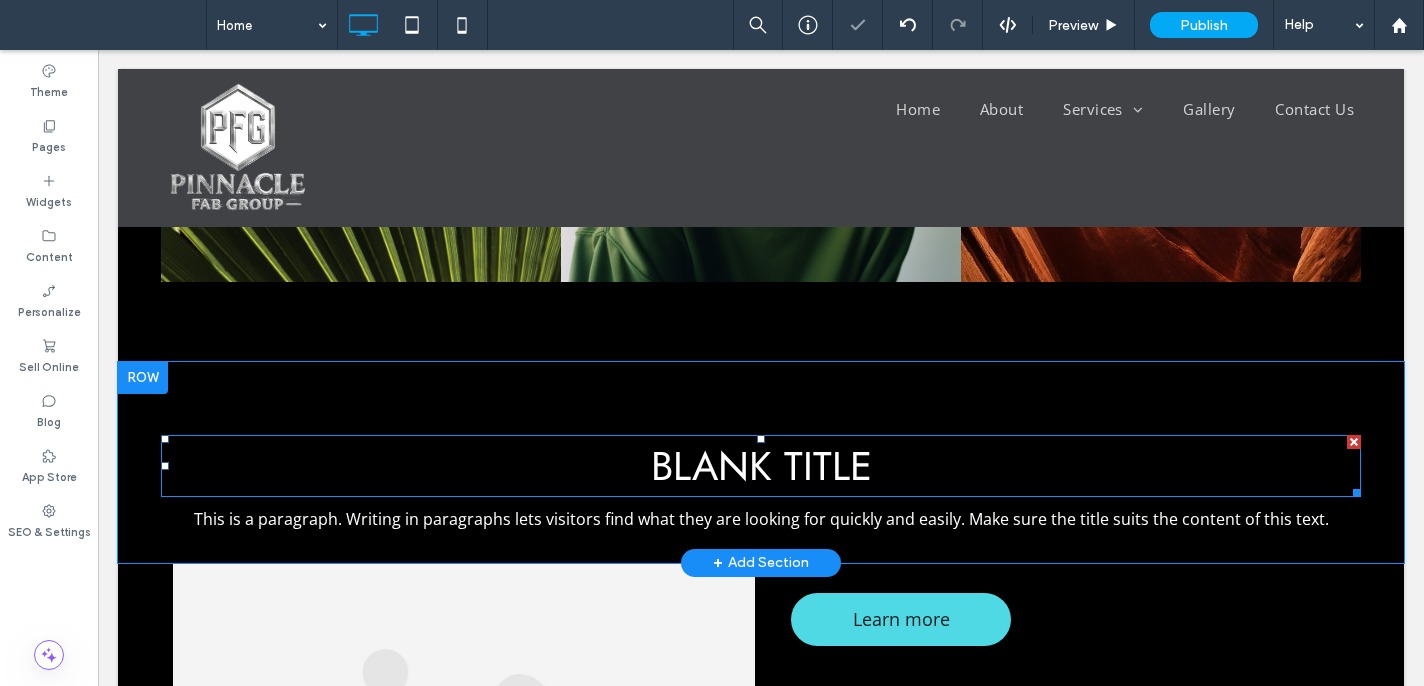 click at bounding box center [143, 378] 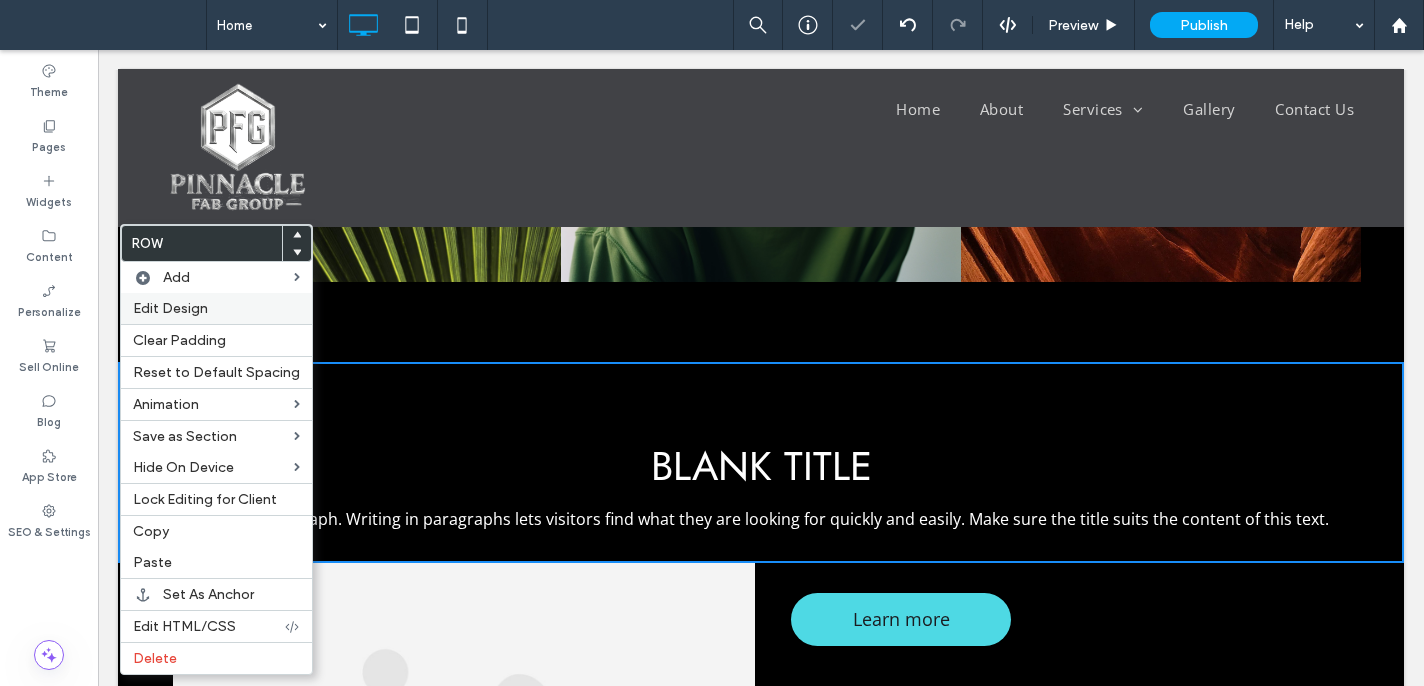 click on "Edit Design" at bounding box center [170, 308] 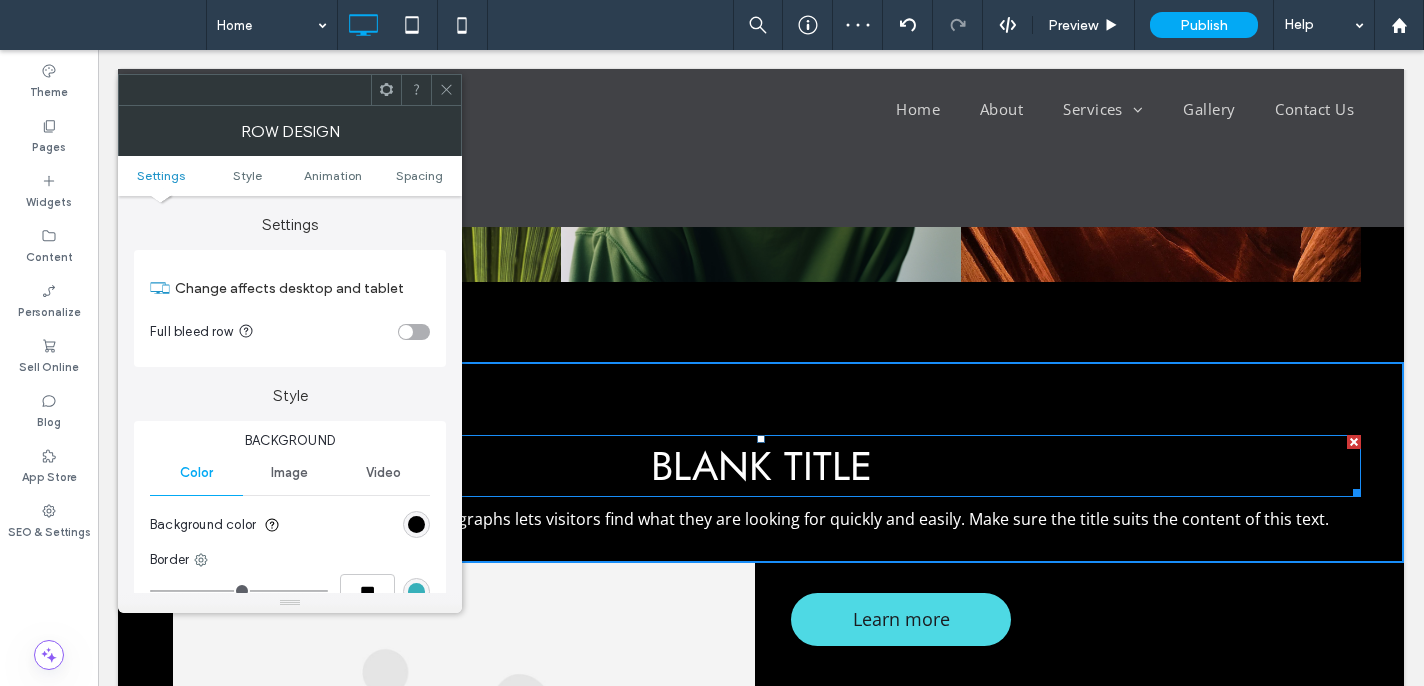 click on "Settings Style Animation Spacing" at bounding box center (290, 176) 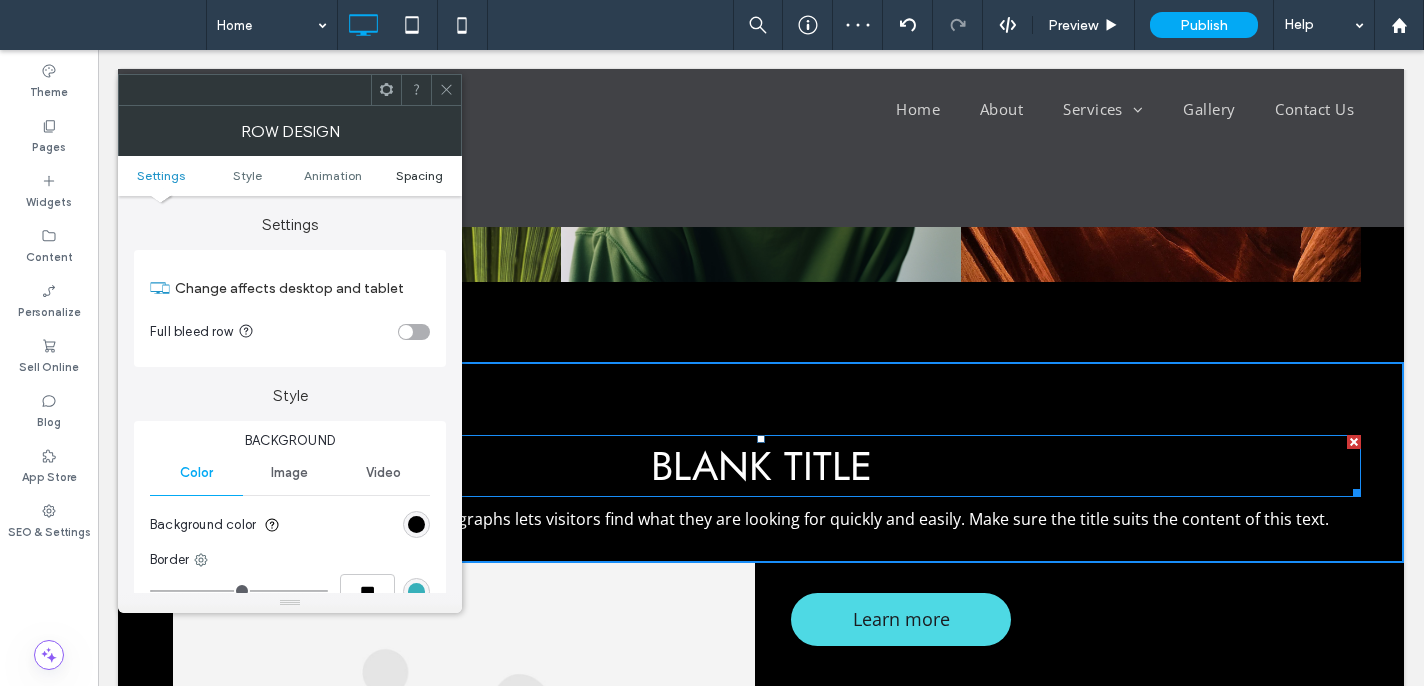 click on "Spacing" at bounding box center (419, 175) 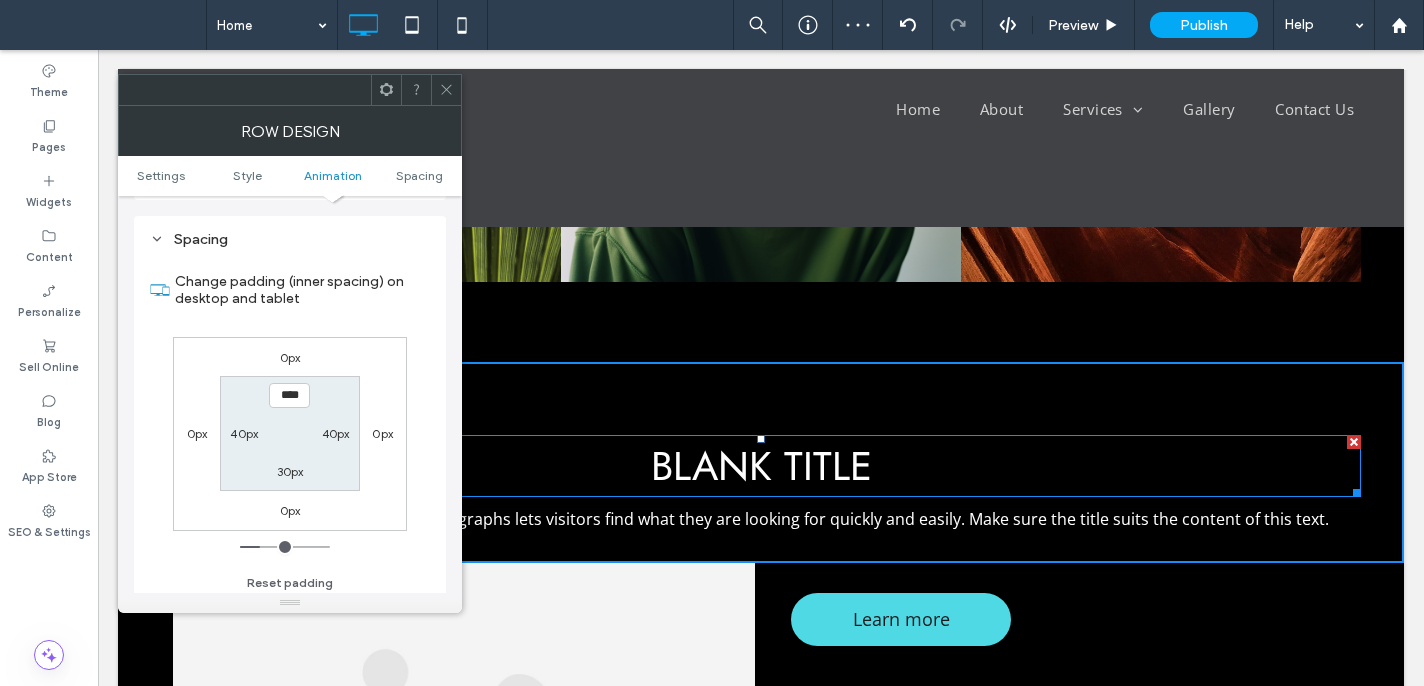 scroll, scrollTop: 566, scrollLeft: 0, axis: vertical 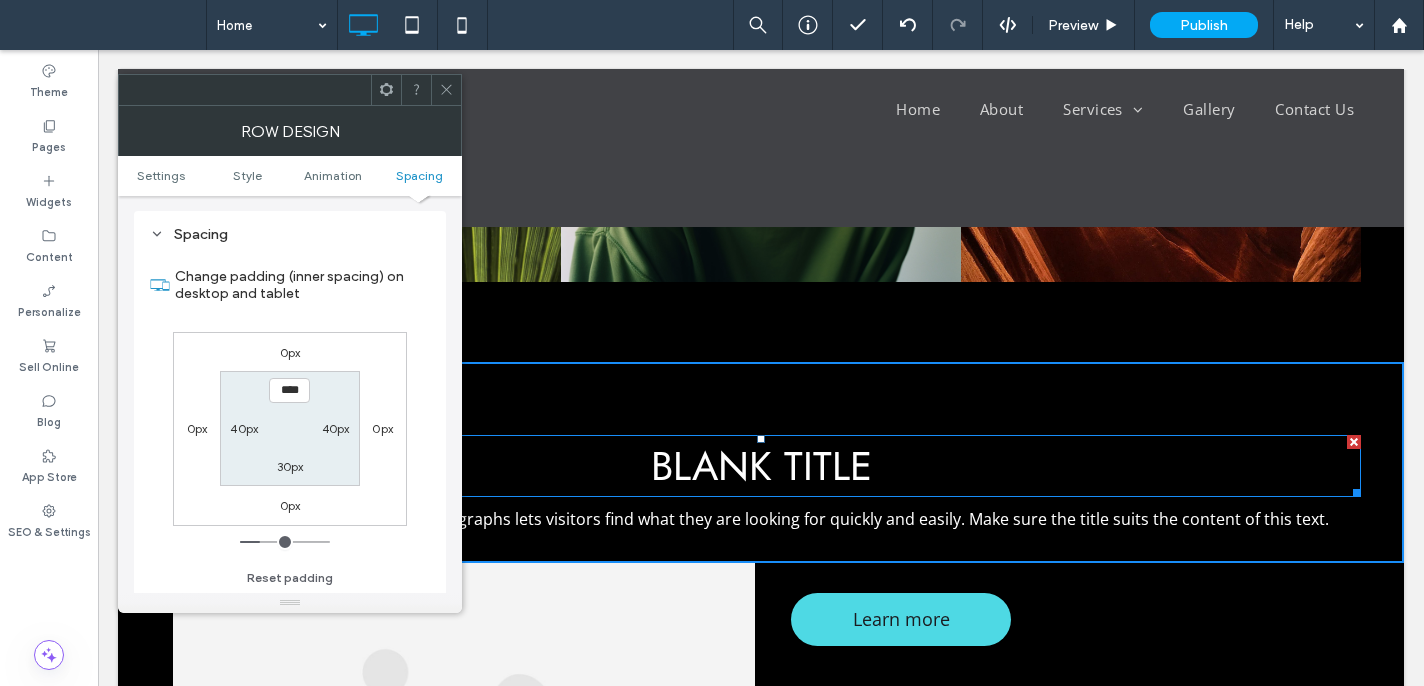 drag, startPoint x: 288, startPoint y: 385, endPoint x: 318, endPoint y: 389, distance: 30.265491 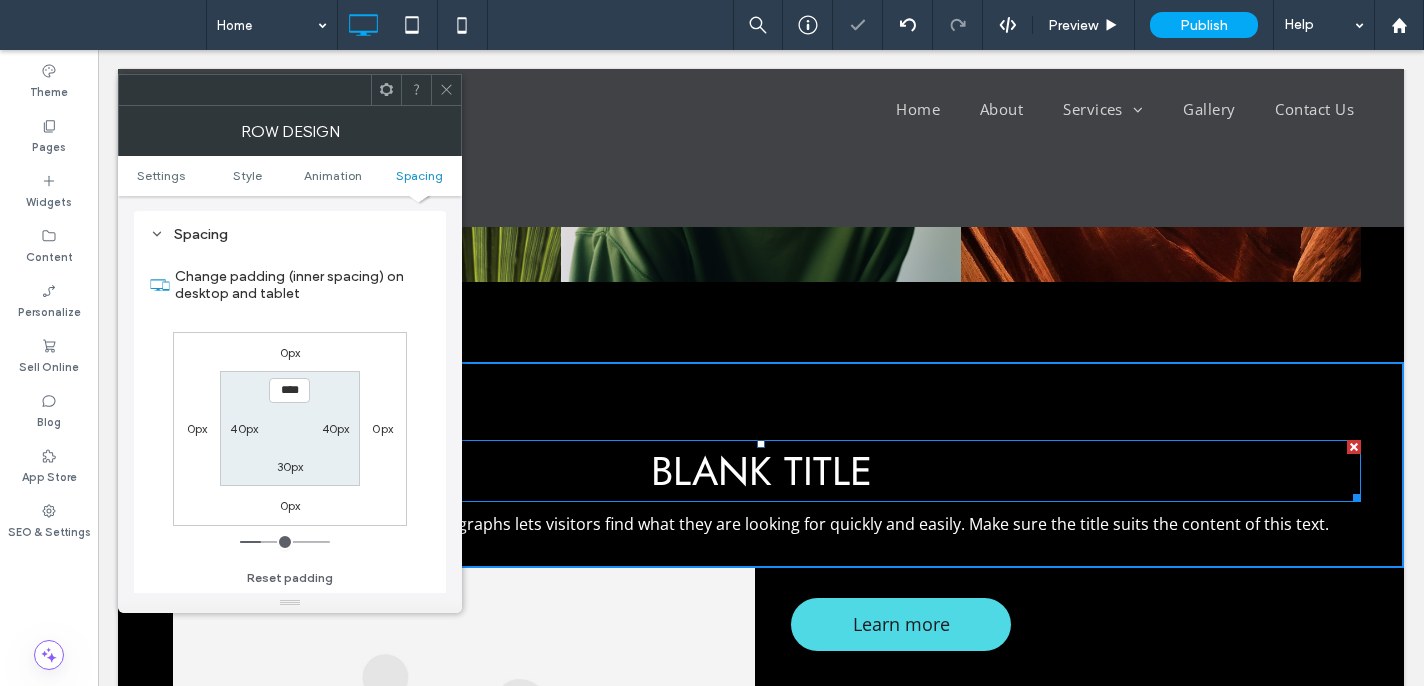 click on "30px" at bounding box center (290, 466) 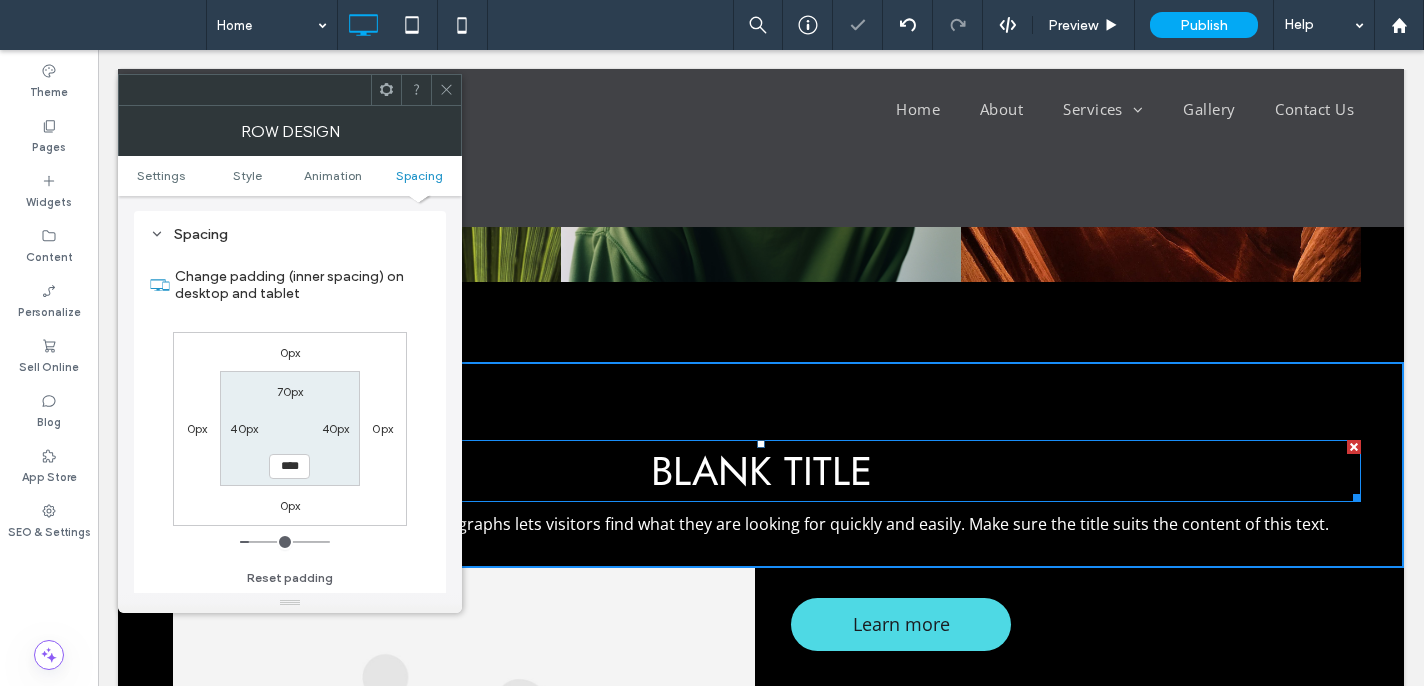 click on "****" at bounding box center (289, 466) 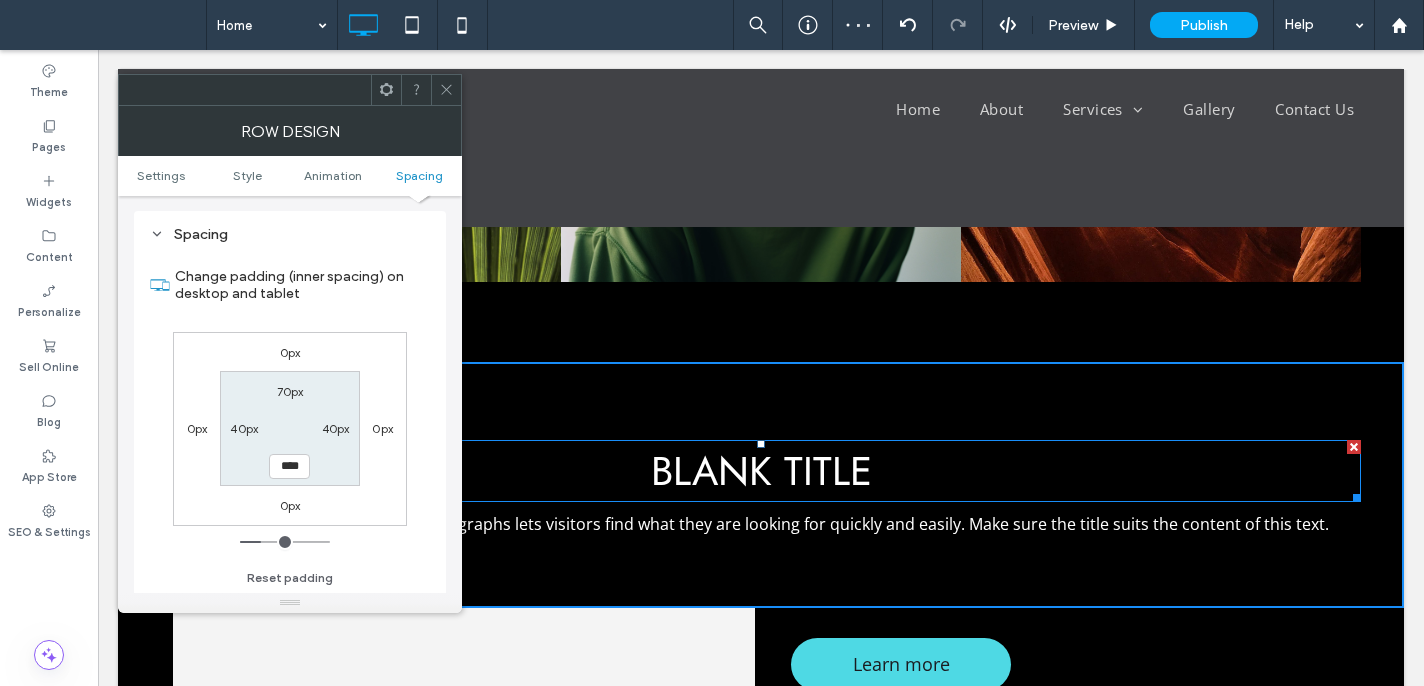 click 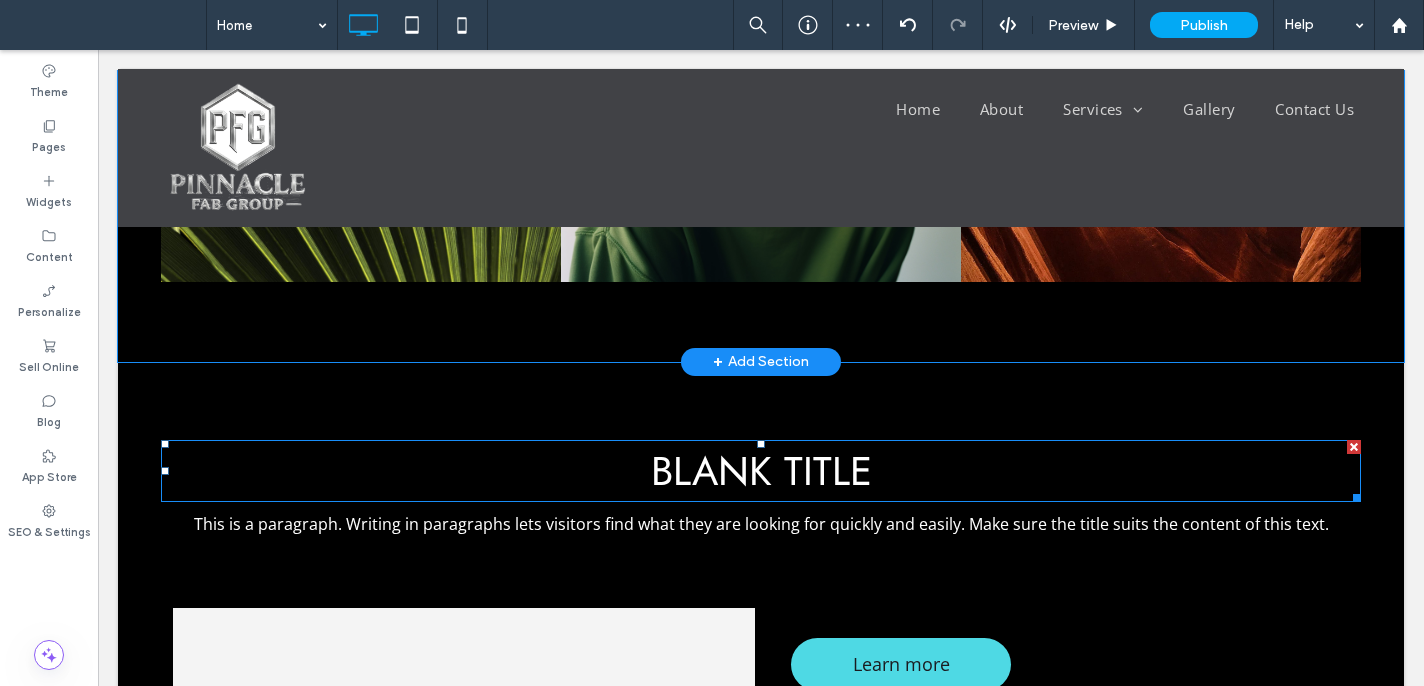 click on "Our Mission
At Pinnacle Fab Group, our mission is to deliver precision fabrication solutions with unwavering quality, safety, and integrity. We are committed to exceeding client expectations through expert craftsmanship, innovative techniques, and a relentless focus on operational excellence. By fostering strong partnerships and a culture of accountability, we strive to be the trusted leader in industrial fabrication and construction services across every project we touch.
Nature's Symphony
Breathtaking colors of our planet
Button
Faces of Humanity
Portraits of people from around the globe
Button
Beyond Boundaries
Visual odyssey across continents
Button
Click To Paste
Row + Add Section" at bounding box center (761, -7) 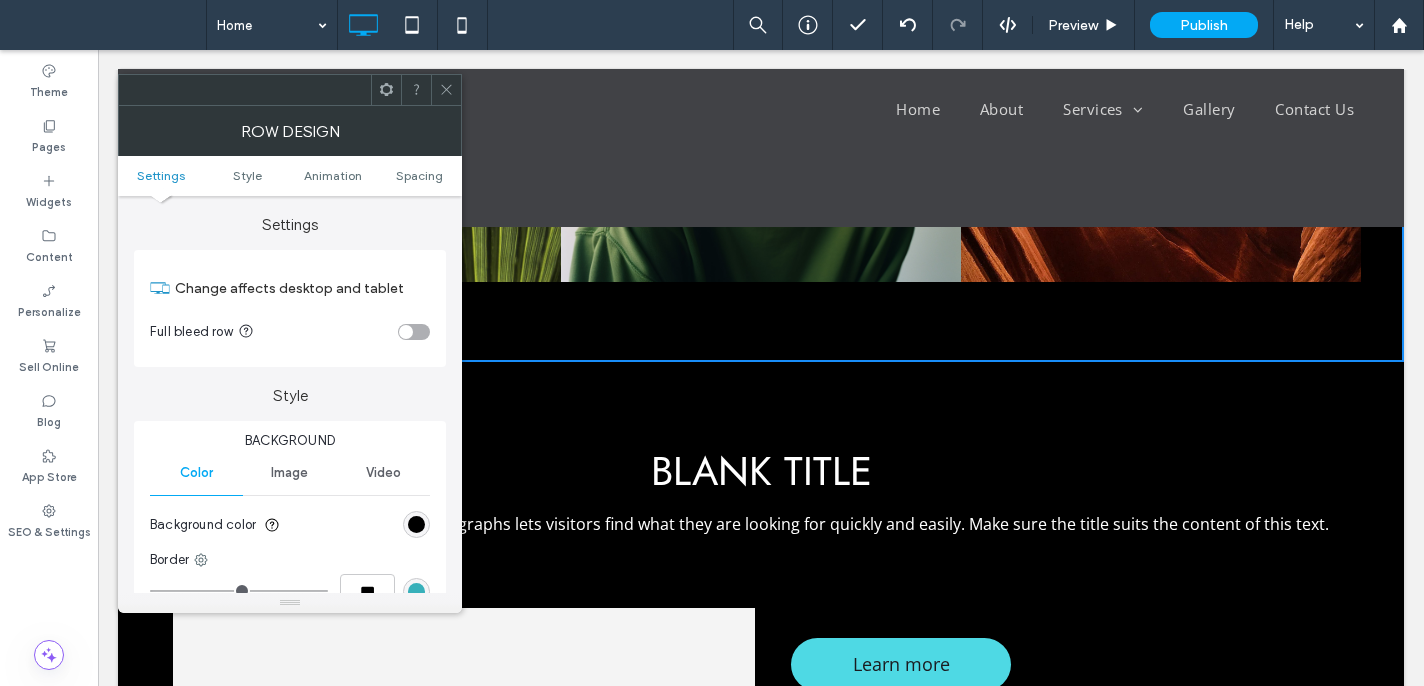 click on "Settings Style Animation Spacing" at bounding box center [290, 176] 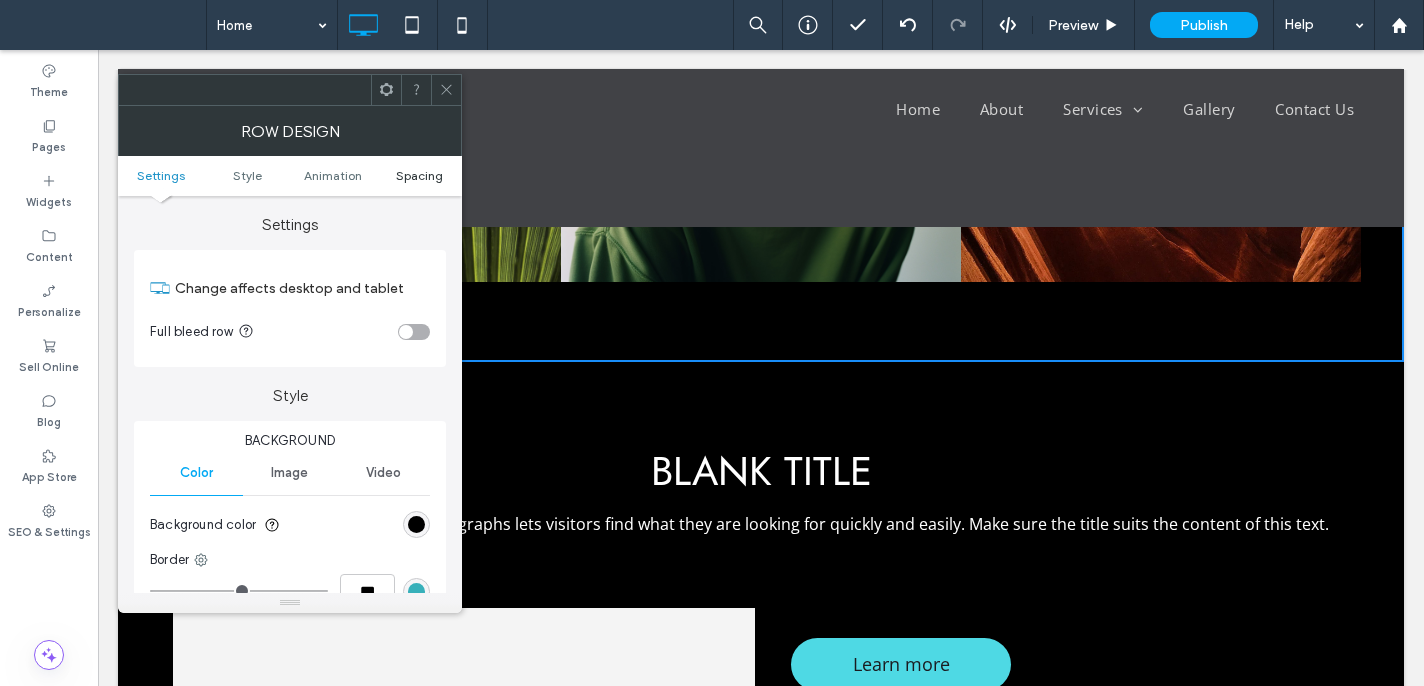 click on "Spacing" at bounding box center (419, 175) 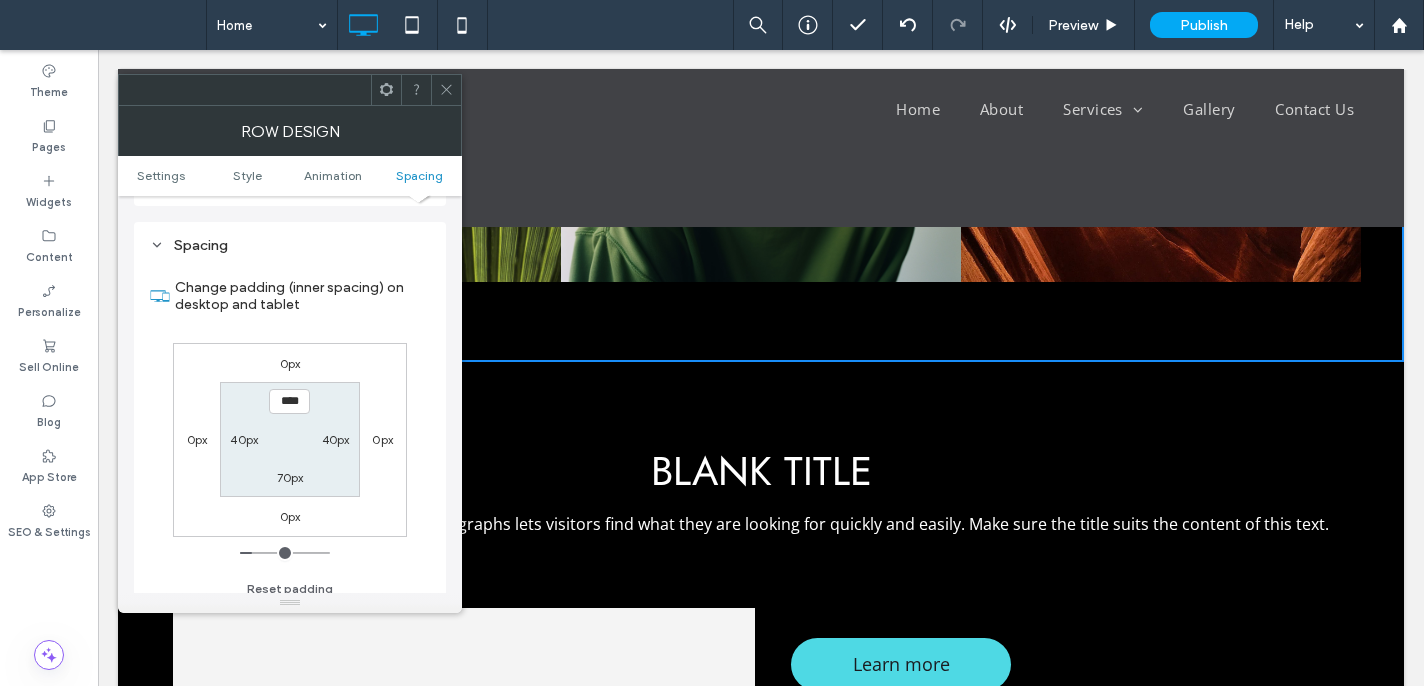 scroll, scrollTop: 566, scrollLeft: 0, axis: vertical 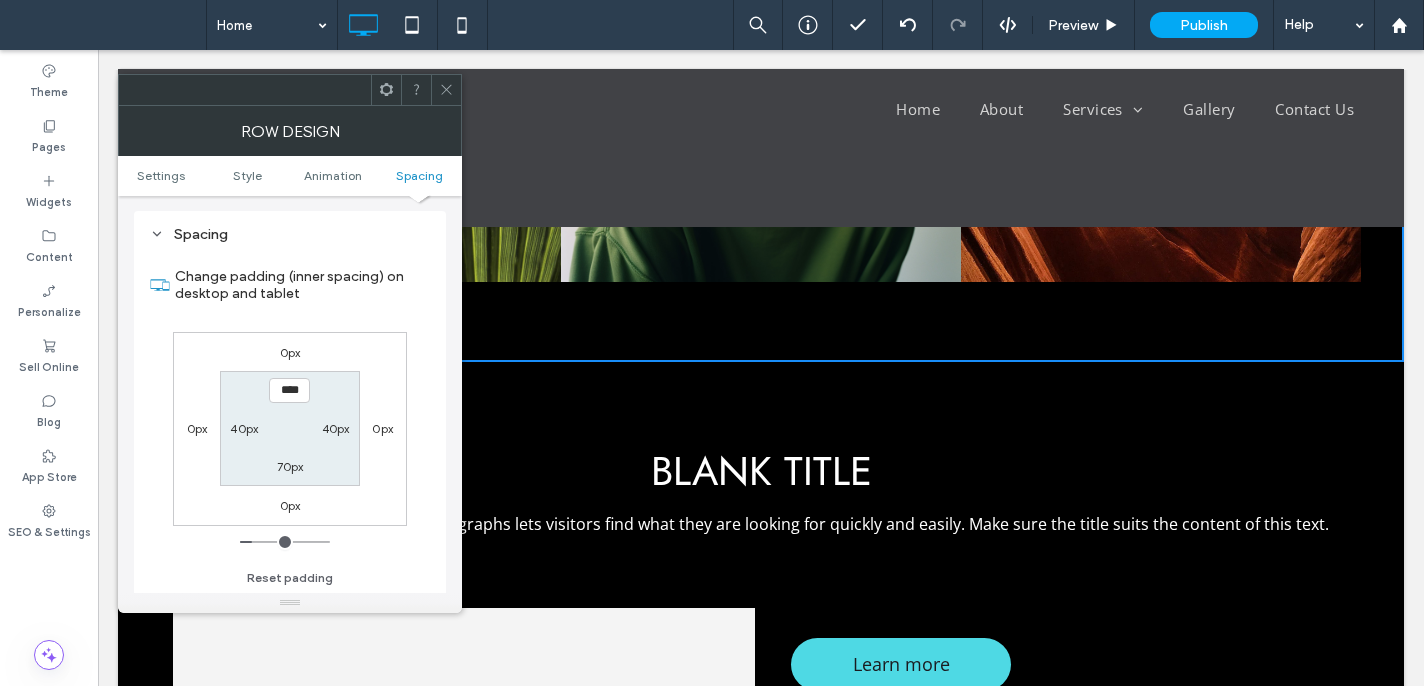 click on "70px" at bounding box center (290, 466) 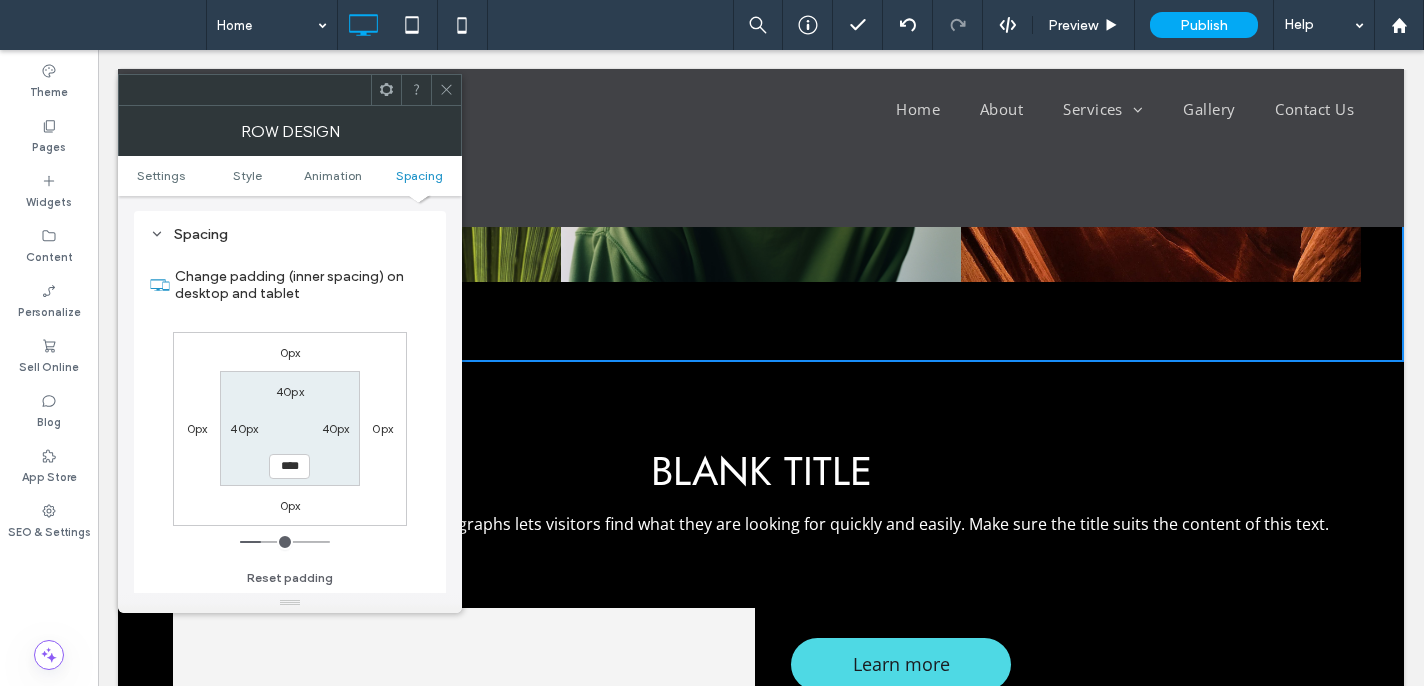 click on "****" at bounding box center [289, 466] 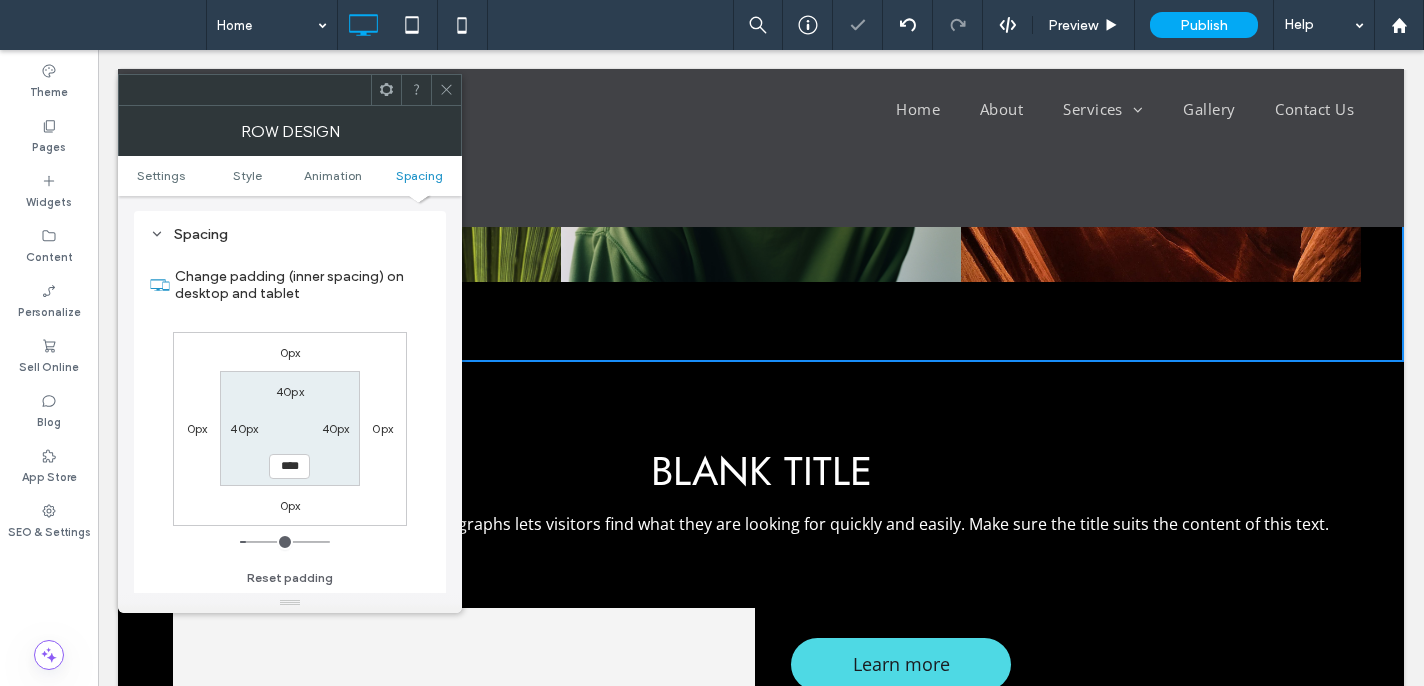 scroll, scrollTop: 1523, scrollLeft: 0, axis: vertical 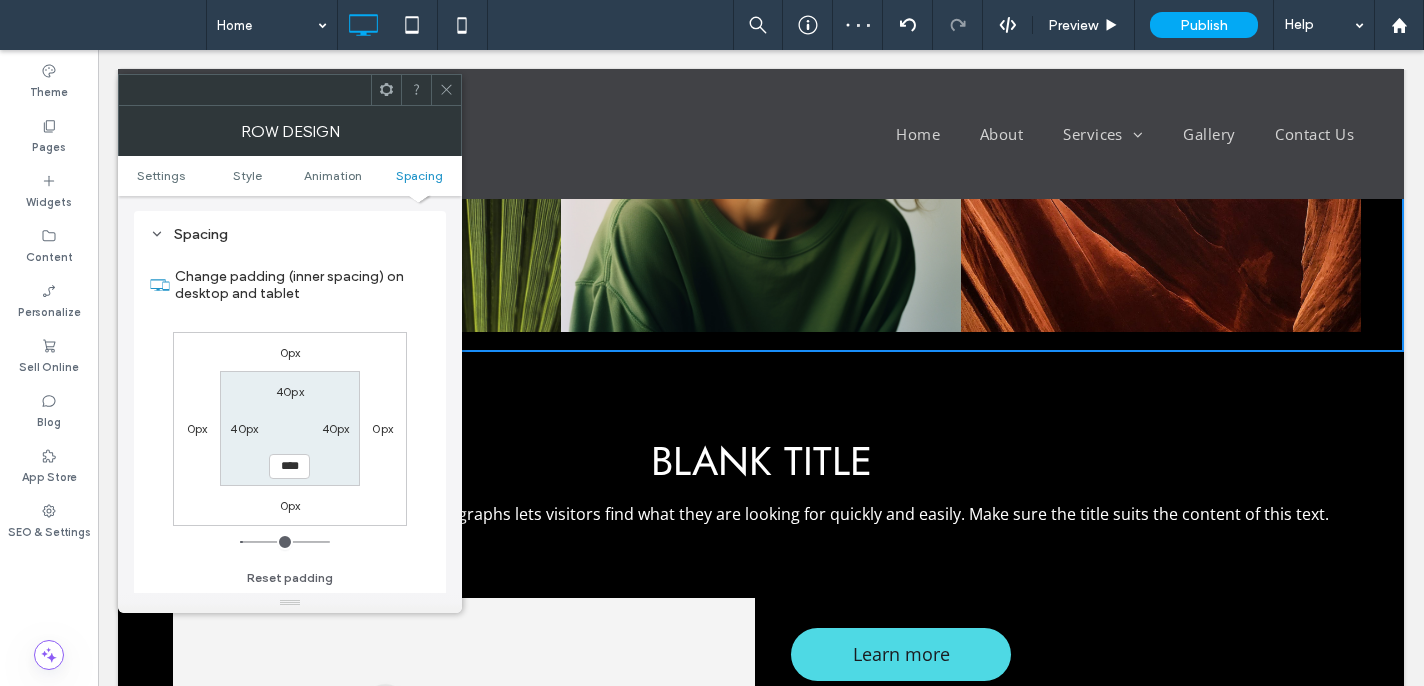 click 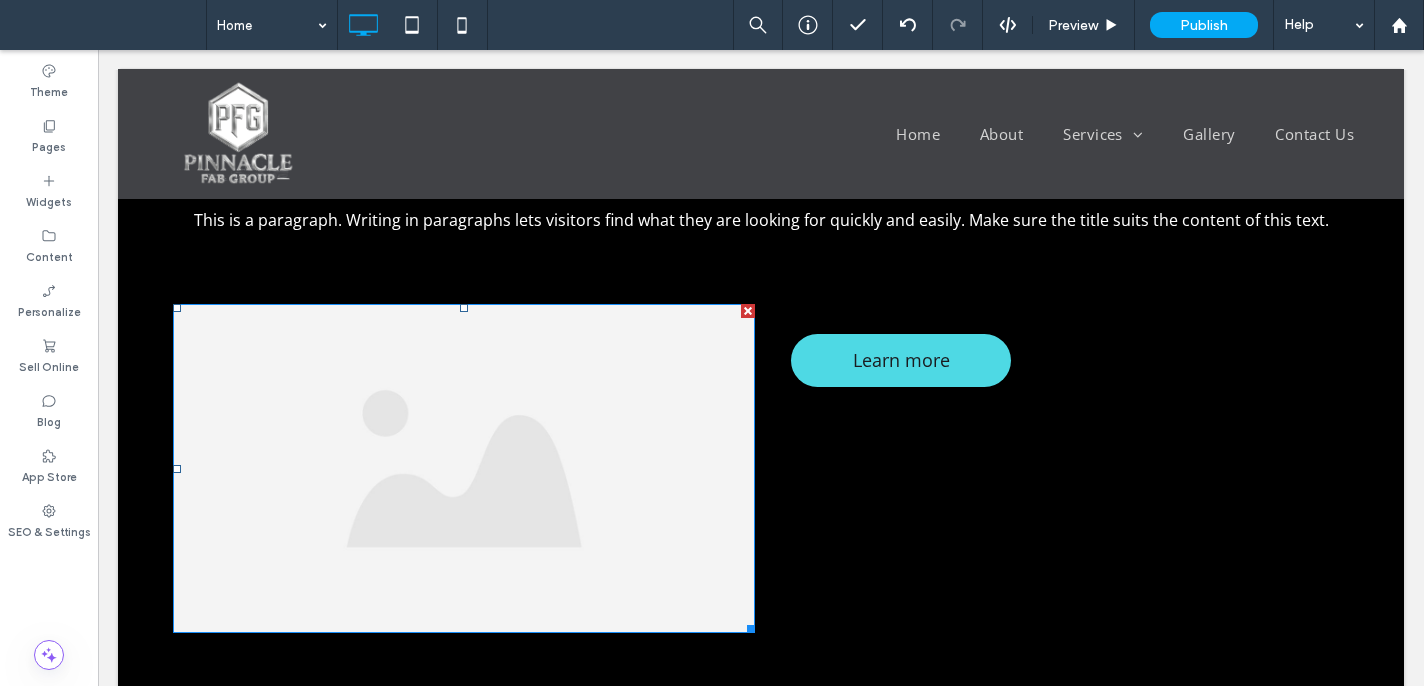 scroll, scrollTop: 1816, scrollLeft: 0, axis: vertical 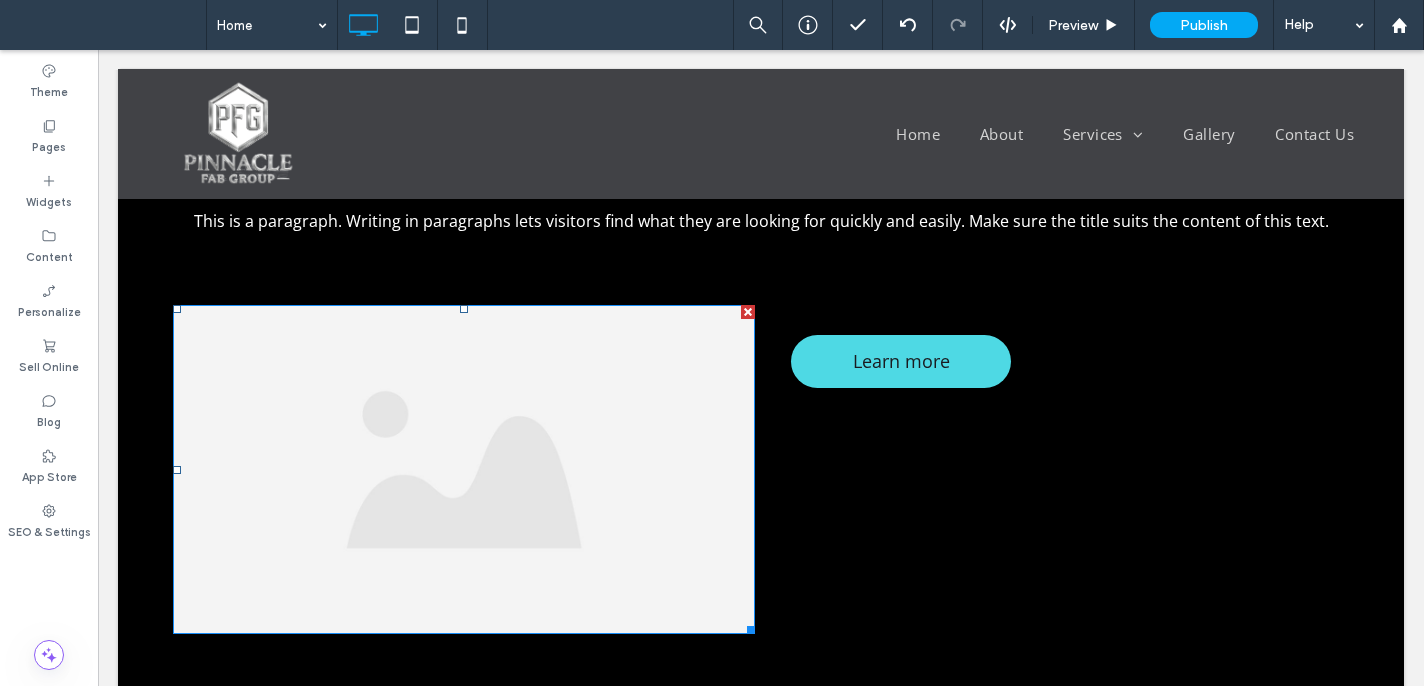click at bounding box center [748, 312] 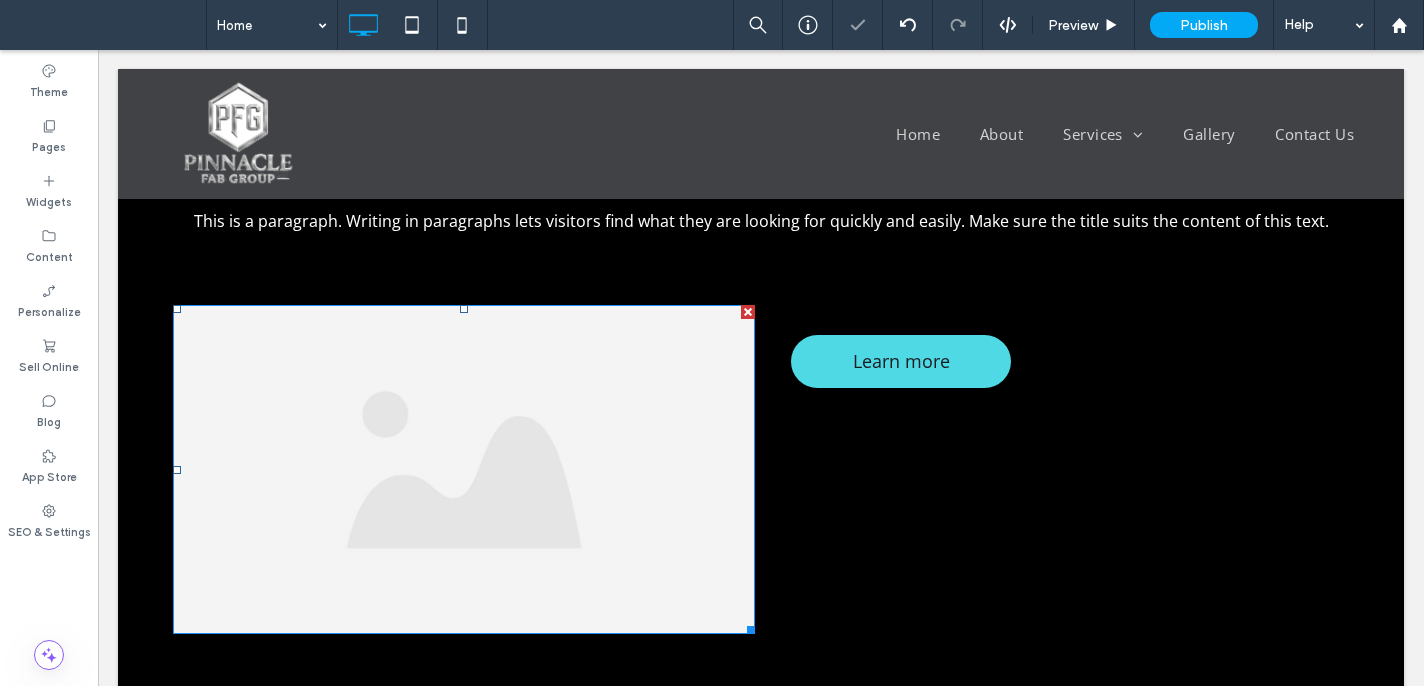 scroll, scrollTop: 1740, scrollLeft: 0, axis: vertical 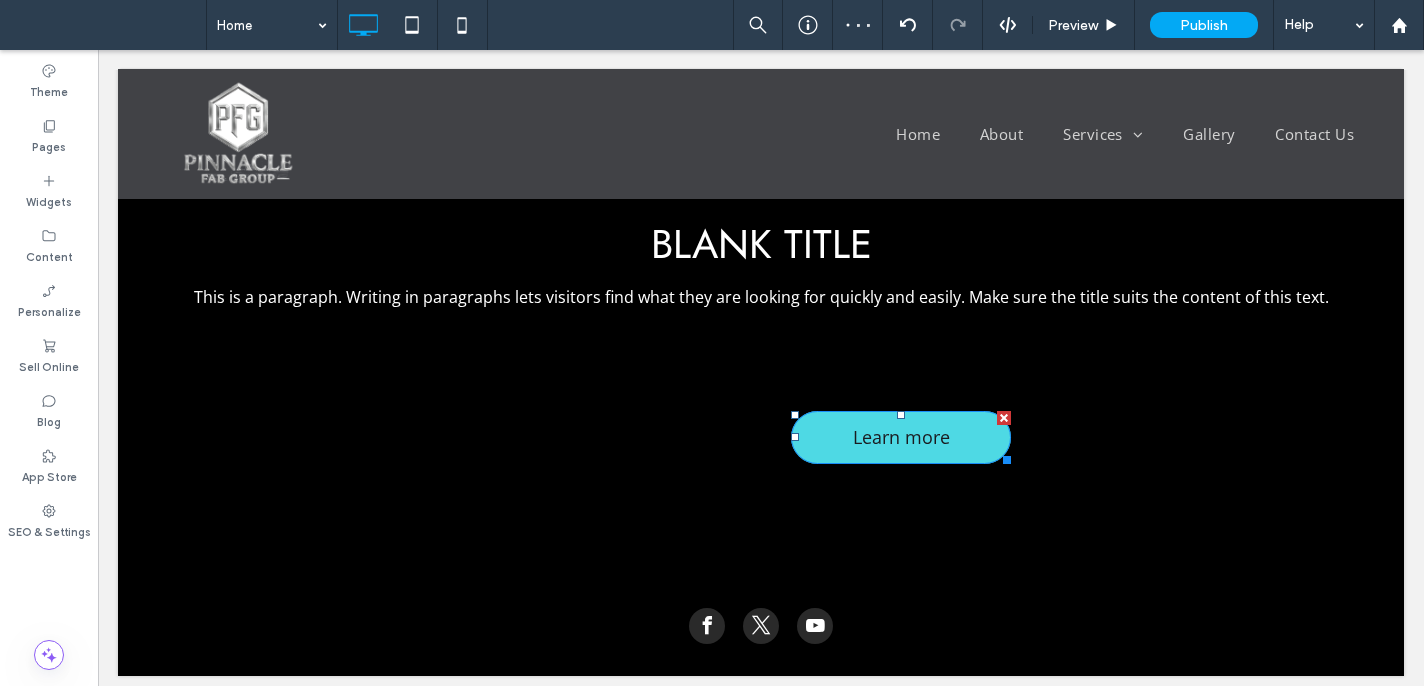 click at bounding box center (1004, 418) 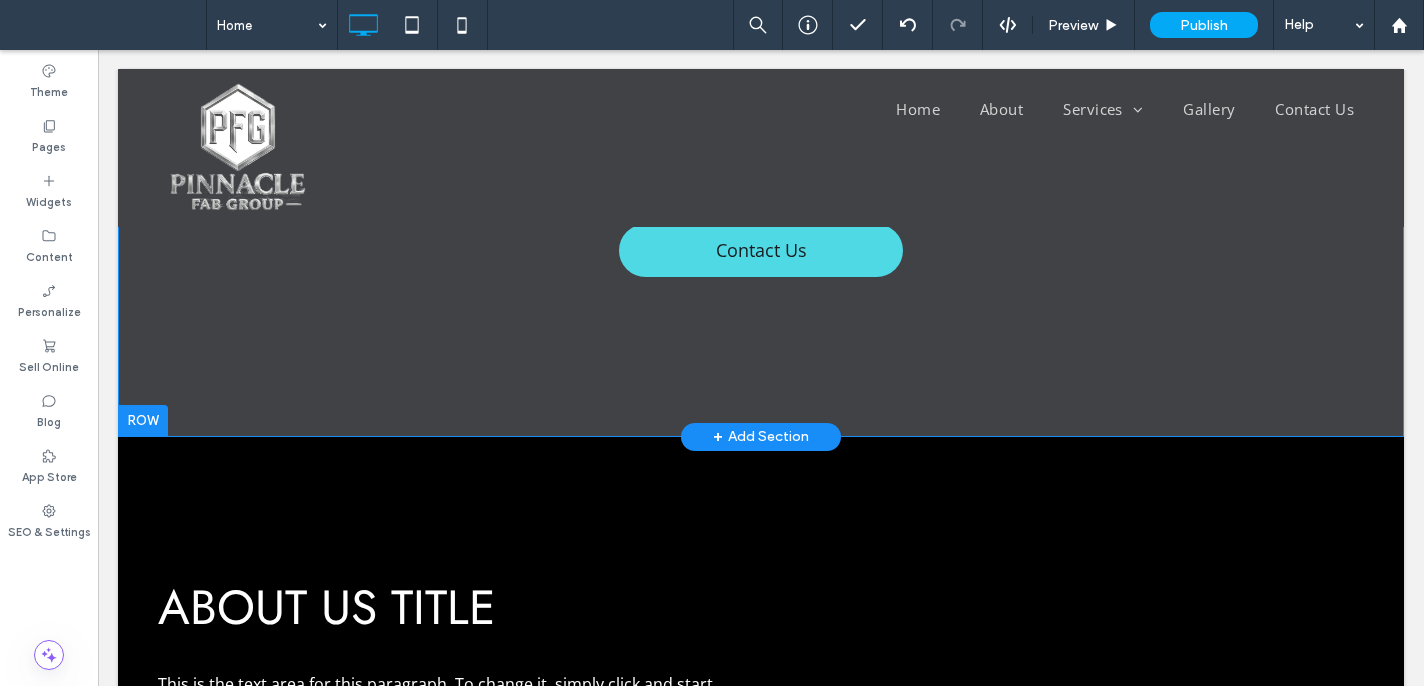 scroll, scrollTop: 0, scrollLeft: 0, axis: both 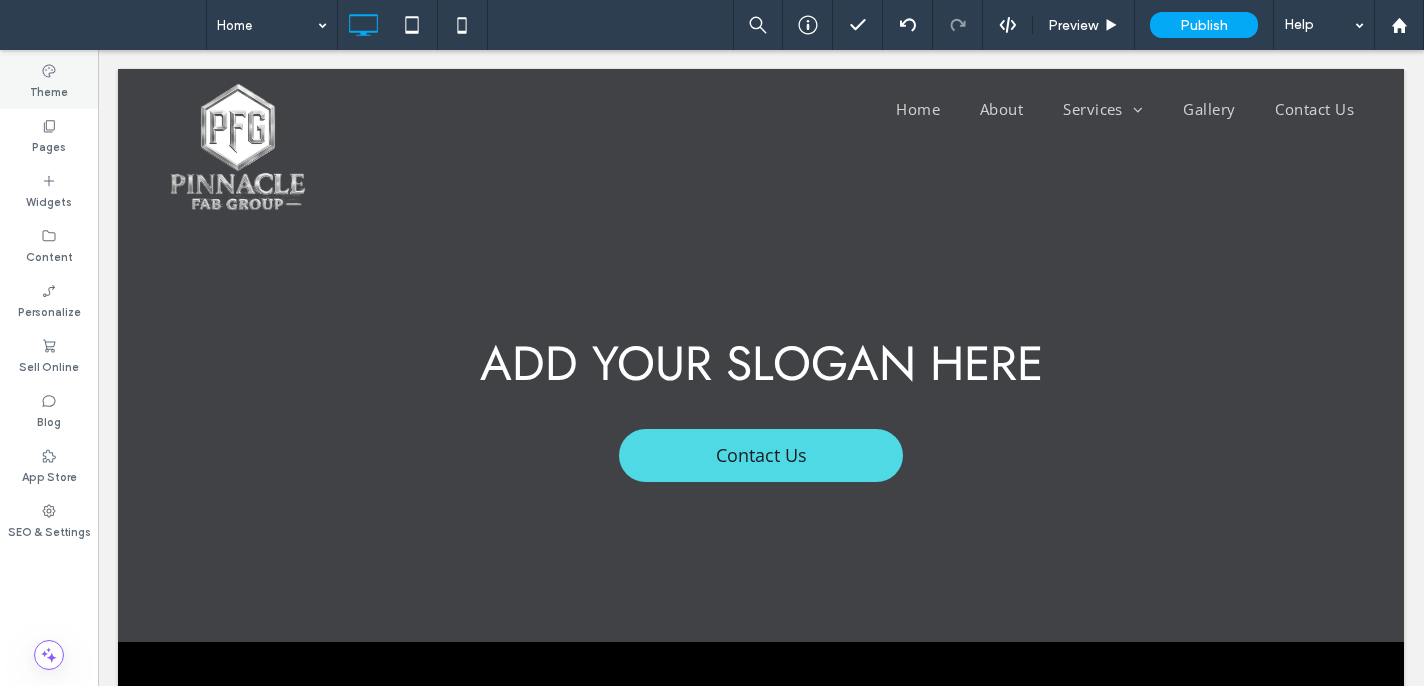 click on "Theme" at bounding box center (49, 81) 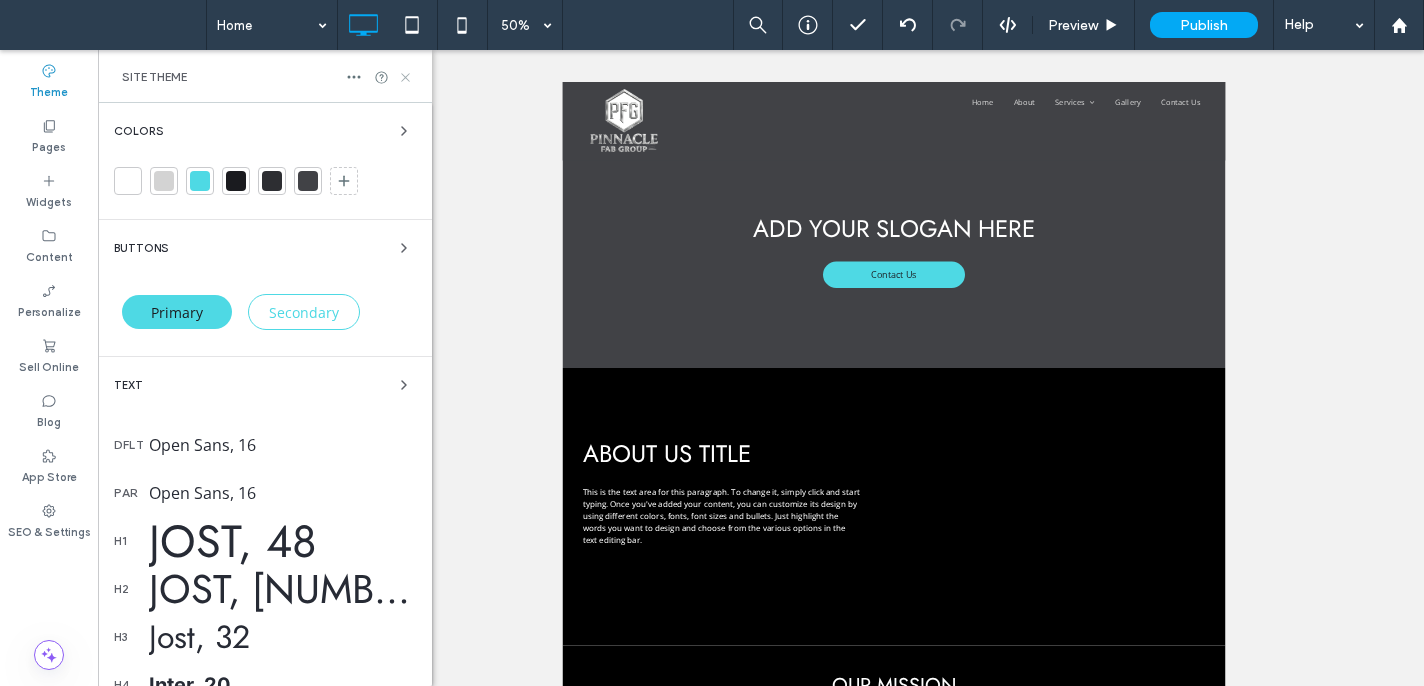 click 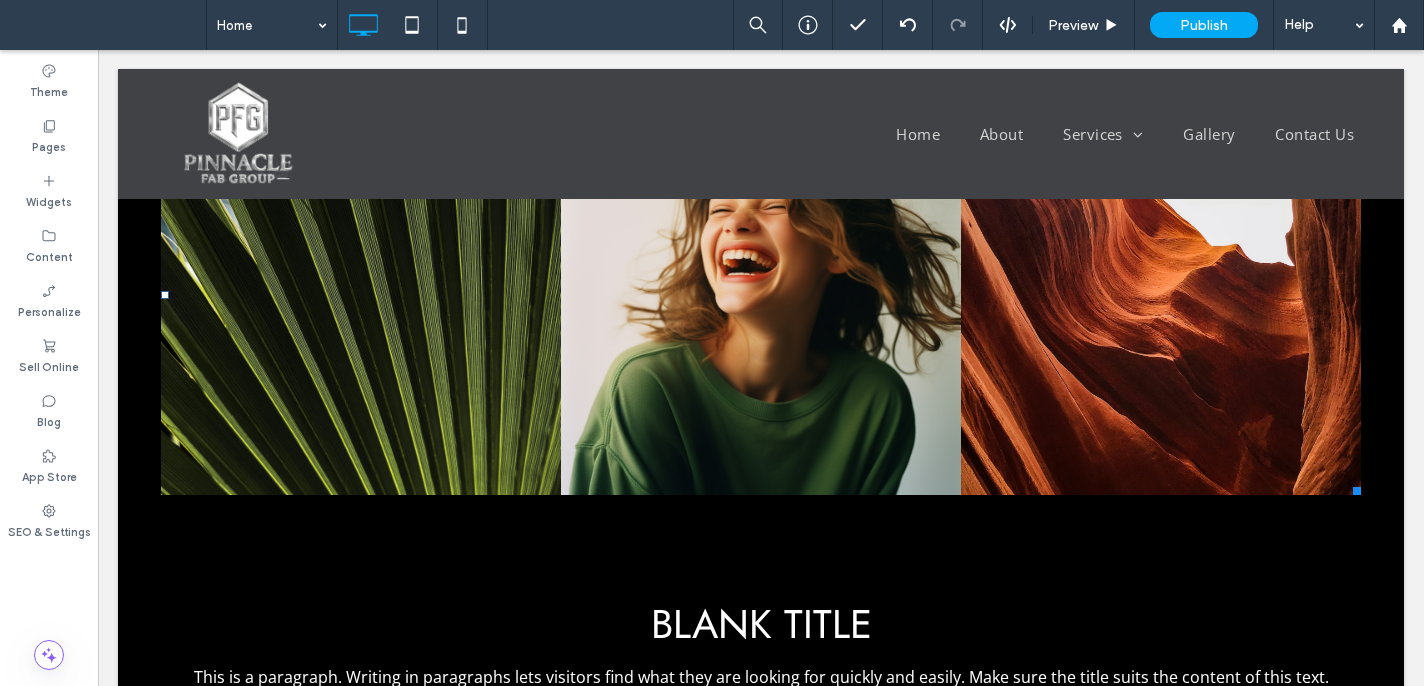 scroll, scrollTop: 1747, scrollLeft: 0, axis: vertical 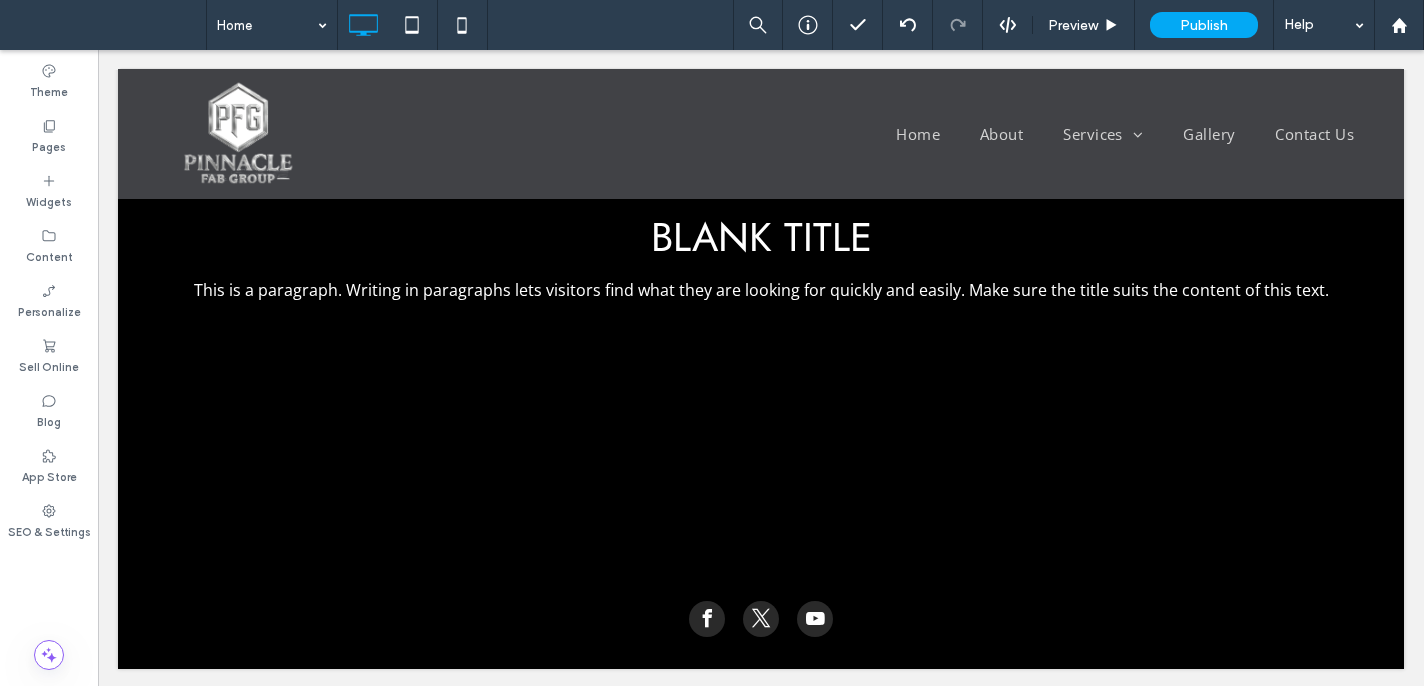 click at bounding box center [1354, 381] 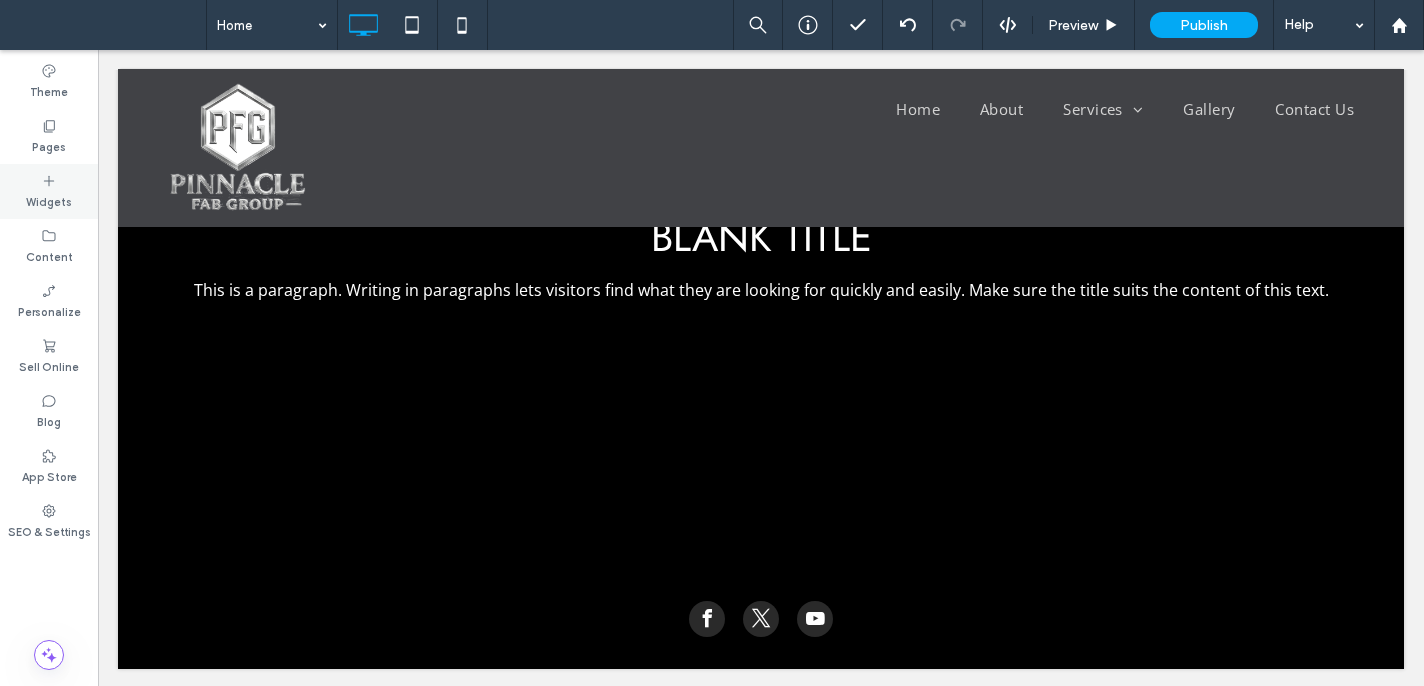 click on "Widgets" at bounding box center [49, 200] 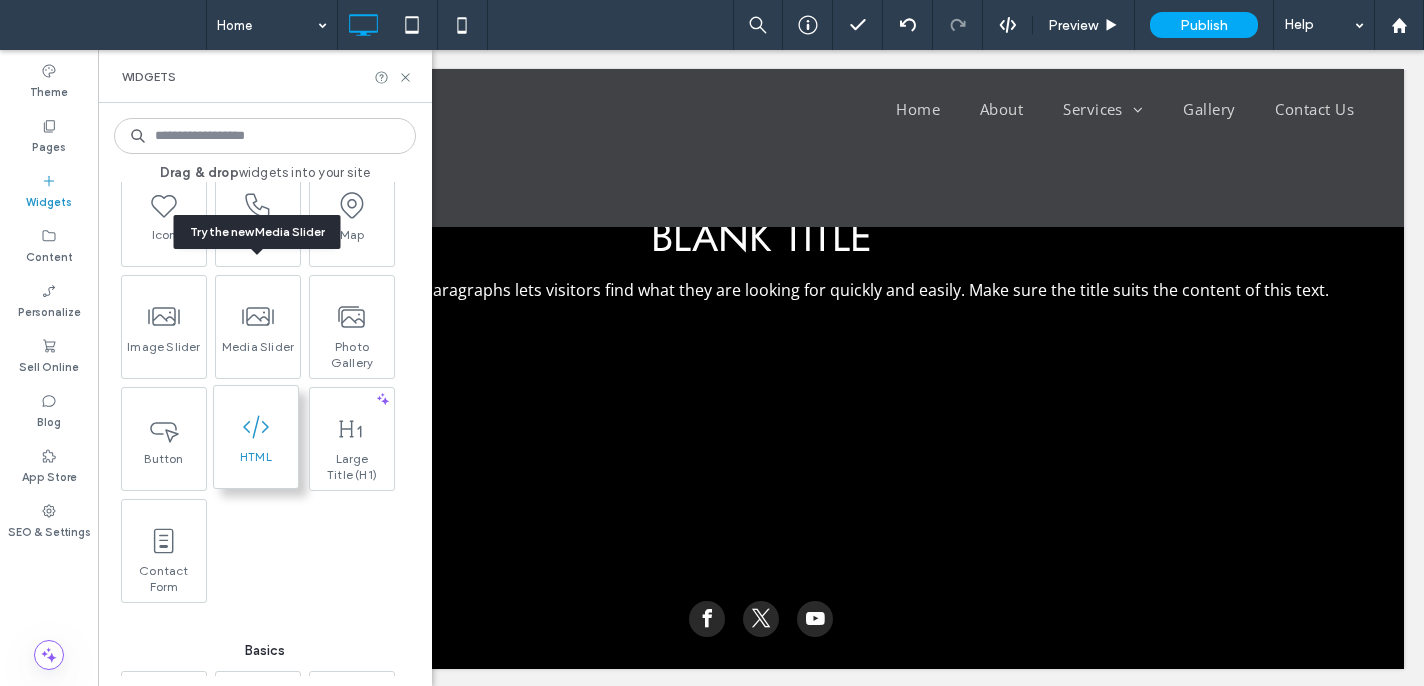scroll, scrollTop: 559, scrollLeft: 0, axis: vertical 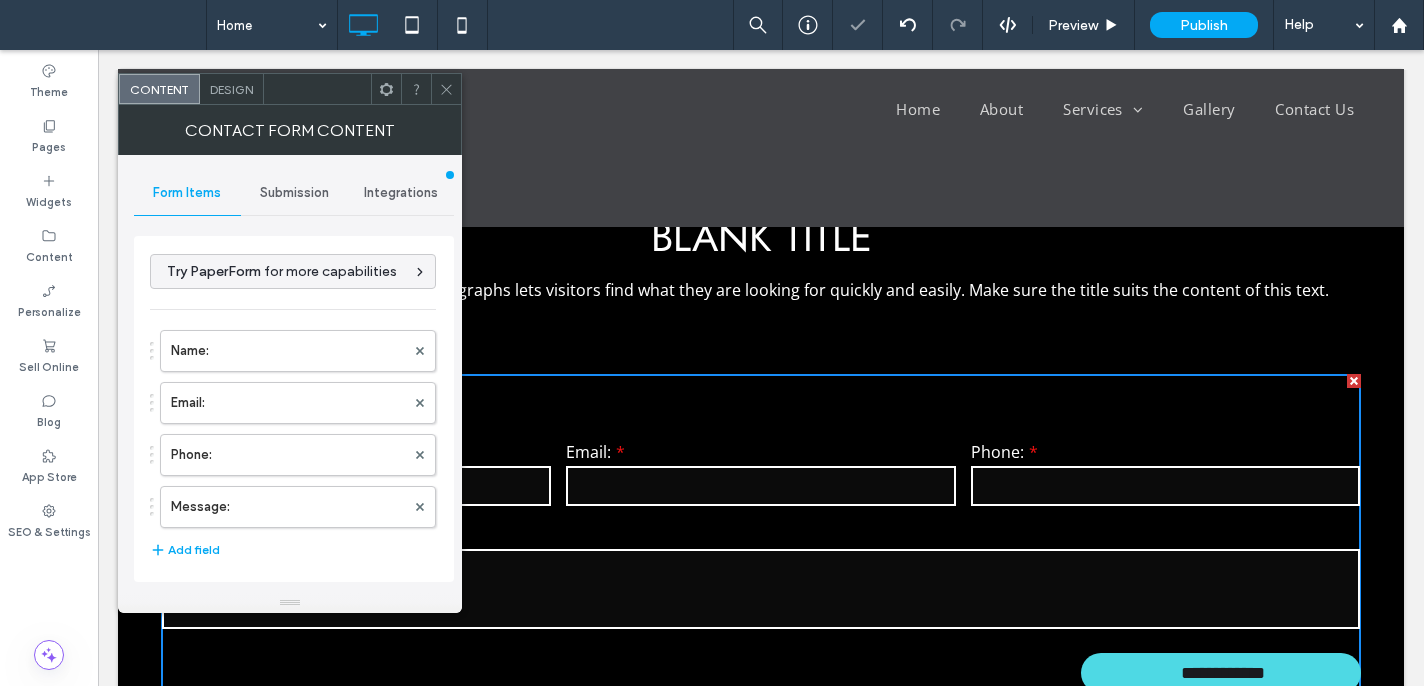 click 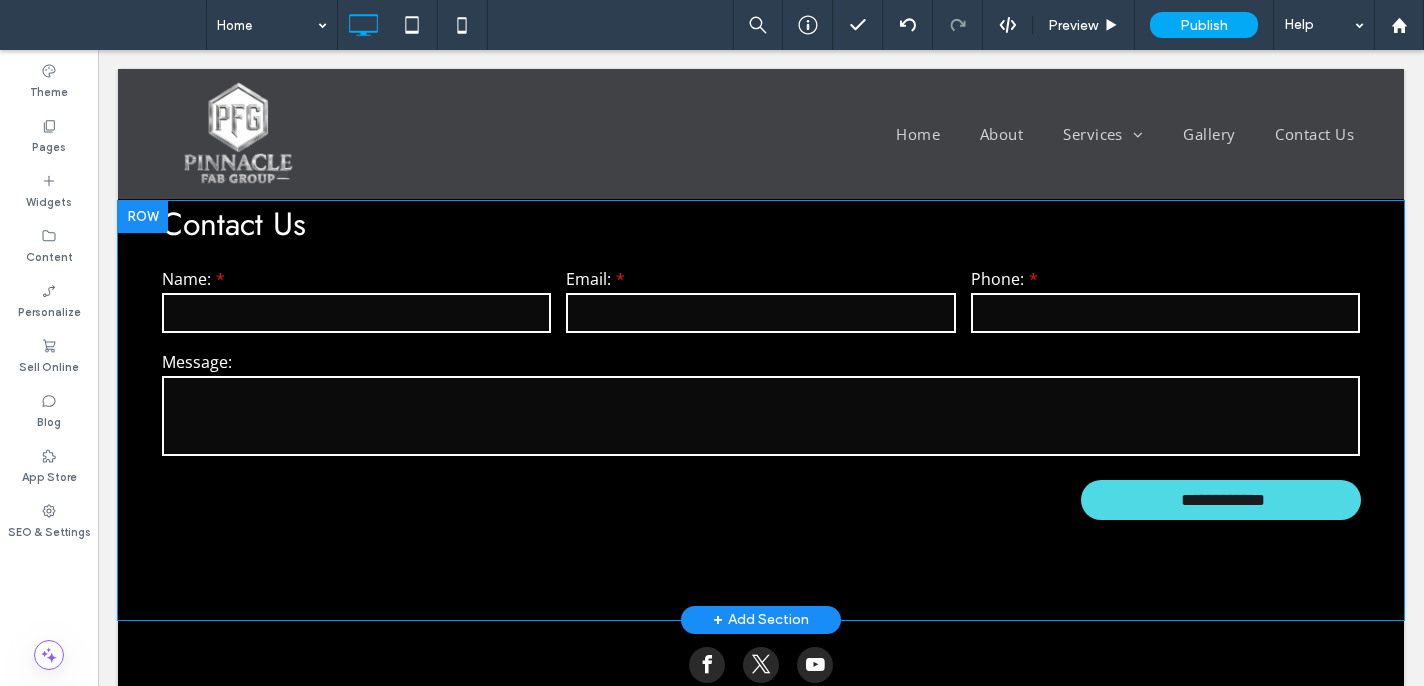 scroll, scrollTop: 1634, scrollLeft: 0, axis: vertical 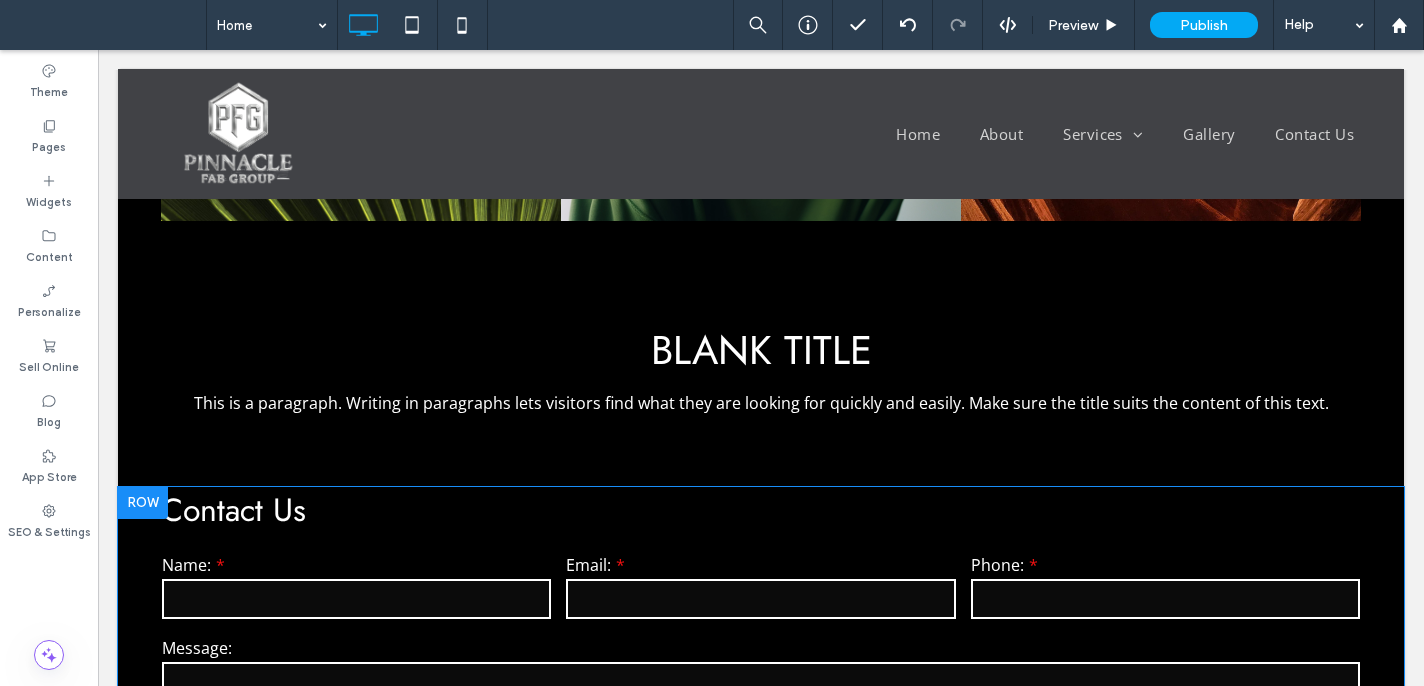 click at bounding box center (143, 503) 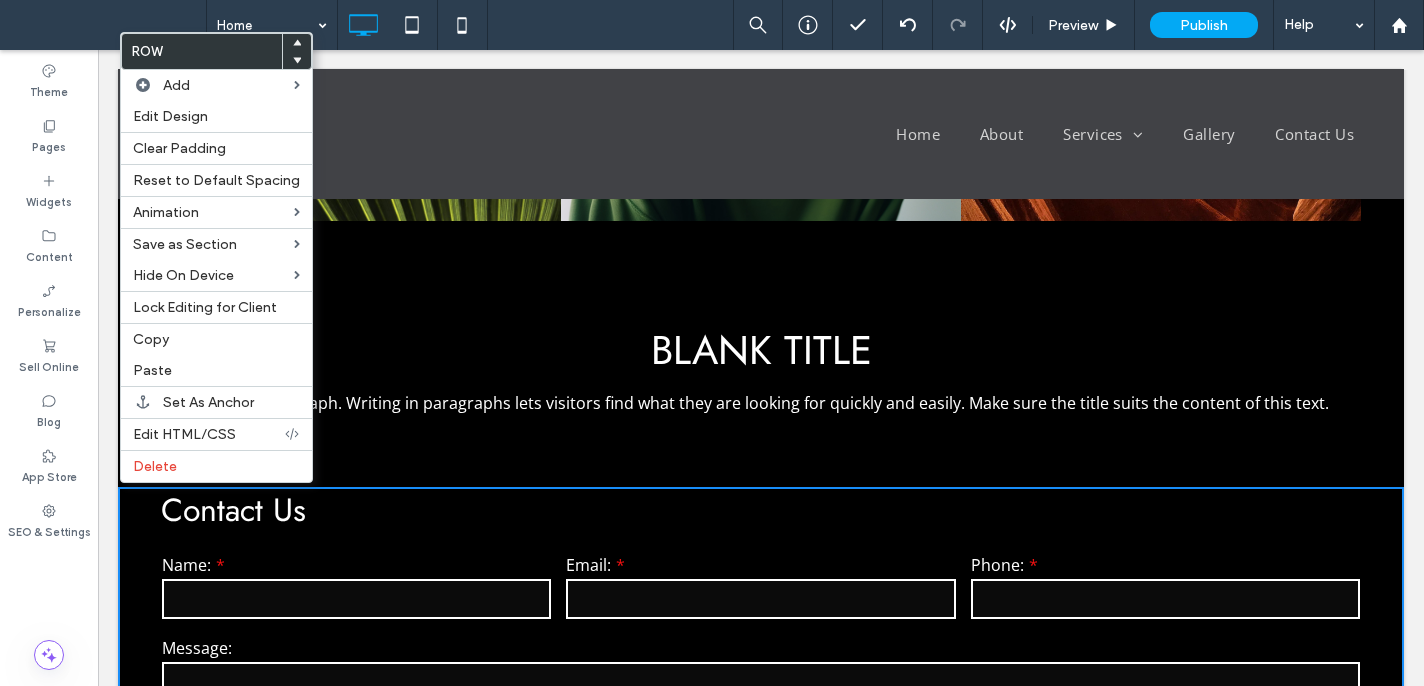 click 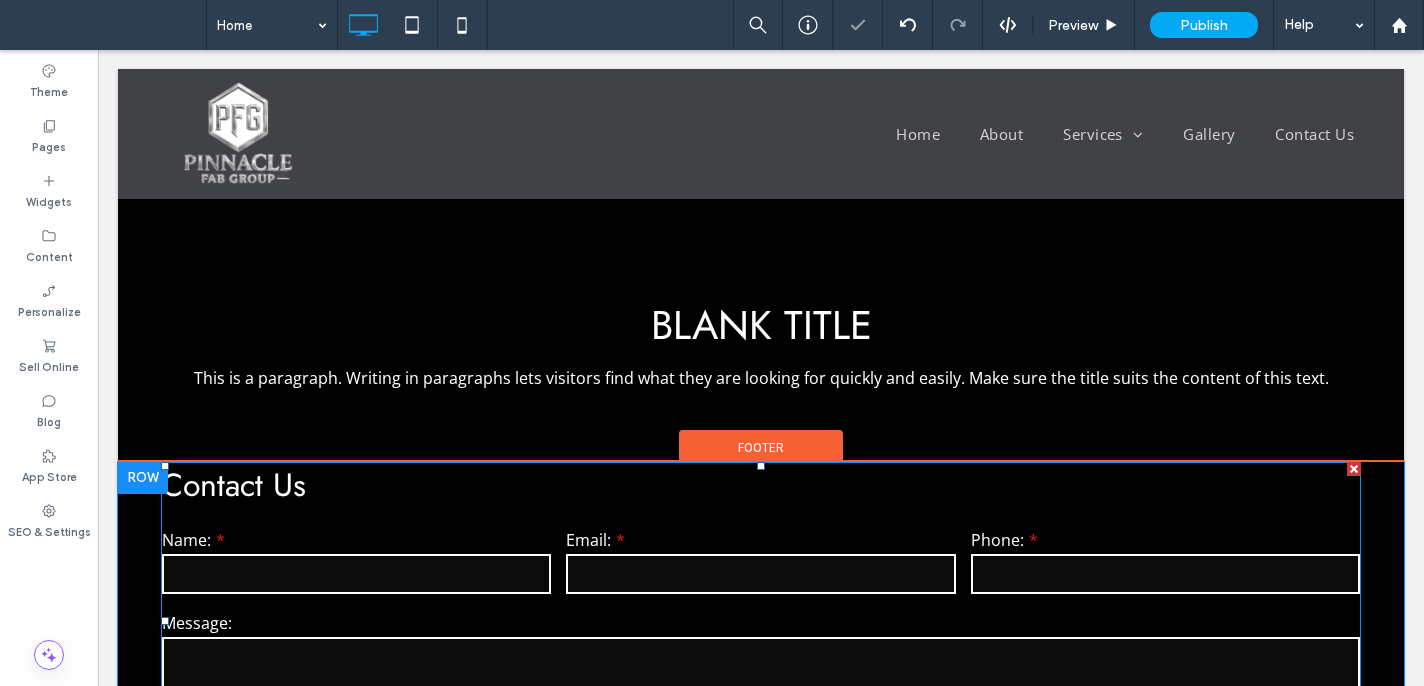 scroll, scrollTop: 1659, scrollLeft: 0, axis: vertical 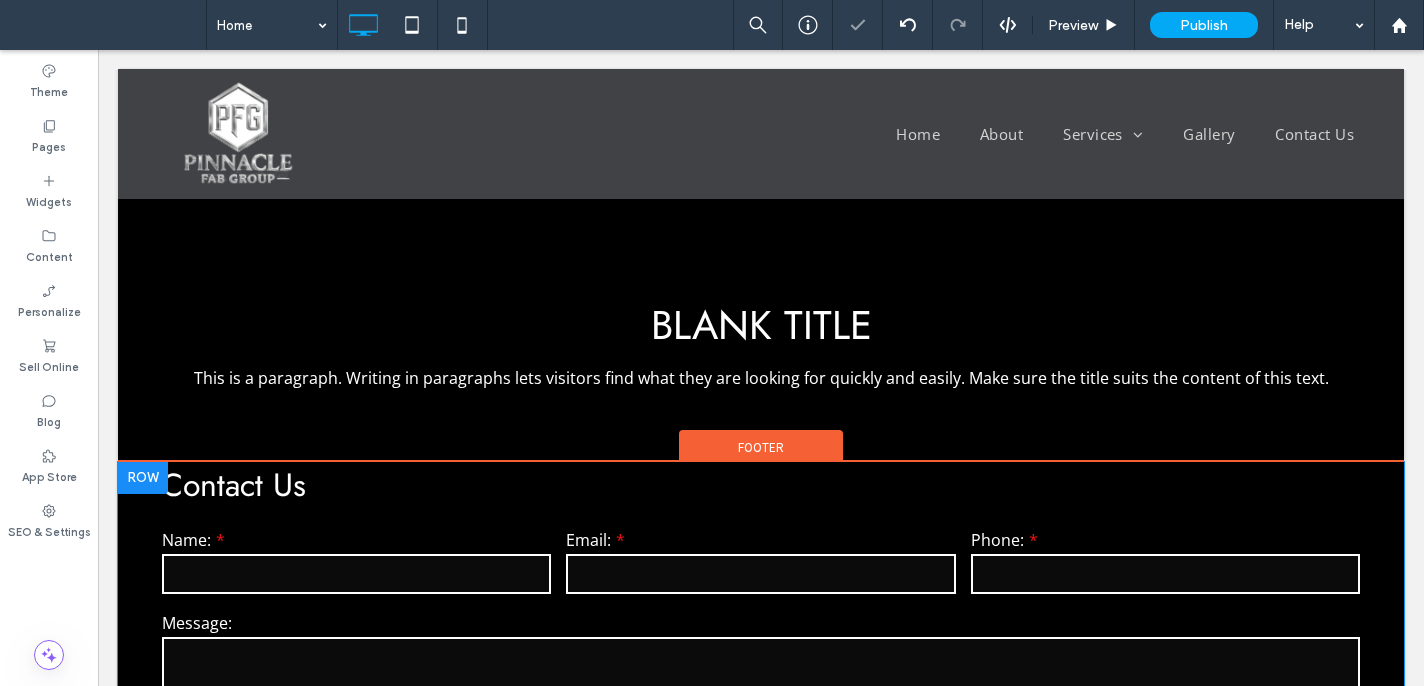 drag, startPoint x: 138, startPoint y: 477, endPoint x: 148, endPoint y: 486, distance: 13.453624 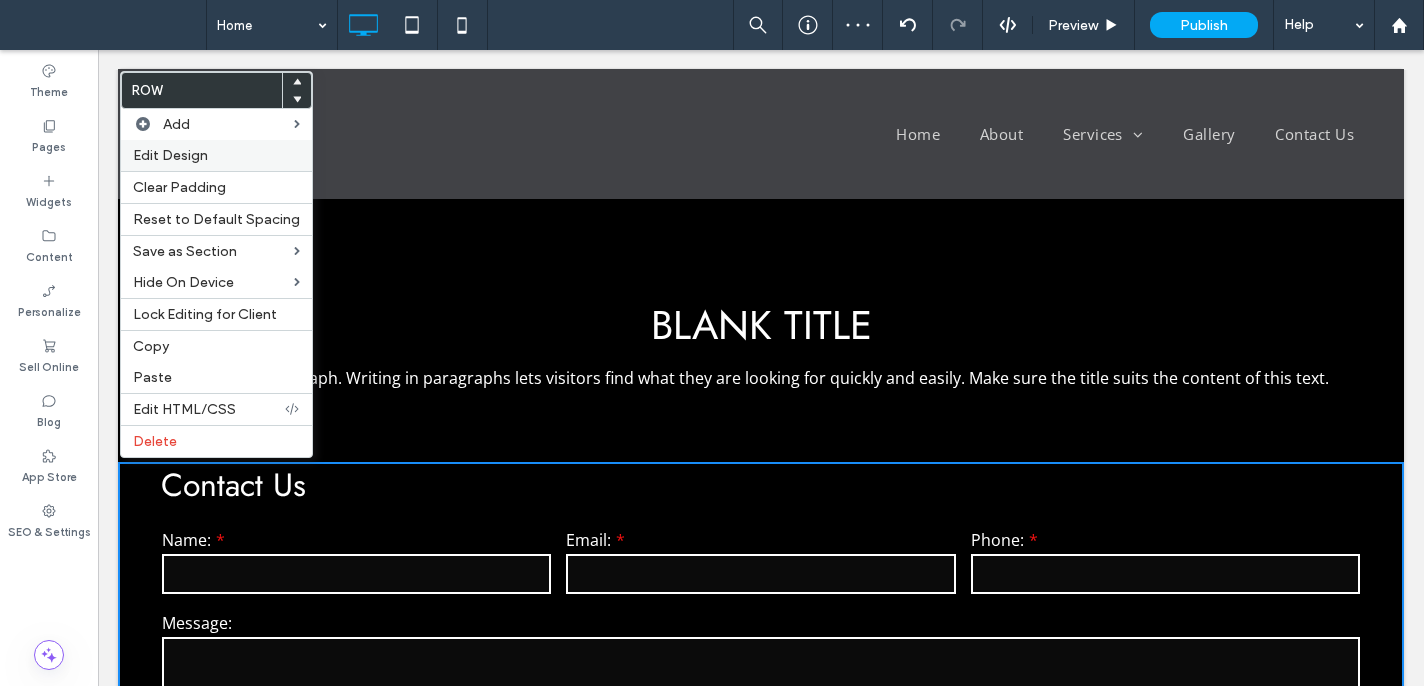 click on "Edit Design" at bounding box center [216, 155] 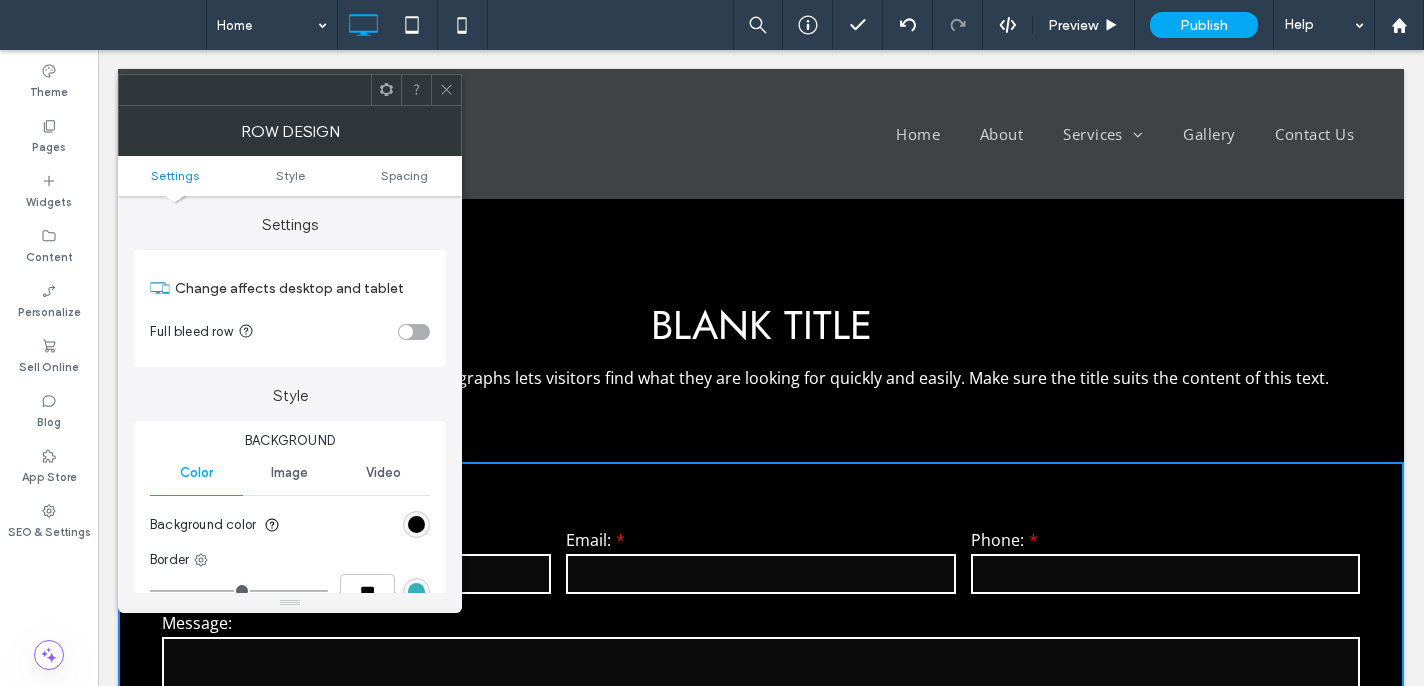 click at bounding box center (414, 332) 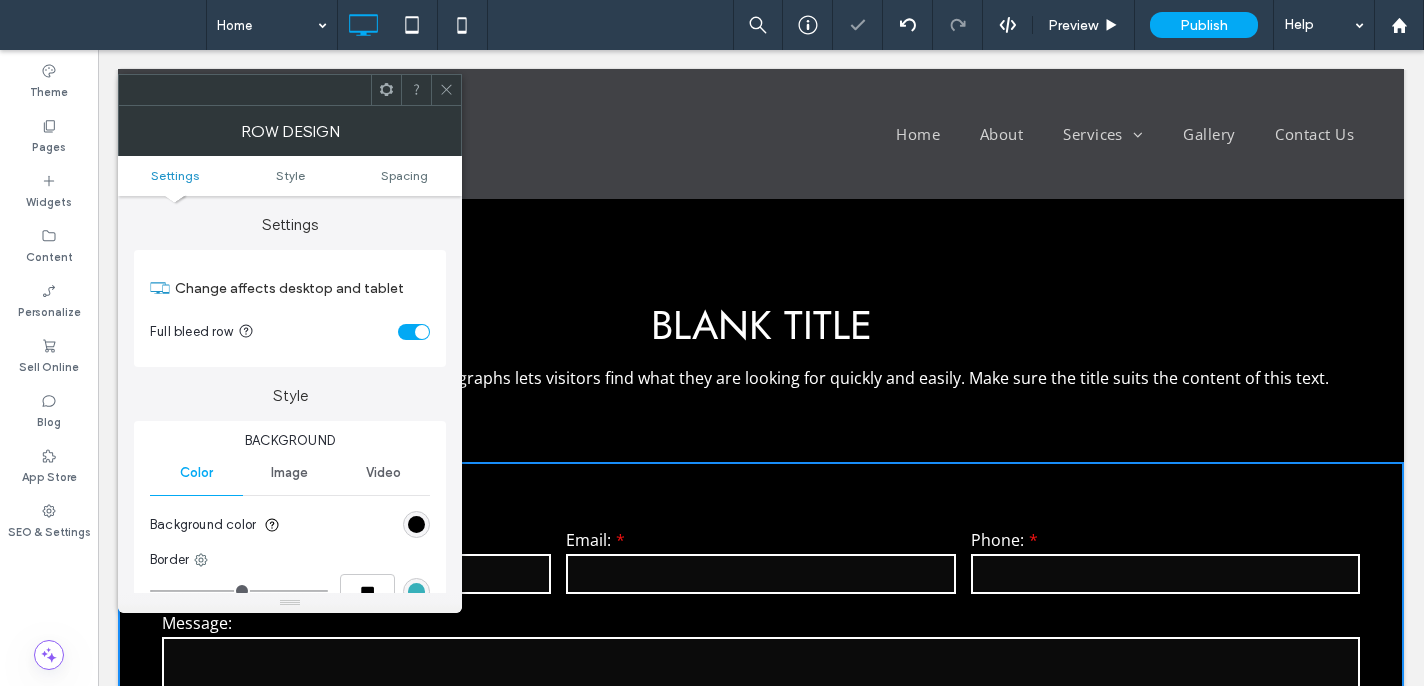 click at bounding box center [422, 332] 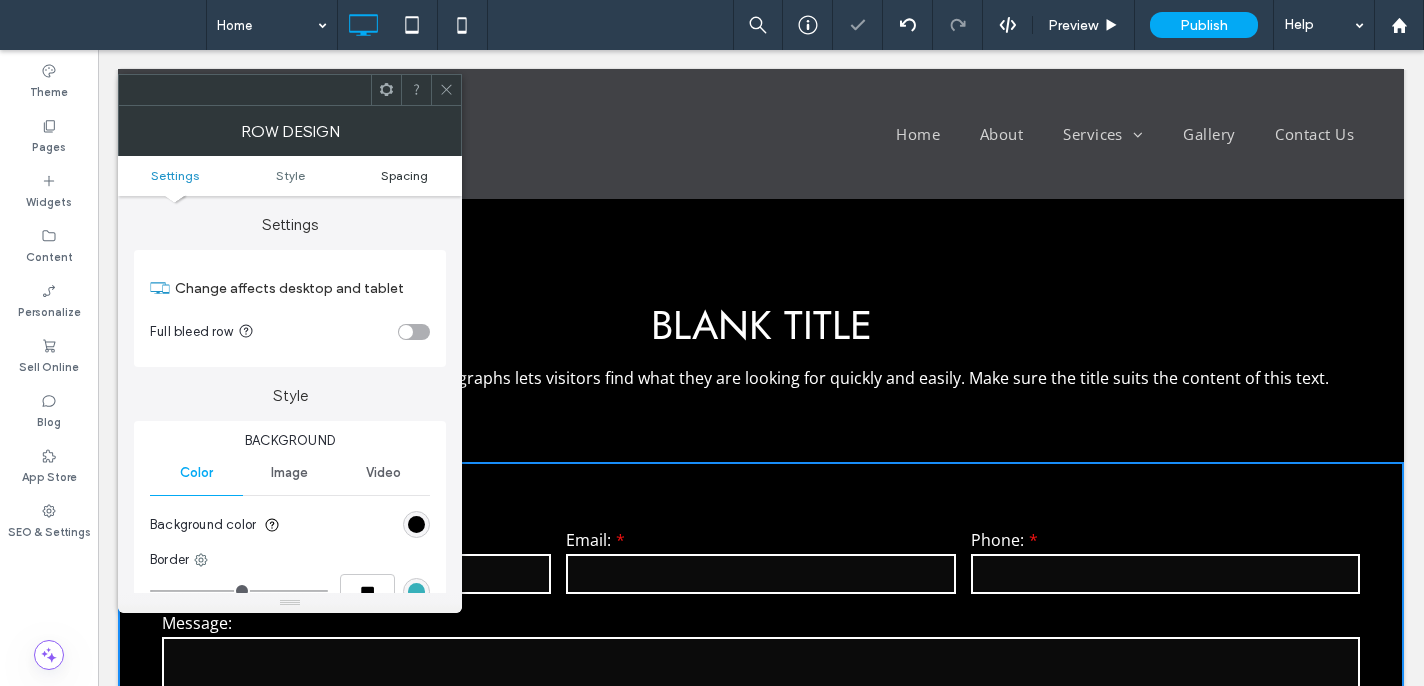 click on "Settings Style Spacing" at bounding box center (290, 176) 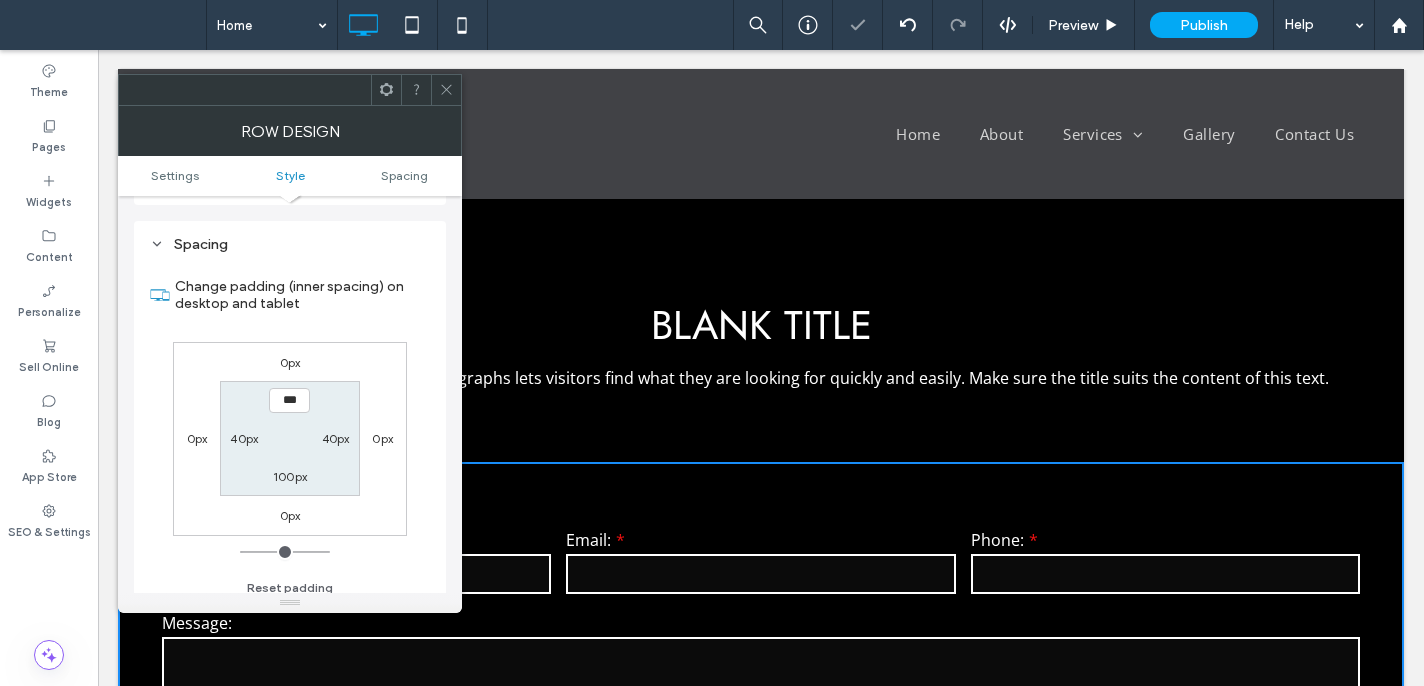 scroll, scrollTop: 503, scrollLeft: 0, axis: vertical 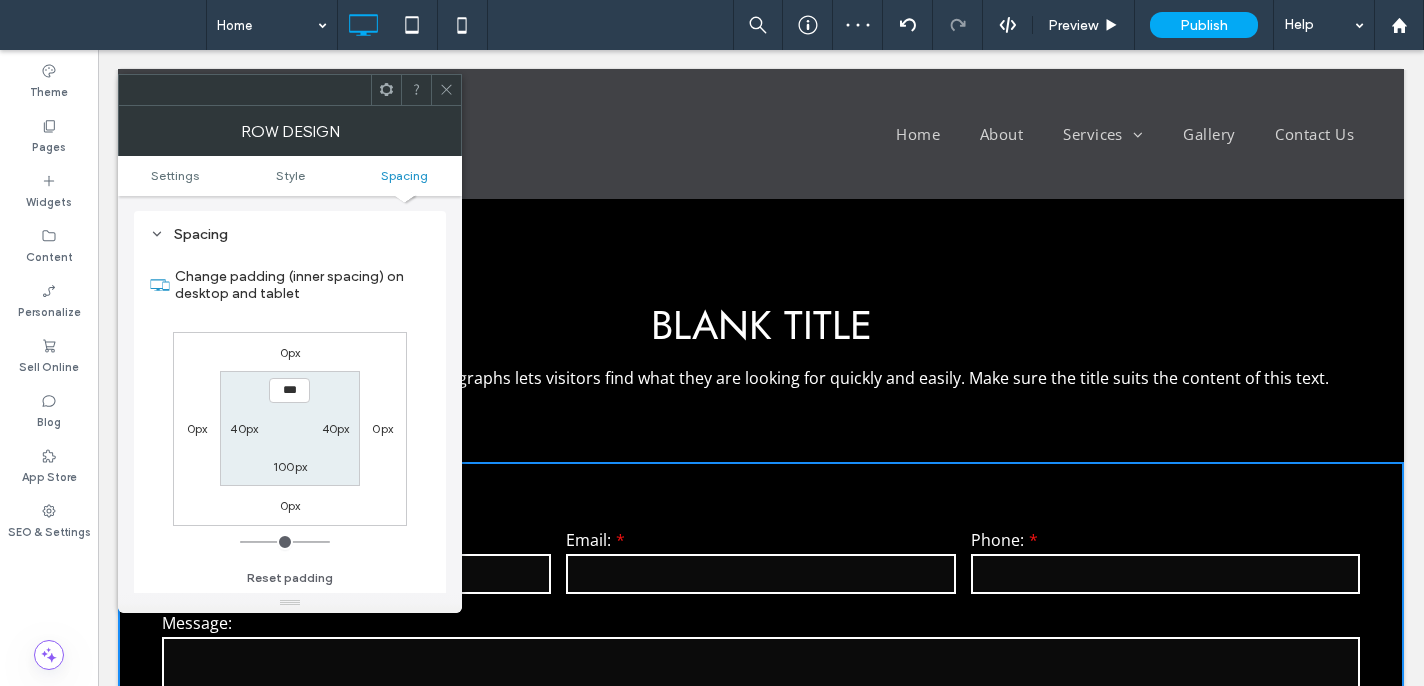 click on "***" at bounding box center (289, 390) 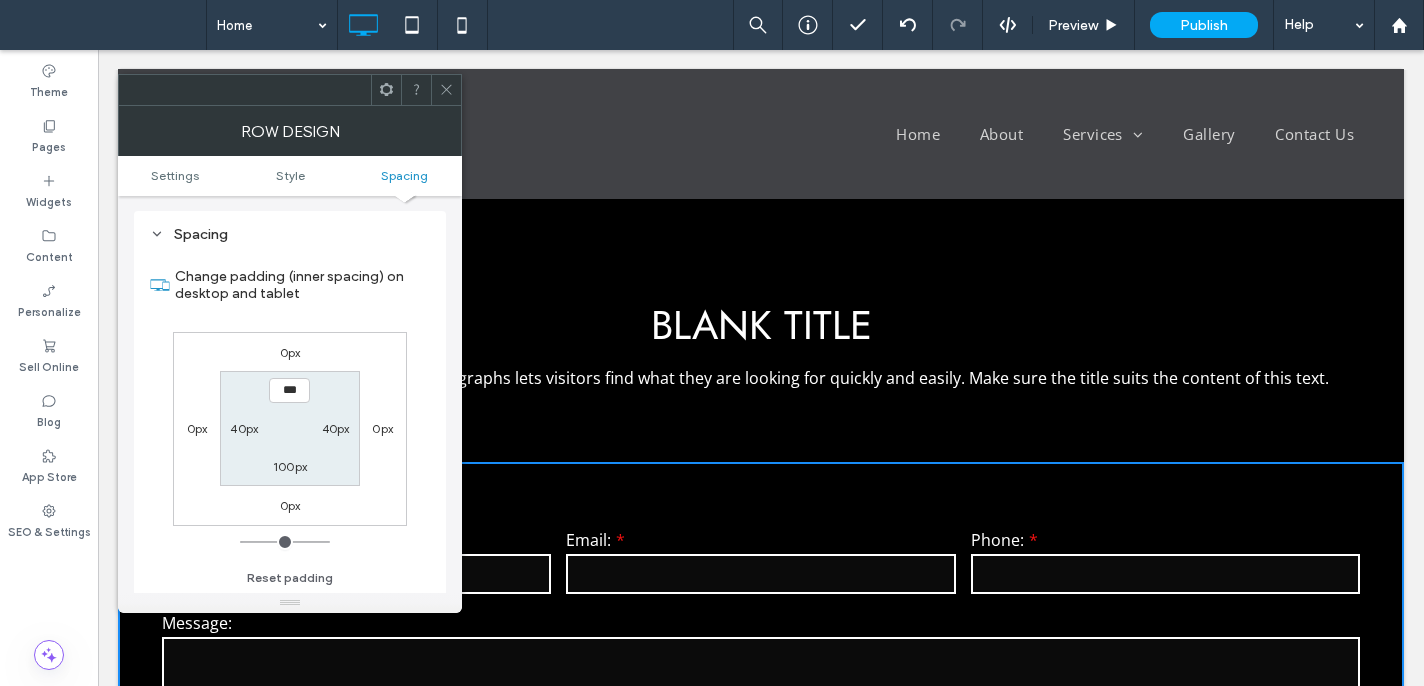 click on "***" at bounding box center [289, 390] 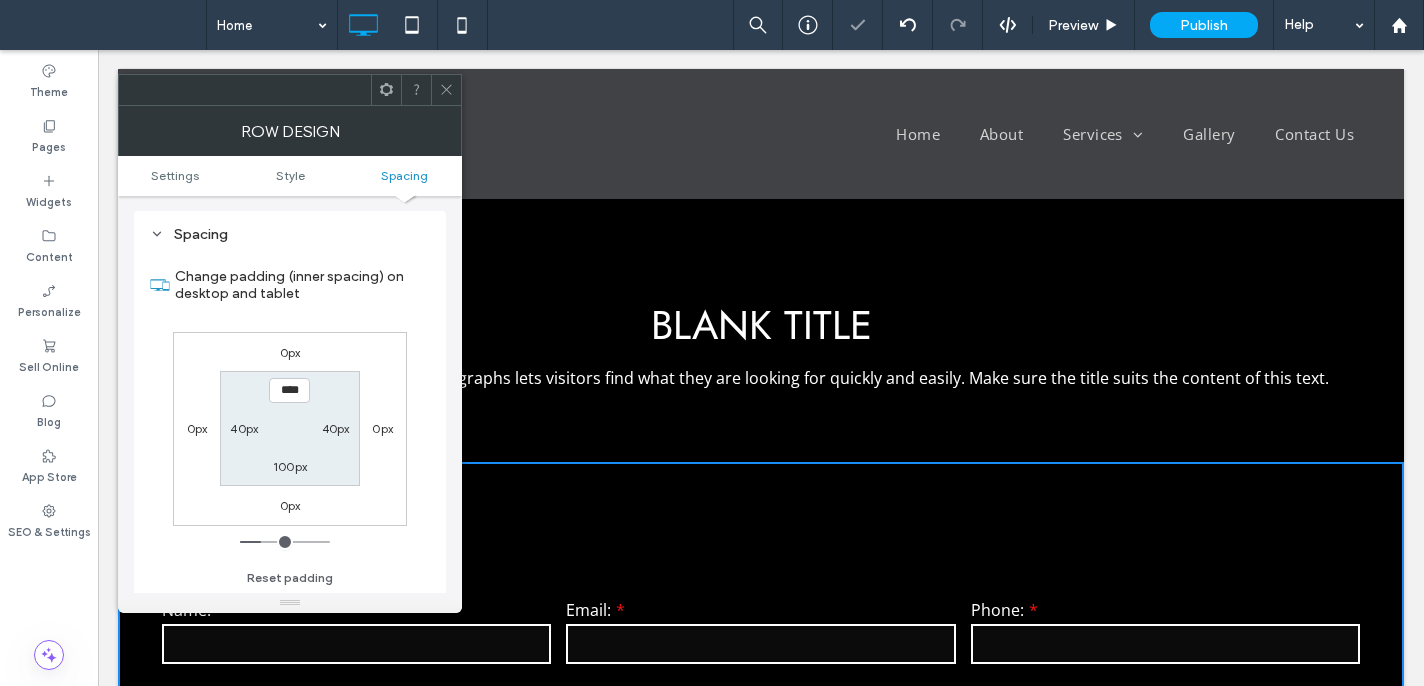click on "100px" at bounding box center [290, 466] 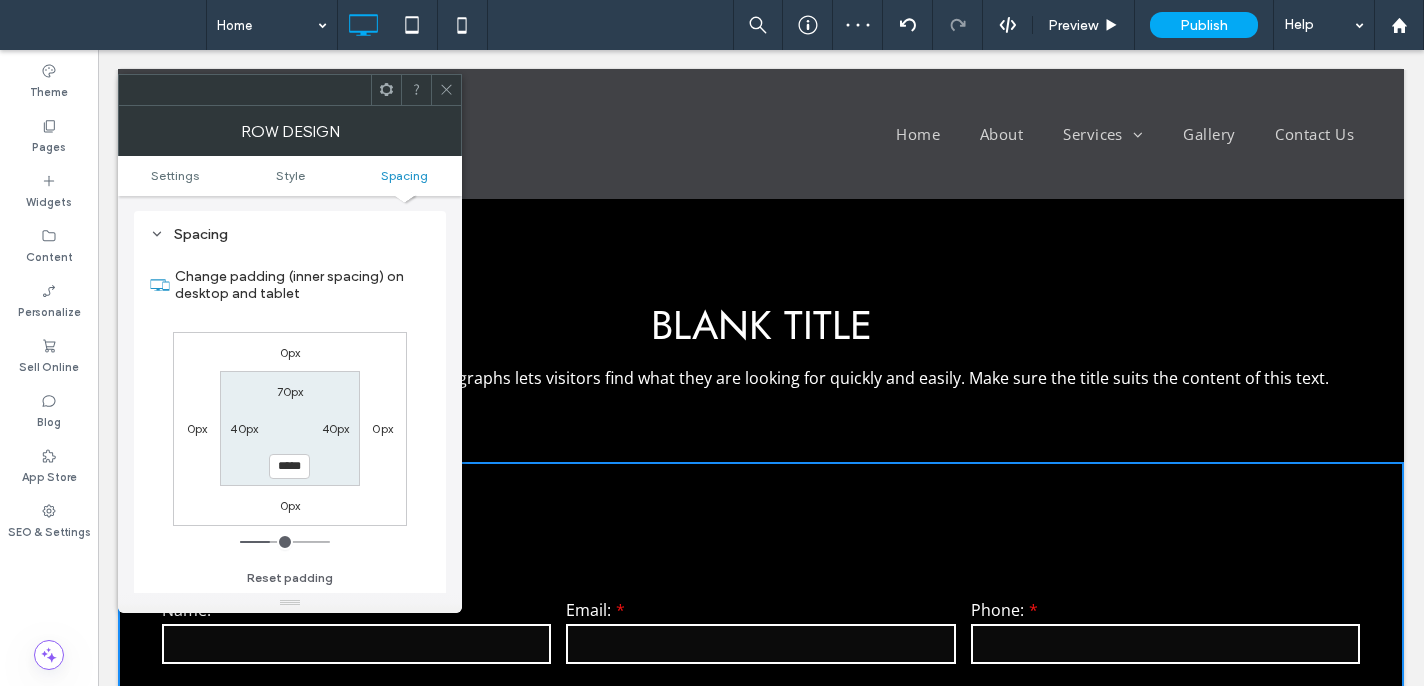 click on "*****" at bounding box center (289, 466) 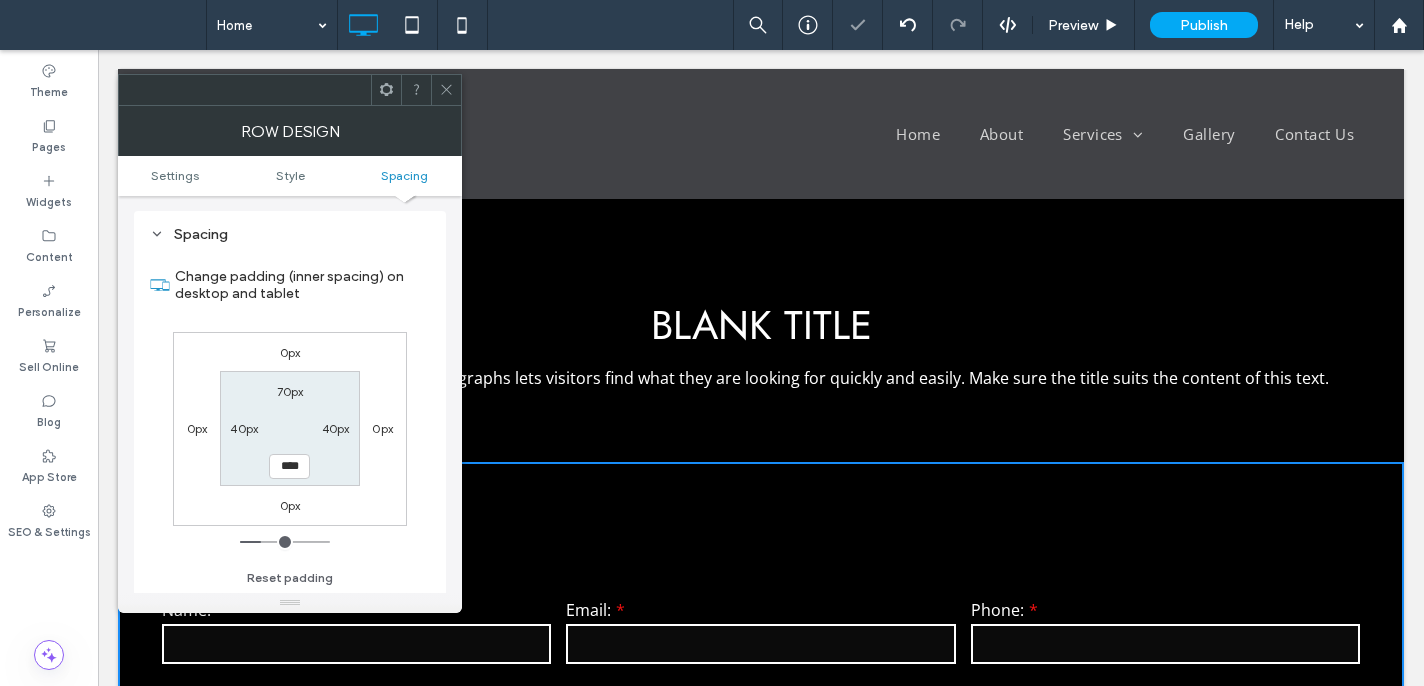 drag, startPoint x: 448, startPoint y: 85, endPoint x: 455, endPoint y: 146, distance: 61.400326 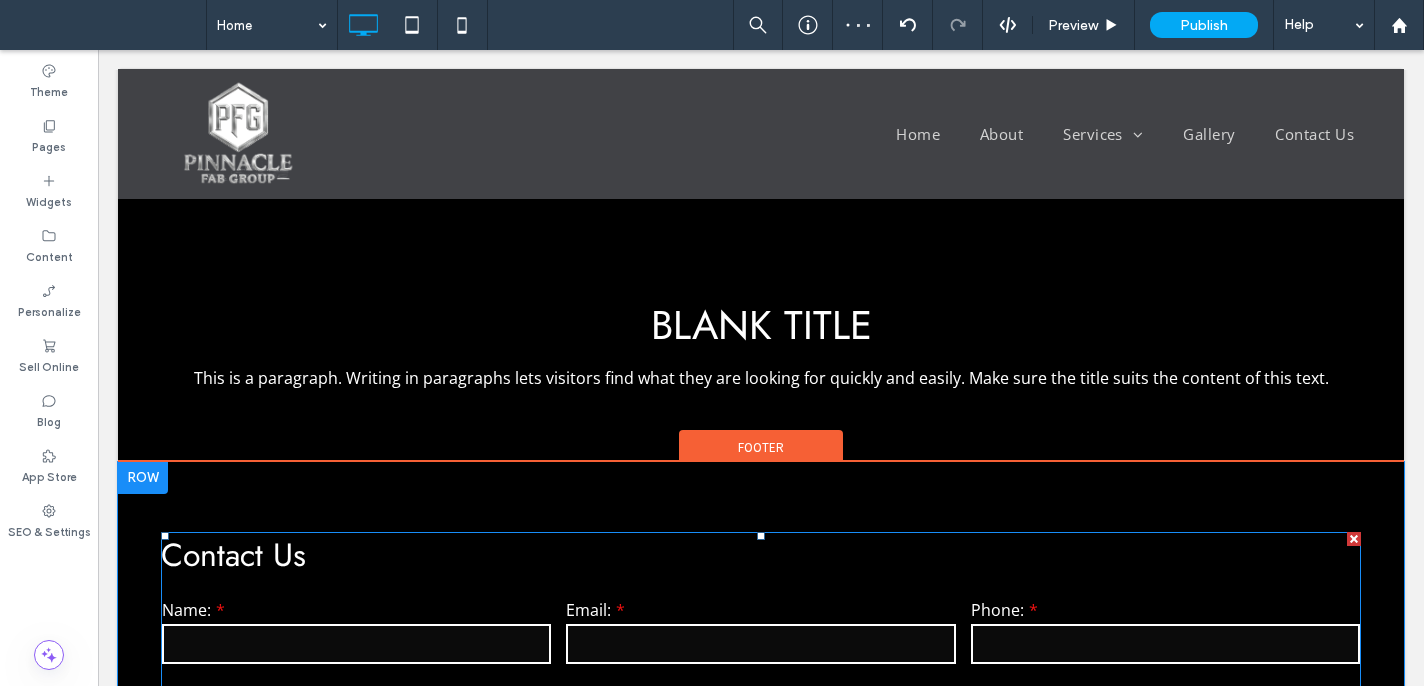 click on "Contact Us" at bounding box center (761, 560) 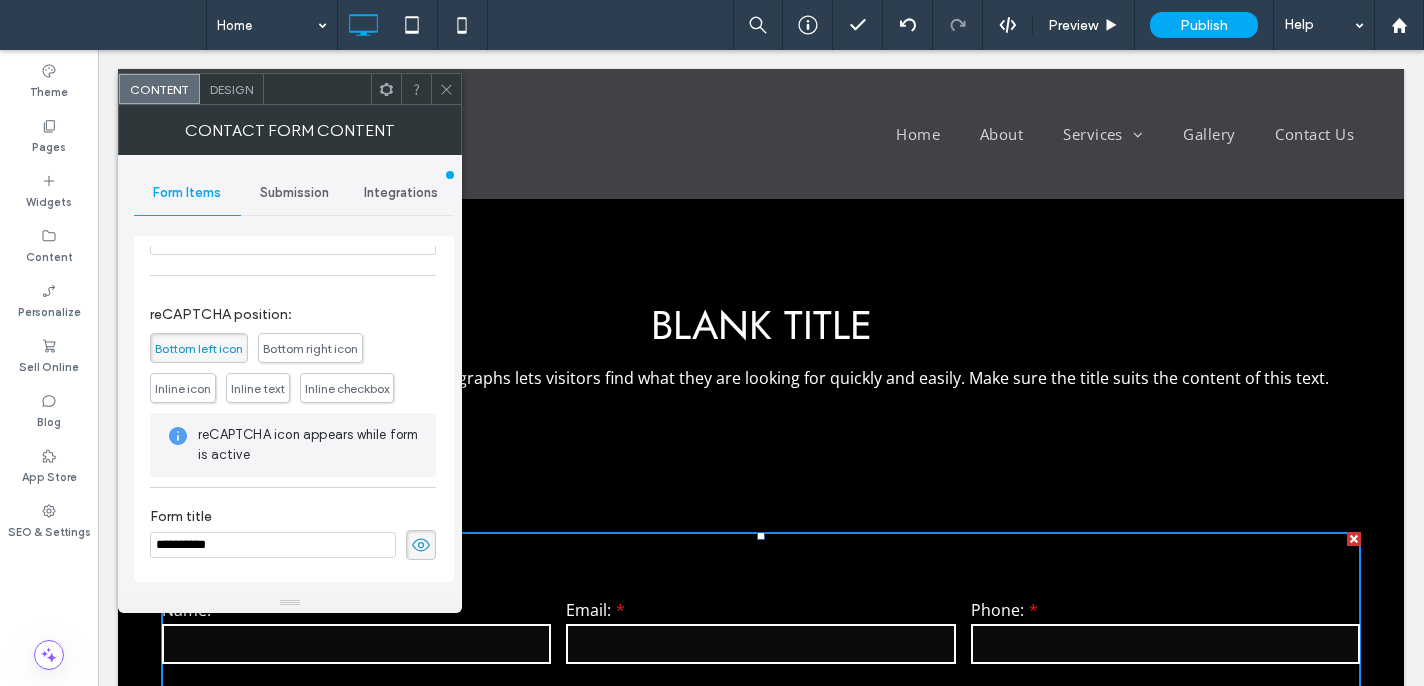 scroll, scrollTop: 406, scrollLeft: 0, axis: vertical 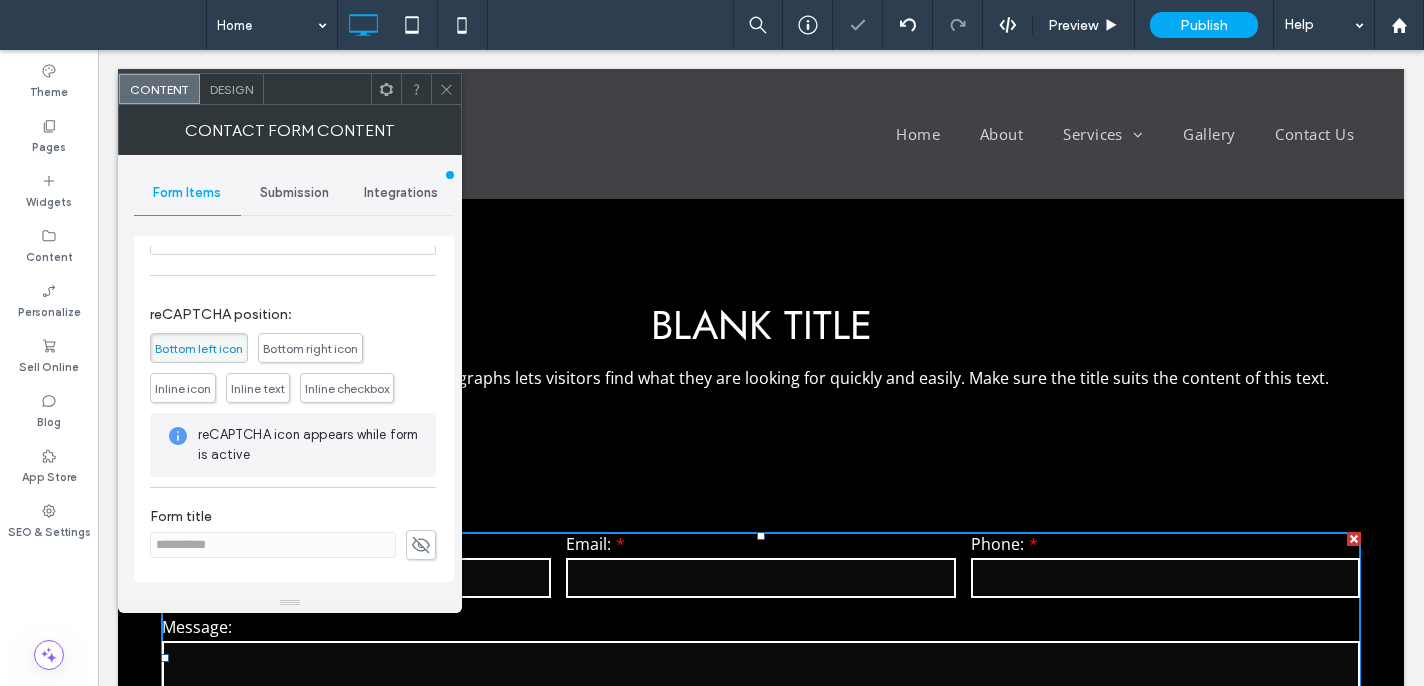 click 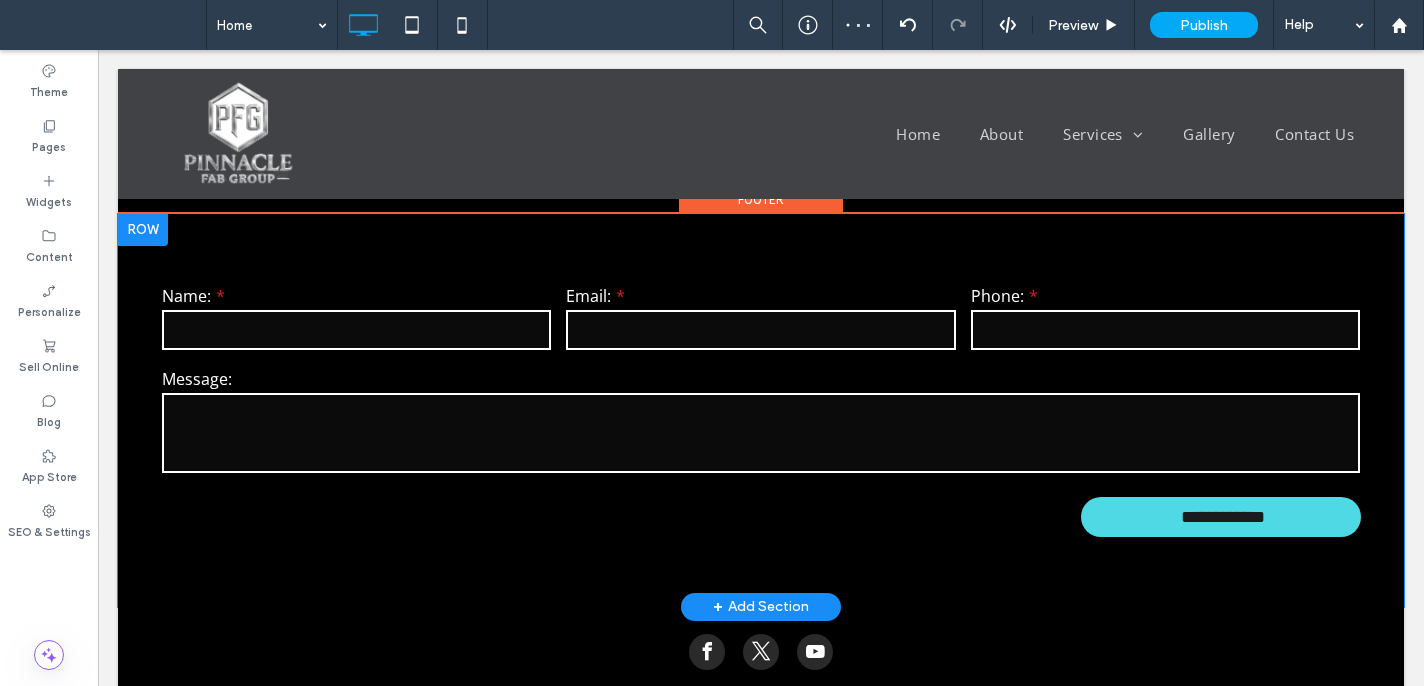 scroll, scrollTop: 1944, scrollLeft: 0, axis: vertical 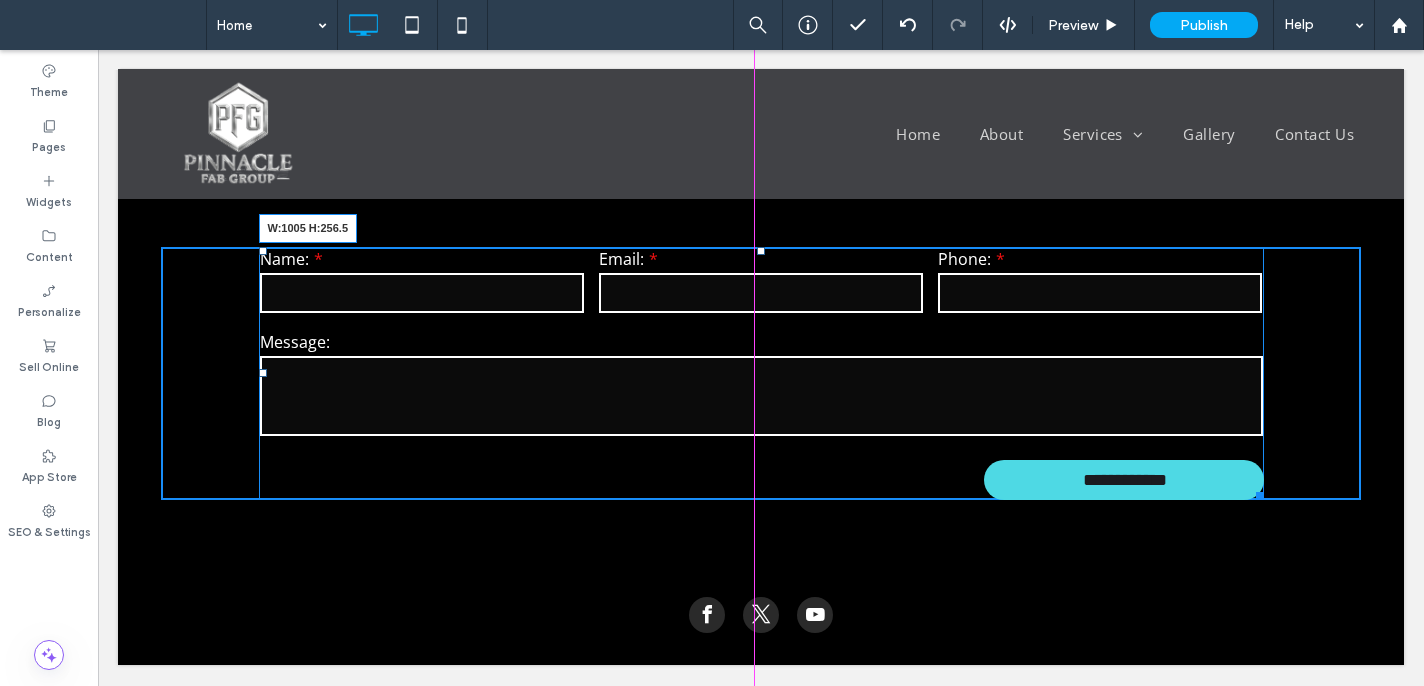 drag, startPoint x: 1339, startPoint y: 494, endPoint x: 1242, endPoint y: 590, distance: 136.47343 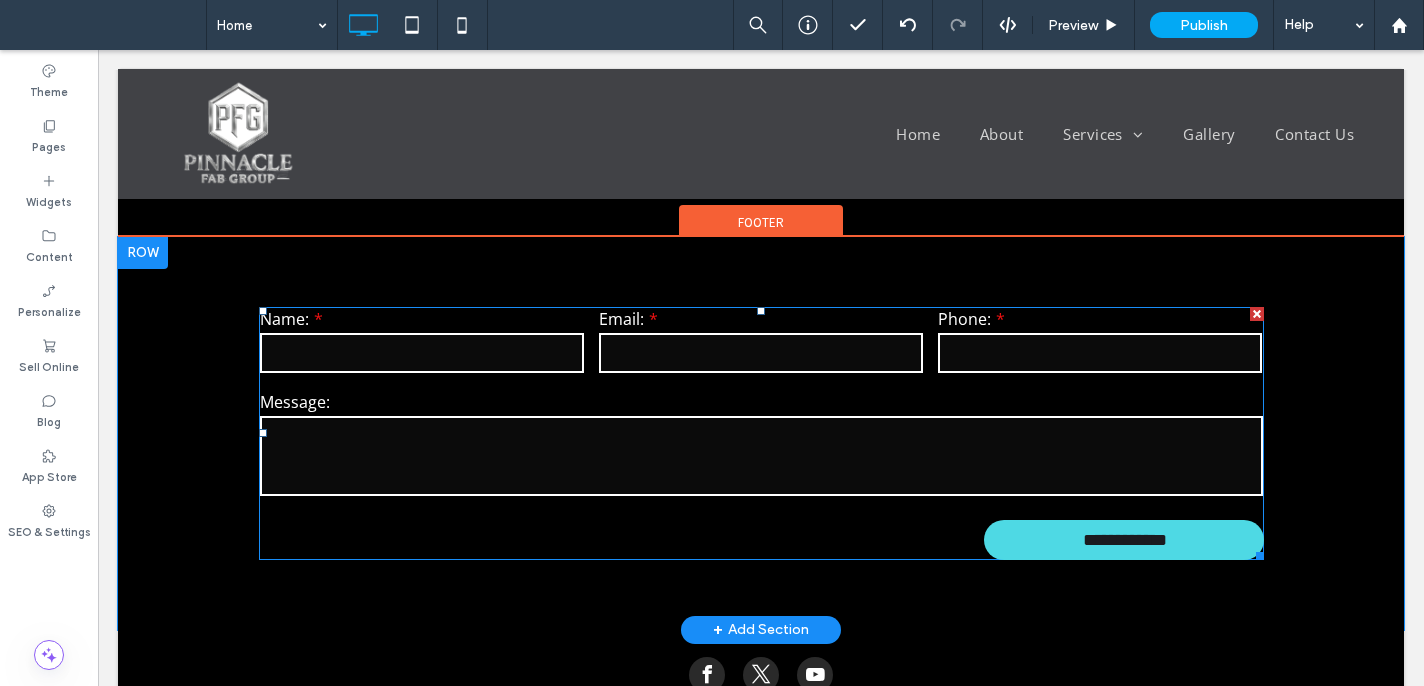 scroll, scrollTop: 1944, scrollLeft: 0, axis: vertical 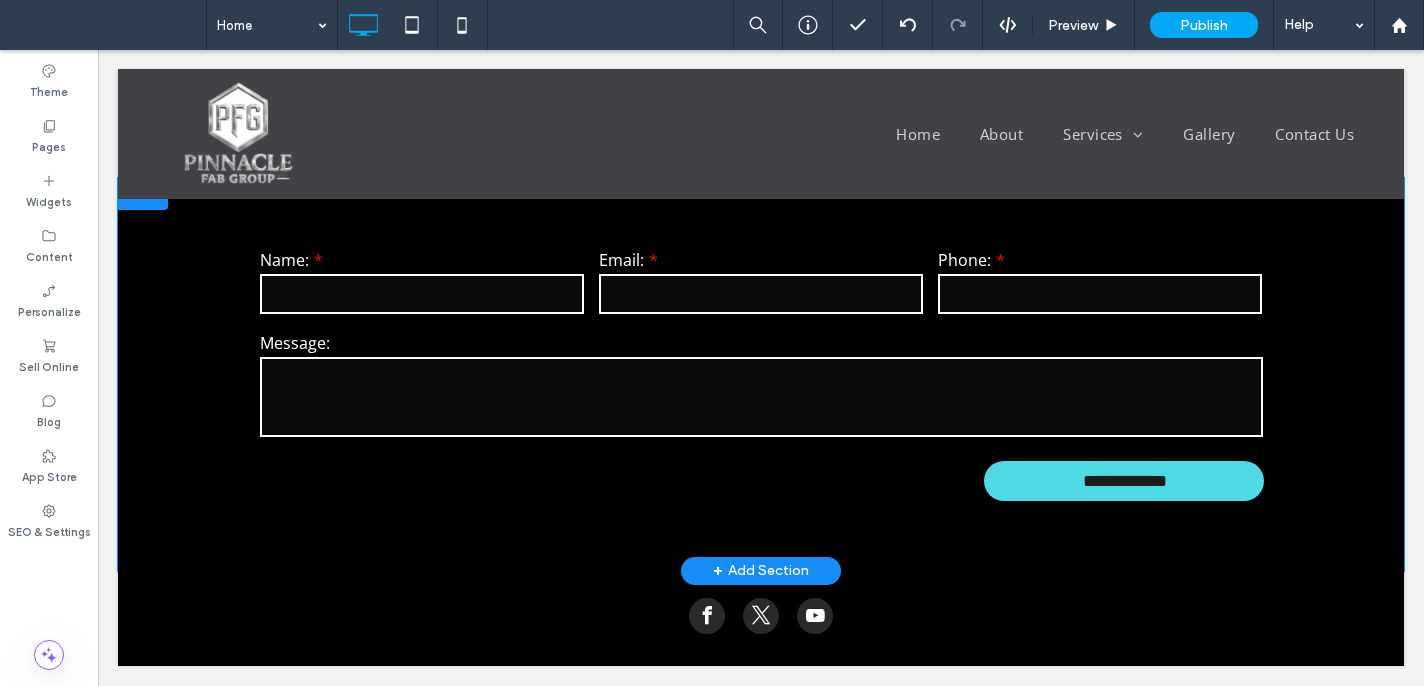 click on "+ Add Section" at bounding box center [761, 571] 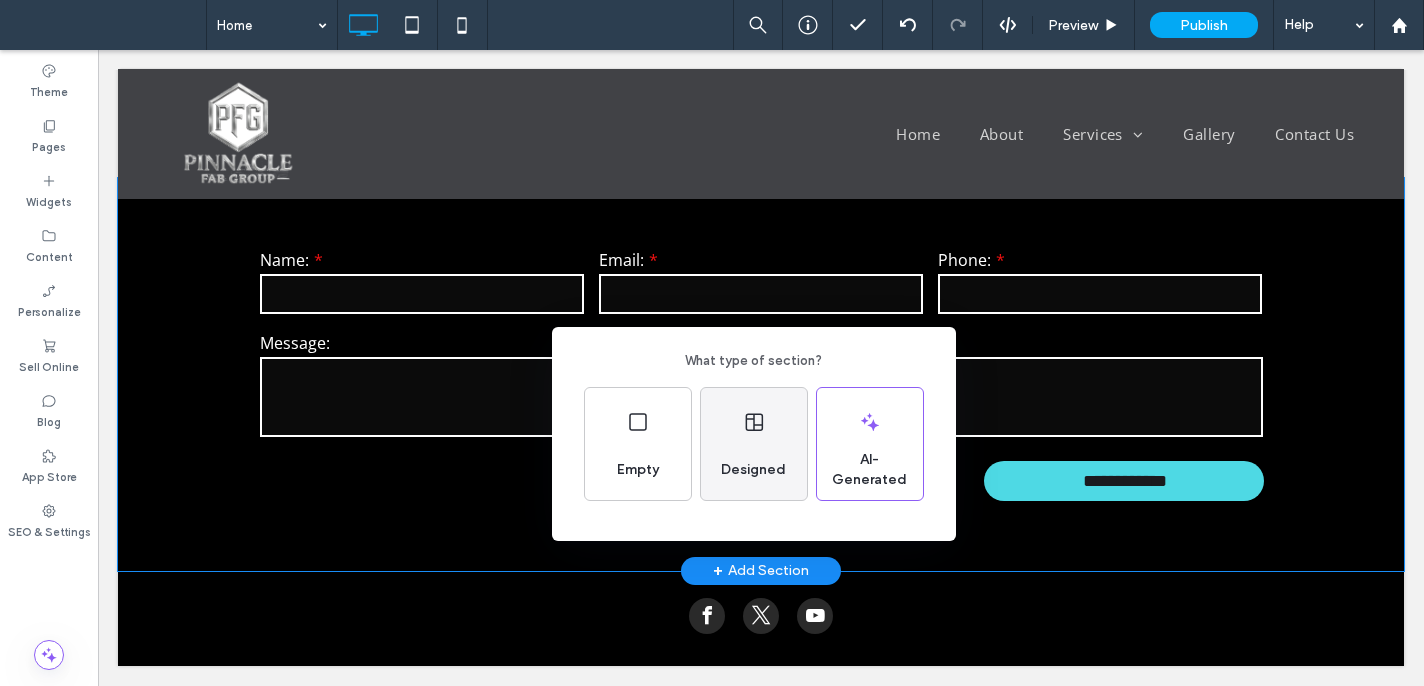 click on "Designed" at bounding box center [754, 444] 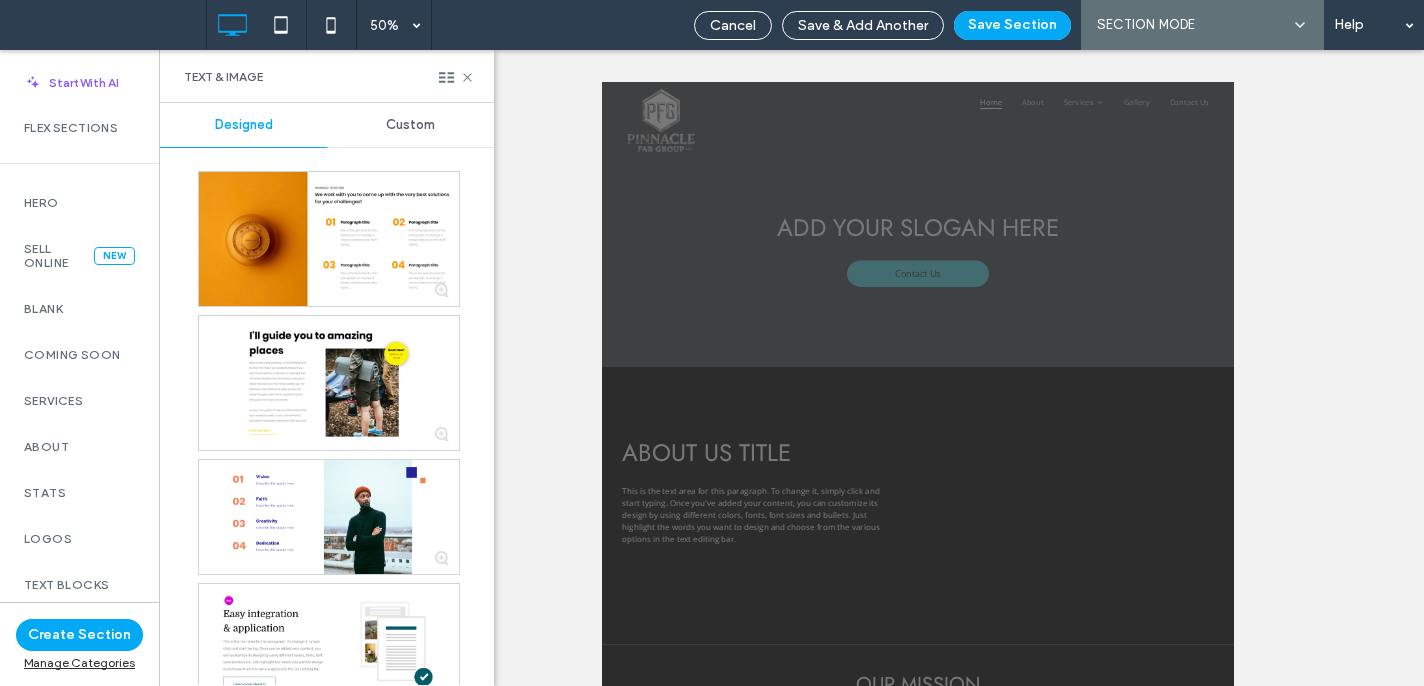 scroll, scrollTop: 4, scrollLeft: 0, axis: vertical 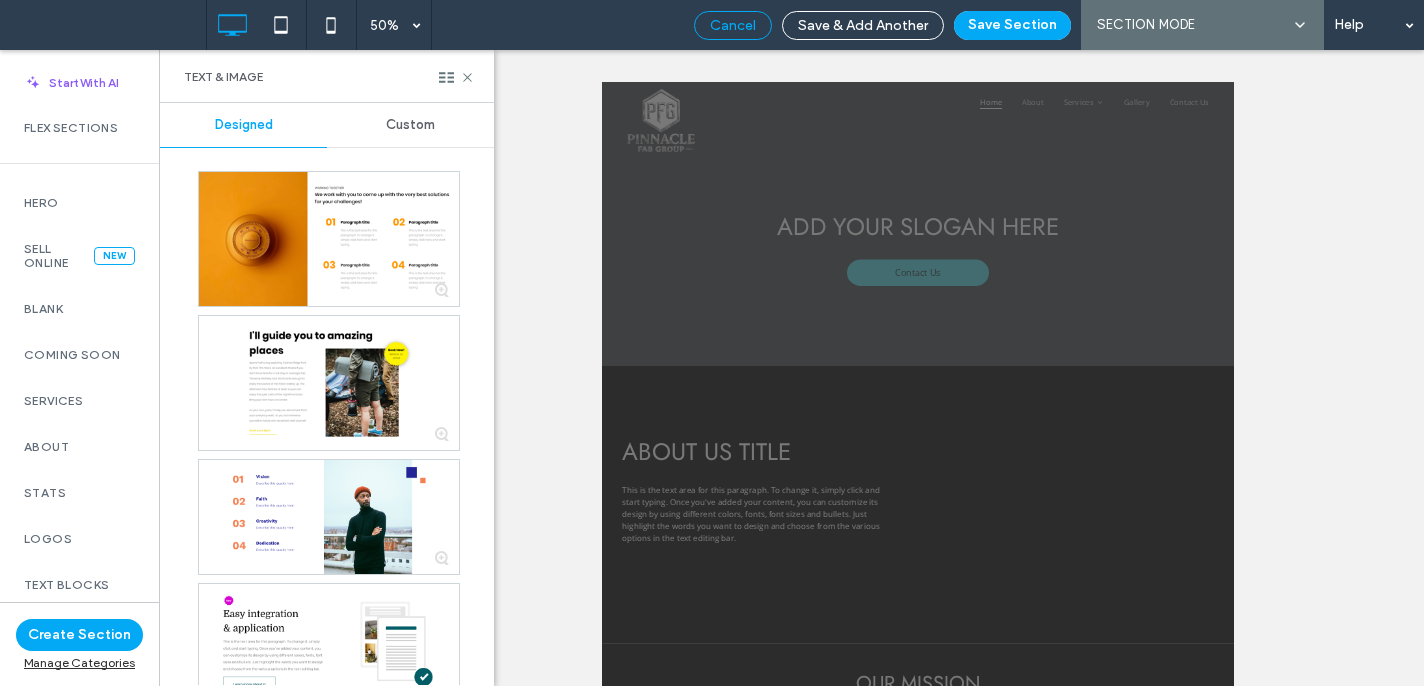 click on "Cancel" at bounding box center (733, 25) 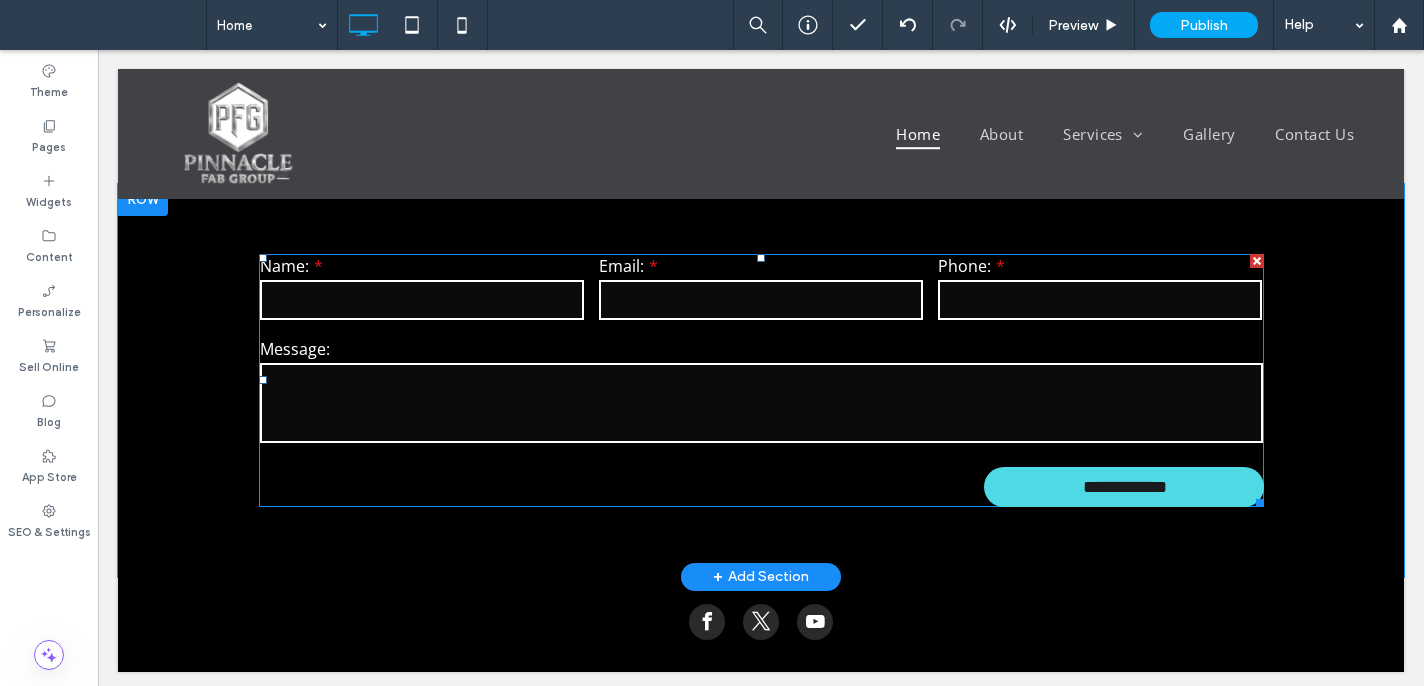 scroll, scrollTop: 1944, scrollLeft: 0, axis: vertical 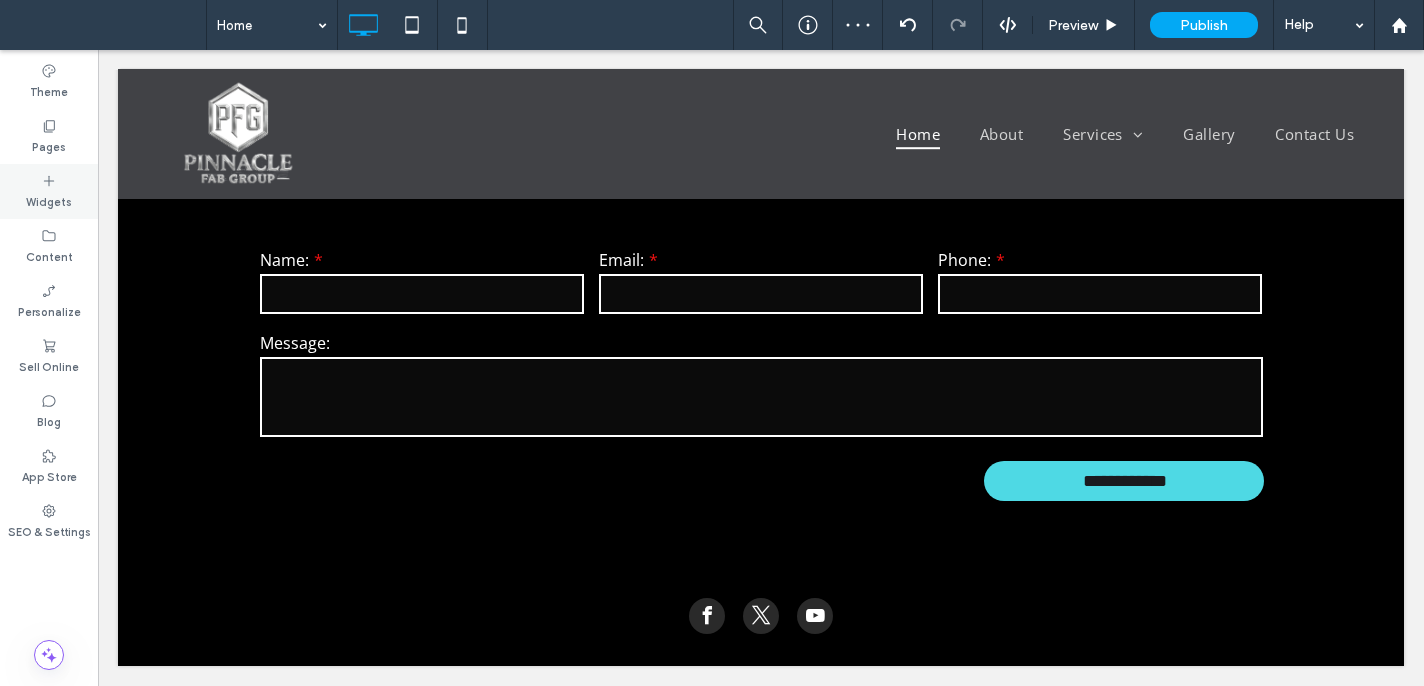 click 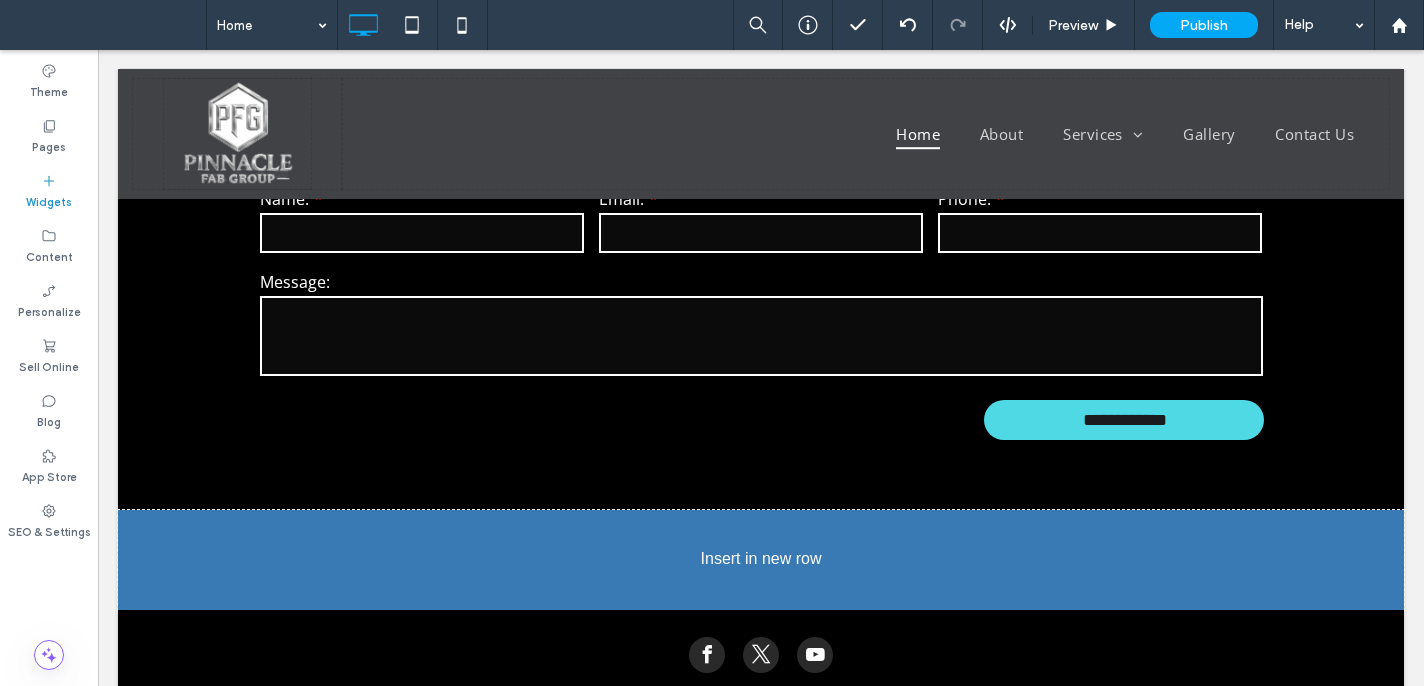 scroll, scrollTop: 2014, scrollLeft: 0, axis: vertical 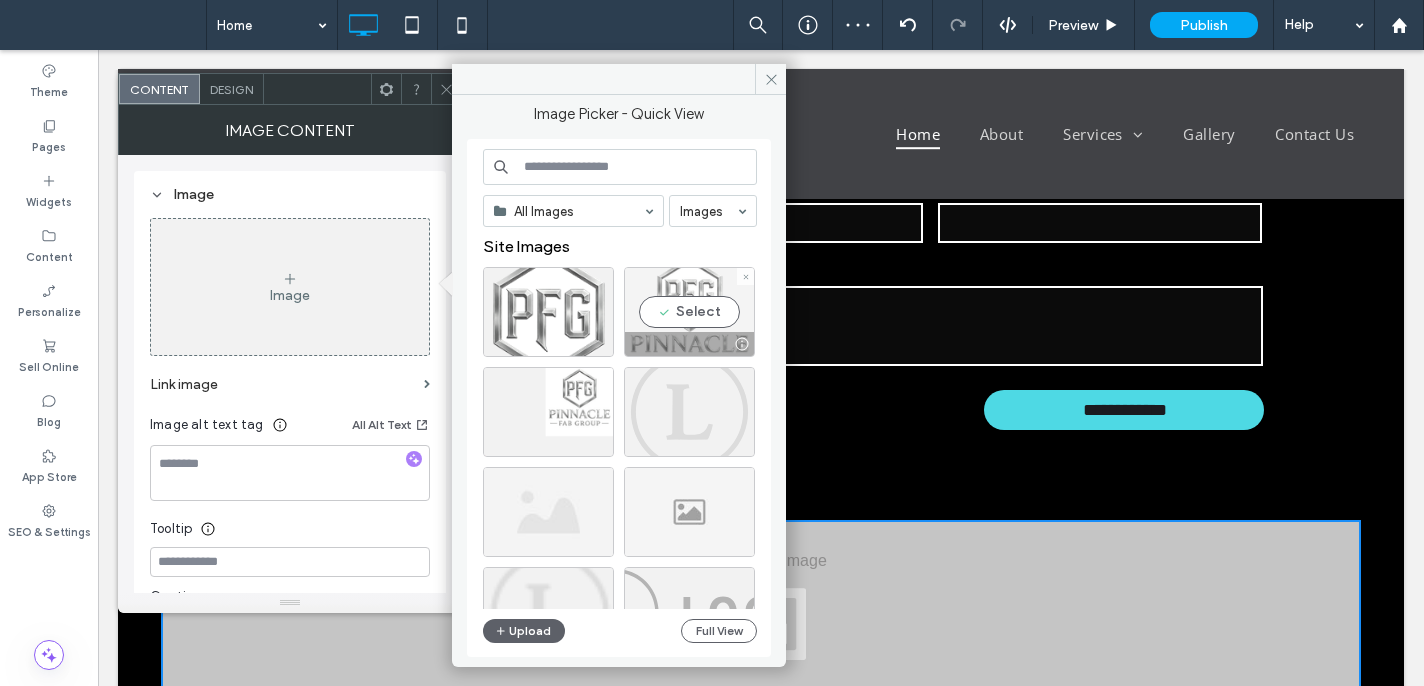 drag, startPoint x: 686, startPoint y: 313, endPoint x: 588, endPoint y: 263, distance: 110.01818 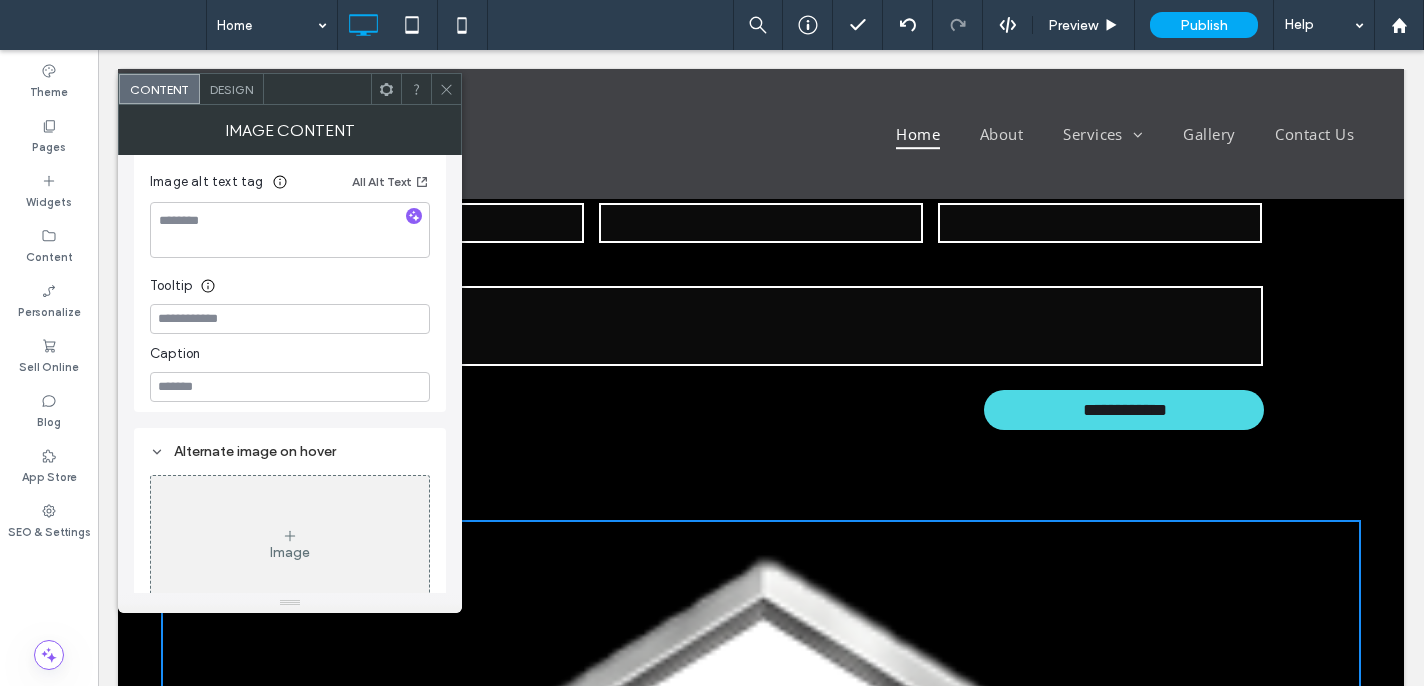scroll, scrollTop: 520, scrollLeft: 0, axis: vertical 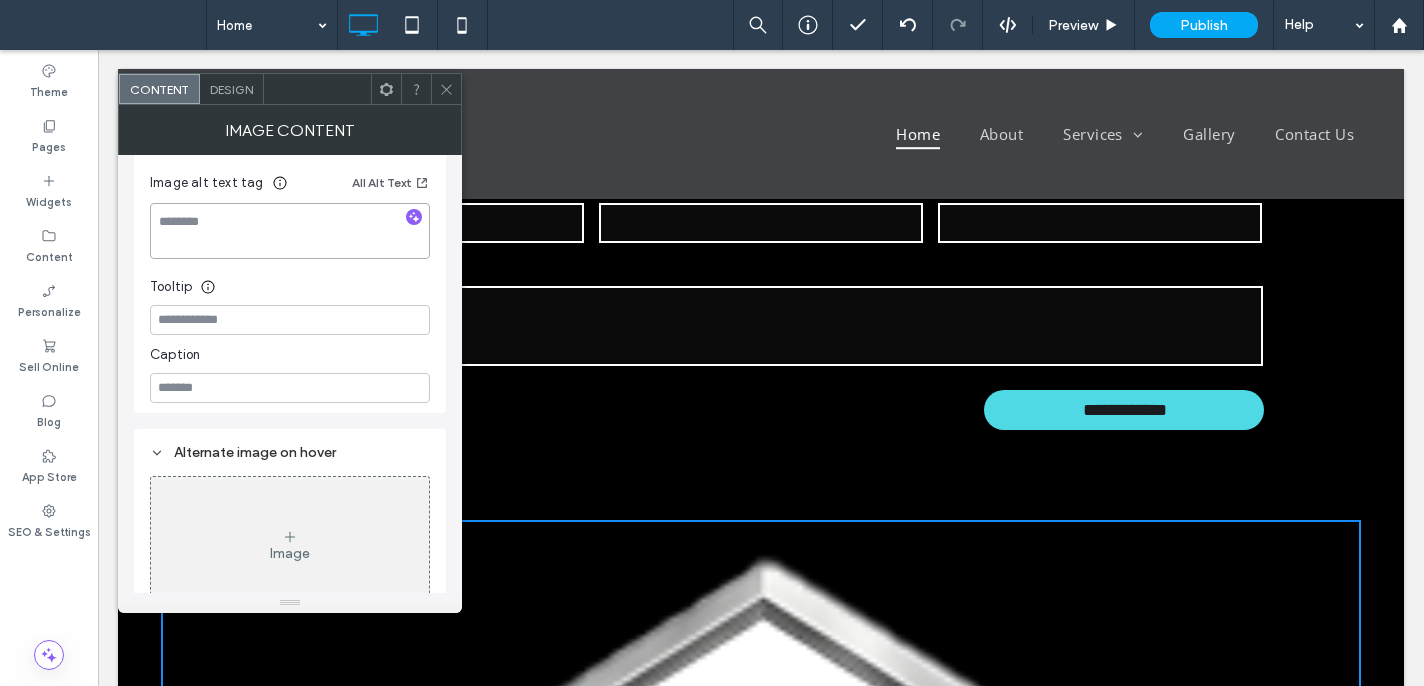 click at bounding box center [290, 231] 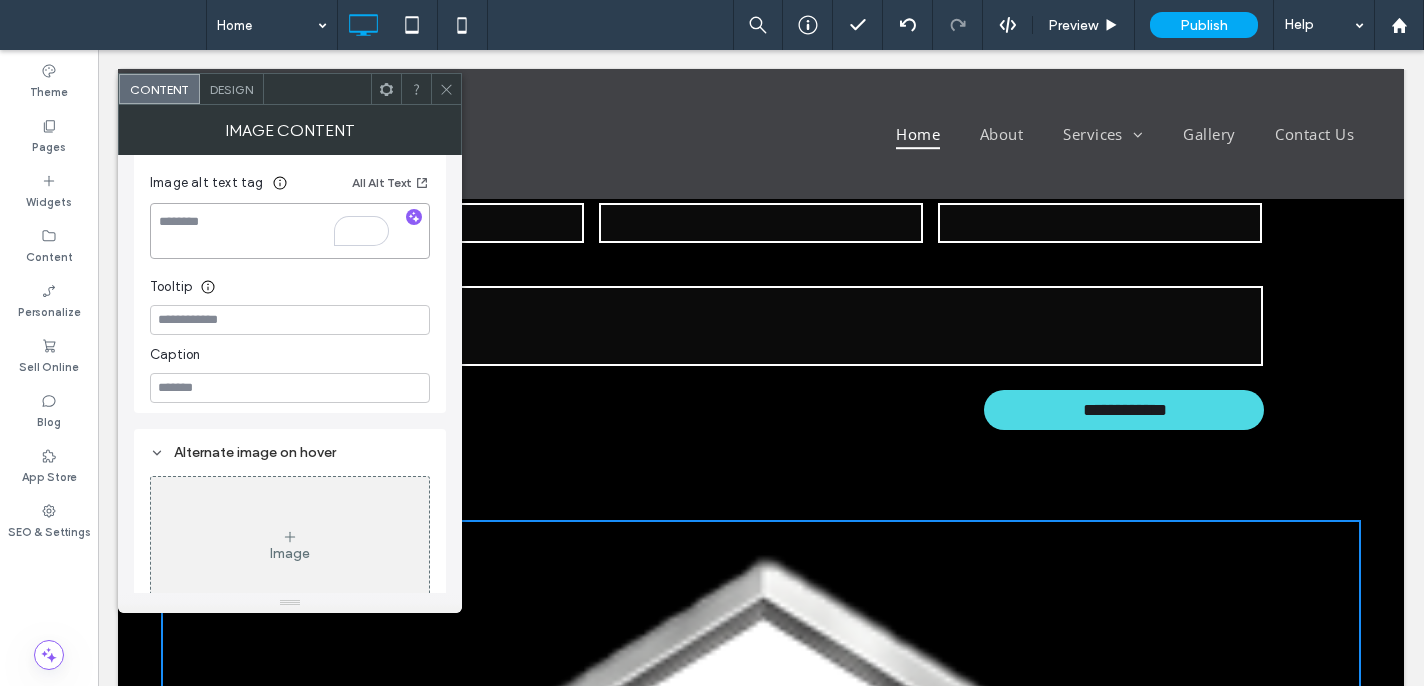 paste on "**********" 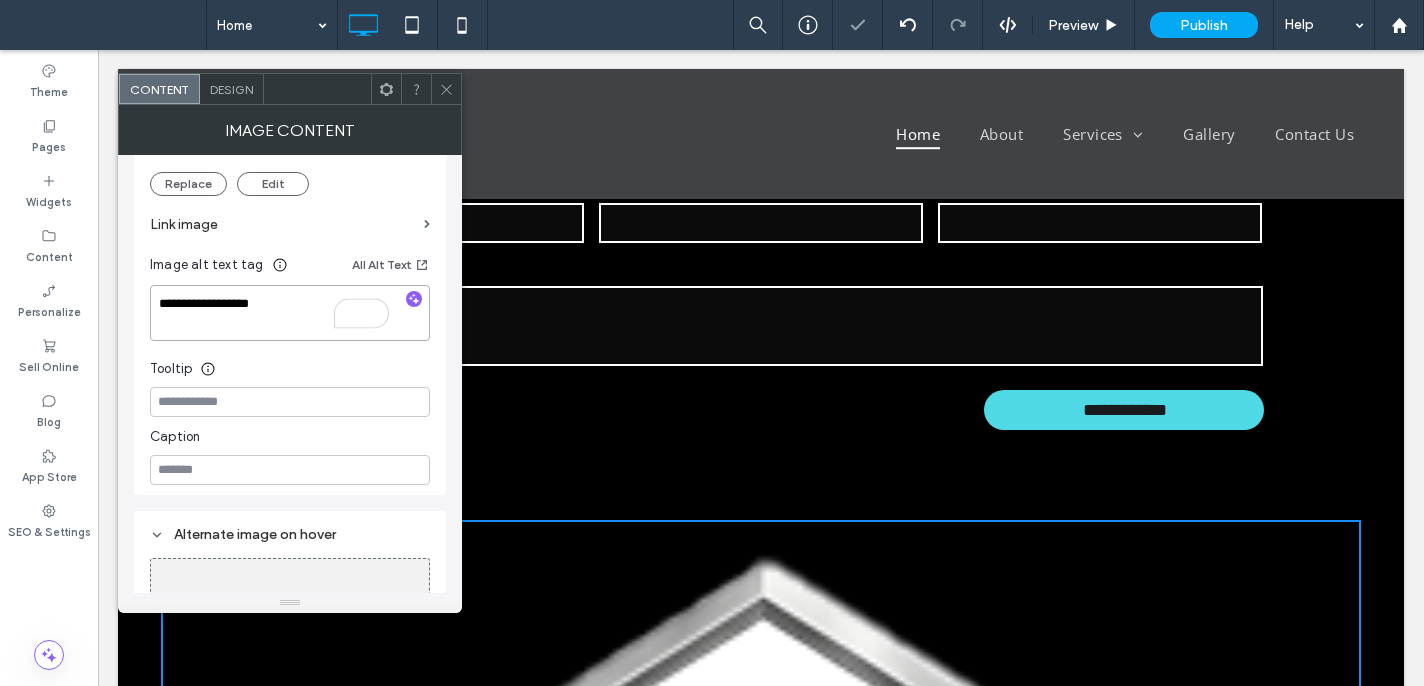scroll, scrollTop: 424, scrollLeft: 0, axis: vertical 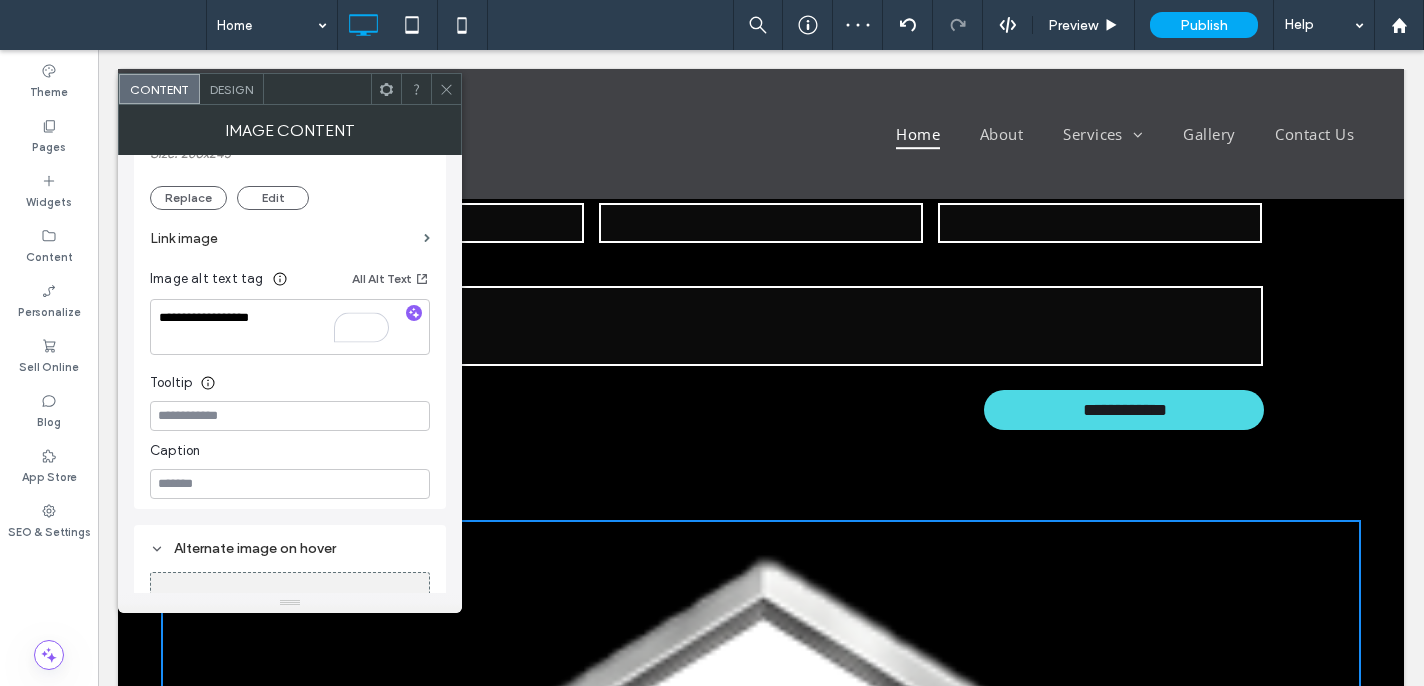 click on "Link image" at bounding box center (283, 238) 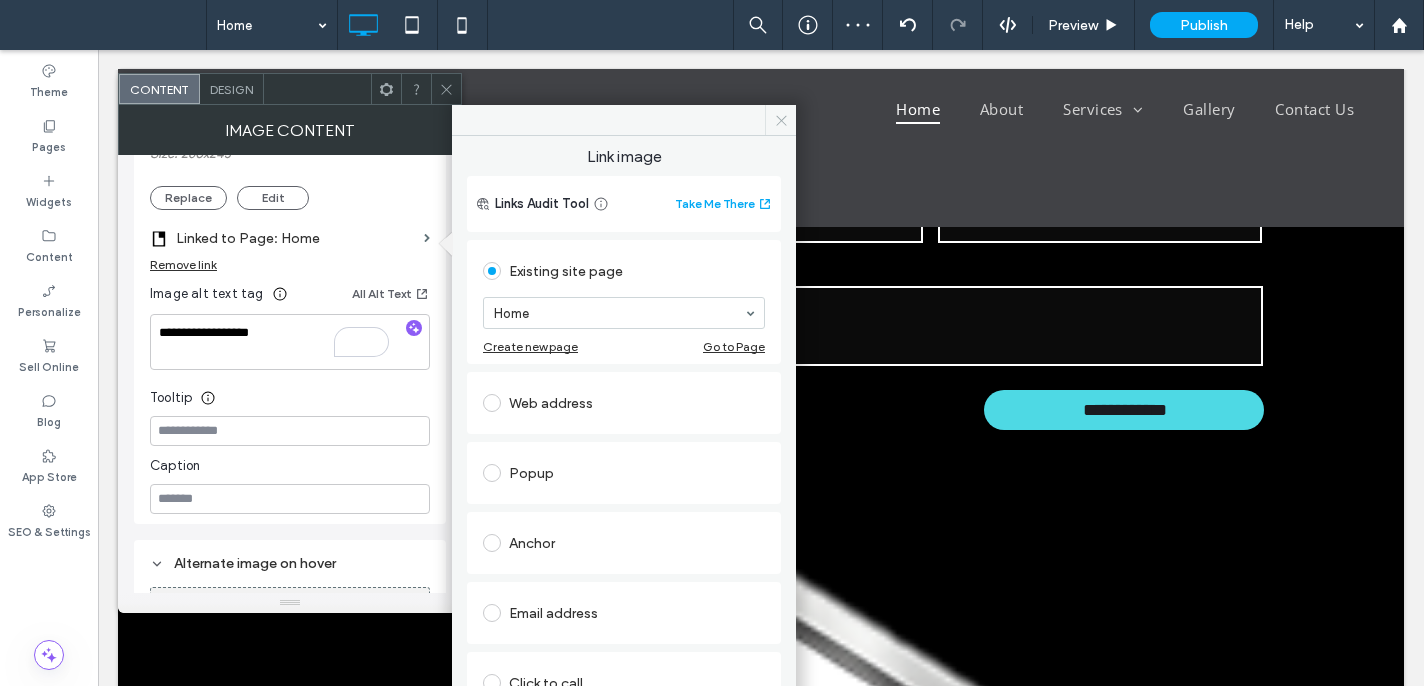 click 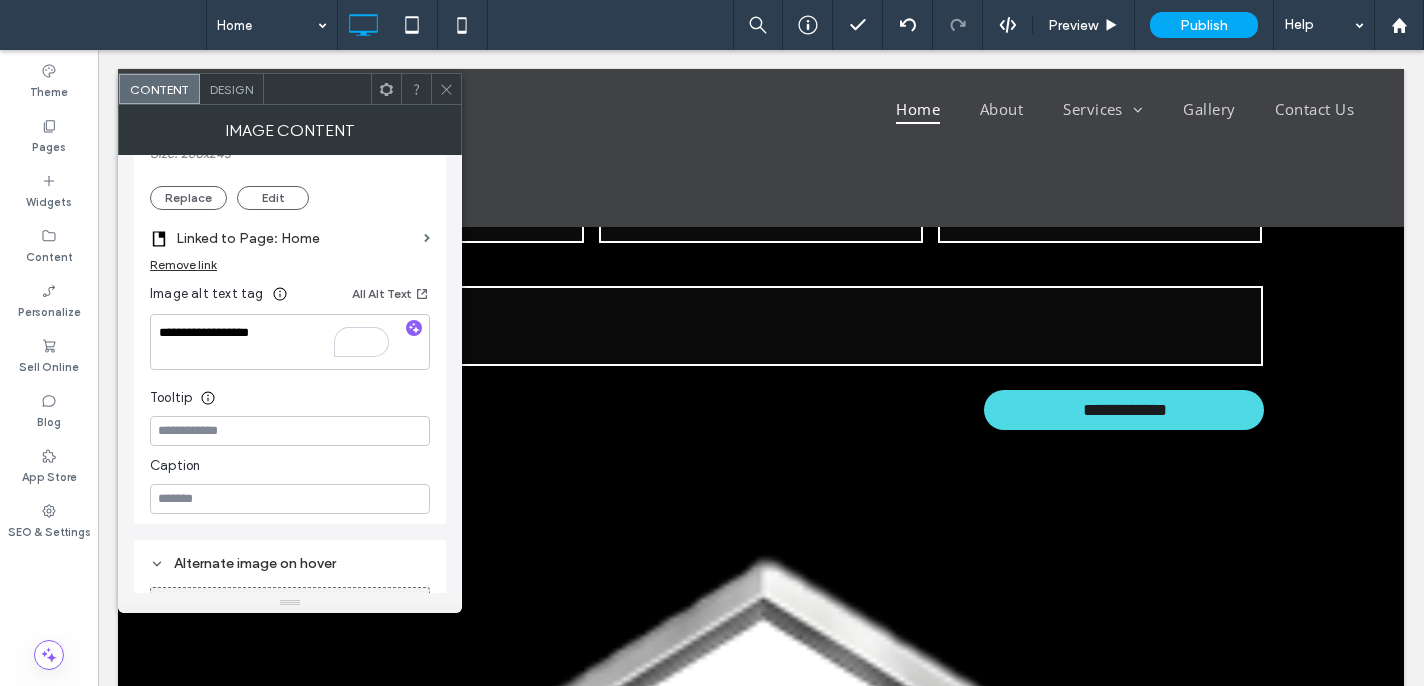 click 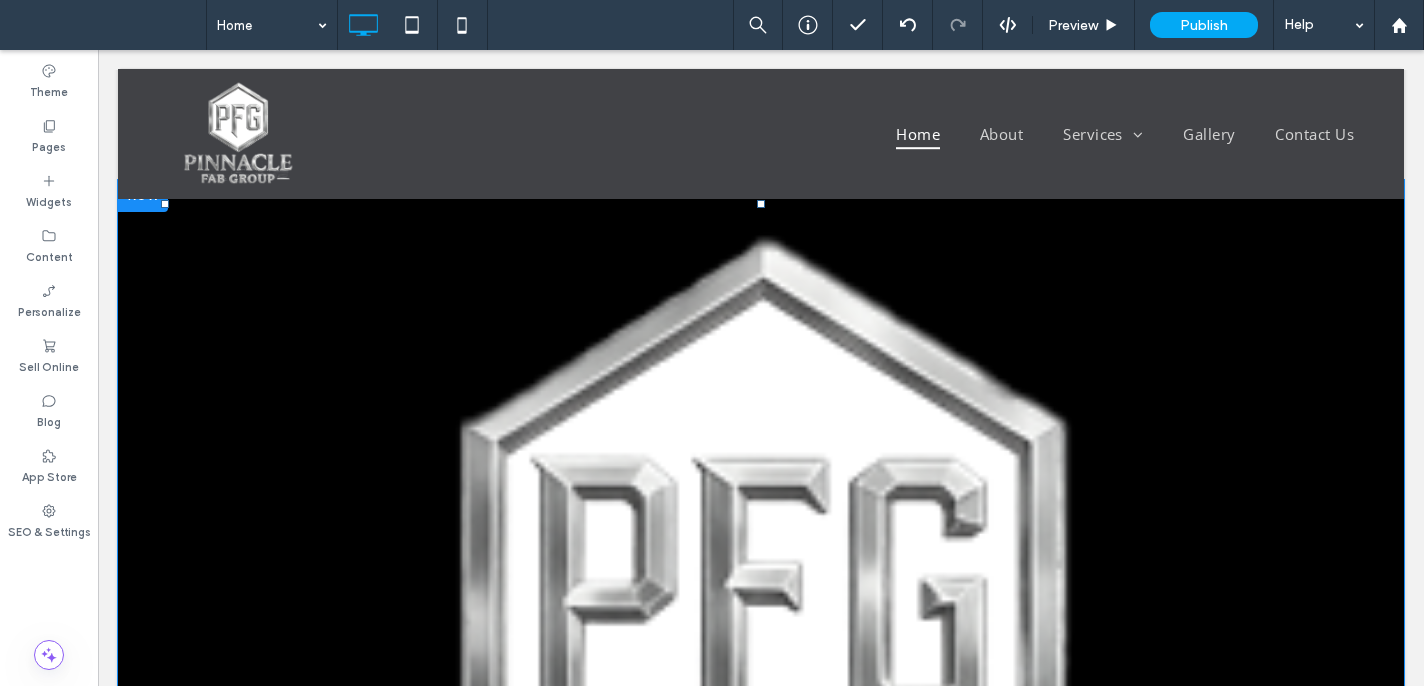scroll, scrollTop: 2345, scrollLeft: 0, axis: vertical 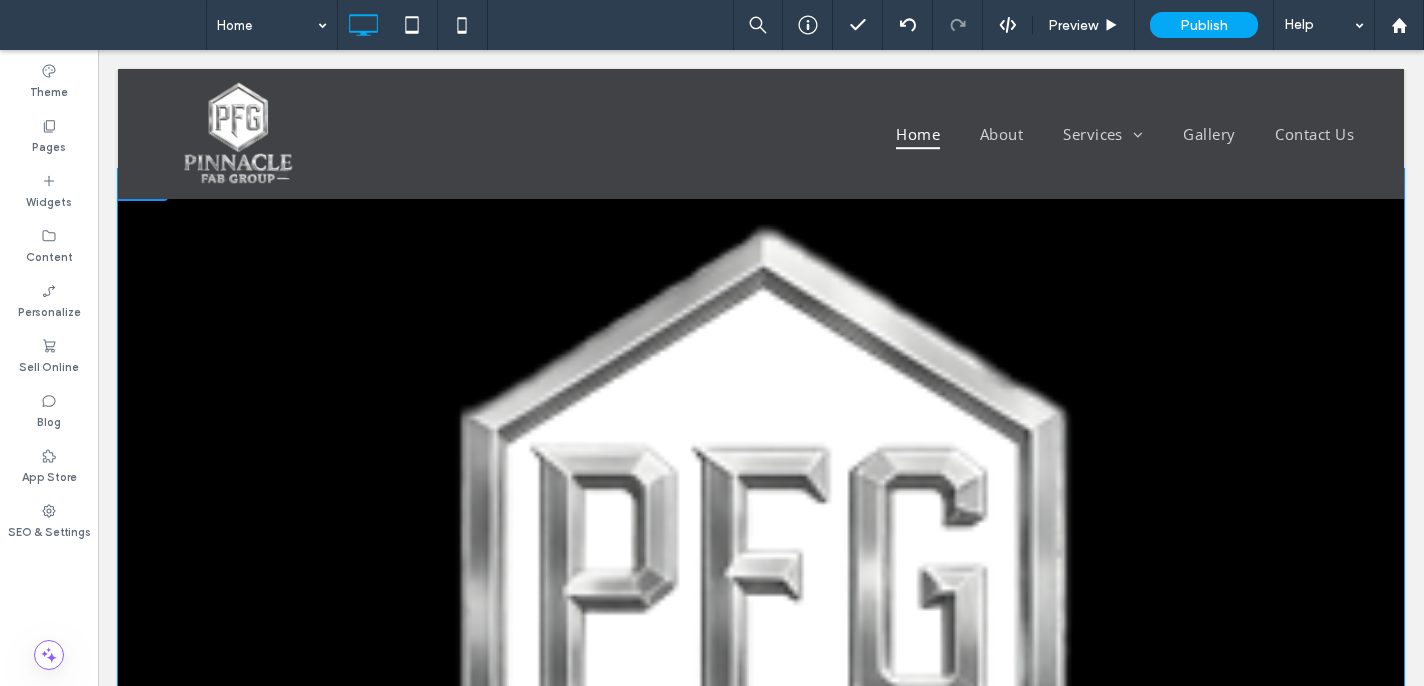 click at bounding box center [761, 750] 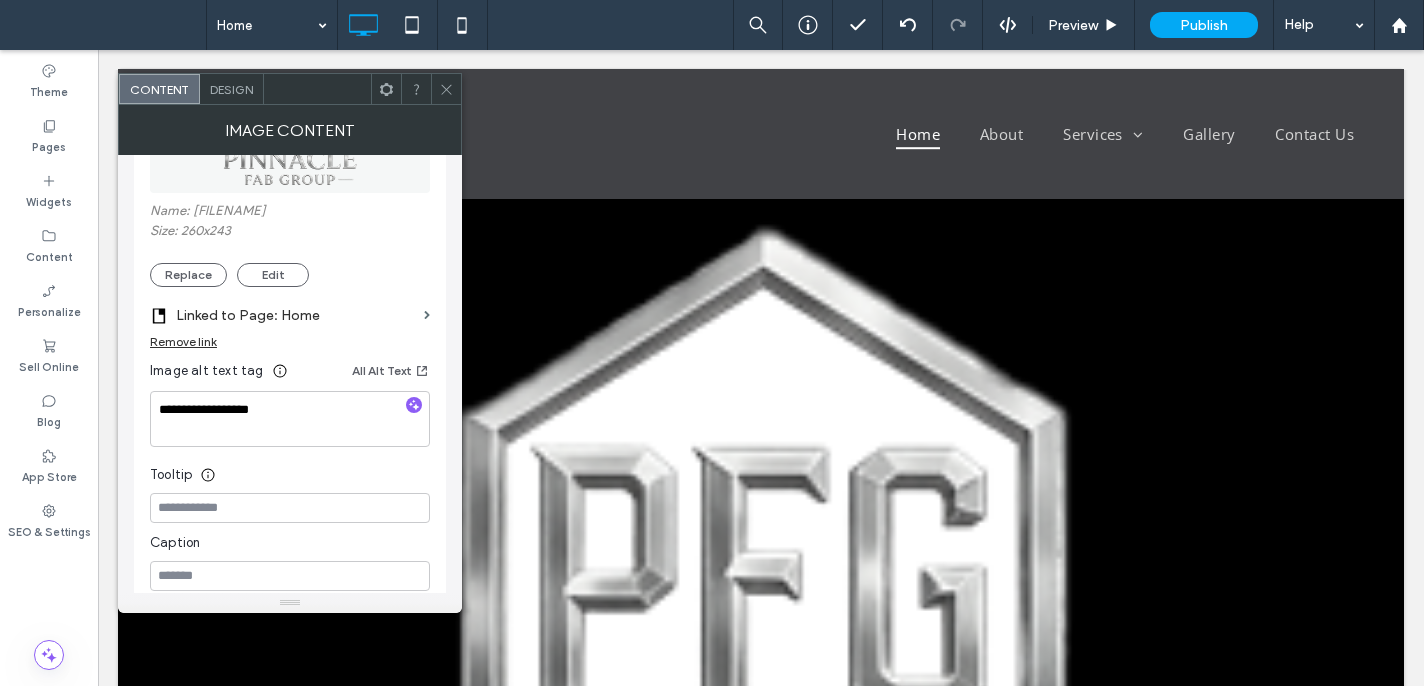 scroll, scrollTop: 0, scrollLeft: 0, axis: both 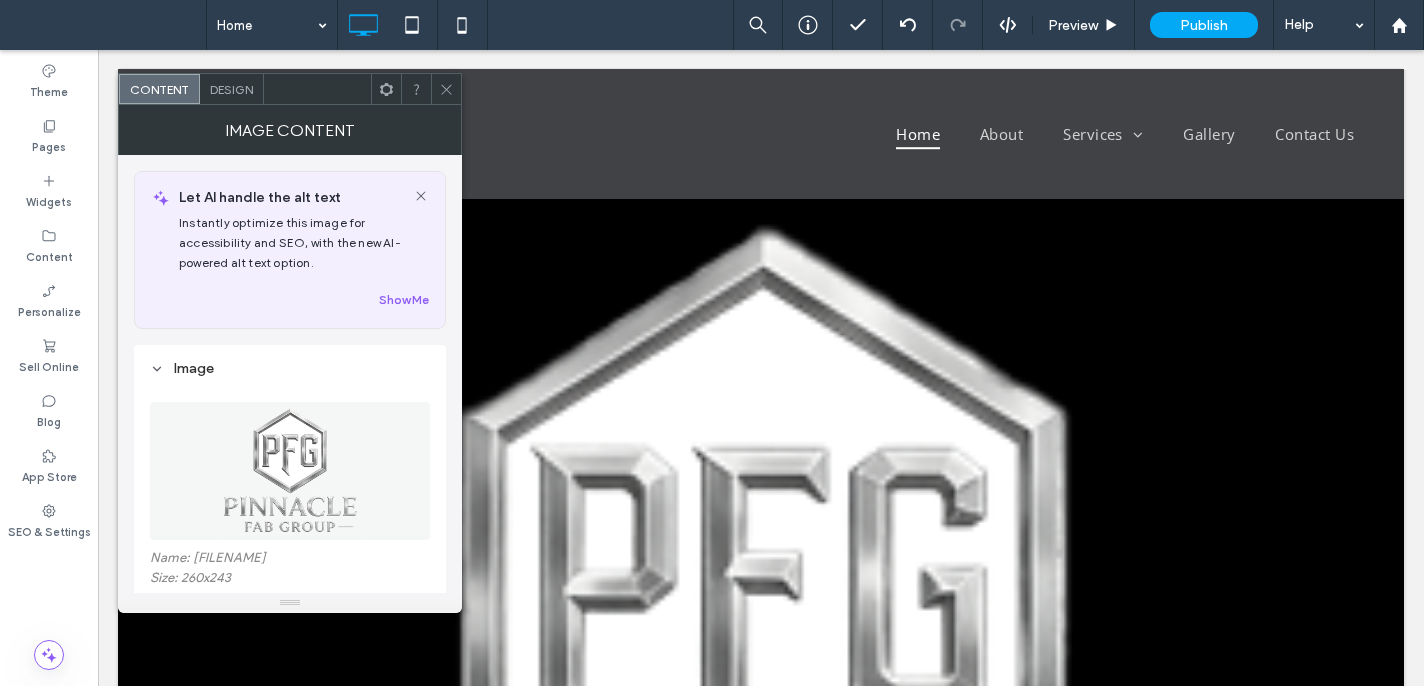 click on "Design" at bounding box center (231, 89) 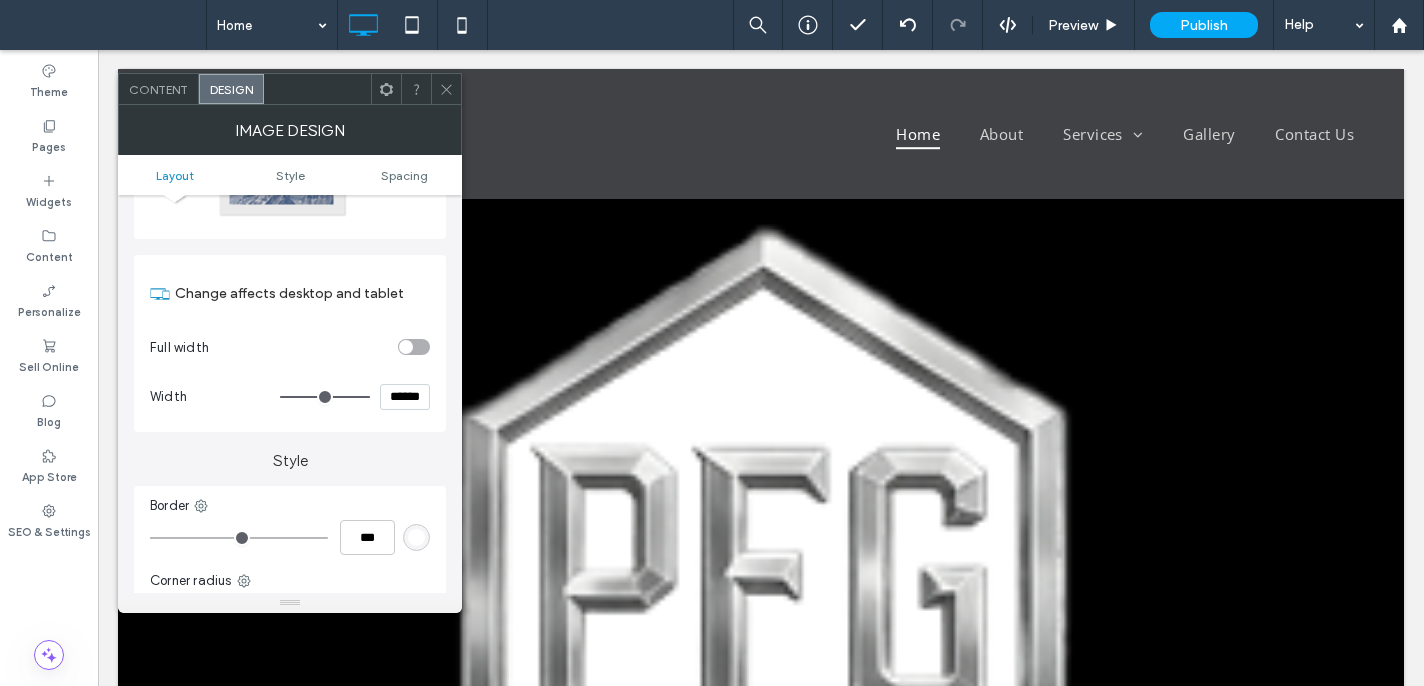 scroll, scrollTop: 250, scrollLeft: 0, axis: vertical 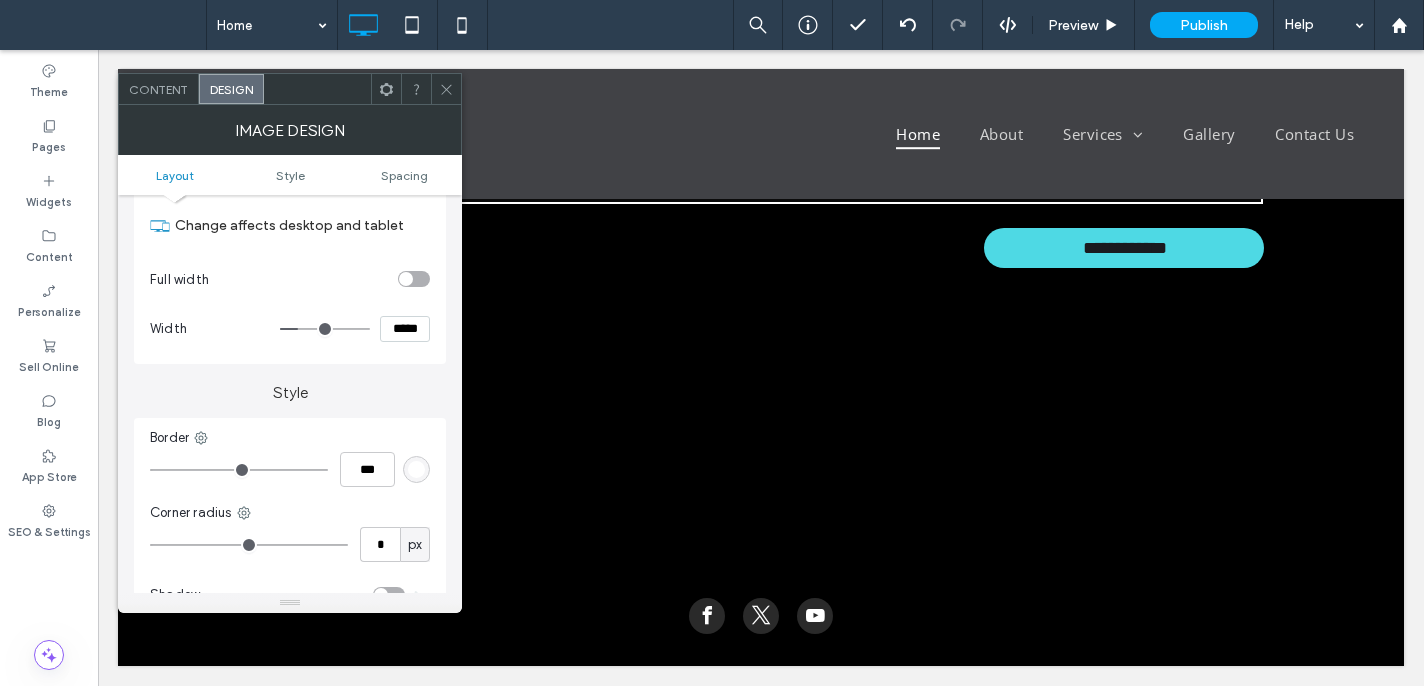 drag, startPoint x: 358, startPoint y: 323, endPoint x: 302, endPoint y: 326, distance: 56.0803 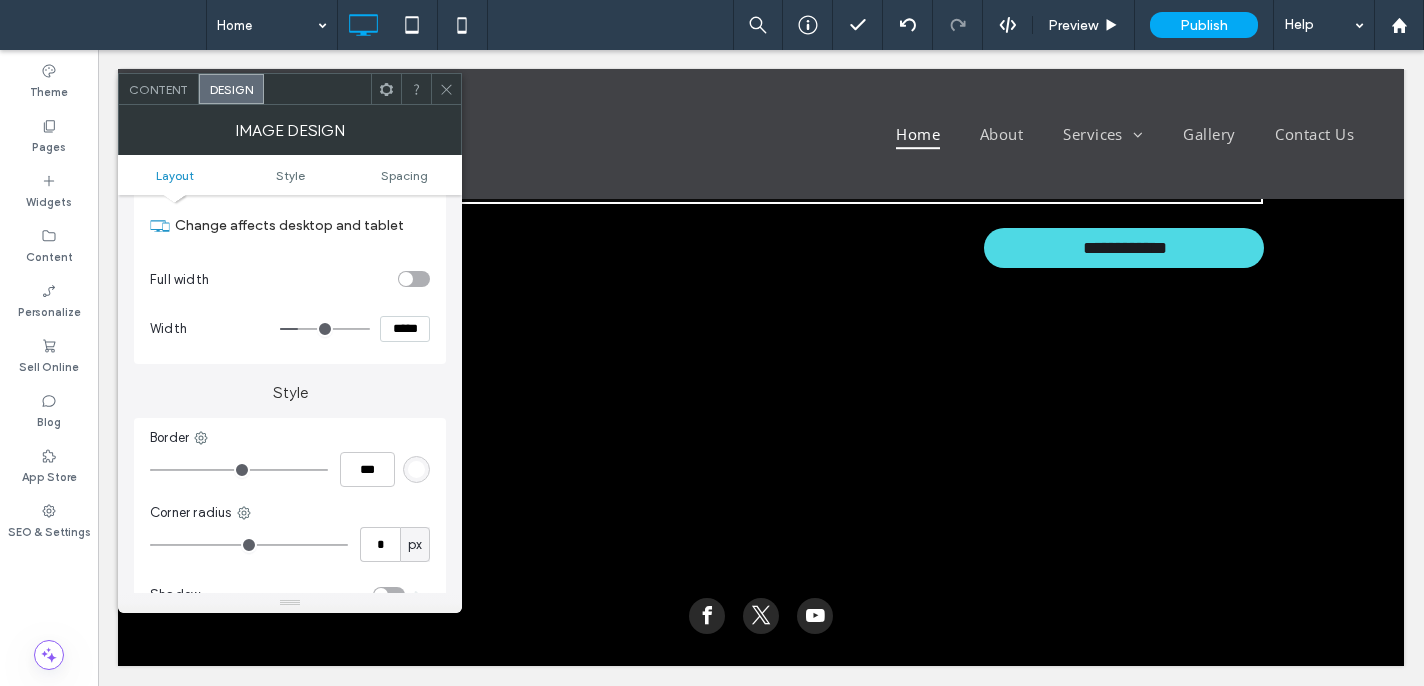 click at bounding box center [325, 329] 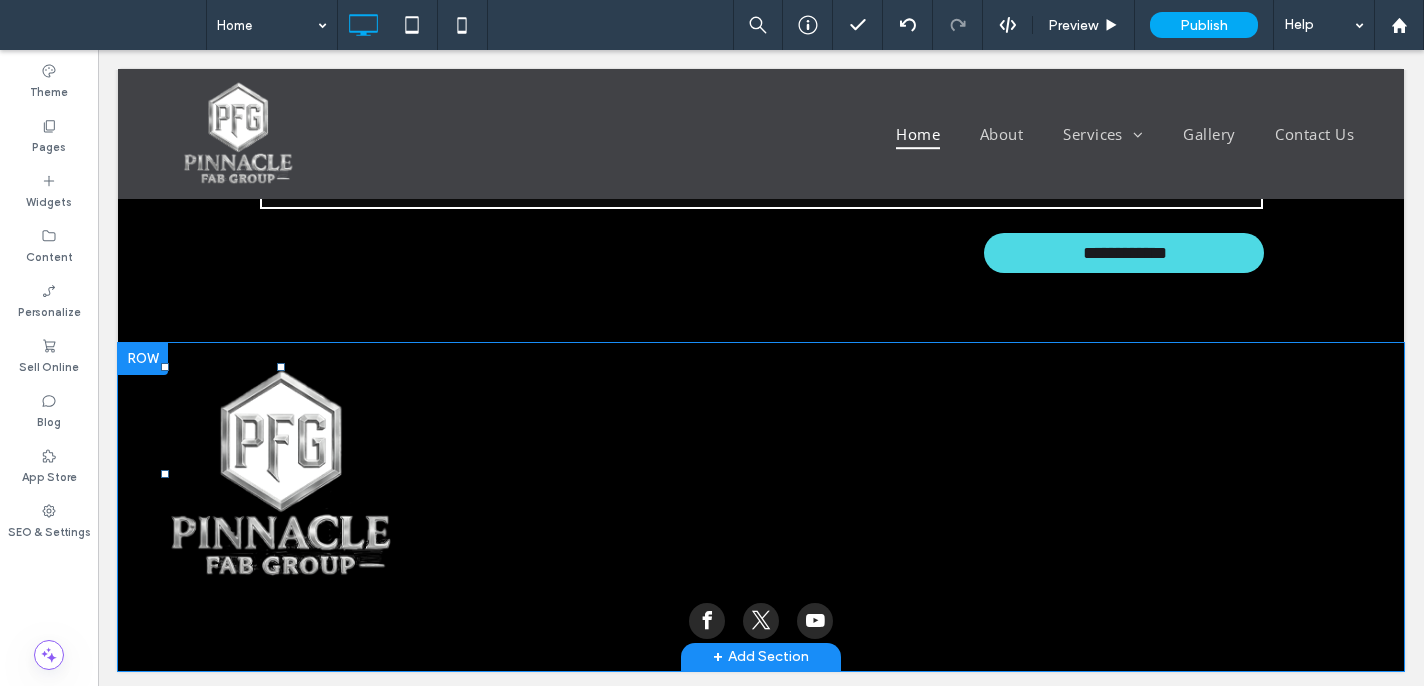 scroll, scrollTop: 2177, scrollLeft: 0, axis: vertical 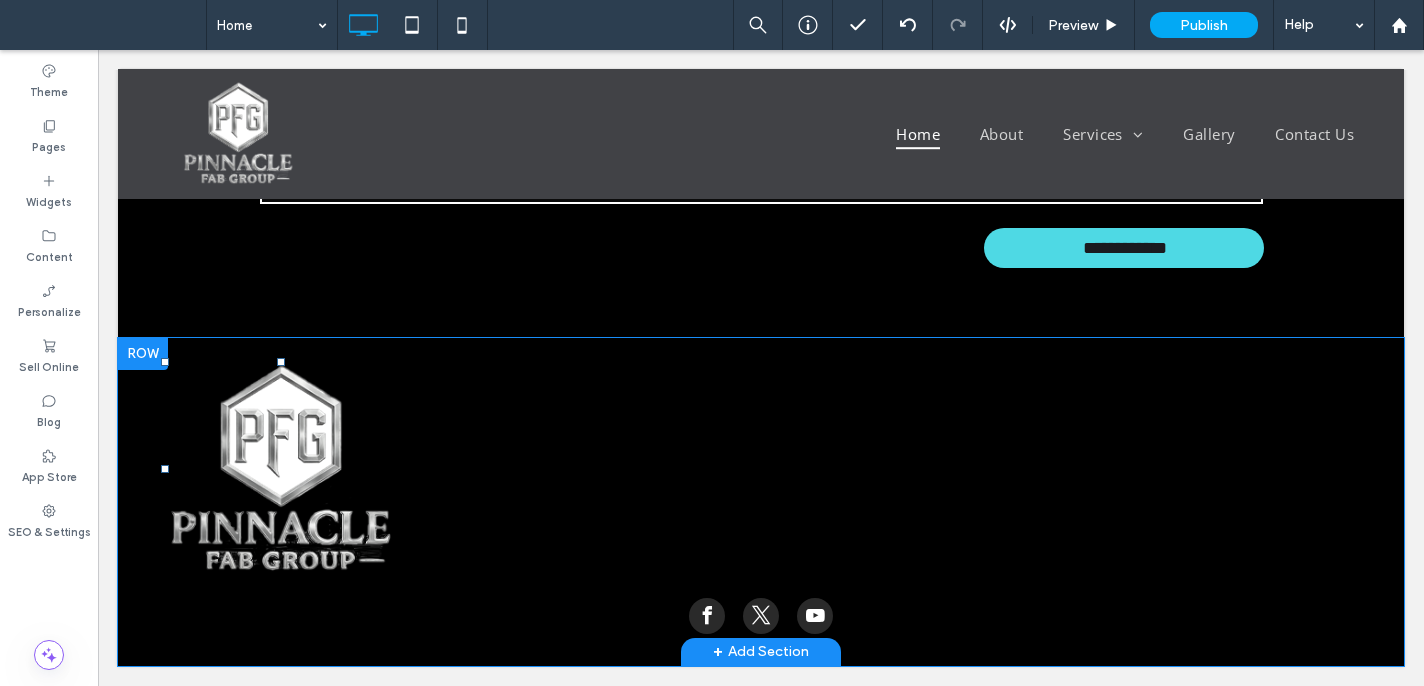 click at bounding box center [280, 469] 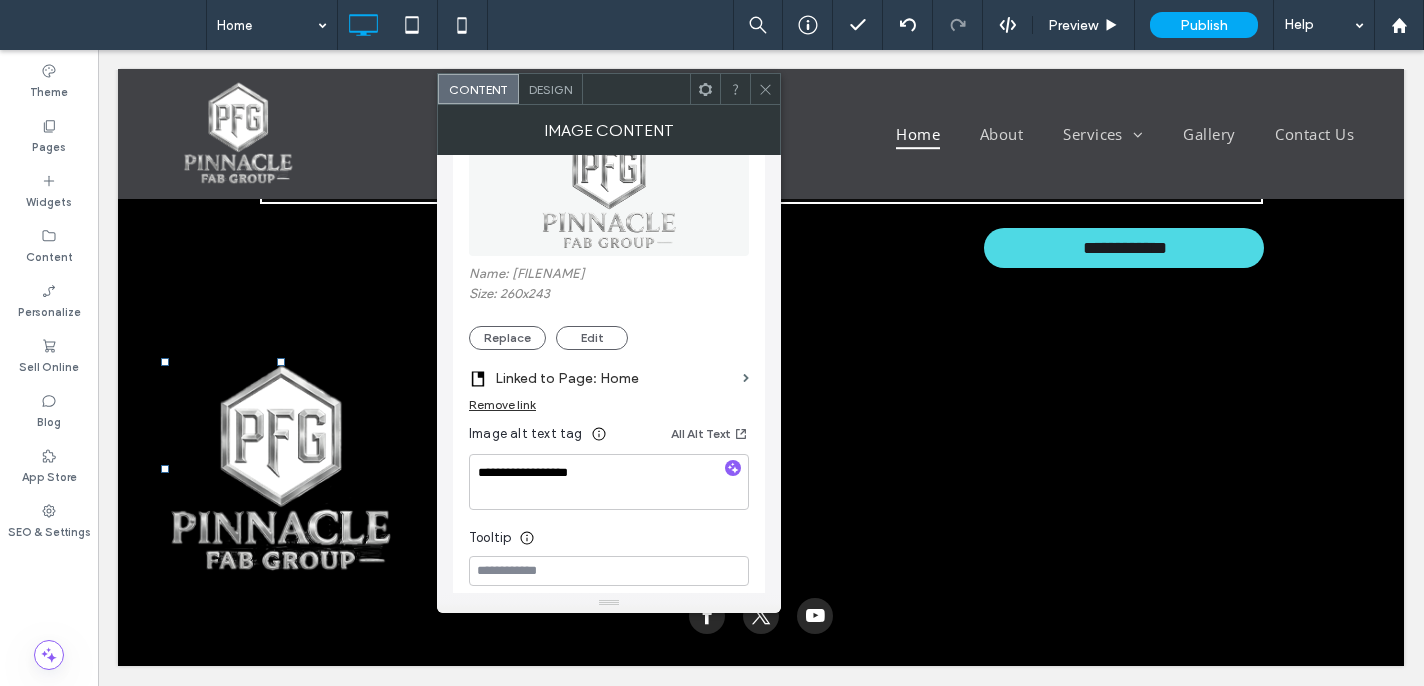 scroll, scrollTop: 286, scrollLeft: 0, axis: vertical 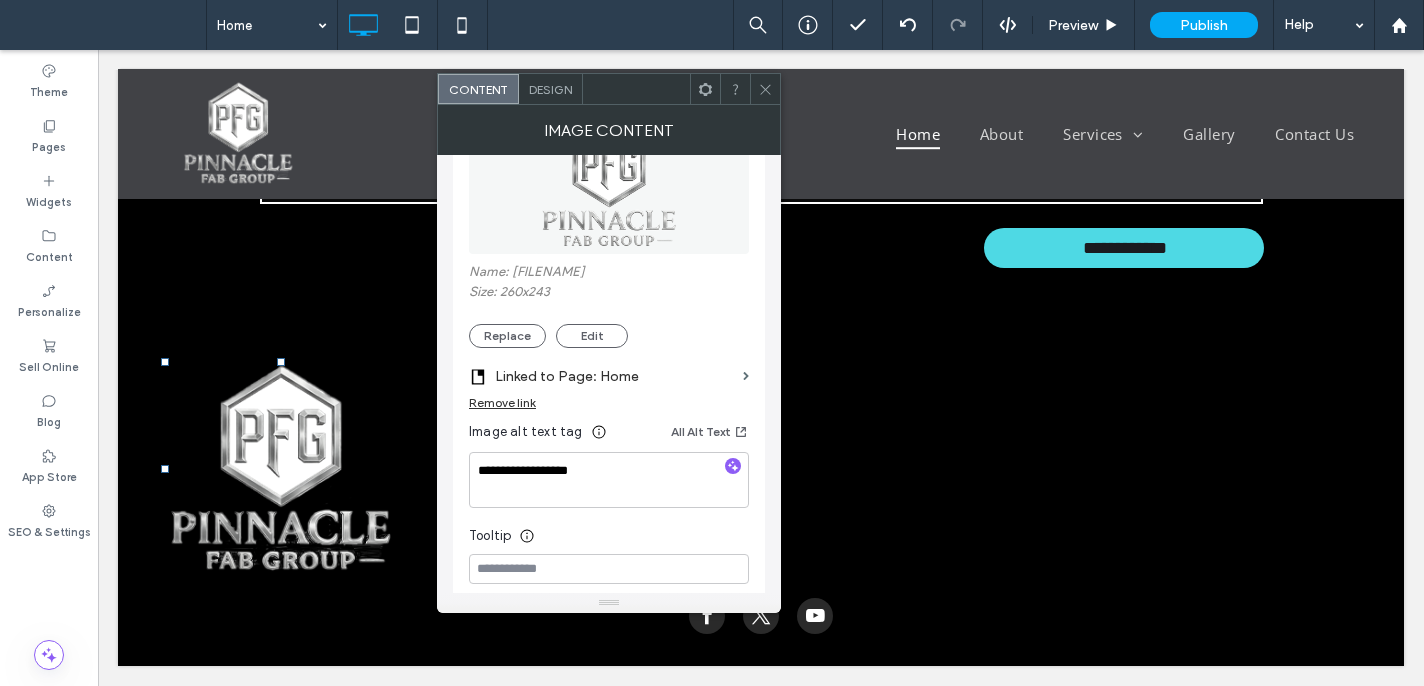 click on "Design" at bounding box center [551, 89] 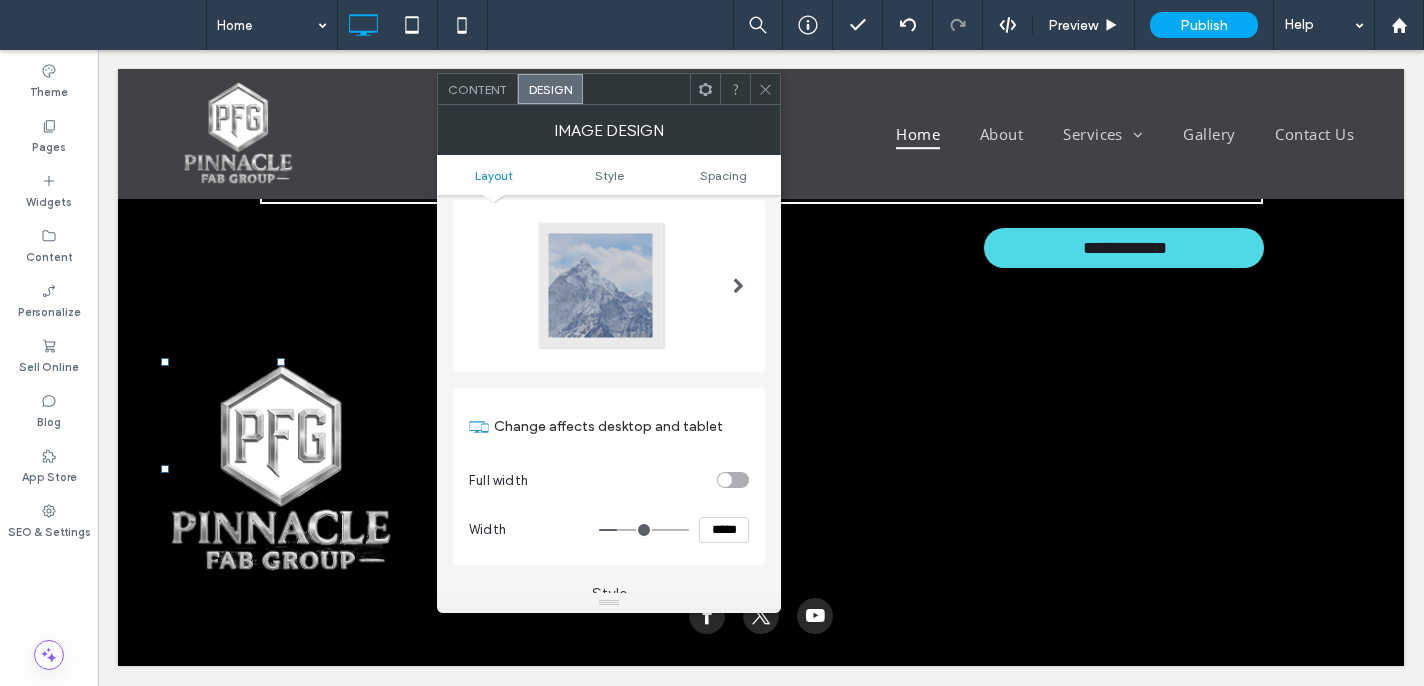 scroll, scrollTop: 148, scrollLeft: 0, axis: vertical 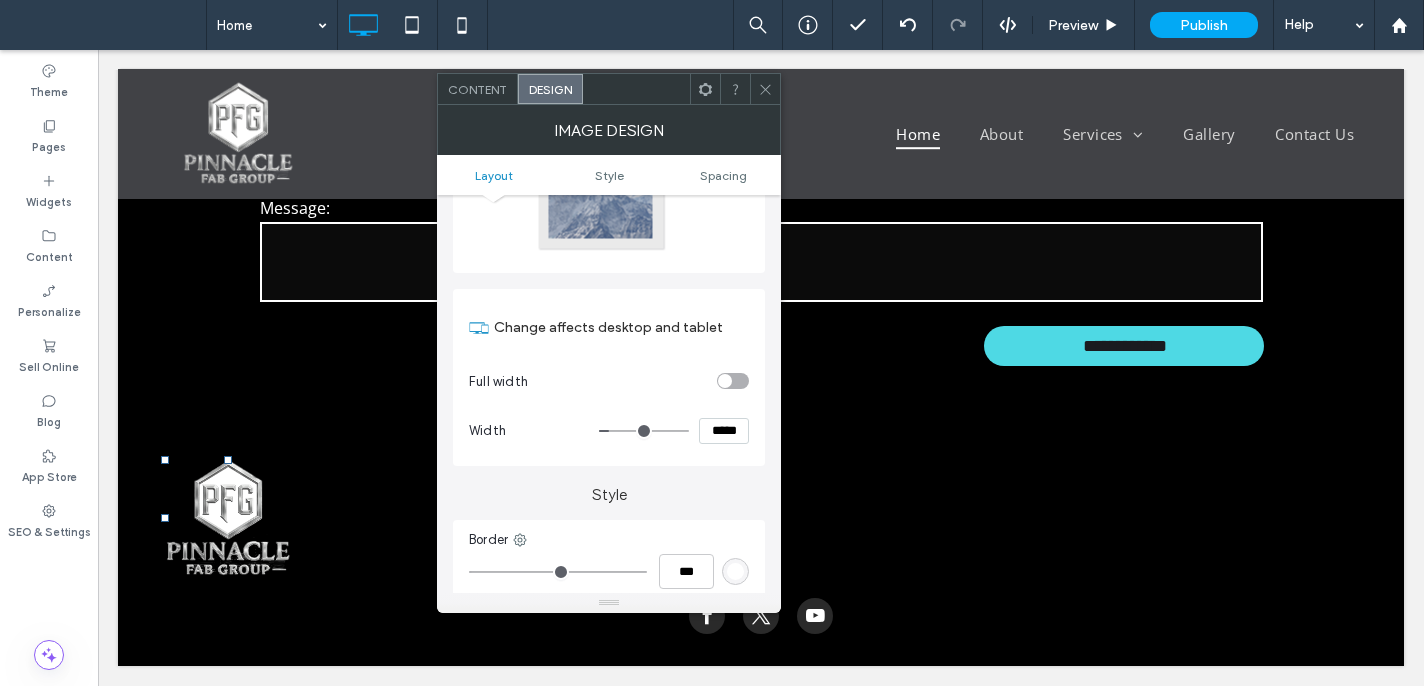 click at bounding box center (644, 431) 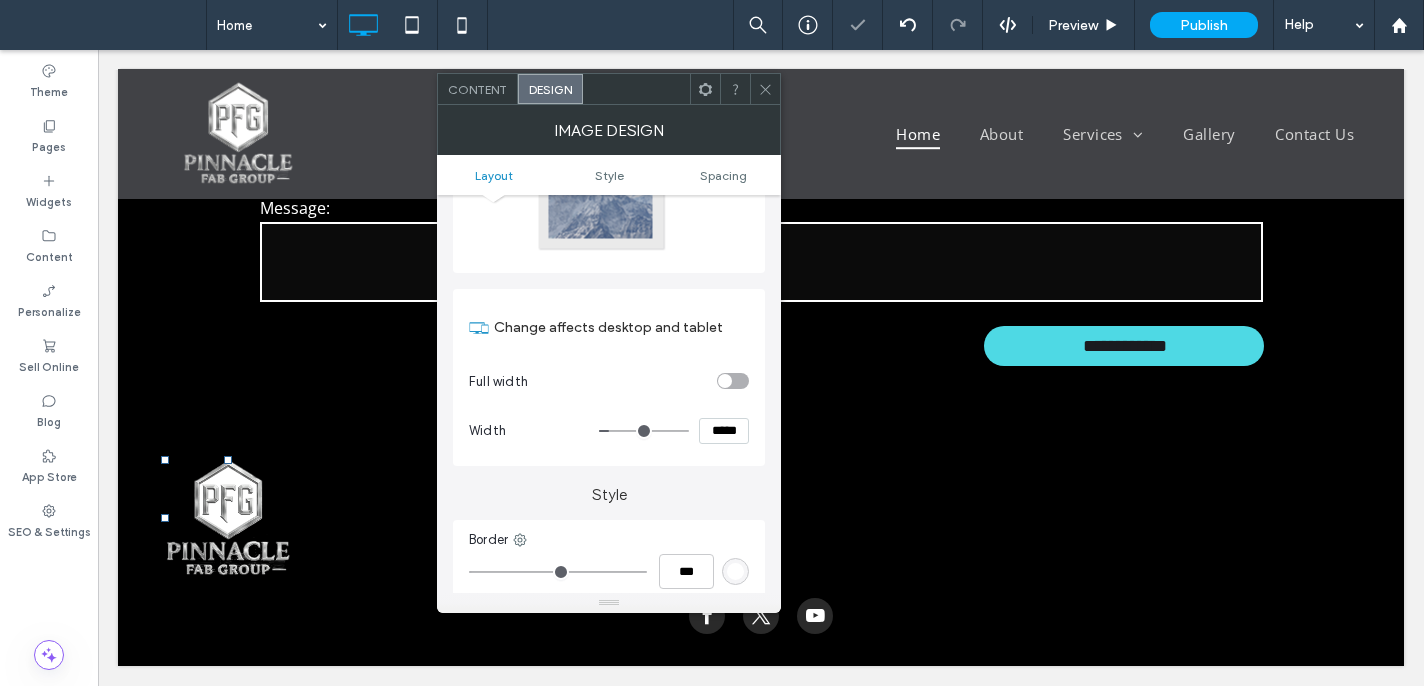click 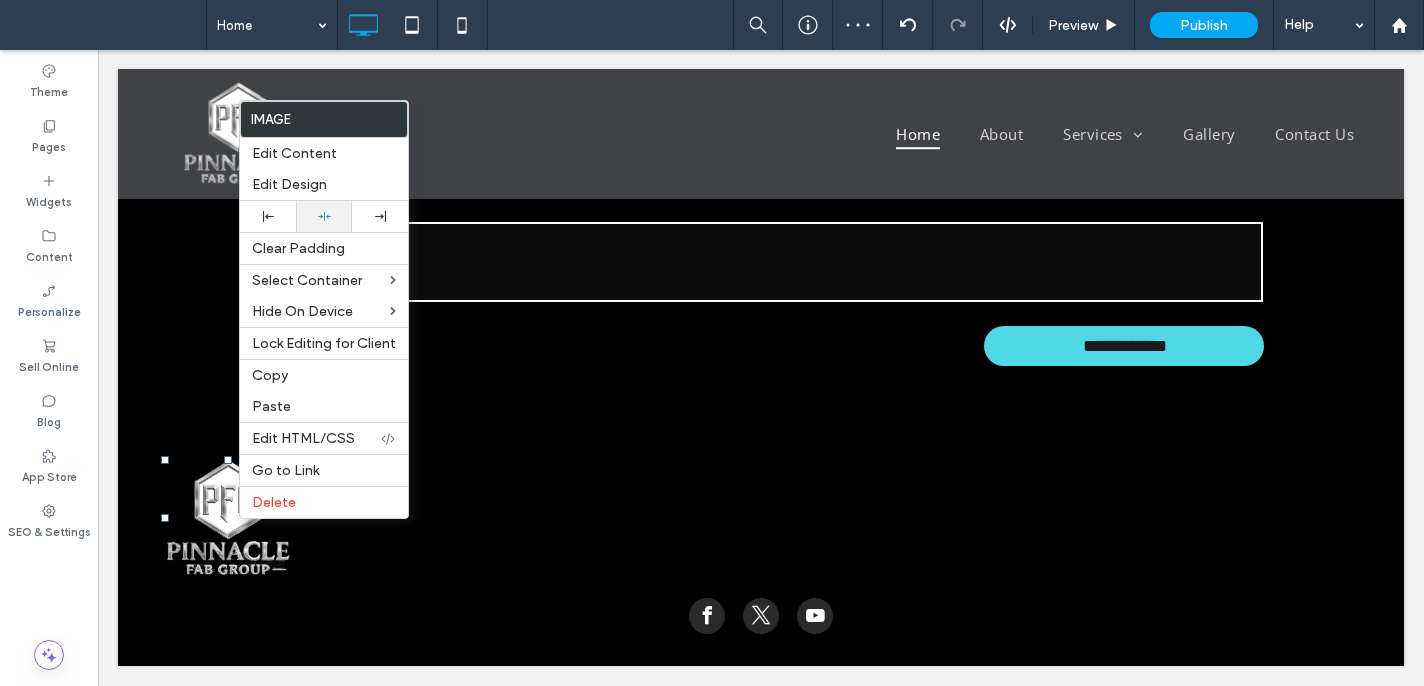 click 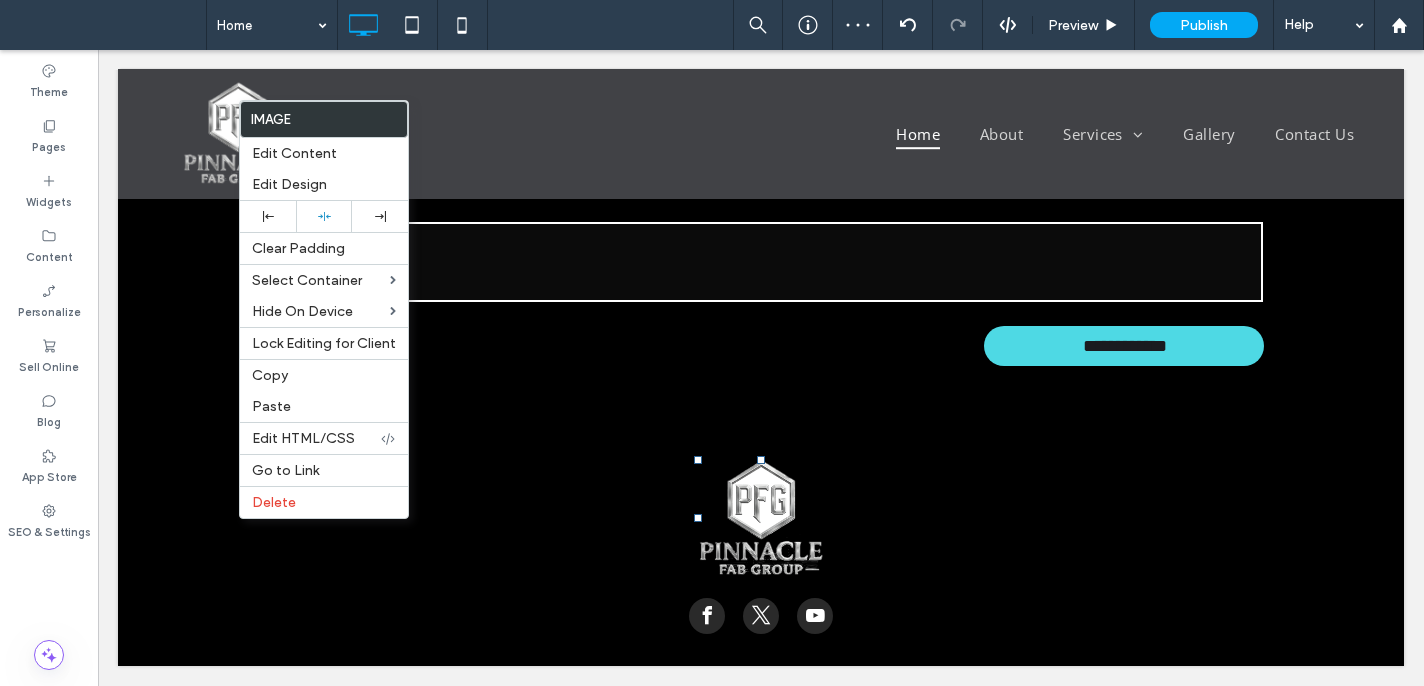 click on "Click To Paste     Click To Paste
+ Add Section" at bounding box center (761, 551) 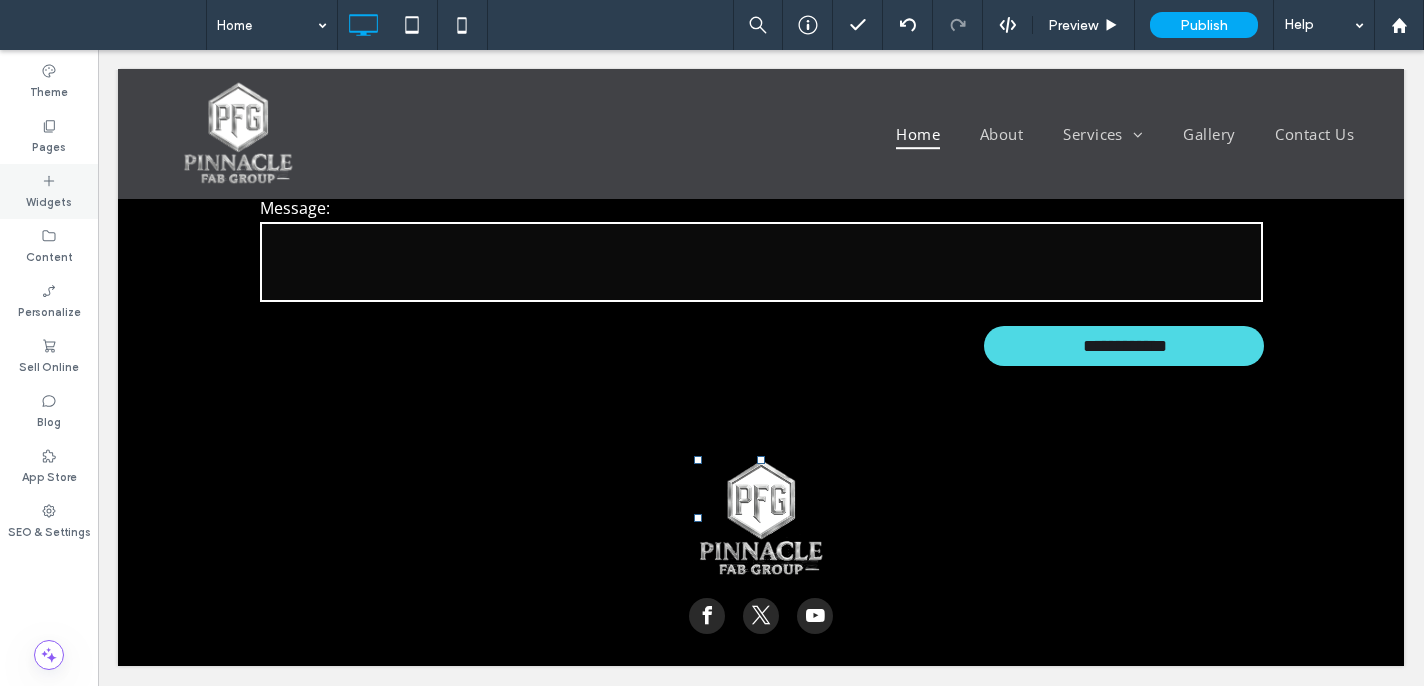click 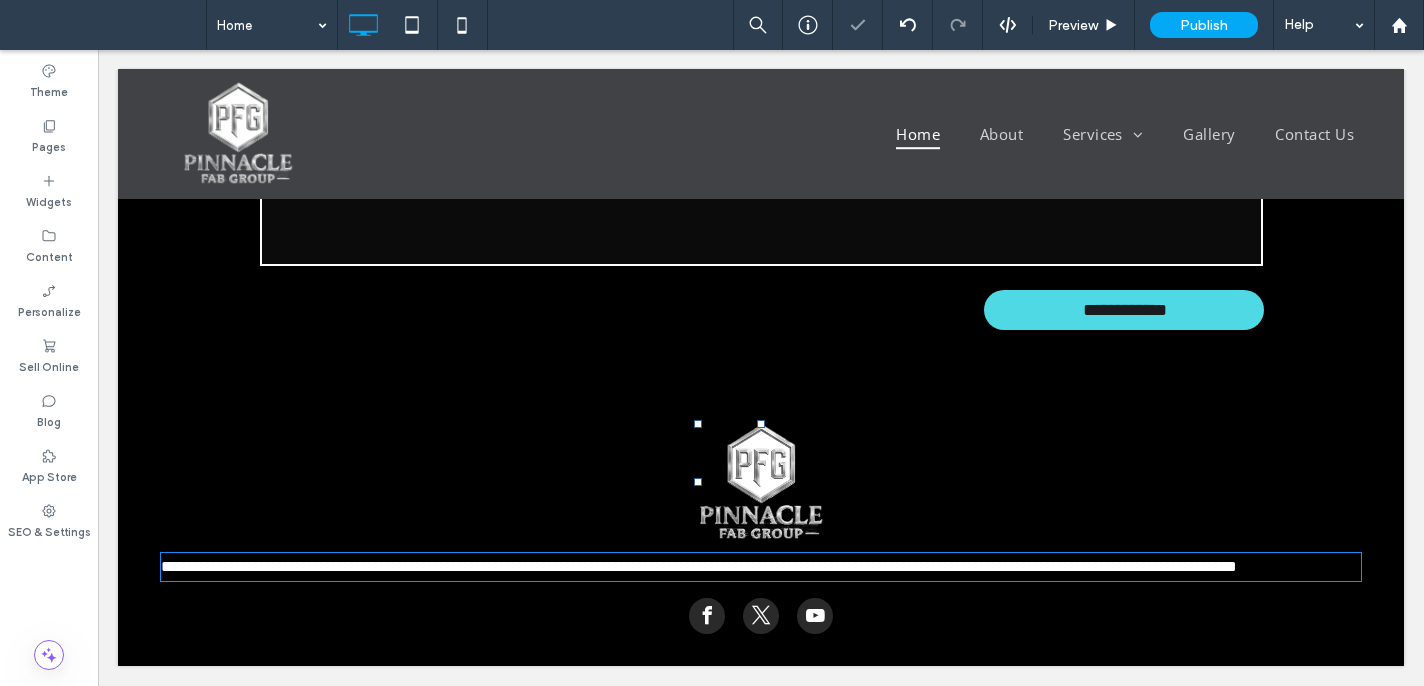 scroll, scrollTop: 2079, scrollLeft: 0, axis: vertical 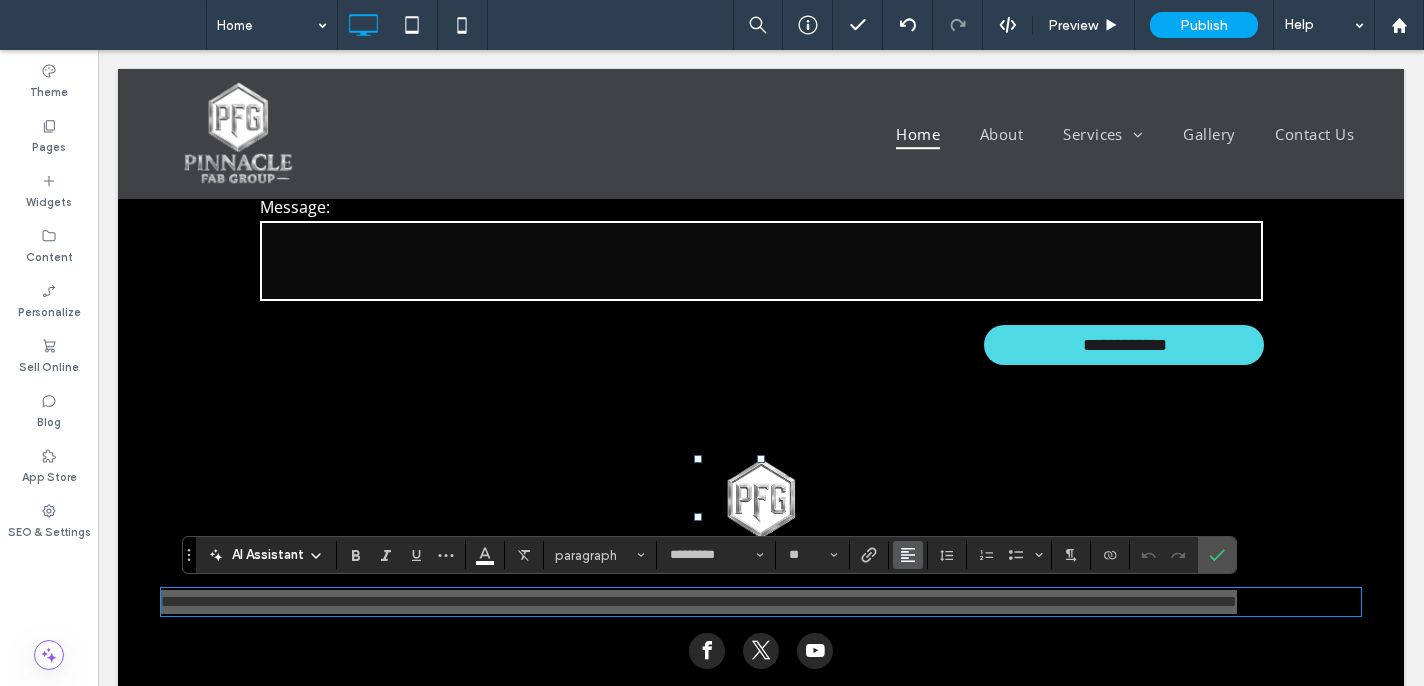click 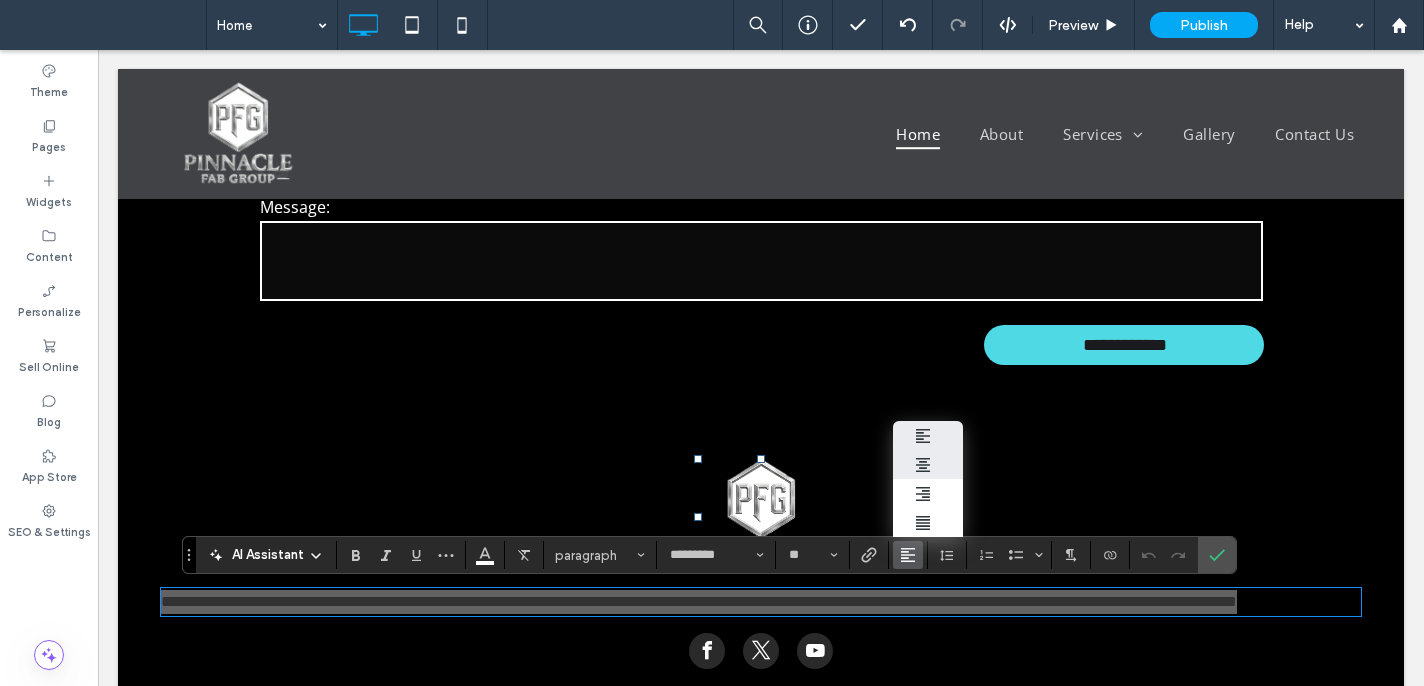 click at bounding box center (928, 464) 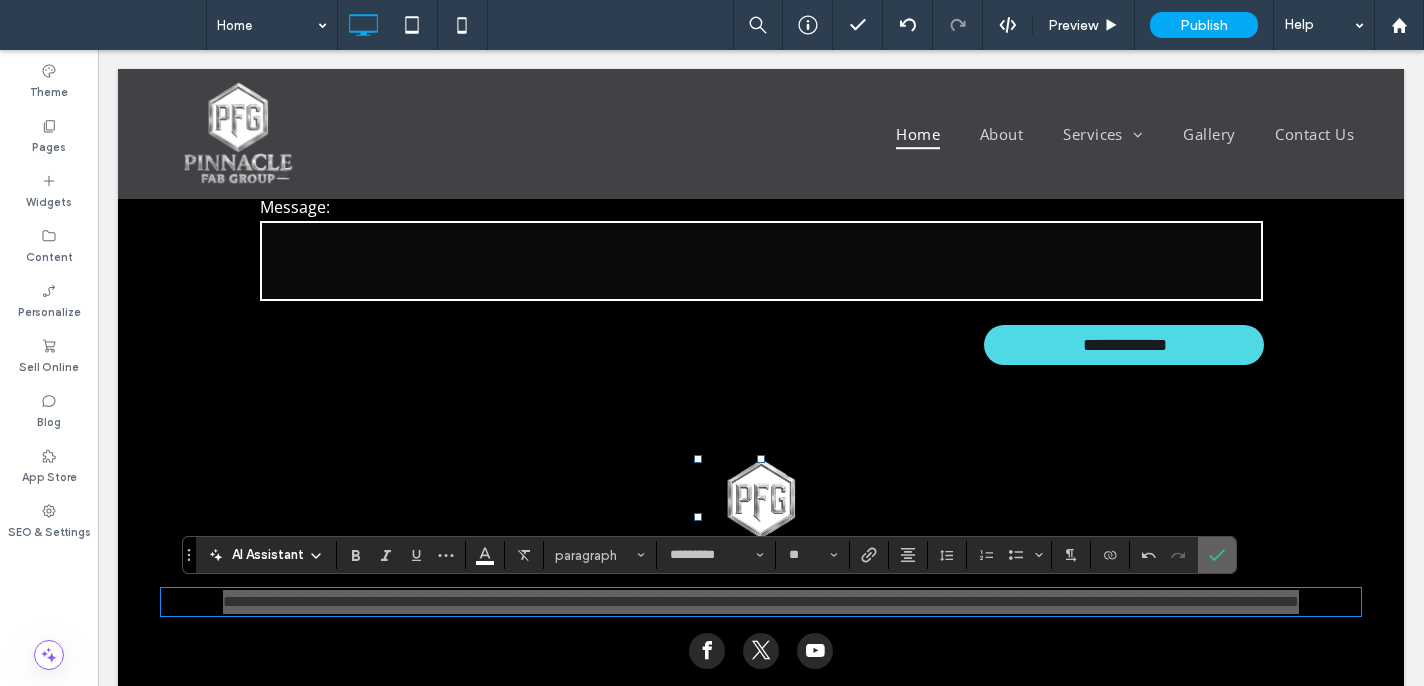 click at bounding box center (1217, 555) 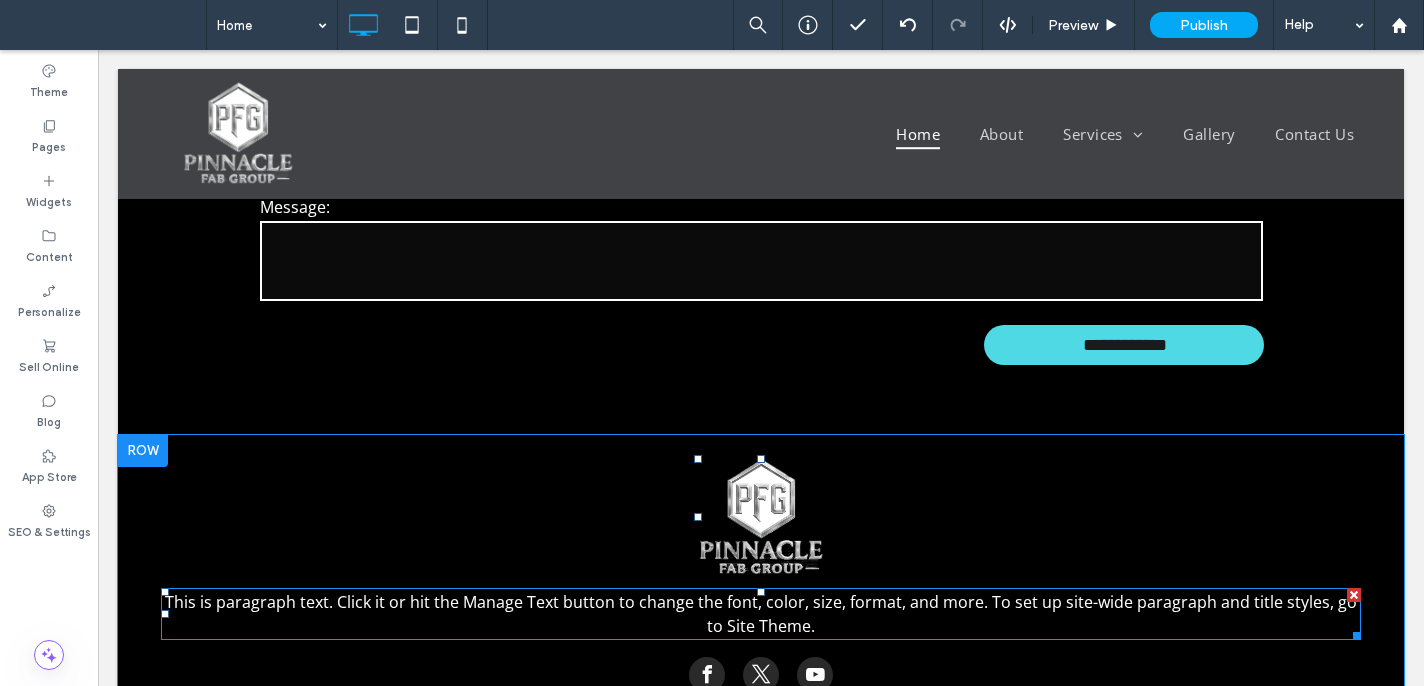 click on "This is paragraph text. Click it or hit the Manage Text button to change the font, color, size, format, and more. To set up site-wide paragraph and title styles, go to Site Theme." at bounding box center (761, 614) 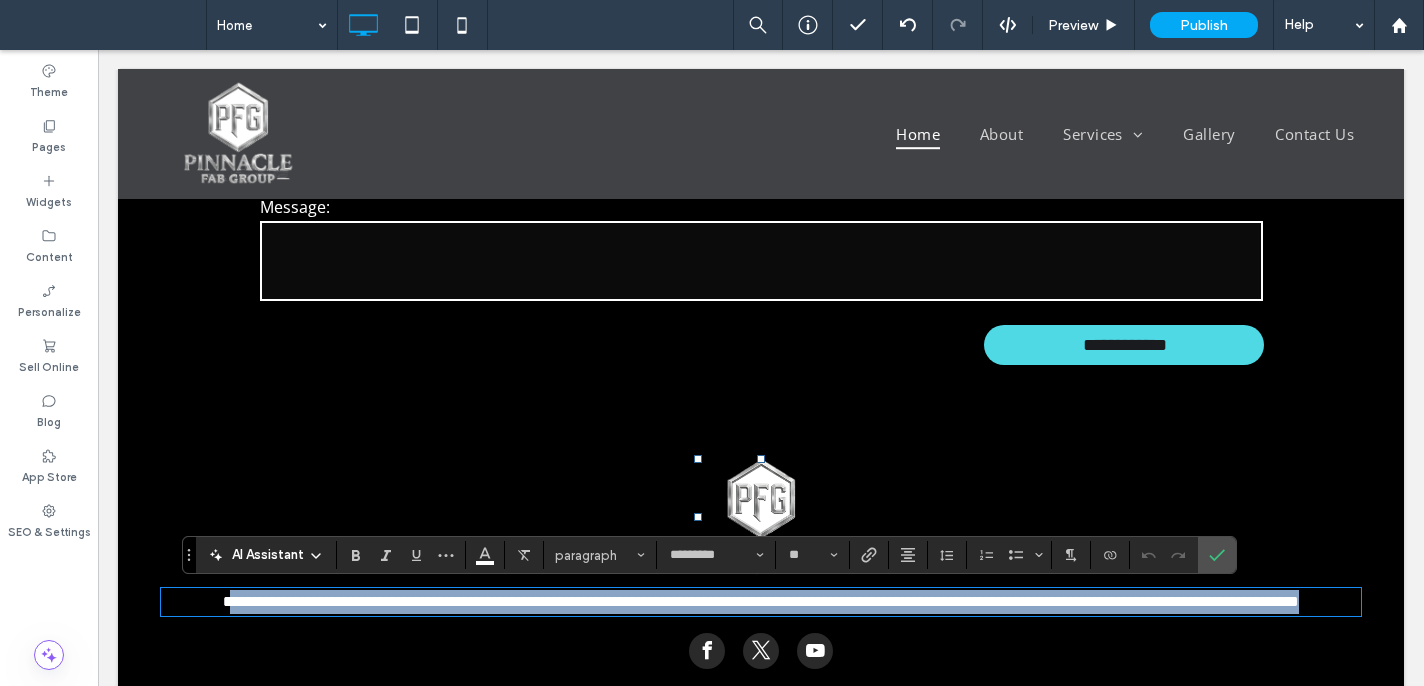drag, startPoint x: 827, startPoint y: 629, endPoint x: 168, endPoint y: 594, distance: 659.9288 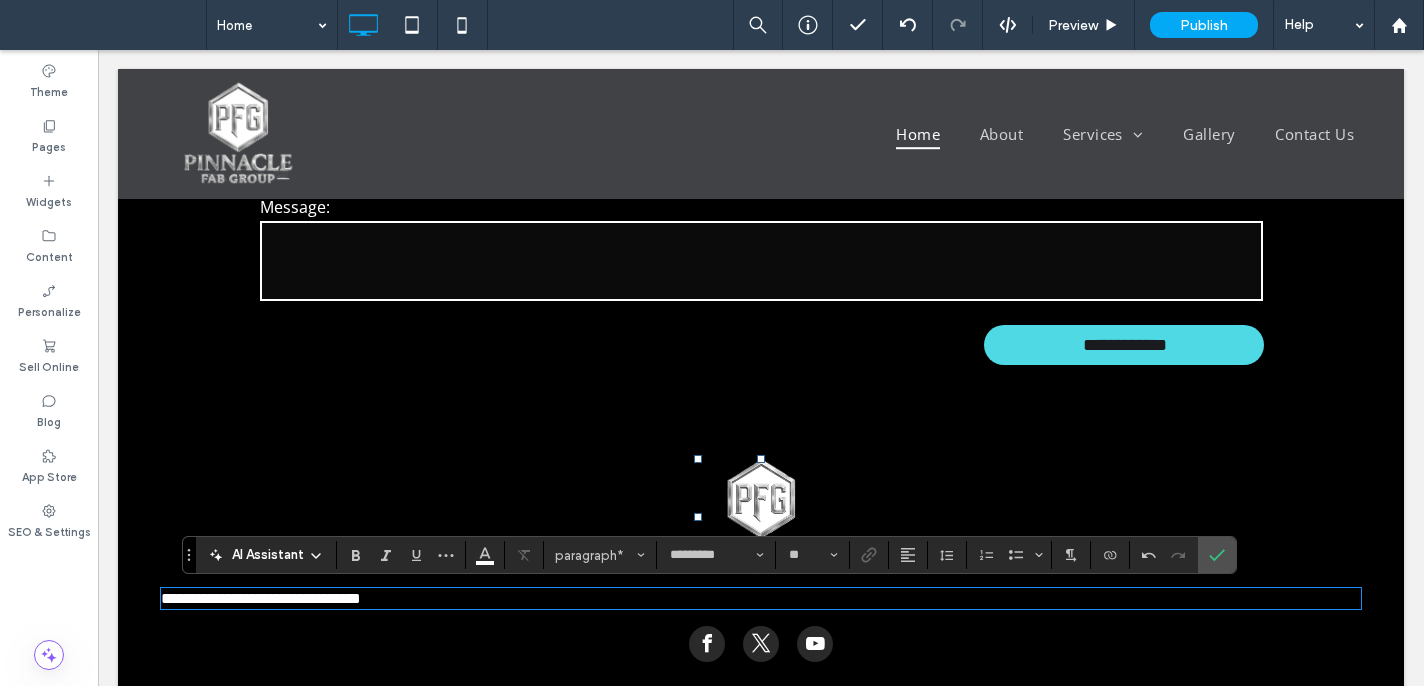 drag, startPoint x: 160, startPoint y: 607, endPoint x: 147, endPoint y: 609, distance: 13.152946 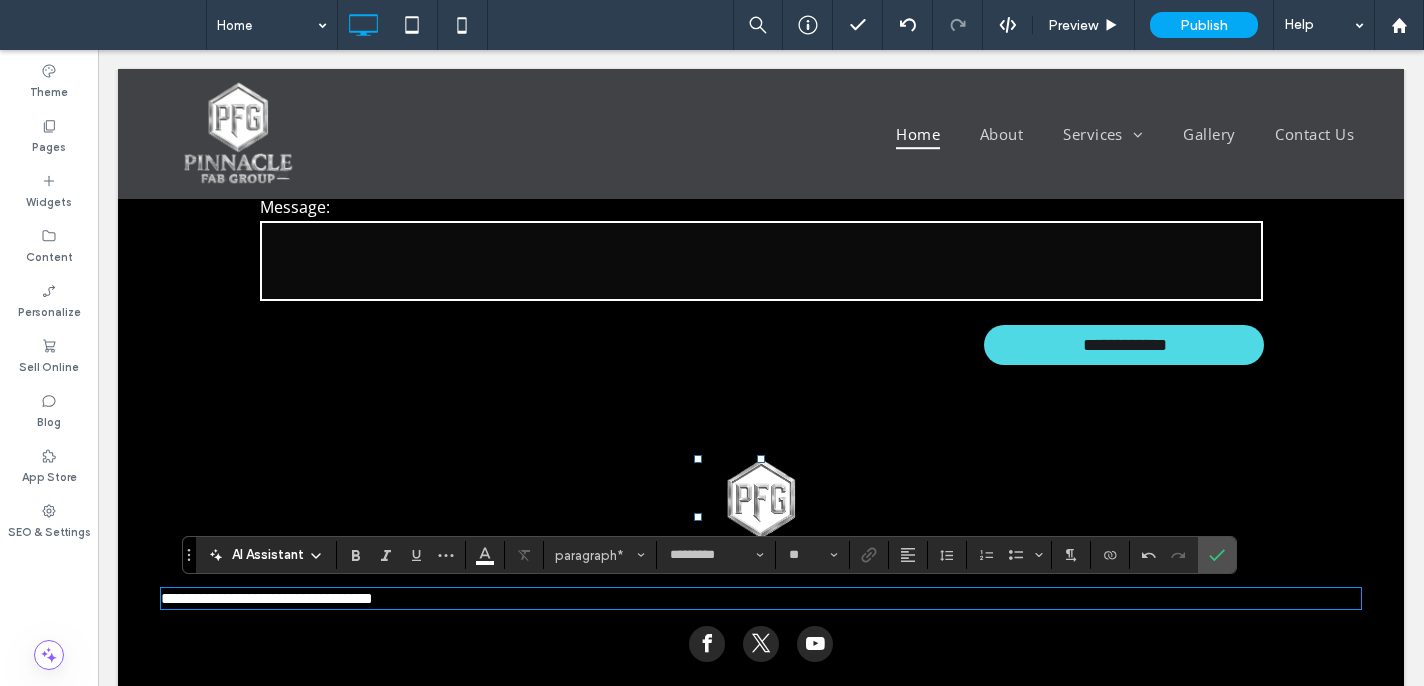 click on "**********" at bounding box center [267, 598] 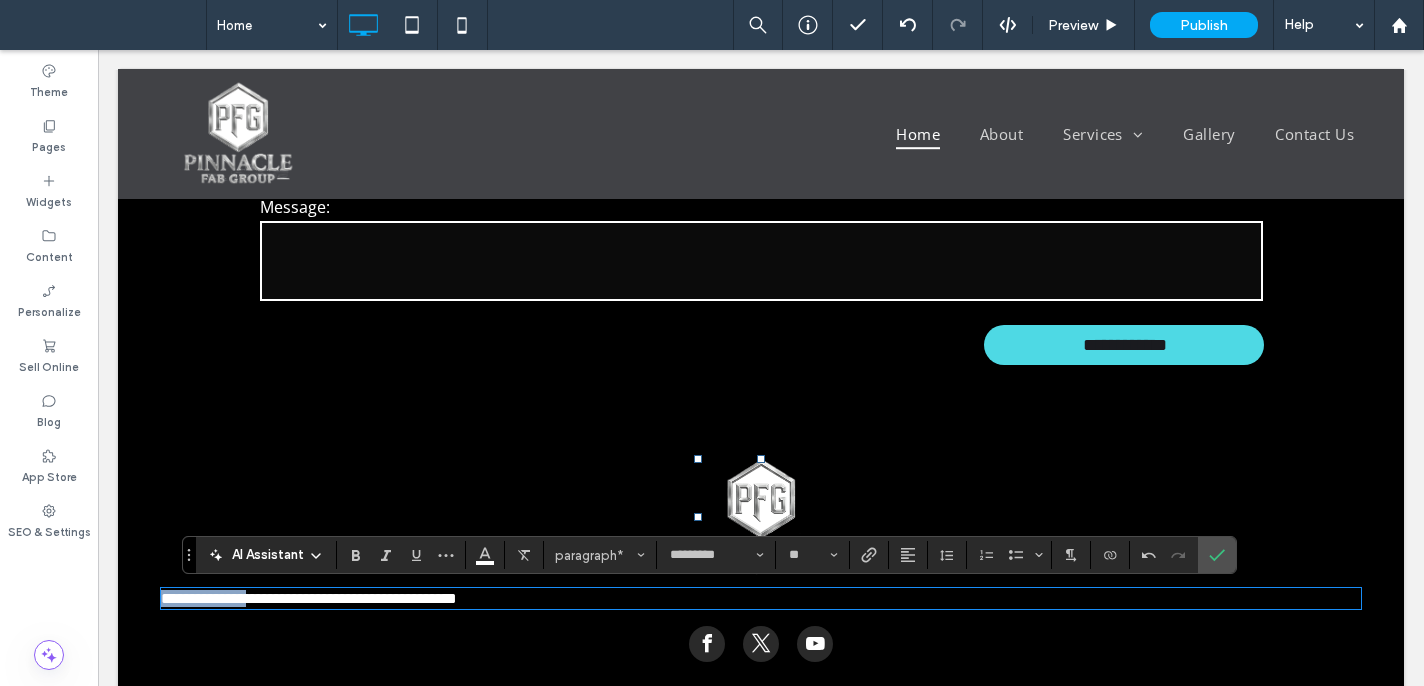 drag, startPoint x: 243, startPoint y: 603, endPoint x: 153, endPoint y: 603, distance: 90 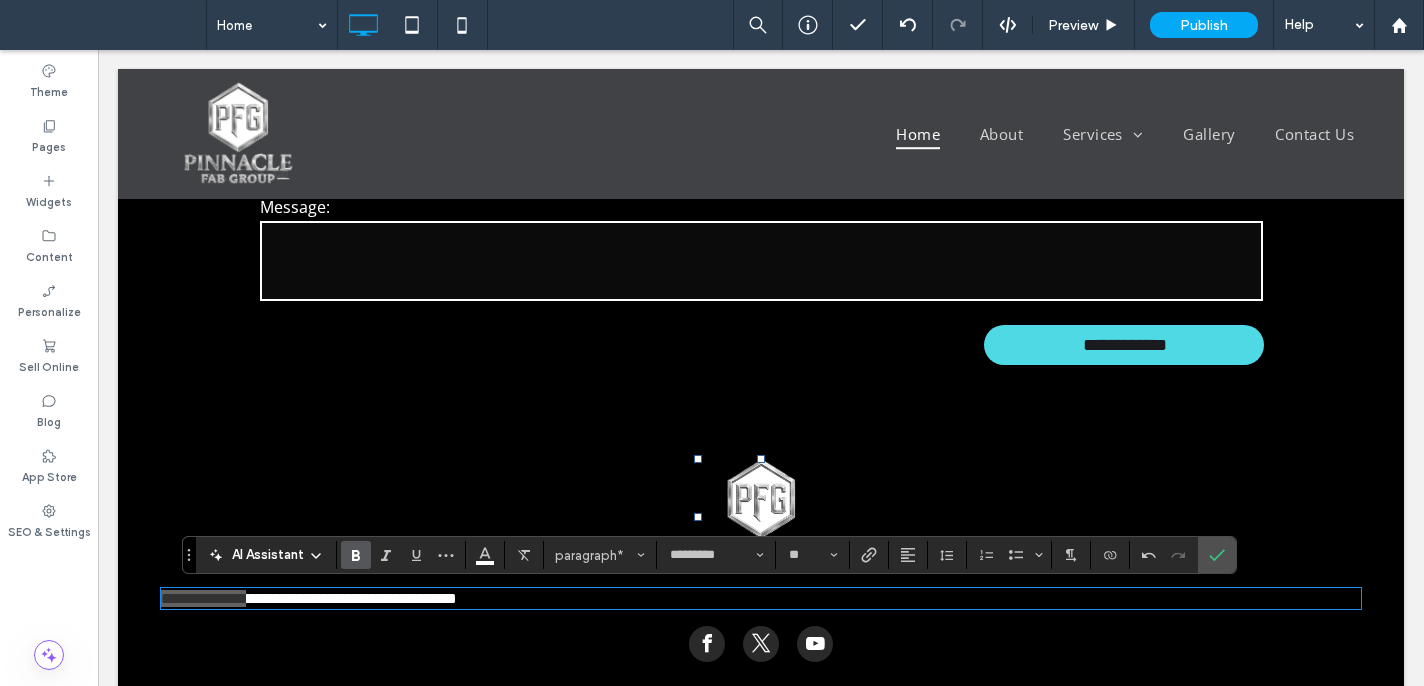 click 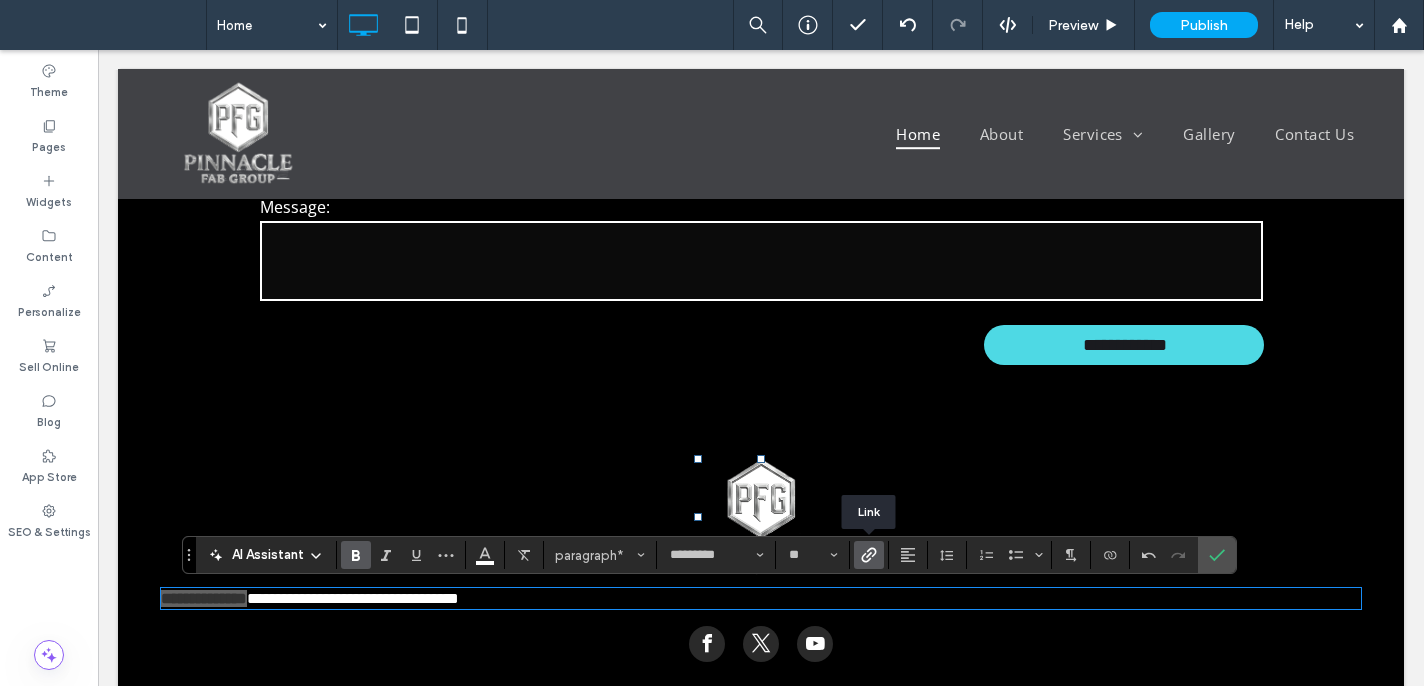 click 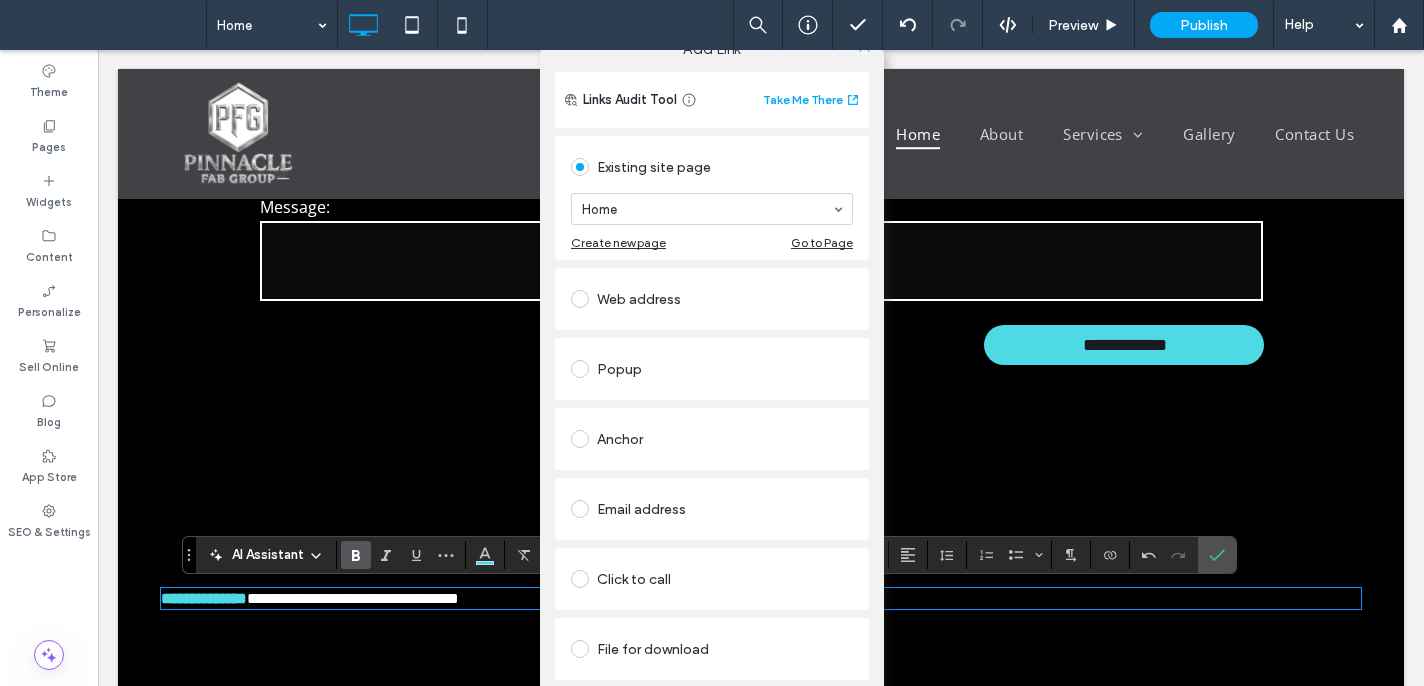 scroll, scrollTop: 39, scrollLeft: 0, axis: vertical 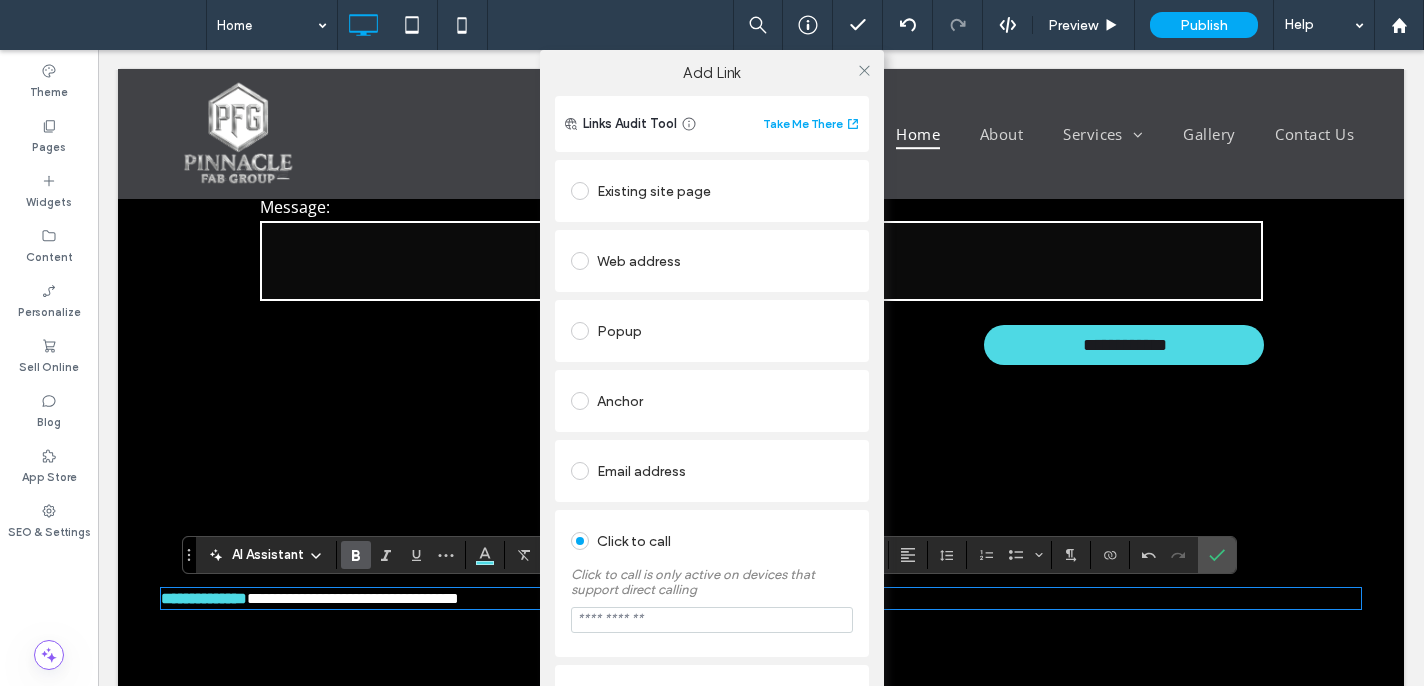 click at bounding box center (712, 620) 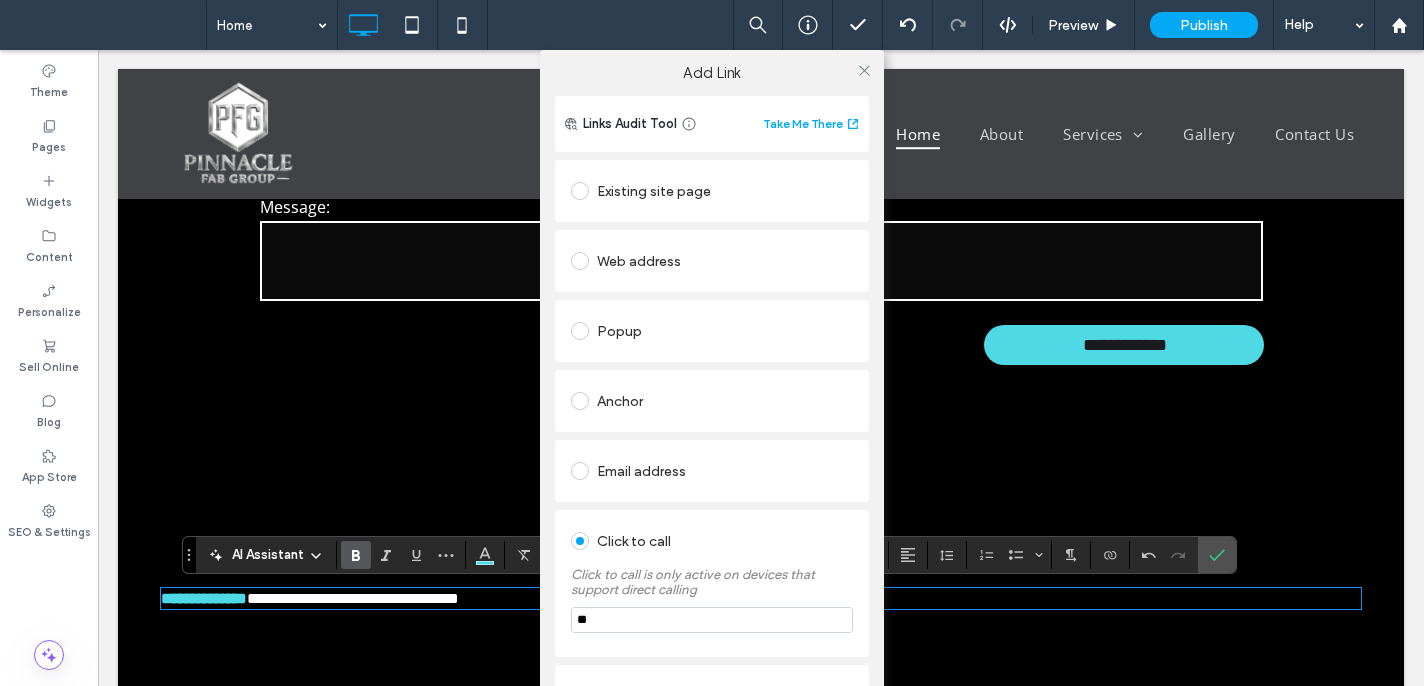 paste on "**********" 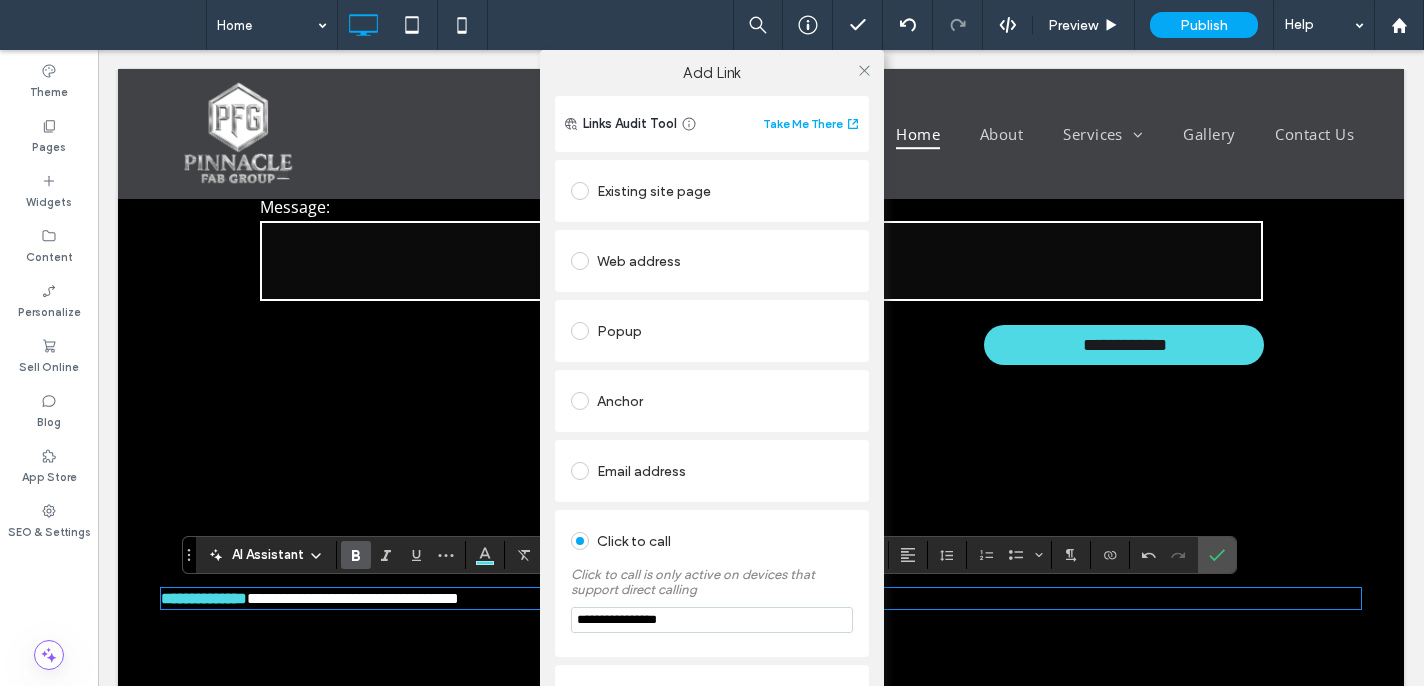 click on "**********" at bounding box center (712, 620) 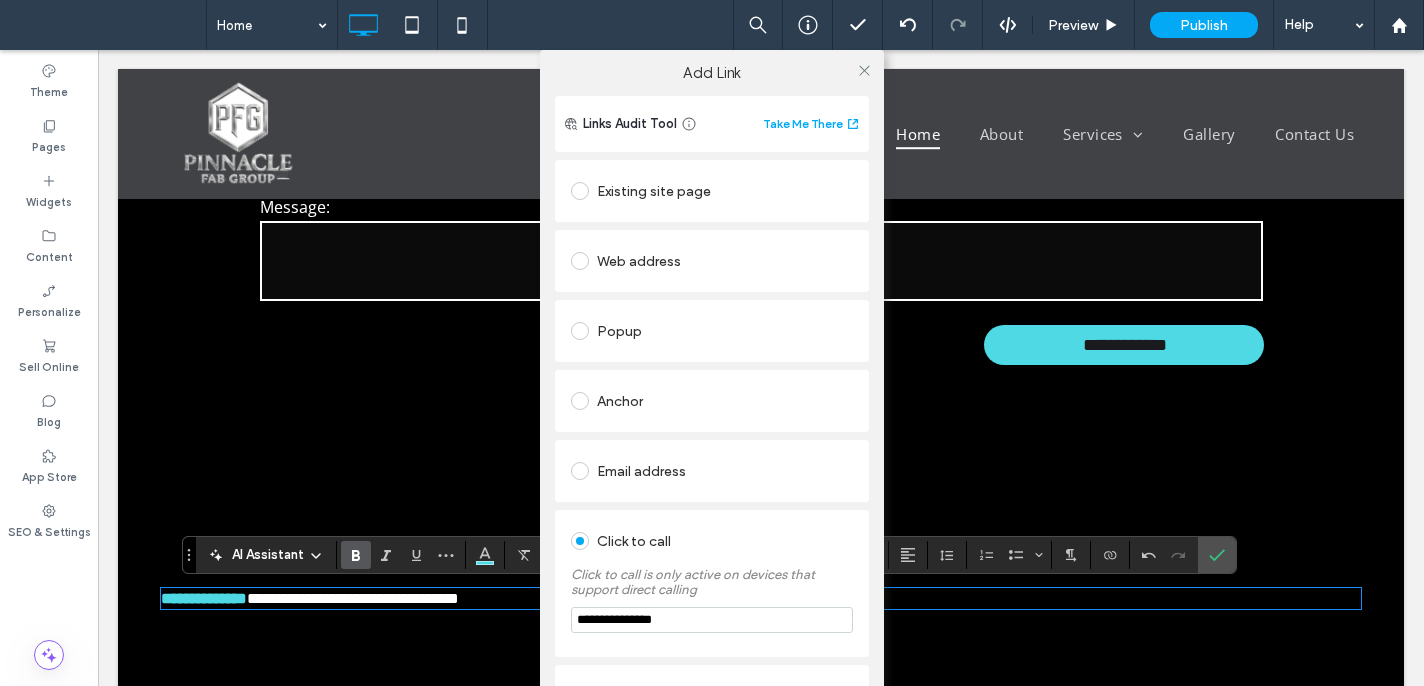 click on "**********" at bounding box center [712, 620] 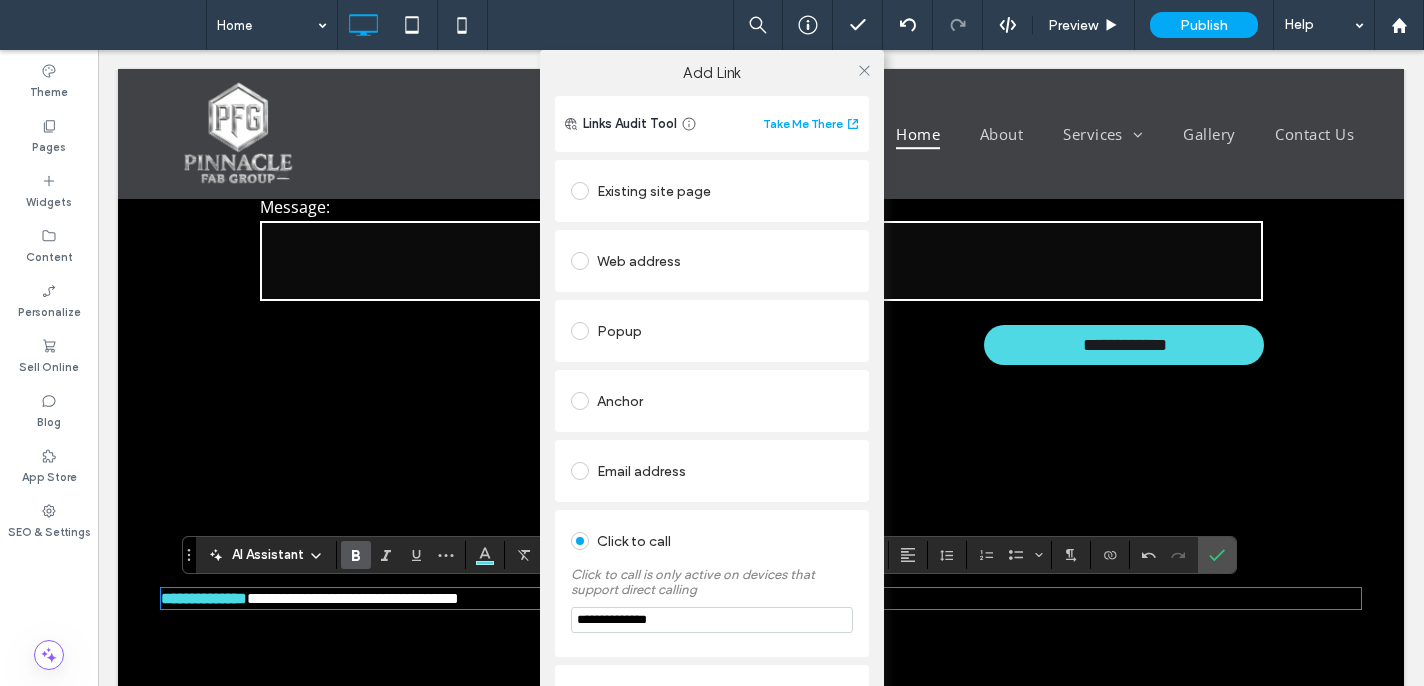 click on "**********" at bounding box center [712, 620] 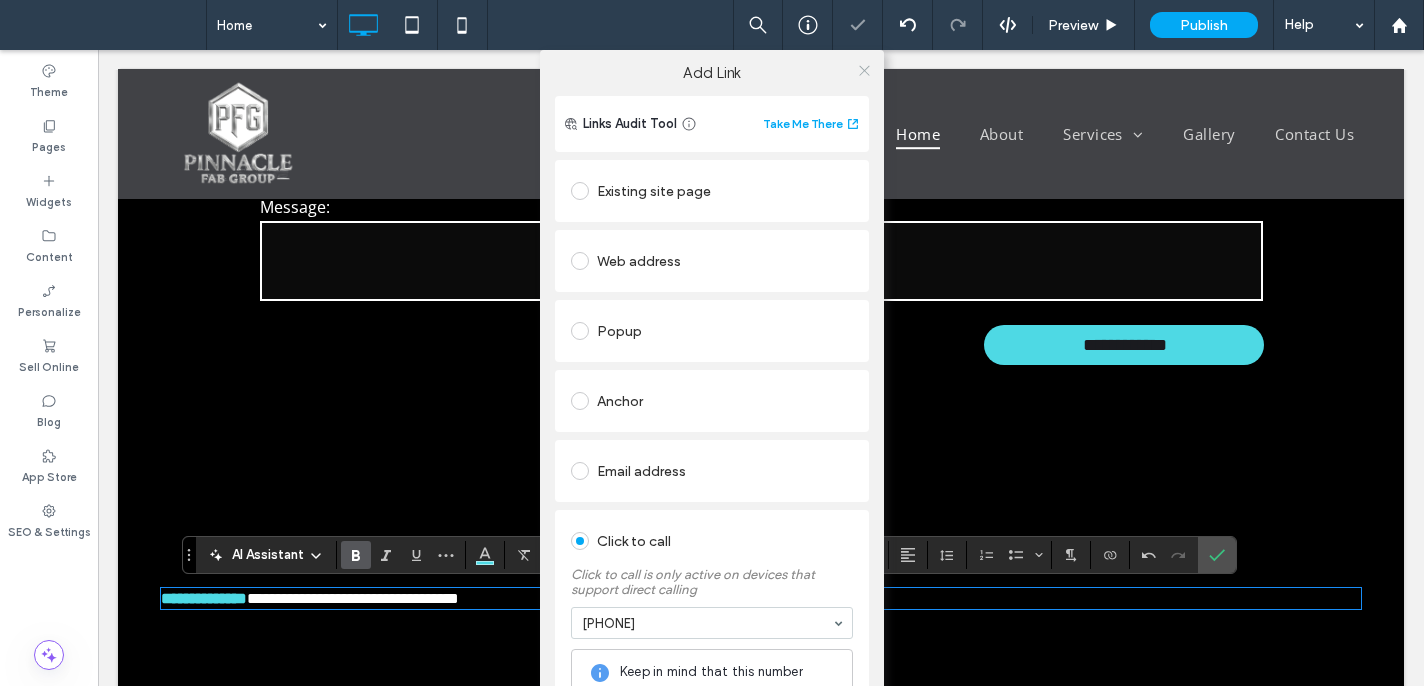 click 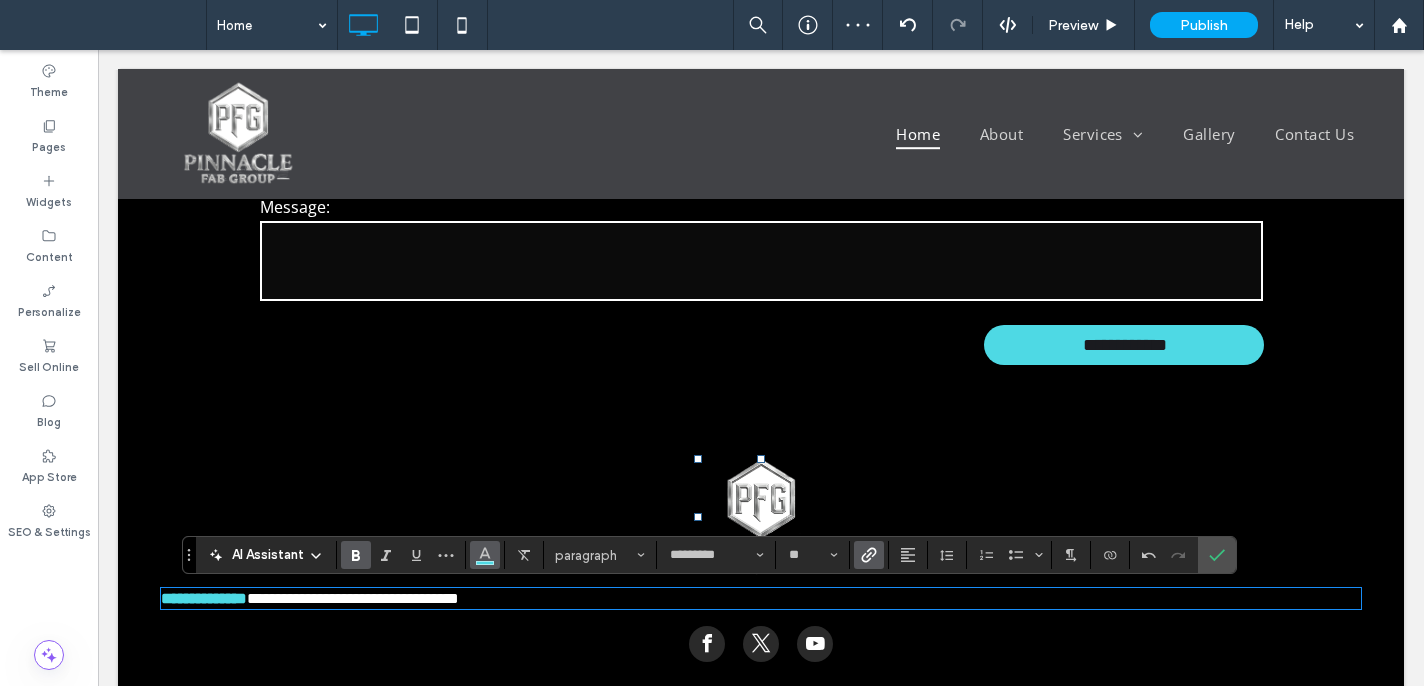 click at bounding box center (485, 555) 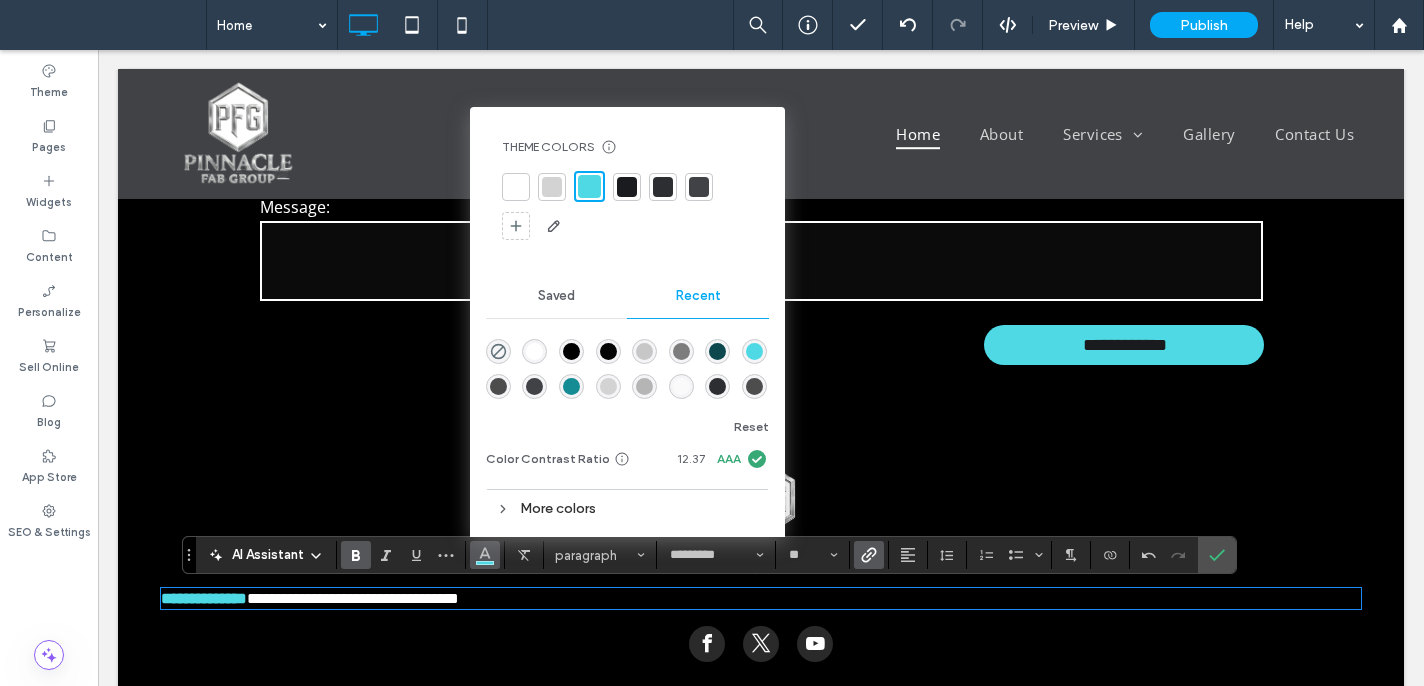 click at bounding box center [516, 187] 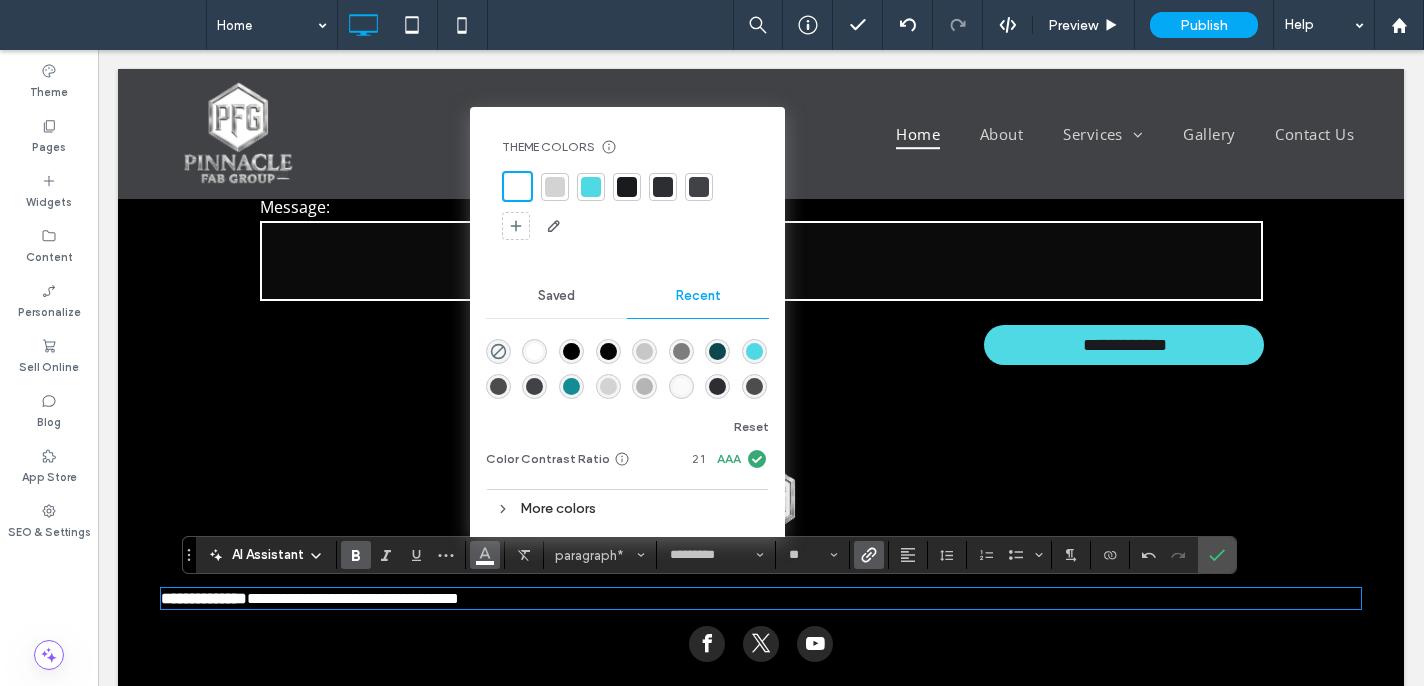 drag, startPoint x: 632, startPoint y: 616, endPoint x: 571, endPoint y: 612, distance: 61.13101 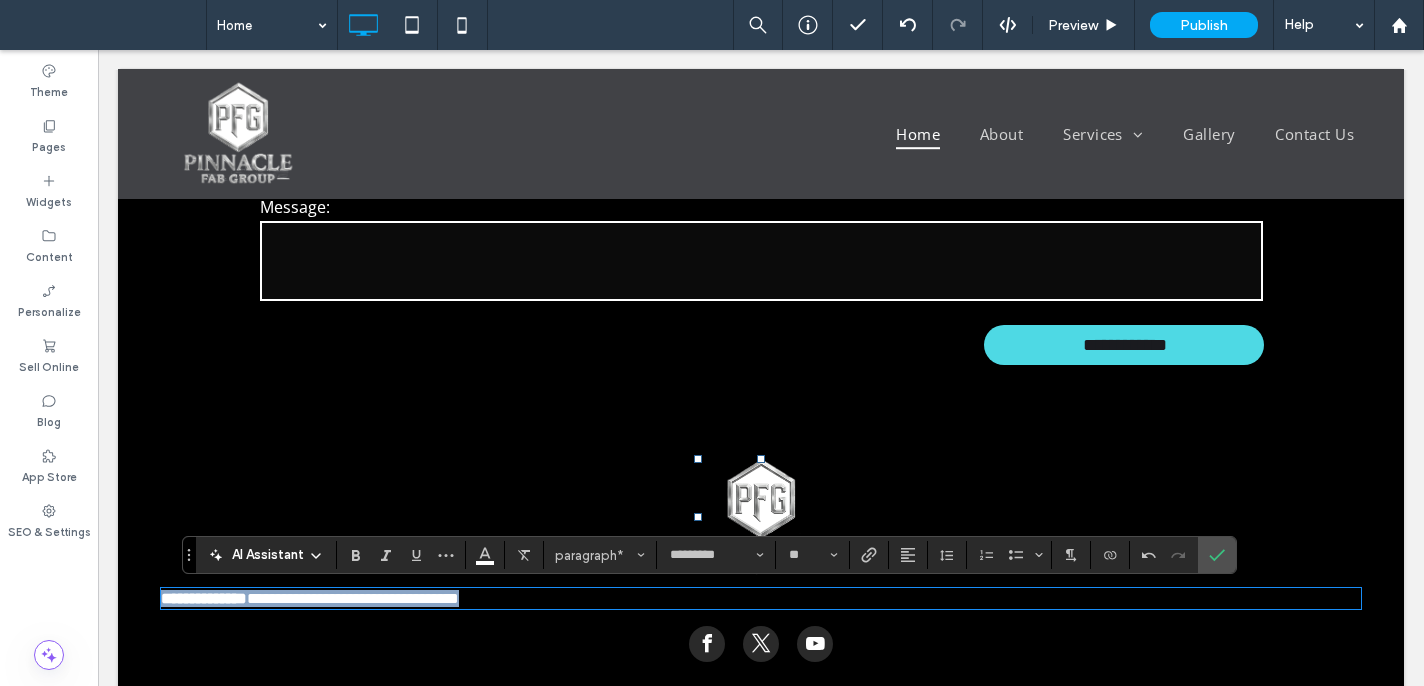 drag, startPoint x: 558, startPoint y: 604, endPoint x: 153, endPoint y: 579, distance: 405.77087 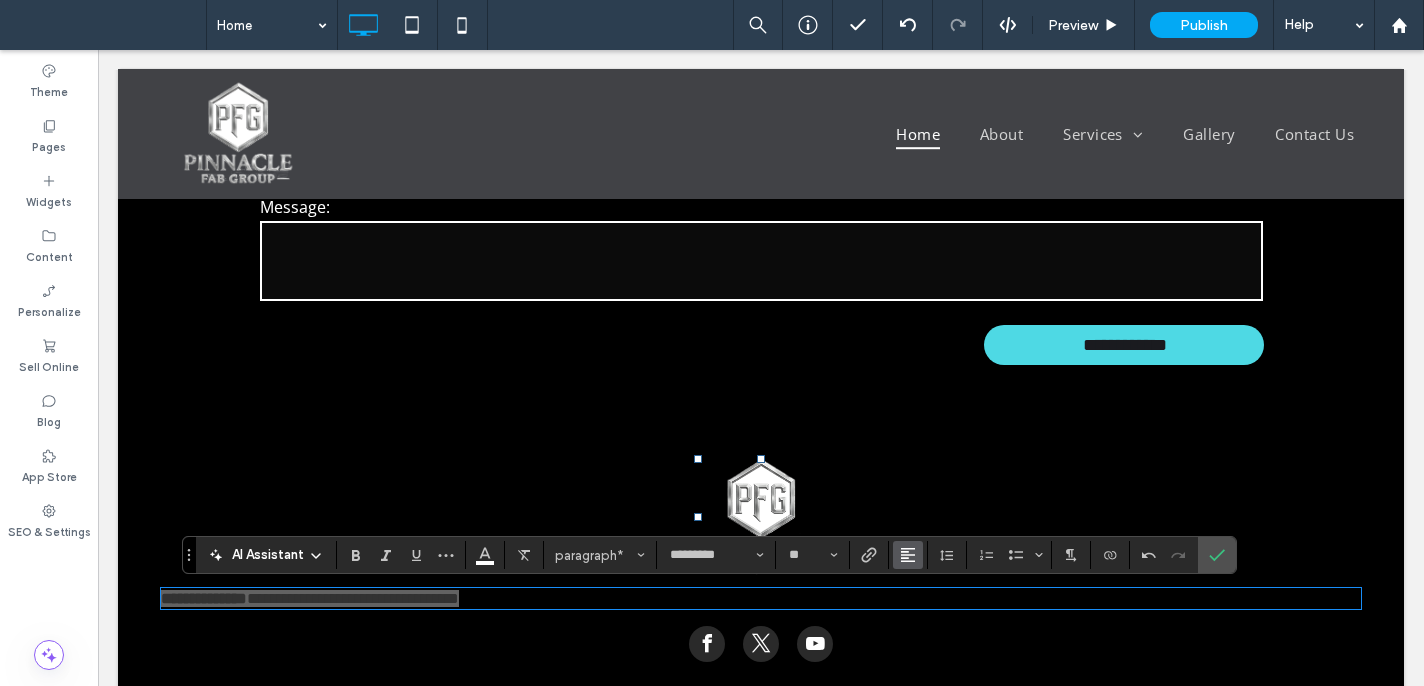 click at bounding box center (908, 555) 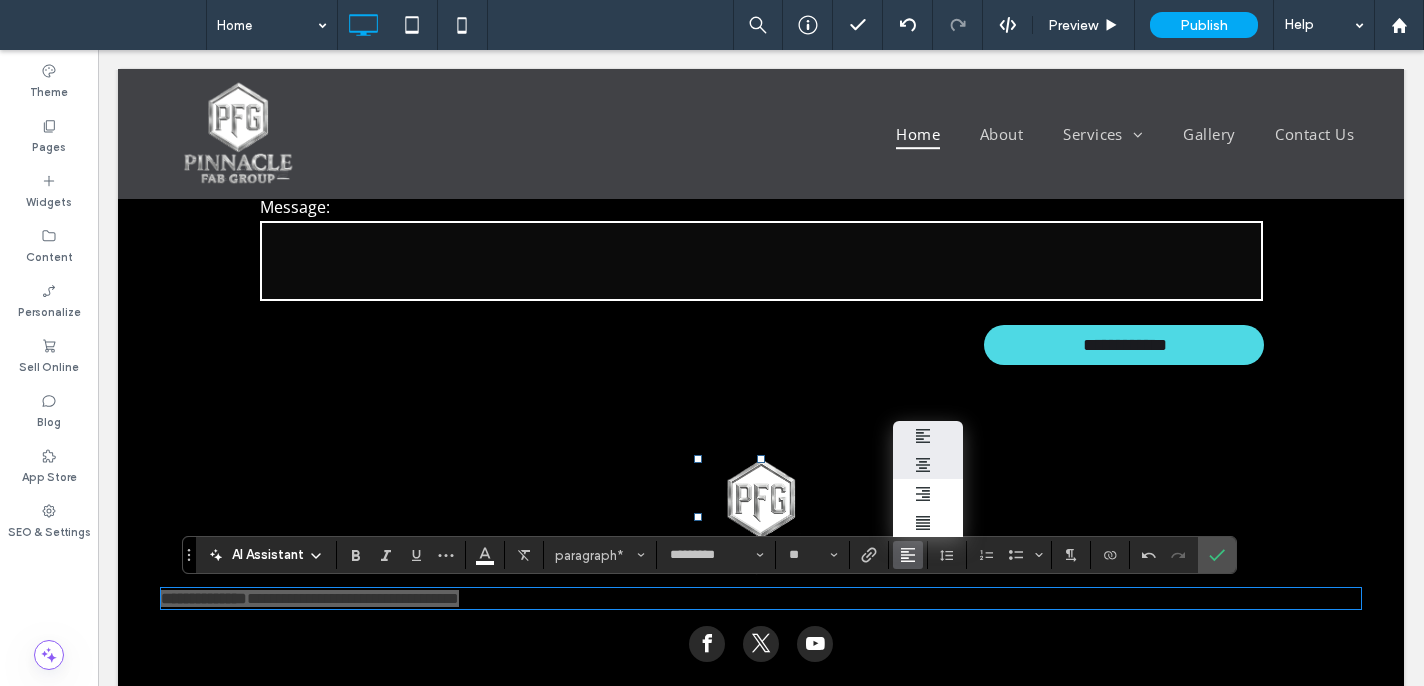 click at bounding box center [928, 464] 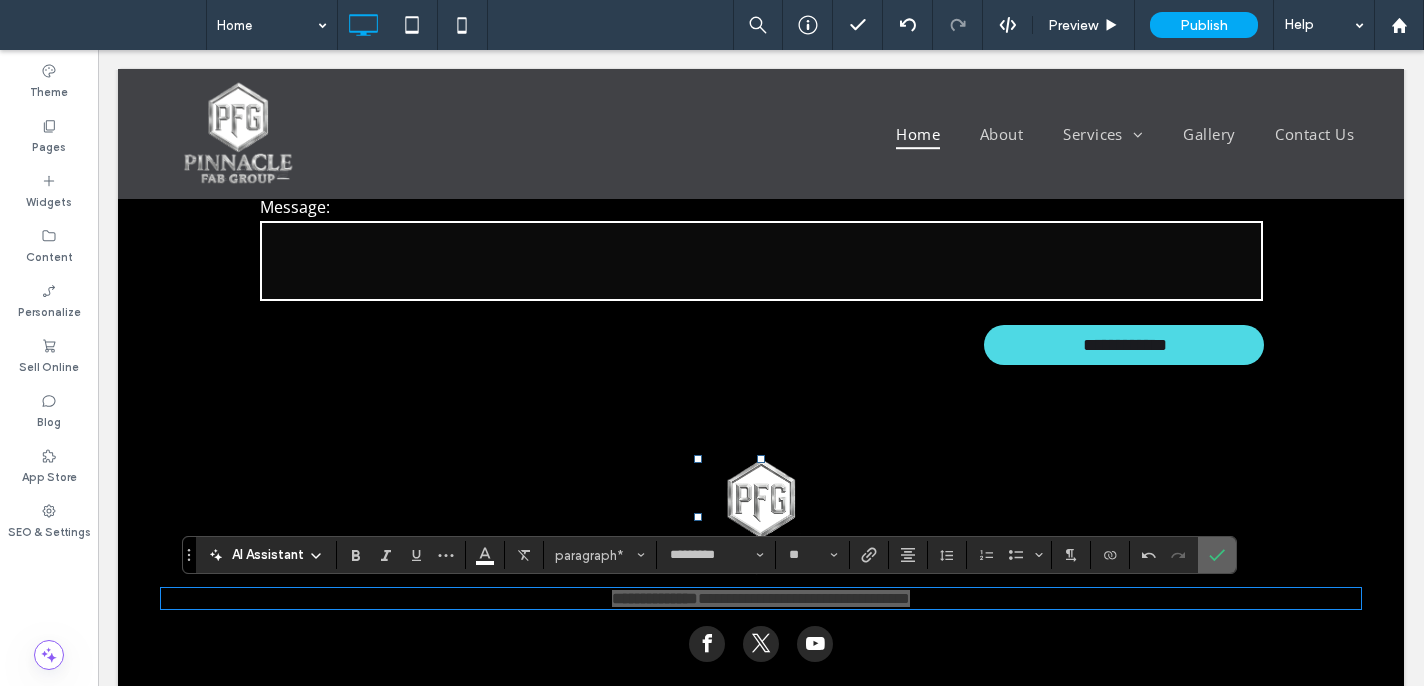 click 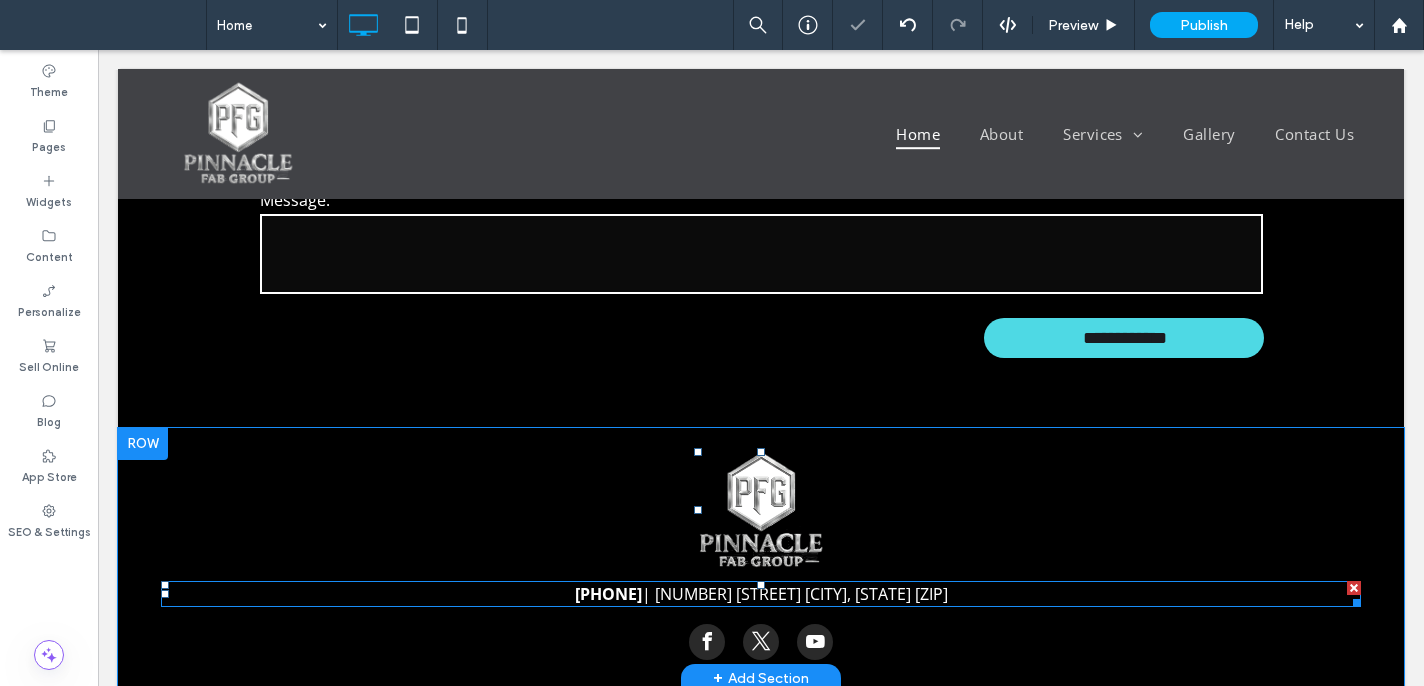 scroll, scrollTop: 2101, scrollLeft: 0, axis: vertical 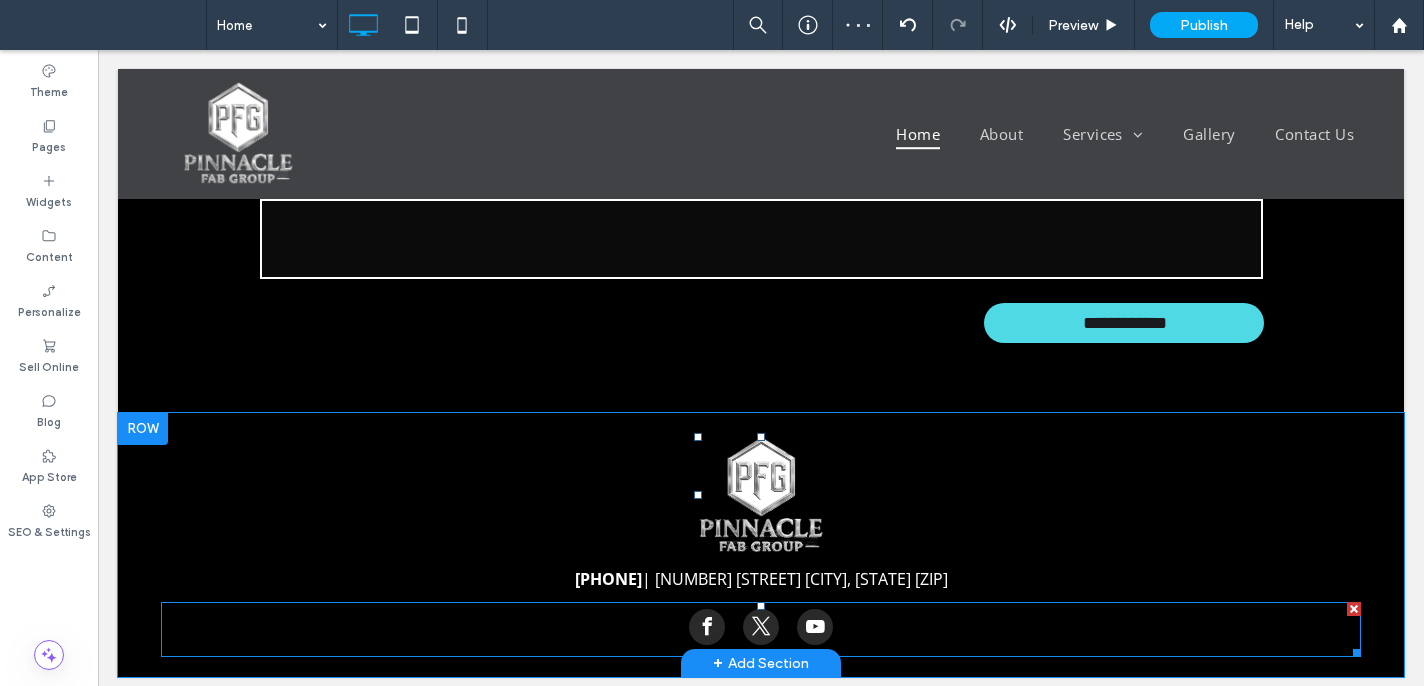 click at bounding box center [815, 627] 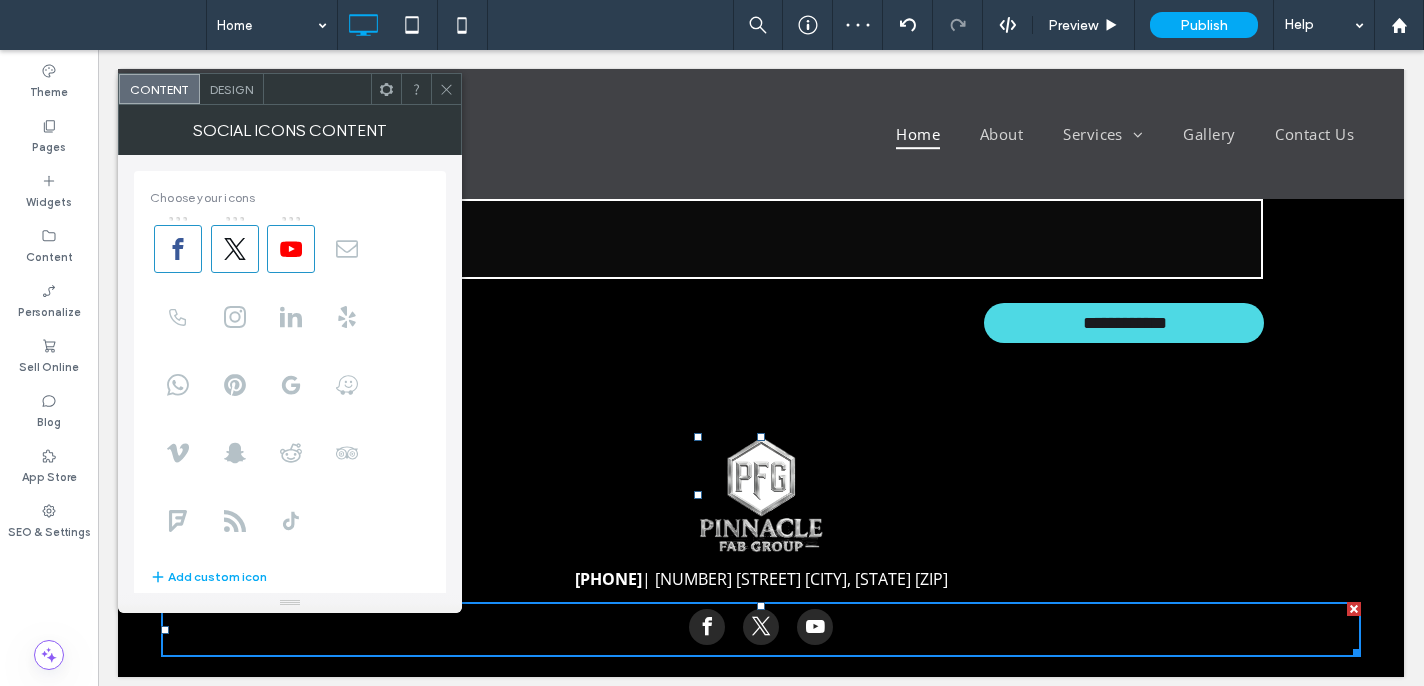 click on "Design" at bounding box center [232, 89] 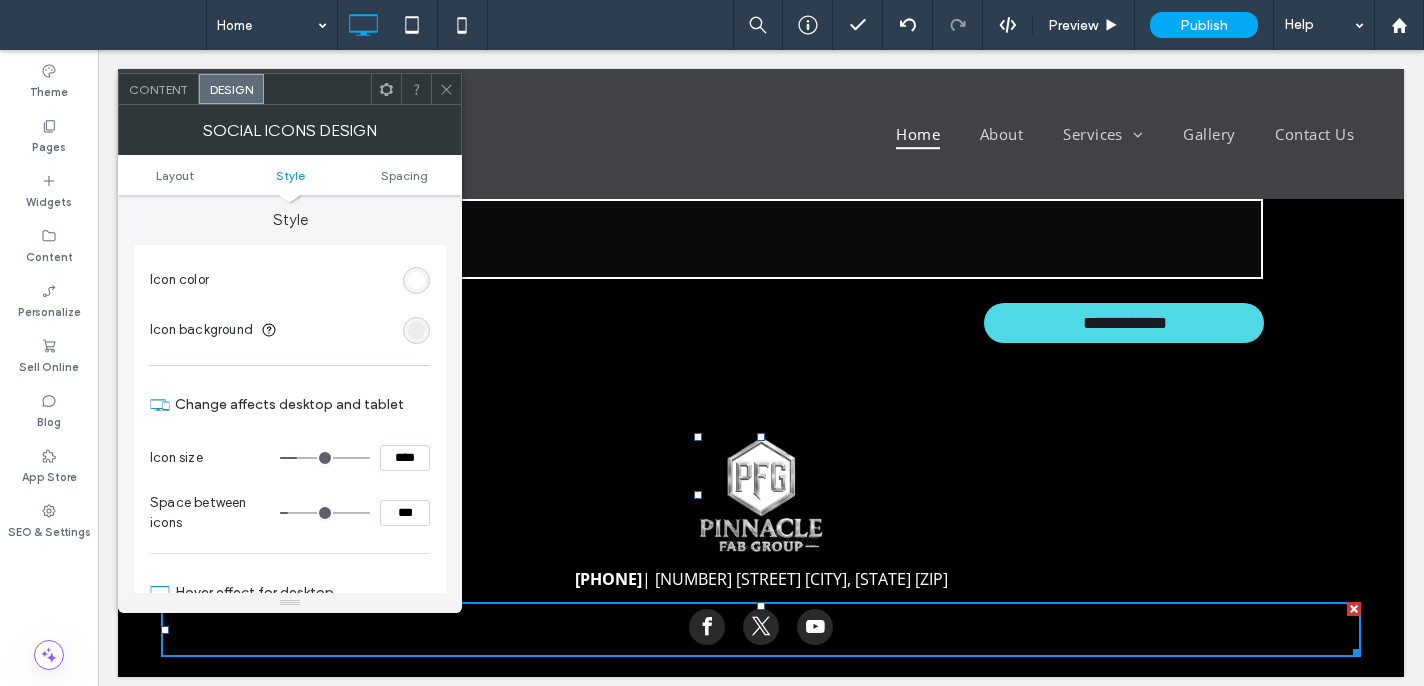 scroll, scrollTop: 148, scrollLeft: 0, axis: vertical 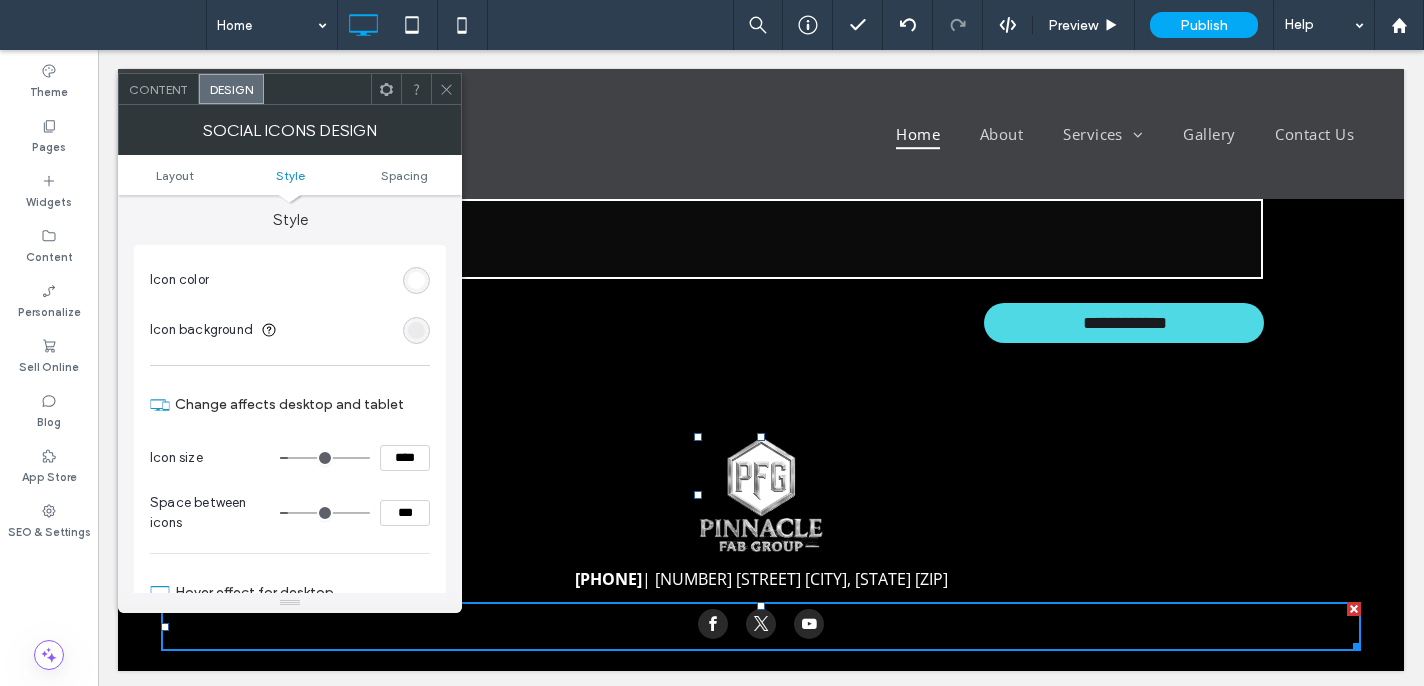 click at bounding box center [325, 458] 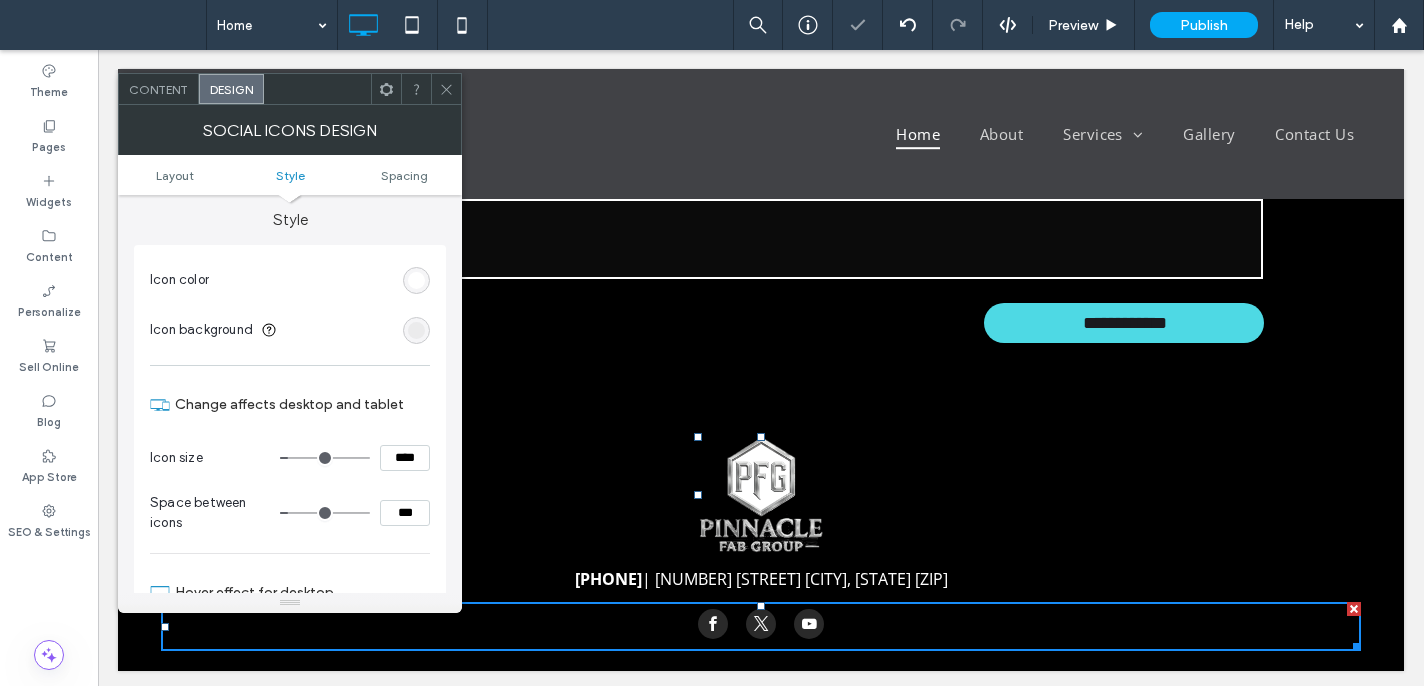 drag, startPoint x: 457, startPoint y: 87, endPoint x: 458, endPoint y: 102, distance: 15.033297 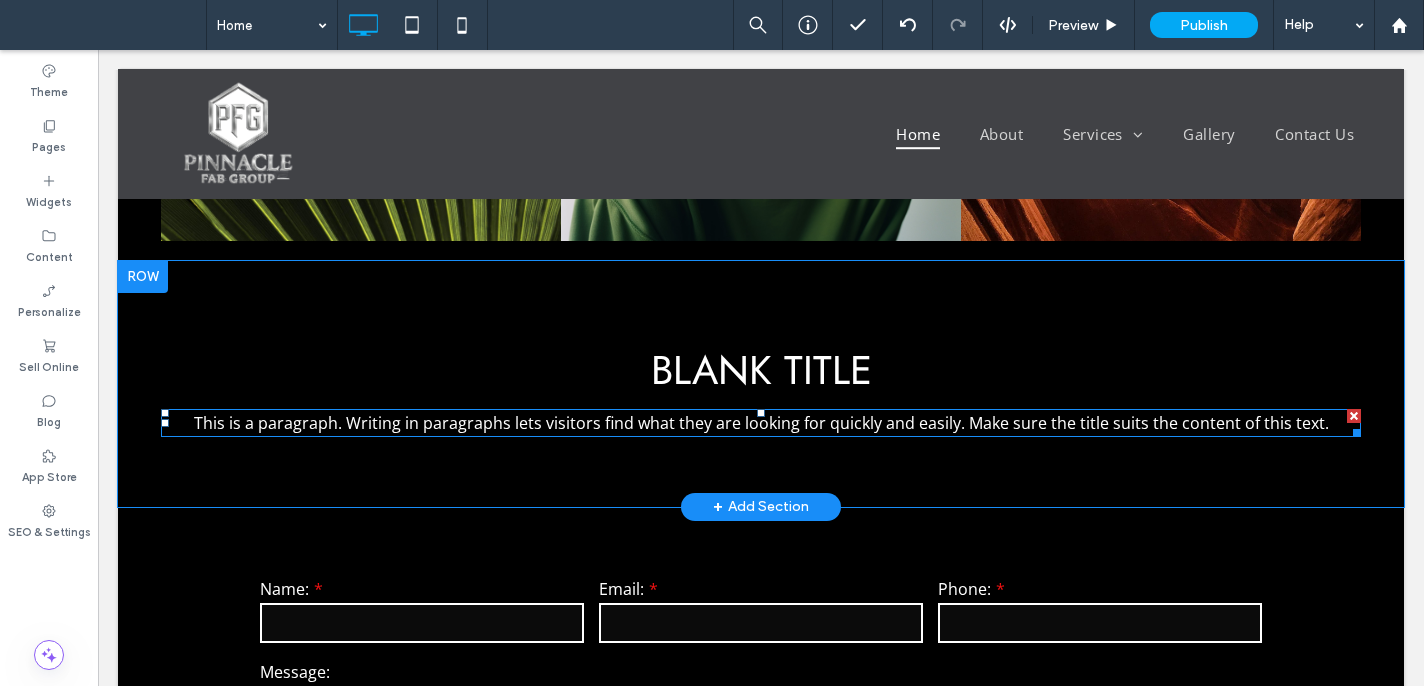 scroll, scrollTop: 1613, scrollLeft: 0, axis: vertical 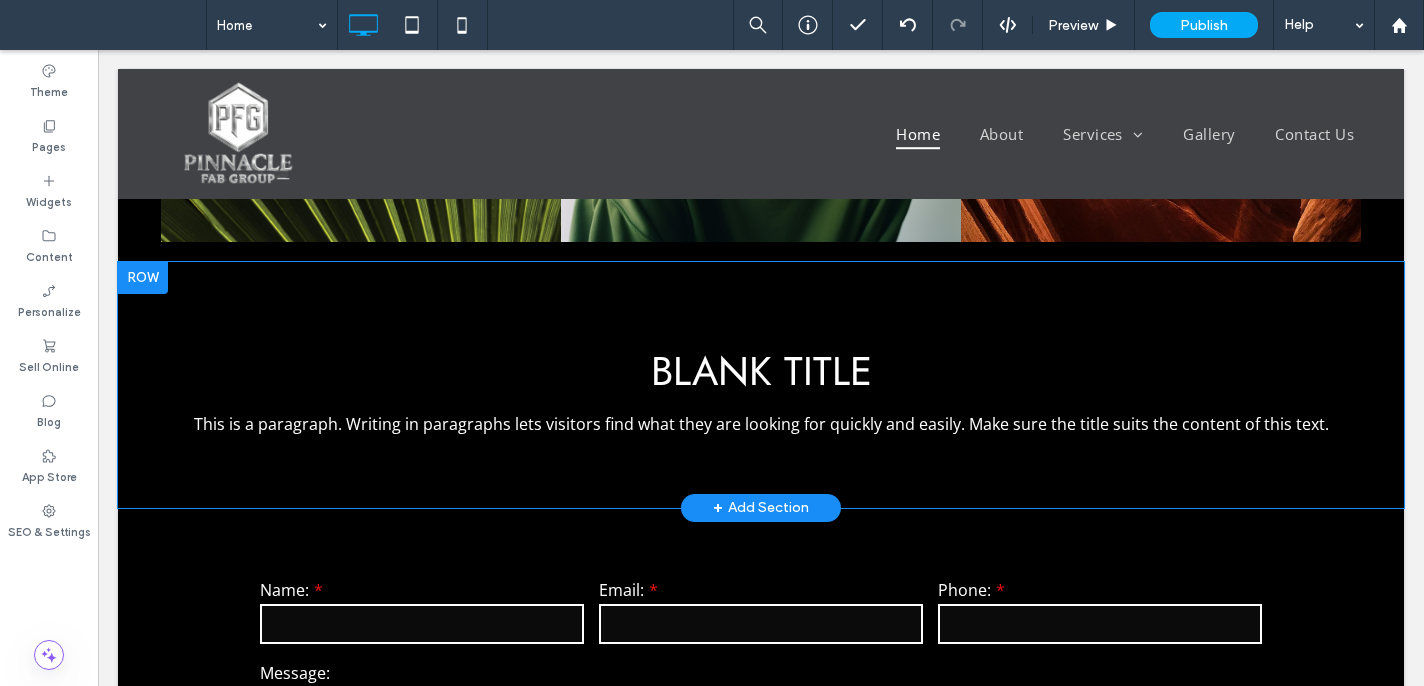 click at bounding box center (143, 278) 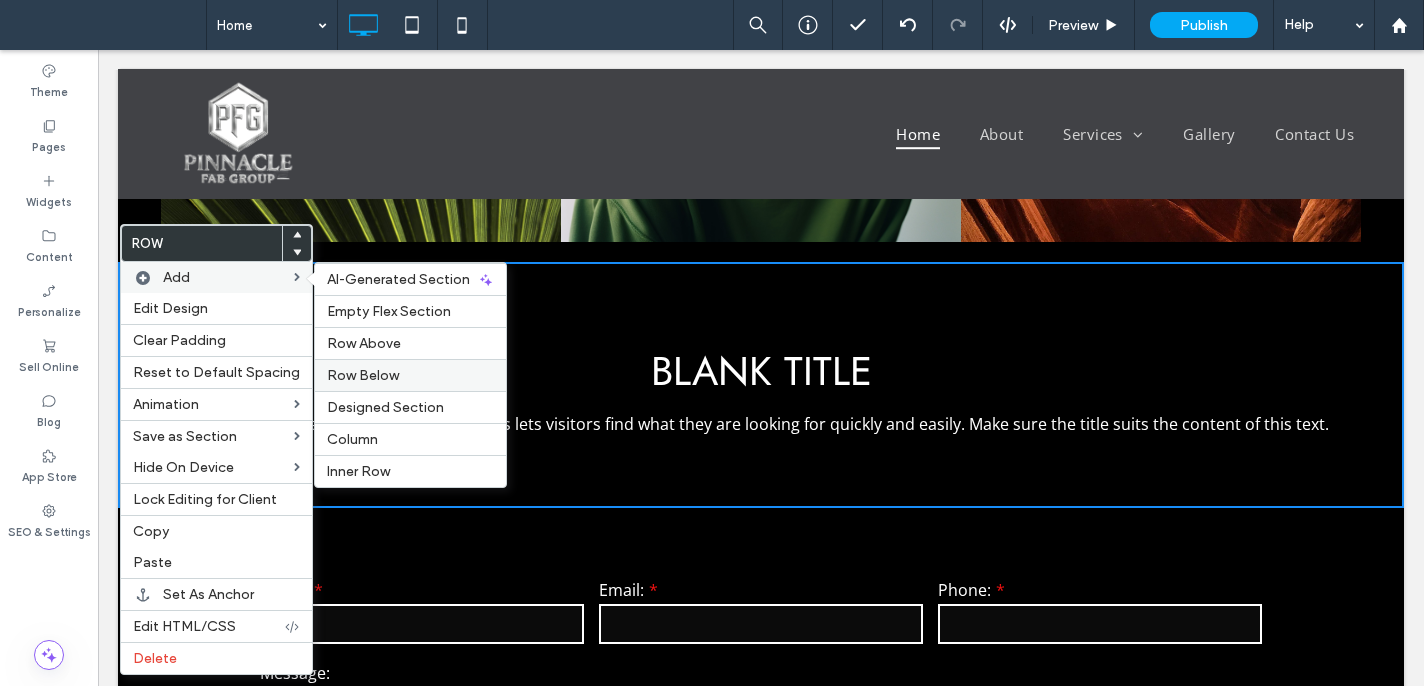 click on "Row Below" at bounding box center [363, 375] 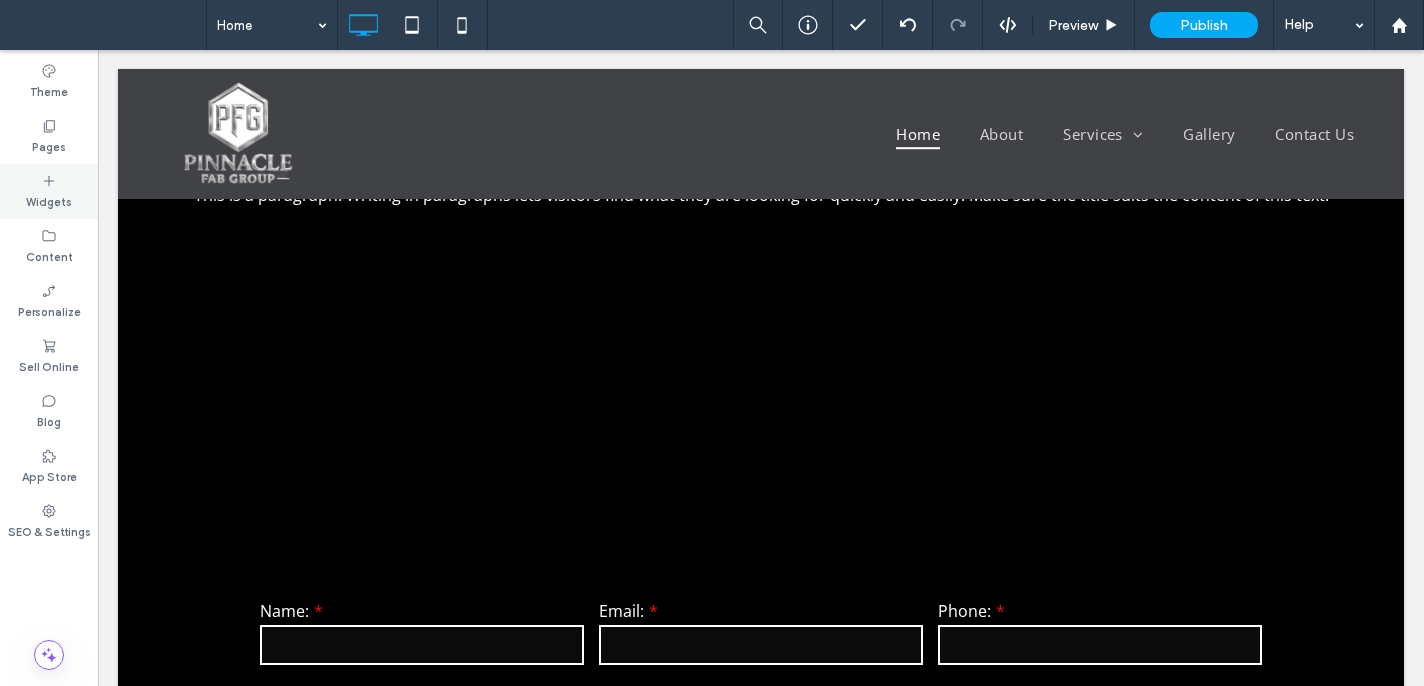 scroll, scrollTop: 1841, scrollLeft: 0, axis: vertical 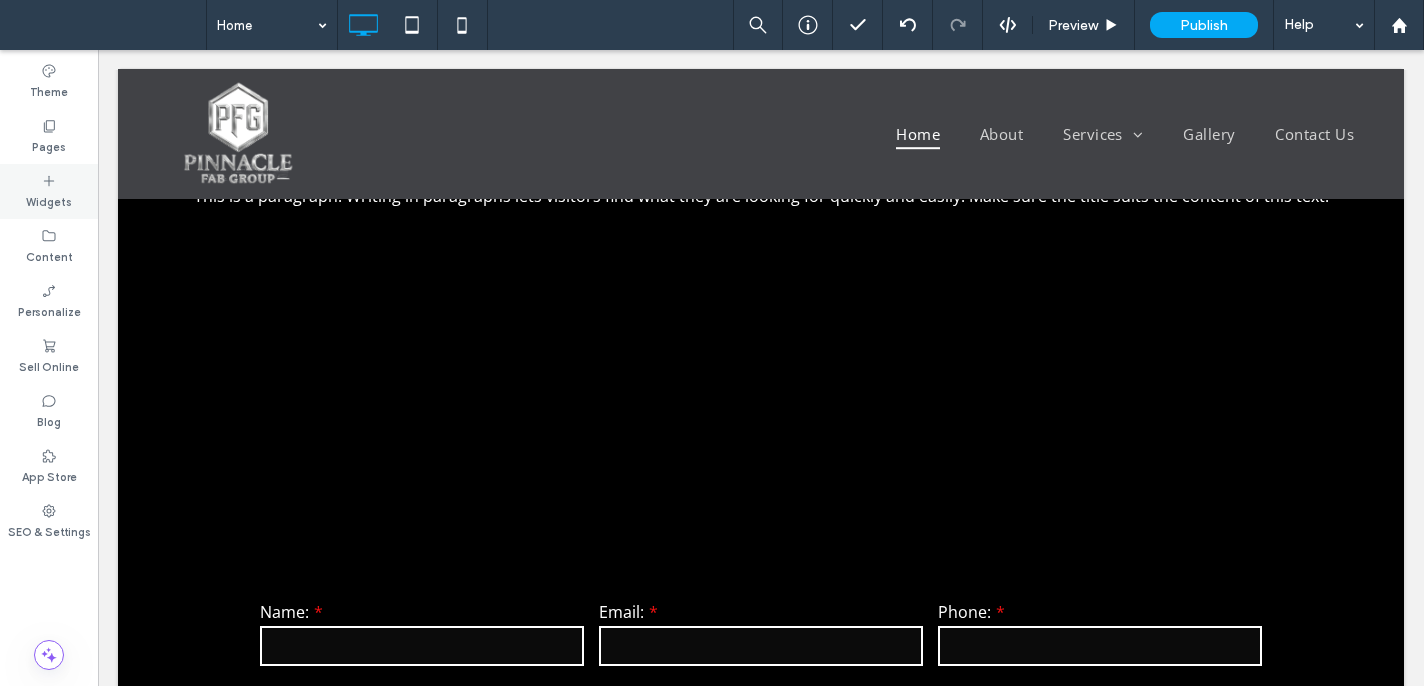 click on "Widgets" at bounding box center (49, 191) 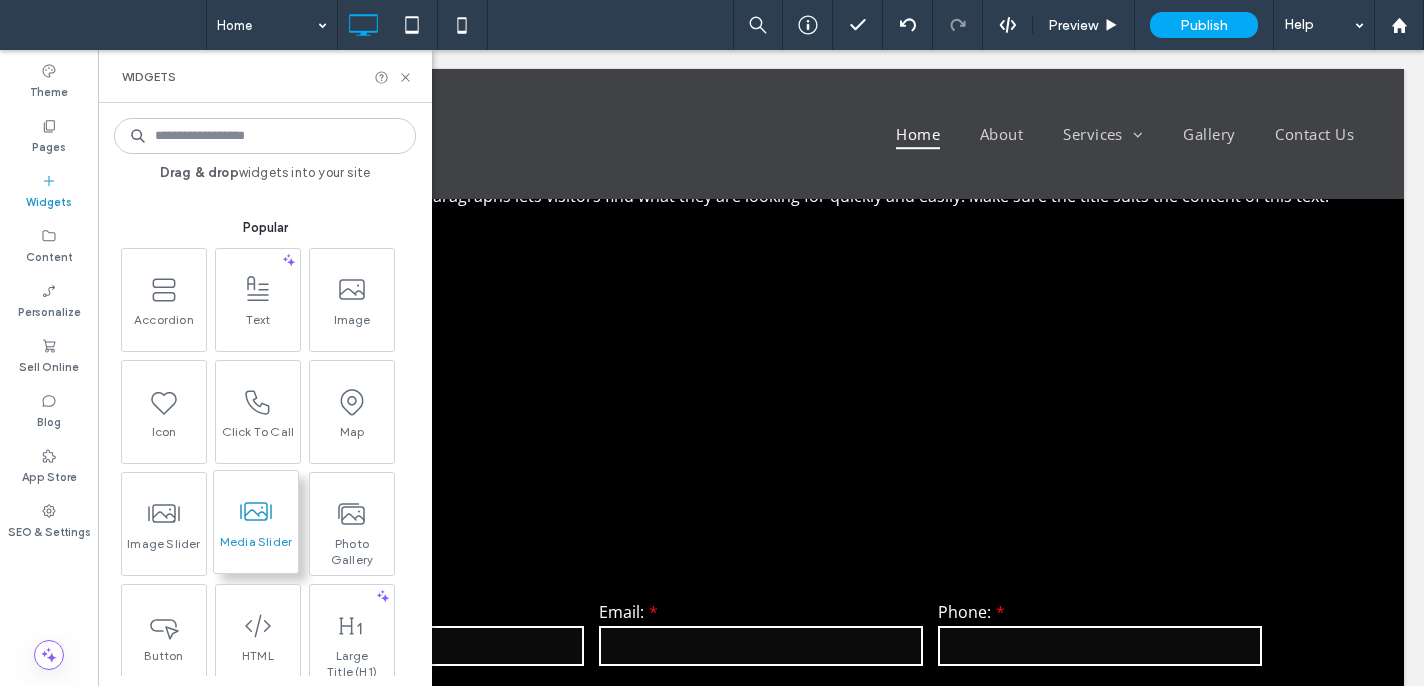 scroll, scrollTop: 265, scrollLeft: 0, axis: vertical 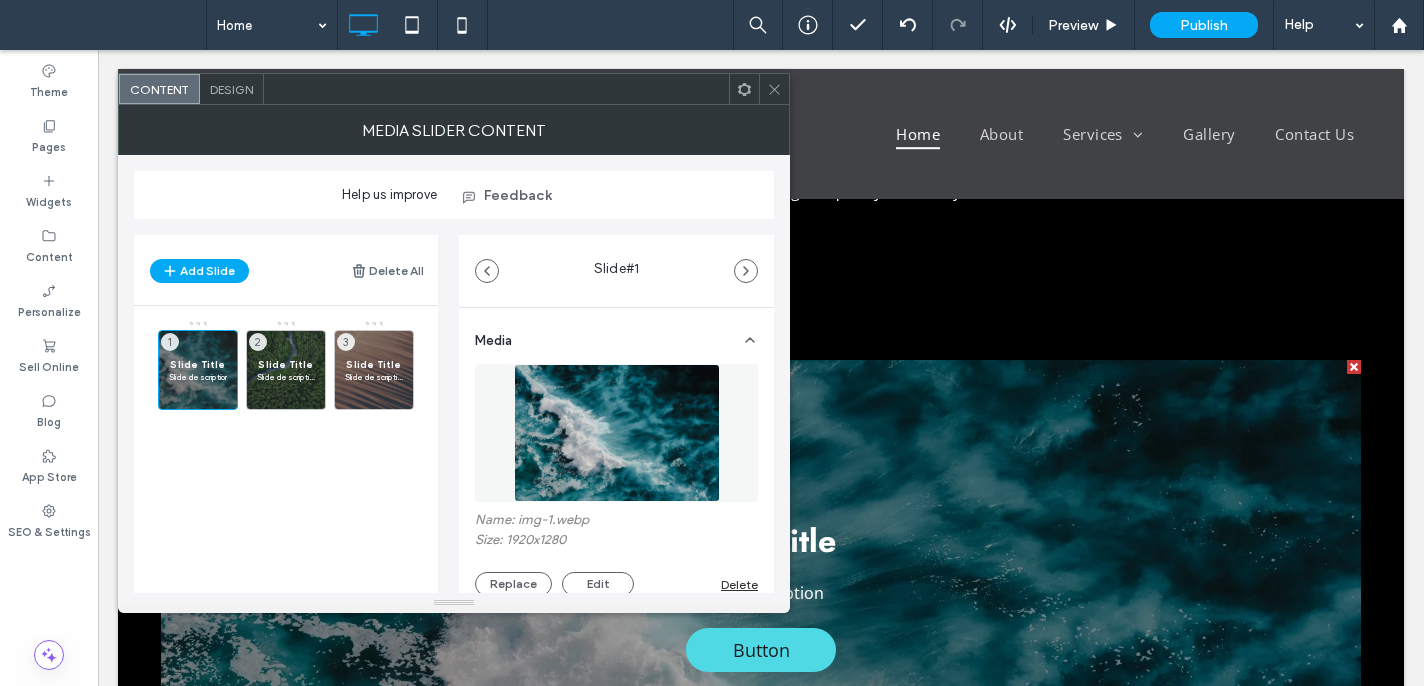 click on "Design" at bounding box center [231, 89] 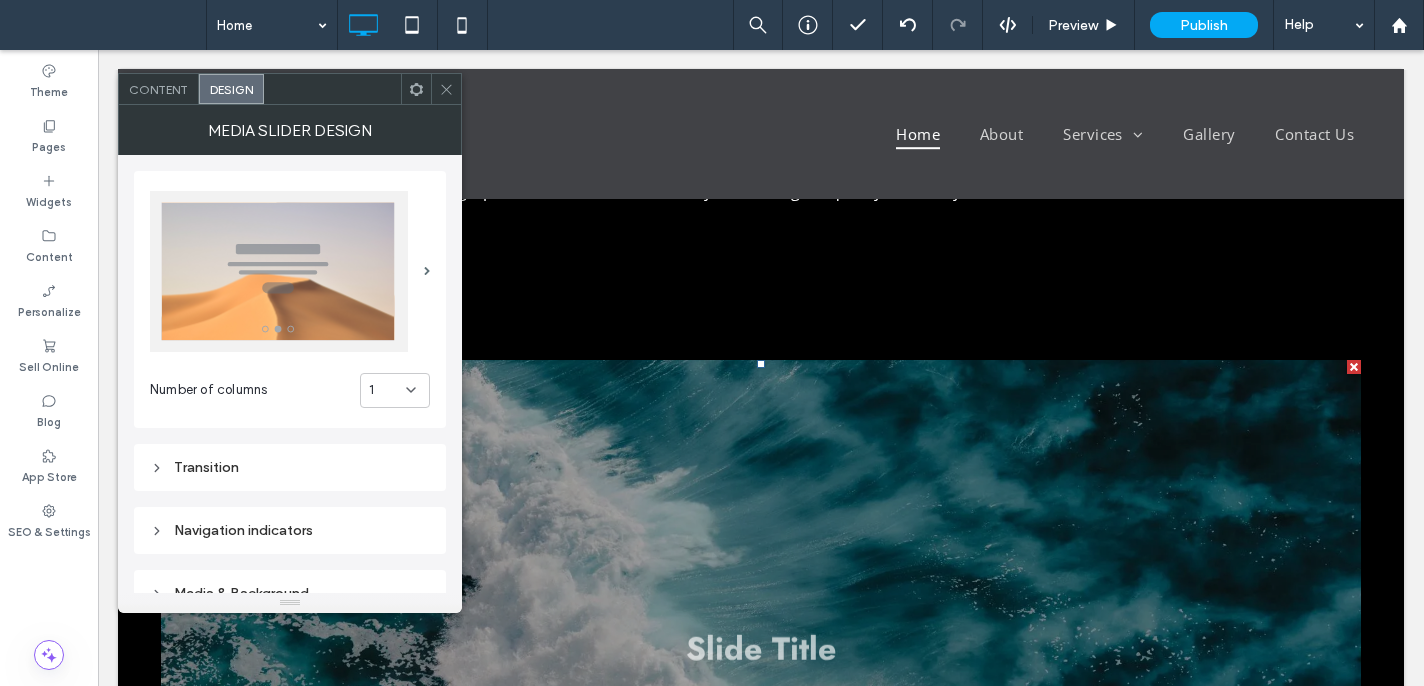 click at bounding box center [279, 271] 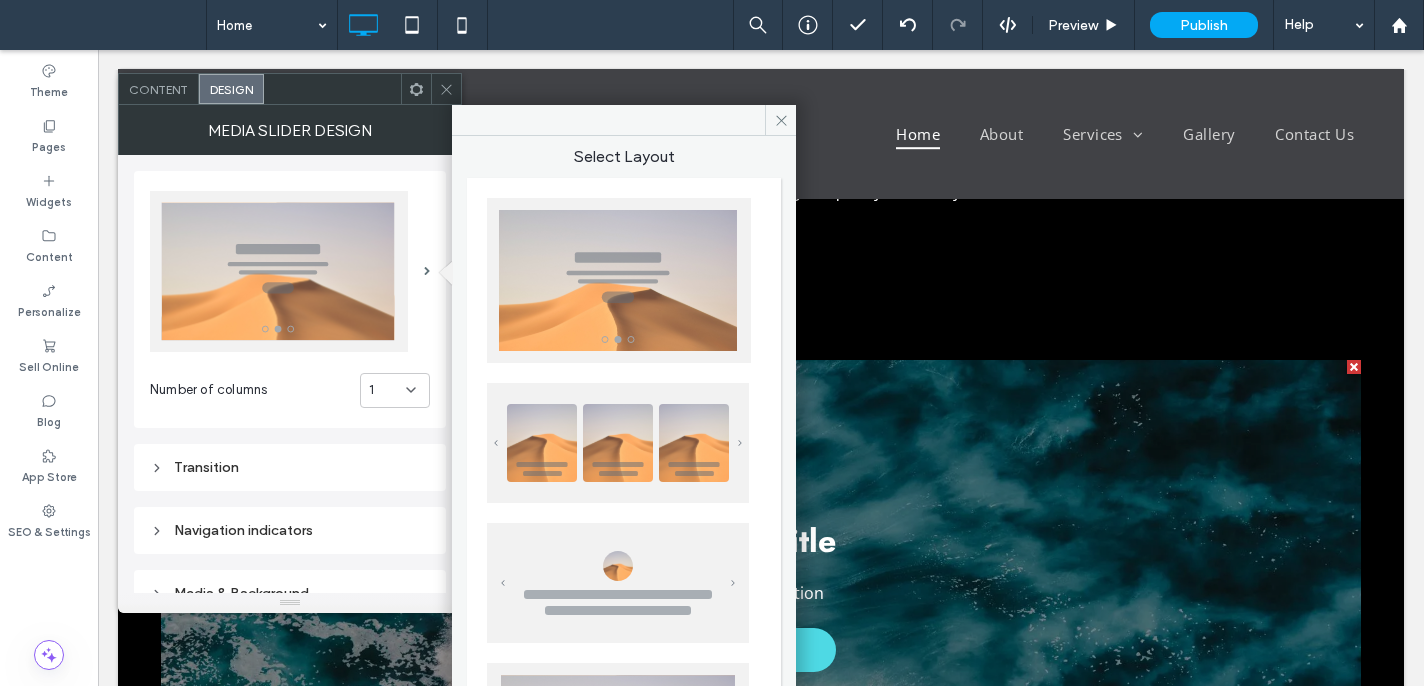 click at bounding box center (618, 443) 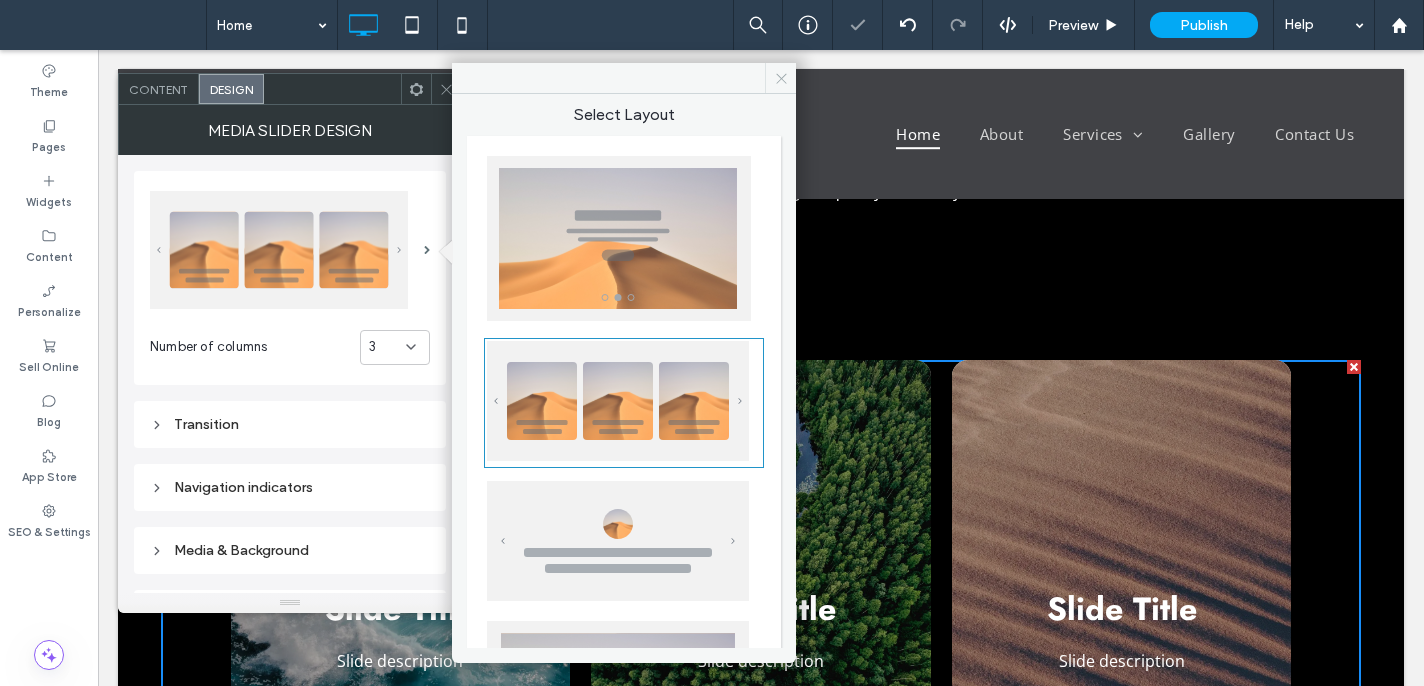 click 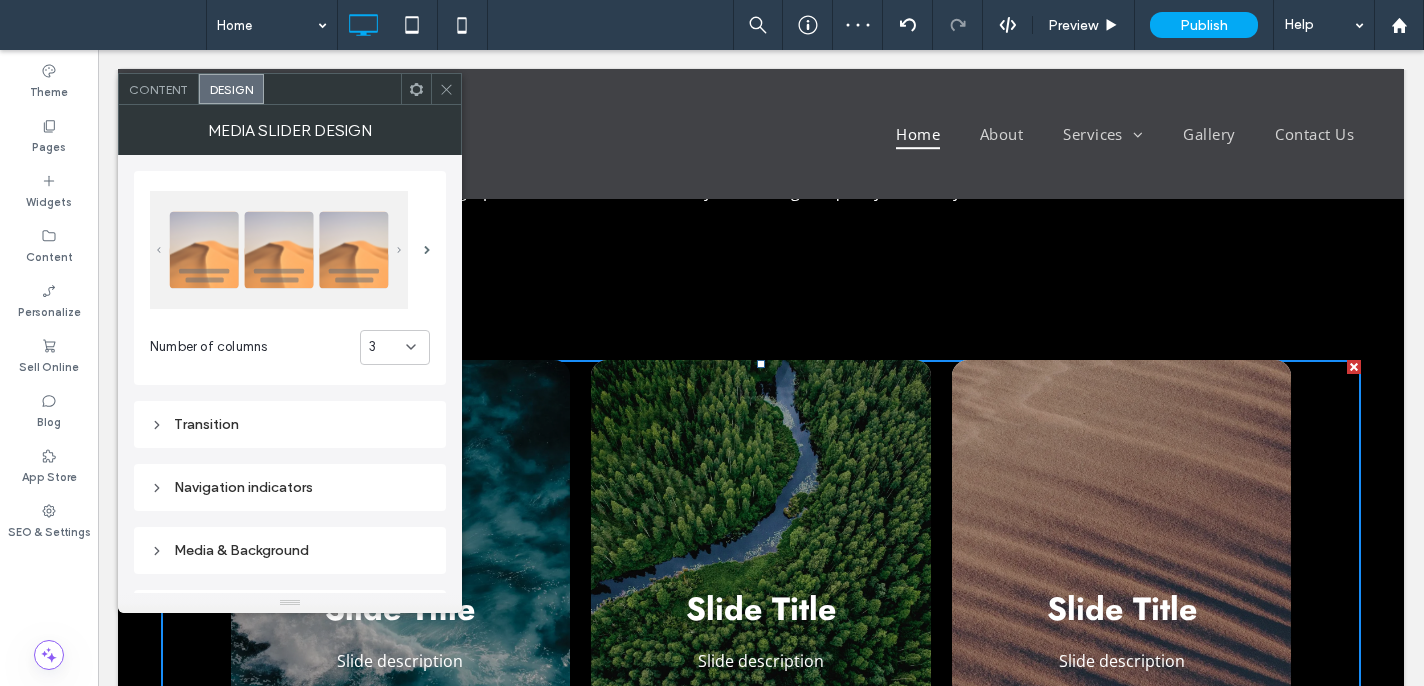 drag, startPoint x: 454, startPoint y: 85, endPoint x: 459, endPoint y: 147, distance: 62.201286 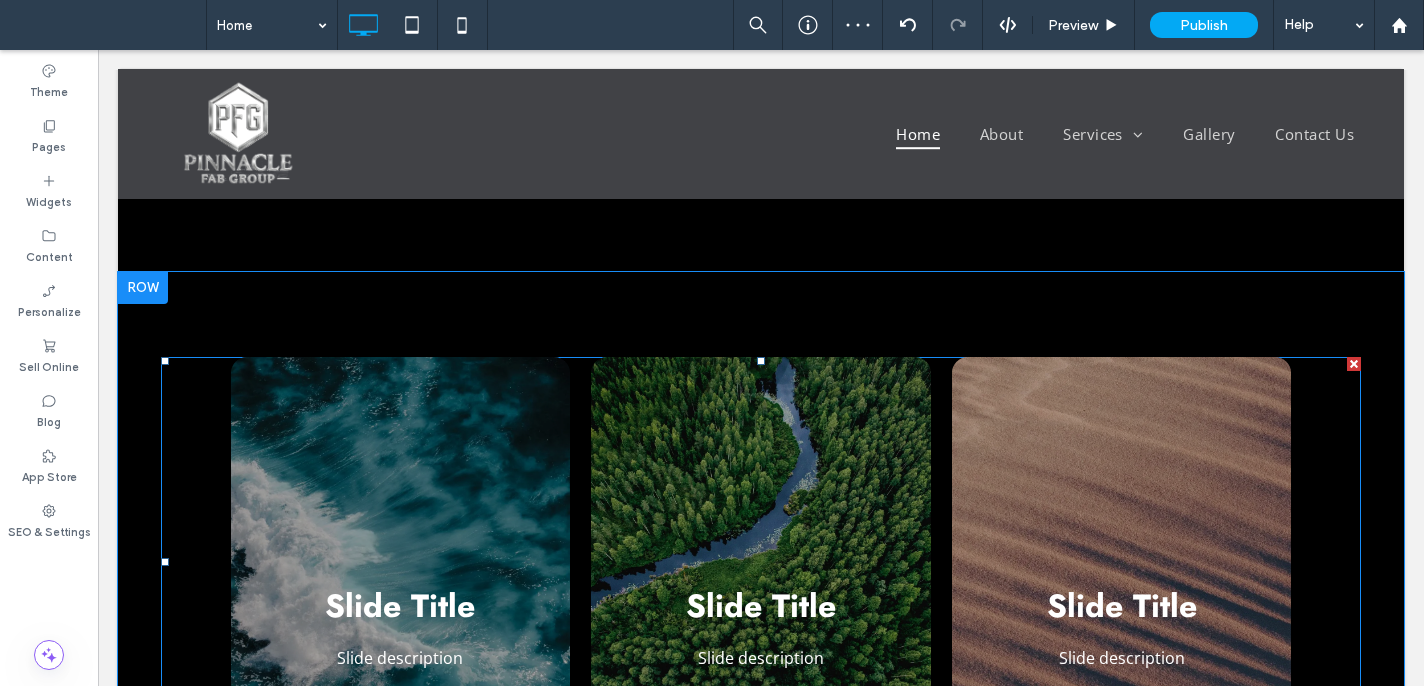 scroll, scrollTop: 1850, scrollLeft: 0, axis: vertical 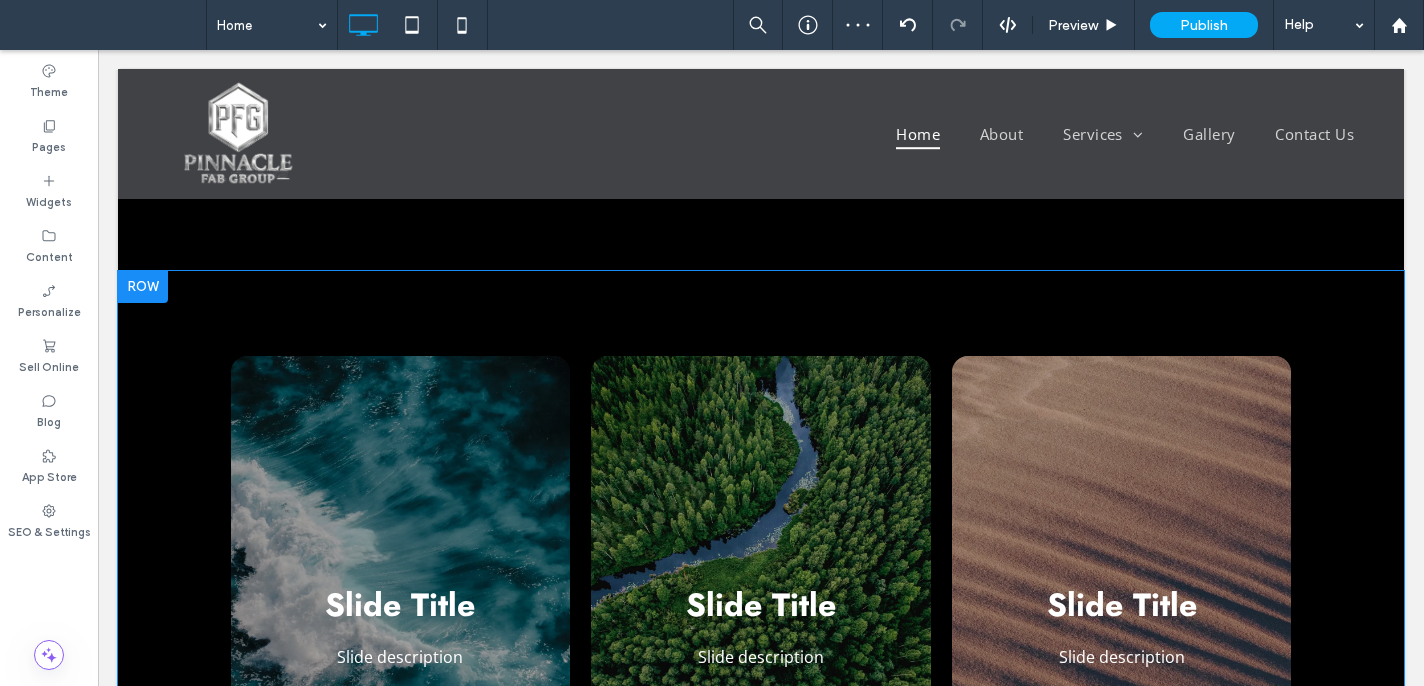 click at bounding box center [143, 287] 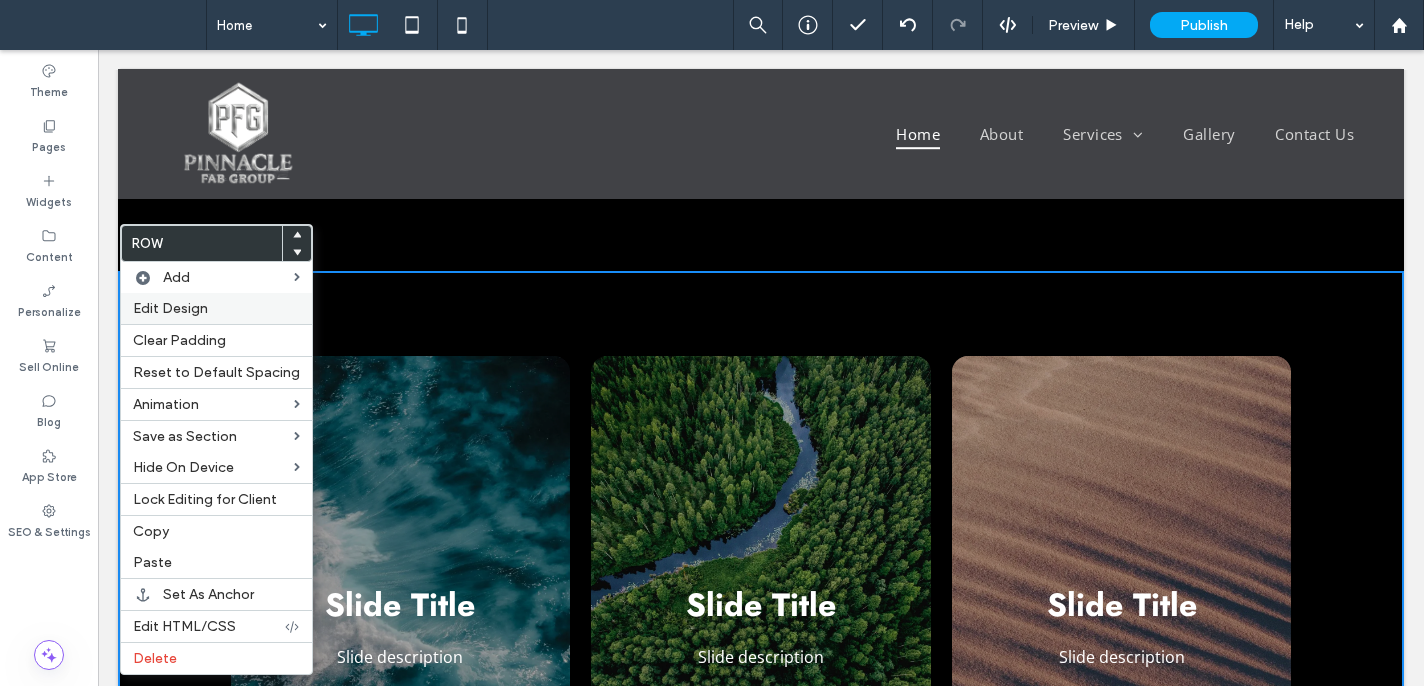 click on "Edit Design" at bounding box center [170, 308] 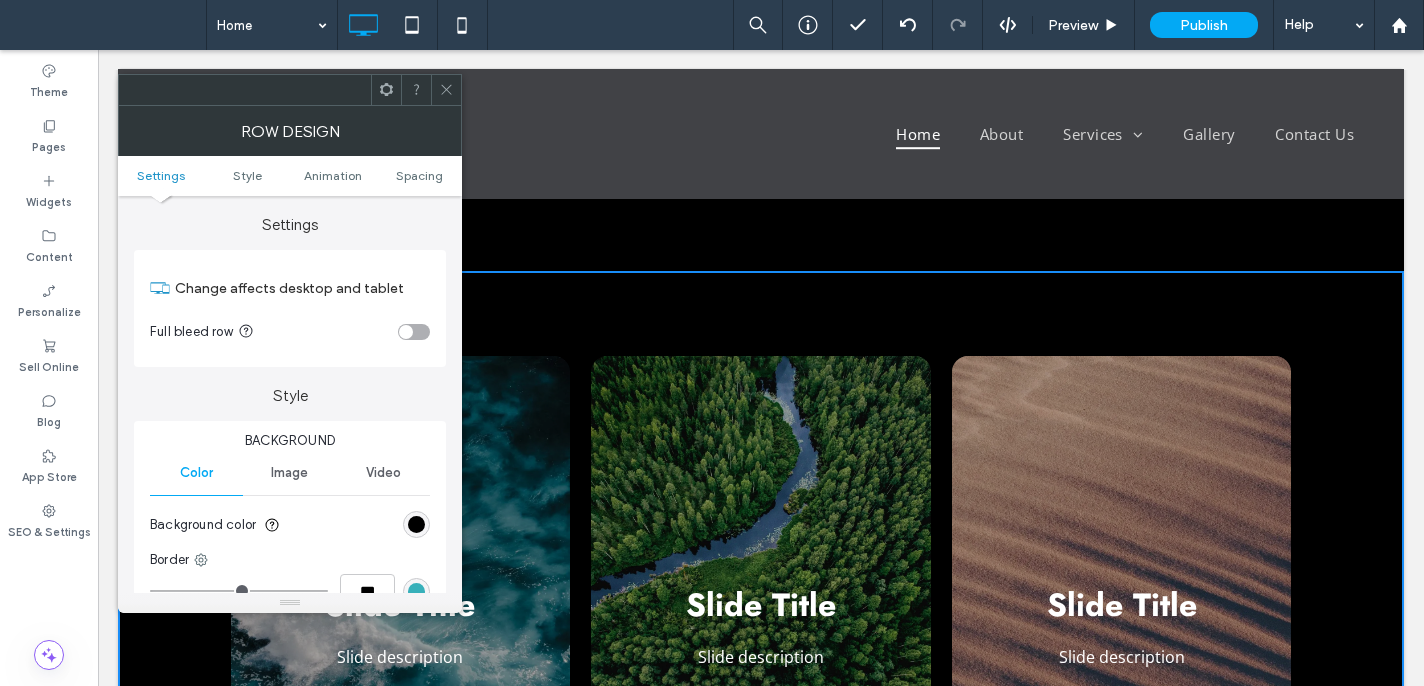 click on "Full bleed row" at bounding box center [290, 332] 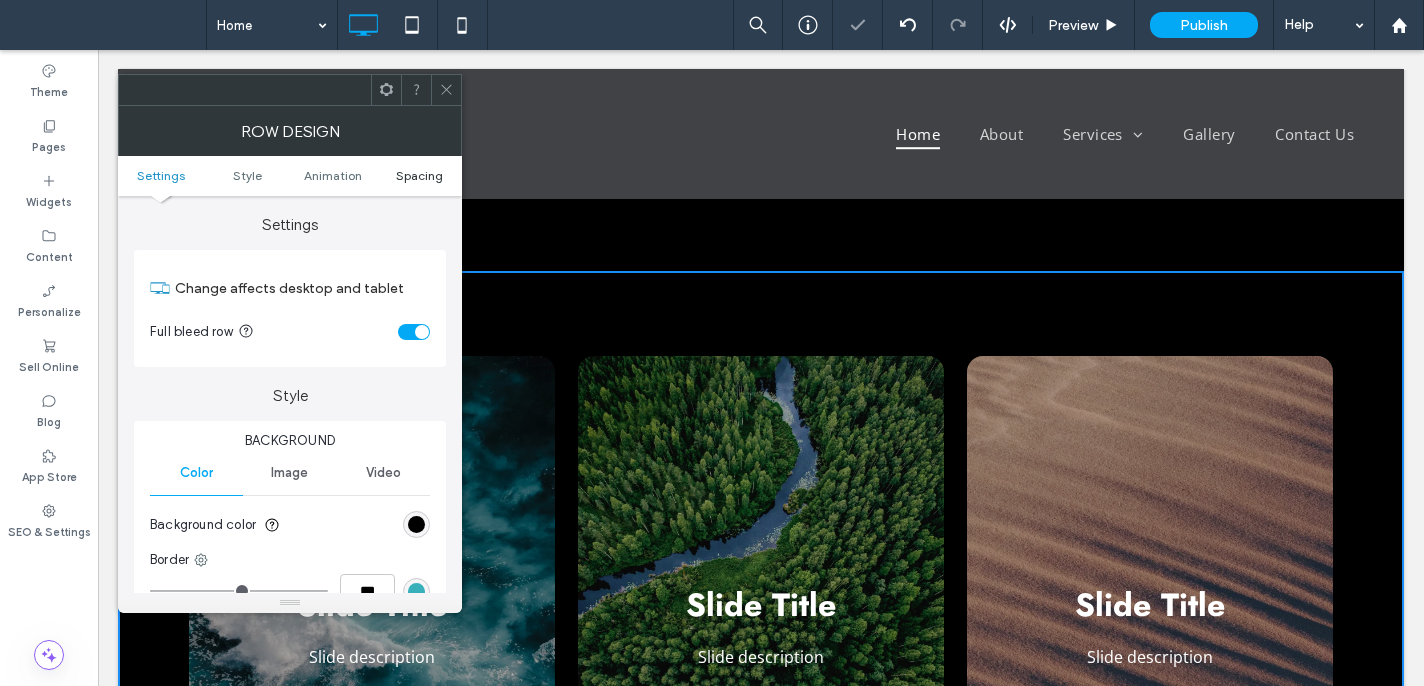 click on "Spacing" at bounding box center (419, 175) 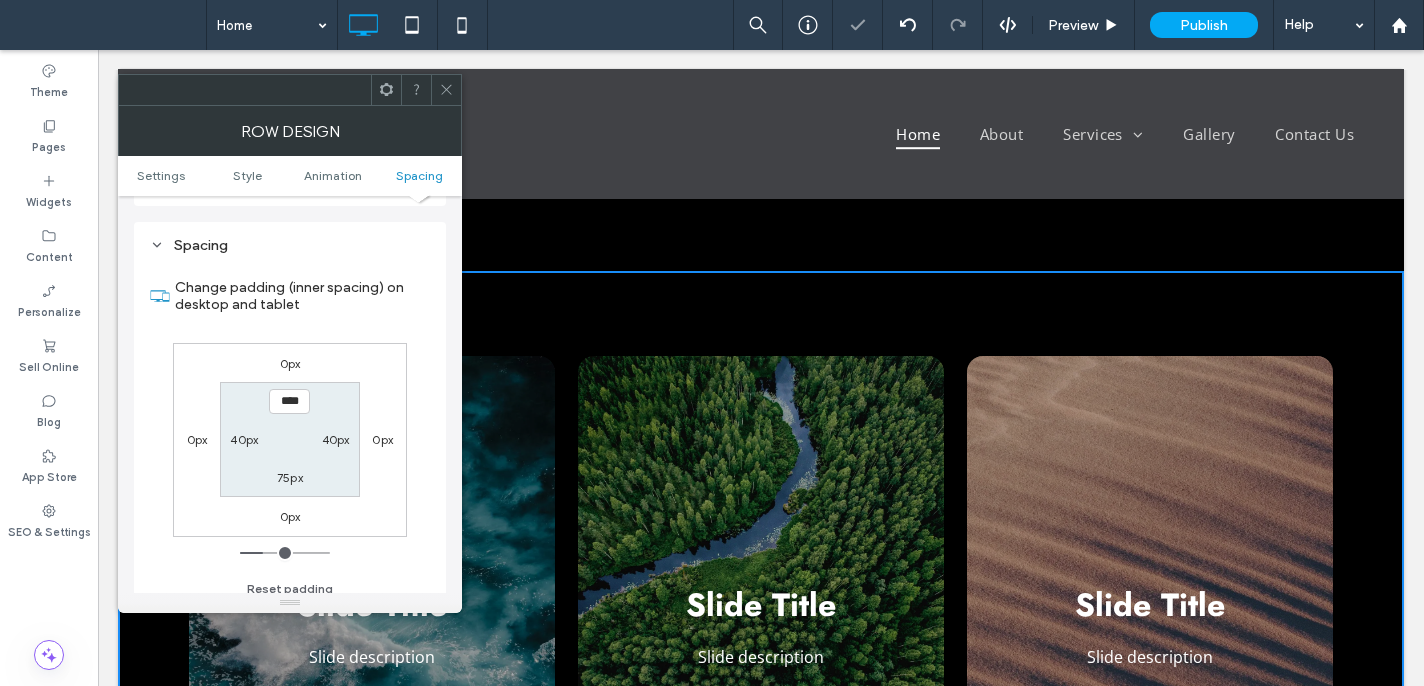 scroll, scrollTop: 566, scrollLeft: 0, axis: vertical 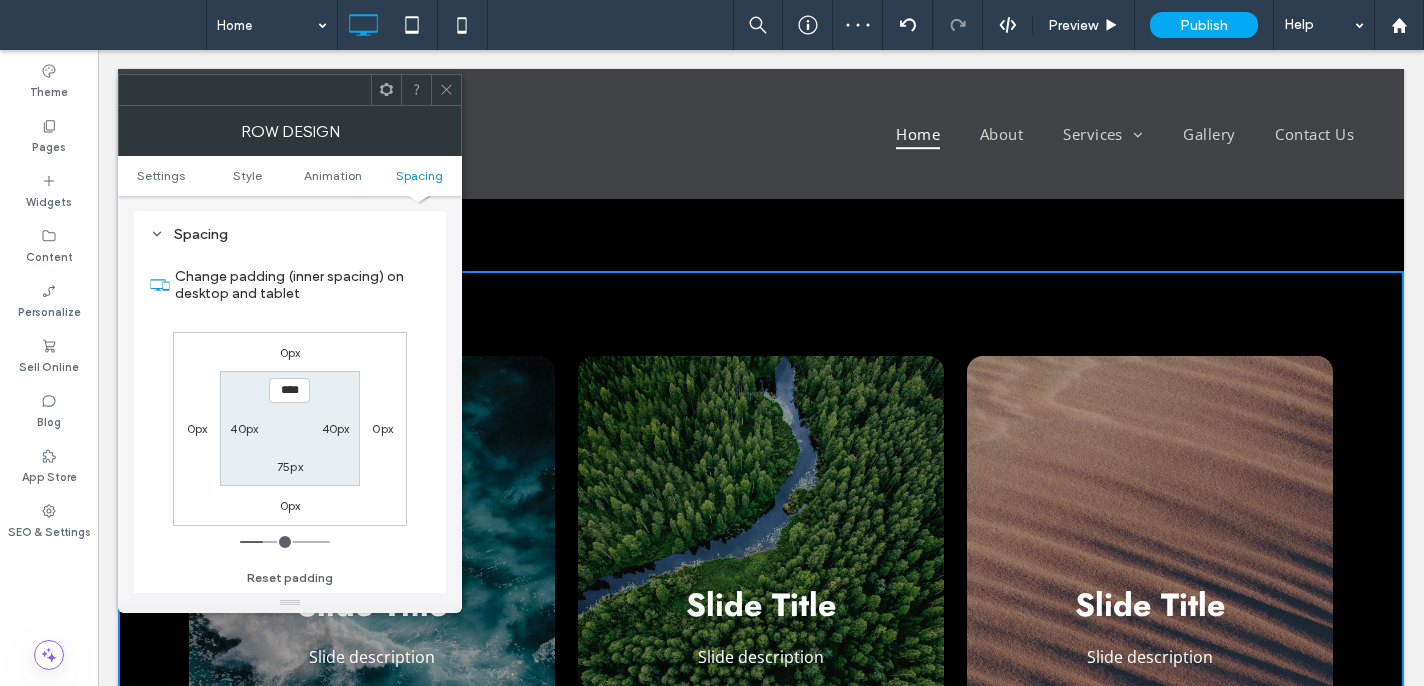 drag, startPoint x: 290, startPoint y: 393, endPoint x: 252, endPoint y: 381, distance: 39.849716 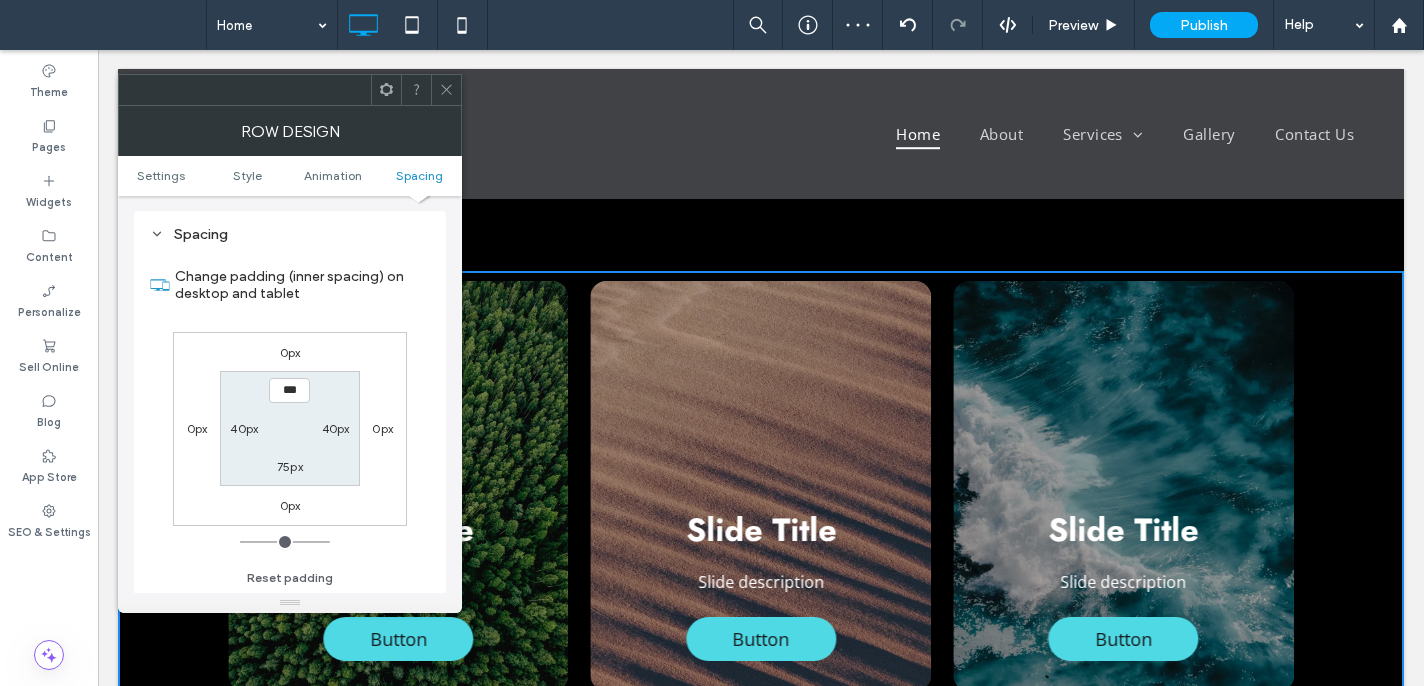 click on "75px" at bounding box center [290, 466] 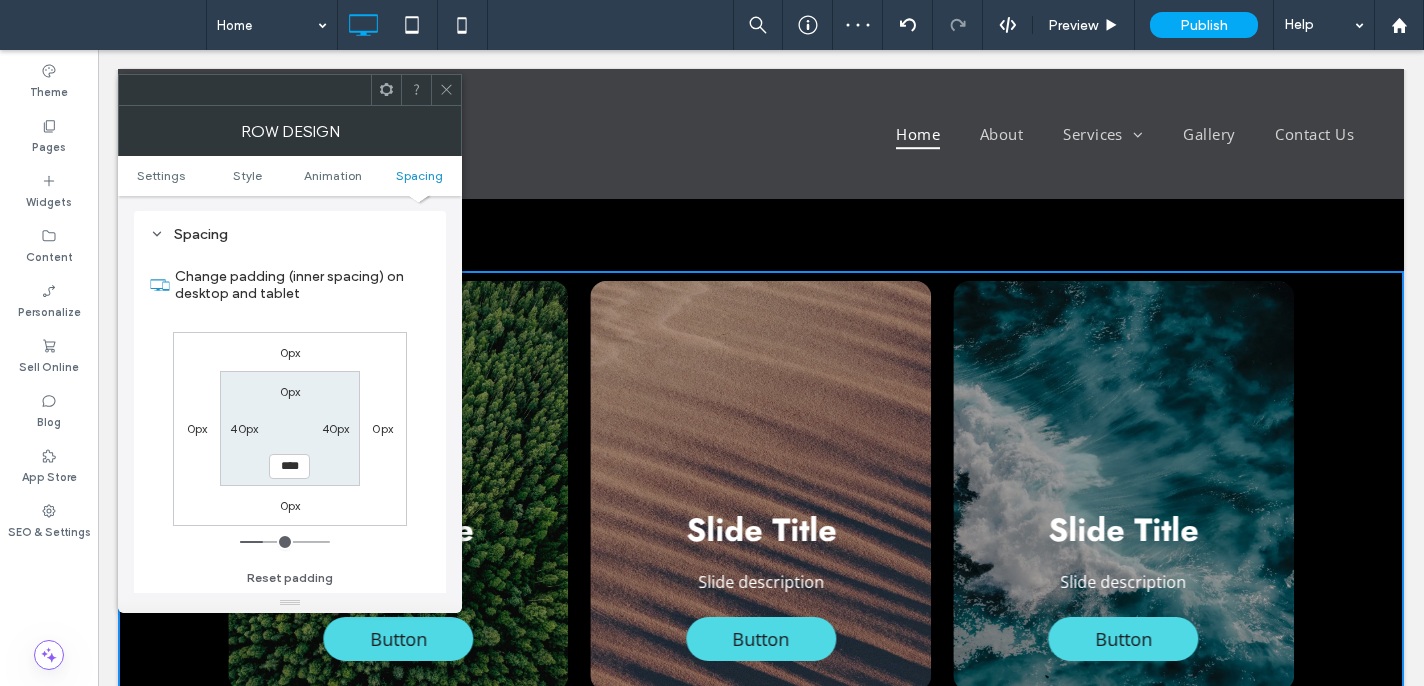 click on "****" at bounding box center [289, 466] 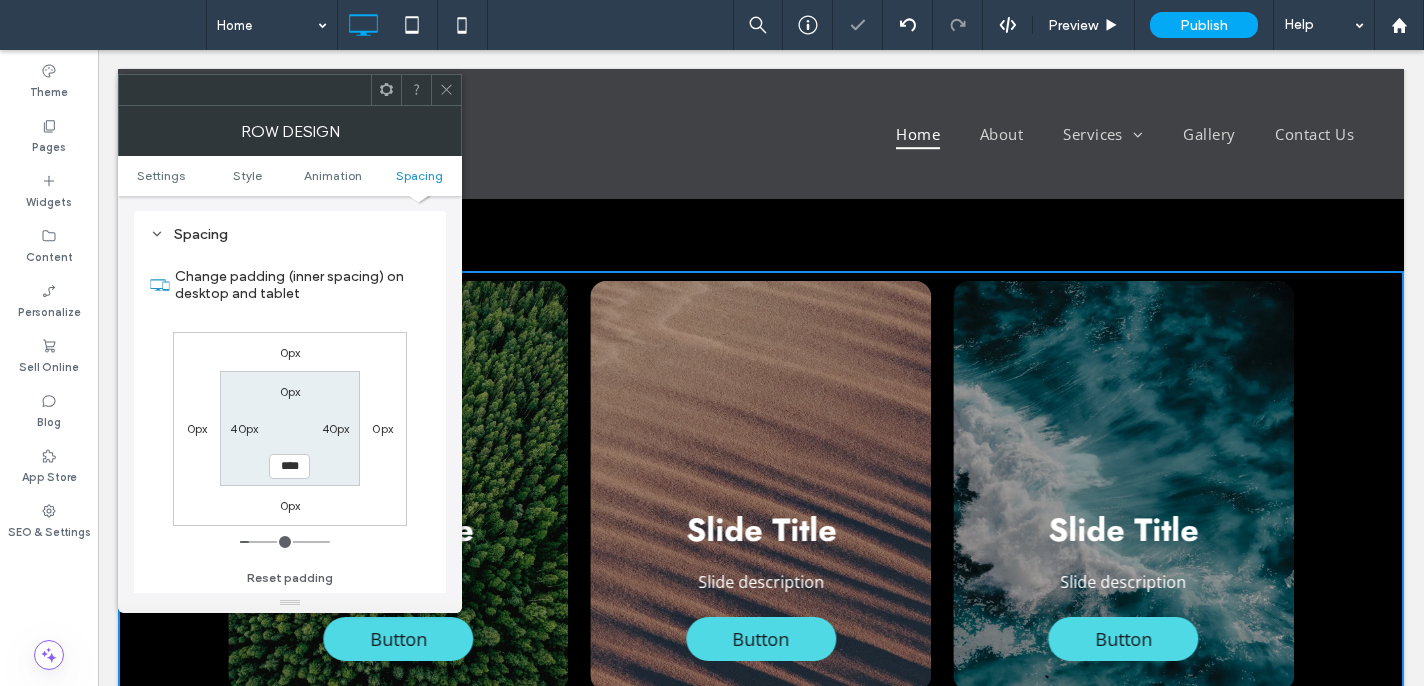 click 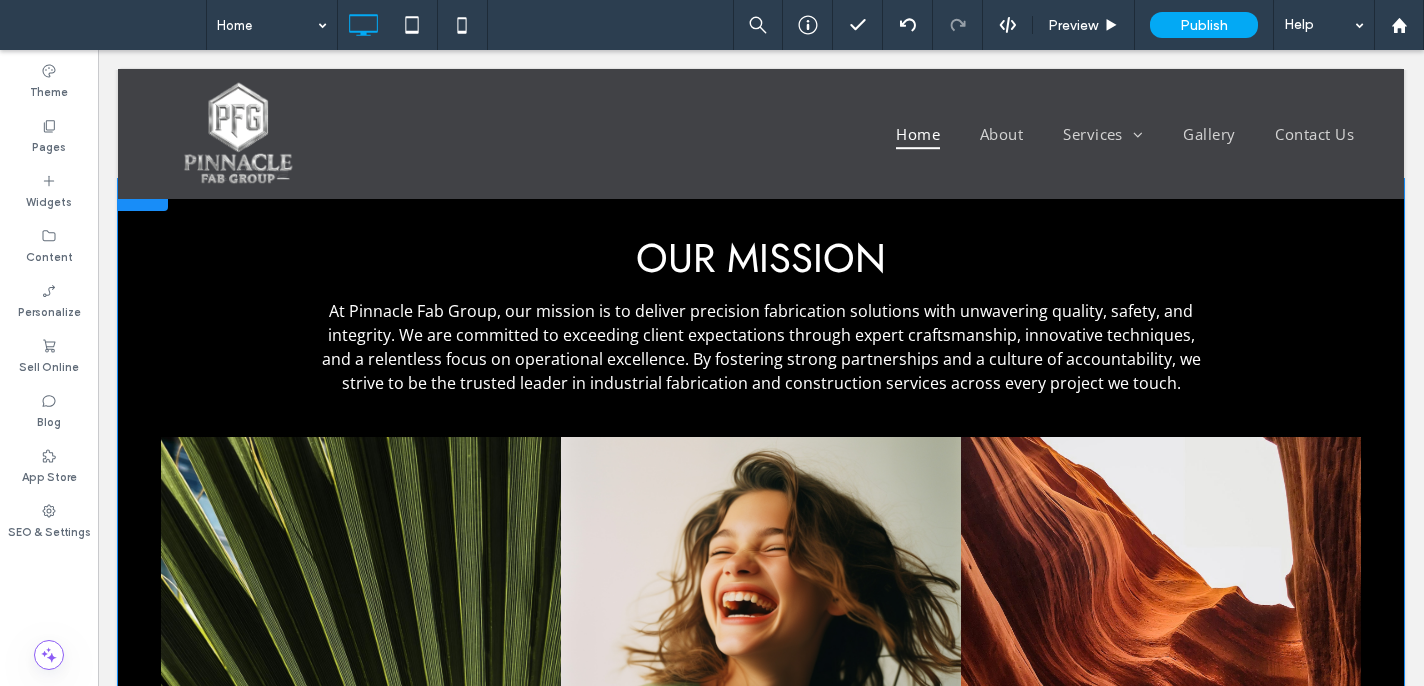 scroll, scrollTop: 1119, scrollLeft: 0, axis: vertical 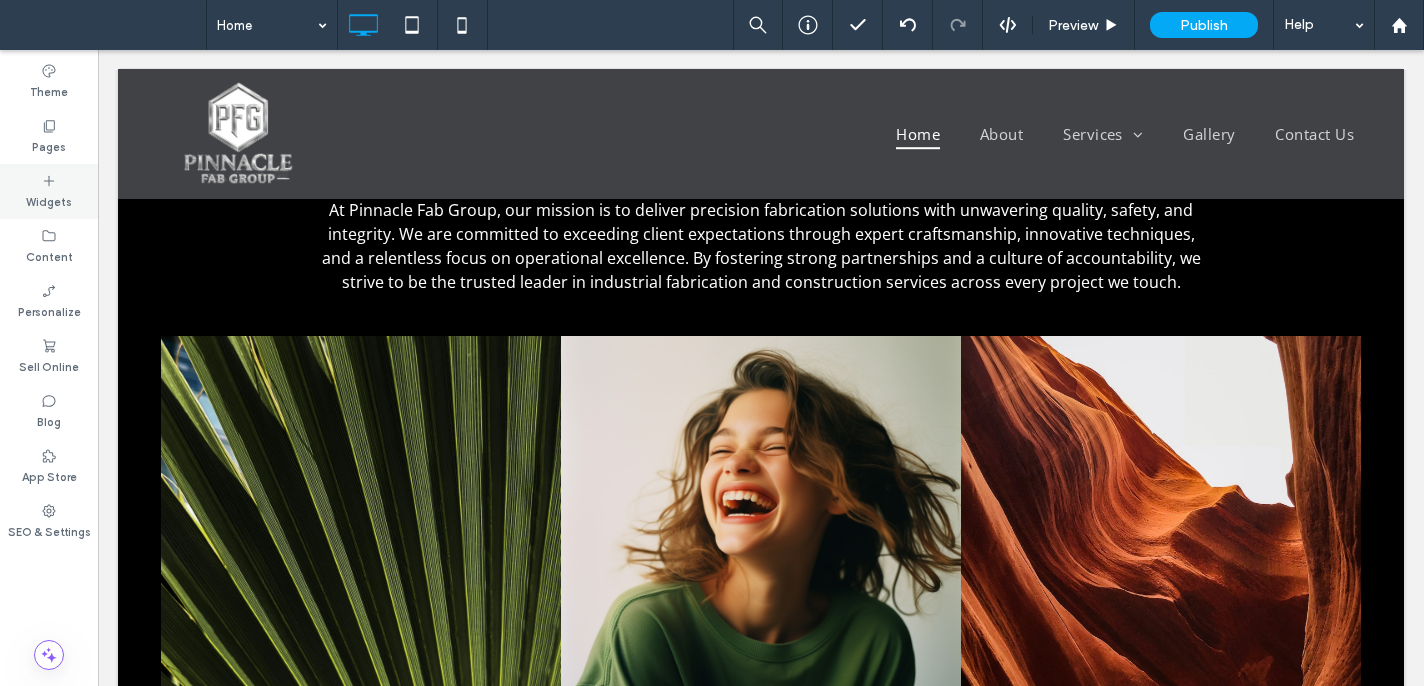 click on "Widgets" at bounding box center [49, 191] 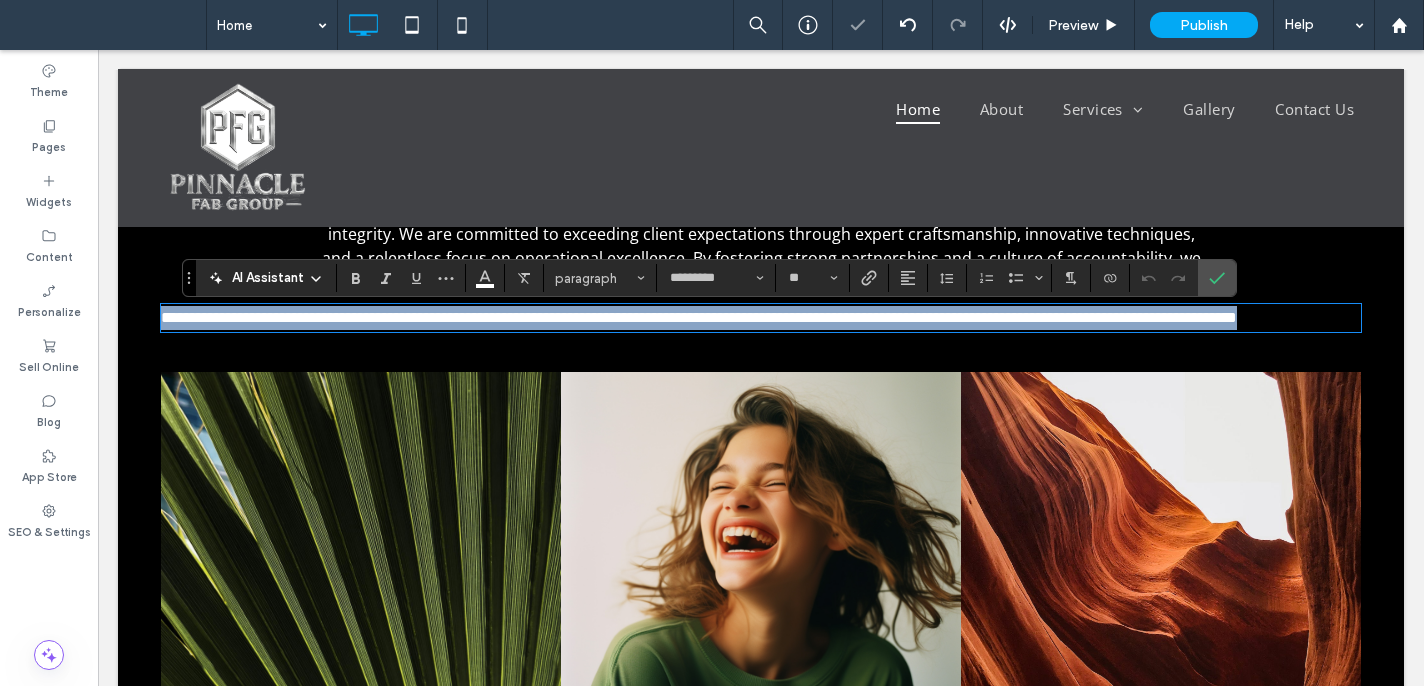 drag, startPoint x: 386, startPoint y: 343, endPoint x: 193, endPoint y: 297, distance: 198.40614 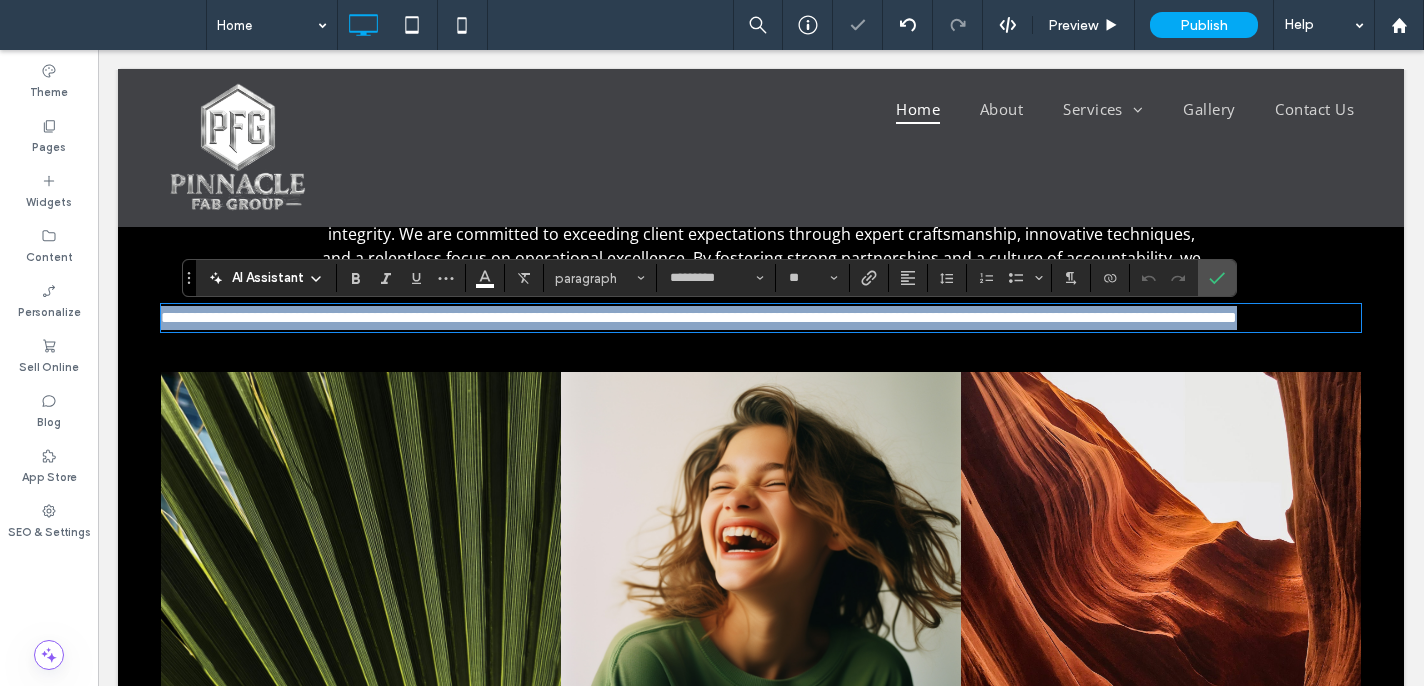 click on "**********" at bounding box center (761, 450) 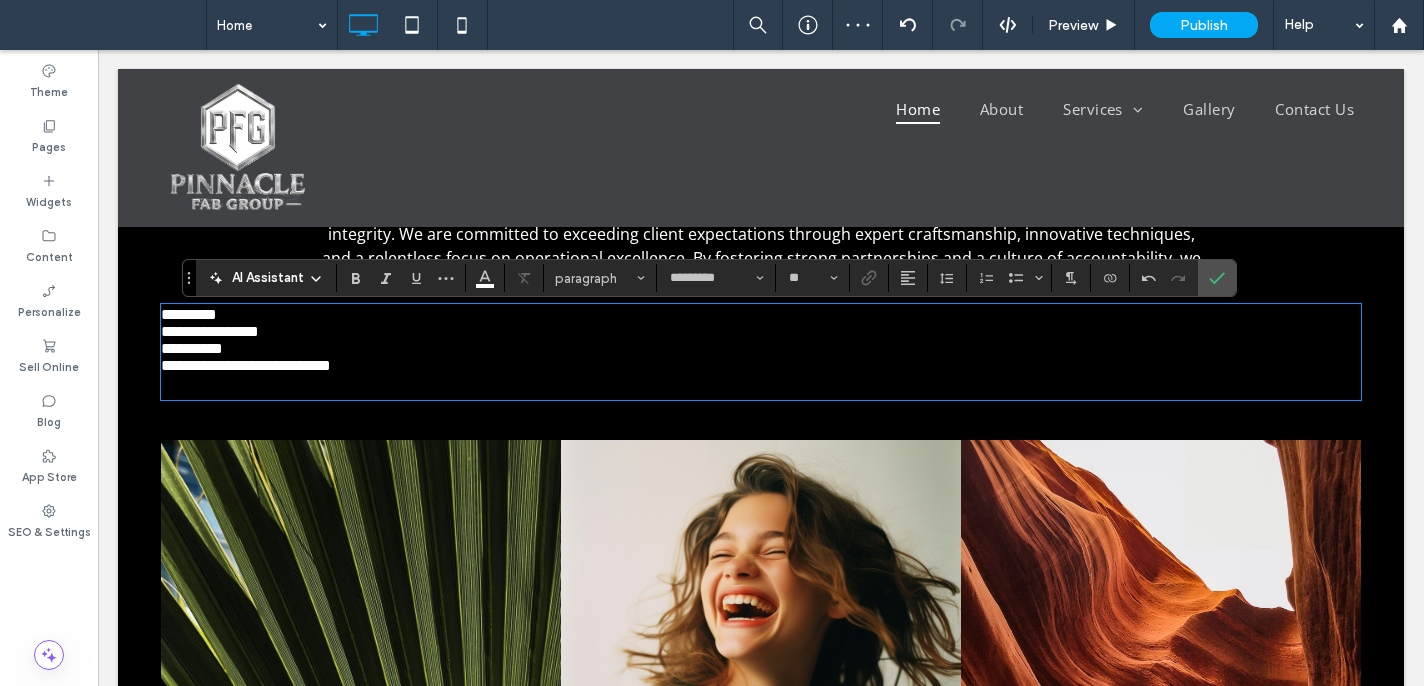 scroll, scrollTop: 0, scrollLeft: 0, axis: both 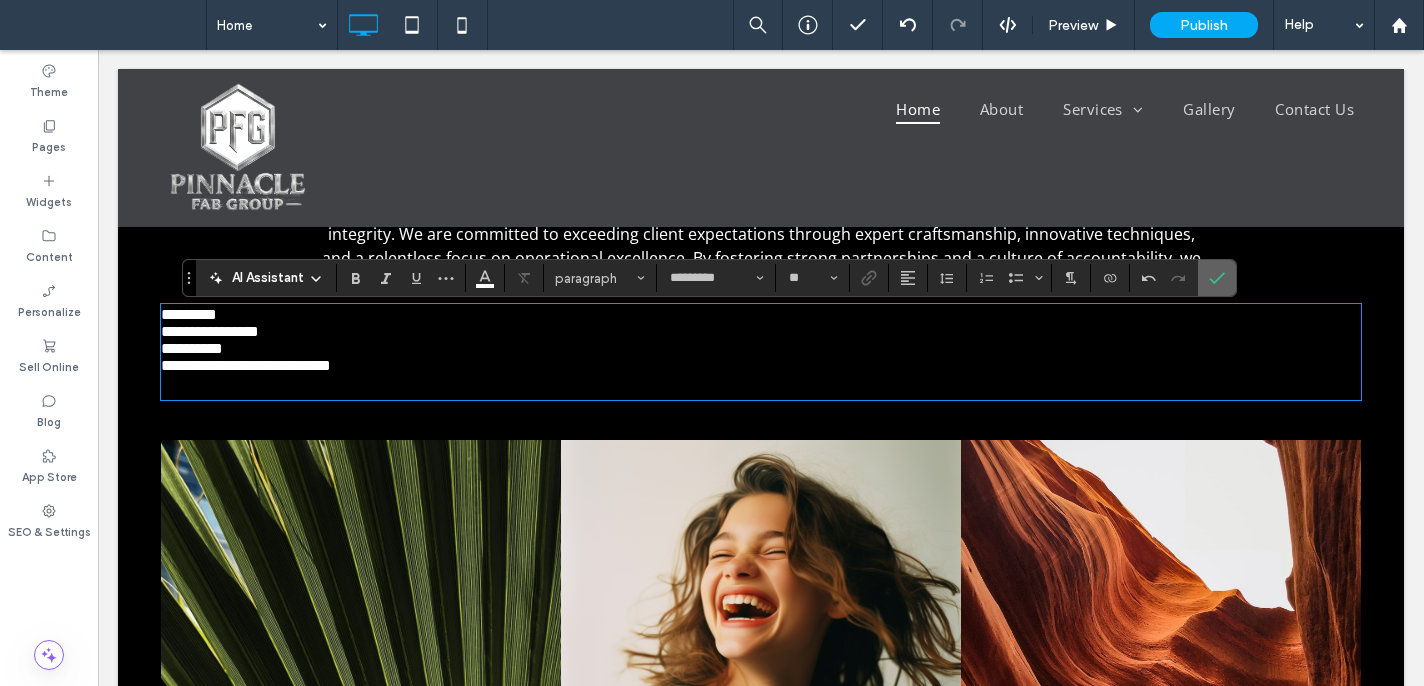 click 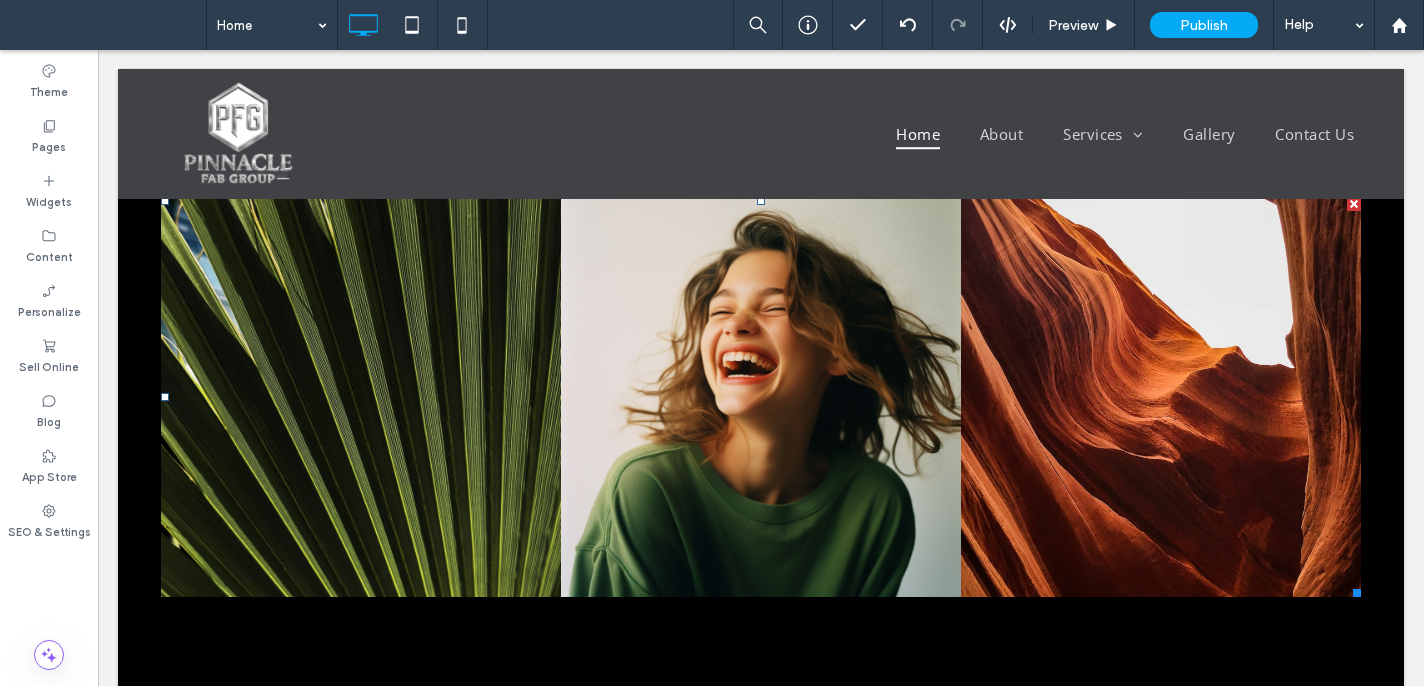scroll, scrollTop: 2353, scrollLeft: 0, axis: vertical 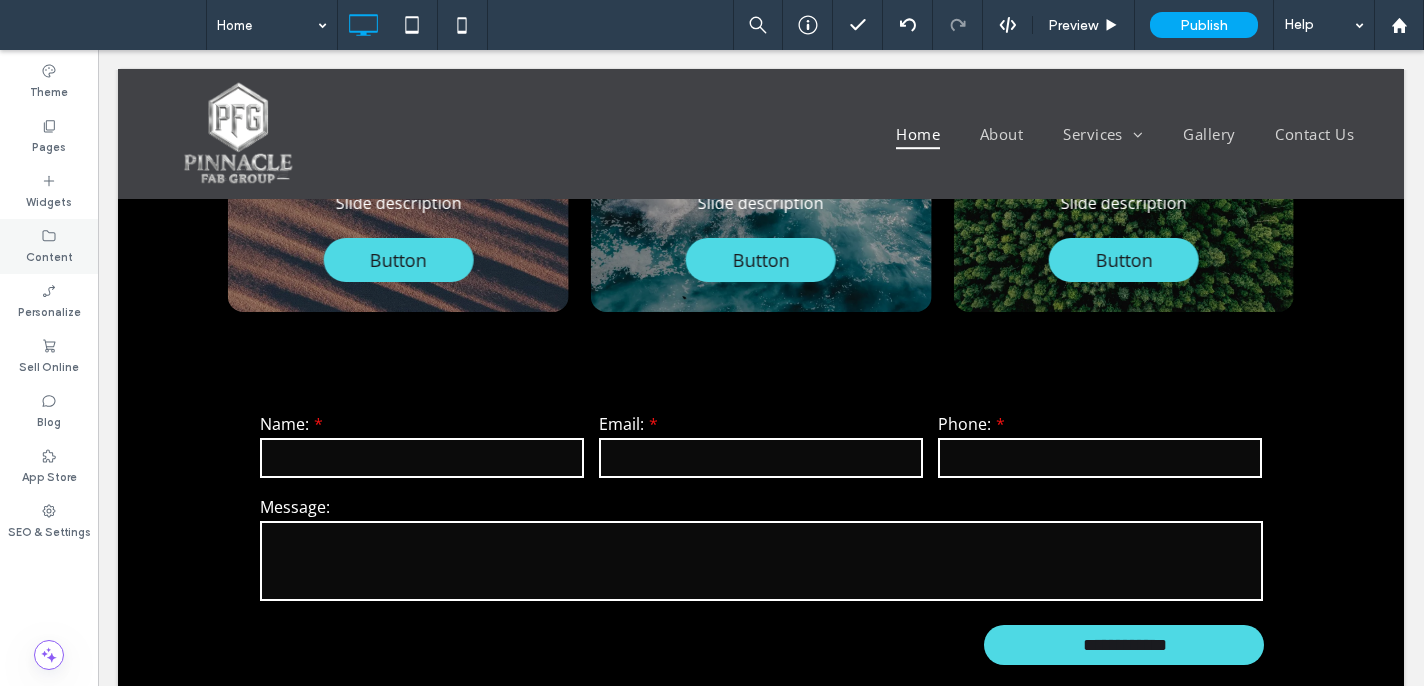 drag, startPoint x: 53, startPoint y: 189, endPoint x: 85, endPoint y: 221, distance: 45.254833 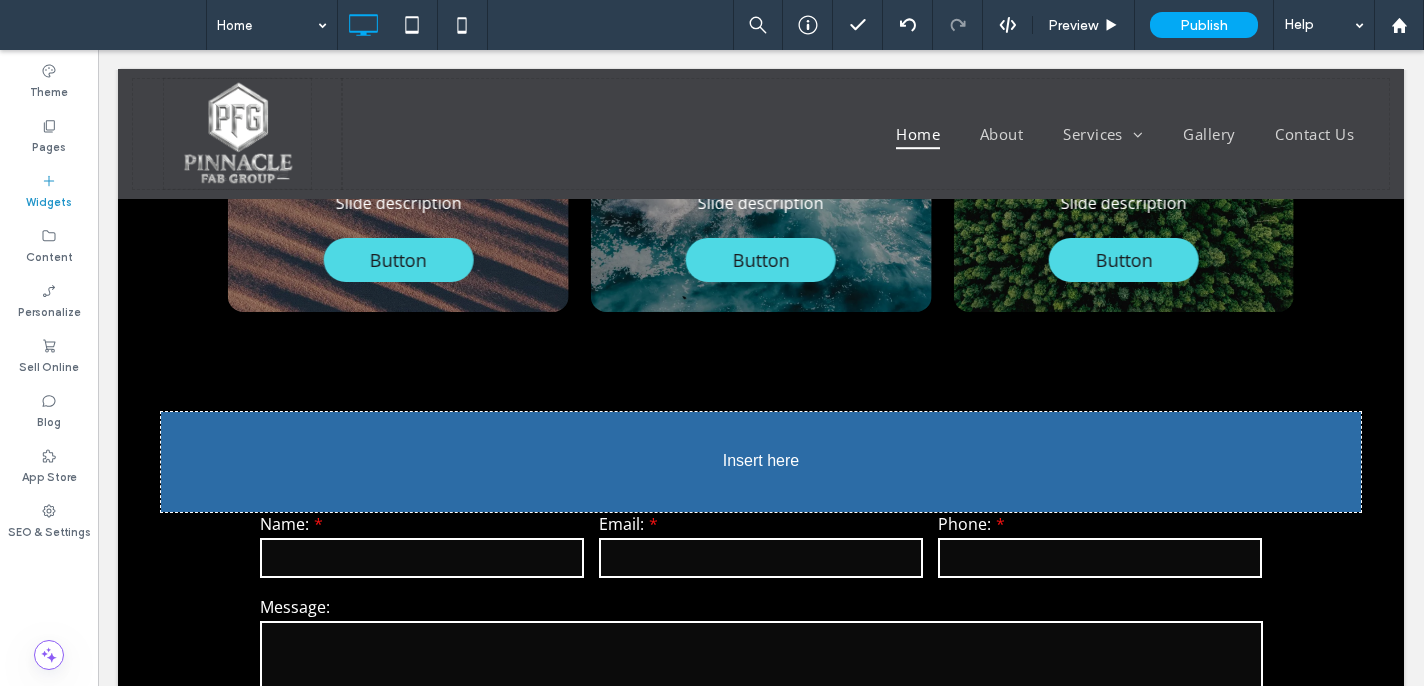 scroll, scrollTop: 2418, scrollLeft: 0, axis: vertical 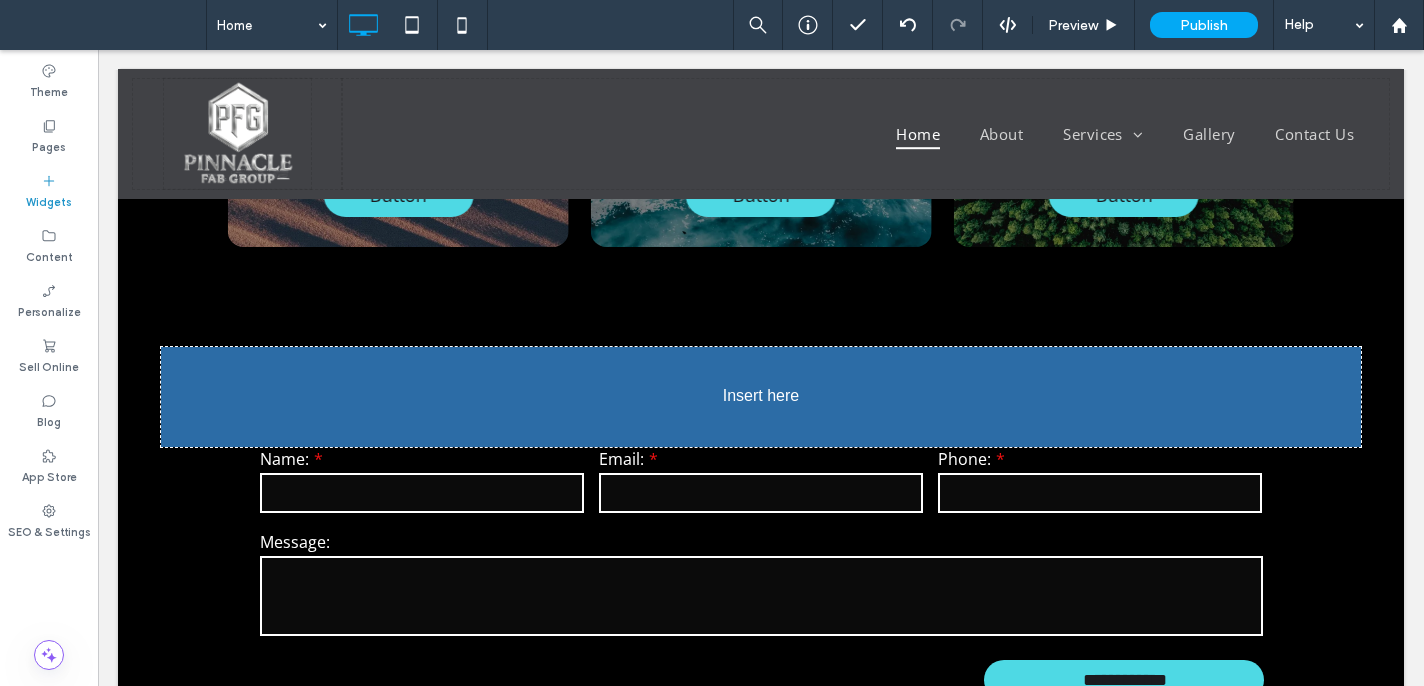 drag, startPoint x: 185, startPoint y: 287, endPoint x: 216, endPoint y: 298, distance: 32.89377 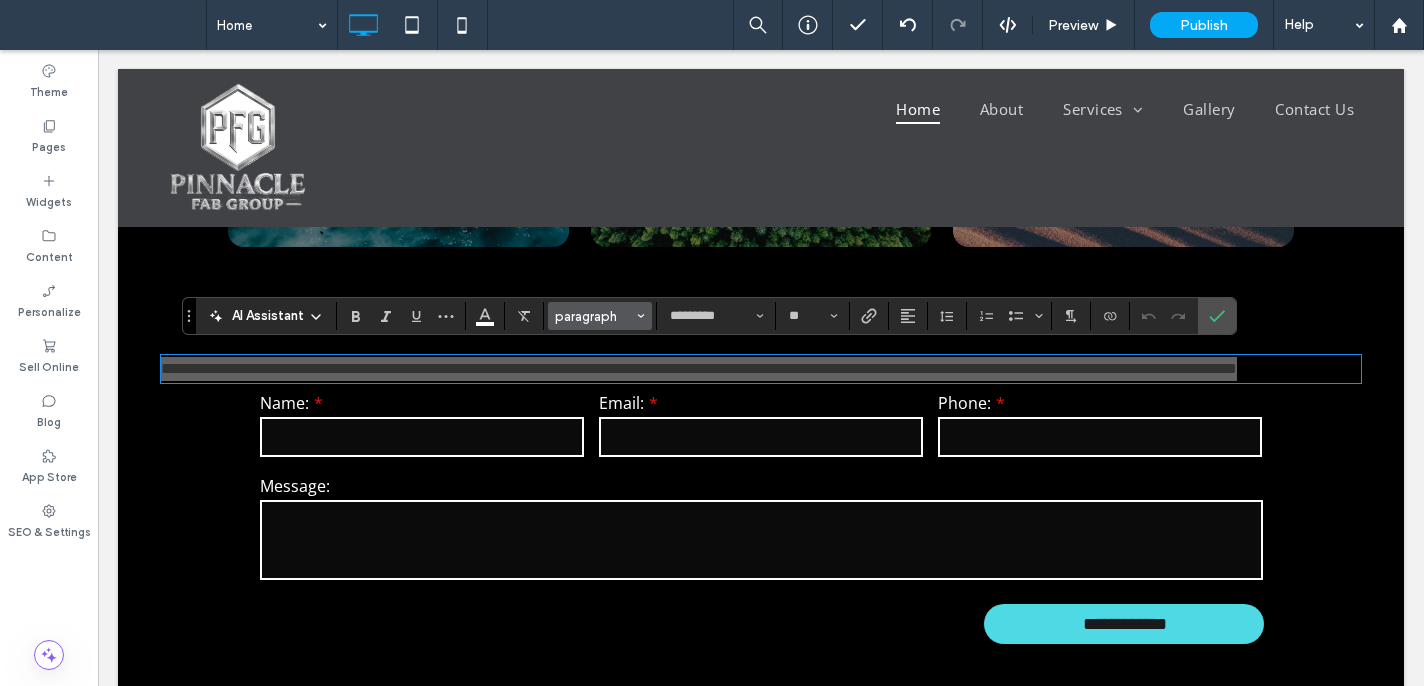 click on "paragraph" at bounding box center [594, 316] 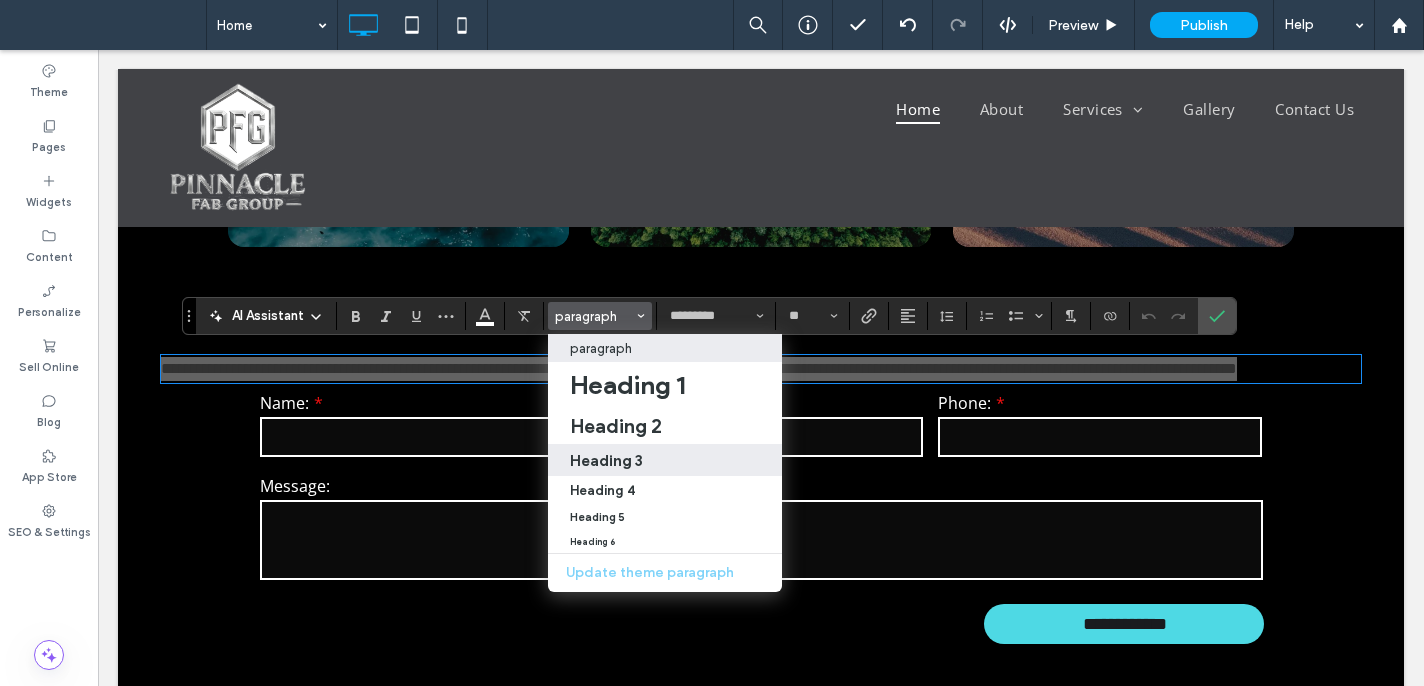 click on "Heading 3" at bounding box center (606, 460) 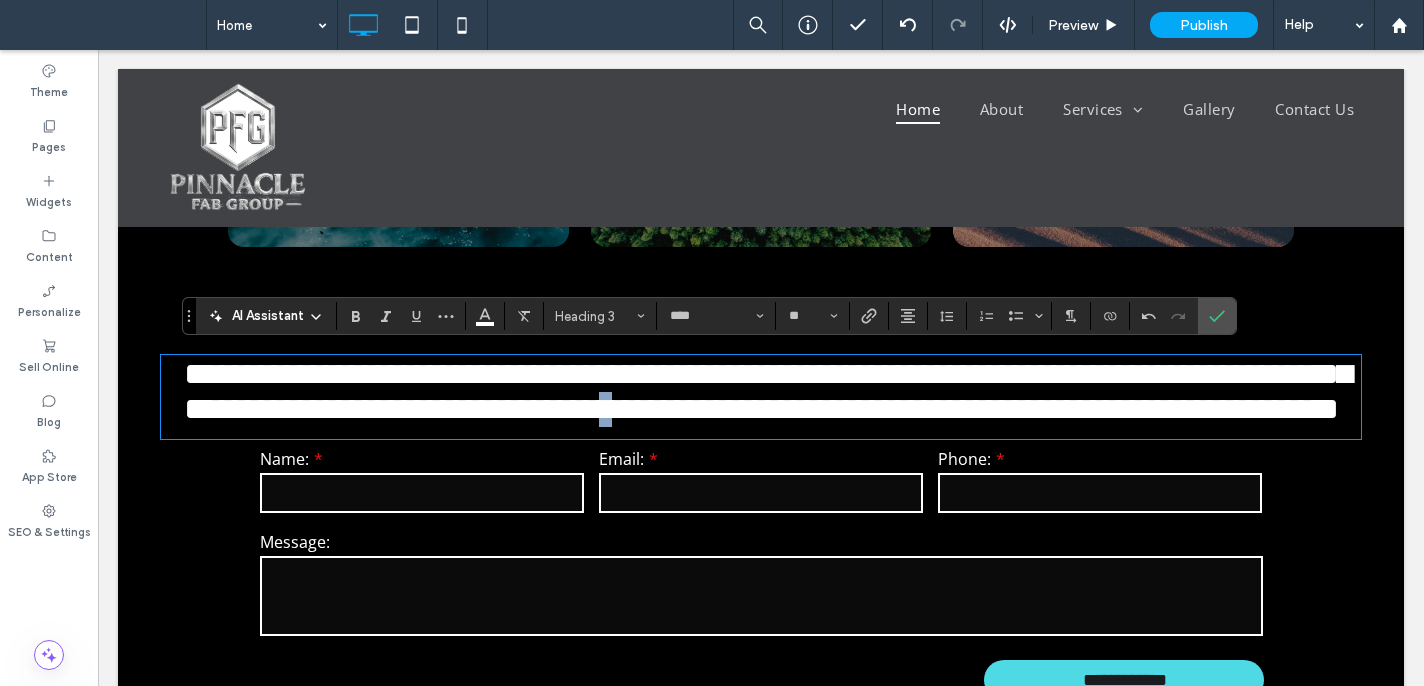 click on "**********" at bounding box center (768, 391) 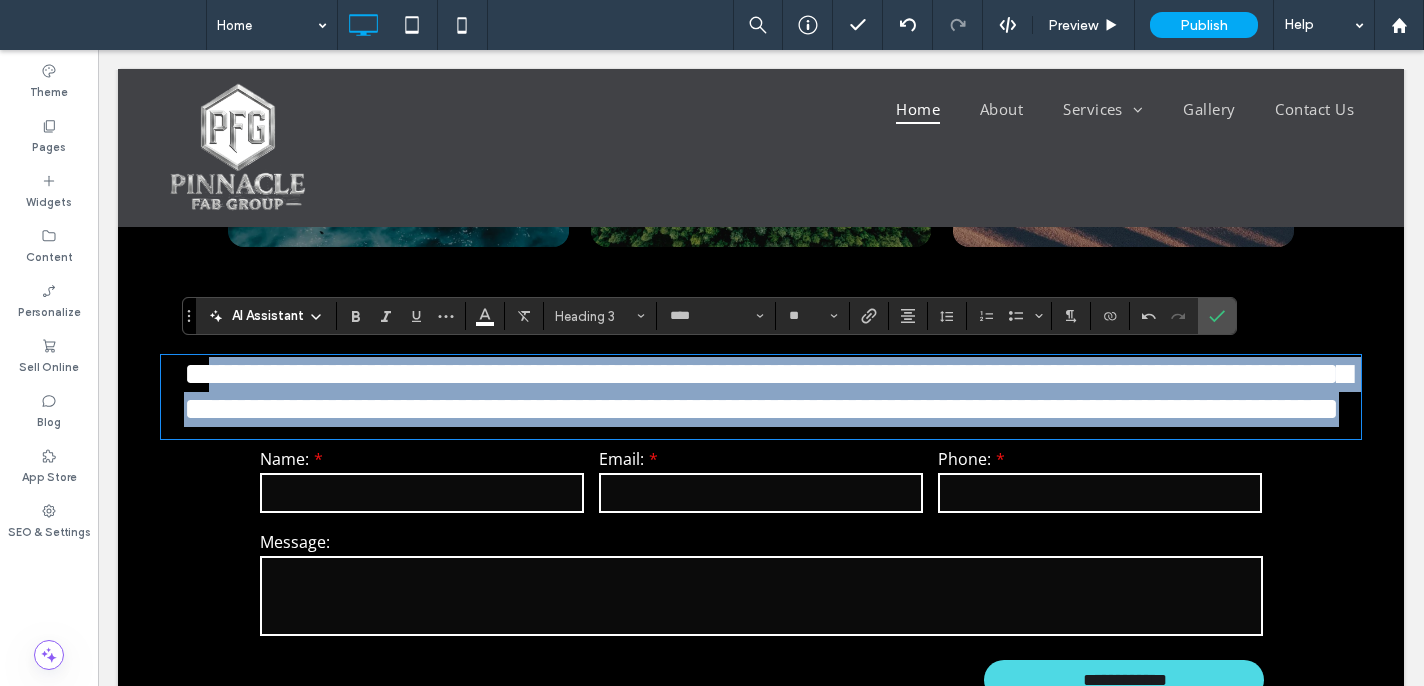 drag, startPoint x: 204, startPoint y: 377, endPoint x: 1050, endPoint y: 475, distance: 851.6572 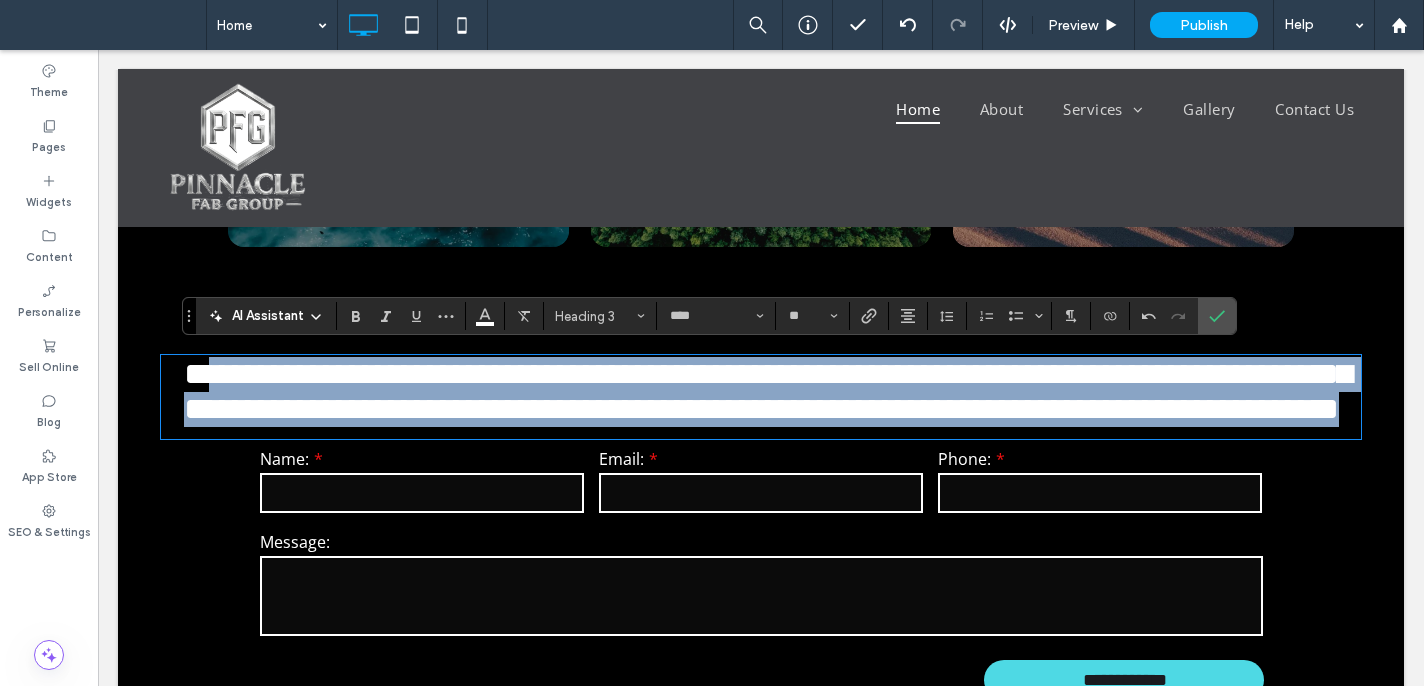 click on "**********" at bounding box center (761, 523) 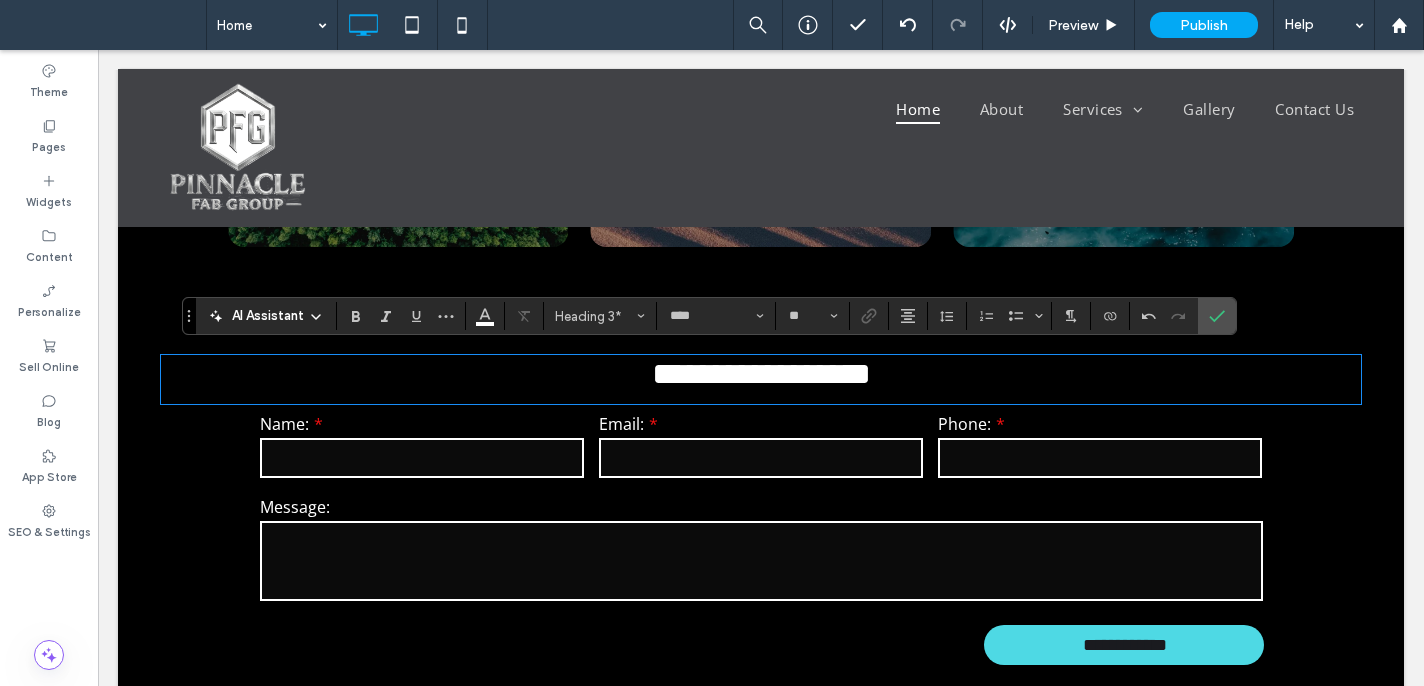 click on "**********" at bounding box center (761, 374) 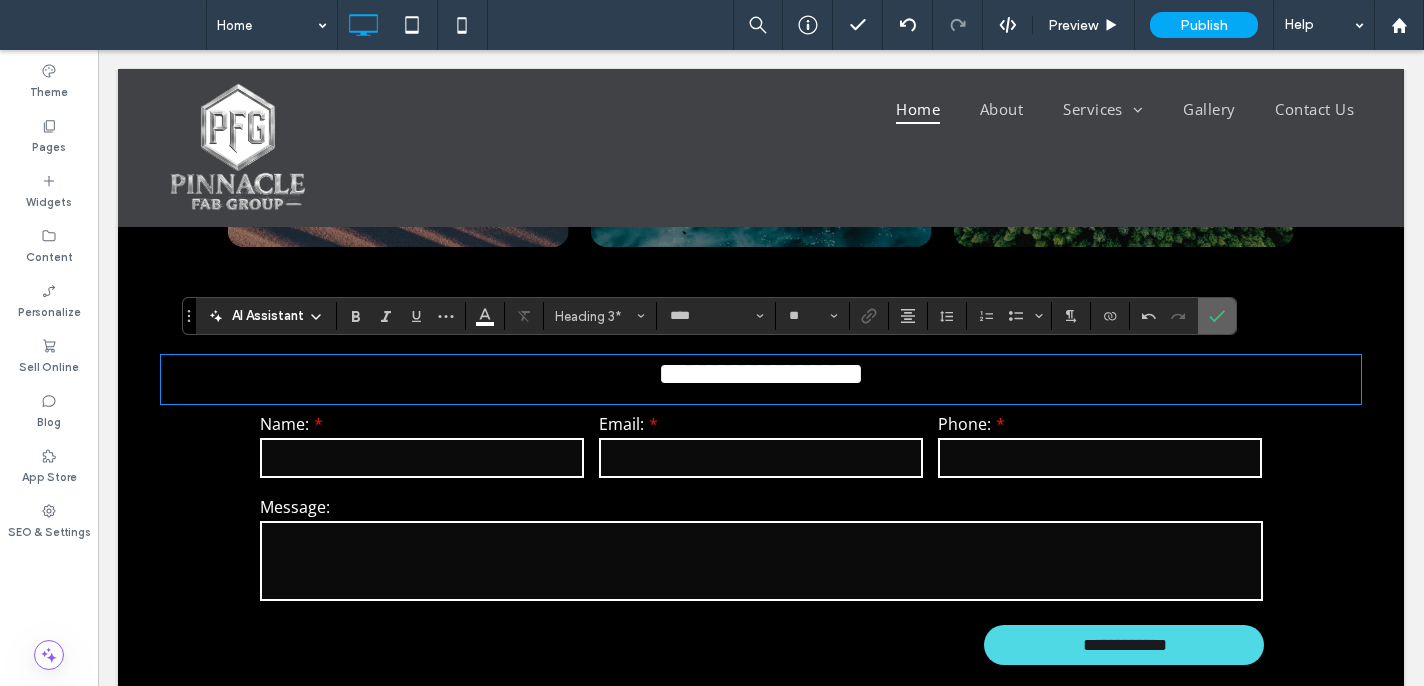 click 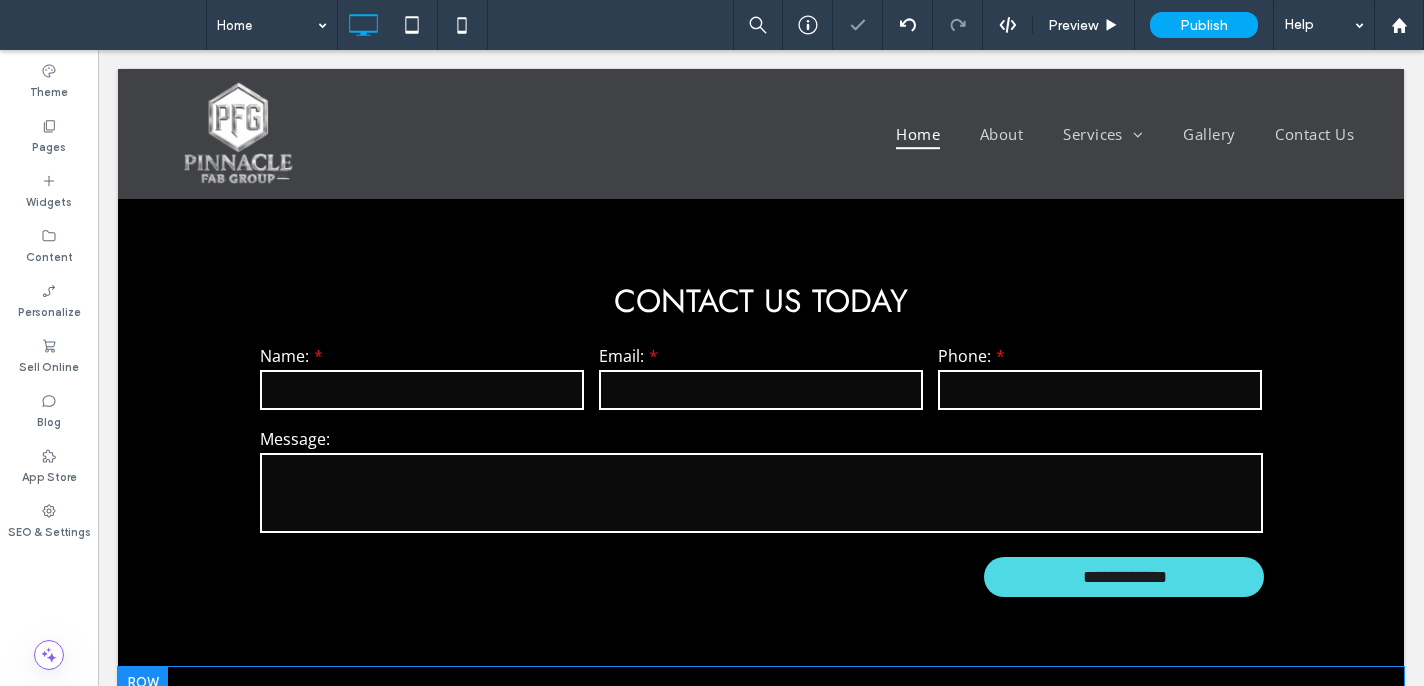 scroll, scrollTop: 2754, scrollLeft: 0, axis: vertical 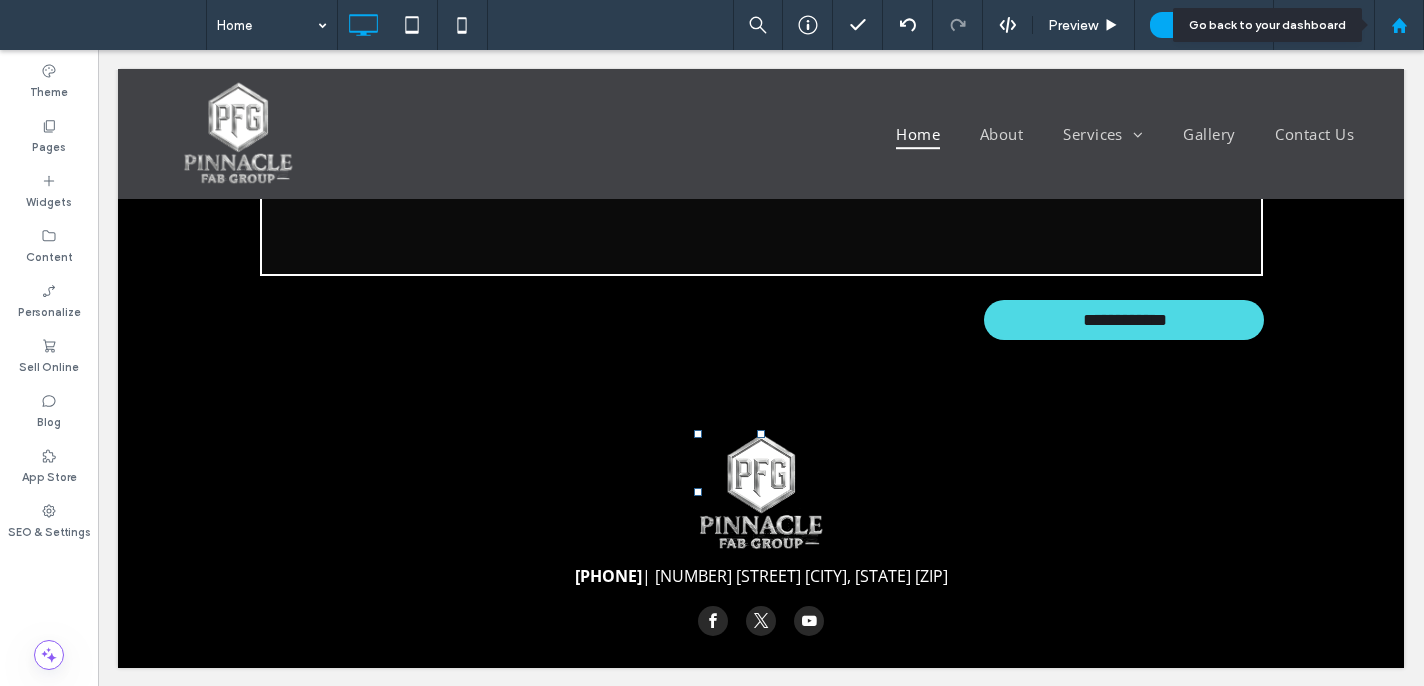 click 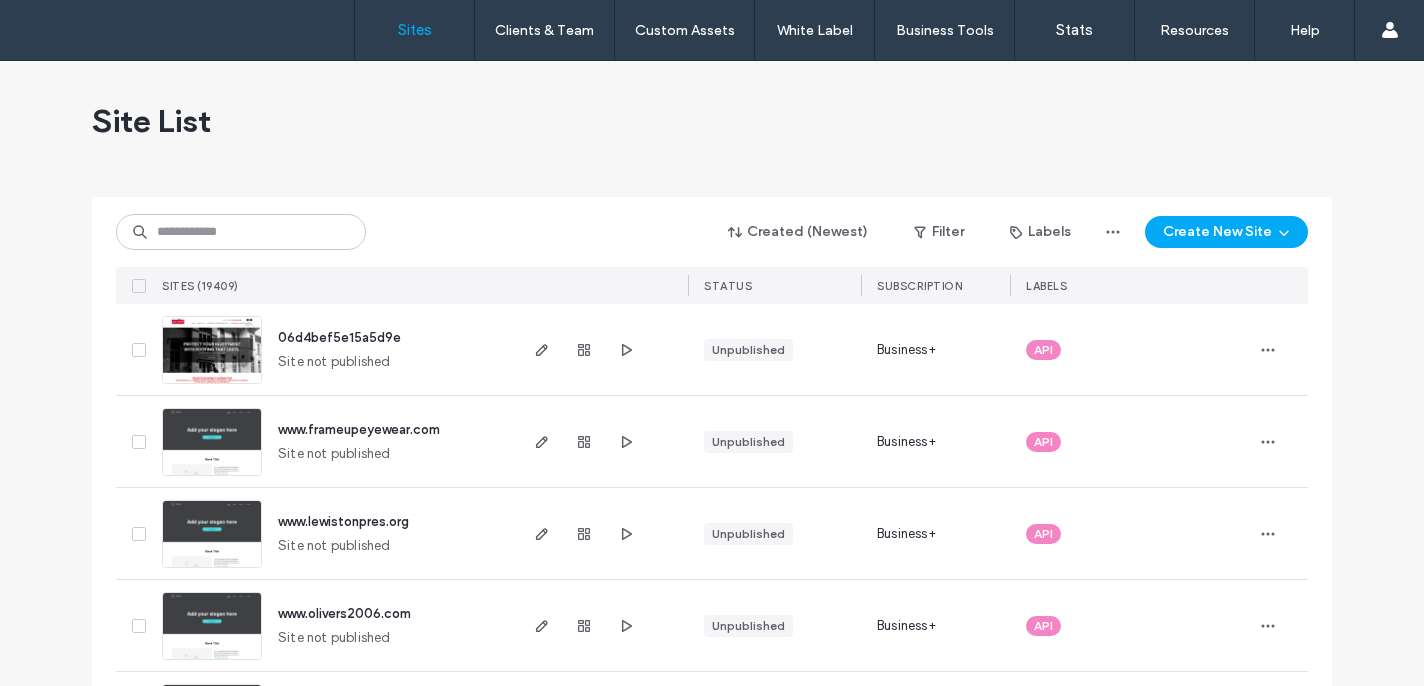scroll, scrollTop: 0, scrollLeft: 0, axis: both 